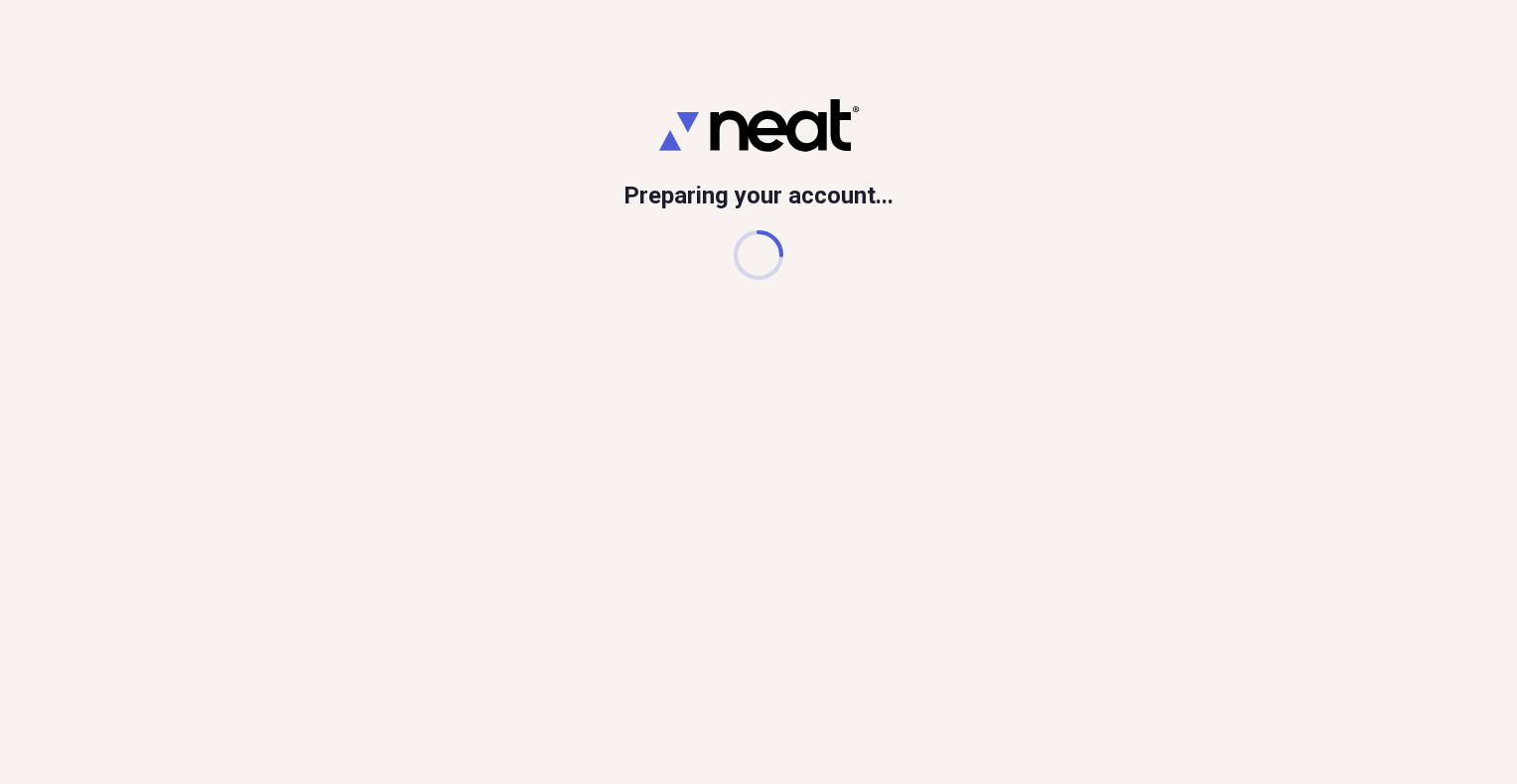 scroll, scrollTop: 0, scrollLeft: 0, axis: both 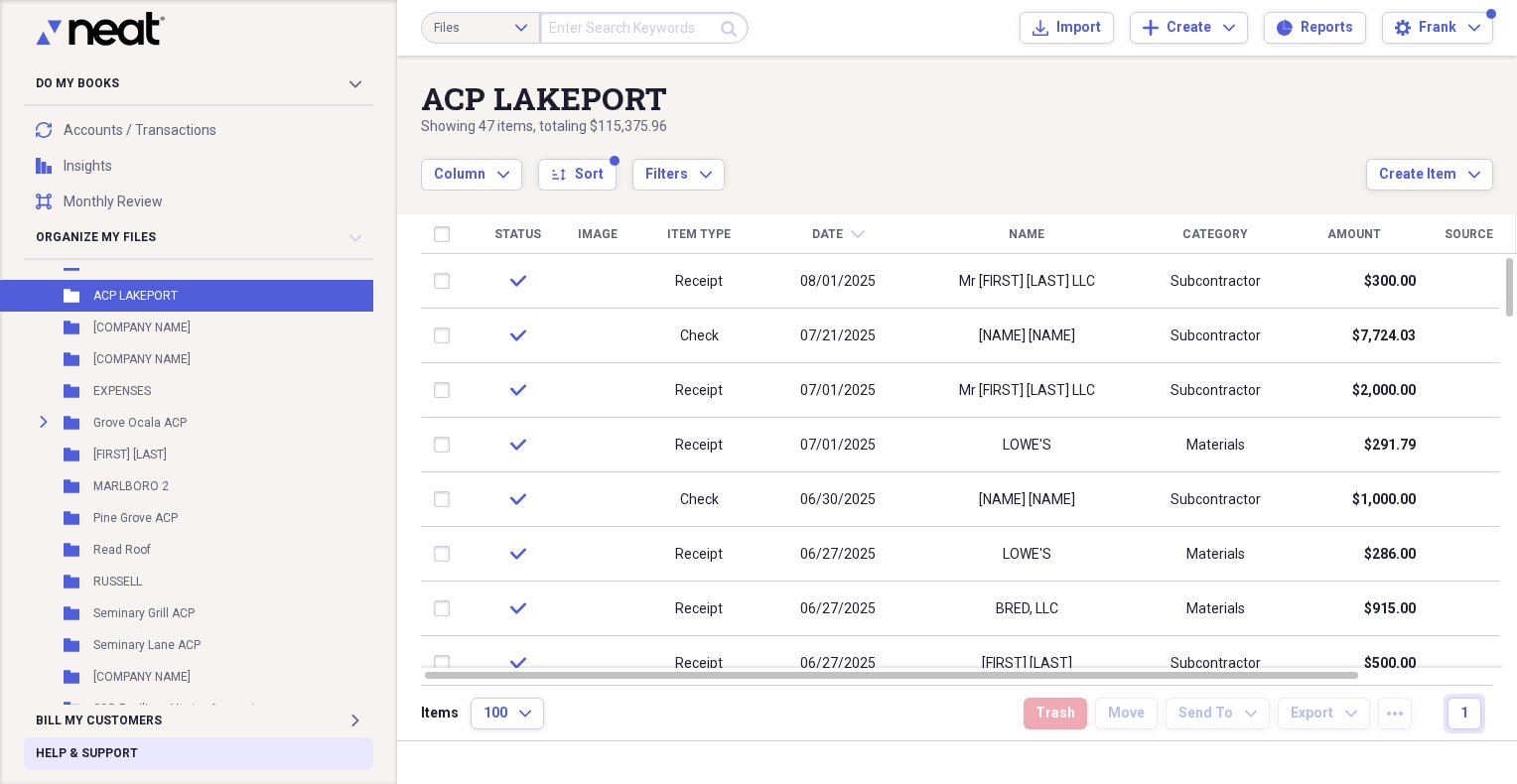 click on "Help & Support" at bounding box center [86, 753] 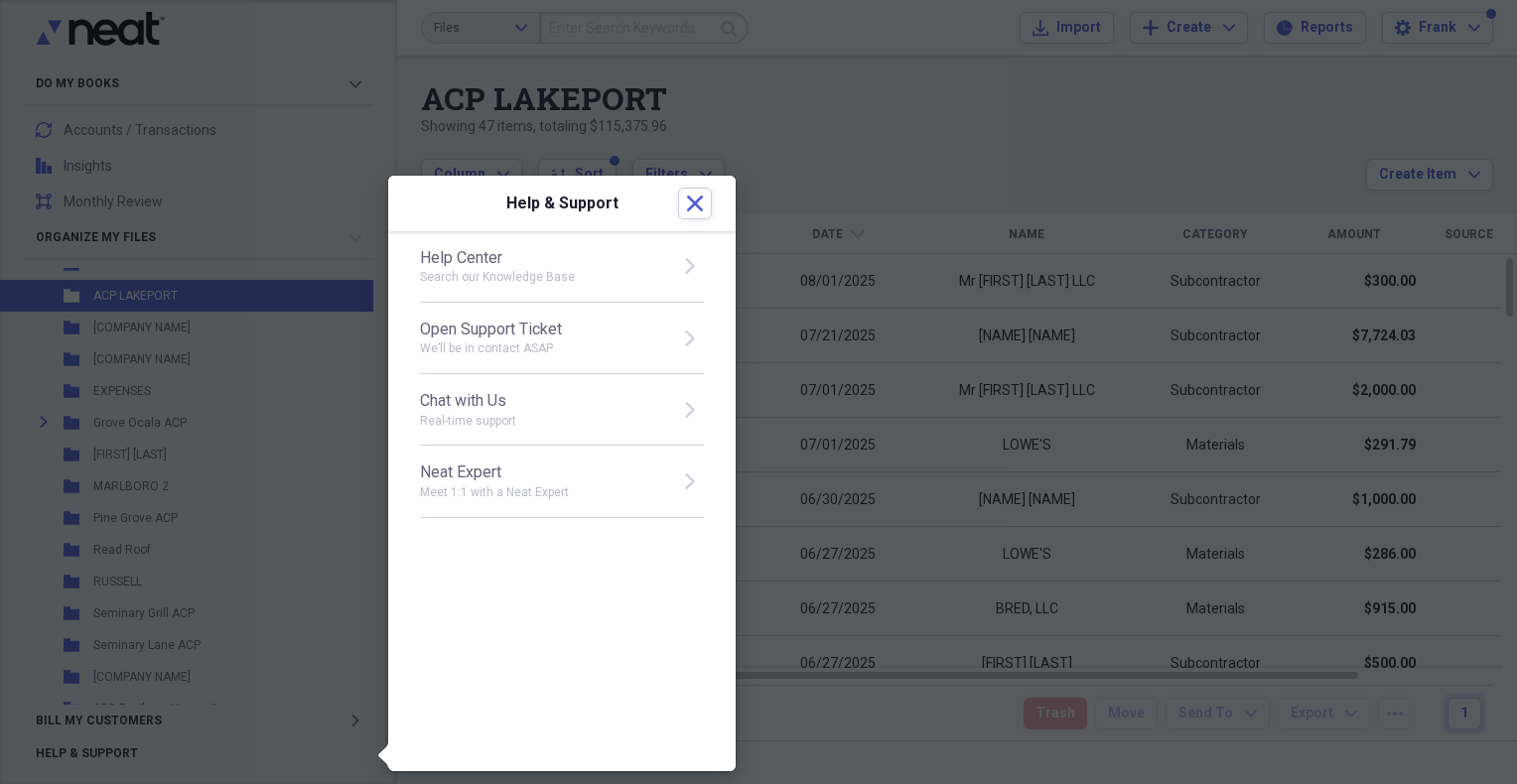 click on "open" 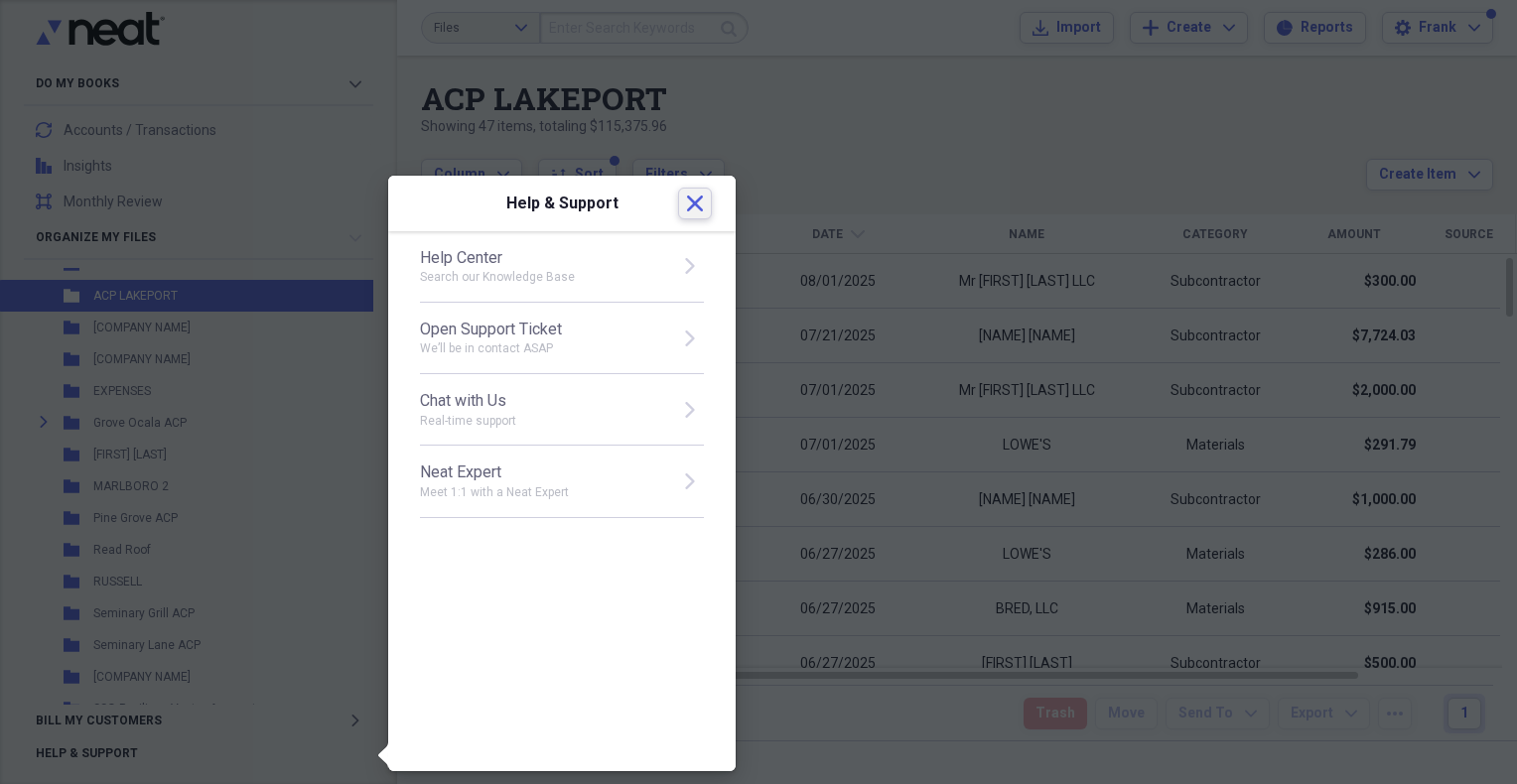 click on "Close" 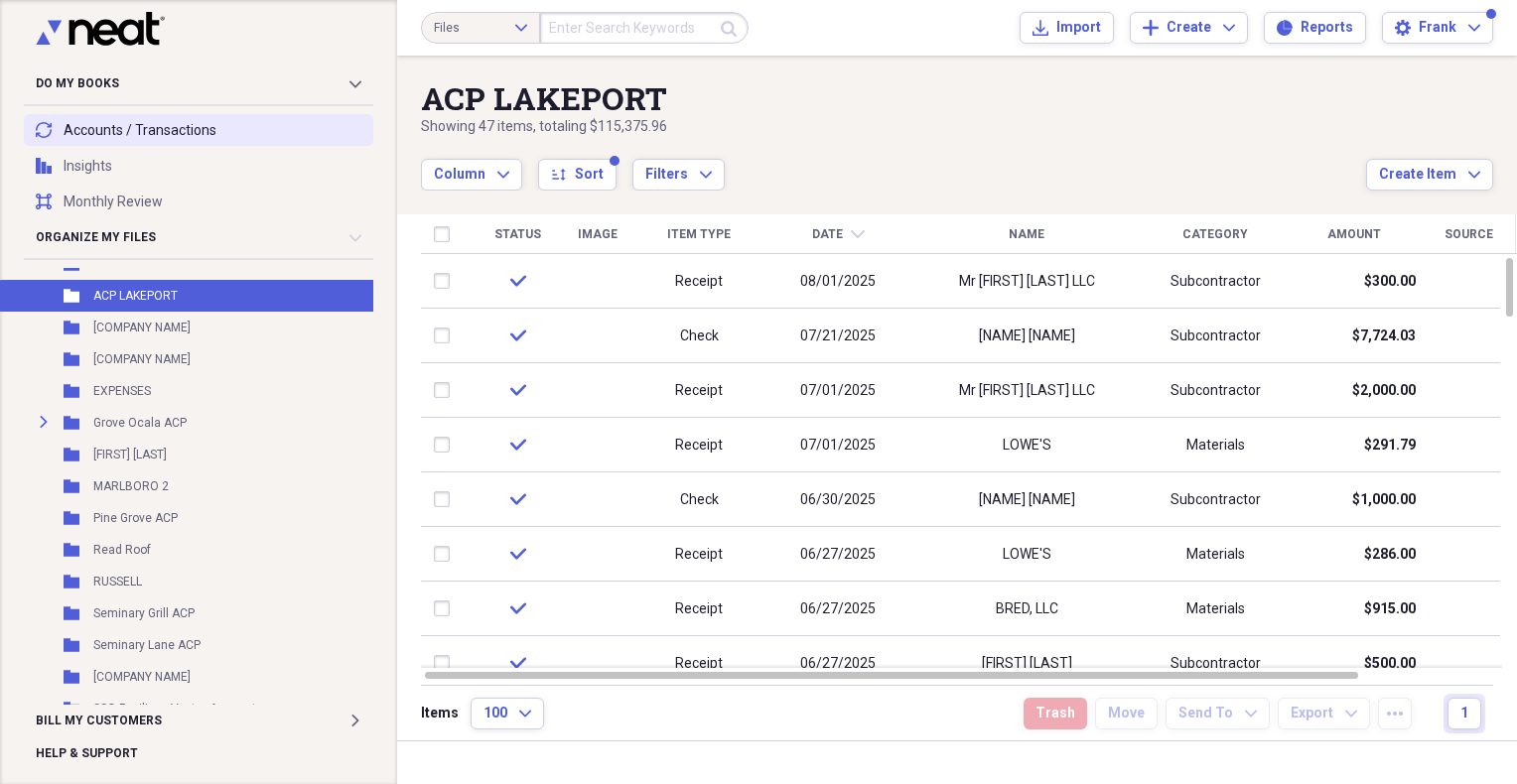 click on "transactions Accounts / Transactions" at bounding box center (199, 130) 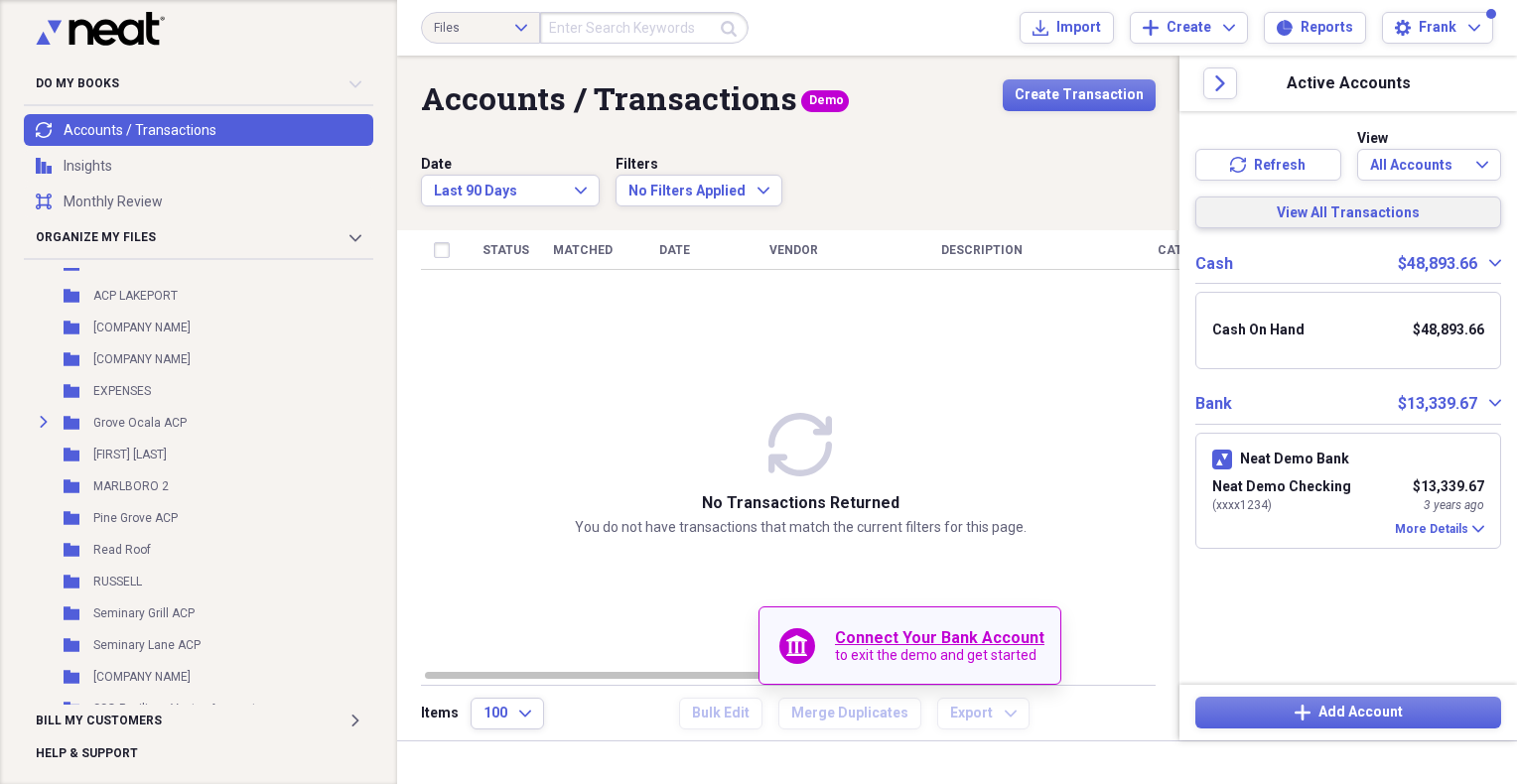 click on "View All  Transactions" at bounding box center (1348, 213) 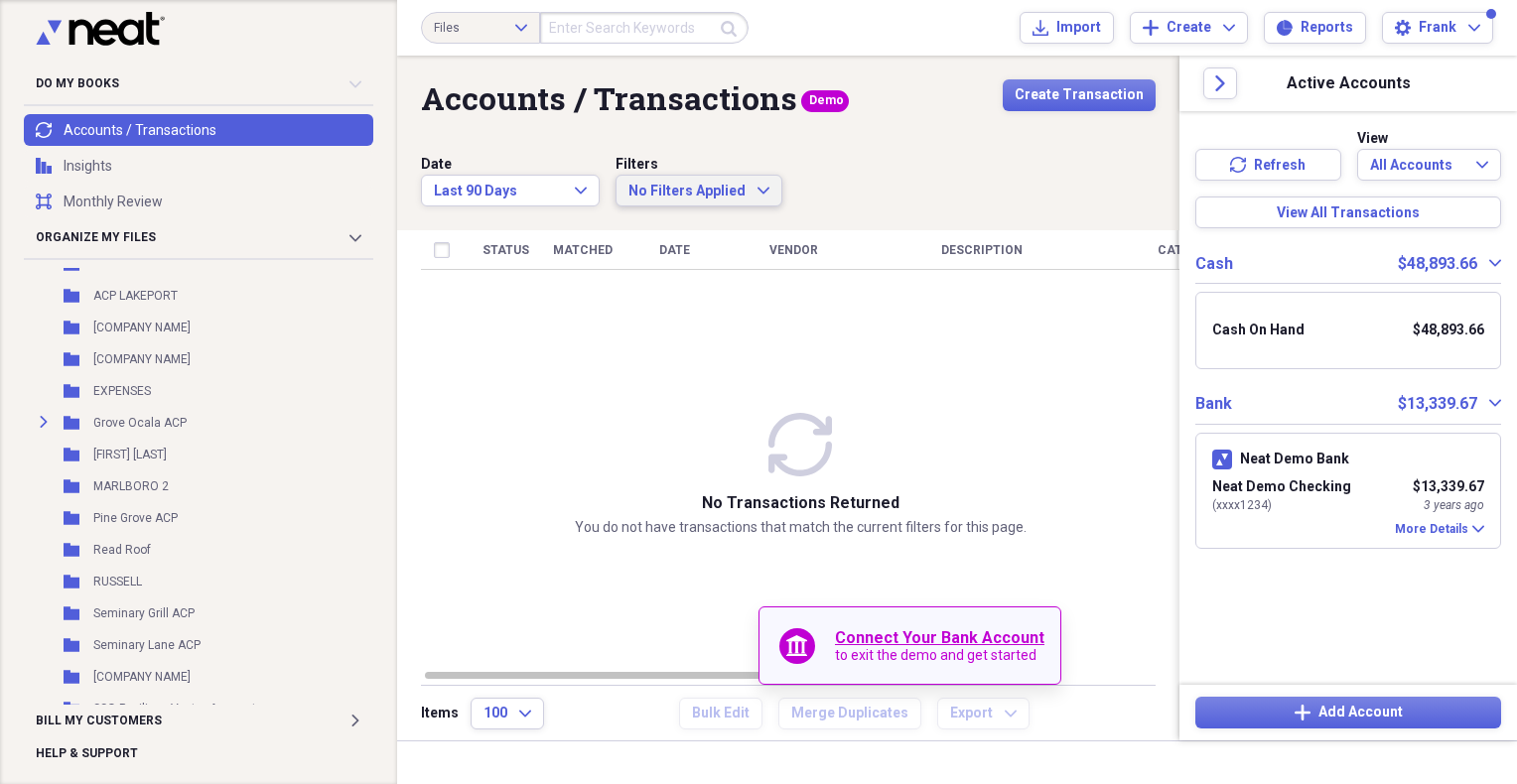 click on "Expand" 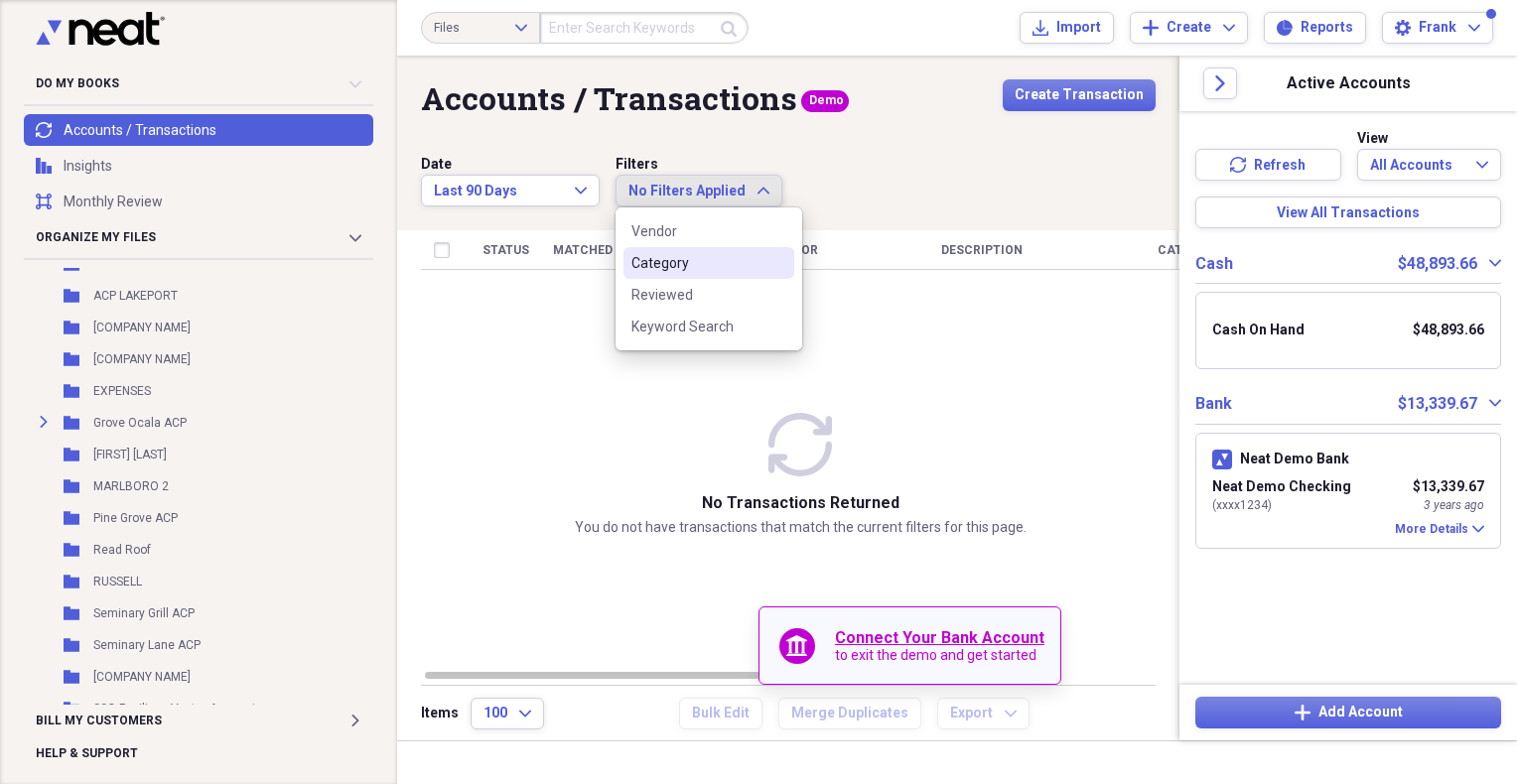 click on "Accounts / Transactions Demo Showing [NUMBER] items , totaling [AMOUNT] Create Transaction Date Last 90 Days Expand Filters No Filters Applied Expand Status Matched Date Vendor Description Category Personal Amount transactions No transactions returned You do not have transactions that match the current filters for this page. Items [NUMBER] Expand Bulk Edit Merge Duplicates Export Expand" at bounding box center [788, 398] 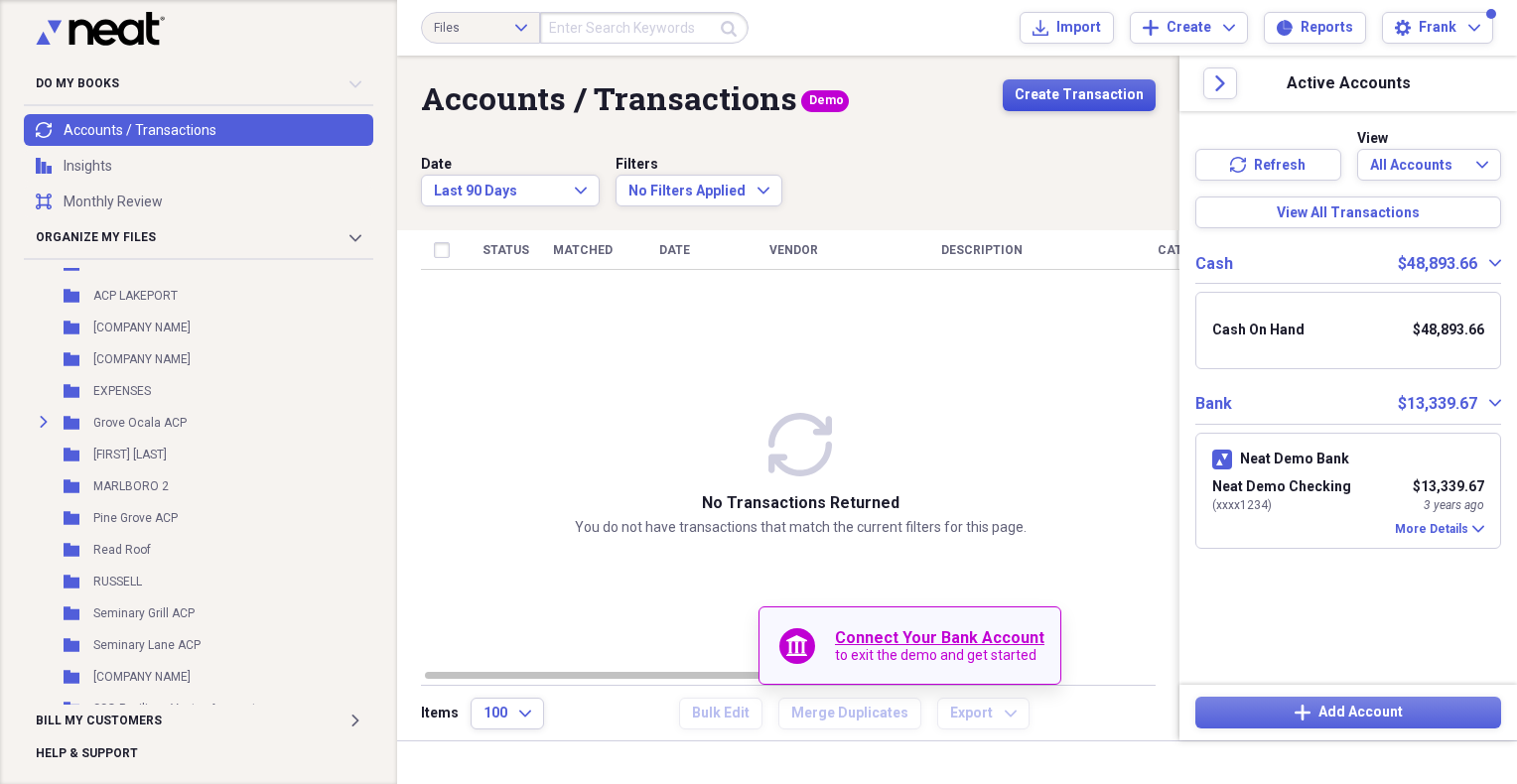 click on "Create Transaction" at bounding box center (1079, 95) 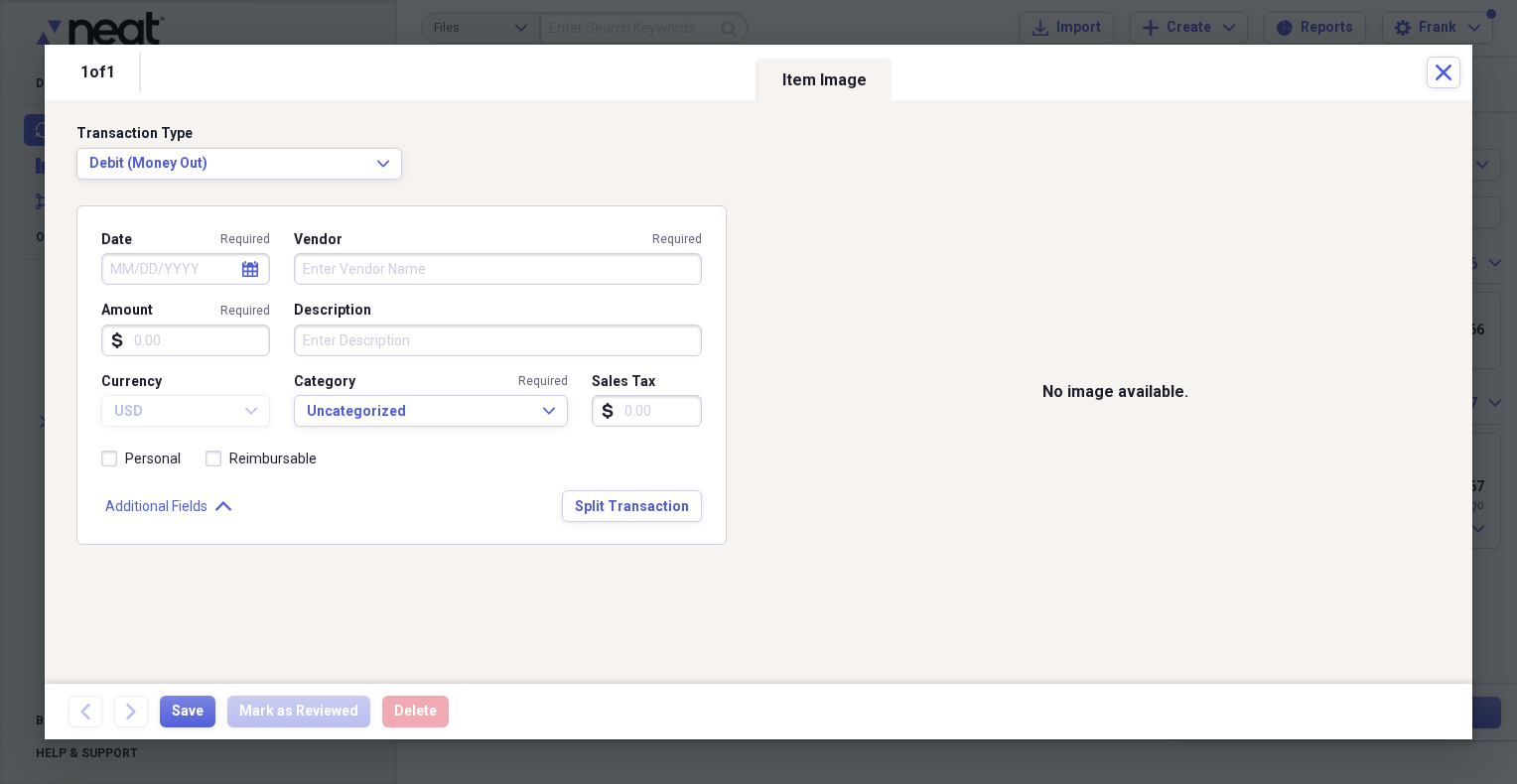 click on "Additional Fields Expand" at bounding box center (168, 506) 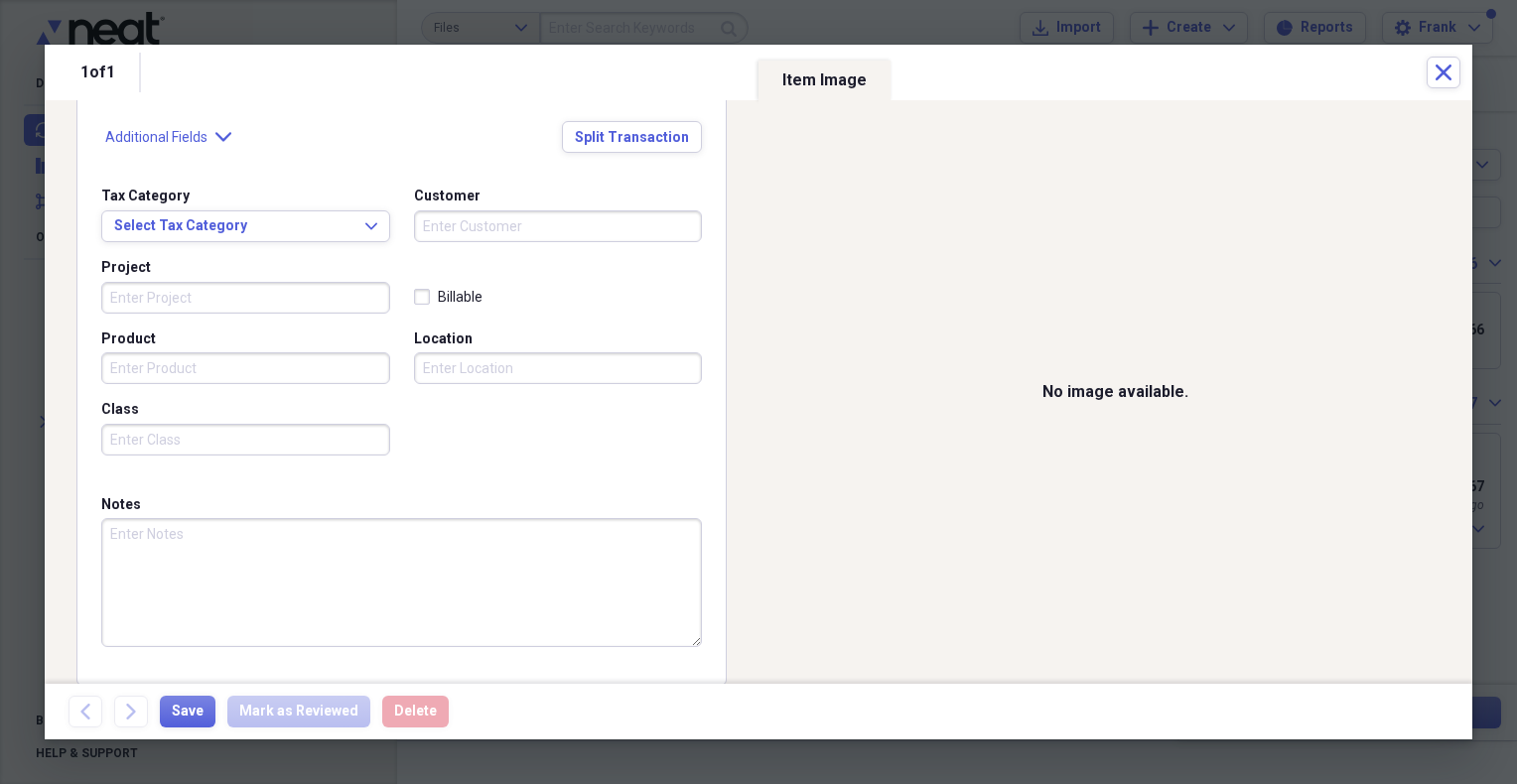 scroll, scrollTop: 0, scrollLeft: 0, axis: both 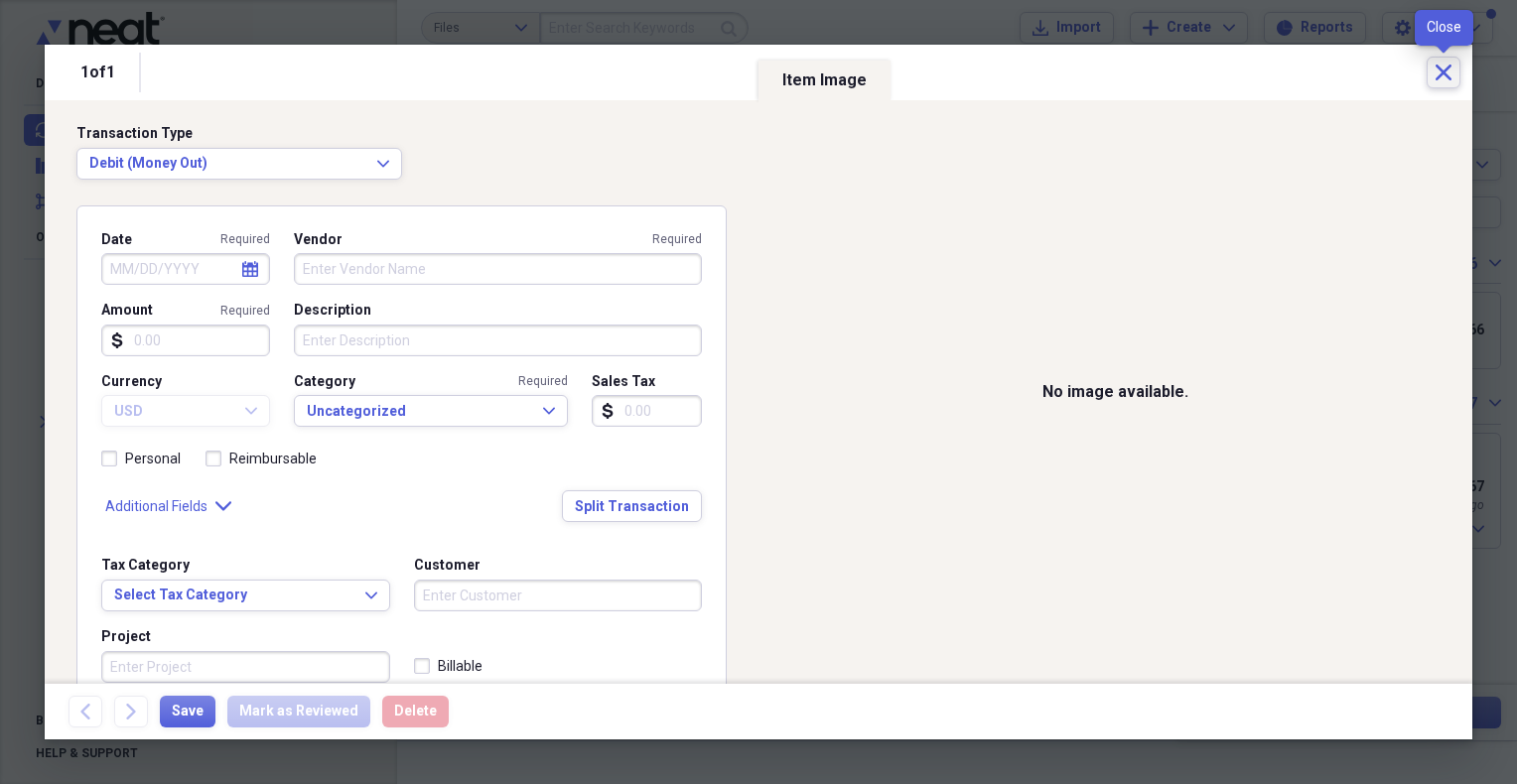 click 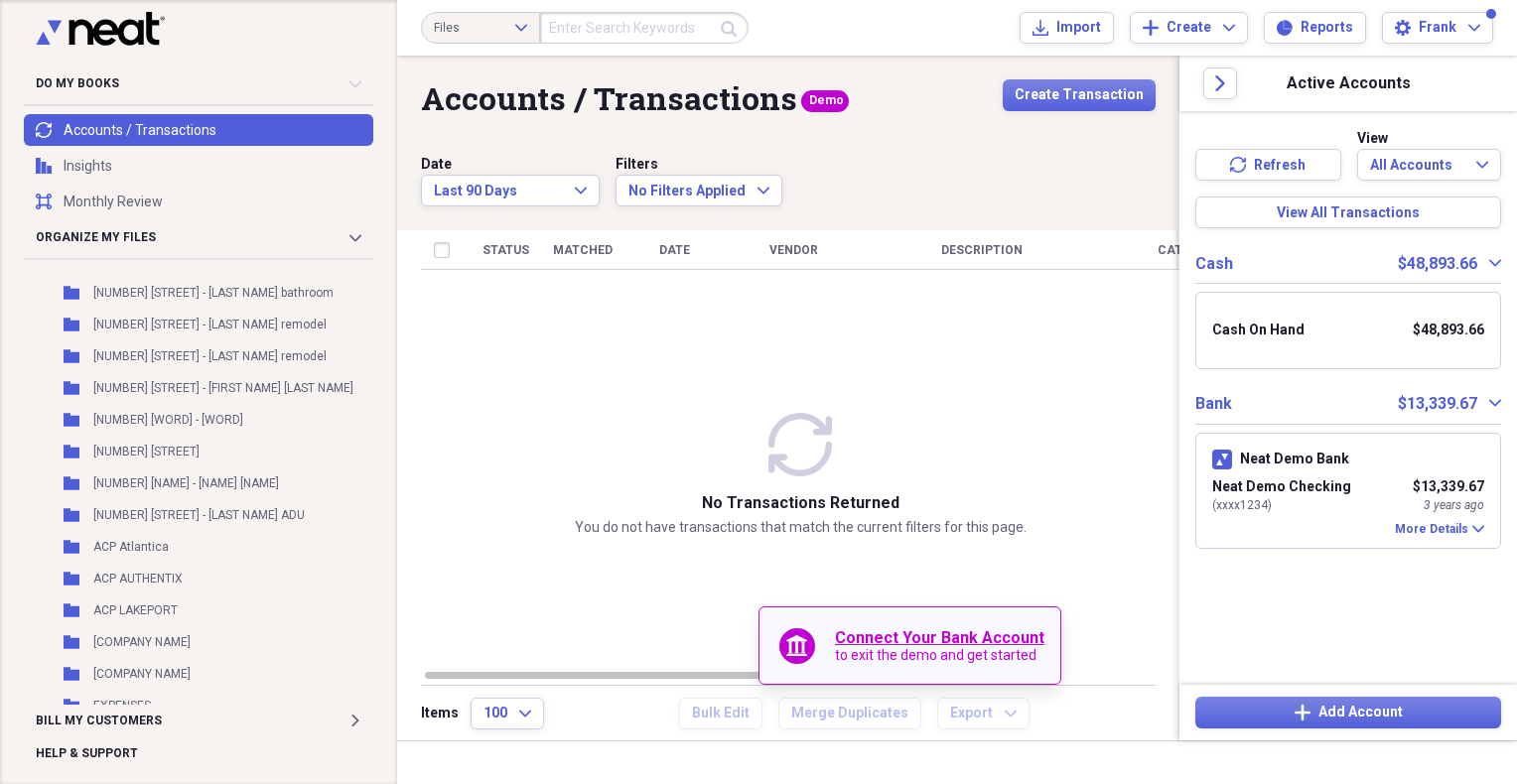 scroll, scrollTop: 0, scrollLeft: 0, axis: both 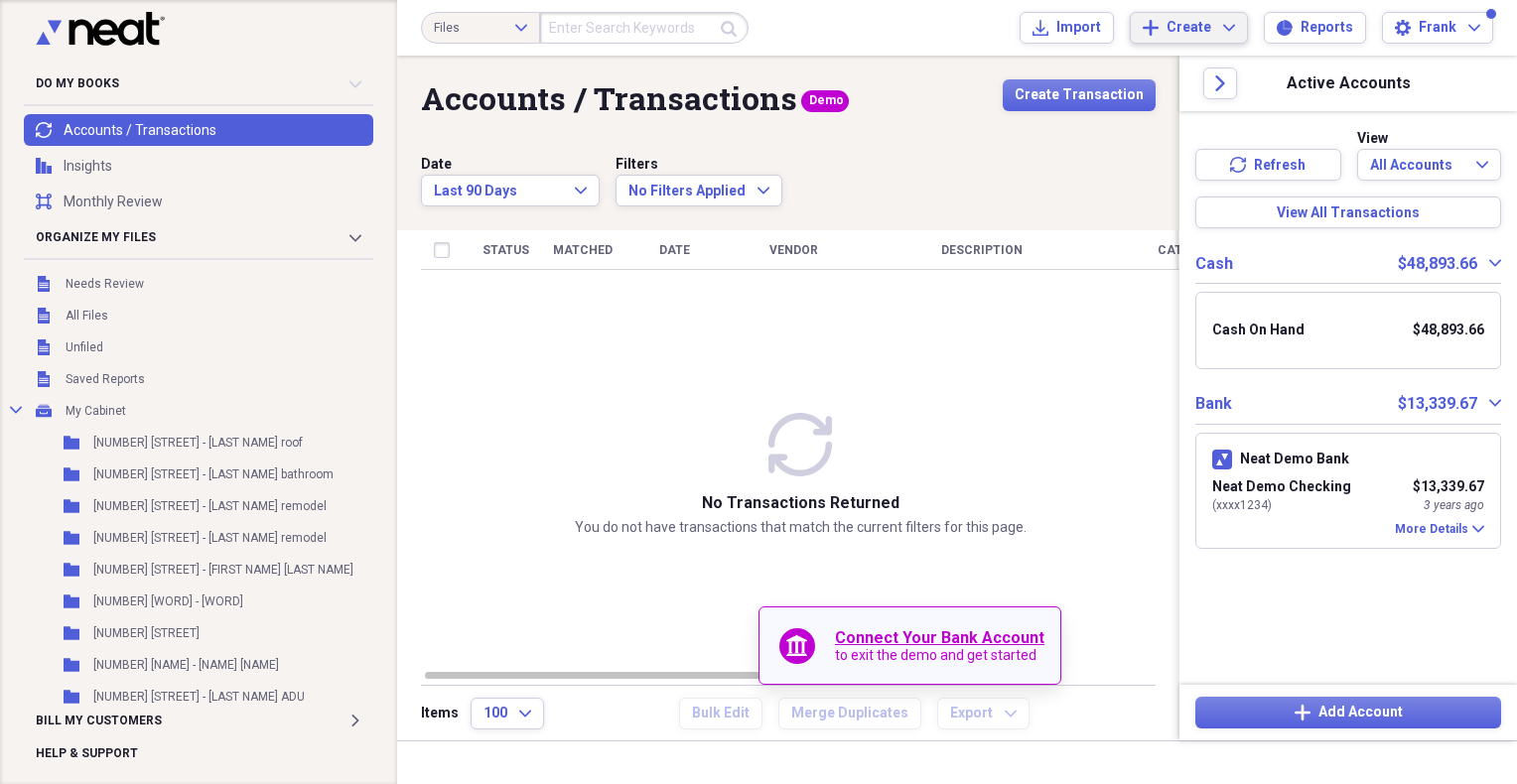 click on "Create Expand" at bounding box center (1200, 28) 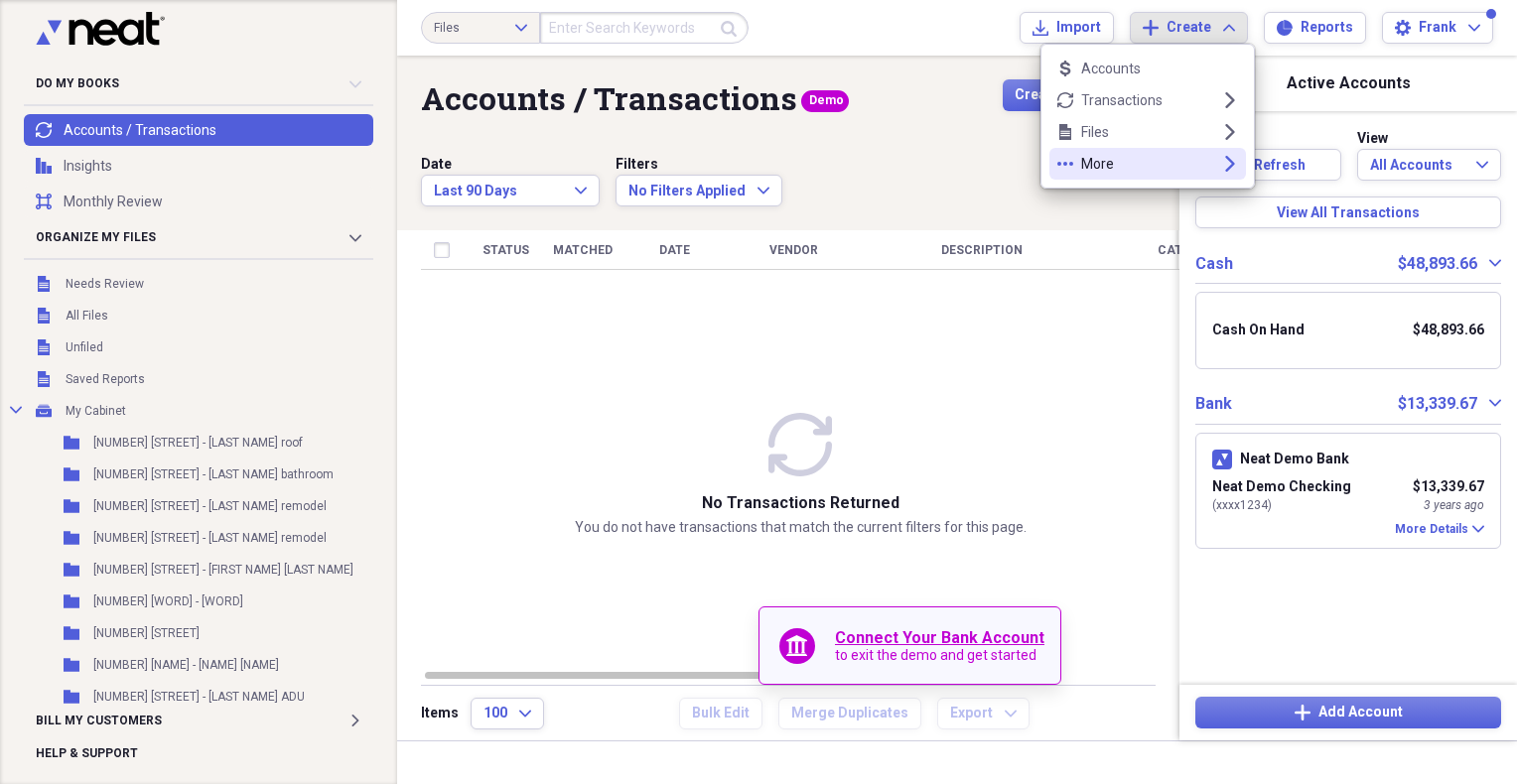 click on "More" at bounding box center [1148, 164] 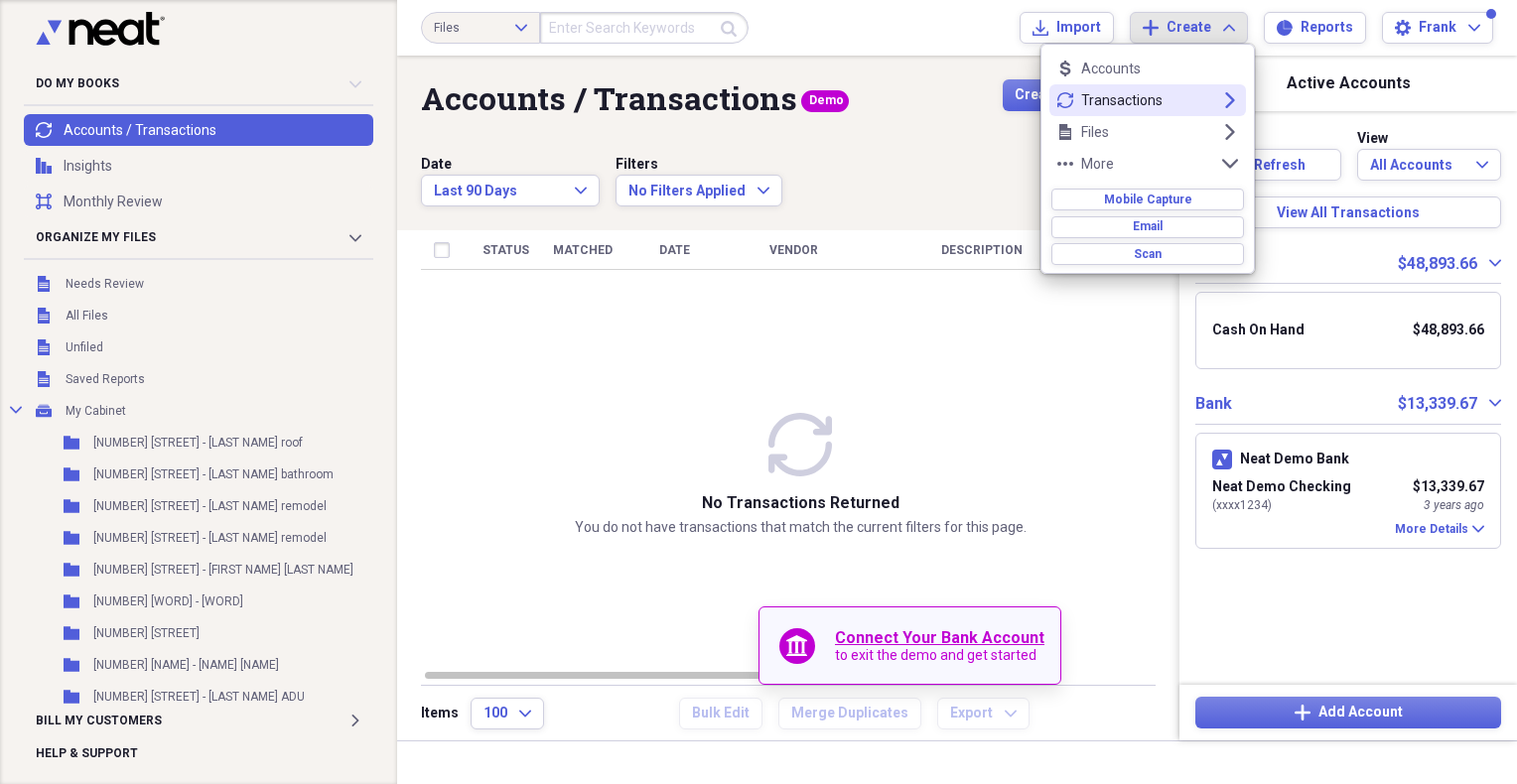 click on "Transactions" at bounding box center (1148, 100) 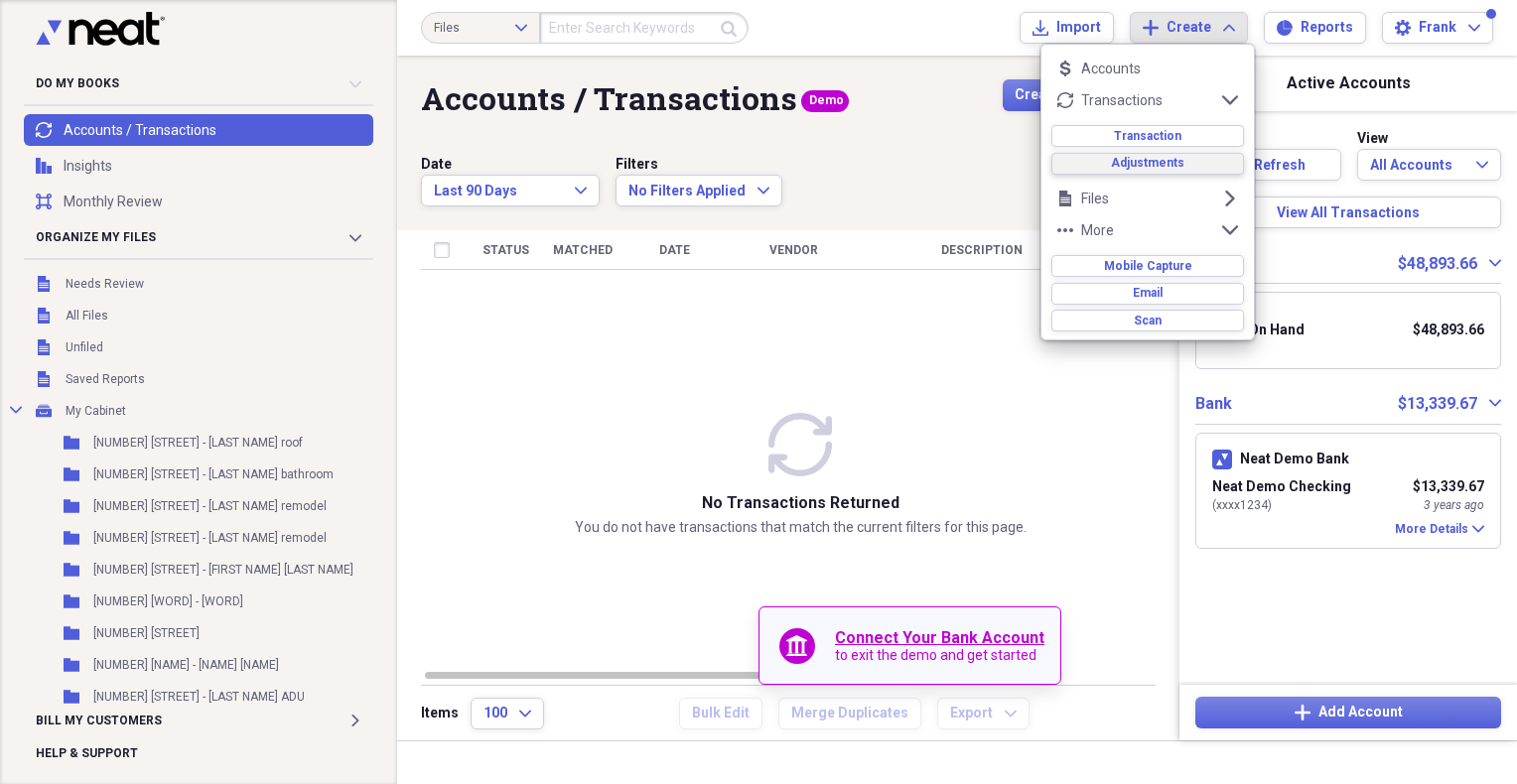 click on "Adjustments" at bounding box center [1148, 163] 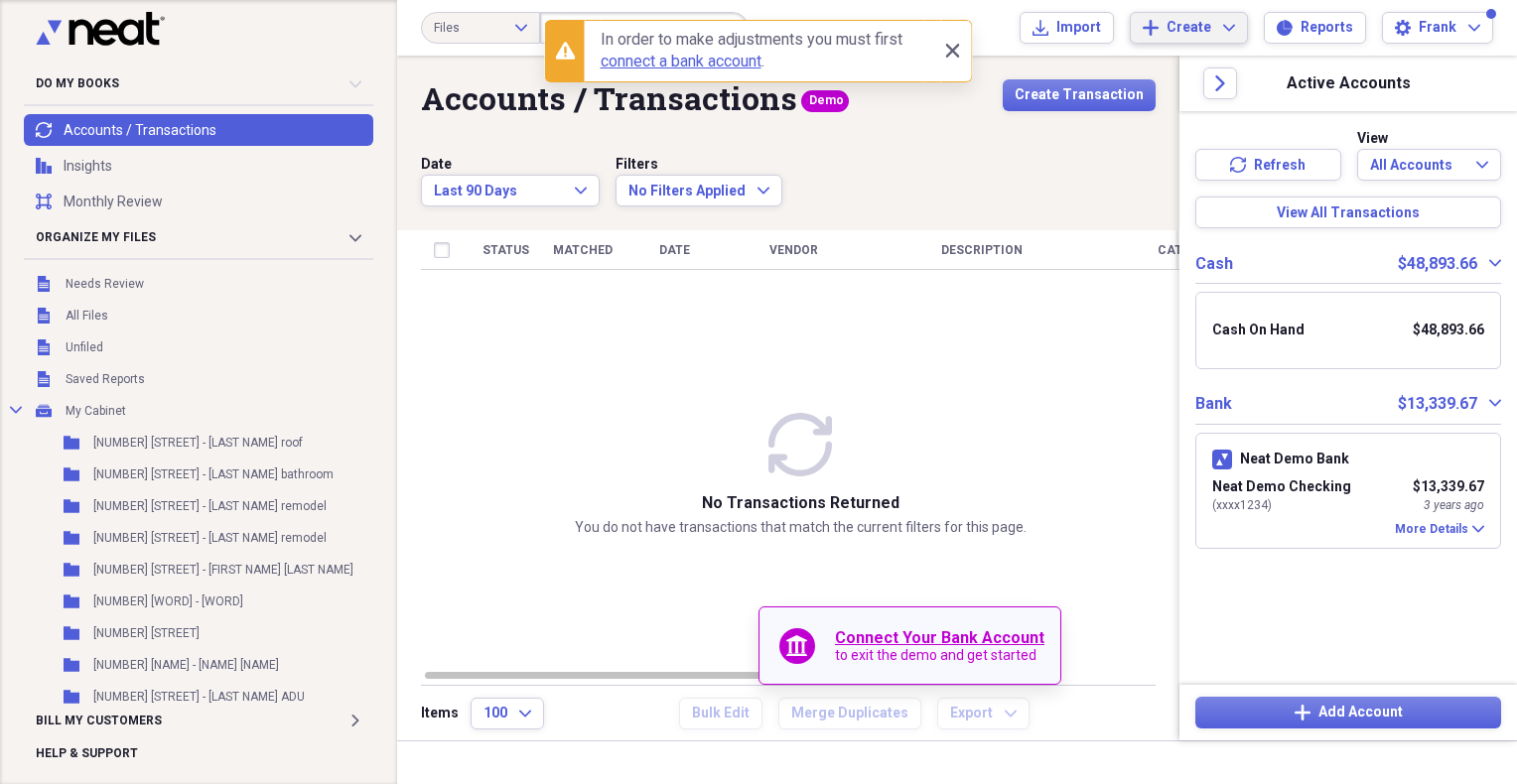 click on "Accounts / Transactions Demo Showing 0 items , totaling $0.00" at bounding box center [680, 108] 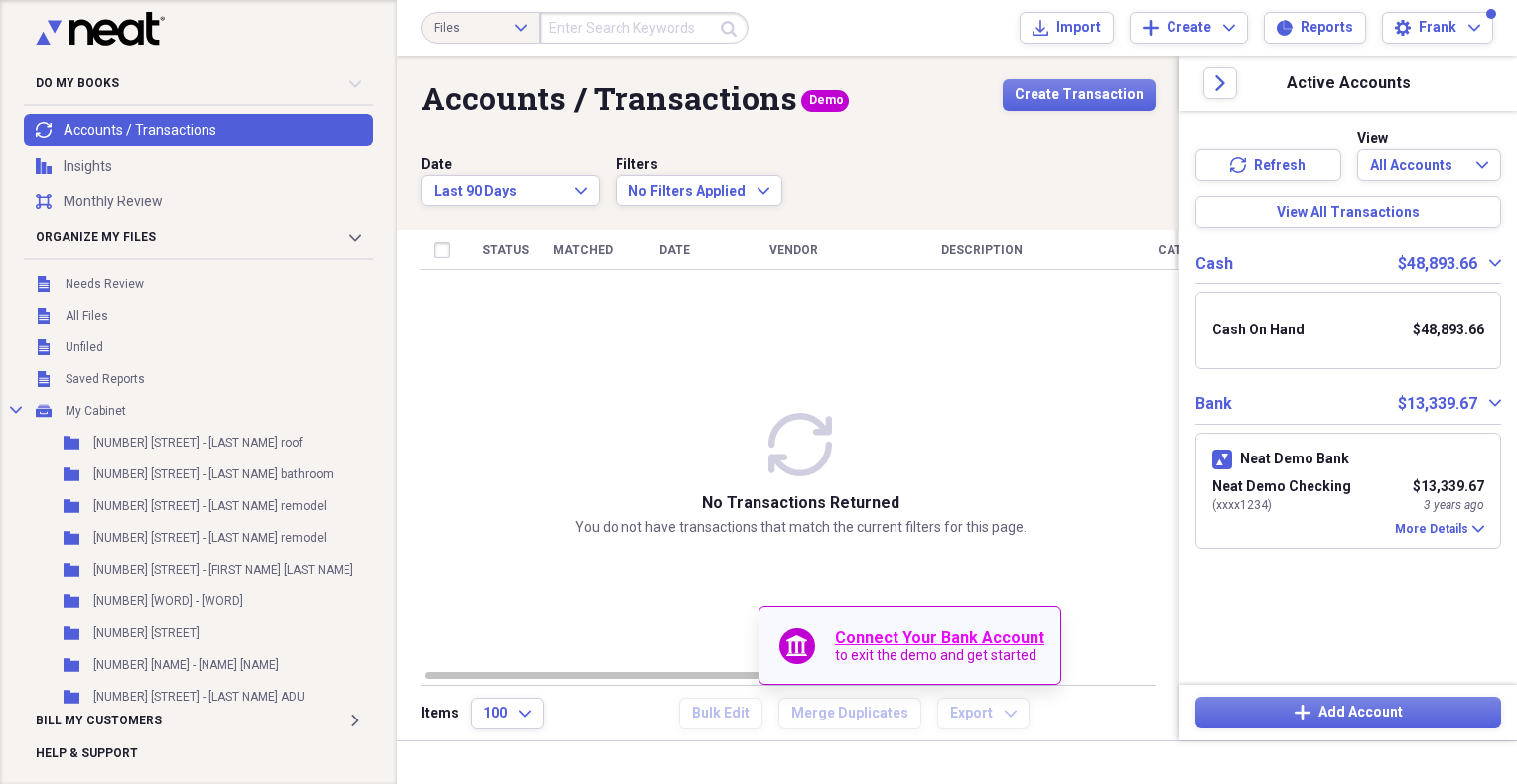 click on "Connect Your Bank Account" at bounding box center (939, 637) 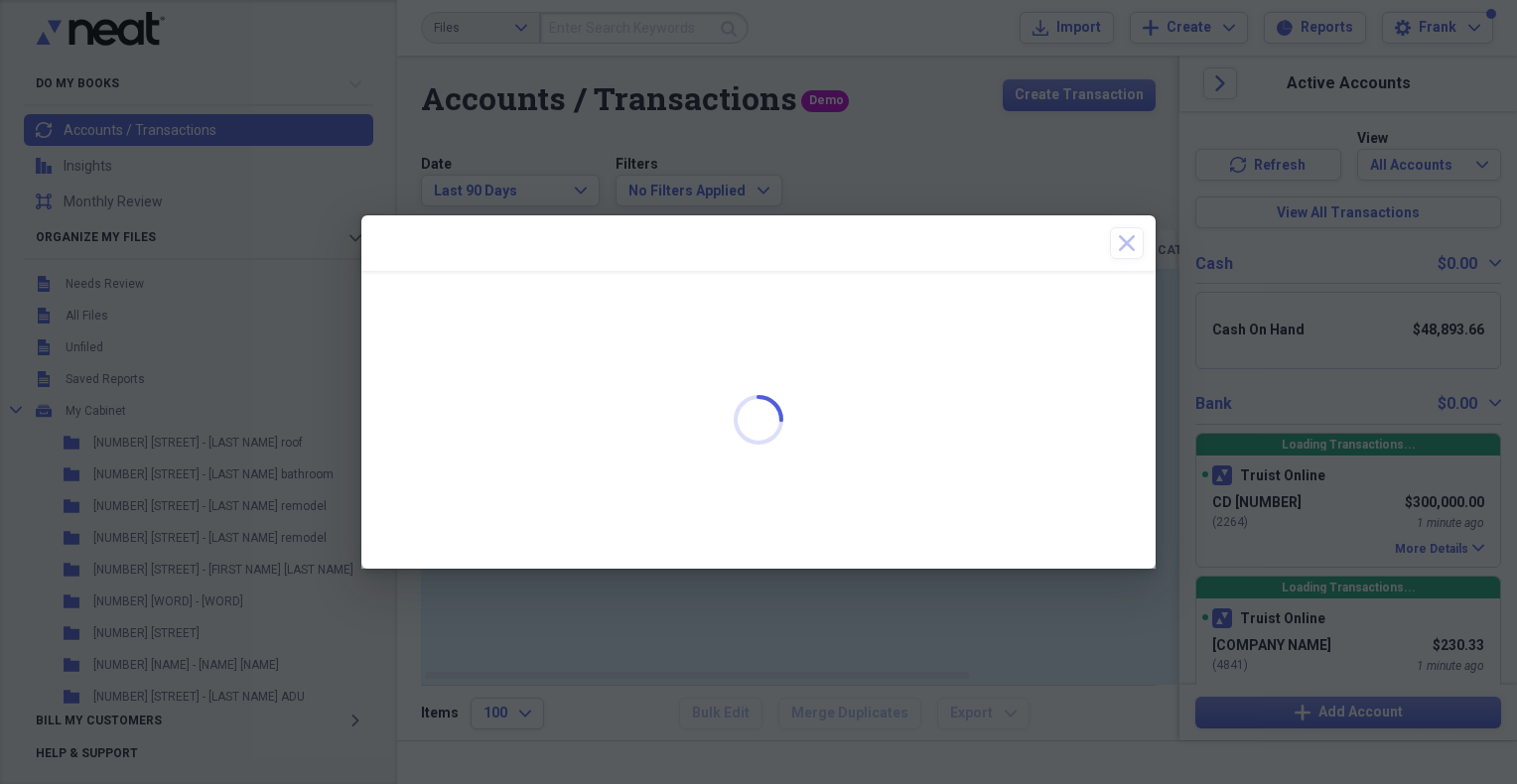 scroll, scrollTop: 0, scrollLeft: 0, axis: both 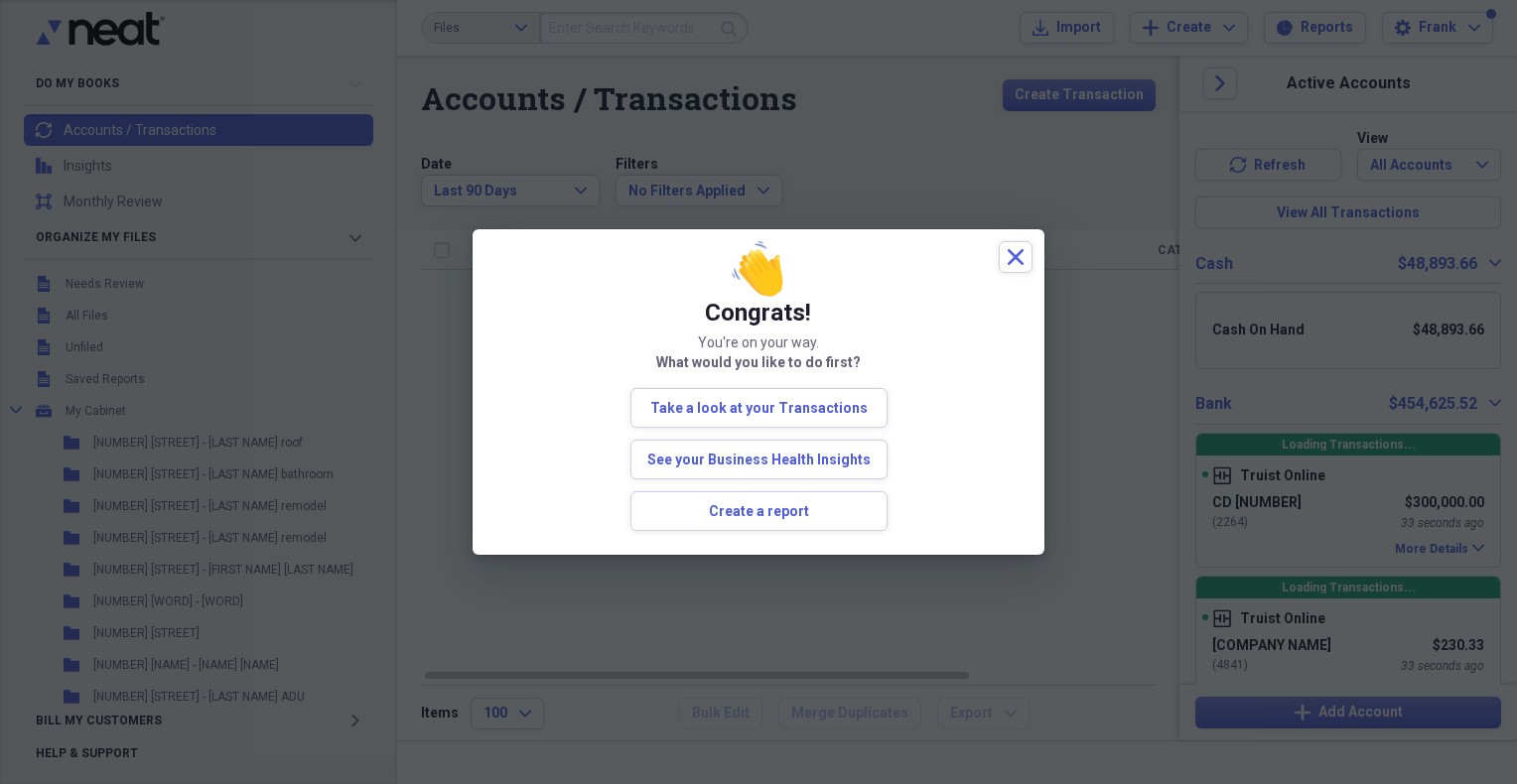 drag, startPoint x: 1490, startPoint y: 303, endPoint x: 1493, endPoint y: 383, distance: 80.05623 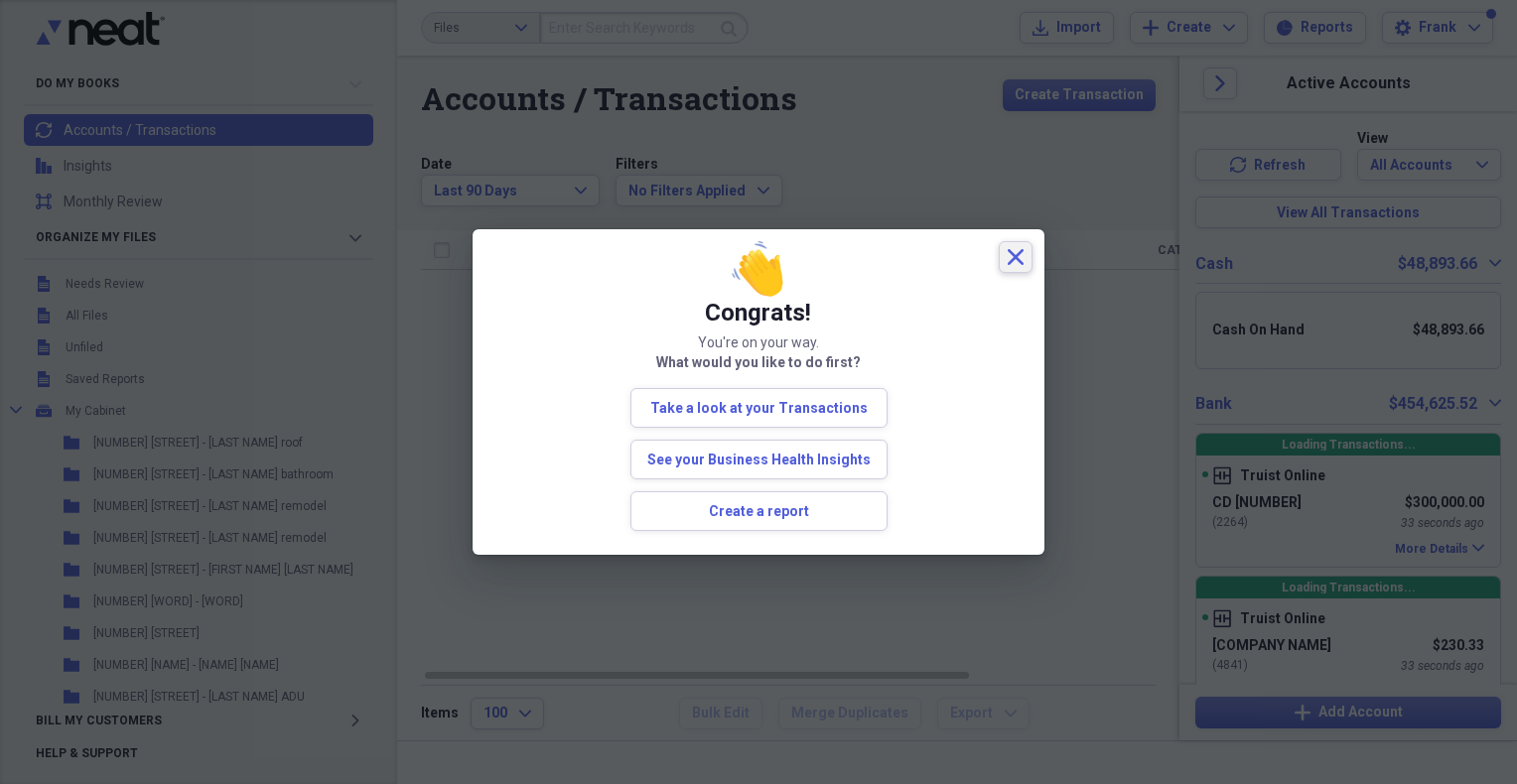 click 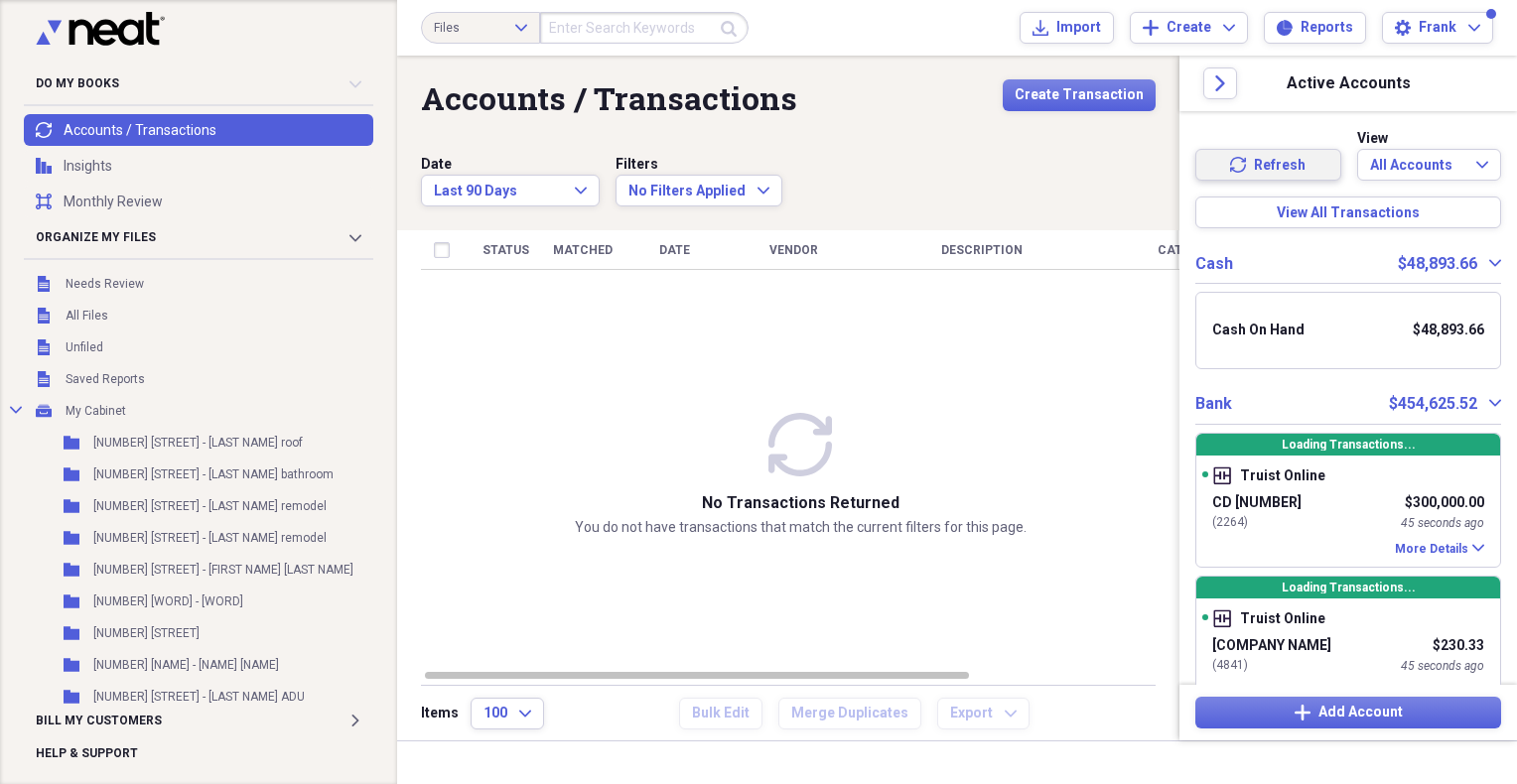 click on "Refresh" at bounding box center [1280, 166] 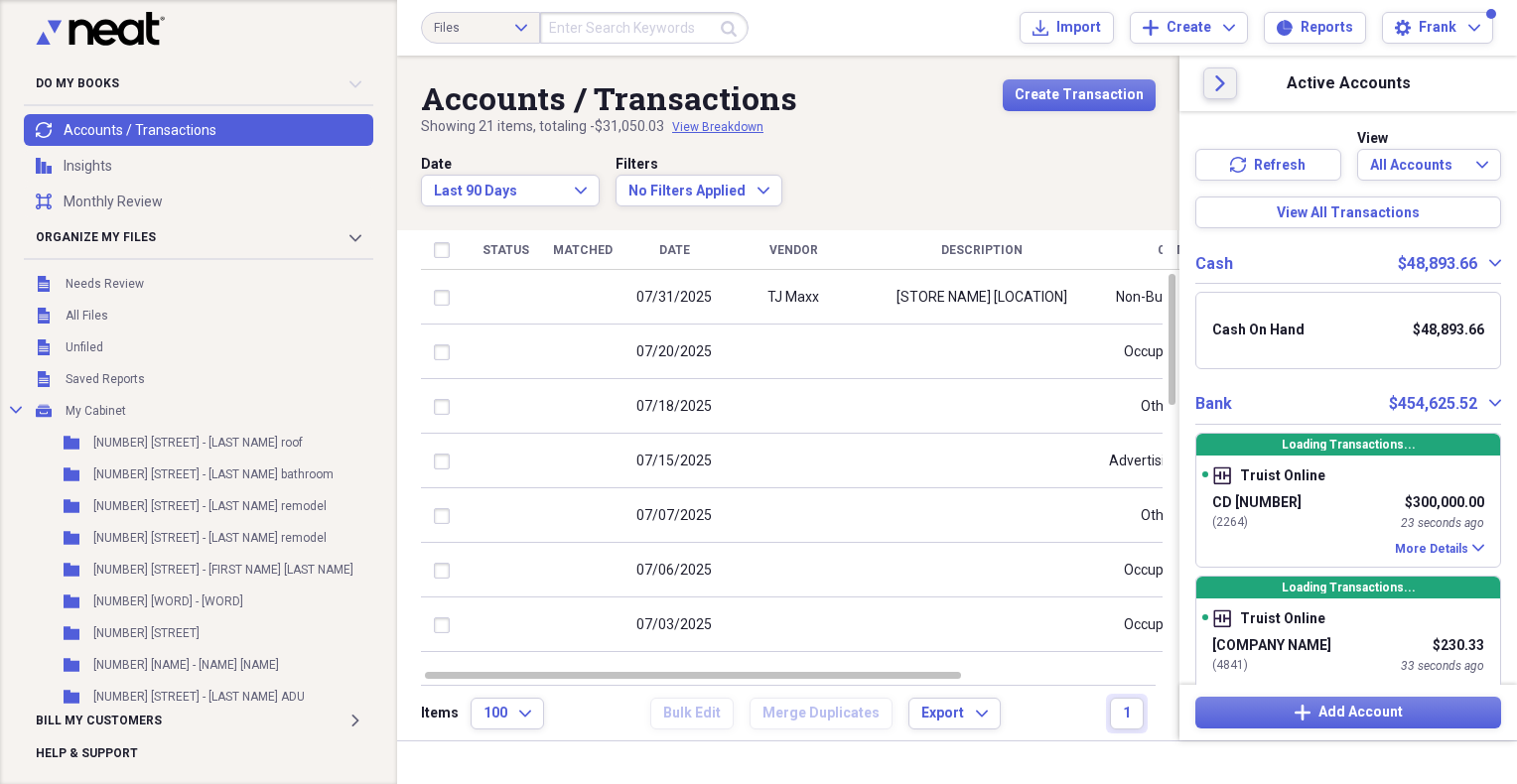 click 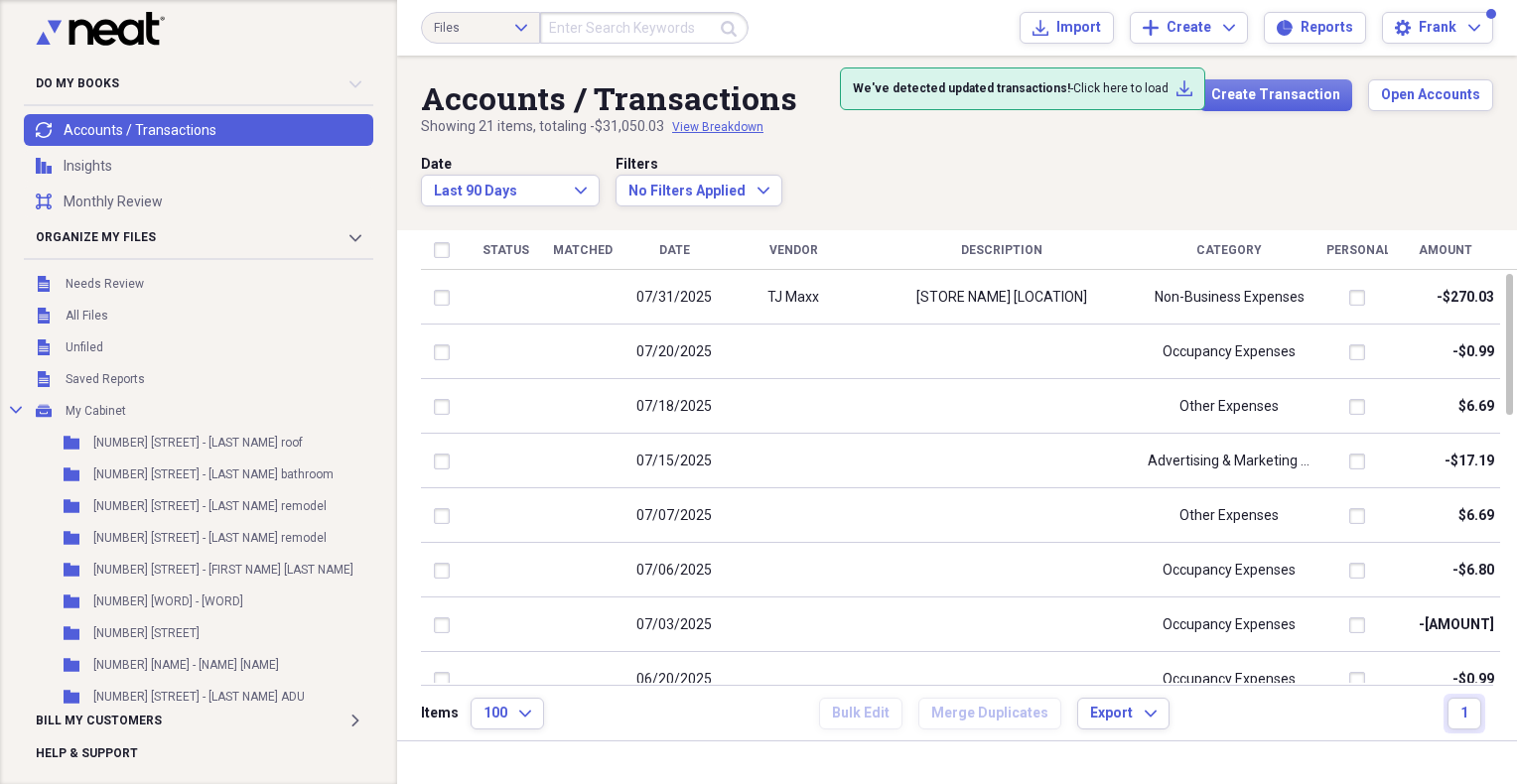 click on "transactions Accounts / Transactions" at bounding box center (199, 130) 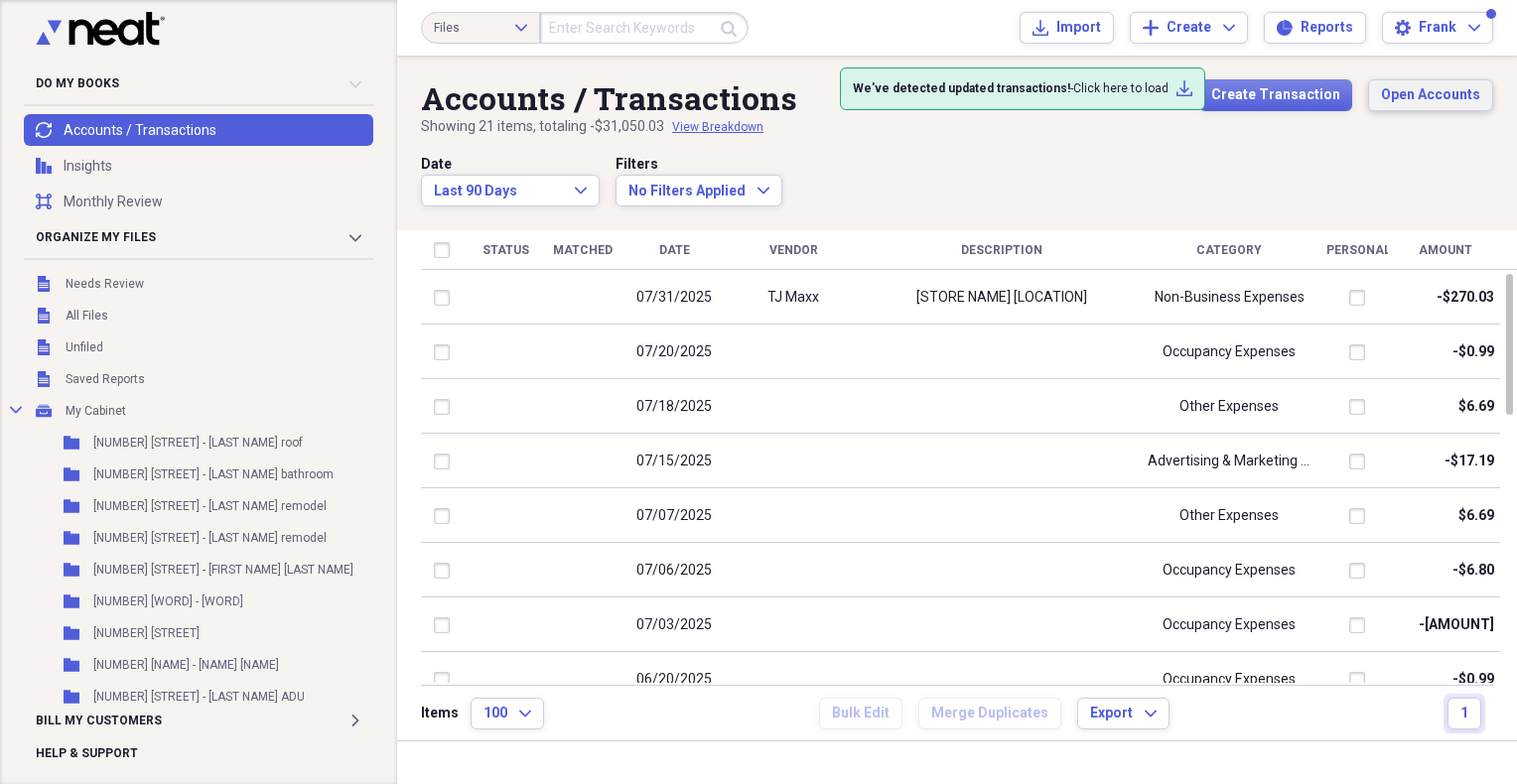 click on "Open Accounts" at bounding box center [1431, 95] 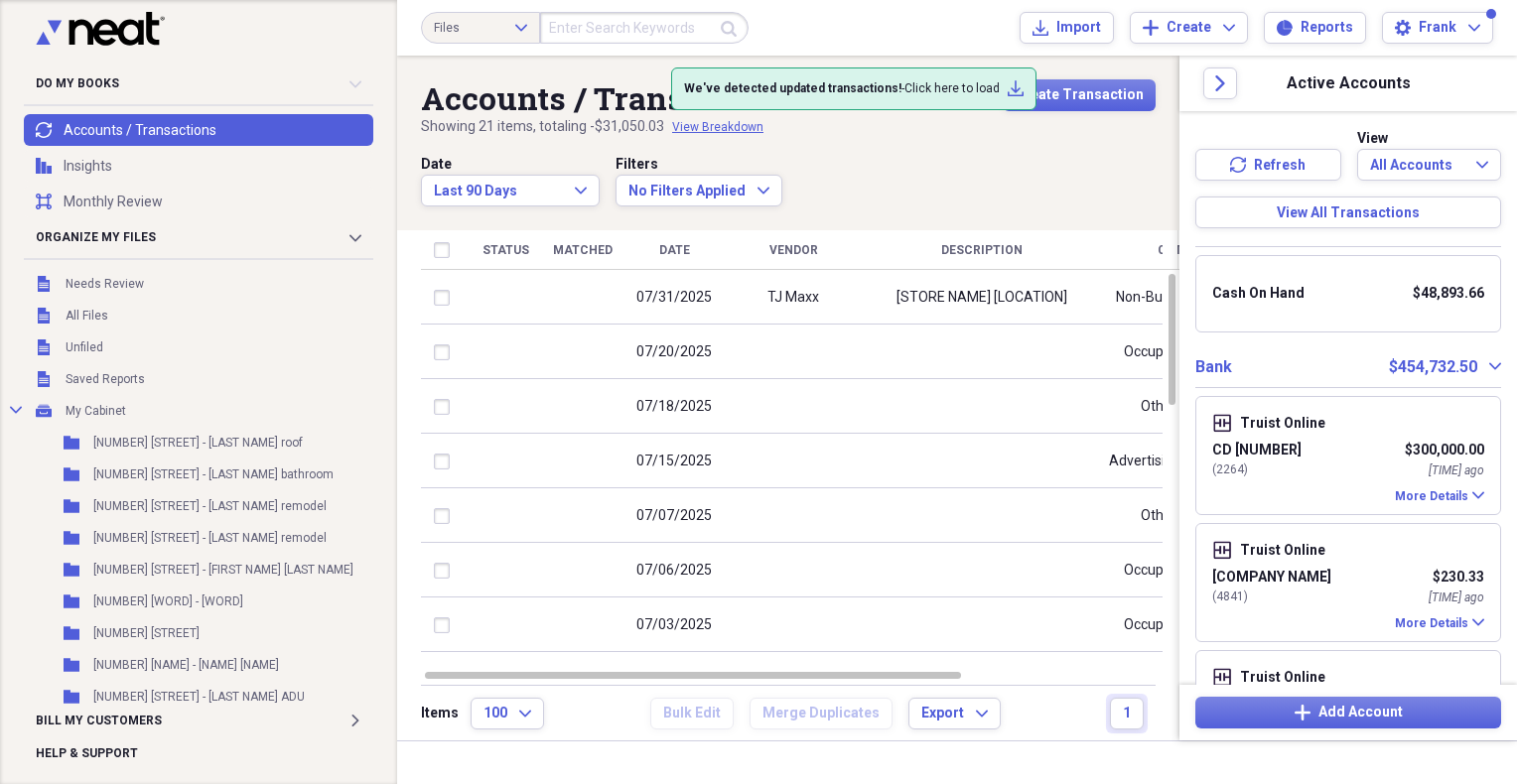 scroll, scrollTop: 0, scrollLeft: 0, axis: both 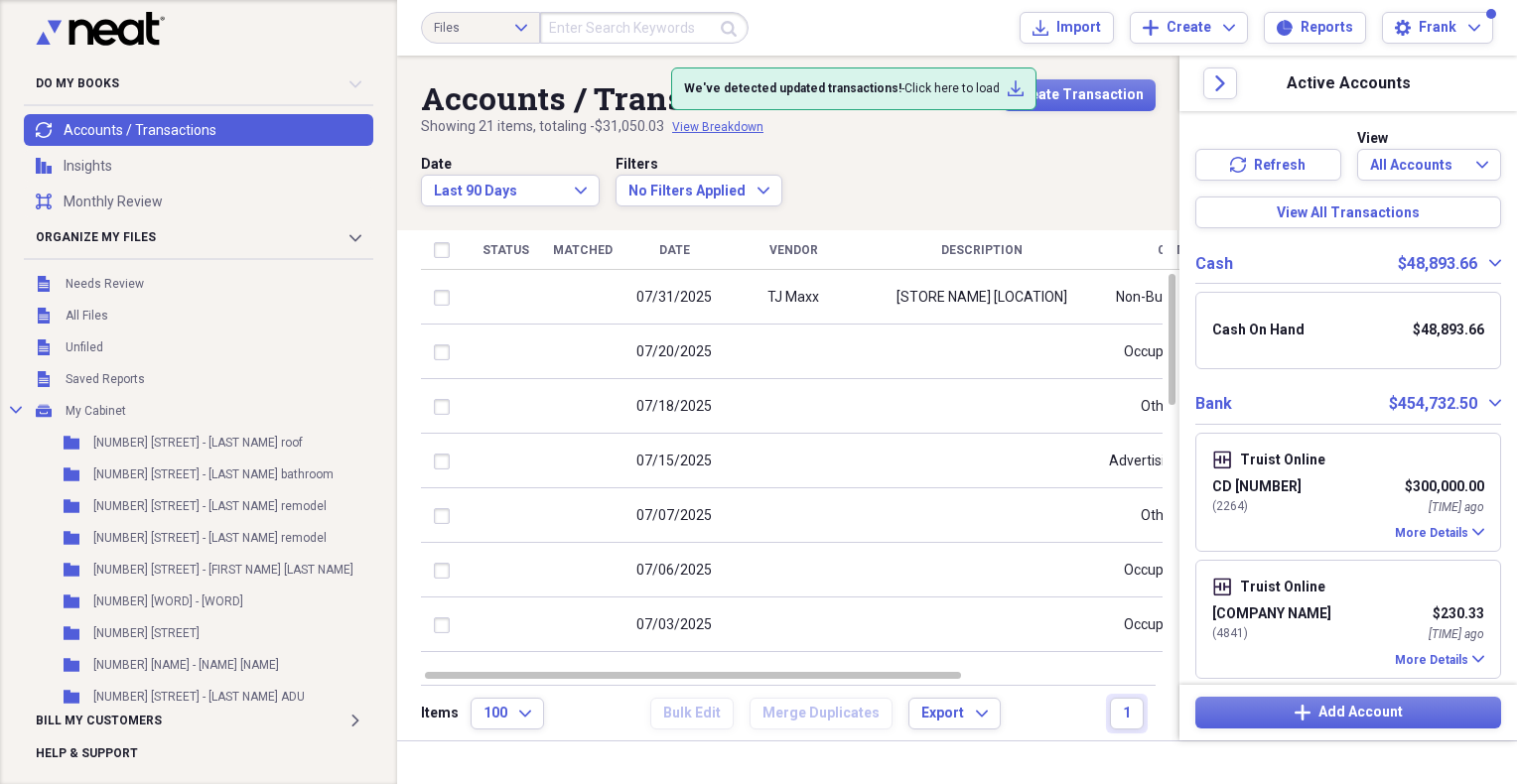 click on "Collapse" at bounding box center [1489, 264] 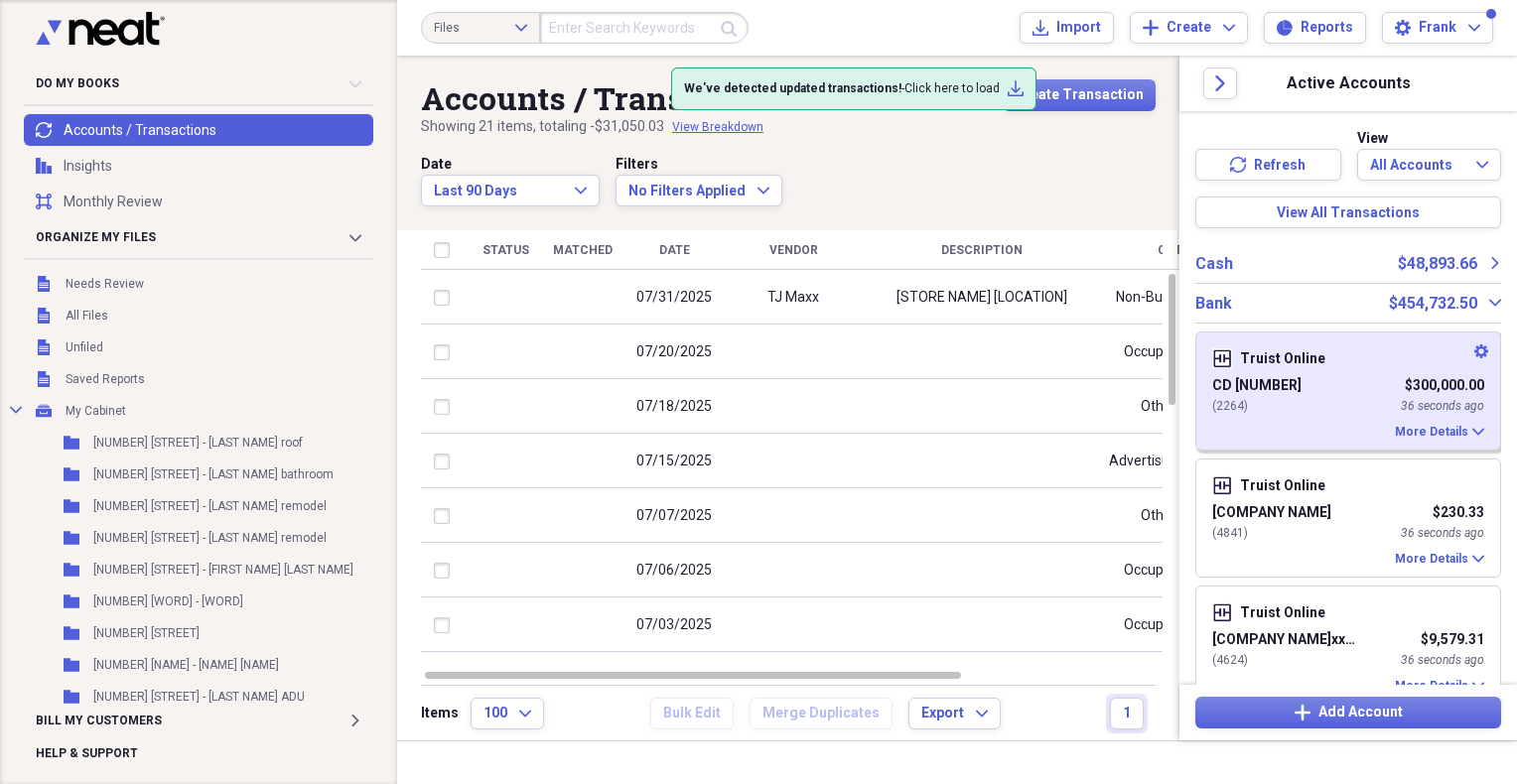 click on "More Details" at bounding box center [1432, 432] 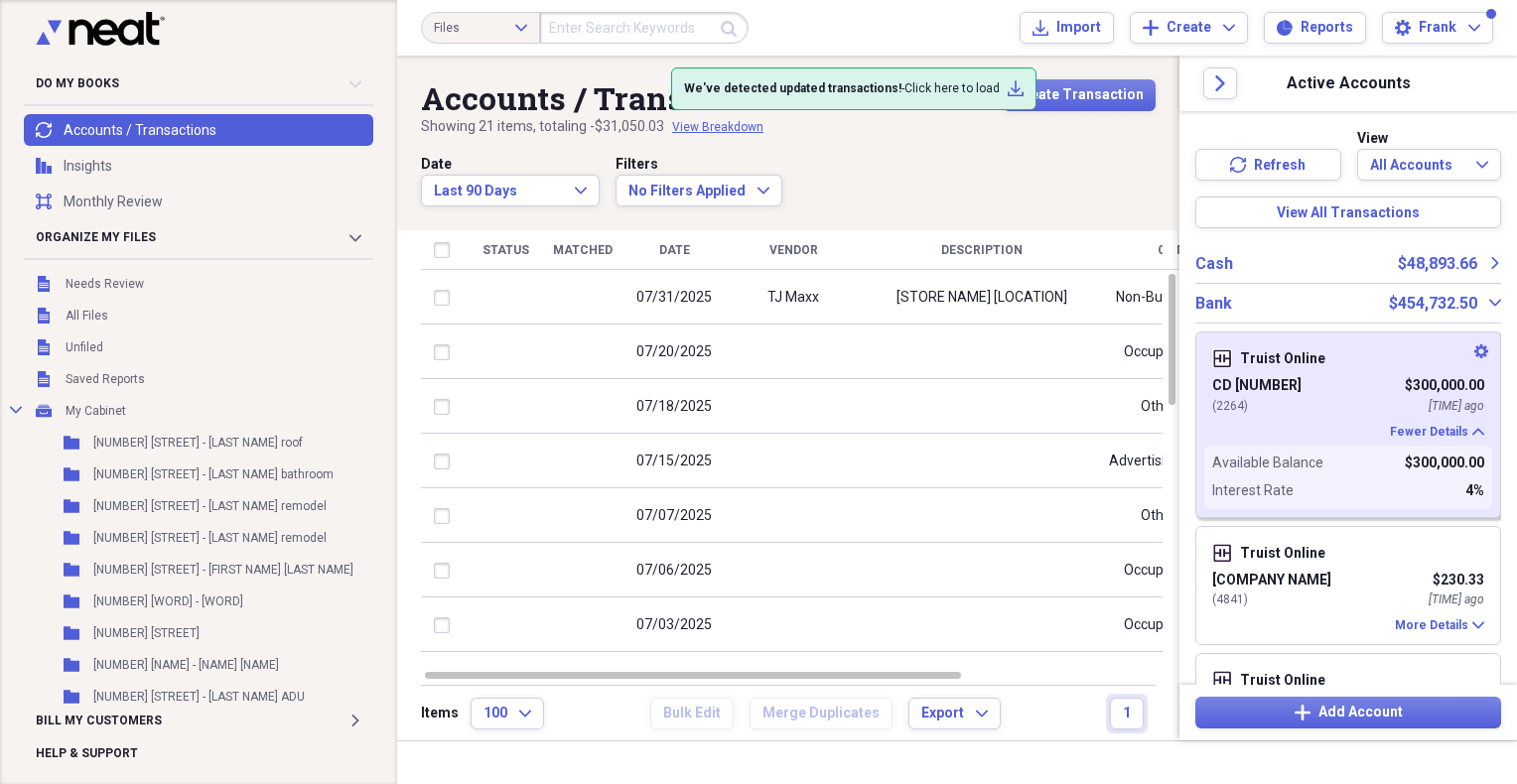 click on "Settings" 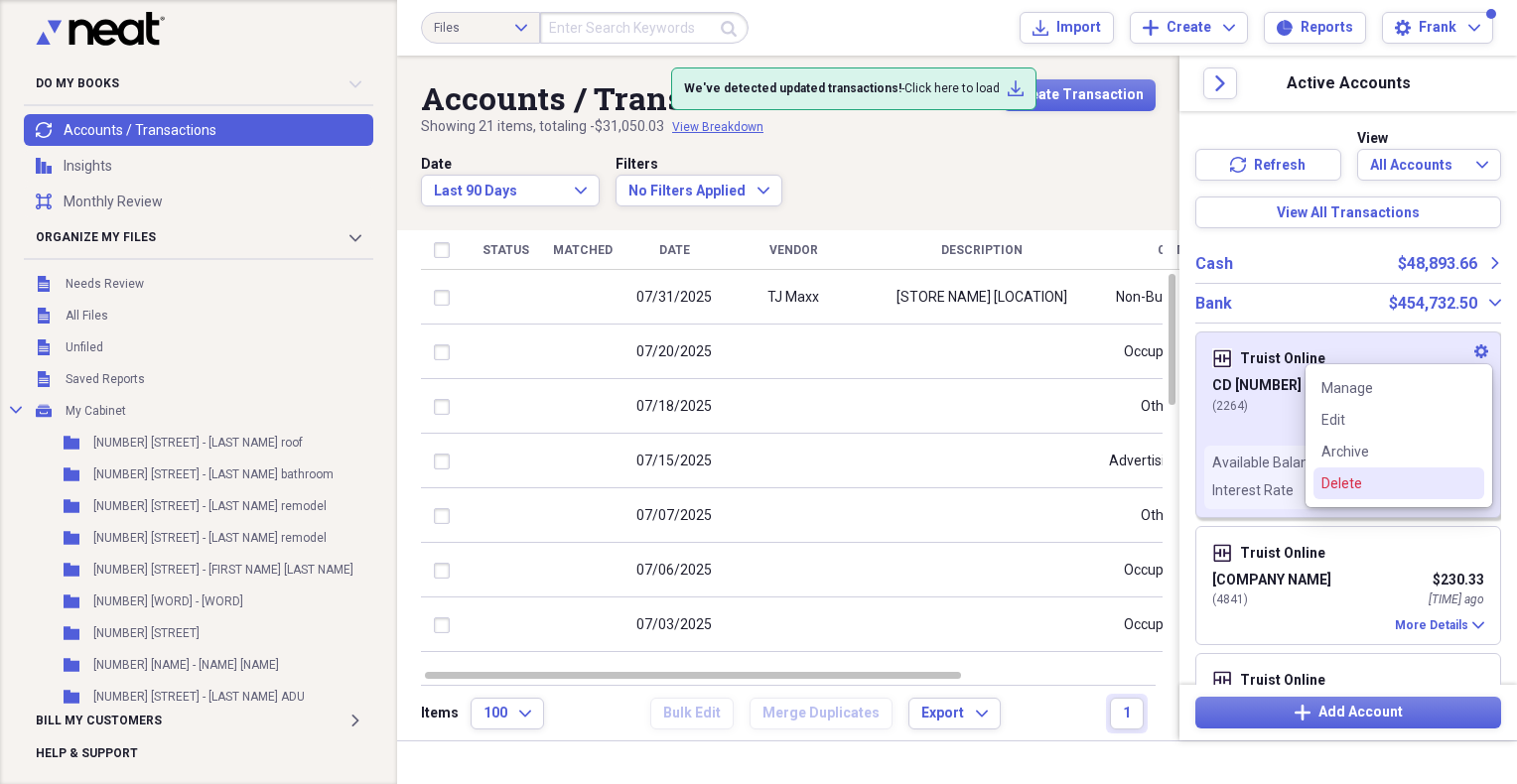 click on "Delete" at bounding box center (1387, 483) 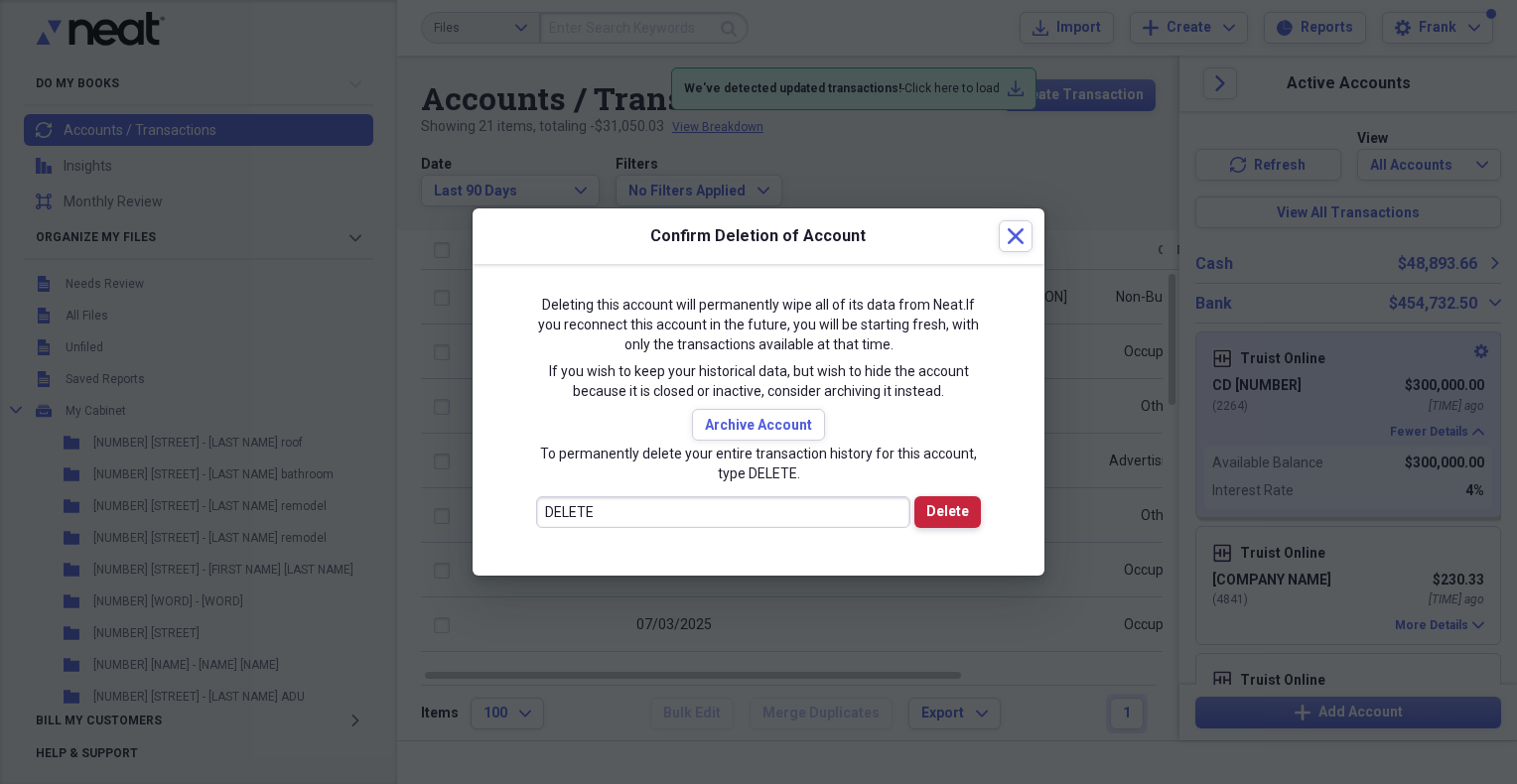 type on "DELETE" 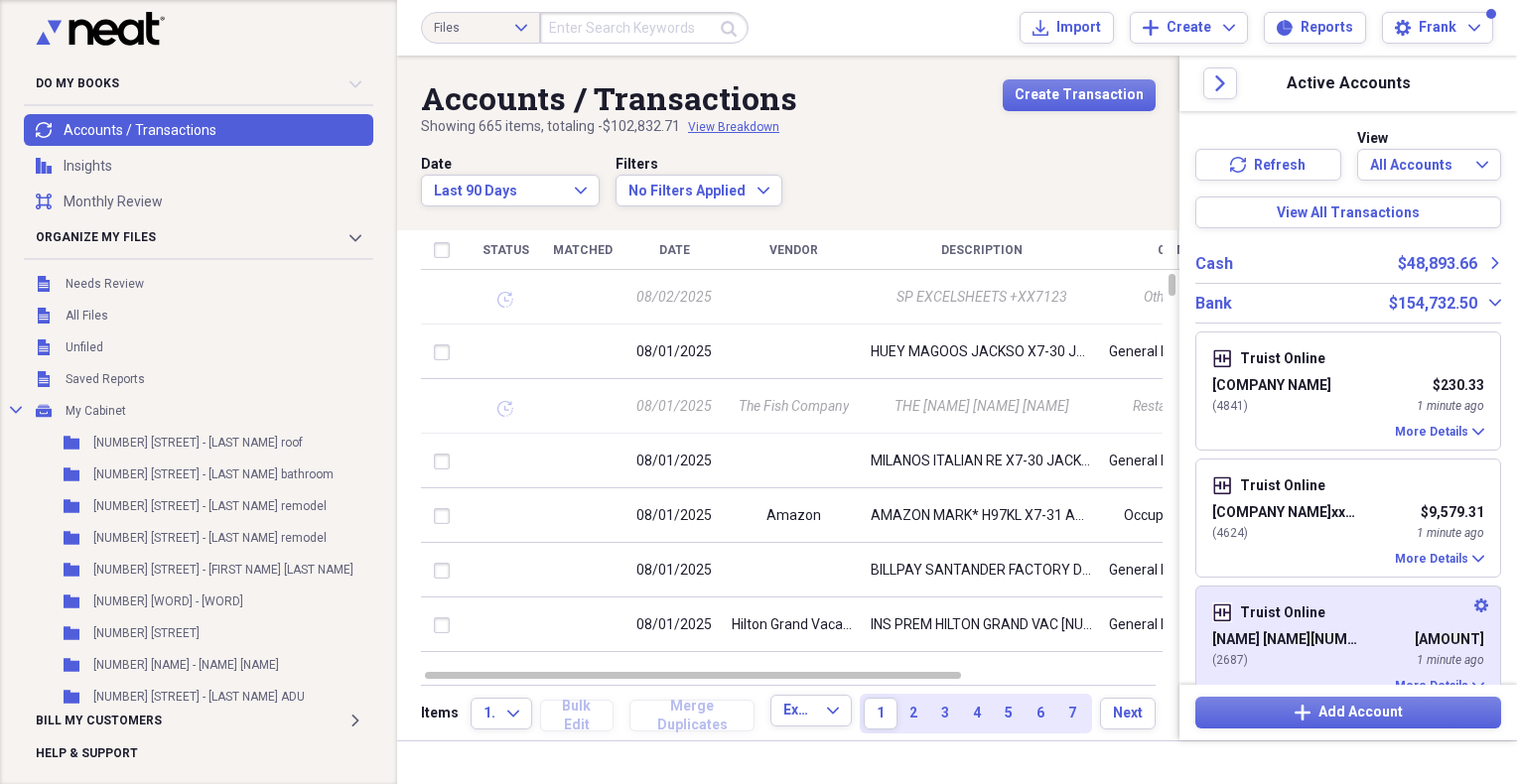 click 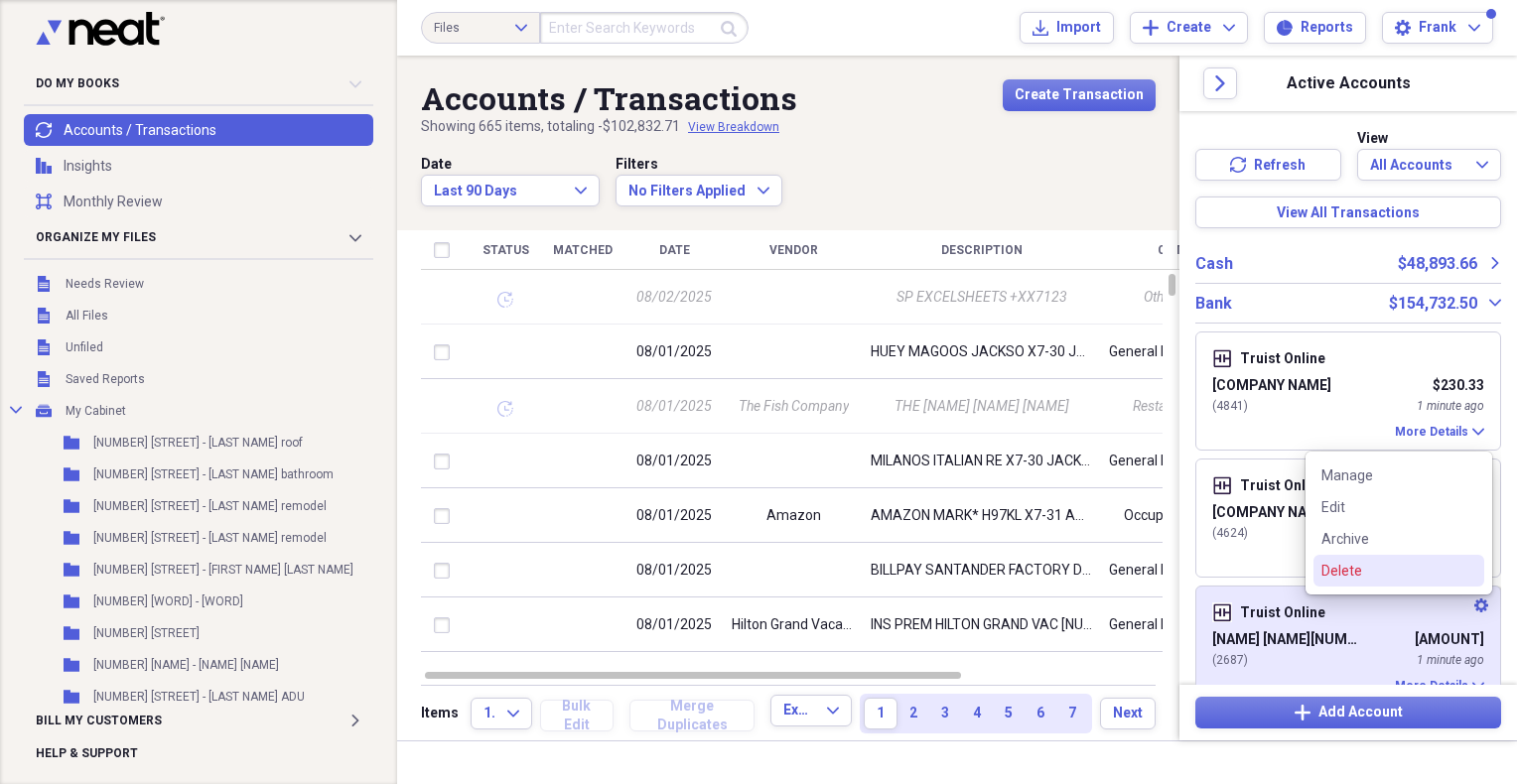 click on "Delete" at bounding box center [1387, 571] 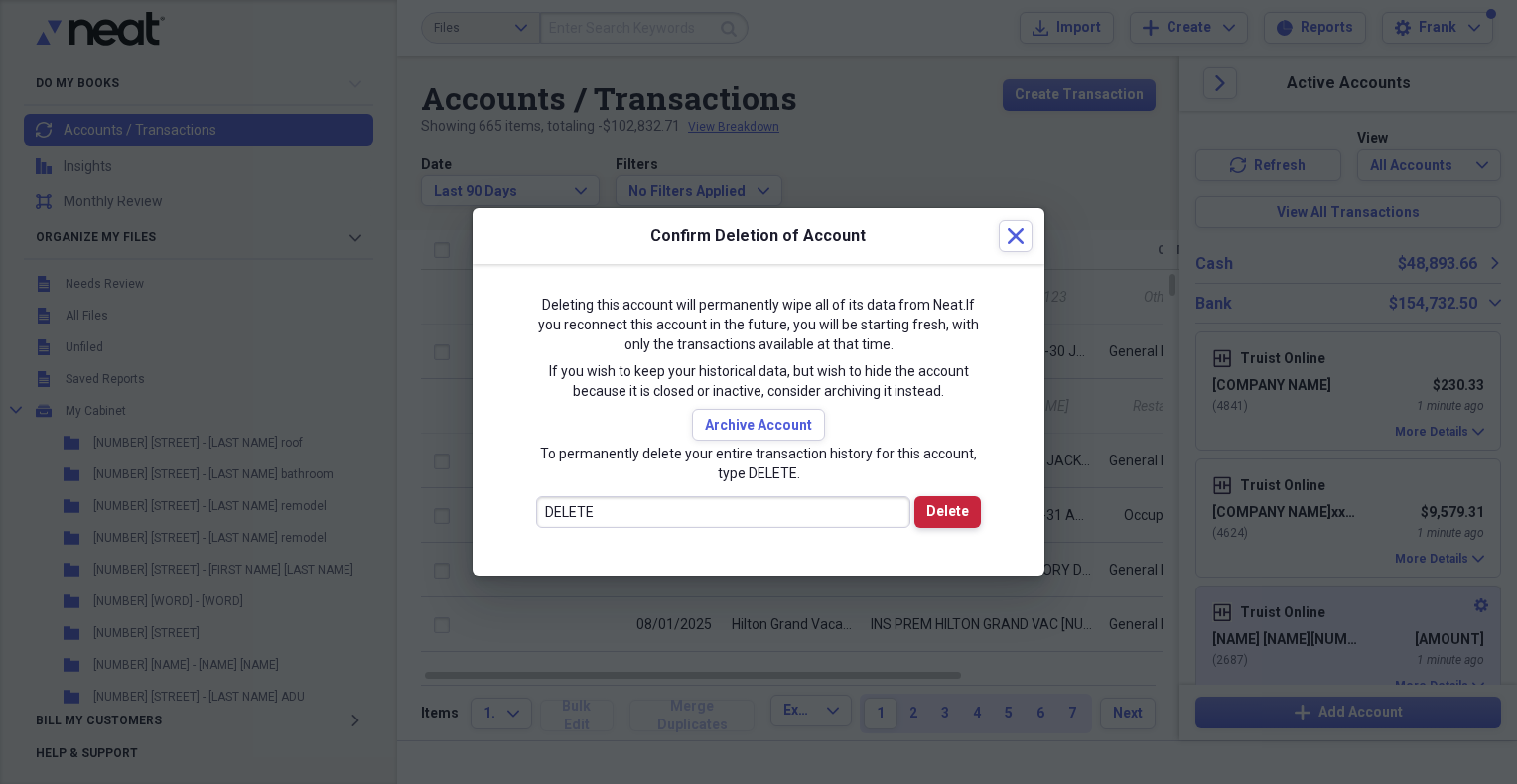 type on "DELETE" 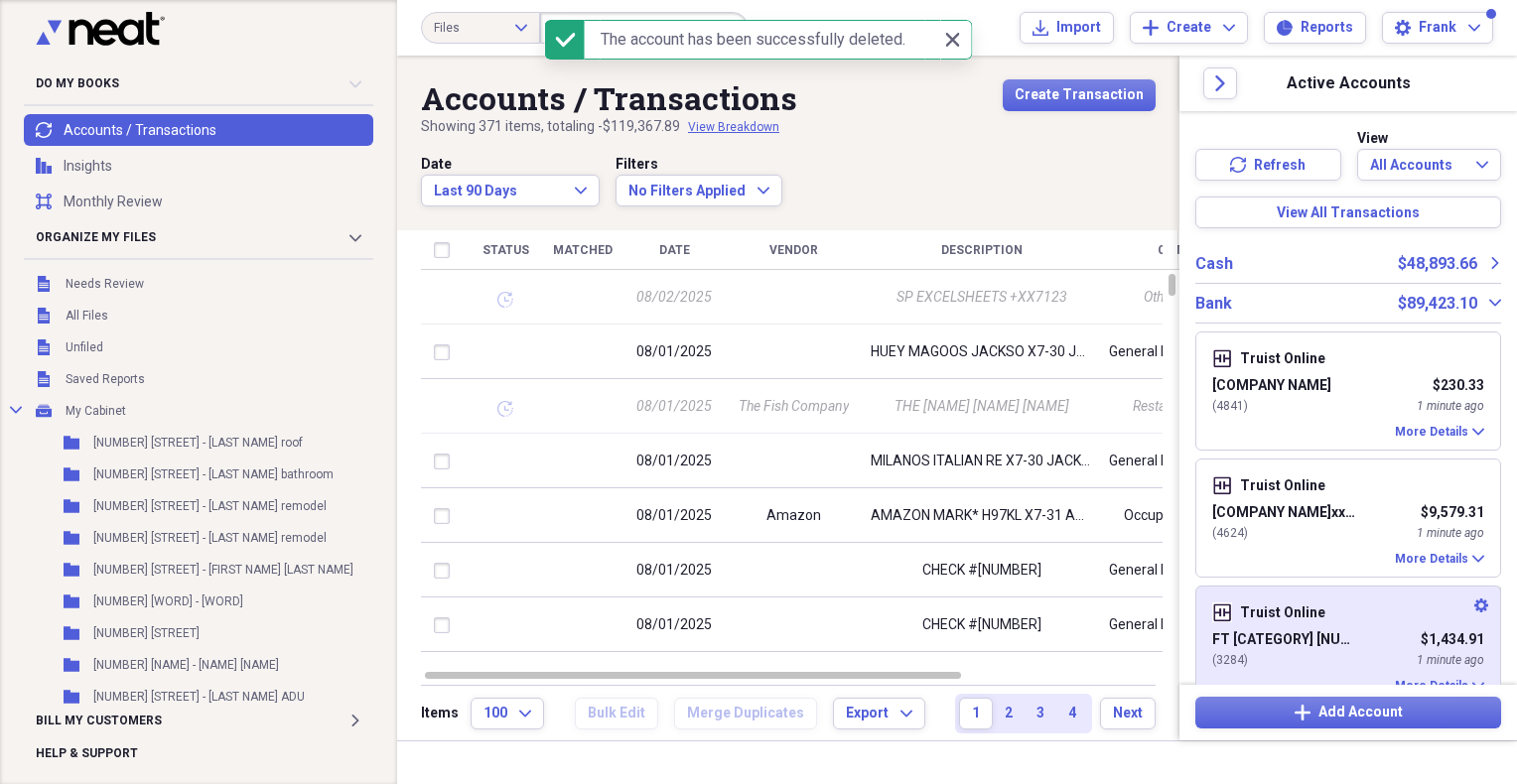 click 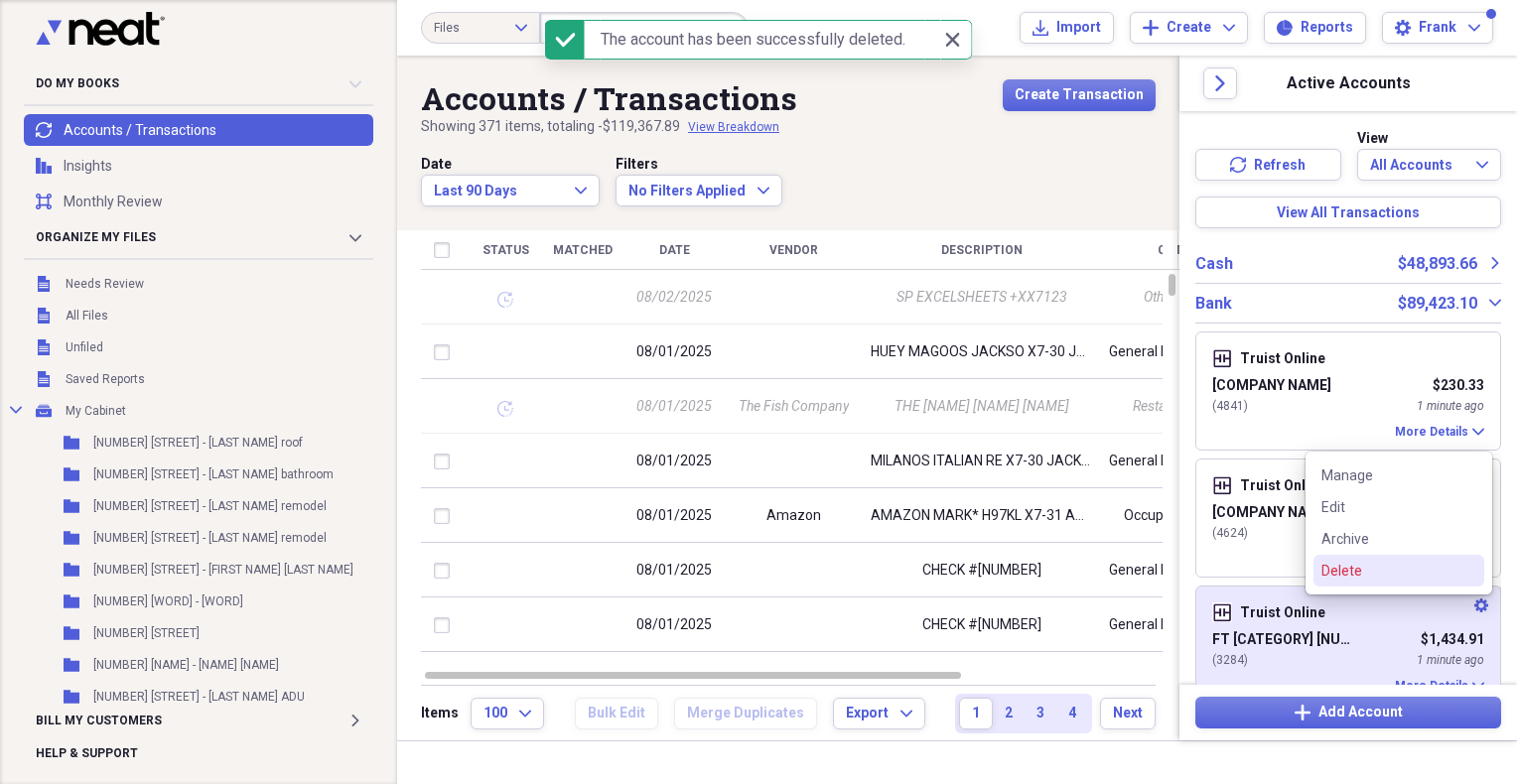 click on "Delete" at bounding box center (1387, 571) 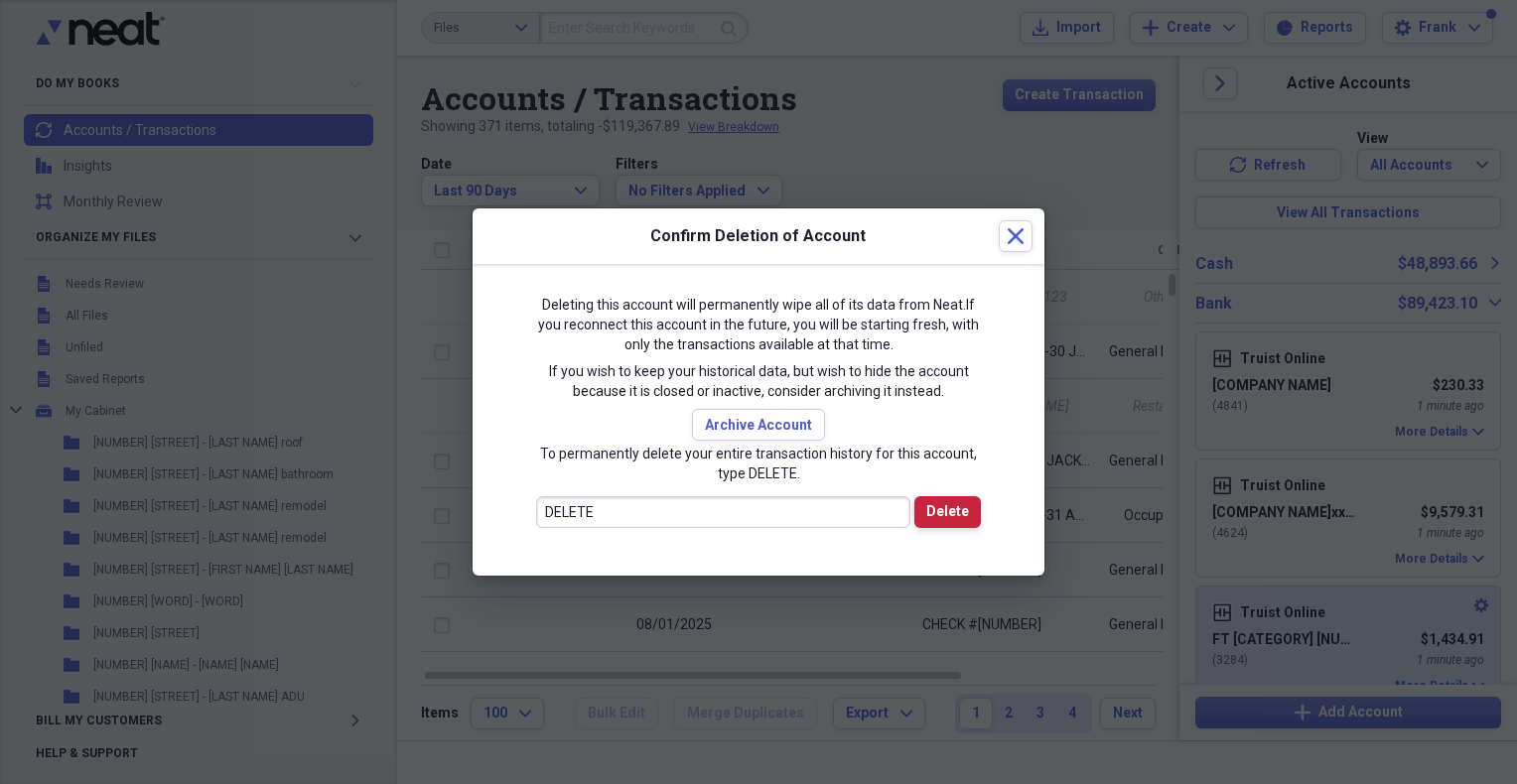 type on "DELETE" 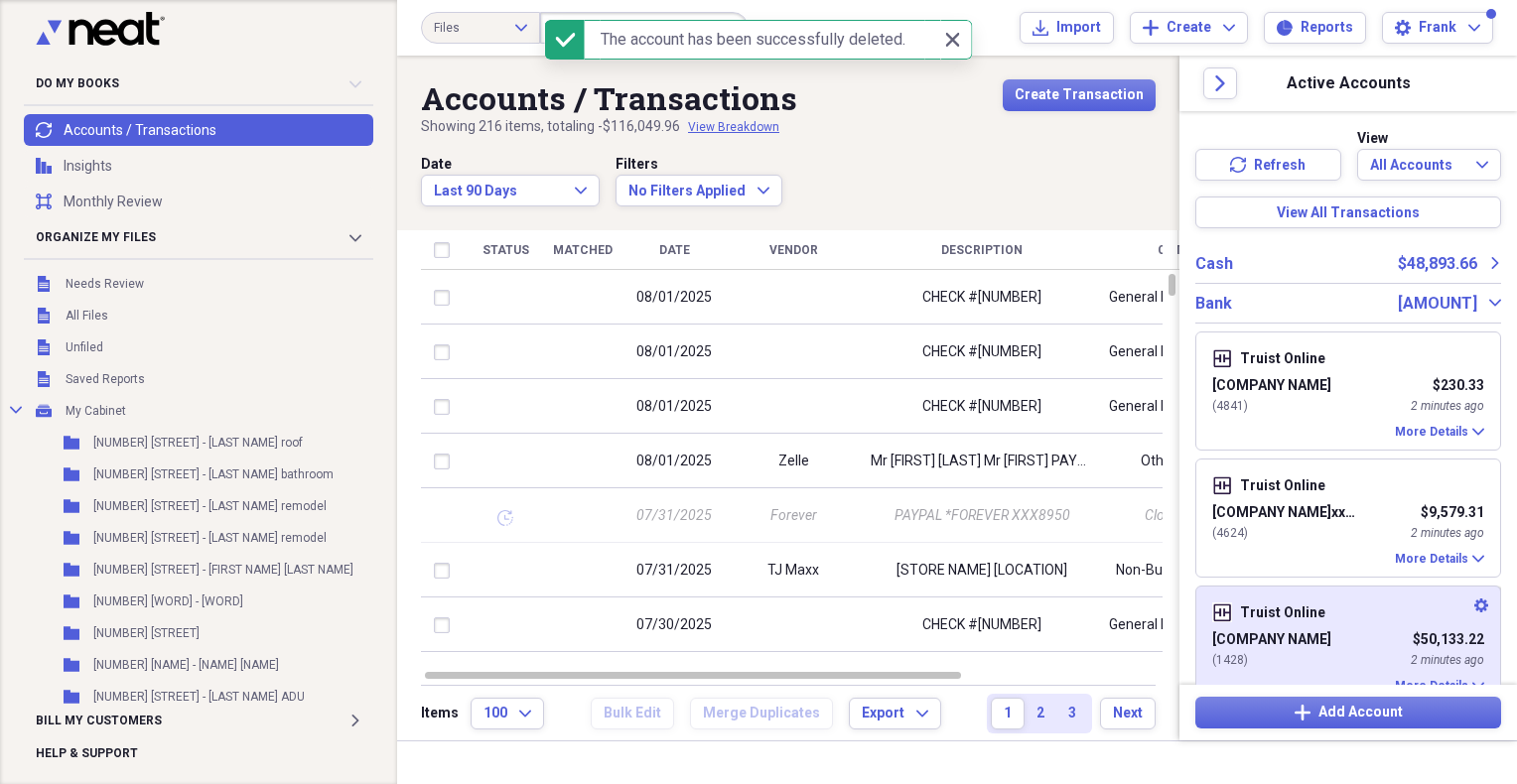 click on "Settings" 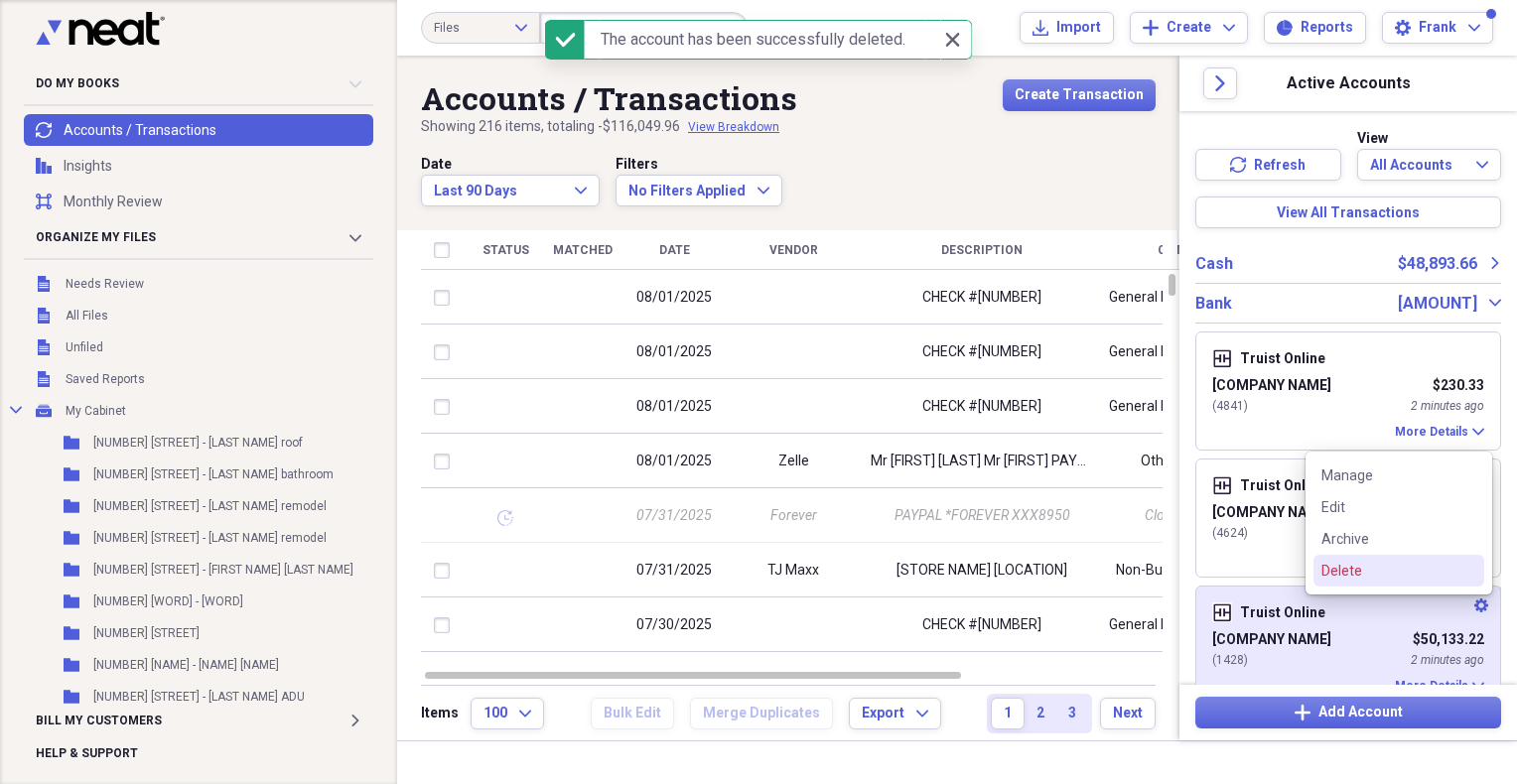 click on "Delete" at bounding box center (1387, 571) 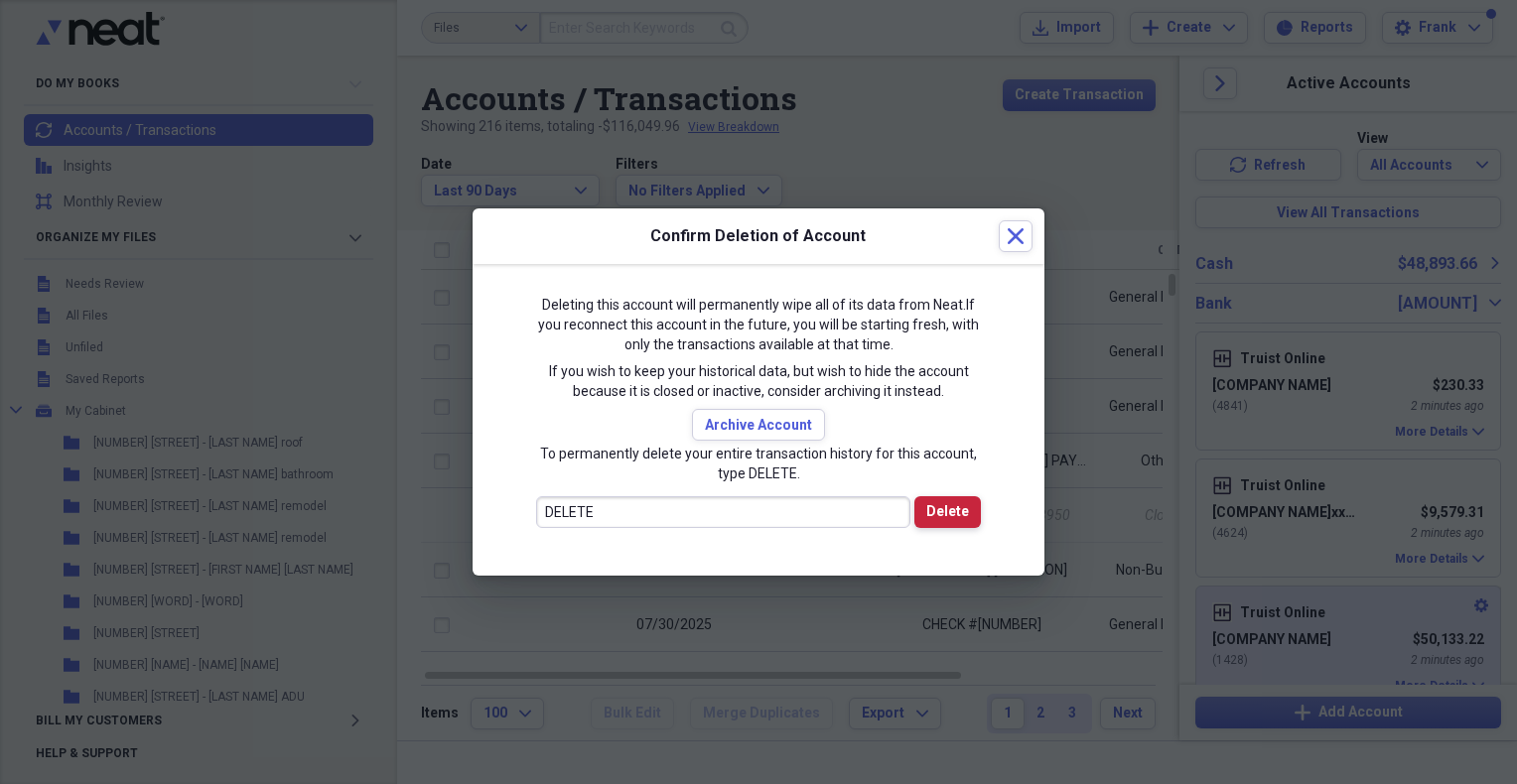 type on "DELETE" 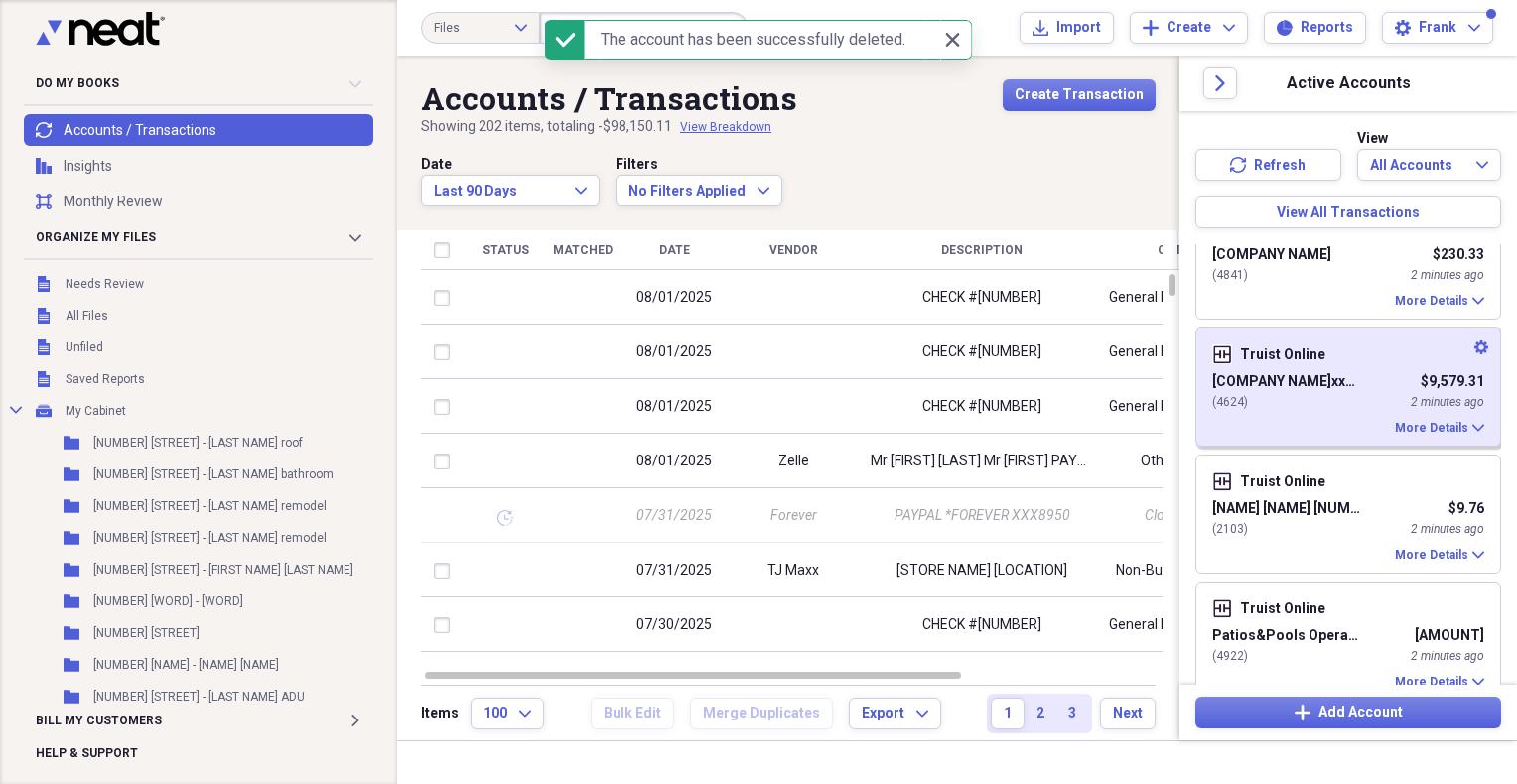 scroll, scrollTop: 165, scrollLeft: 0, axis: vertical 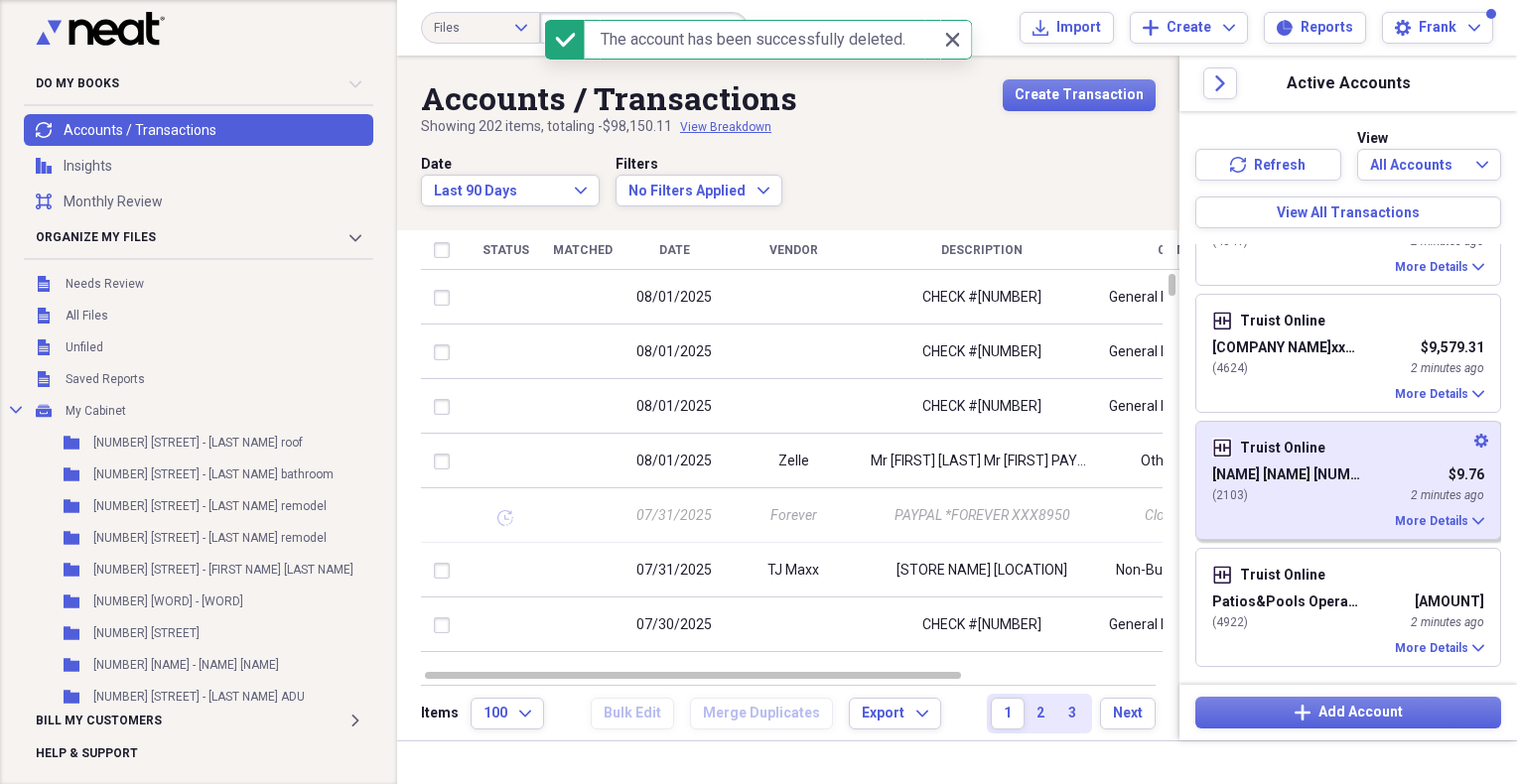 click 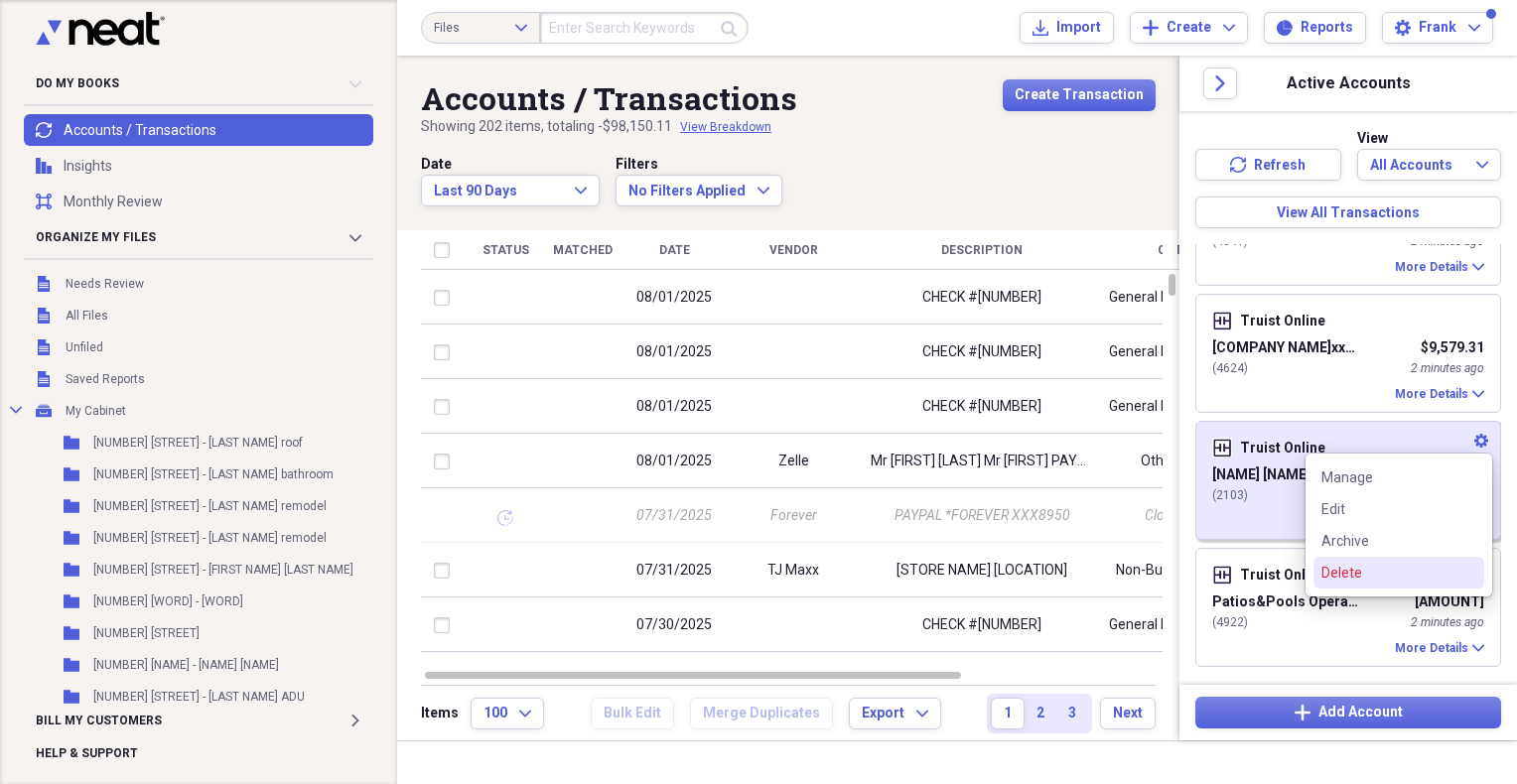 click on "Delete" at bounding box center [1387, 573] 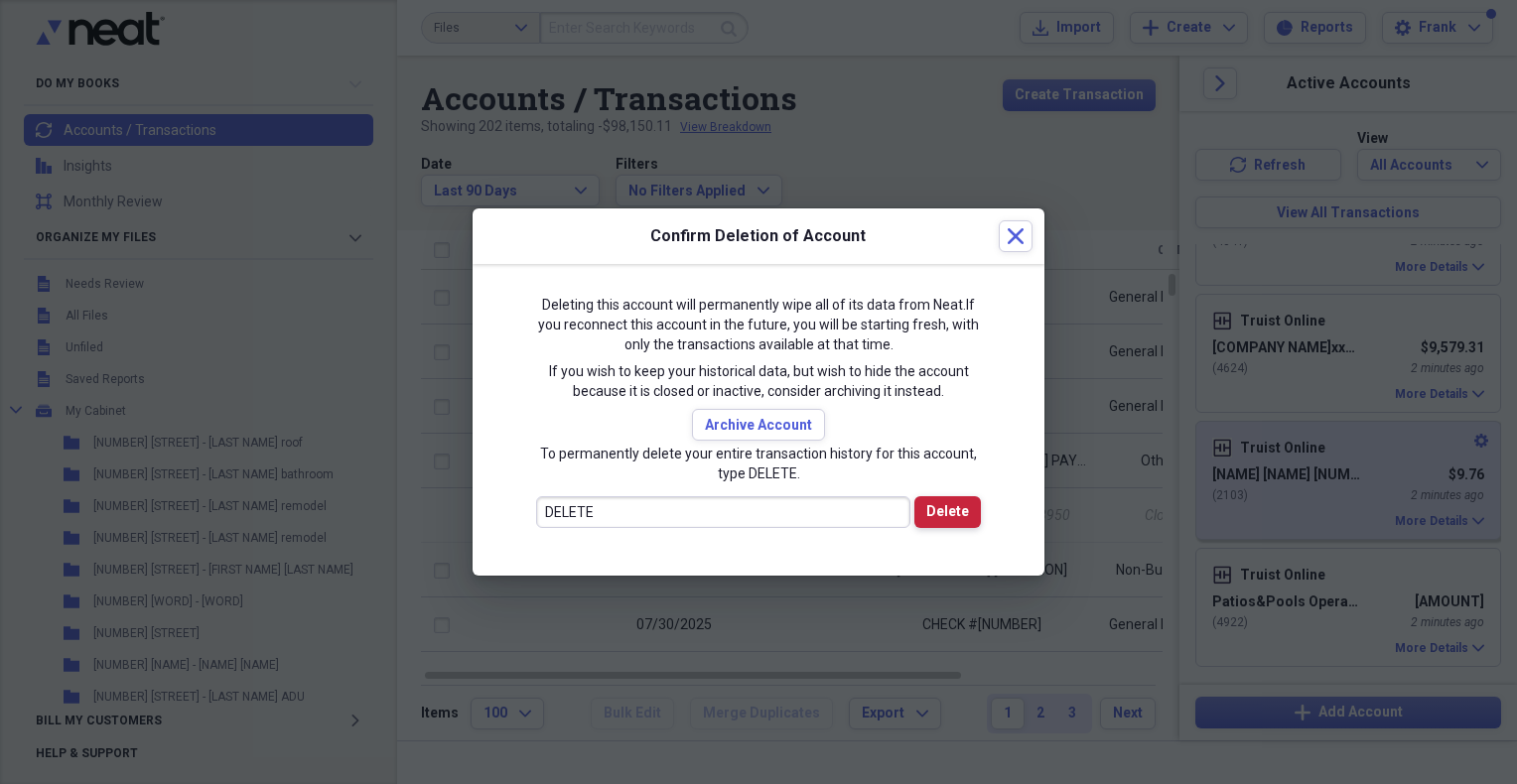 type on "DELETE" 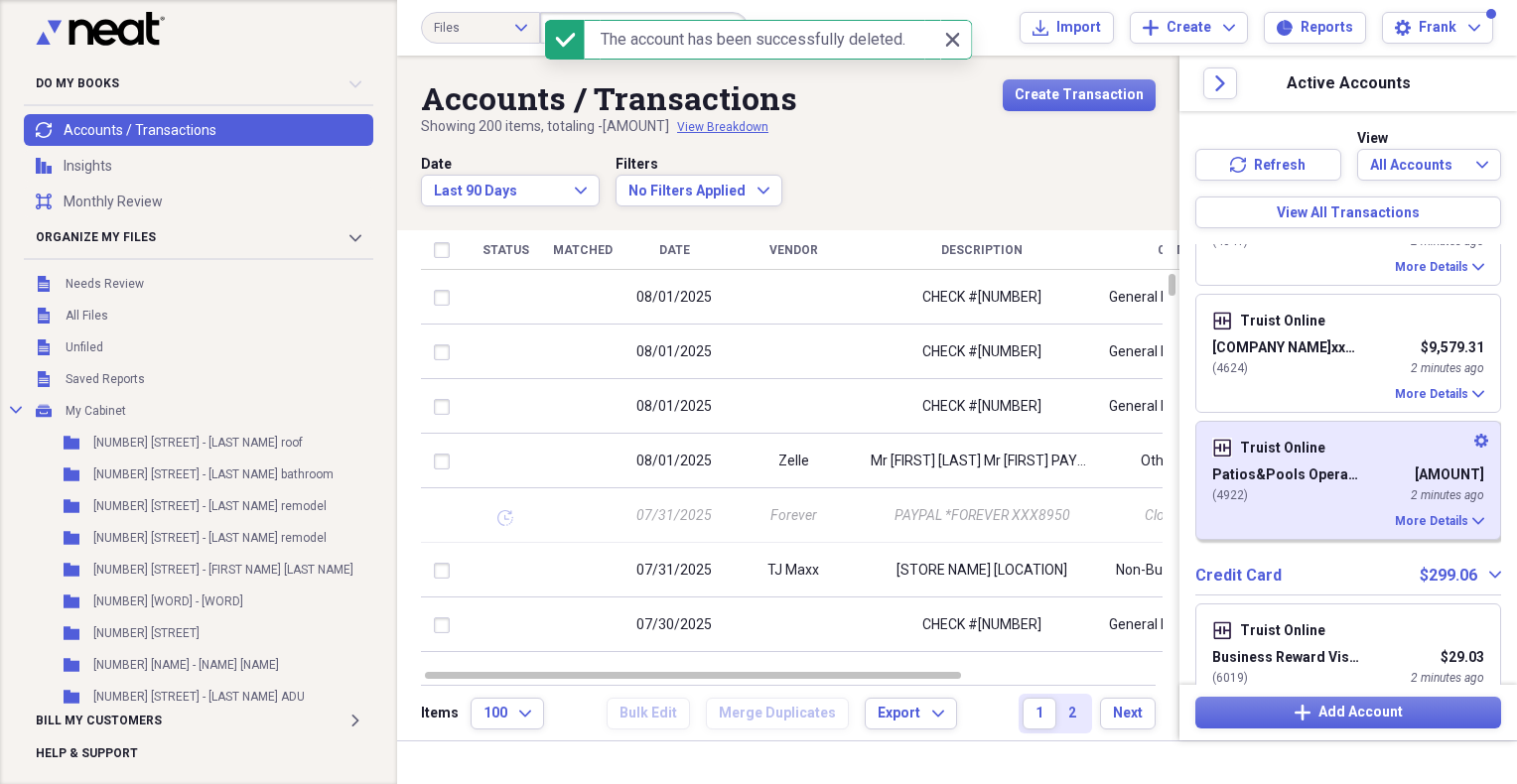 click on "Settings" 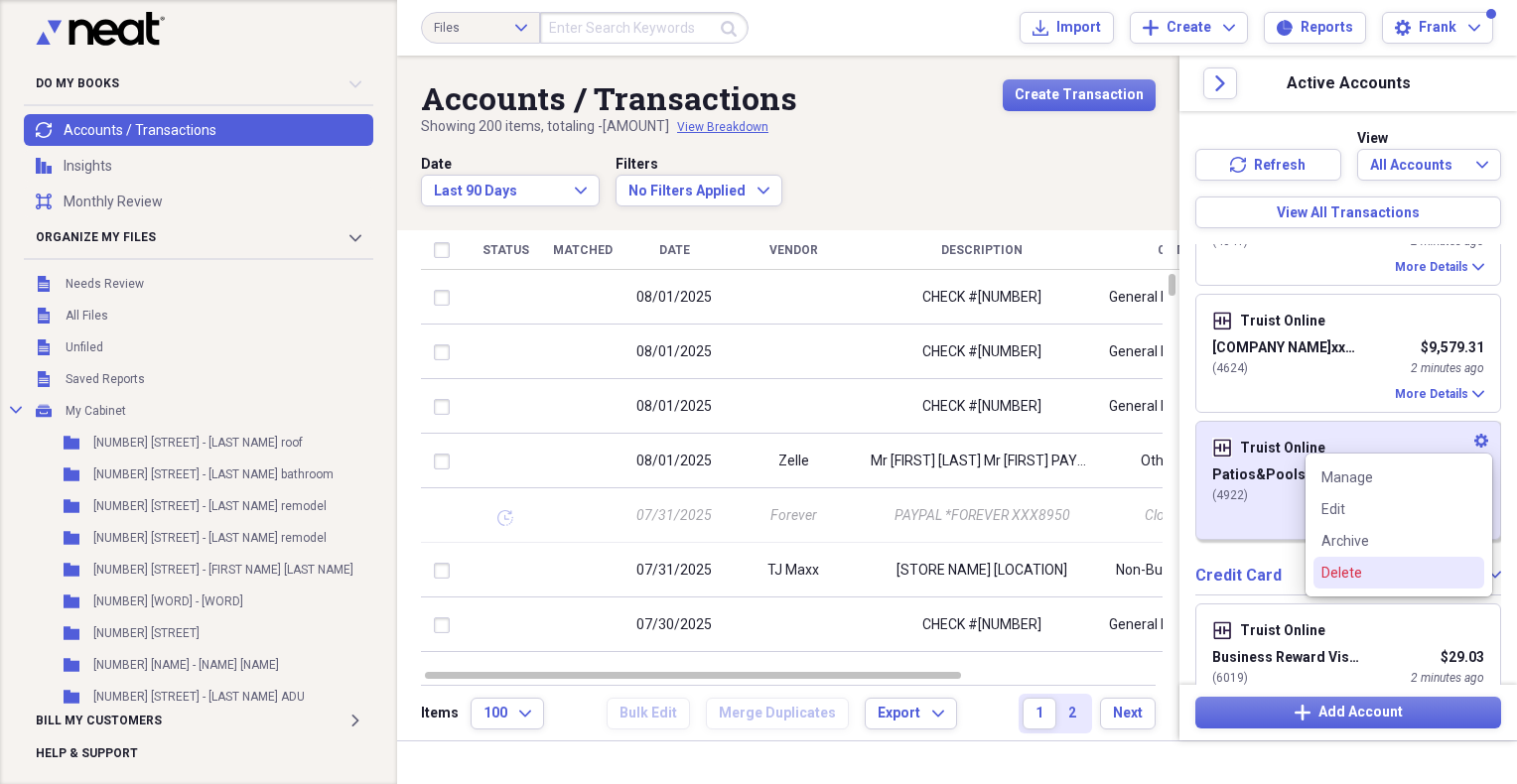 click on "Delete" at bounding box center [1387, 573] 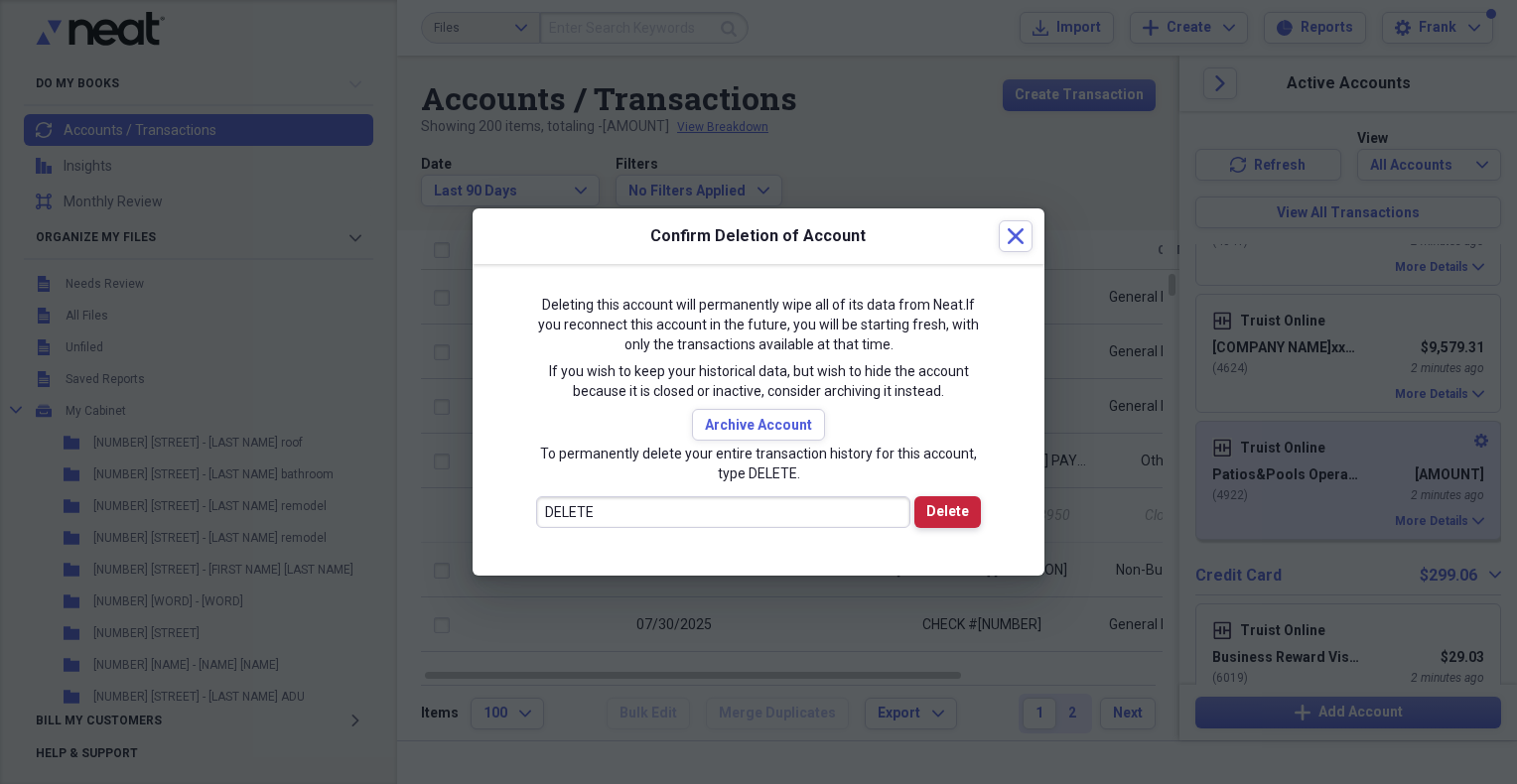 type on "DELETE" 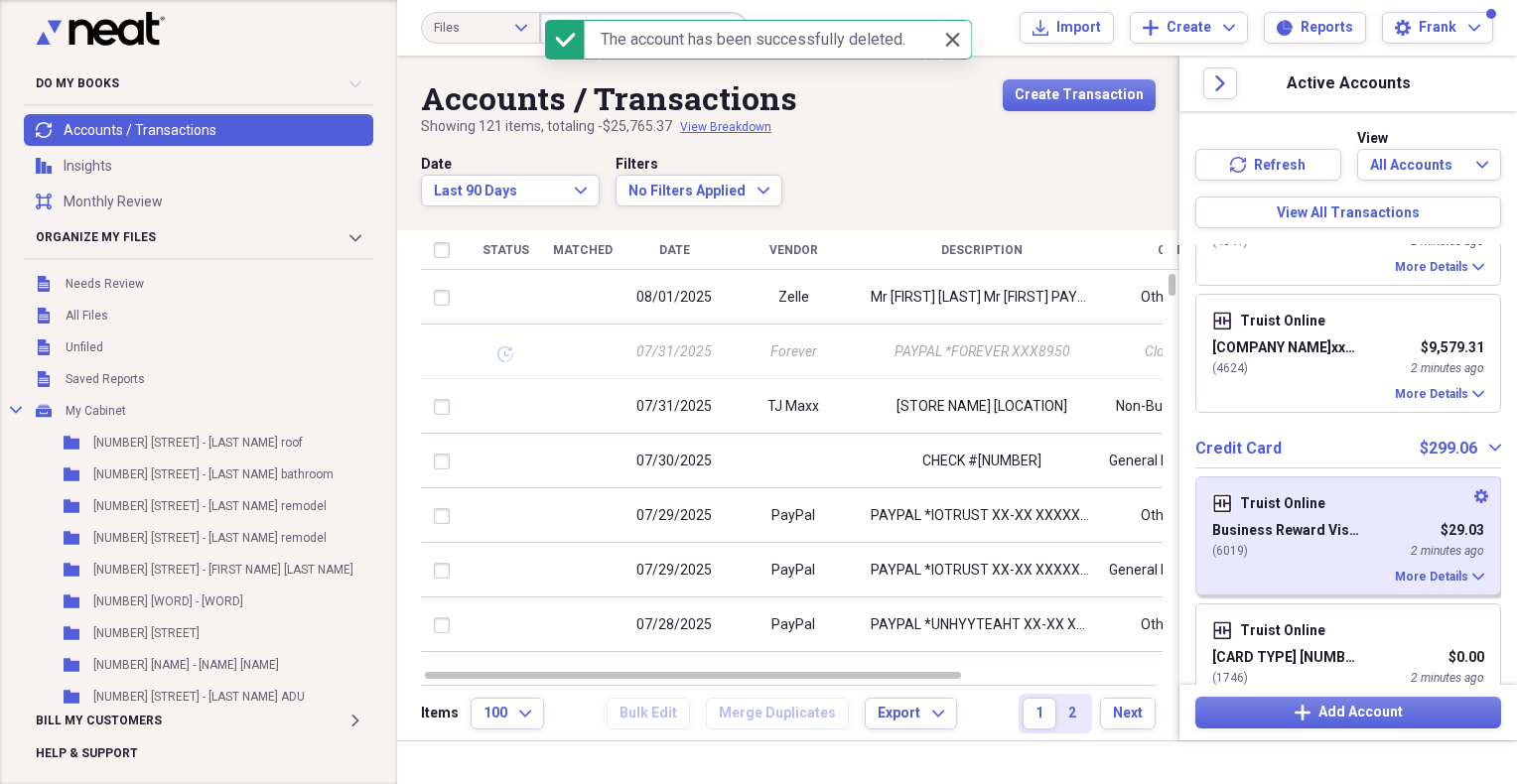 click on "Settings" at bounding box center (1481, 496) 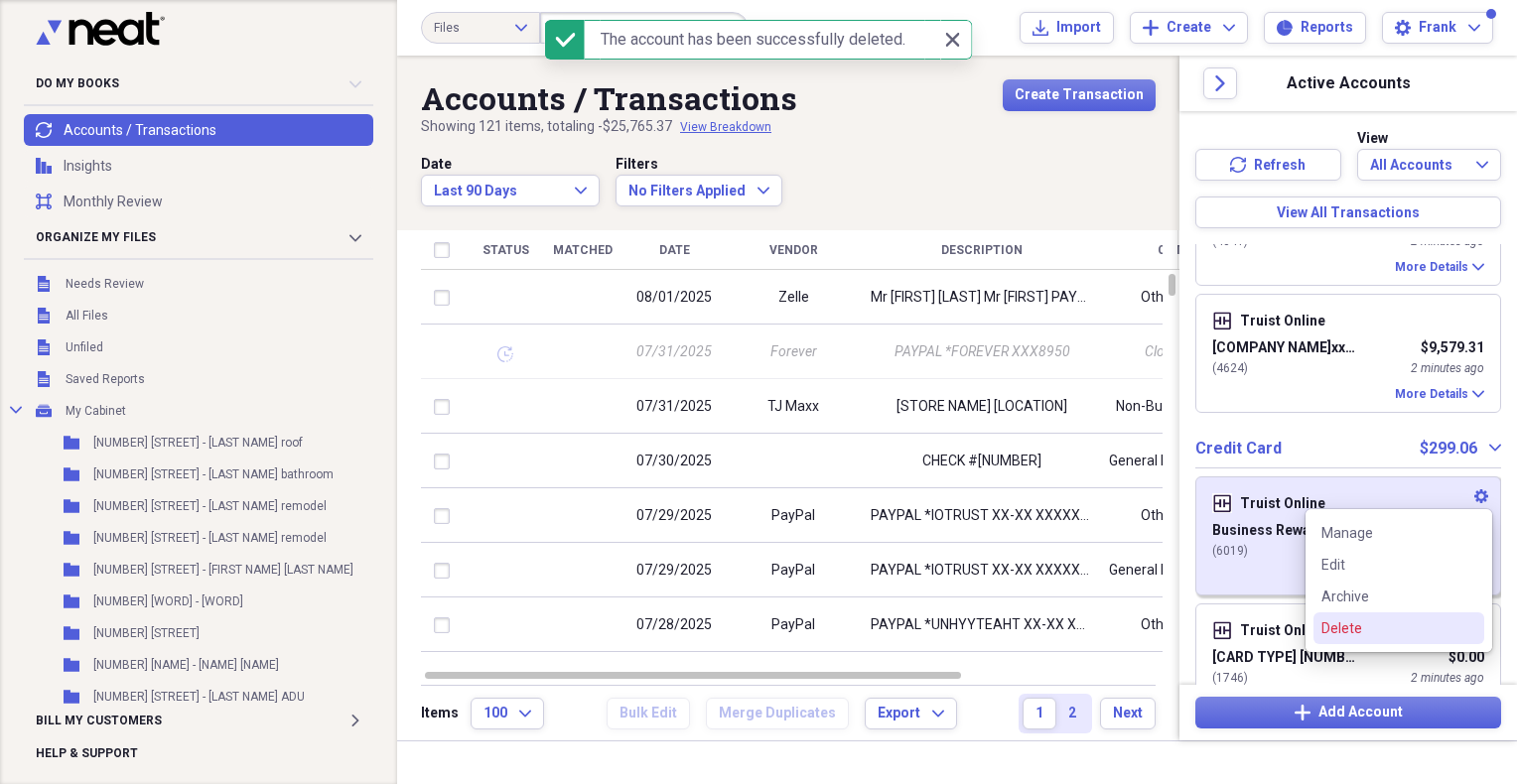 click on "Delete" at bounding box center [1387, 628] 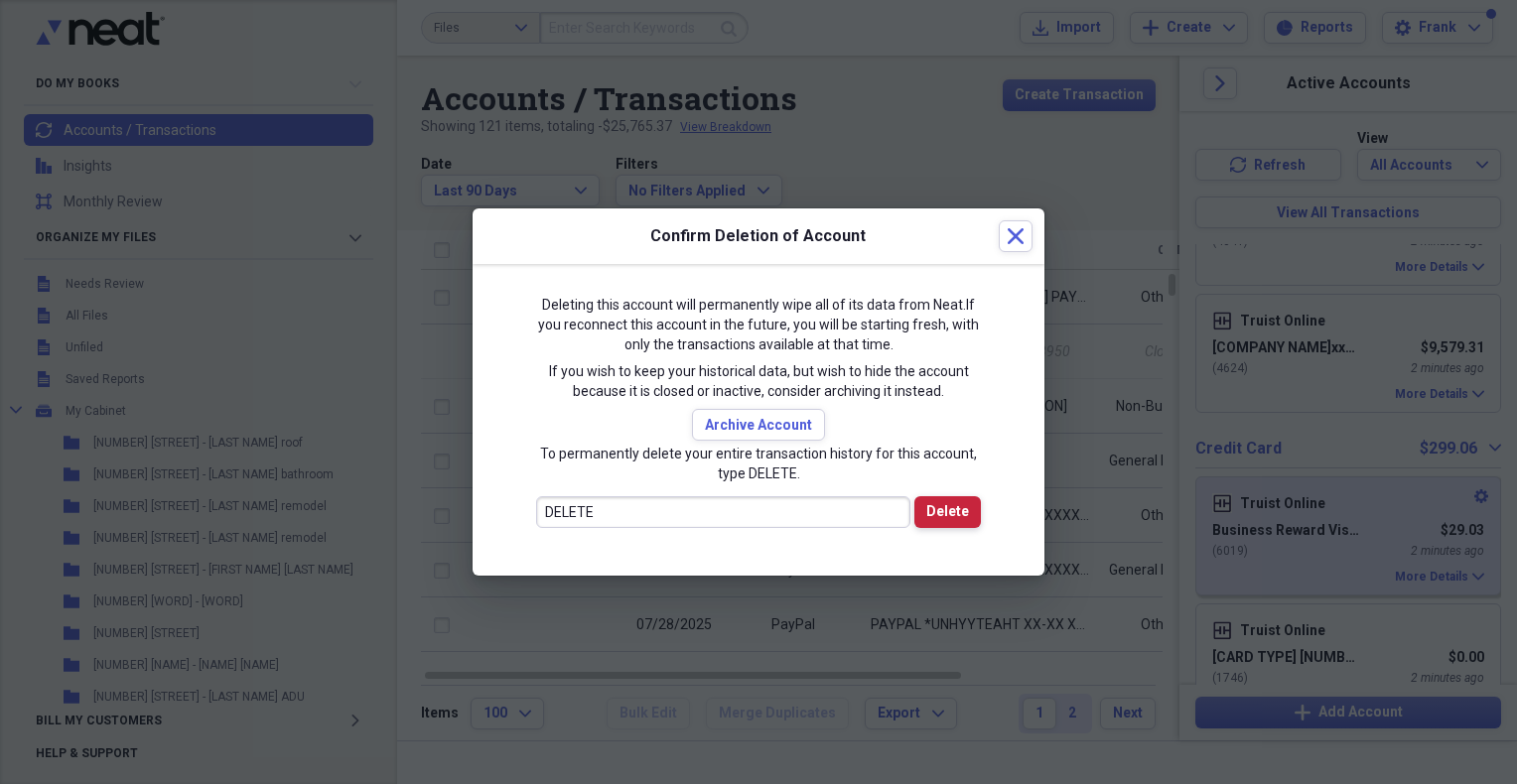 type on "DELETE" 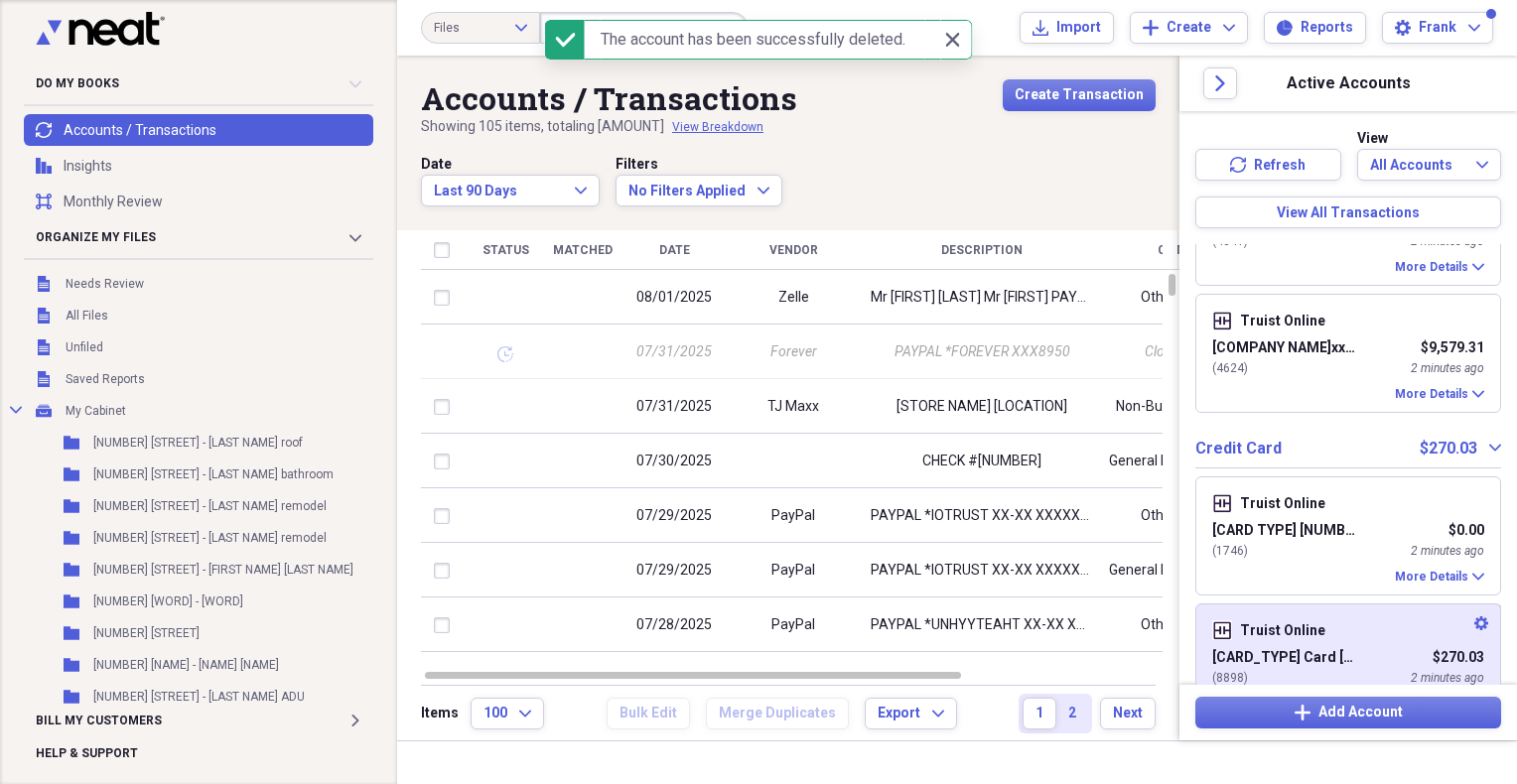 click on "Settings" 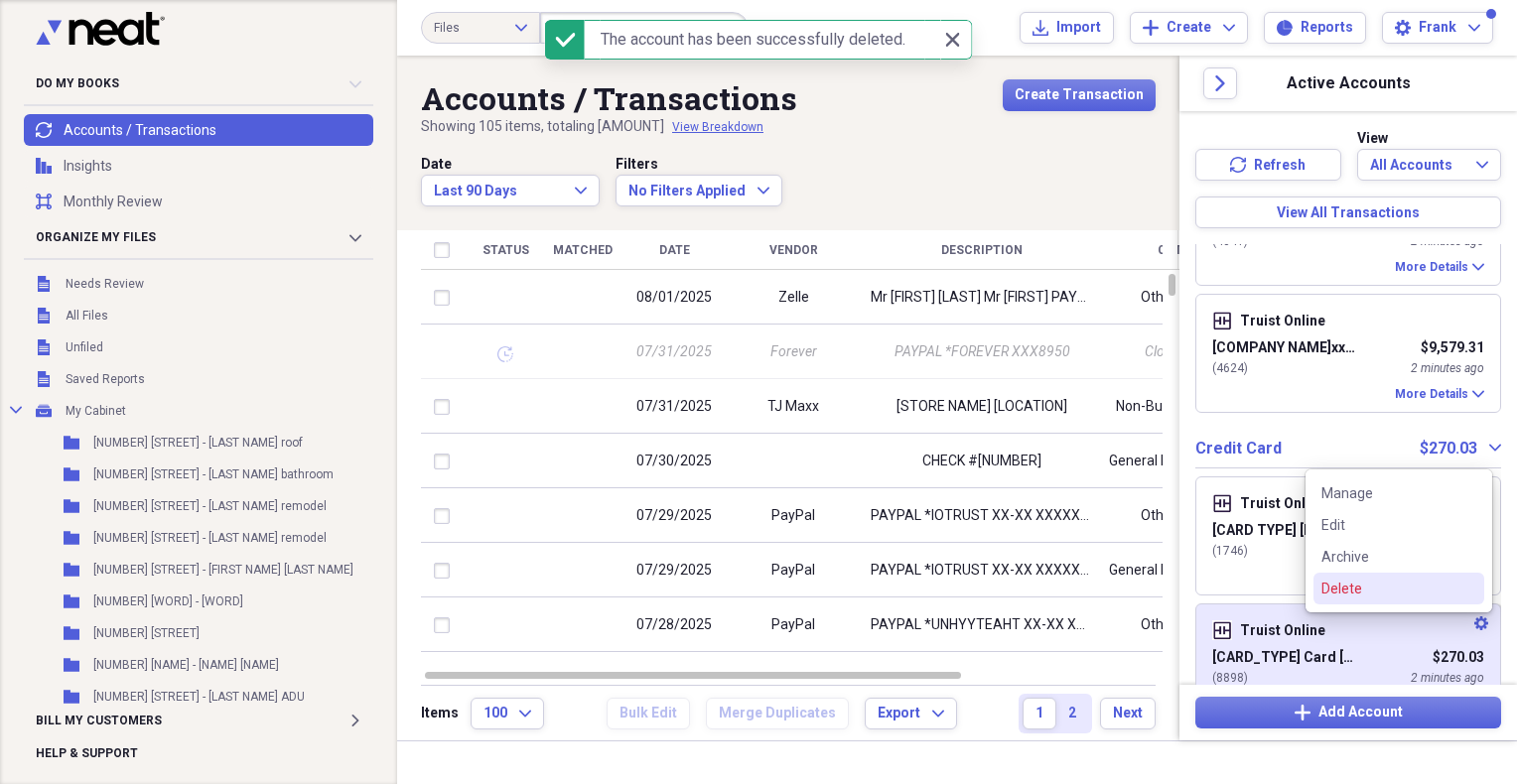 click on "Delete" at bounding box center (1387, 588) 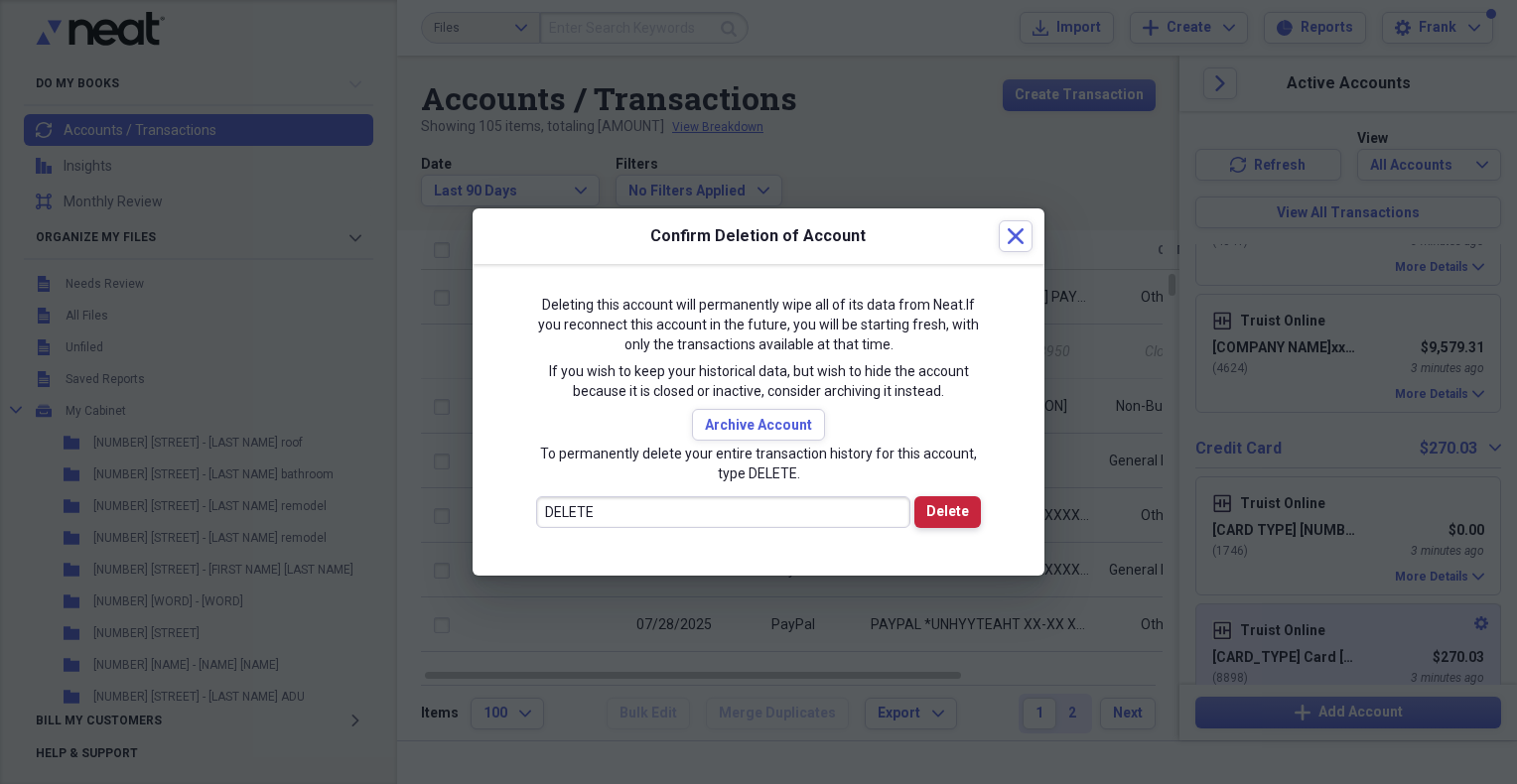 type on "DELETE" 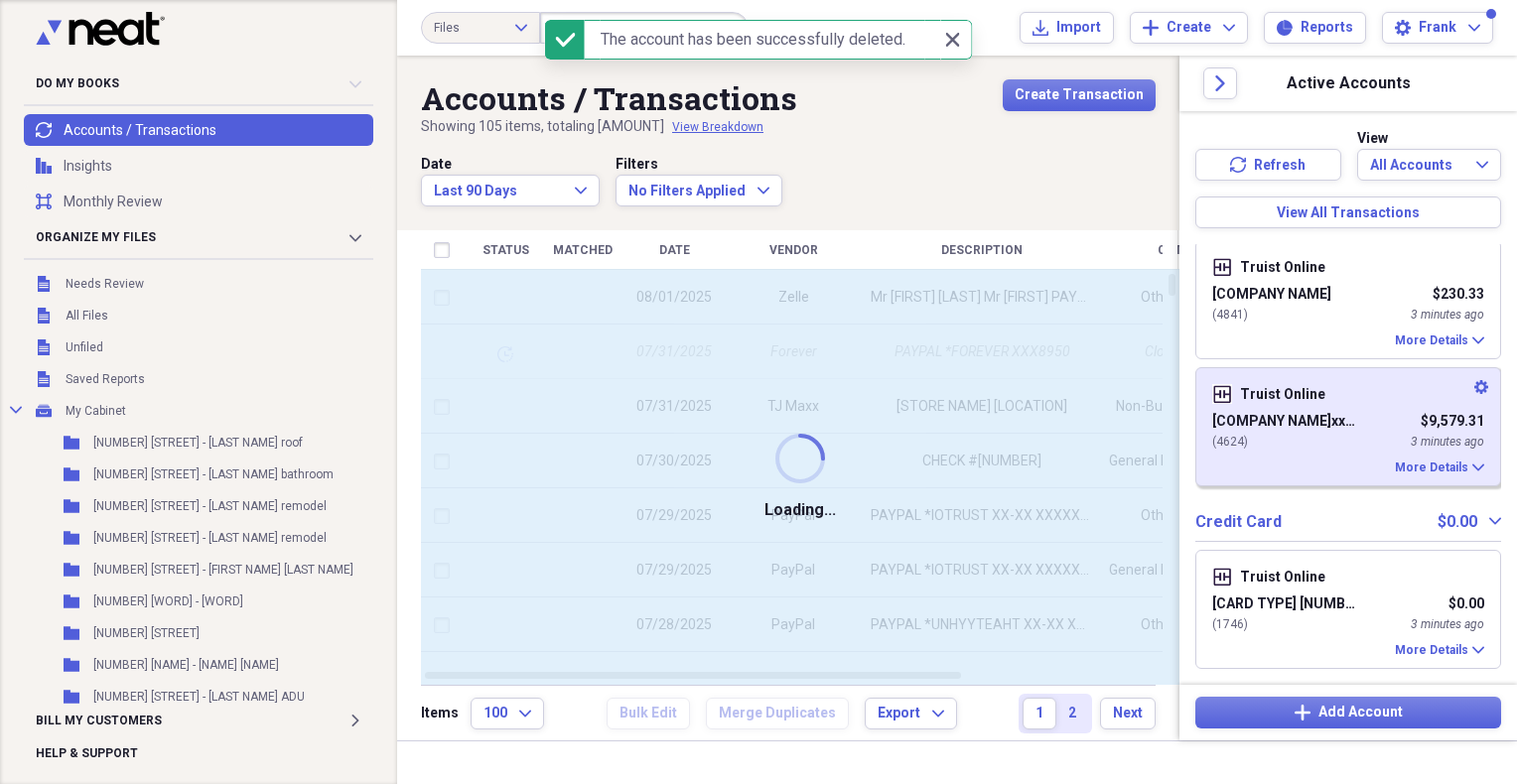 scroll, scrollTop: 90, scrollLeft: 0, axis: vertical 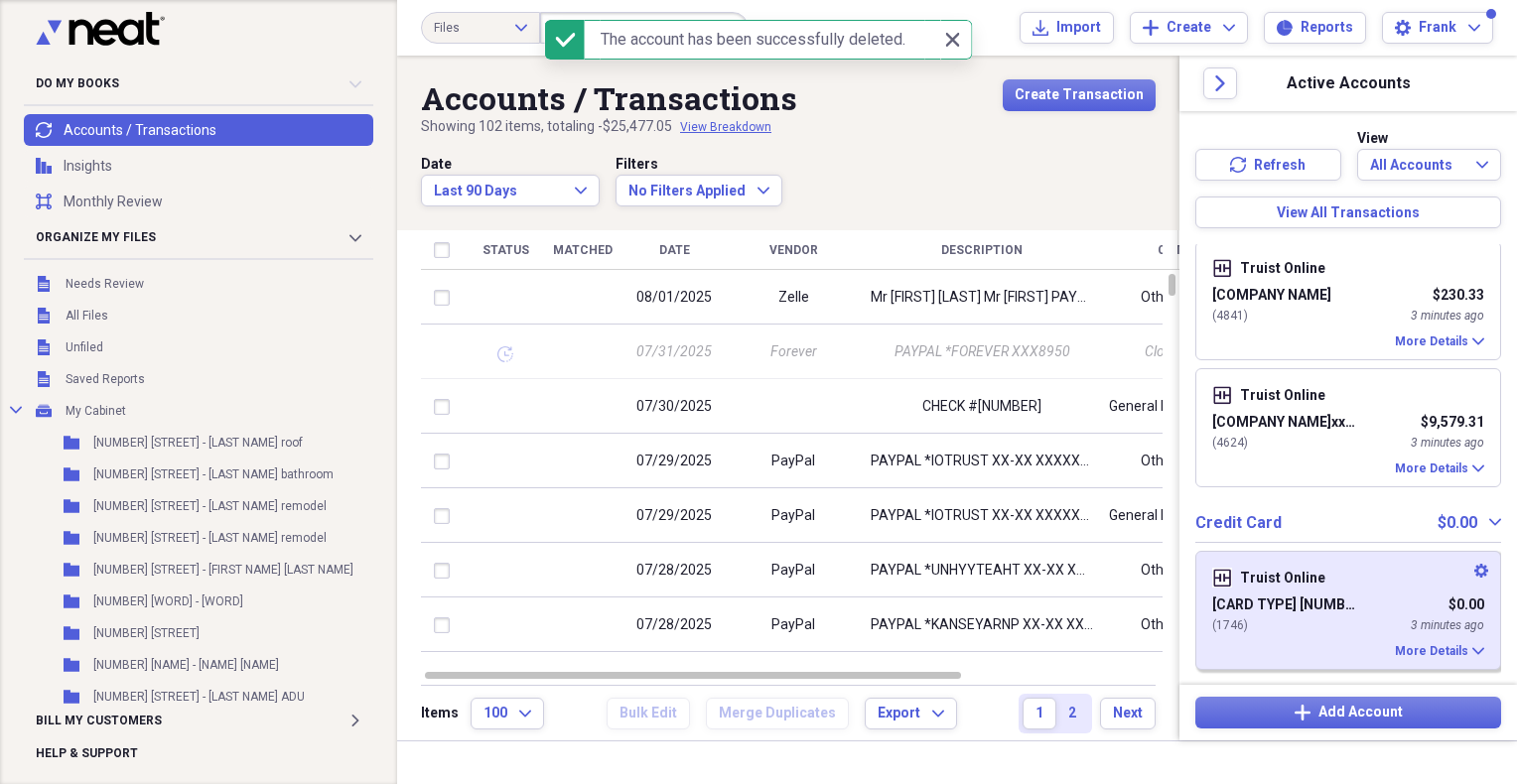 click on "Settings" at bounding box center (1481, 571) 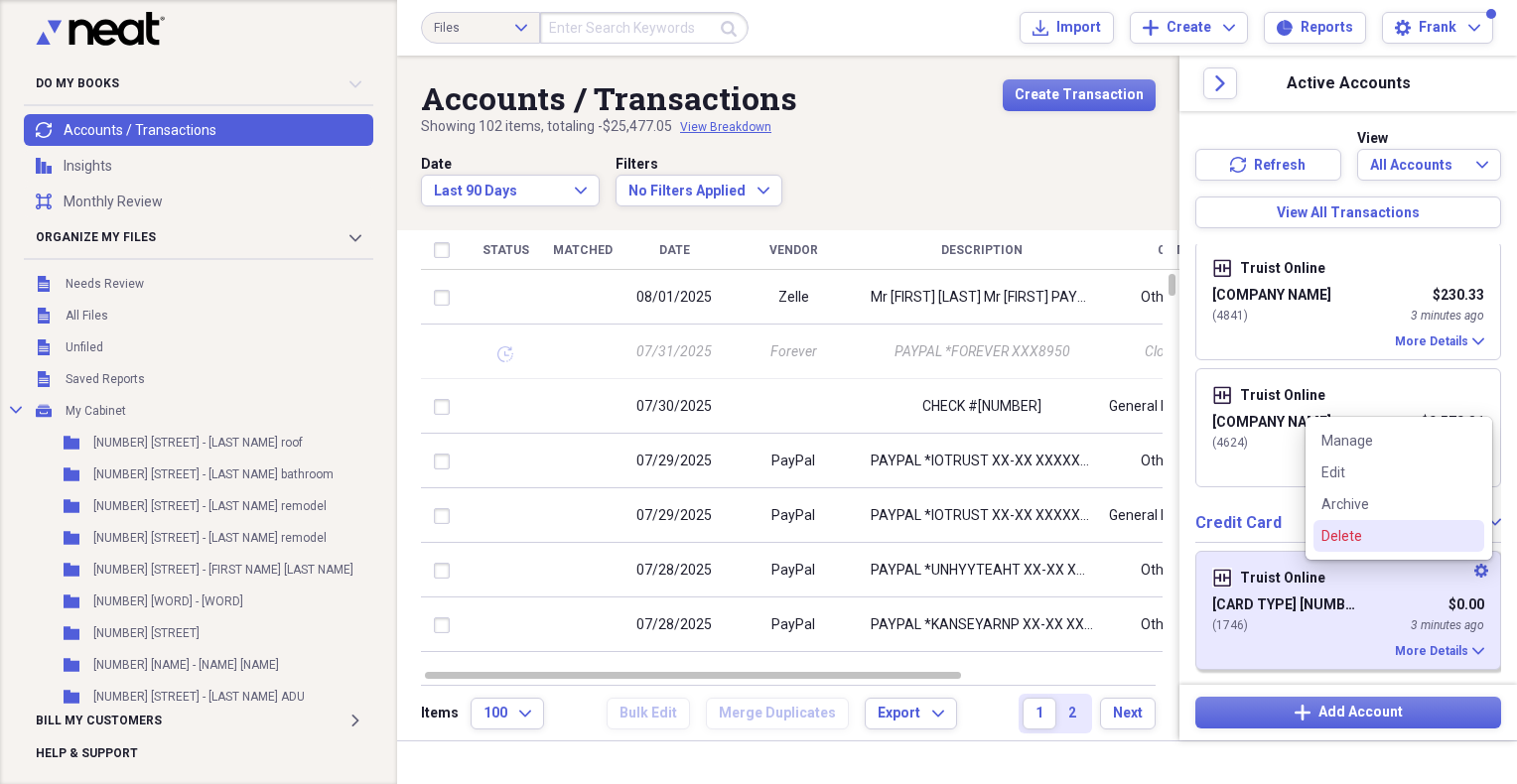 click on "Delete" at bounding box center (1387, 536) 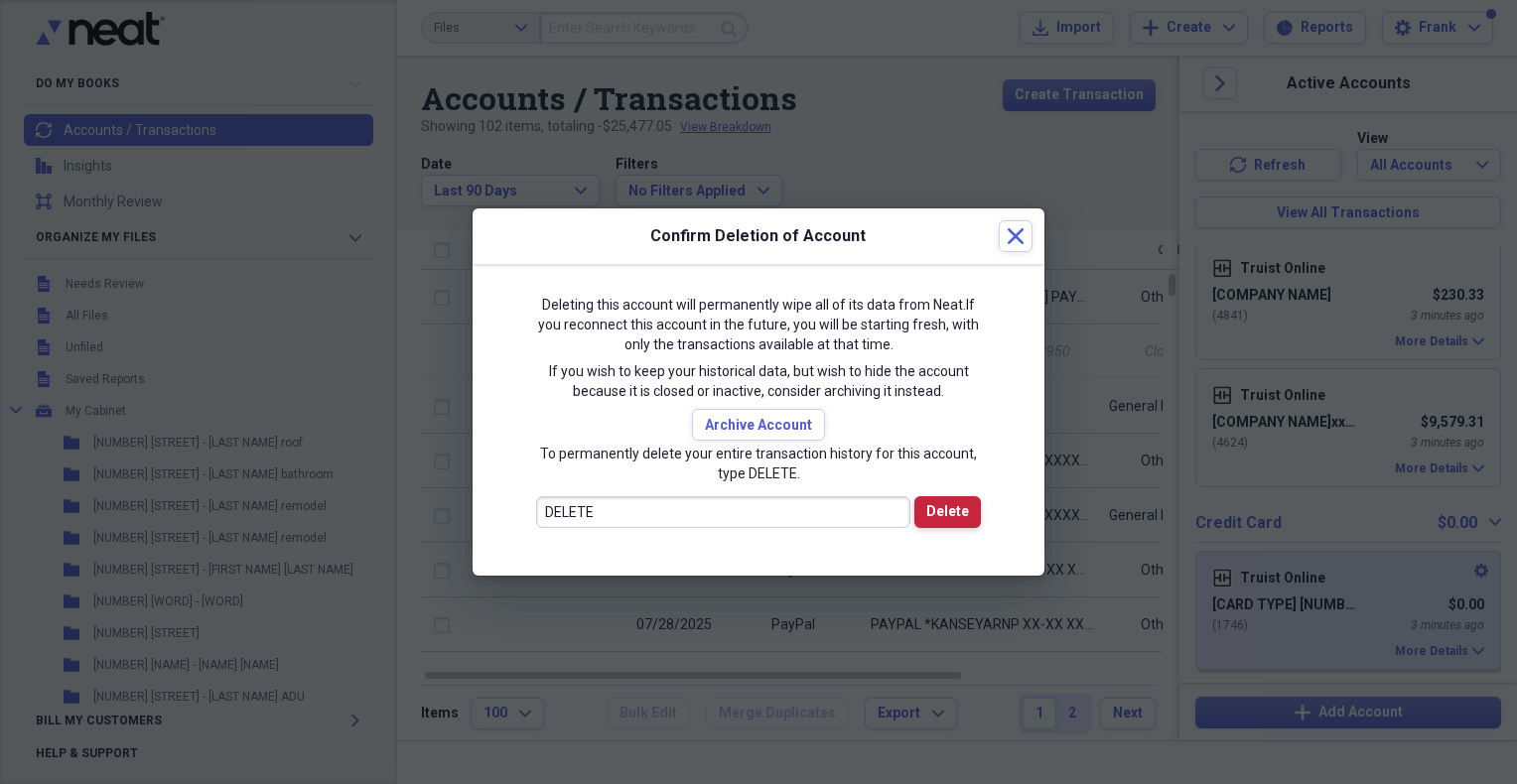 type on "DELETE" 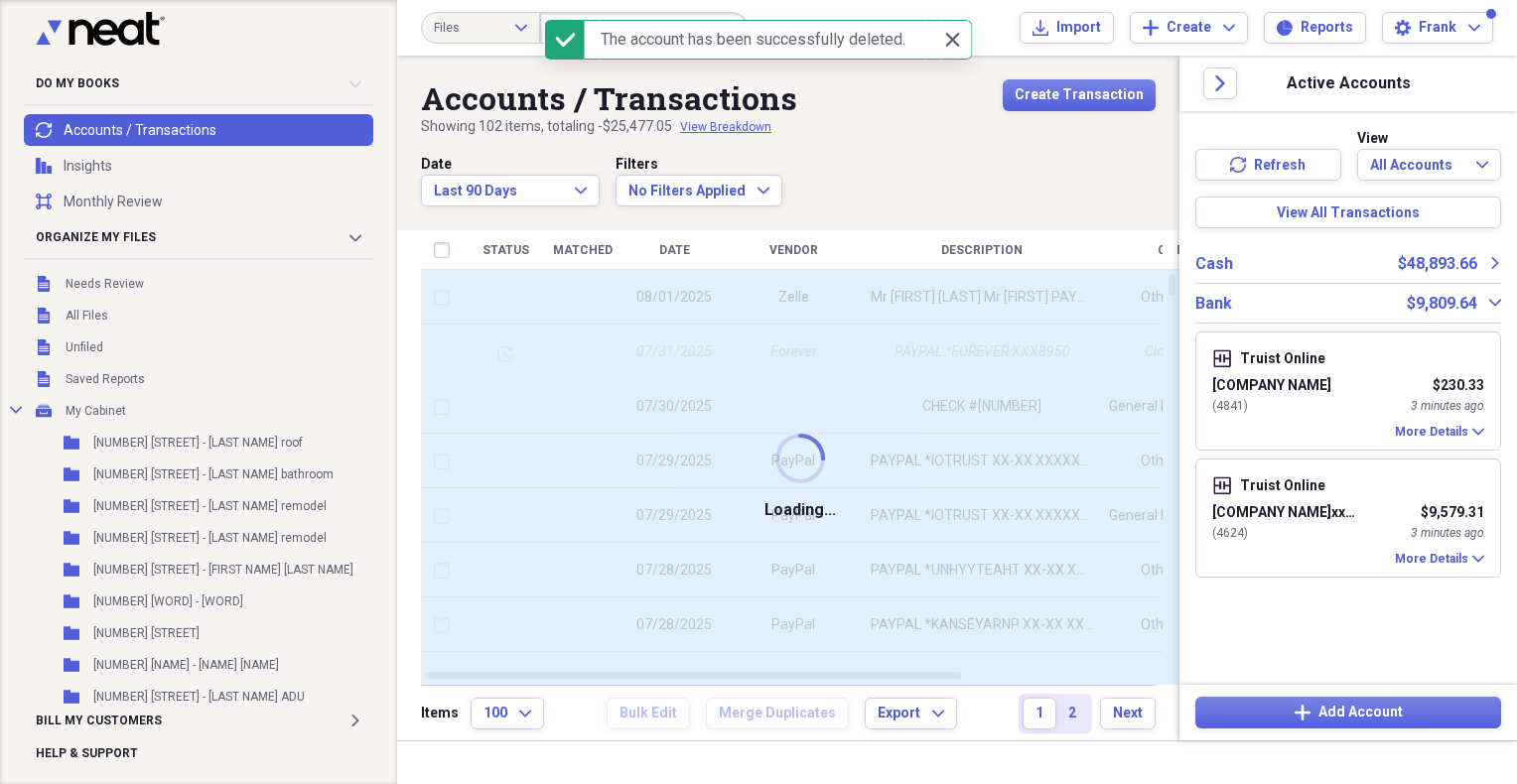 scroll, scrollTop: 0, scrollLeft: 0, axis: both 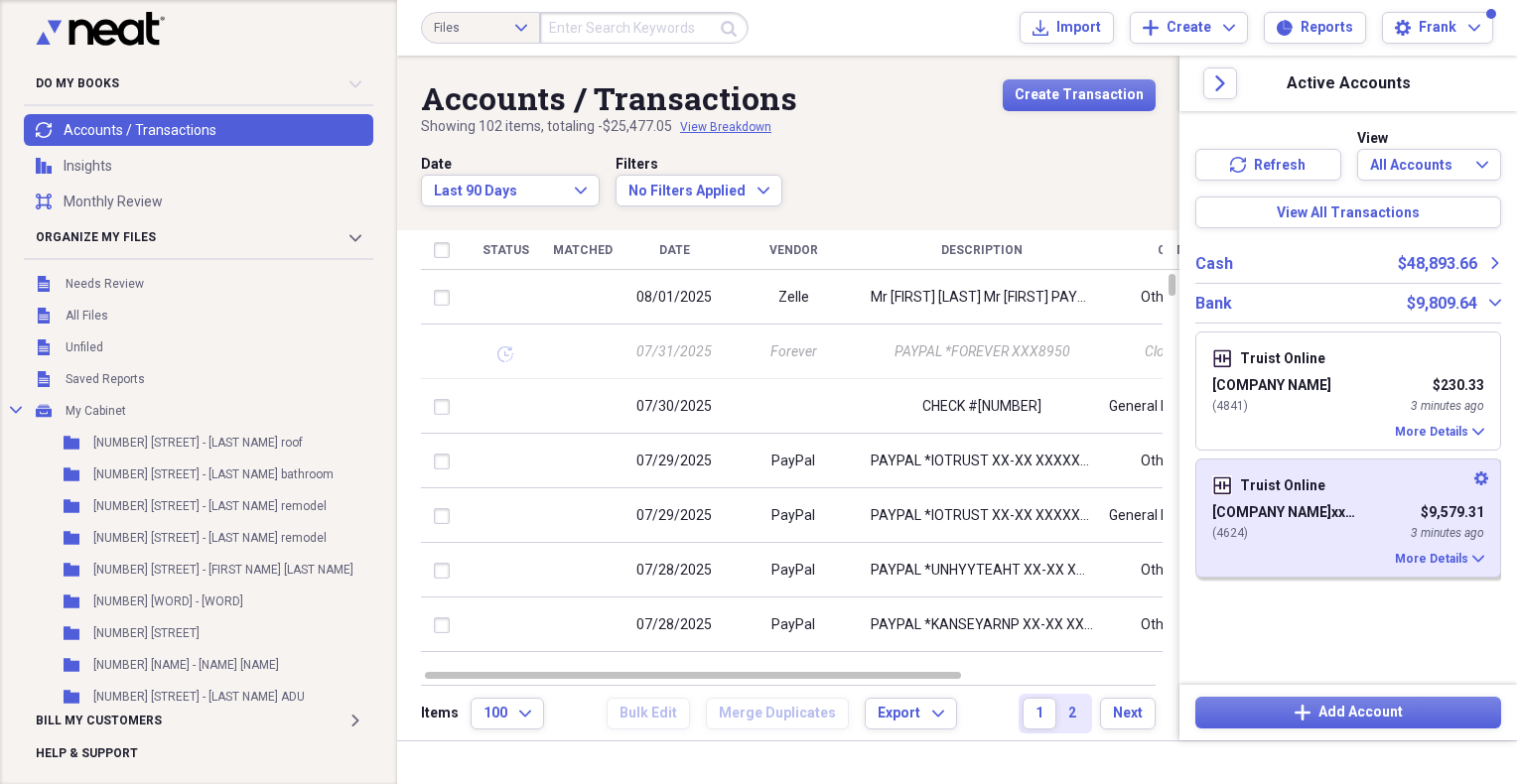 click on "Settings" 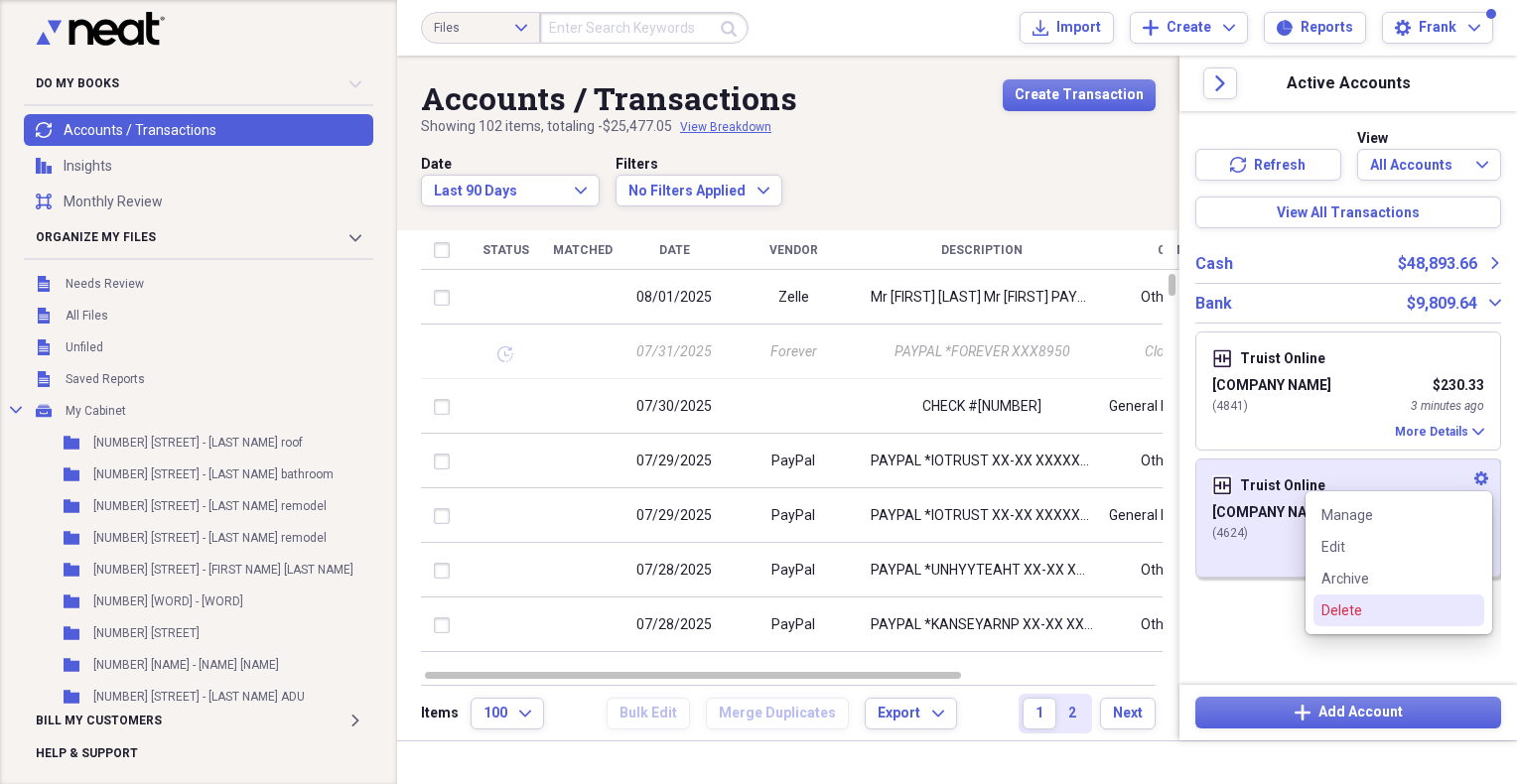 click on "Delete" at bounding box center (1387, 610) 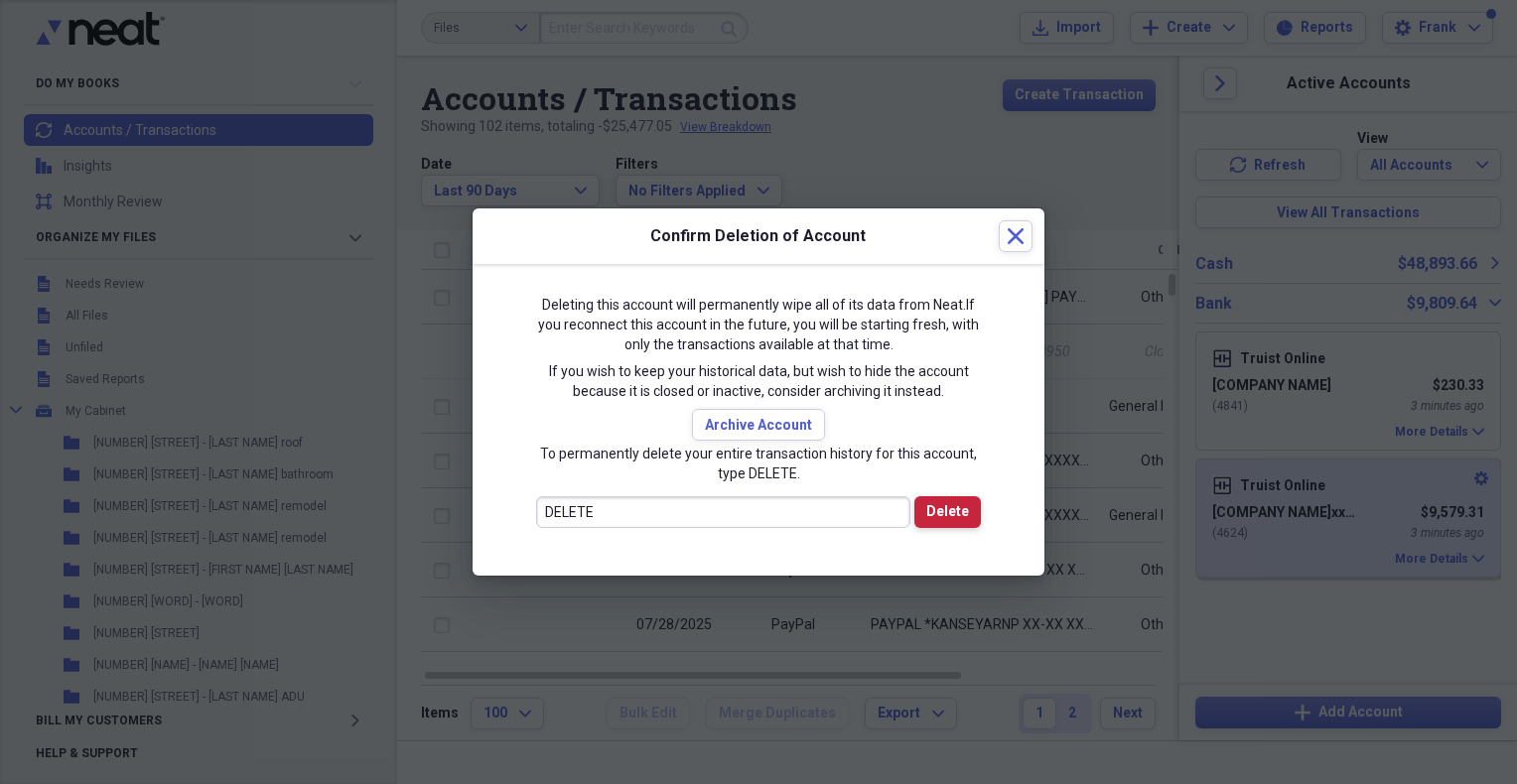 type on "DELETE" 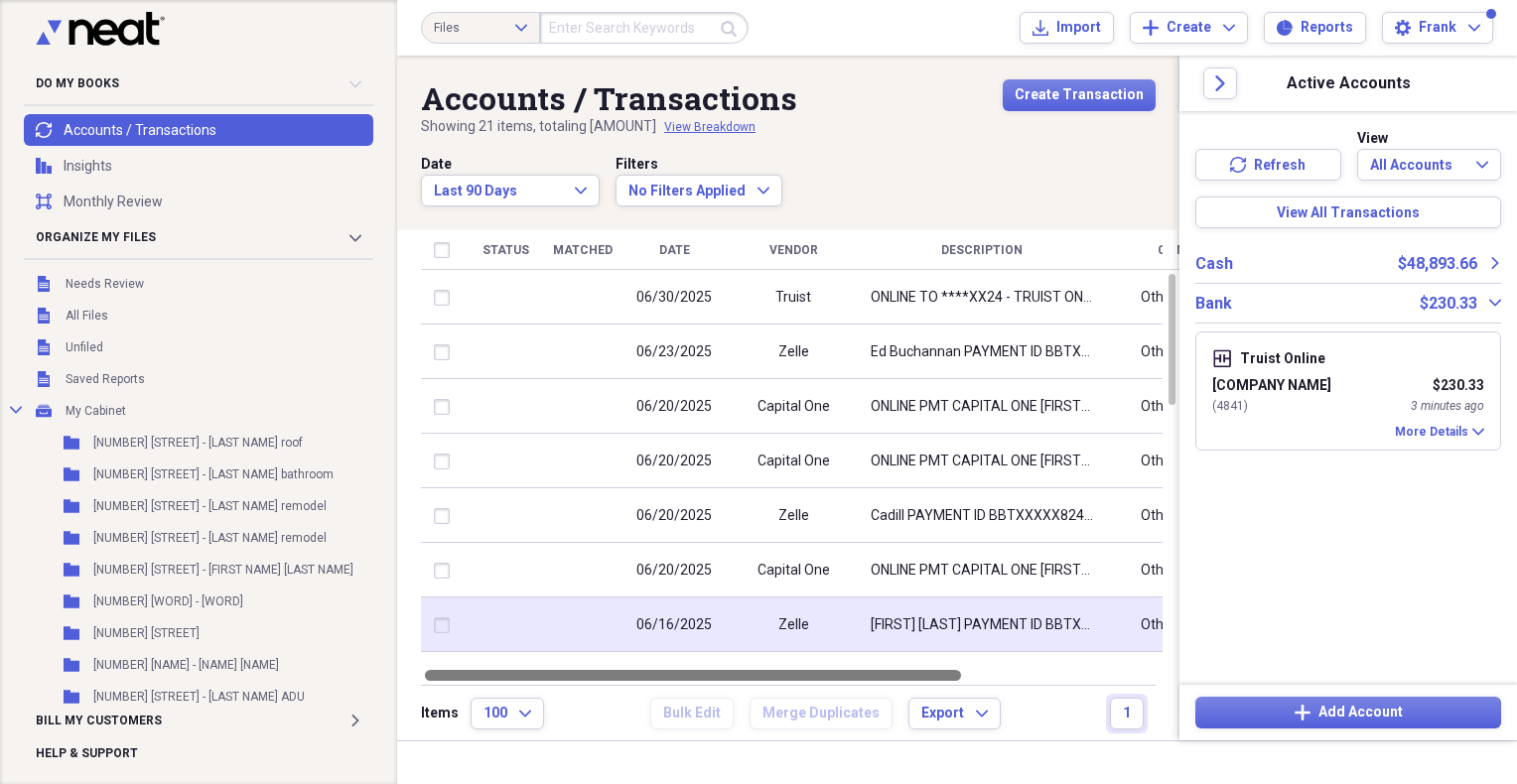 drag, startPoint x: 881, startPoint y: 675, endPoint x: 626, endPoint y: 639, distance: 257.52864 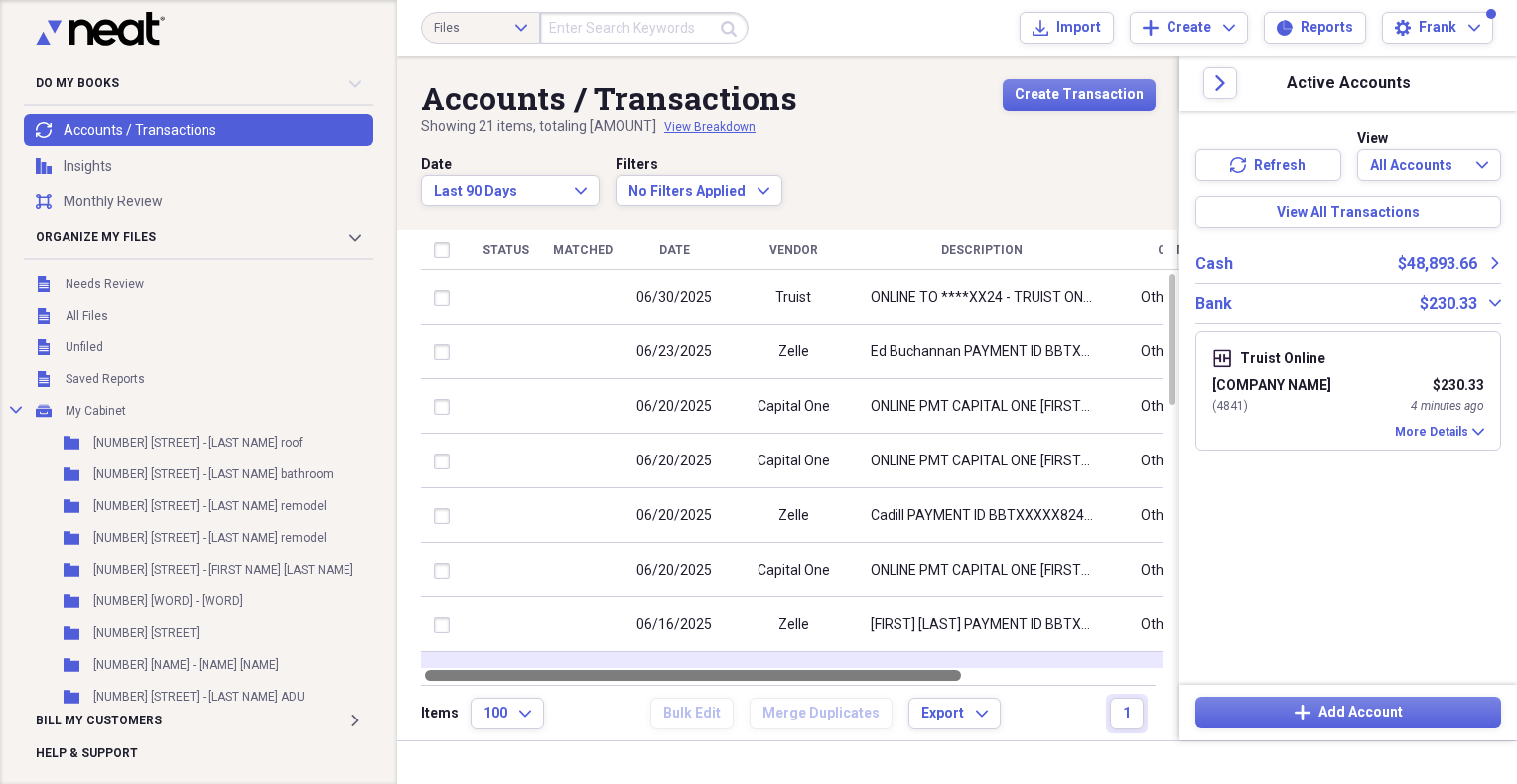 drag, startPoint x: 867, startPoint y: 676, endPoint x: 664, endPoint y: 652, distance: 204.4138 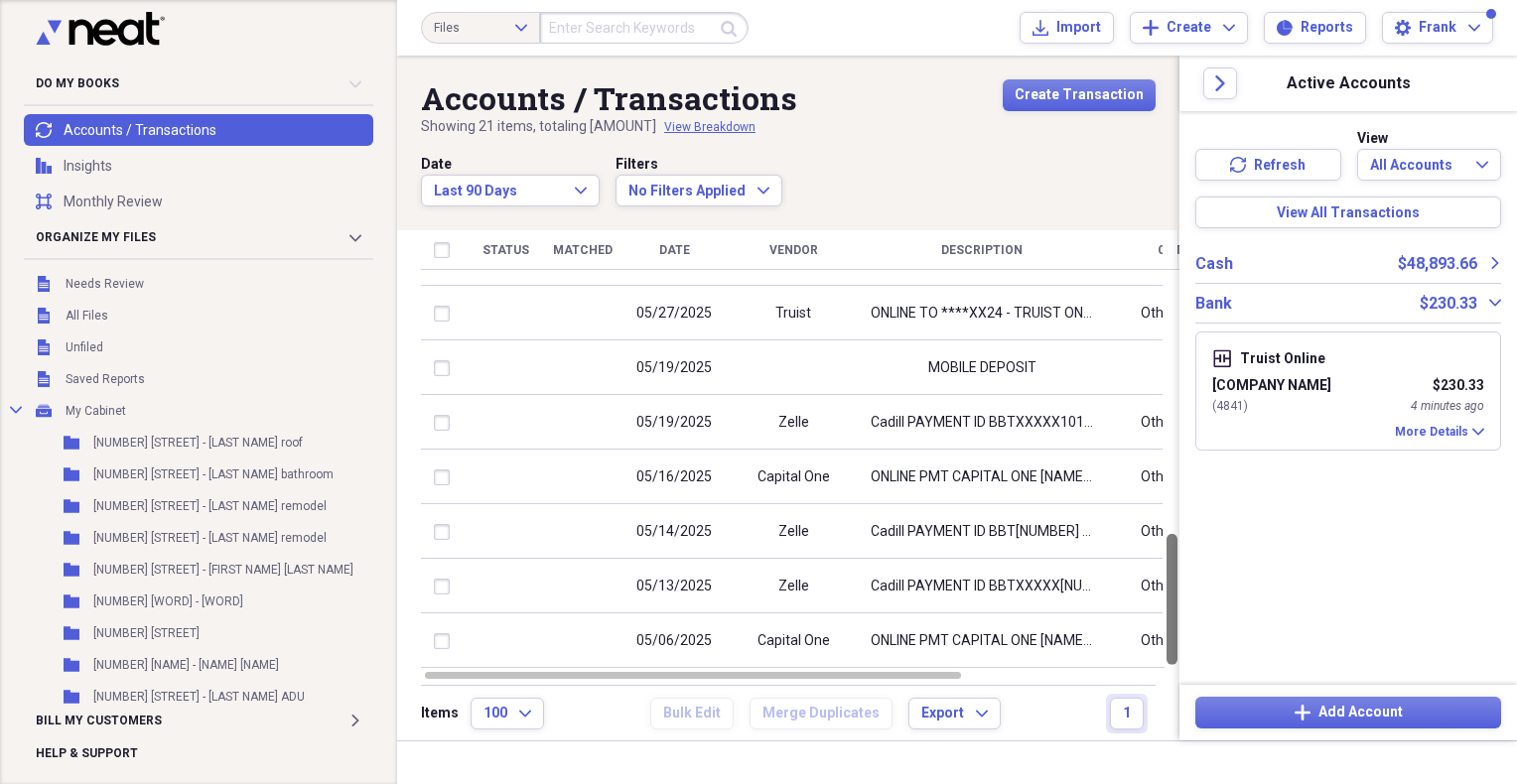 drag, startPoint x: 1172, startPoint y: 344, endPoint x: 1218, endPoint y: 671, distance: 330.21962 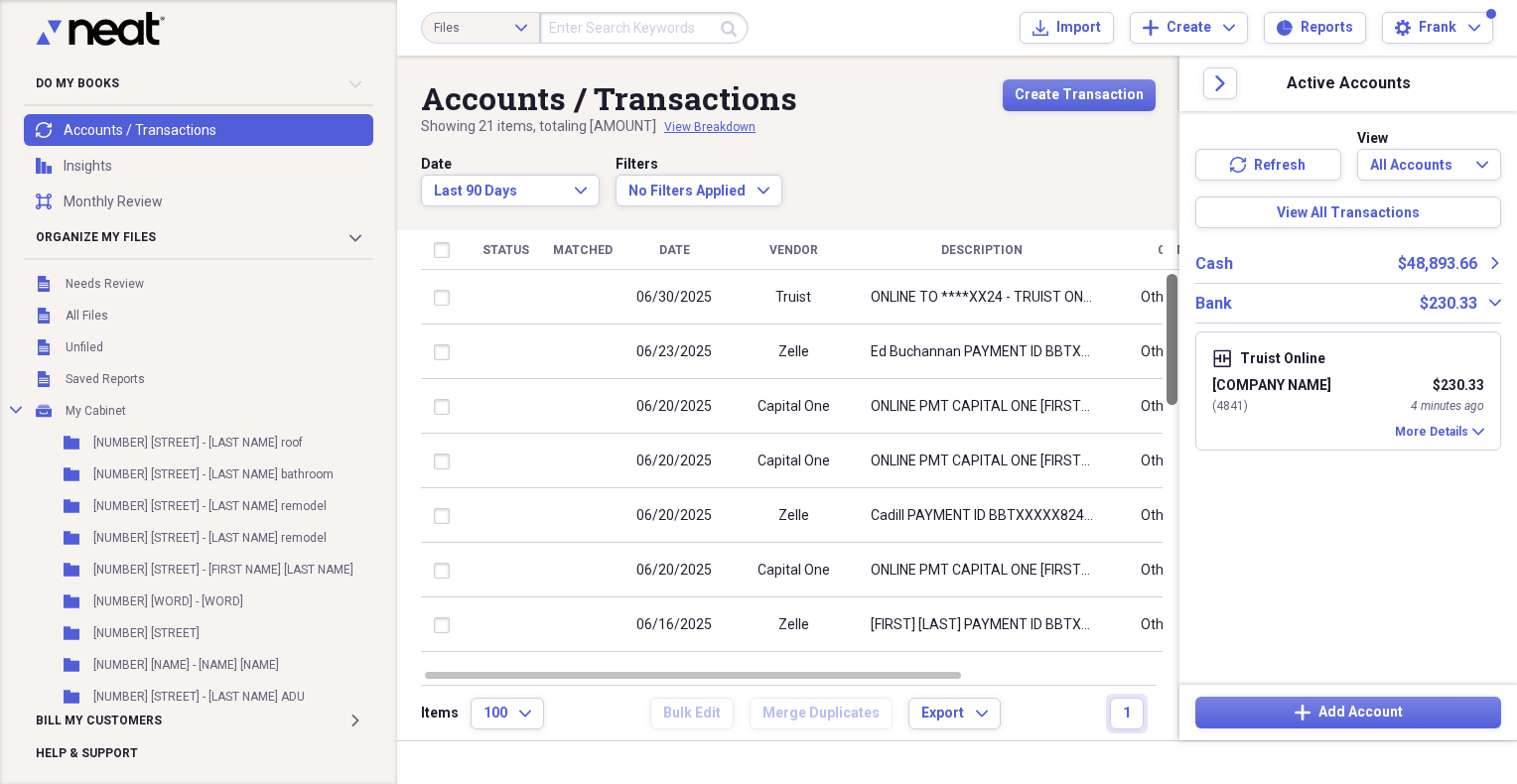 drag, startPoint x: 1172, startPoint y: 611, endPoint x: 1169, endPoint y: 242, distance: 369.0122 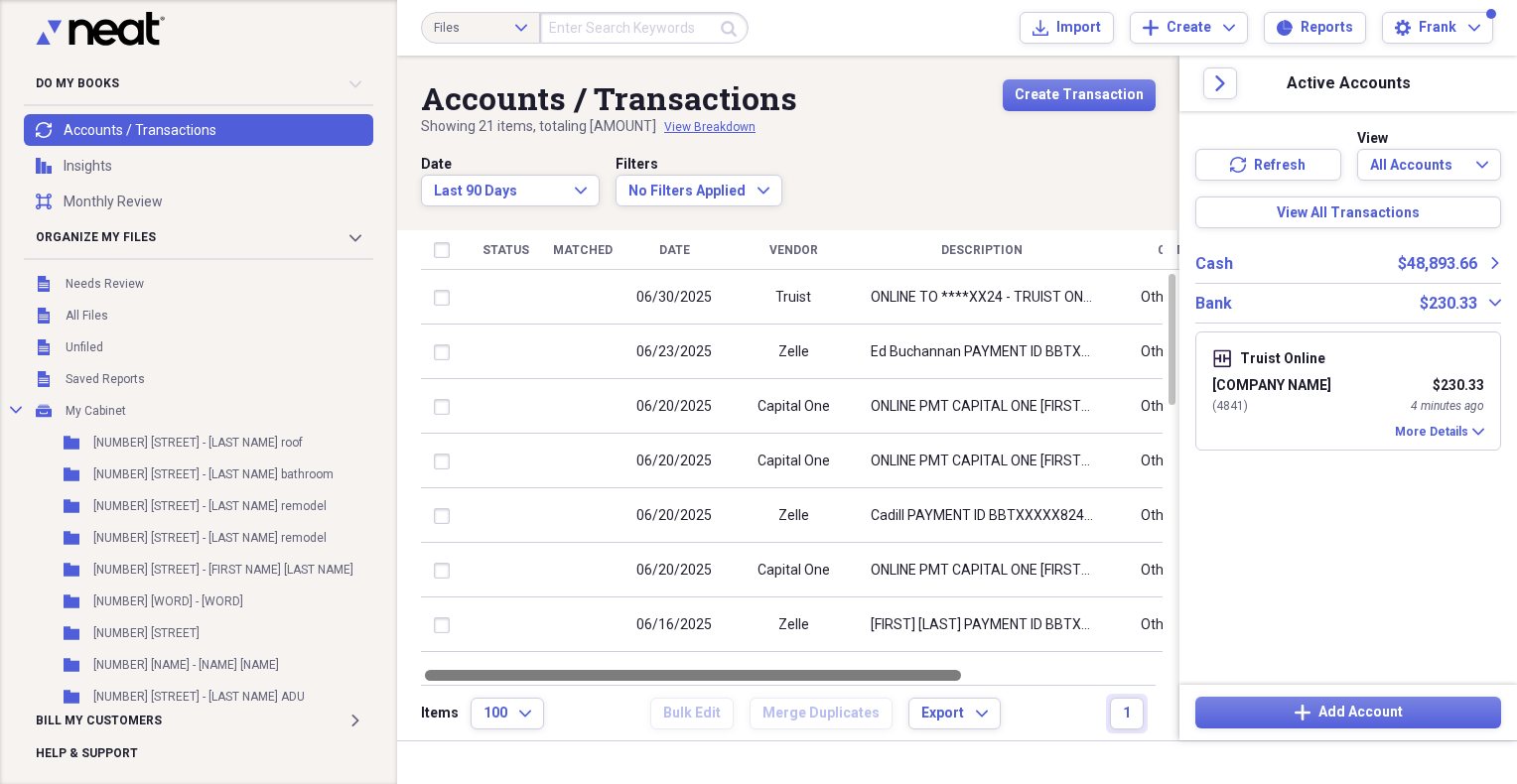 click on "Accounts / Transactions Showing [NUMBER] items , totaling [AMOUNT] View Breakdown Create Transaction Date Last 90 Days Expand Filters No Filters Applied Expand Status Matched Date Vendor Description Category Personal Amount [DATE] Truist ONLINE TO ****XX[NUMBER] - TRUIST ONLINE TRANSFER Other Expenses [AMOUNT] [DATE] Zelle [NAME] PAYMENT ID BBTXXXXX[NUMBER] ZELLE BUSINESS PAYMENT TO Other Expenses [AMOUNT] [DATE] Capital One ONLINE PMT CAPITAL ONE [NAME] ACH CORP DEBIT Other Expenses [AMOUNT] [DATE] Capital One ONLINE PMT CAPITAL ONE [NAME] ACH CORP DEBIT Other Expenses [AMOUNT] [DATE] Zelle Cadill PAYMENT ID BBTXXXXX[NUMBER] ZELLE BUSINESS PAYMENT TO Other Expenses [AMOUNT] [DATE] Capital One ONLINE PMT CAPITAL ONE [NAME] ACH CORP DEBIT Other Expenses [AMOUNT] [DATE] Zelle [NAME] PAYMENT ID BBTXXXXX[NUMBER] ZELLE BUSINESS PAYMENT TO Other Expenses [AMOUNT] [DATE] Truist MOBILE TO ****XX[NUMBER] - TRUIST ONLINE TRANSFER Other Expenses [AMOUNT] [DATE] Capital One ONLINE PMT CAPITAL ONE [NAME] ACH CORP DEBIT Other Expenses [AMOUNT]" at bounding box center [788, 398] 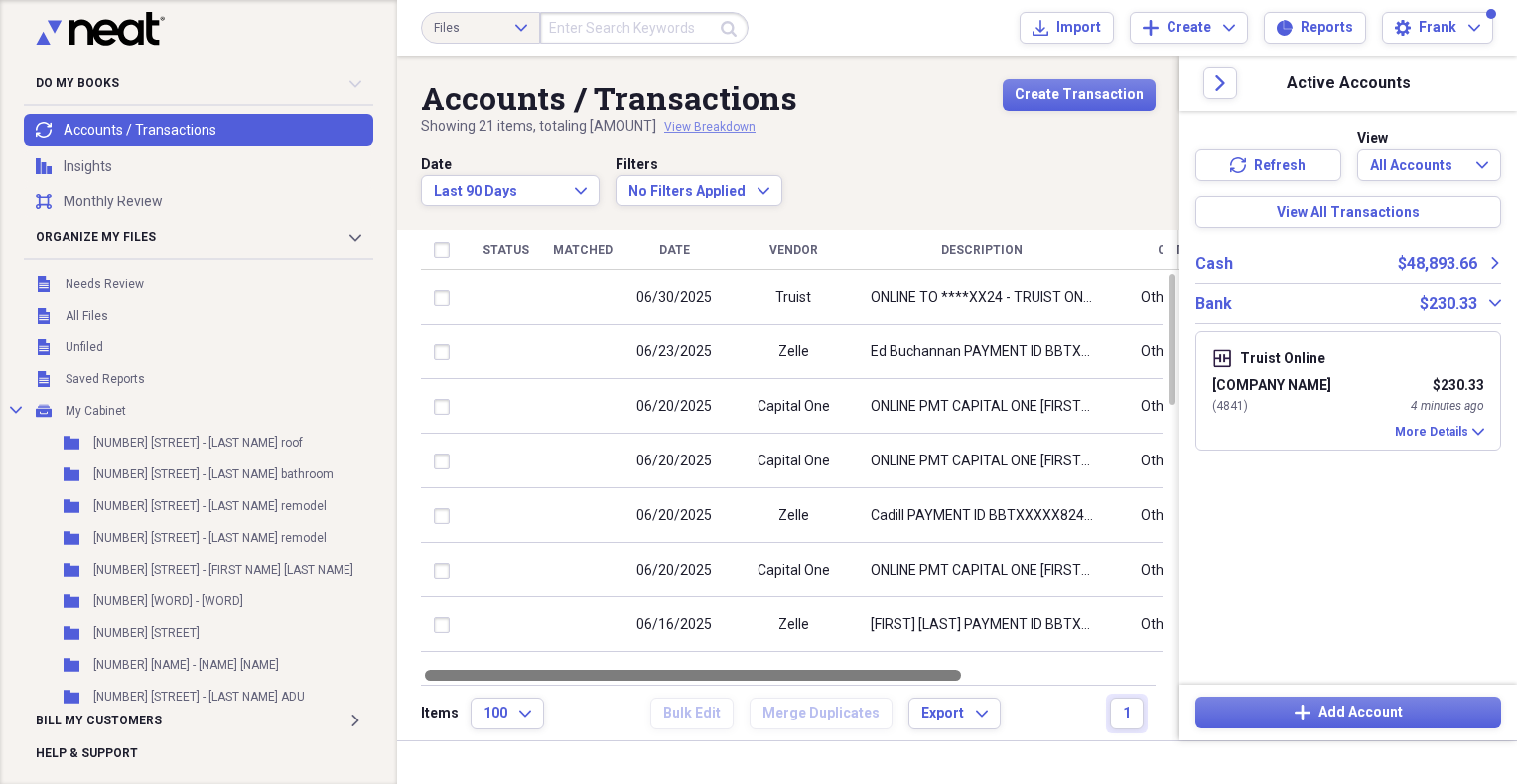 click on "View Breakdown" at bounding box center [710, 127] 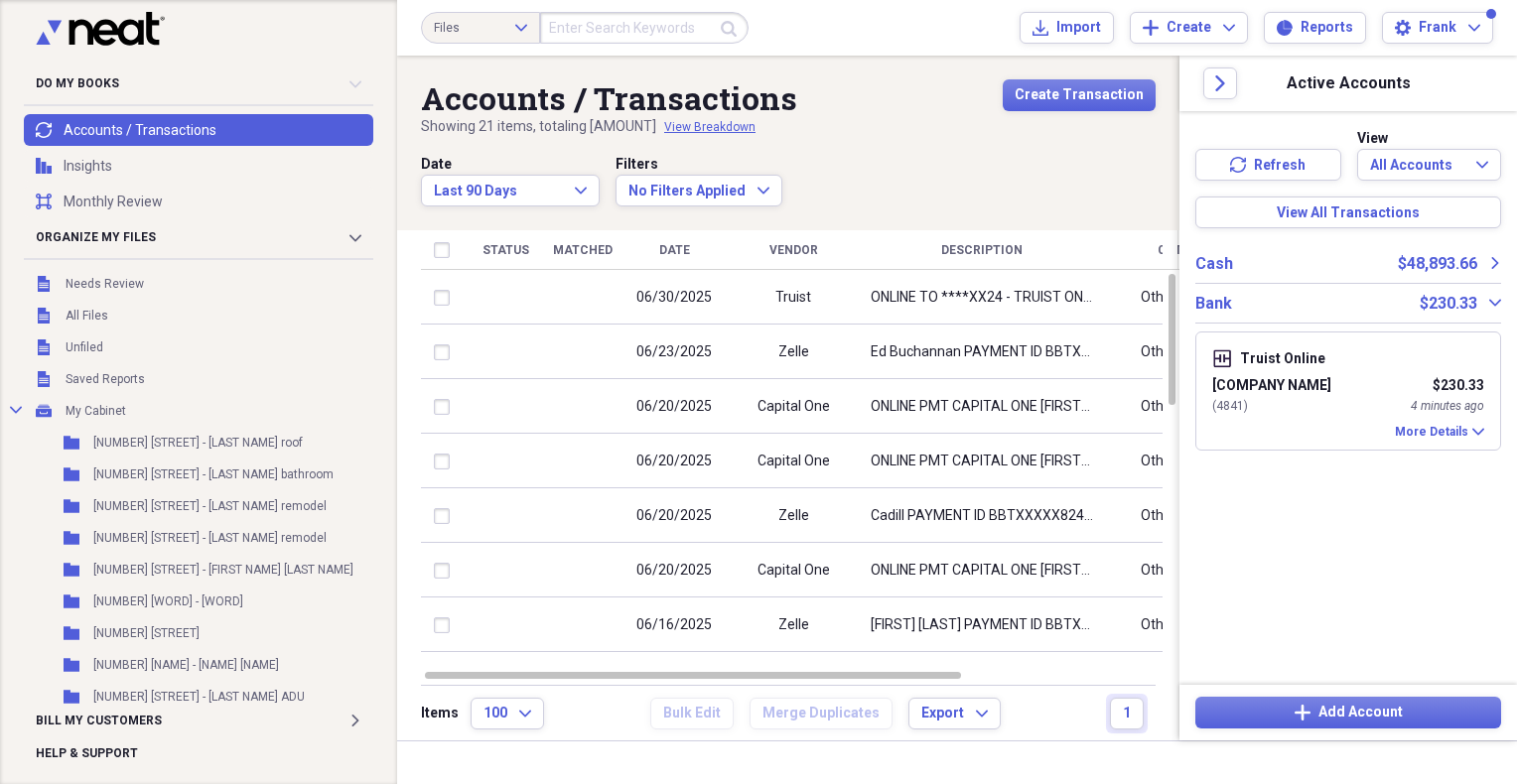 click on "Accounts / Transactions Showing 21 items , totaling -$20,652.48 View Breakdown Category Sum of transactions Other Expenses -$40,704.48 Sales $20,052.00 Create Transaction Date Last 90 Days Expand Filters No Filters Applied Expand Status Matched Date Vendor Description Category Personal Amount 06/30/2025 Truist ONLINE TO ****XX24 - TRUIST ONLINE TRANSFER Other Expenses -$1,000.00 06/23/2025 Zelle [FIRST] [LAST] PAYMENT ID BBTXXXXX2682 ZELLE BUSINESS PAYMENT TO Other Expenses -$2,000.00 06/20/2025 Capital One ONLINE PMT CAPITAL ONE [FIRST] [LAST] ACH CORP DEBIT Other Expenses -$238.94 06/20/2025 Capital One ONLINE PMT CAPITAL ONE [FIRST] [LAST] ACH CORP DEBIT Other Expenses -$53.74 06/20/2025 Zelle Cadill PAYMENT ID BBTXXXXX8245 ZELLE BUSINESS PAYMENT TO Other Expenses -$5,000.00 06/20/2025 Capital One ONLINE PMT CAPITAL ONE [FIRST] [LAST] ACH CORP DEBIT Other Expenses -$751.96 06/16/2025 Zelle [FIRST] [LAST] PAYMENT ID BBTXXXXX6052 ZELLE BUSINESS PAYMENT TO Other Expenses -$4,250.00 06/16/2025 Truist Other Expenses 100" at bounding box center [788, 398] 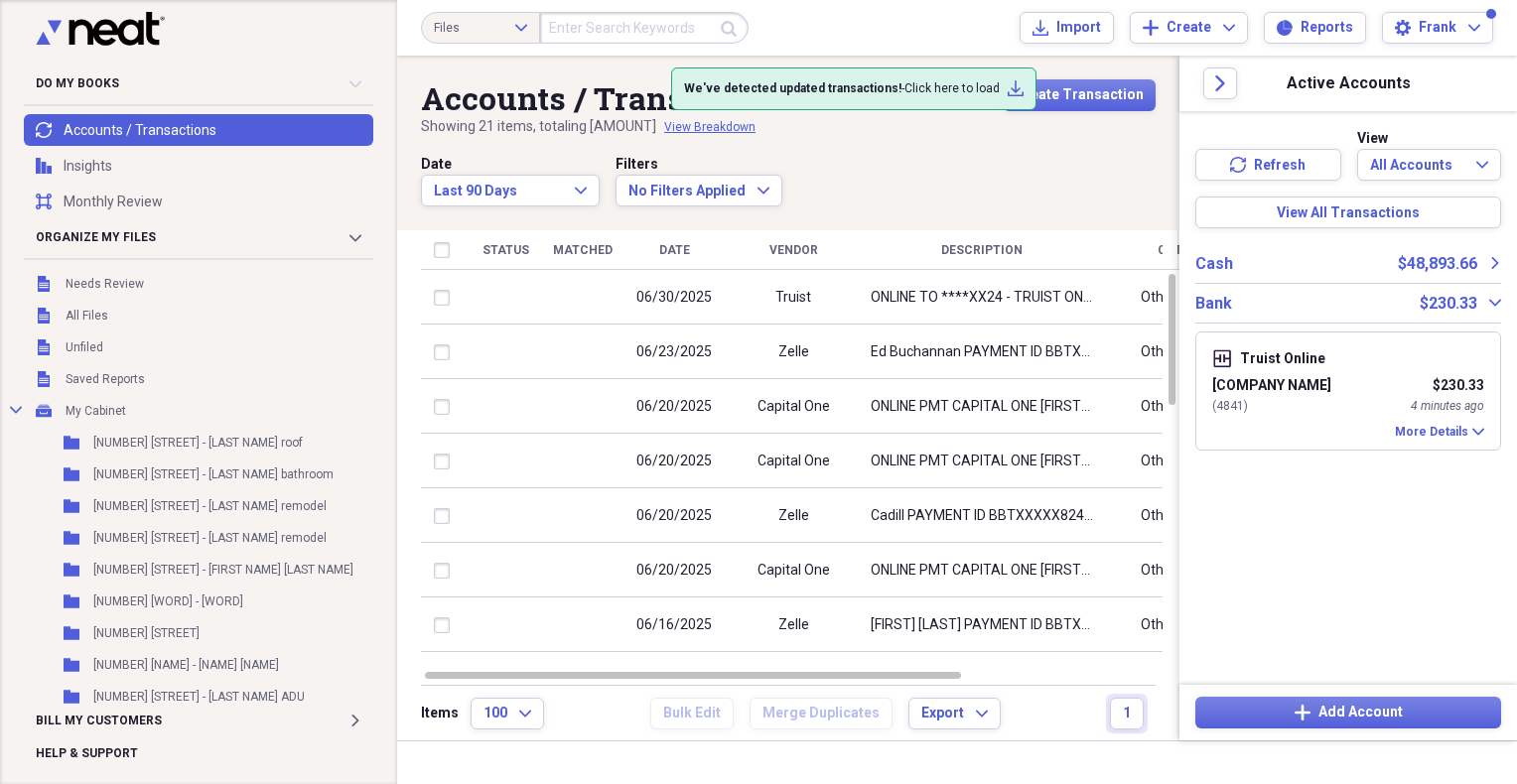 click on "Cash [AMOUNT] Expand" at bounding box center [1348, 264] 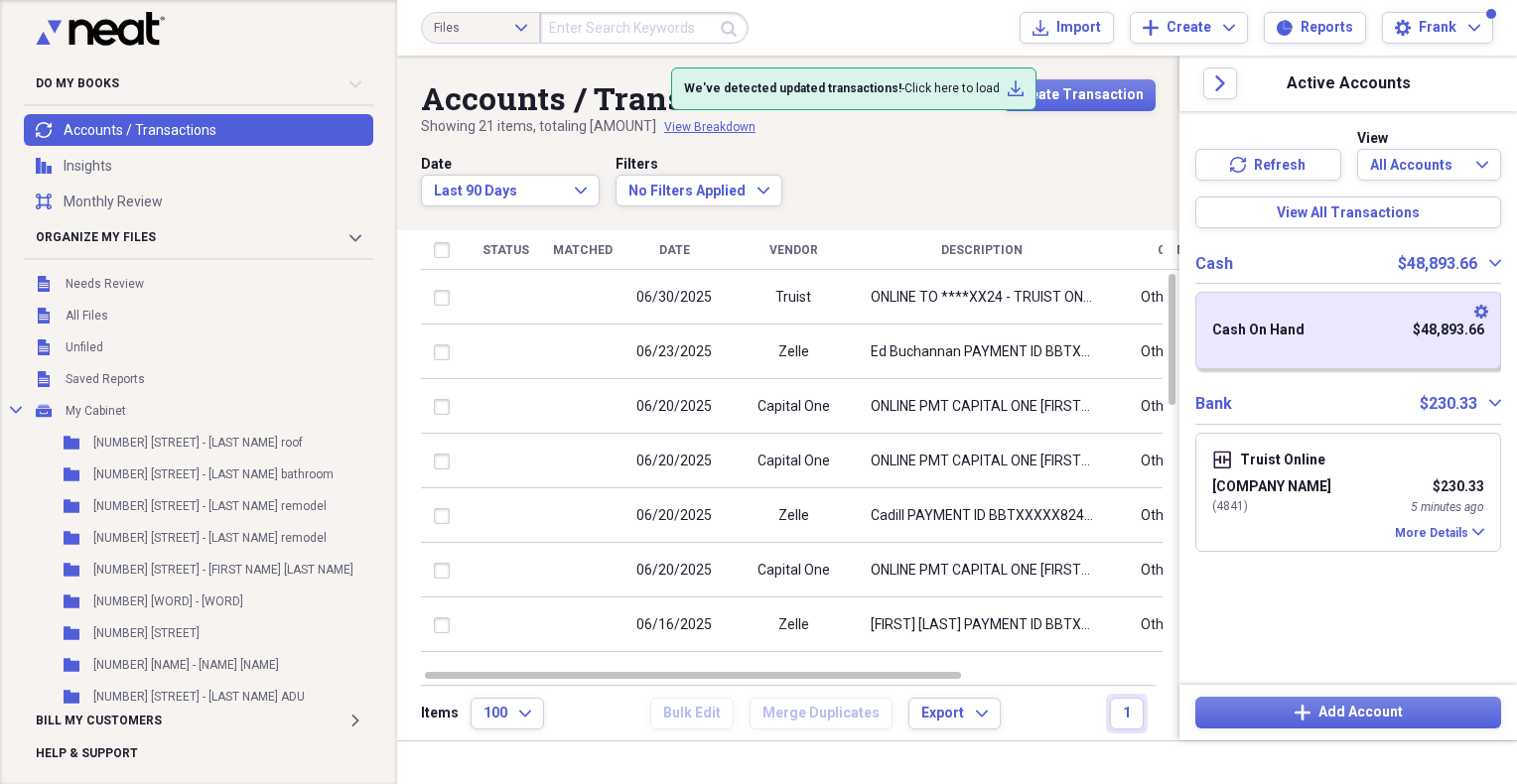click on "Settings" 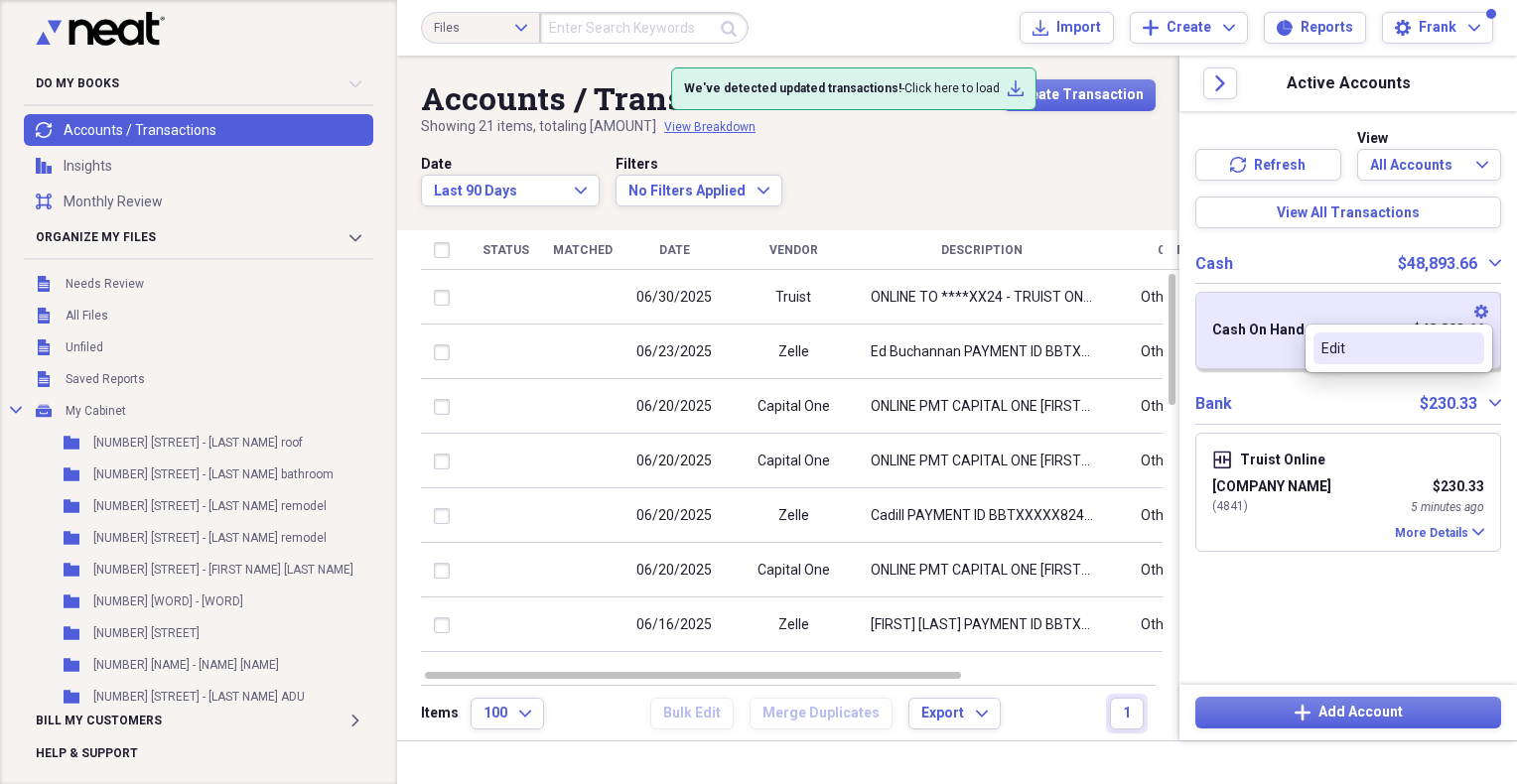 click on "Edit" at bounding box center [1387, 348] 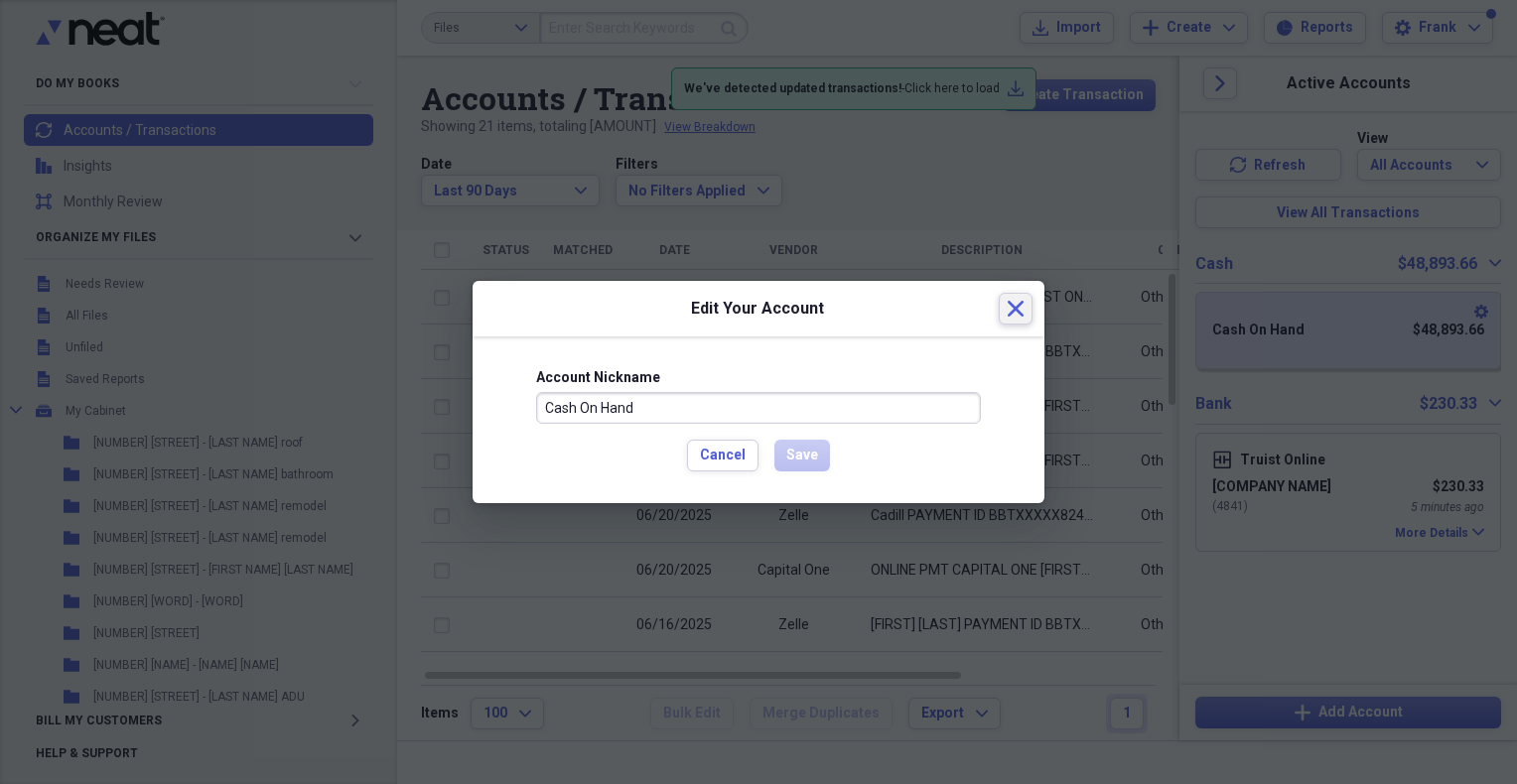 click on "Close" 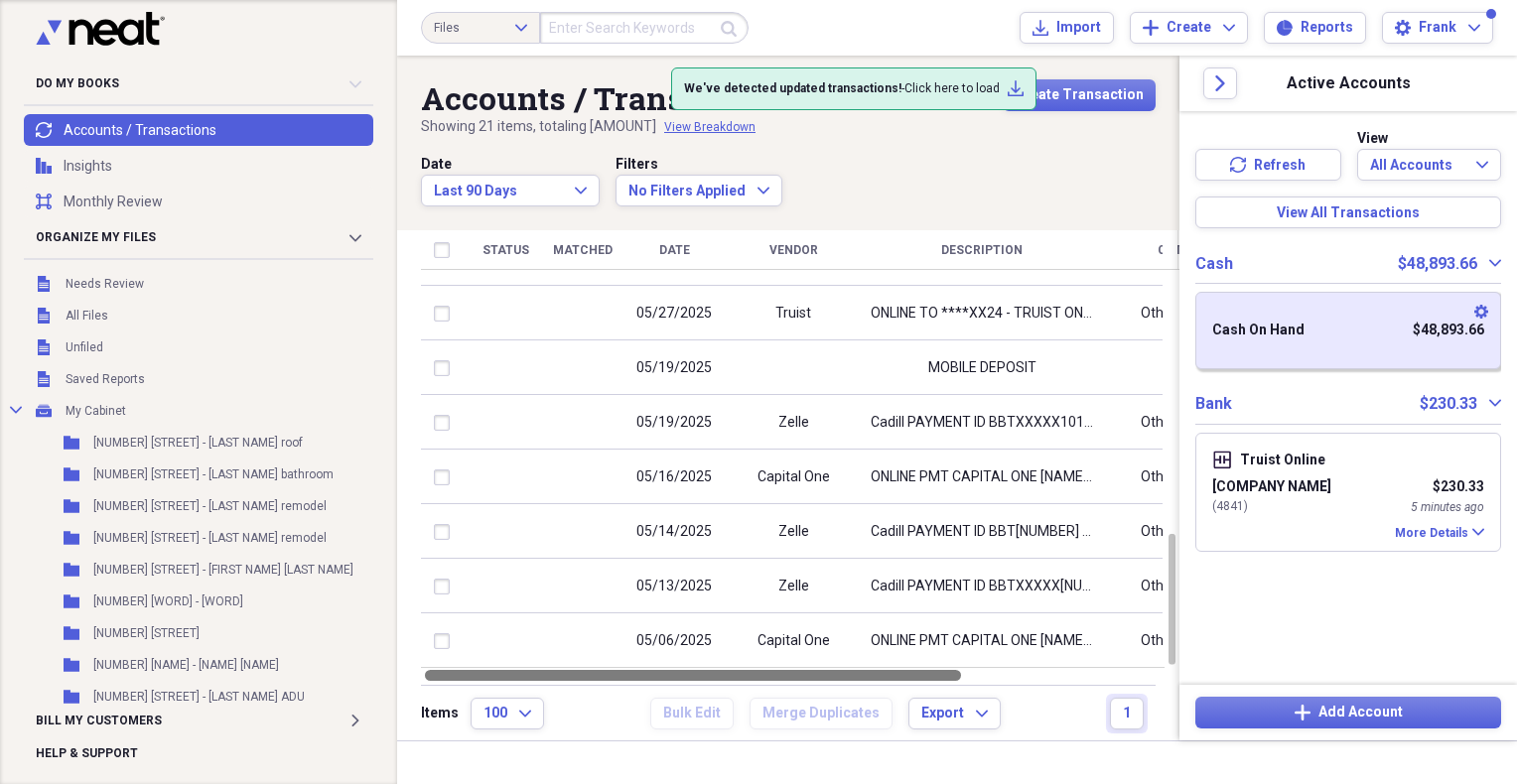 drag, startPoint x: 842, startPoint y: 671, endPoint x: 721, endPoint y: 682, distance: 121.498971 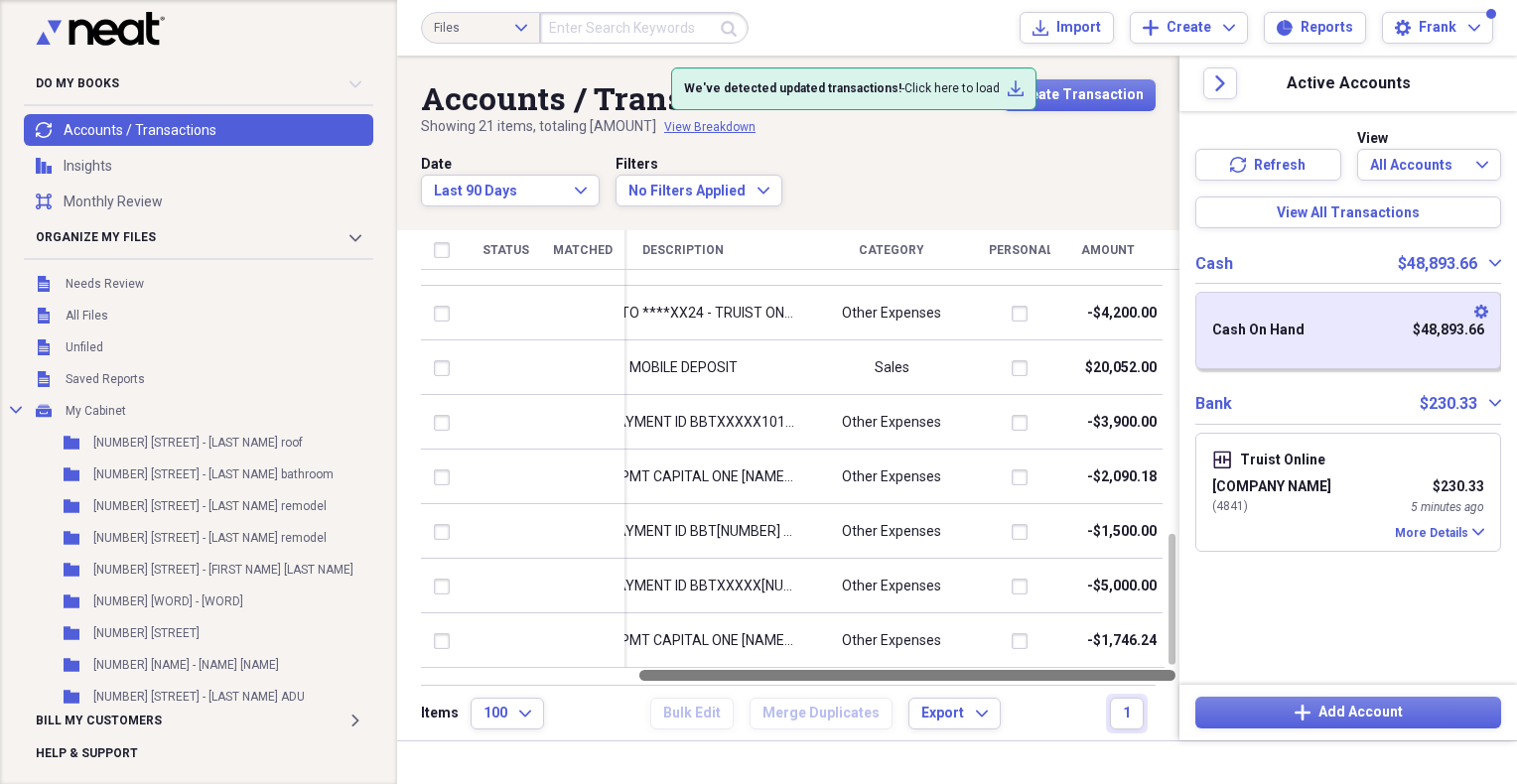 drag, startPoint x: 891, startPoint y: 670, endPoint x: 1230, endPoint y: 667, distance: 339.01327 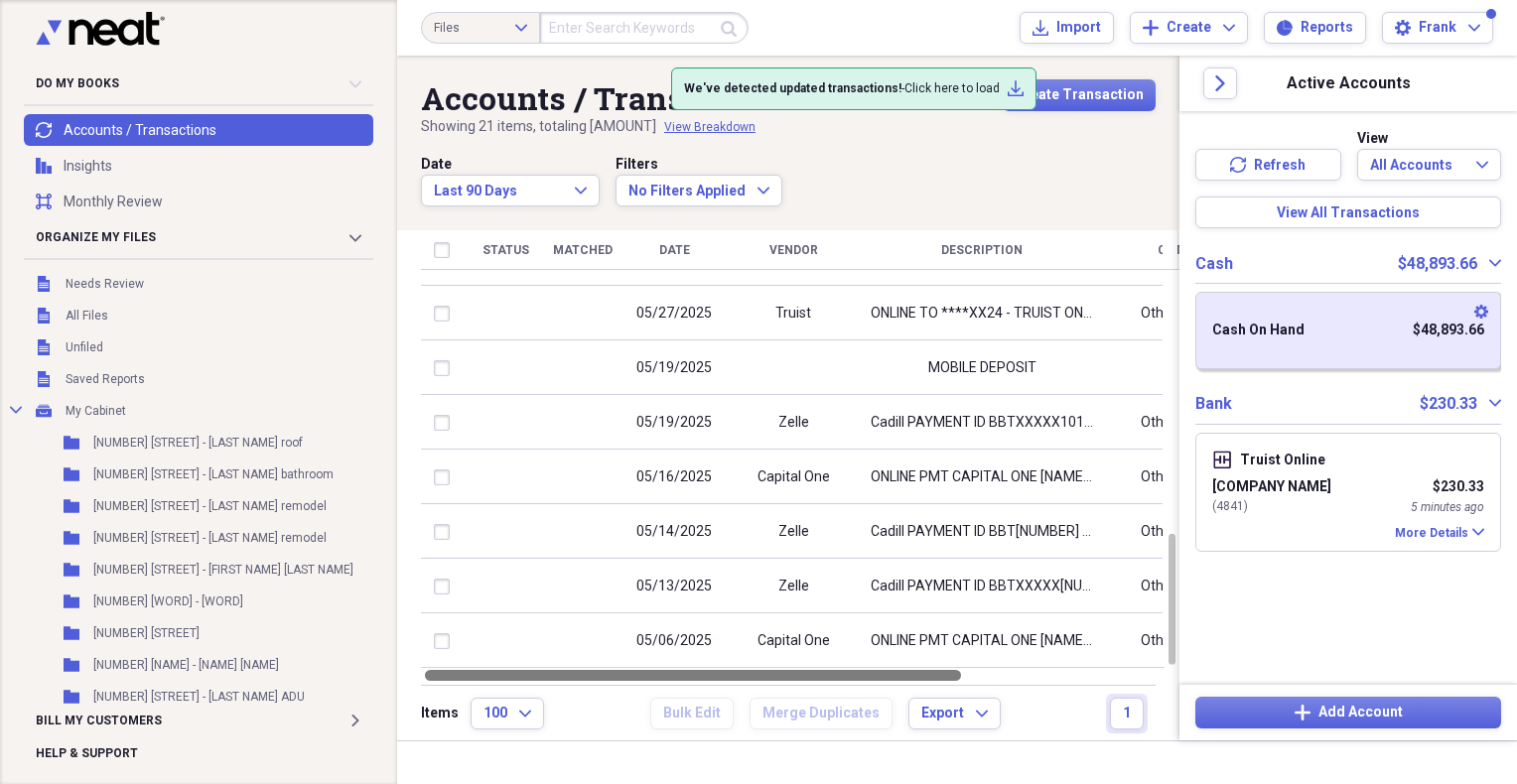 drag, startPoint x: 1130, startPoint y: 673, endPoint x: 711, endPoint y: 674, distance: 419.0012 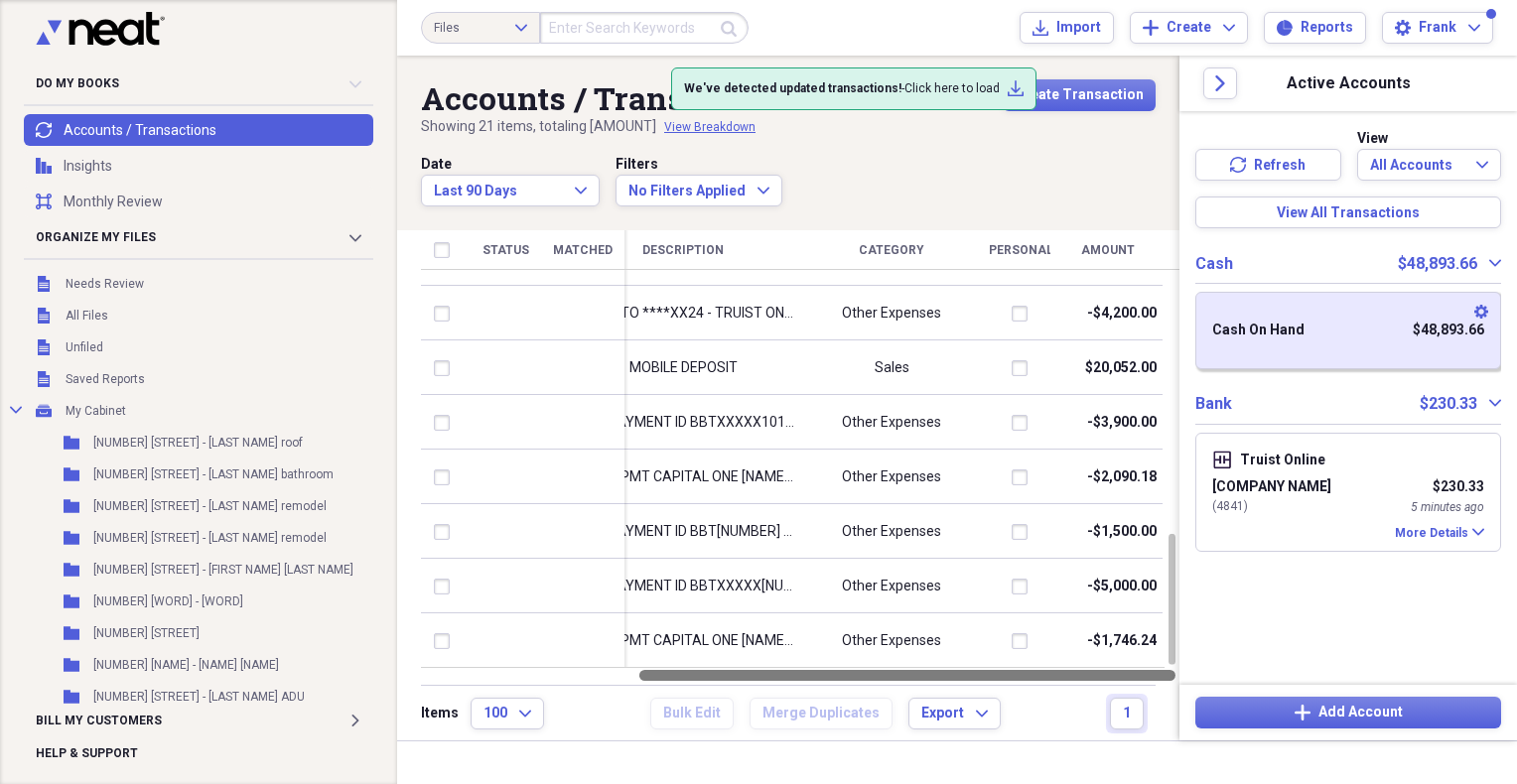 drag, startPoint x: 758, startPoint y: 672, endPoint x: 1131, endPoint y: 673, distance: 373.00134 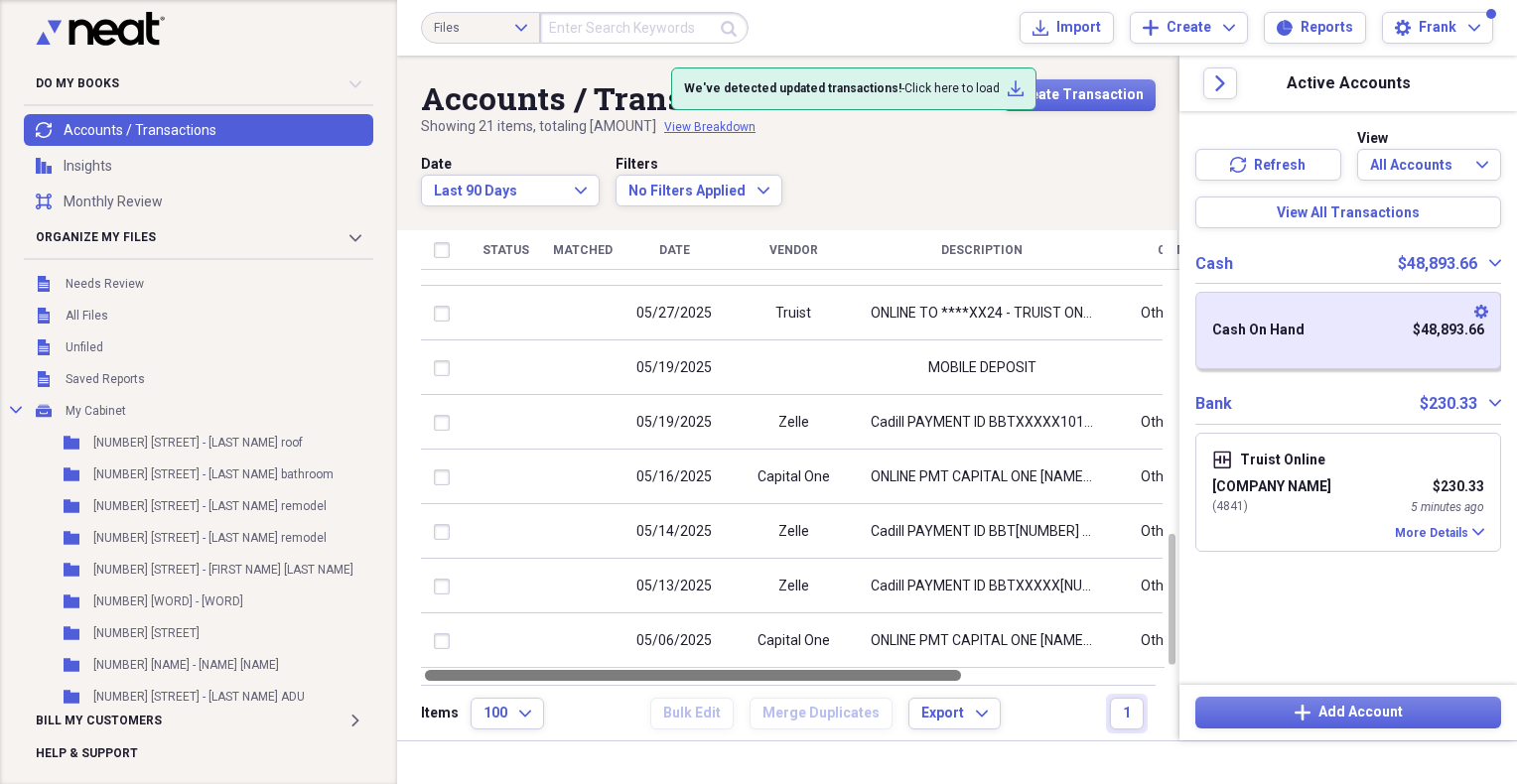 drag, startPoint x: 1151, startPoint y: 669, endPoint x: 686, endPoint y: 675, distance: 465.03871 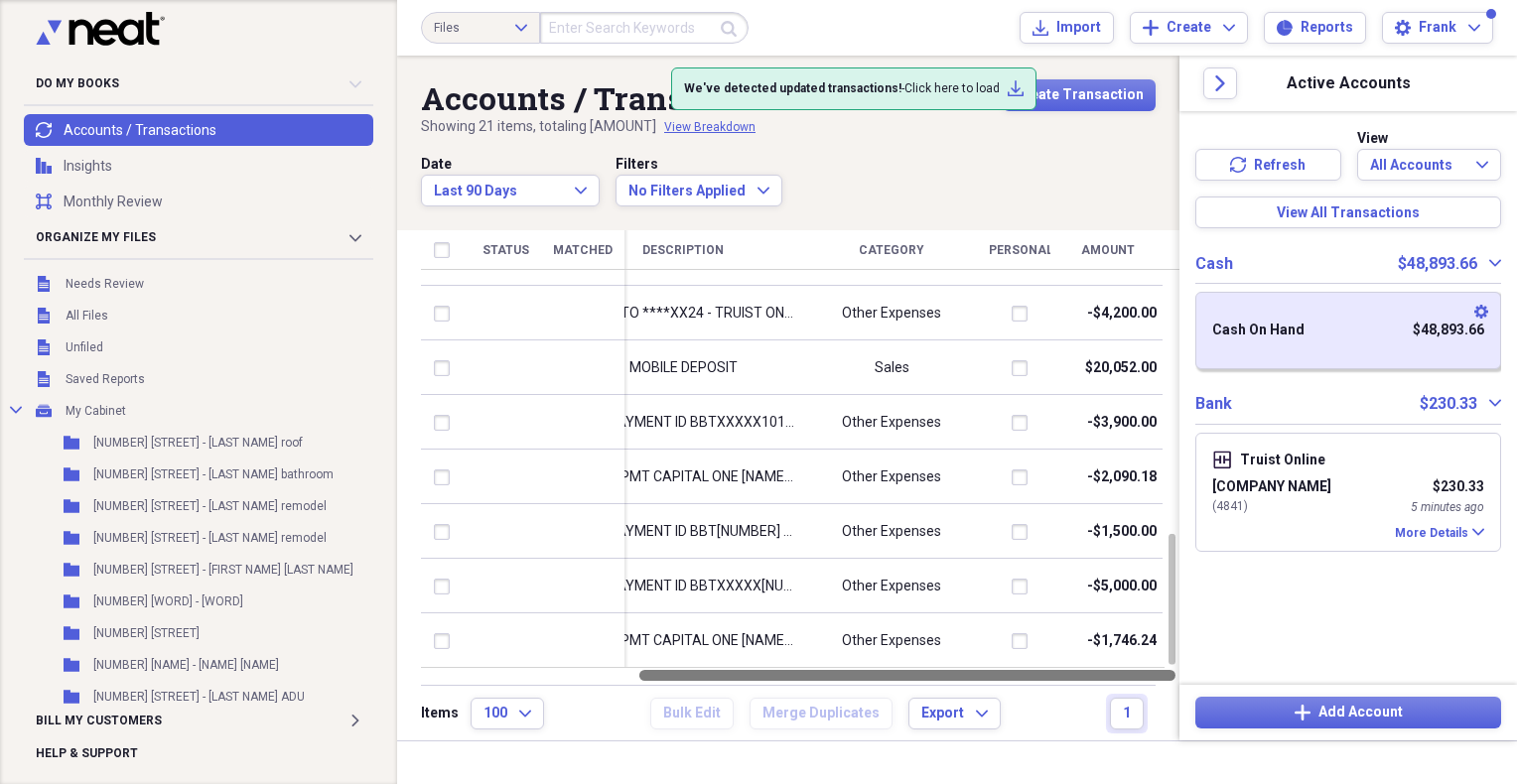 drag, startPoint x: 858, startPoint y: 673, endPoint x: 1288, endPoint y: 665, distance: 430.07441 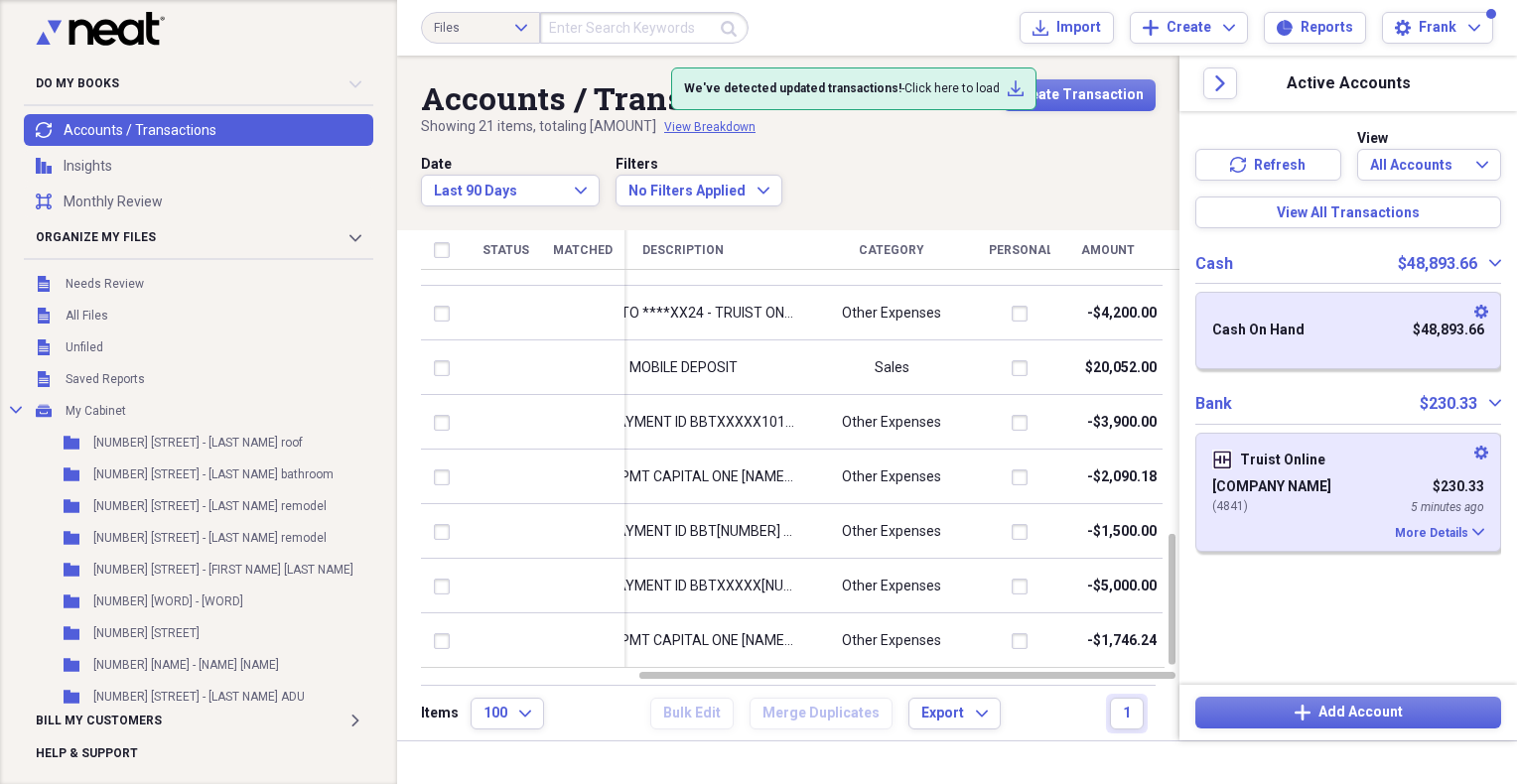 click on "More Details" at bounding box center [1432, 533] 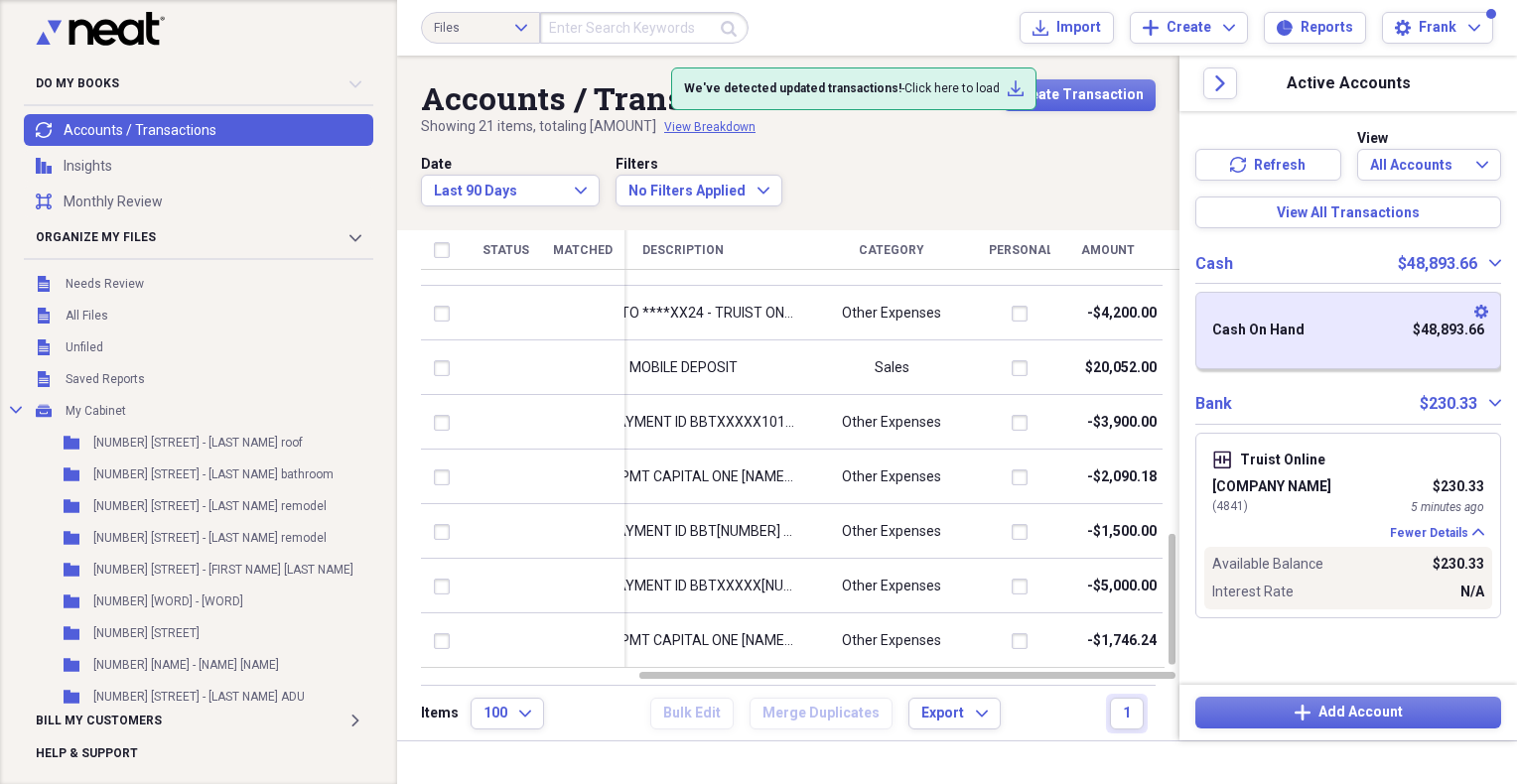 click on "Cash [AMOUNT] Collapse Settings Cash On Hand [AMOUNT] Bank [AMOUNT] Collapse Truist Online Settings Coastal Escrow [NUMBER] [AMOUNT] ( [NUMBER] ) [TIME] Fewer Details Collapse Available Balance [AMOUNT] Interest Rate N/A" at bounding box center (1348, 464) 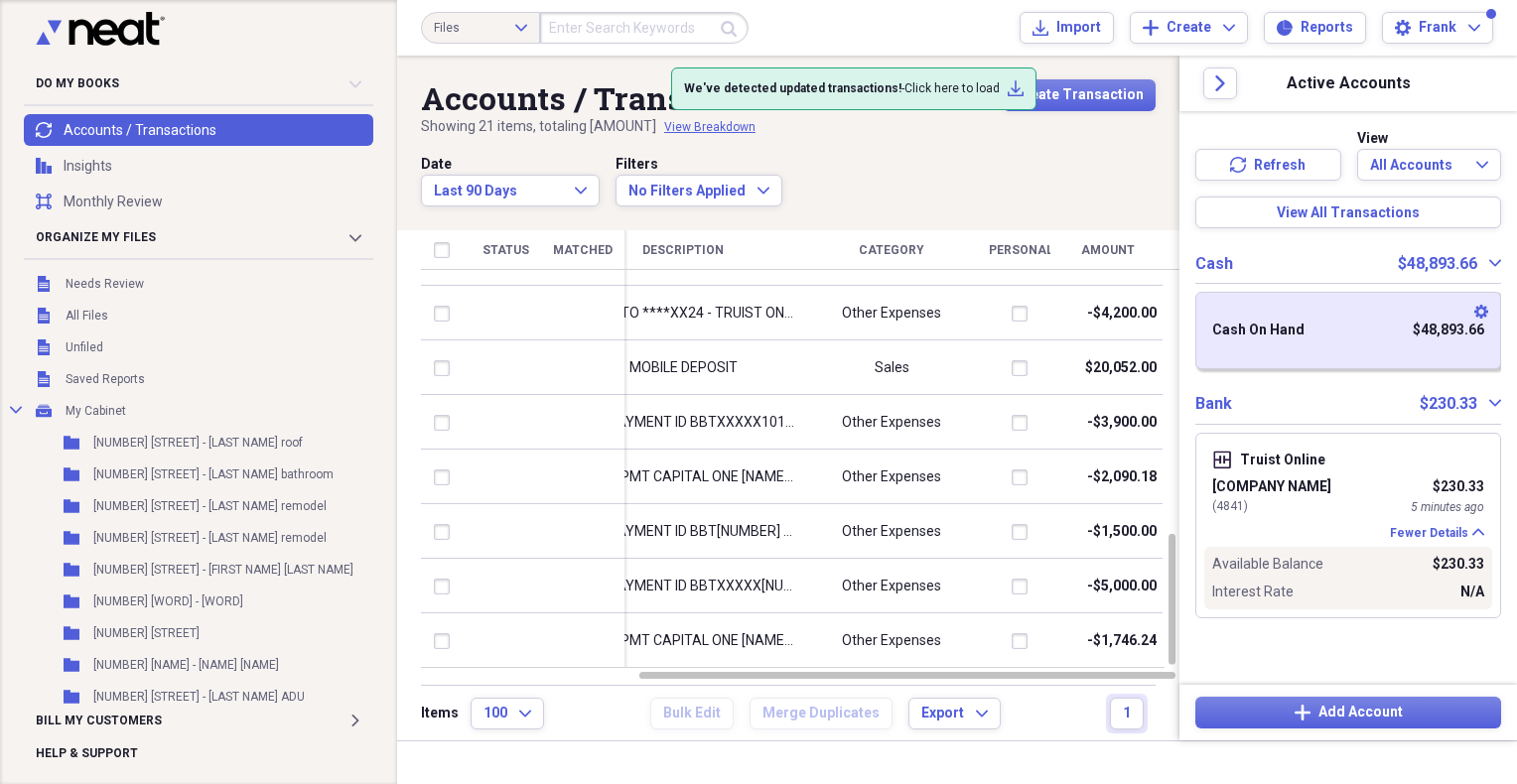 click on "Settings" 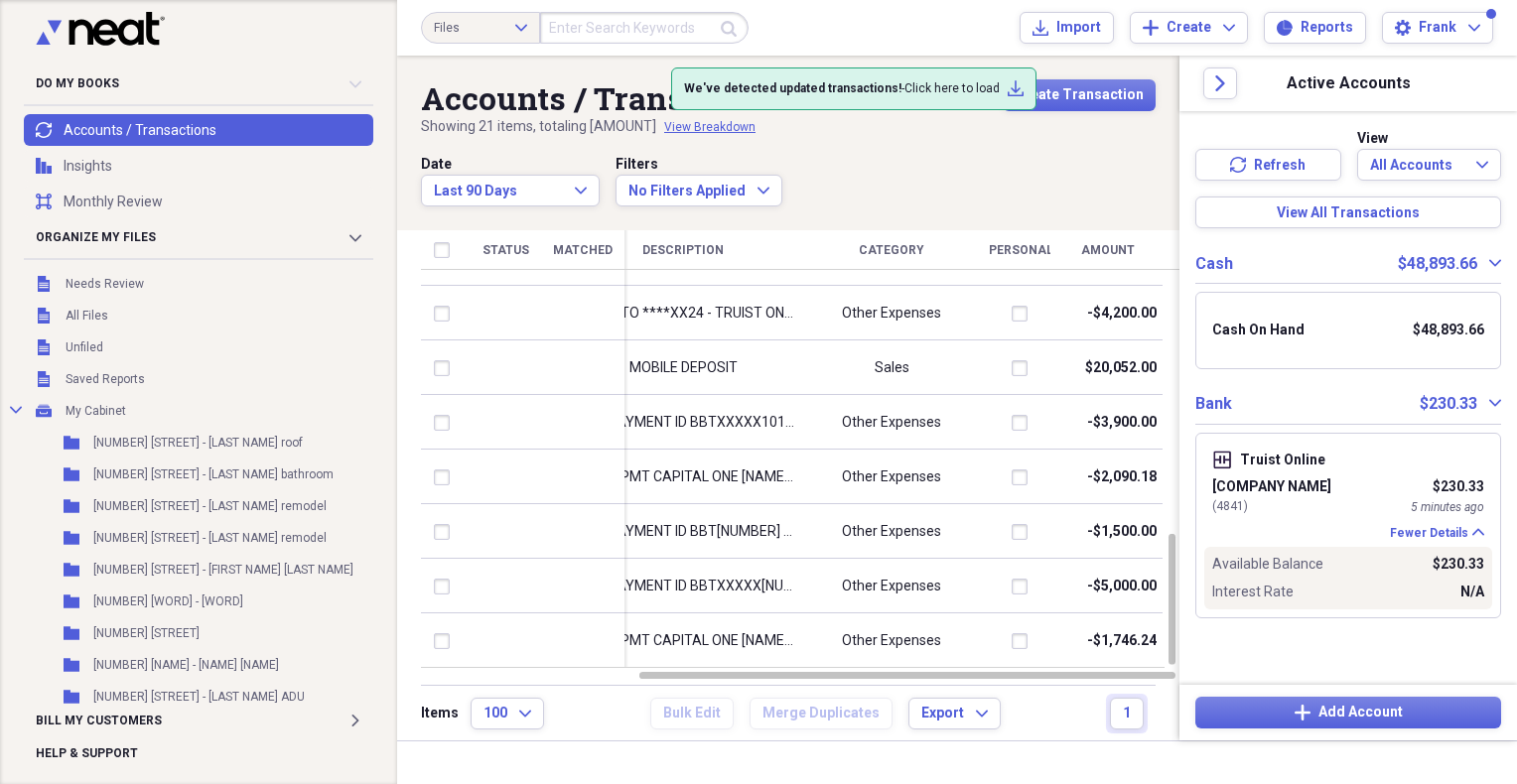 click on "Edit" at bounding box center (1387, 348) 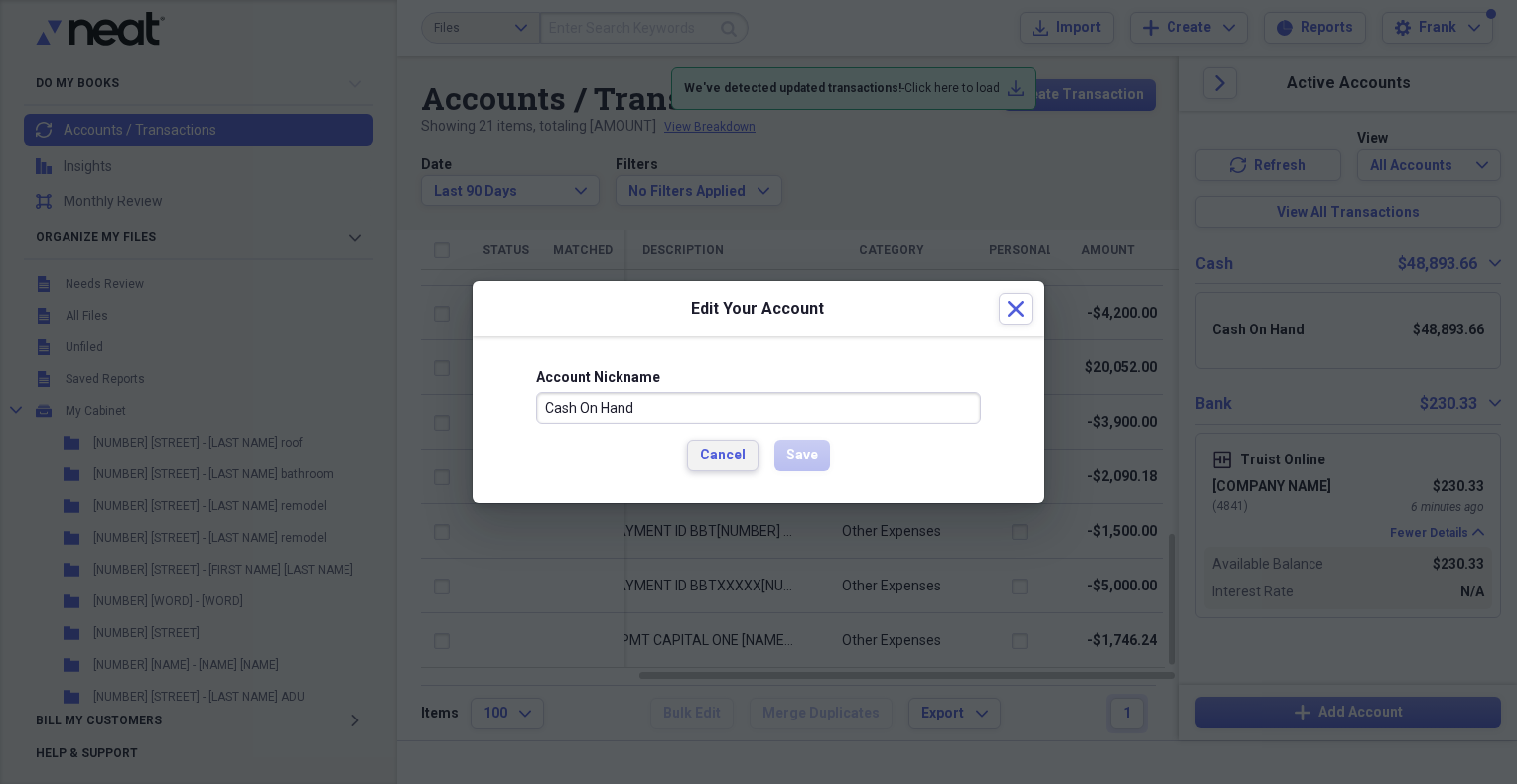 click on "Cancel" at bounding box center (723, 456) 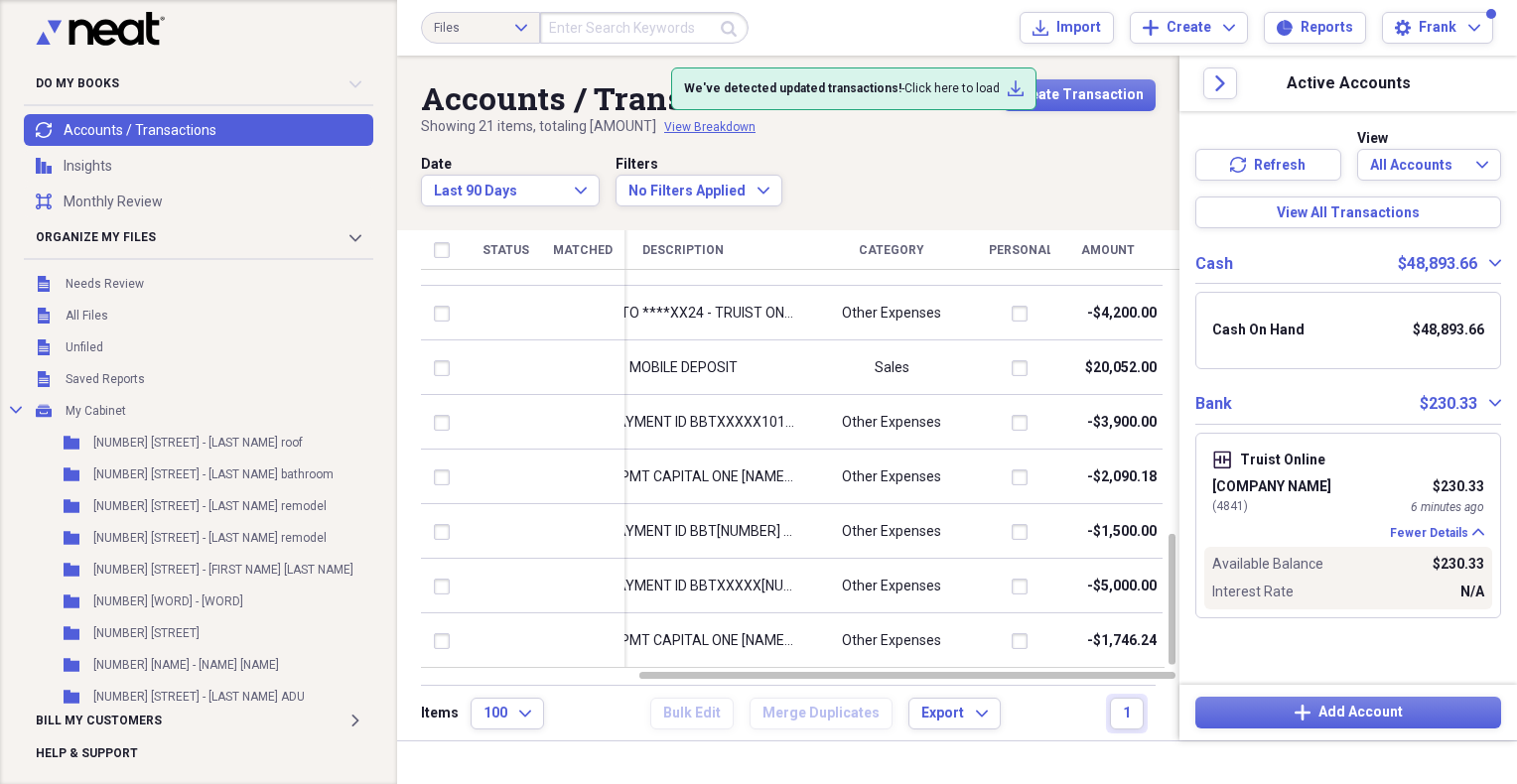 click on "Collapse" at bounding box center [1489, 264] 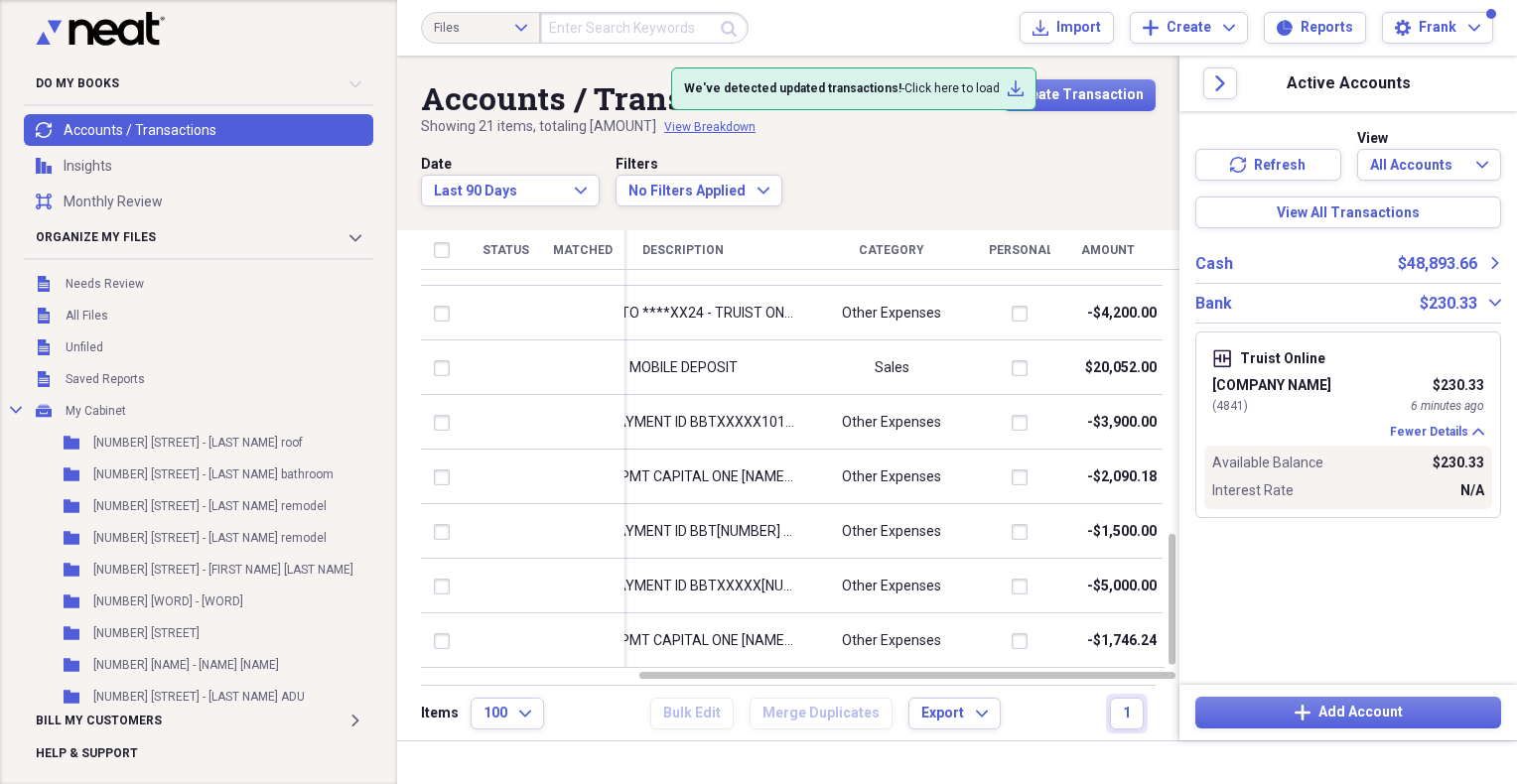 click on "Expand" at bounding box center [1489, 264] 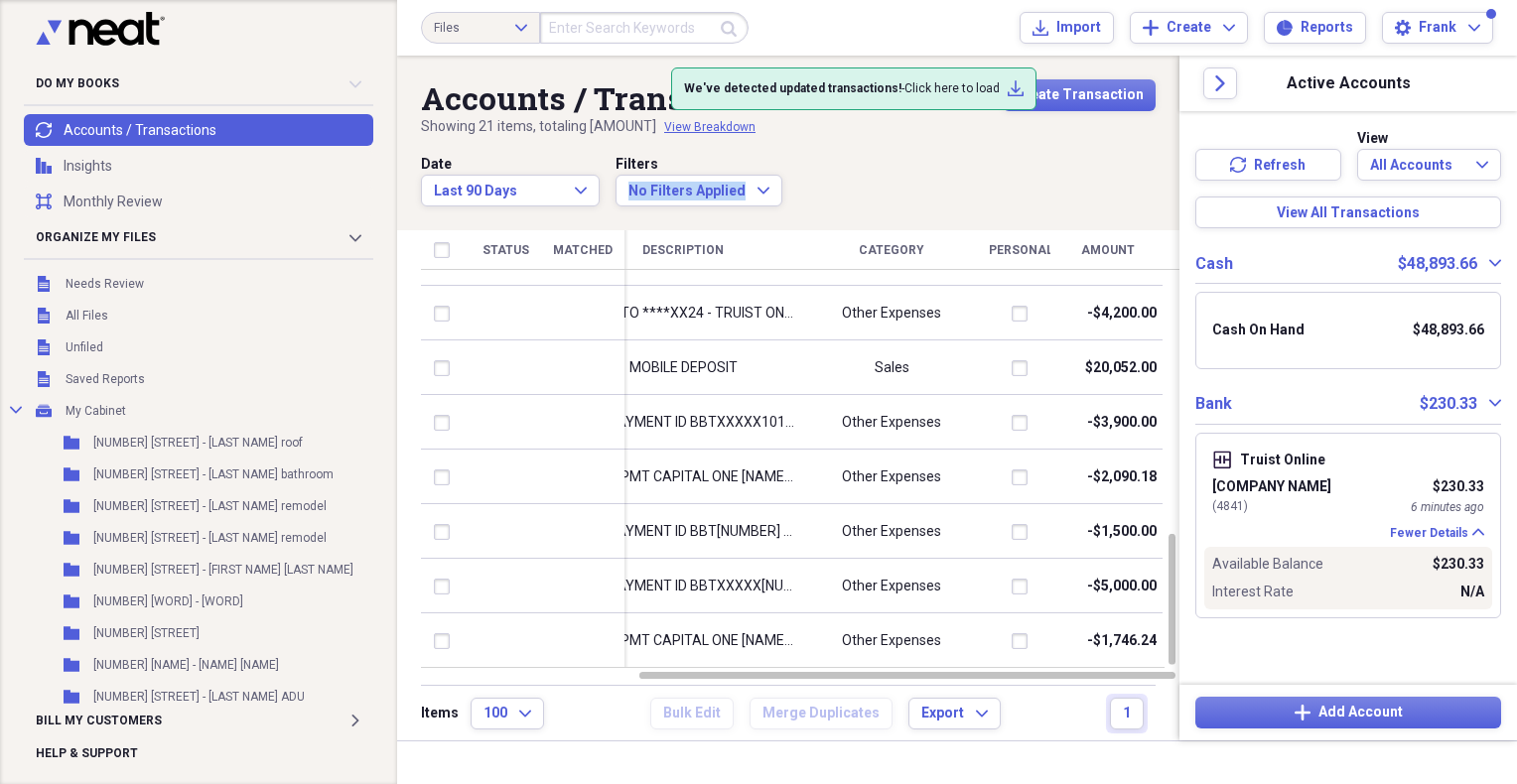 drag, startPoint x: 1433, startPoint y: 329, endPoint x: 1028, endPoint y: 175, distance: 433.2909 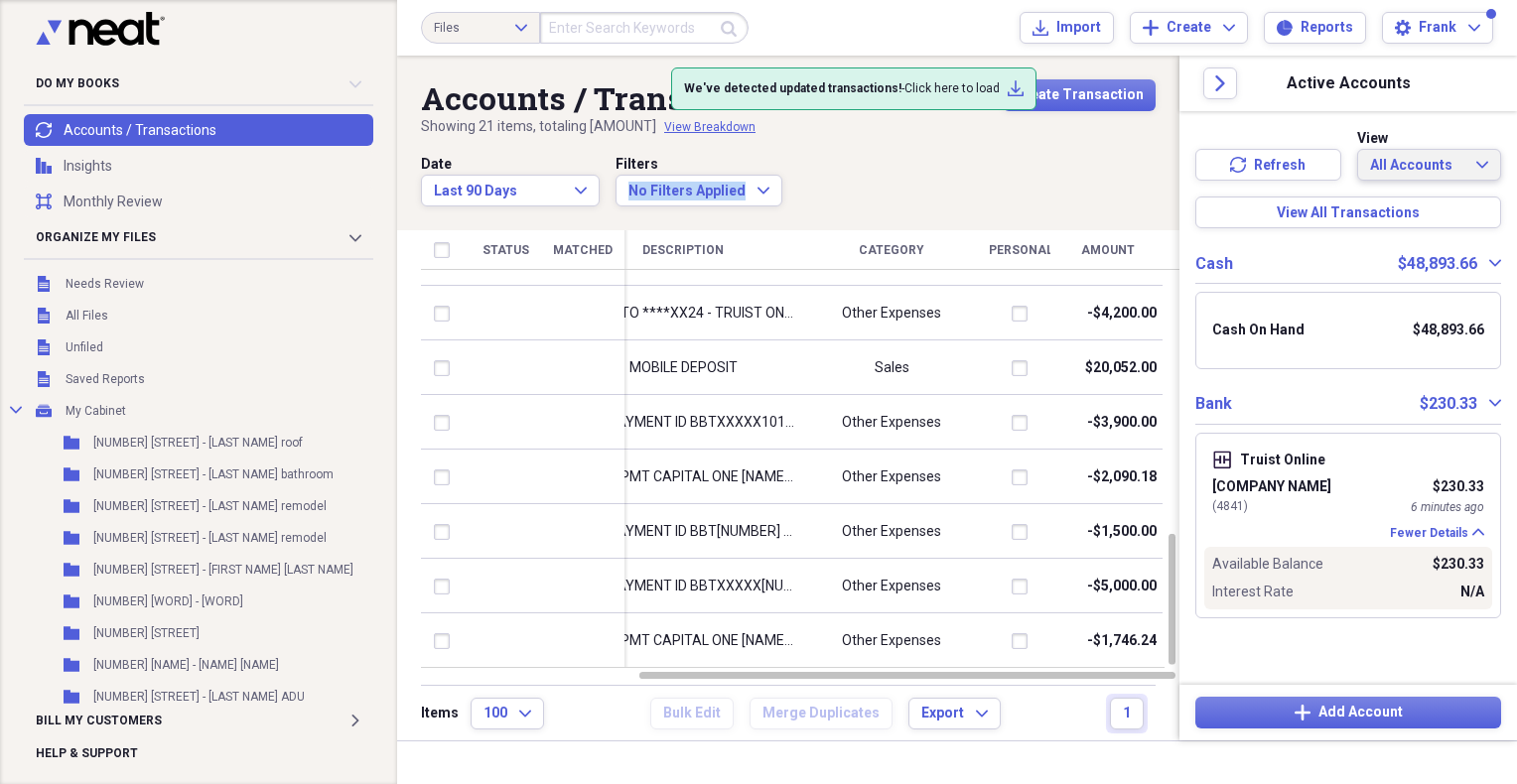 click on "Expand" 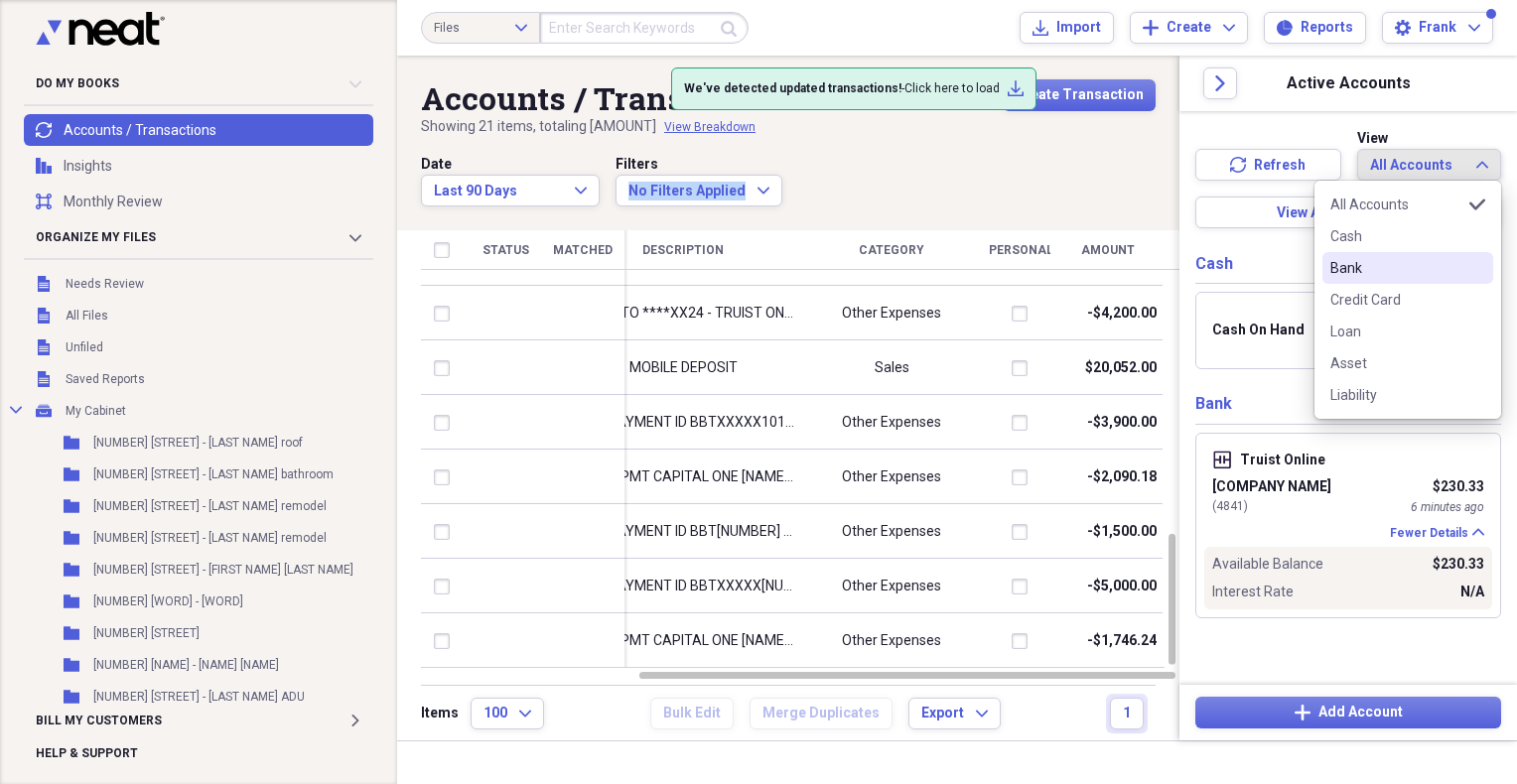 click on "Bank" at bounding box center (1396, 268) 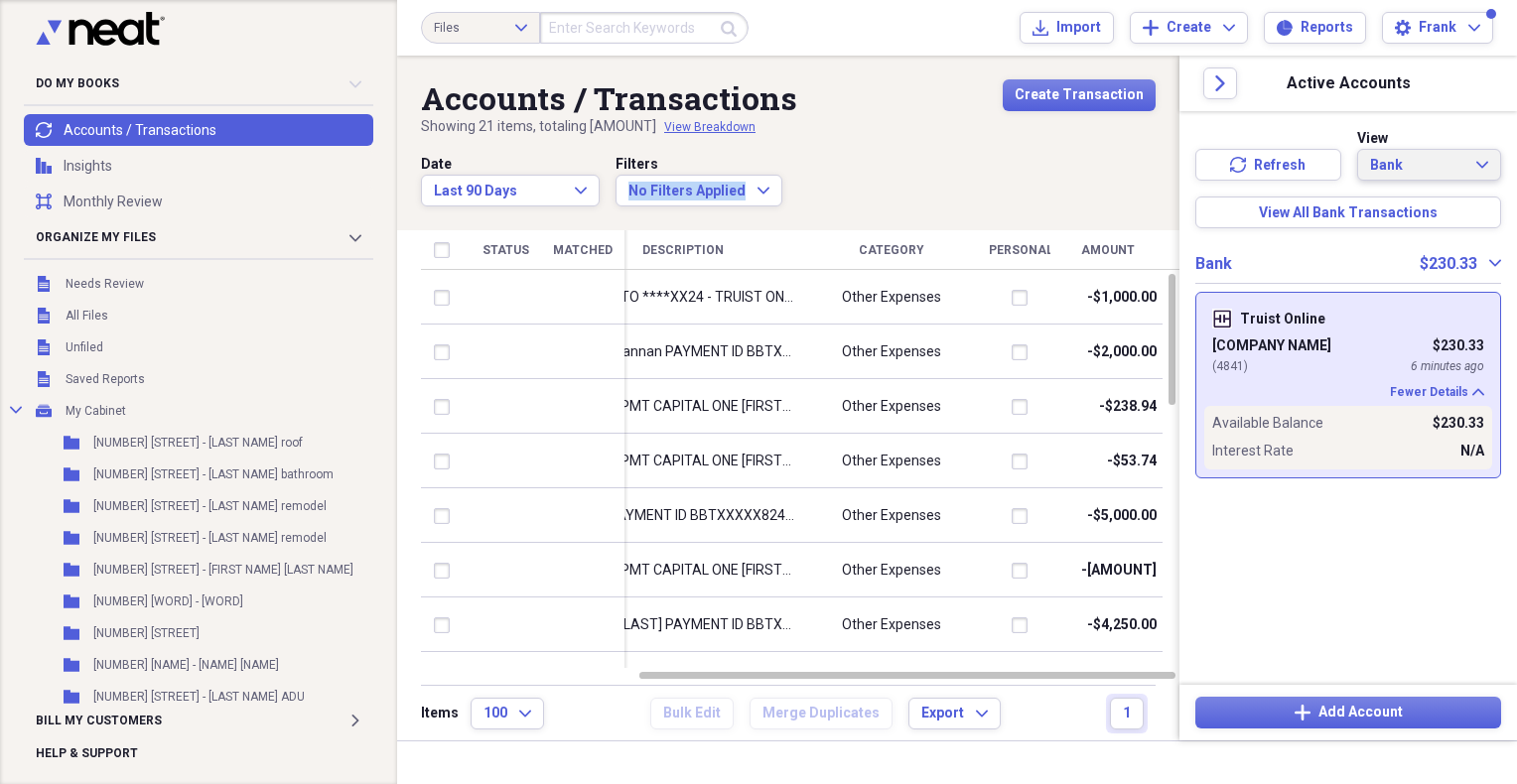 click 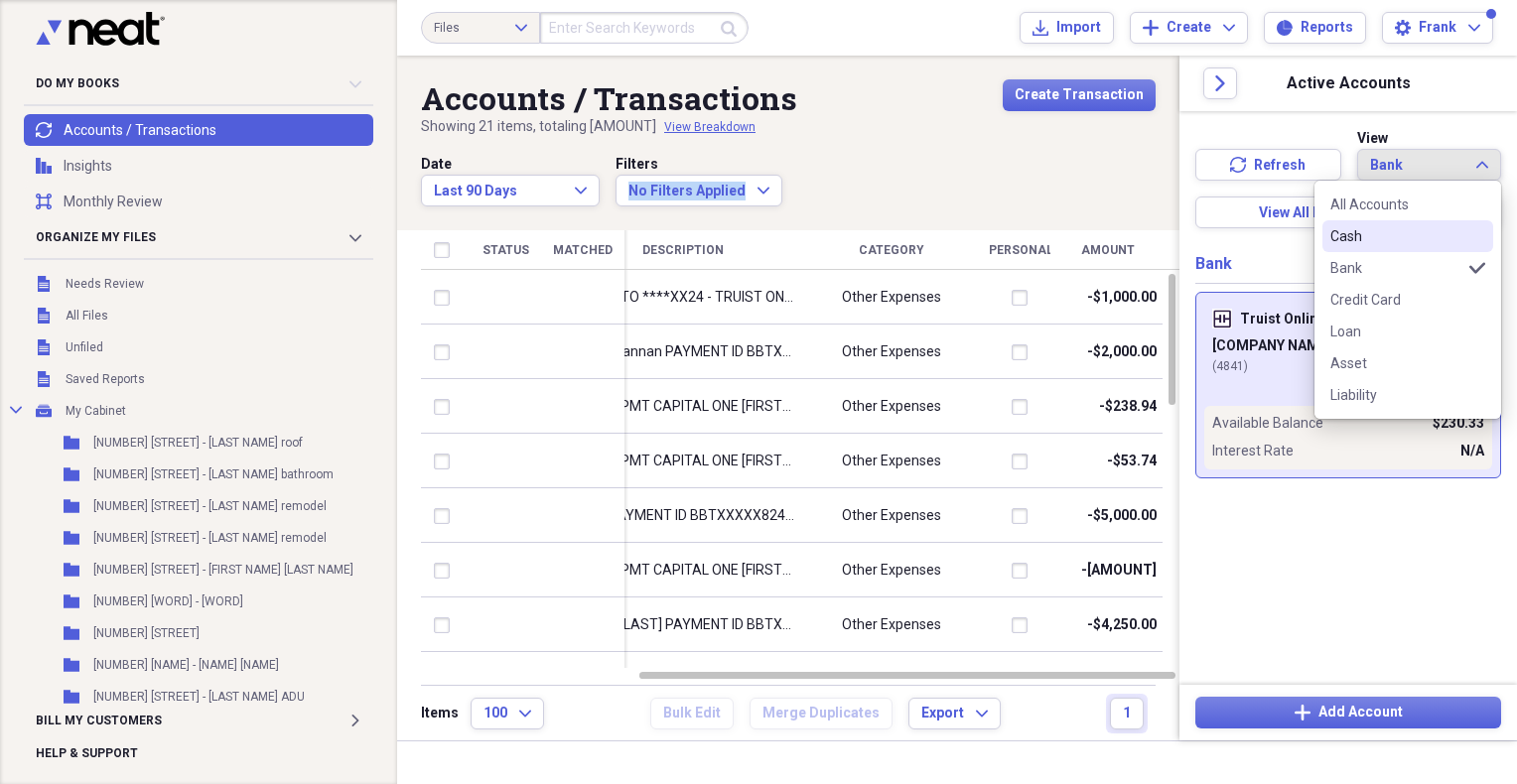 click on "Cash" at bounding box center (1396, 236) 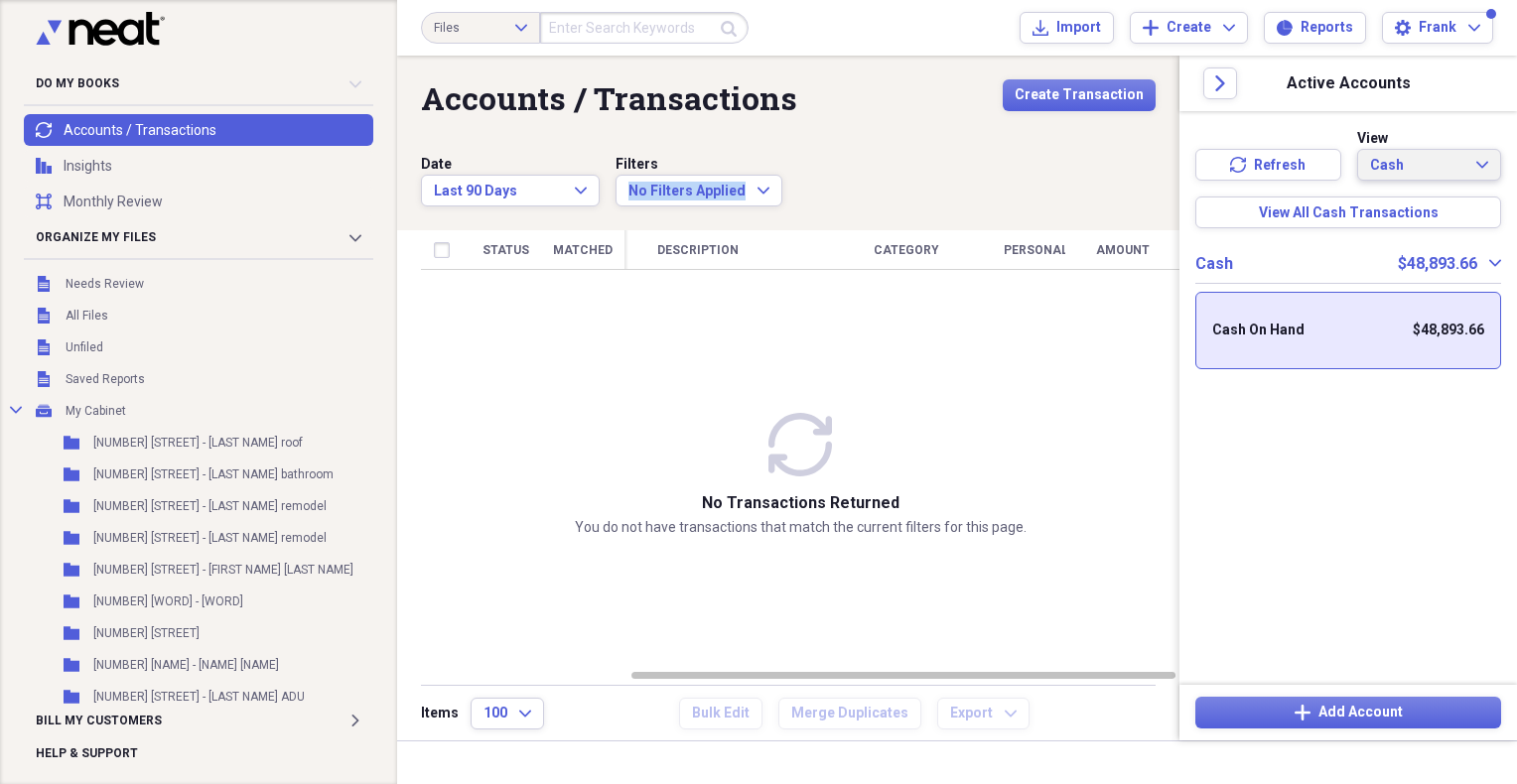 click on "Expand" 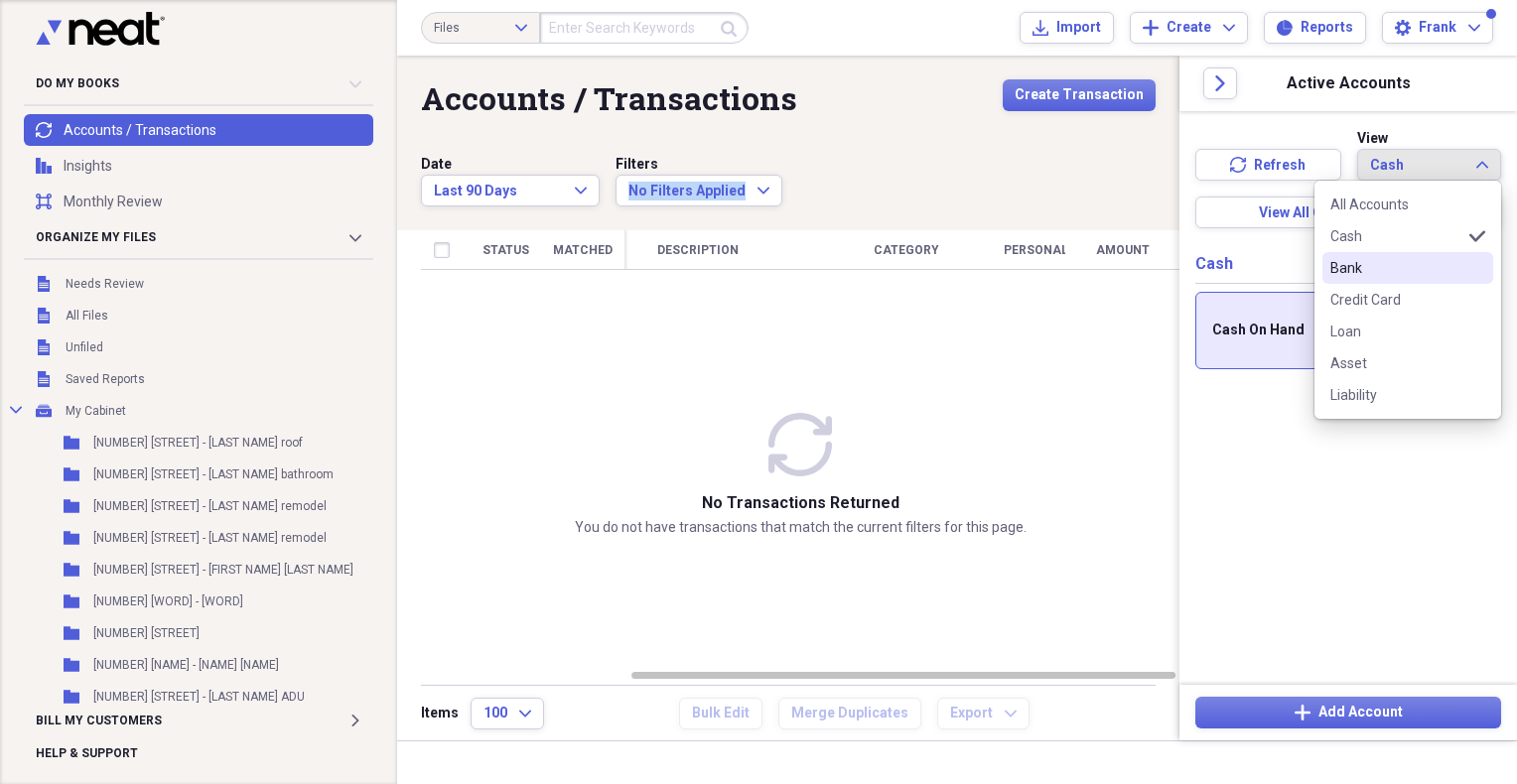 click on "Bank" at bounding box center (1396, 268) 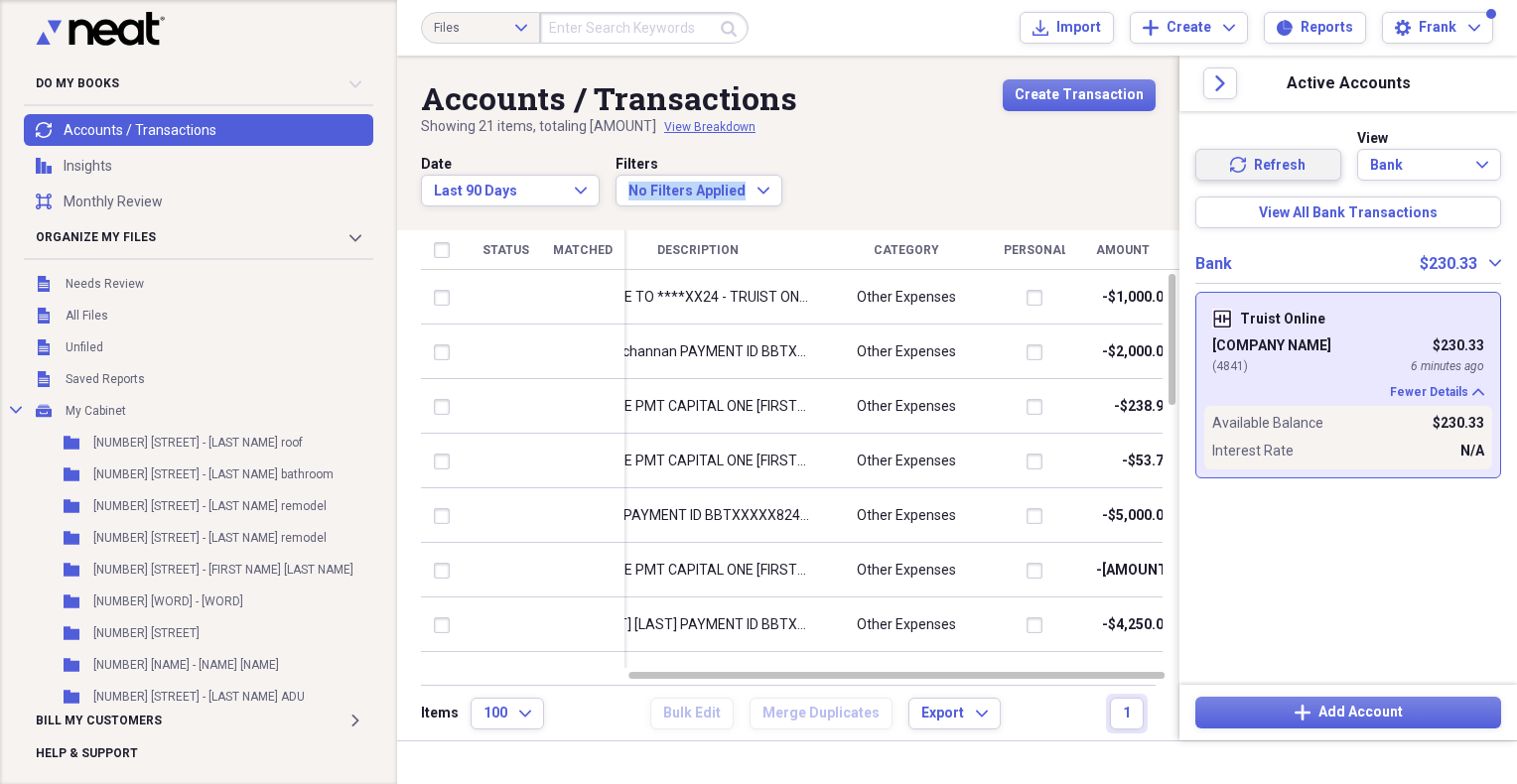 click on "Refresh" at bounding box center (1280, 166) 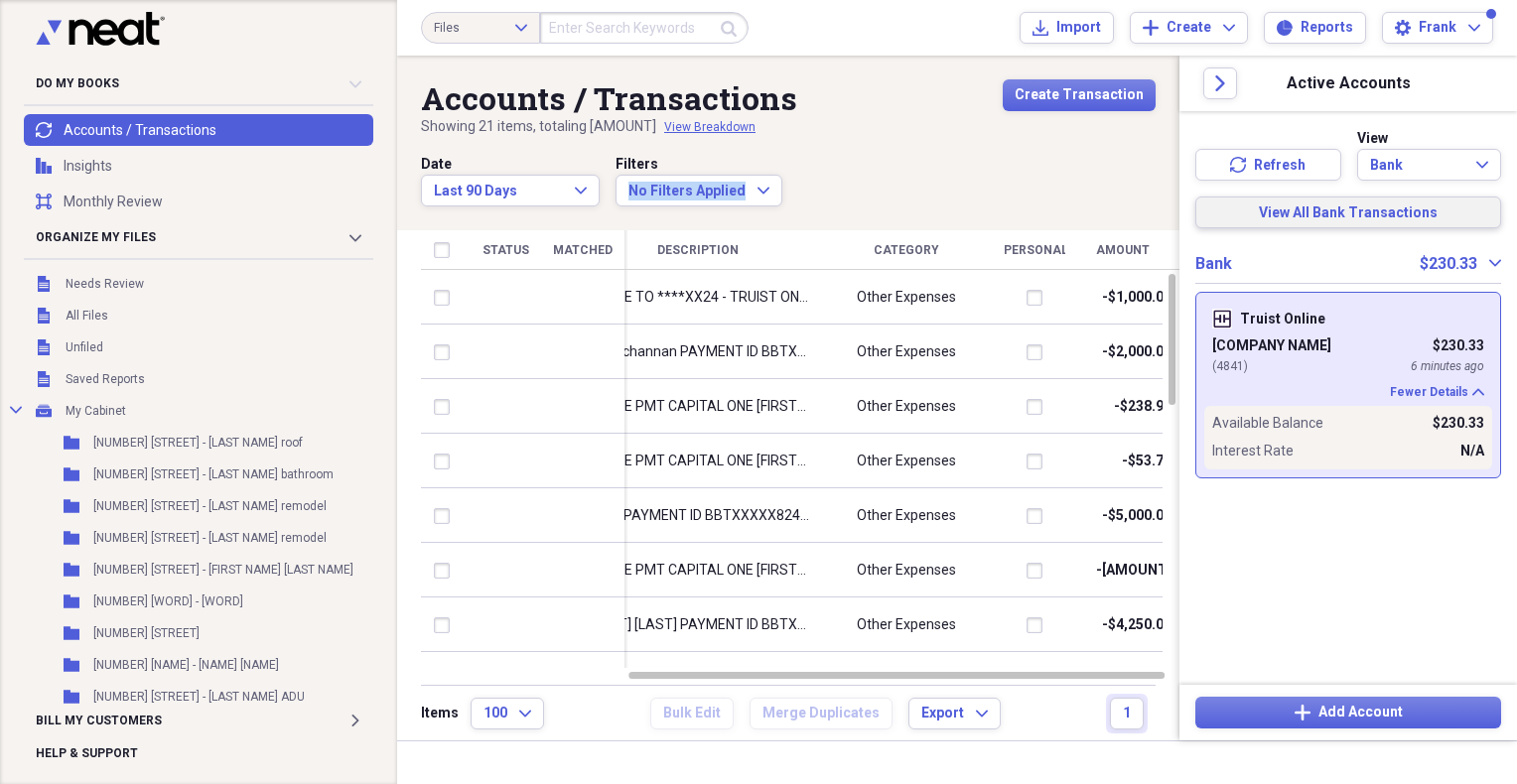 click on "View All Bank Transactions" at bounding box center [1348, 213] 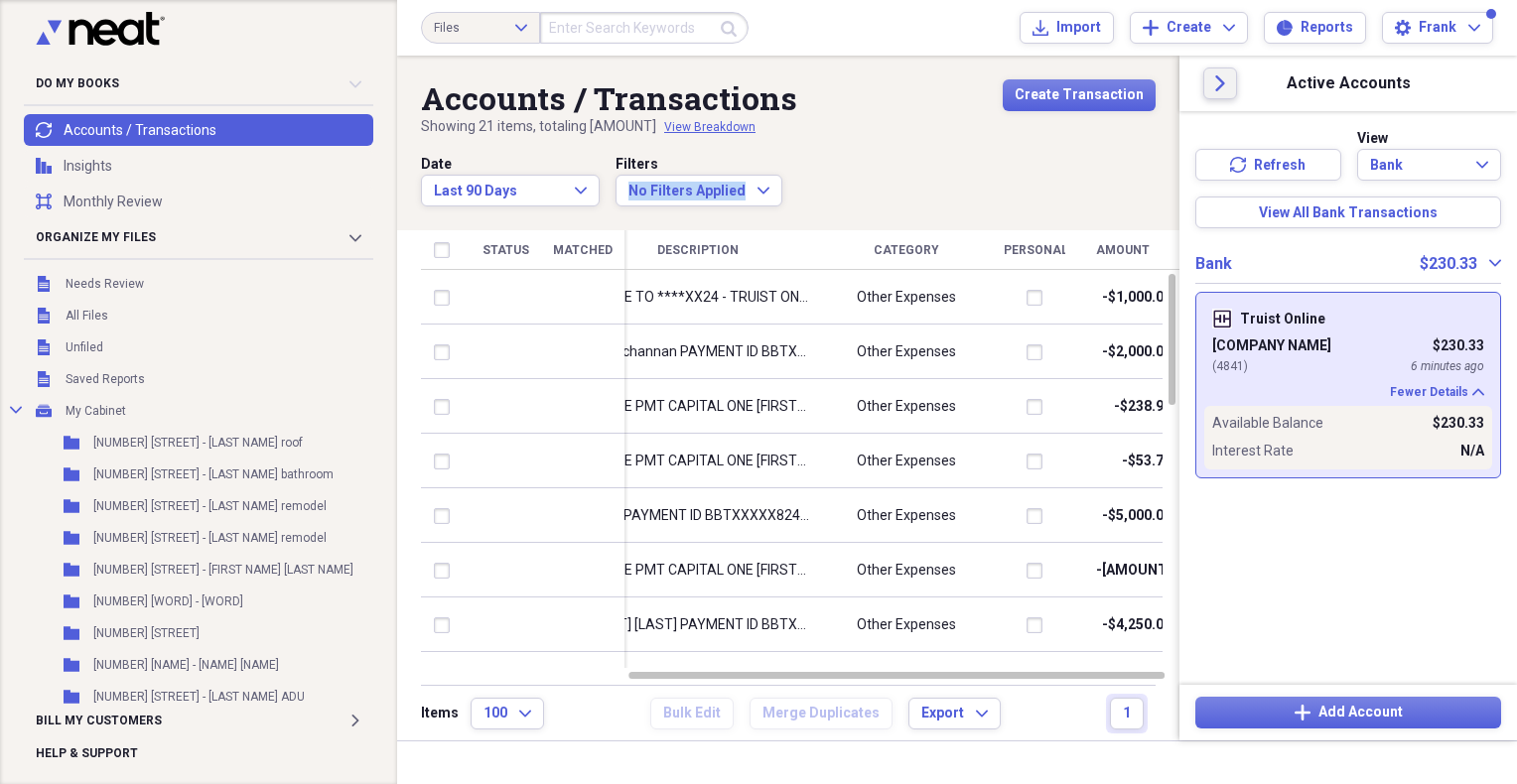click 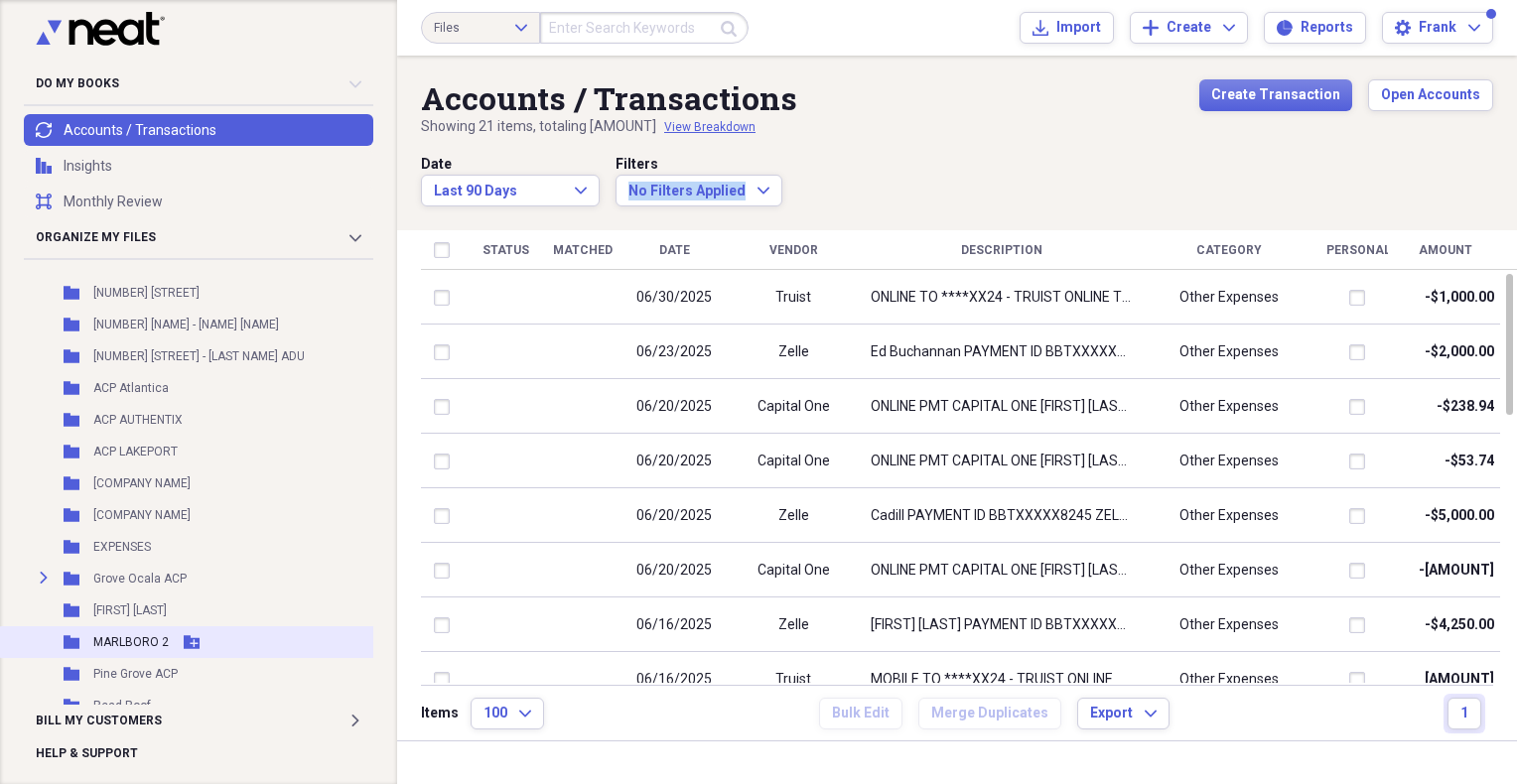 scroll, scrollTop: 496, scrollLeft: 0, axis: vertical 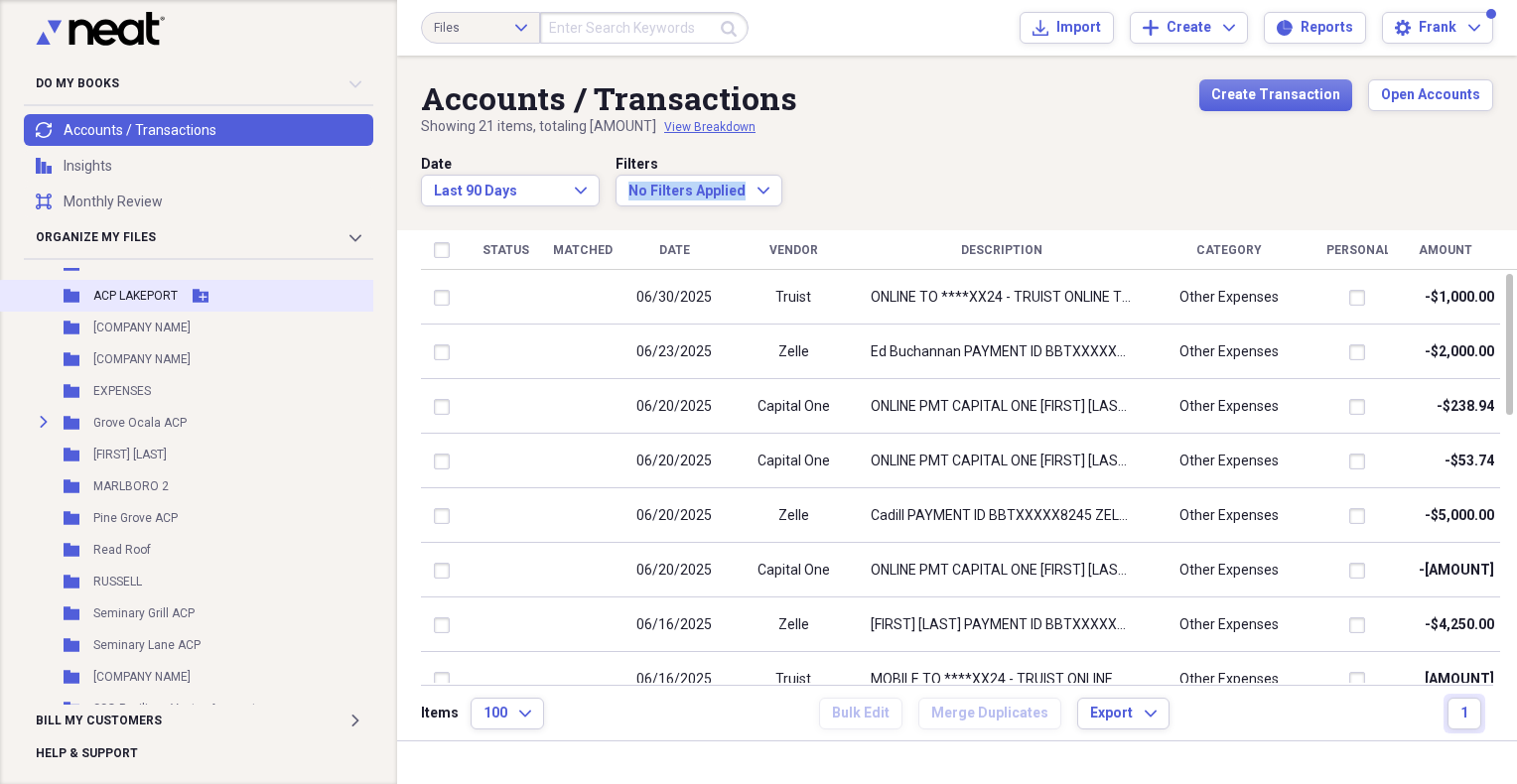 click on "ACP LAKEPORT" at bounding box center [135, 296] 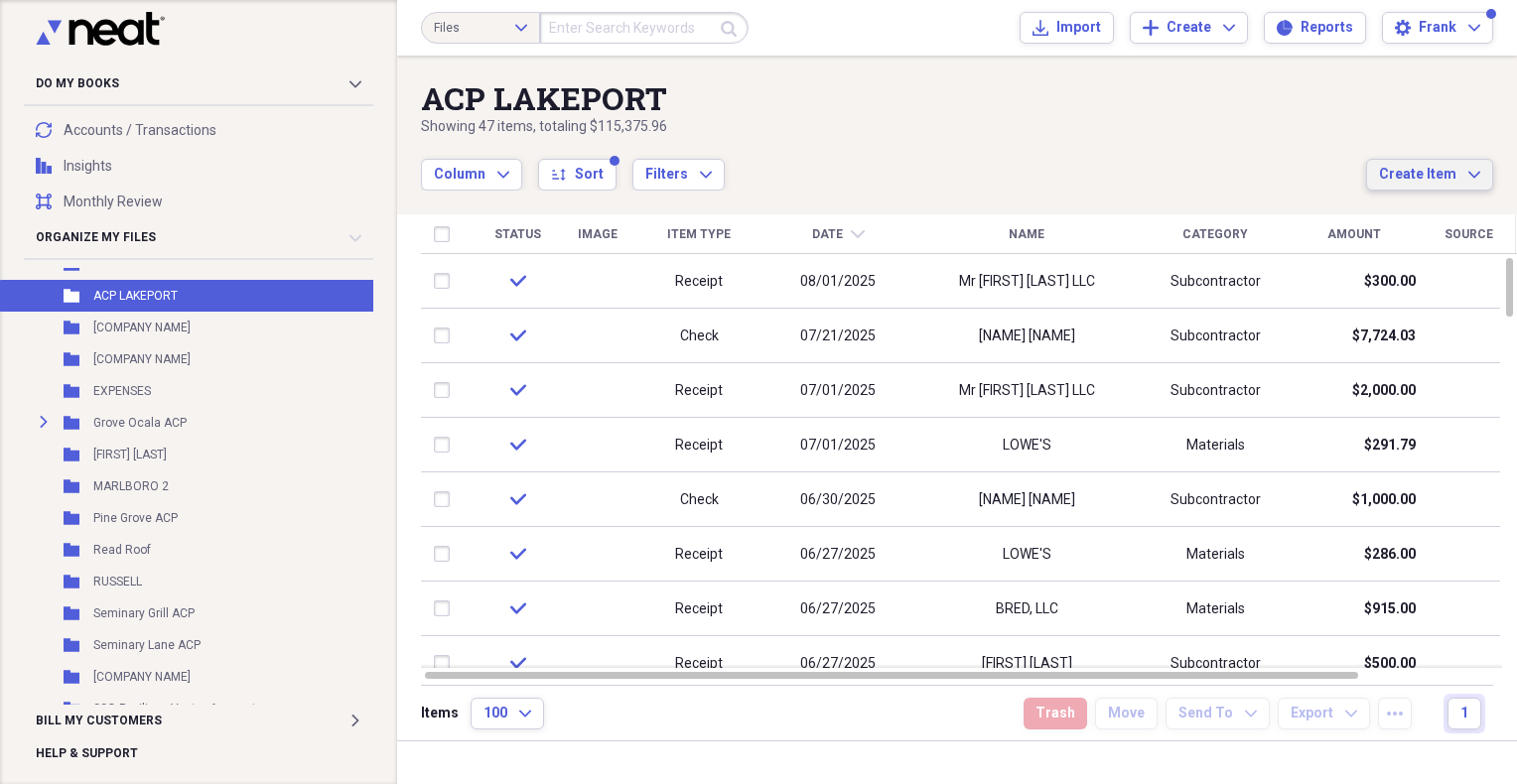 click on "Create Item Expand" at bounding box center (1430, 175) 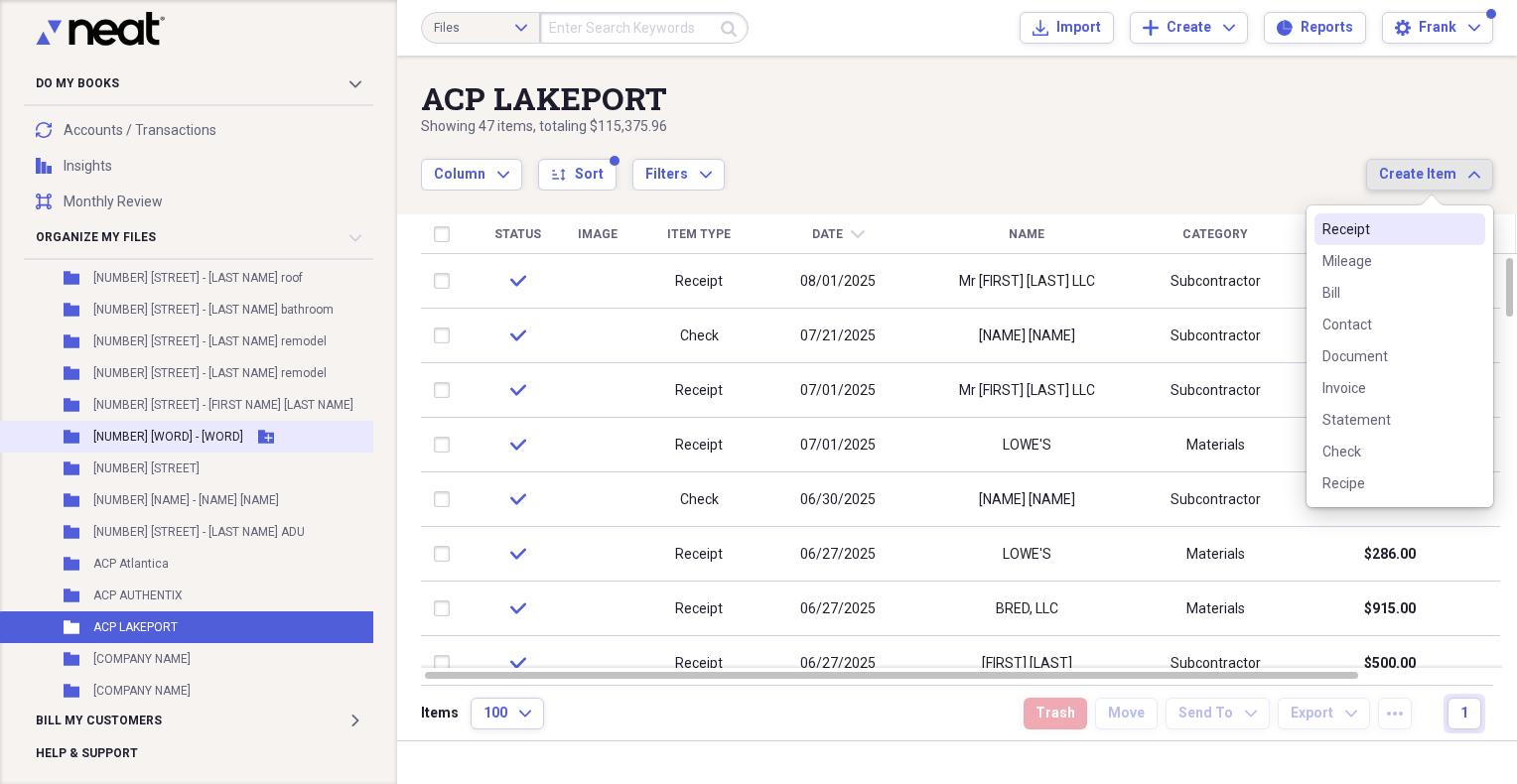 scroll, scrollTop: 0, scrollLeft: 0, axis: both 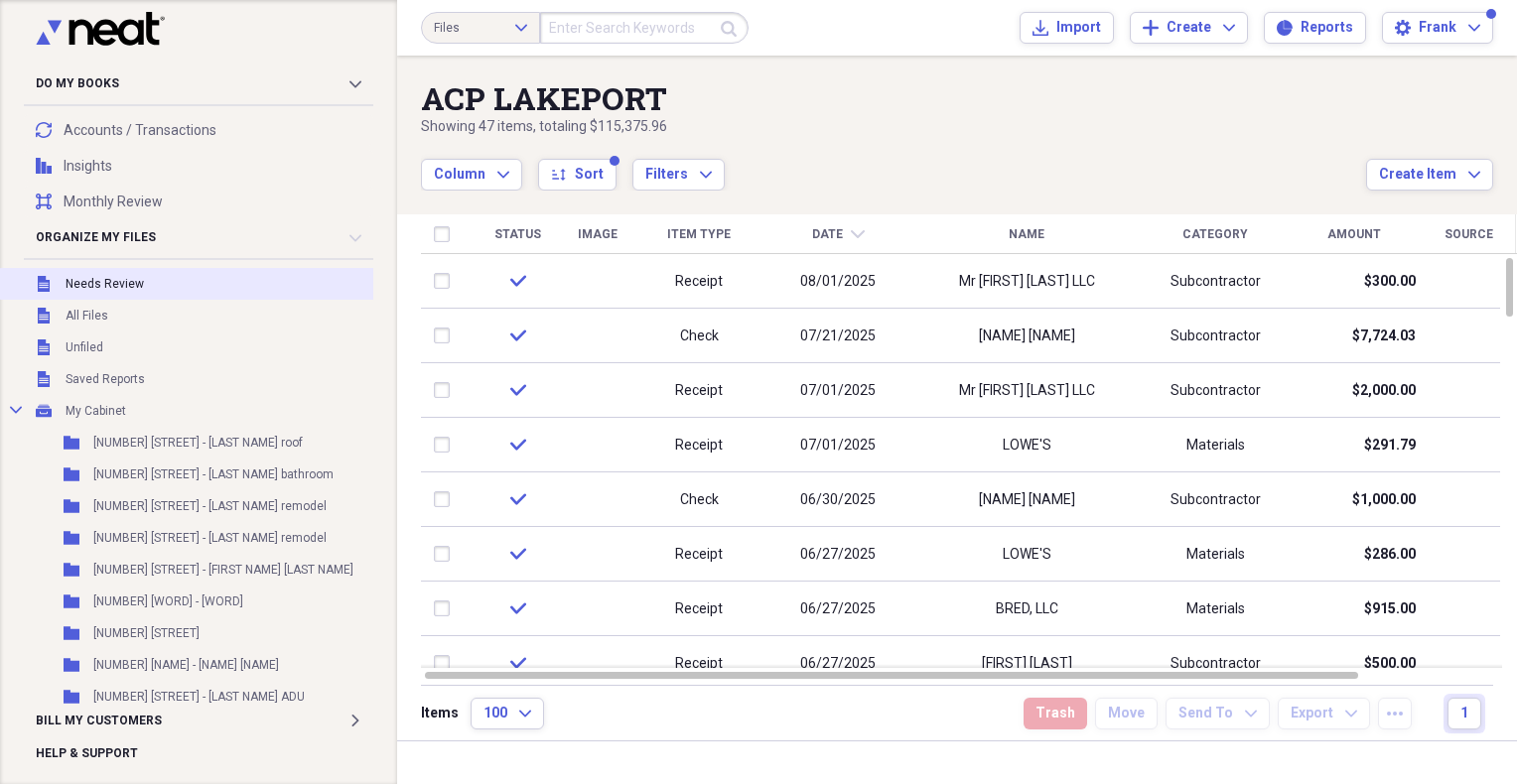click on "Needs Review" at bounding box center [104, 284] 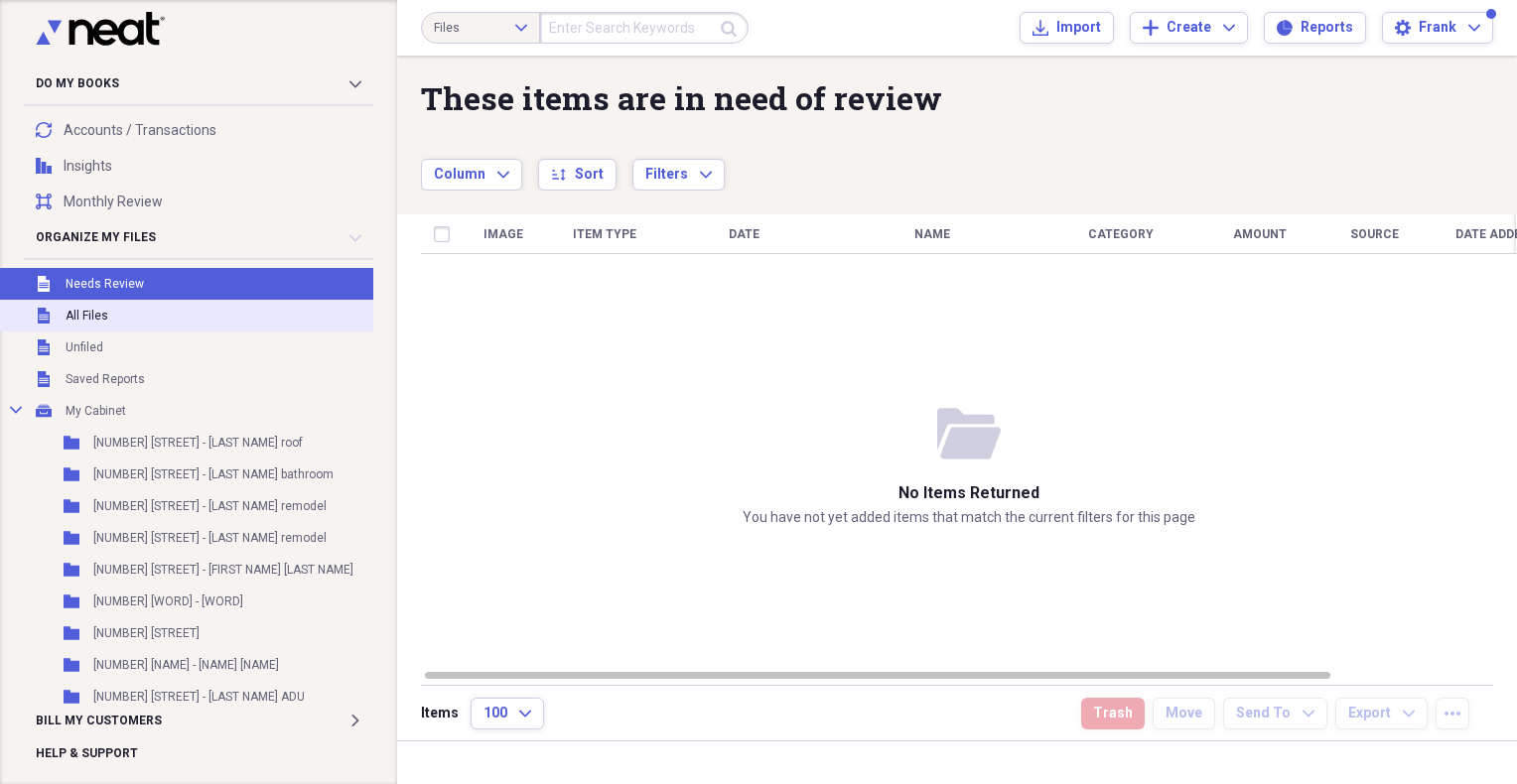 click on "All Files" at bounding box center (86, 316) 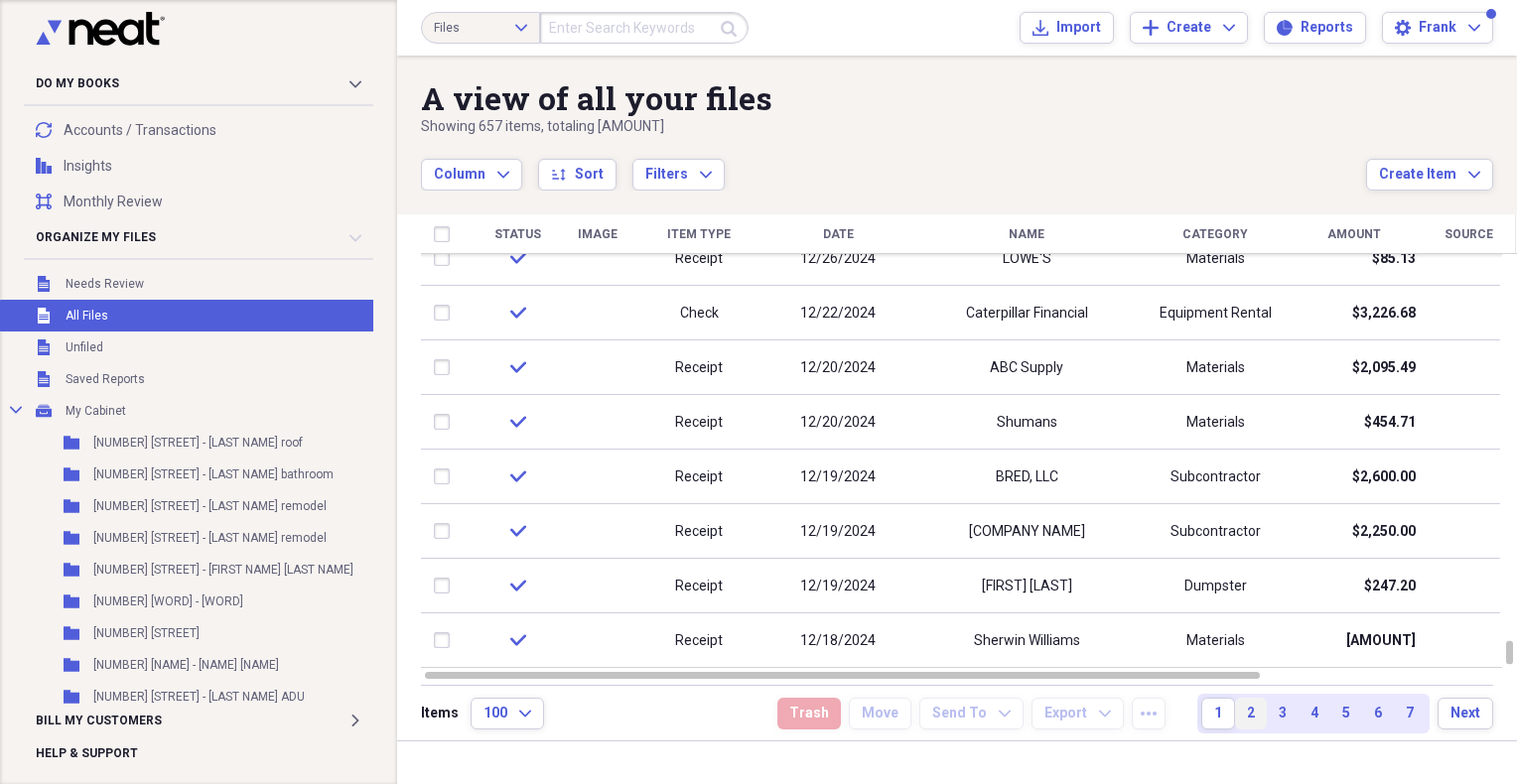 click on "2" at bounding box center (1251, 714) 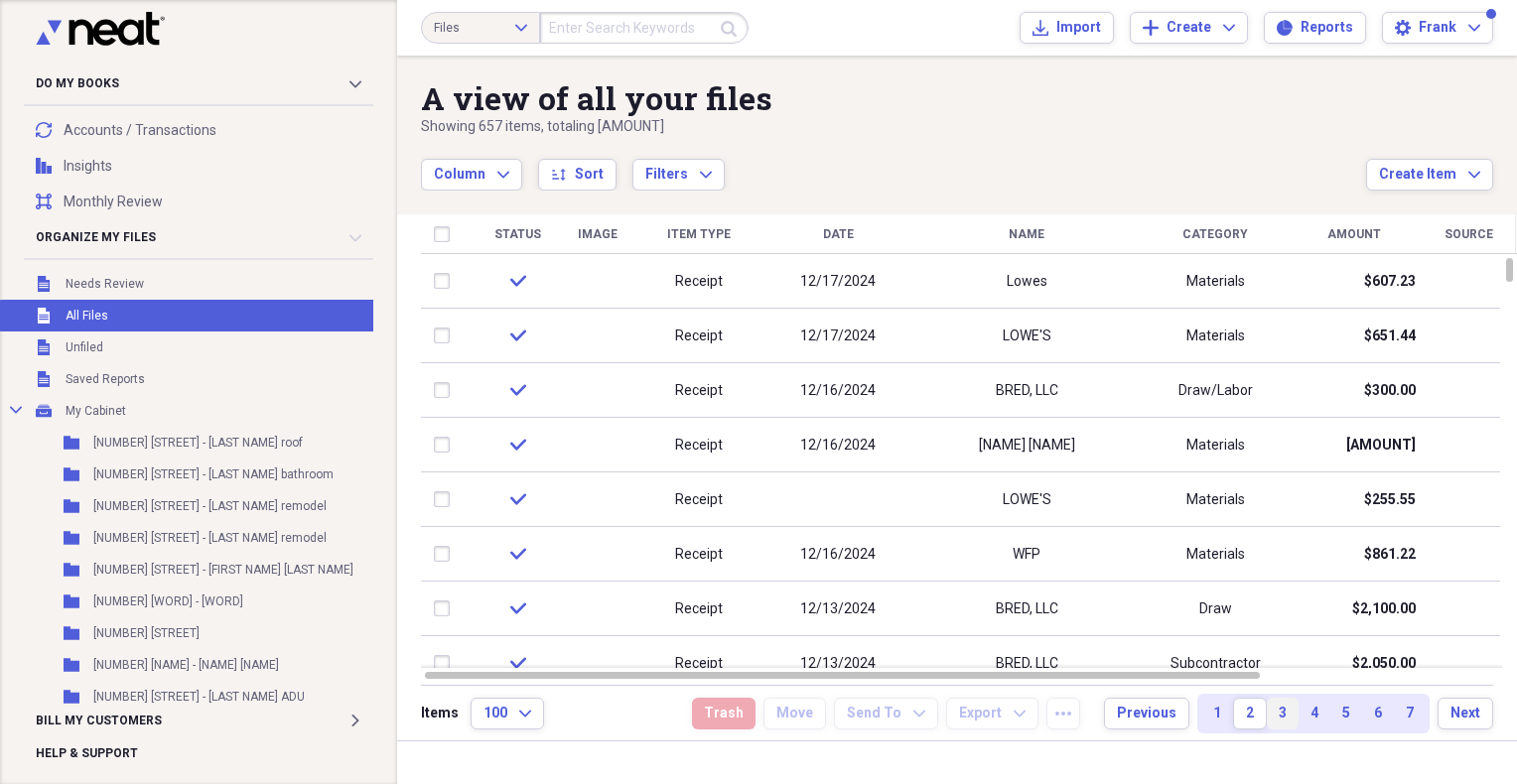 click on "3" at bounding box center [1283, 714] 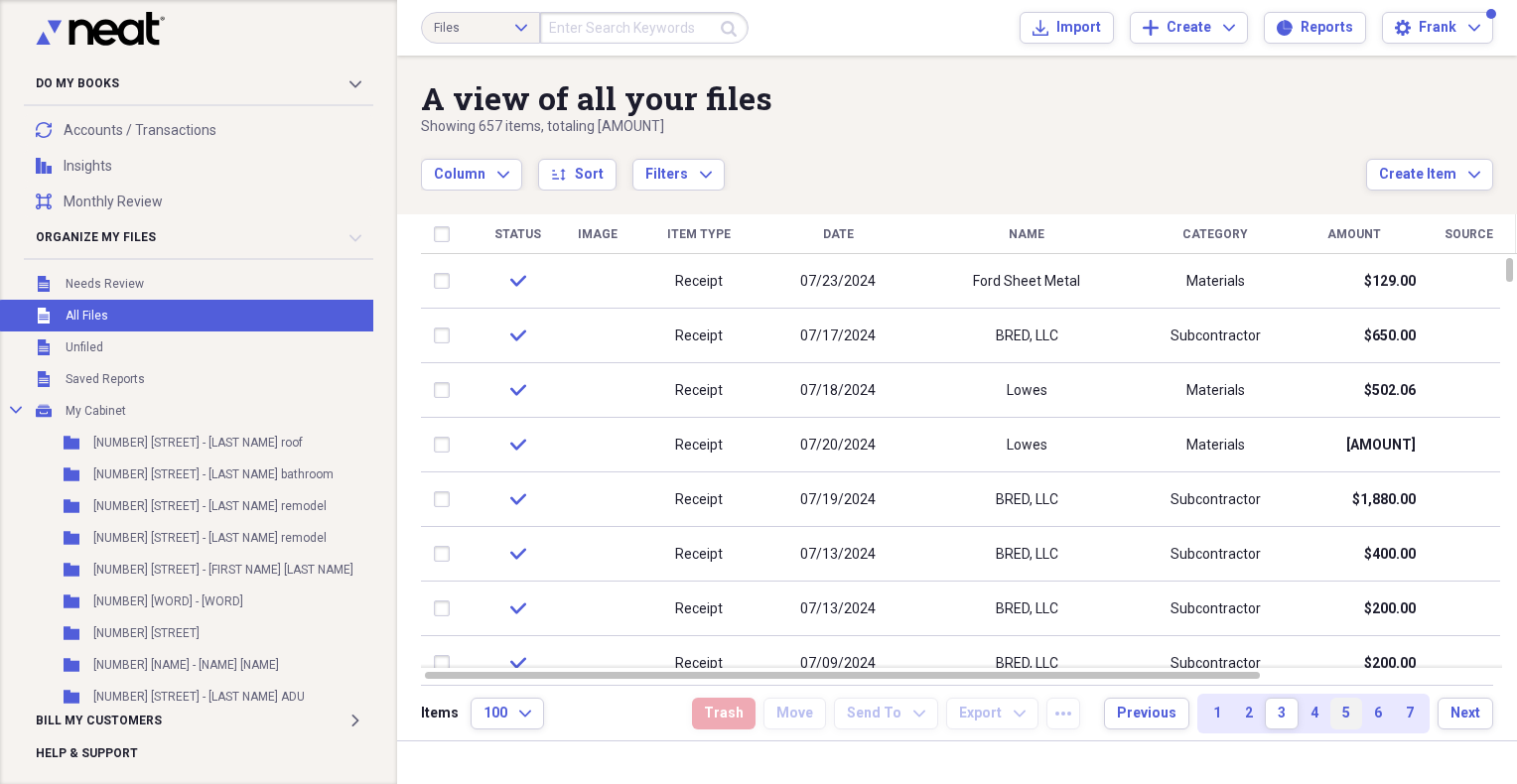 click on "5" at bounding box center [1346, 714] 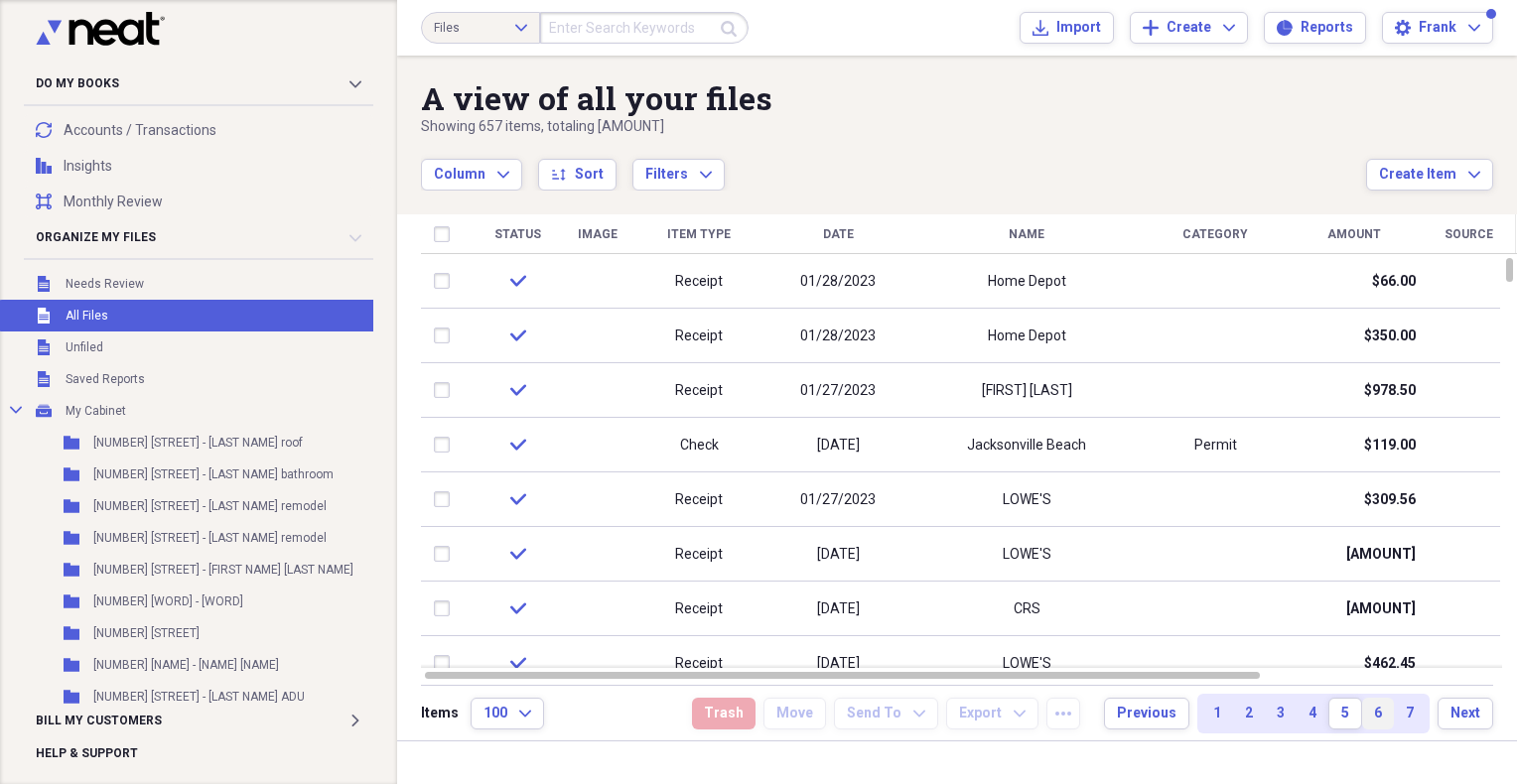 click on "6" at bounding box center [1378, 714] 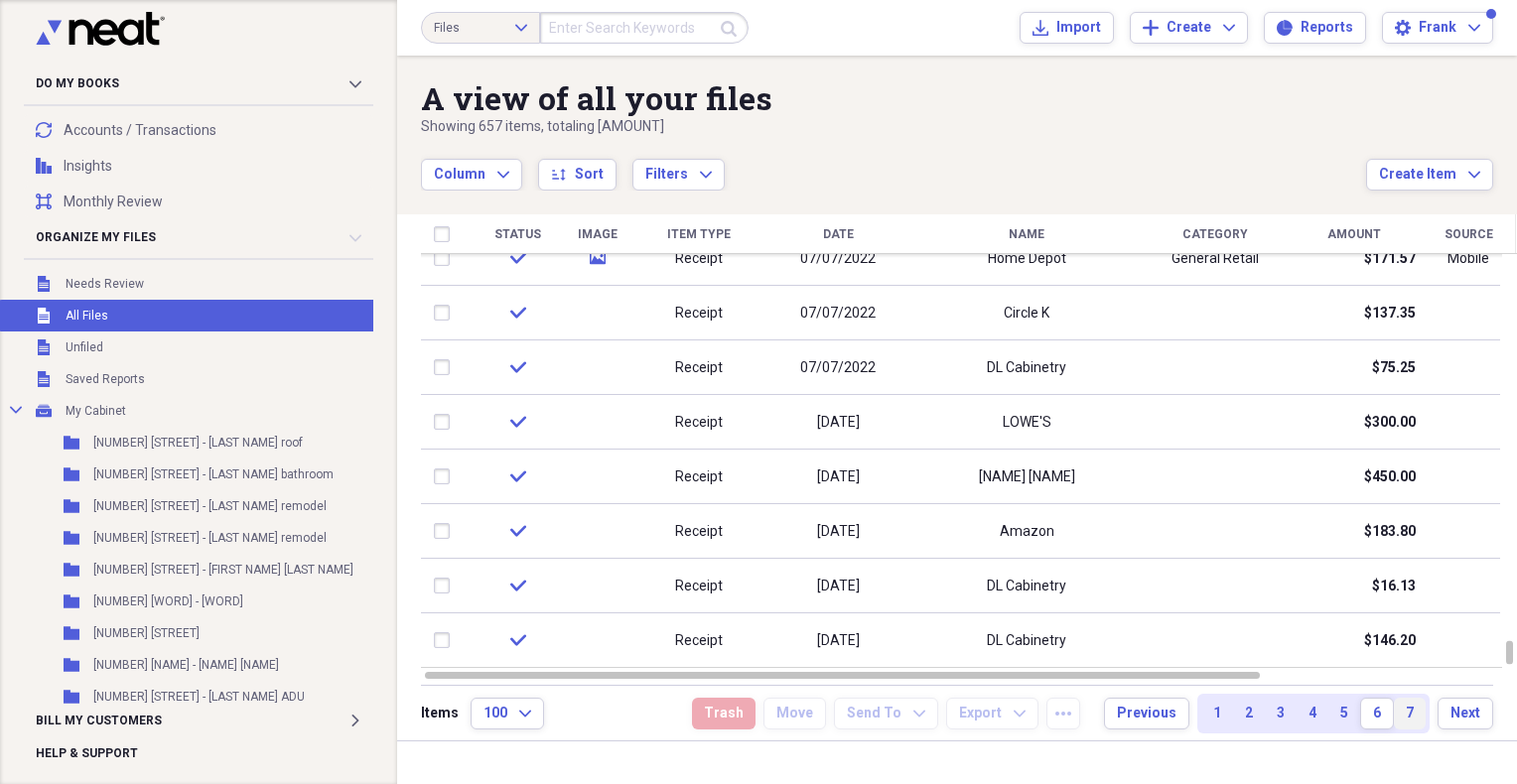 click on "7" at bounding box center (1410, 714) 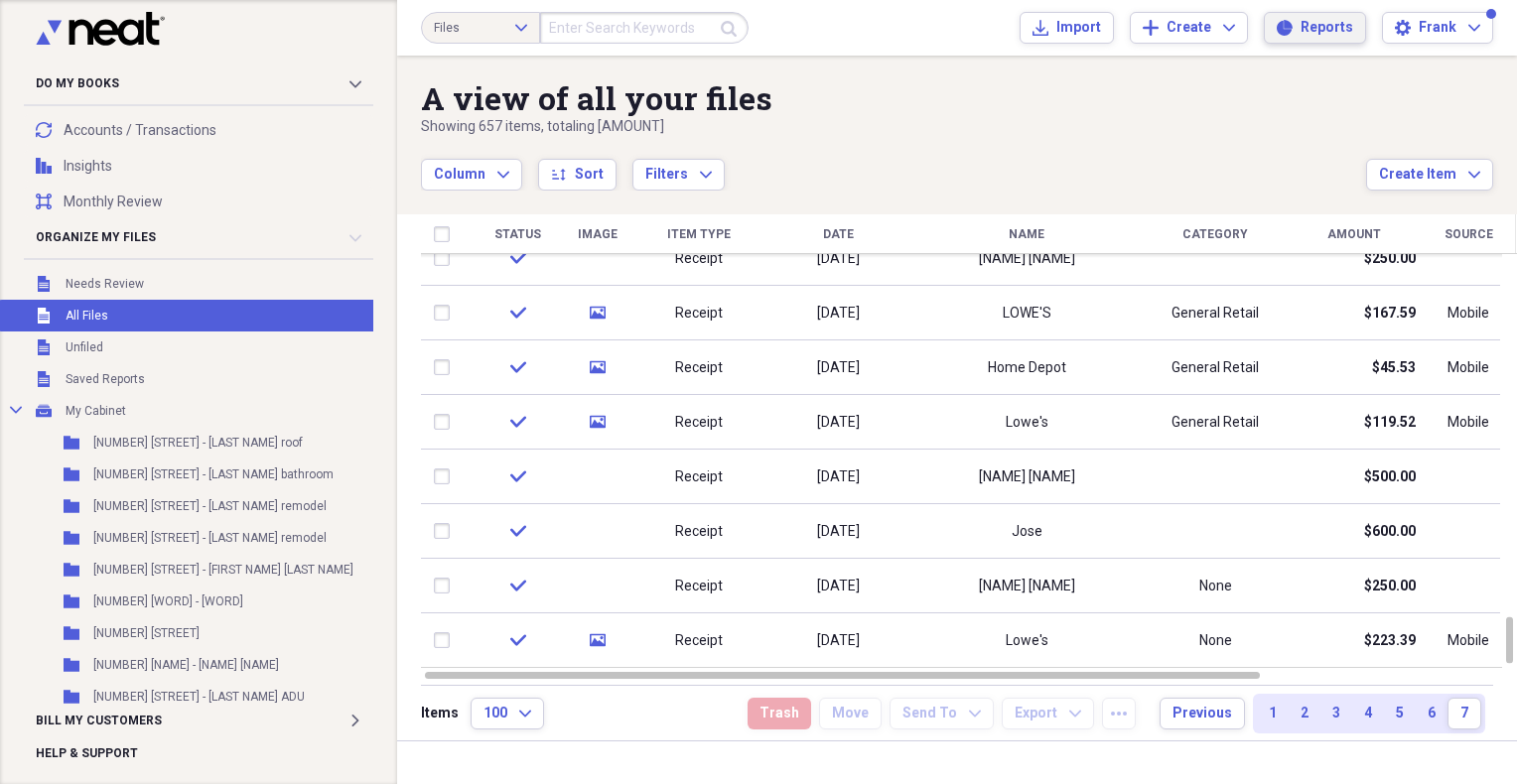 click on "Reports" at bounding box center (1326, 28) 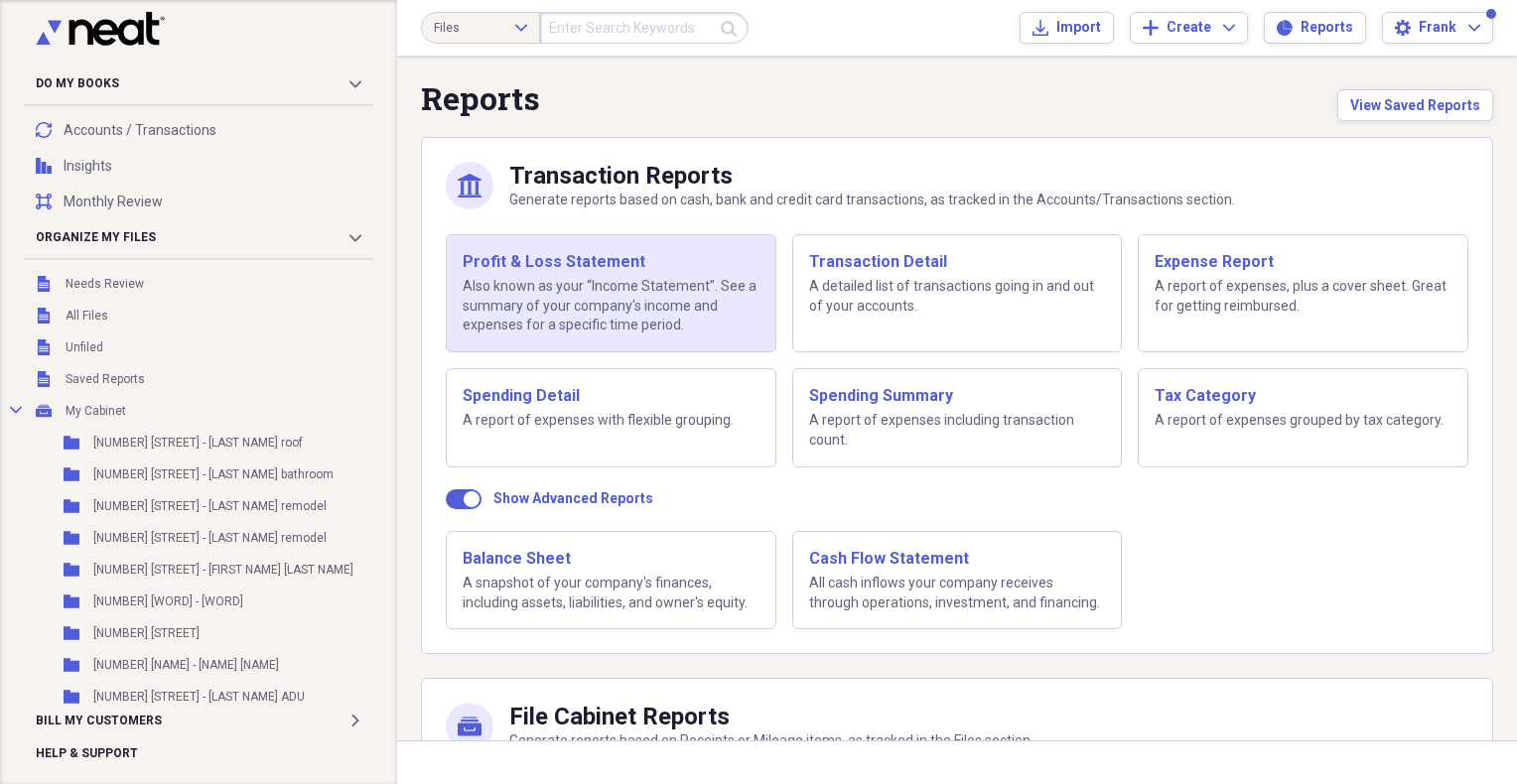 click on "Also known as your “Income Statement”. See a summary of your company's income and expenses for a specific time period." at bounding box center [611, 306] 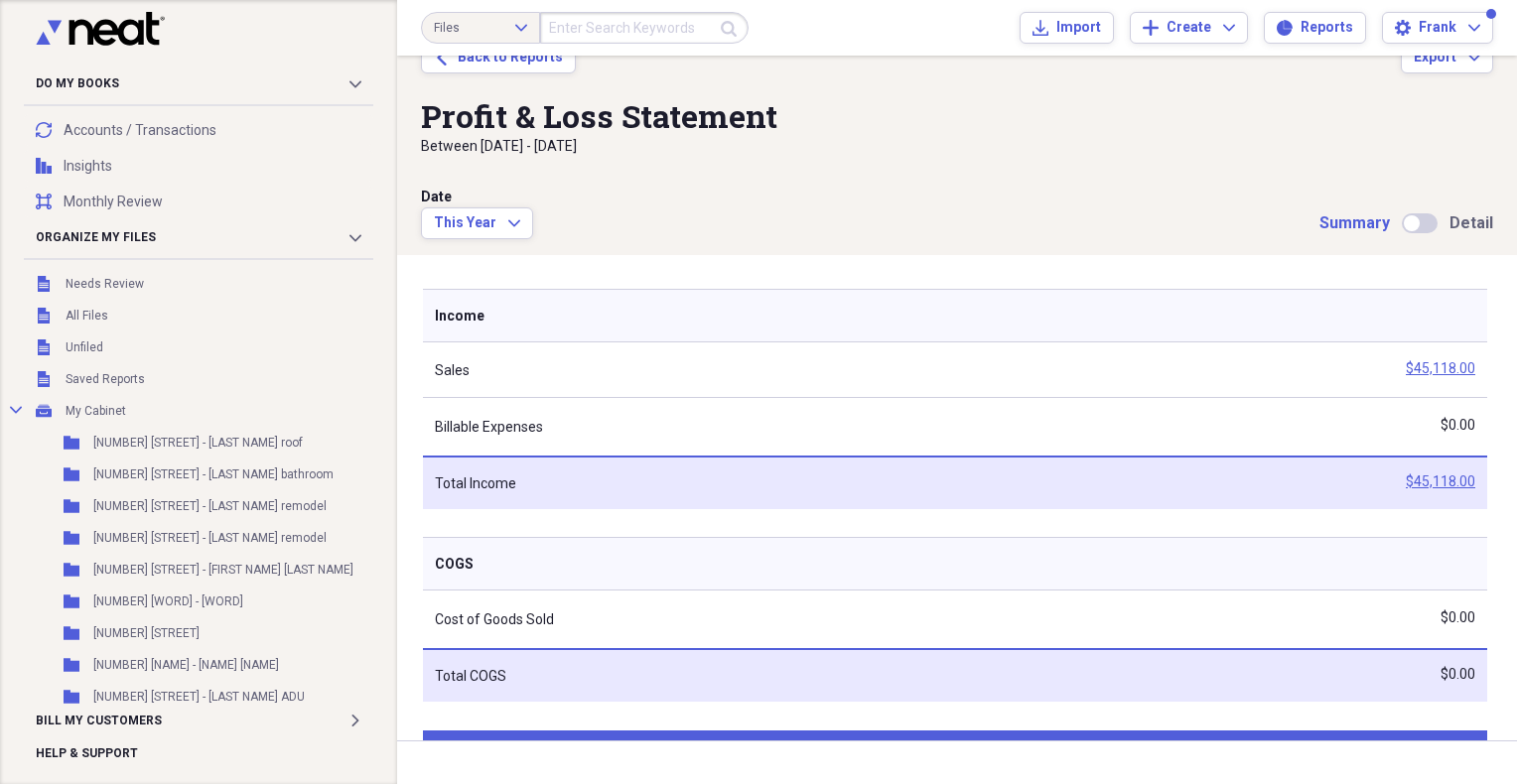 scroll, scrollTop: 0, scrollLeft: 0, axis: both 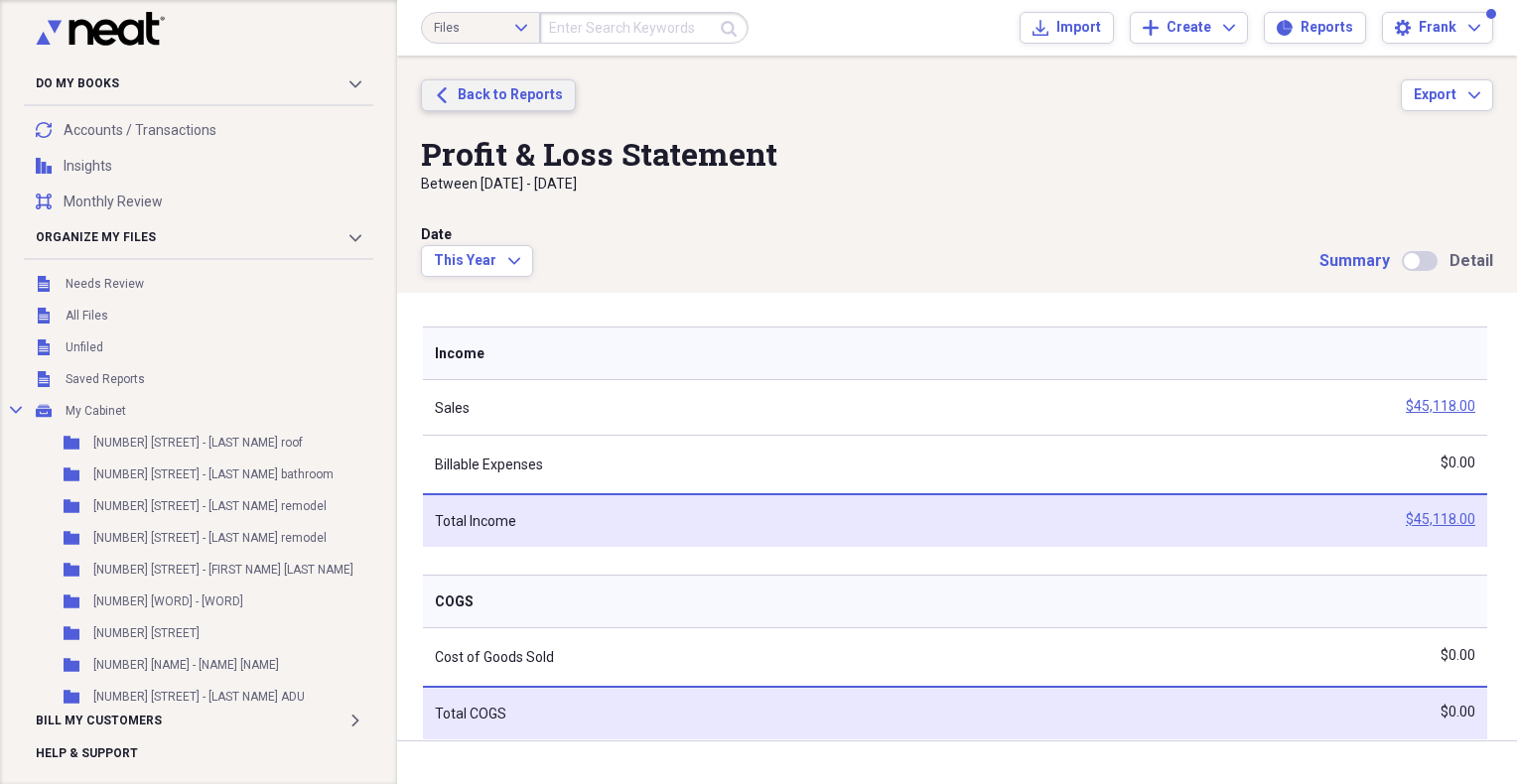 click on "Back" 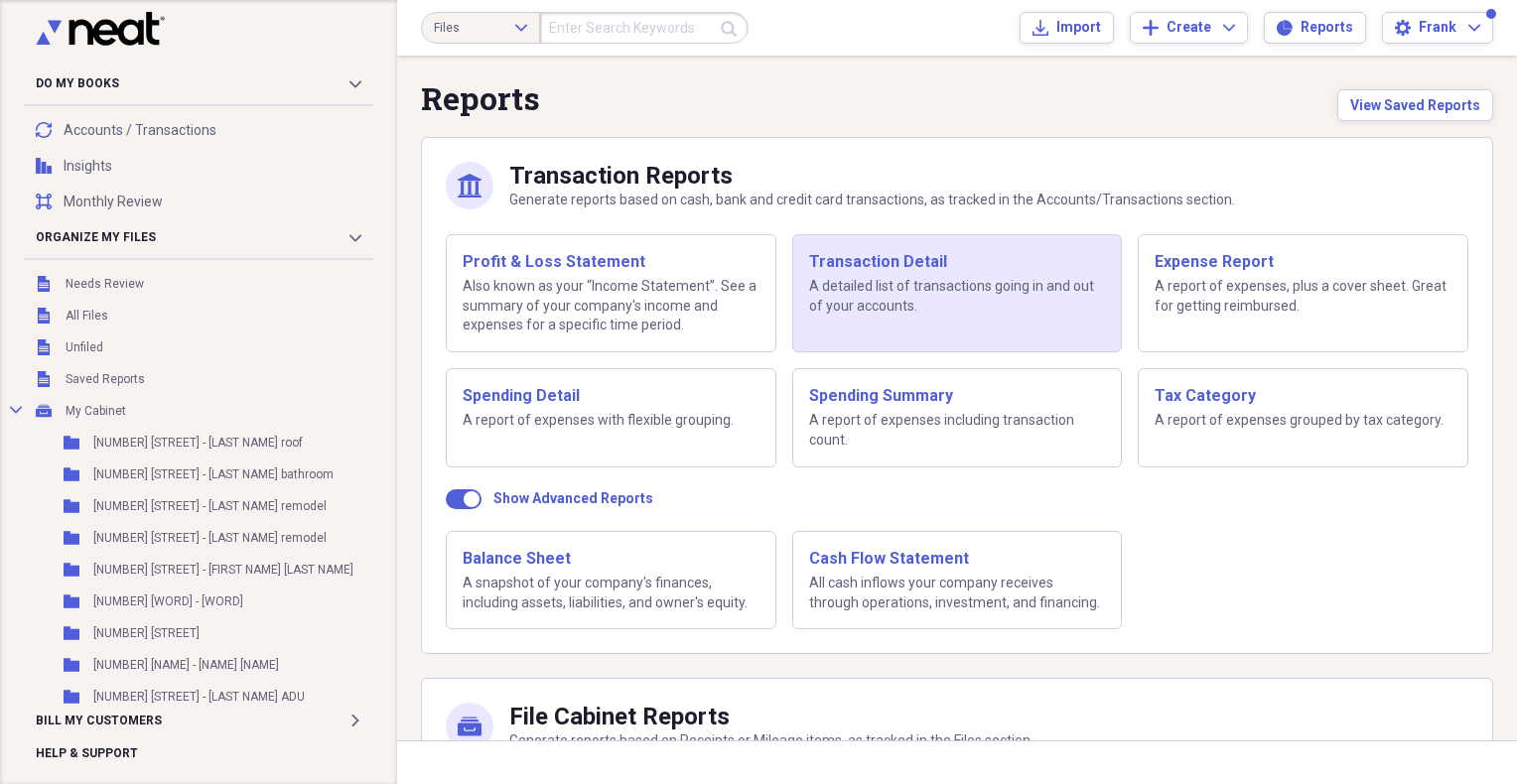 click on "Transaction Detail" at bounding box center [957, 262] 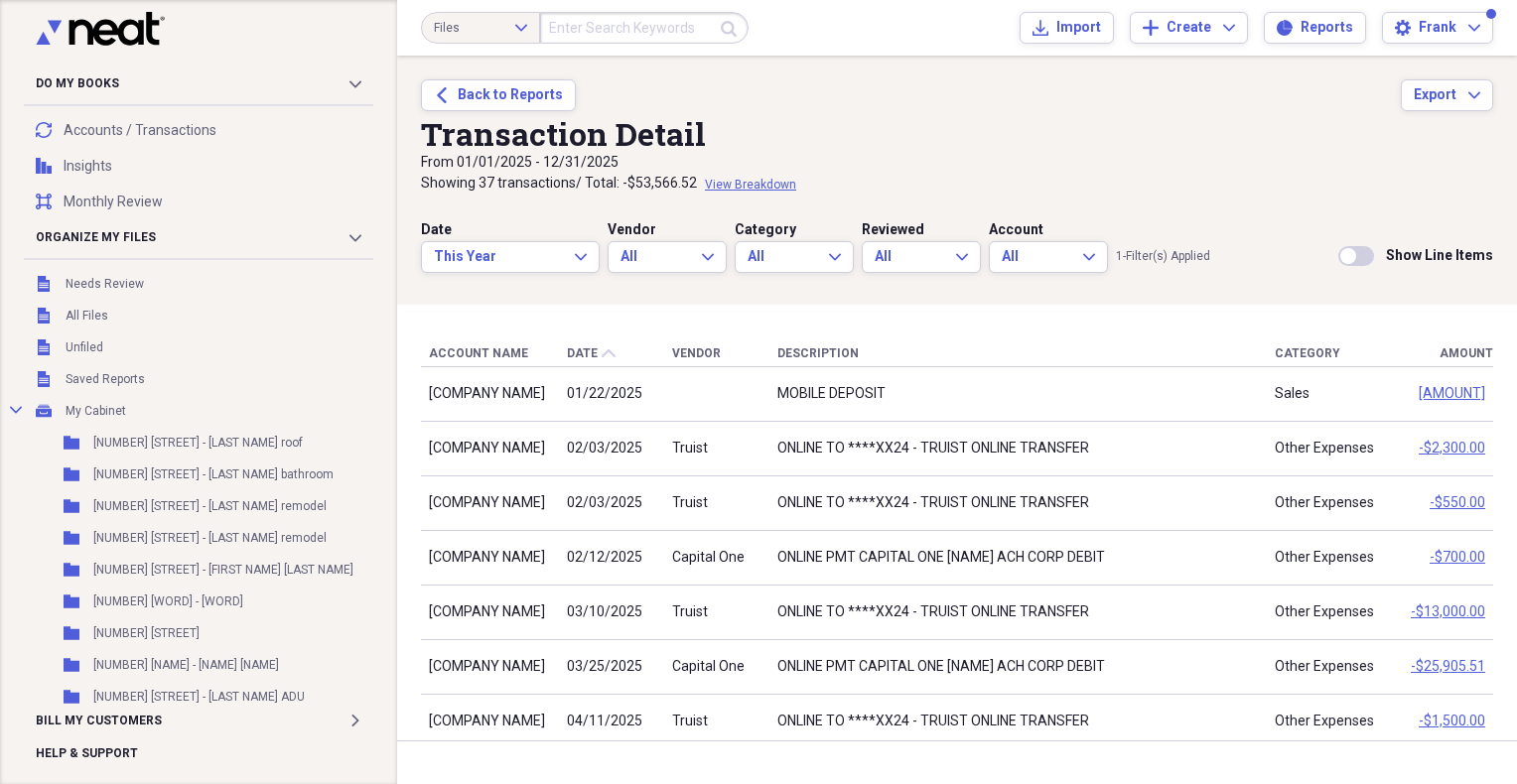 scroll, scrollTop: 0, scrollLeft: 0, axis: both 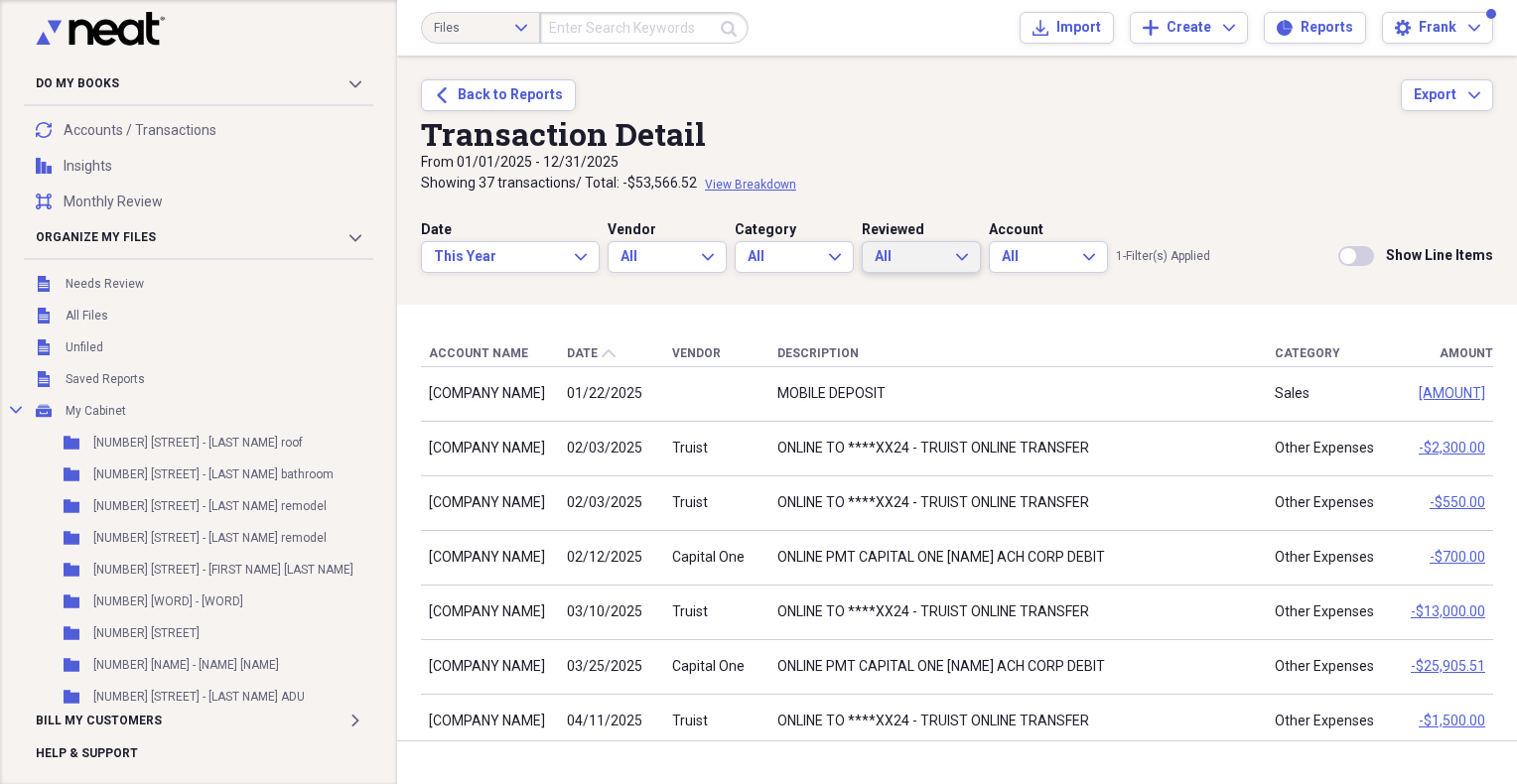 click on "Expand" 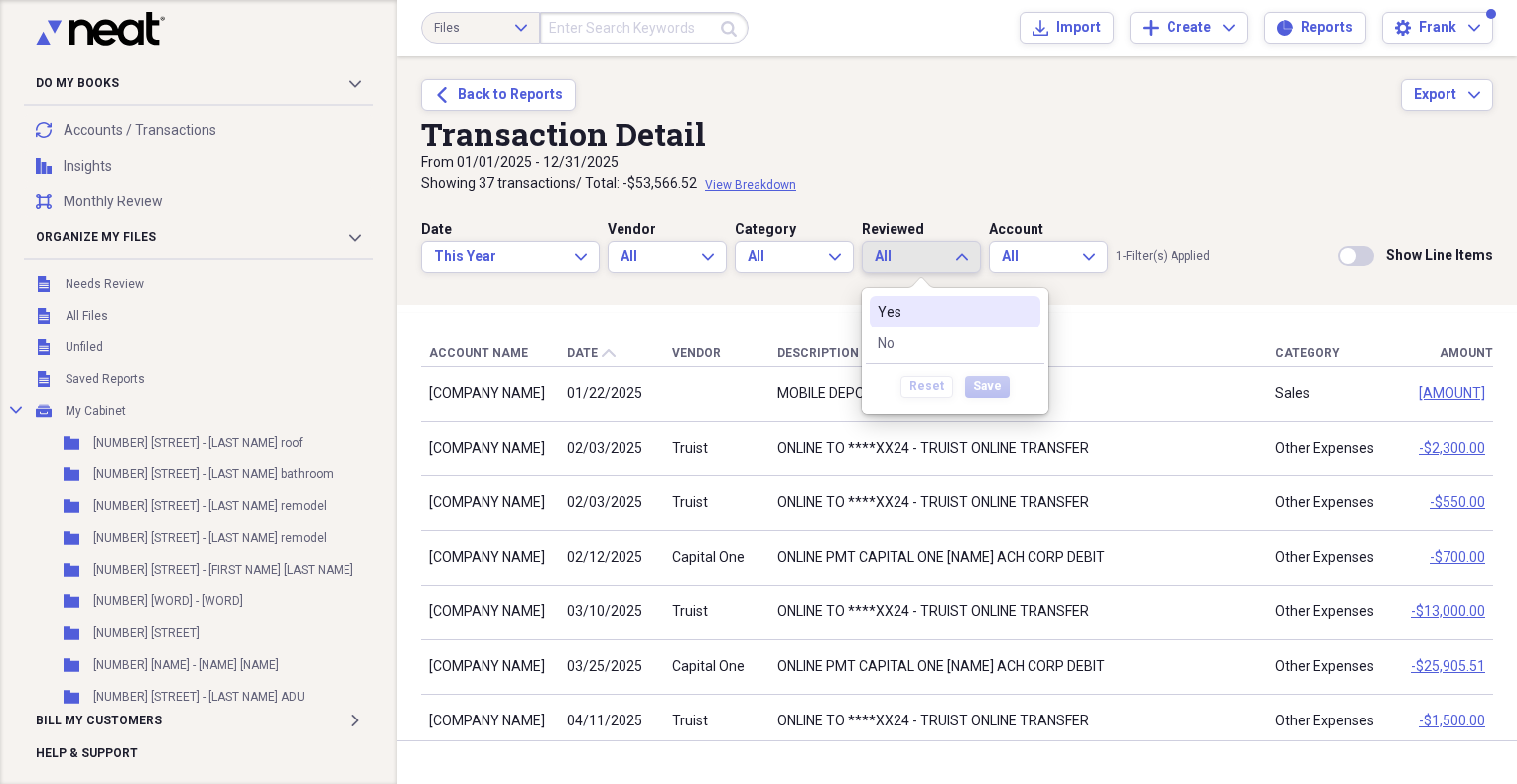 click on "Expand" 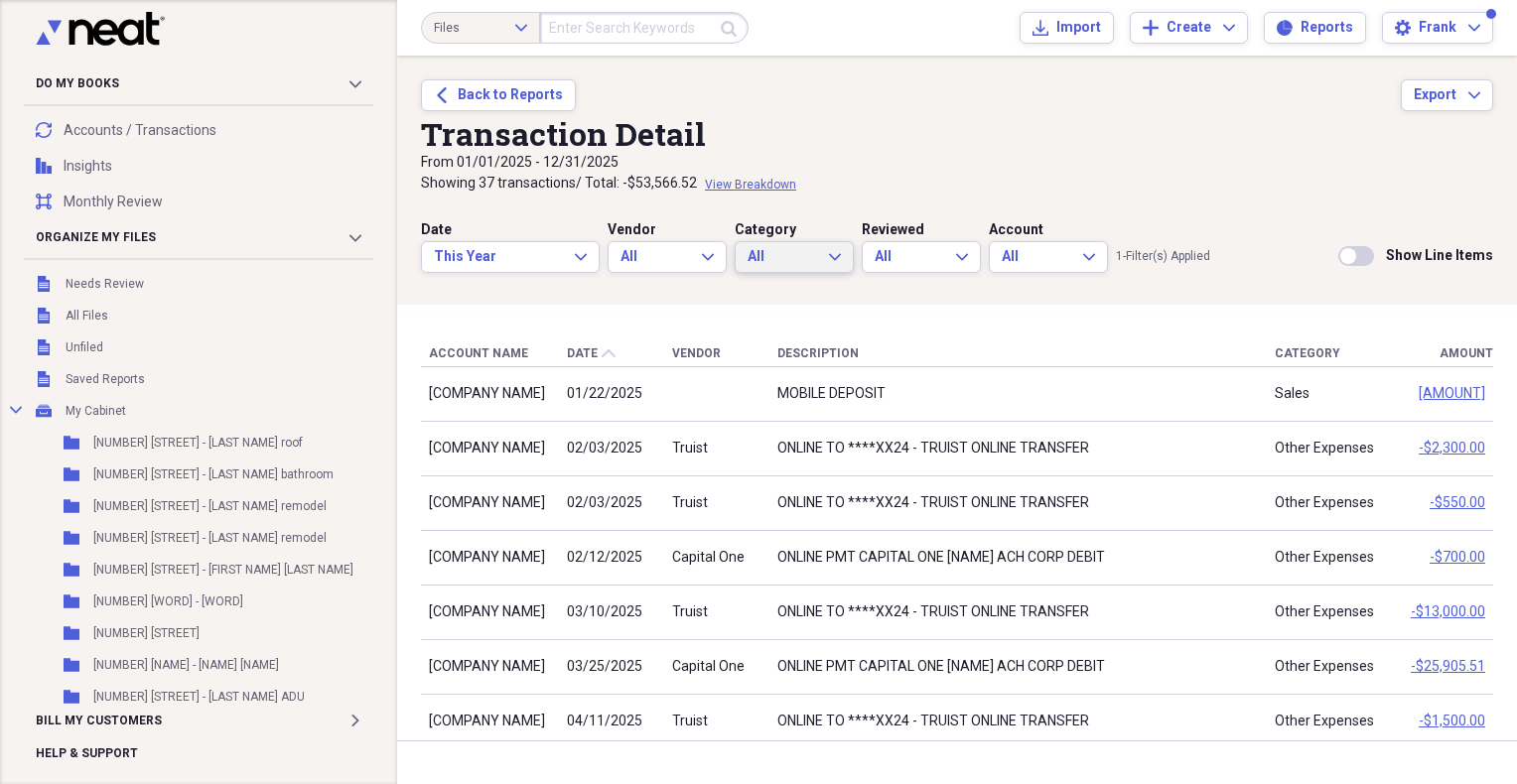 click on "Expand" 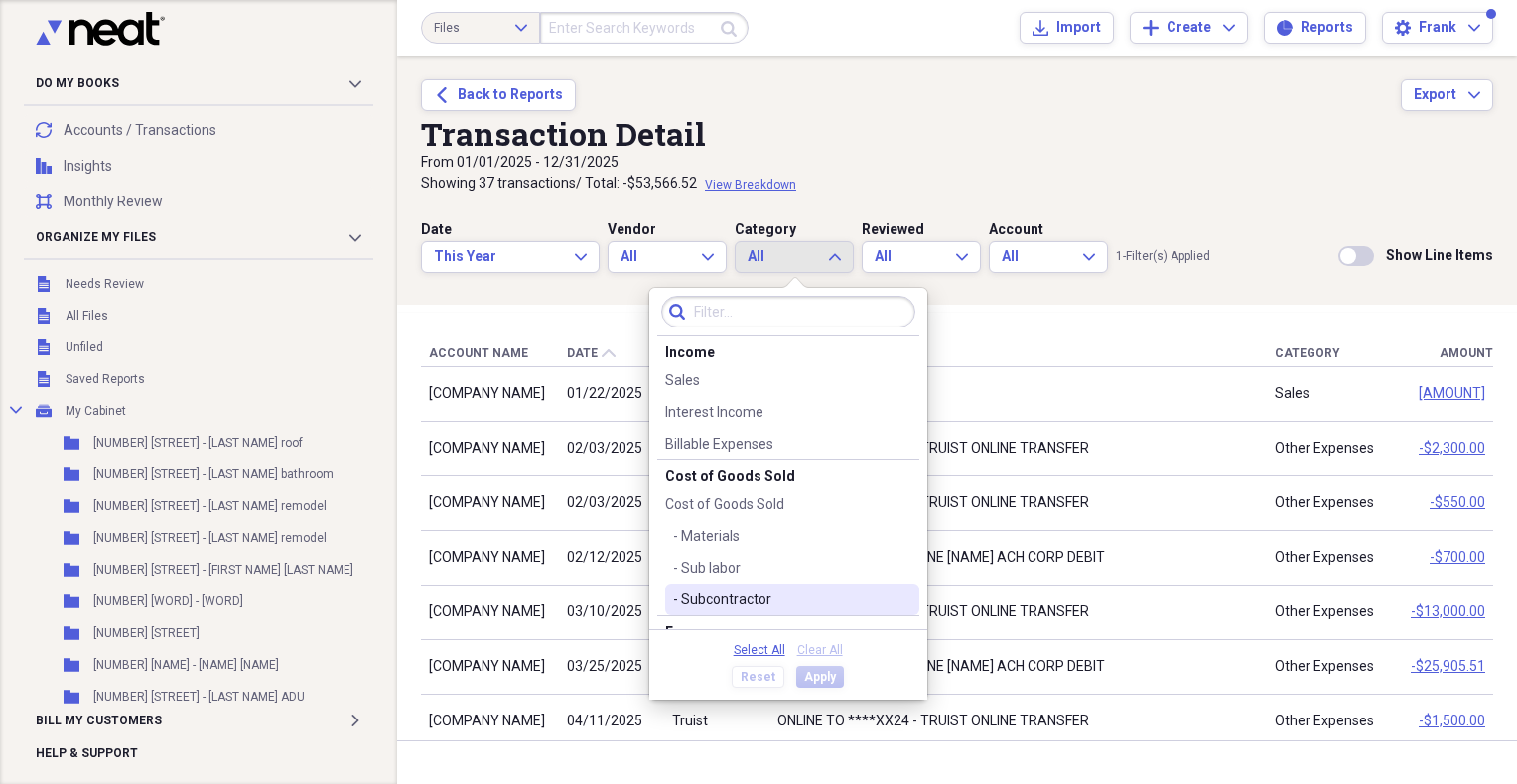 click on "- Subcontractor" at bounding box center [780, 599] 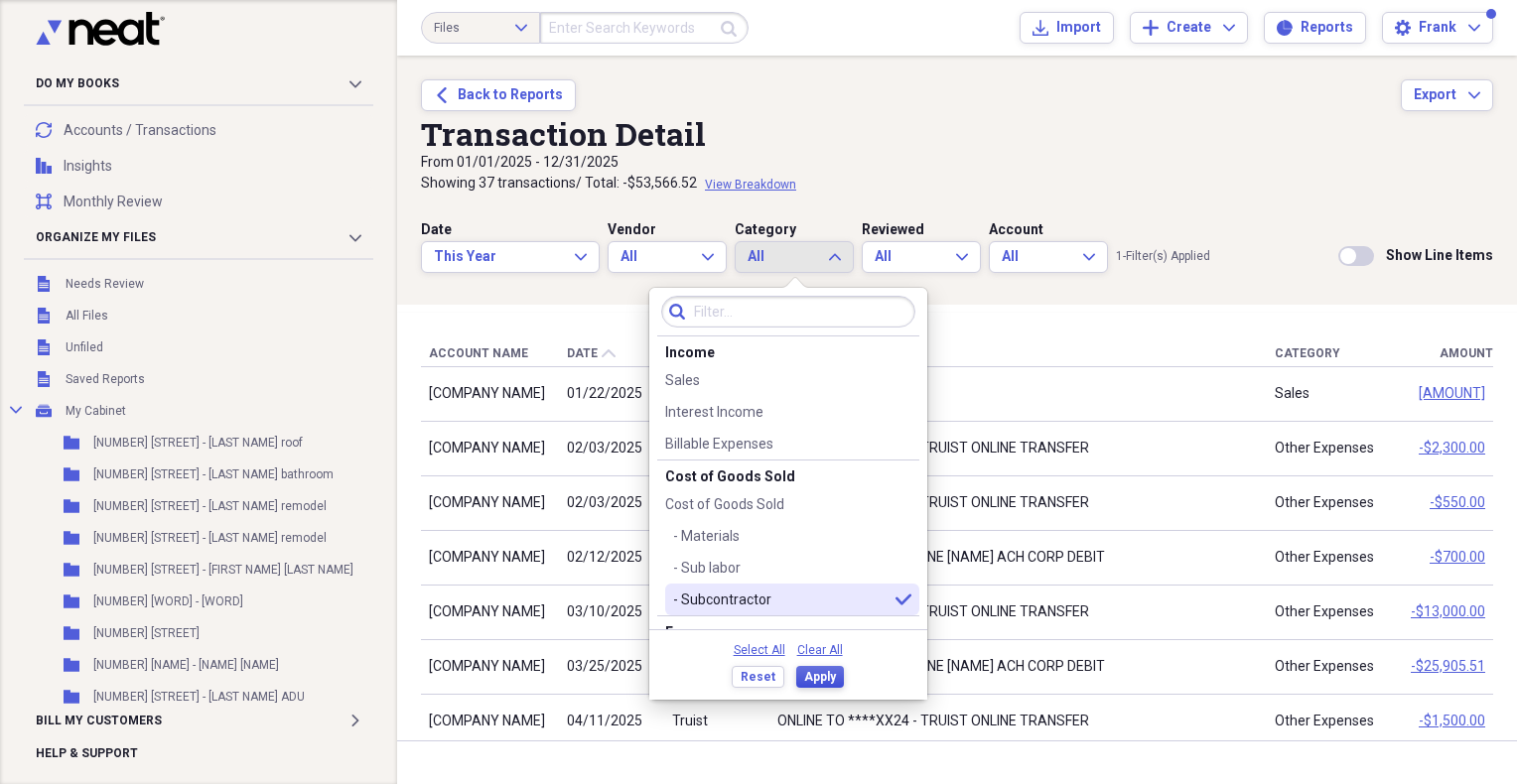 click on "Apply" at bounding box center (820, 677) 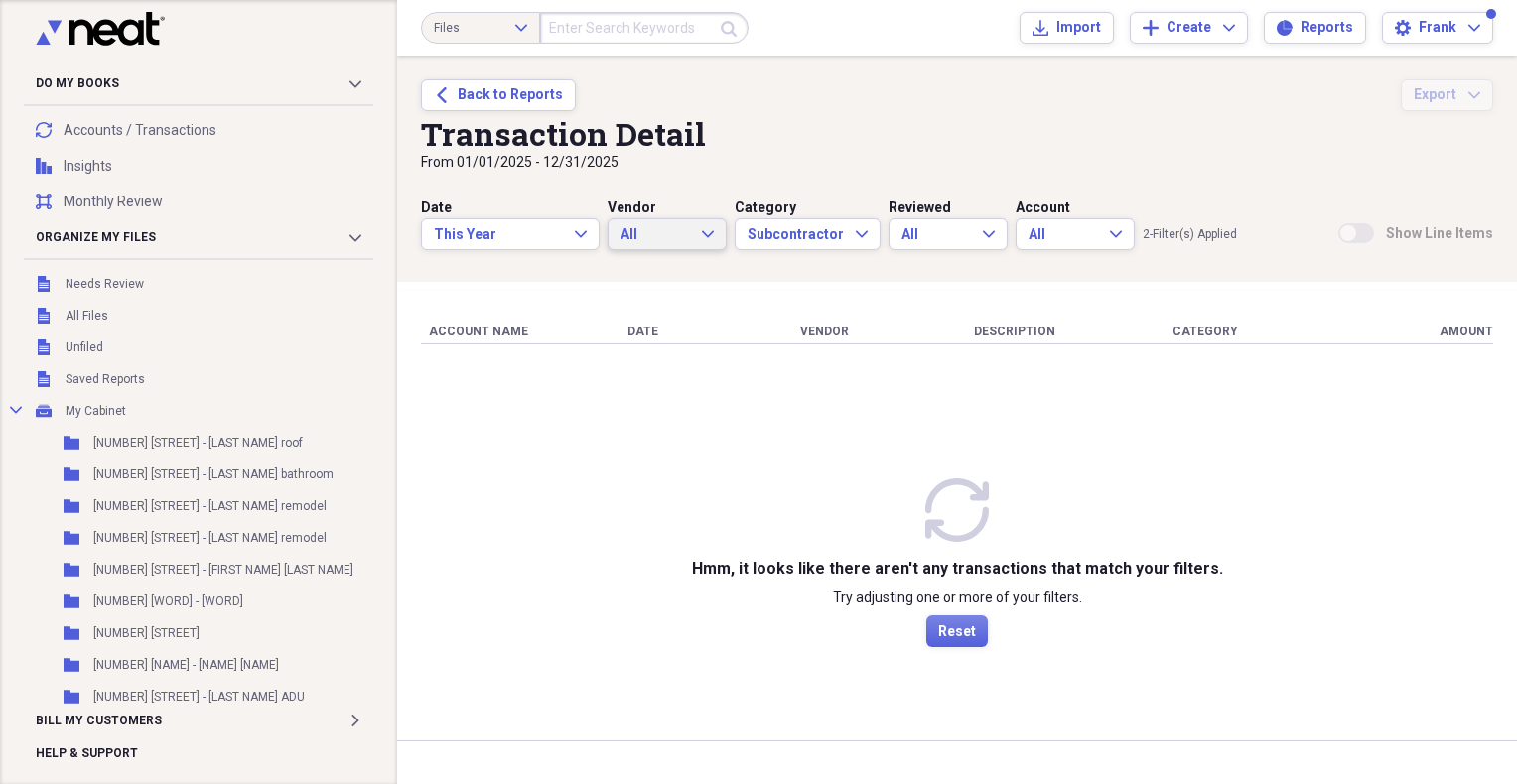 click on "Expand" 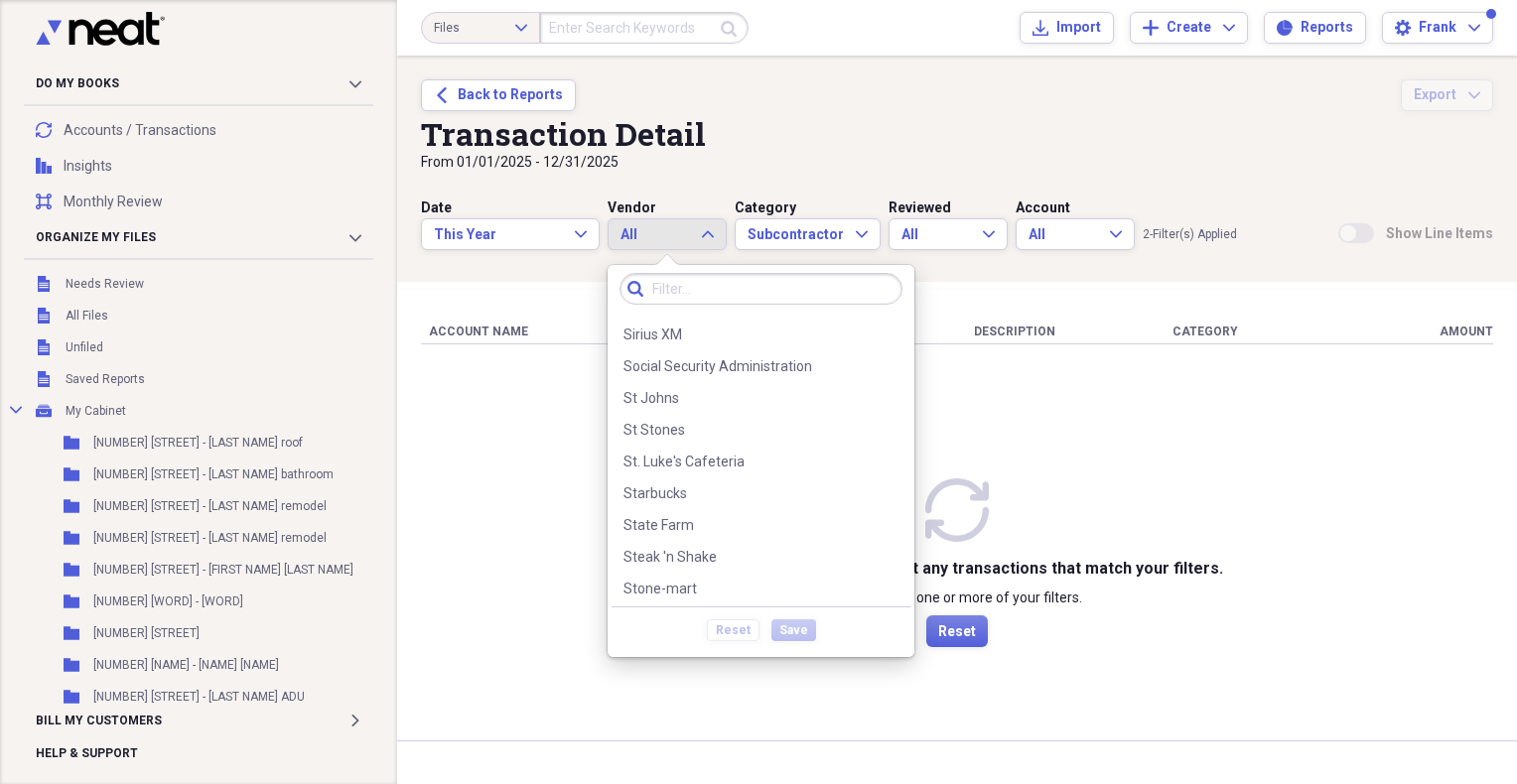 scroll, scrollTop: 4506, scrollLeft: 0, axis: vertical 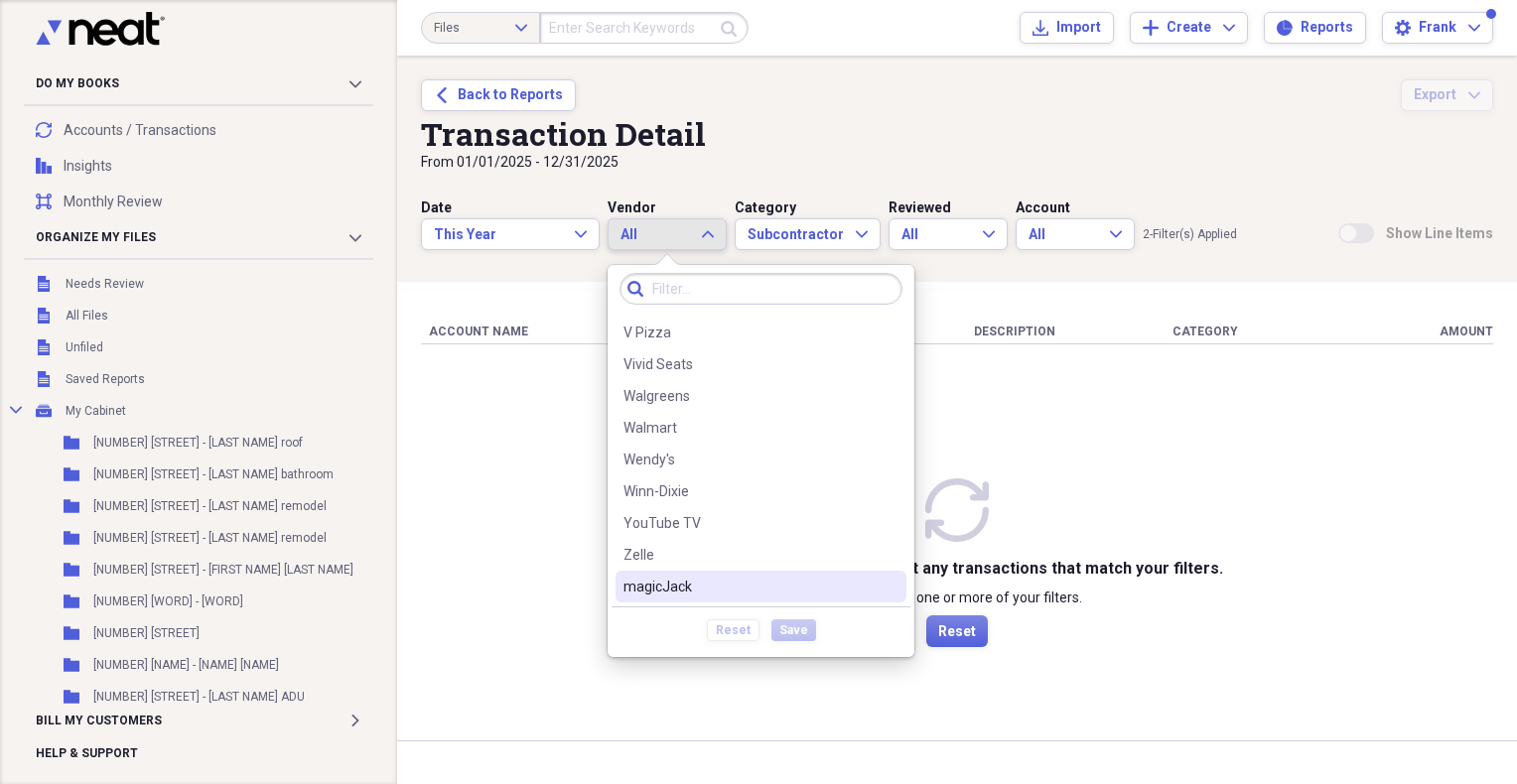 click on "transactions Hmm, it looks like there aren't any transactions that match your filters.  Try adjusting one or more of your filters. Reset" at bounding box center [957, 563] 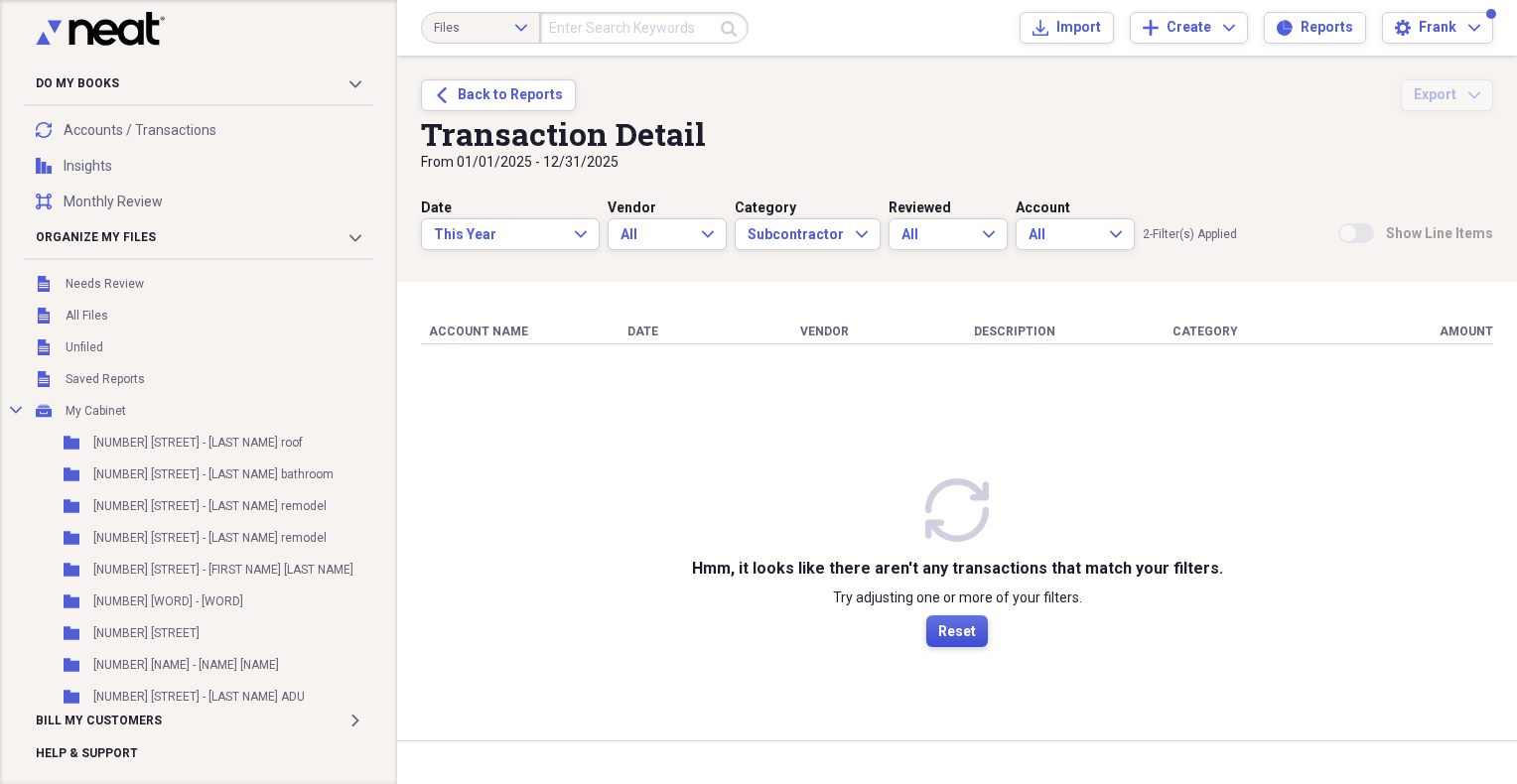 click on "Reset" at bounding box center [957, 632] 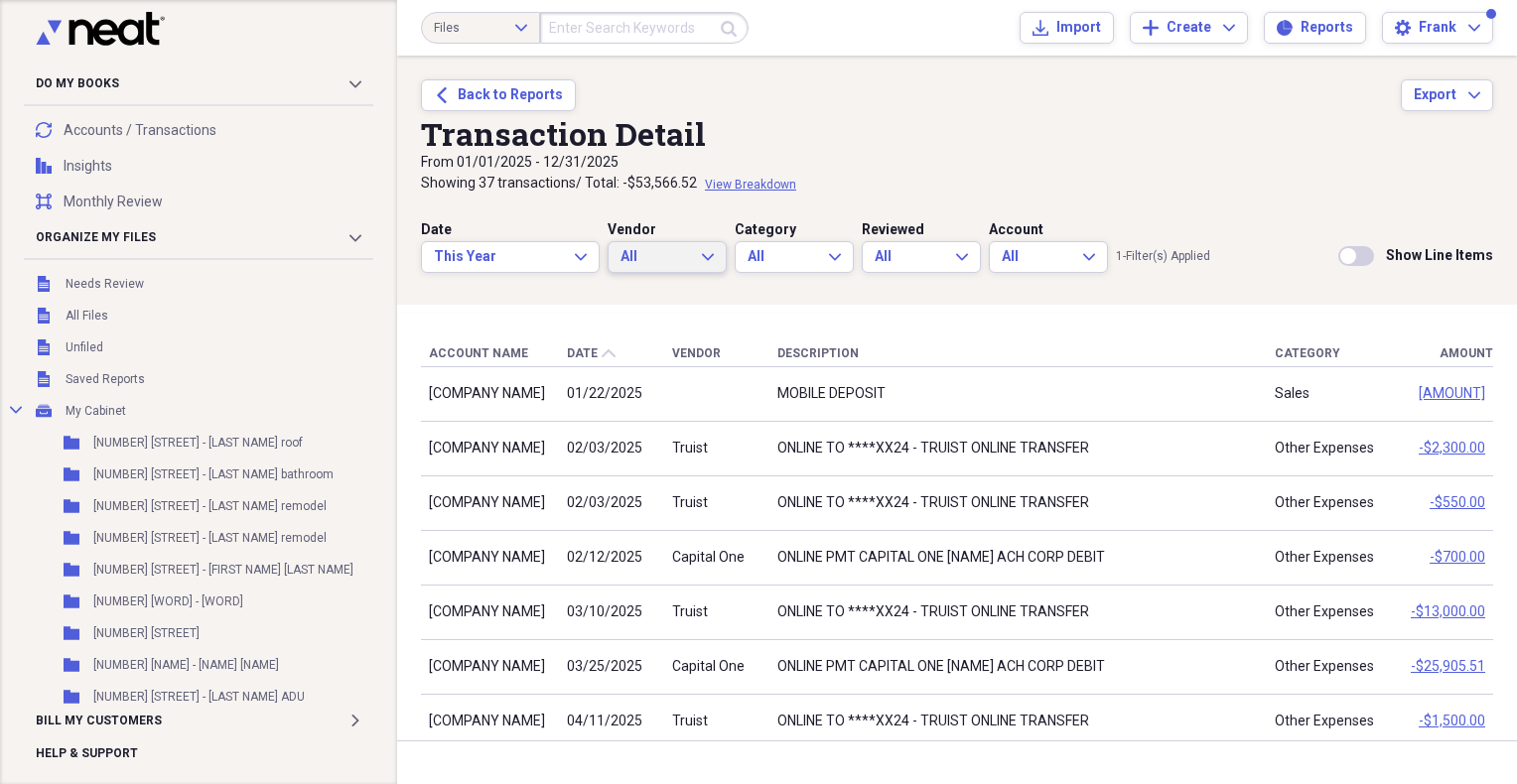 click on "Expand" 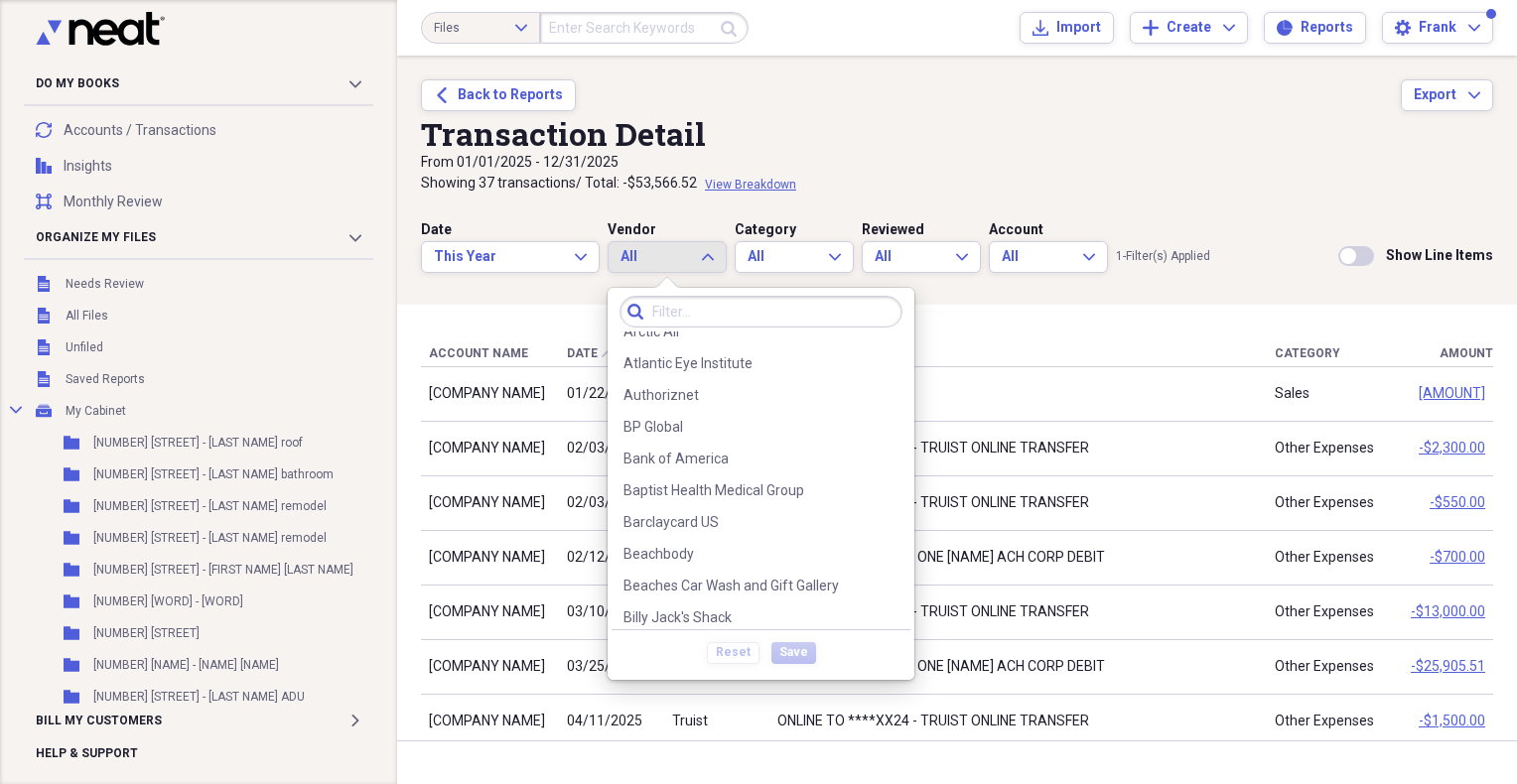 scroll, scrollTop: 0, scrollLeft: 0, axis: both 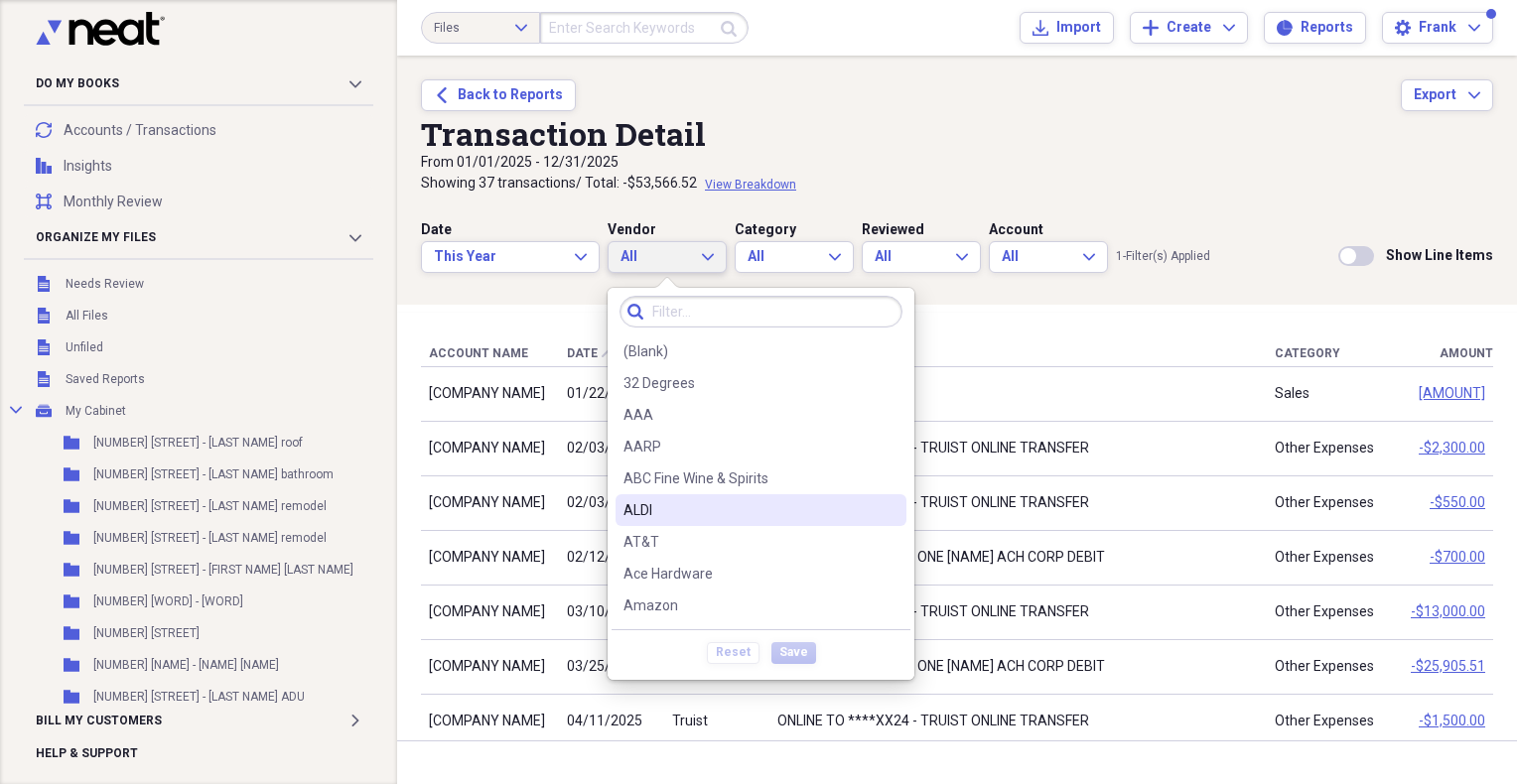 click on "Showing 37 transactions  / Total: -[AMOUNT] View Breakdown" at bounding box center (957, 184) 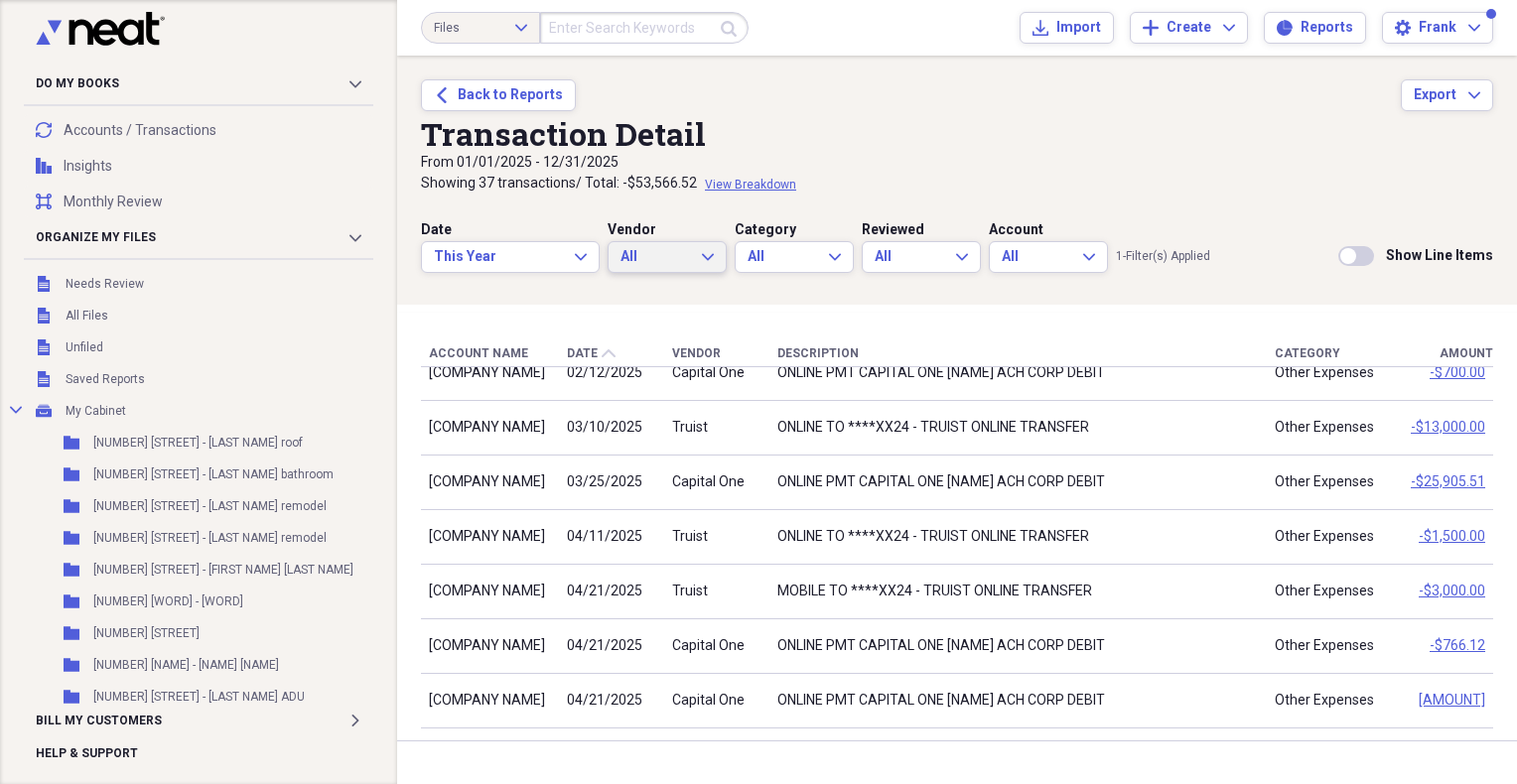 scroll, scrollTop: 0, scrollLeft: 0, axis: both 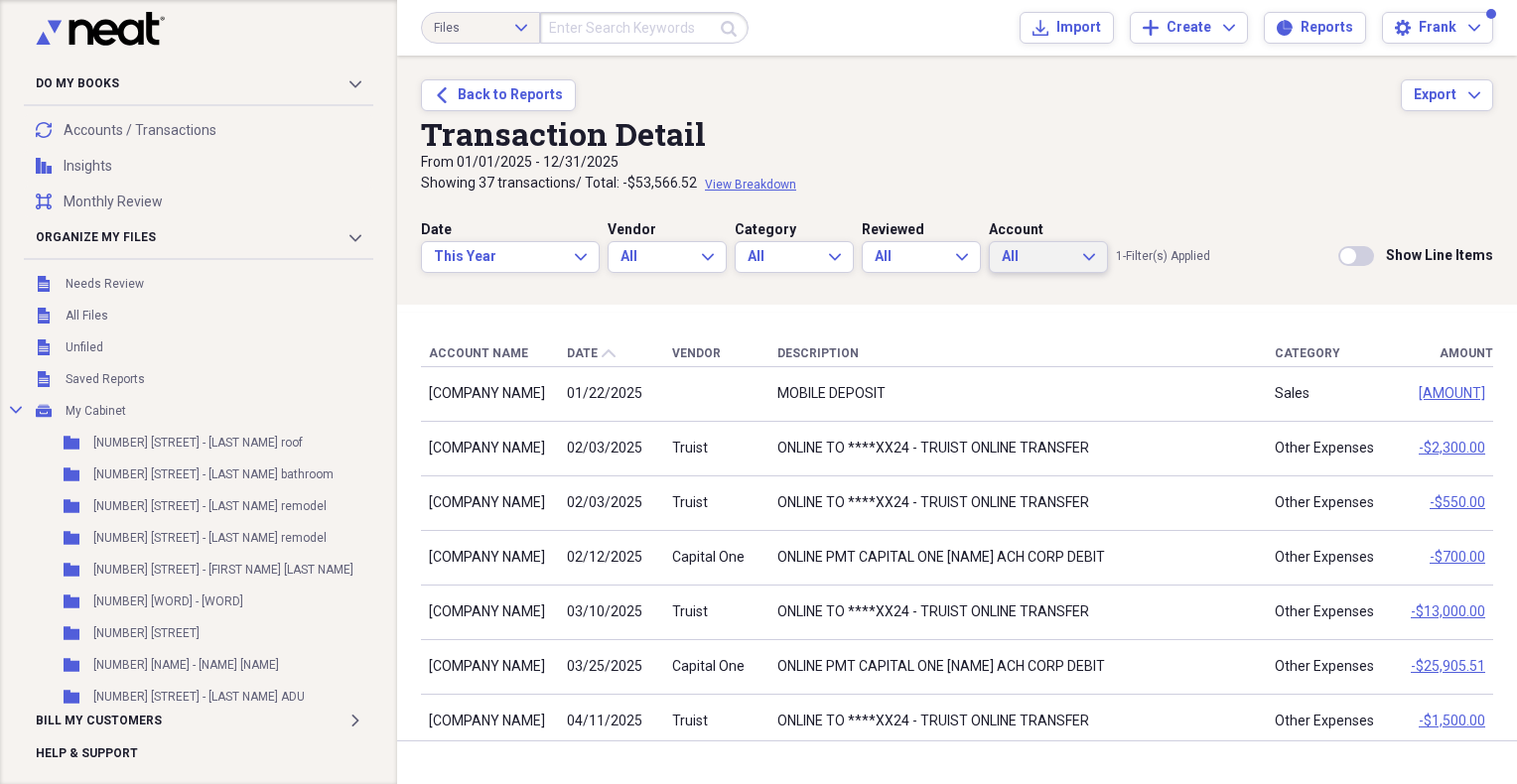 click on "Expand" 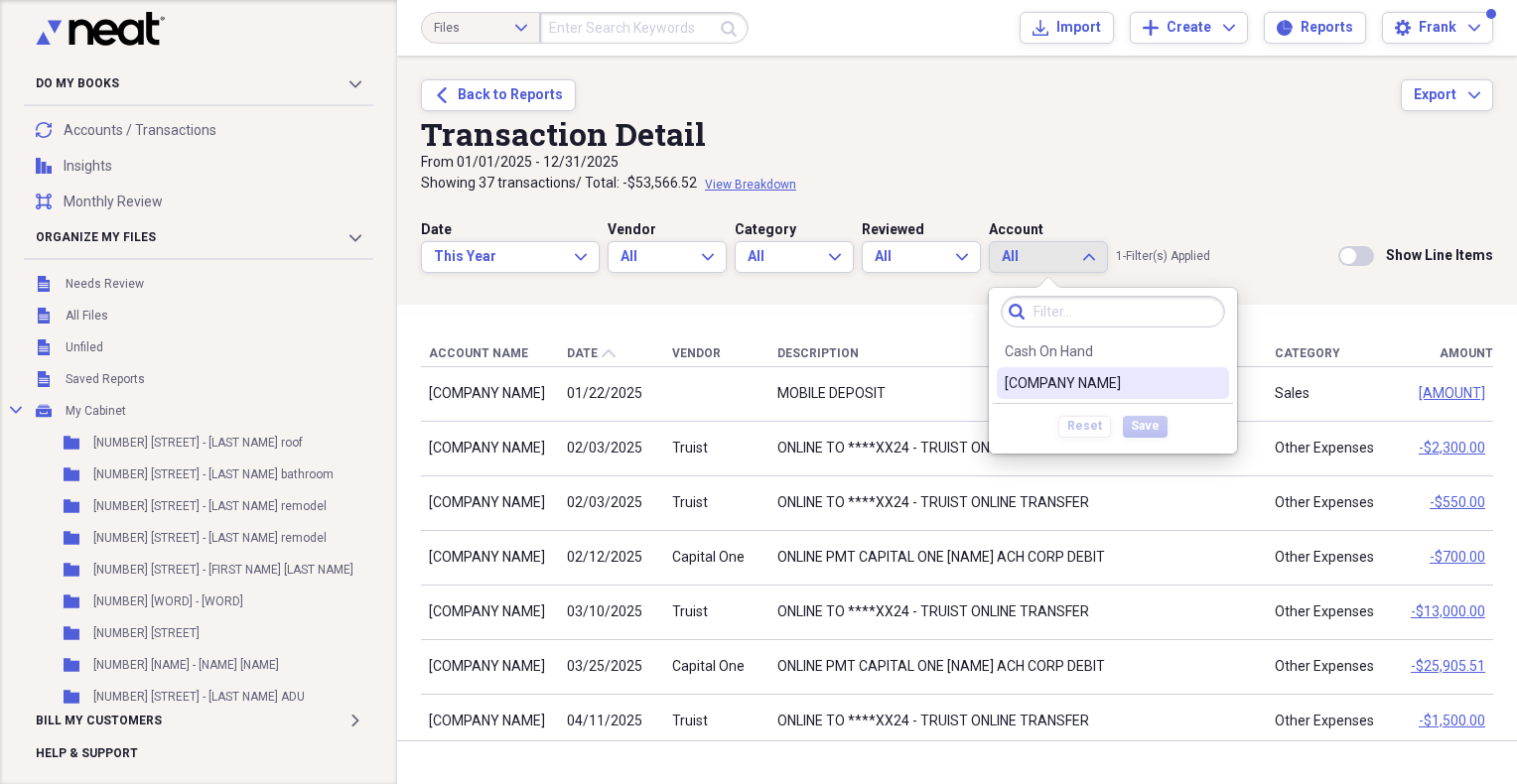 click on "[COMPANY NAME]" at bounding box center [1101, 383] 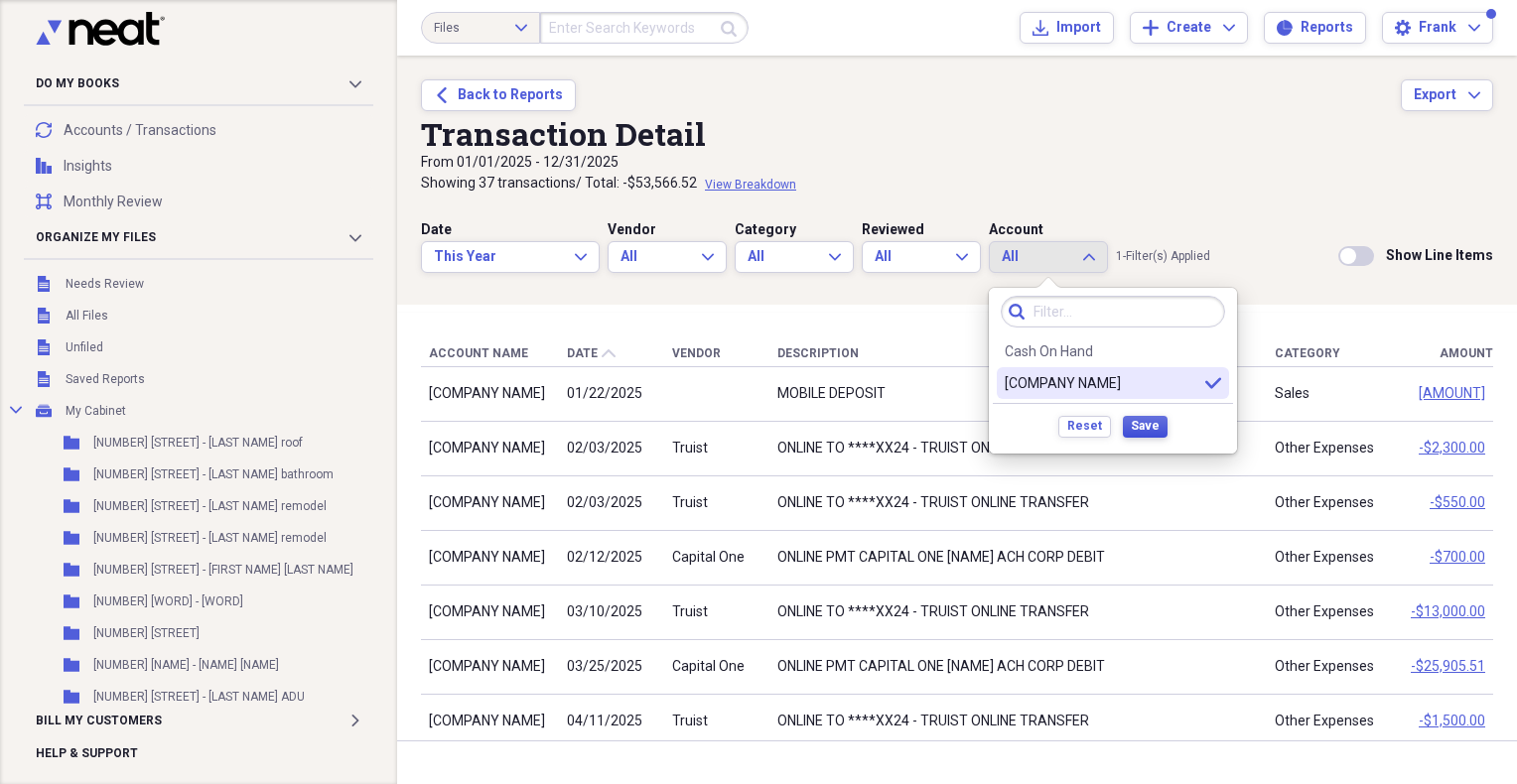 click on "Save" at bounding box center [1145, 426] 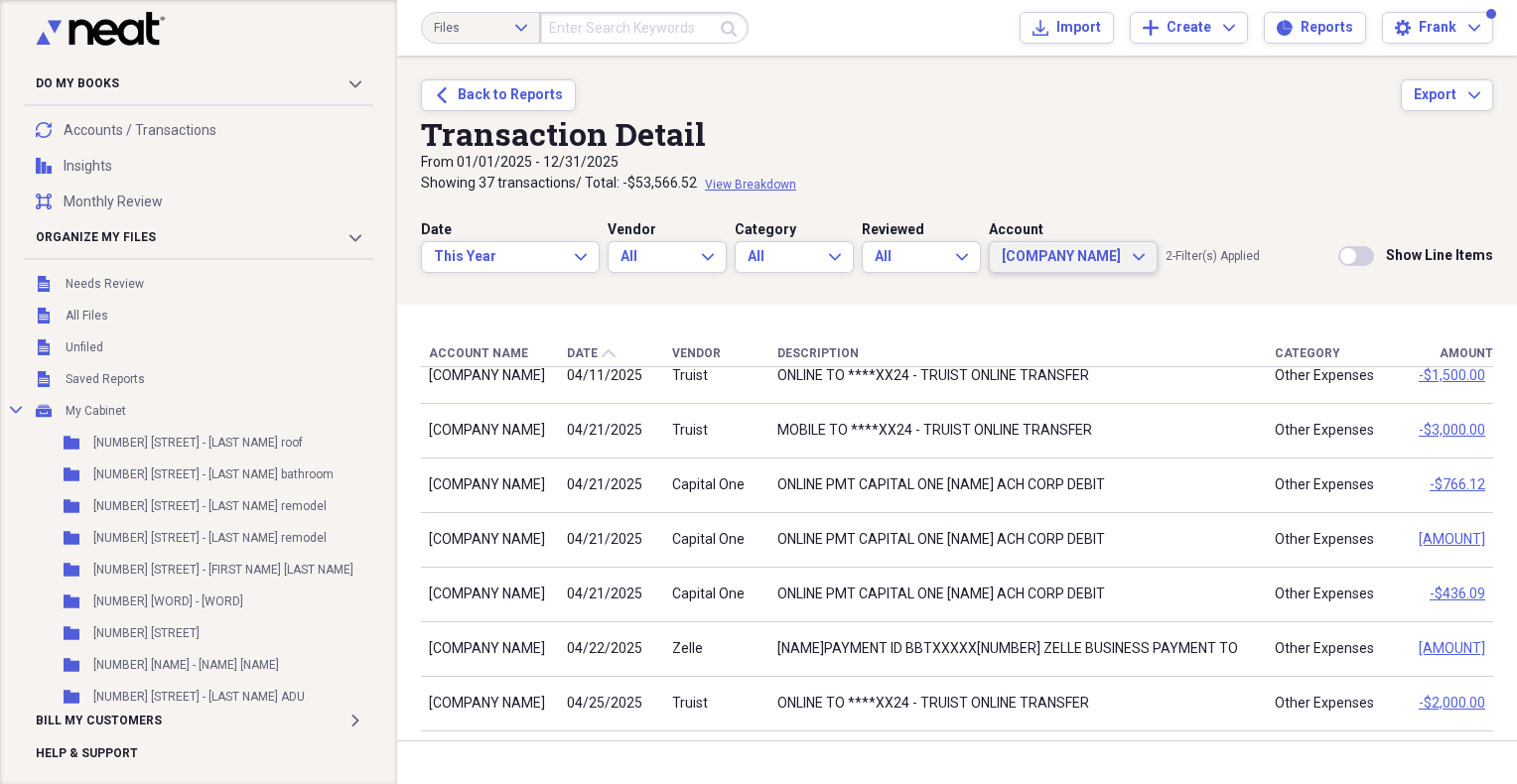 scroll, scrollTop: 0, scrollLeft: 0, axis: both 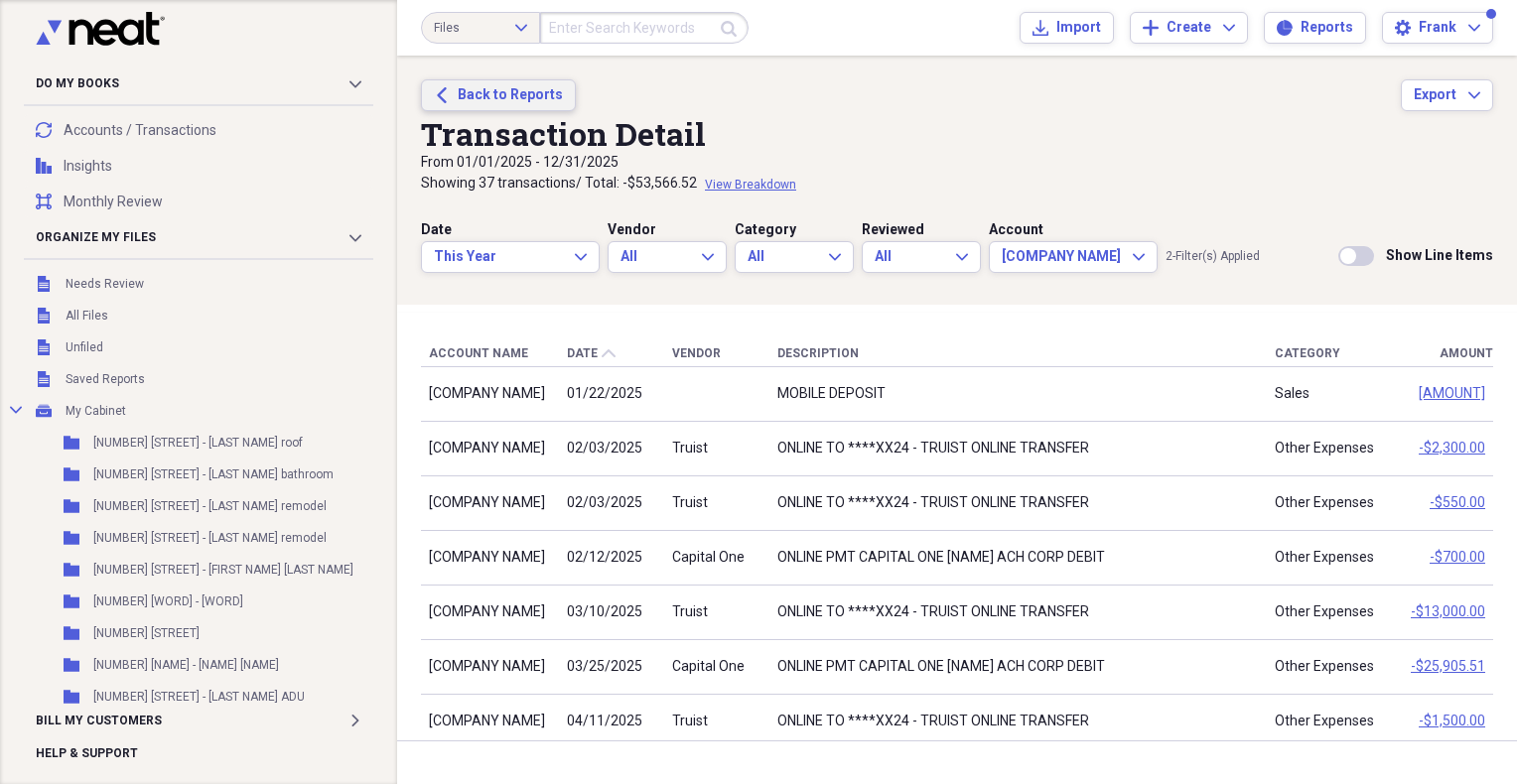 click on "Back Back to Reports" at bounding box center [498, 95] 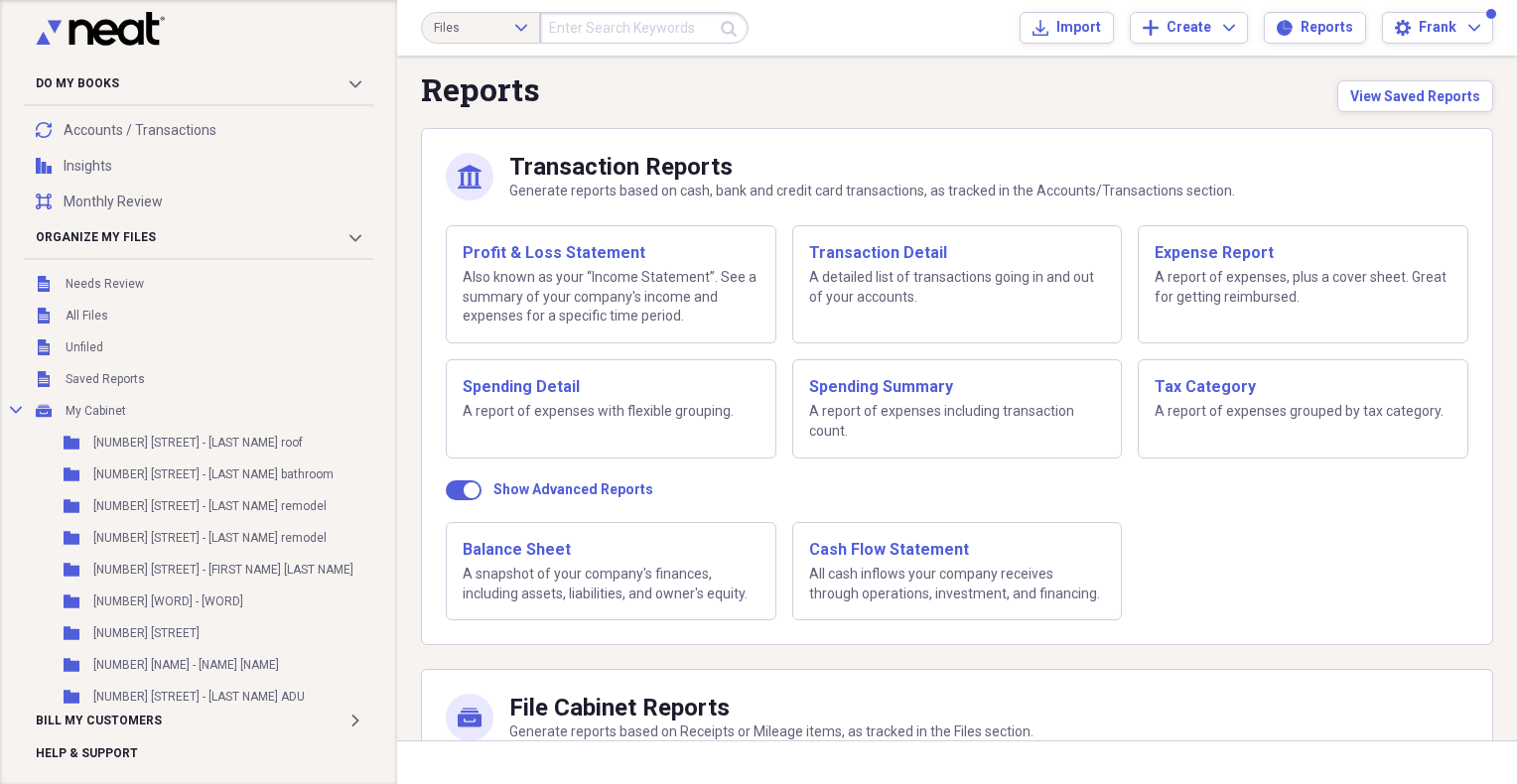 scroll, scrollTop: 0, scrollLeft: 0, axis: both 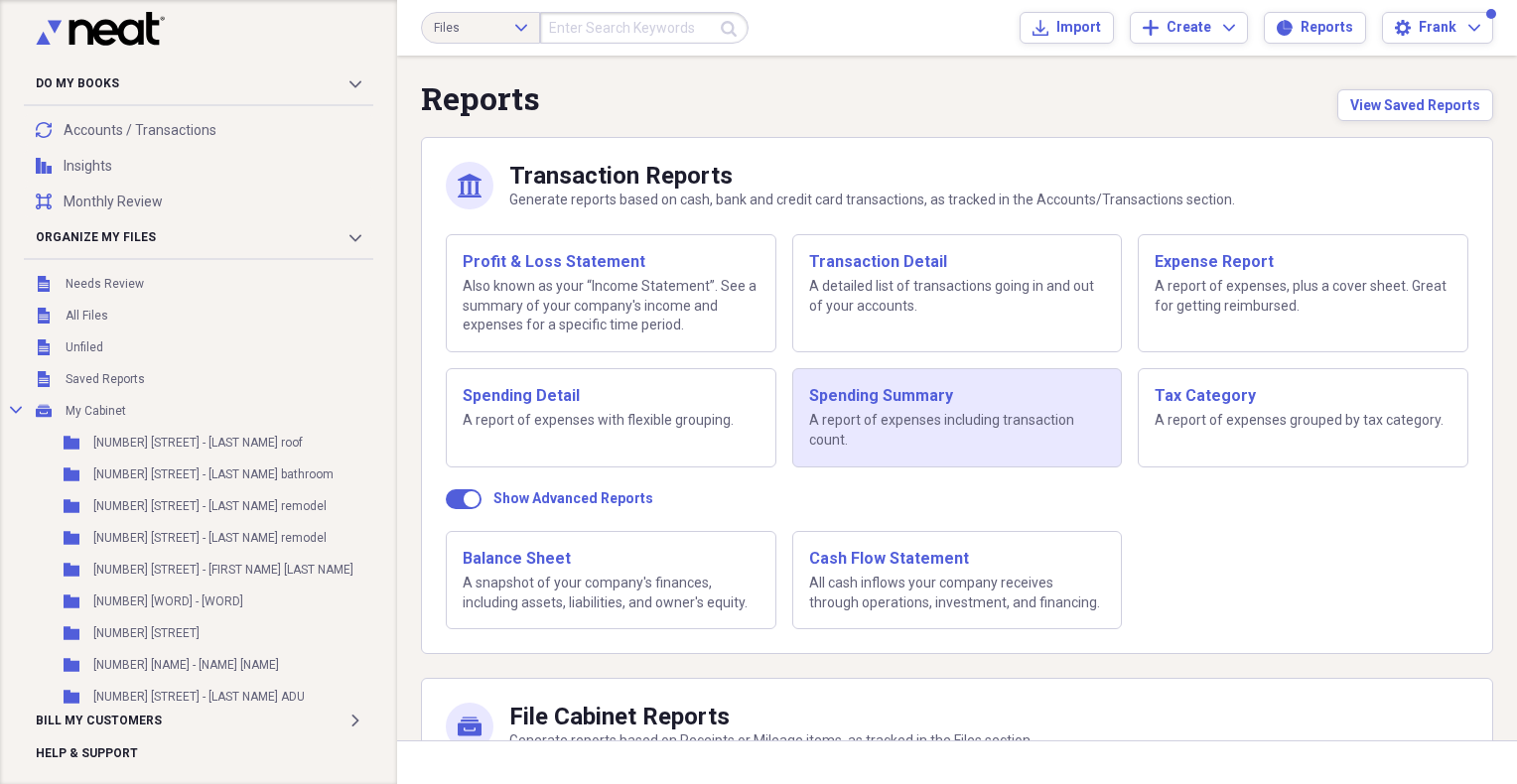 click on "A report of expenses including transaction count." at bounding box center (957, 430) 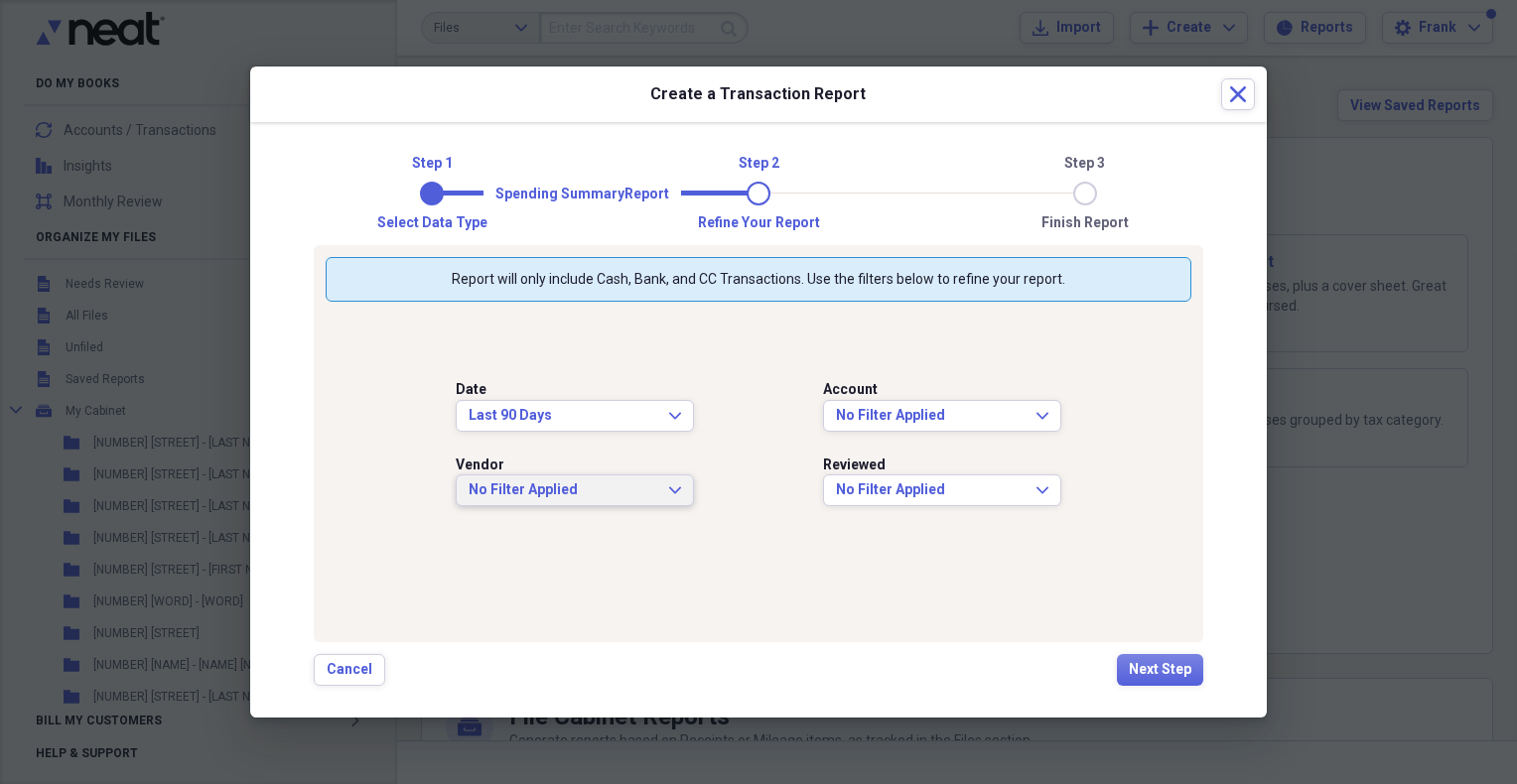click on "Expand" 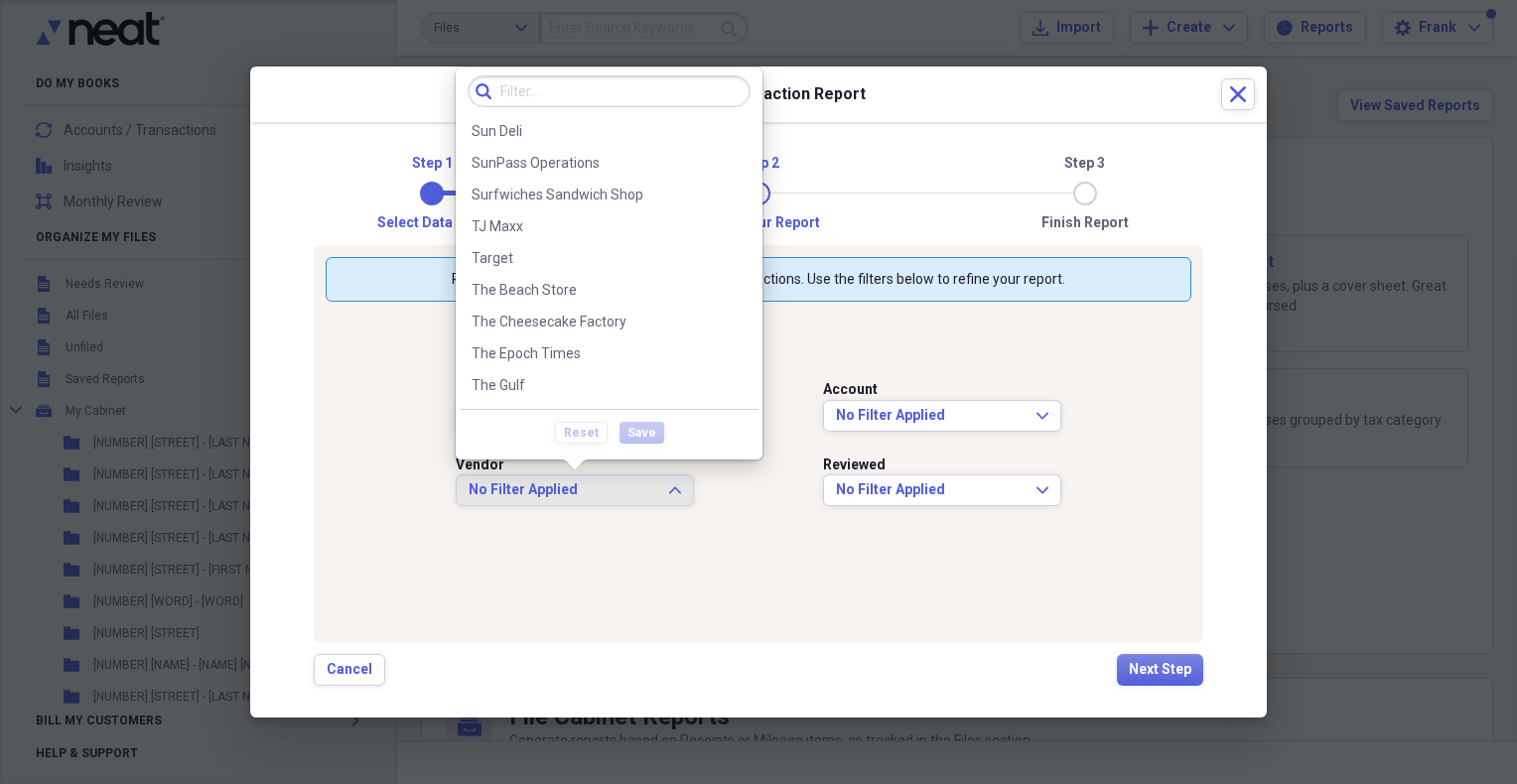 scroll, scrollTop: 4506, scrollLeft: 0, axis: vertical 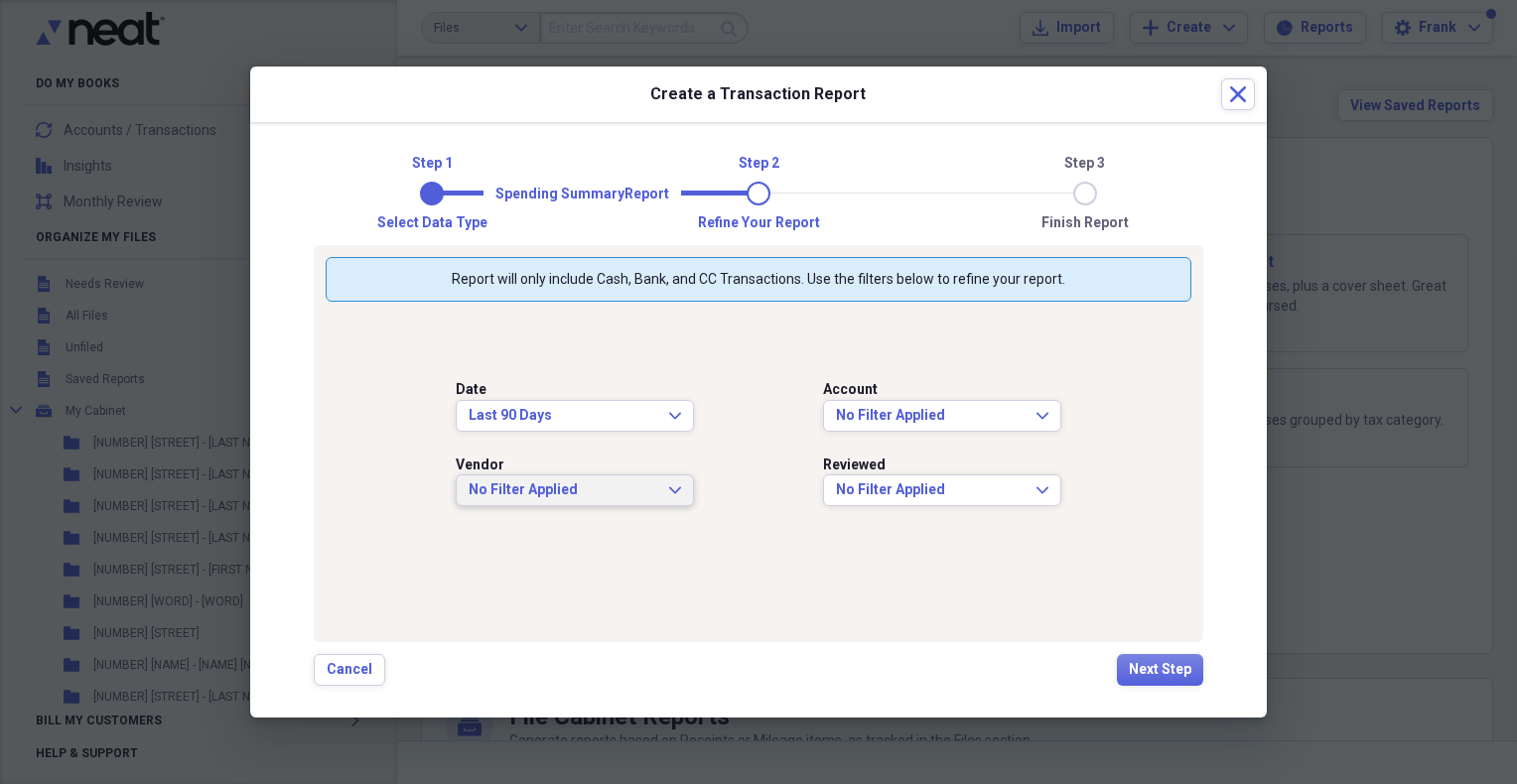 click on "Report will only include Cash, Bank, and CC Transactions. Use the filters below to refine your report. Date Last 90 Days Expand Account No Filter Applied Expand Vendor No Filter Applied Expand Reviewed No Filter Applied Expand" at bounding box center (758, 444) 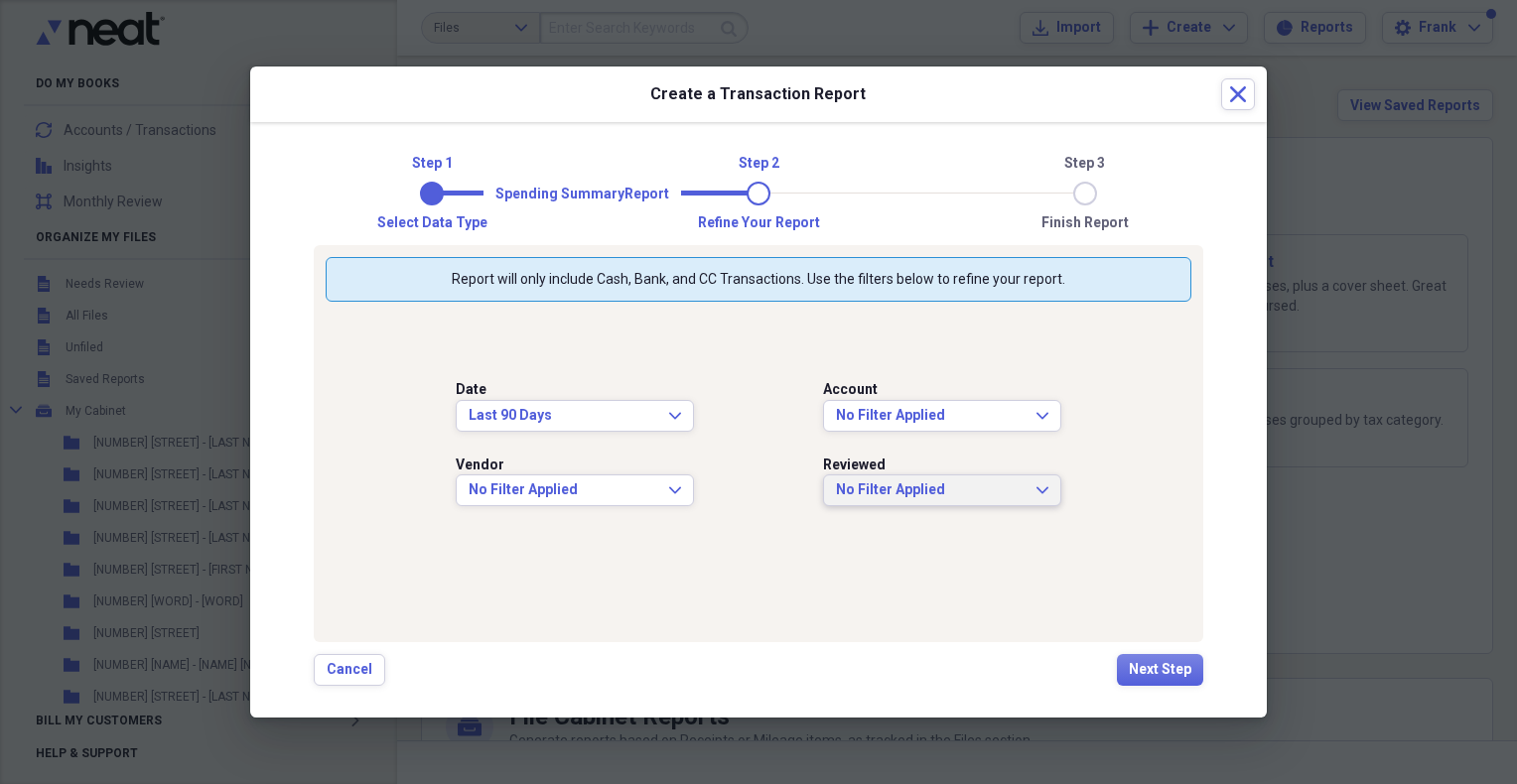 click on "Expand" 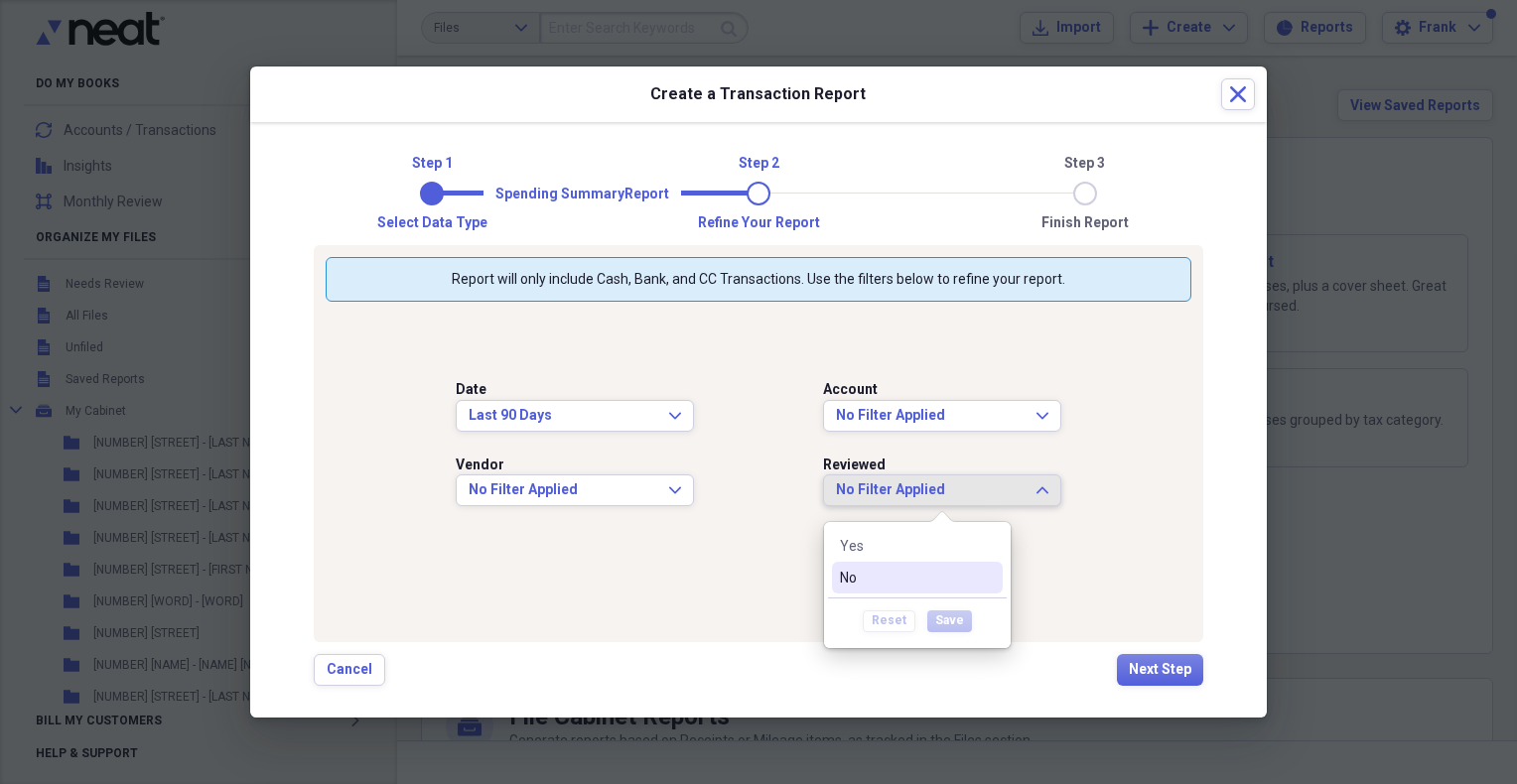 click on "No" at bounding box center (905, 578) 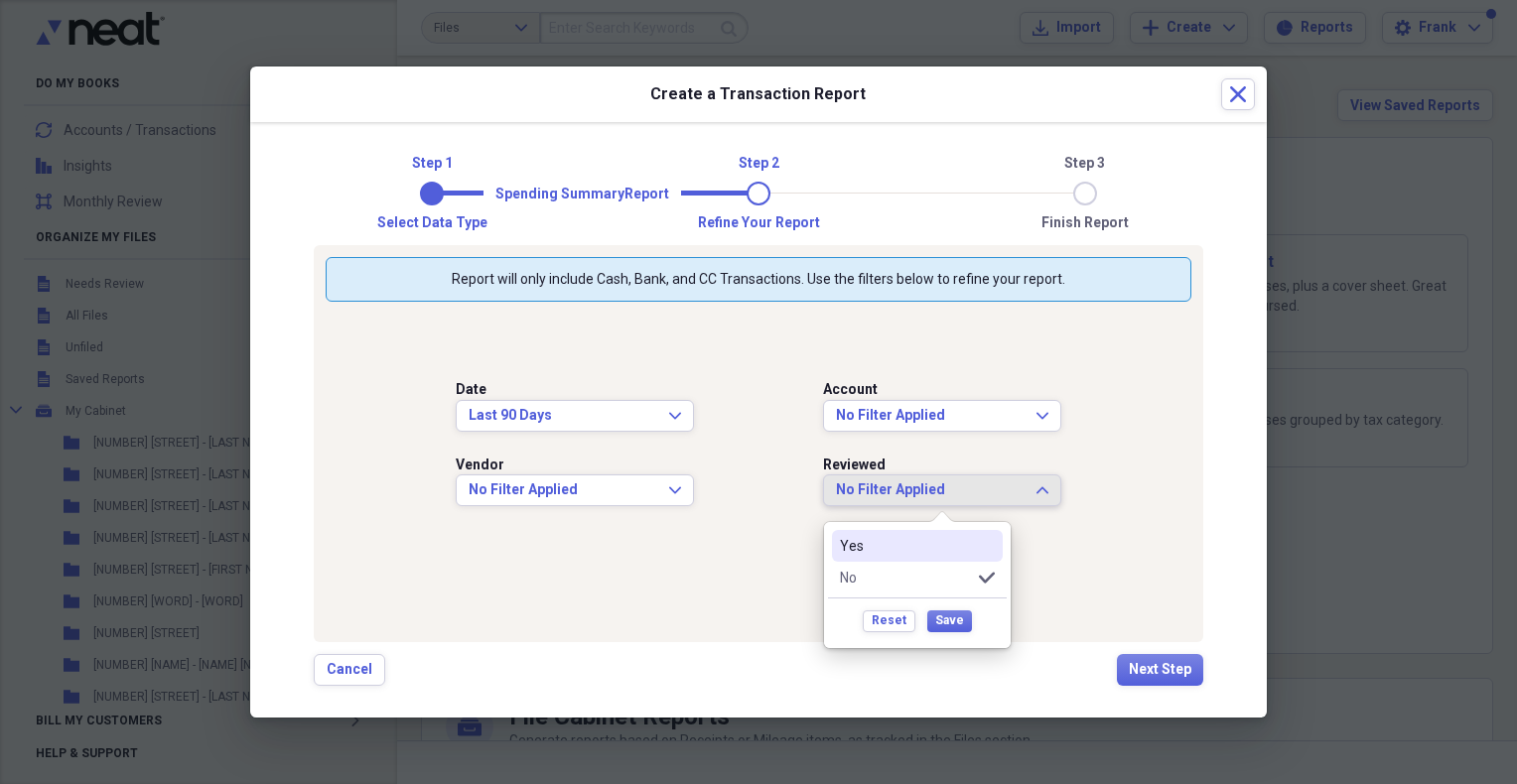 click on "Yes" at bounding box center [905, 546] 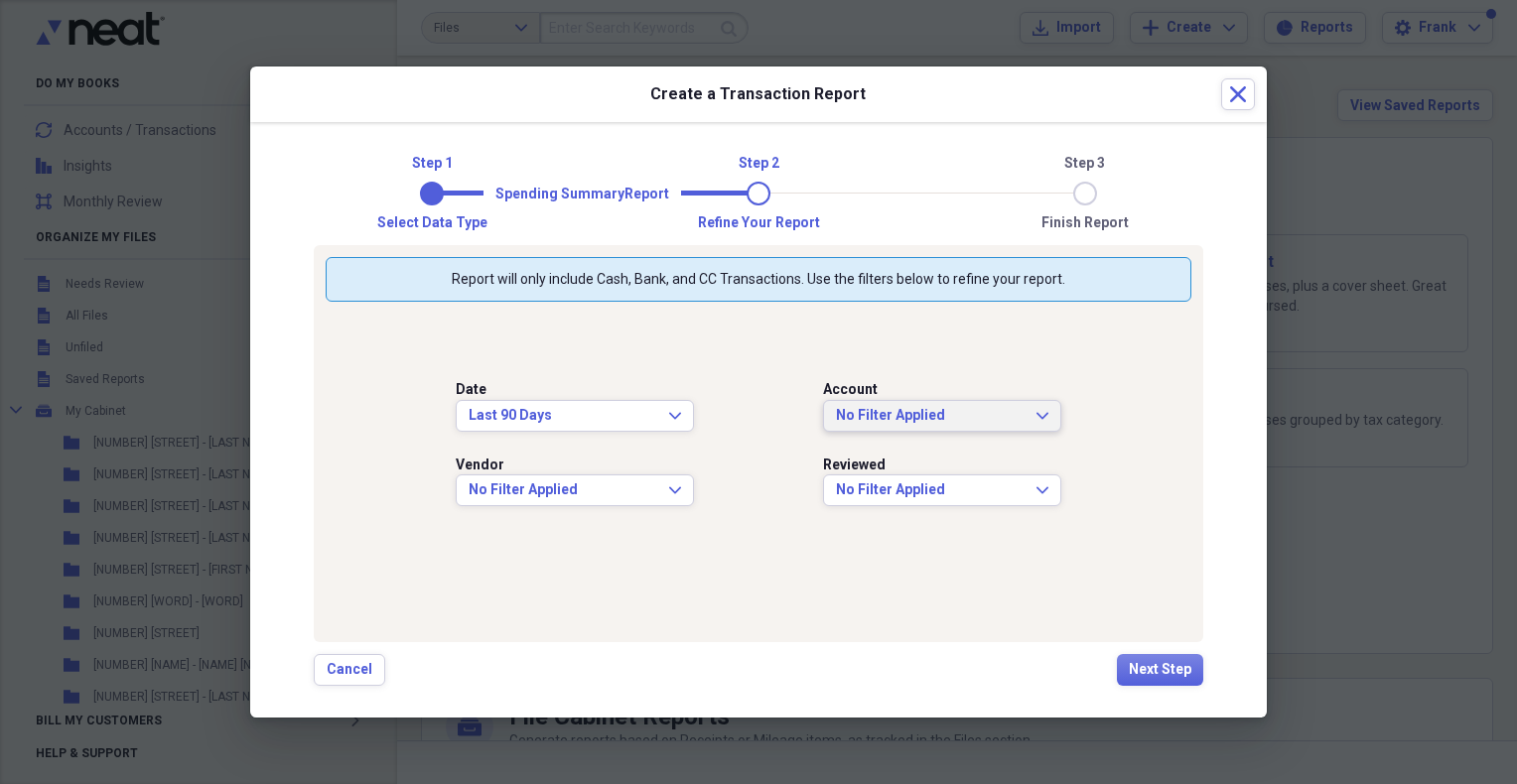 click on "No Filter Applied Expand" at bounding box center (942, 416) 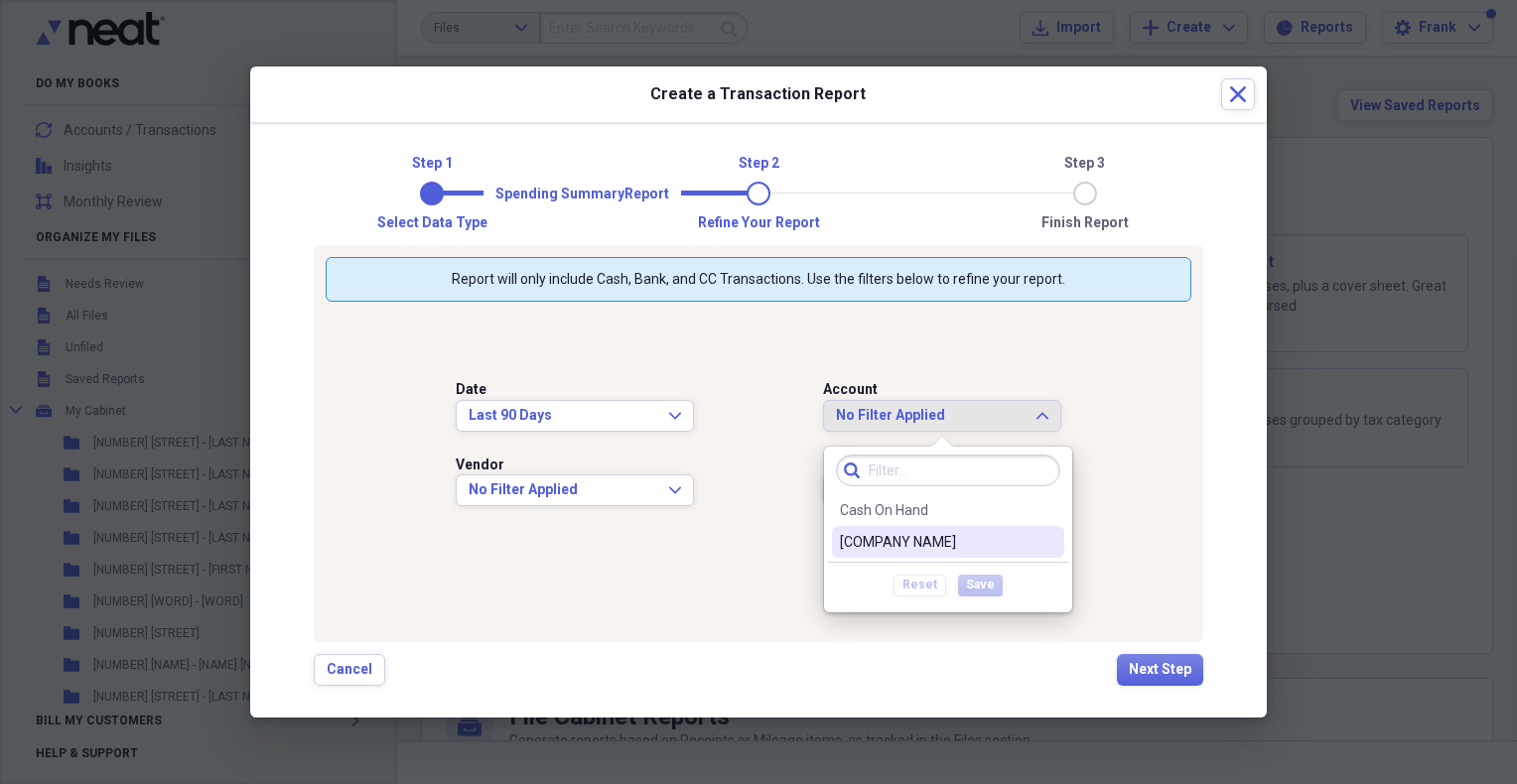 click on "[COMPANY NAME]" at bounding box center (936, 542) 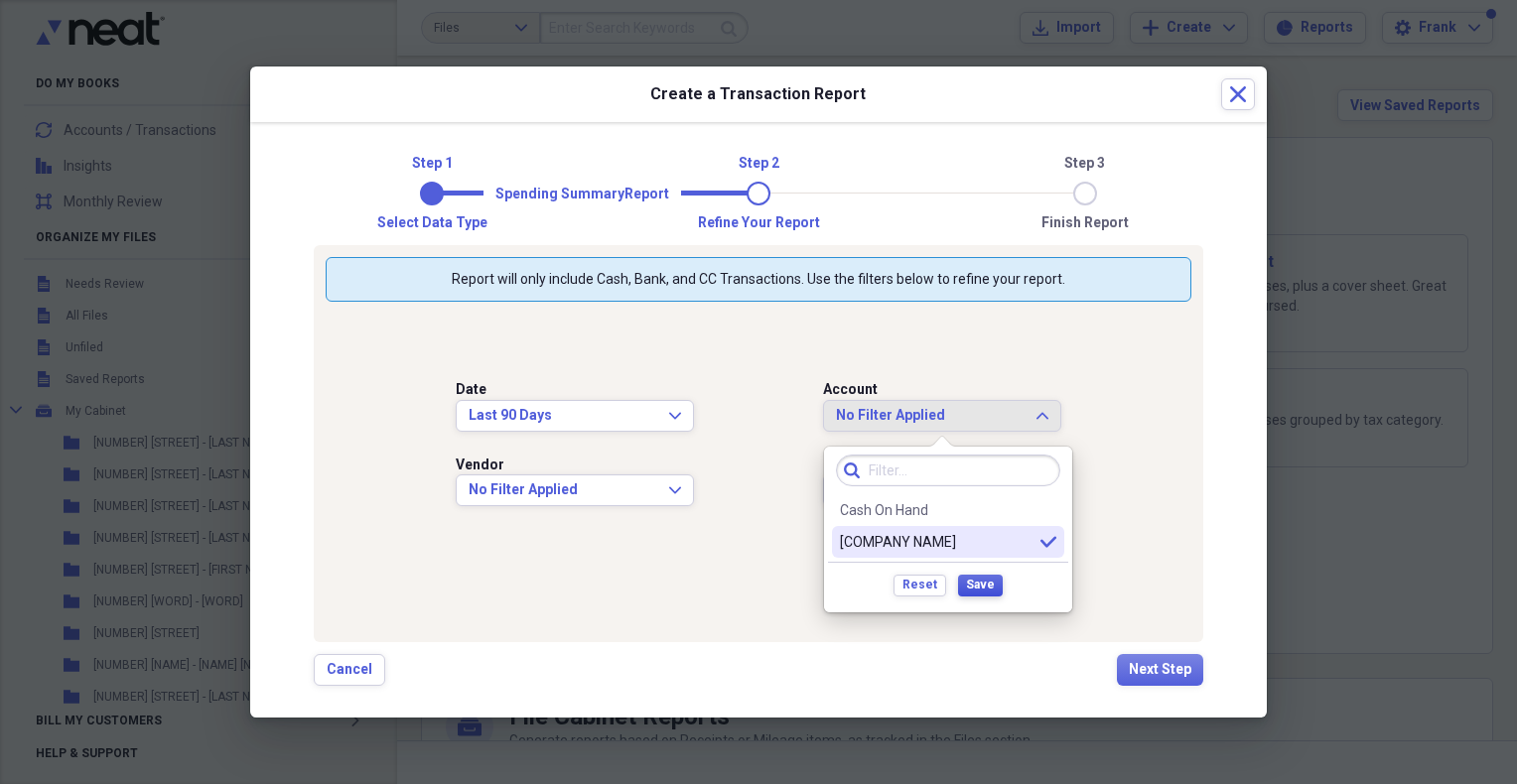 click on "Save" at bounding box center (980, 585) 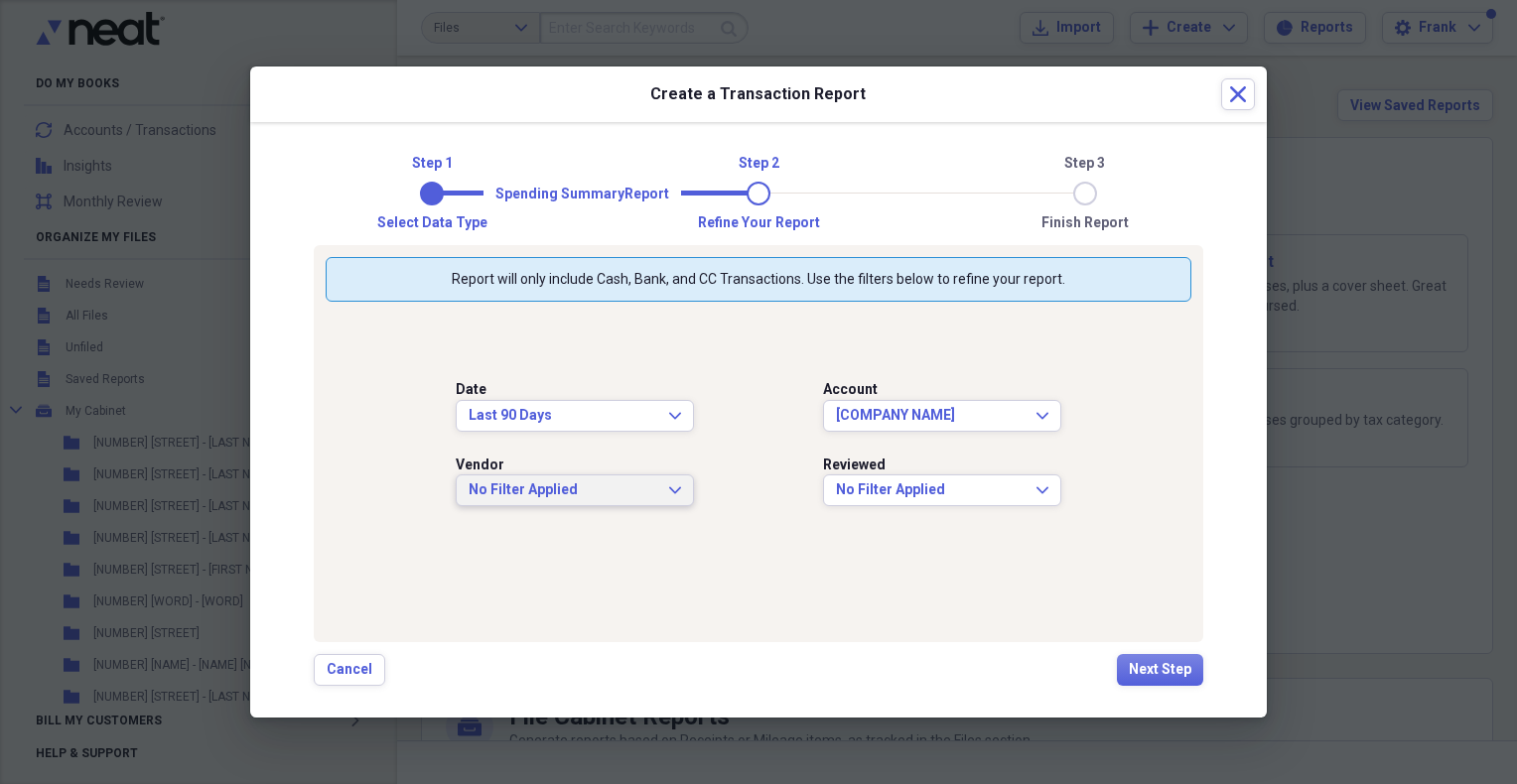 click on "Expand" 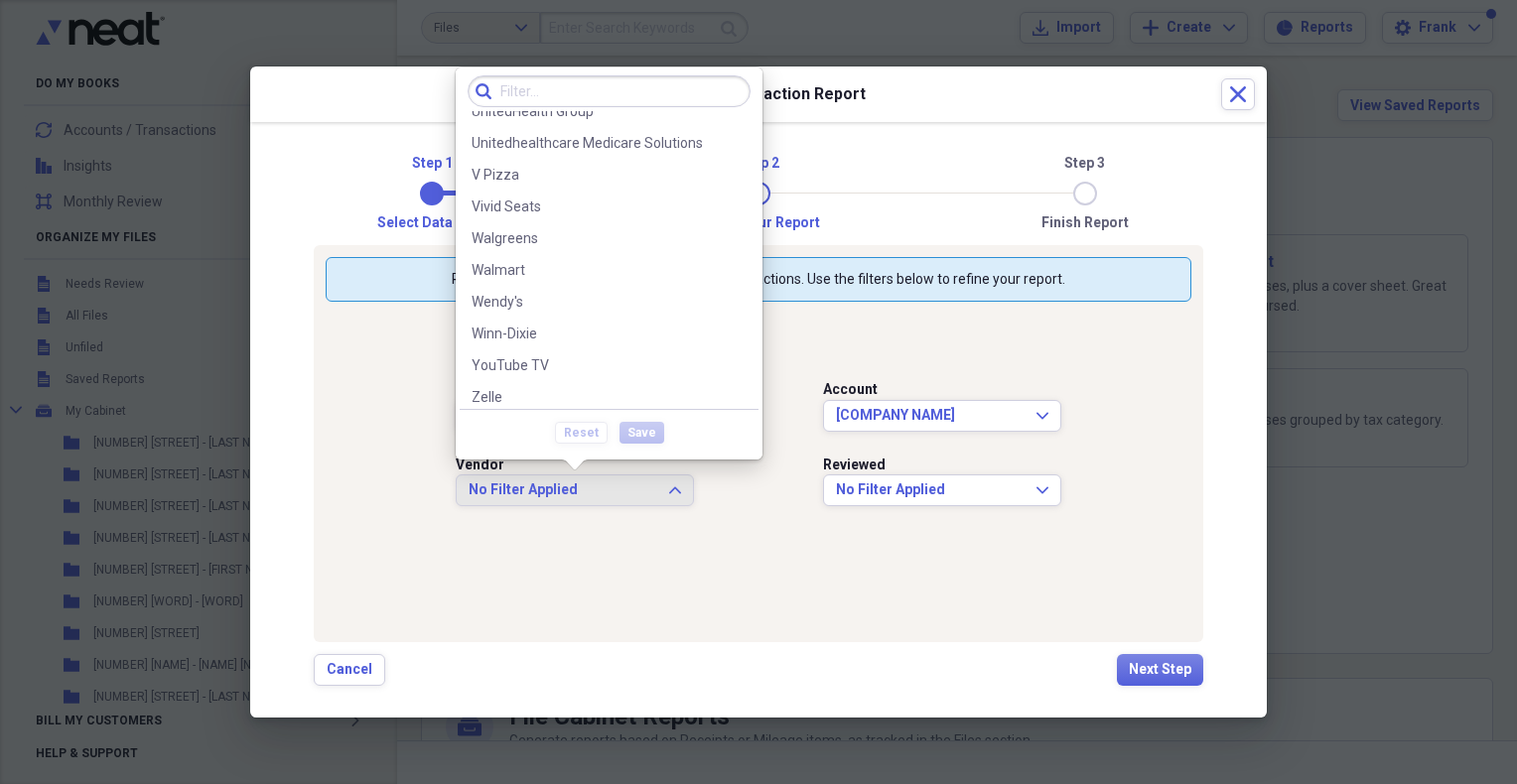 scroll, scrollTop: 4506, scrollLeft: 0, axis: vertical 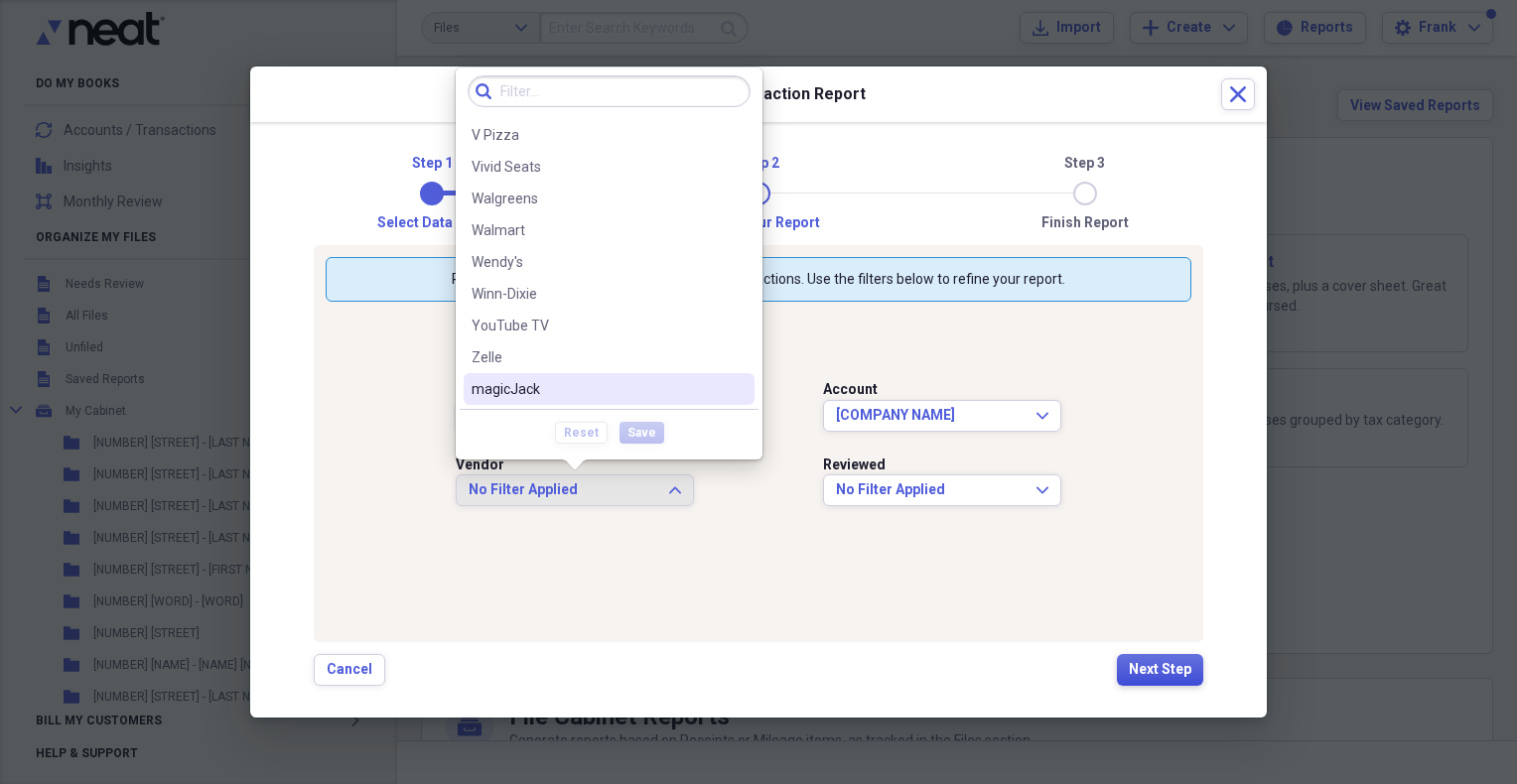 click on "Next Step" at bounding box center [1160, 670] 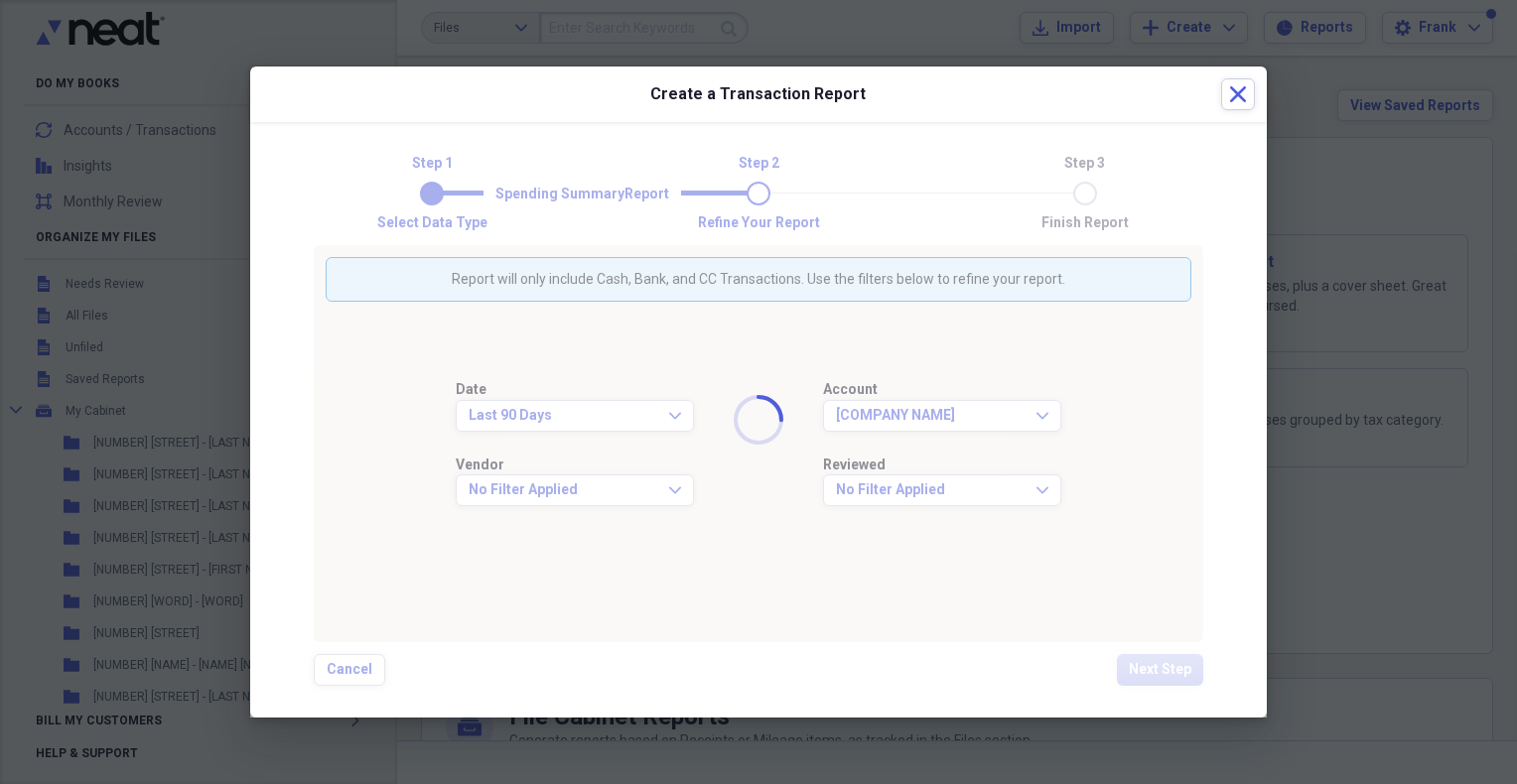 scroll, scrollTop: 0, scrollLeft: 0, axis: both 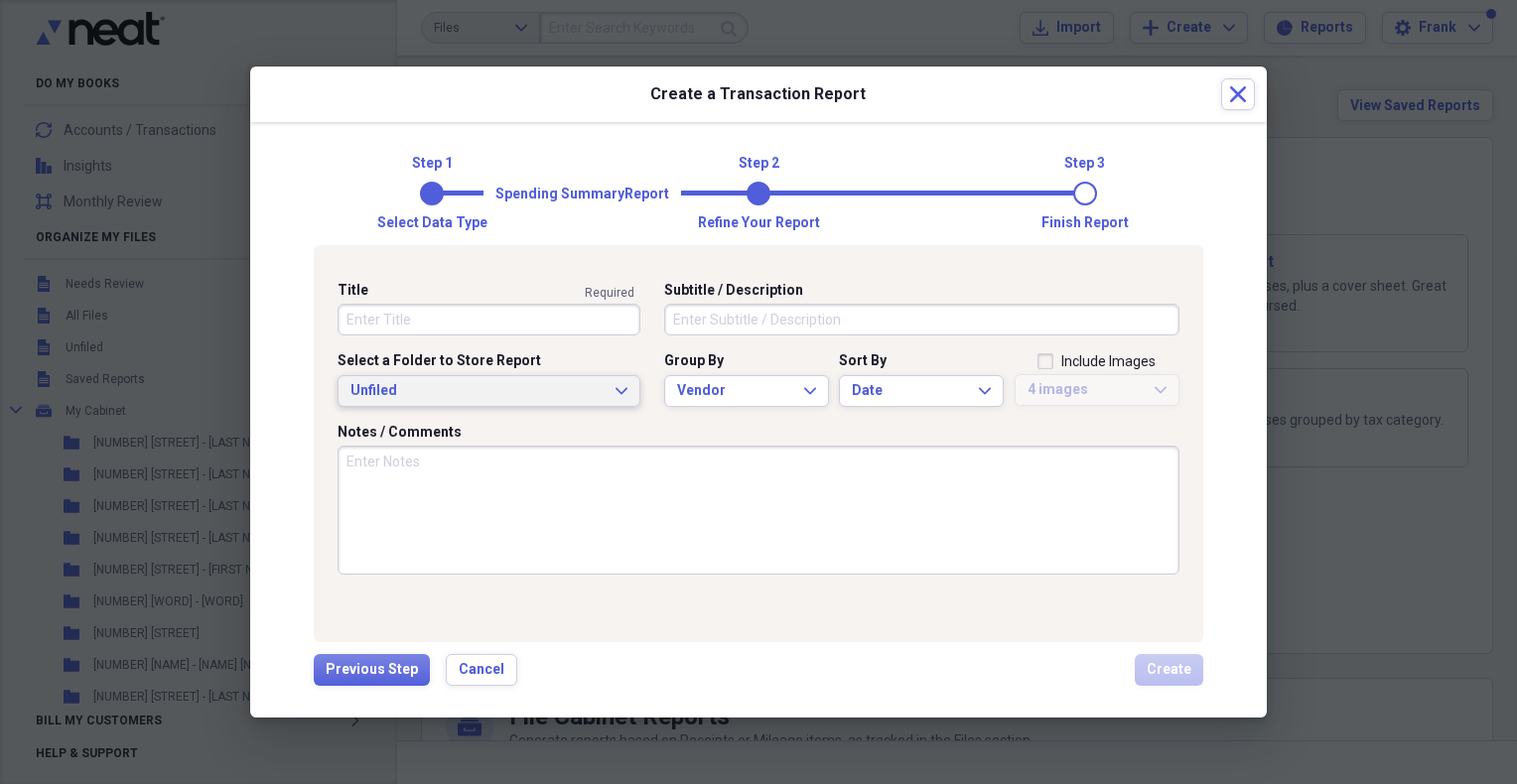 click on "Expand" 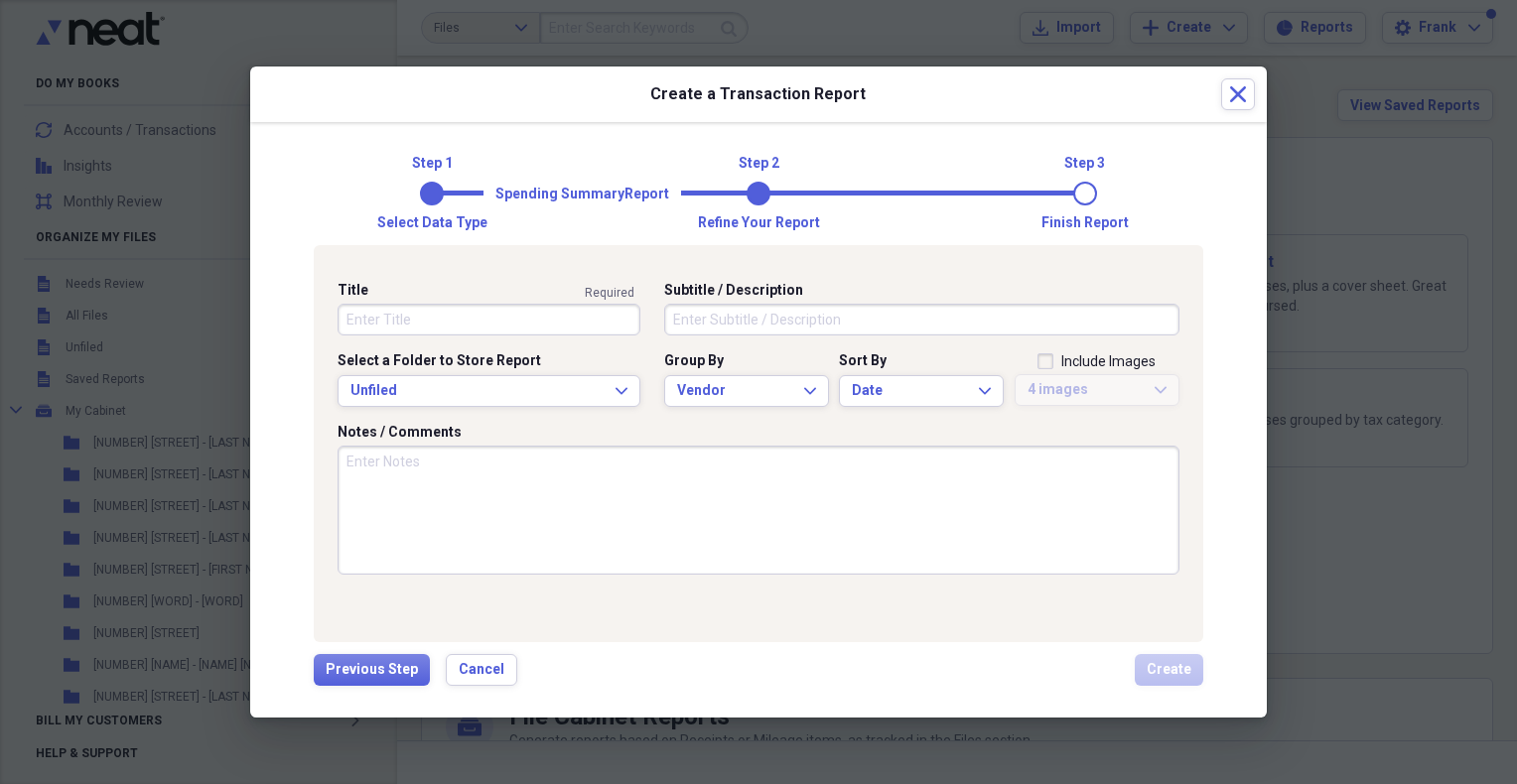 click on "Notes / Comments" at bounding box center (758, 510) 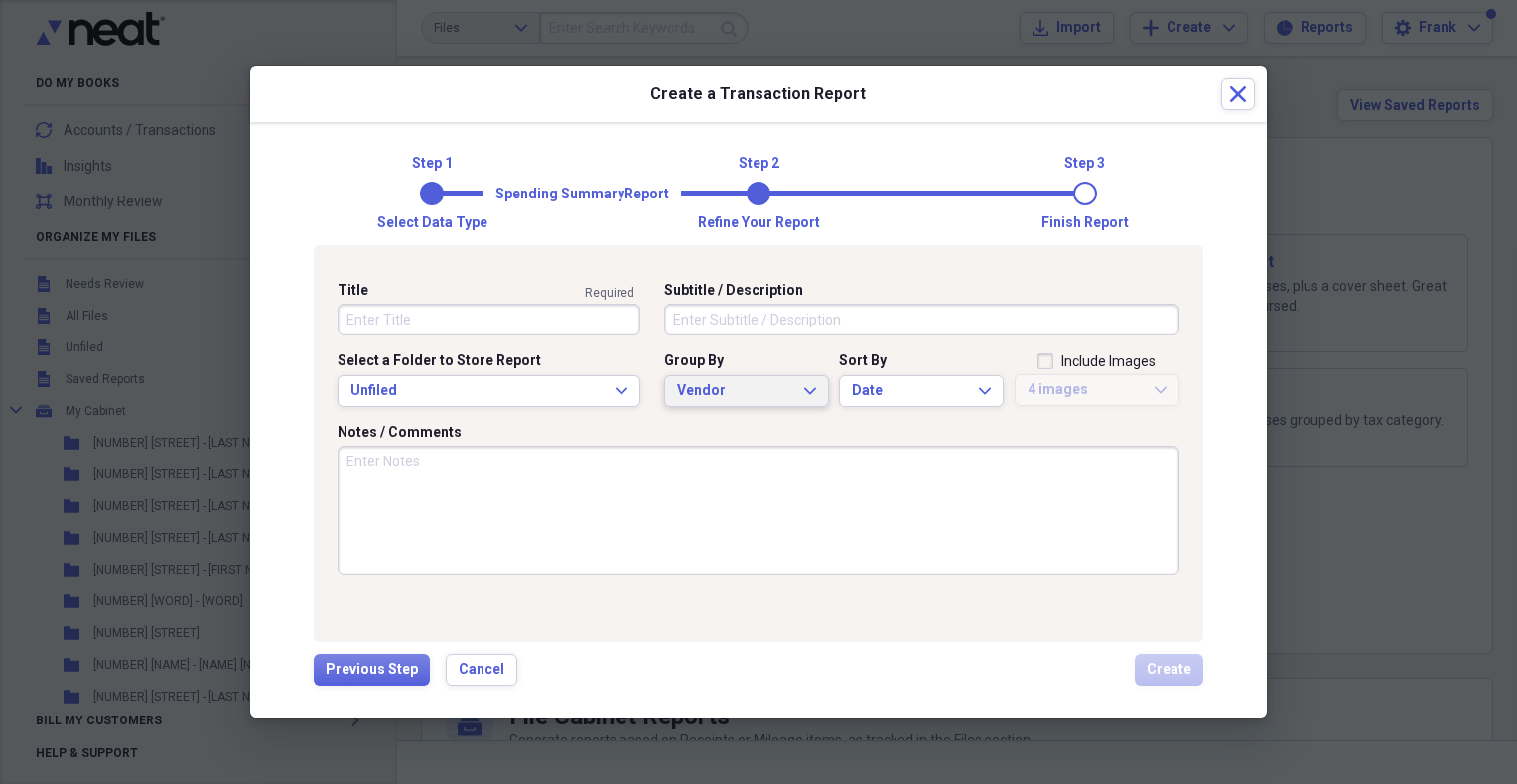 click on "Vendor Expand" at bounding box center (747, 391) 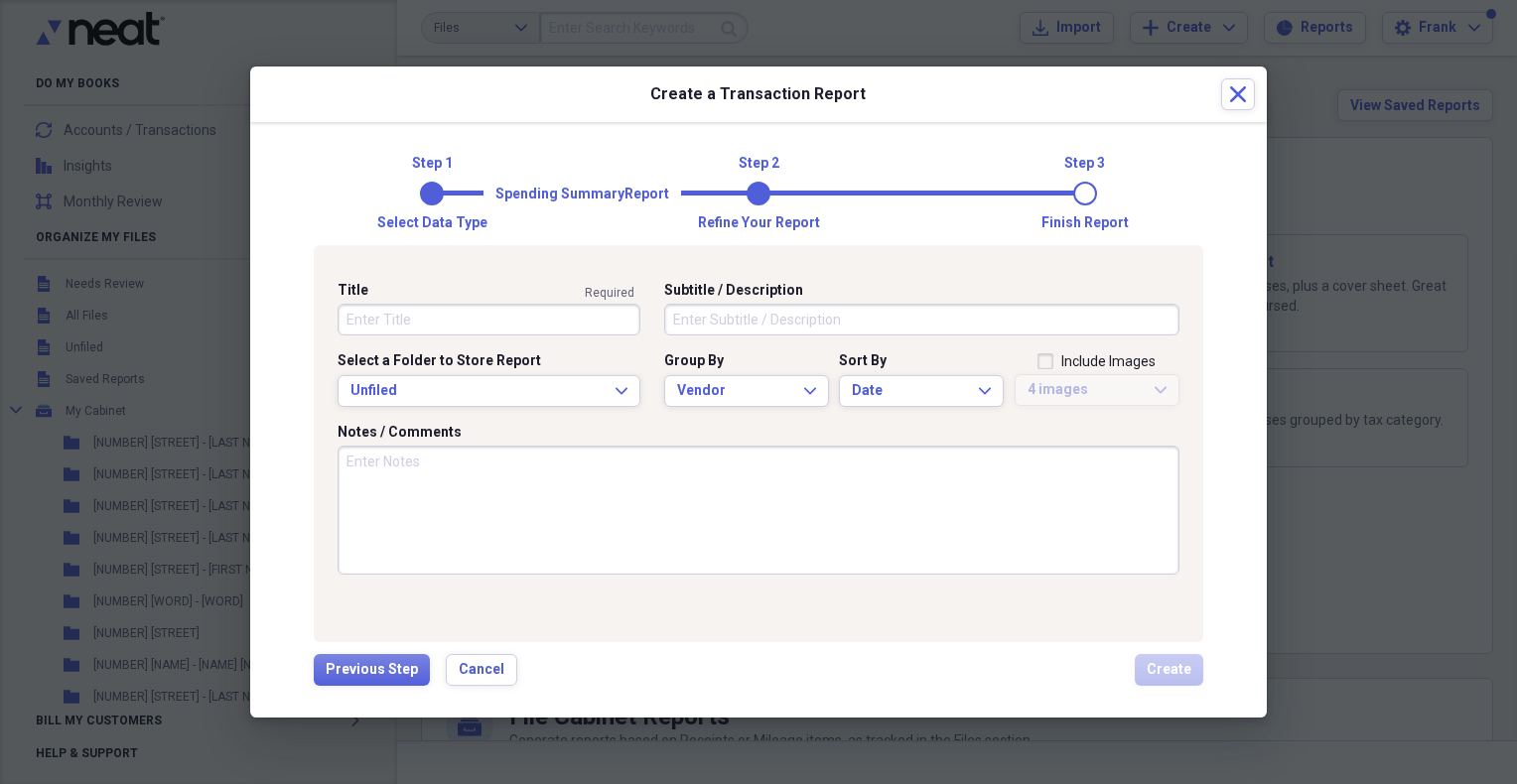 click on "Notes / Comments" at bounding box center (758, 510) 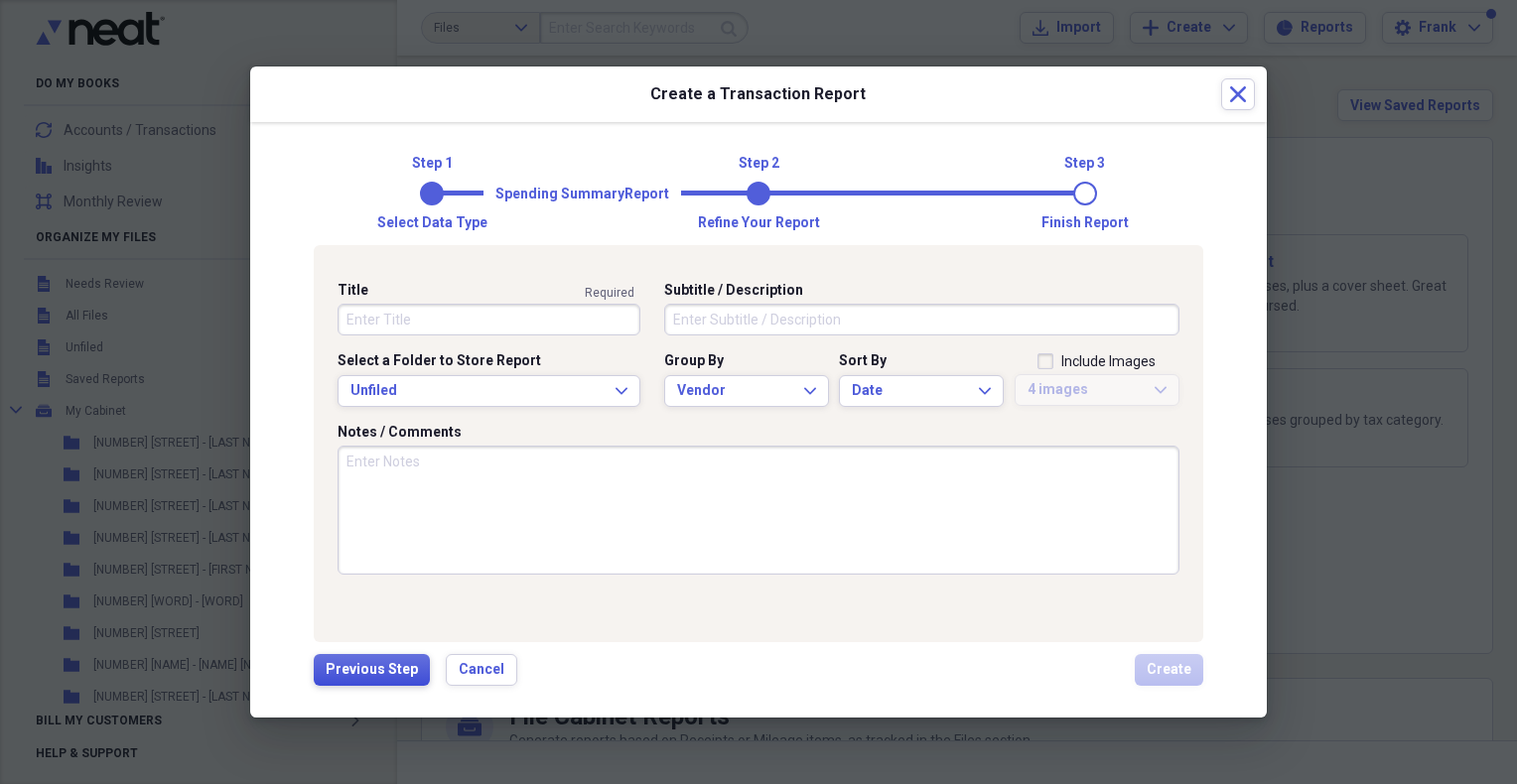 click on "Previous Step" at bounding box center (371, 670) 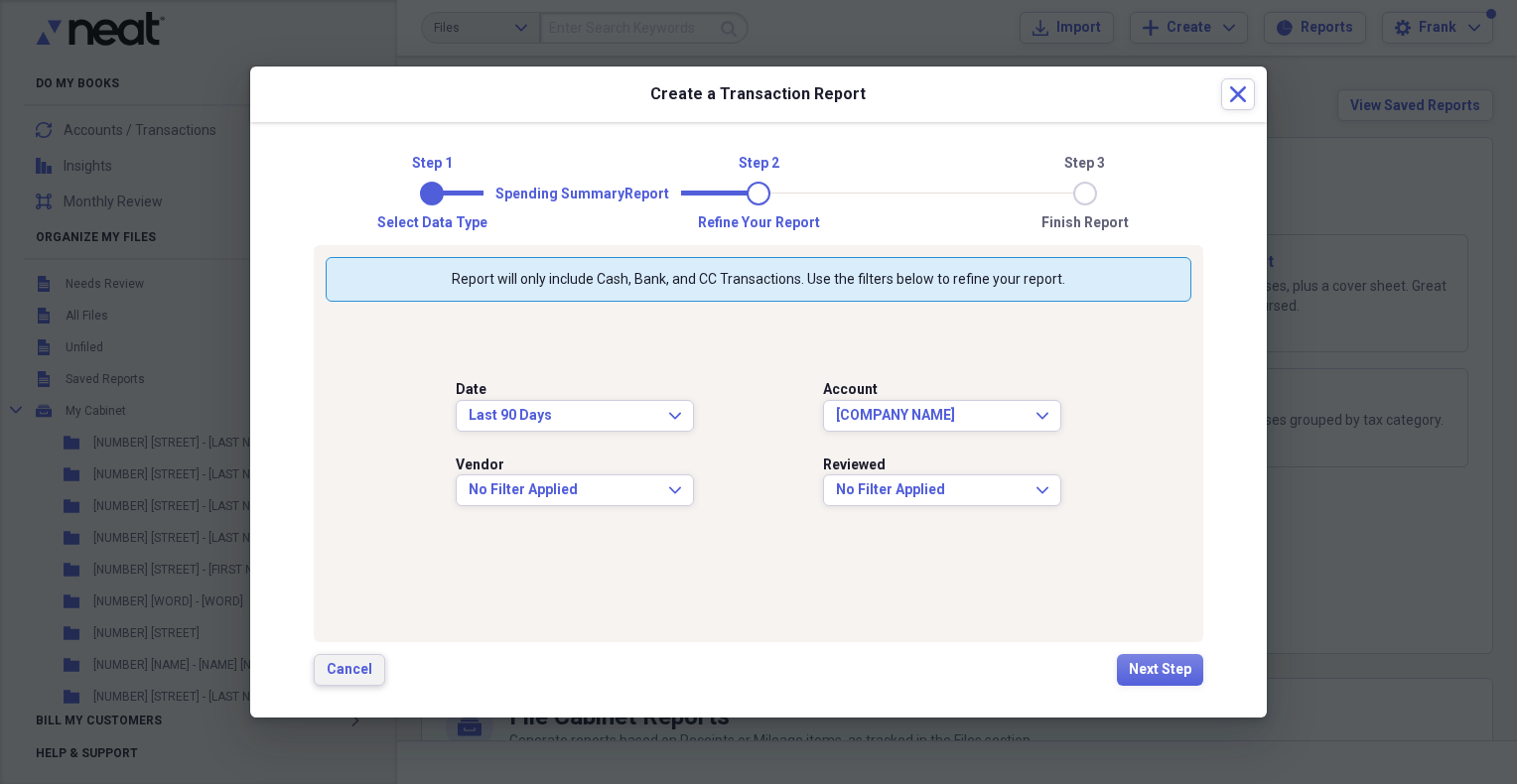 click on "Cancel" at bounding box center (349, 670) 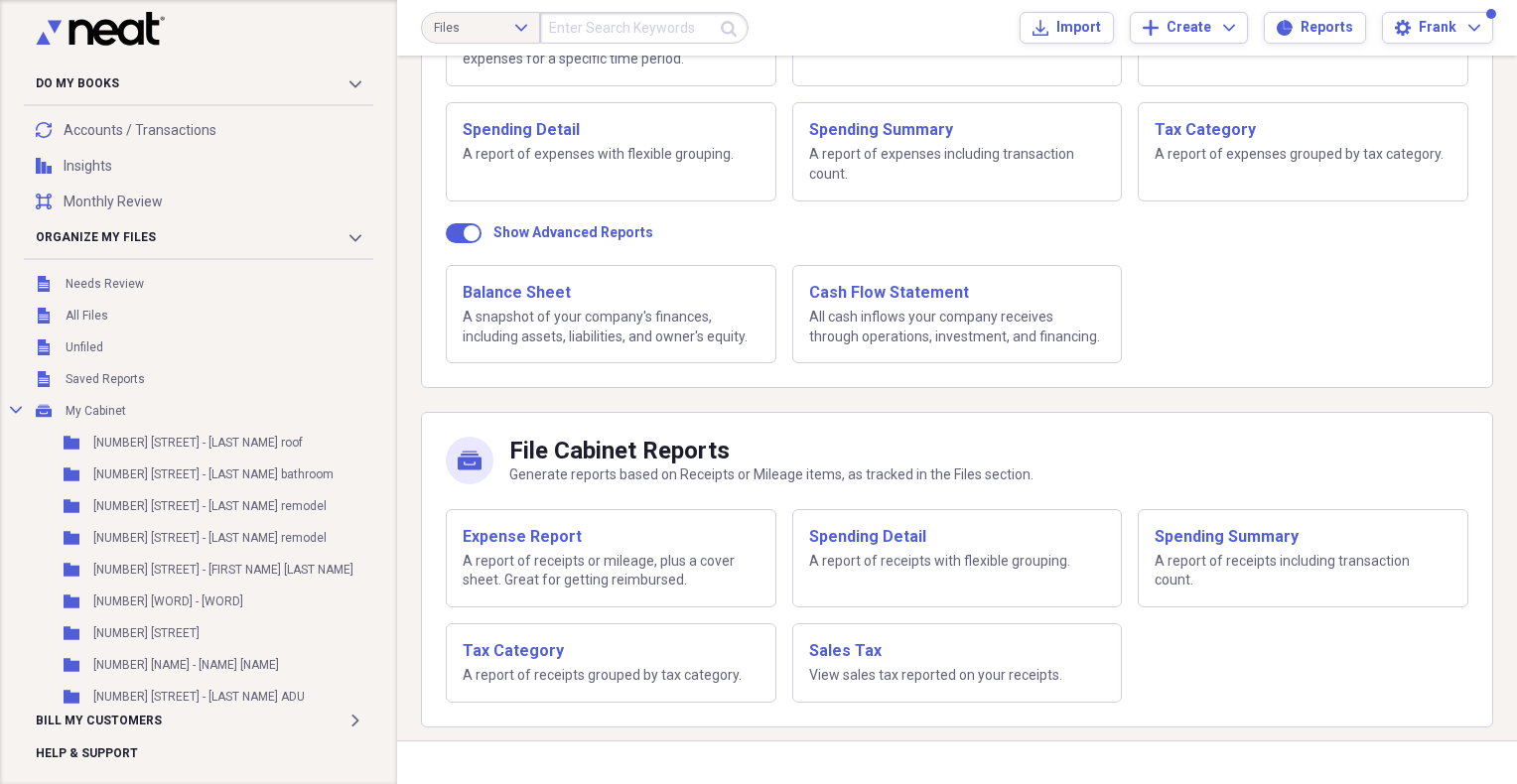 scroll, scrollTop: 274, scrollLeft: 0, axis: vertical 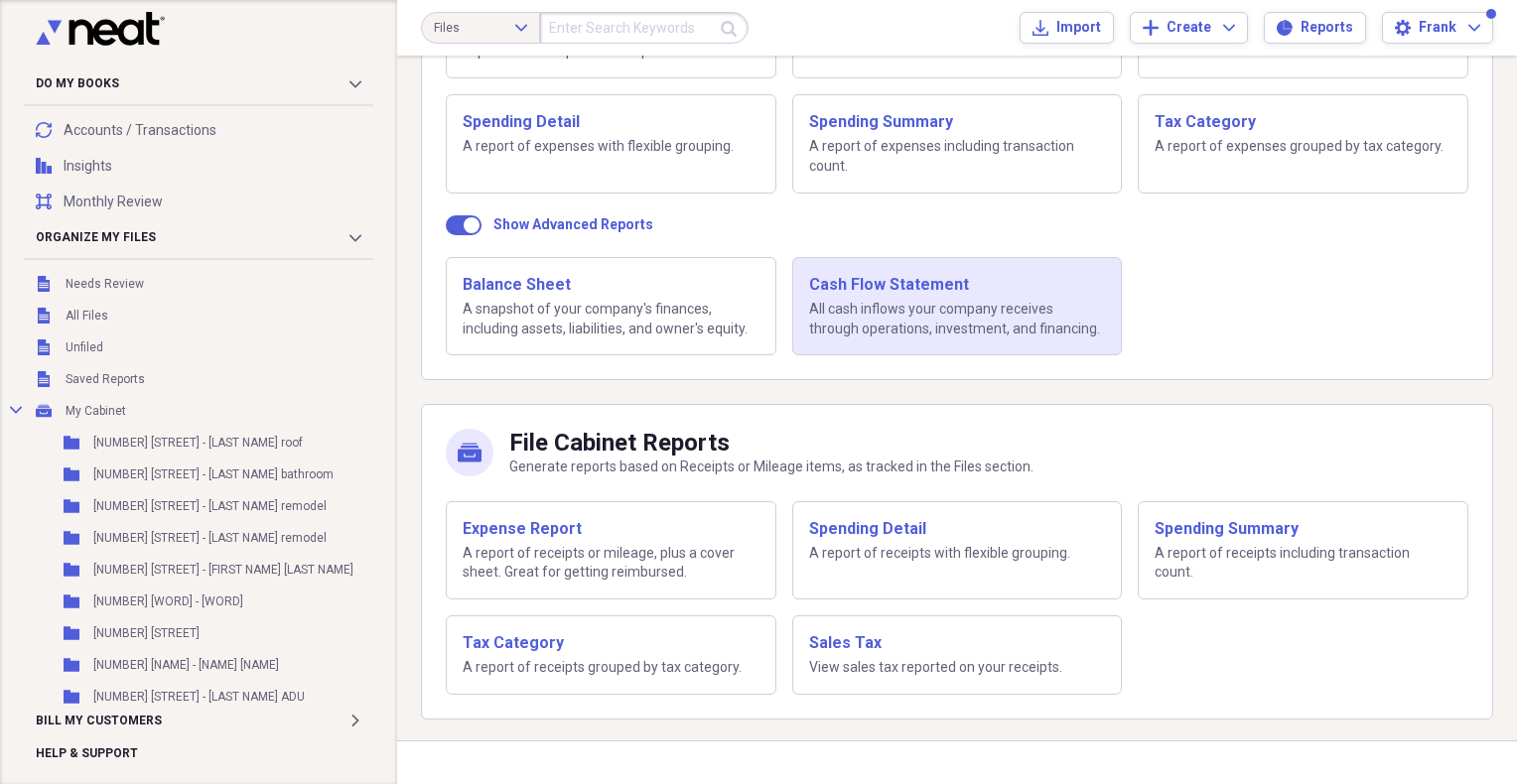 click on "All cash inflows your company receives through operations, investment, and financing." at bounding box center (957, 319) 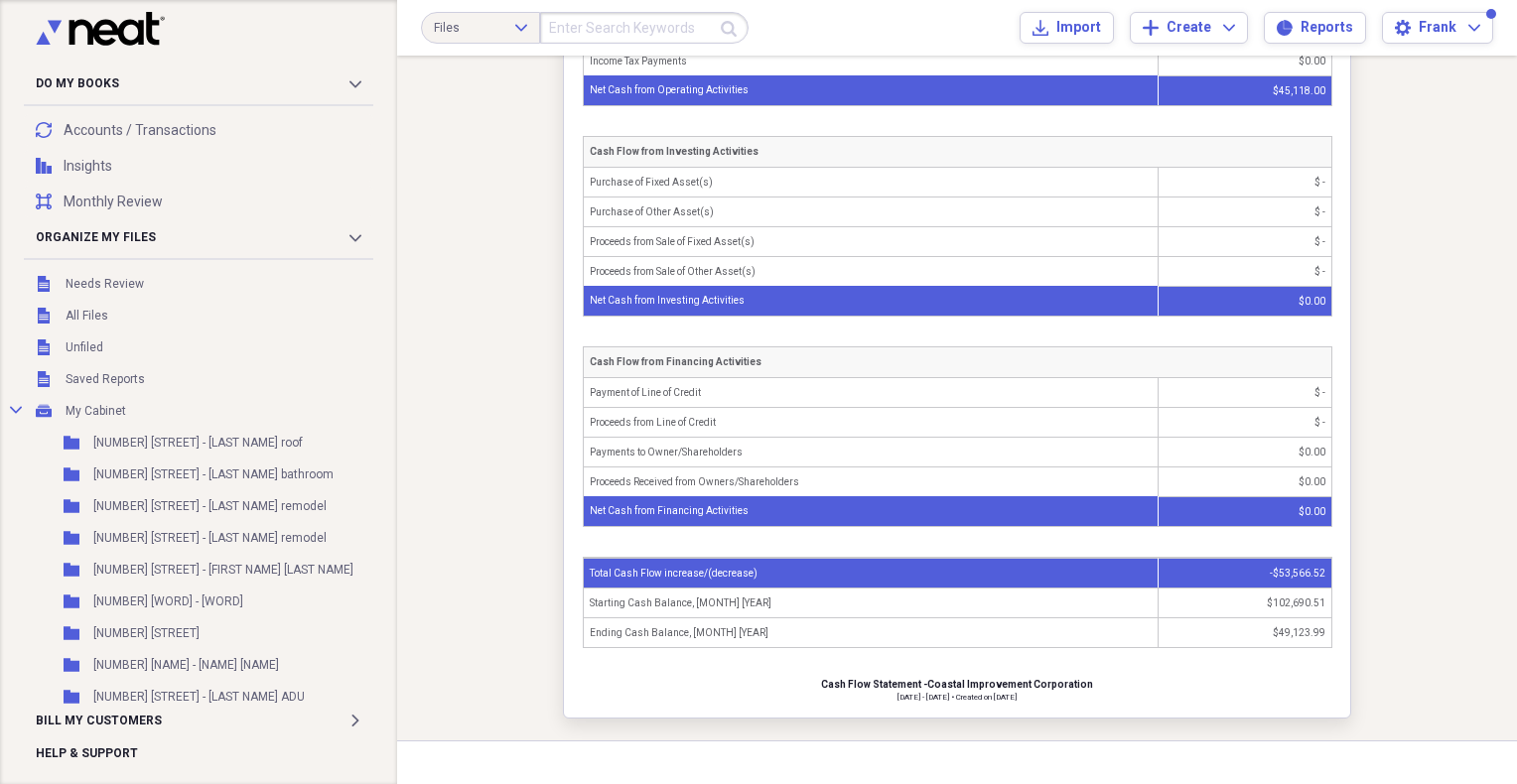 scroll, scrollTop: 0, scrollLeft: 0, axis: both 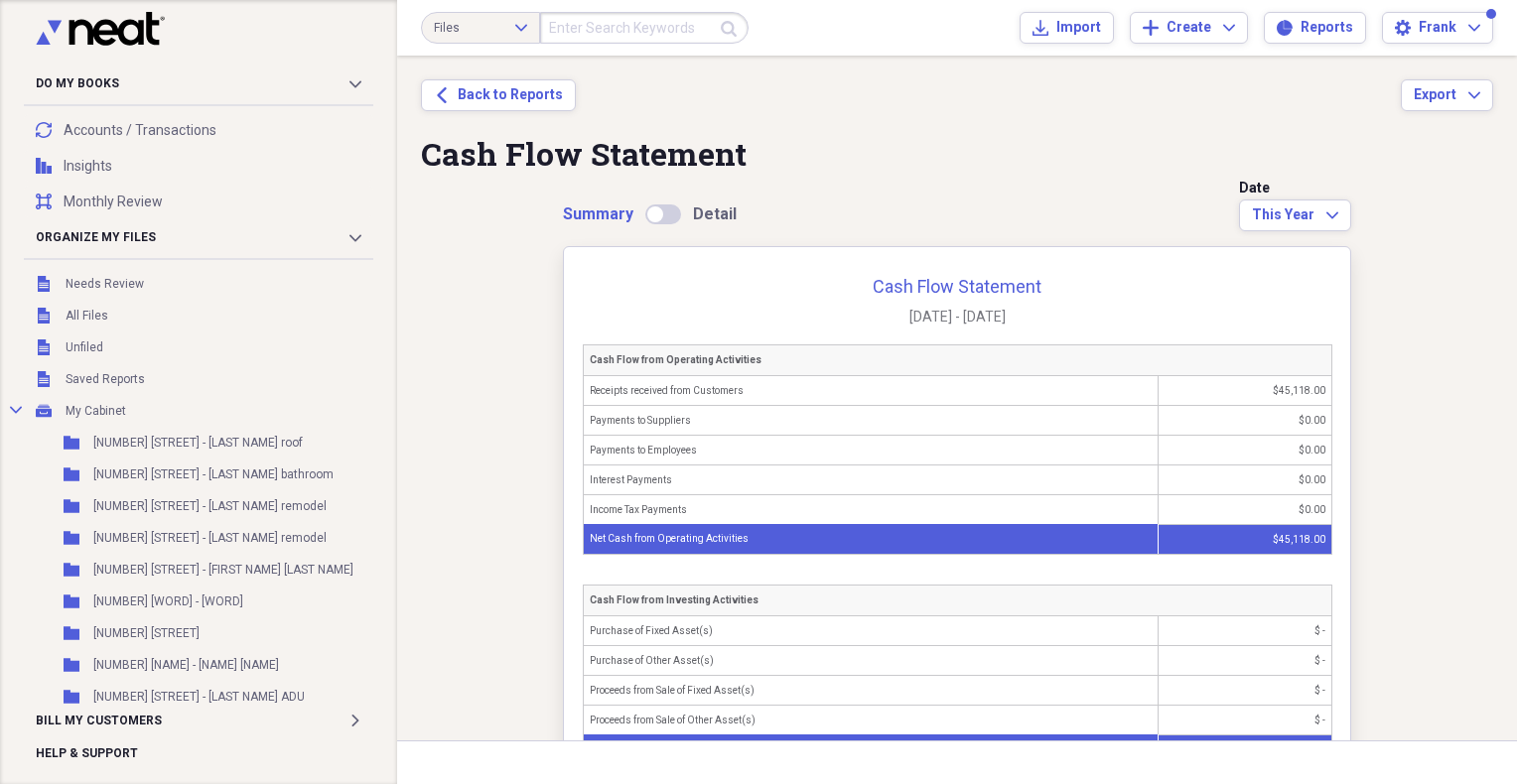 click on "Summary" at bounding box center [663, 214] 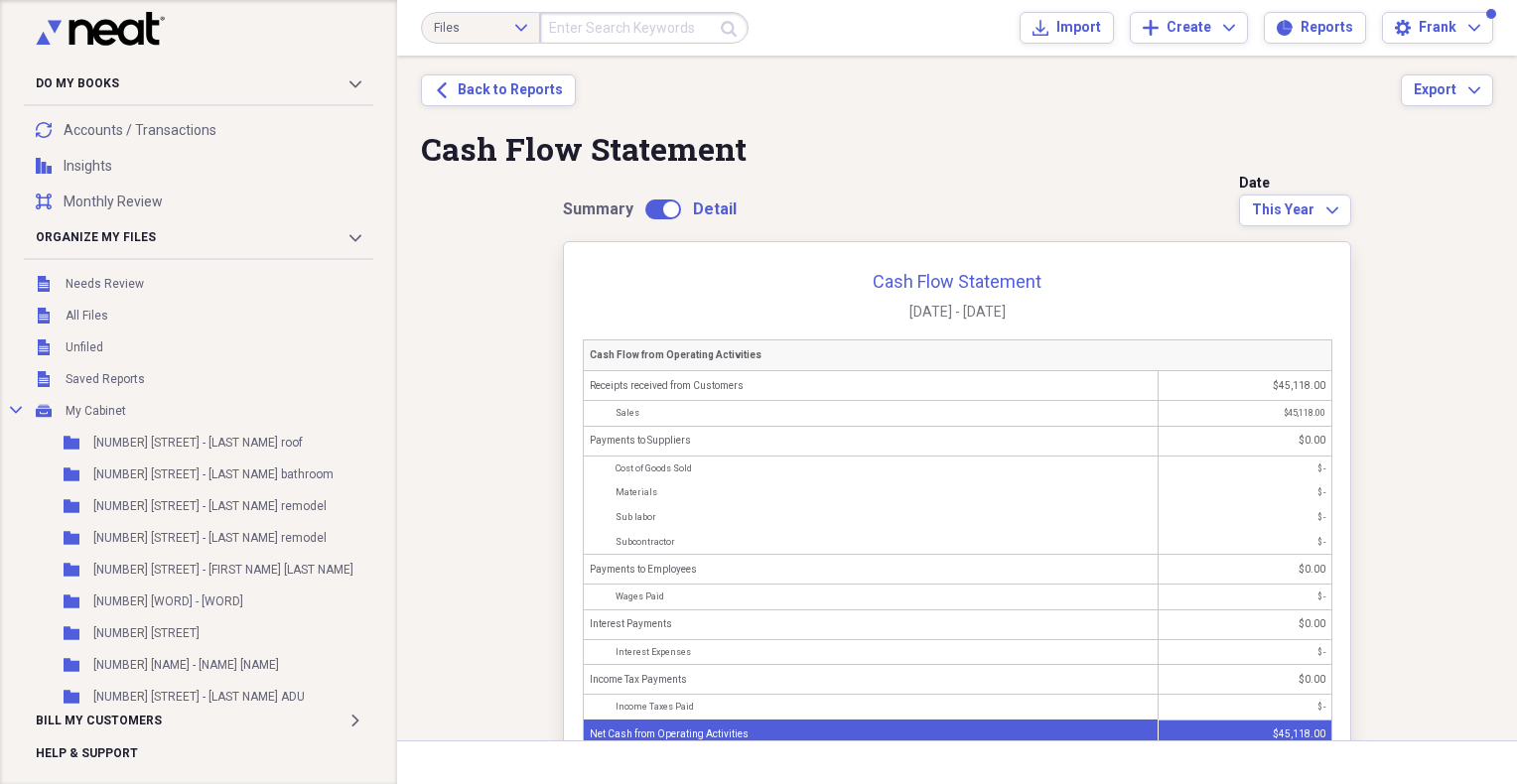 scroll, scrollTop: 0, scrollLeft: 0, axis: both 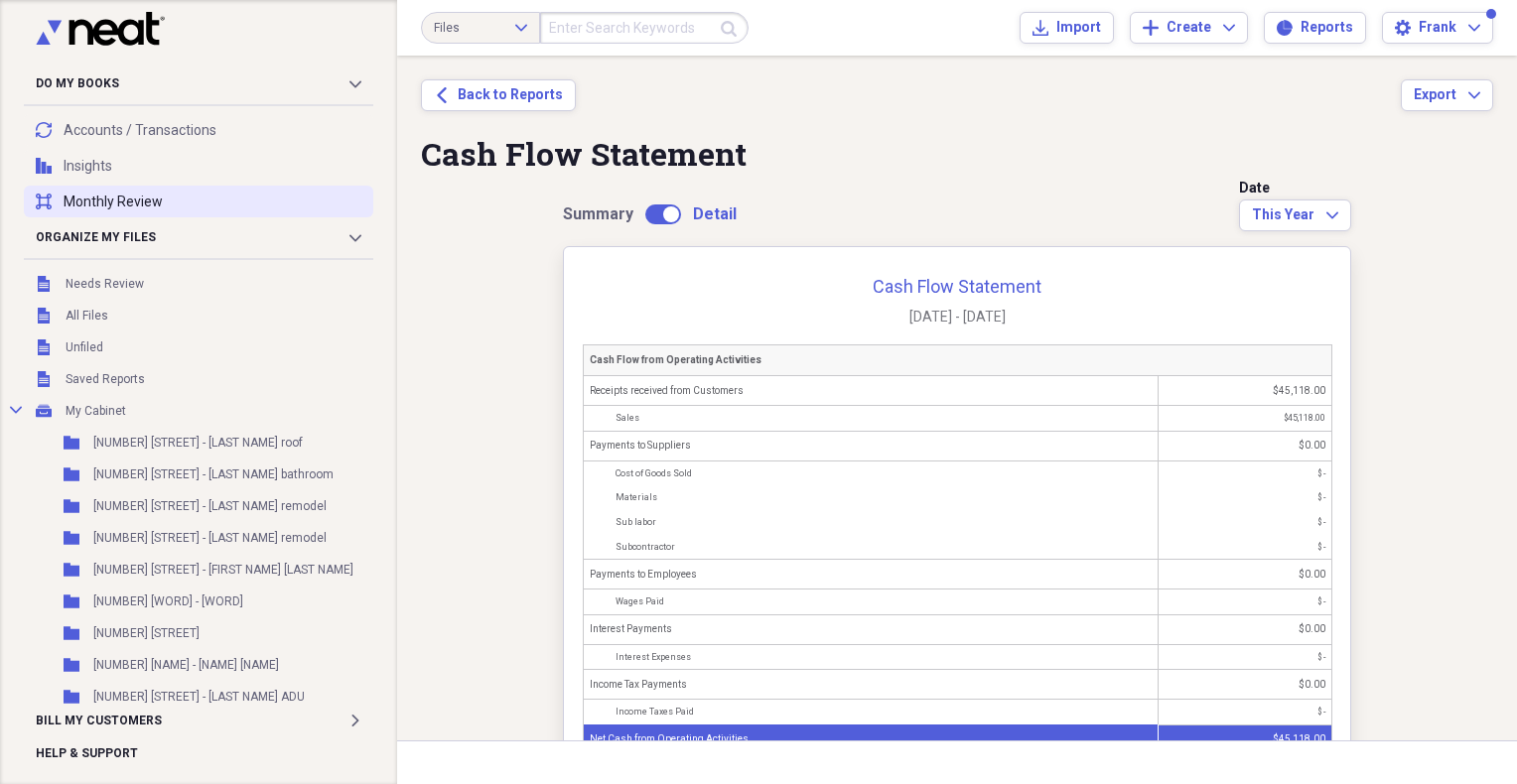 click on "reconciliation Monthly Review" at bounding box center (199, 201) 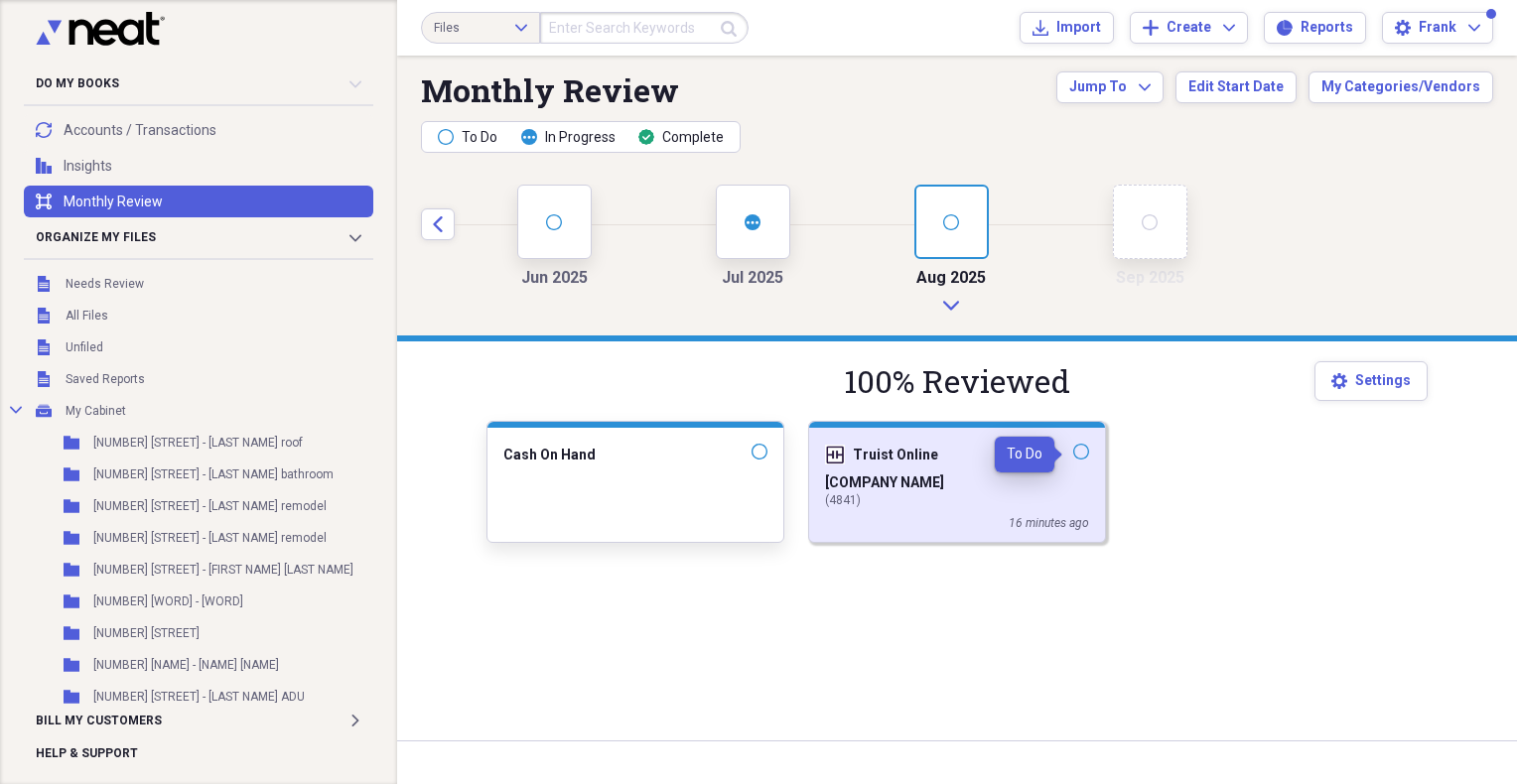 click 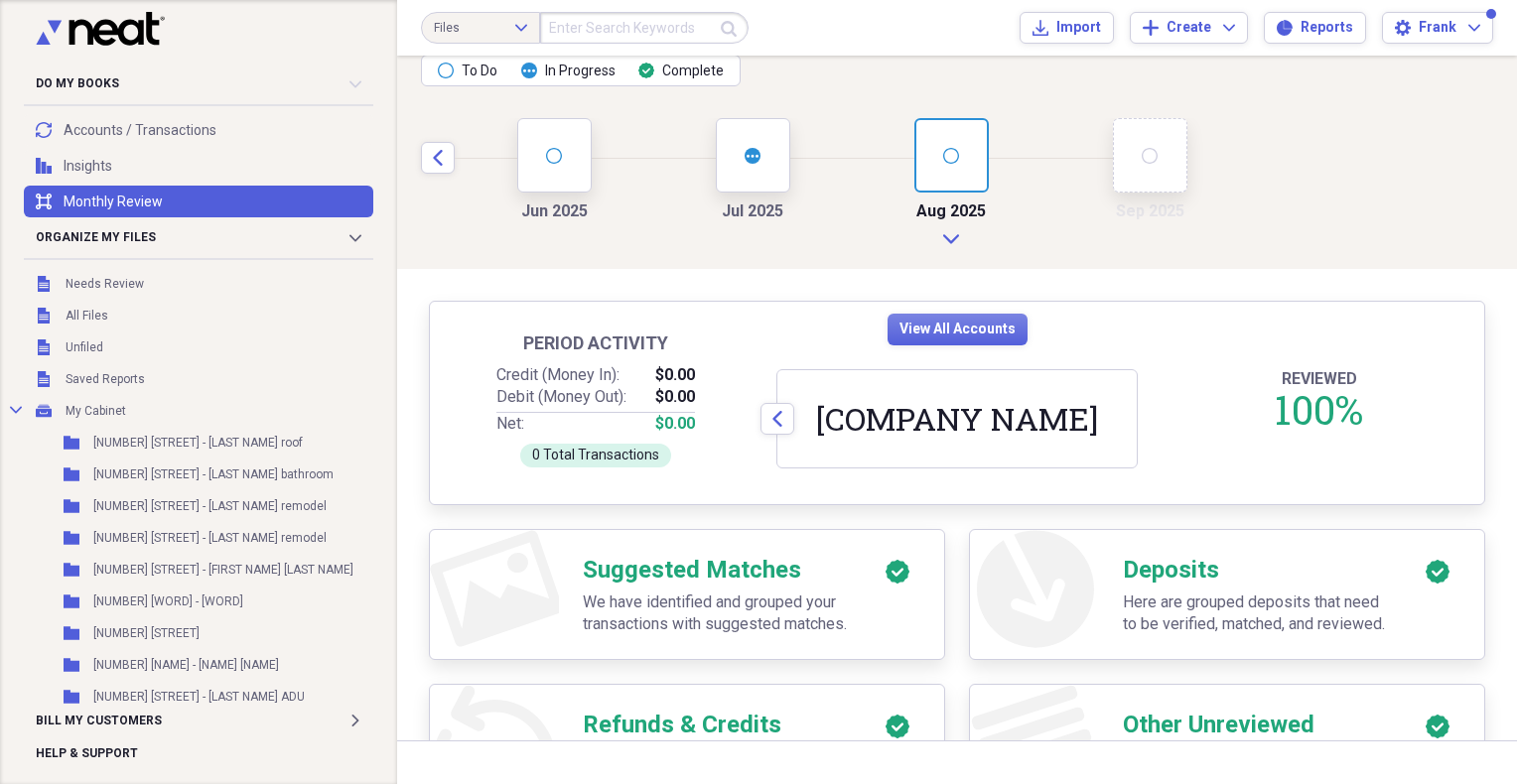scroll, scrollTop: 0, scrollLeft: 0, axis: both 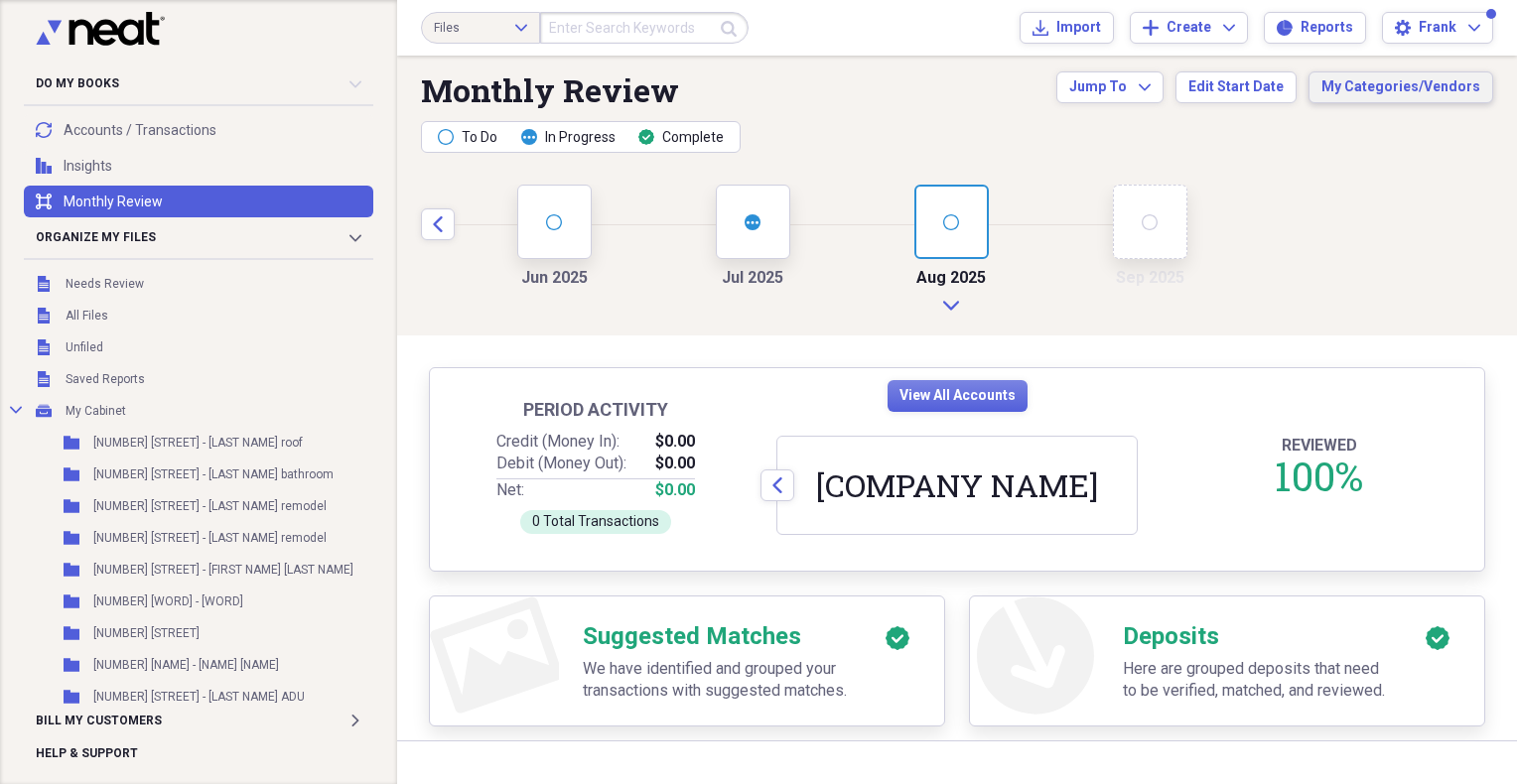 click on "My Categories/Vendors" at bounding box center [1401, 87] 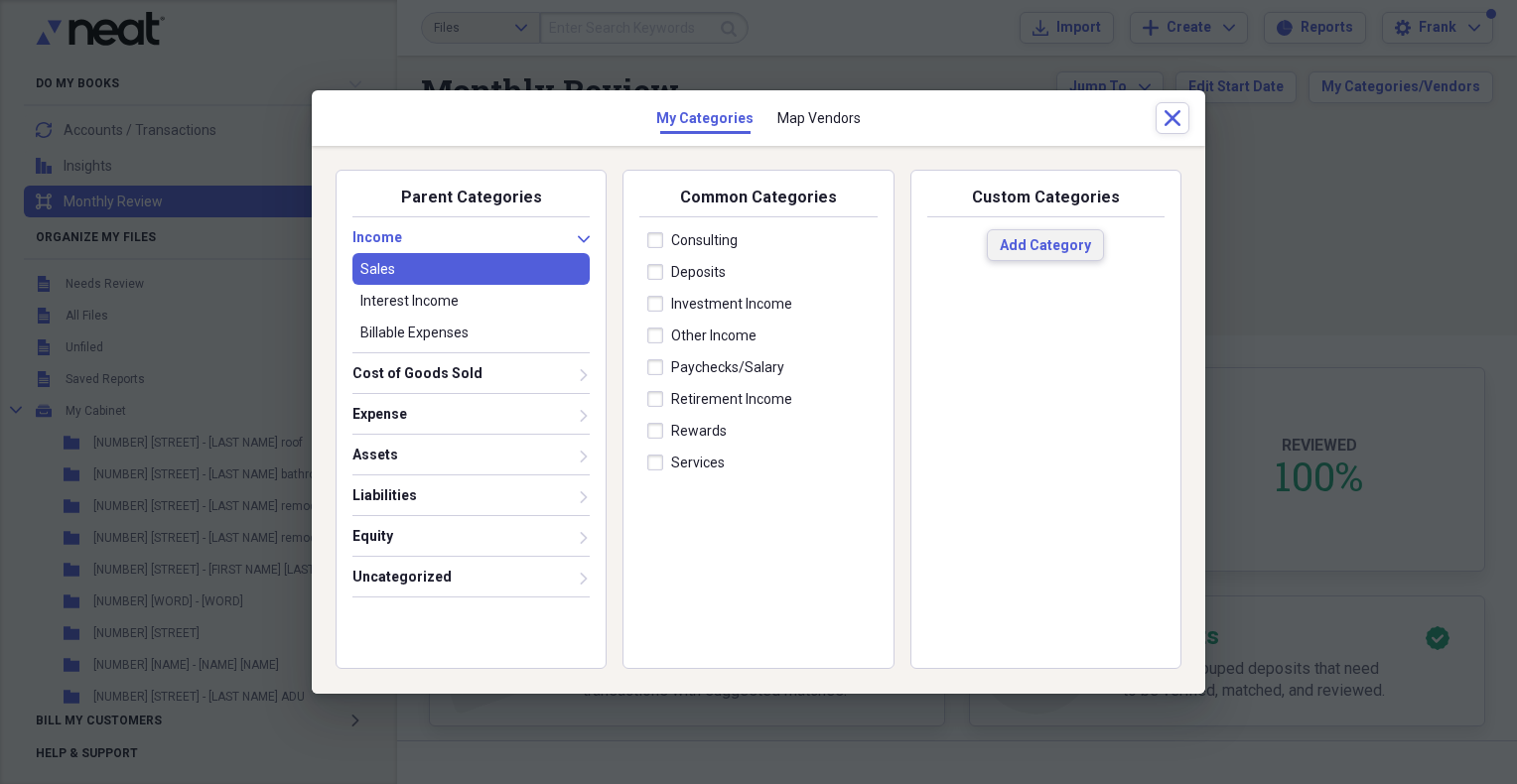 click on "Add Category" at bounding box center [1045, 246] 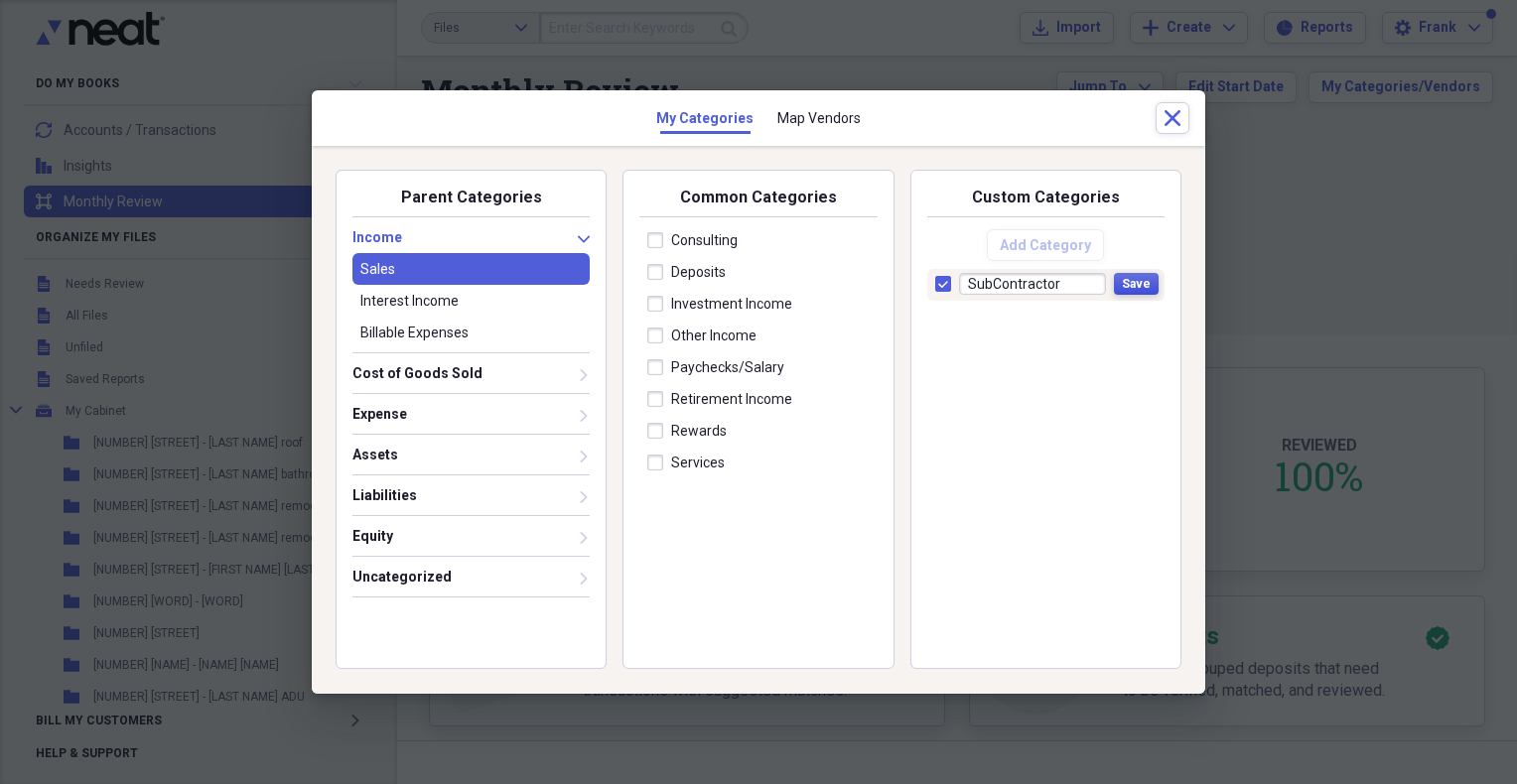 type on "SubContractor" 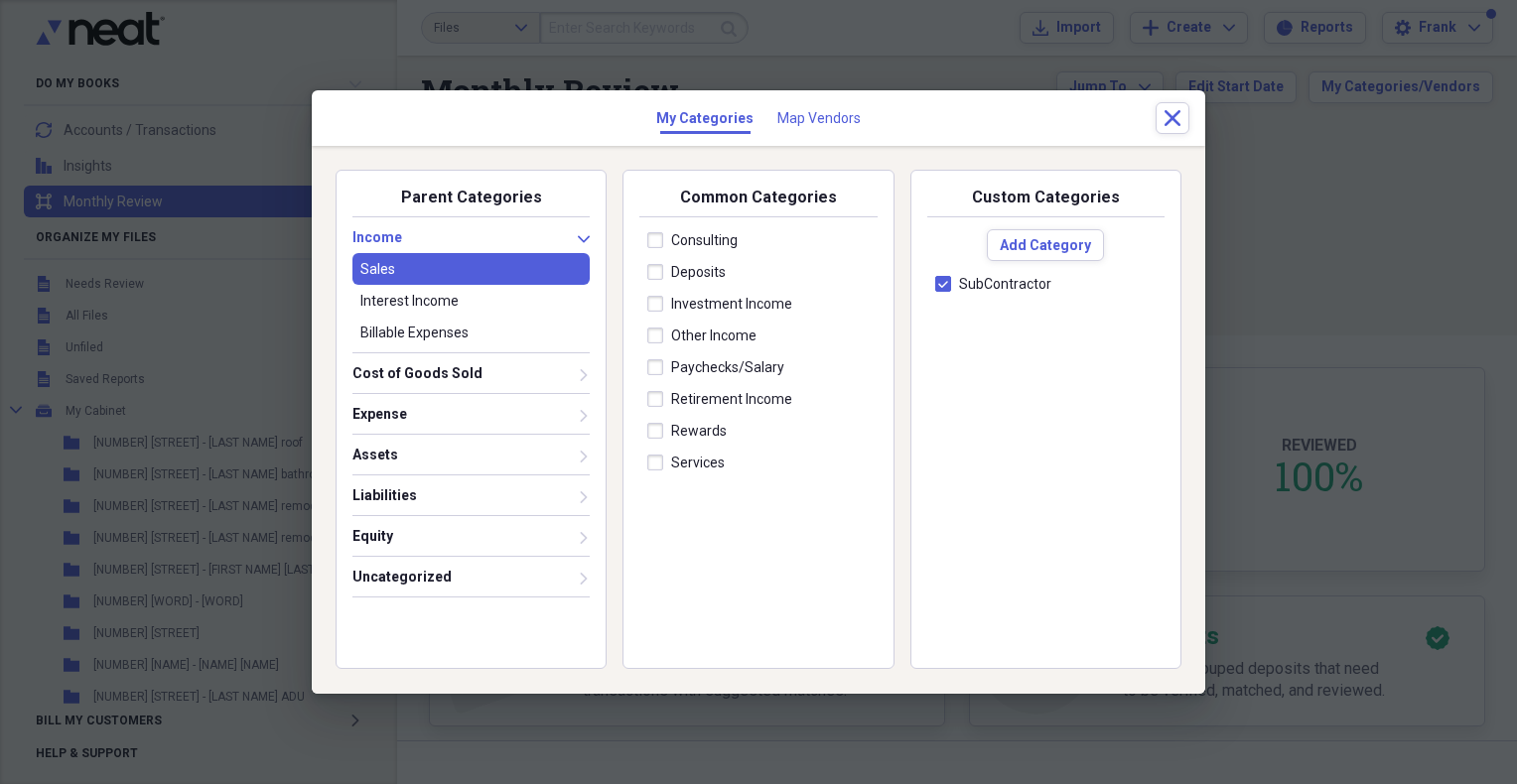 click on "Map Vendors" at bounding box center [819, 118] 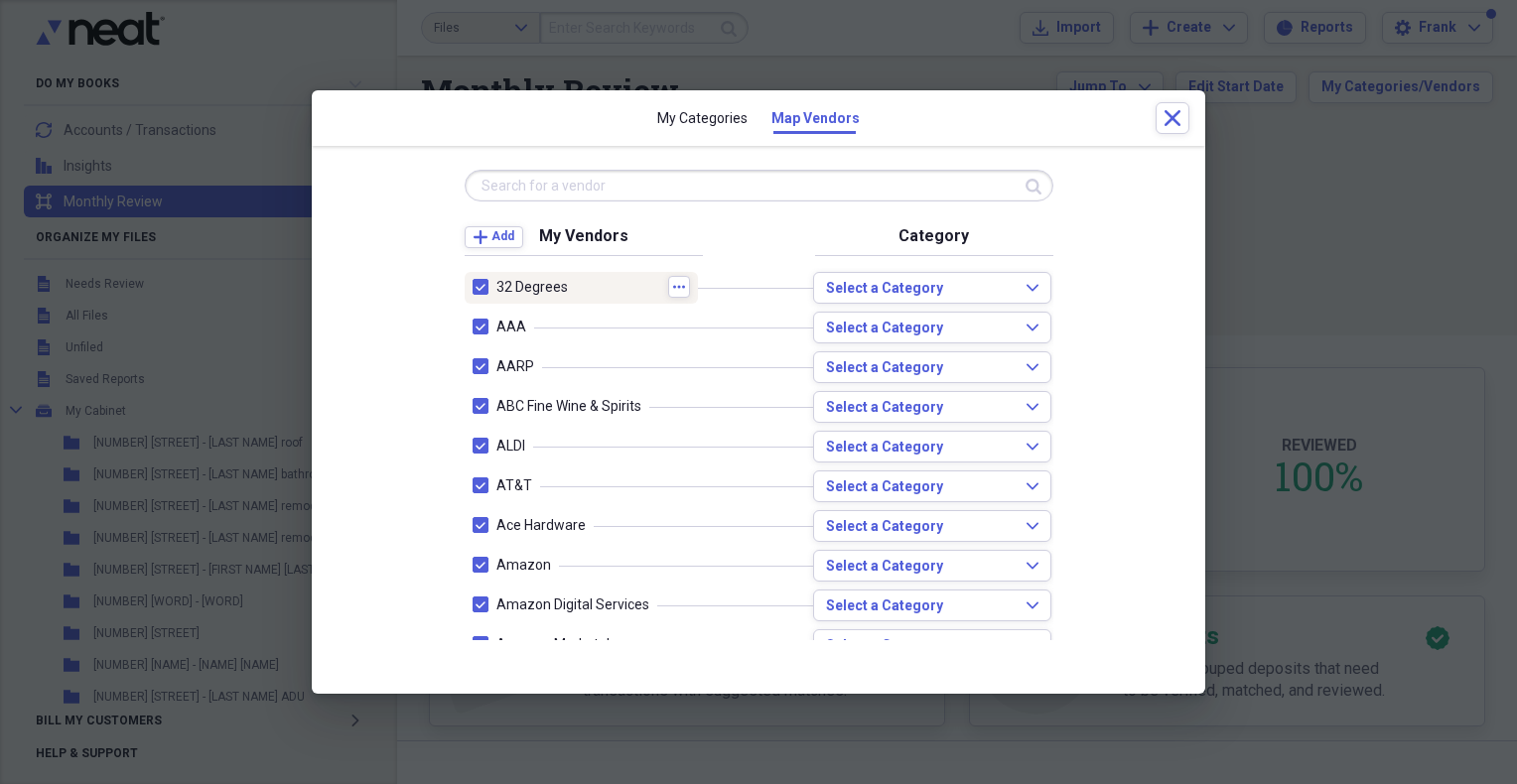 click at bounding box center [484, 287] 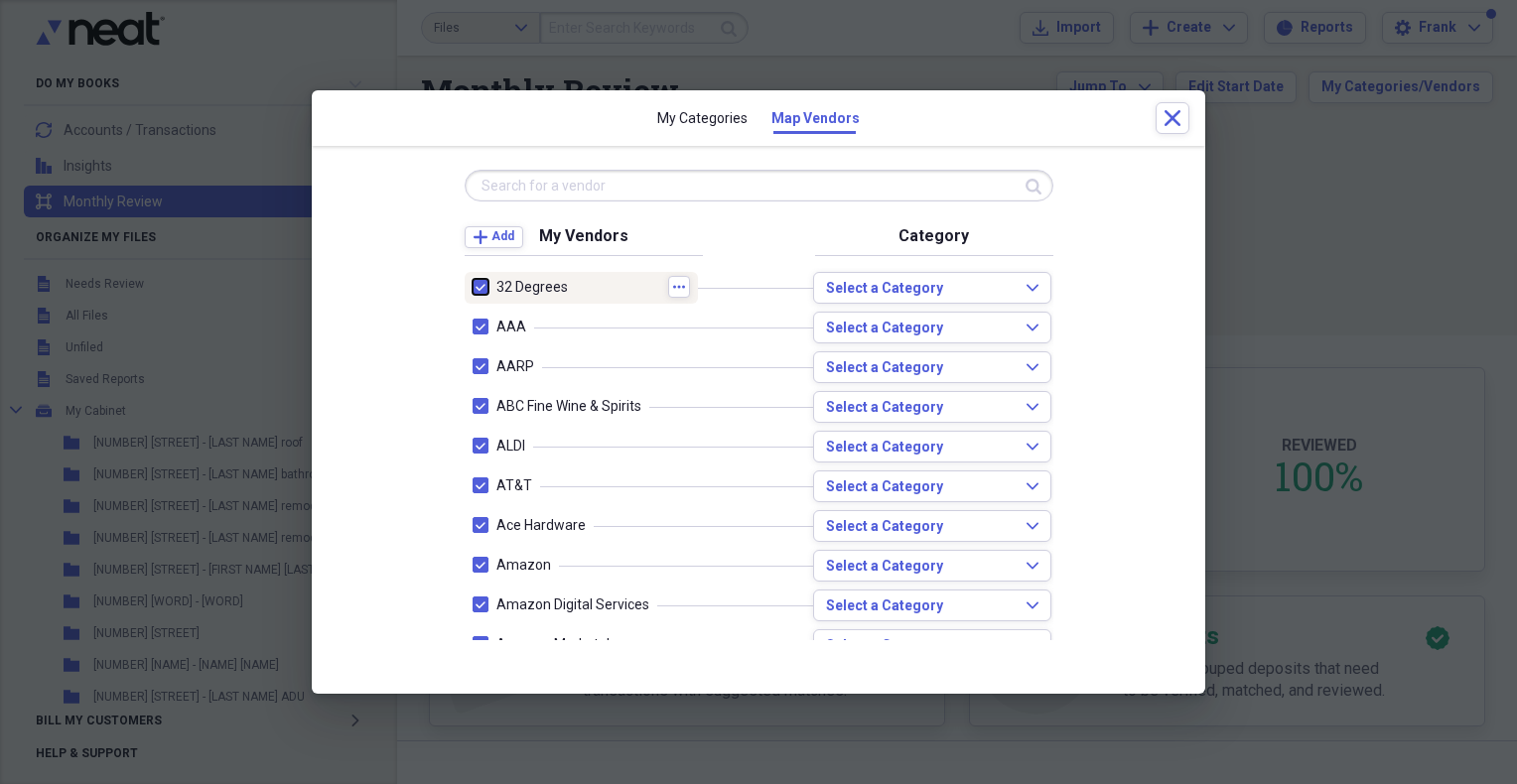 click at bounding box center (473, 287) 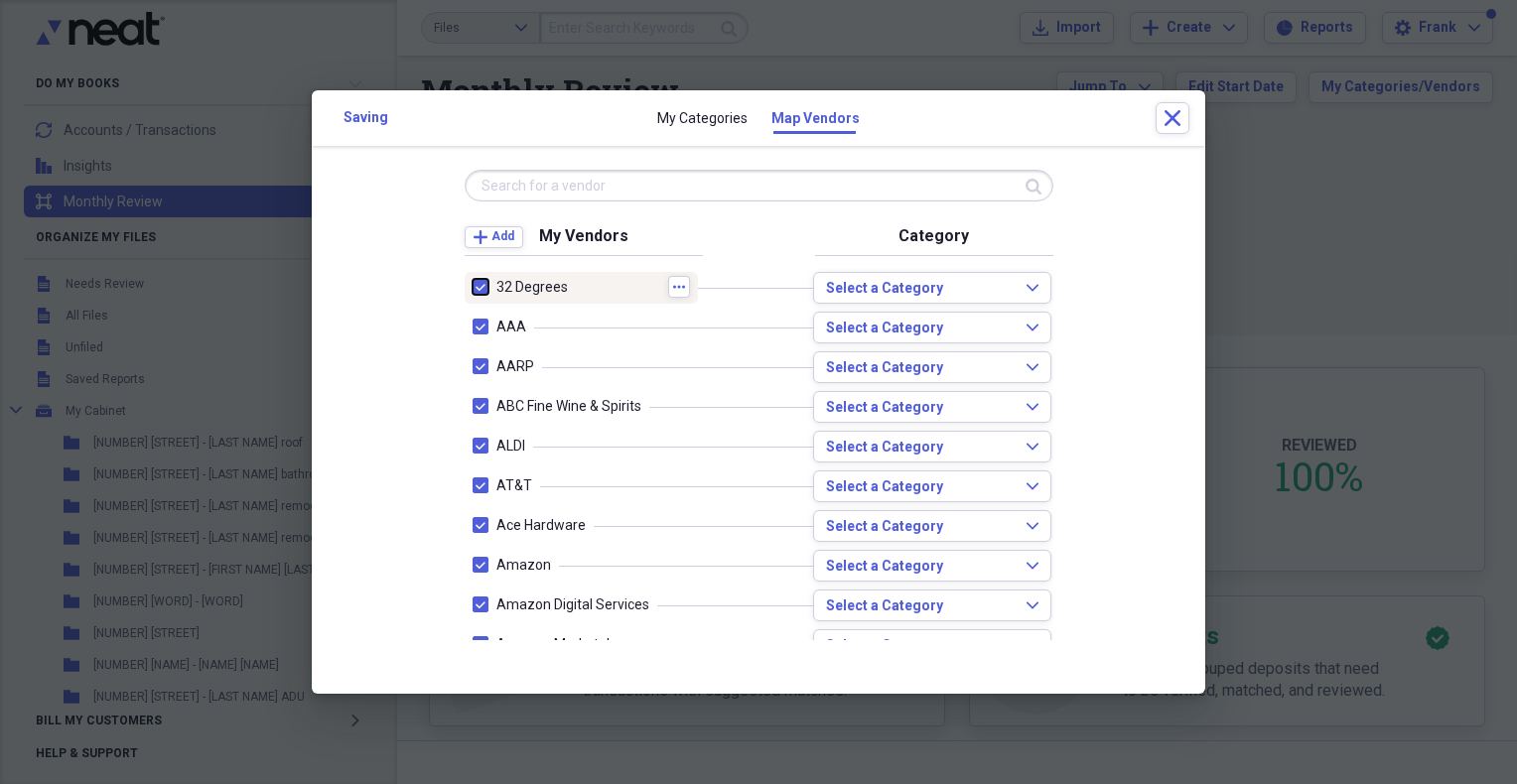 checkbox on "false" 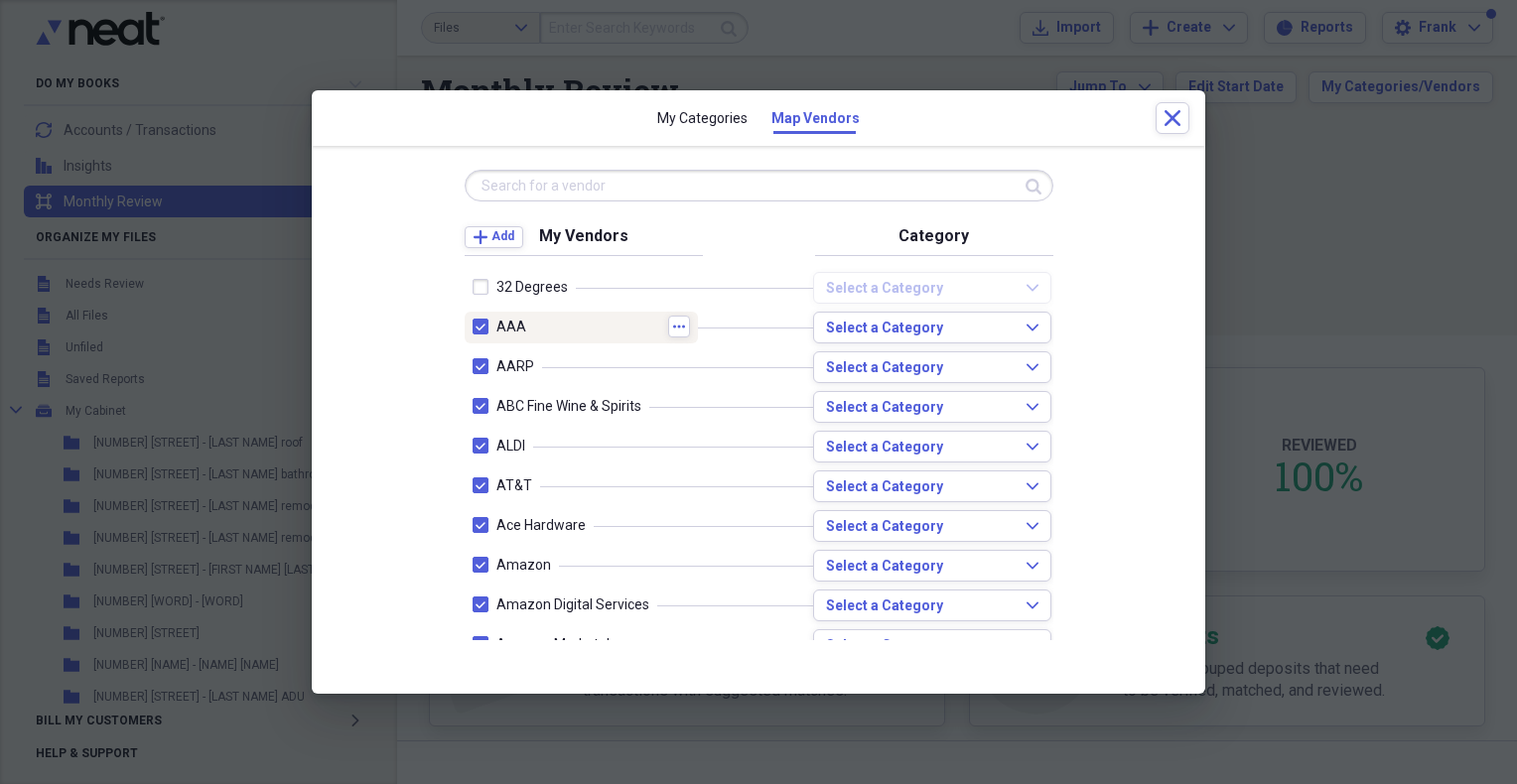click at bounding box center (484, 327) 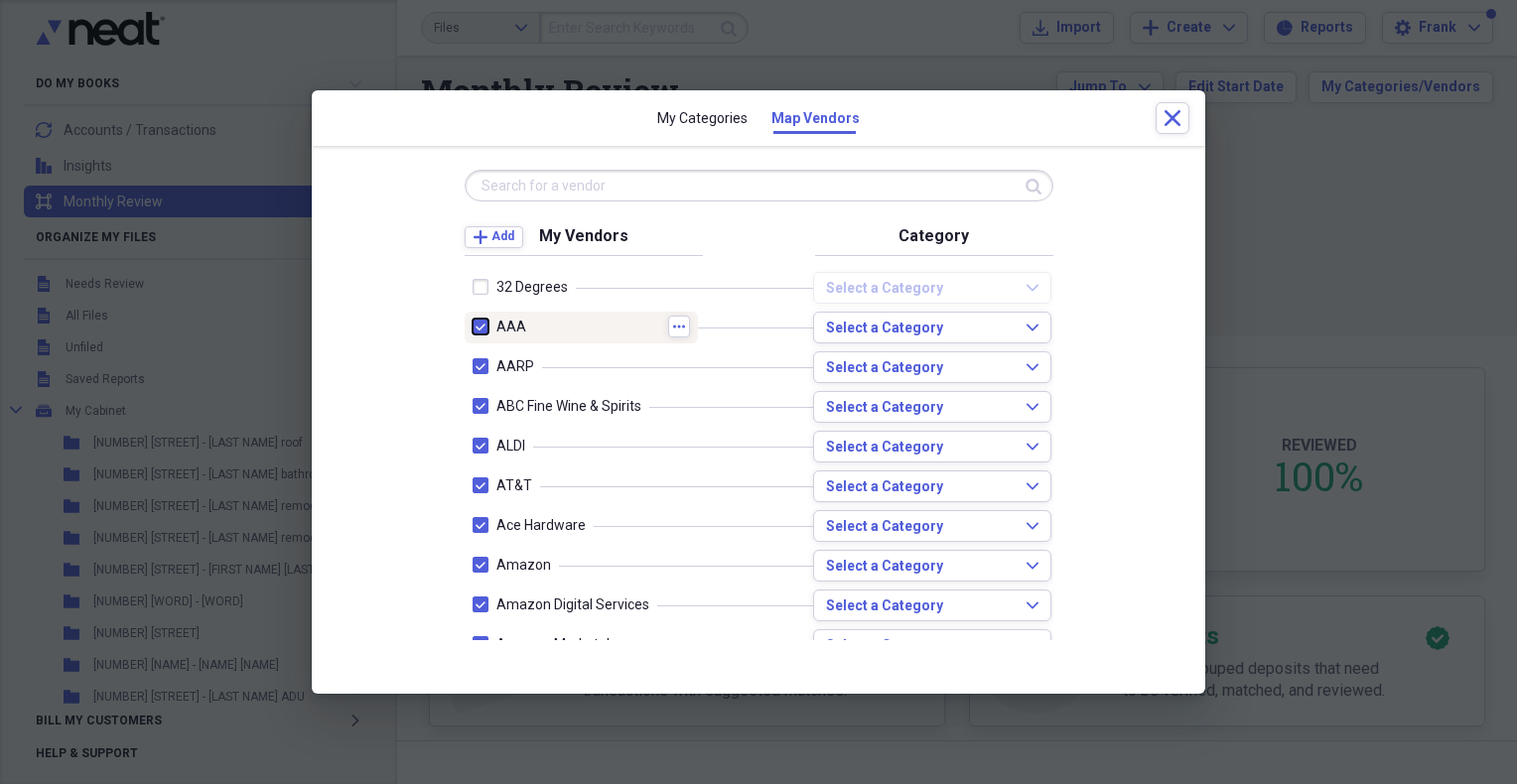 click at bounding box center [473, 327] 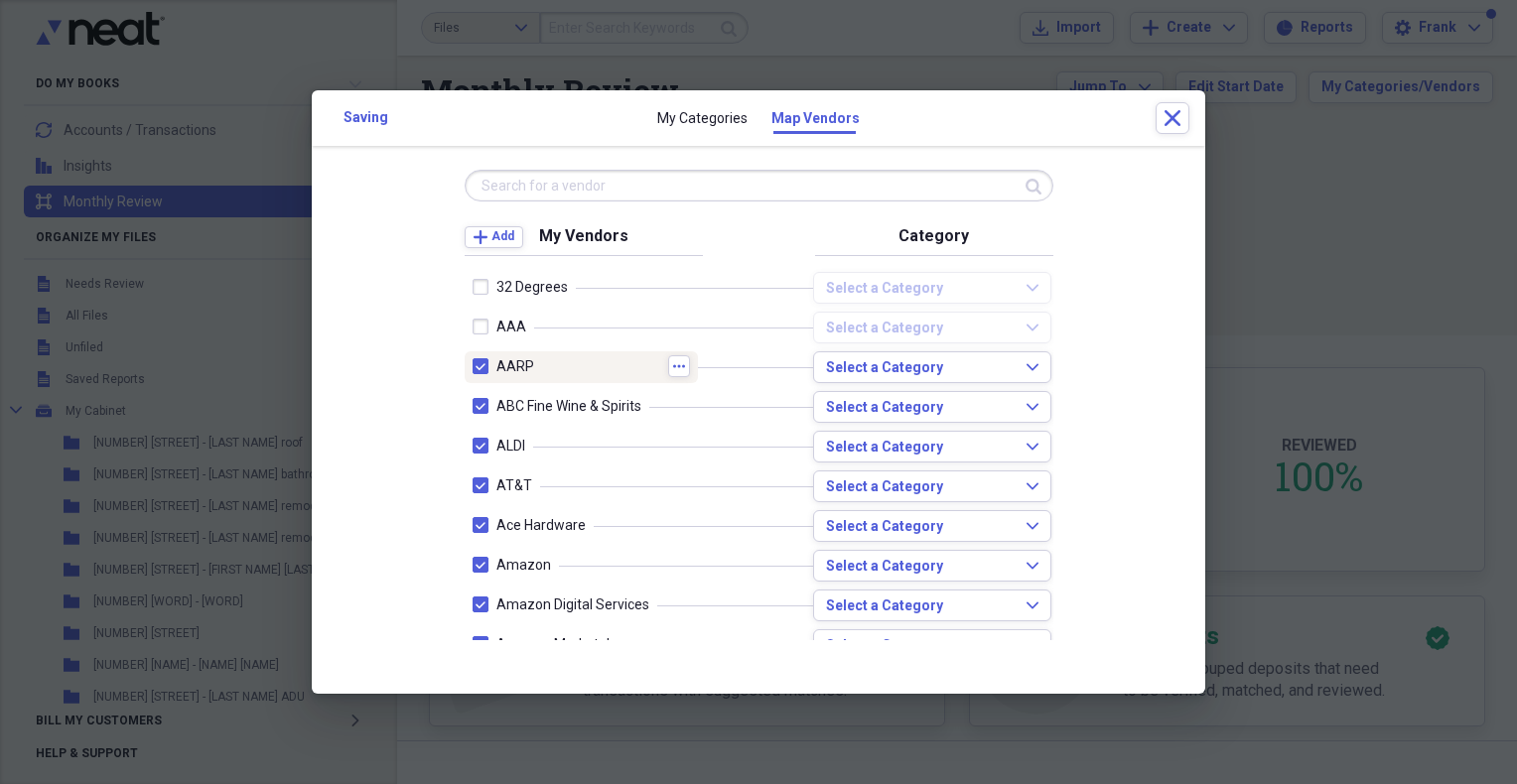 click at bounding box center [484, 366] 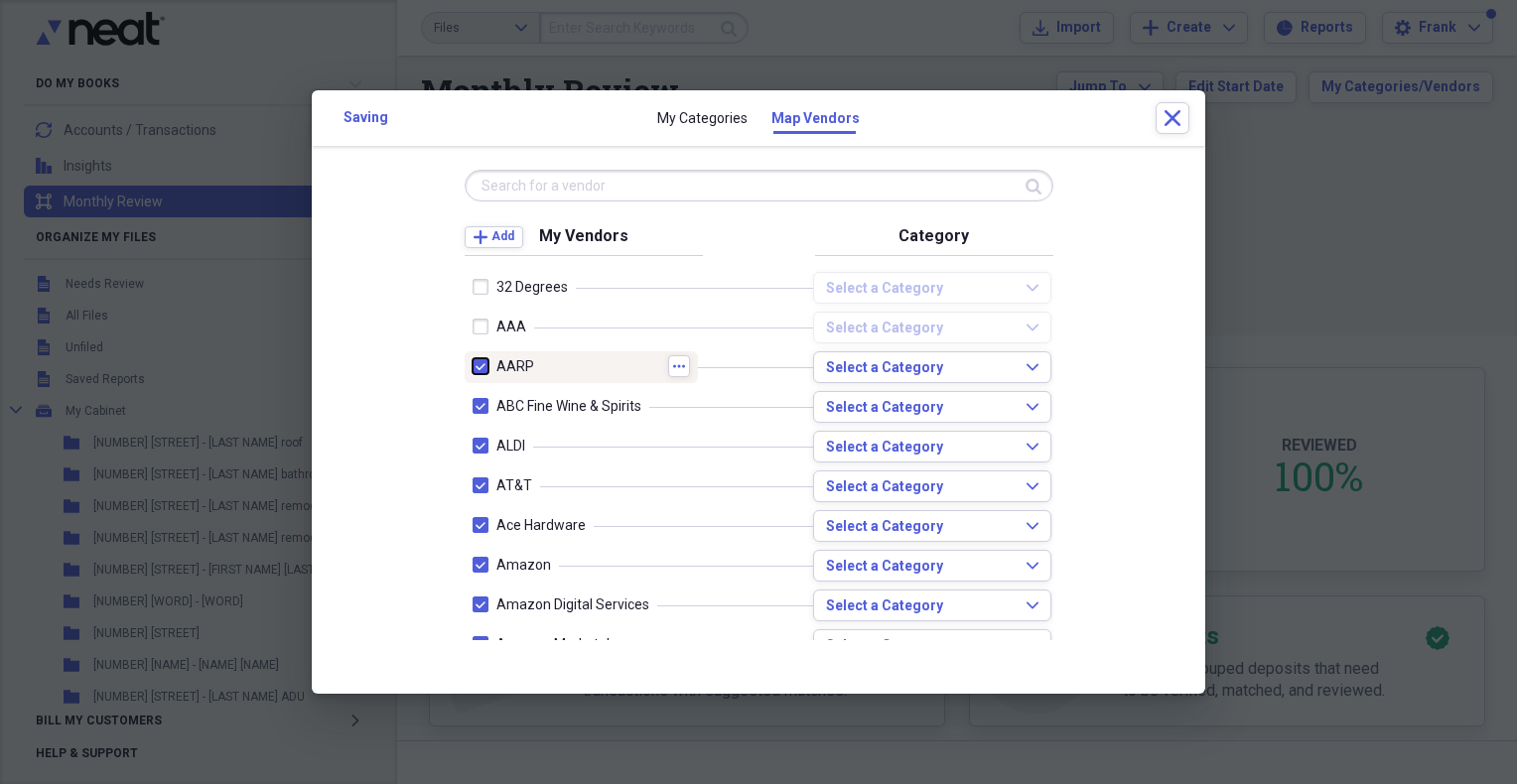 click at bounding box center [473, 366] 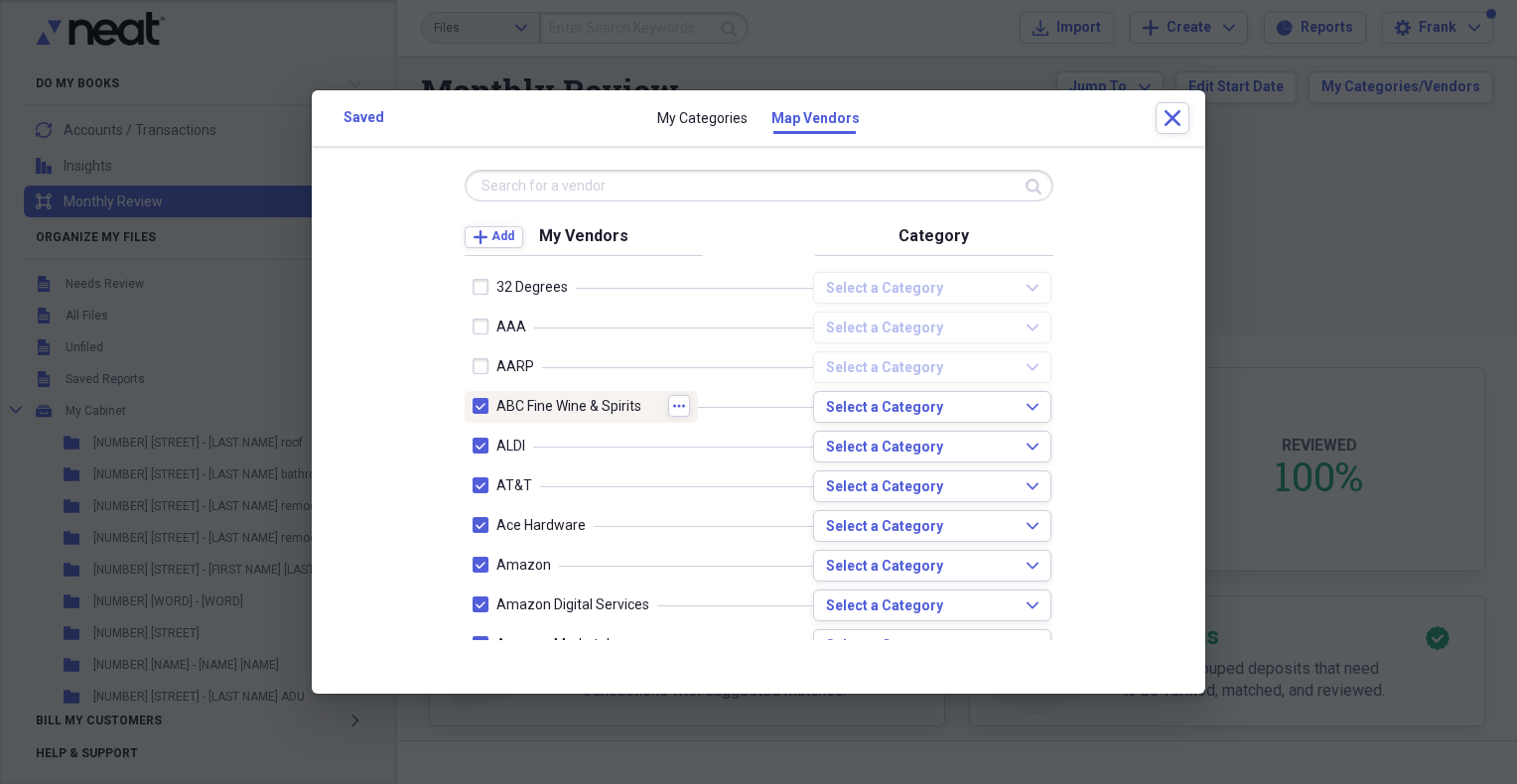 click at bounding box center (484, 406) 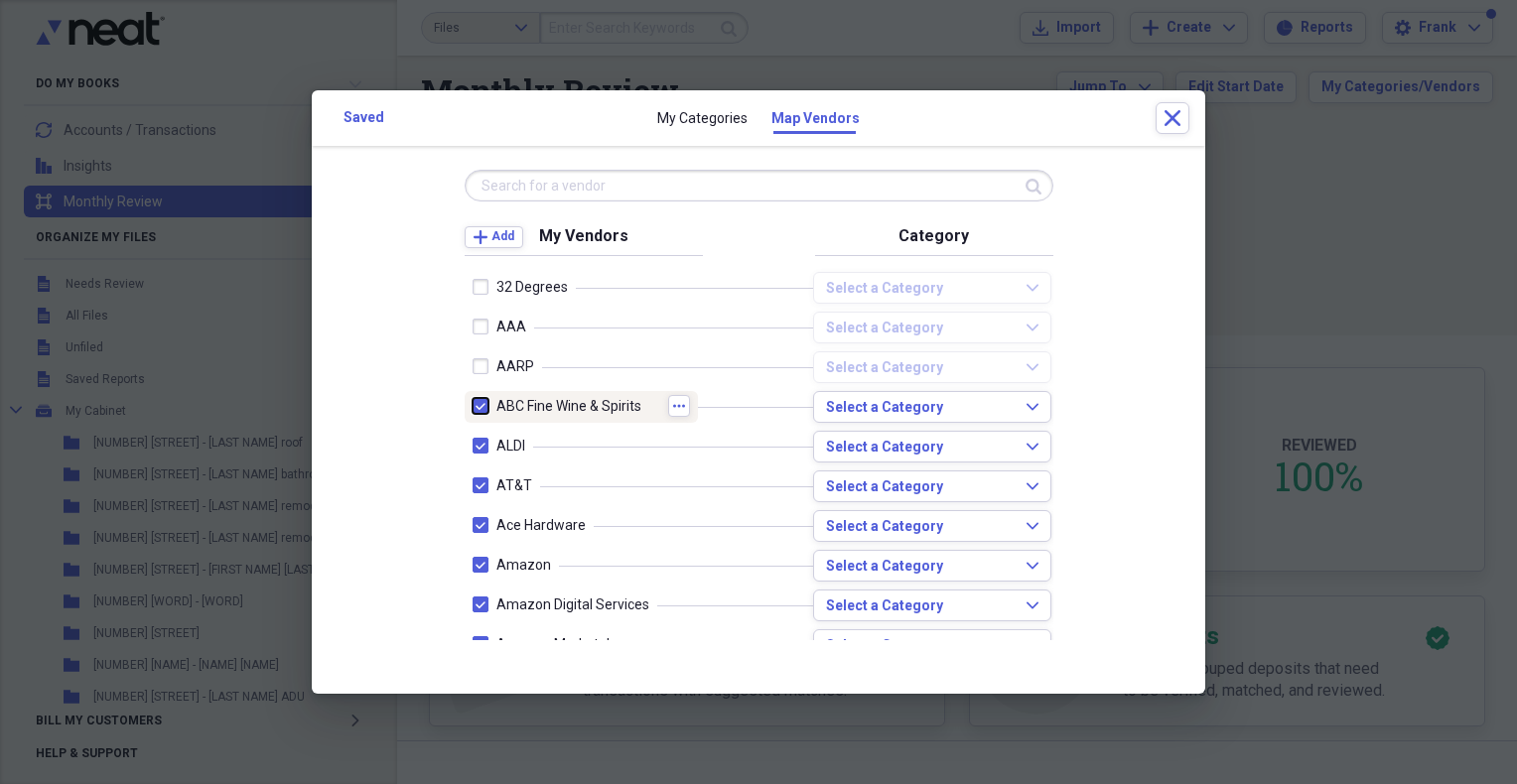 click at bounding box center (473, 406) 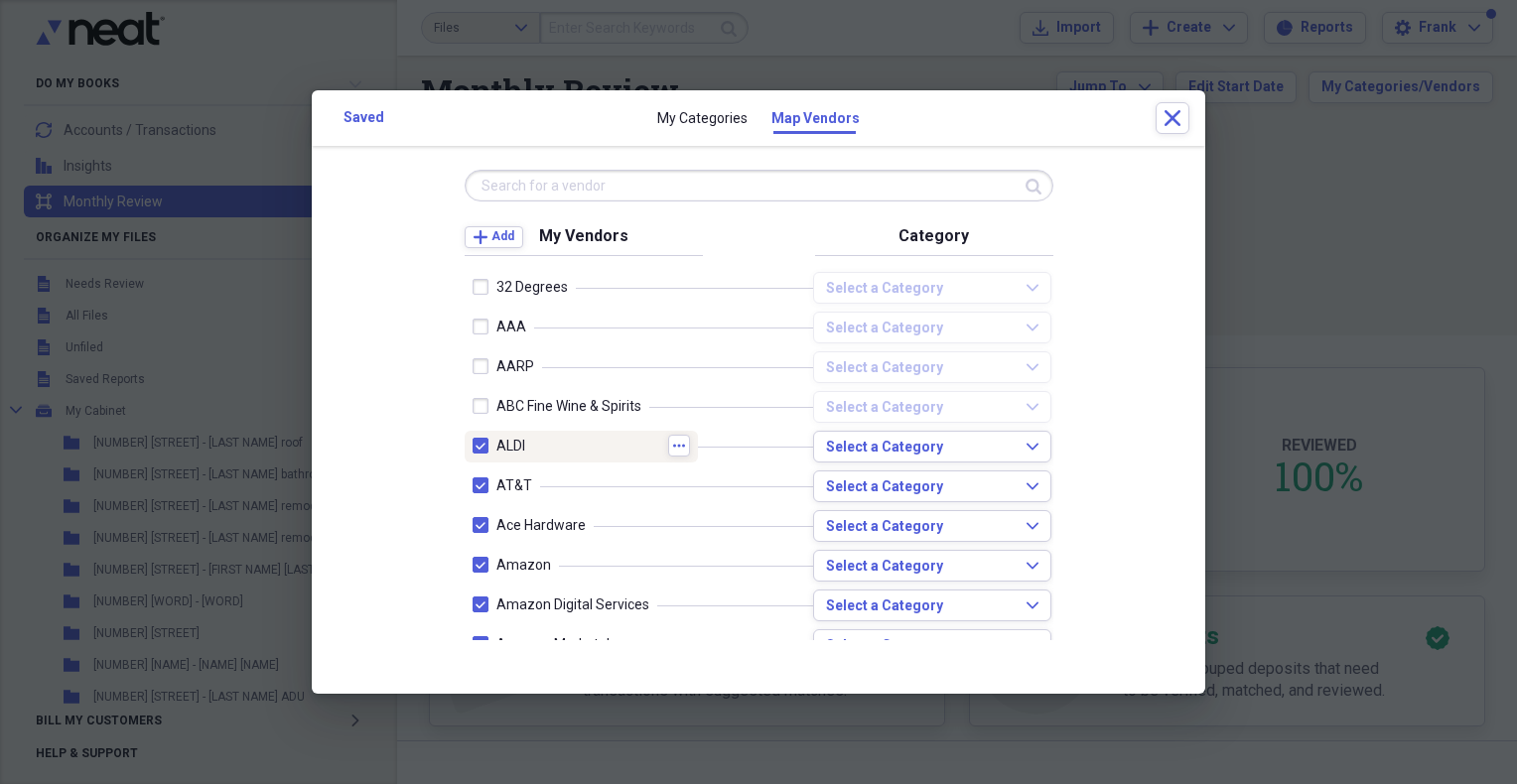 click at bounding box center (484, 446) 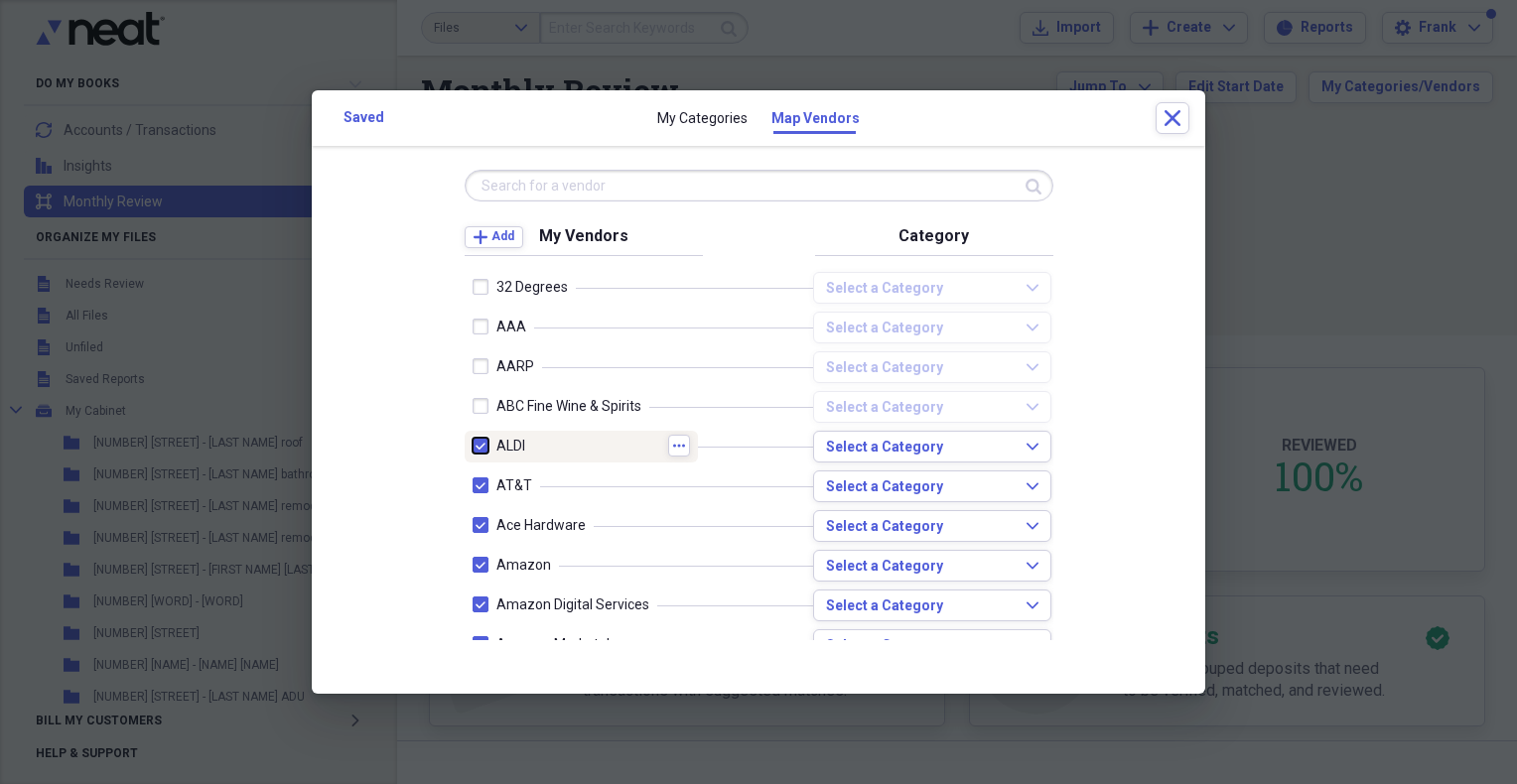 click at bounding box center (473, 446) 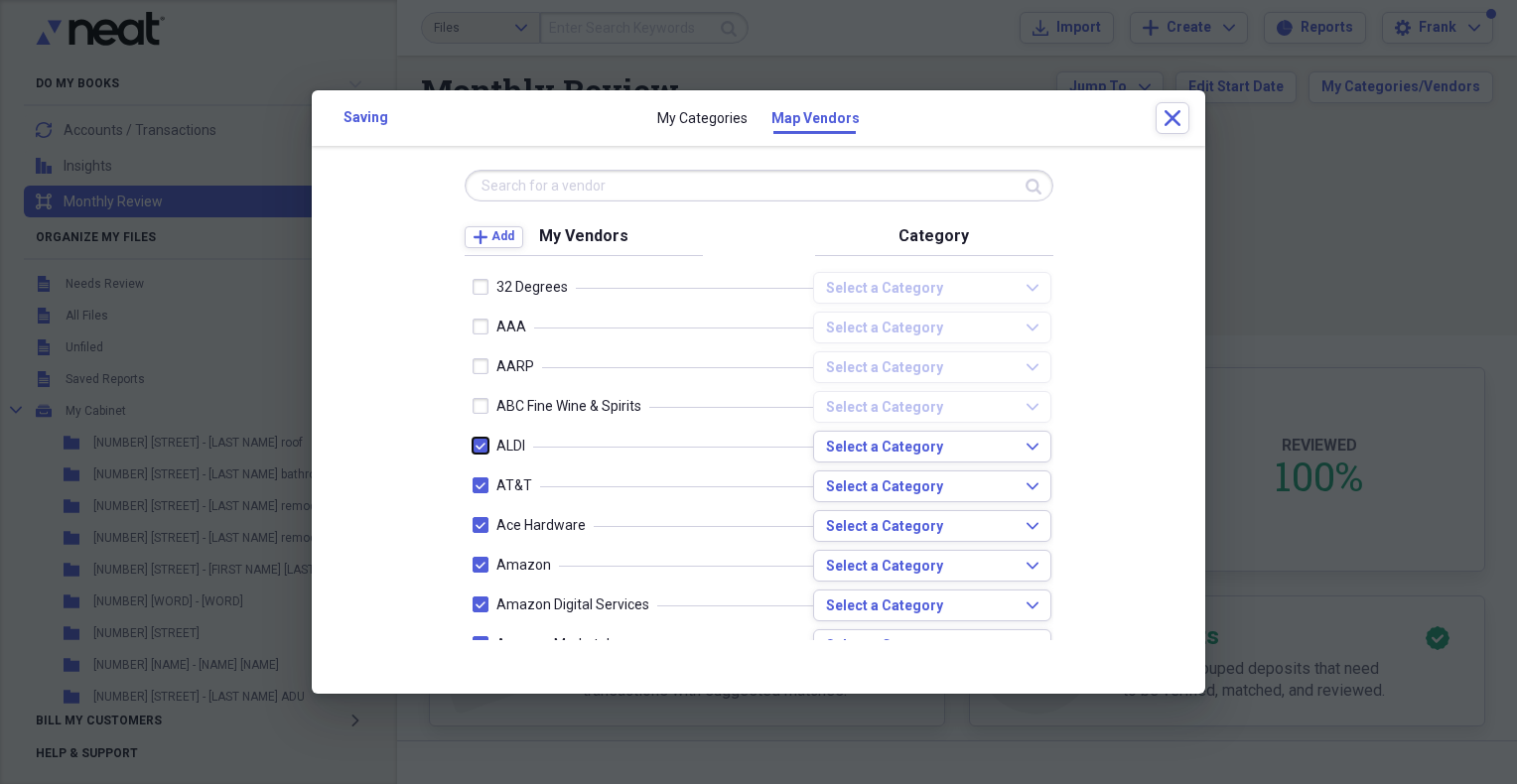 checkbox on "false" 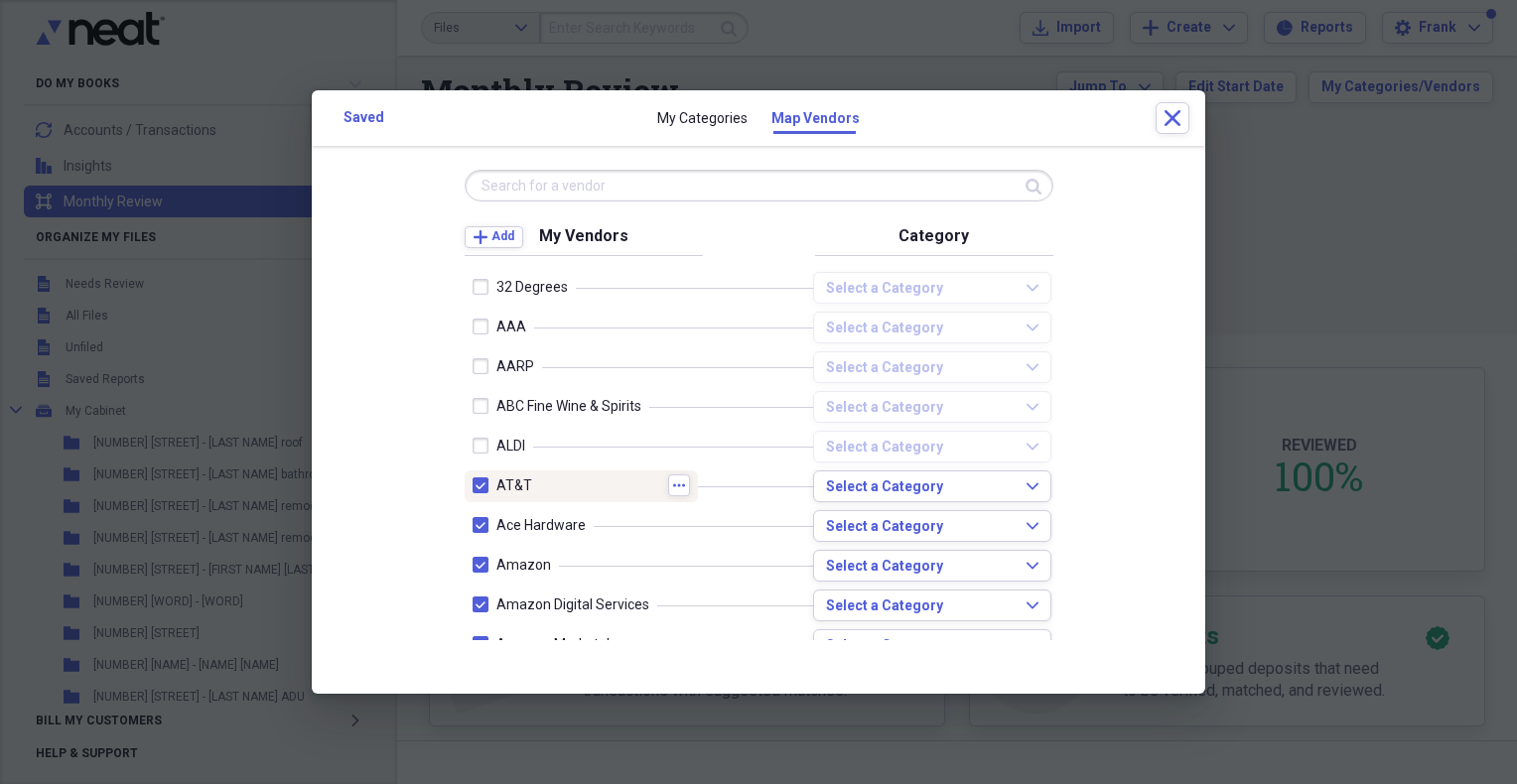 click at bounding box center [484, 485] 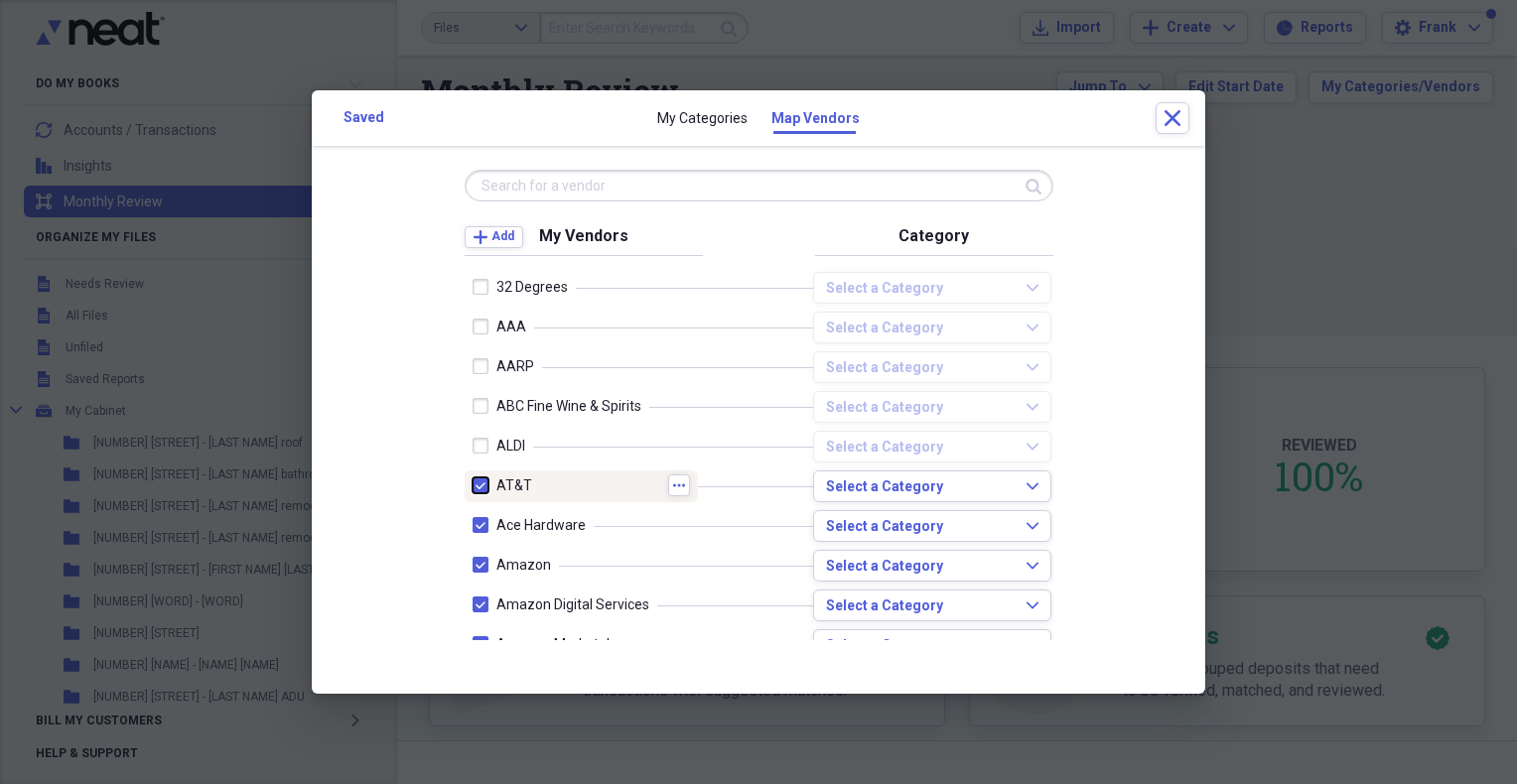 click at bounding box center (473, 485) 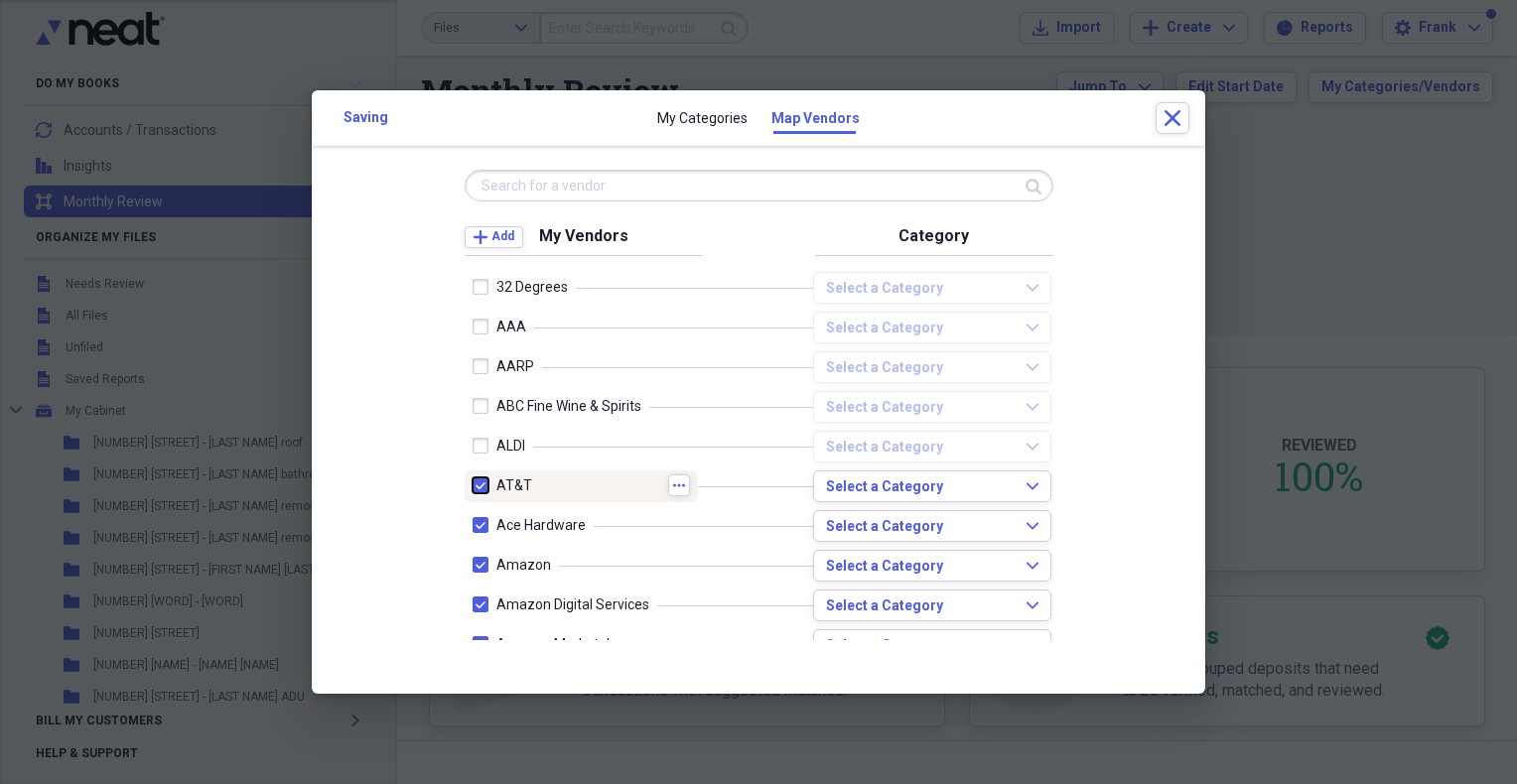 checkbox on "false" 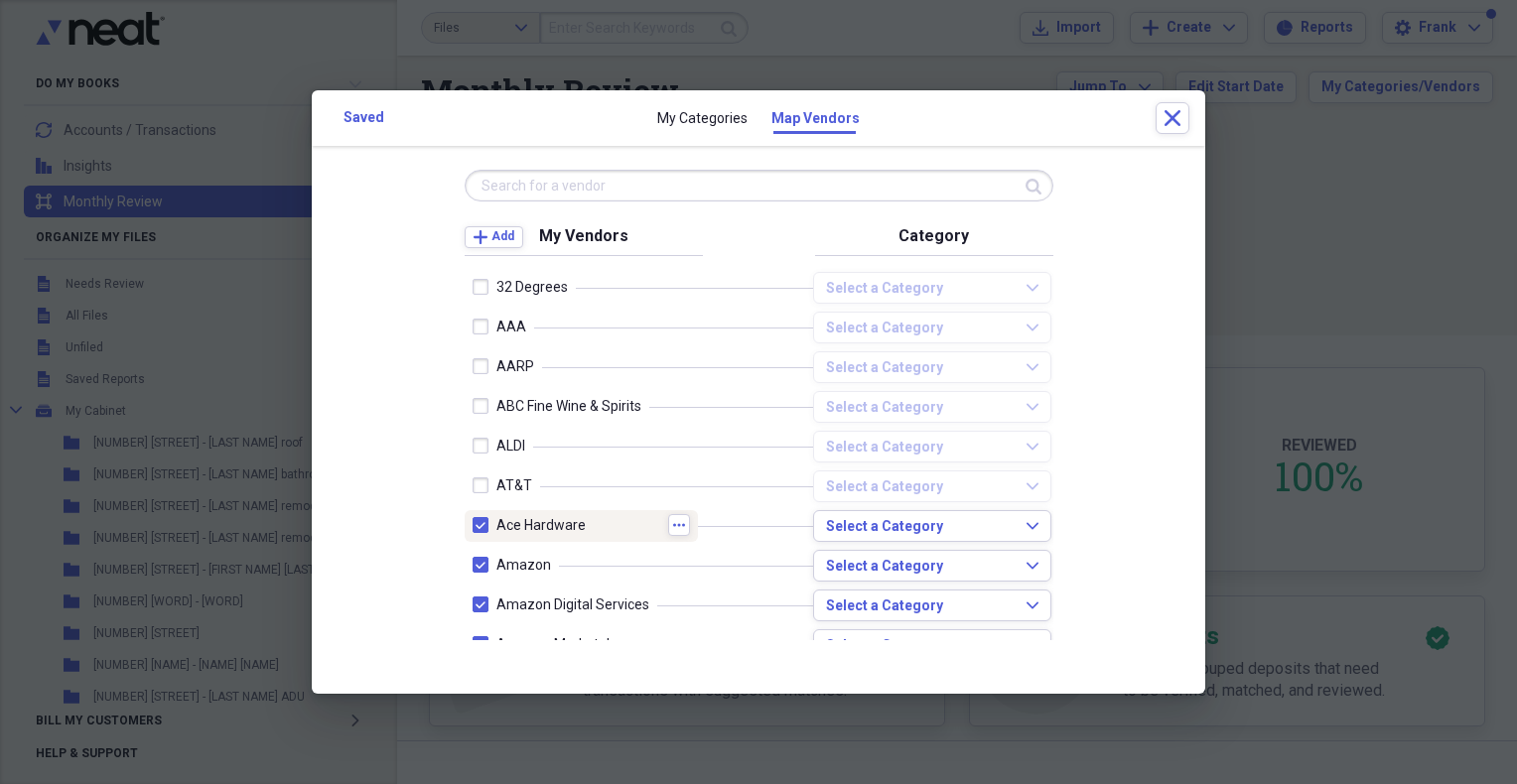 click at bounding box center [484, 525] 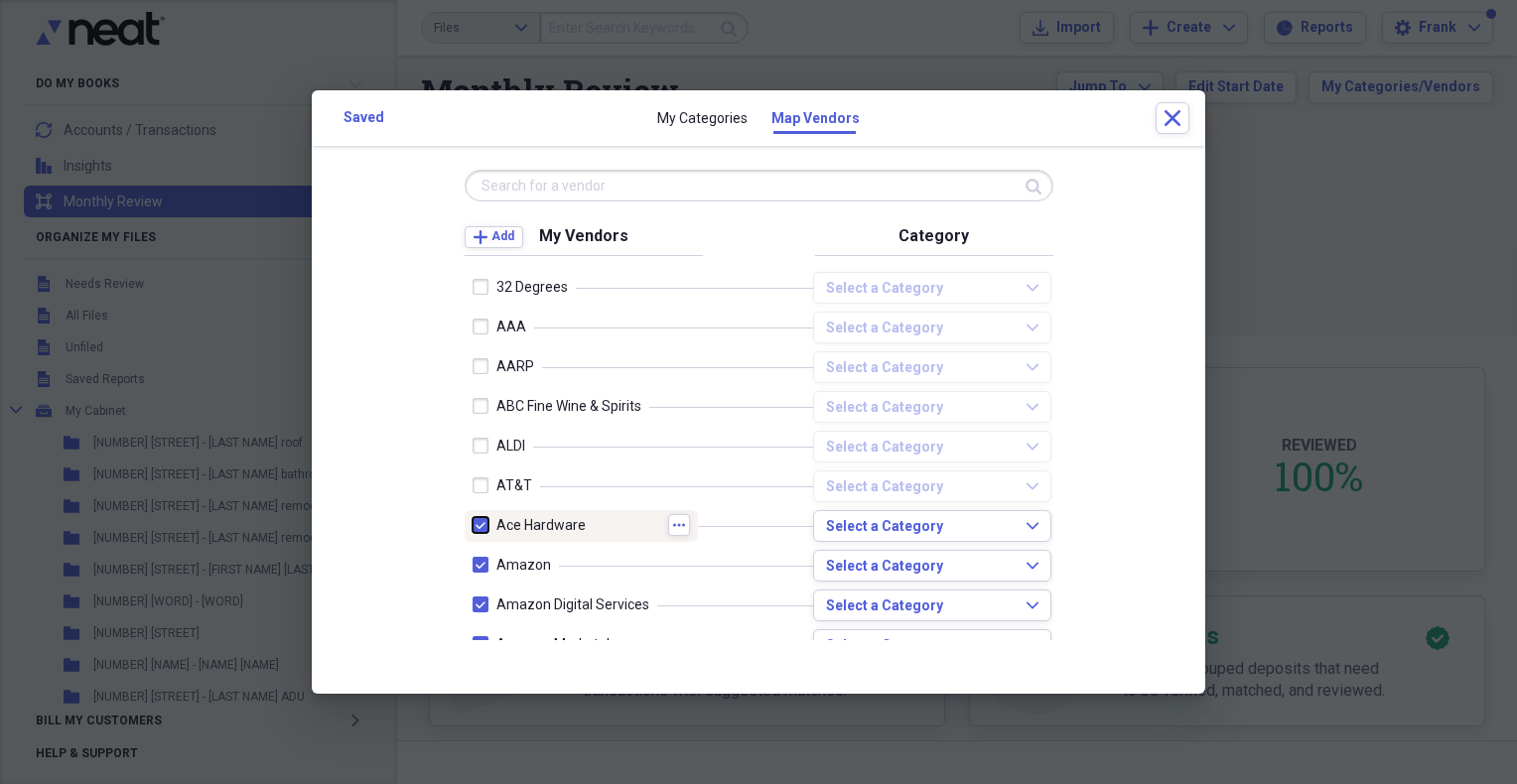 click at bounding box center [473, 525] 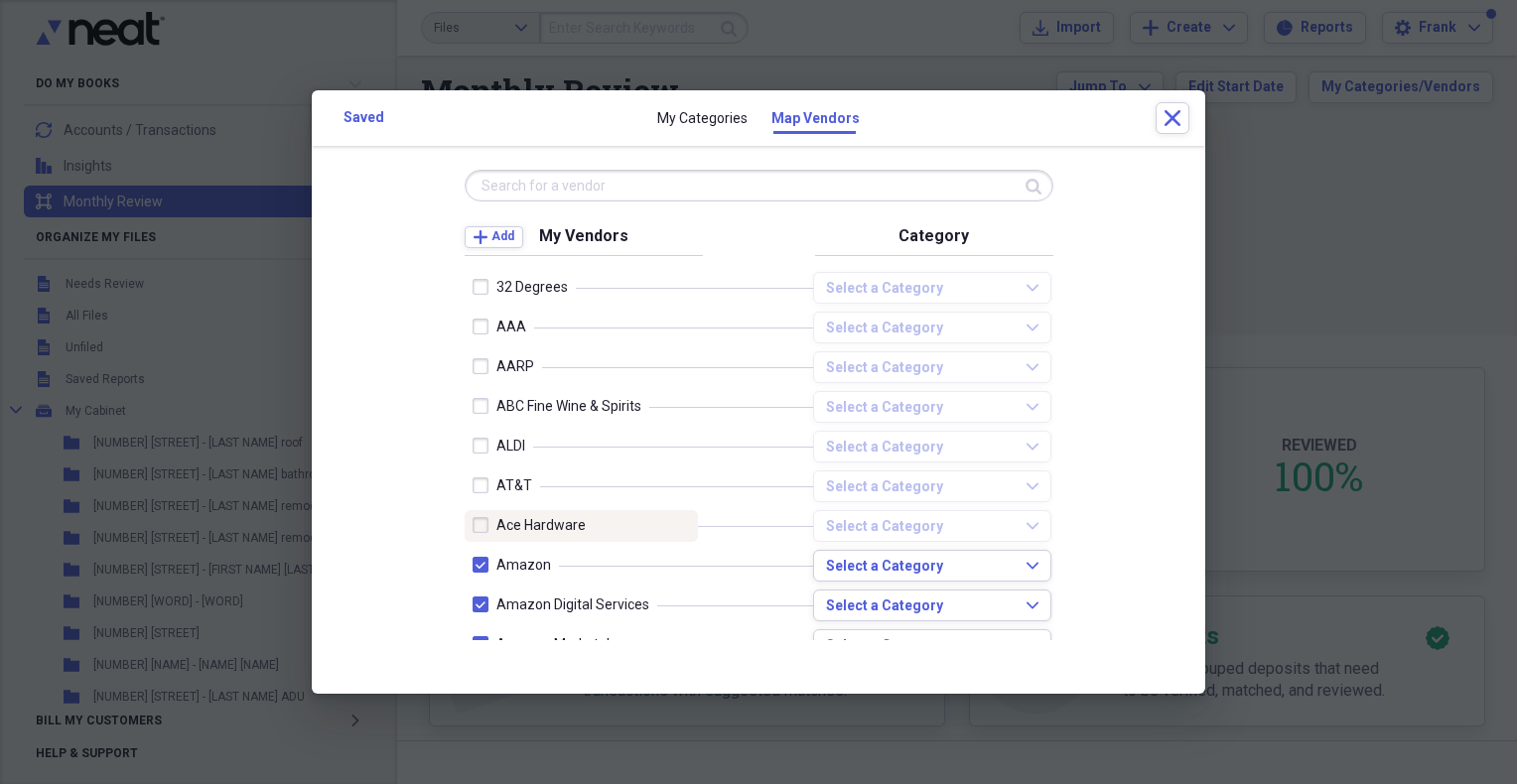 click at bounding box center [484, 525] 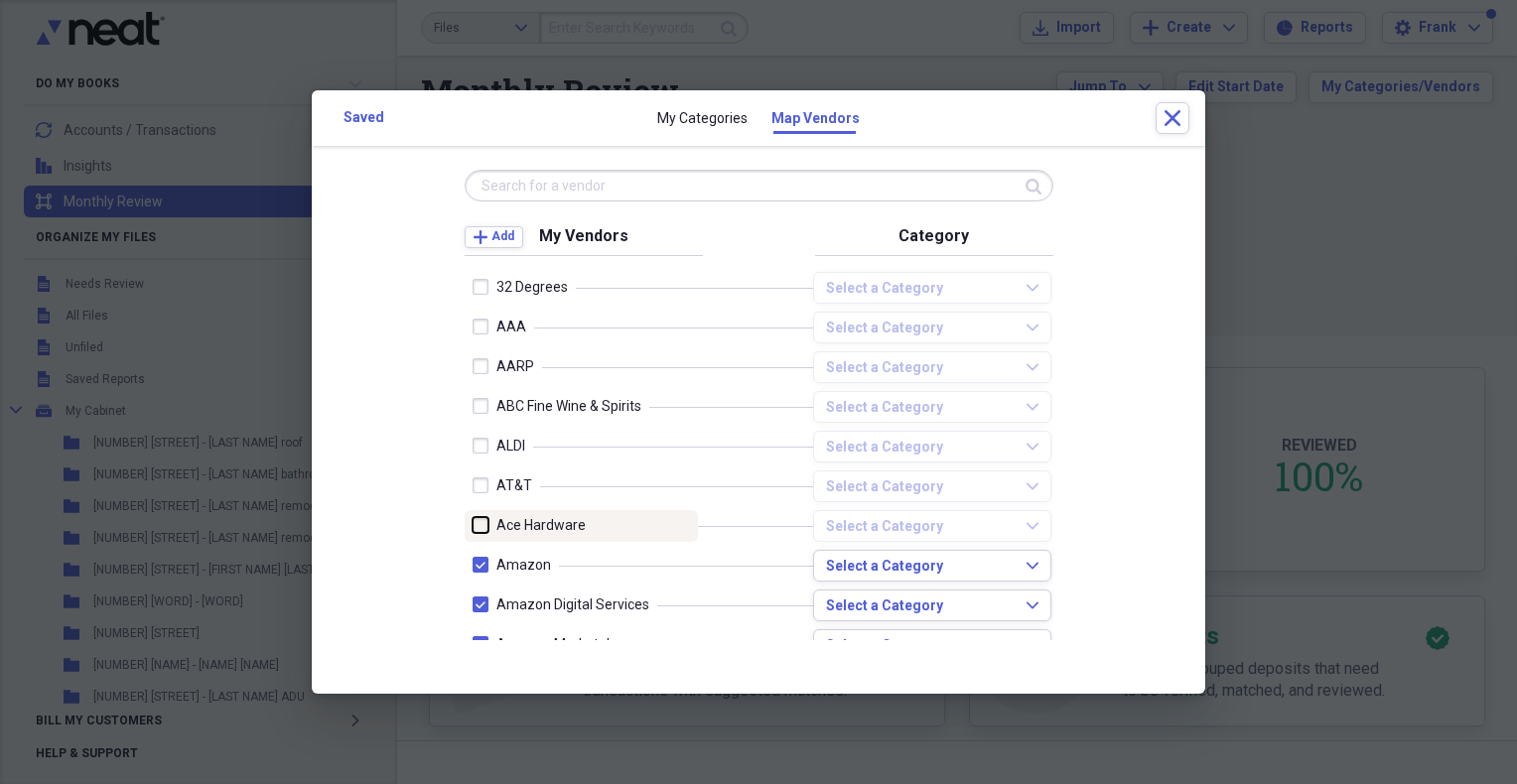 click at bounding box center [473, 525] 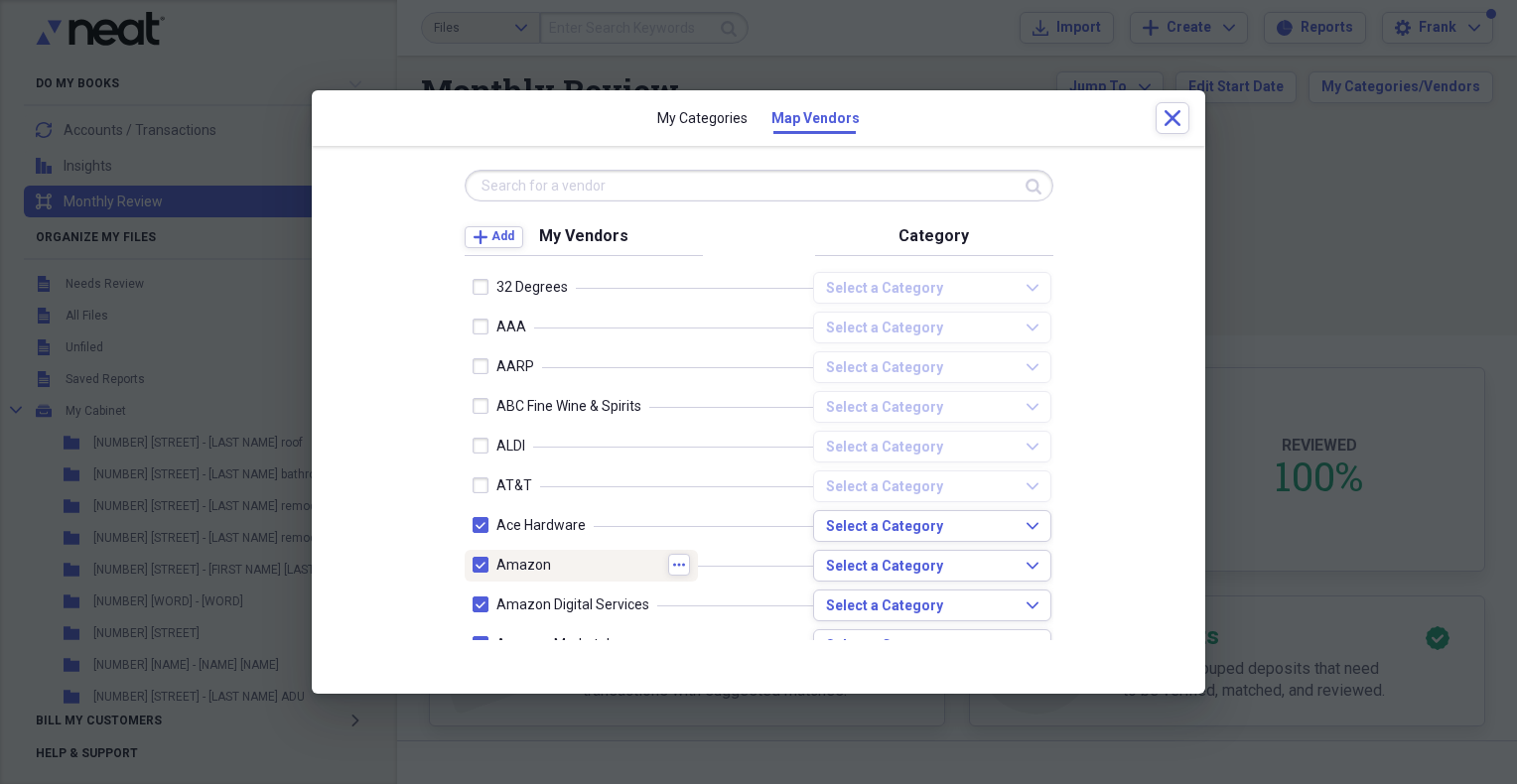 click at bounding box center [484, 565] 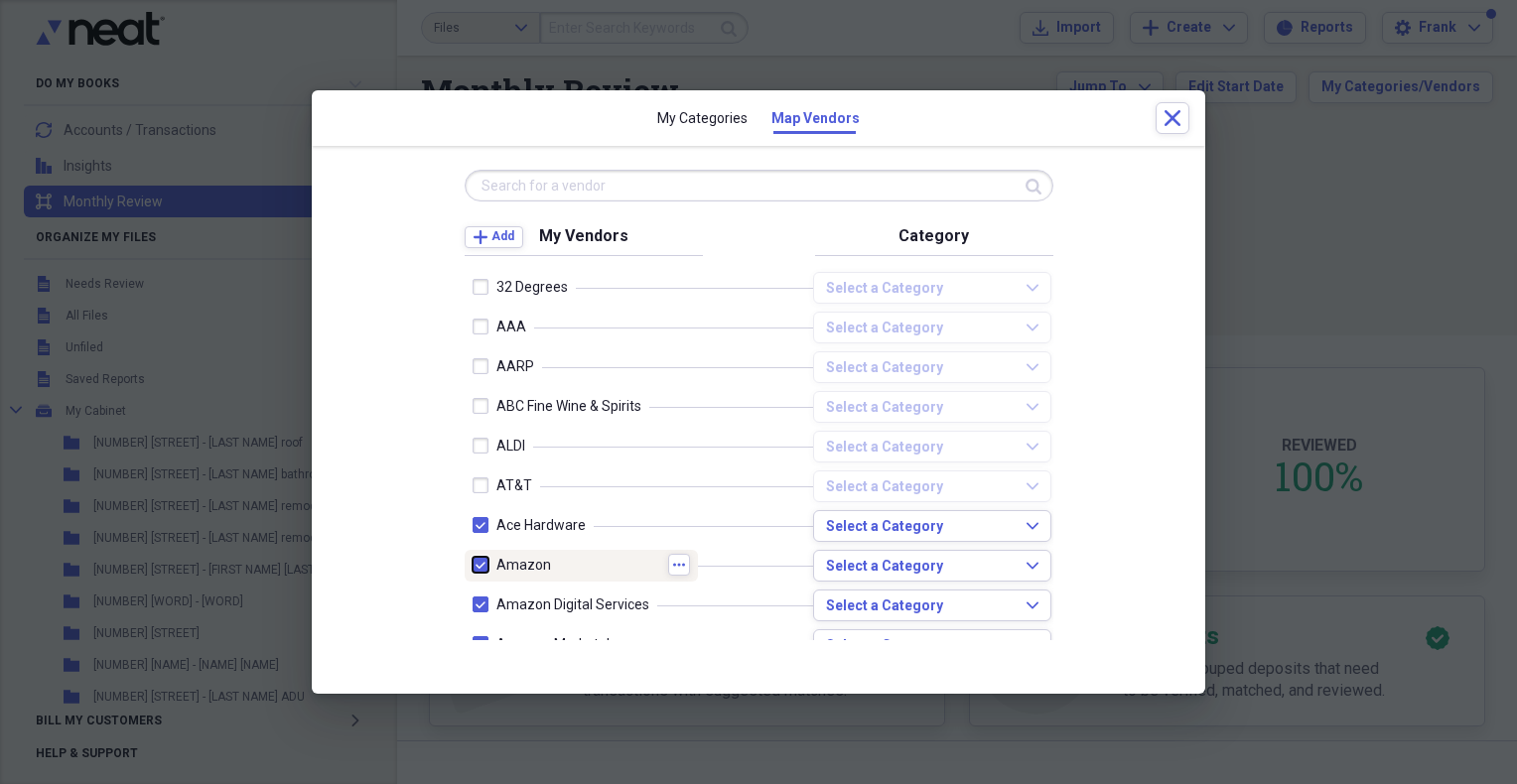 click at bounding box center [473, 565] 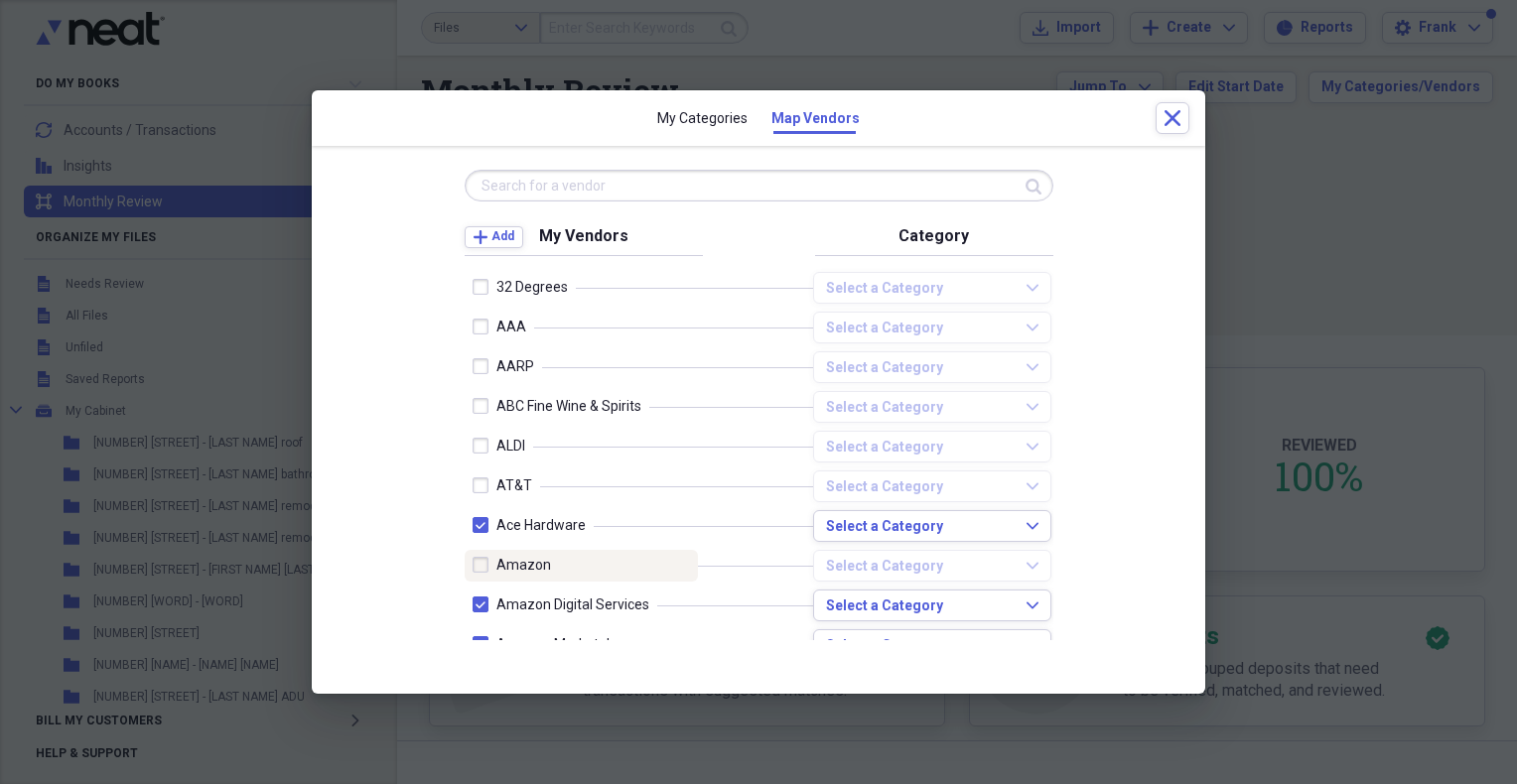 click at bounding box center [484, 565] 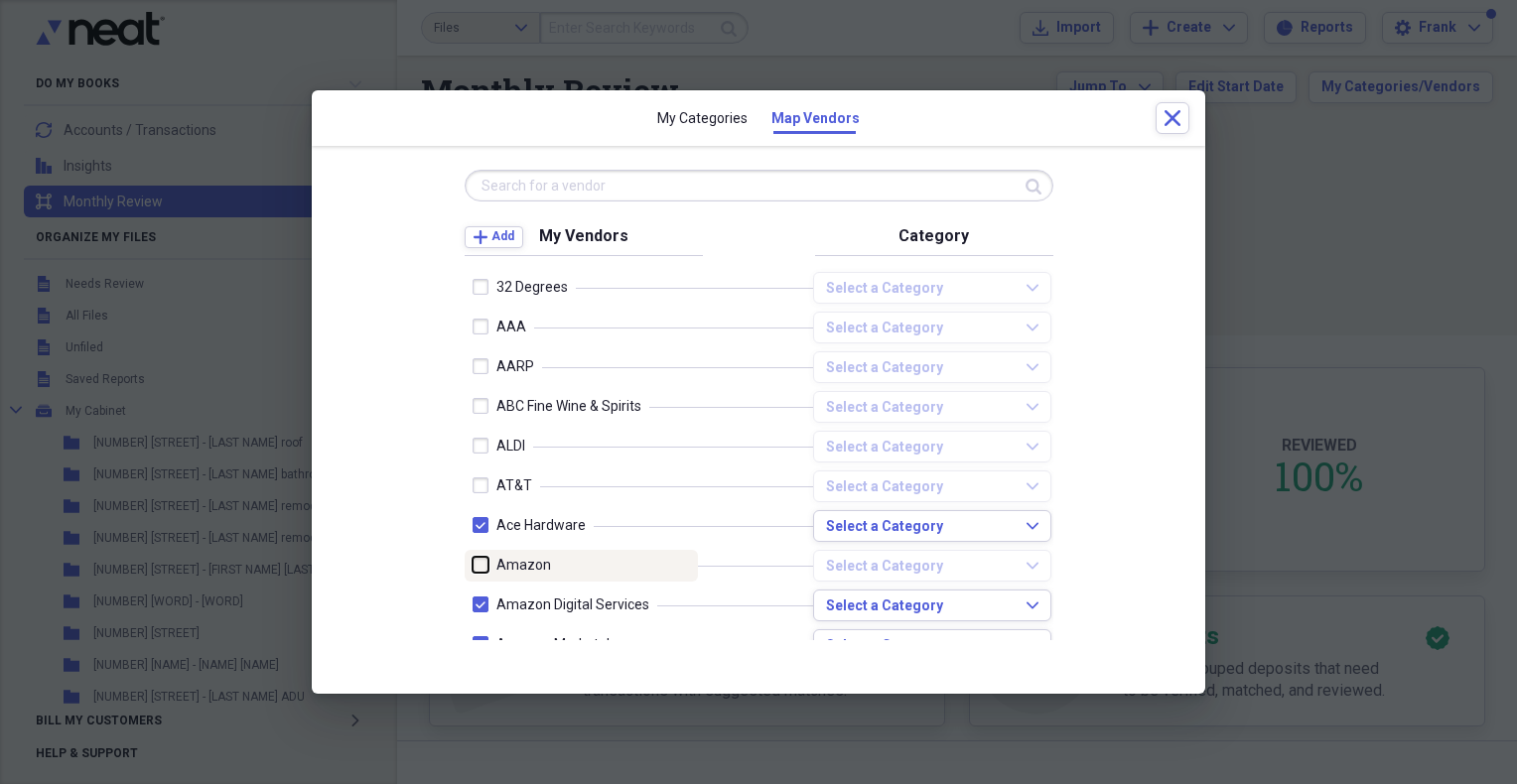 click at bounding box center [473, 565] 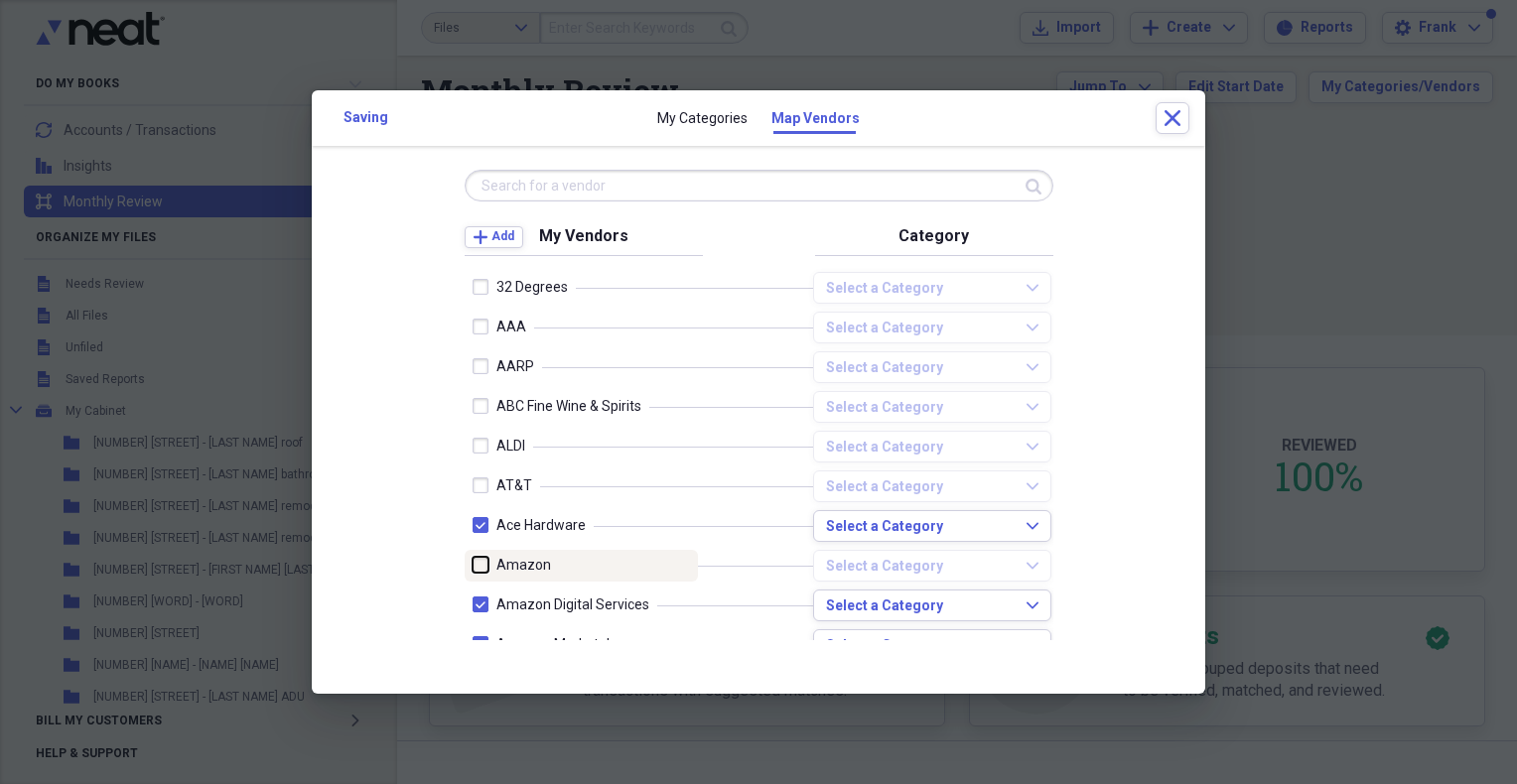 checkbox on "true" 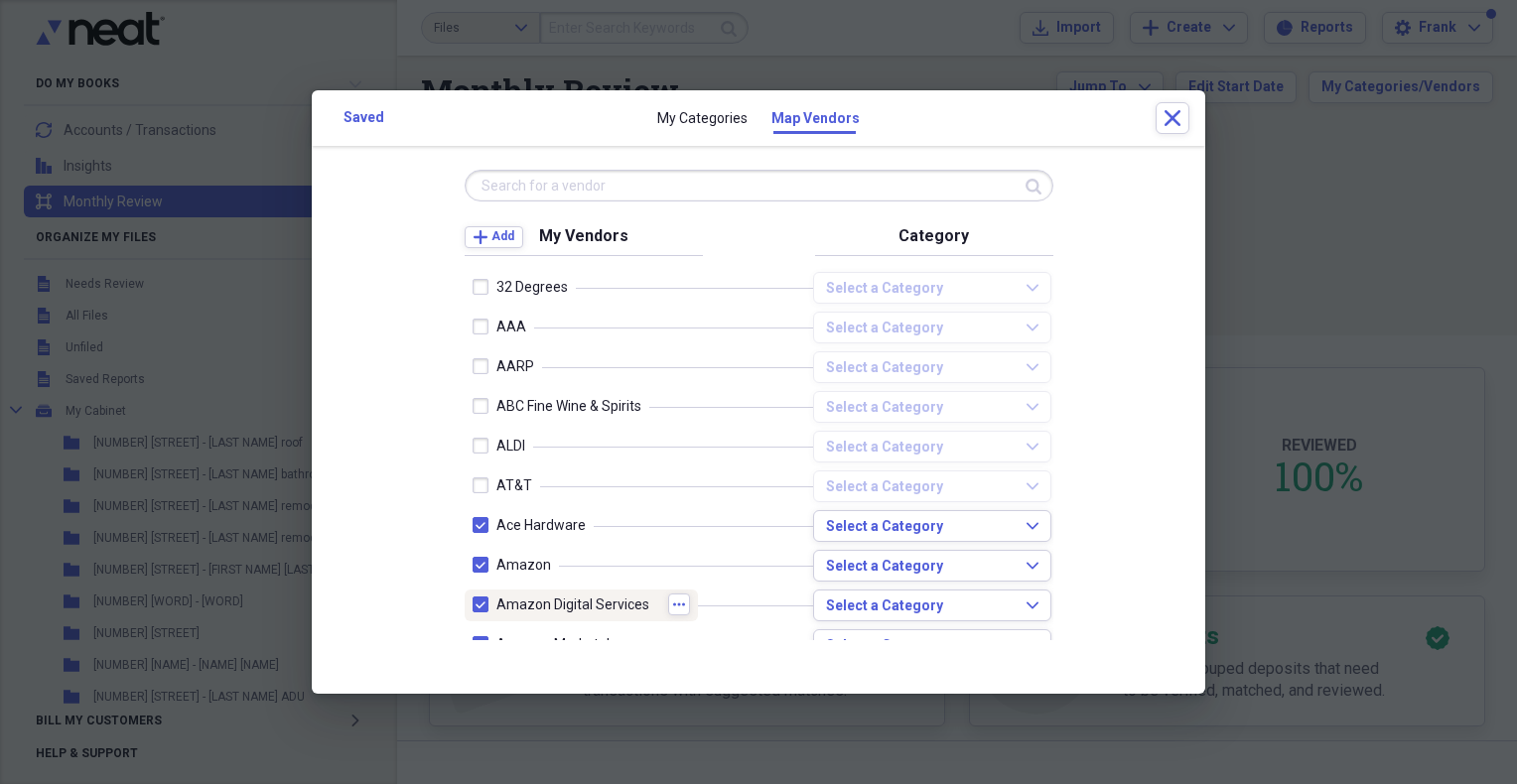click at bounding box center [484, 604] 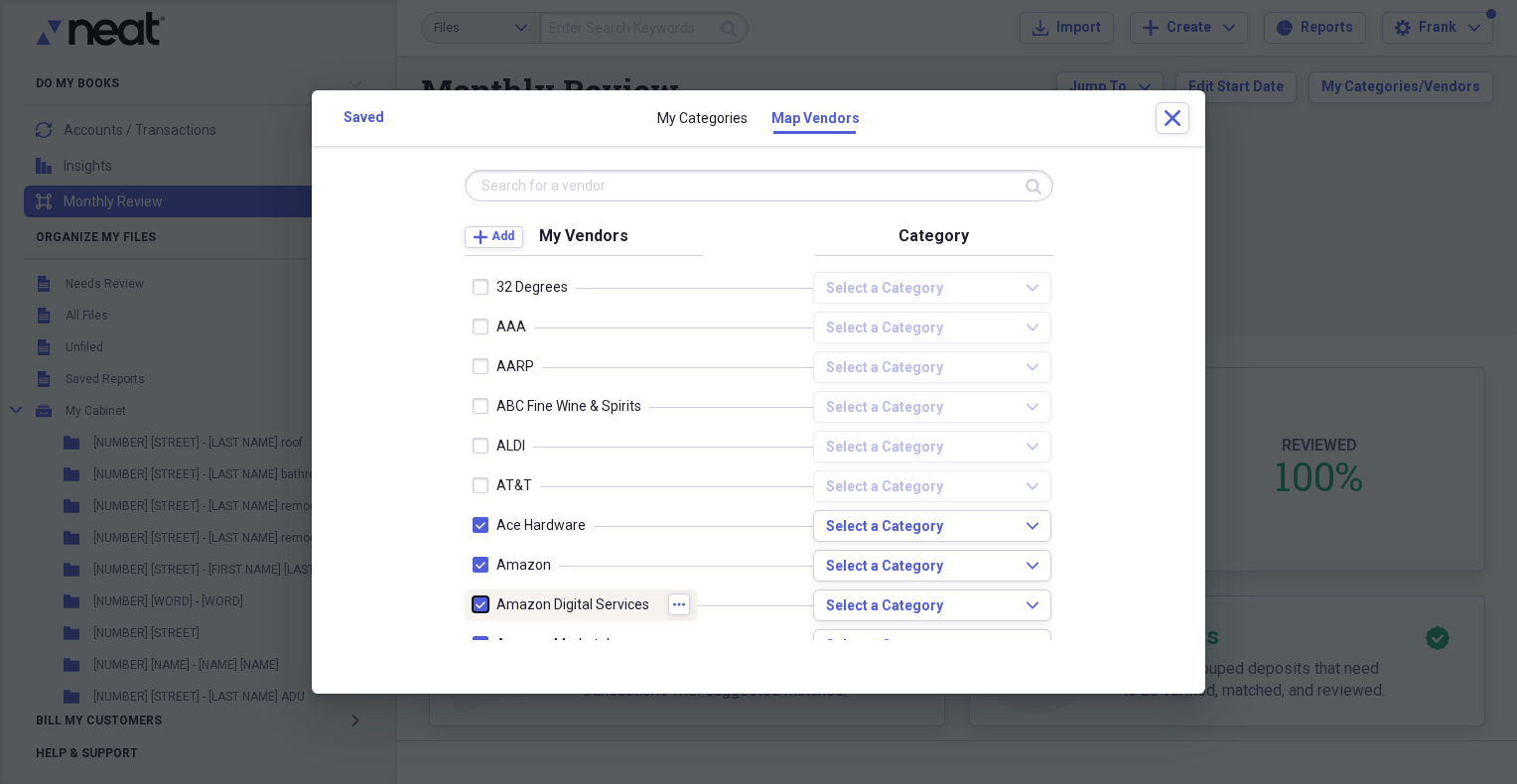click at bounding box center (473, 604) 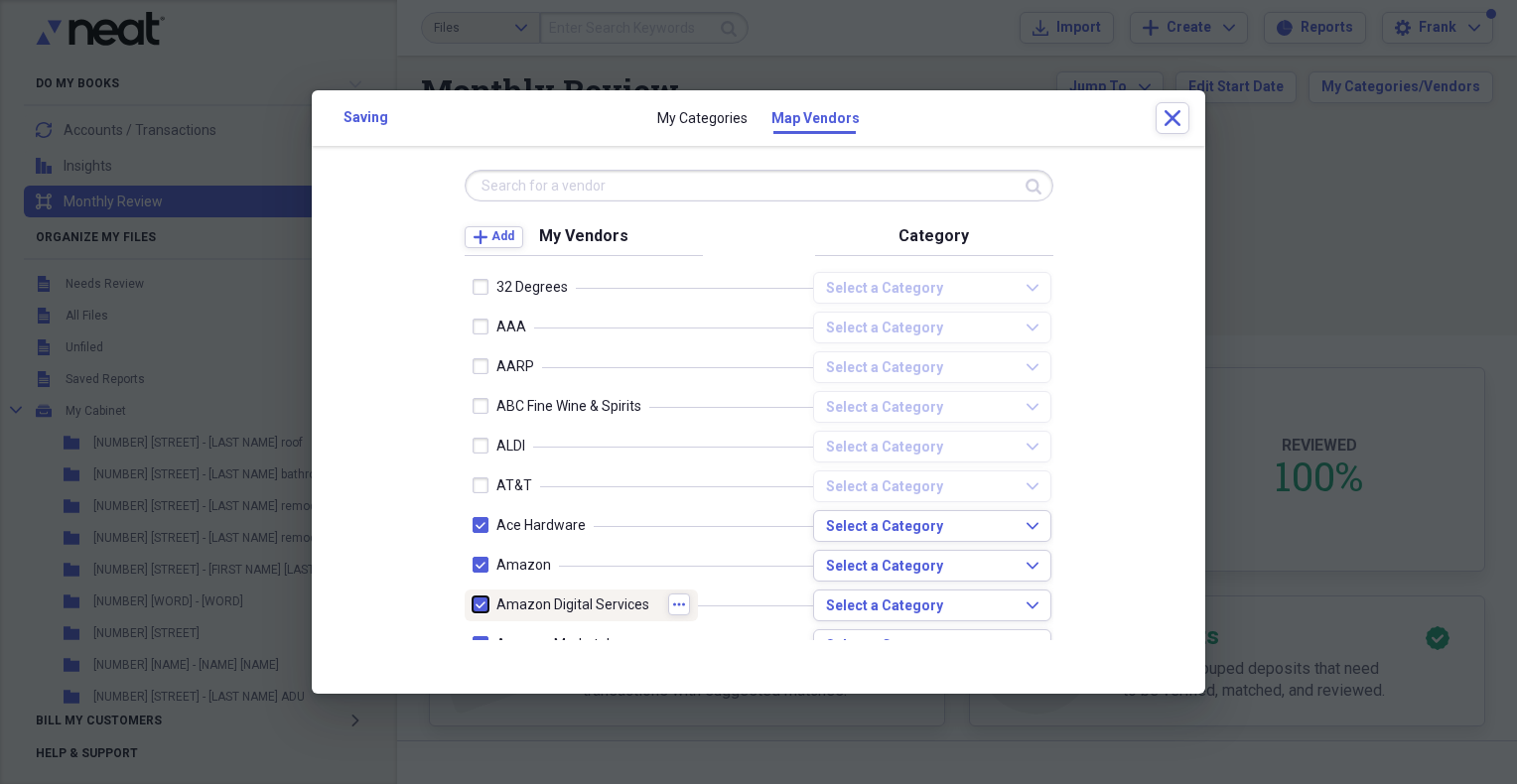checkbox on "false" 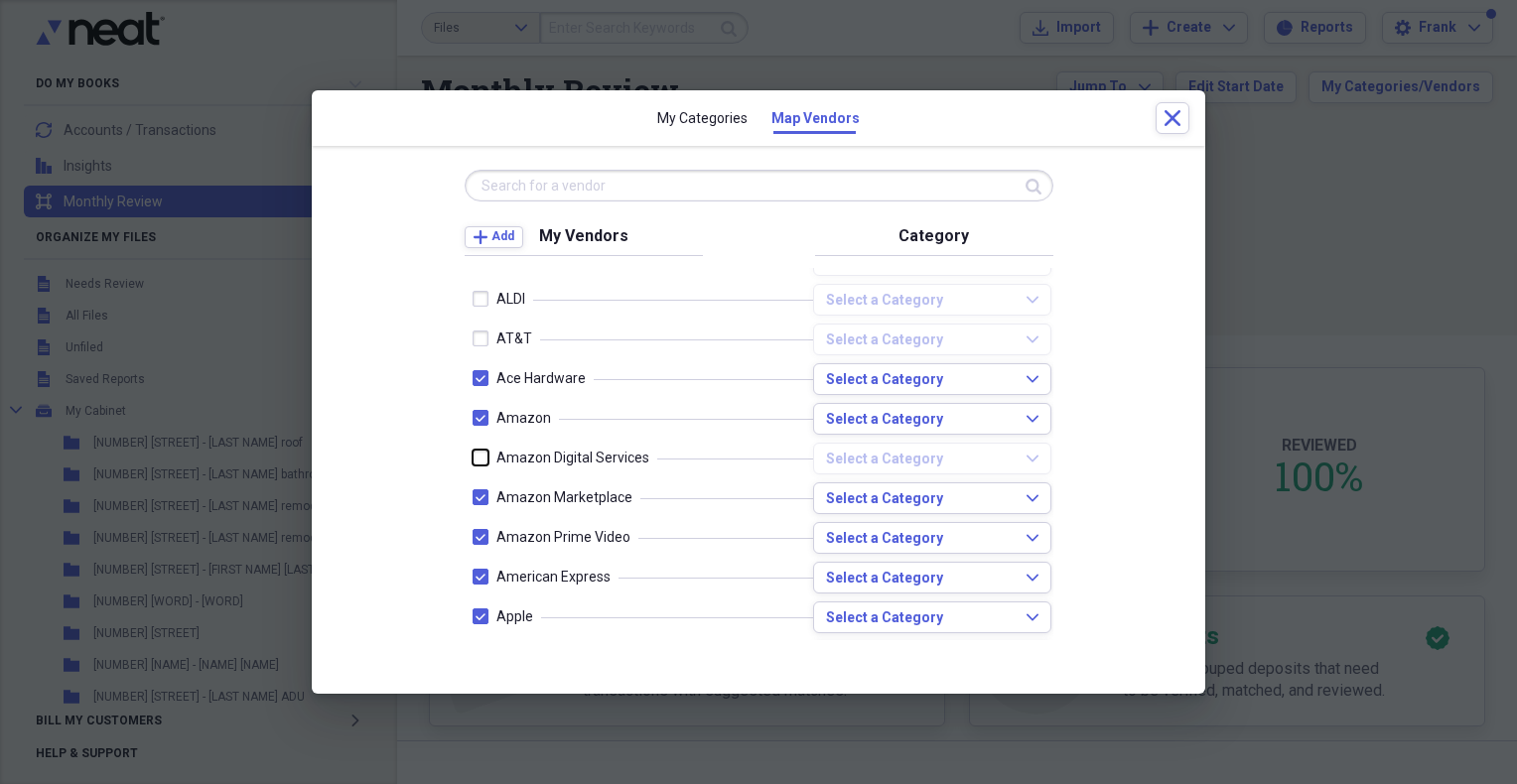 scroll, scrollTop: 165, scrollLeft: 0, axis: vertical 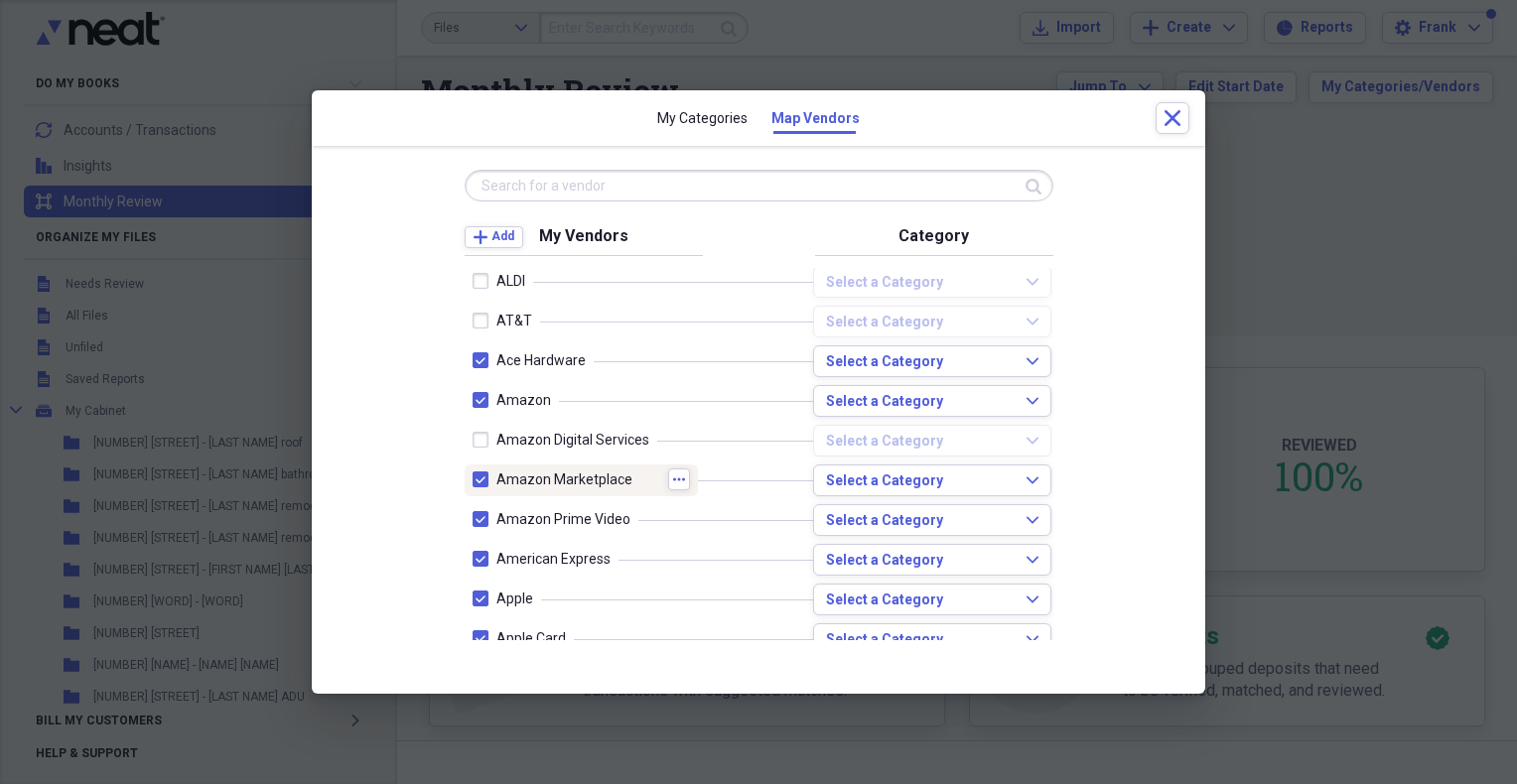 click at bounding box center [484, 479] 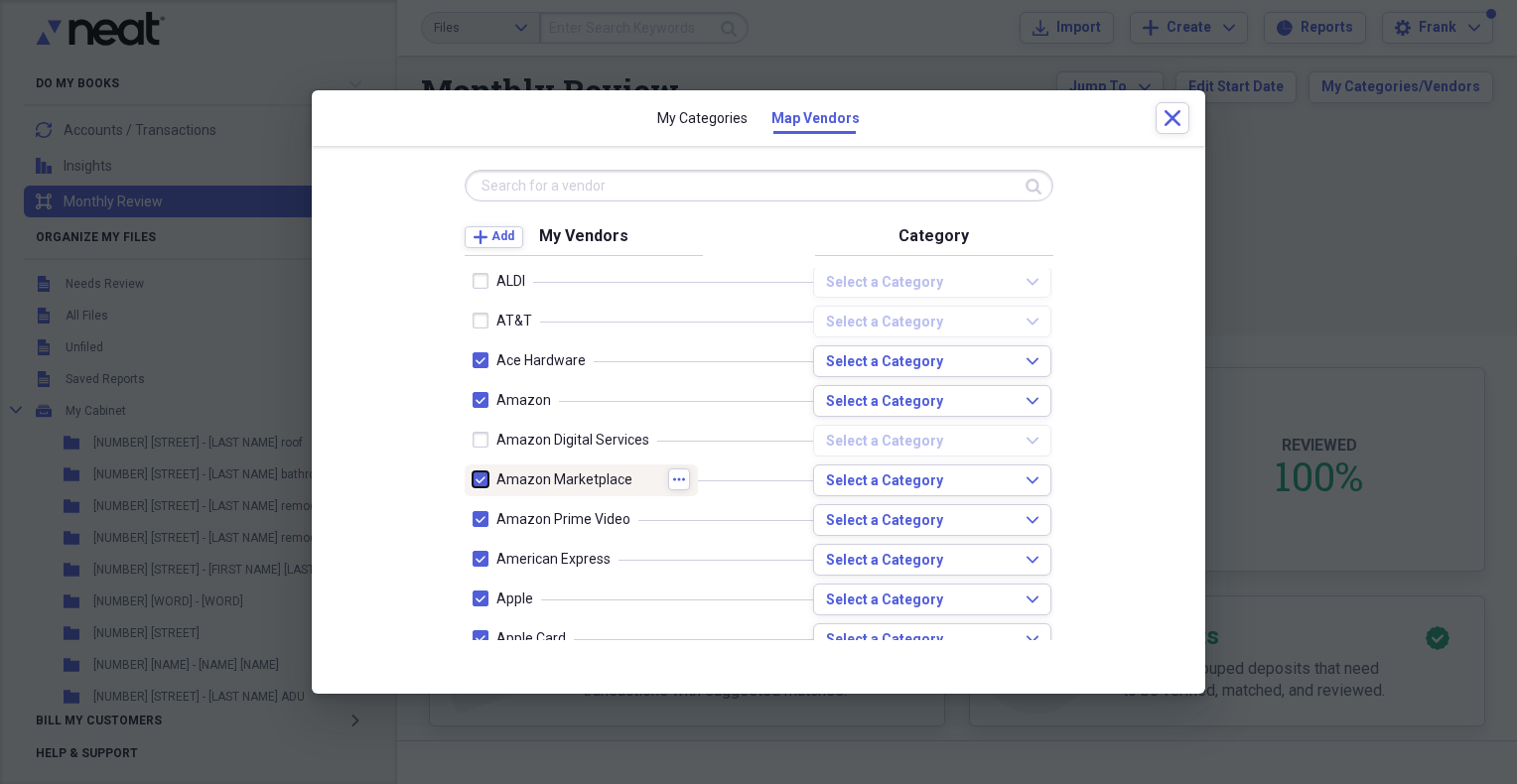 click at bounding box center [473, 479] 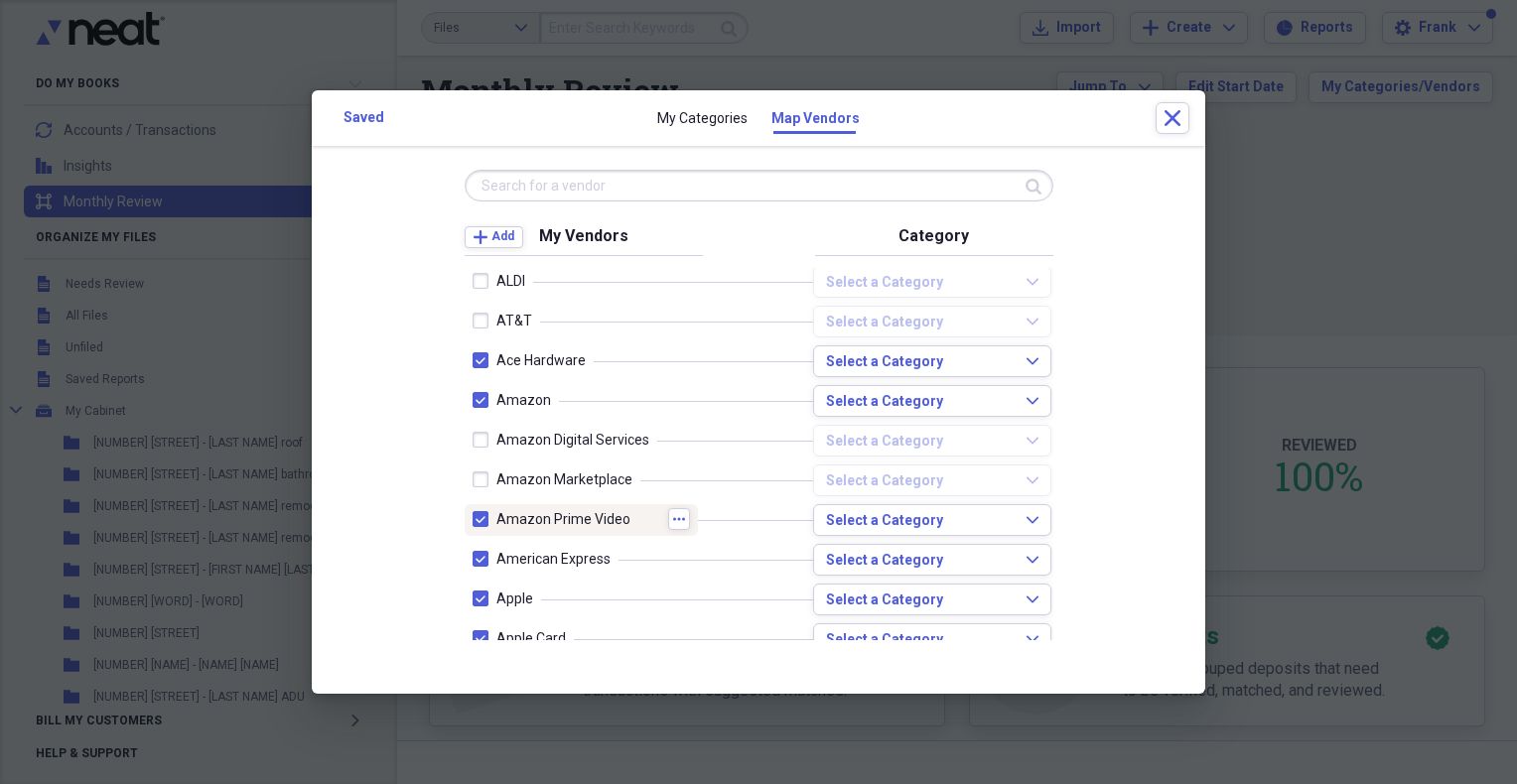 click at bounding box center [484, 519] 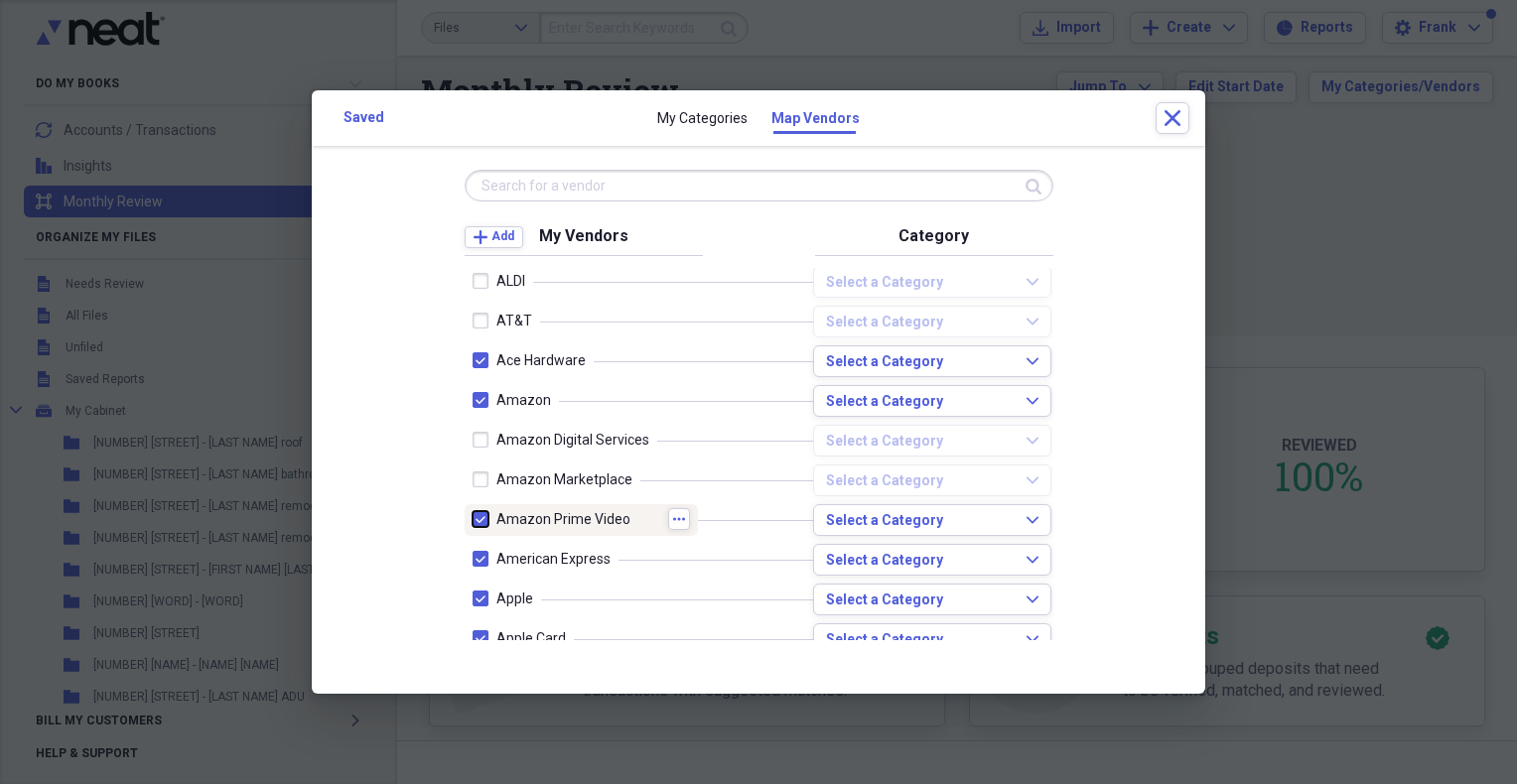 click at bounding box center (473, 519) 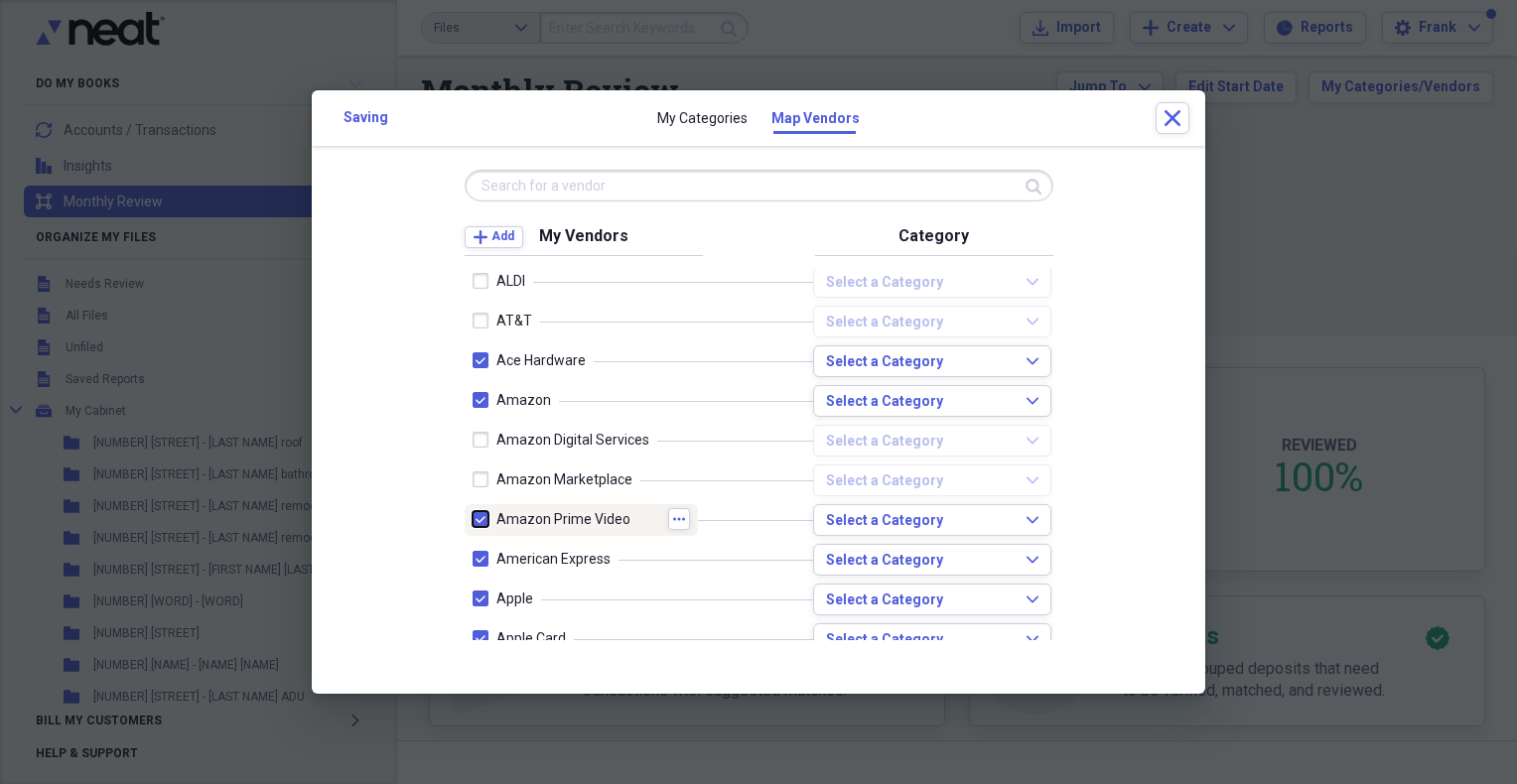 checkbox on "false" 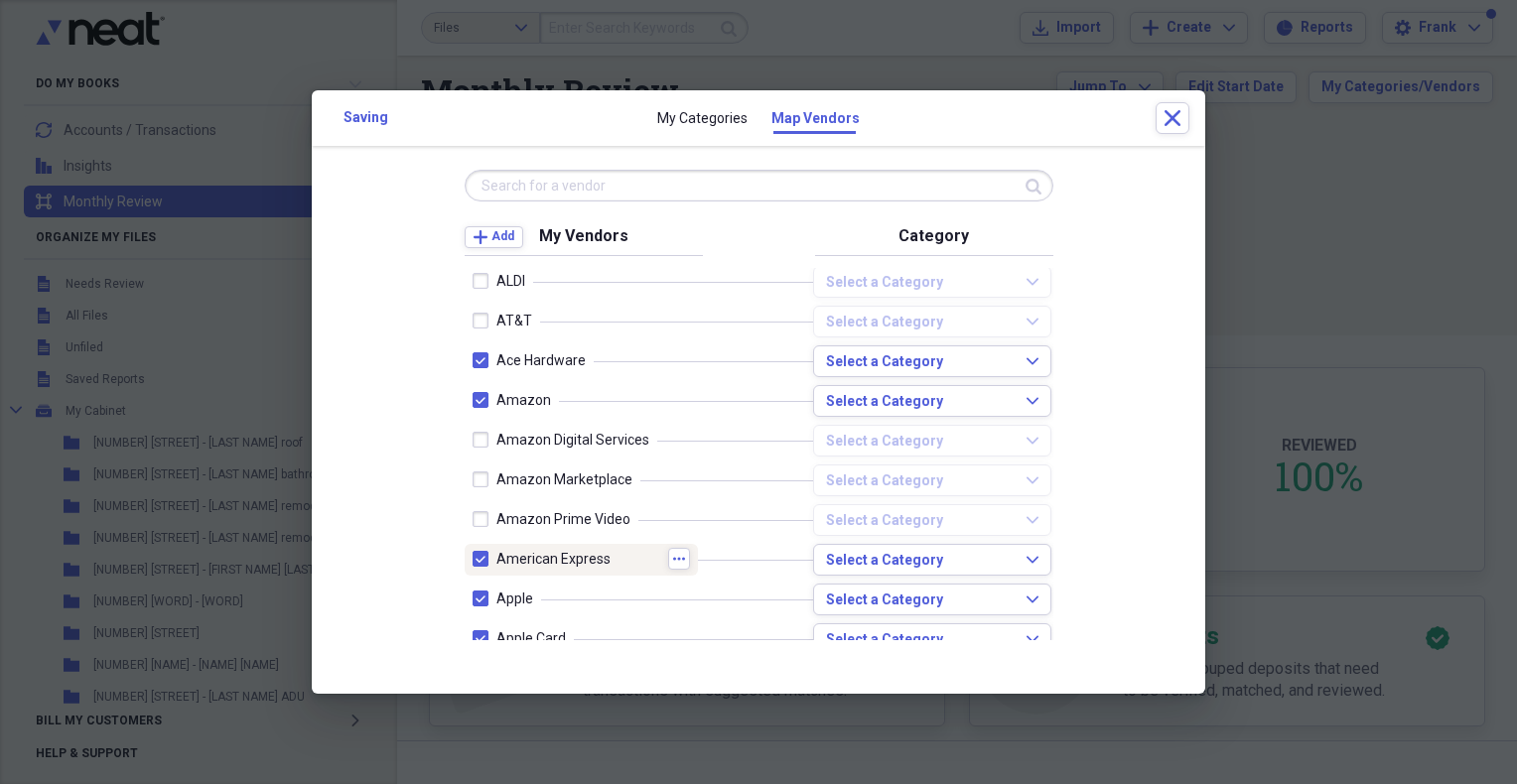 click at bounding box center [484, 559] 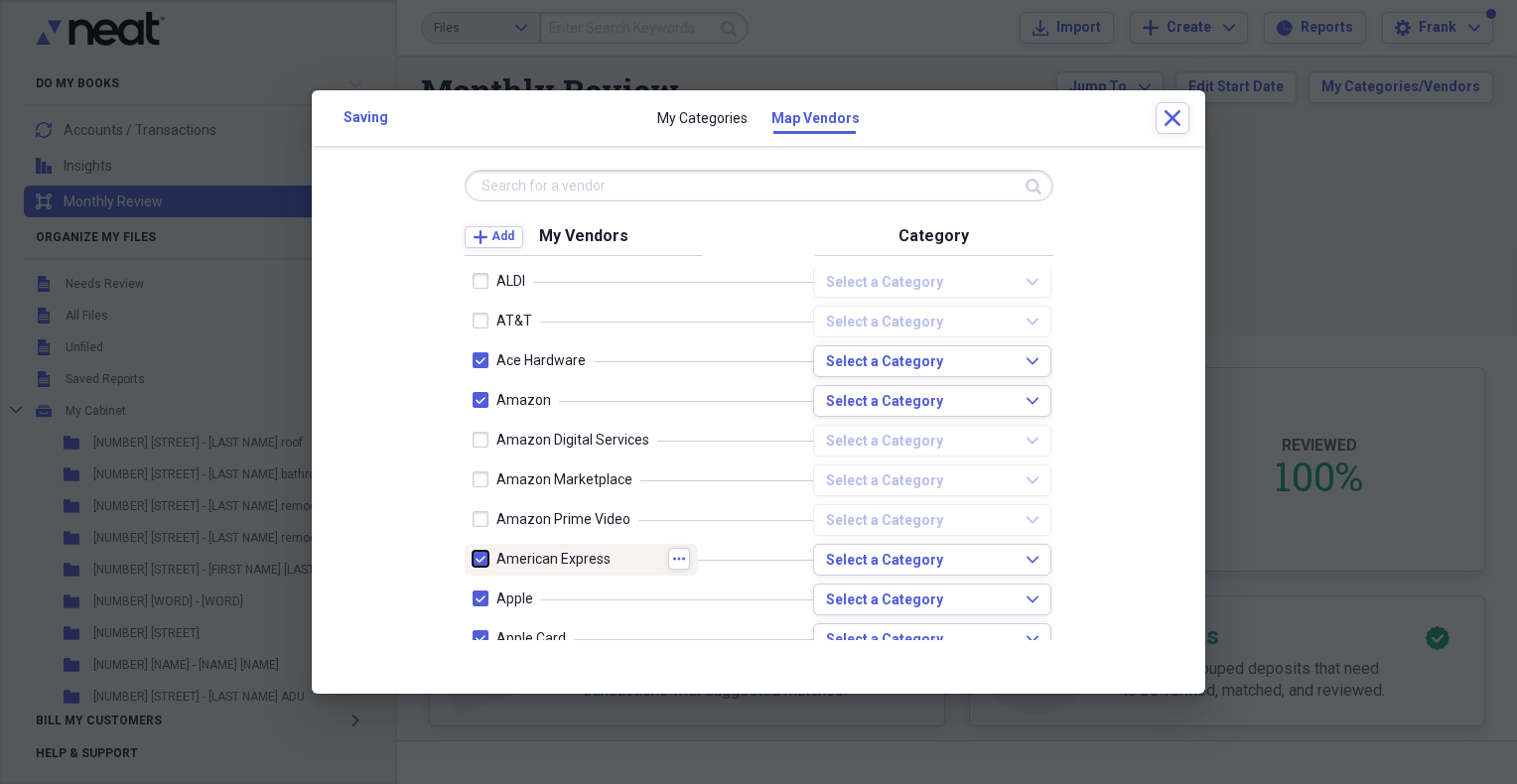 click at bounding box center (473, 559) 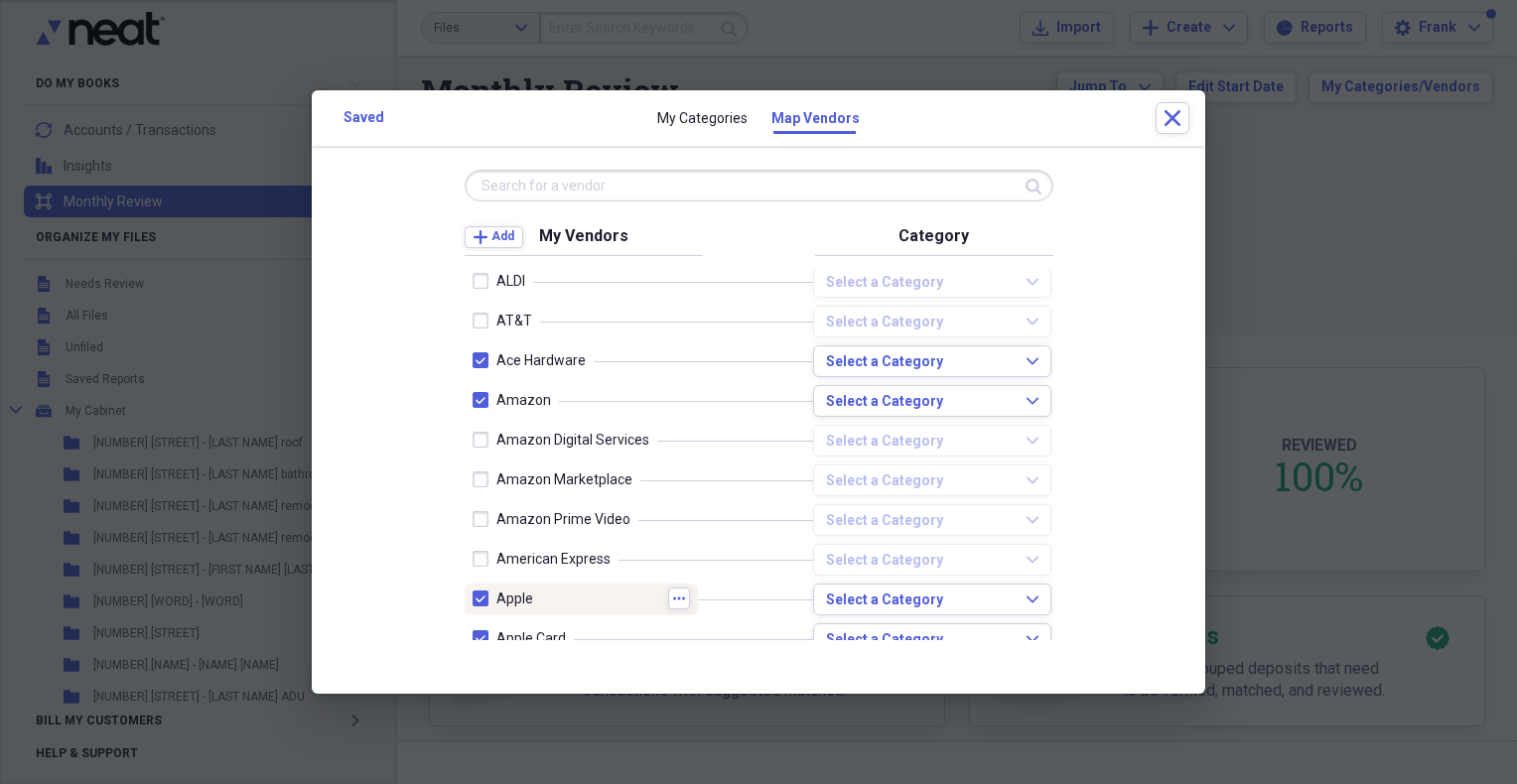 click at bounding box center [484, 598] 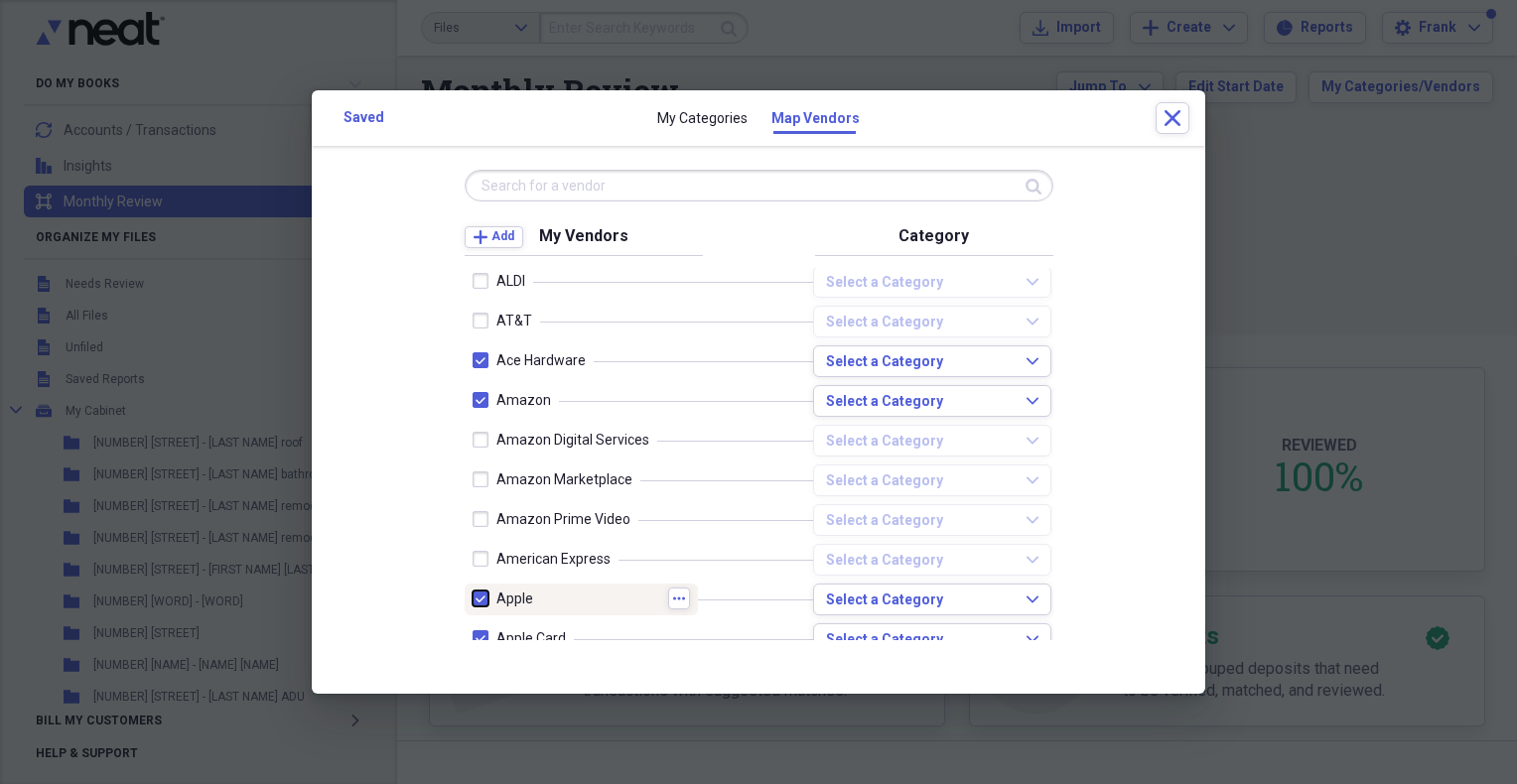 click at bounding box center (473, 598) 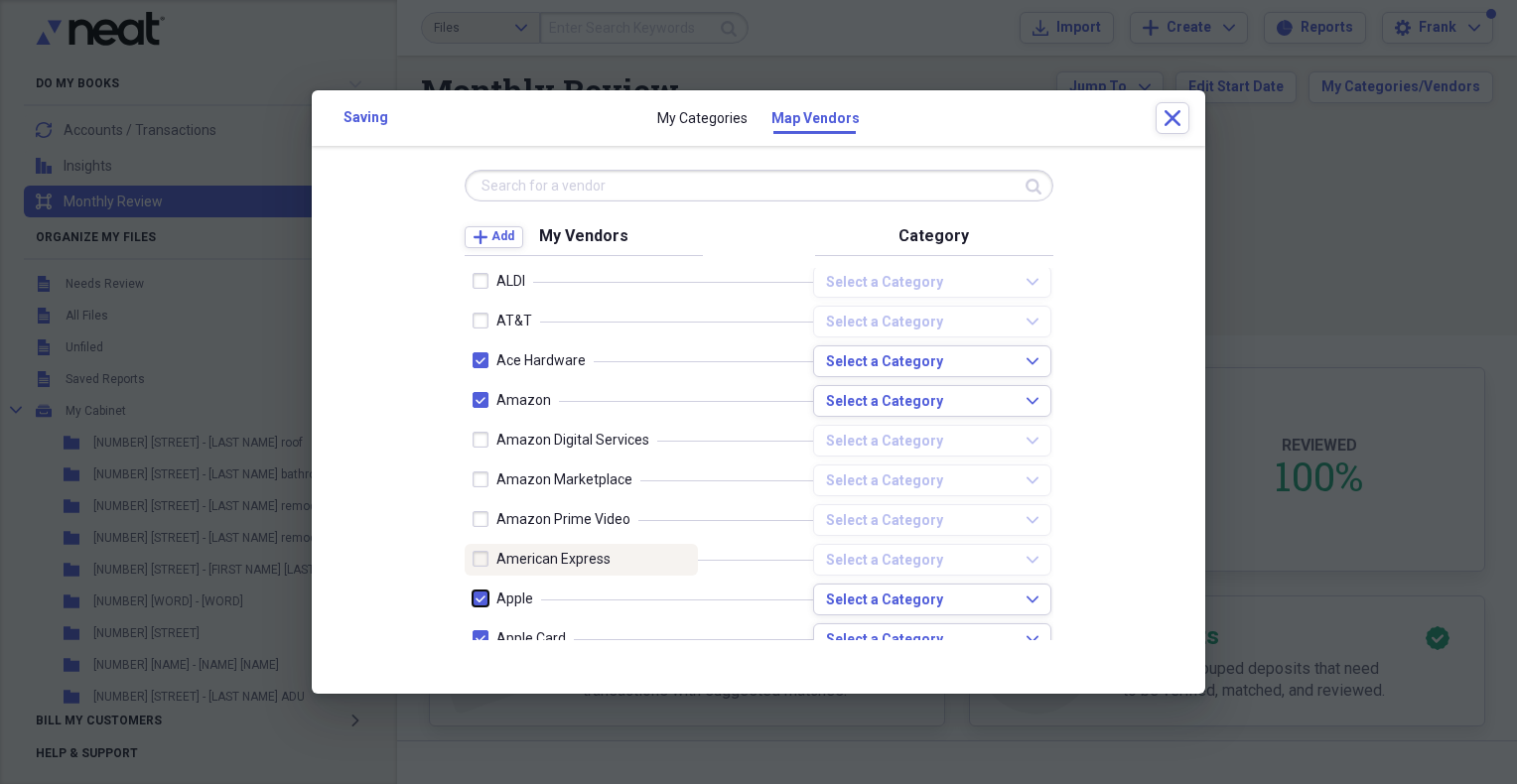 checkbox on "false" 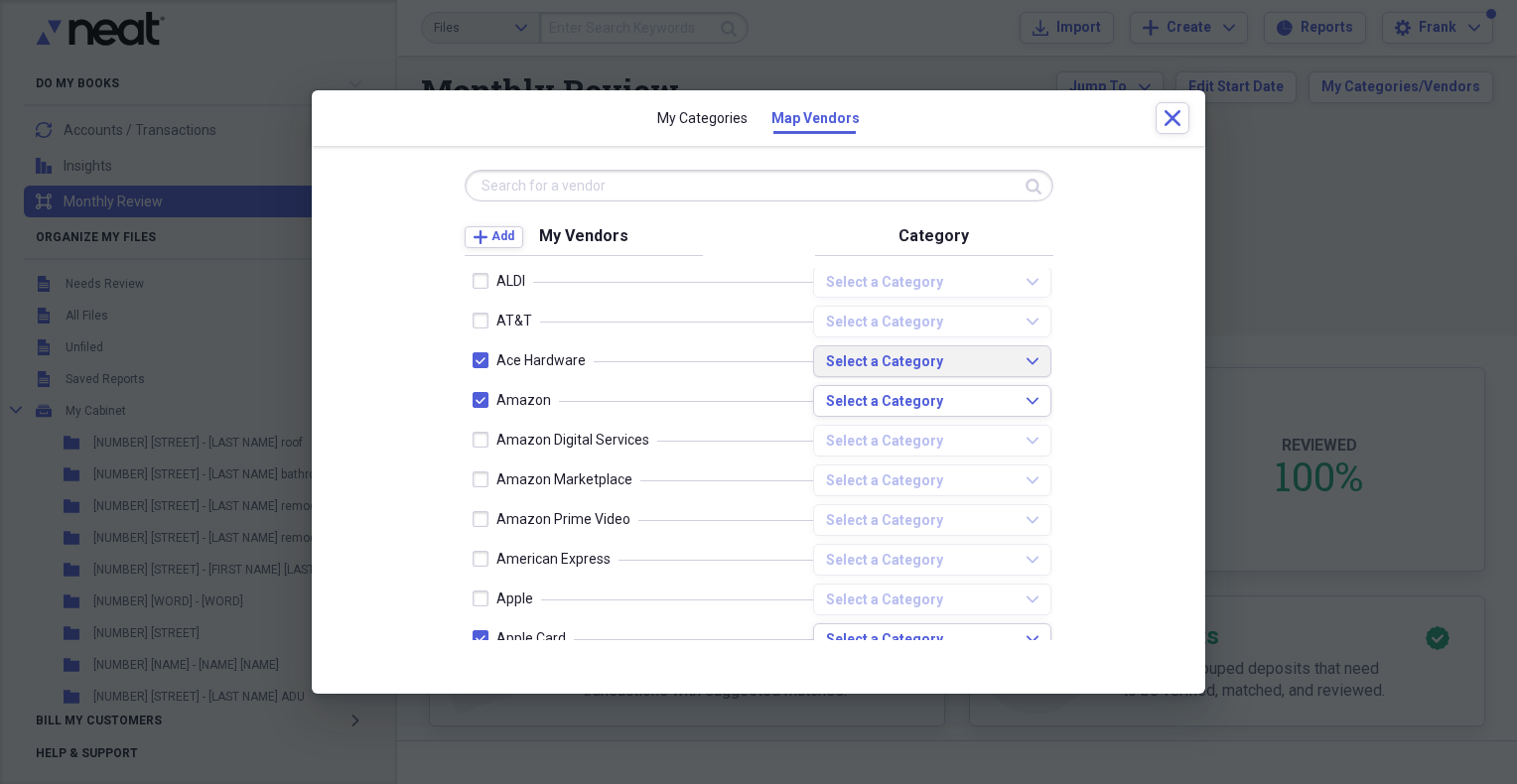 click on "Expand" 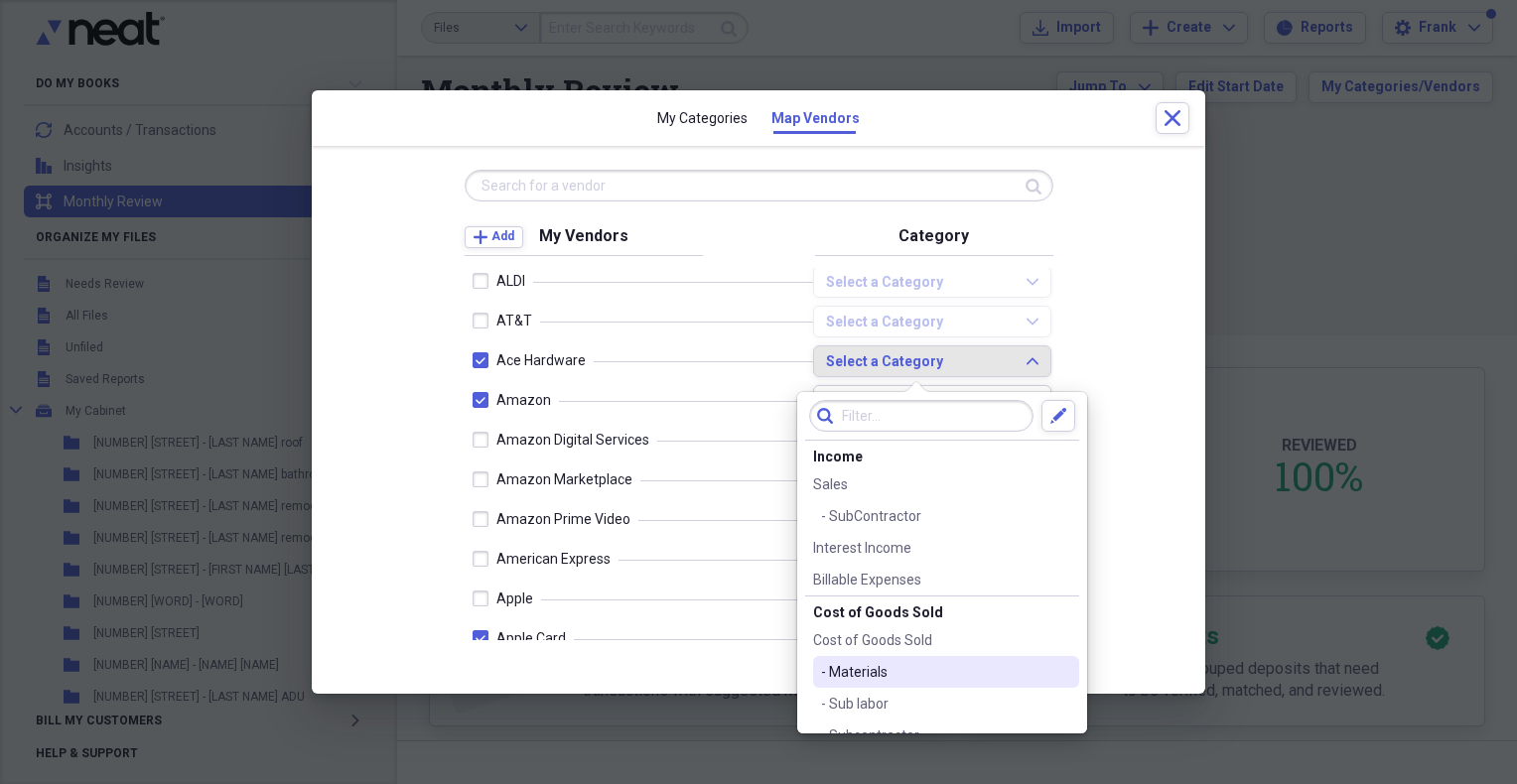 click on "- Materials" at bounding box center (934, 672) 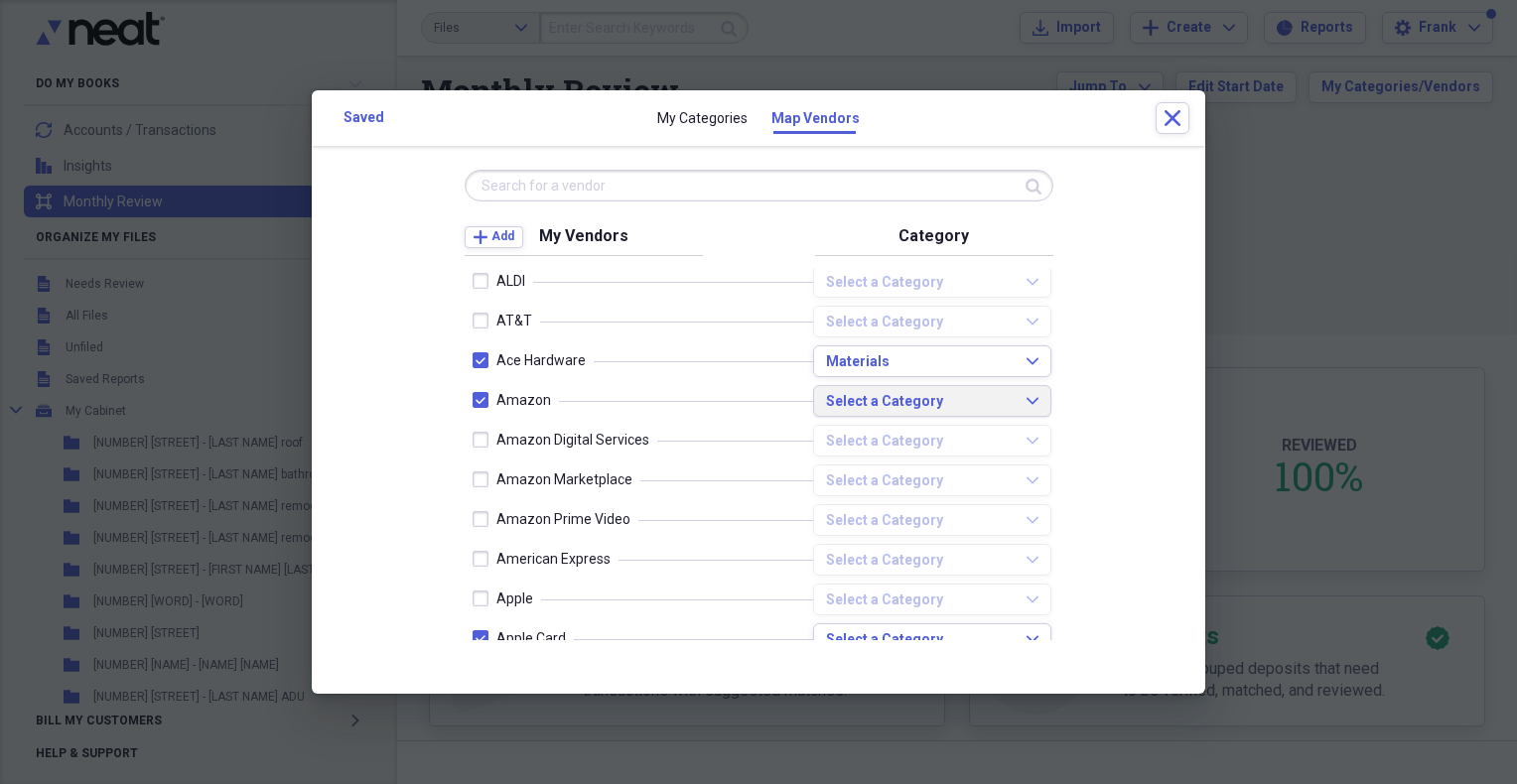 click on "Expand" 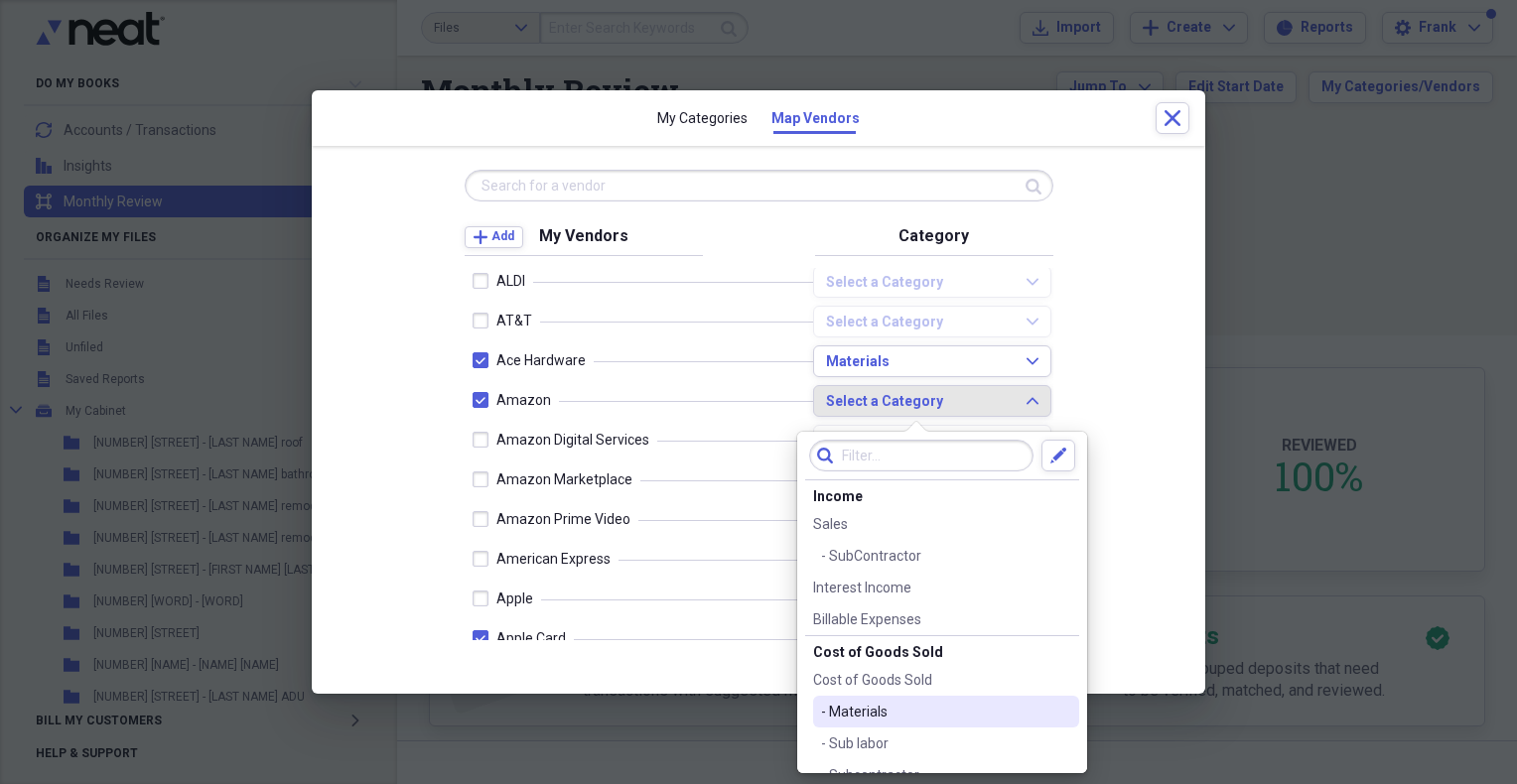 click on "- Materials" at bounding box center (934, 712) 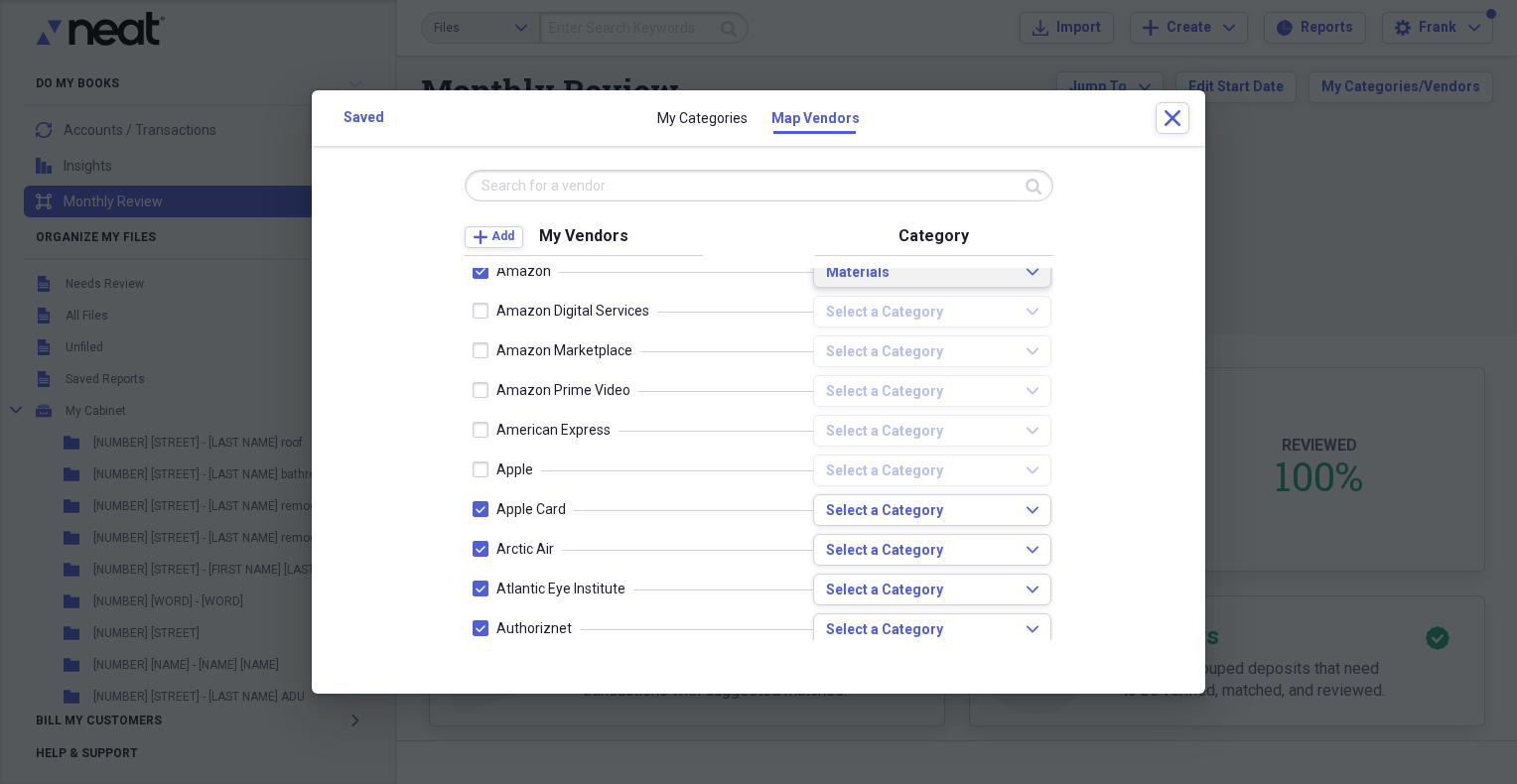 scroll, scrollTop: 330, scrollLeft: 0, axis: vertical 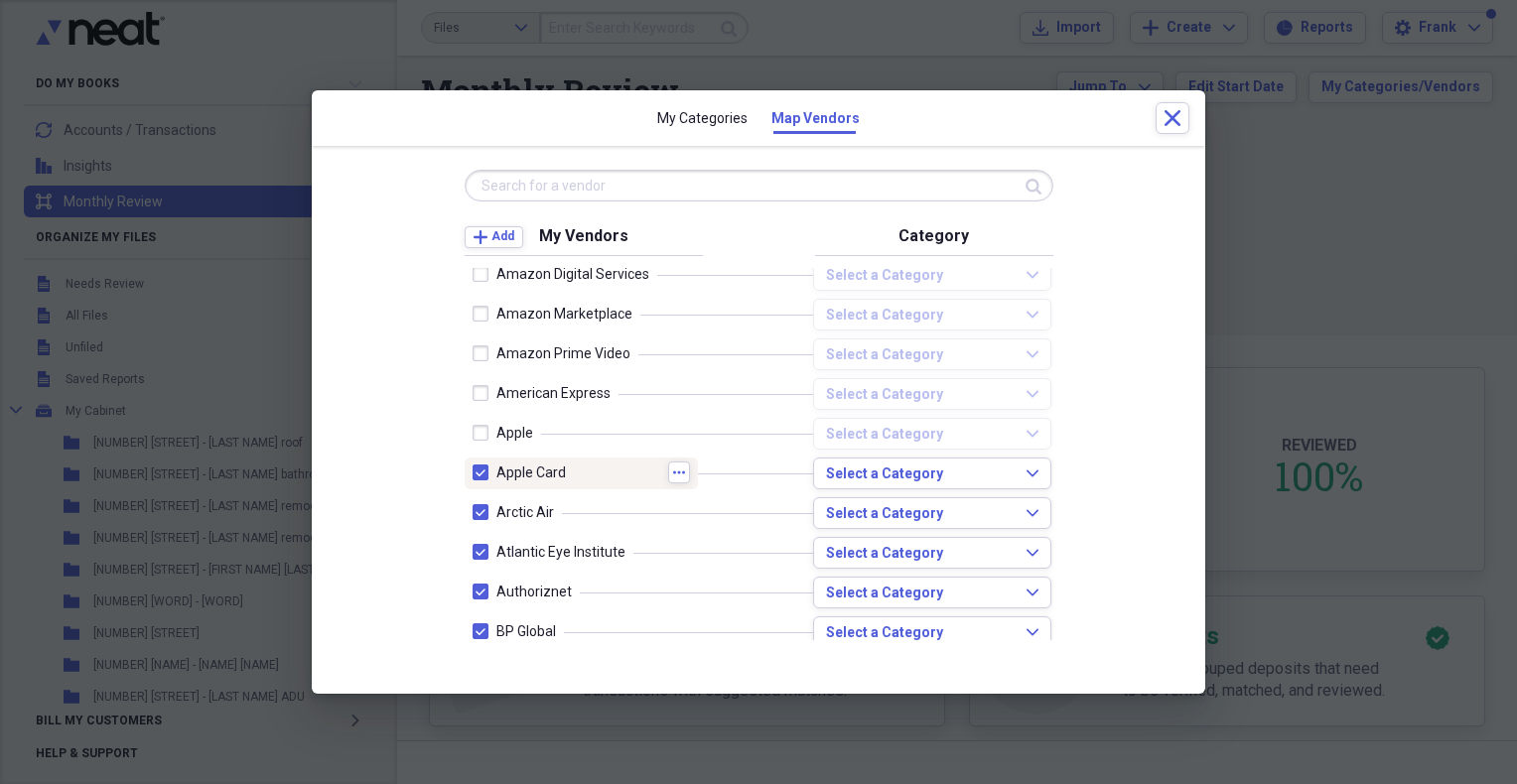 click at bounding box center (484, 472) 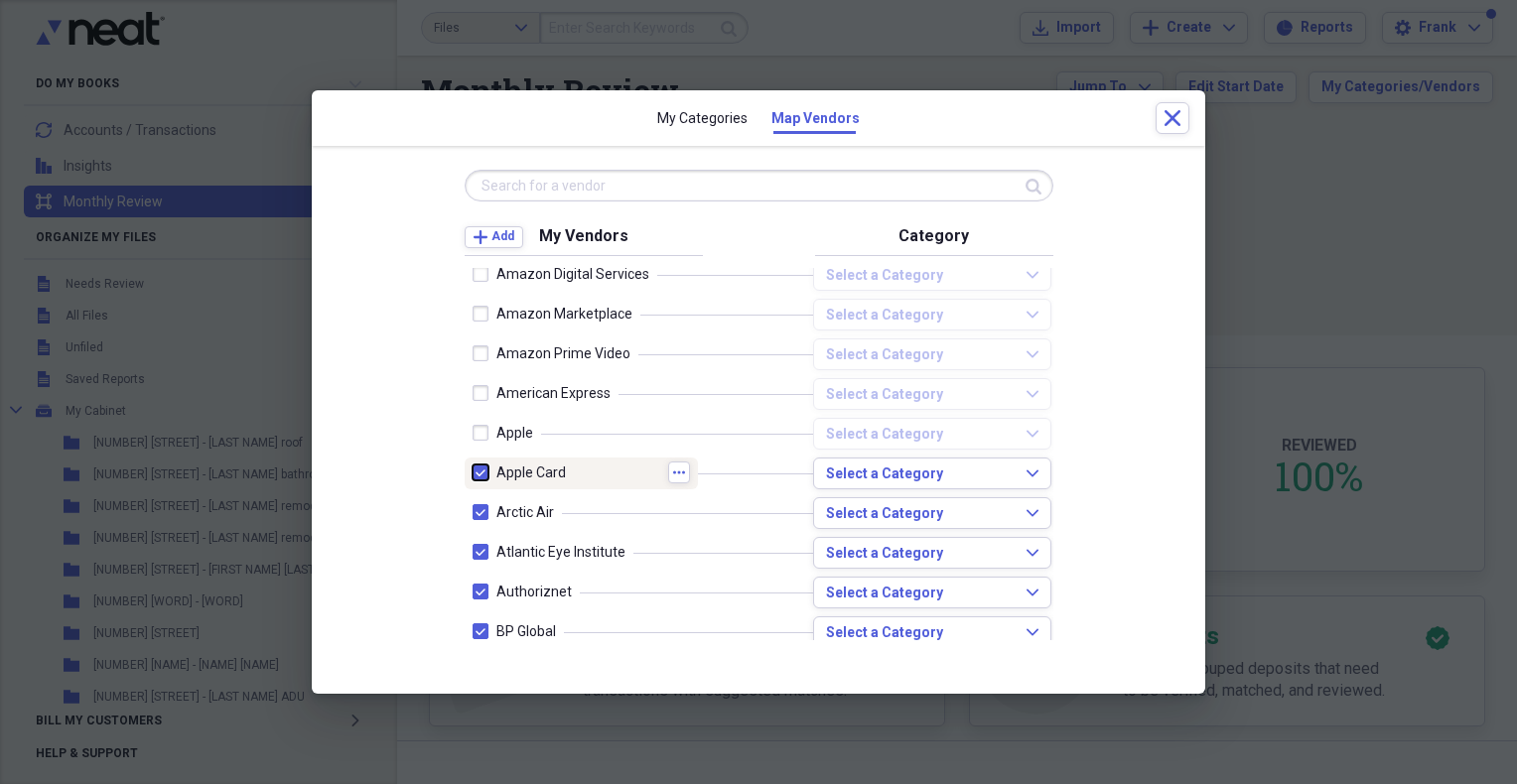 click at bounding box center (473, 472) 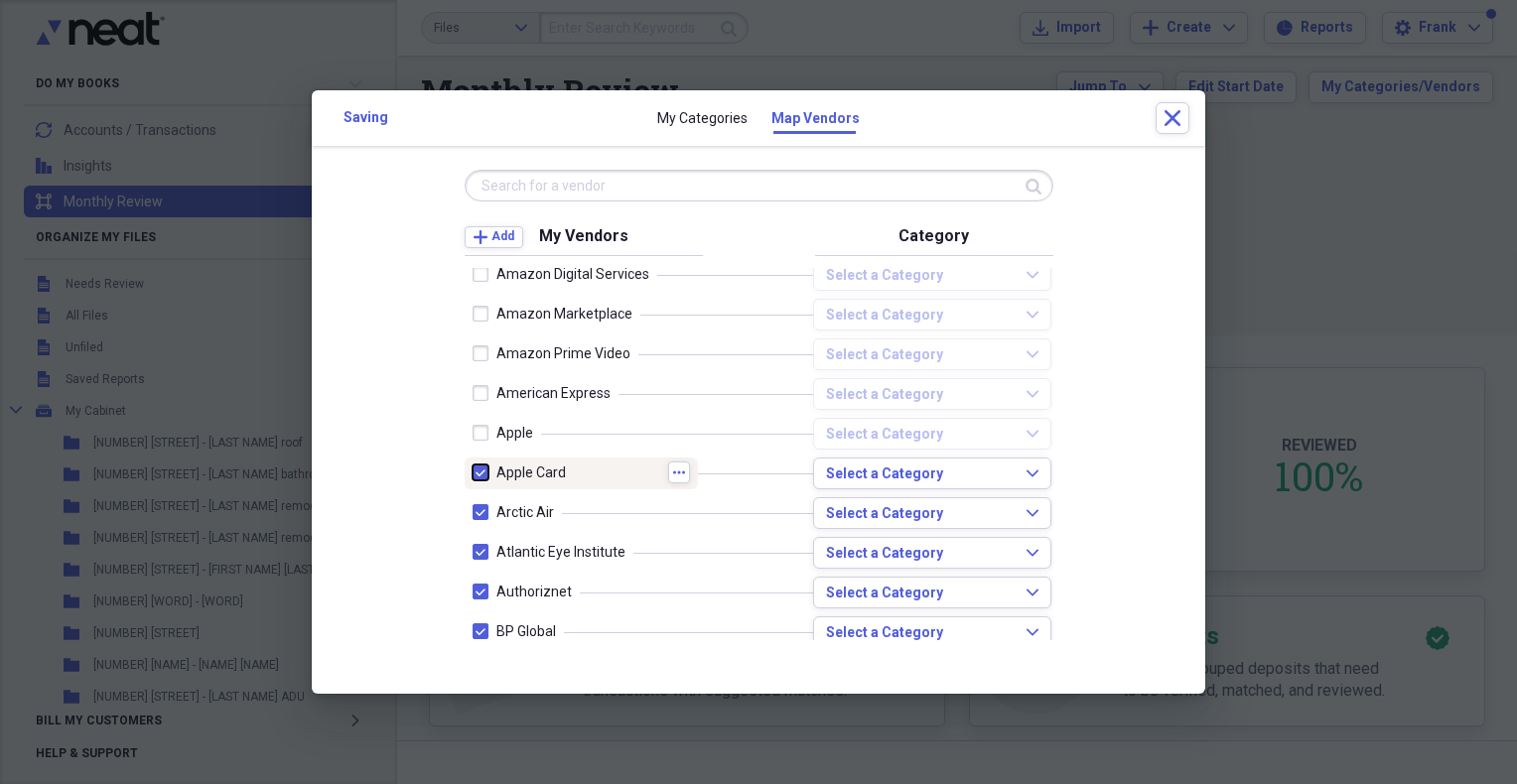 checkbox on "false" 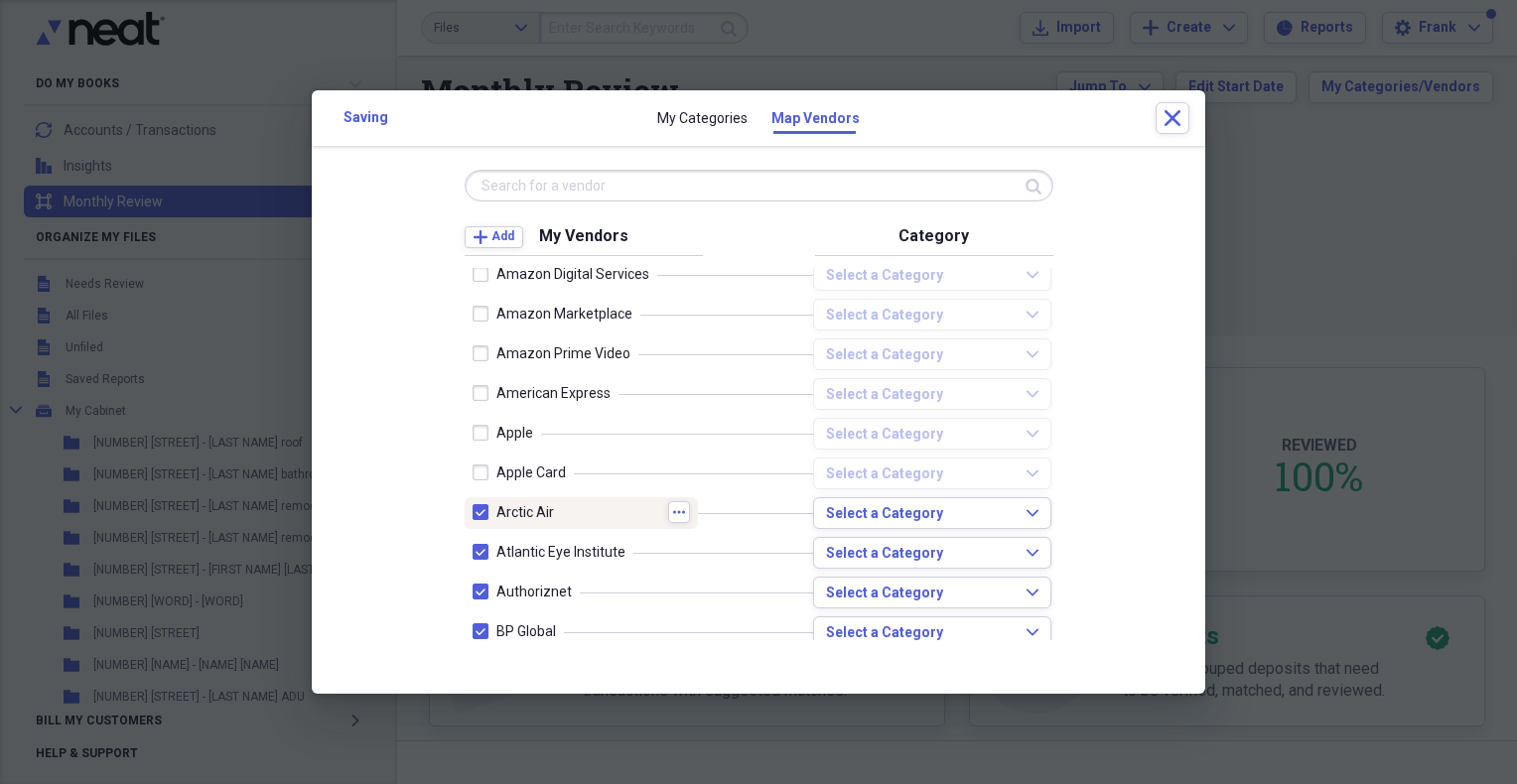 click at bounding box center [484, 512] 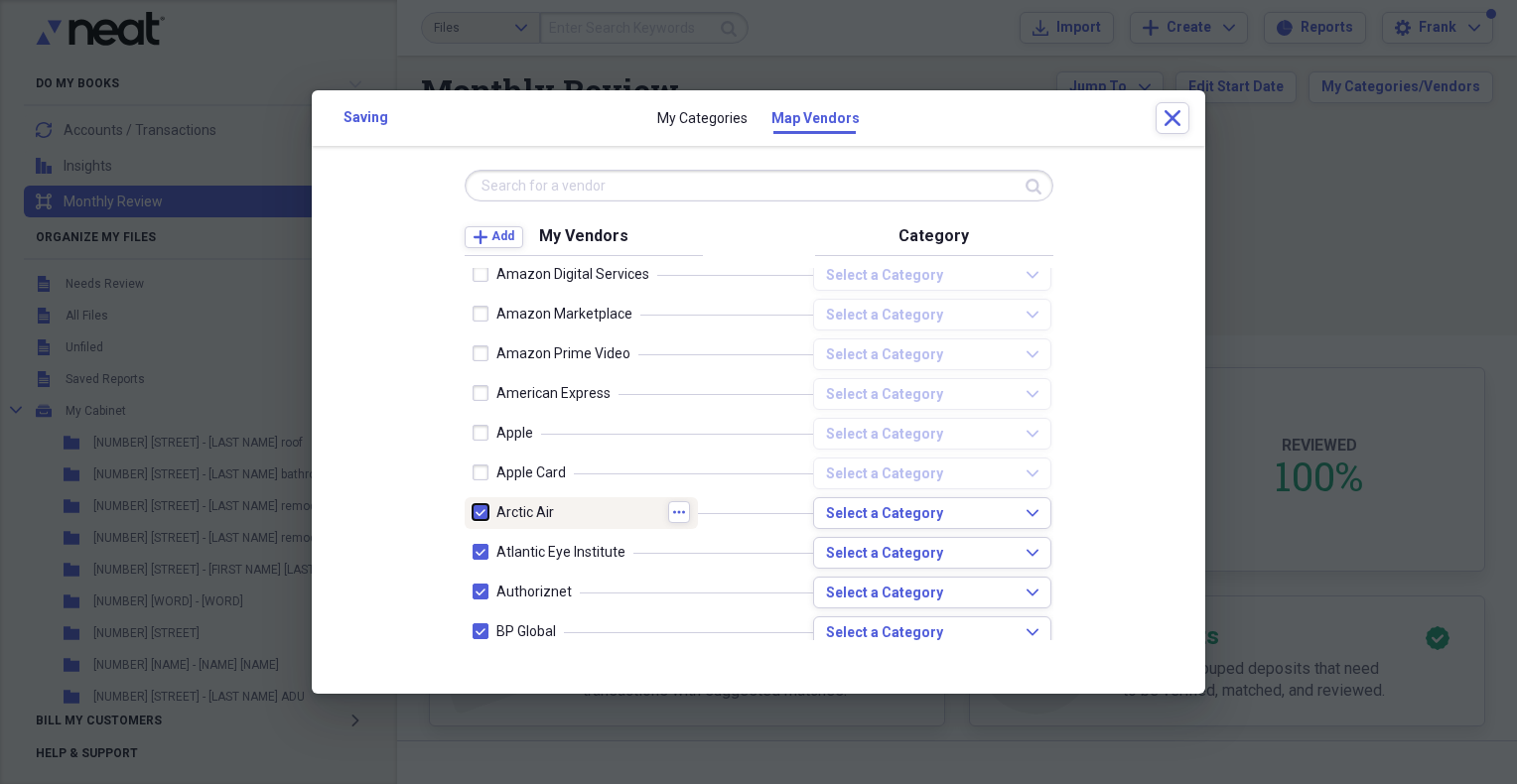 click at bounding box center (473, 512) 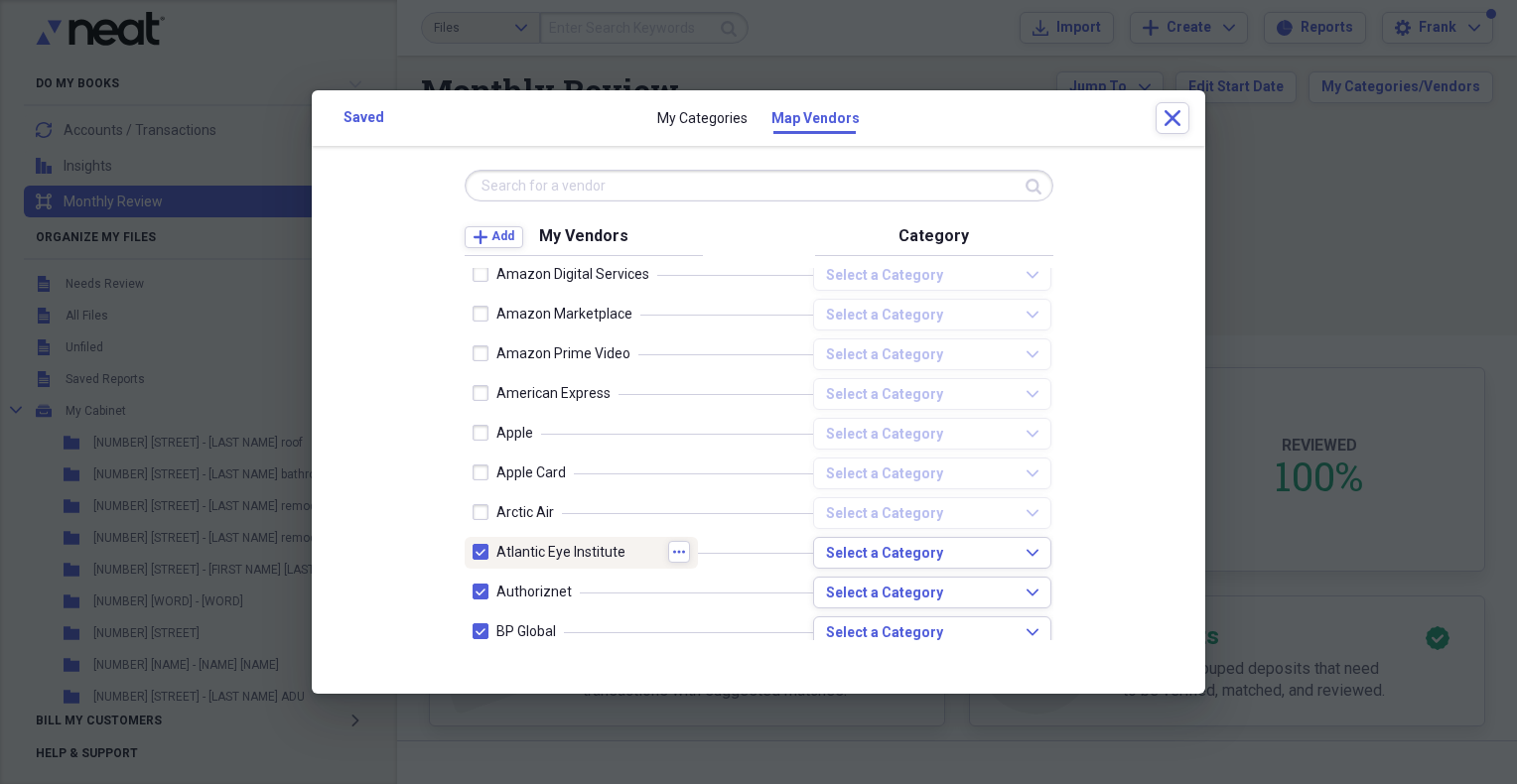 click at bounding box center (484, 552) 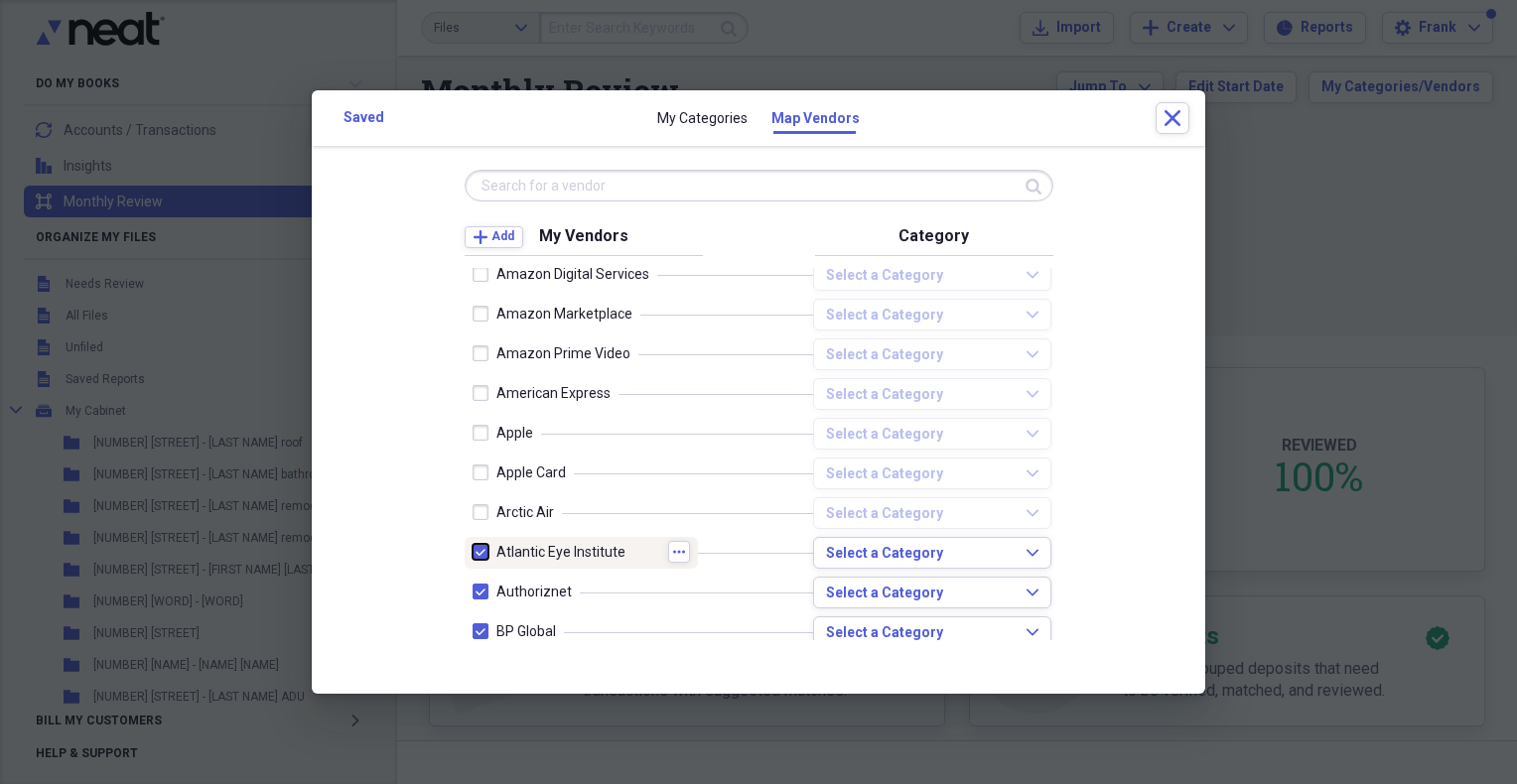 click at bounding box center (473, 552) 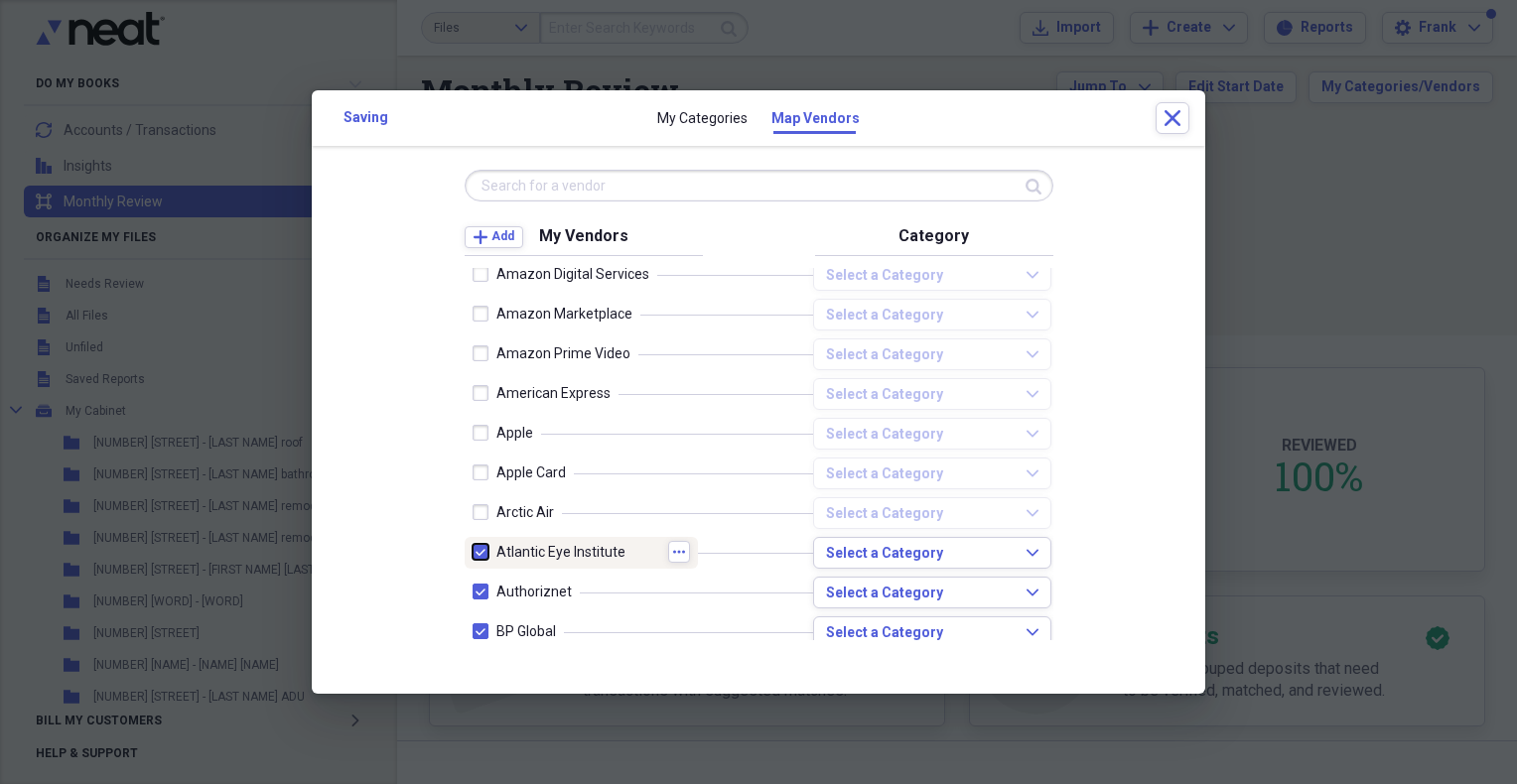 checkbox on "false" 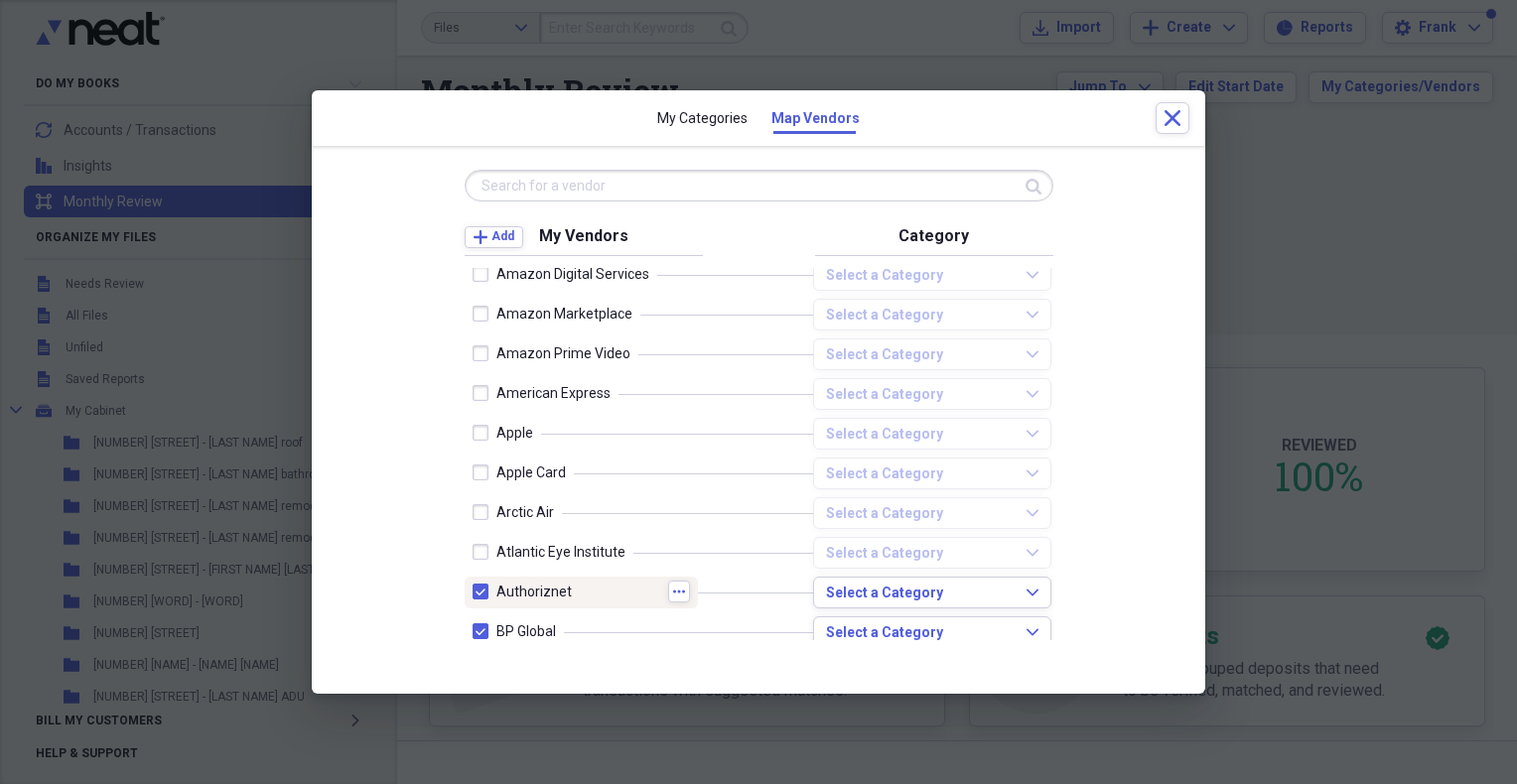 click at bounding box center (484, 591) 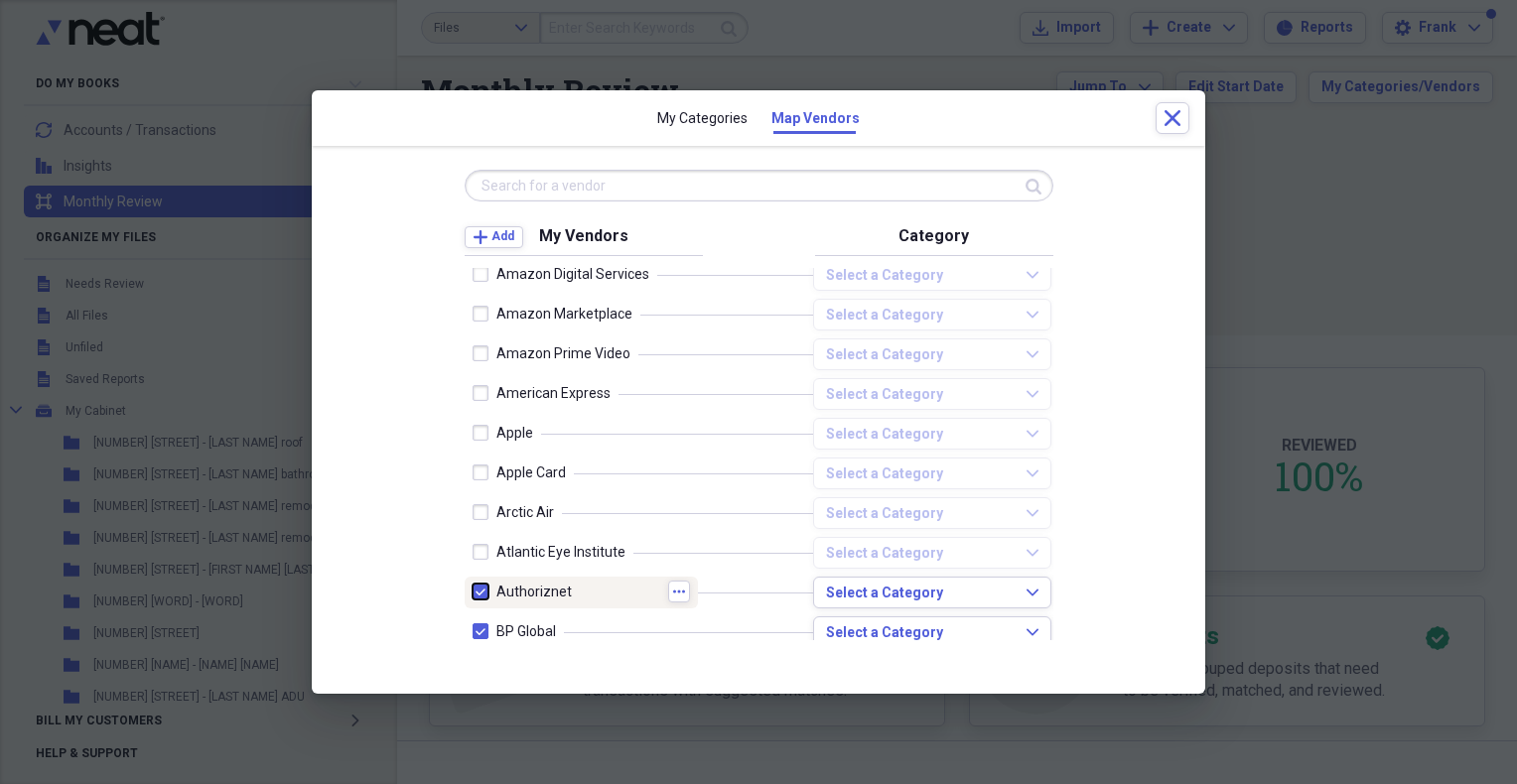 click at bounding box center [473, 591] 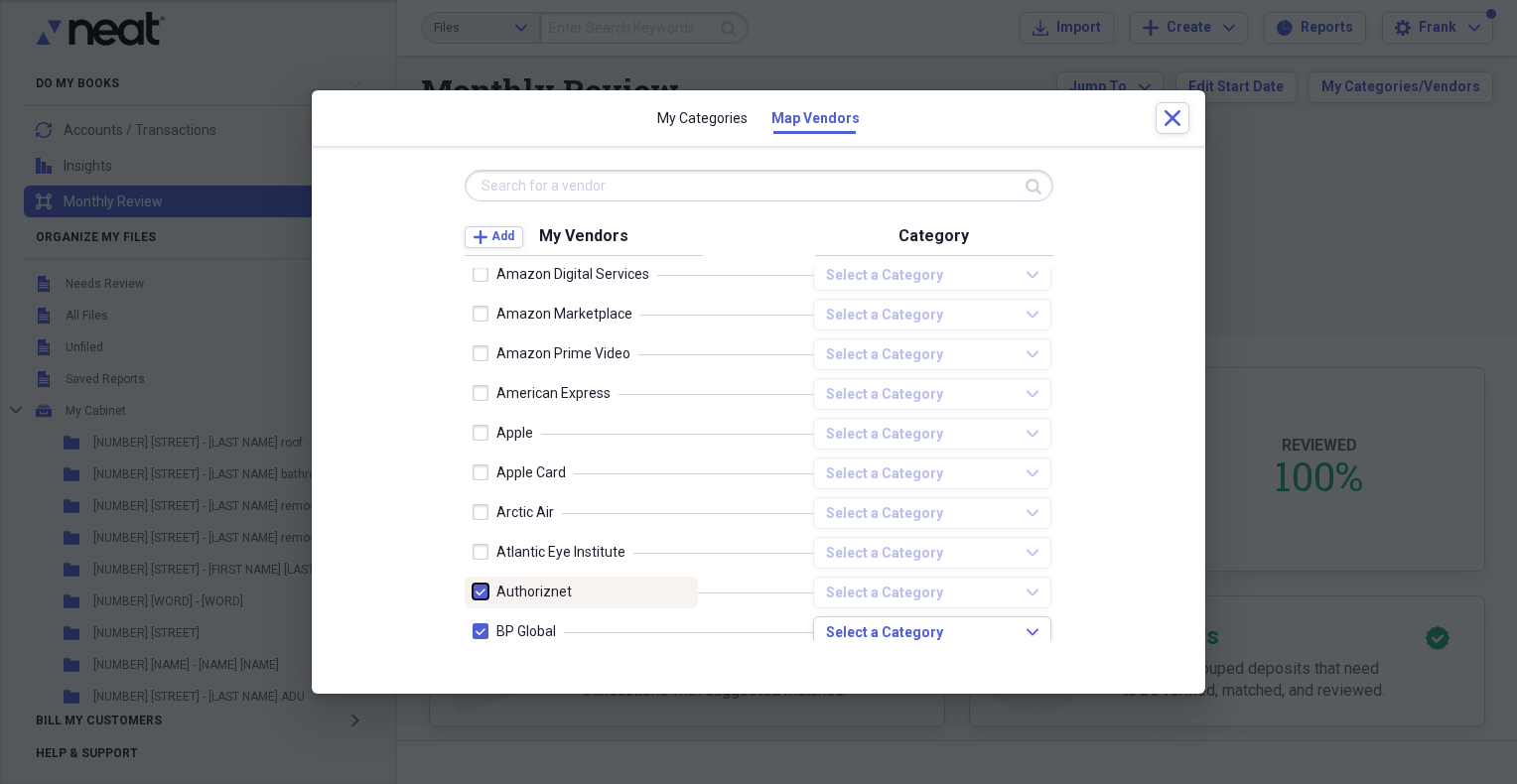 checkbox on "false" 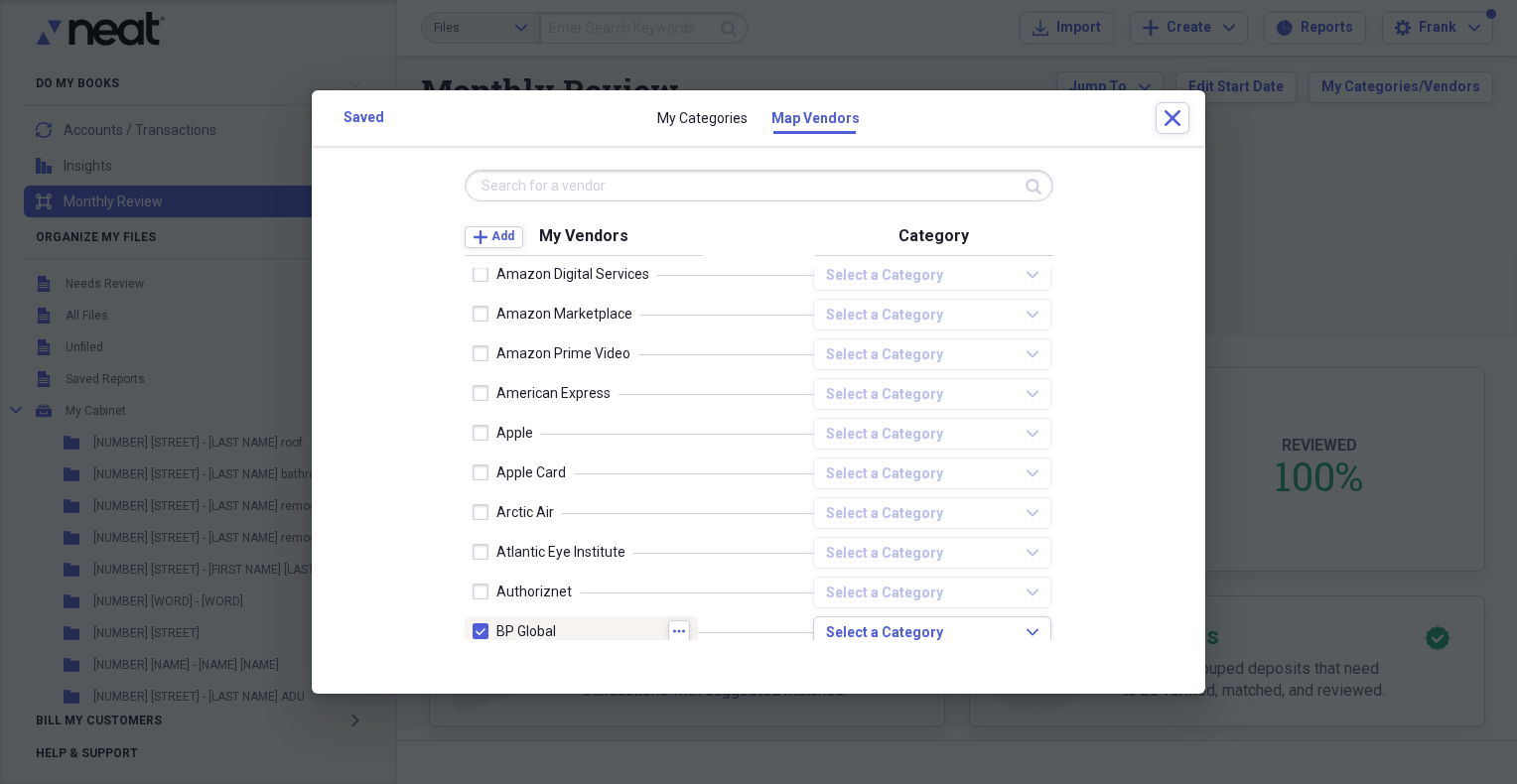 click at bounding box center [484, 631] 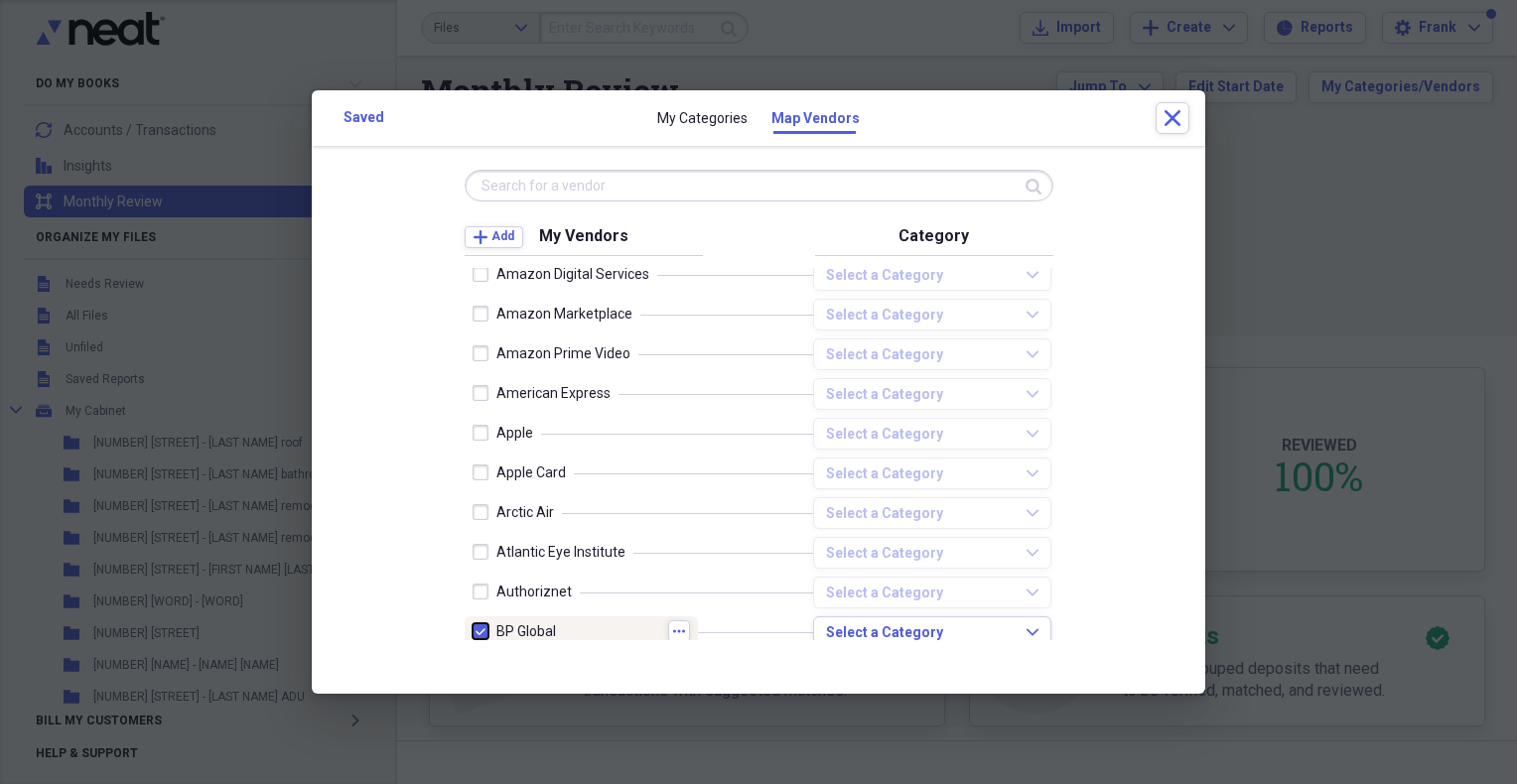 click at bounding box center [473, 631] 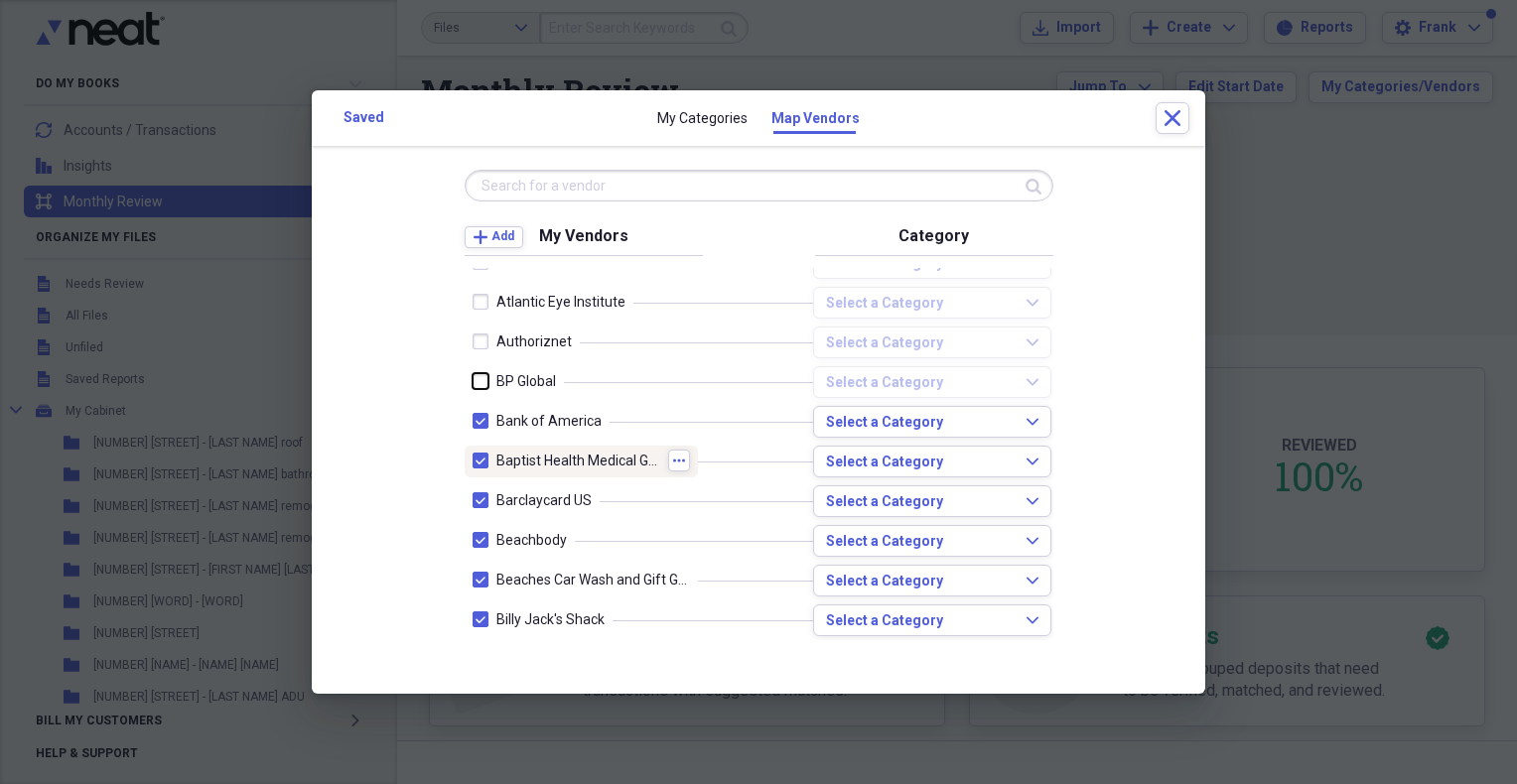 scroll, scrollTop: 661, scrollLeft: 0, axis: vertical 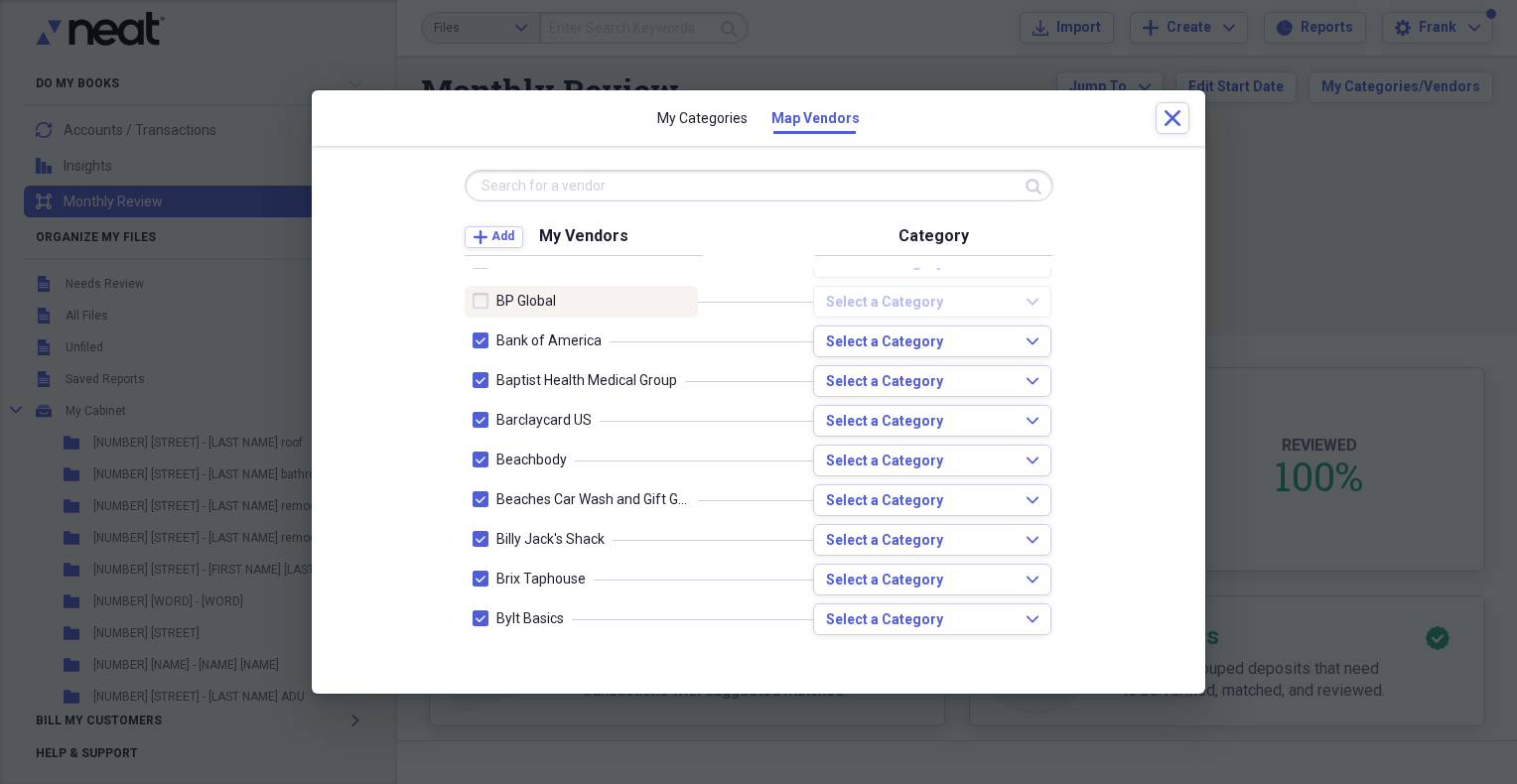 click at bounding box center [484, 301] 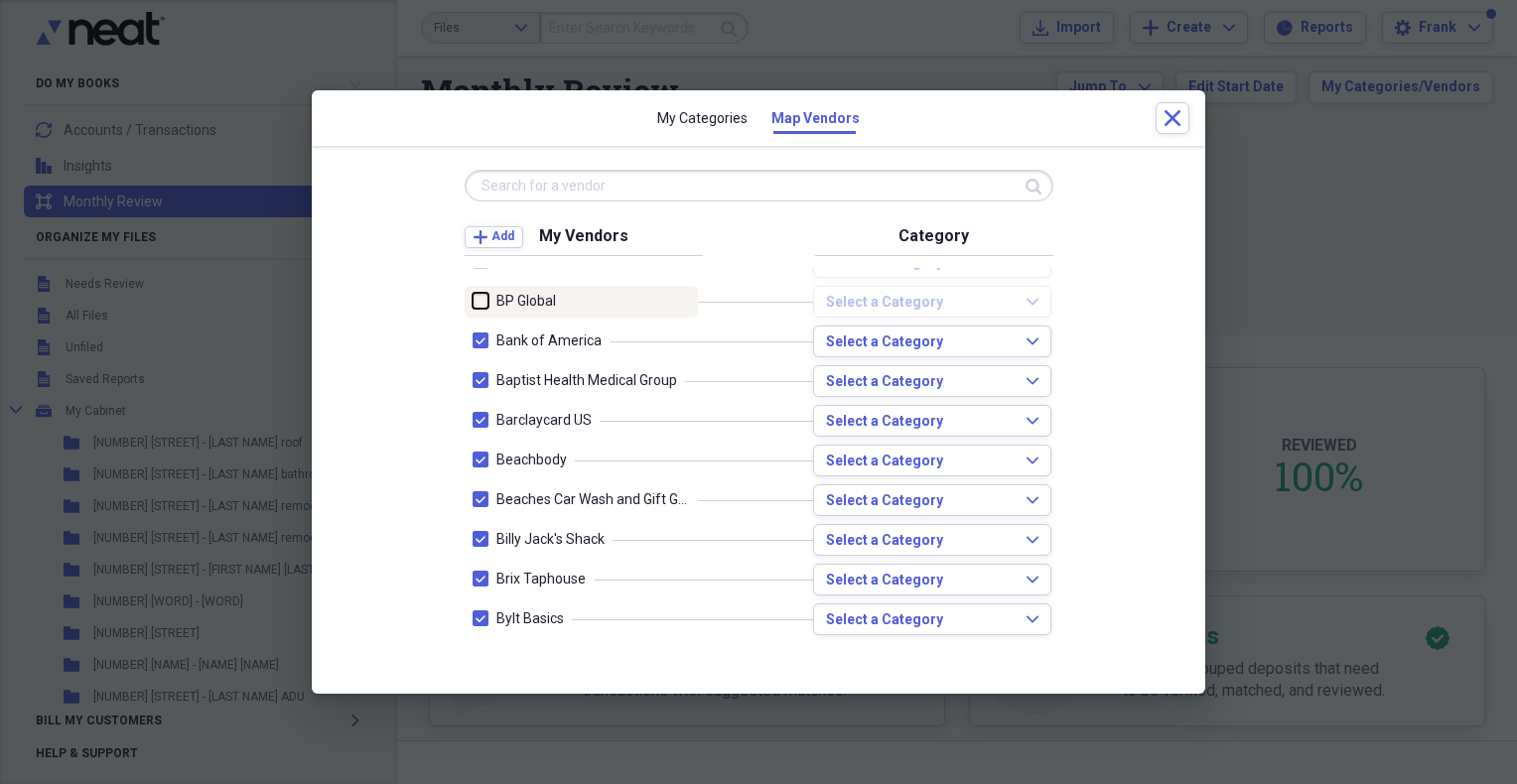 click at bounding box center [473, 301] 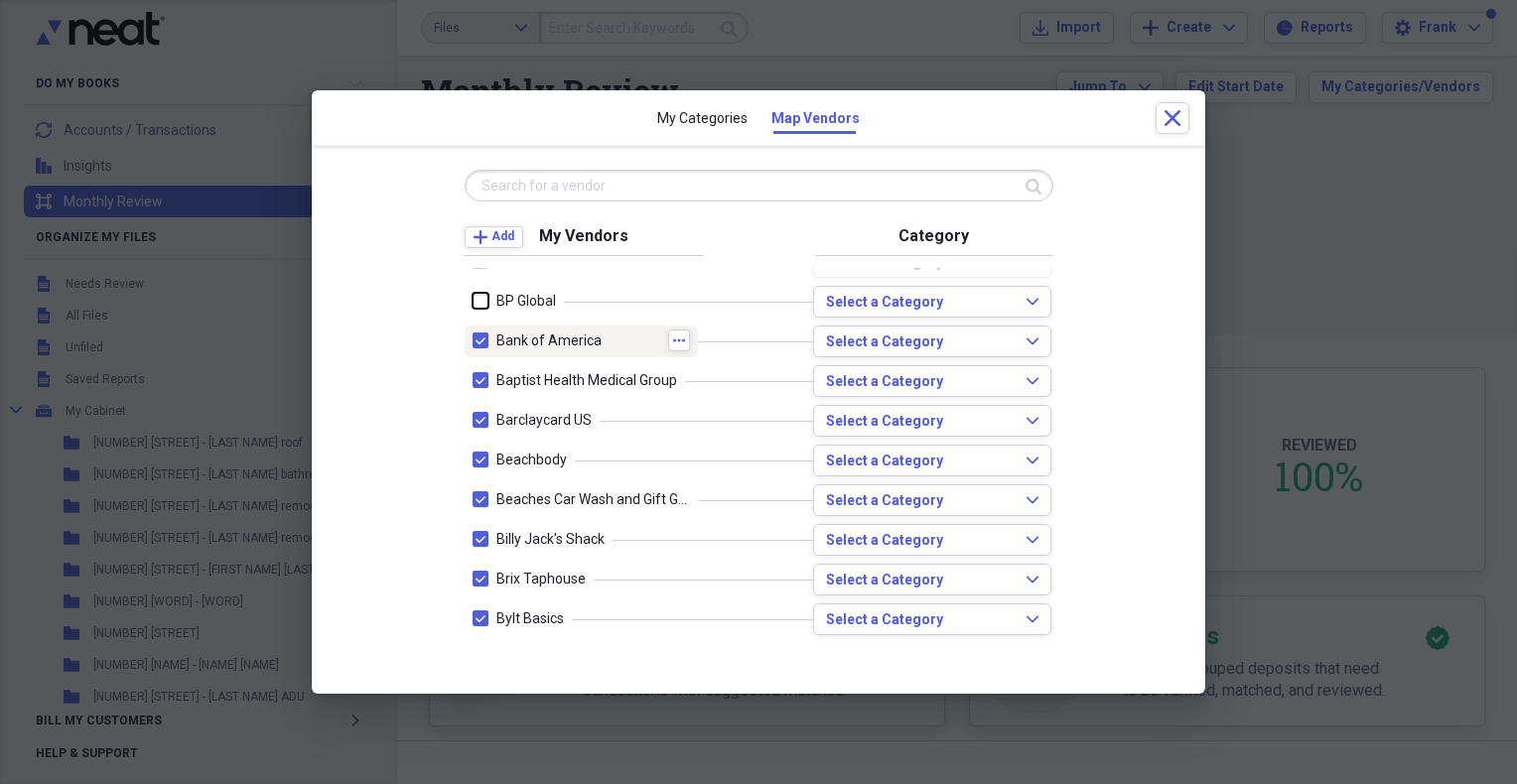 checkbox on "true" 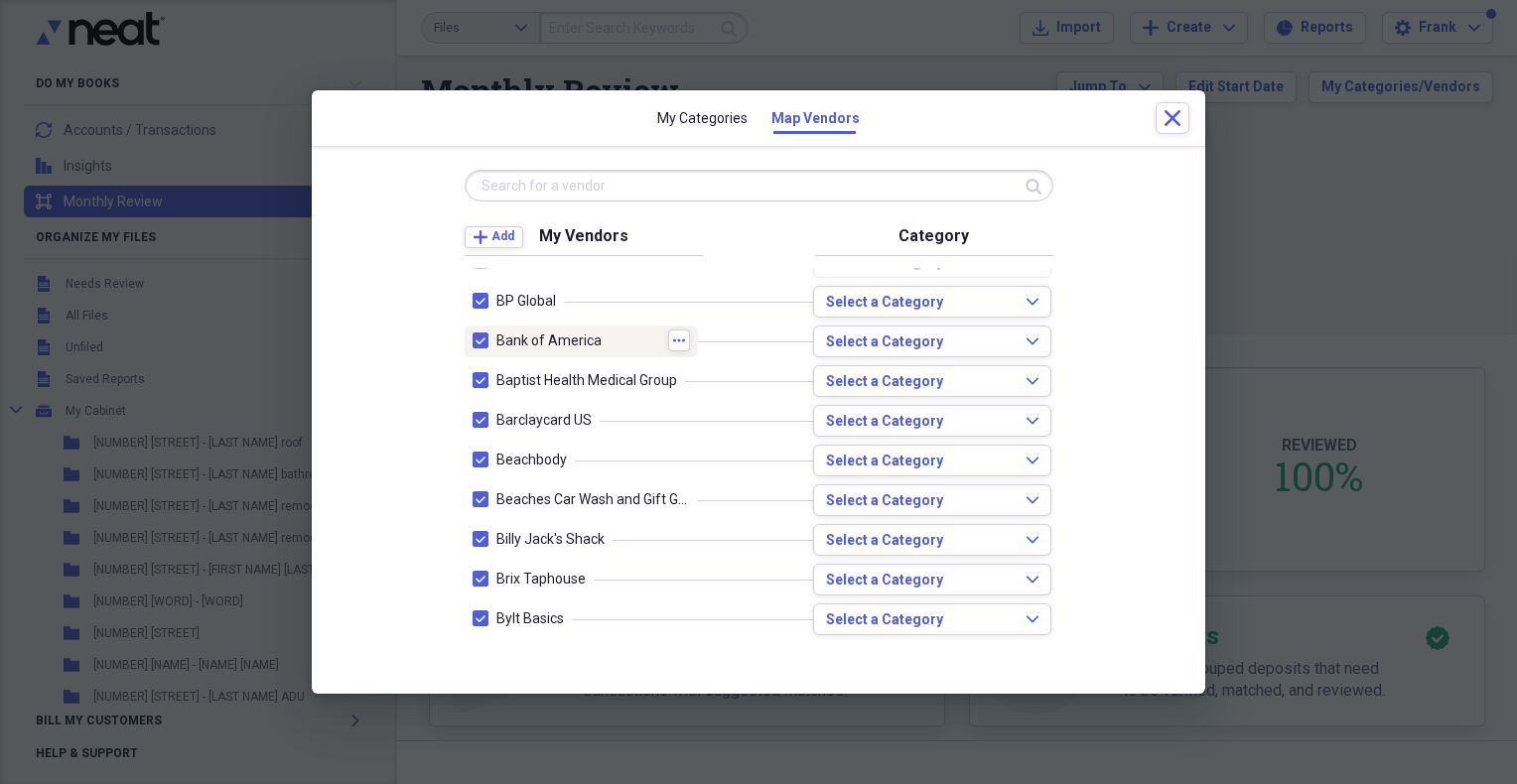 click at bounding box center [484, 340] 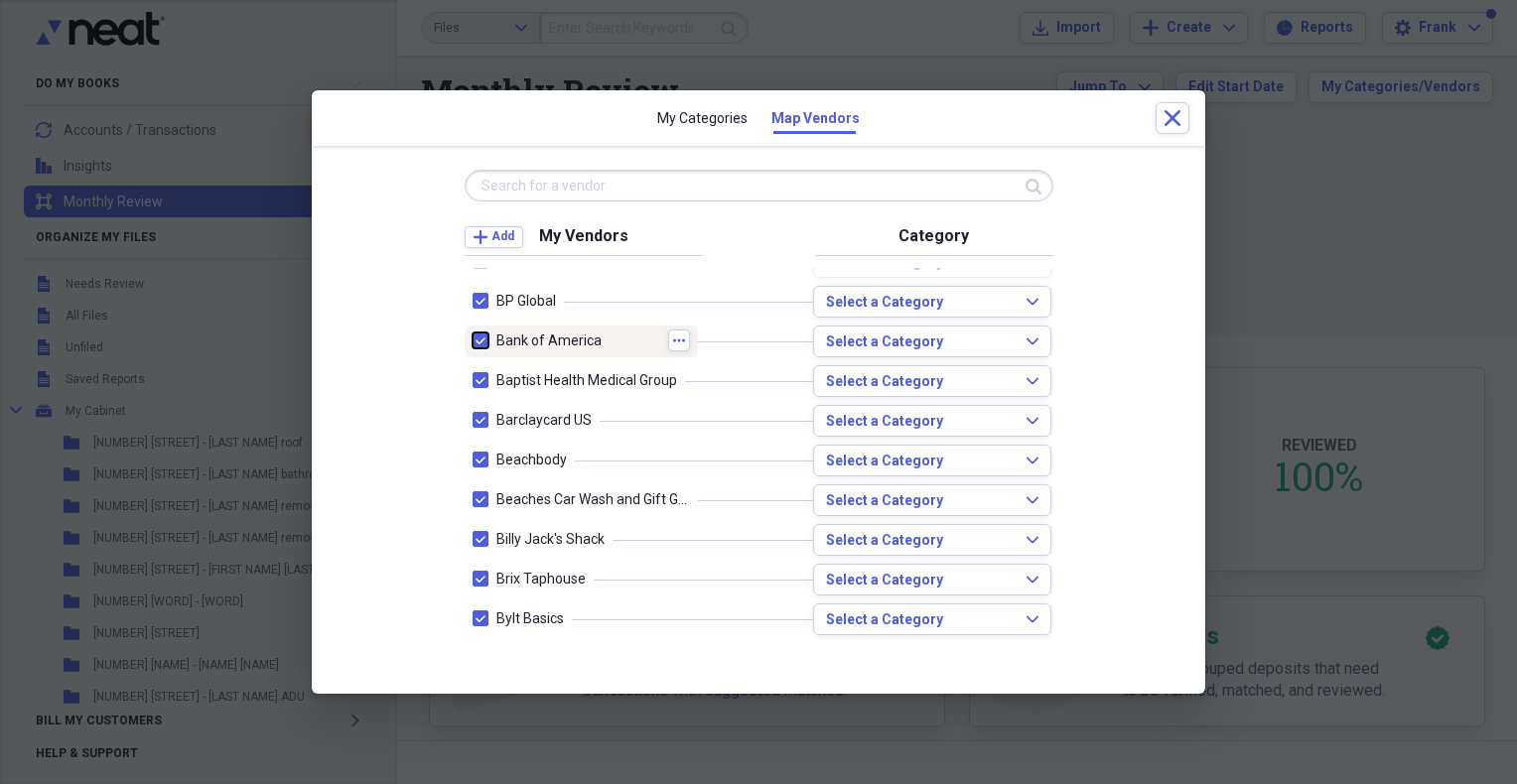 click at bounding box center (473, 340) 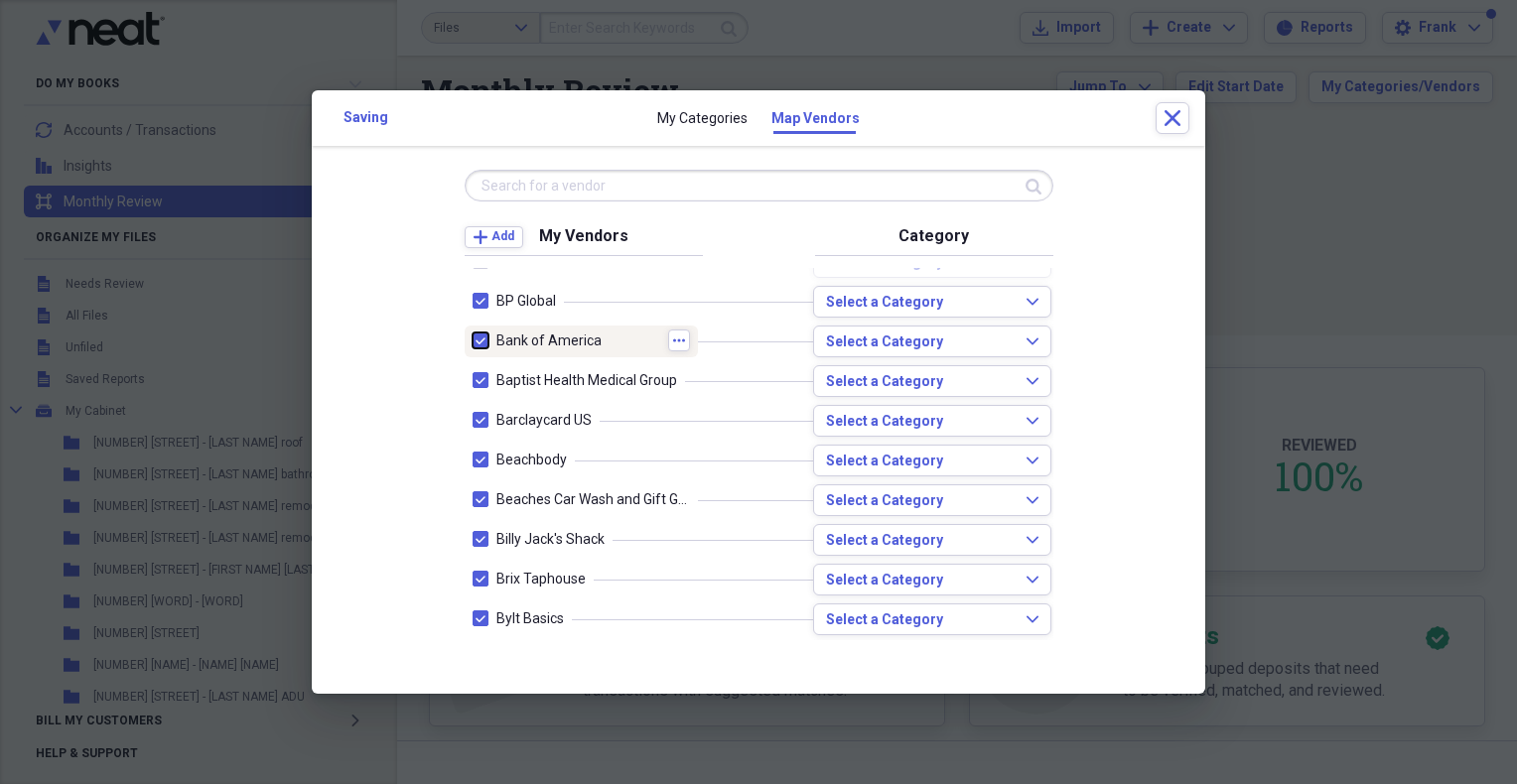 checkbox on "false" 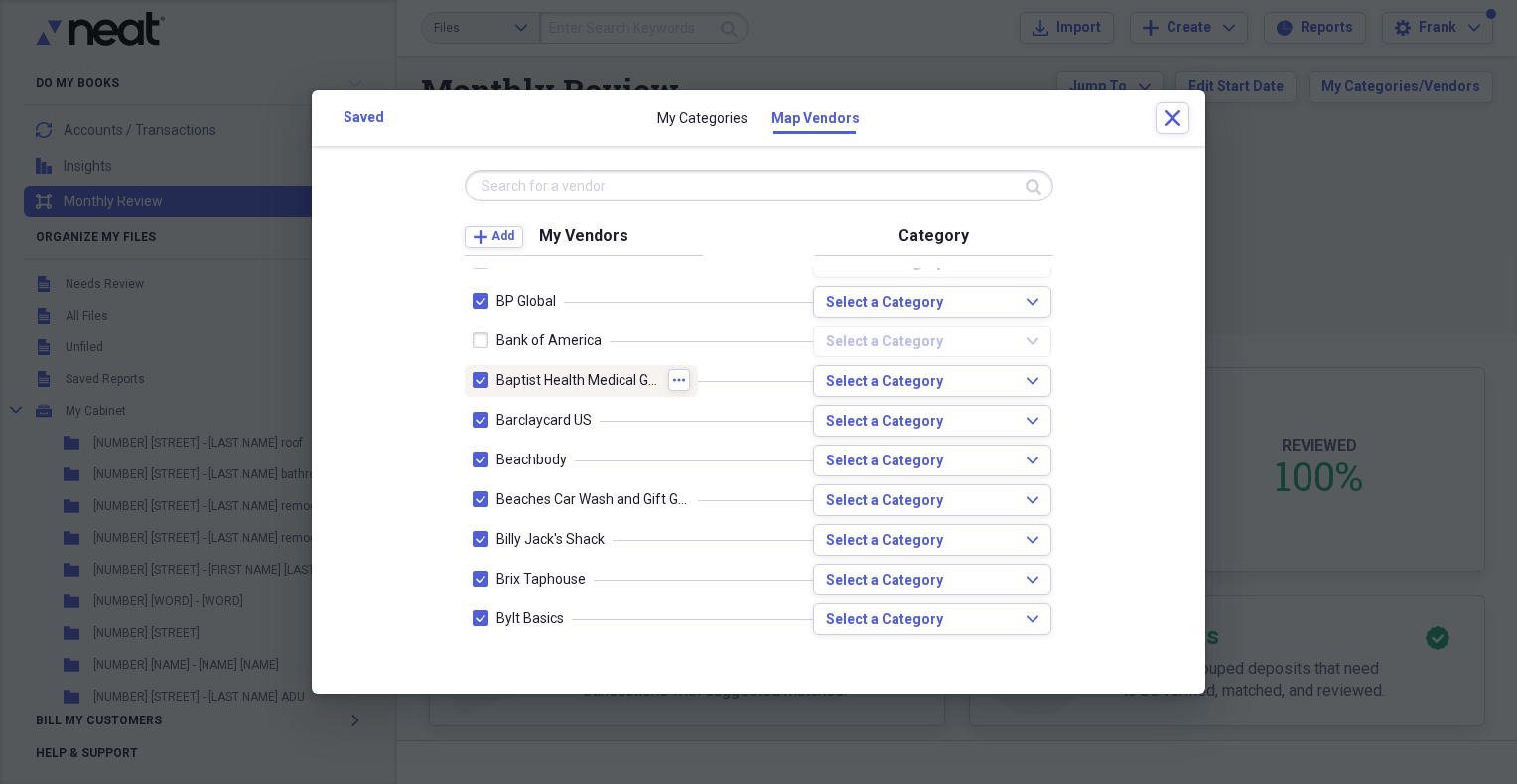 click at bounding box center [484, 380] 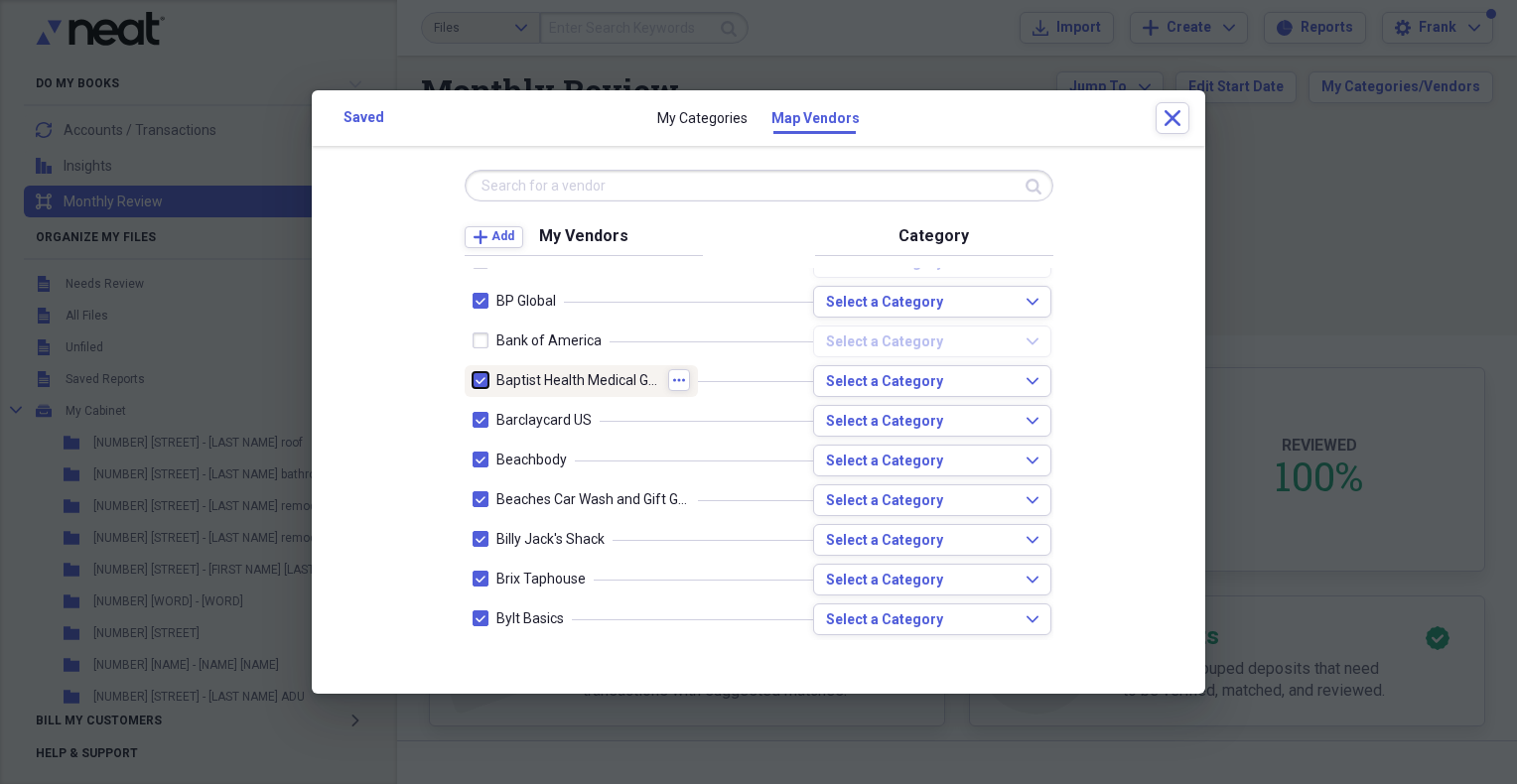 click at bounding box center [473, 380] 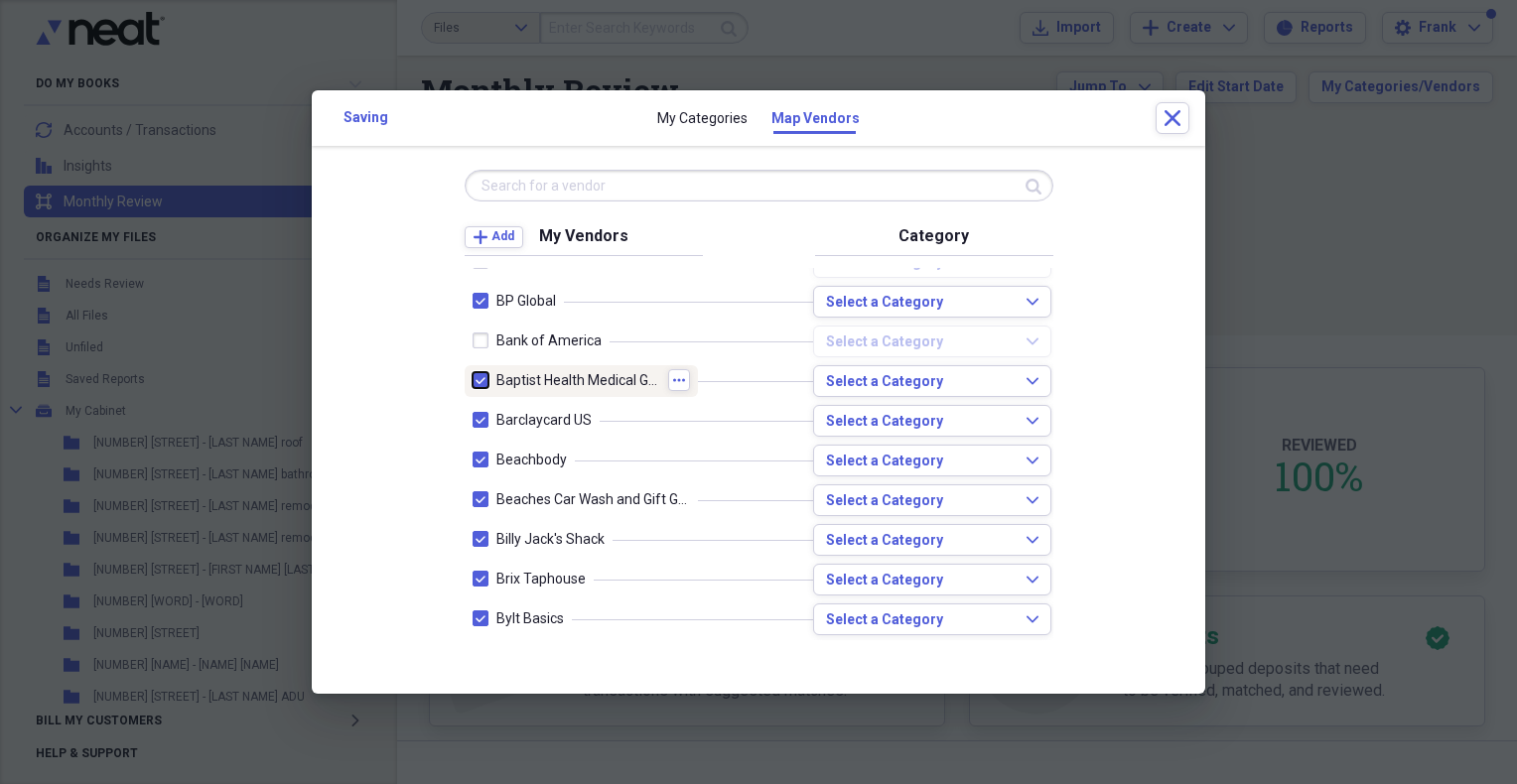 checkbox on "false" 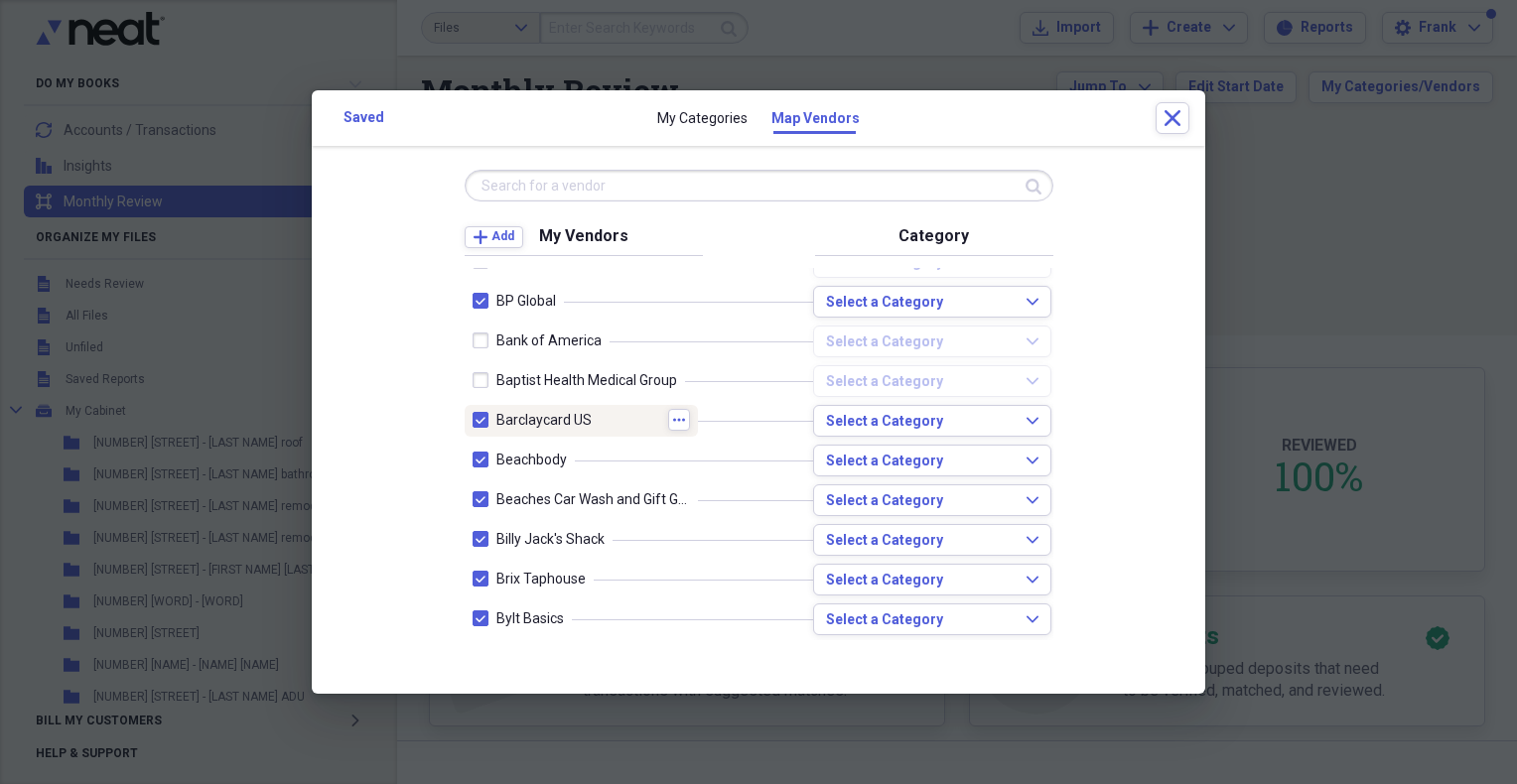 click at bounding box center (484, 420) 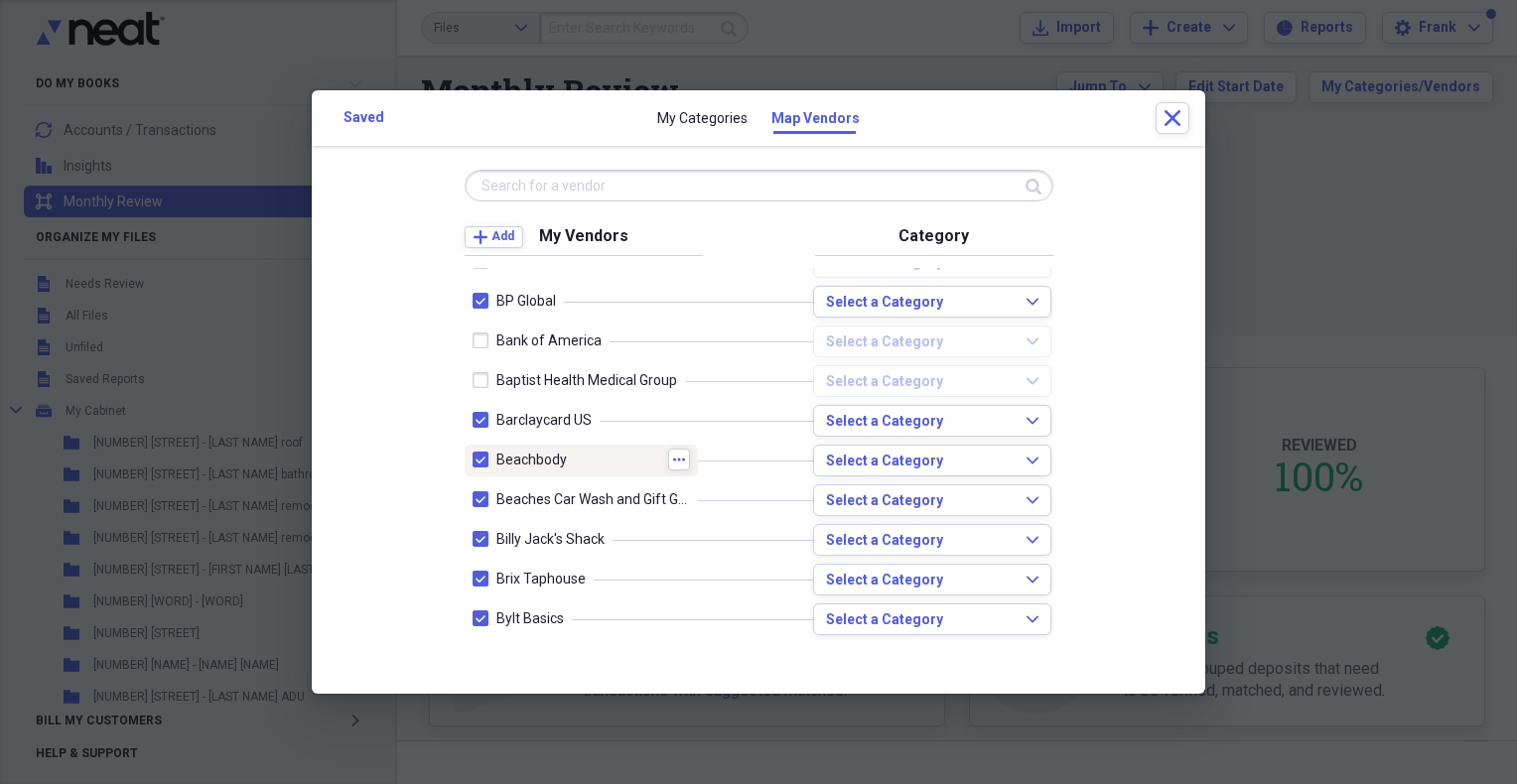 click at bounding box center [484, 459] 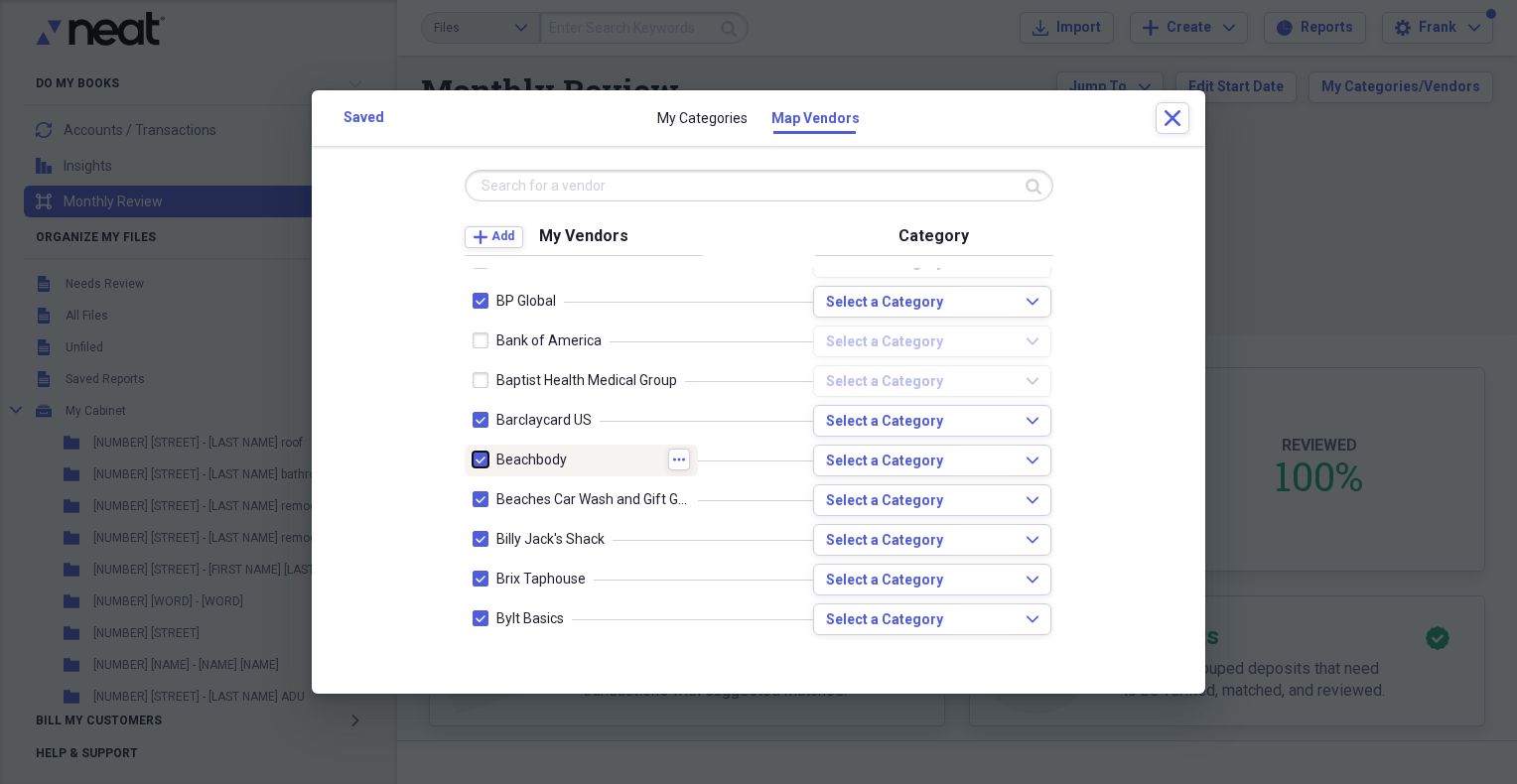 click at bounding box center (473, 459) 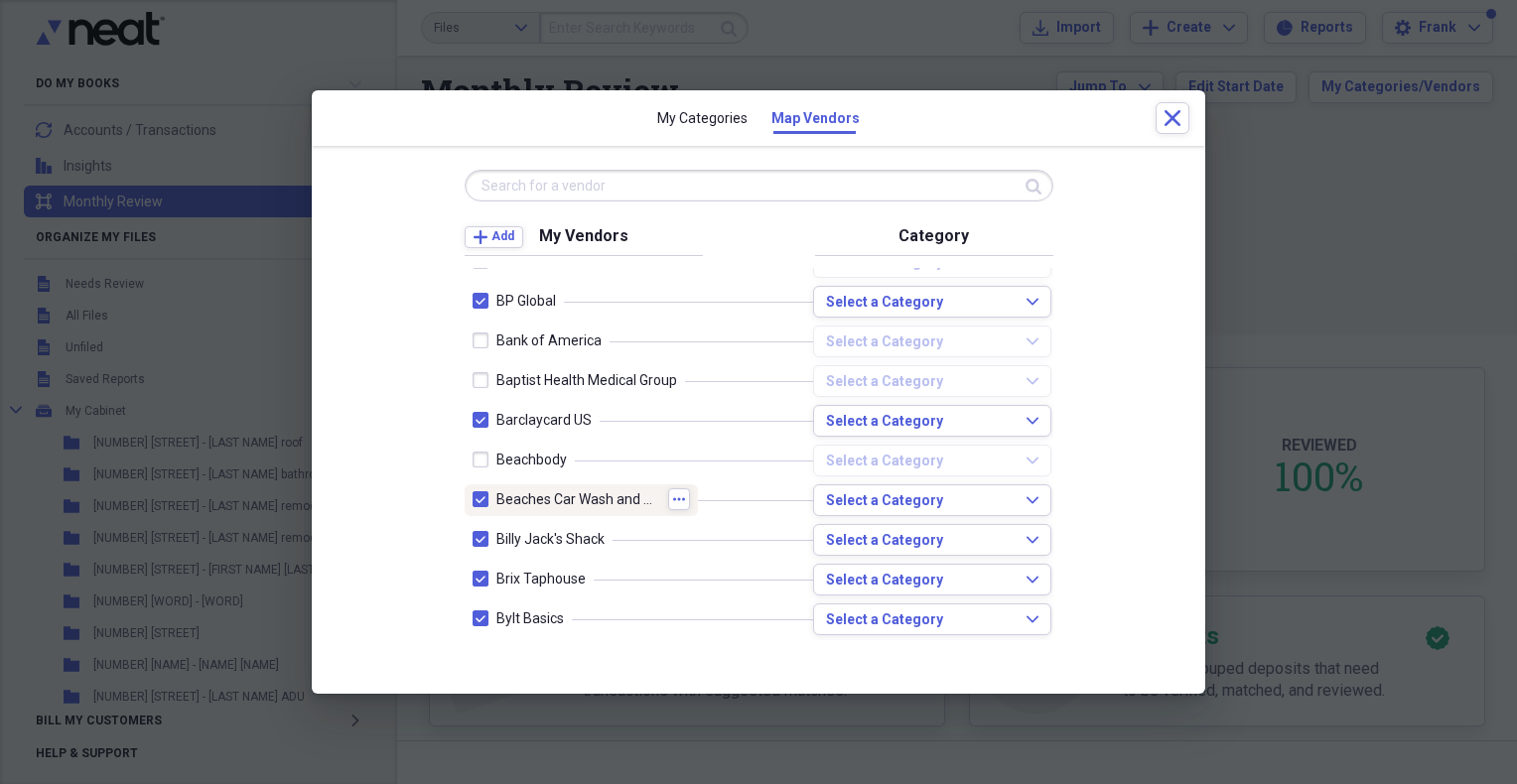 click at bounding box center [484, 499] 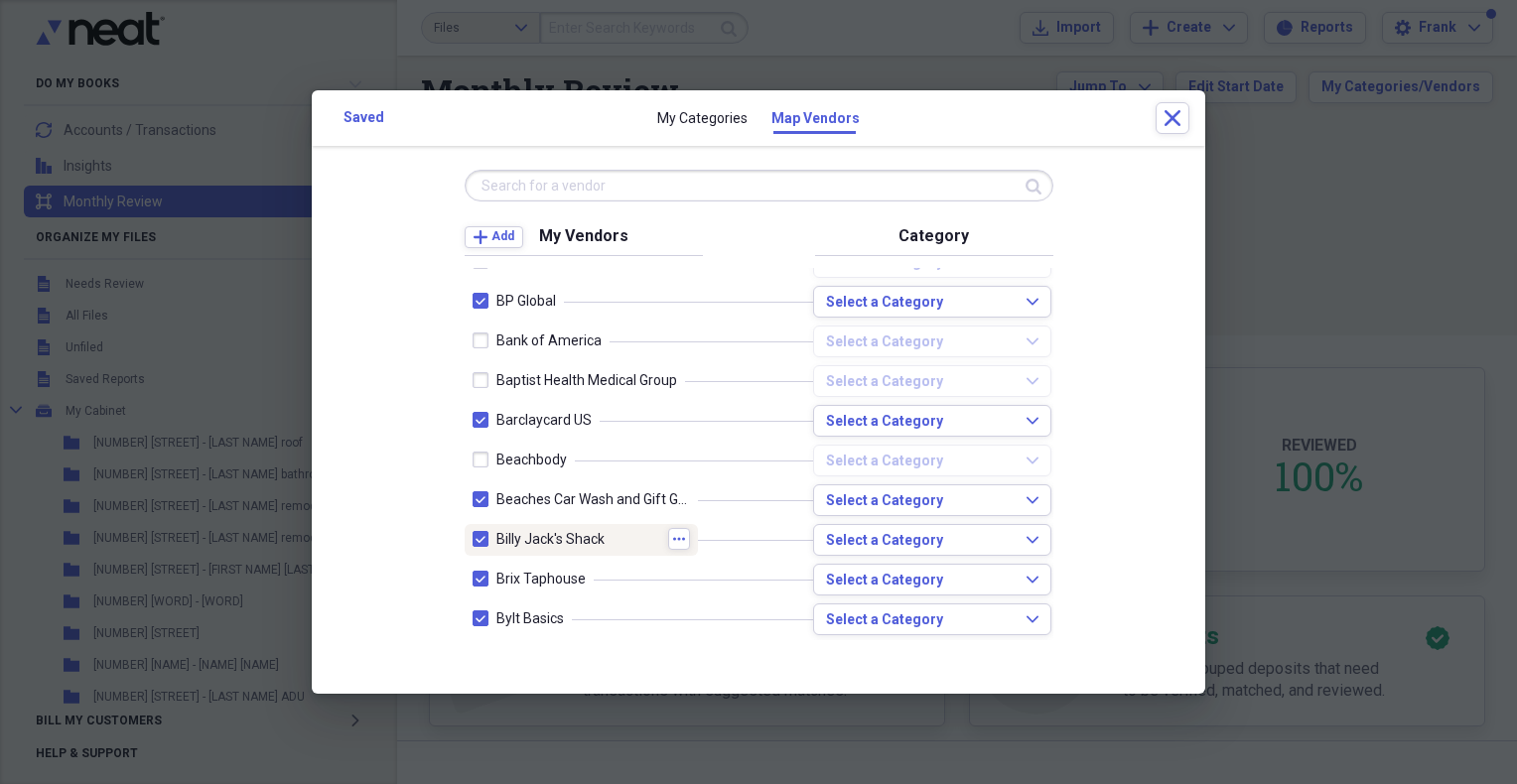 click at bounding box center (484, 539) 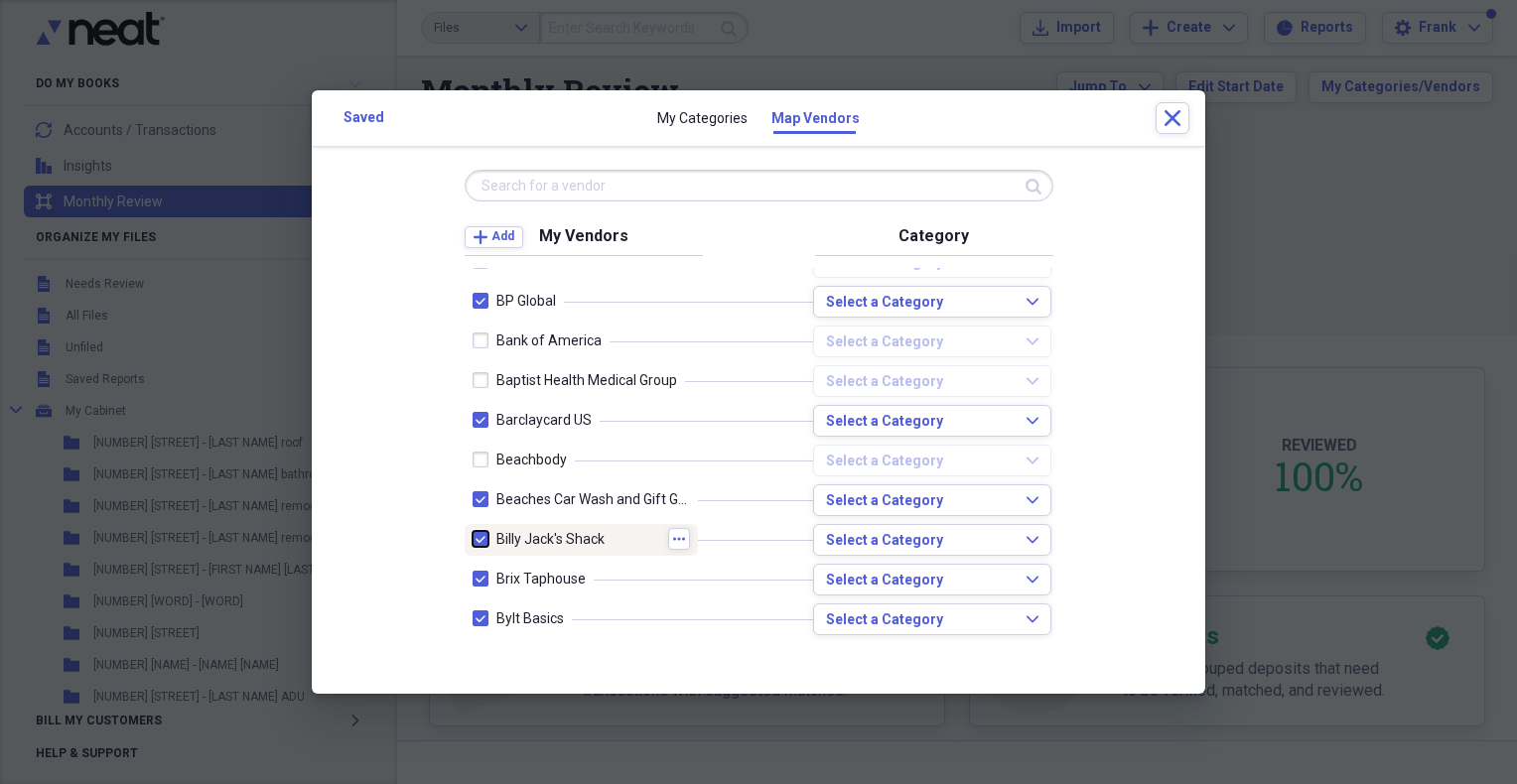 click at bounding box center (473, 539) 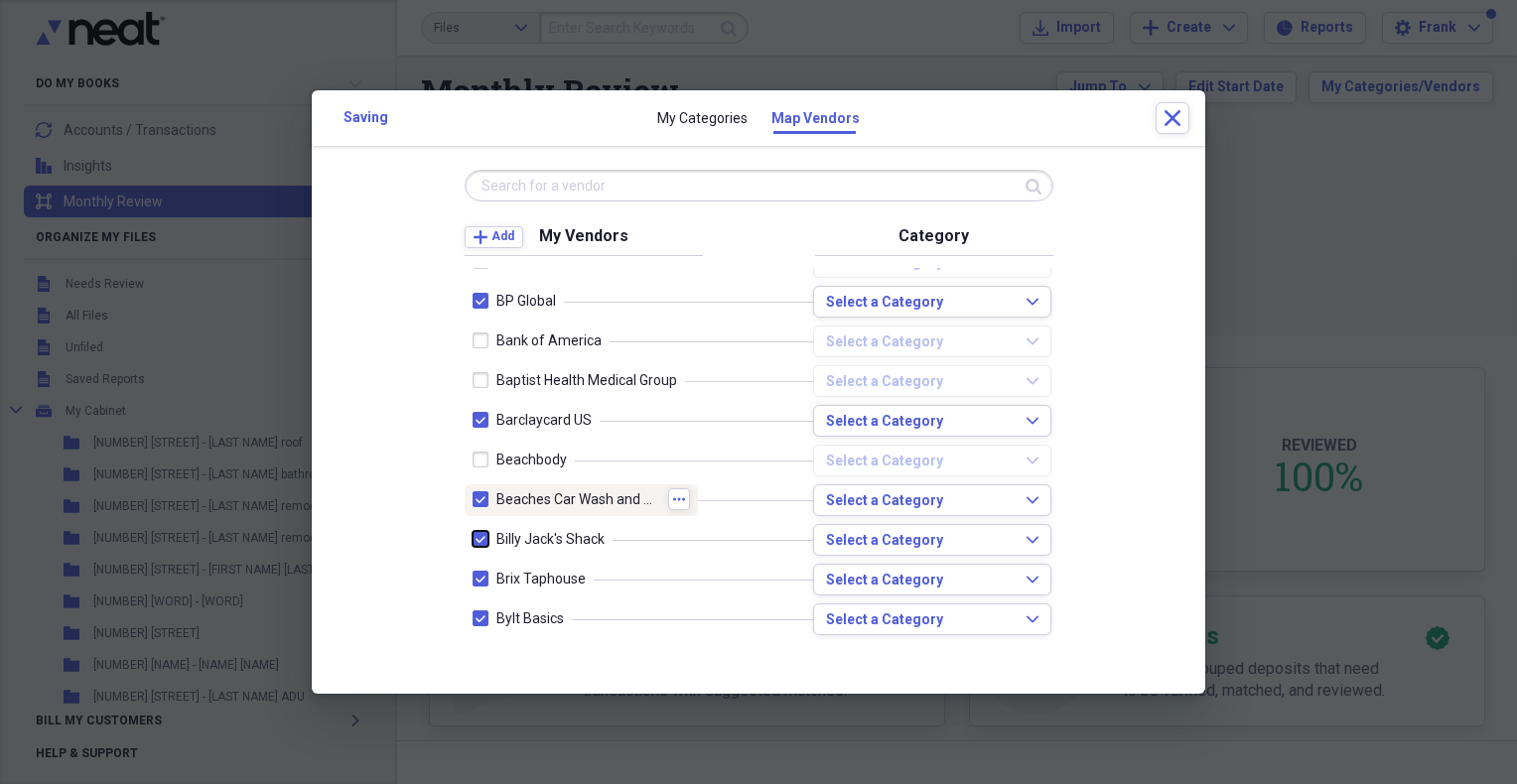 checkbox on "false" 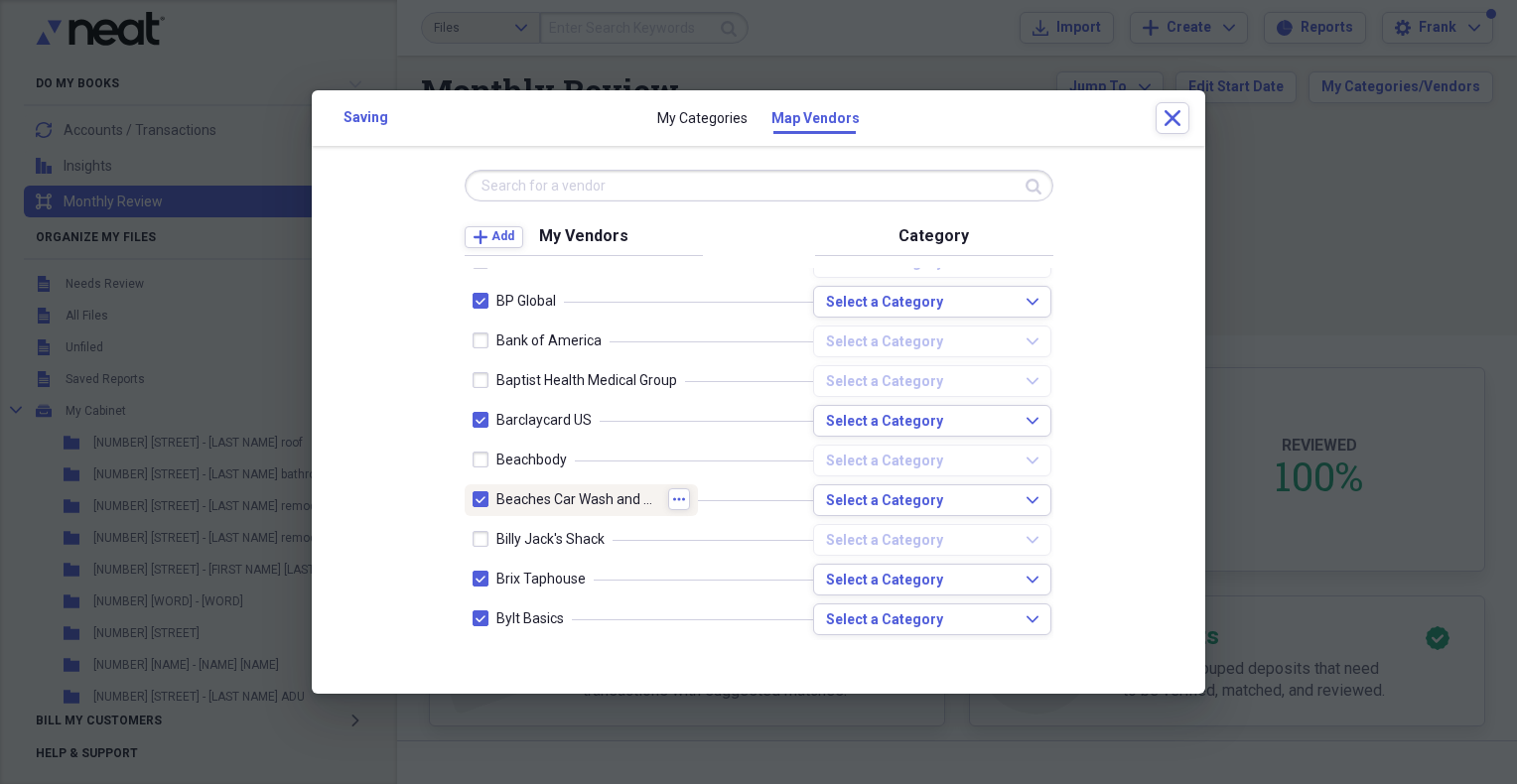 click at bounding box center [484, 499] 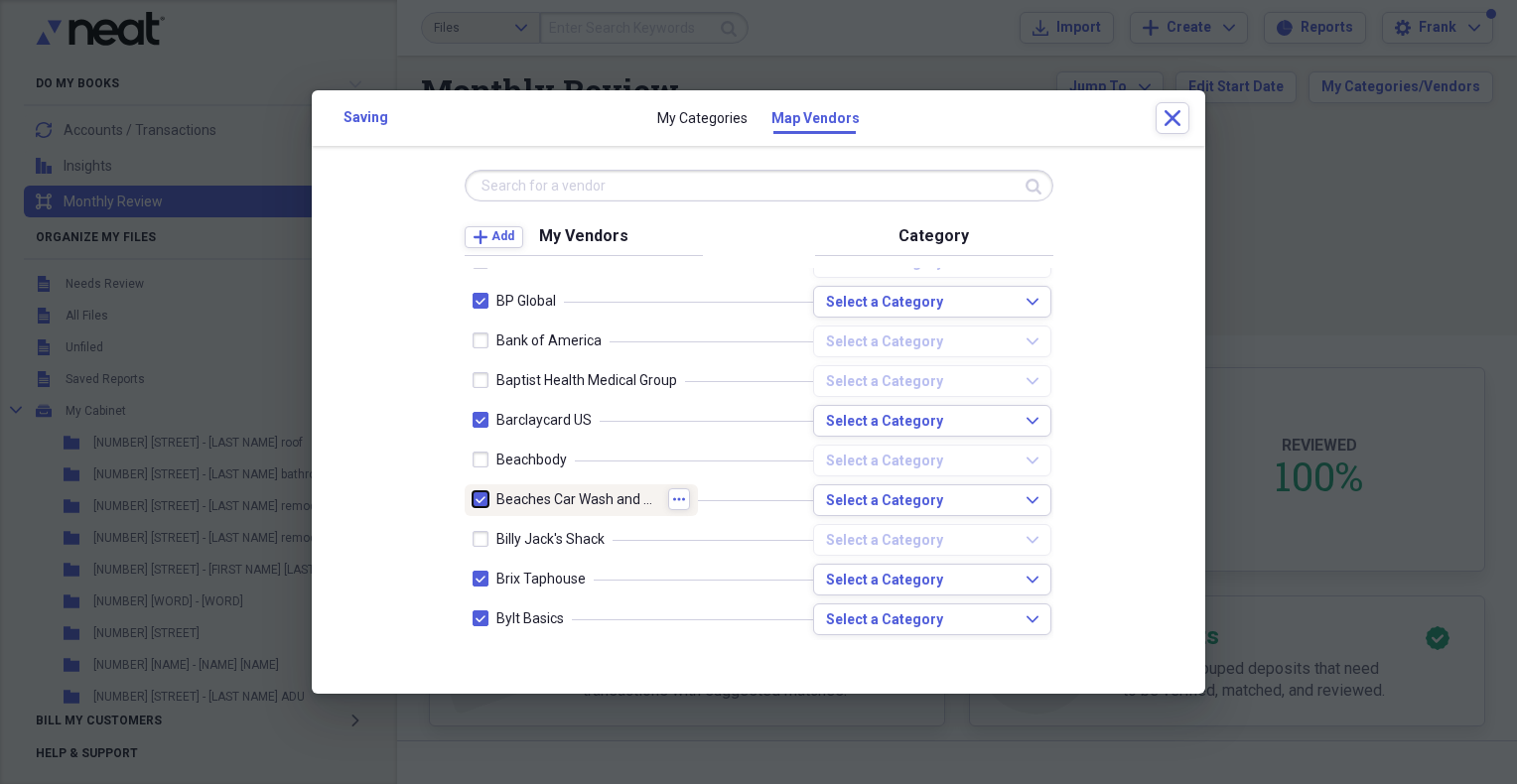 click at bounding box center (473, 499) 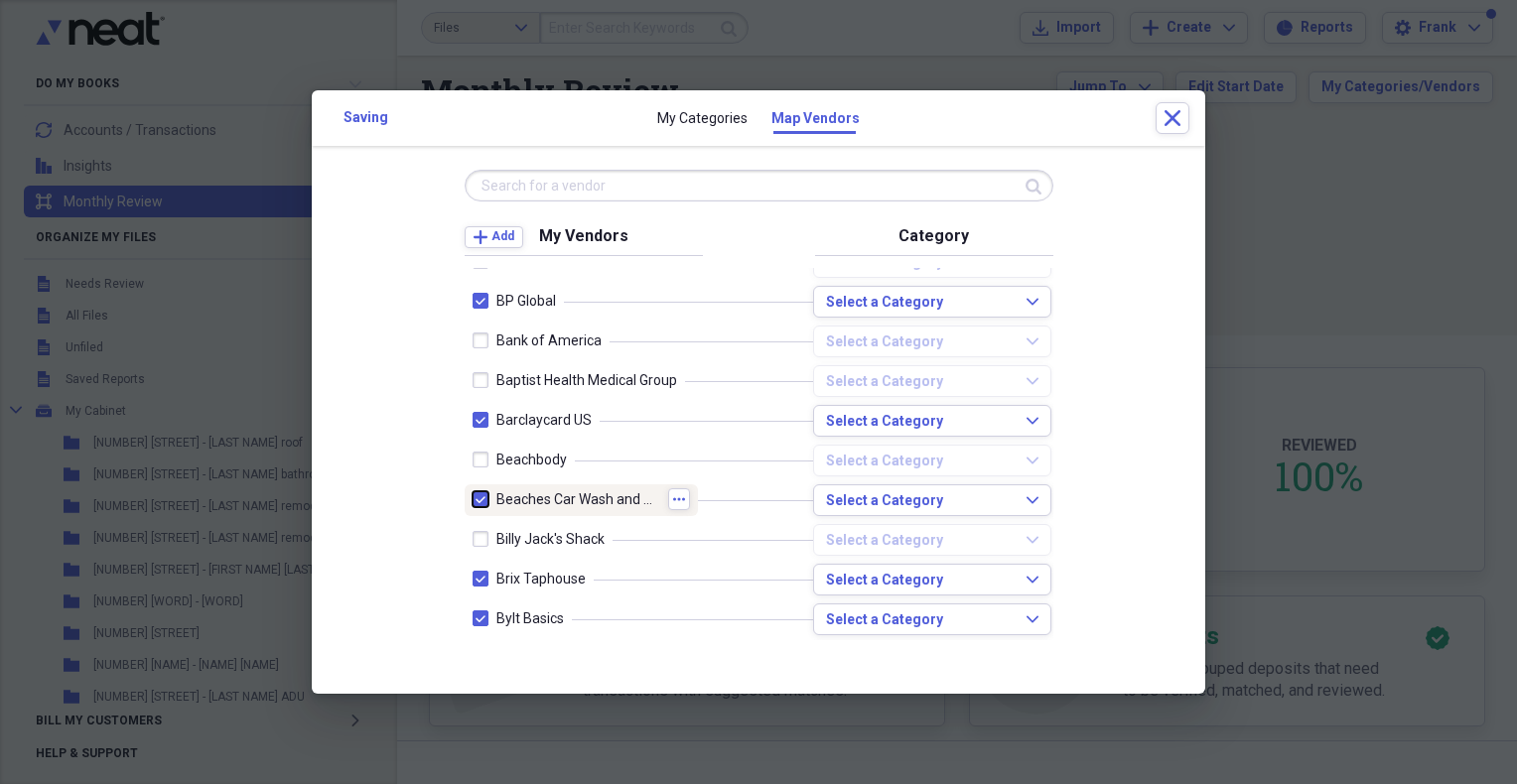 checkbox on "false" 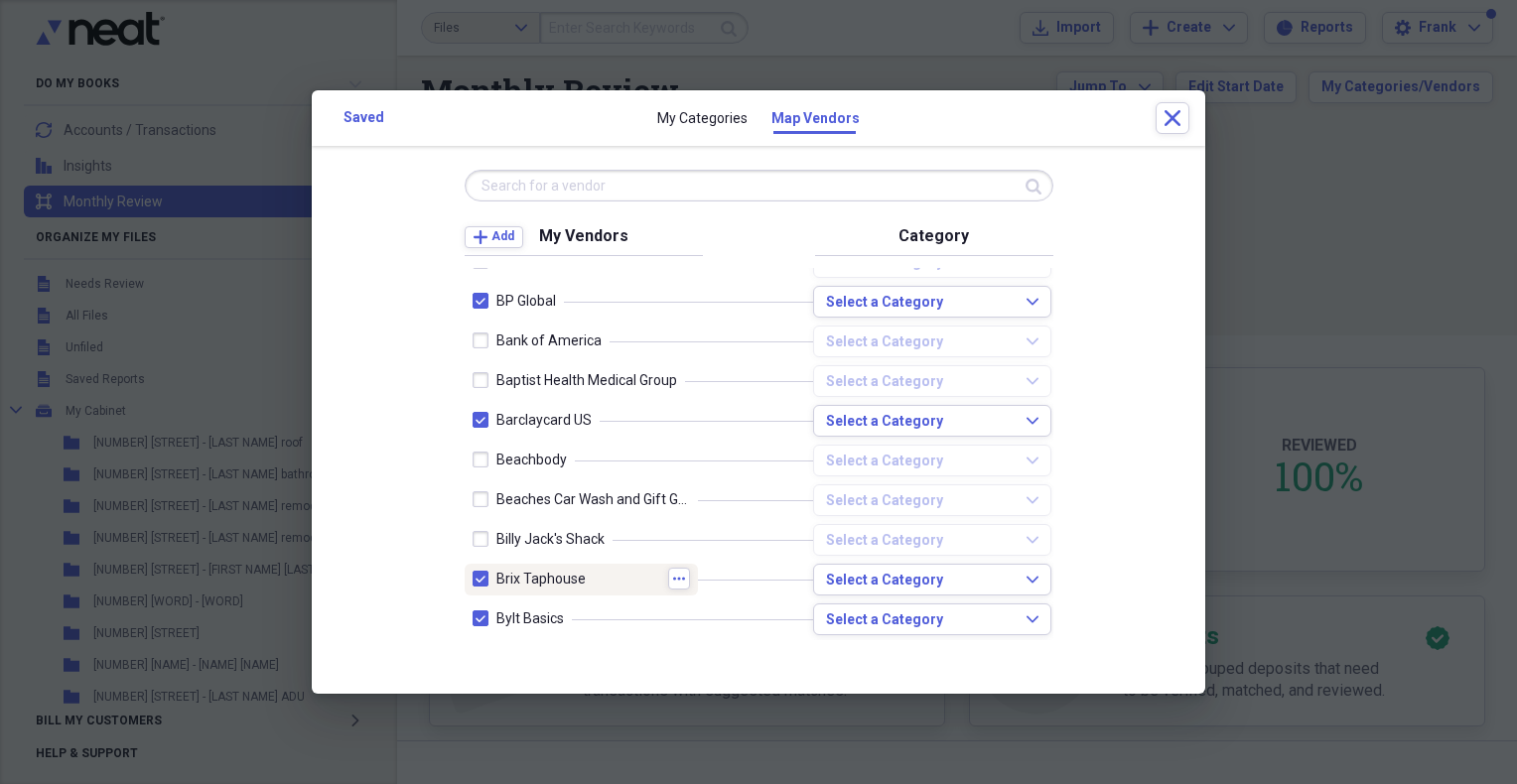 click at bounding box center [484, 579] 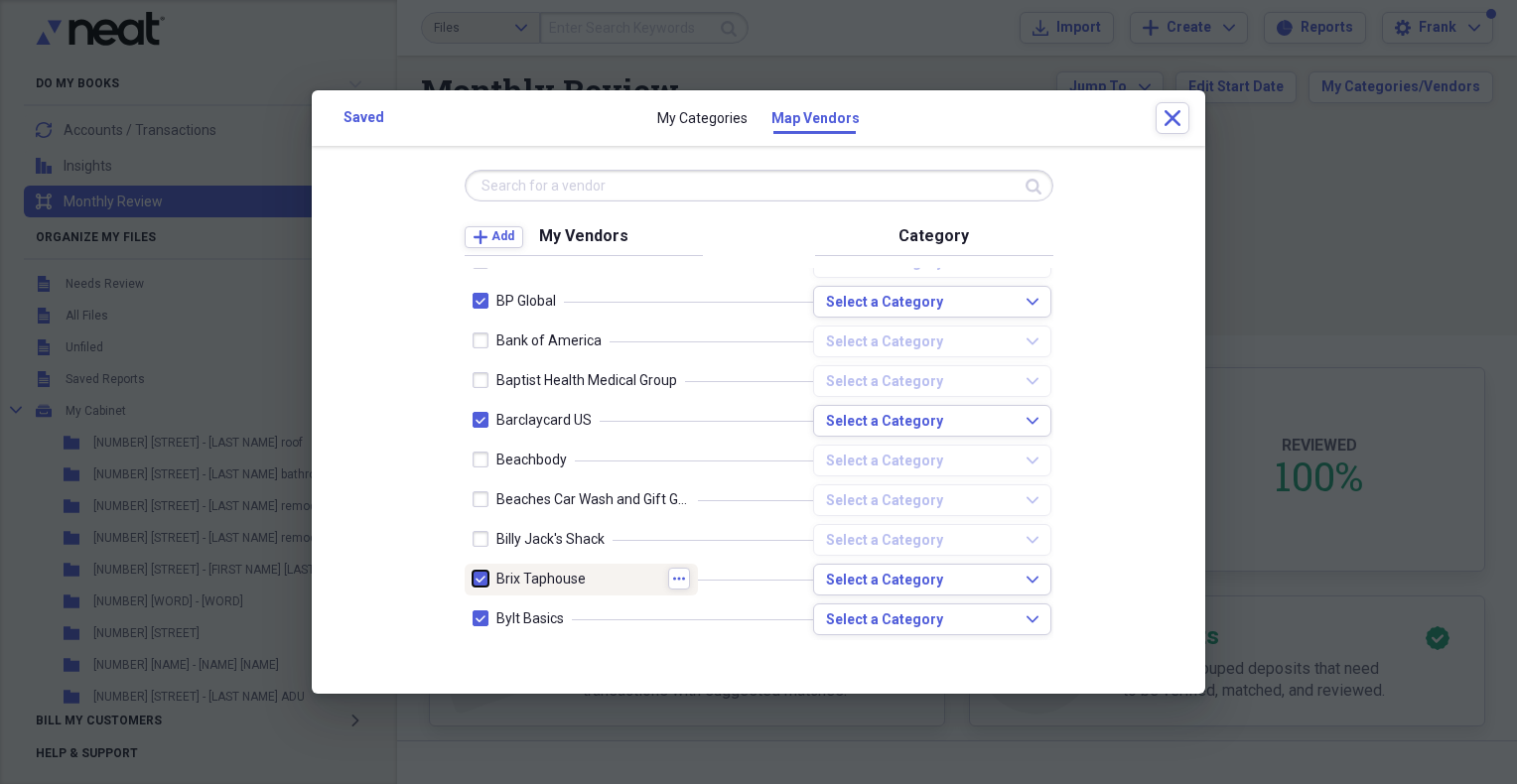 click at bounding box center [473, 579] 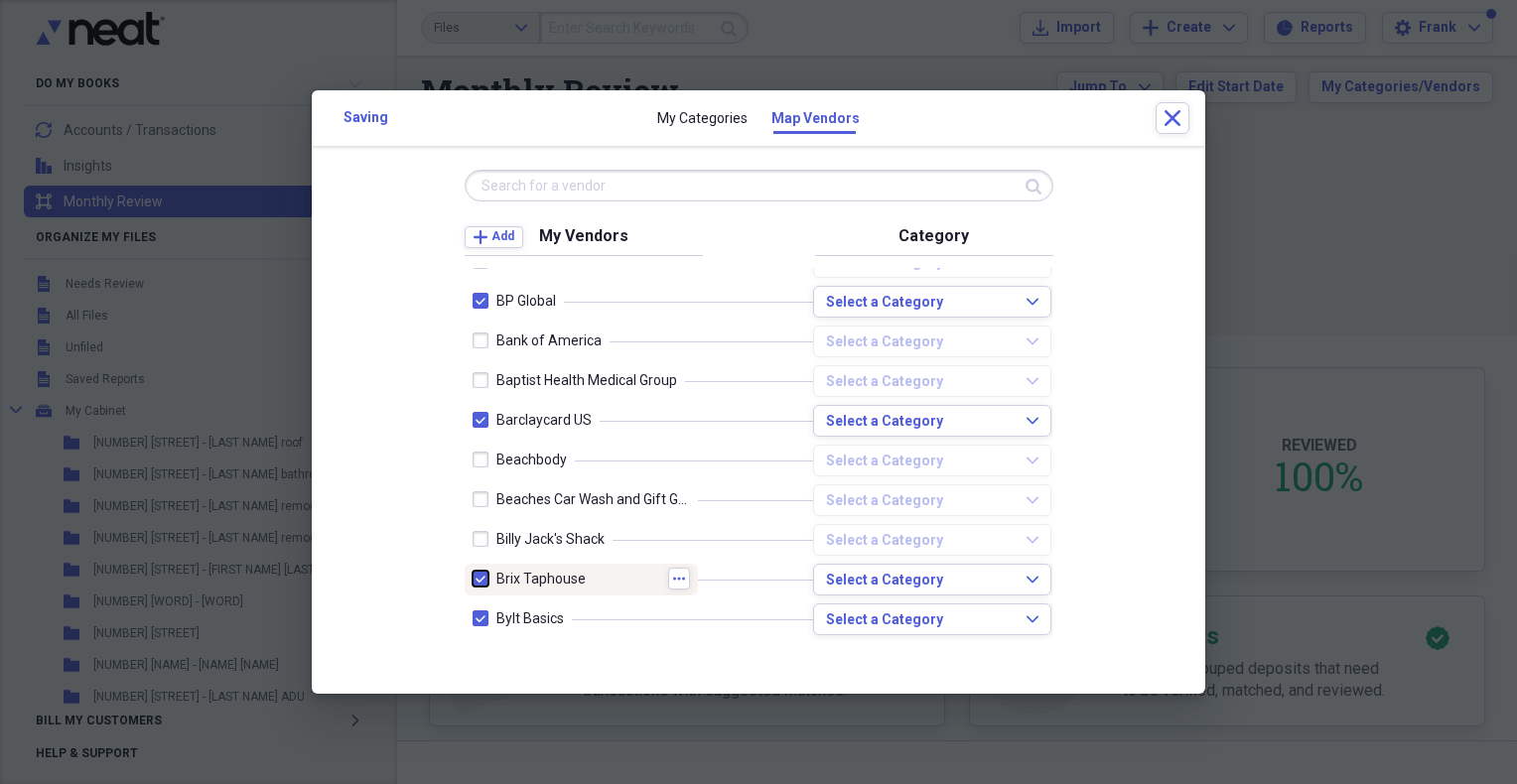 checkbox on "false" 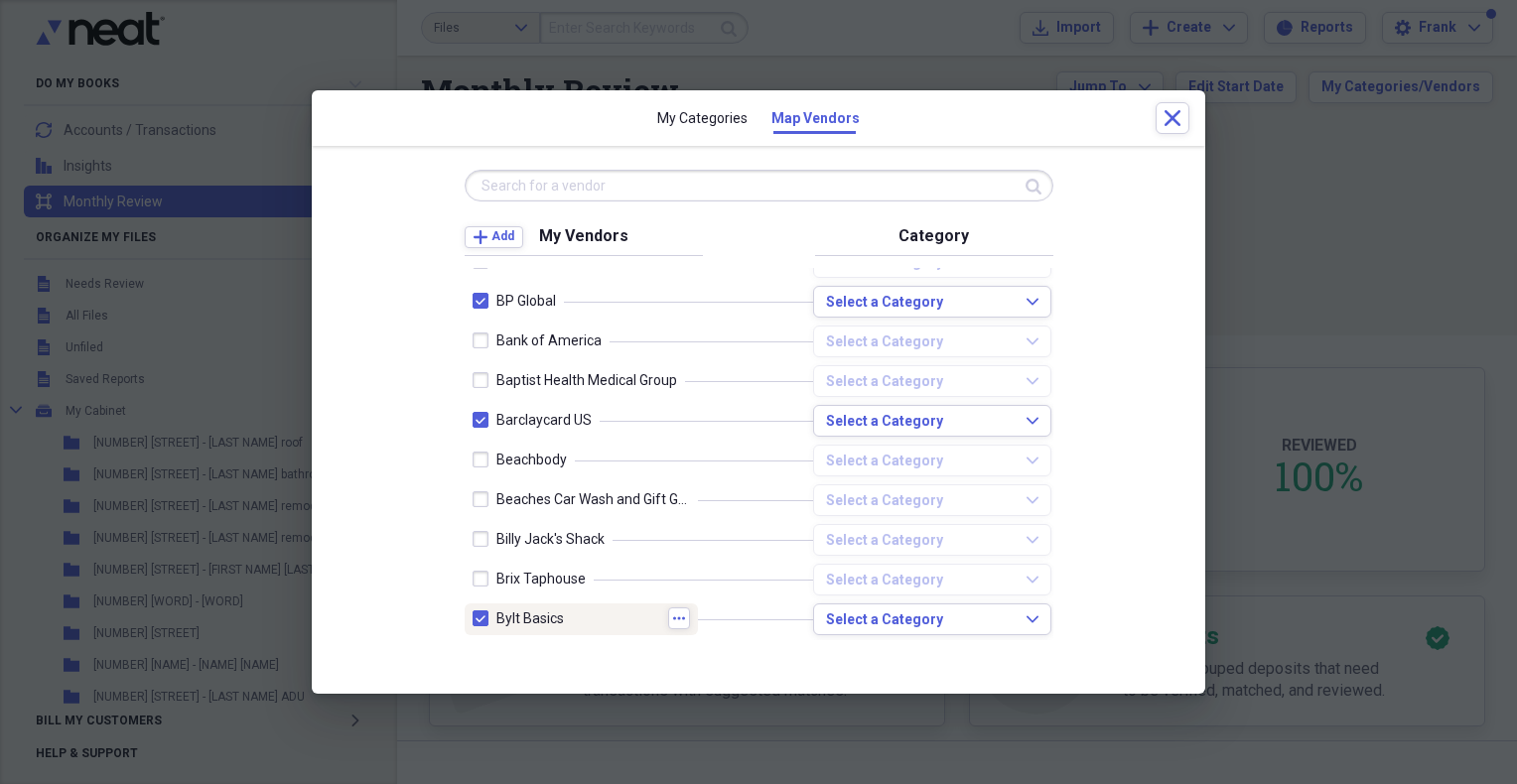 click at bounding box center (484, 618) 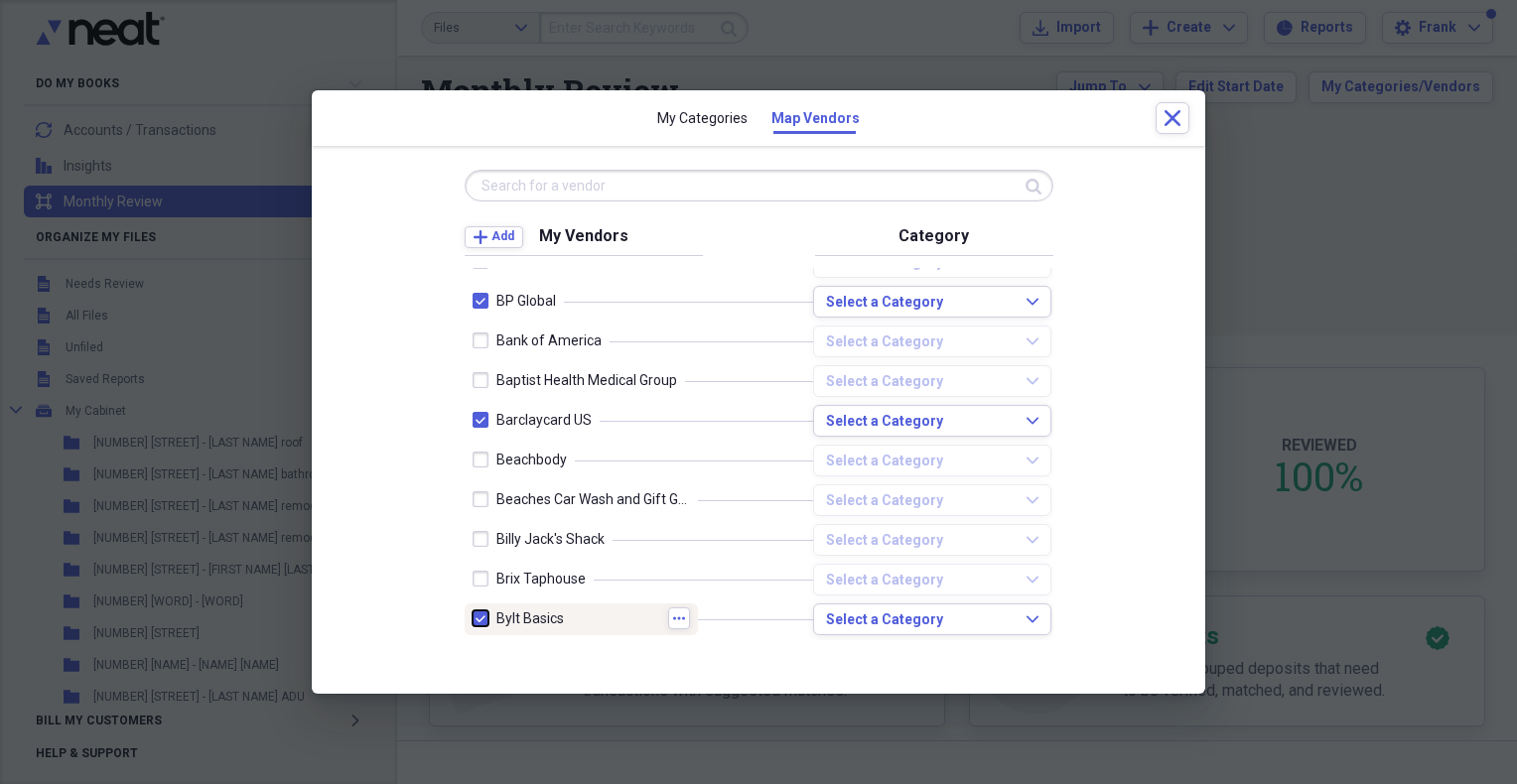 click at bounding box center (473, 618) 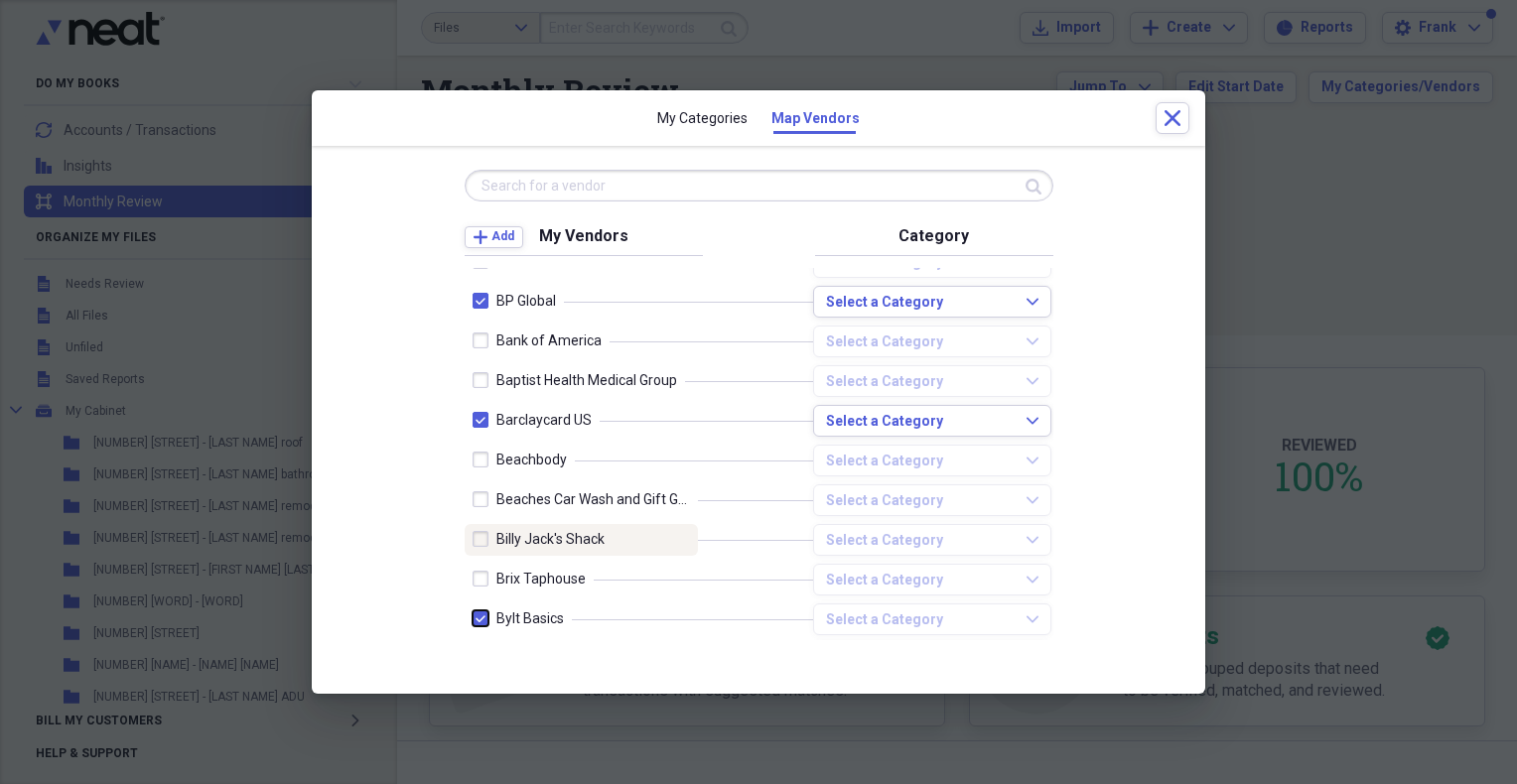 checkbox on "false" 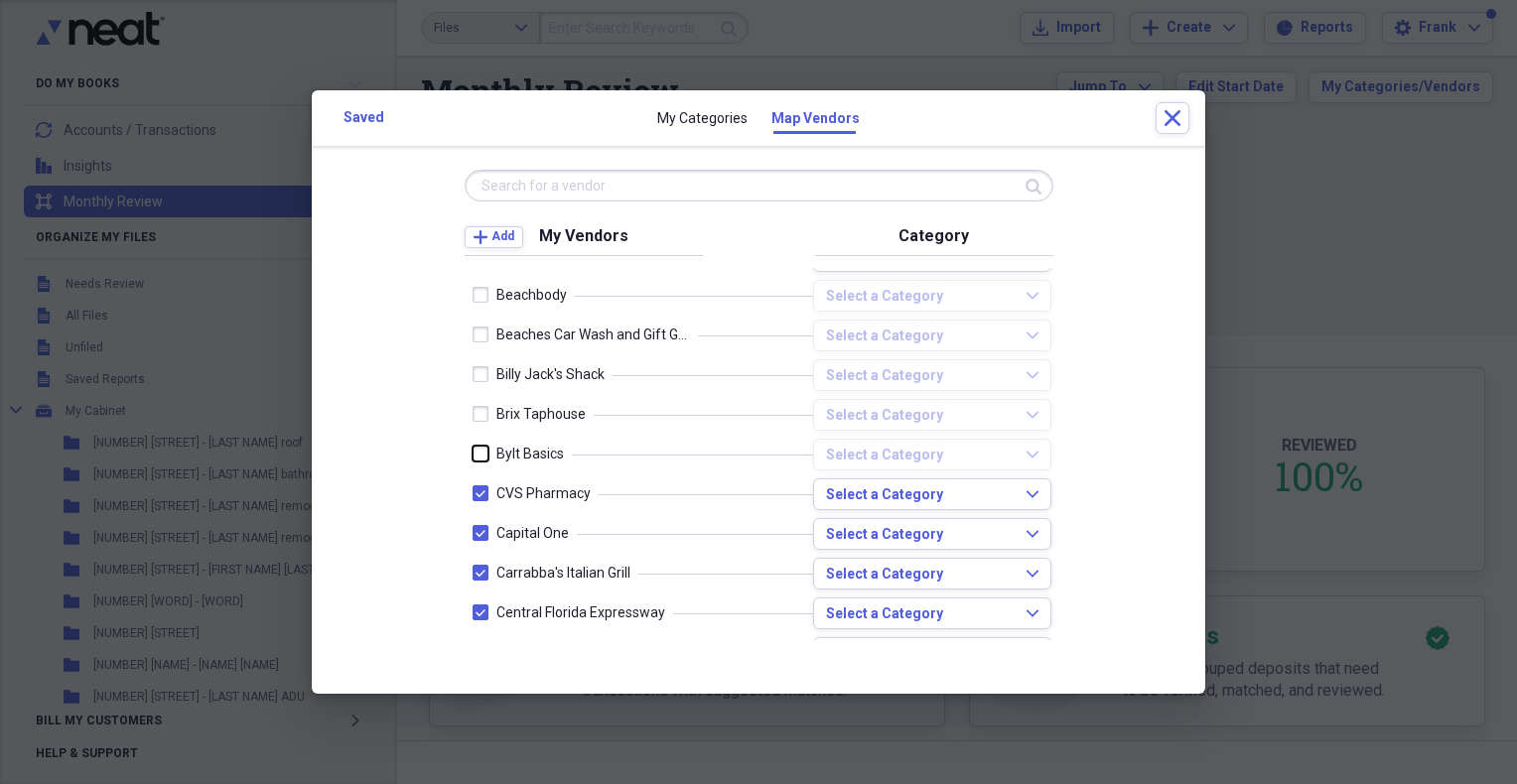 scroll, scrollTop: 827, scrollLeft: 0, axis: vertical 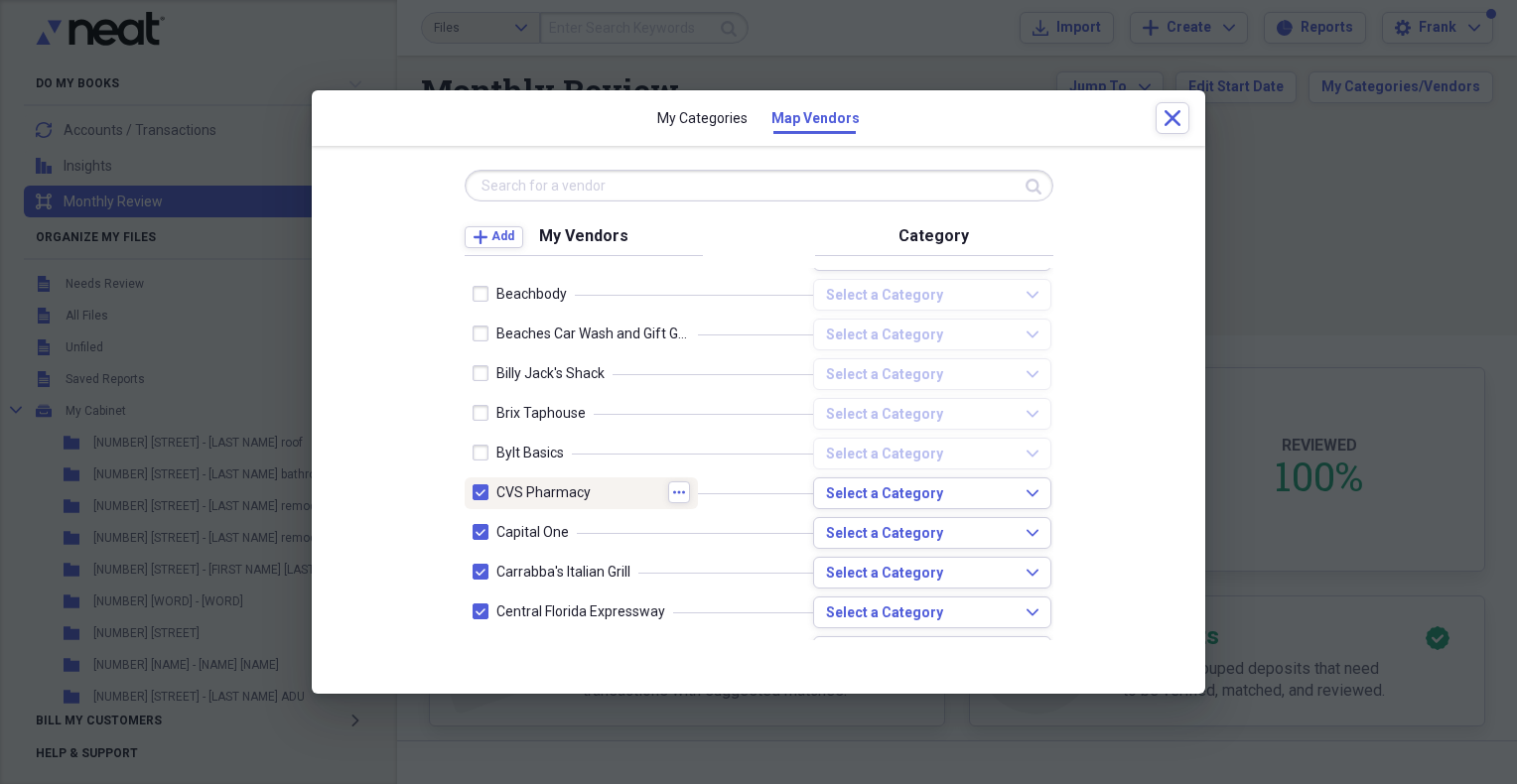 click at bounding box center (484, 492) 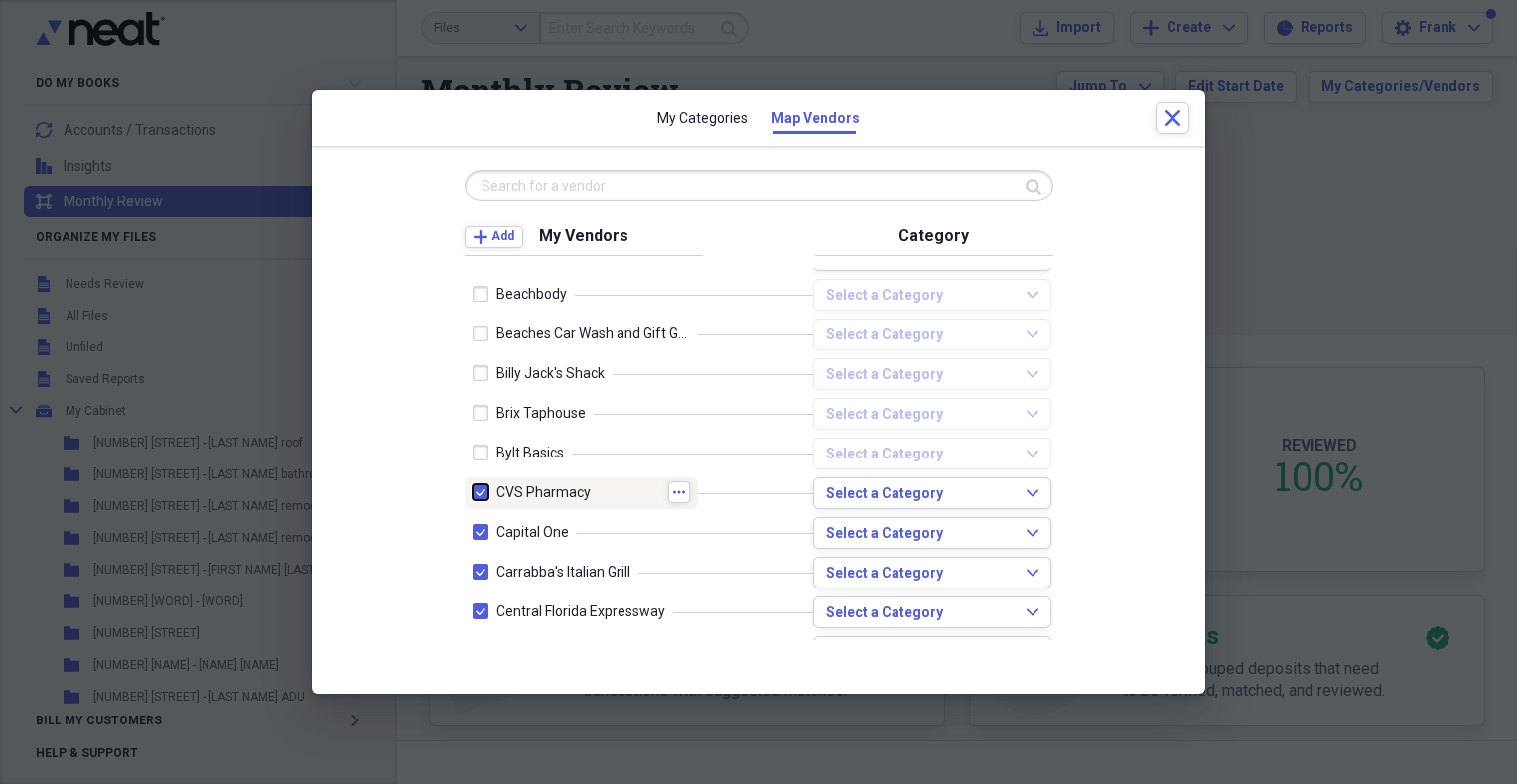 click at bounding box center [473, 492] 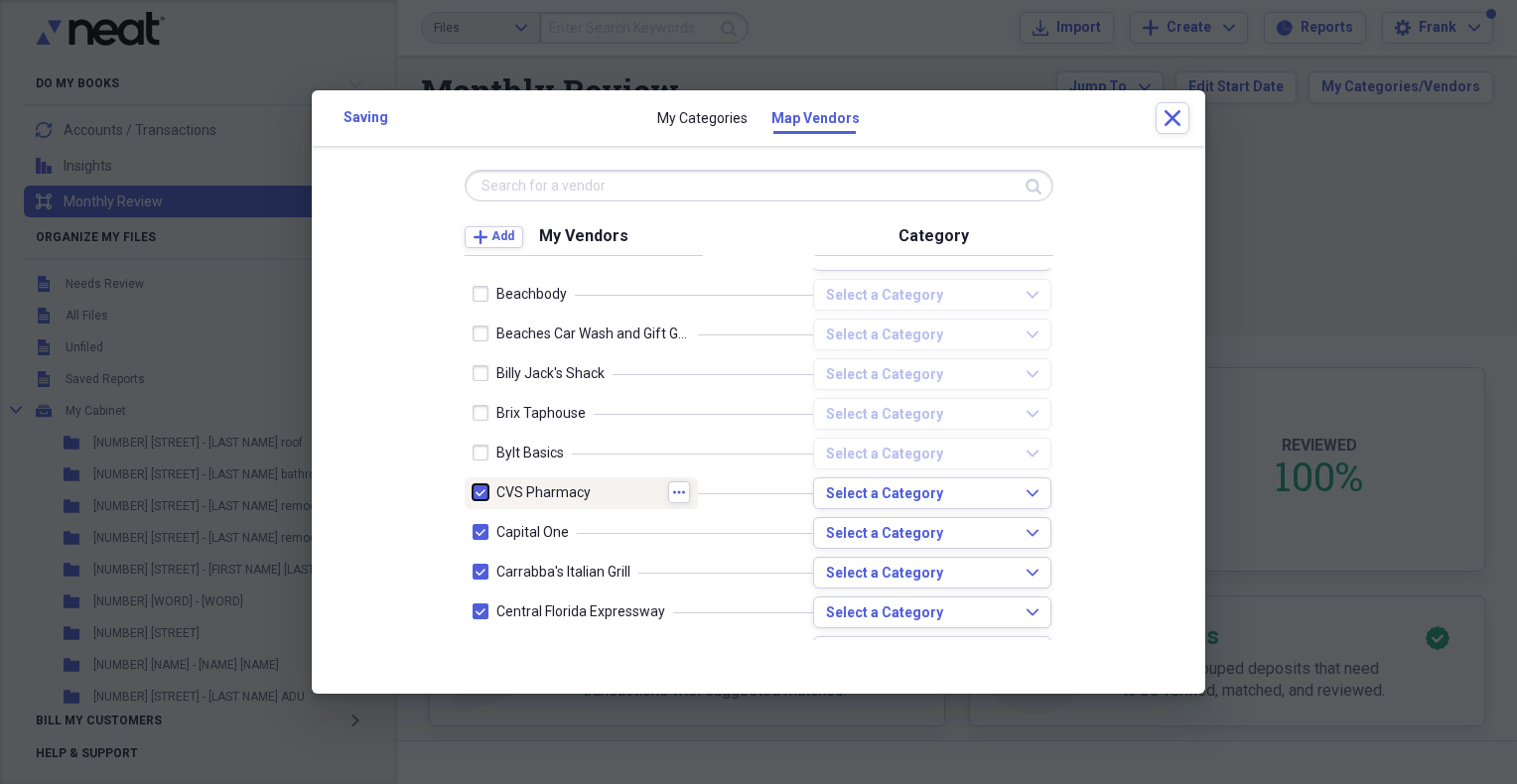 checkbox on "false" 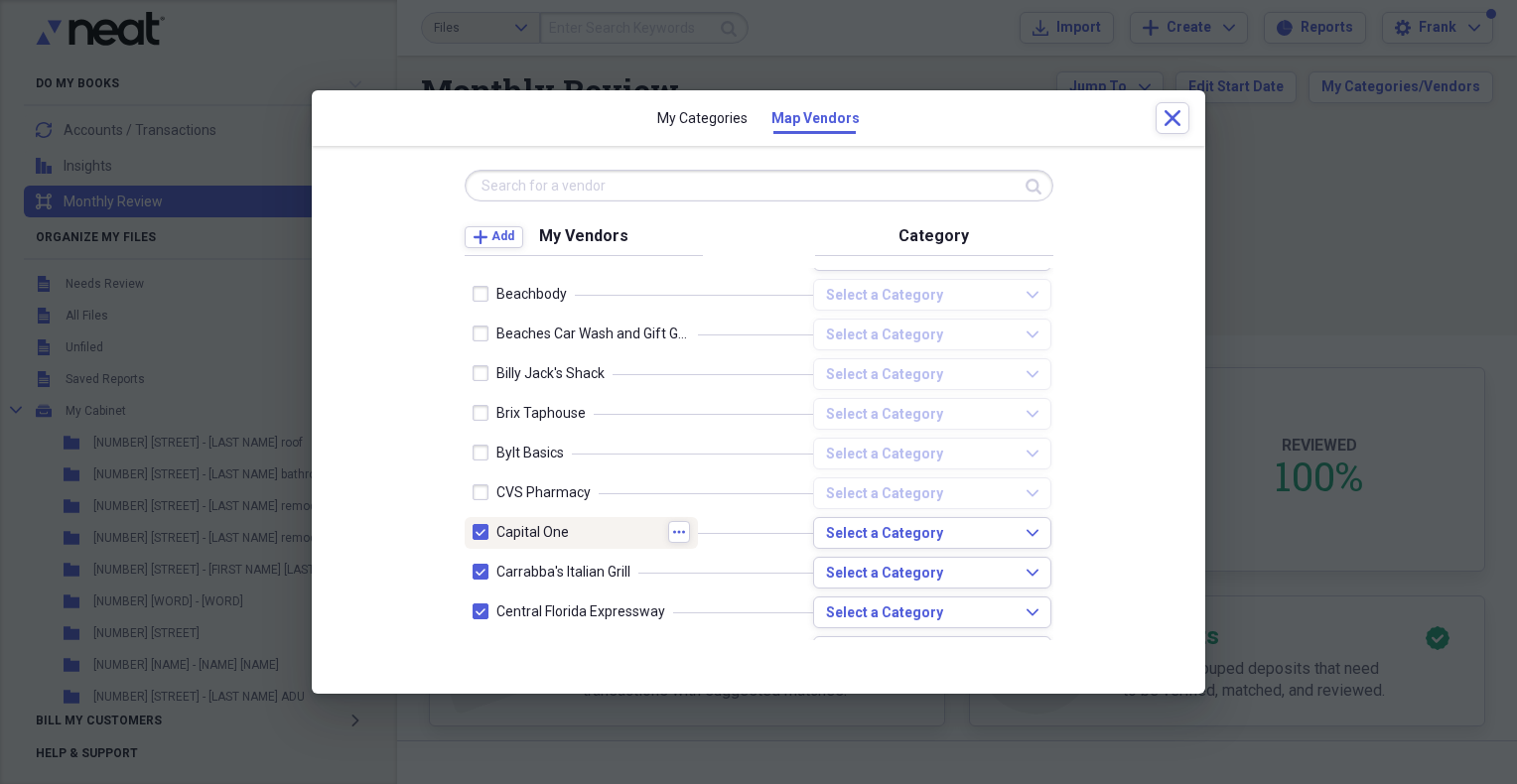 click at bounding box center (484, 532) 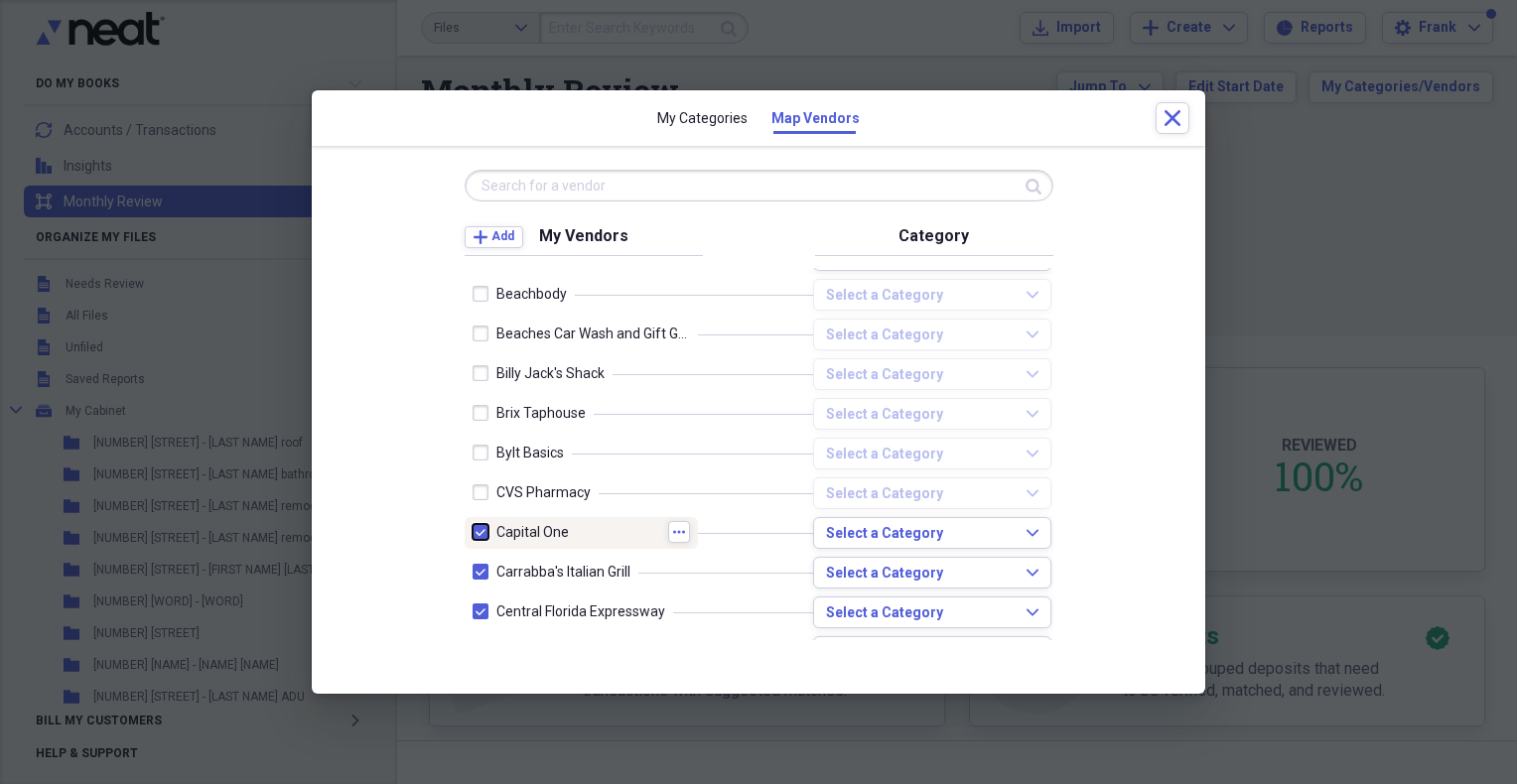click at bounding box center [473, 532] 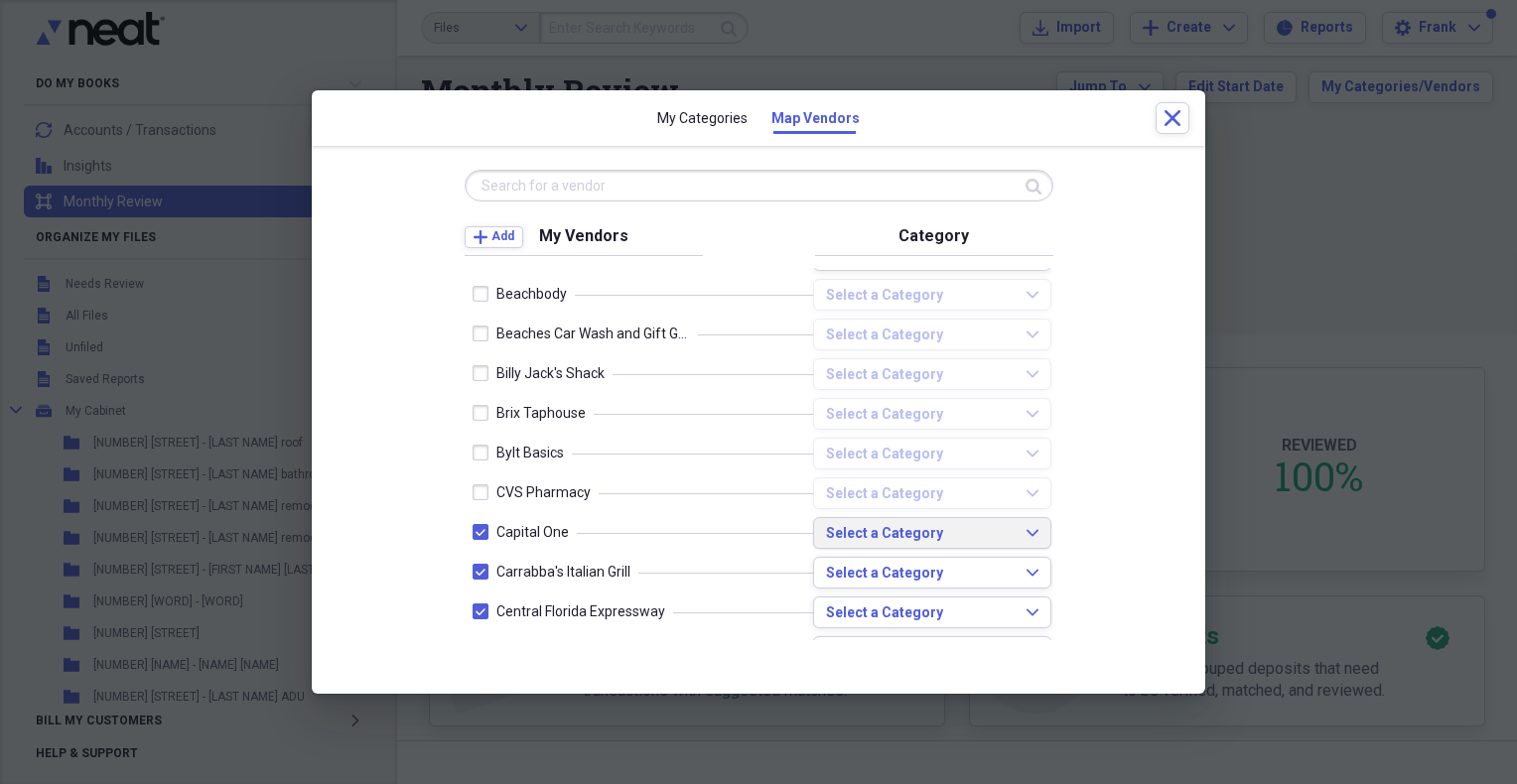click on "Expand" 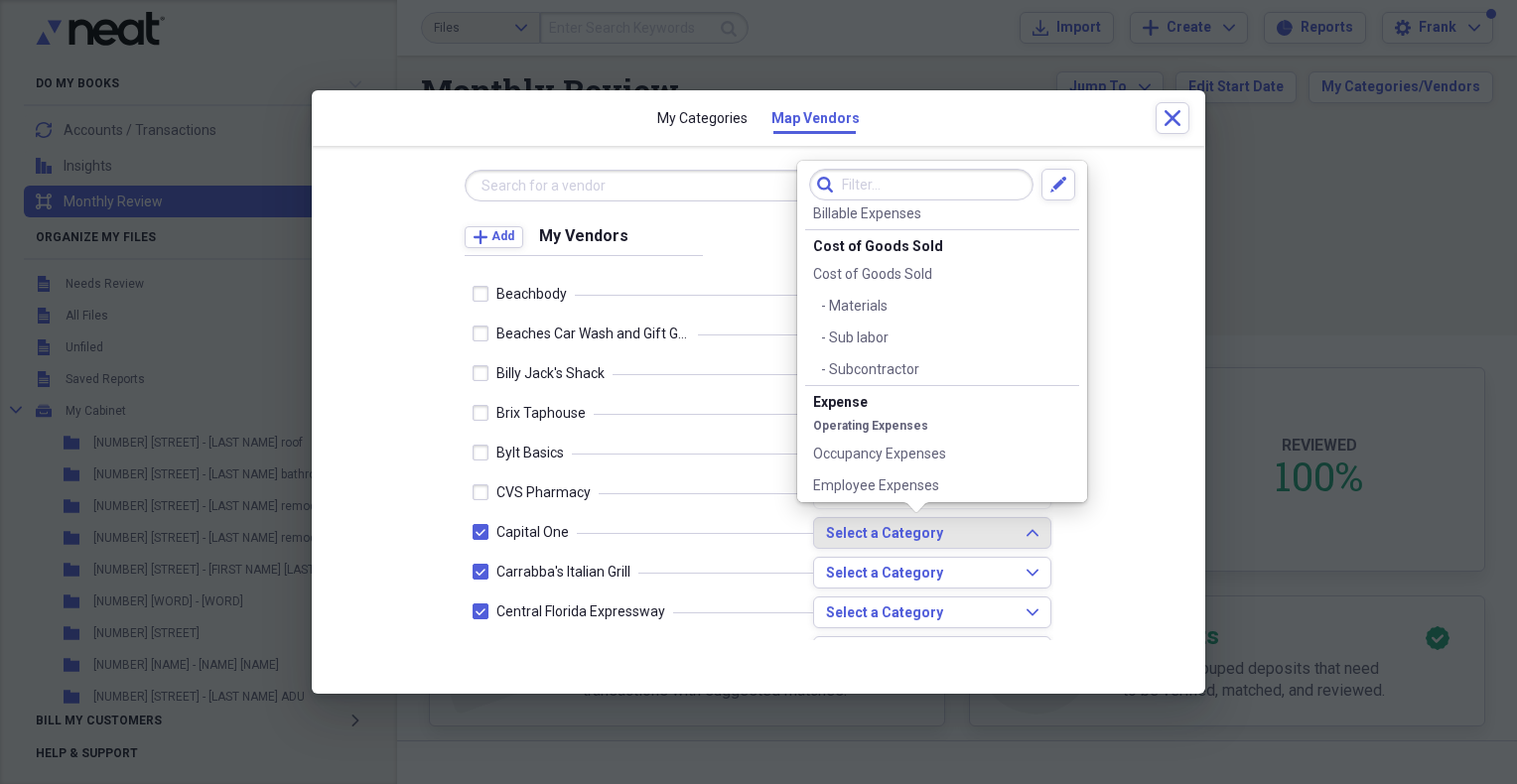 scroll, scrollTop: 116, scrollLeft: 0, axis: vertical 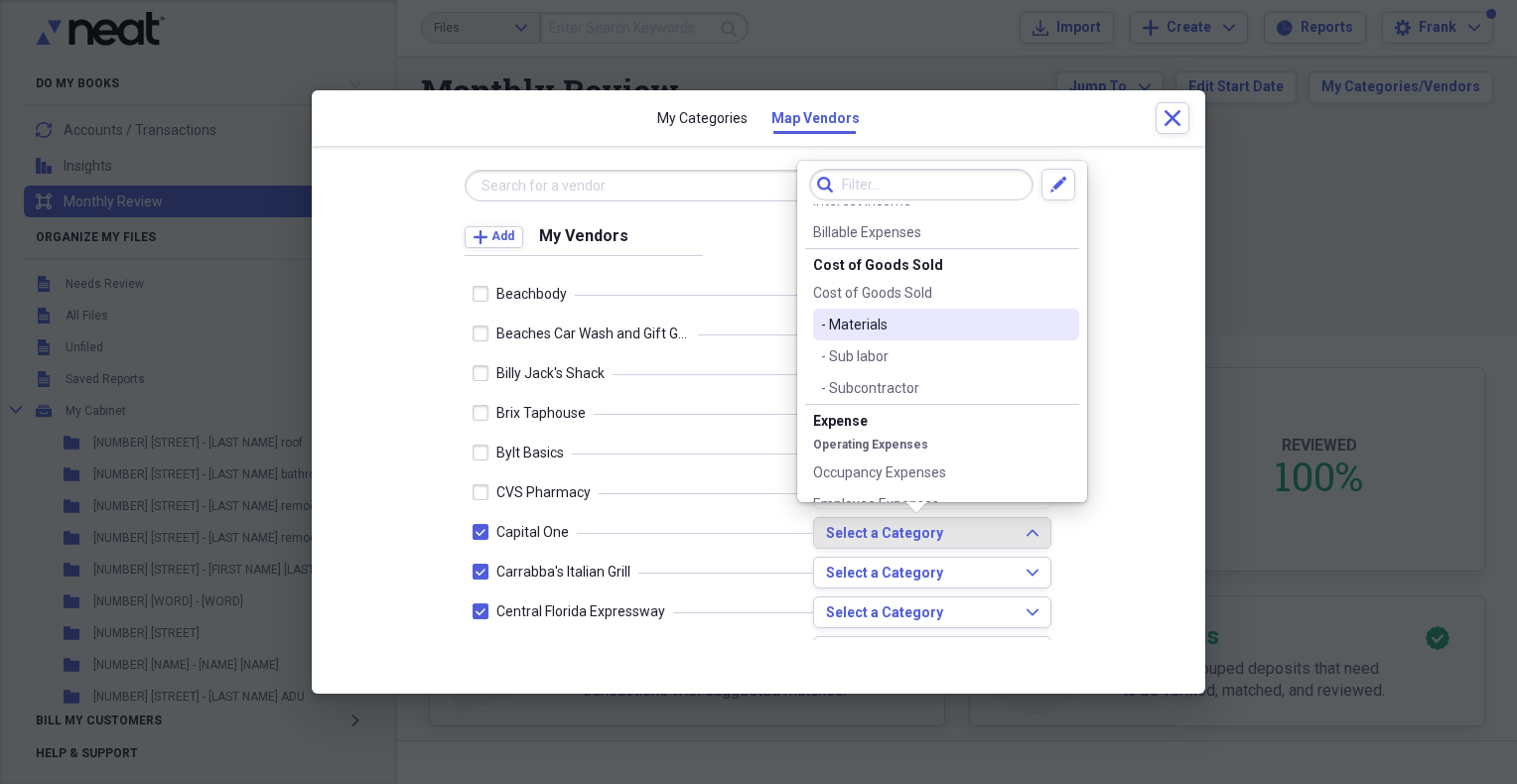 click on "- Materials" at bounding box center [934, 325] 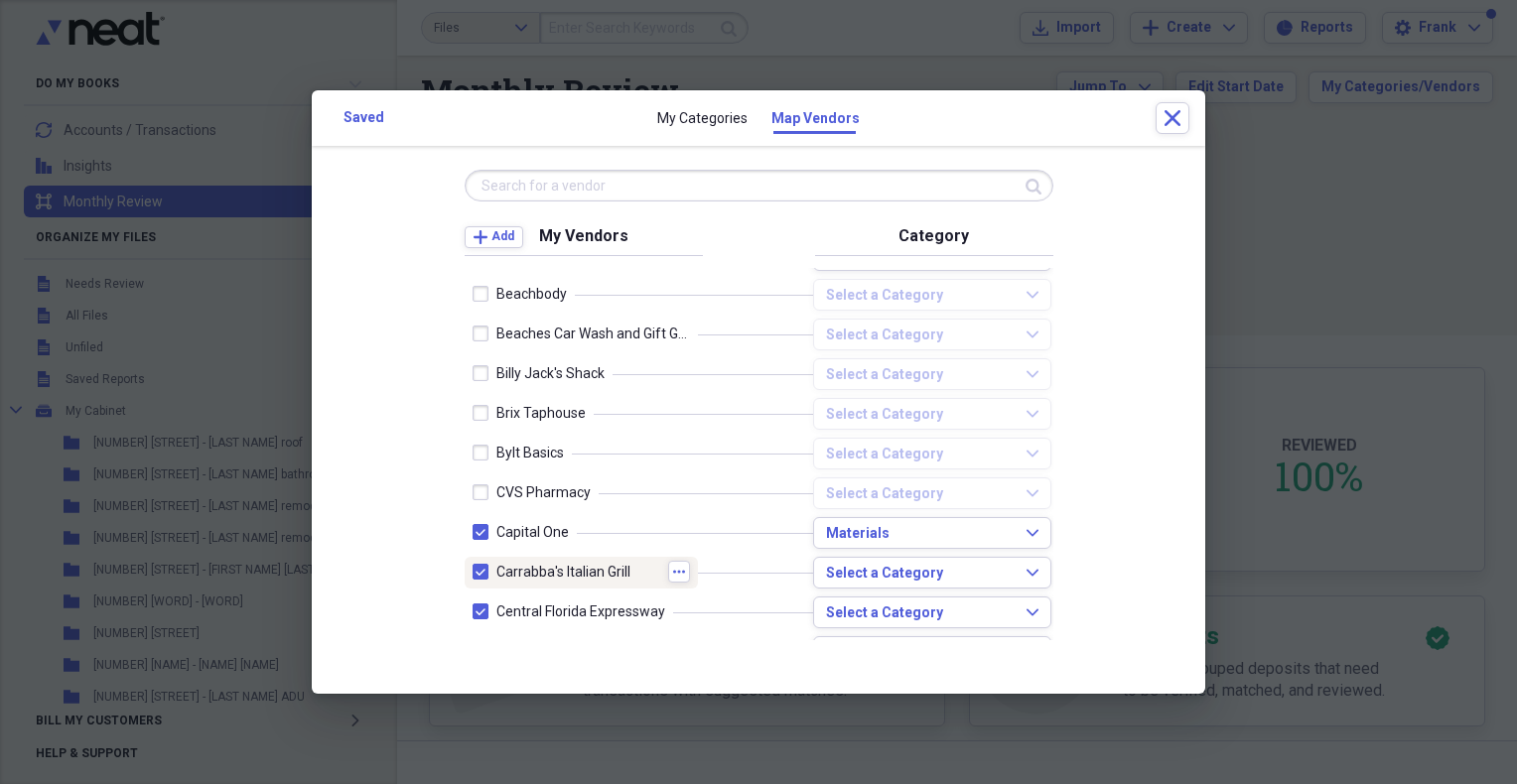 click at bounding box center [484, 572] 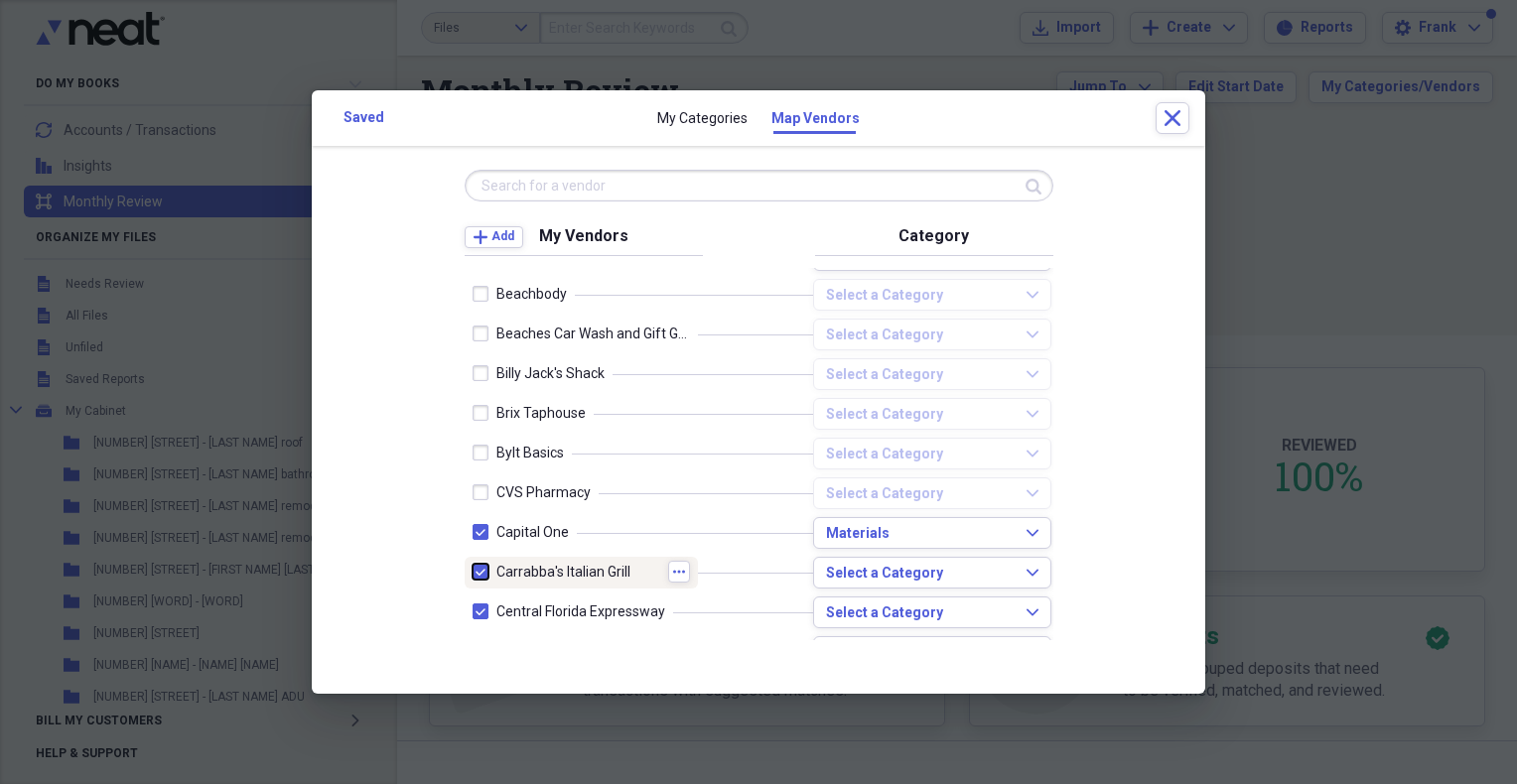 click at bounding box center [473, 572] 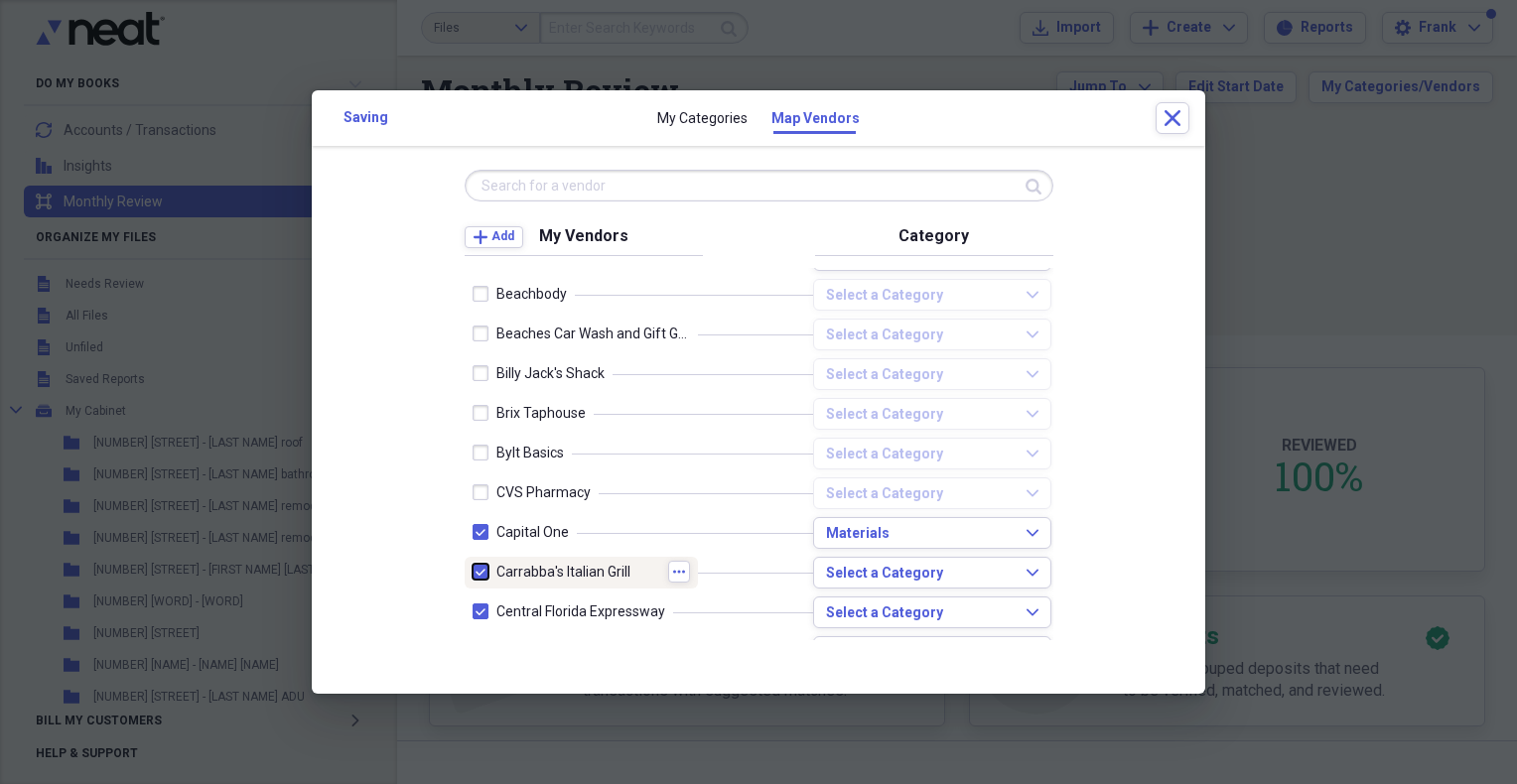 checkbox on "false" 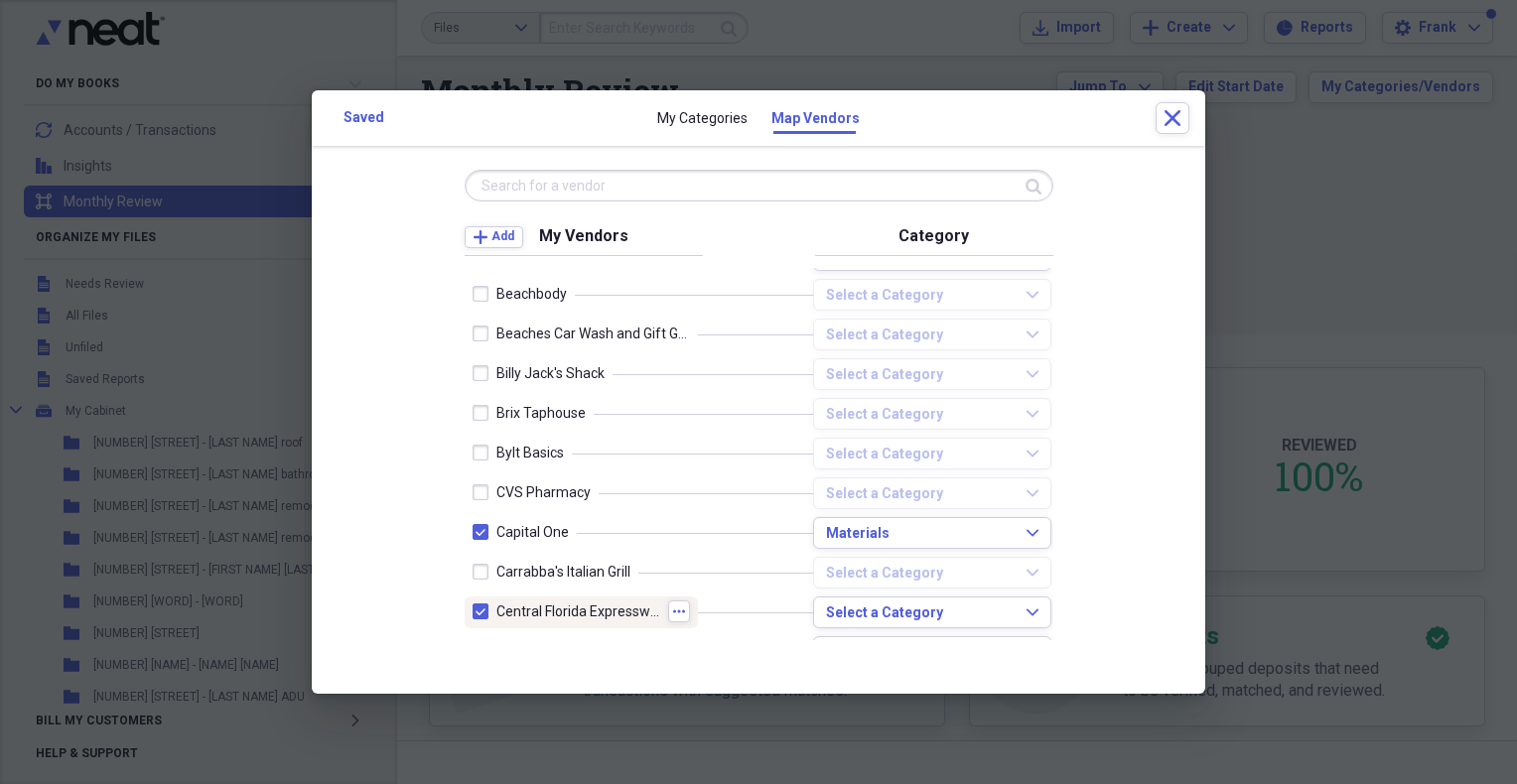click at bounding box center (484, 611) 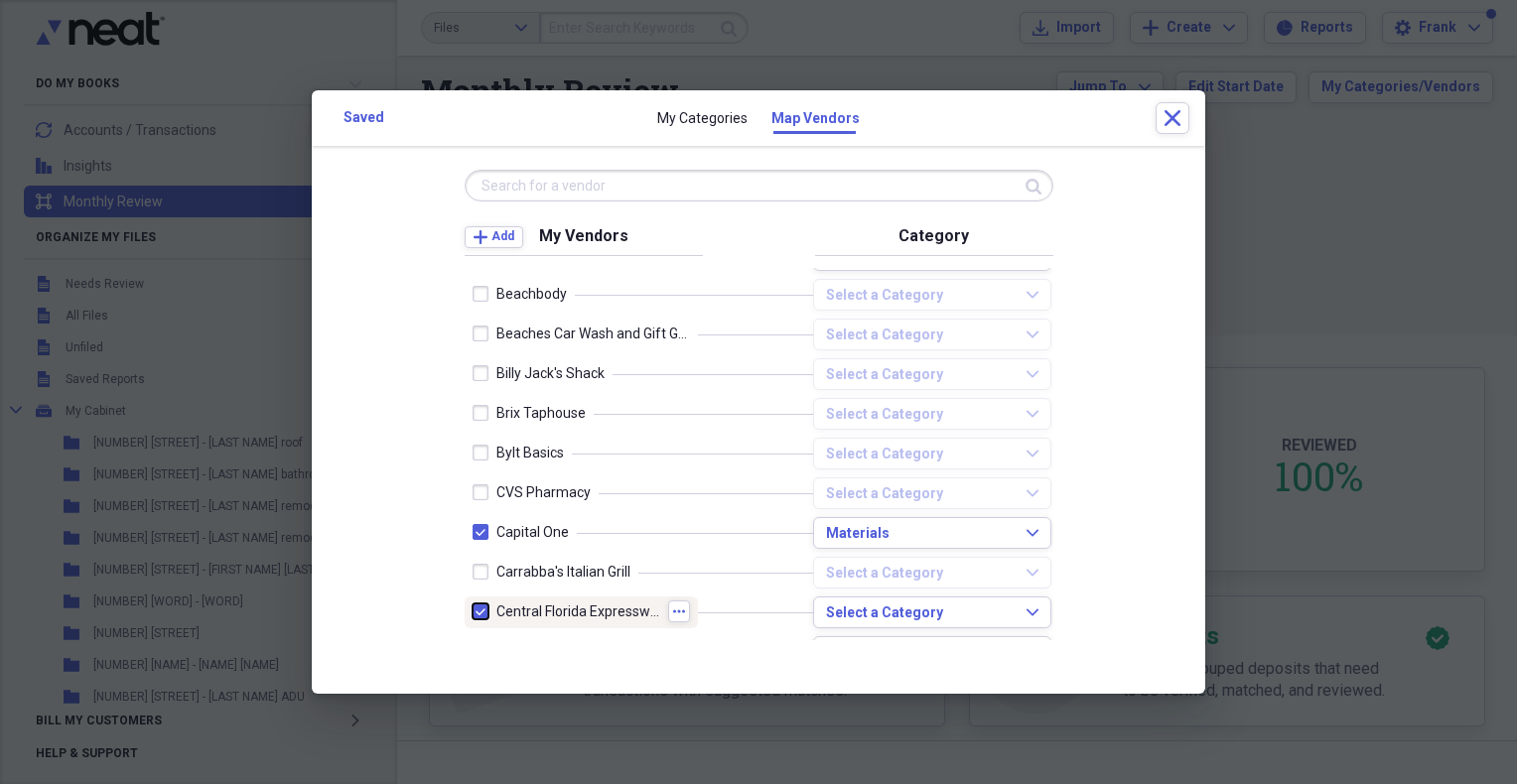 click at bounding box center (473, 611) 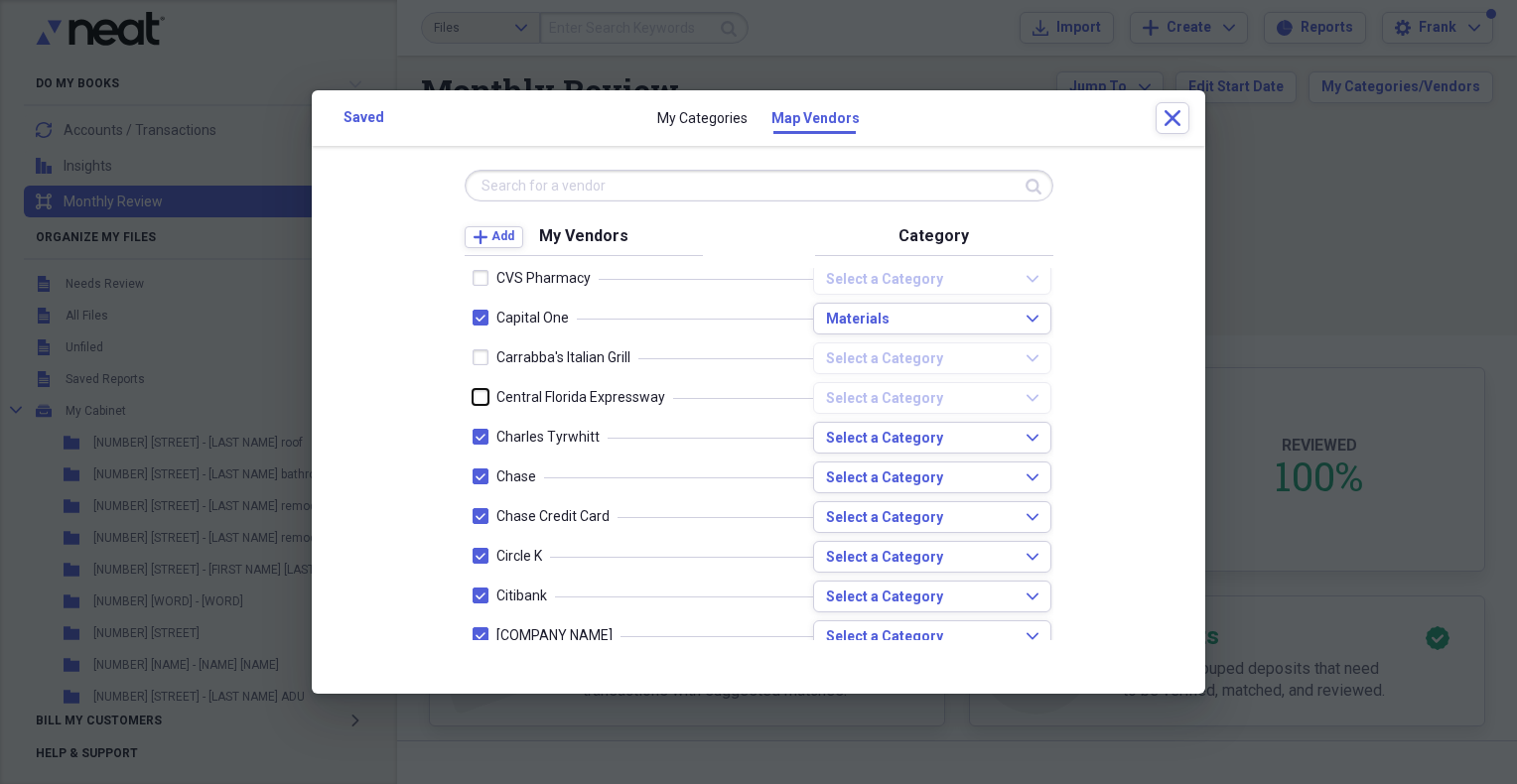 scroll, scrollTop: 1157, scrollLeft: 0, axis: vertical 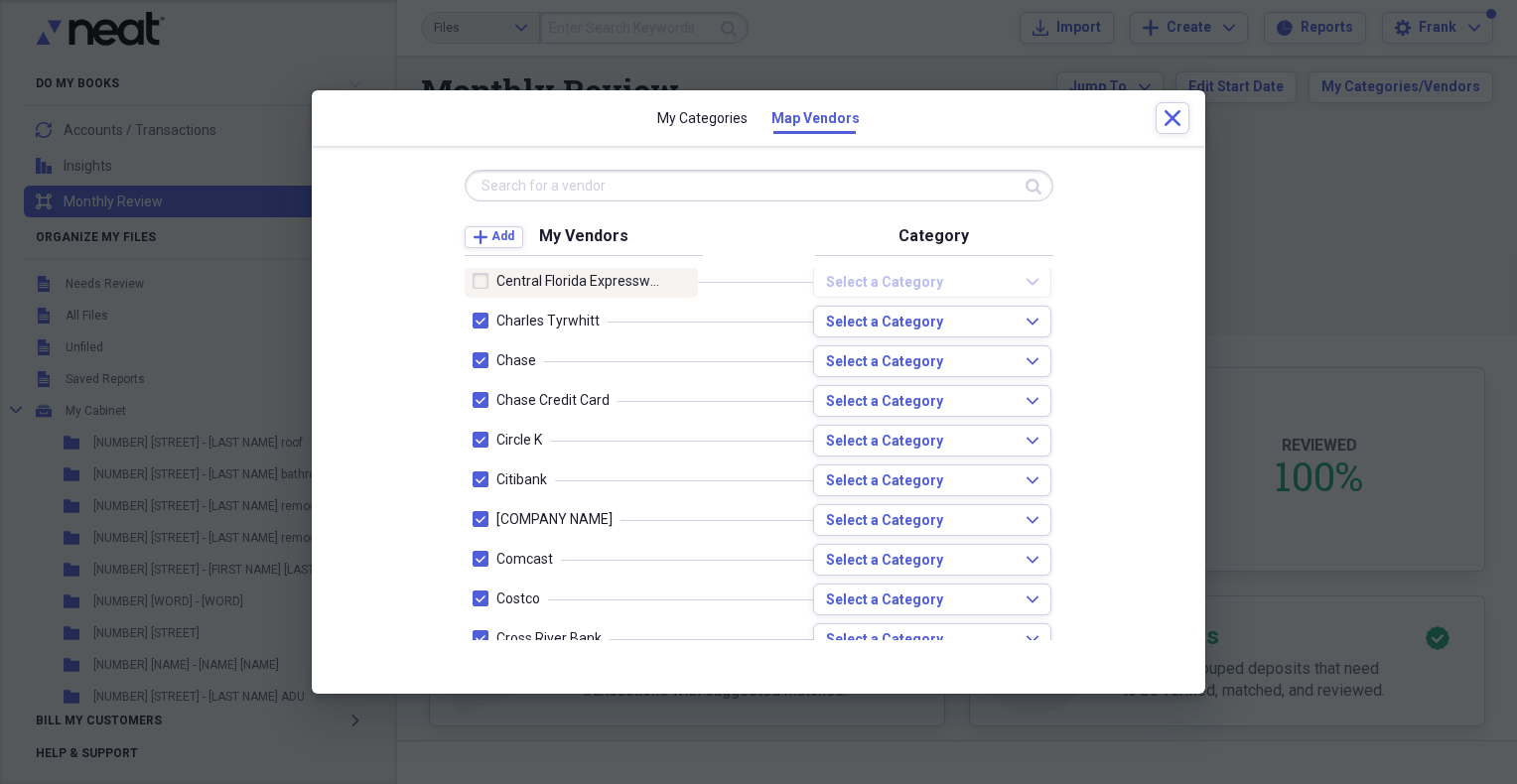 click at bounding box center [484, 281] 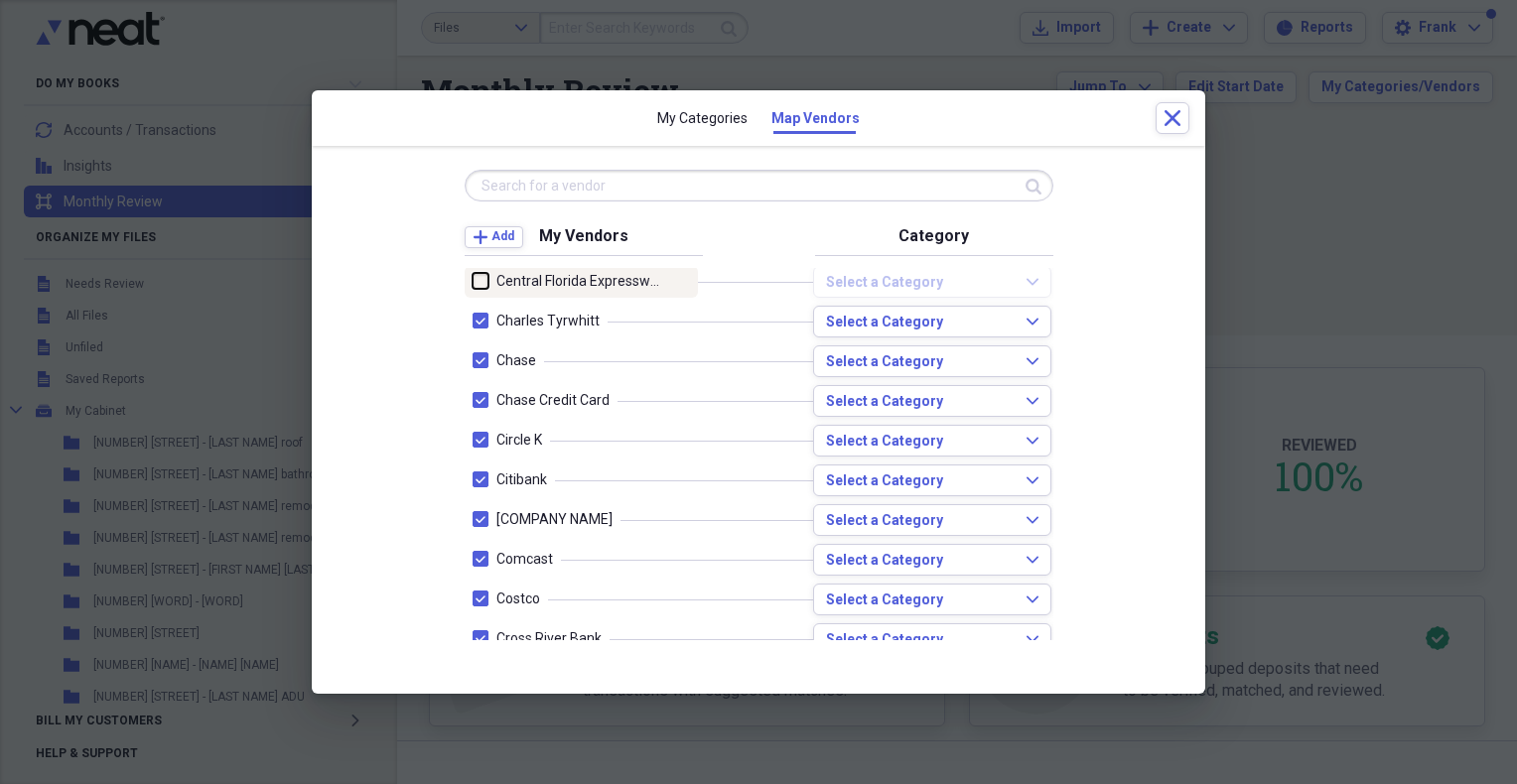 click at bounding box center [473, 281] 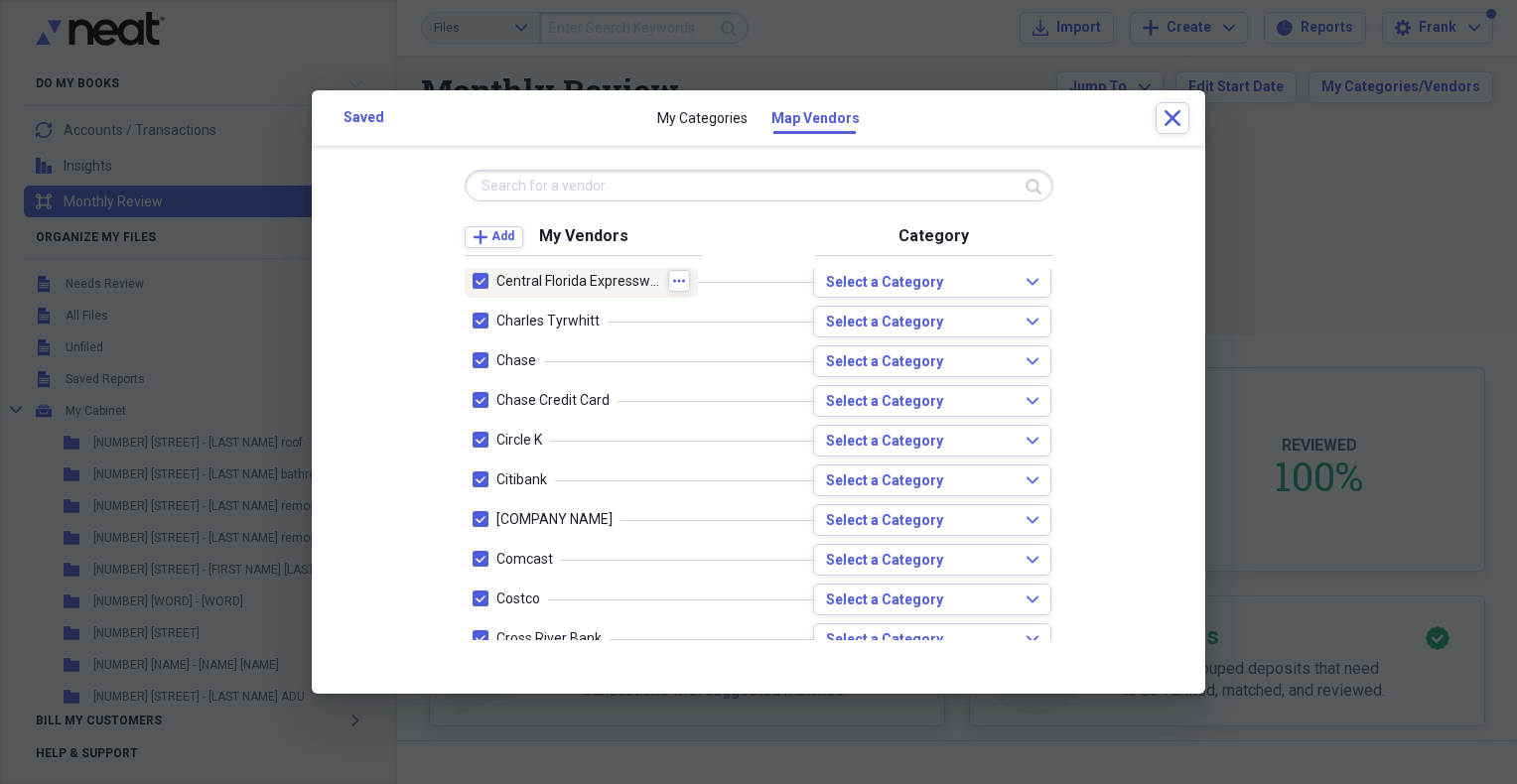 click at bounding box center [484, 281] 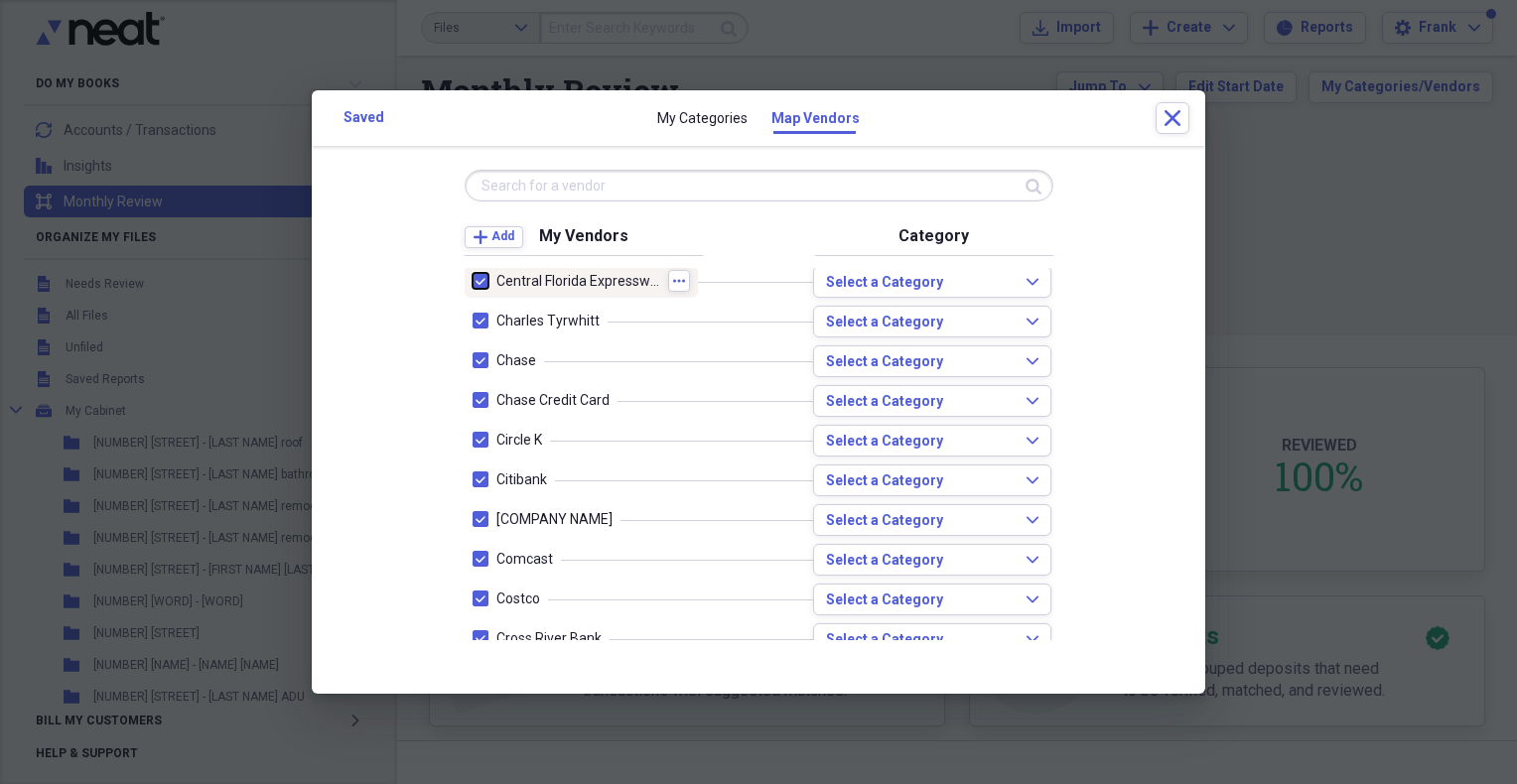 click at bounding box center (473, 281) 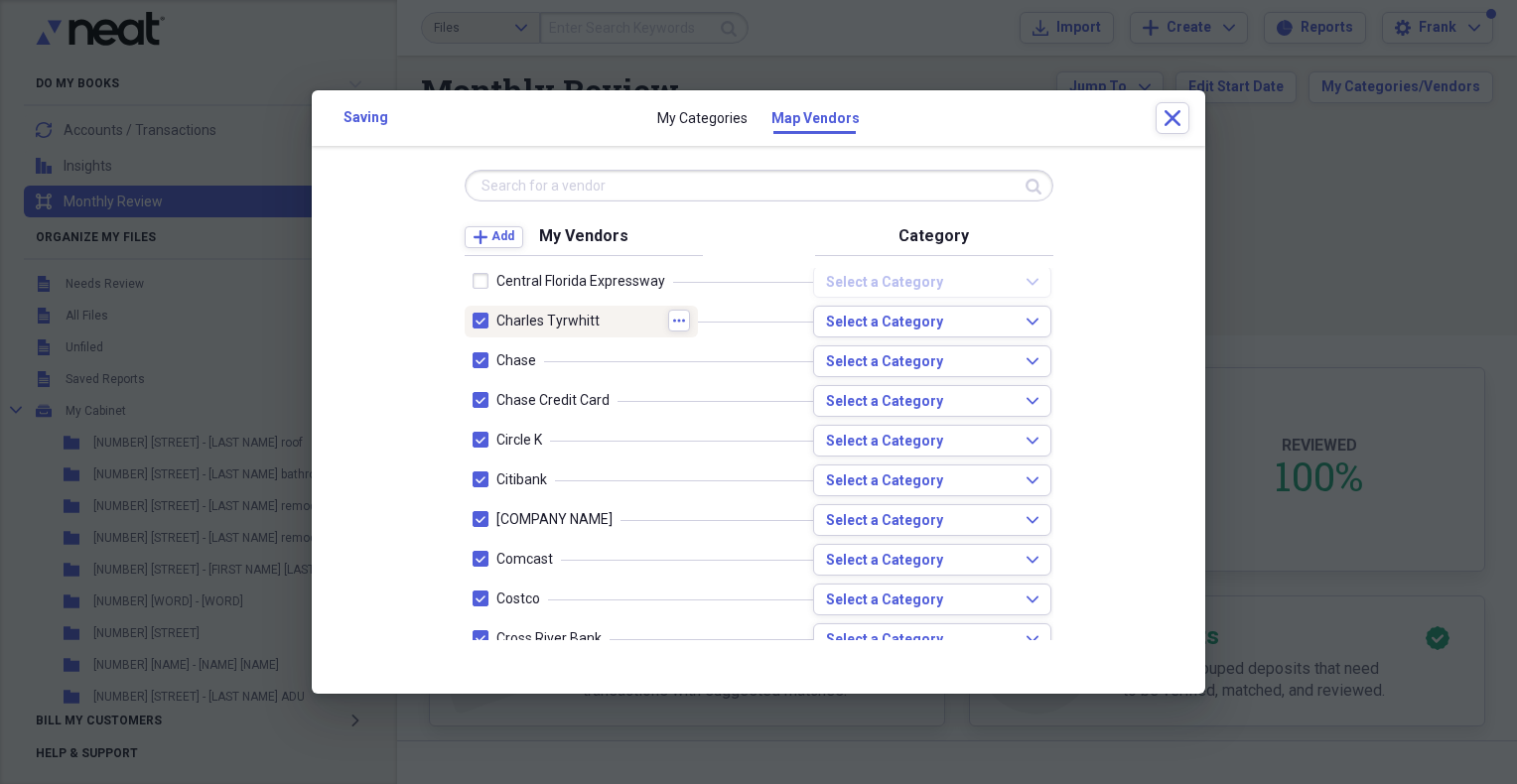 click at bounding box center (484, 321) 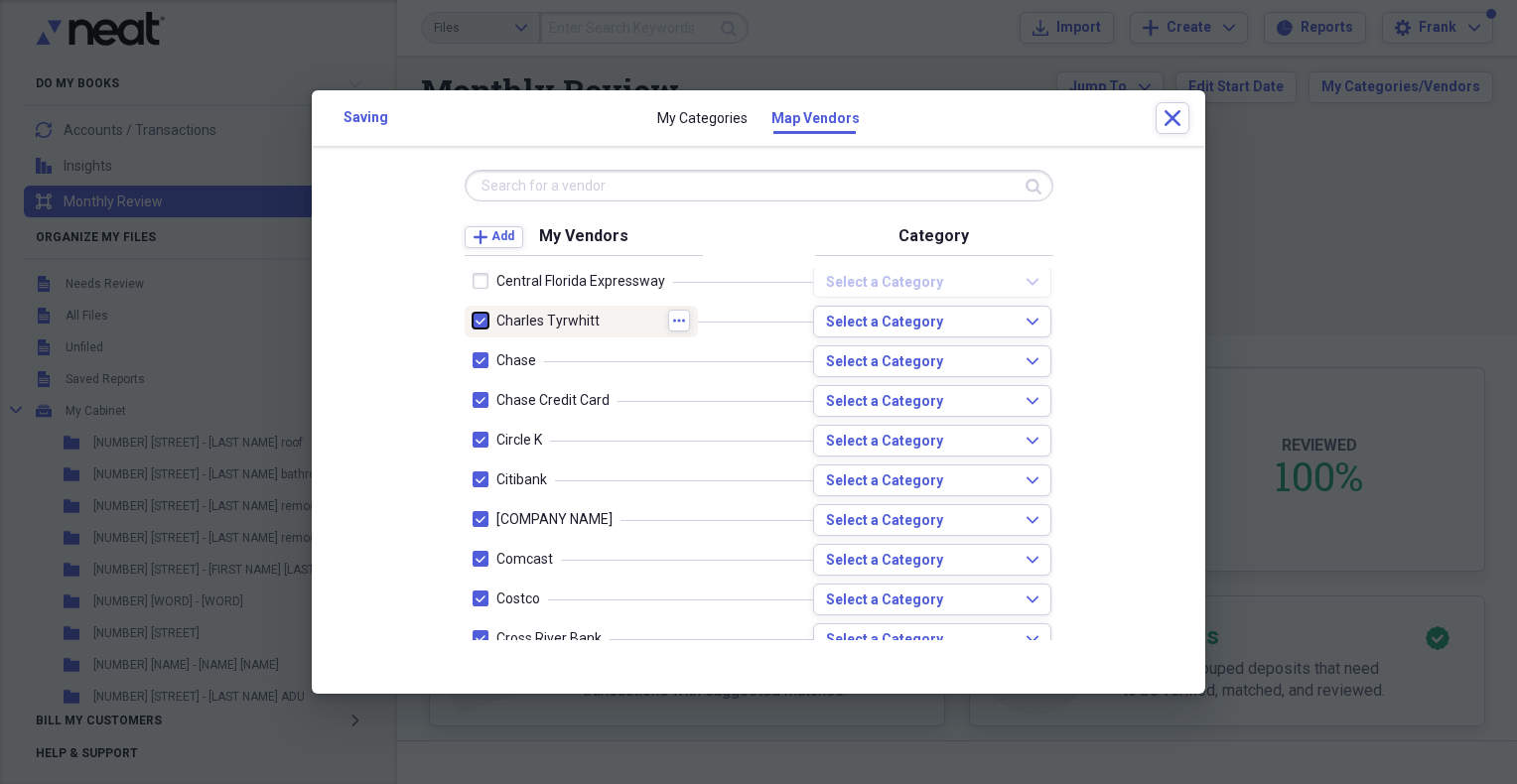 click at bounding box center (473, 321) 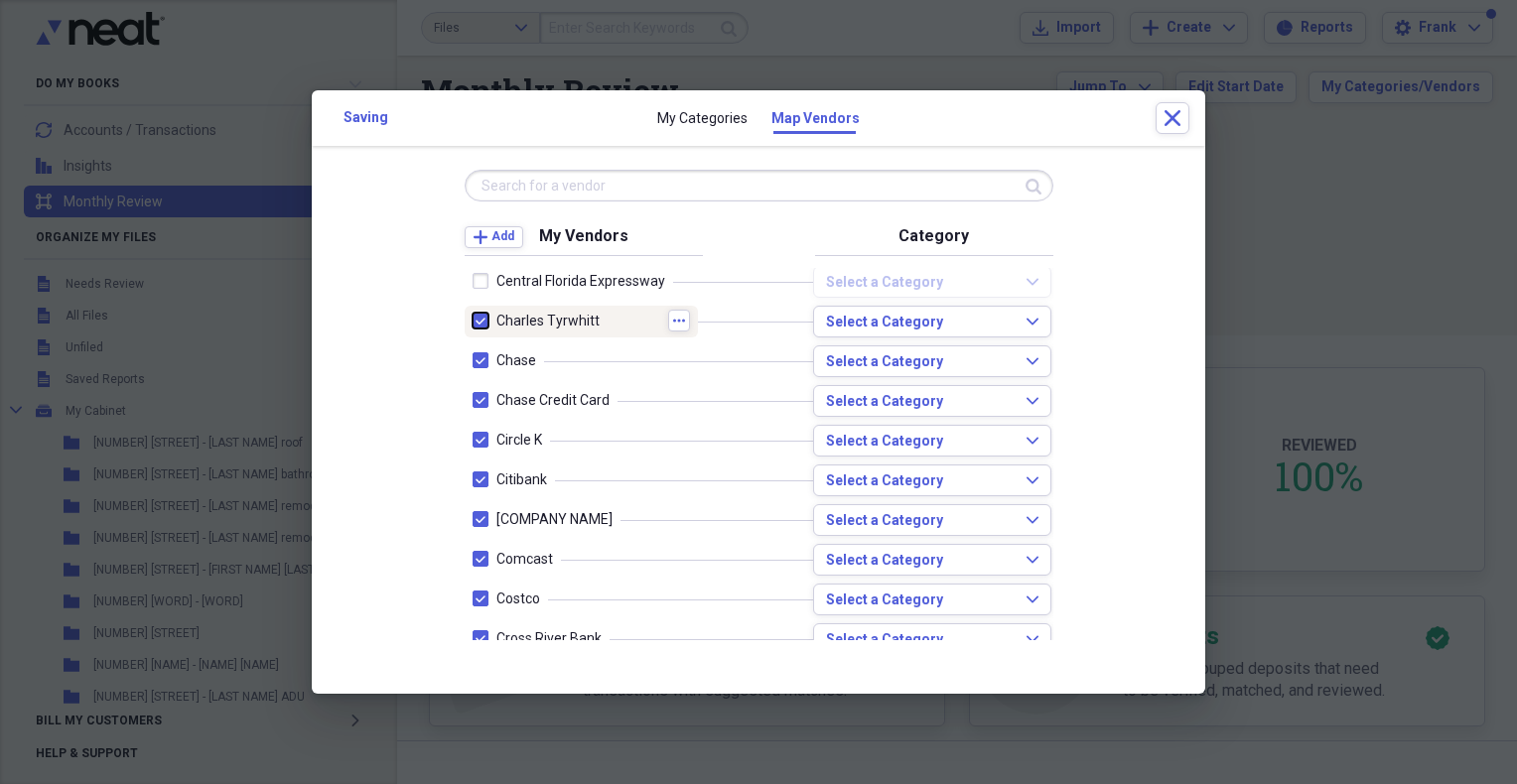 checkbox on "false" 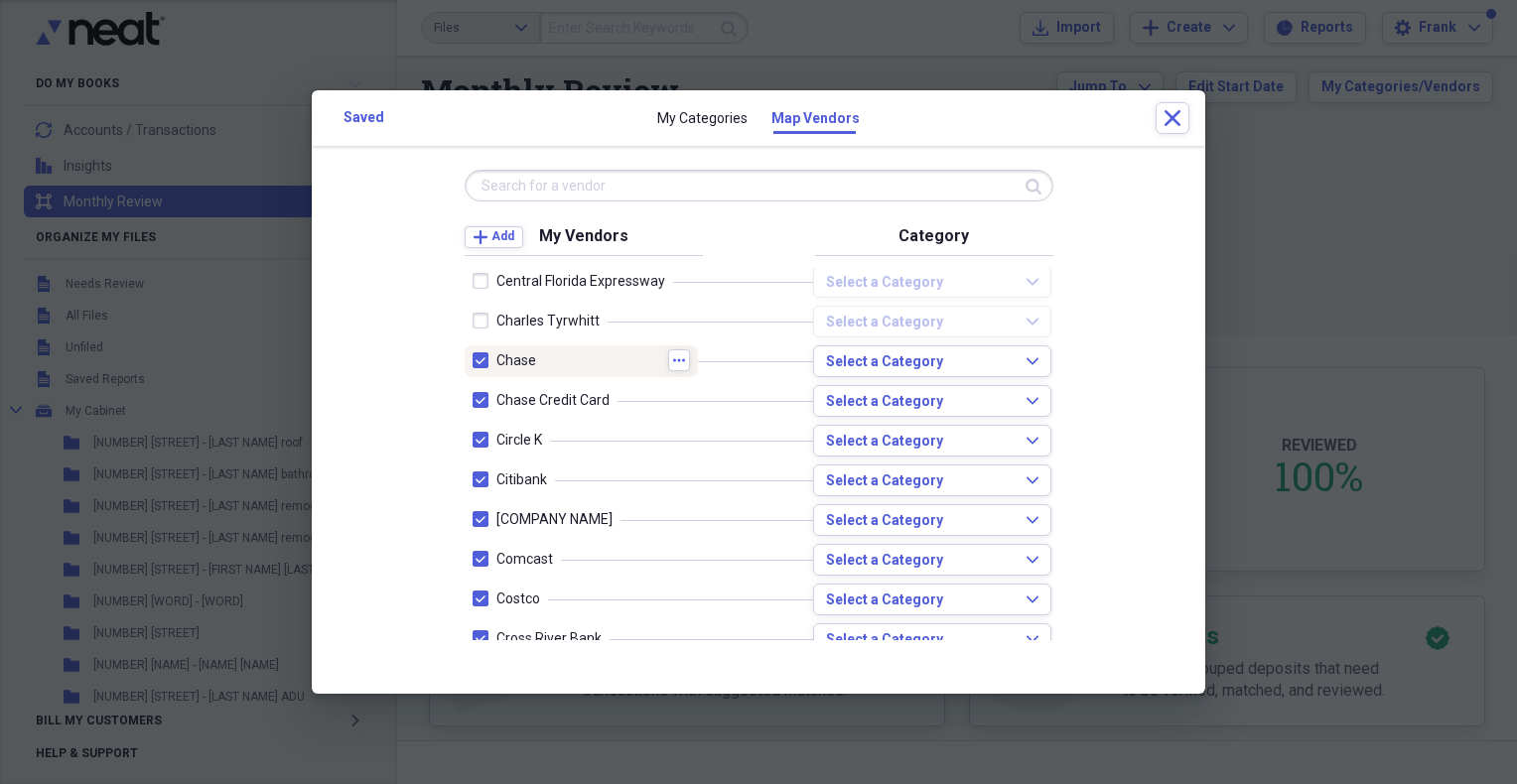 click at bounding box center (484, 360) 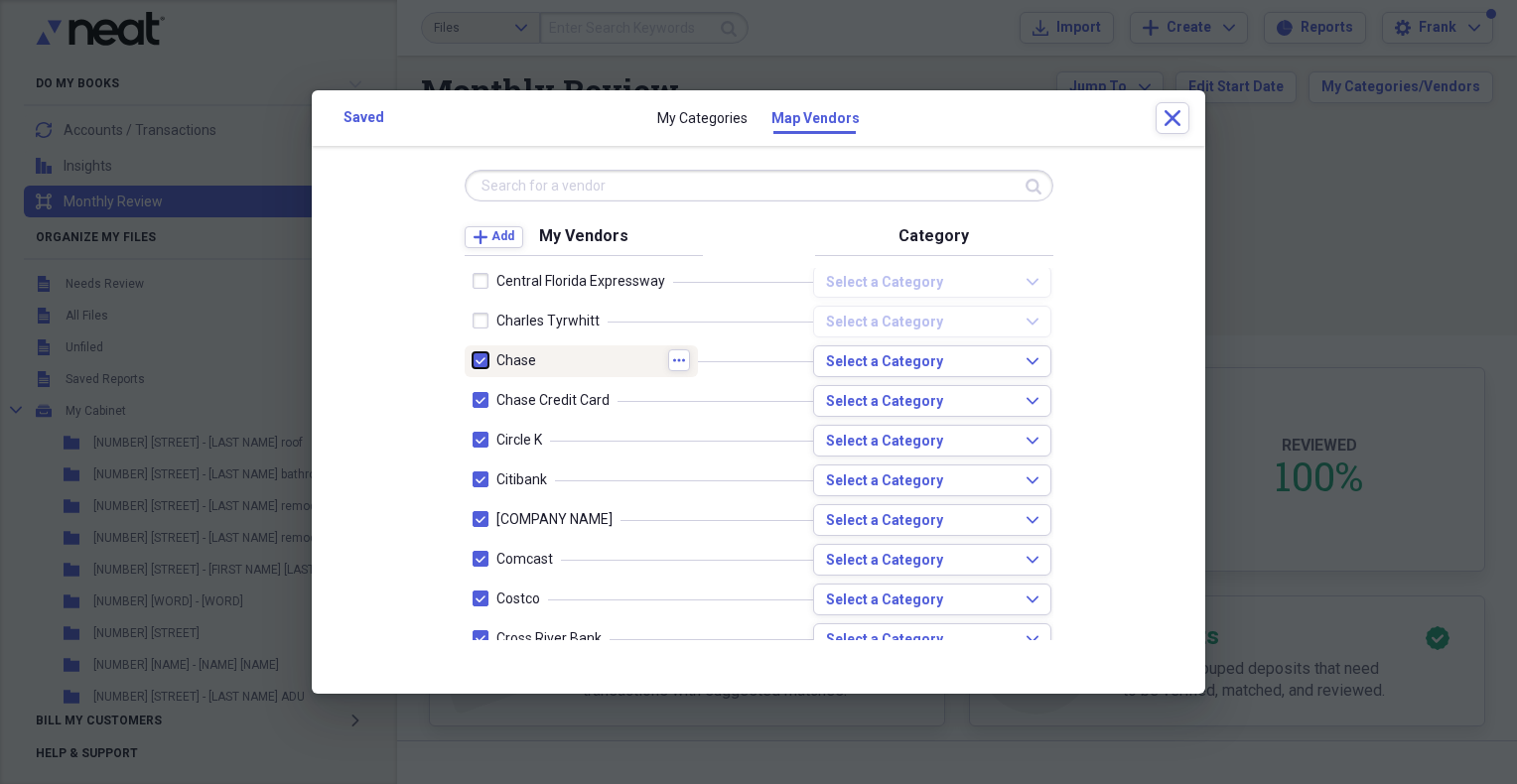 click at bounding box center (473, 360) 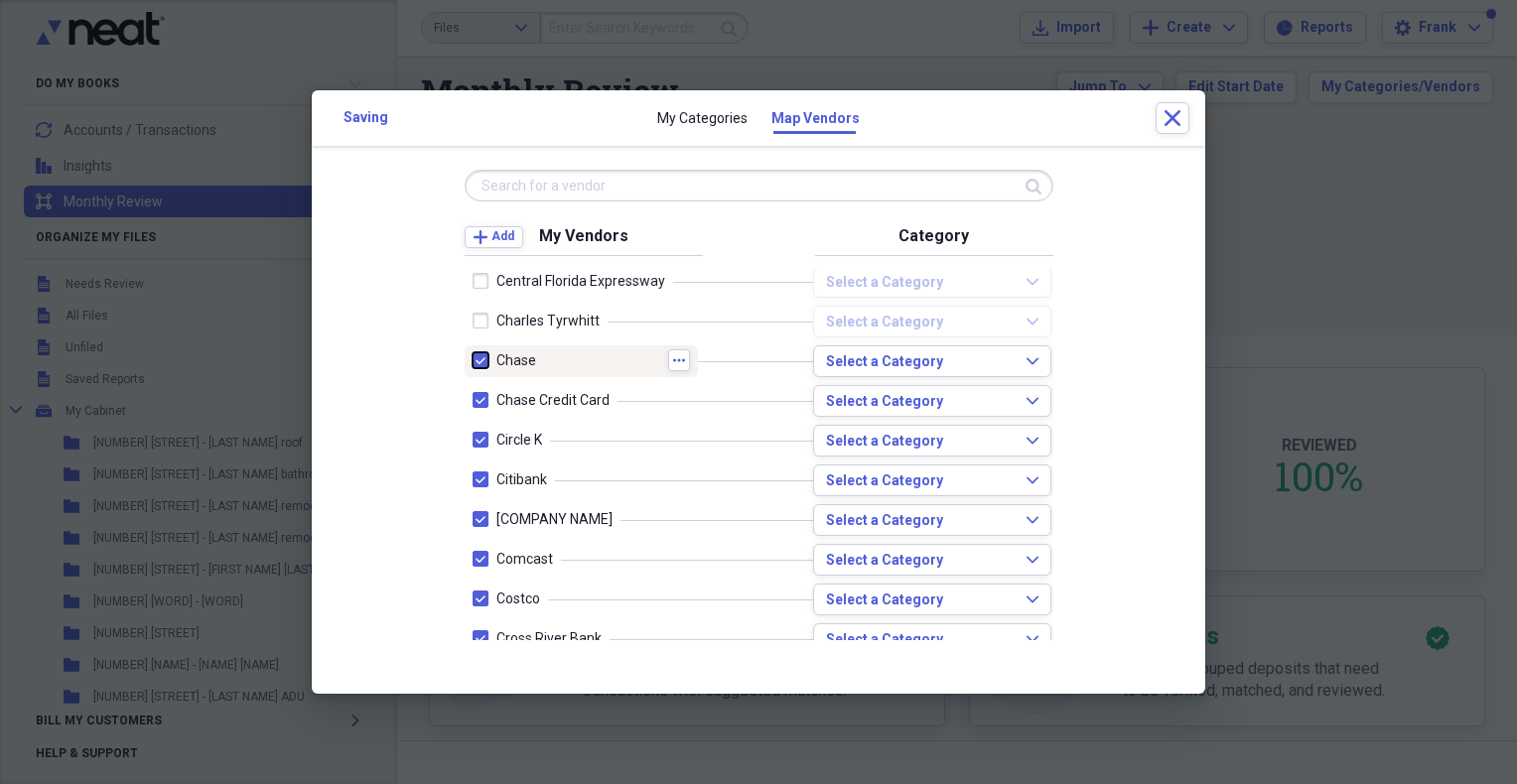 checkbox on "false" 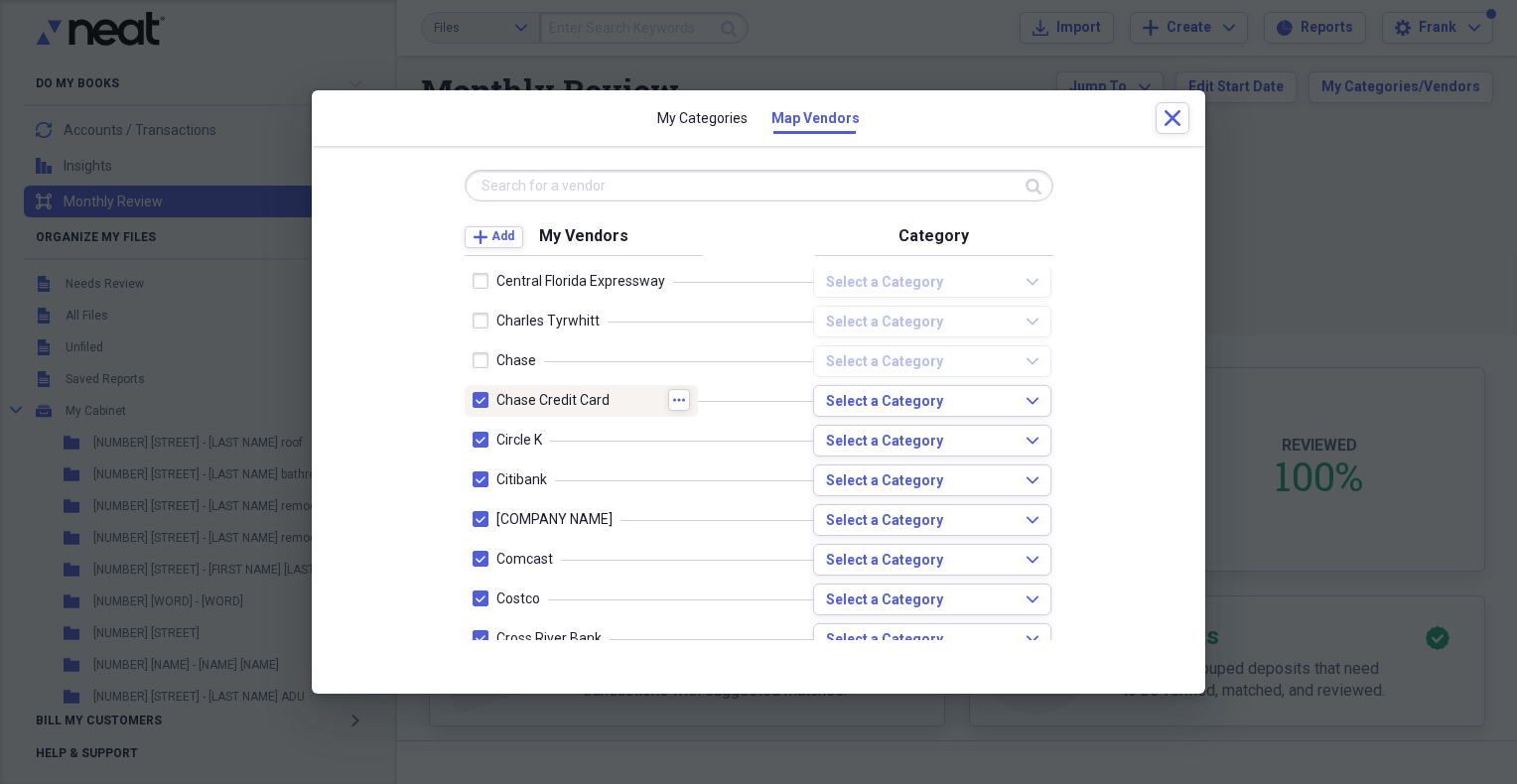 click at bounding box center (484, 400) 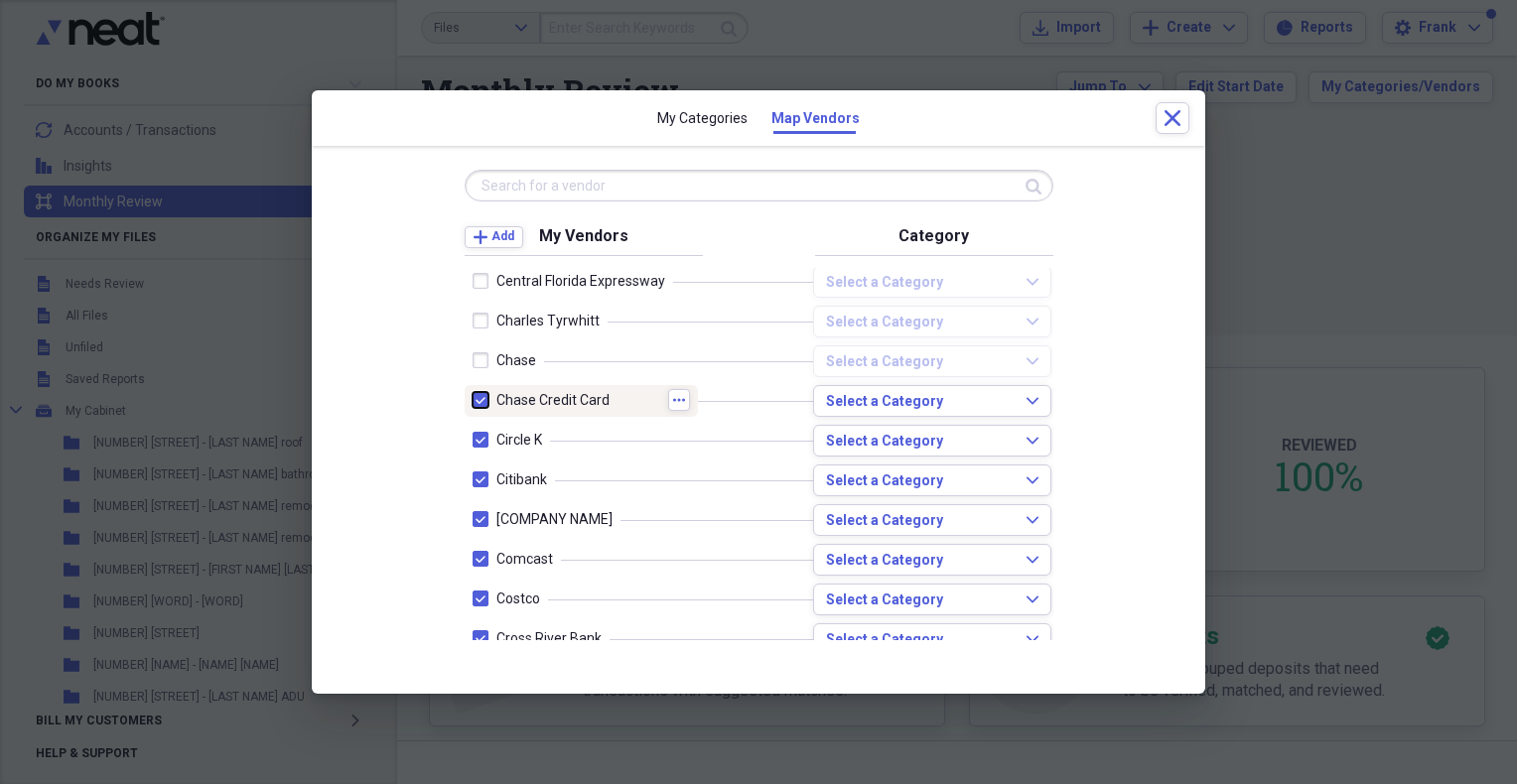 click at bounding box center (473, 400) 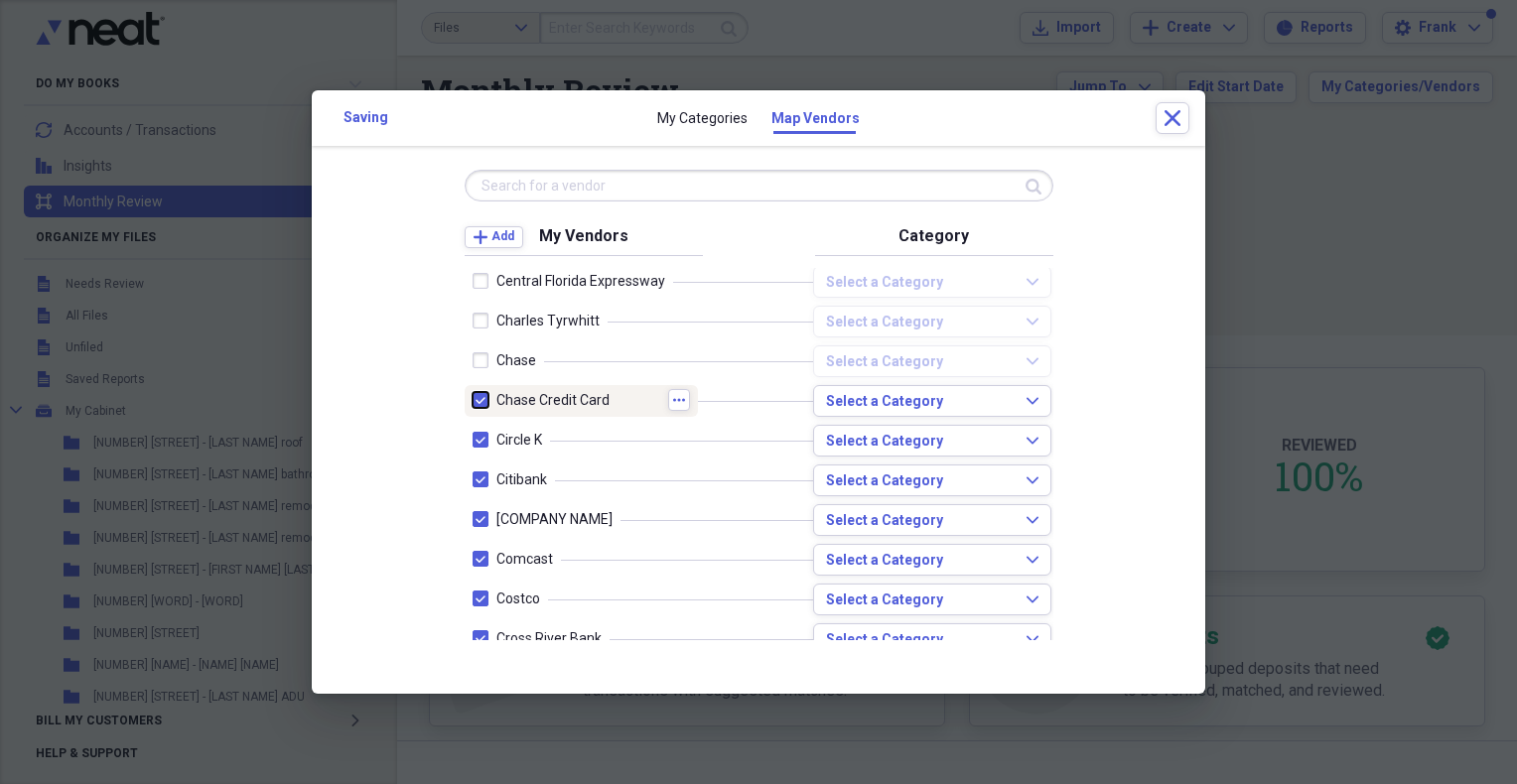 checkbox on "false" 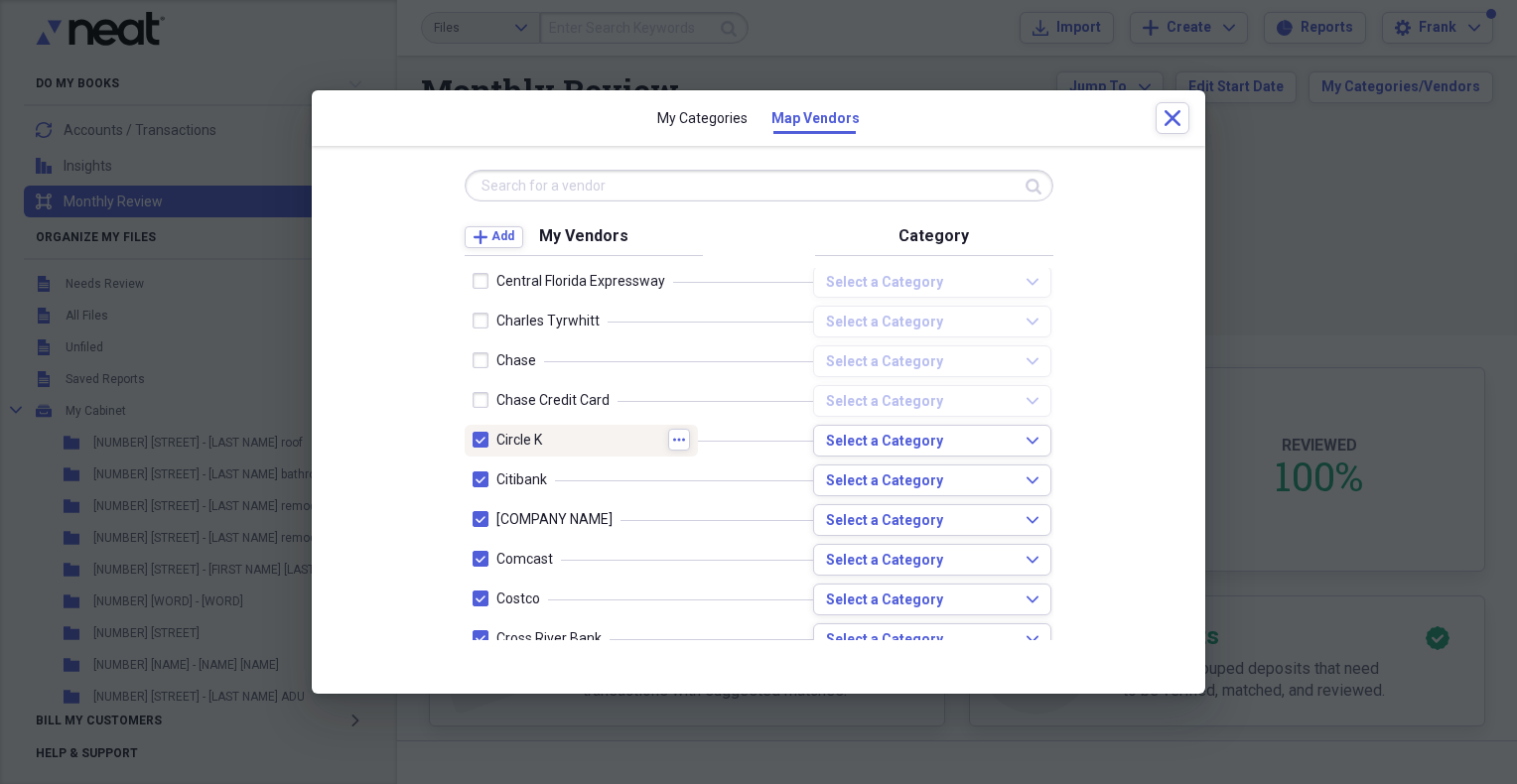 click at bounding box center [484, 440] 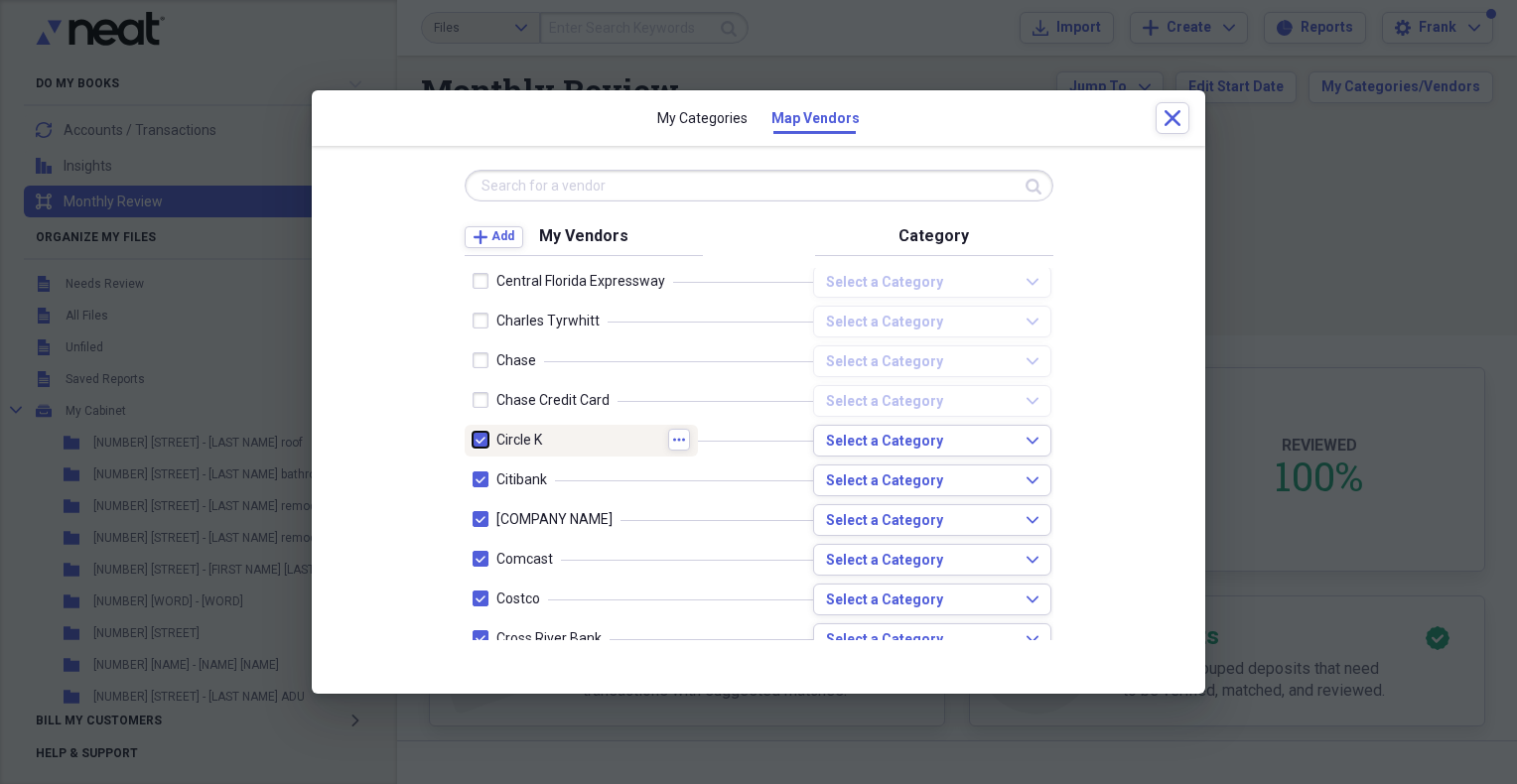 click at bounding box center (473, 440) 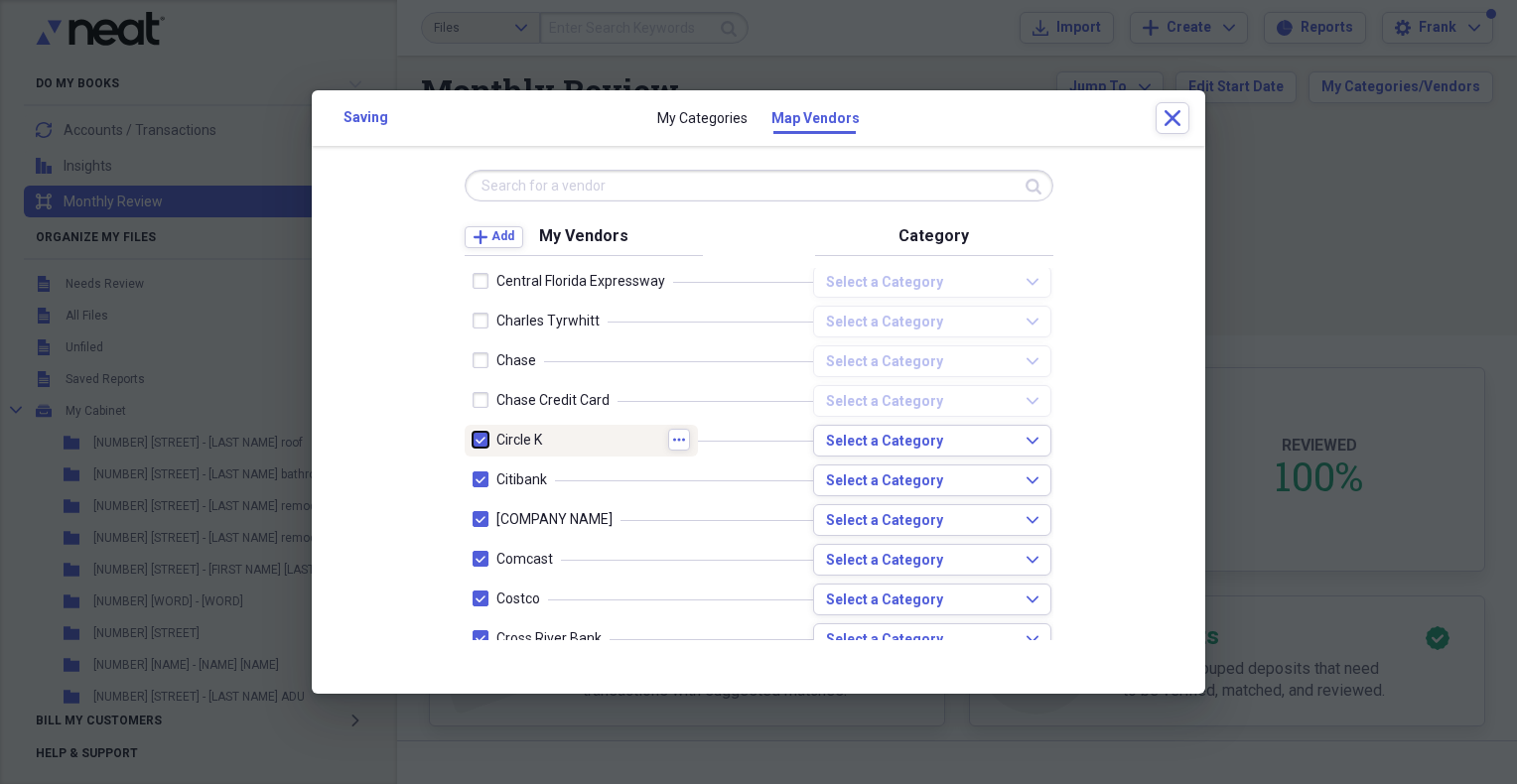 checkbox on "false" 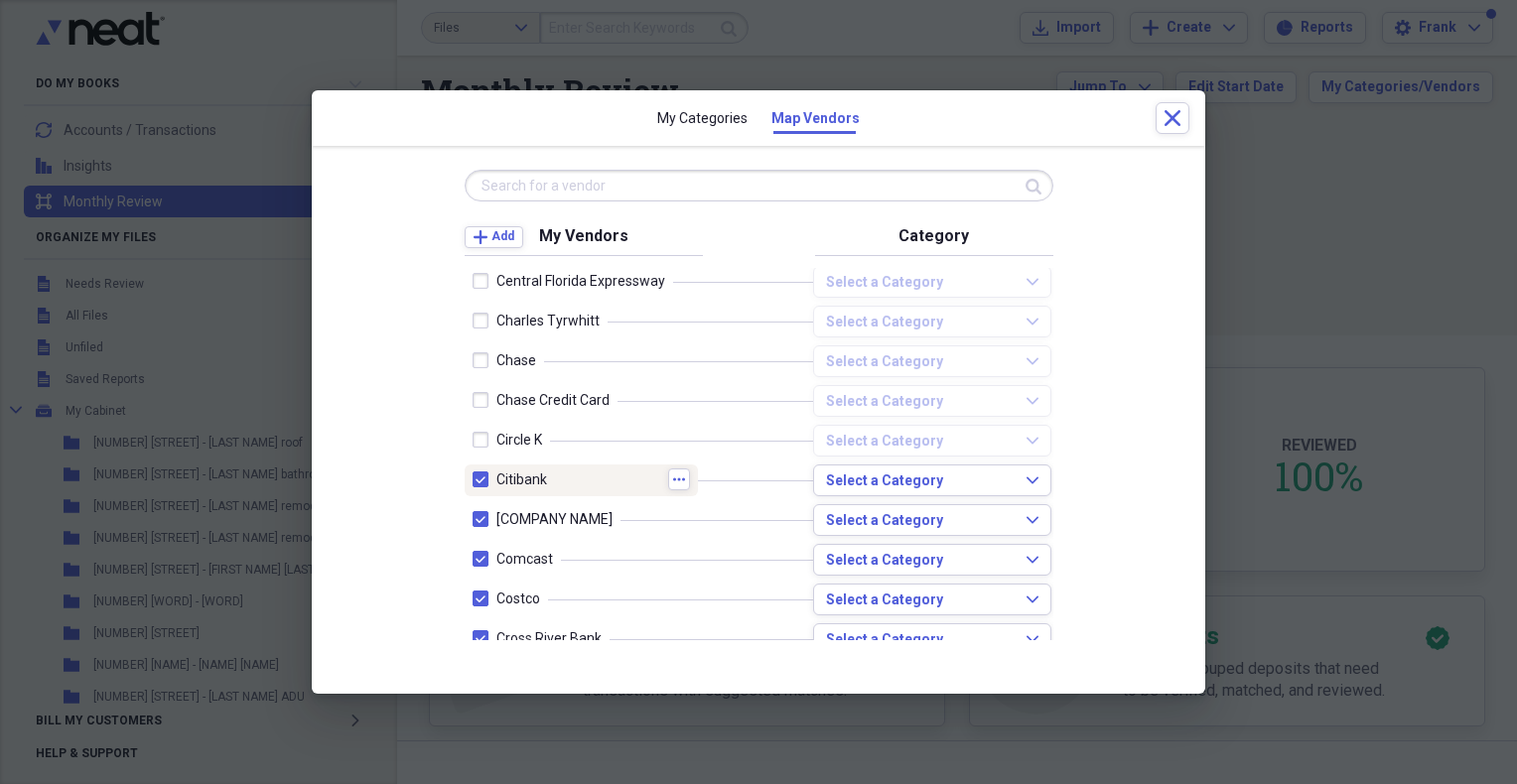click at bounding box center (484, 479) 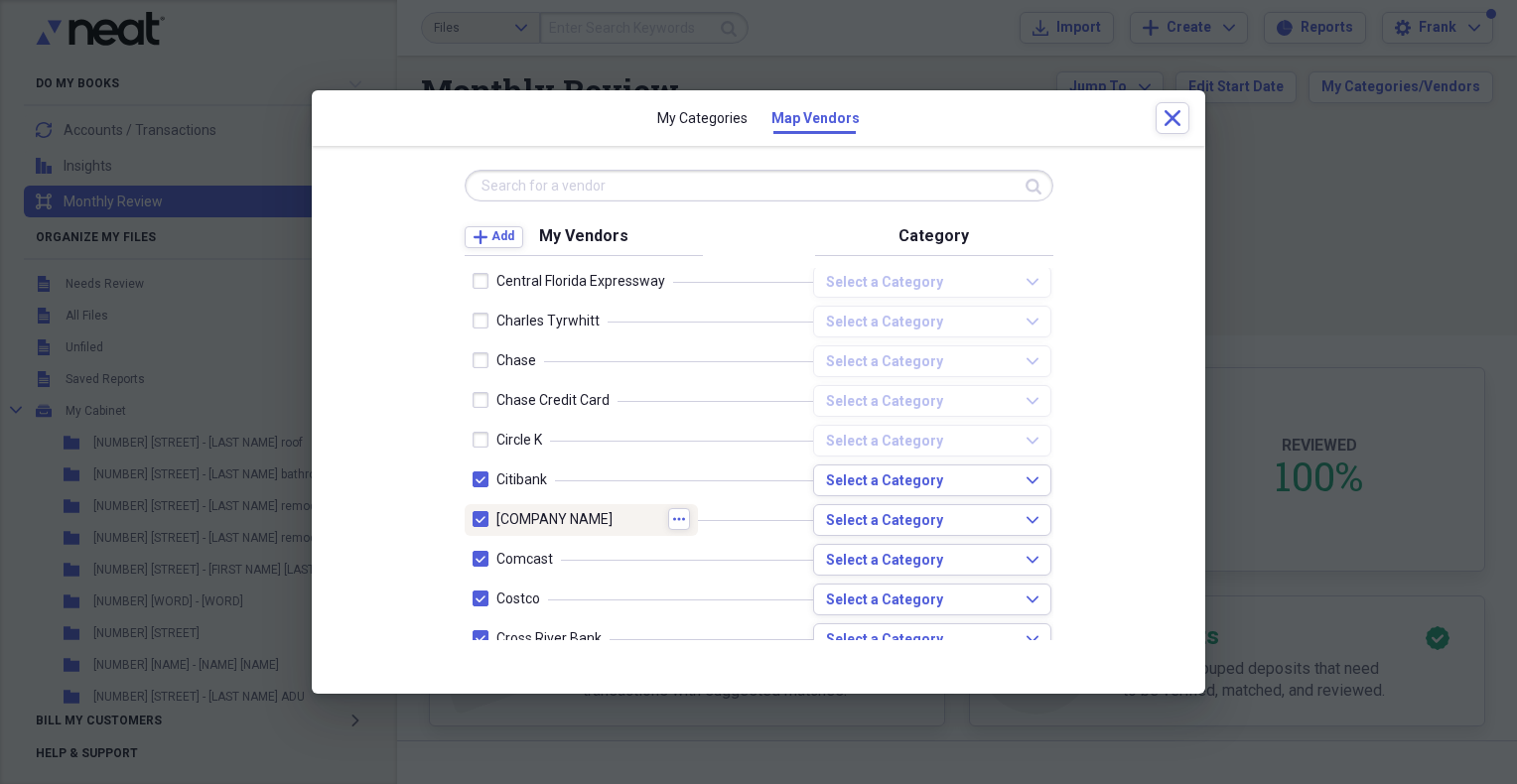 click at bounding box center [484, 519] 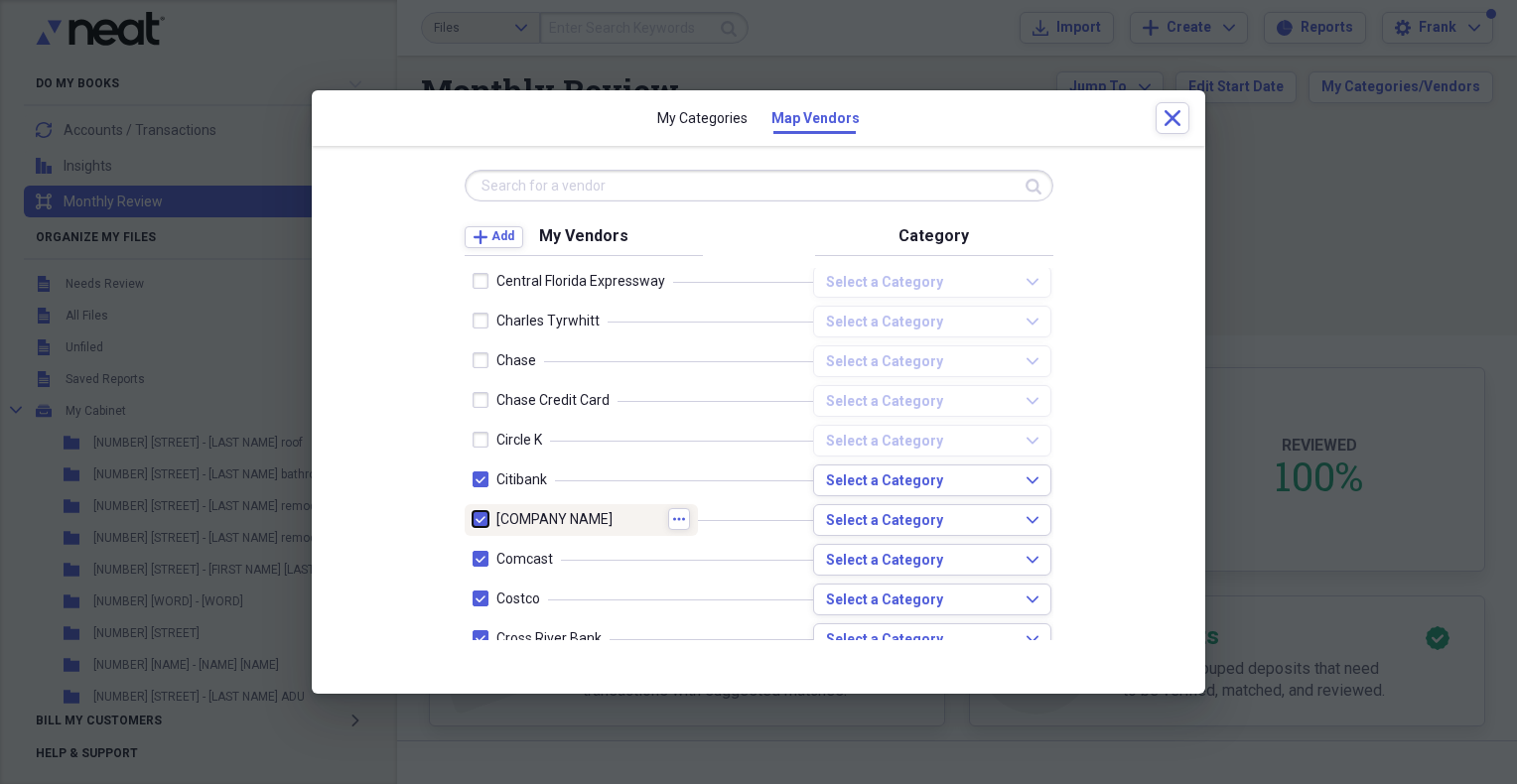click at bounding box center [473, 519] 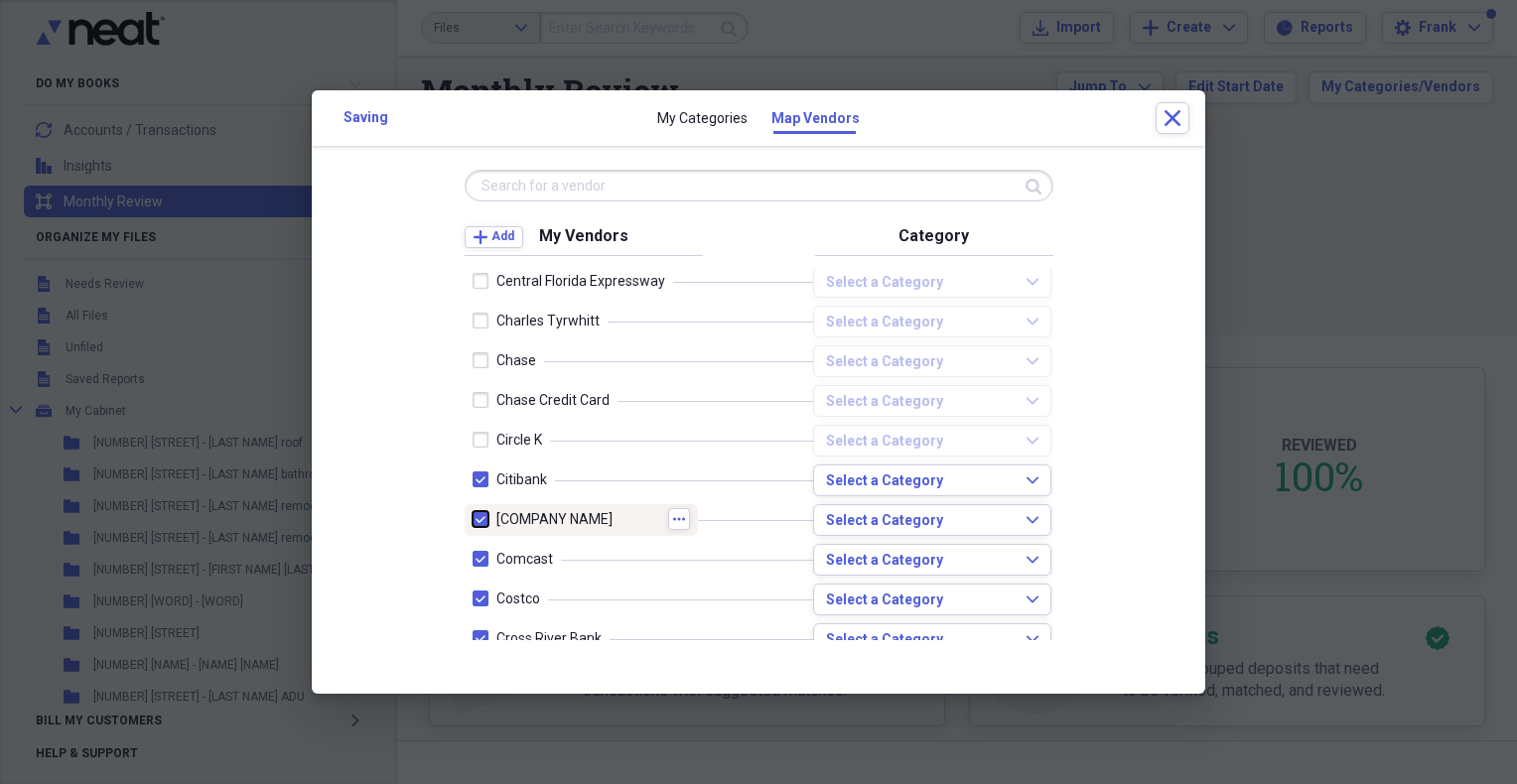 checkbox on "false" 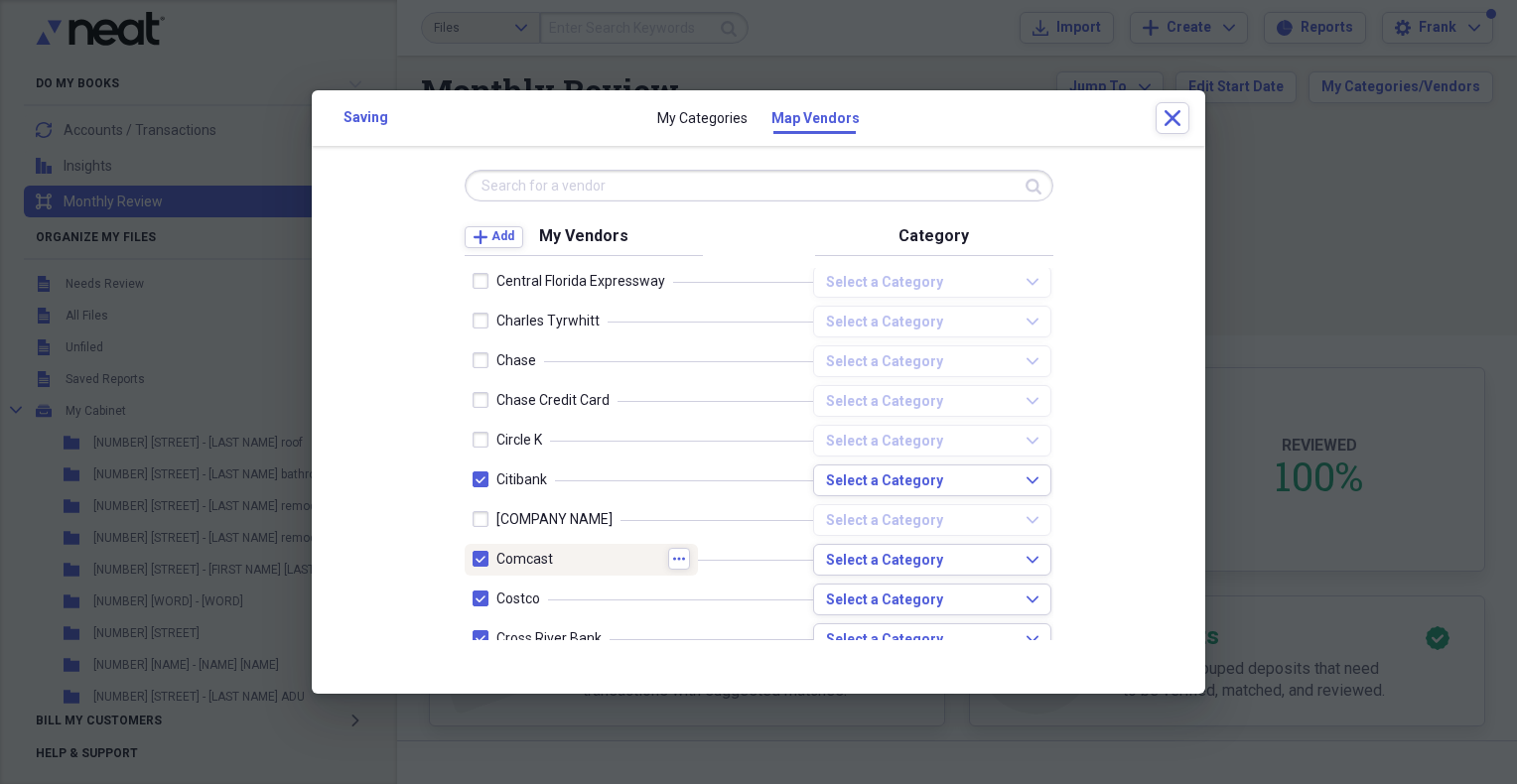 click at bounding box center (484, 559) 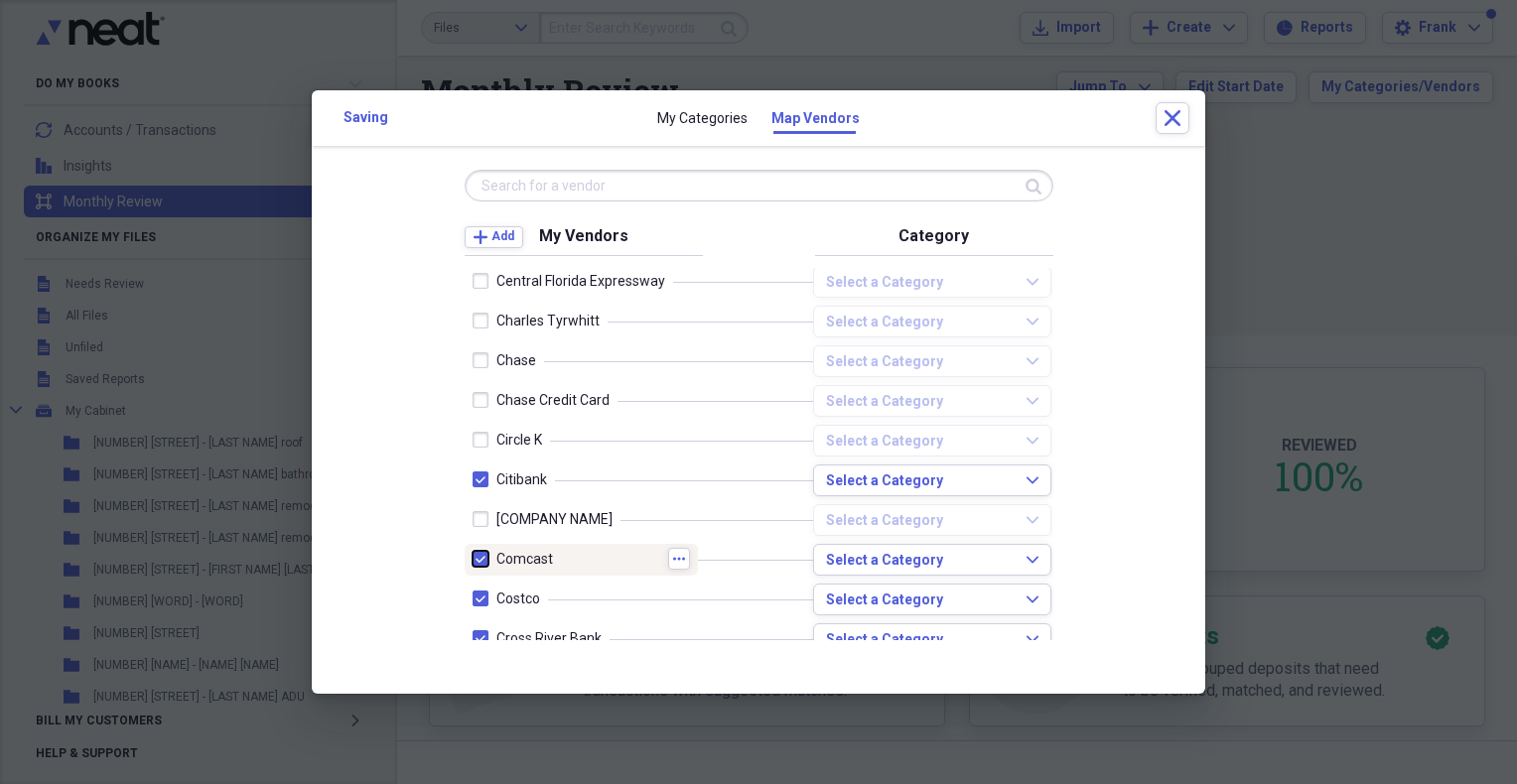 click at bounding box center (473, 559) 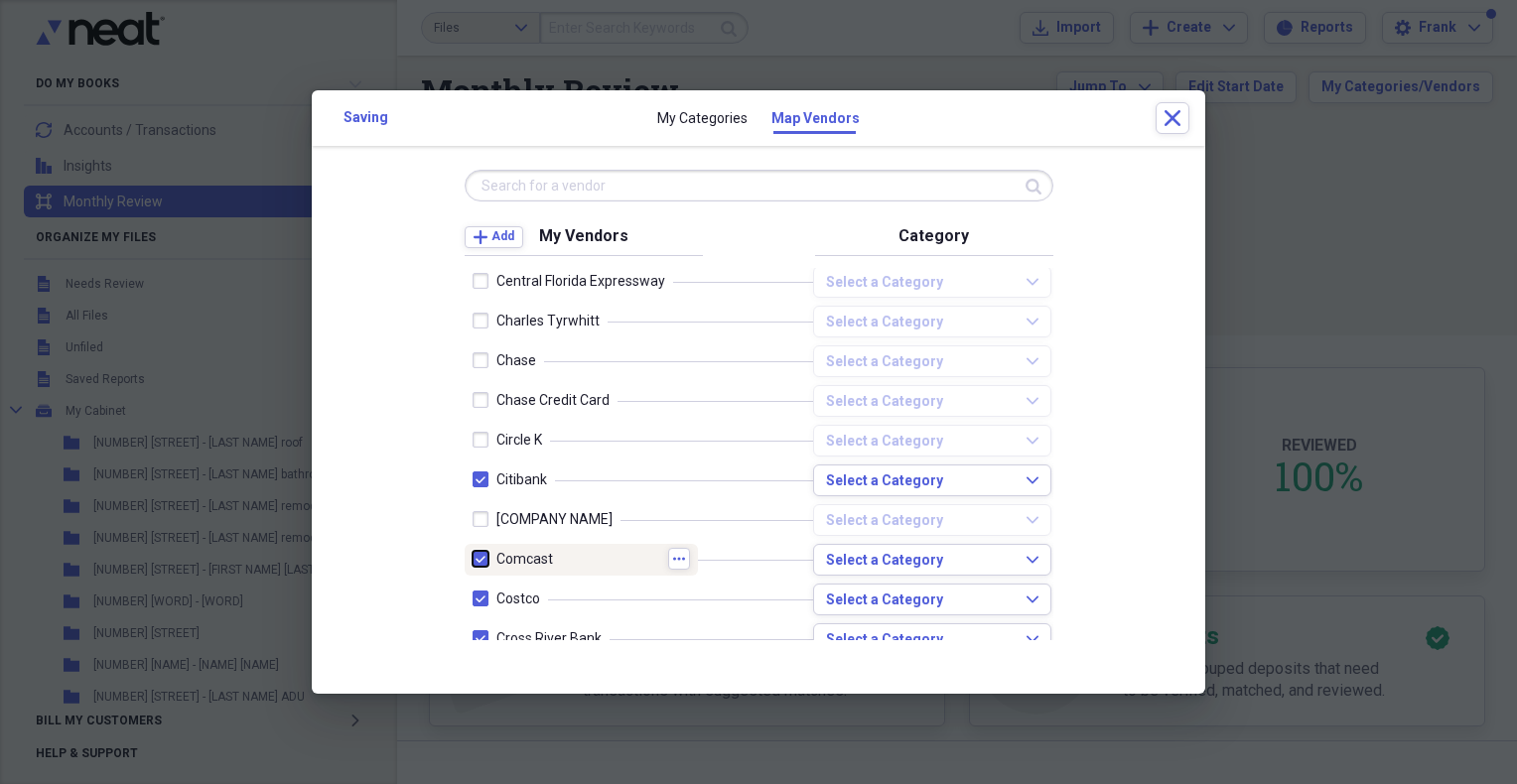 checkbox on "false" 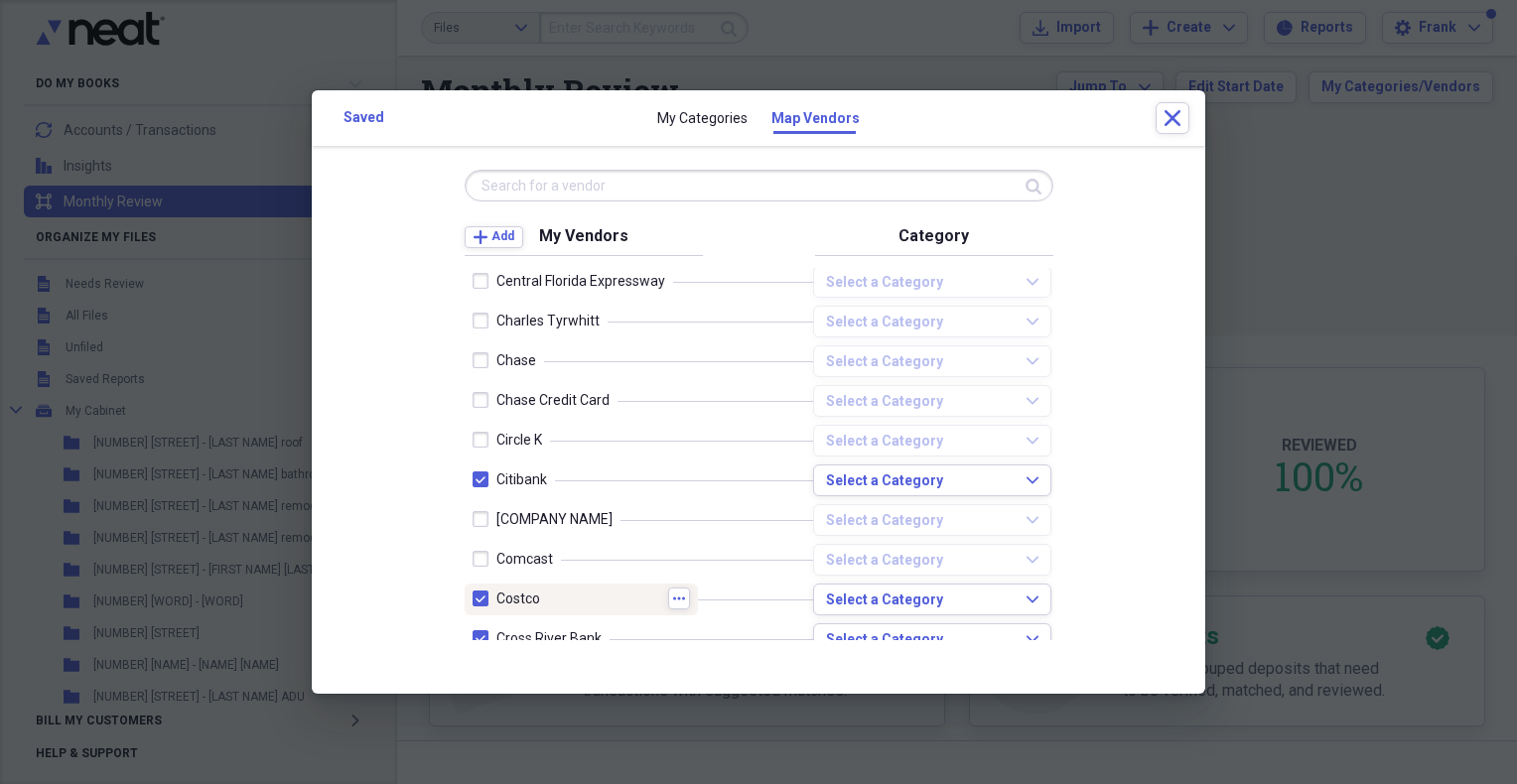 click at bounding box center [484, 598] 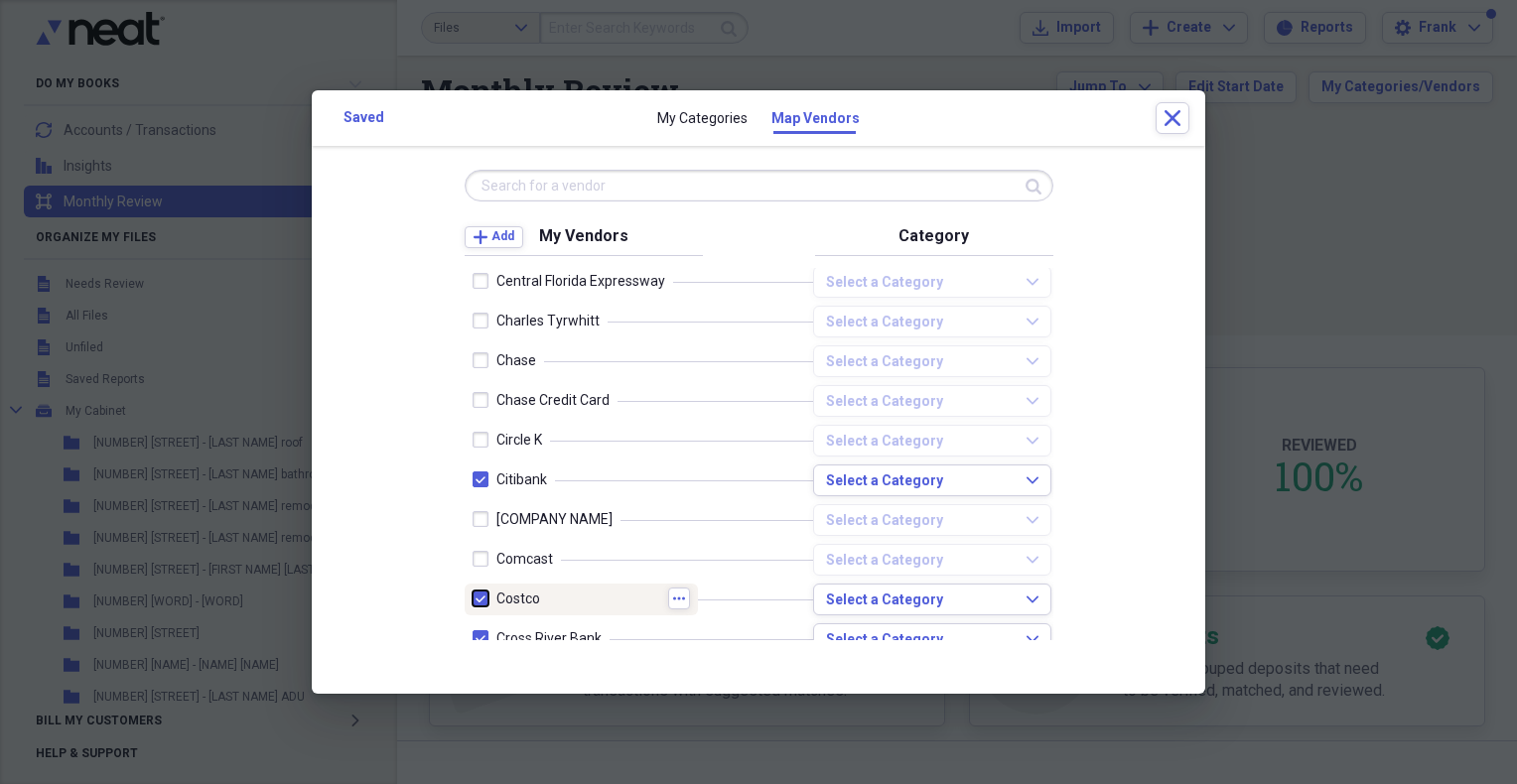 click at bounding box center (473, 598) 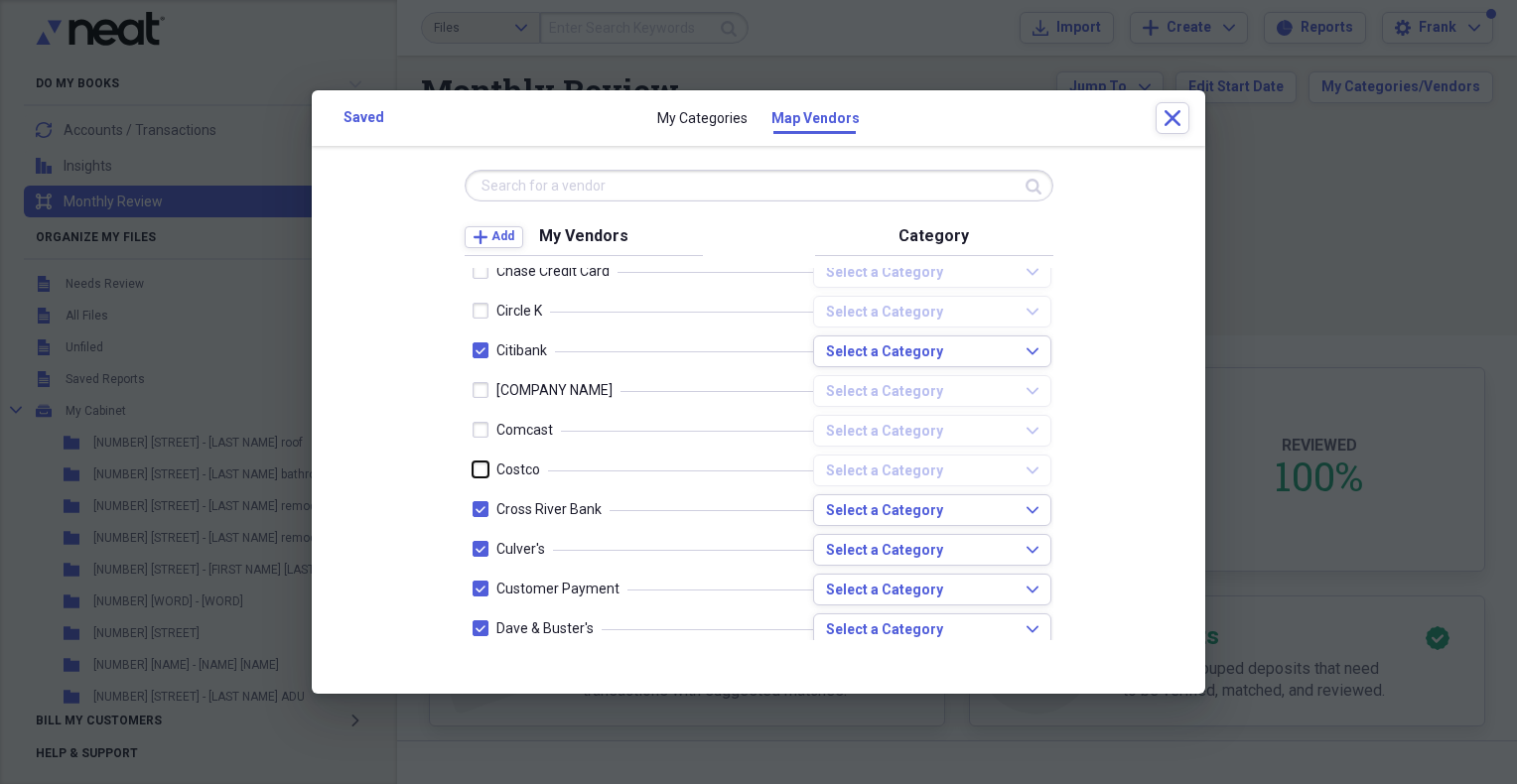 scroll, scrollTop: 1489, scrollLeft: 0, axis: vertical 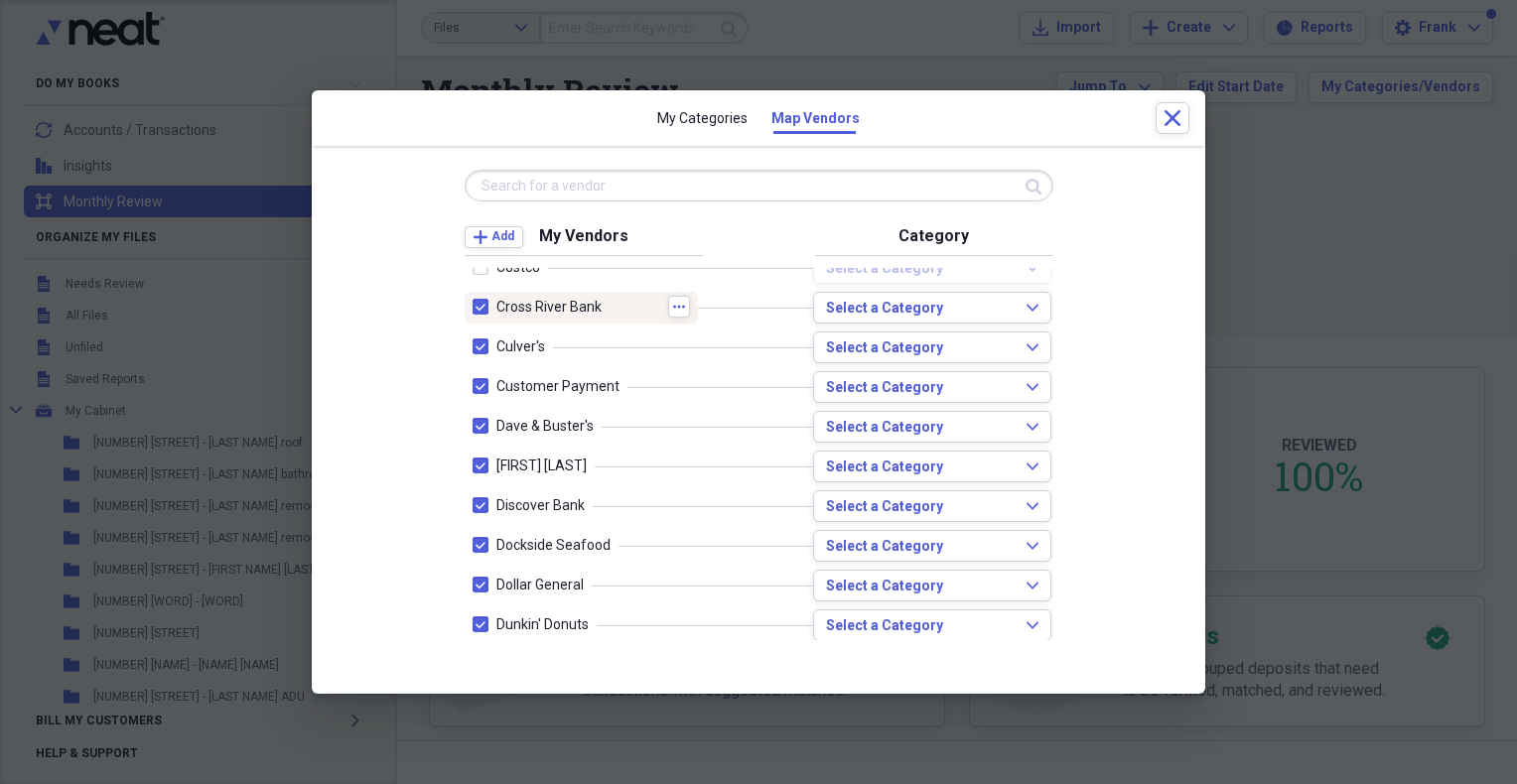 click at bounding box center [484, 307] 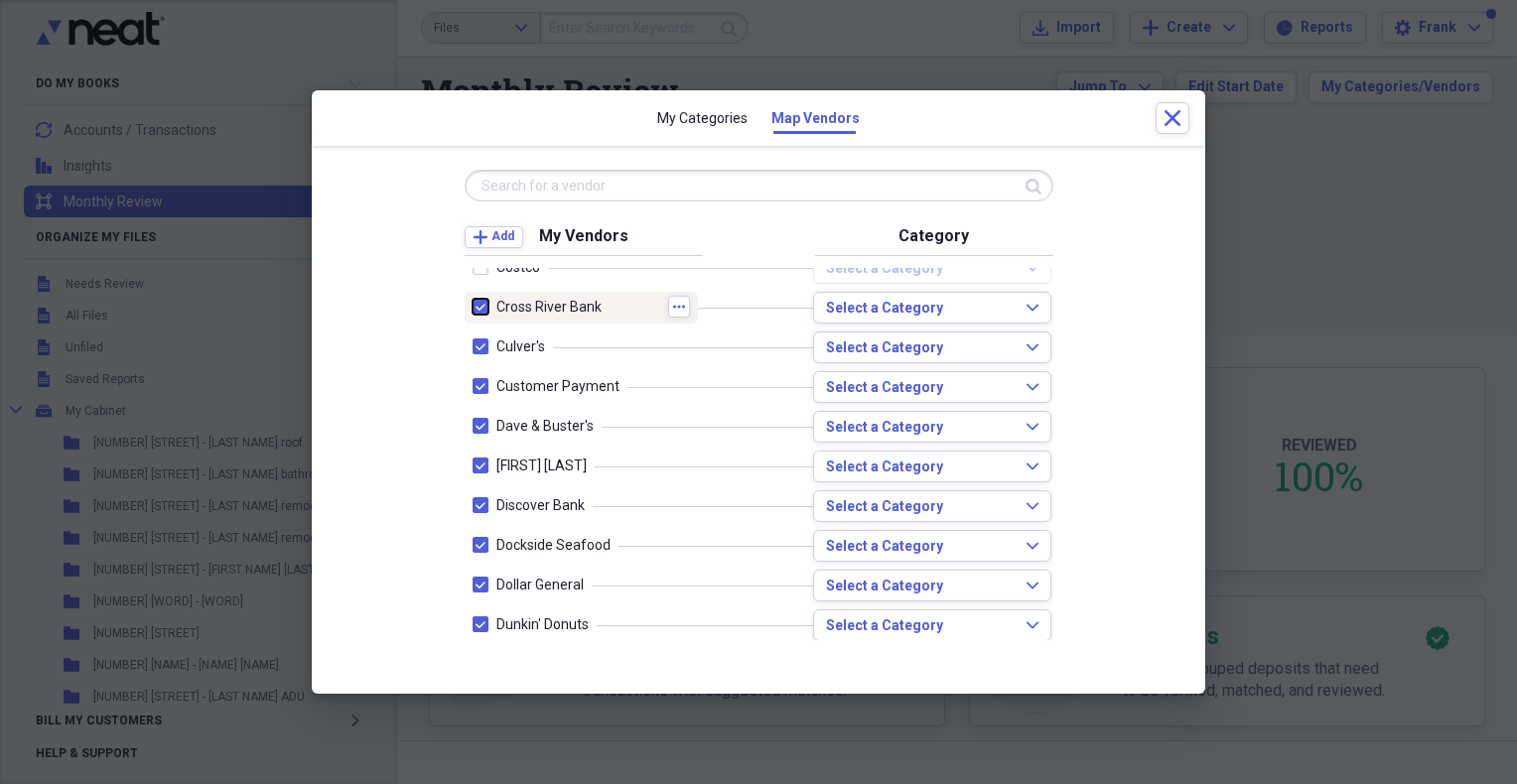click at bounding box center [473, 307] 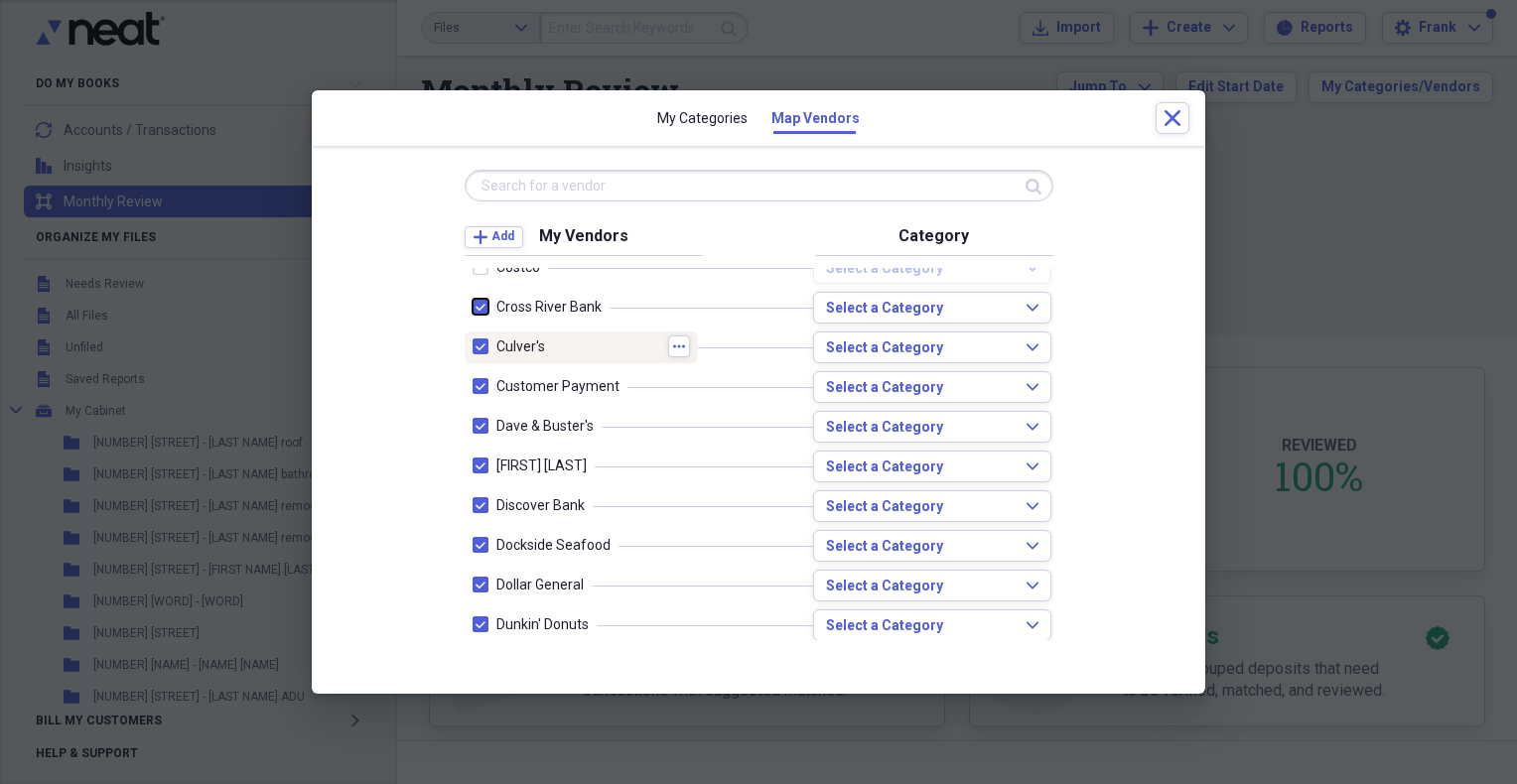 checkbox on "false" 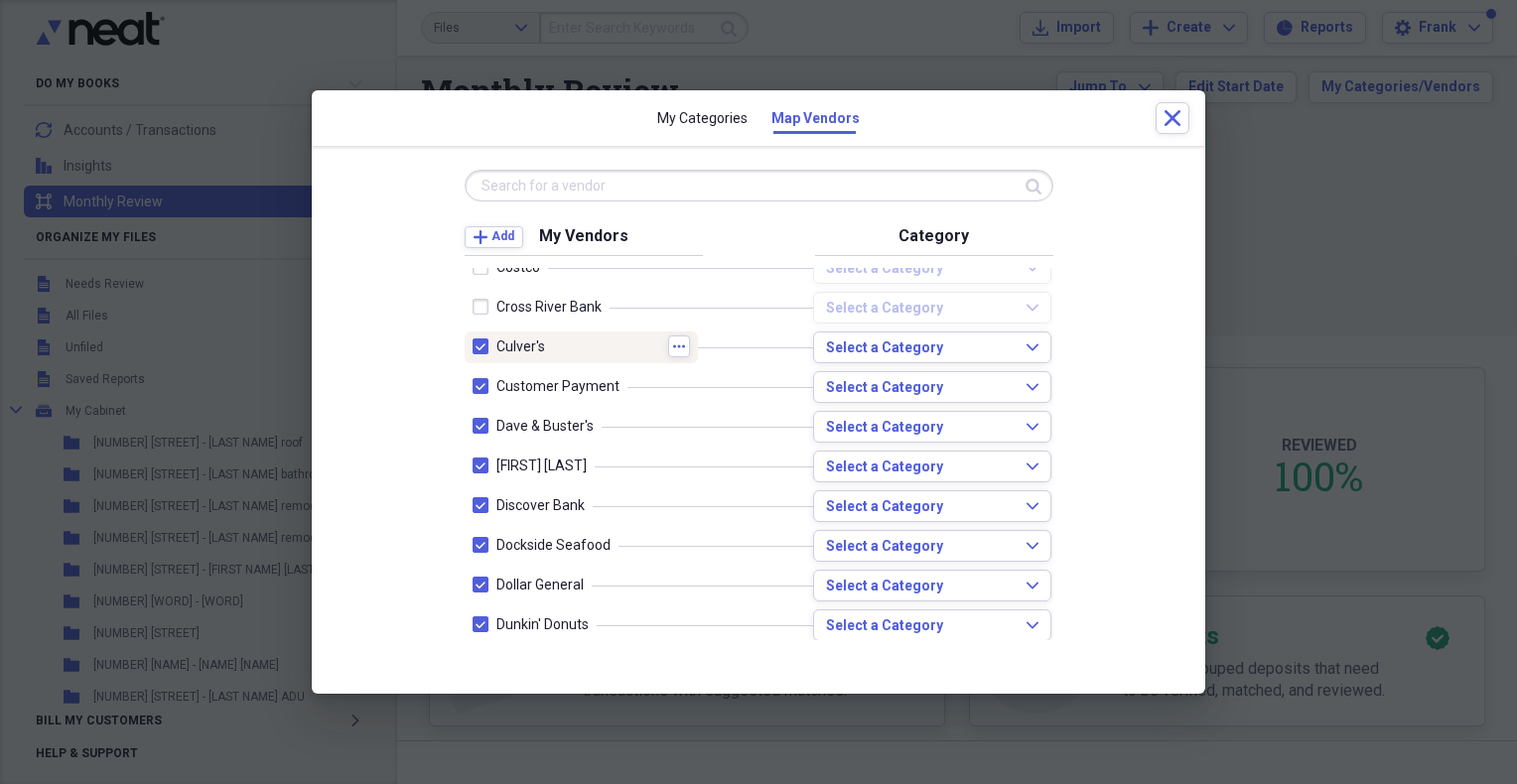click at bounding box center (484, 346) 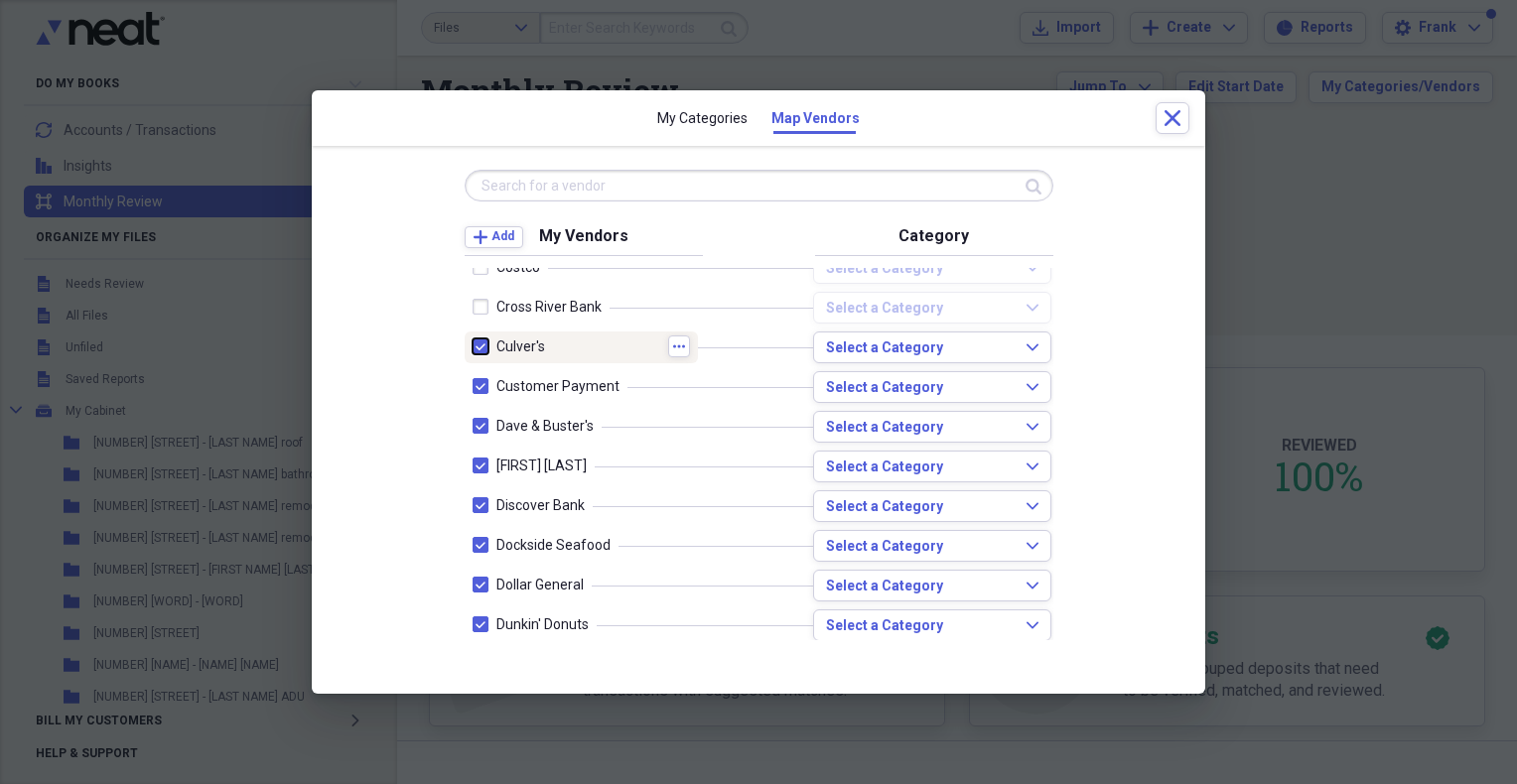 click at bounding box center [473, 346] 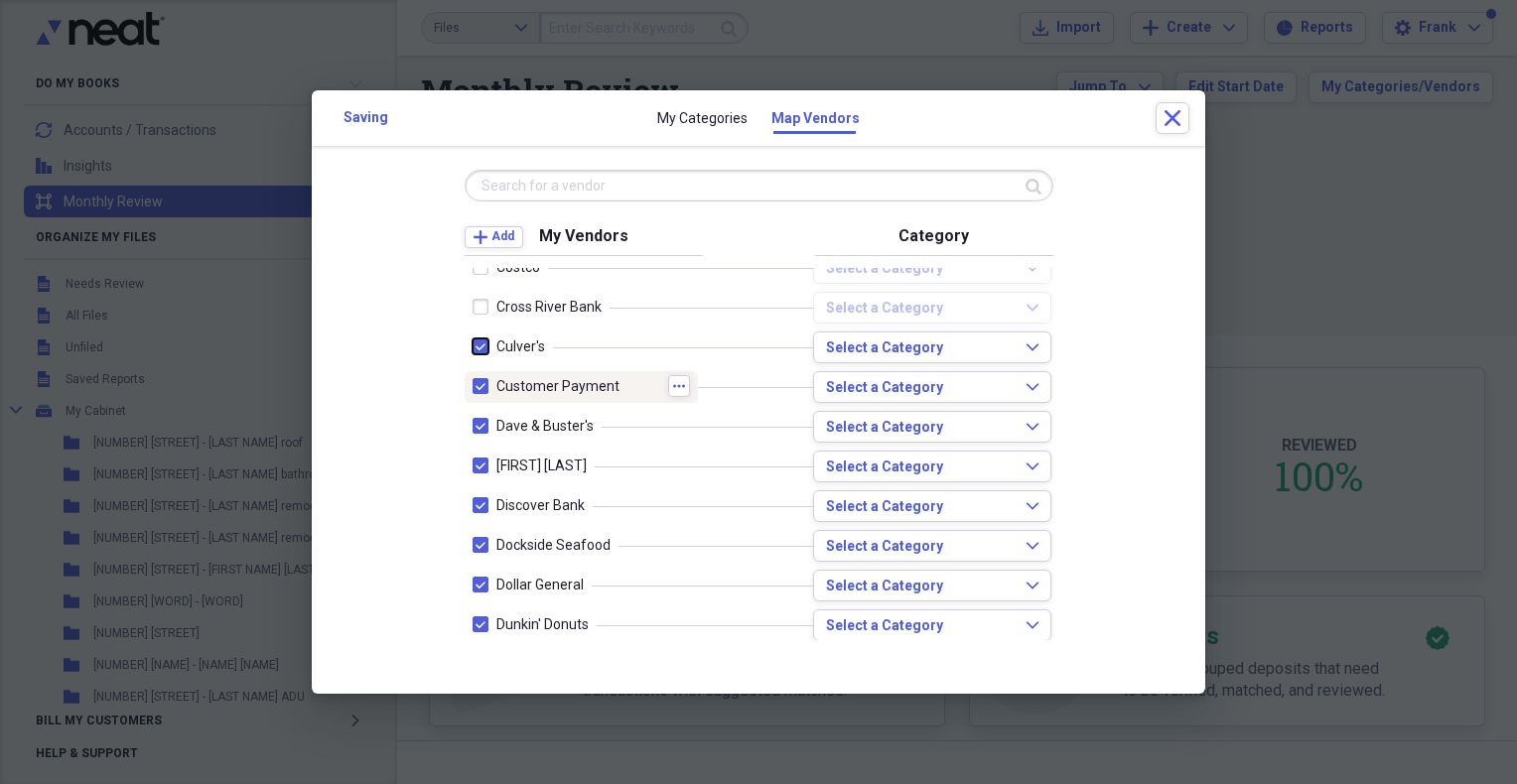 checkbox on "false" 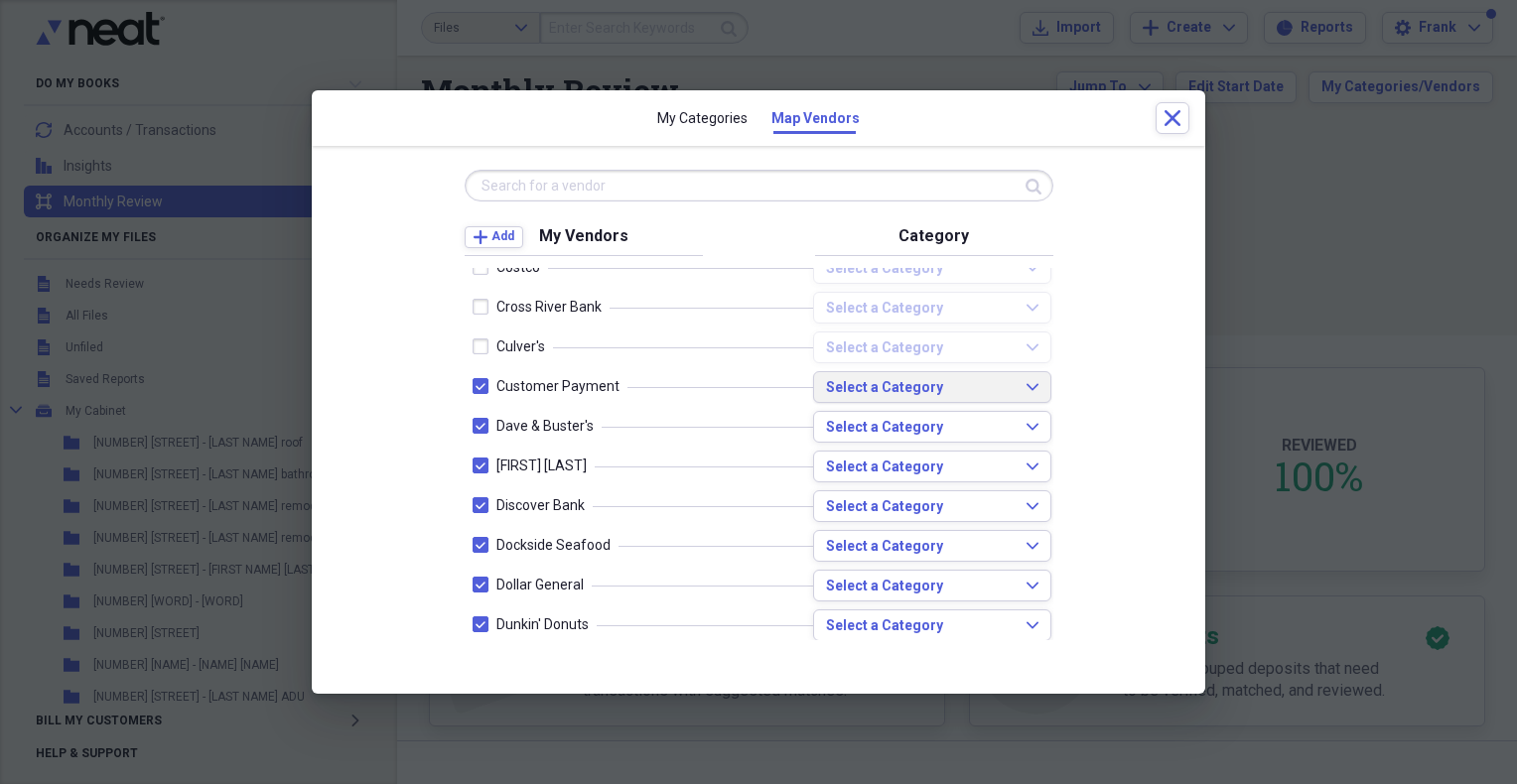click on "Expand" 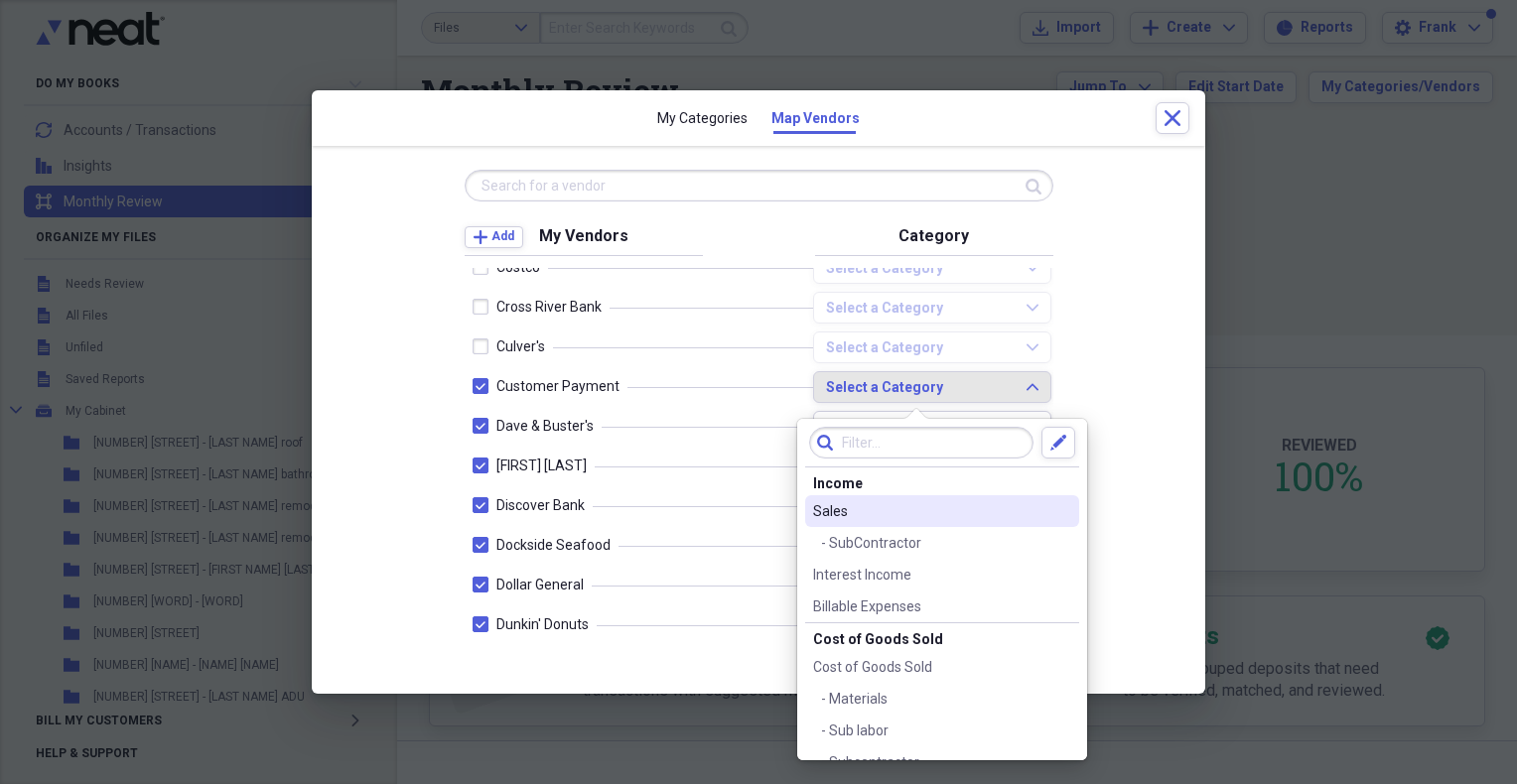 click on "Sales" at bounding box center [930, 511] 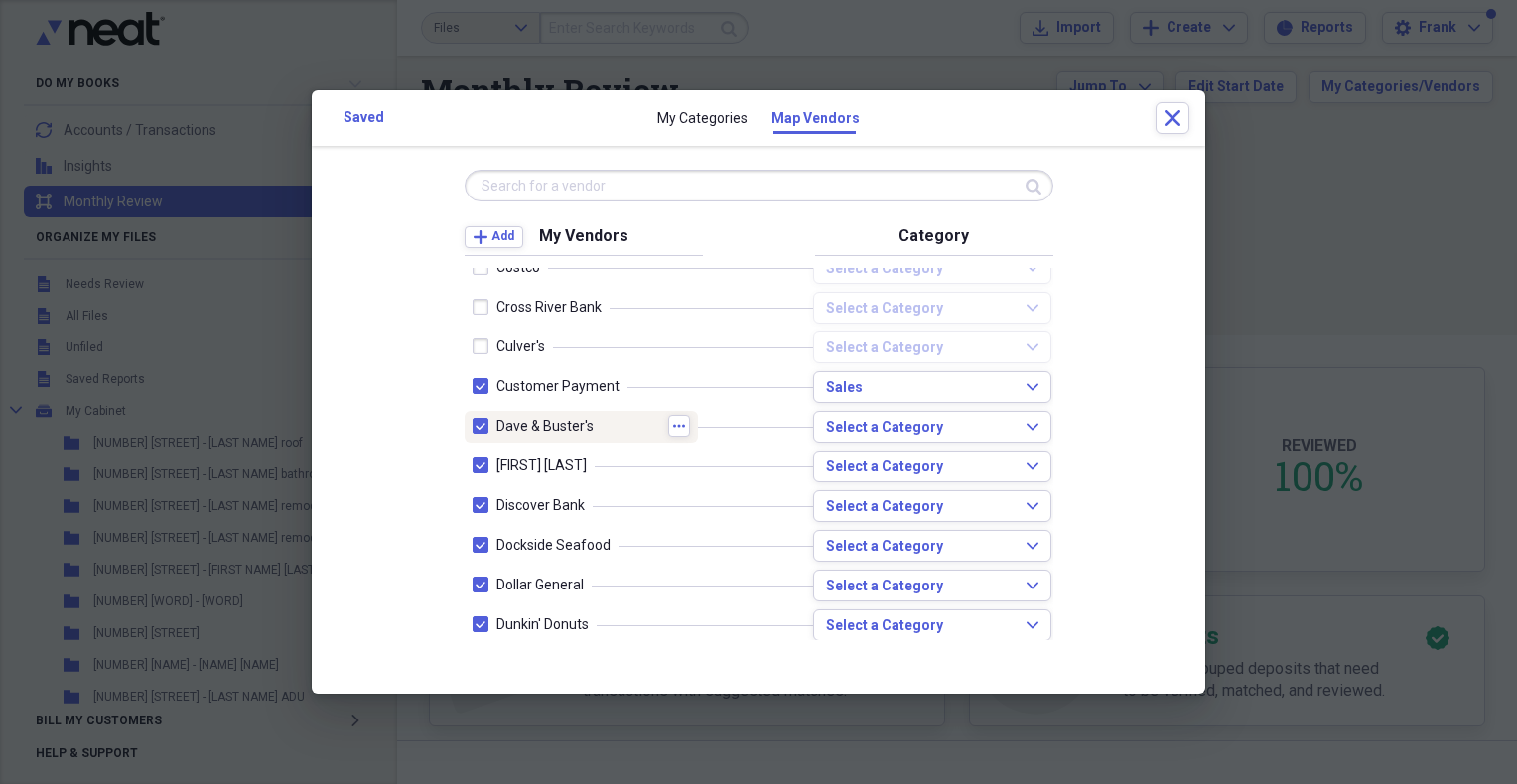 click at bounding box center (484, 426) 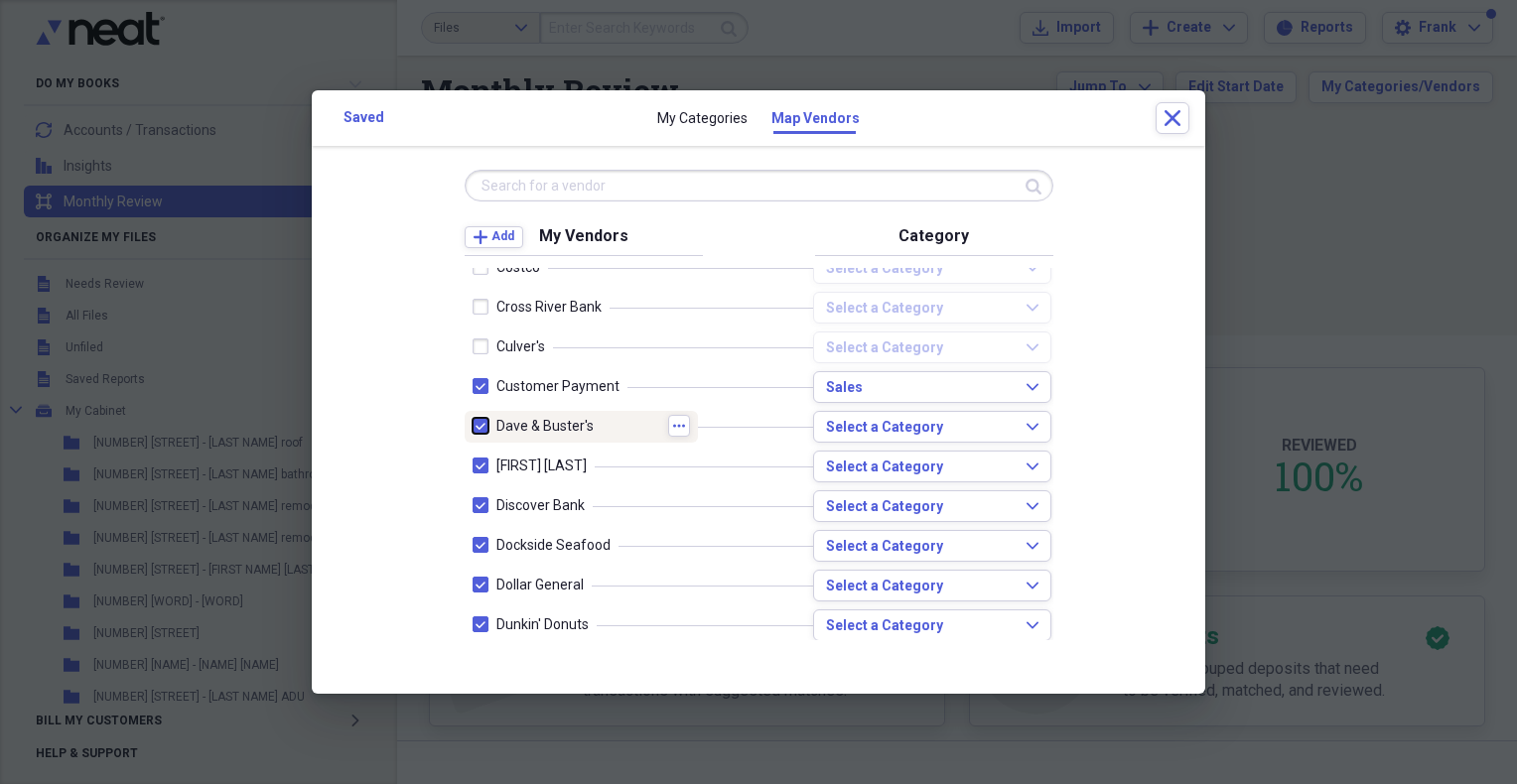 click at bounding box center [473, 426] 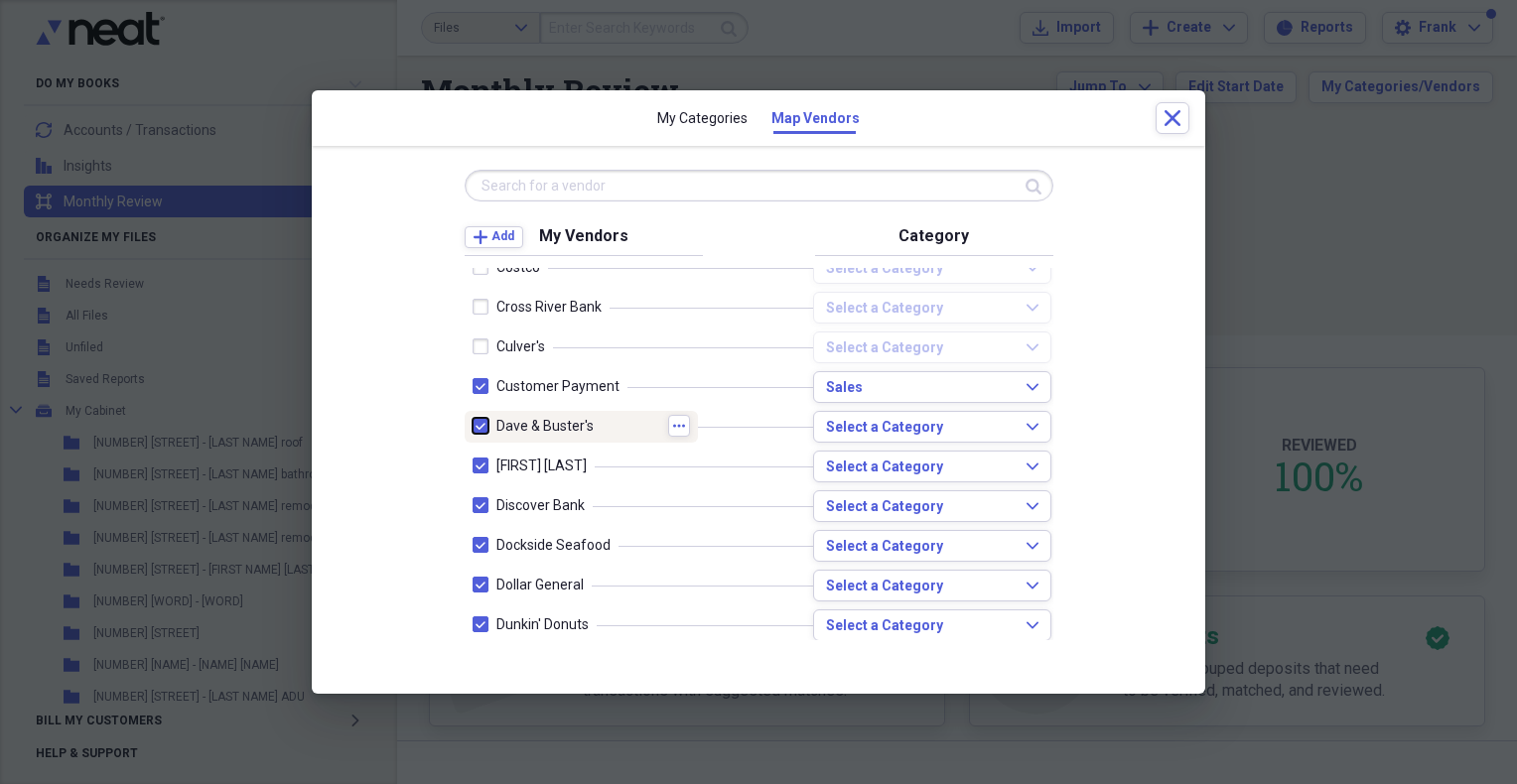 checkbox on "false" 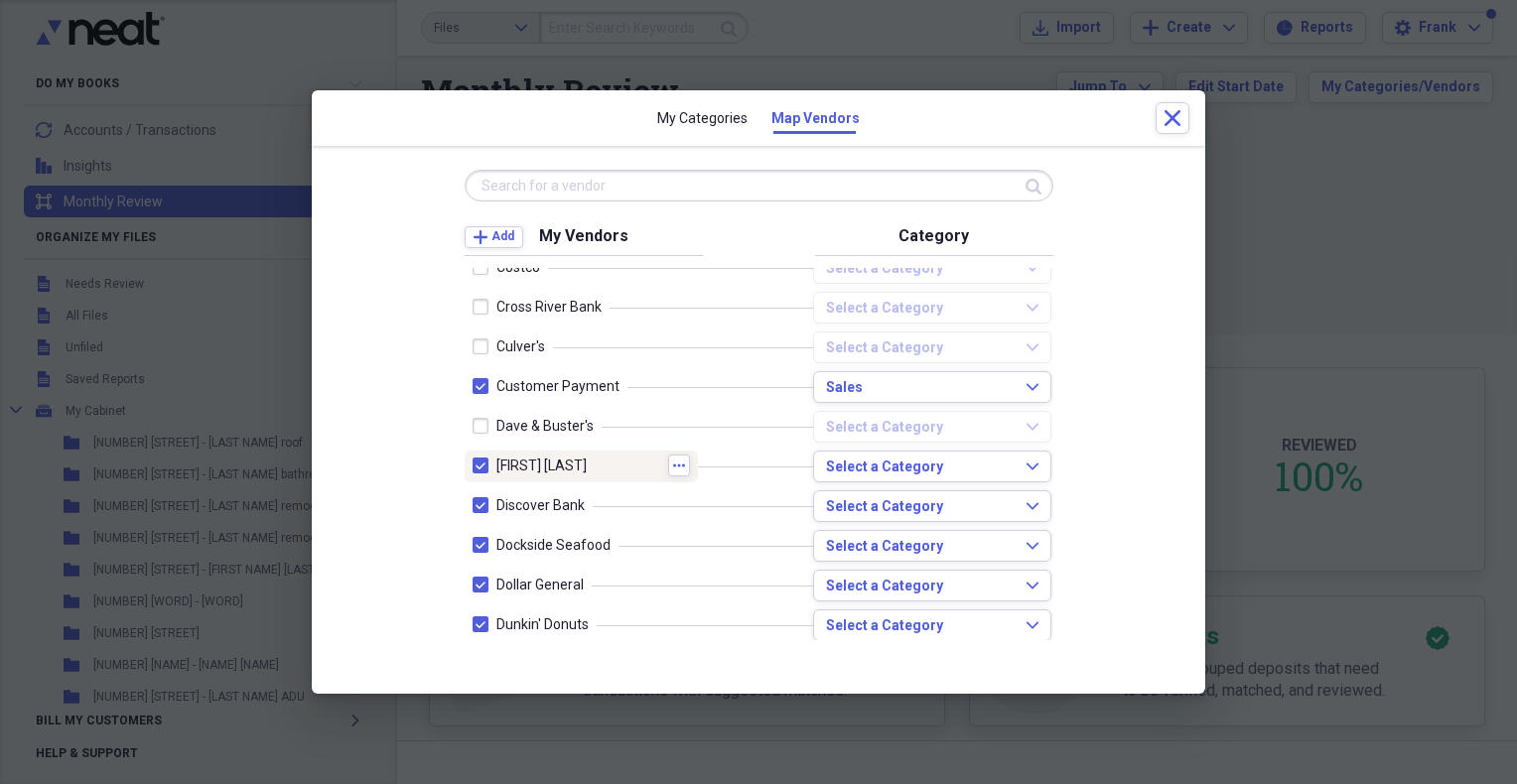 click at bounding box center (484, 465) 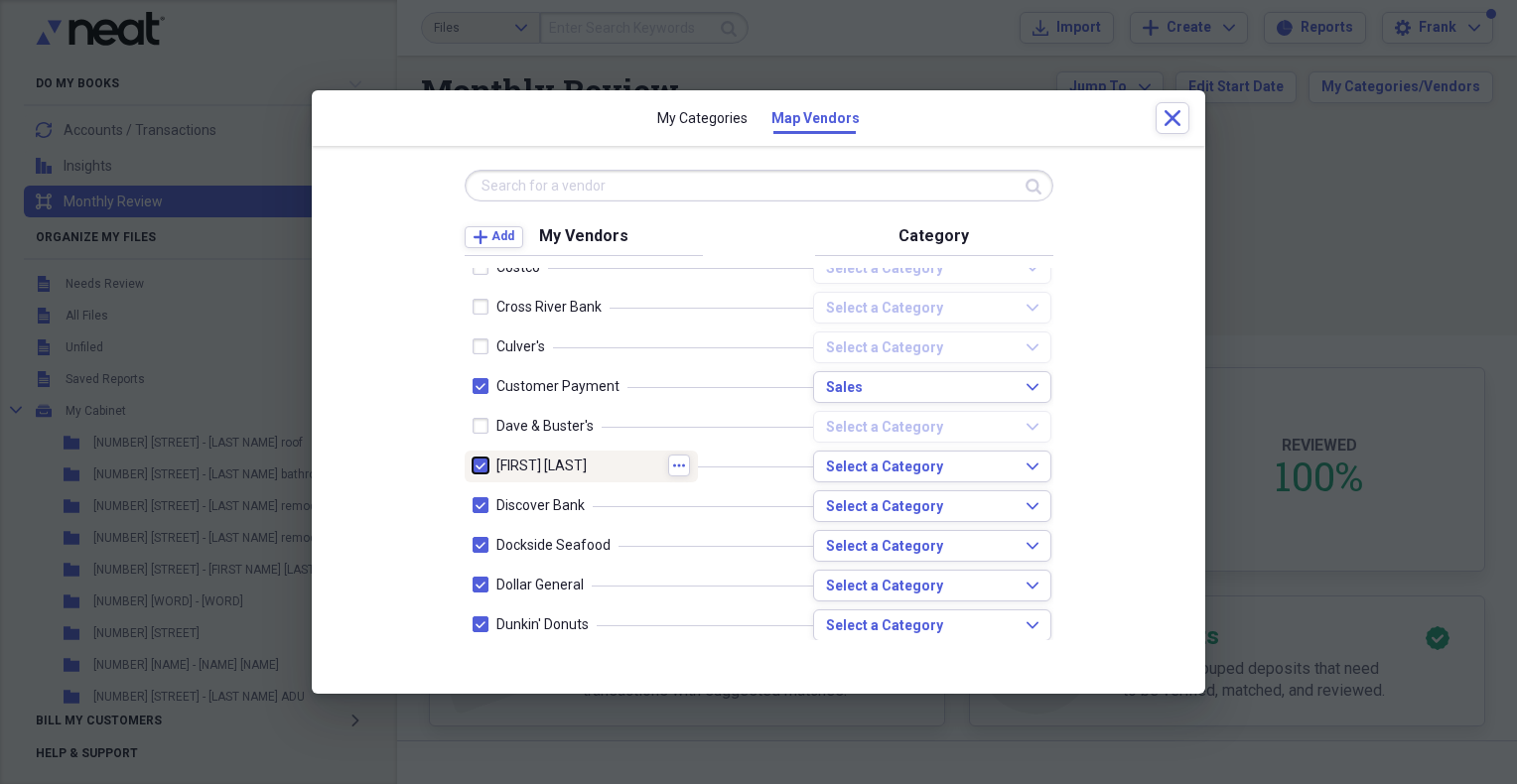 click at bounding box center [473, 465] 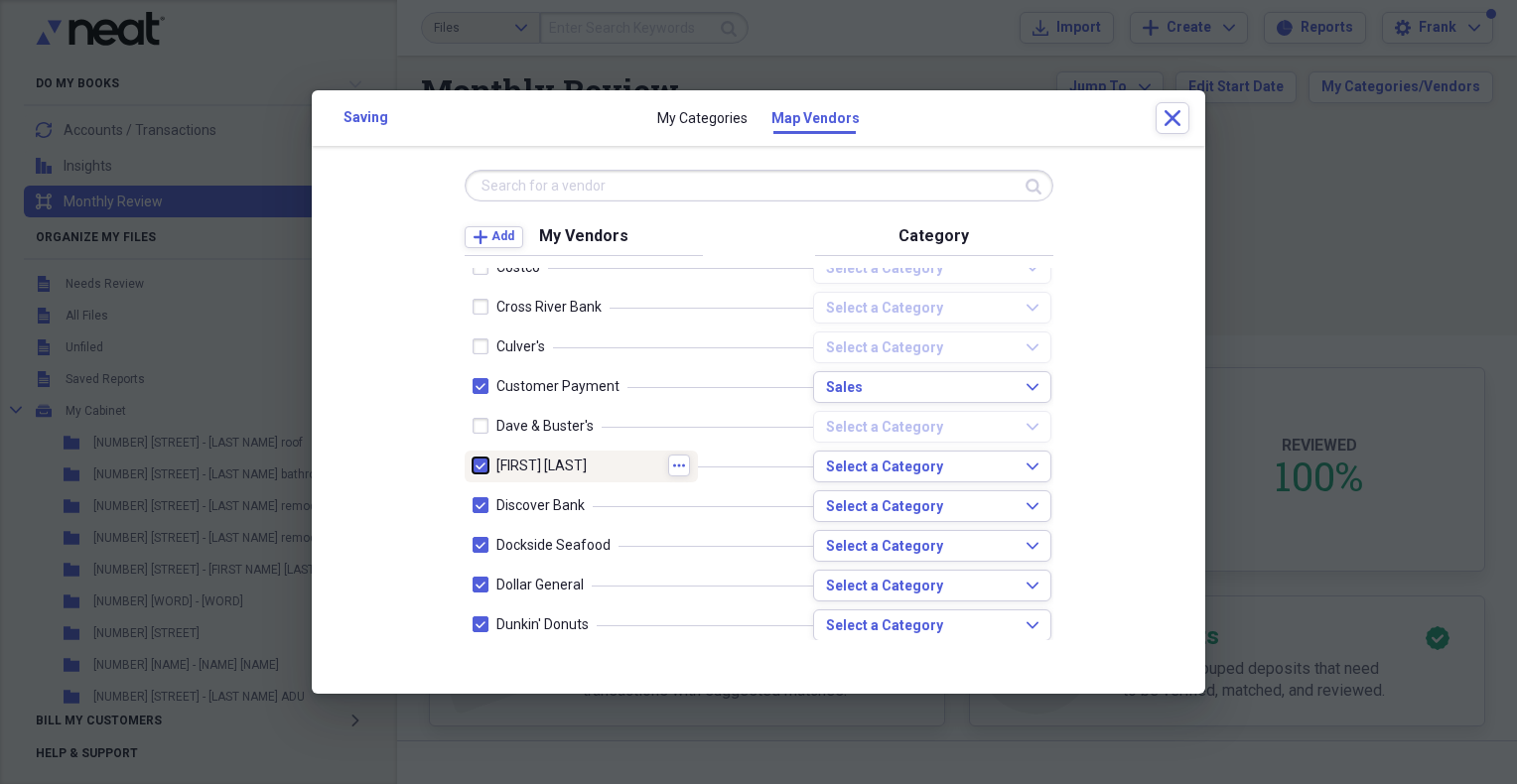 checkbox on "false" 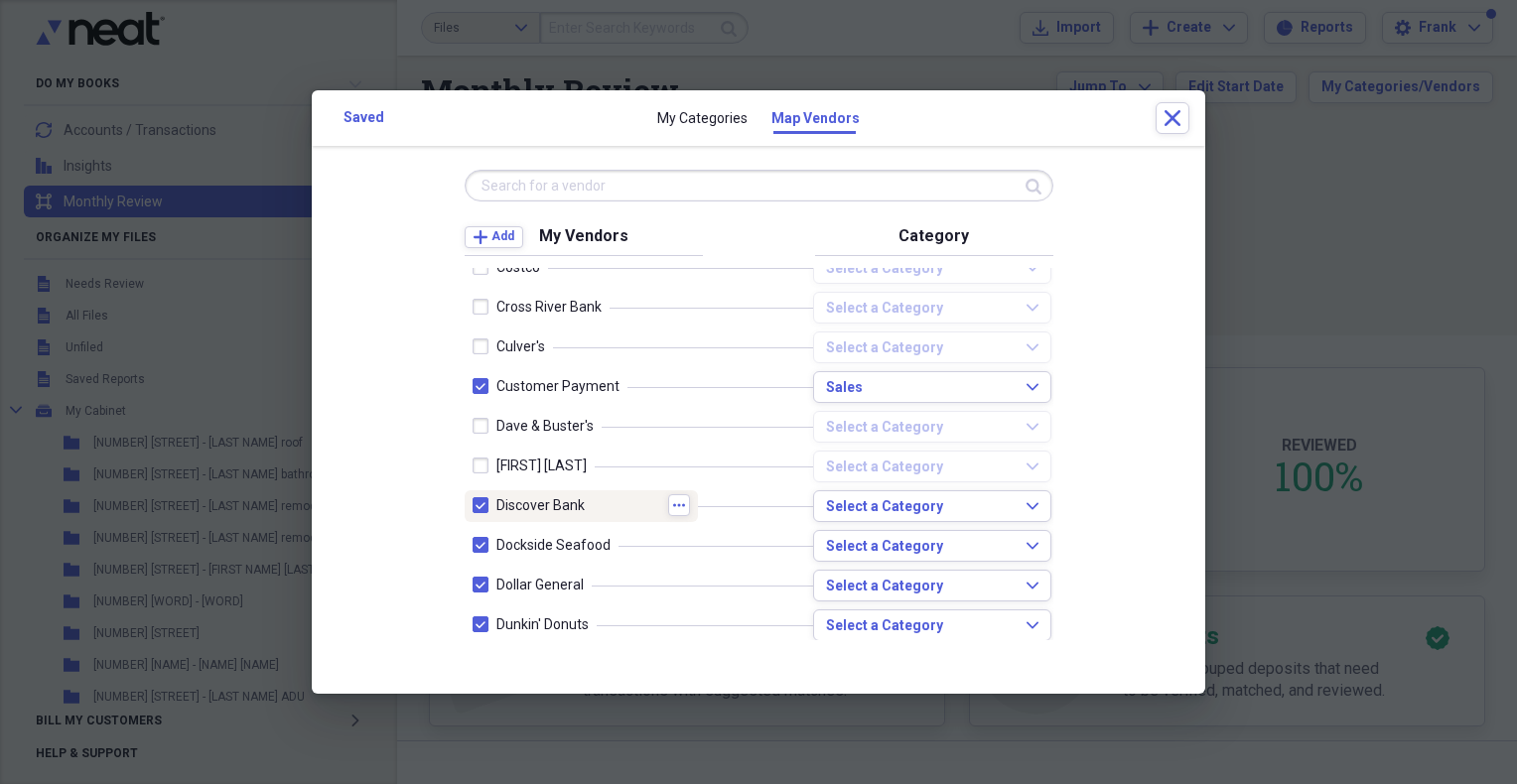 click at bounding box center [484, 505] 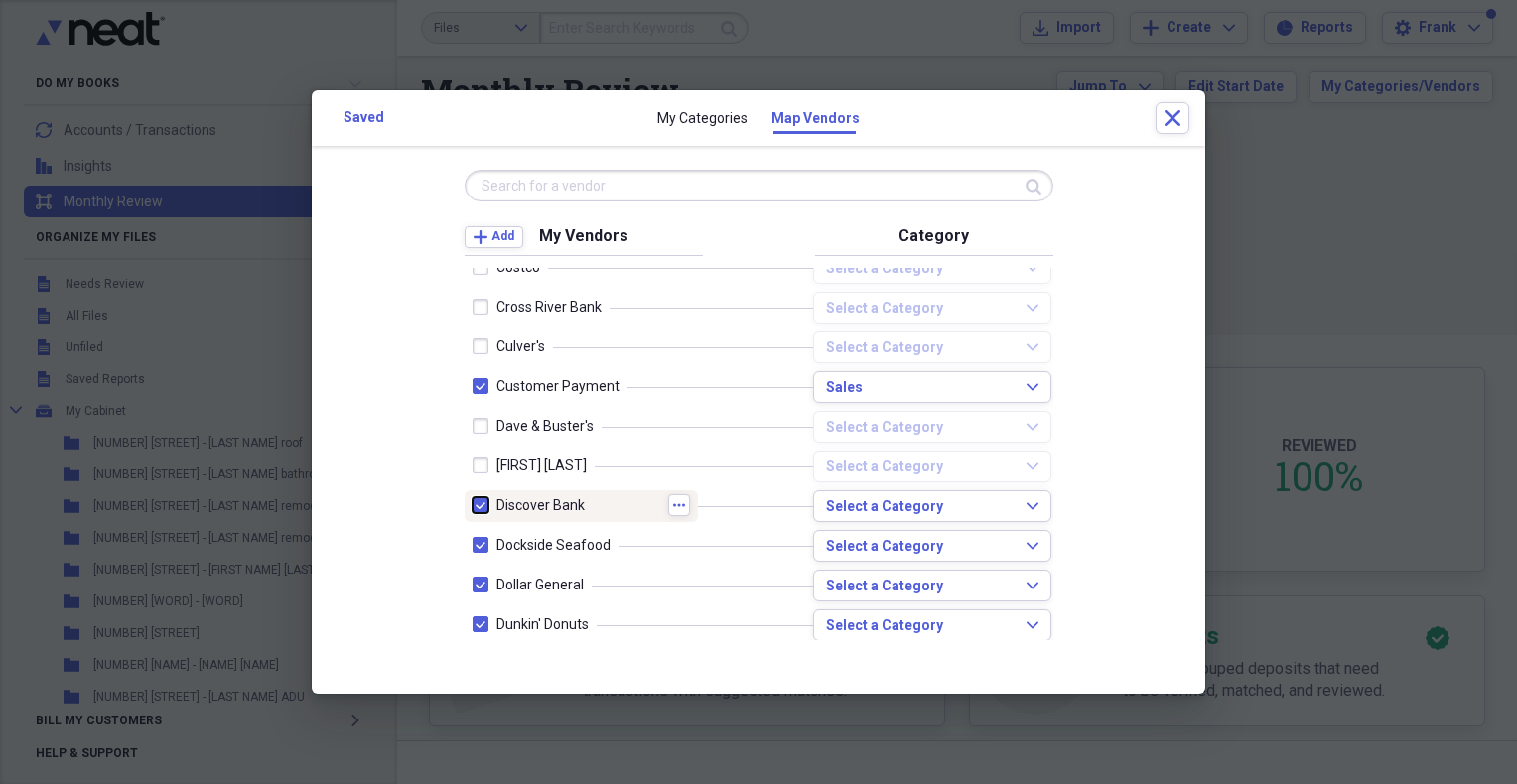 click at bounding box center (473, 505) 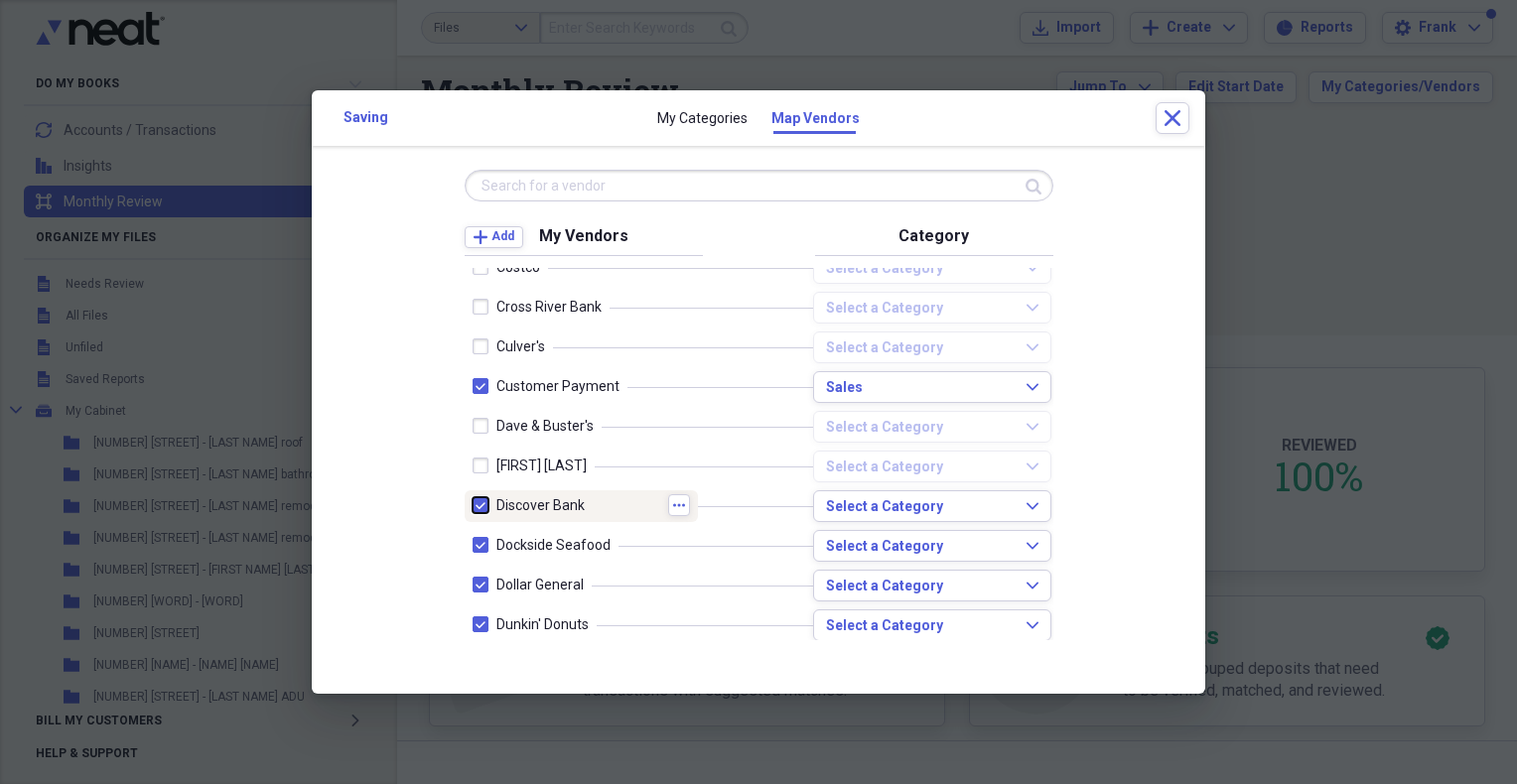 checkbox on "false" 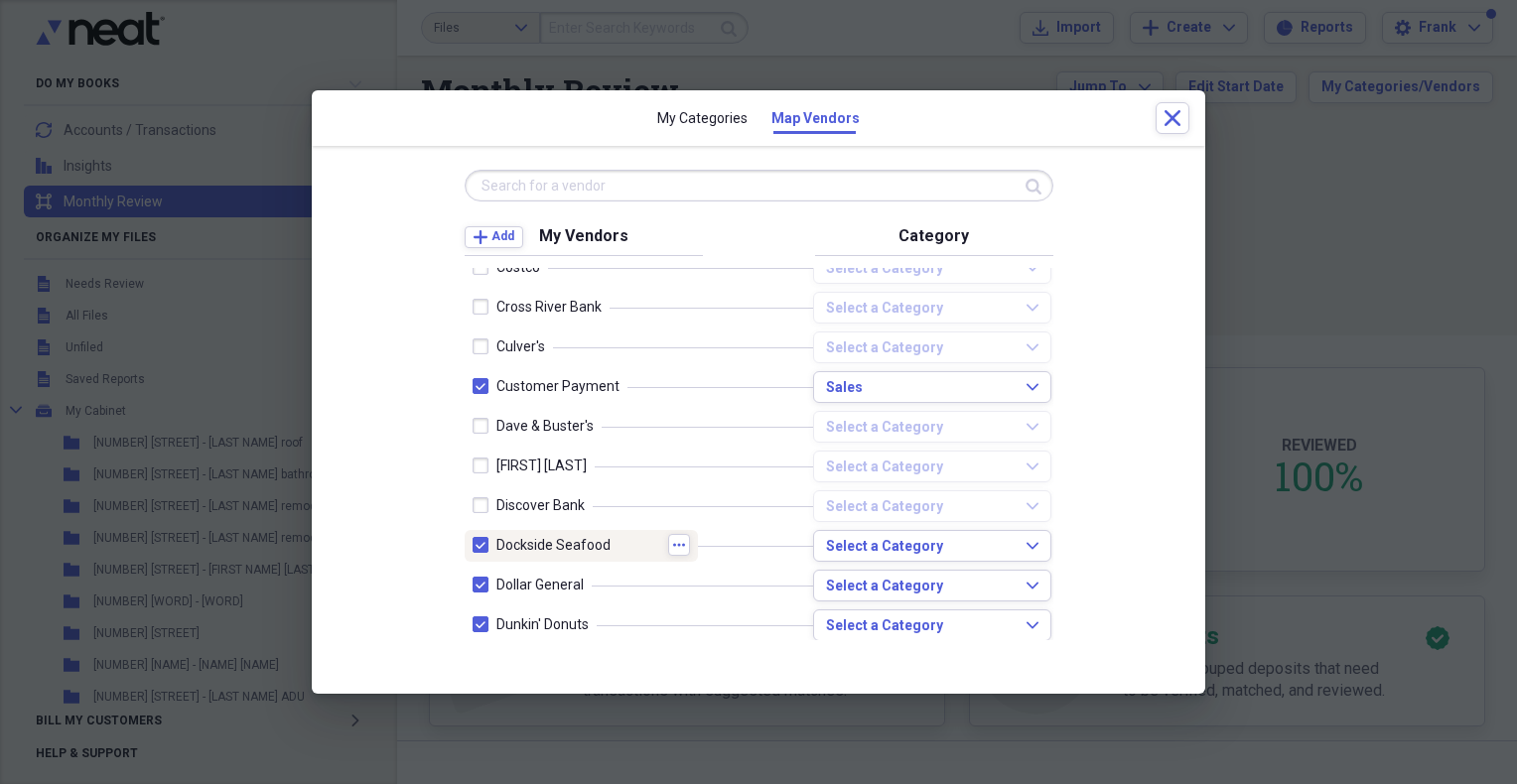 click at bounding box center (484, 545) 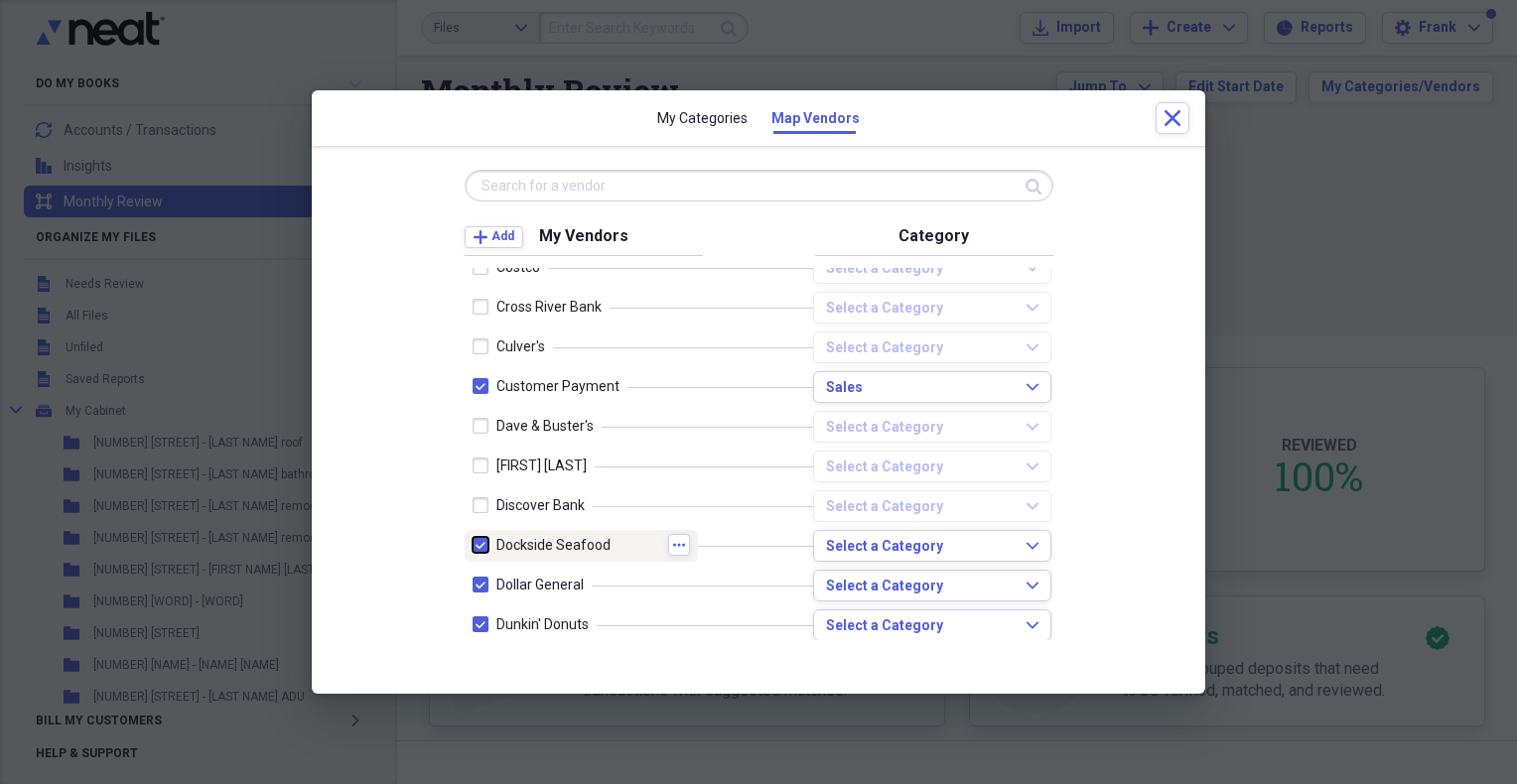 click at bounding box center [473, 545] 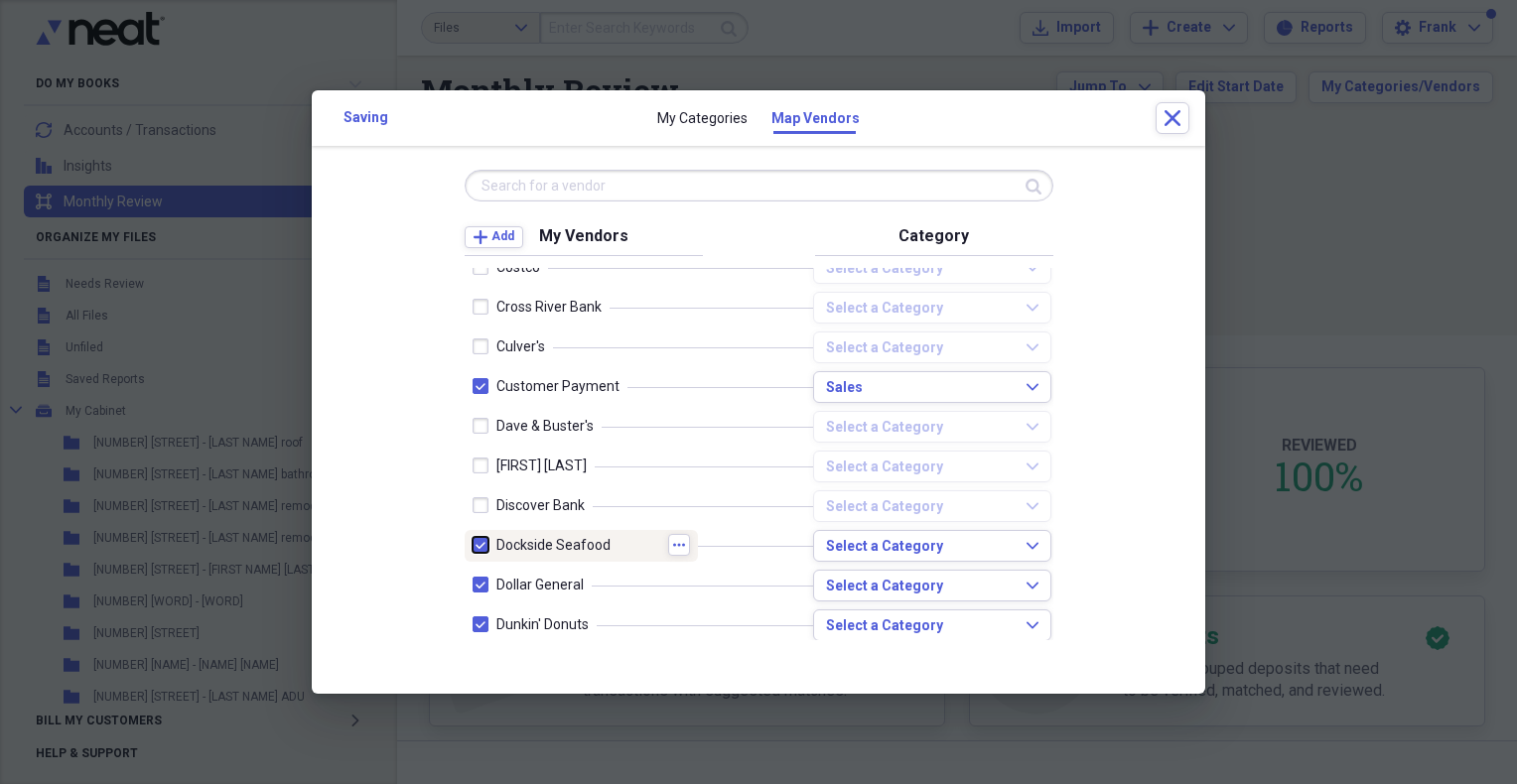 checkbox on "false" 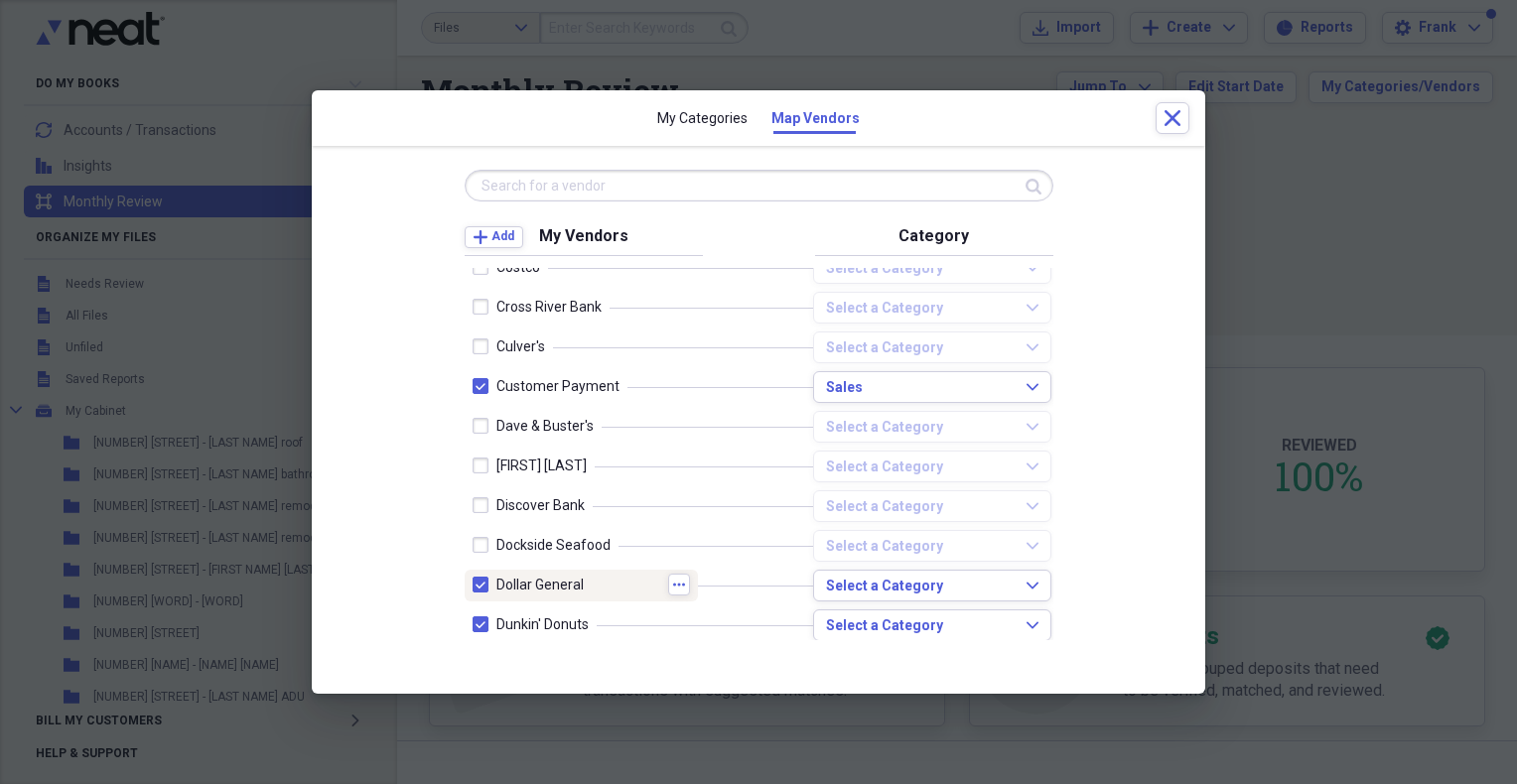 click at bounding box center (484, 585) 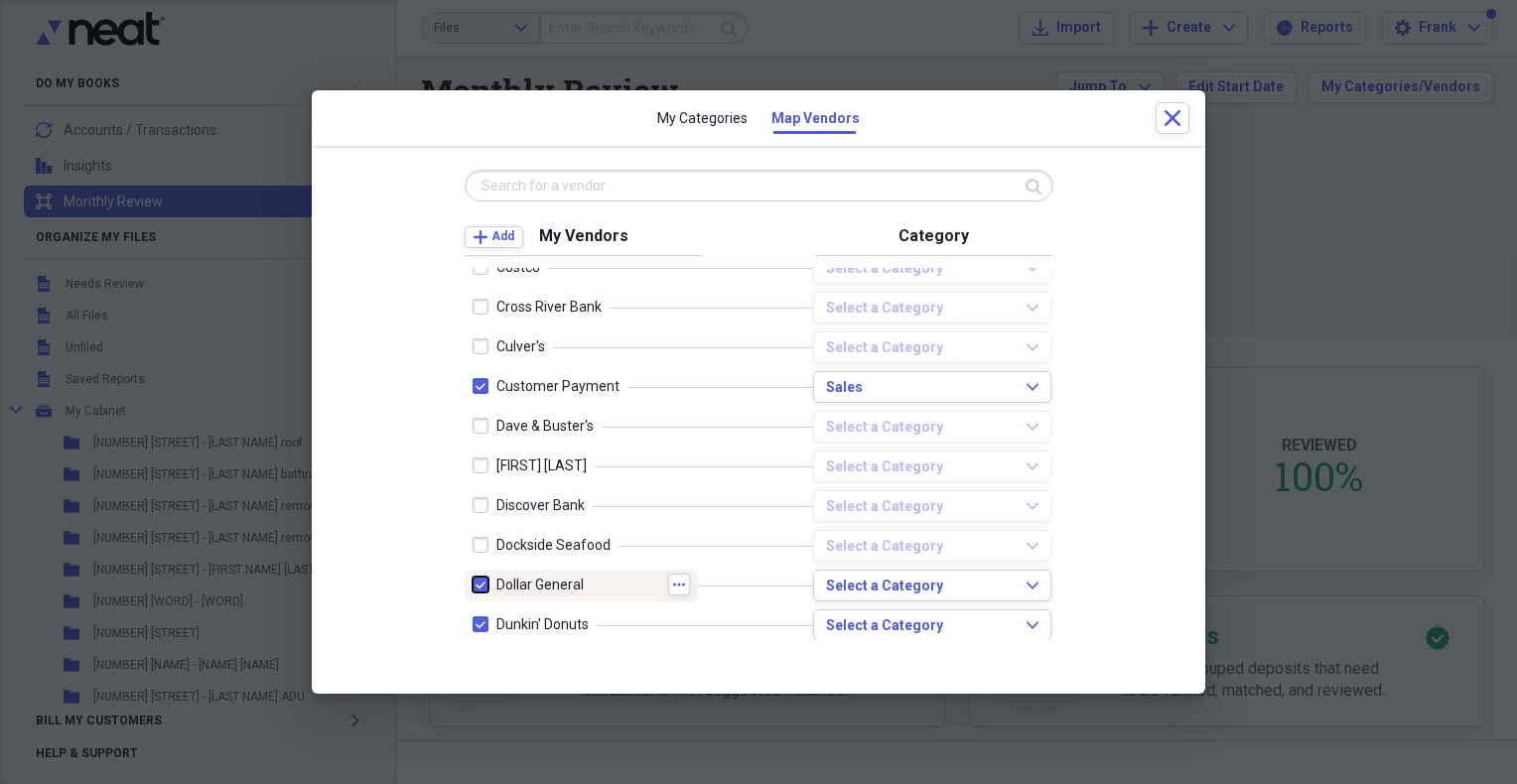 click at bounding box center [473, 585] 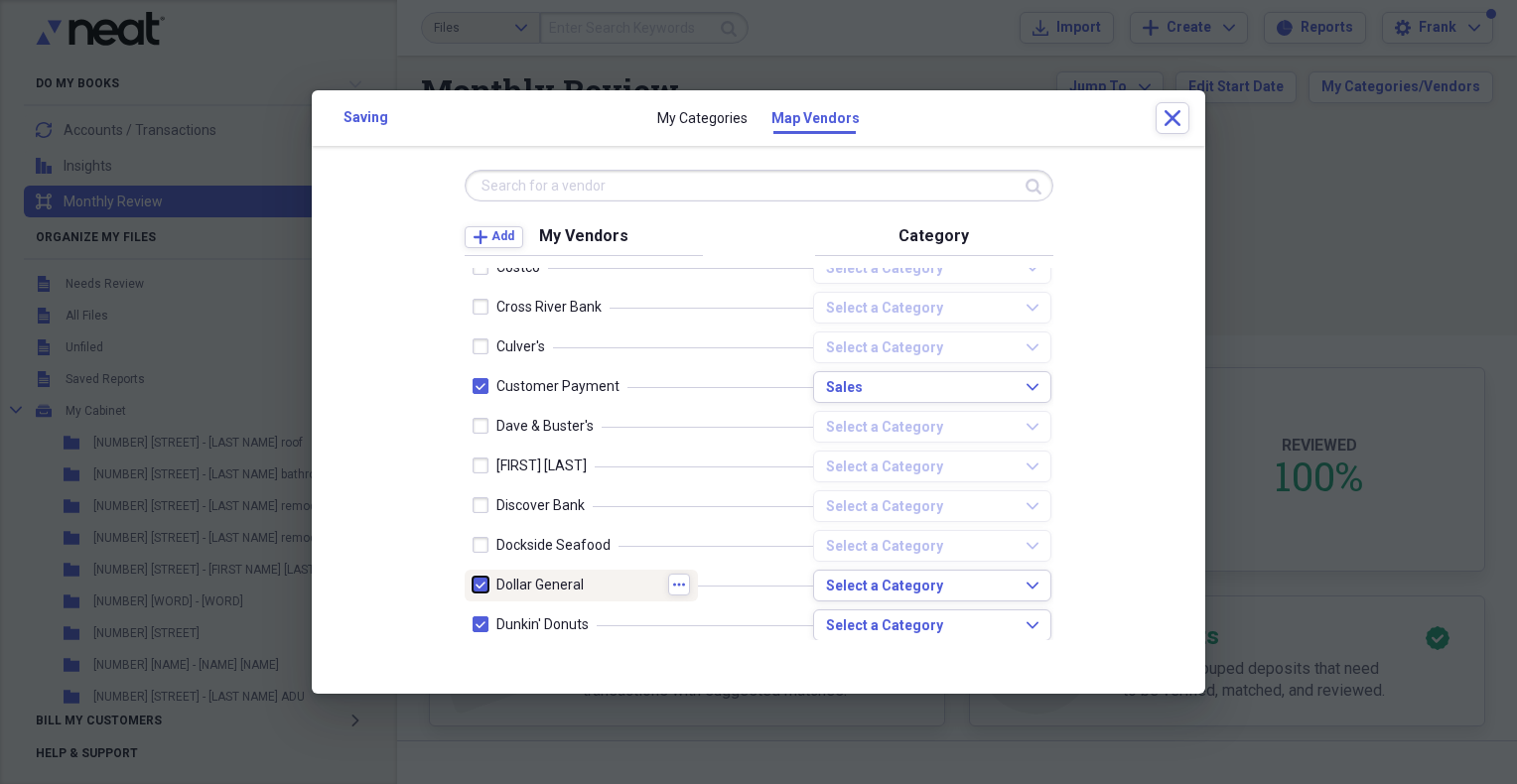 checkbox on "false" 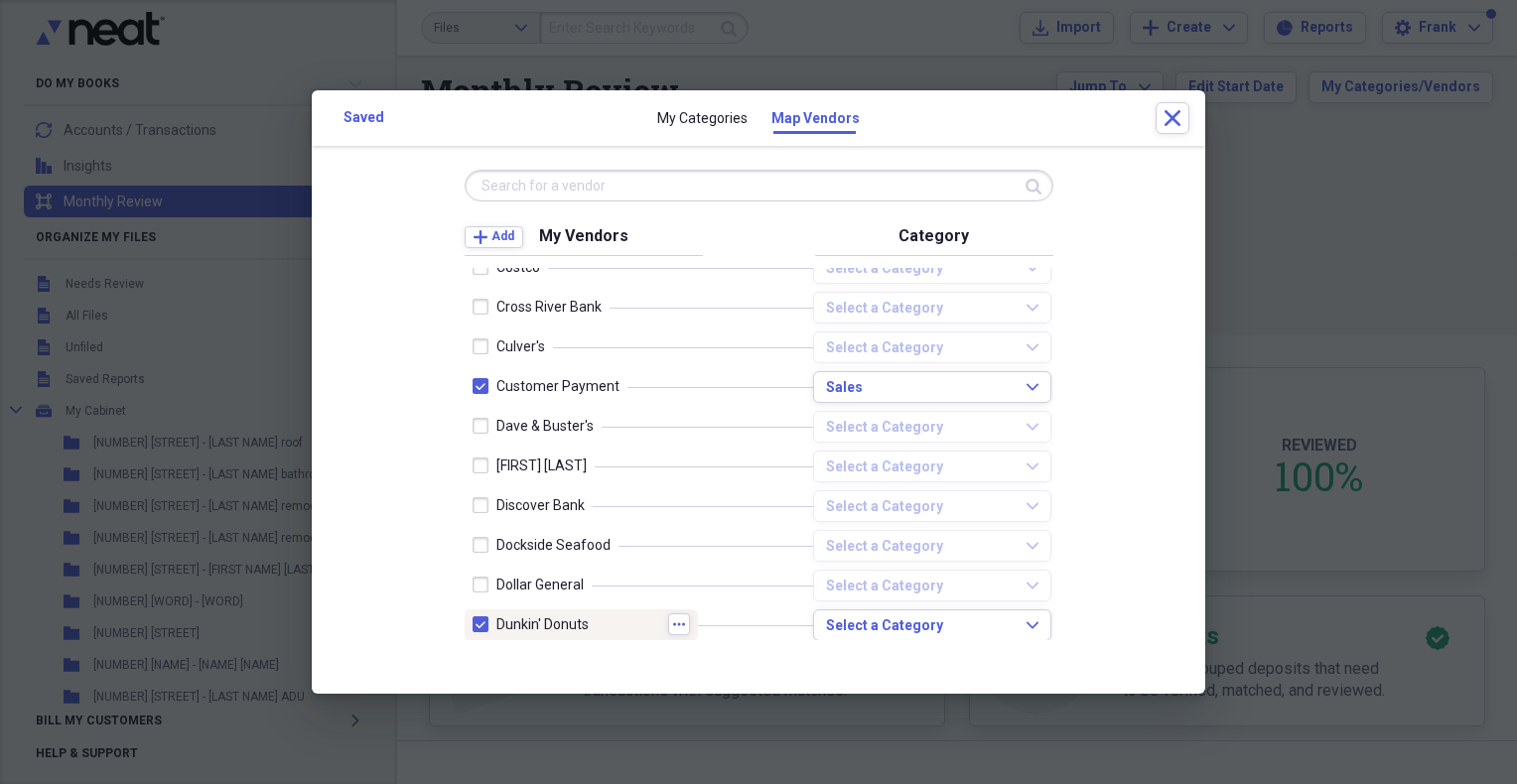 click at bounding box center (484, 624) 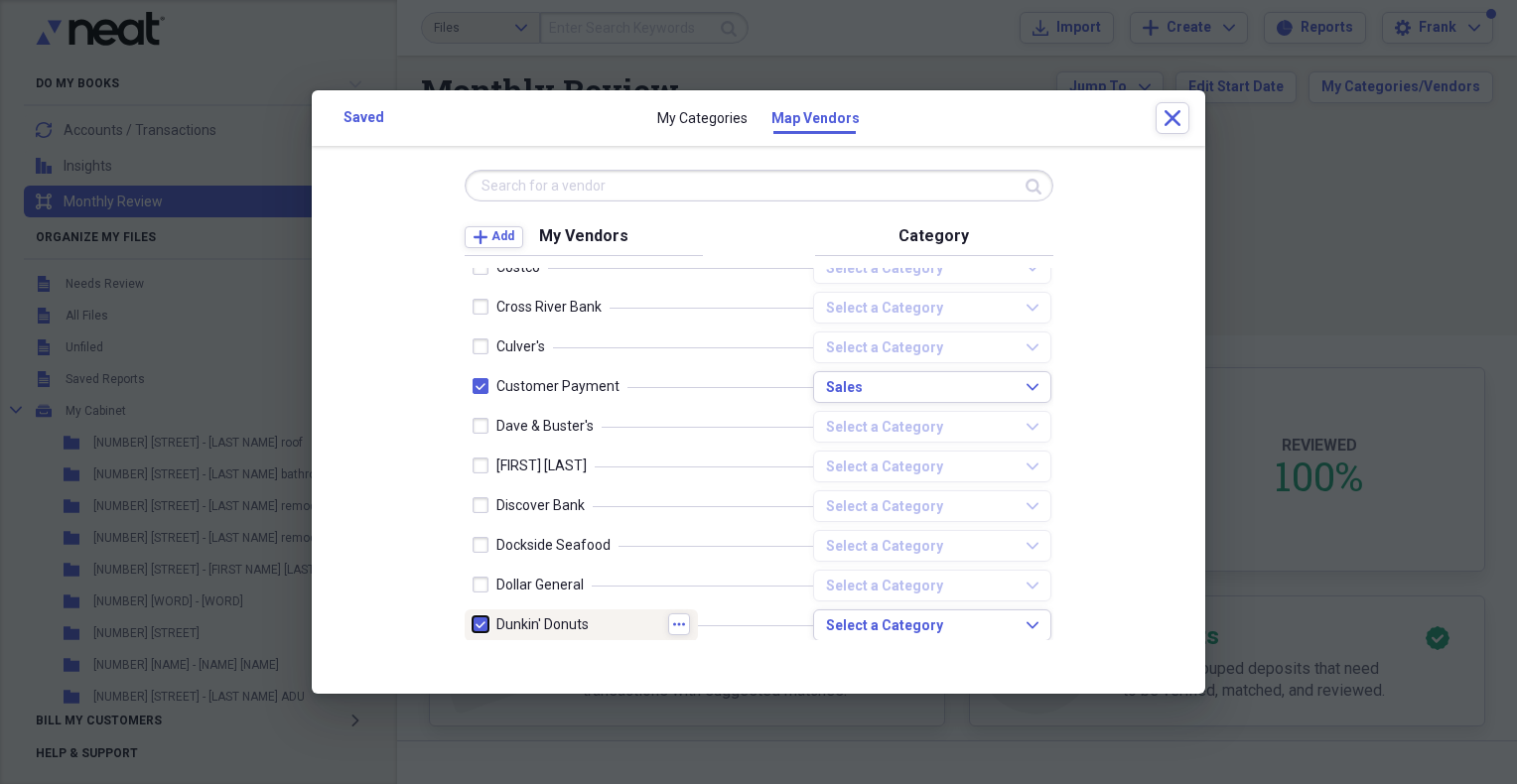 click at bounding box center [473, 624] 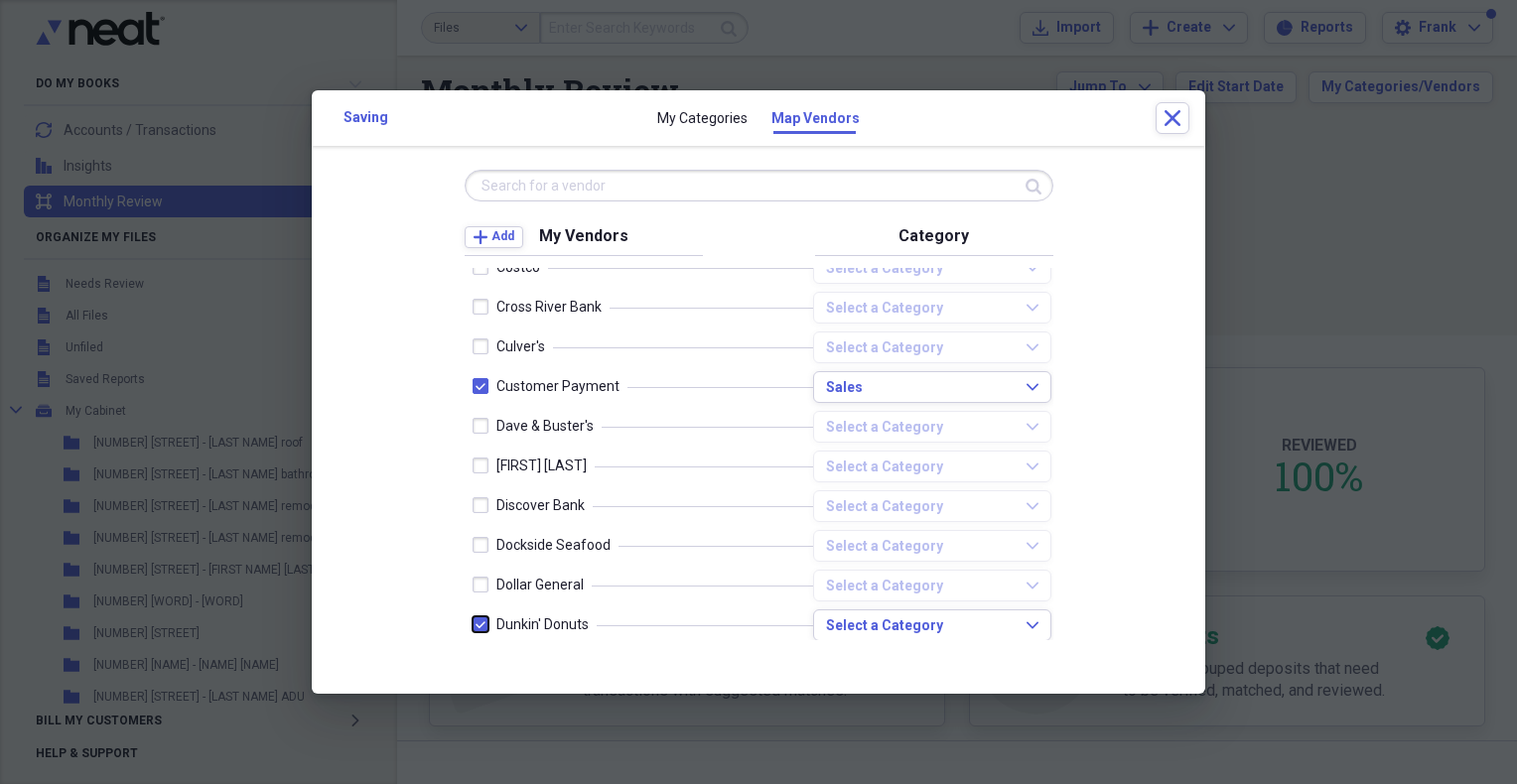 checkbox on "false" 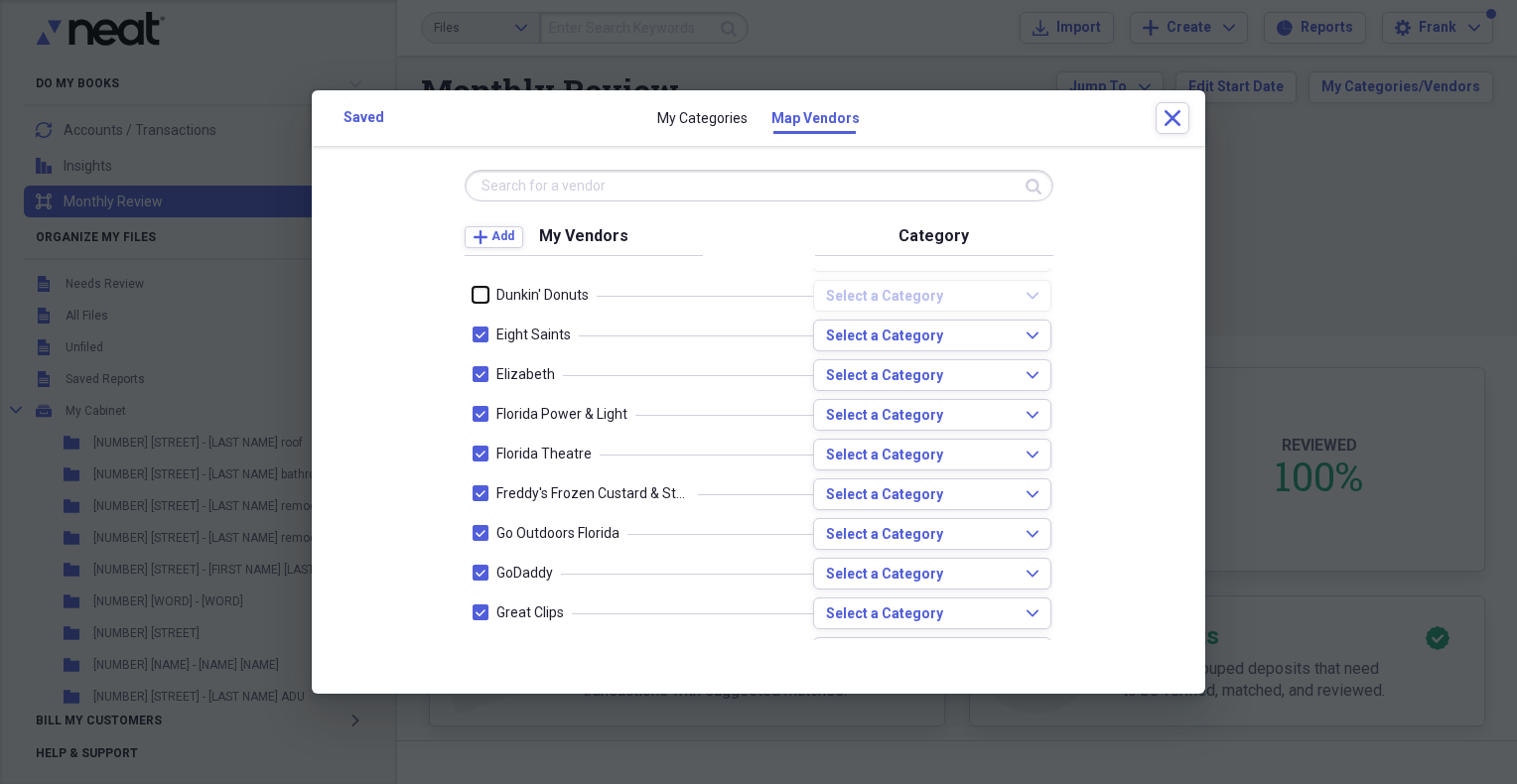 scroll, scrollTop: 1819, scrollLeft: 0, axis: vertical 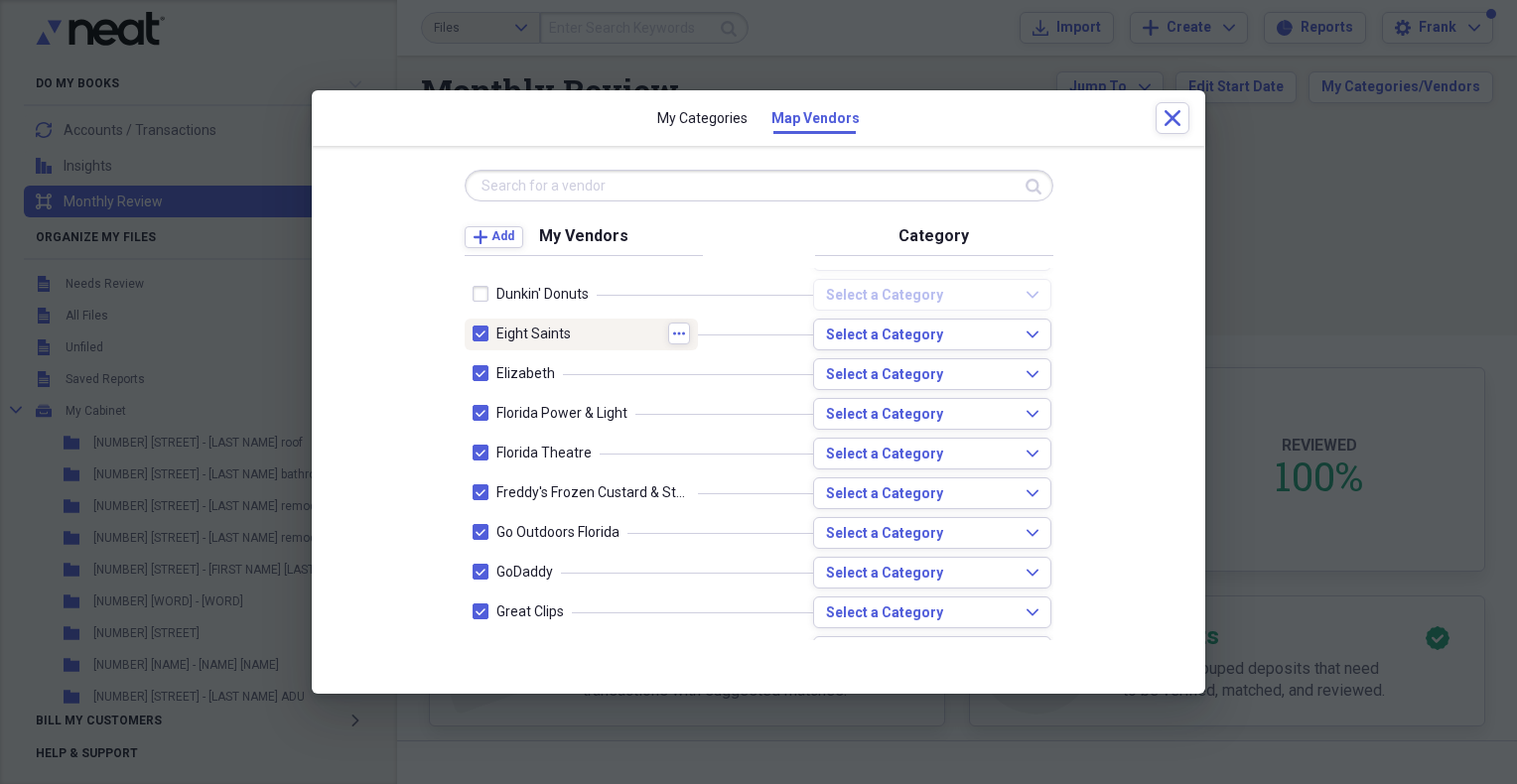 click at bounding box center [484, 333] 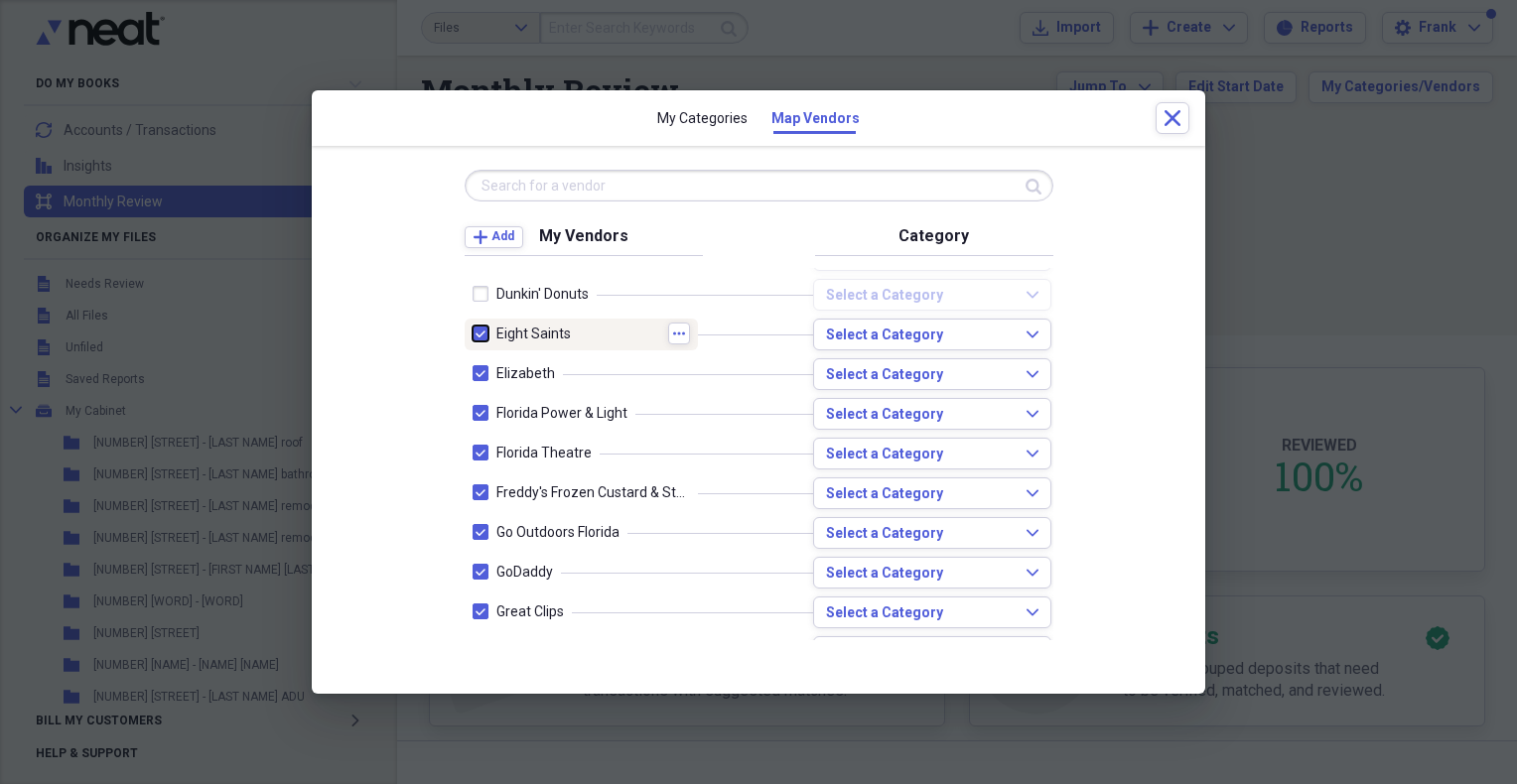 click at bounding box center [473, 333] 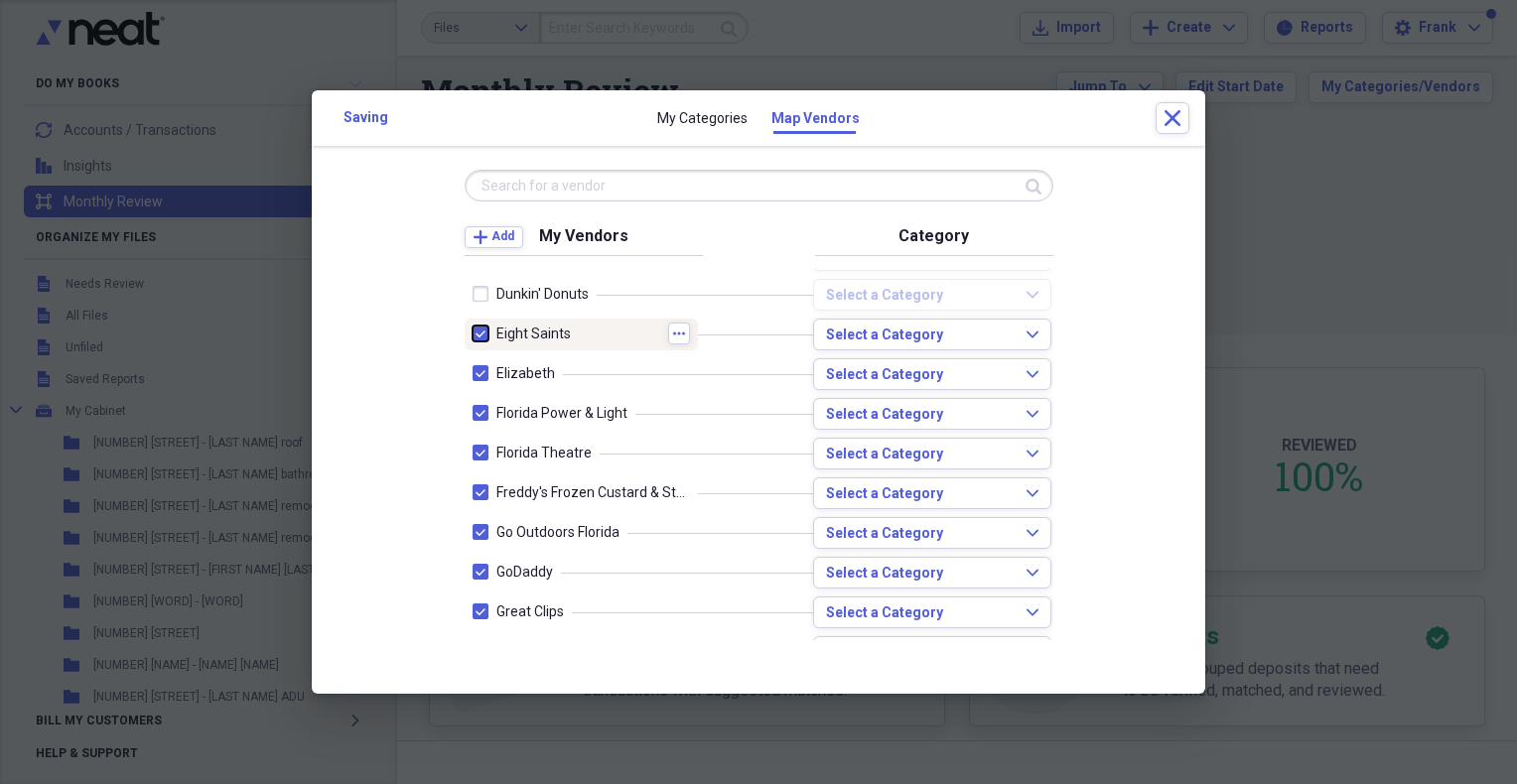 checkbox on "false" 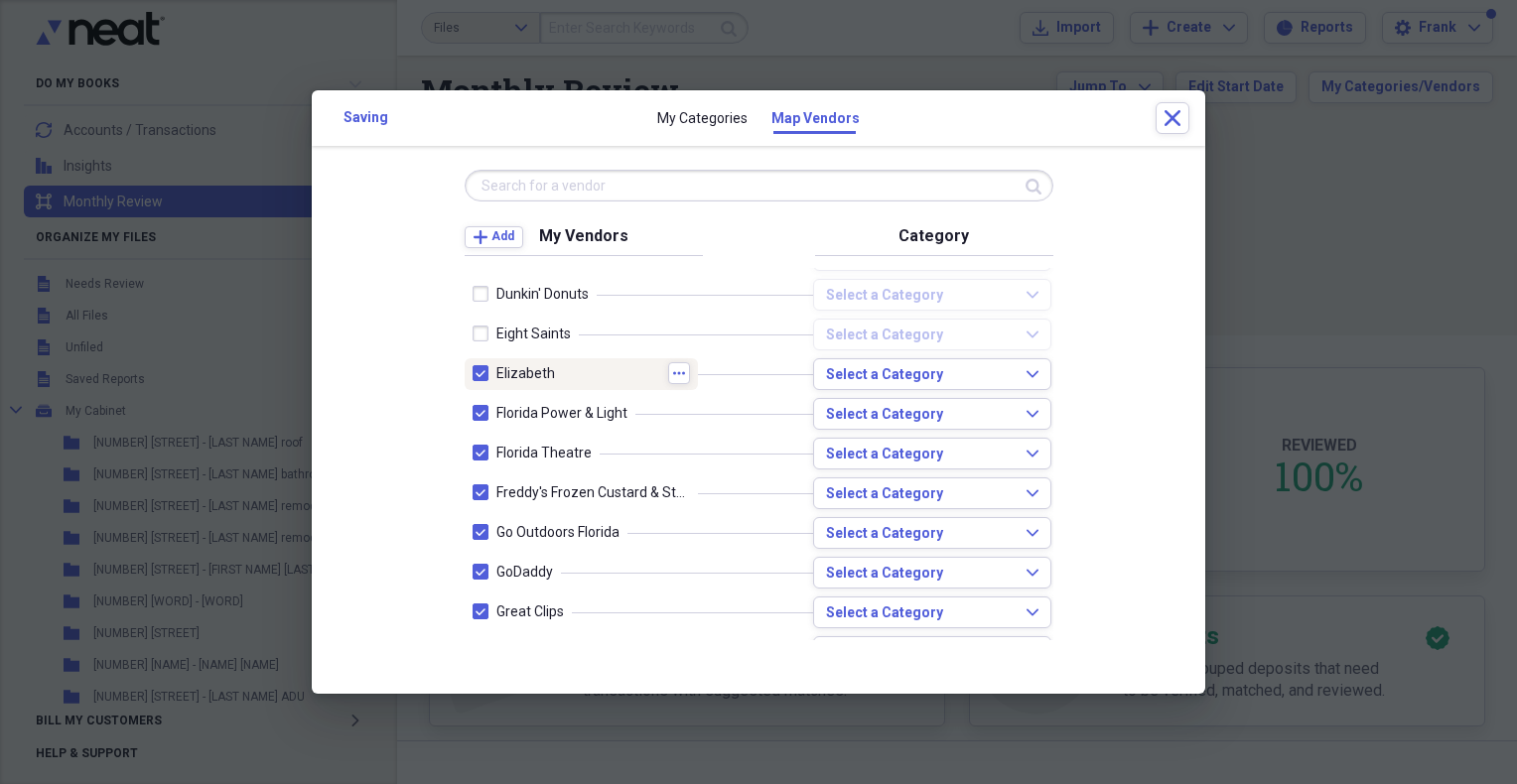click at bounding box center [484, 373] 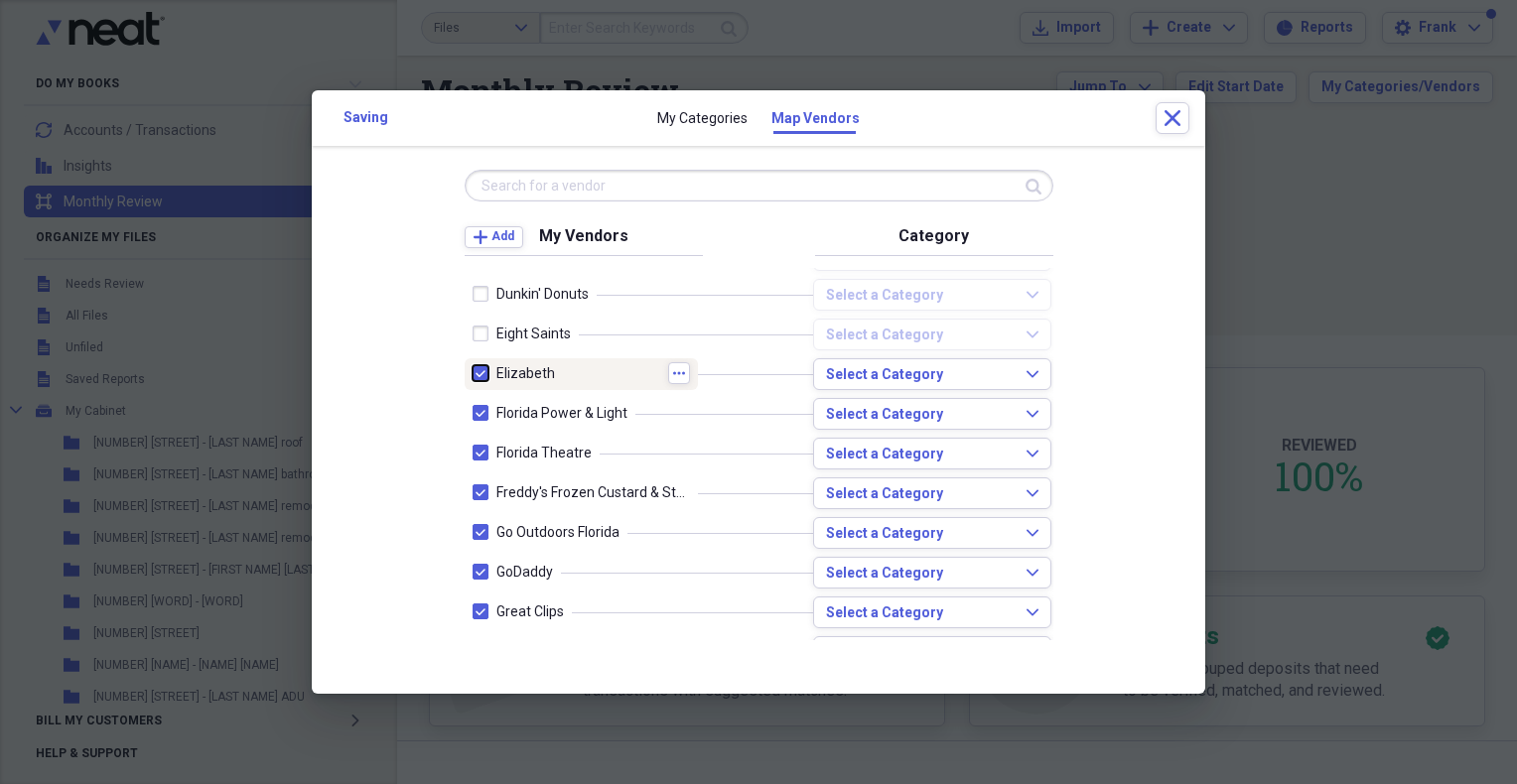 click at bounding box center (473, 373) 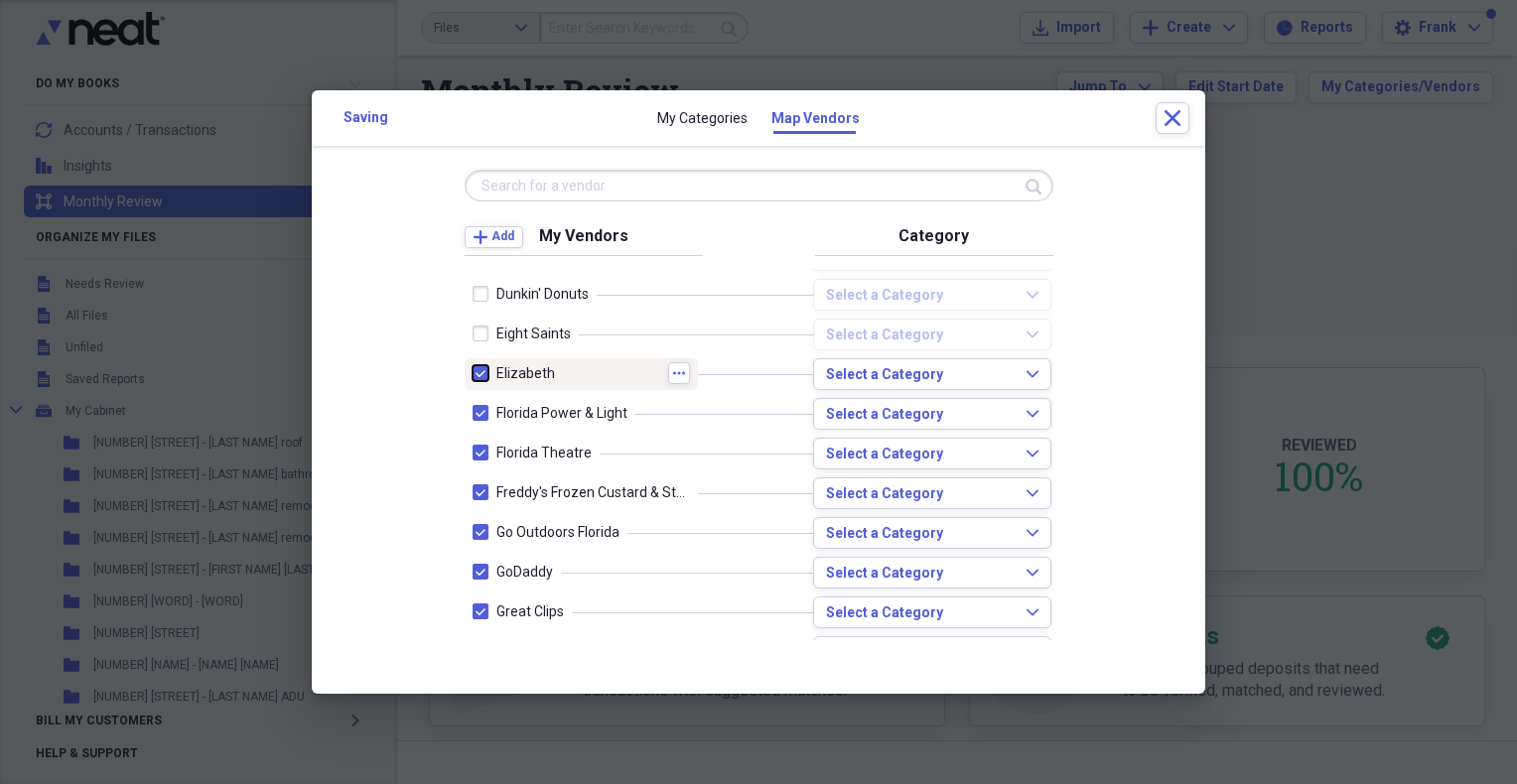 checkbox on "false" 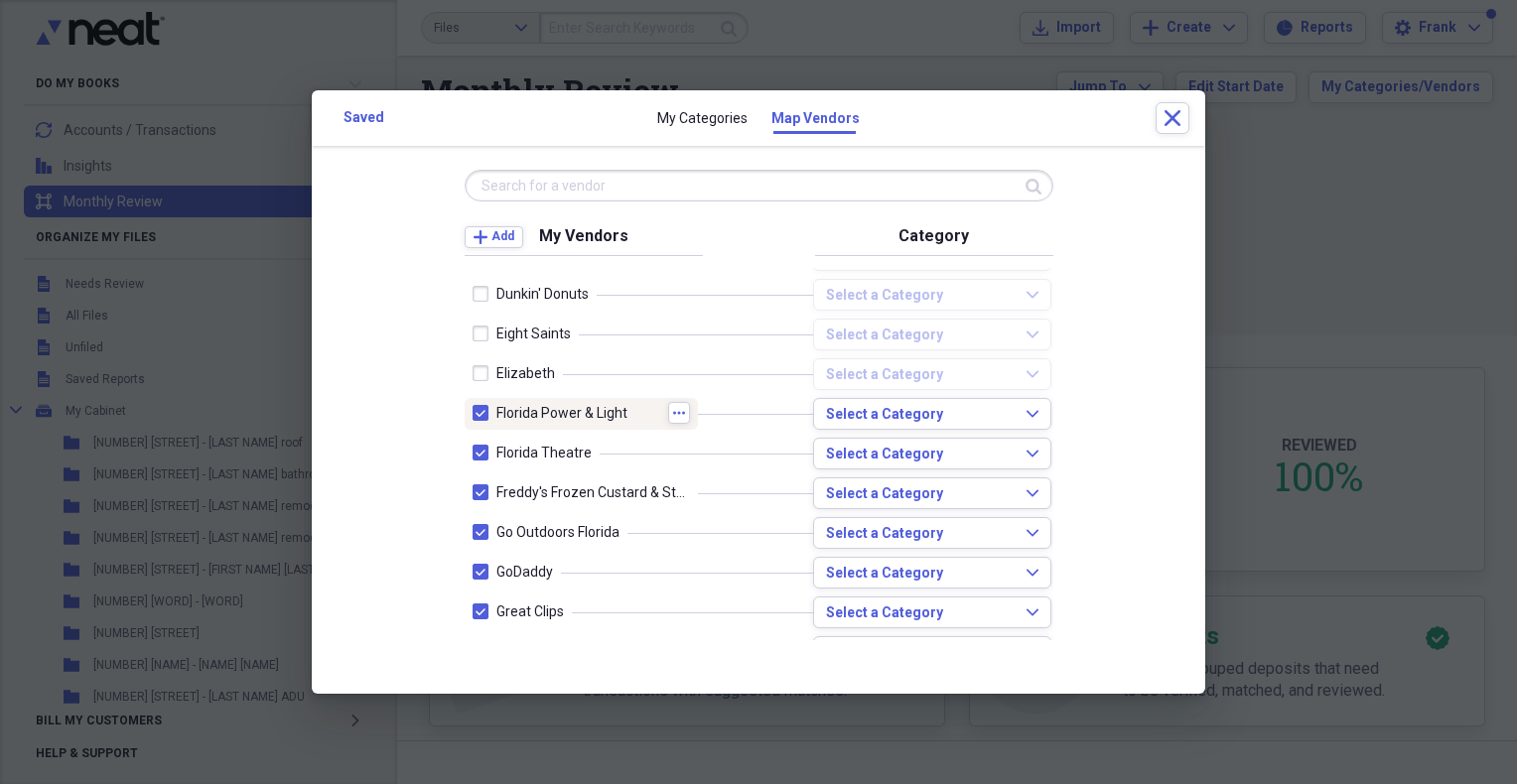 click at bounding box center [484, 413] 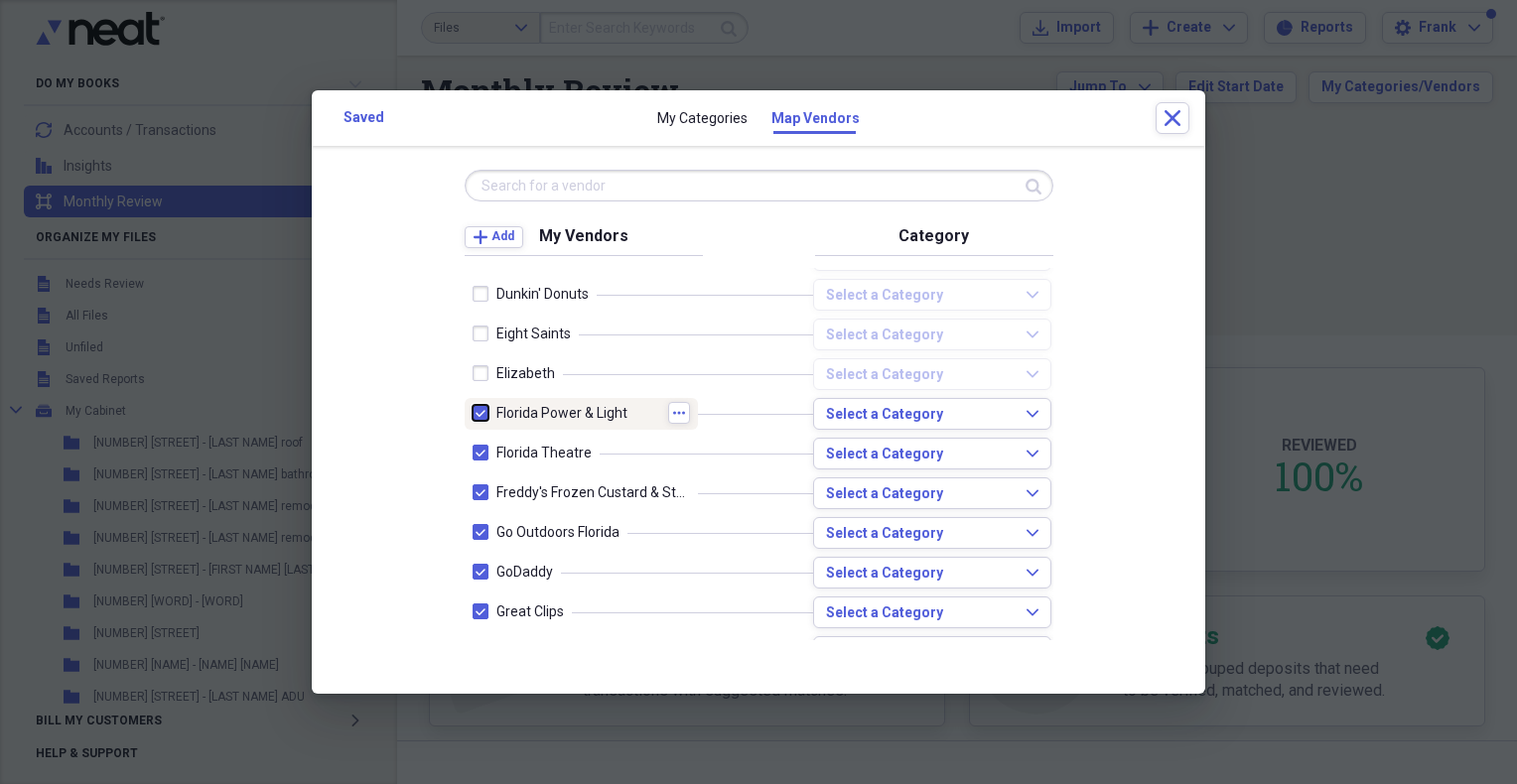 click at bounding box center (473, 413) 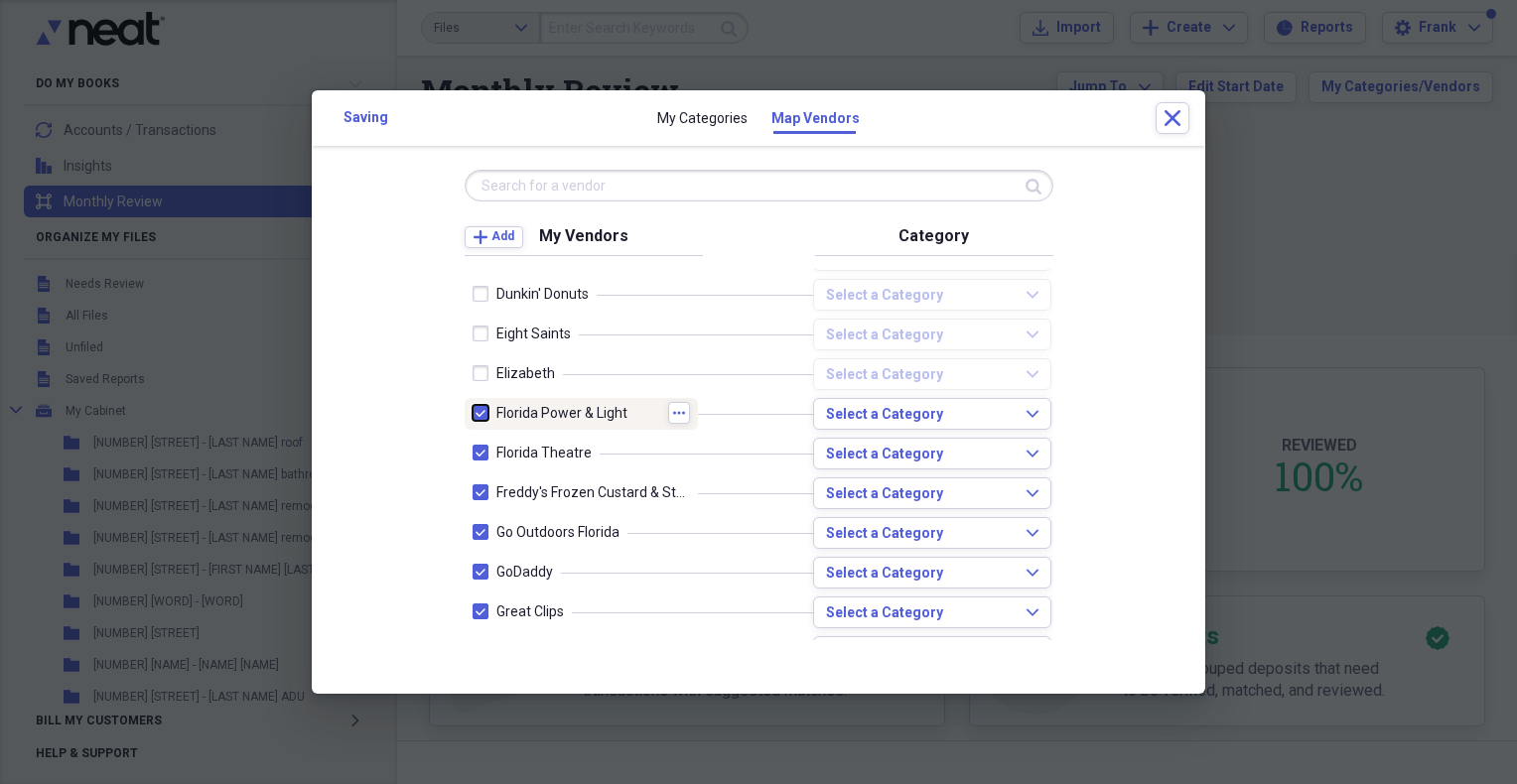 checkbox on "false" 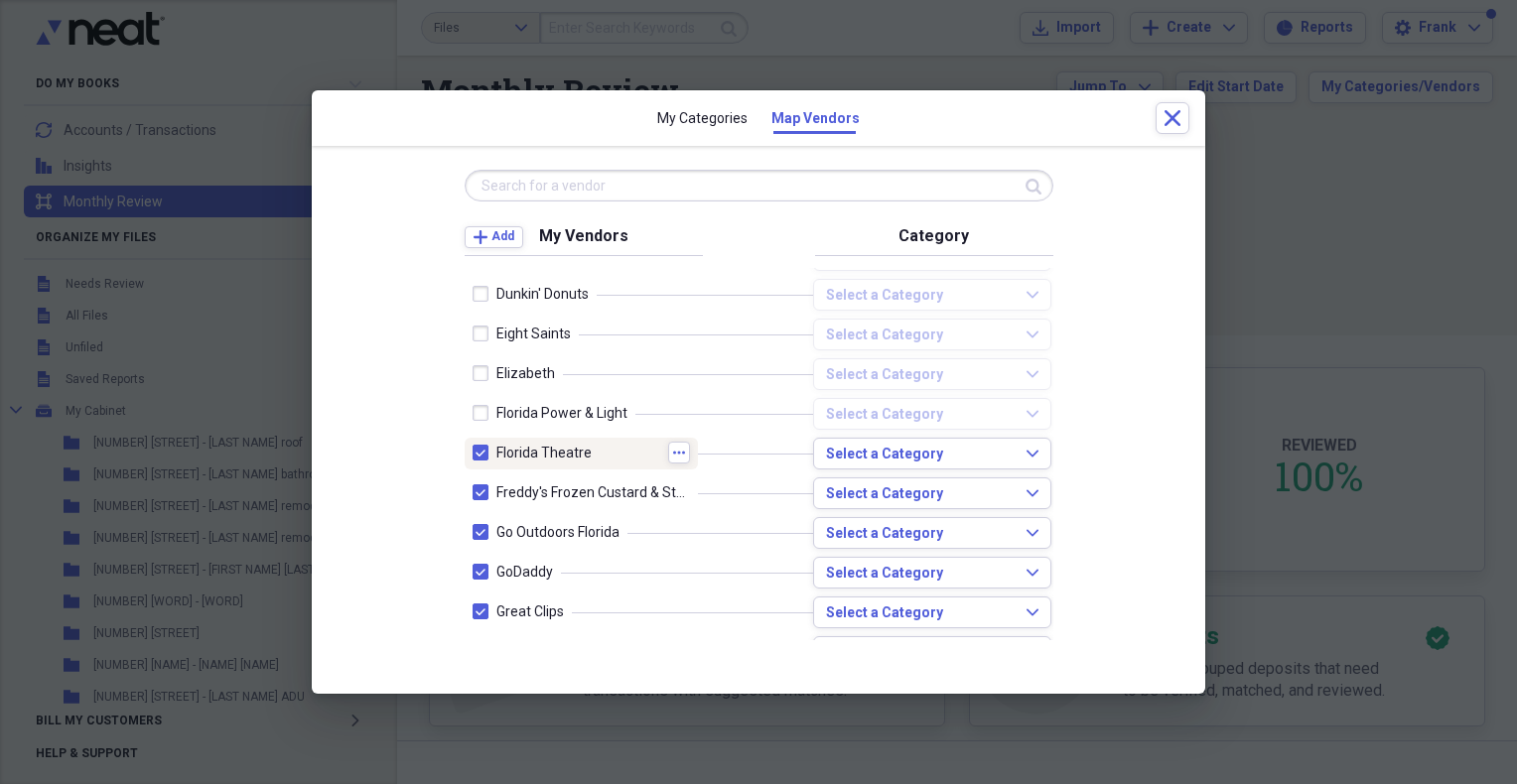 click at bounding box center (484, 453) 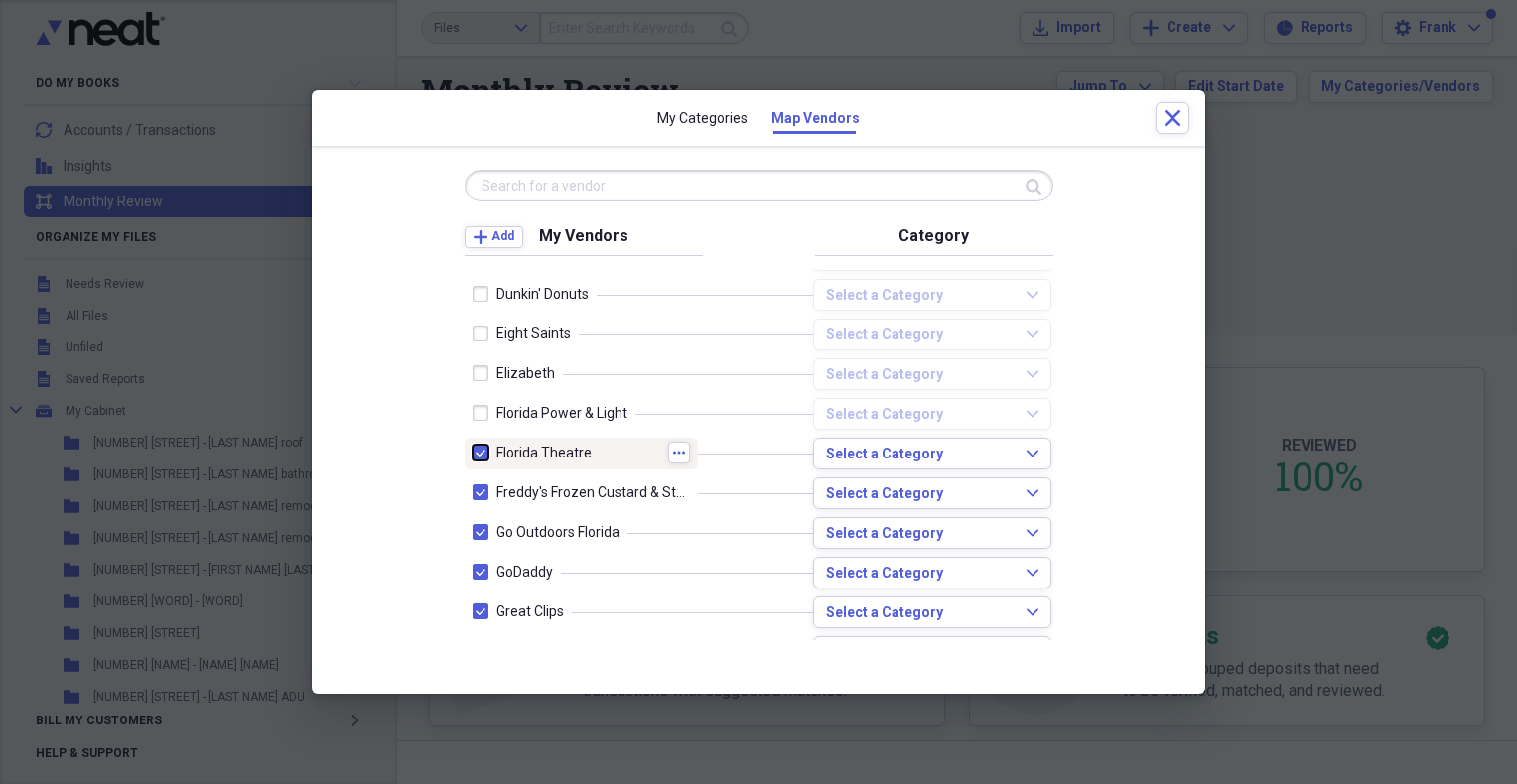 click at bounding box center (473, 453) 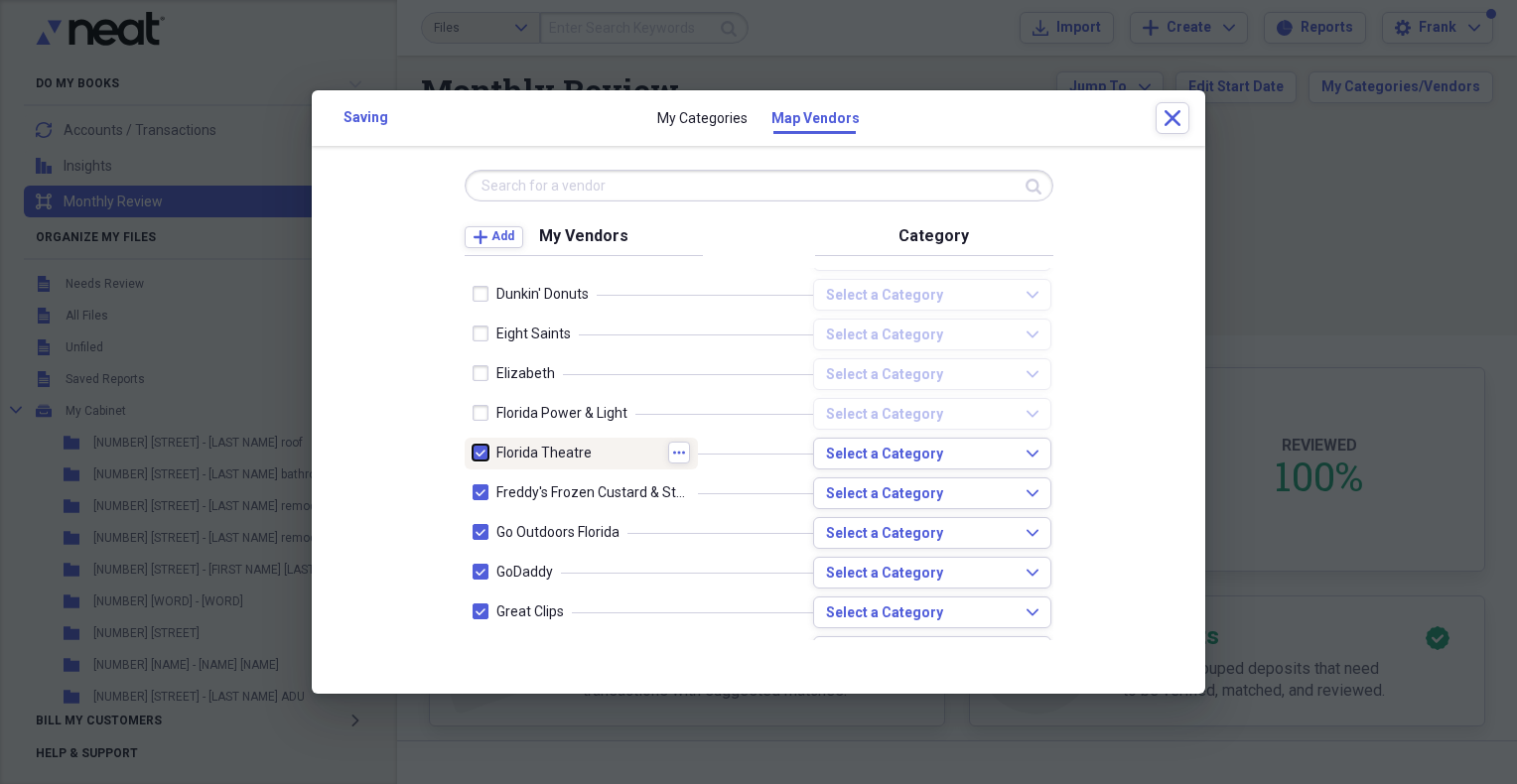 checkbox on "false" 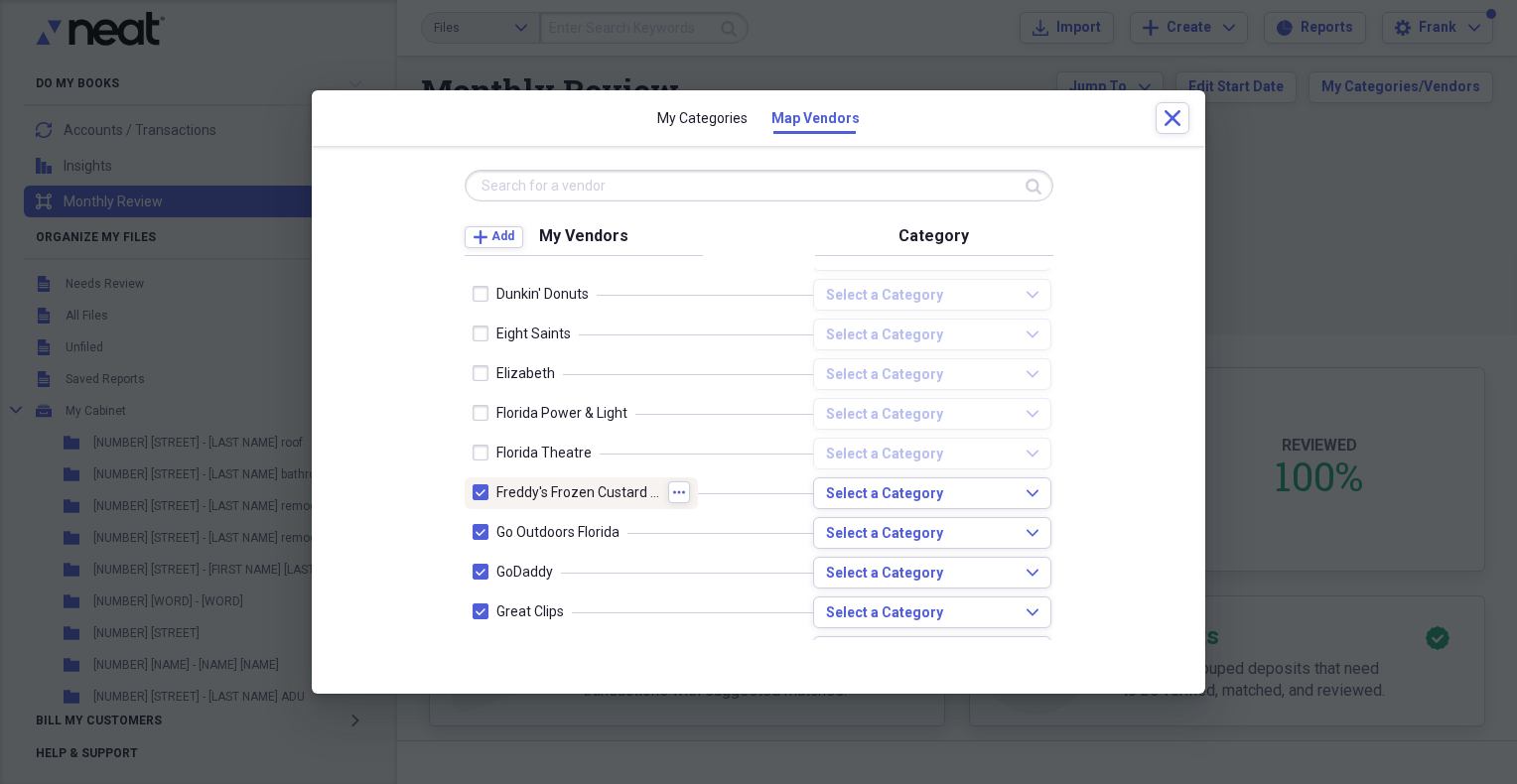 click at bounding box center (484, 492) 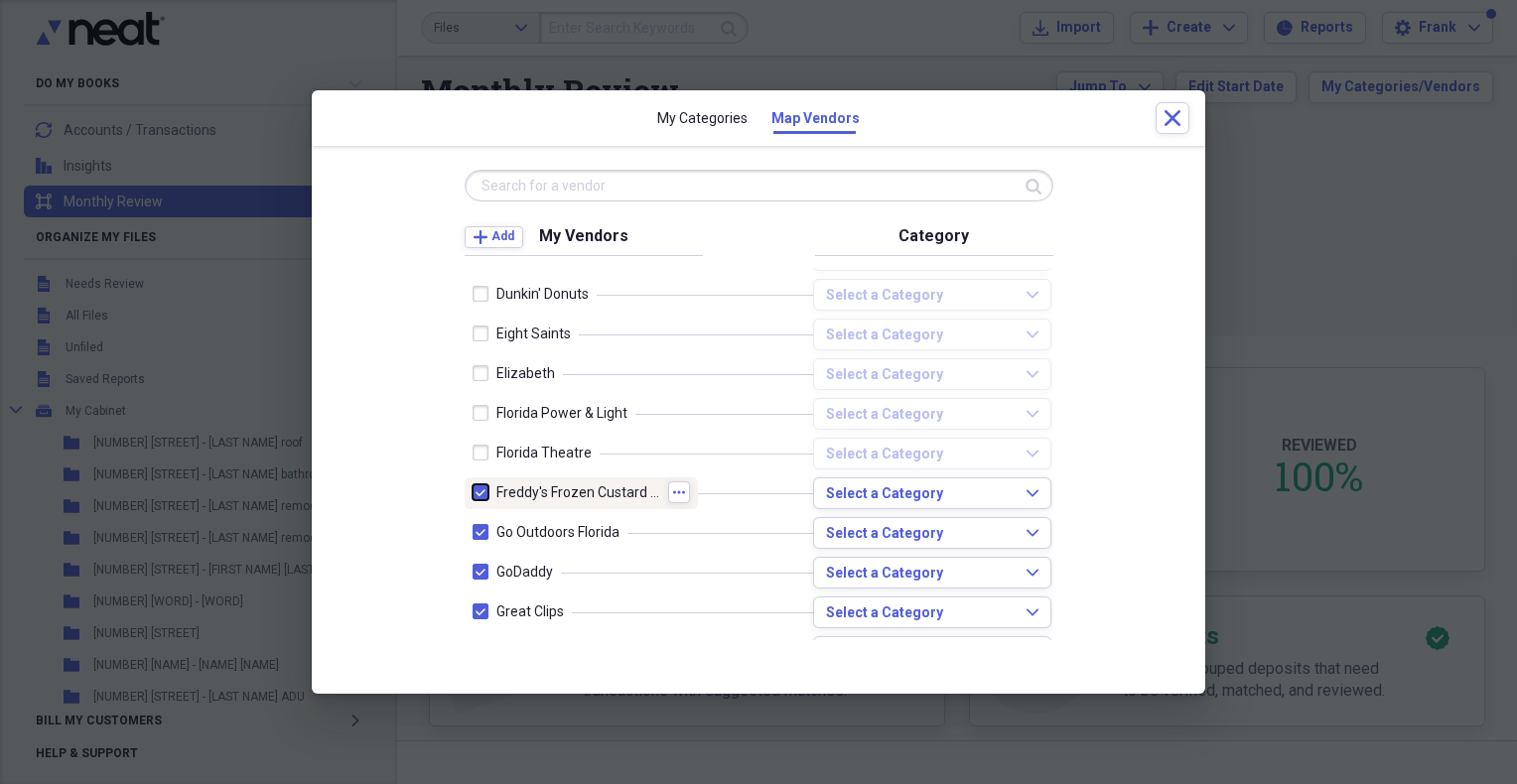 click at bounding box center [473, 492] 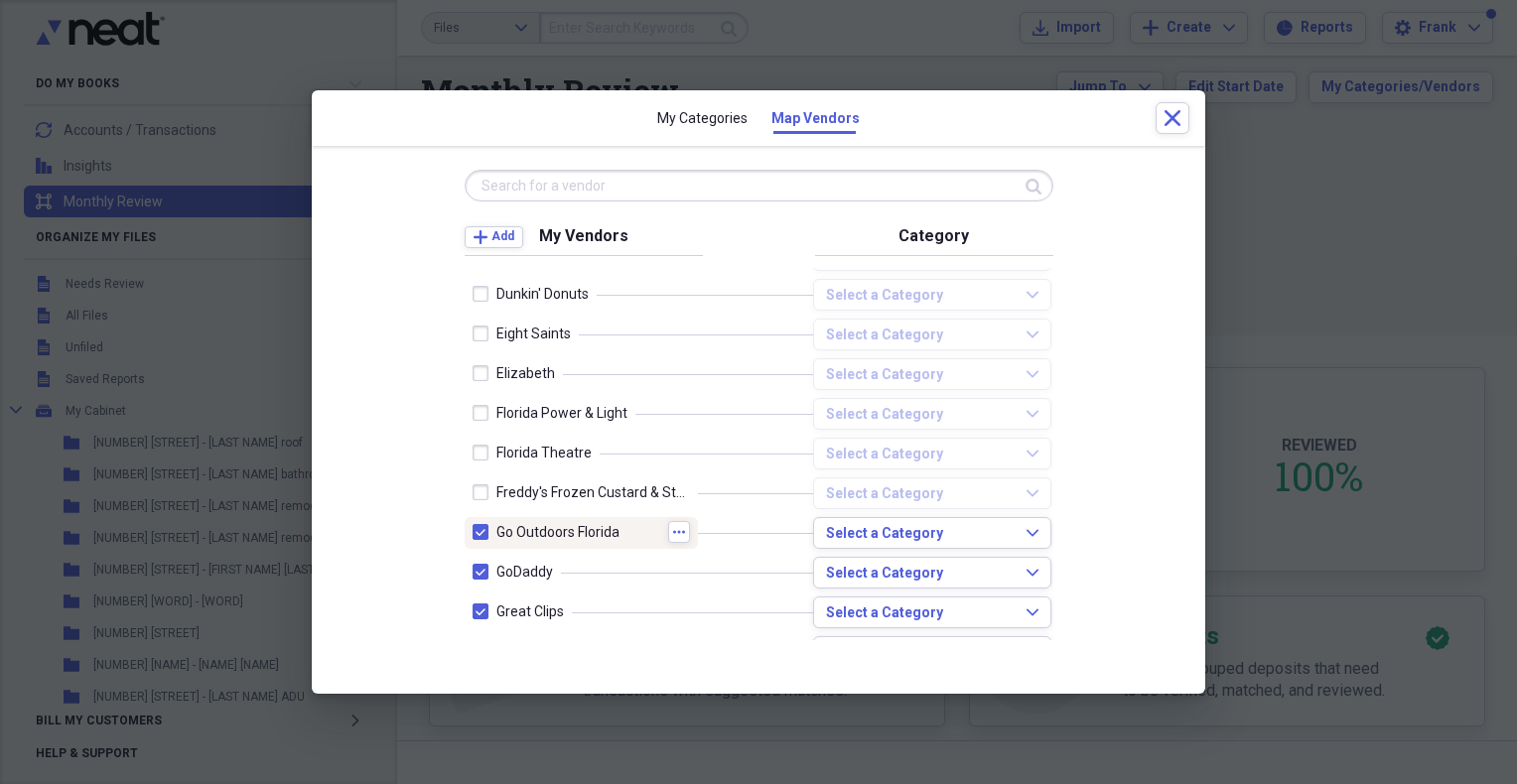 click at bounding box center (484, 532) 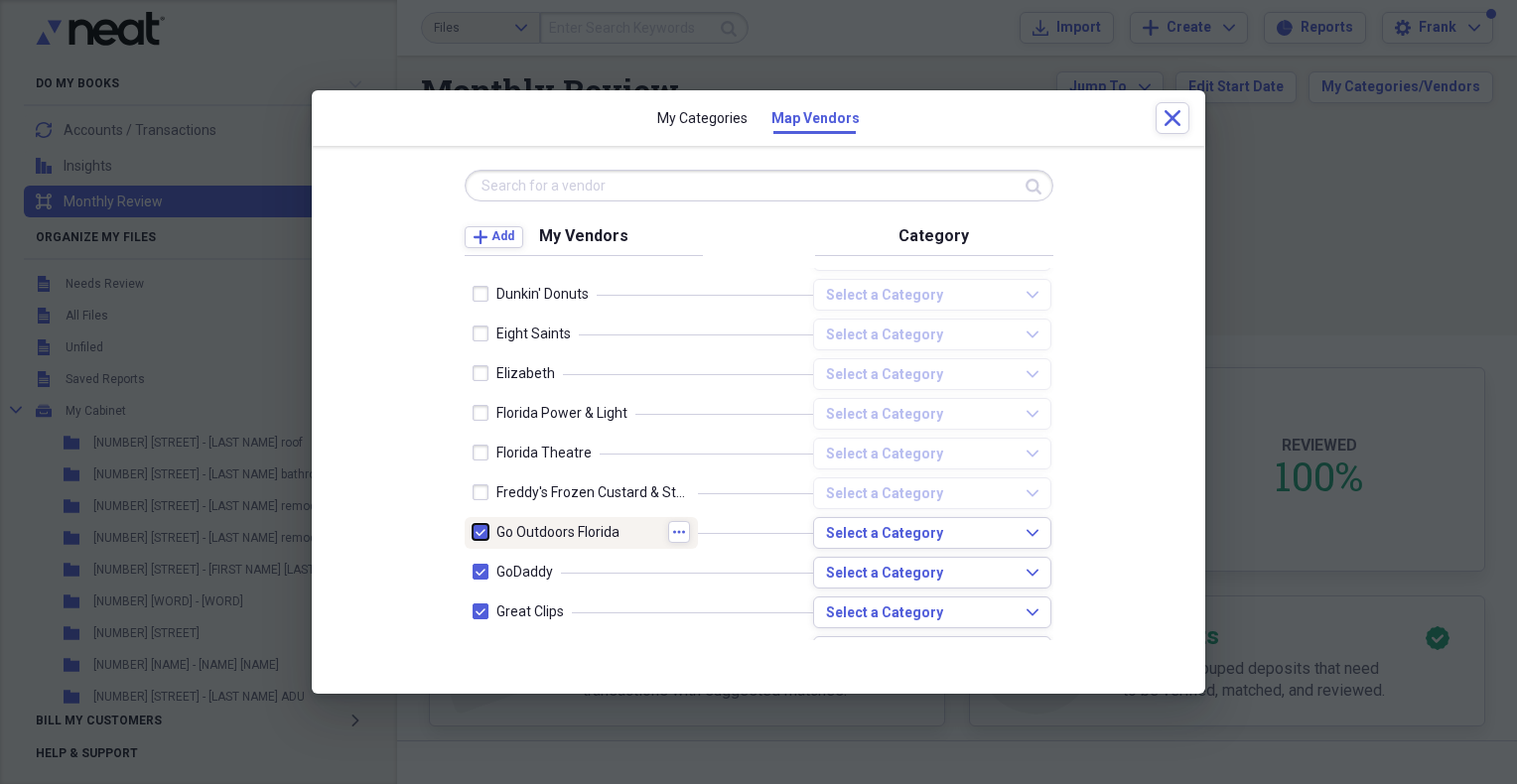 click at bounding box center [473, 532] 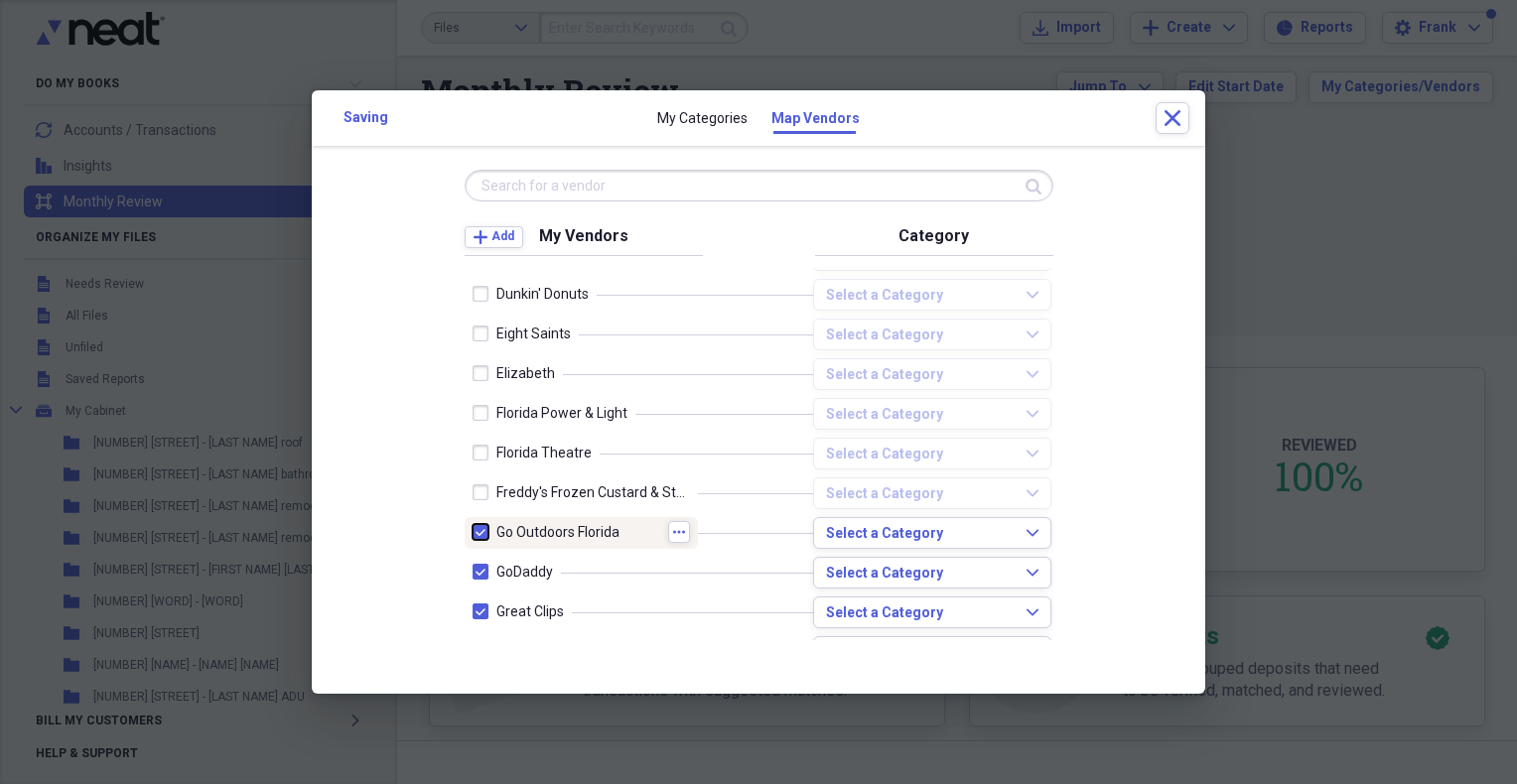 checkbox on "false" 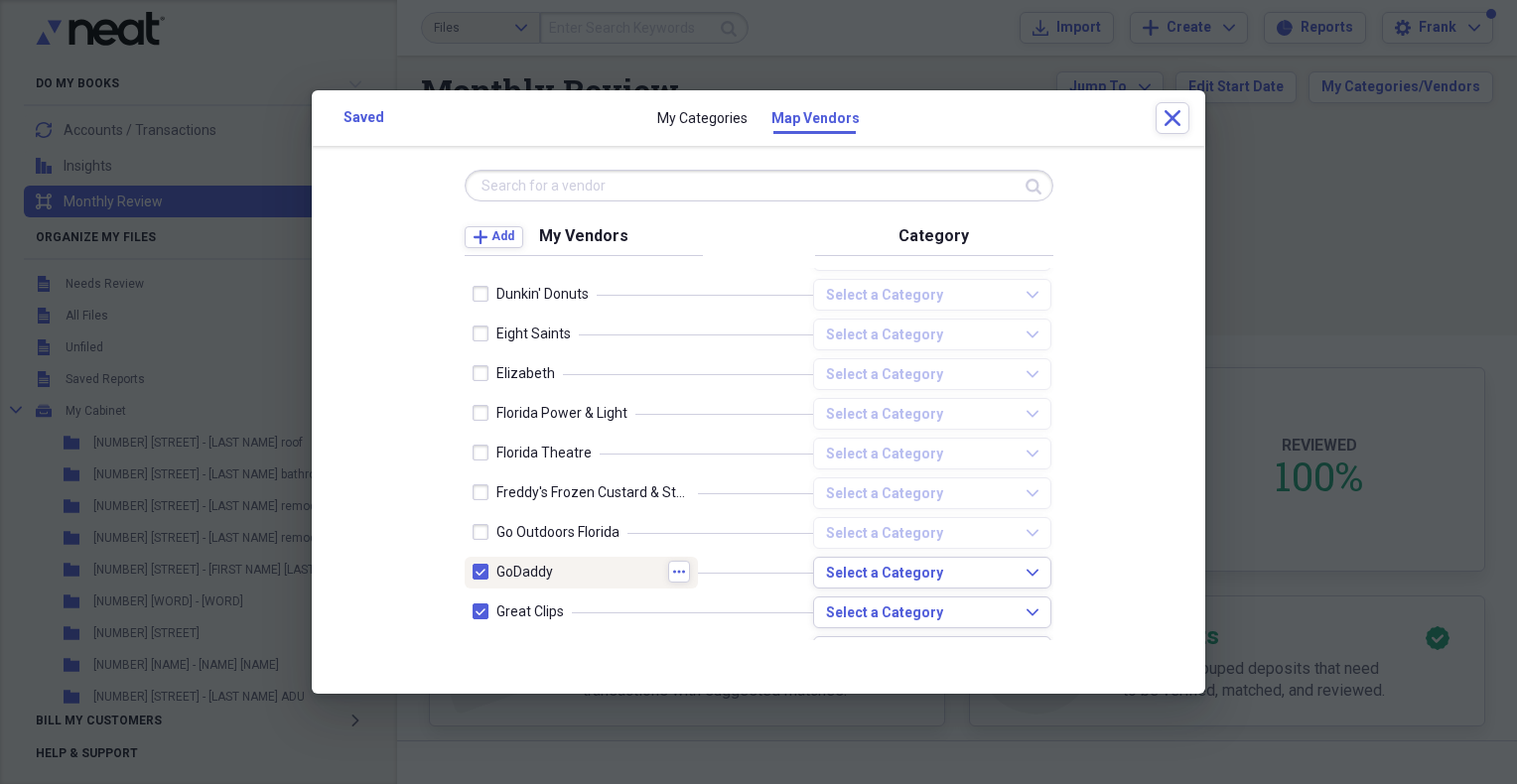 click at bounding box center (484, 572) 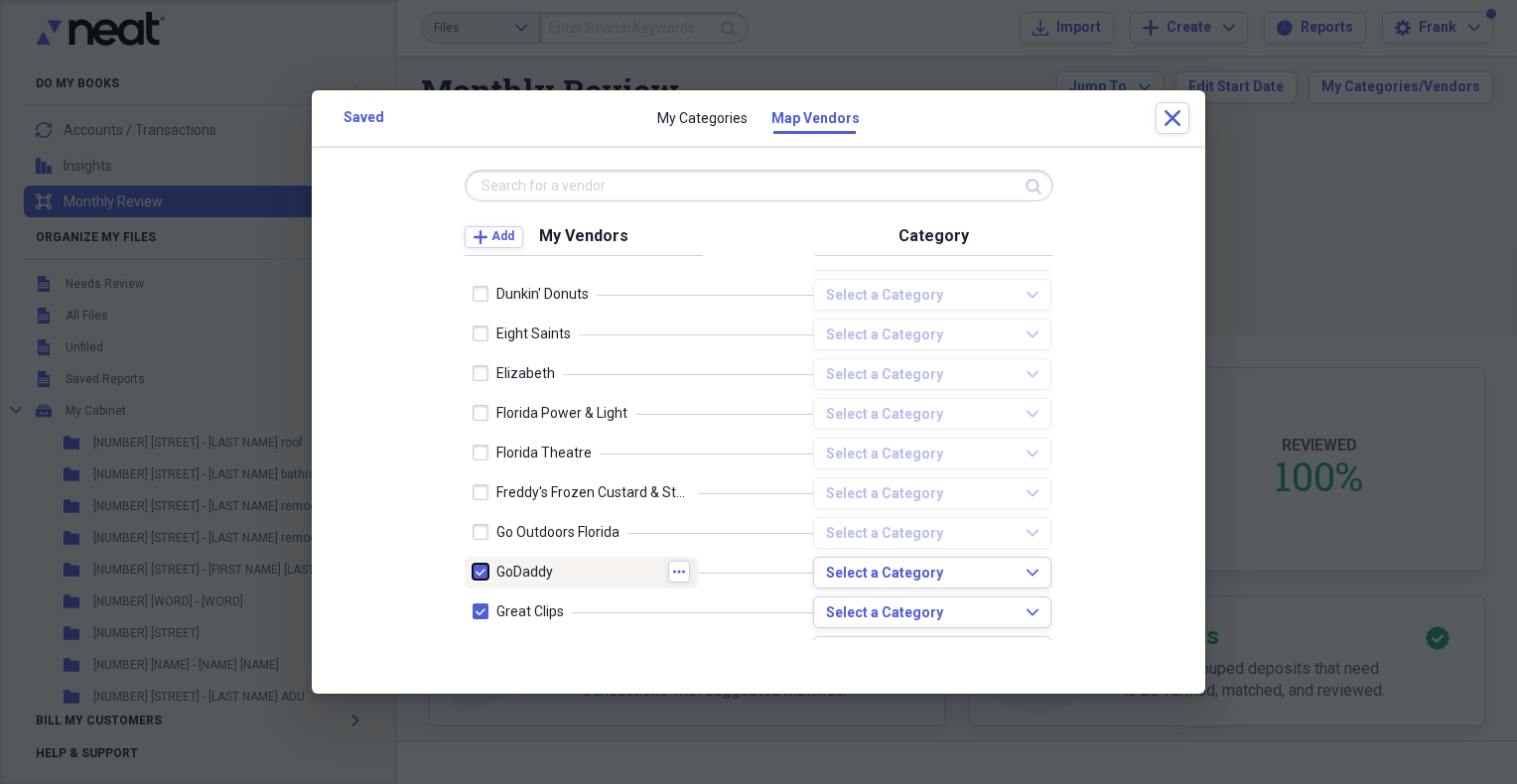 click at bounding box center [473, 572] 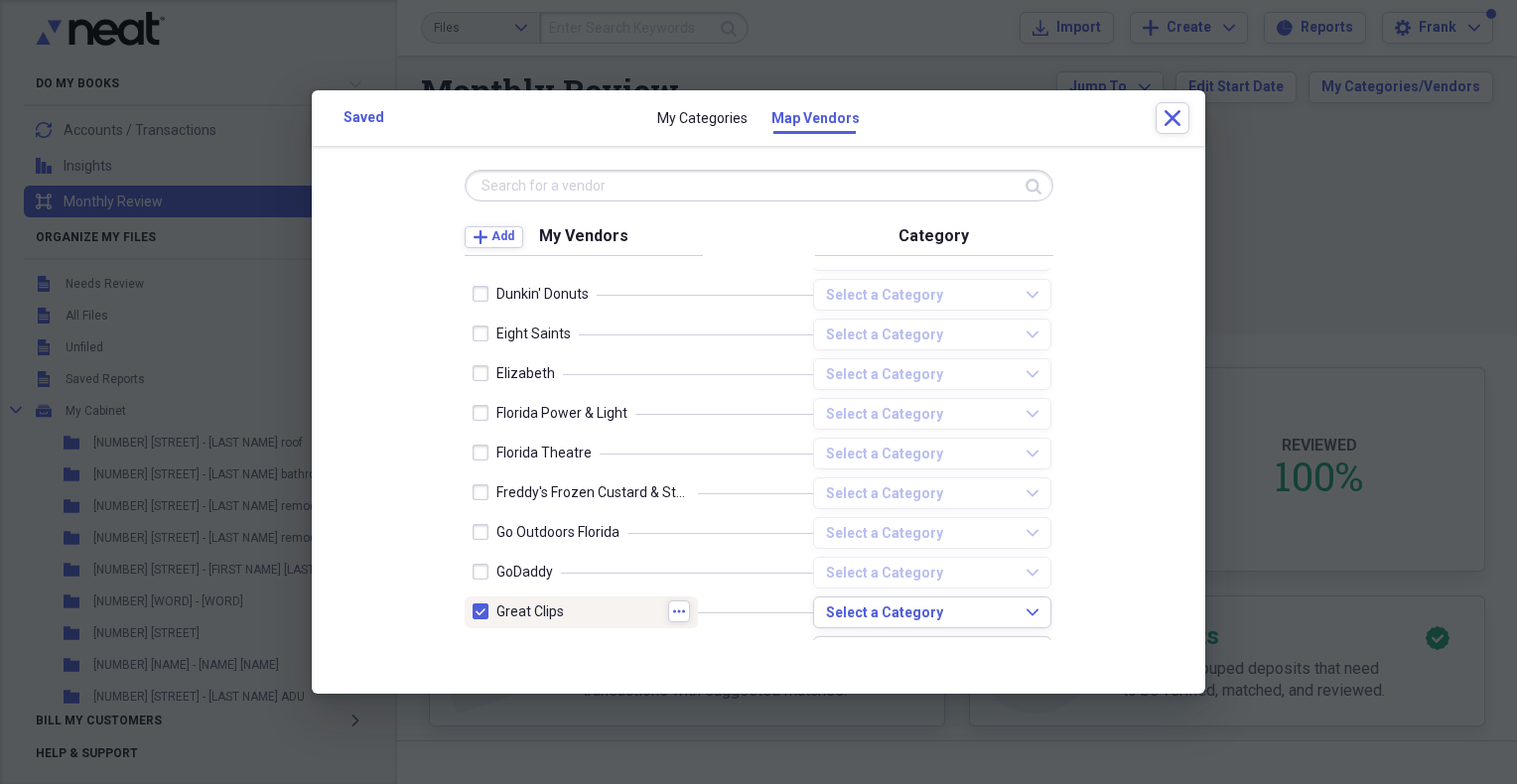 click at bounding box center (484, 611) 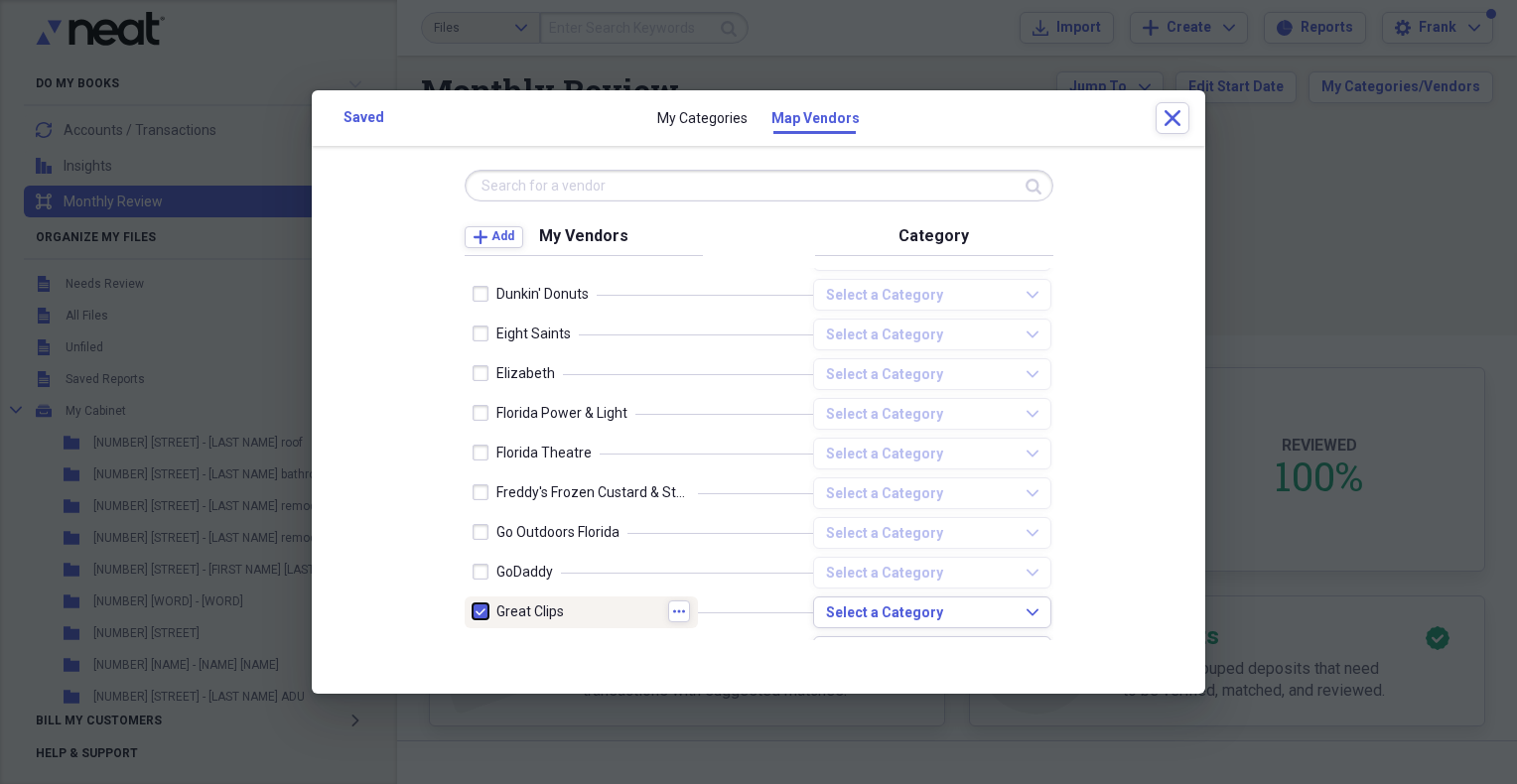 click at bounding box center [473, 611] 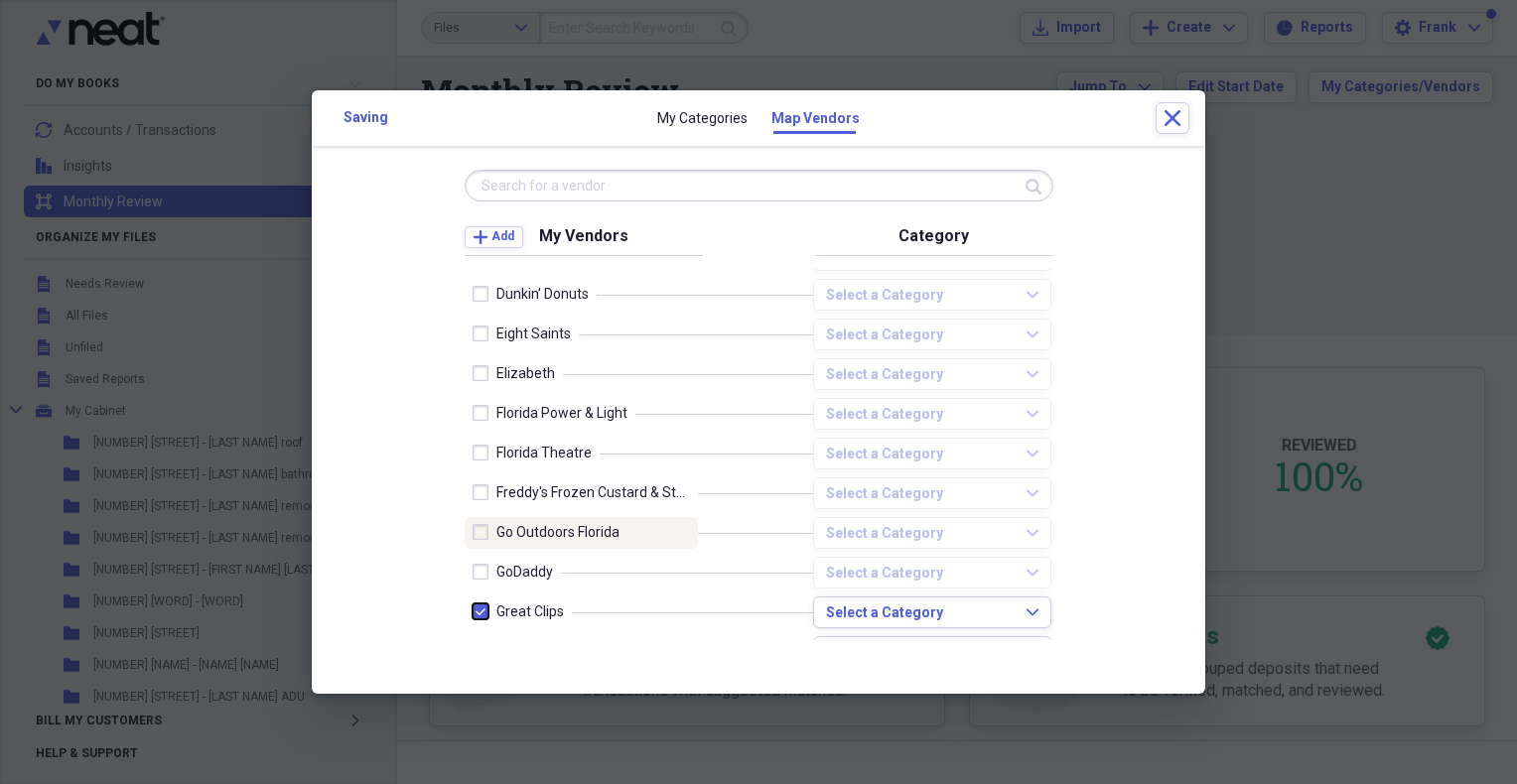 checkbox on "false" 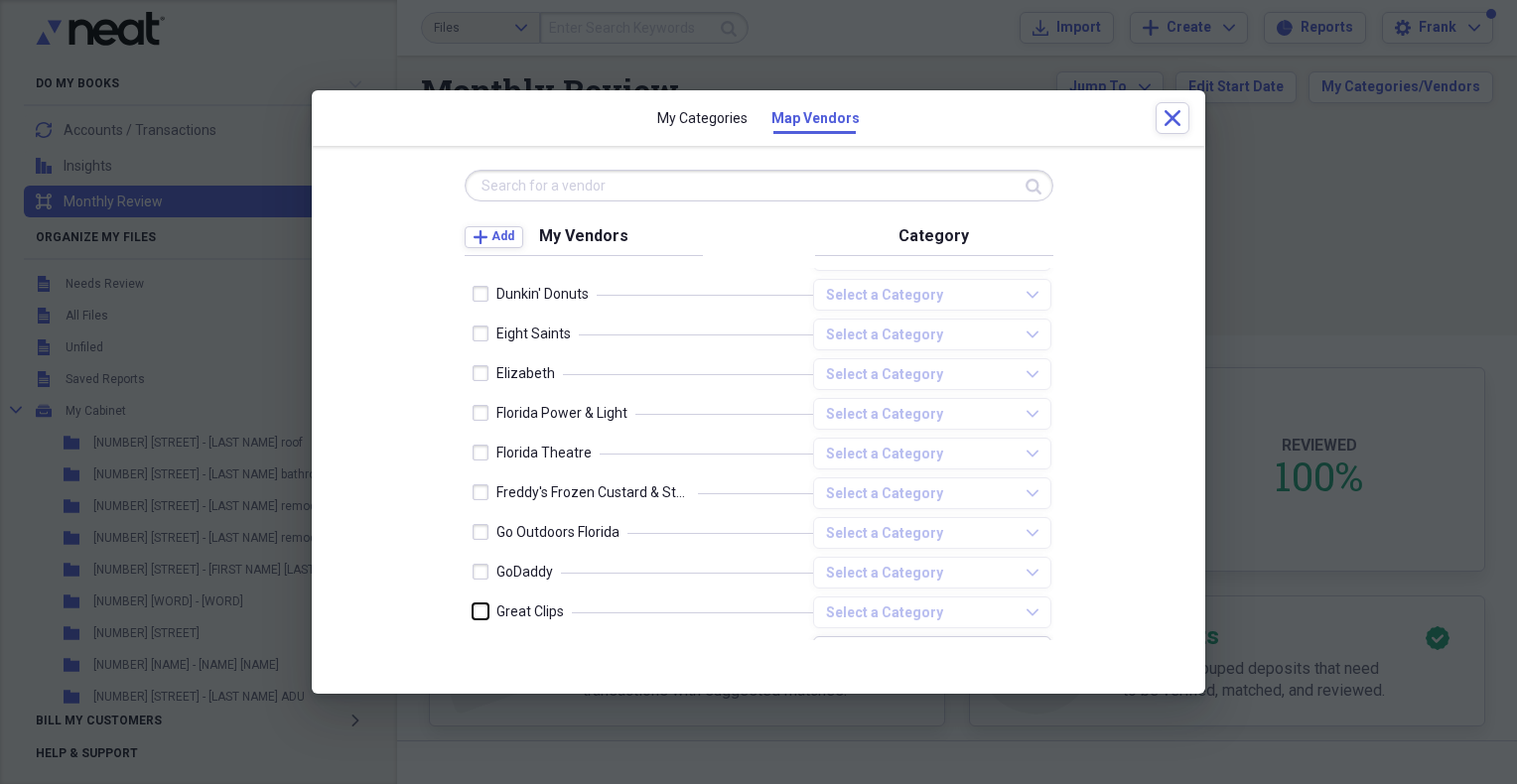 scroll, scrollTop: 2150, scrollLeft: 0, axis: vertical 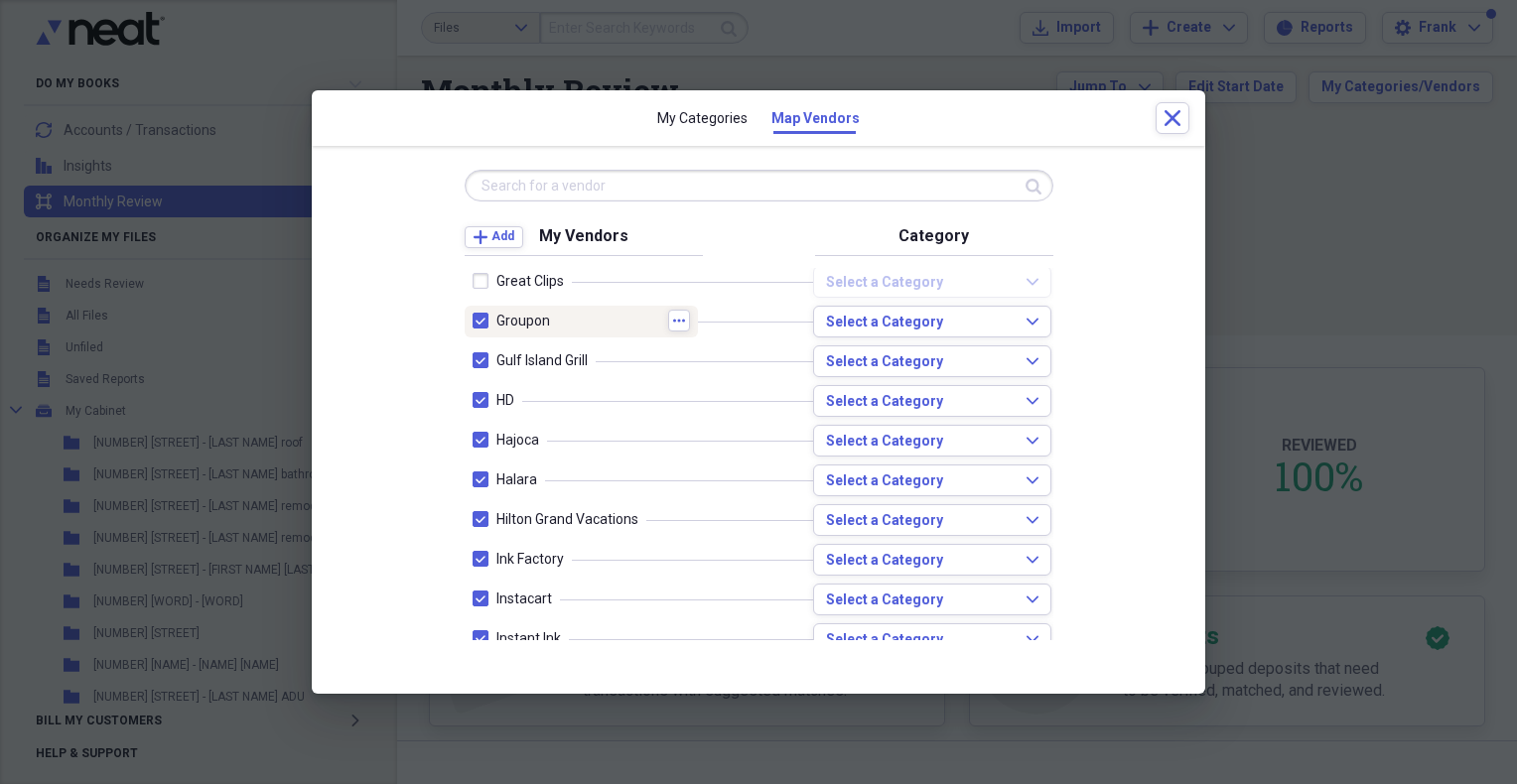 click at bounding box center [484, 321] 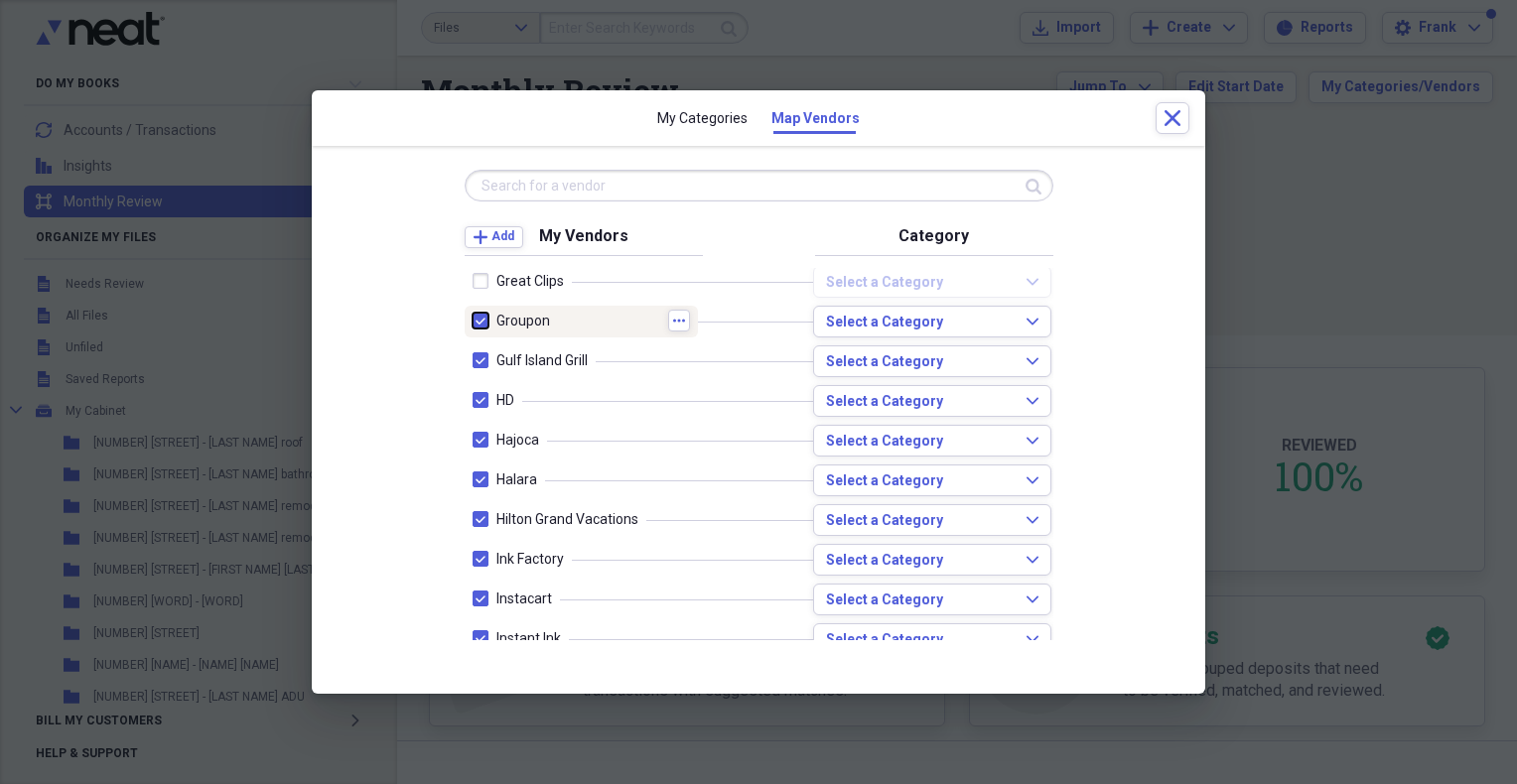 click at bounding box center (473, 321) 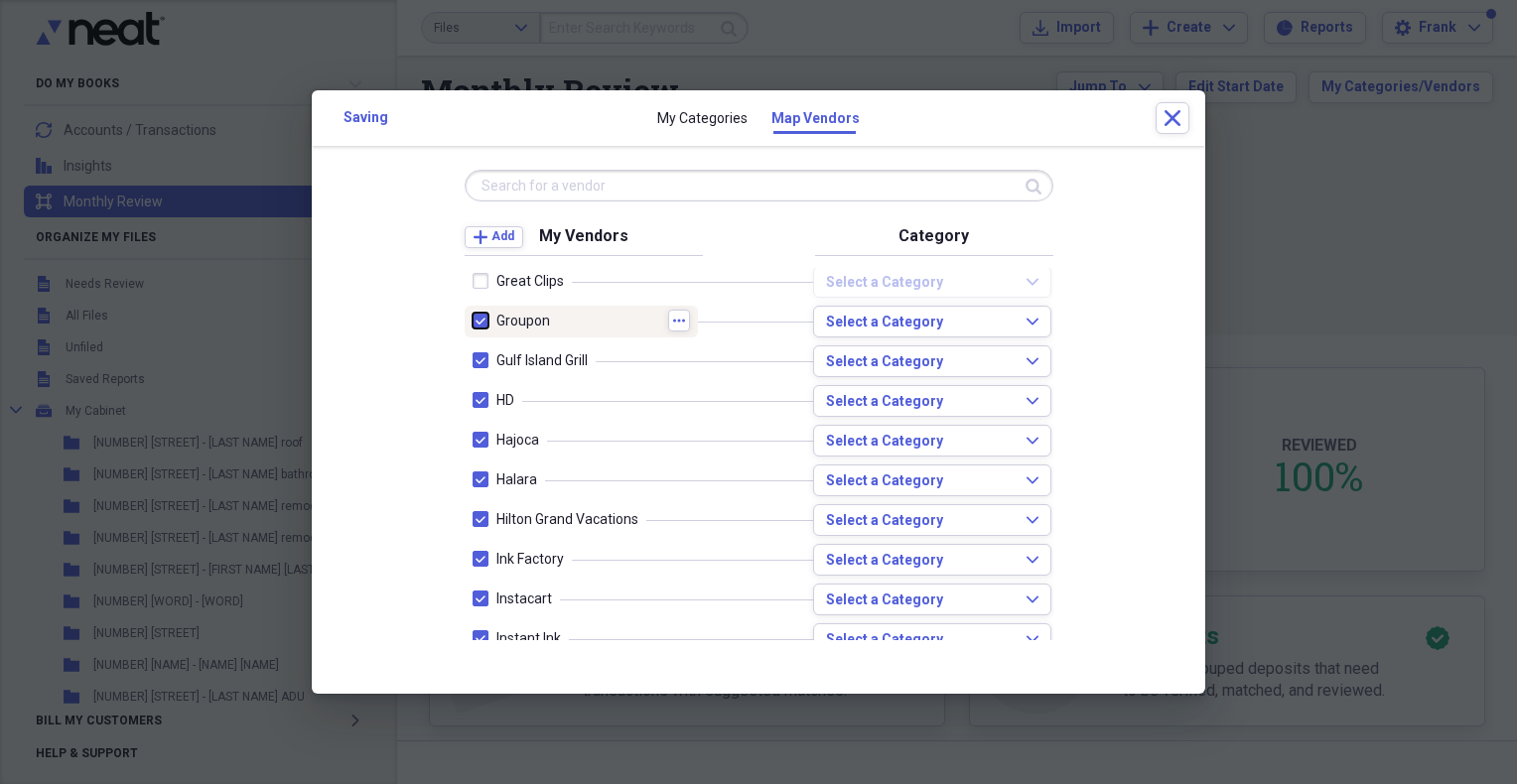 checkbox on "false" 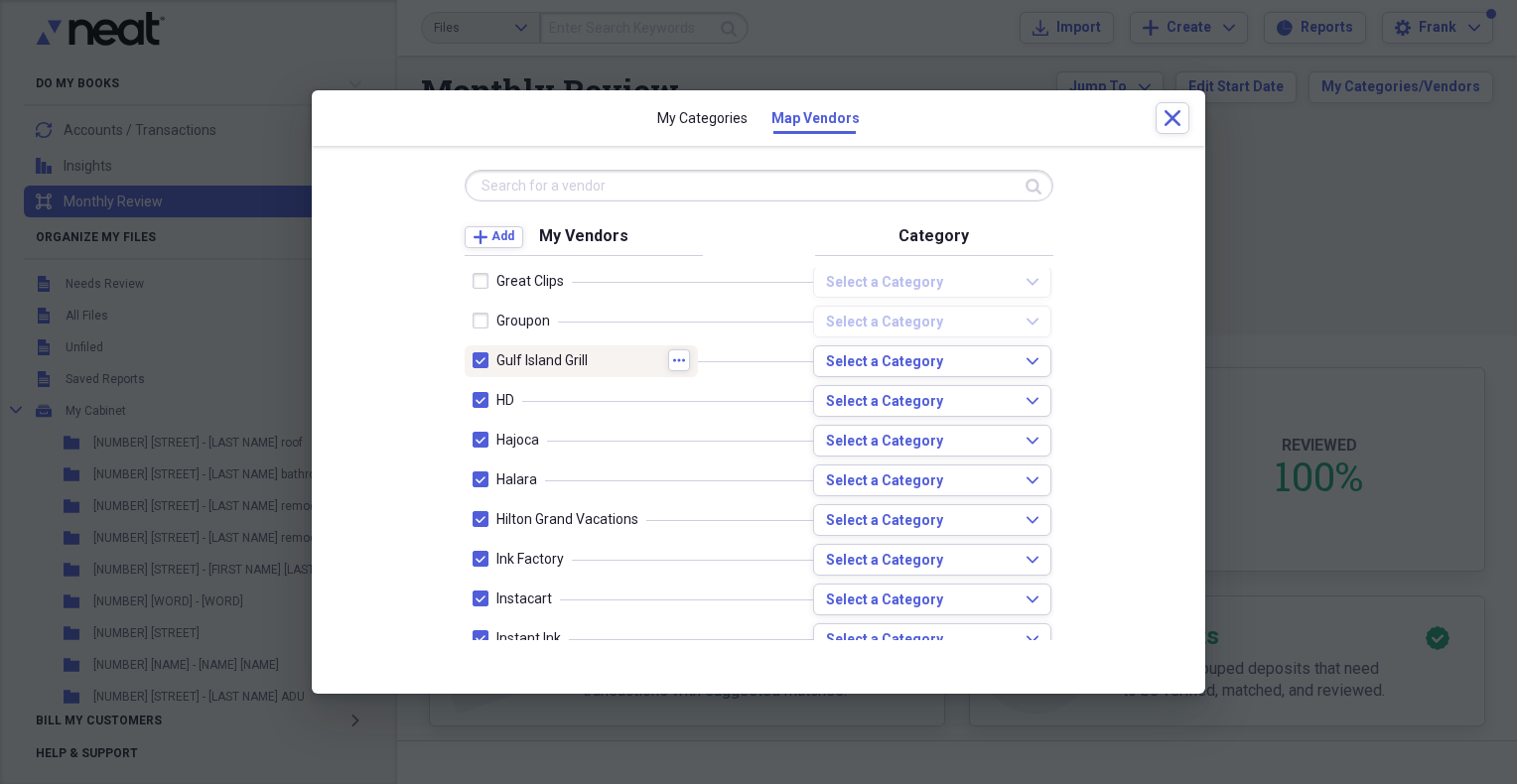 click at bounding box center (484, 360) 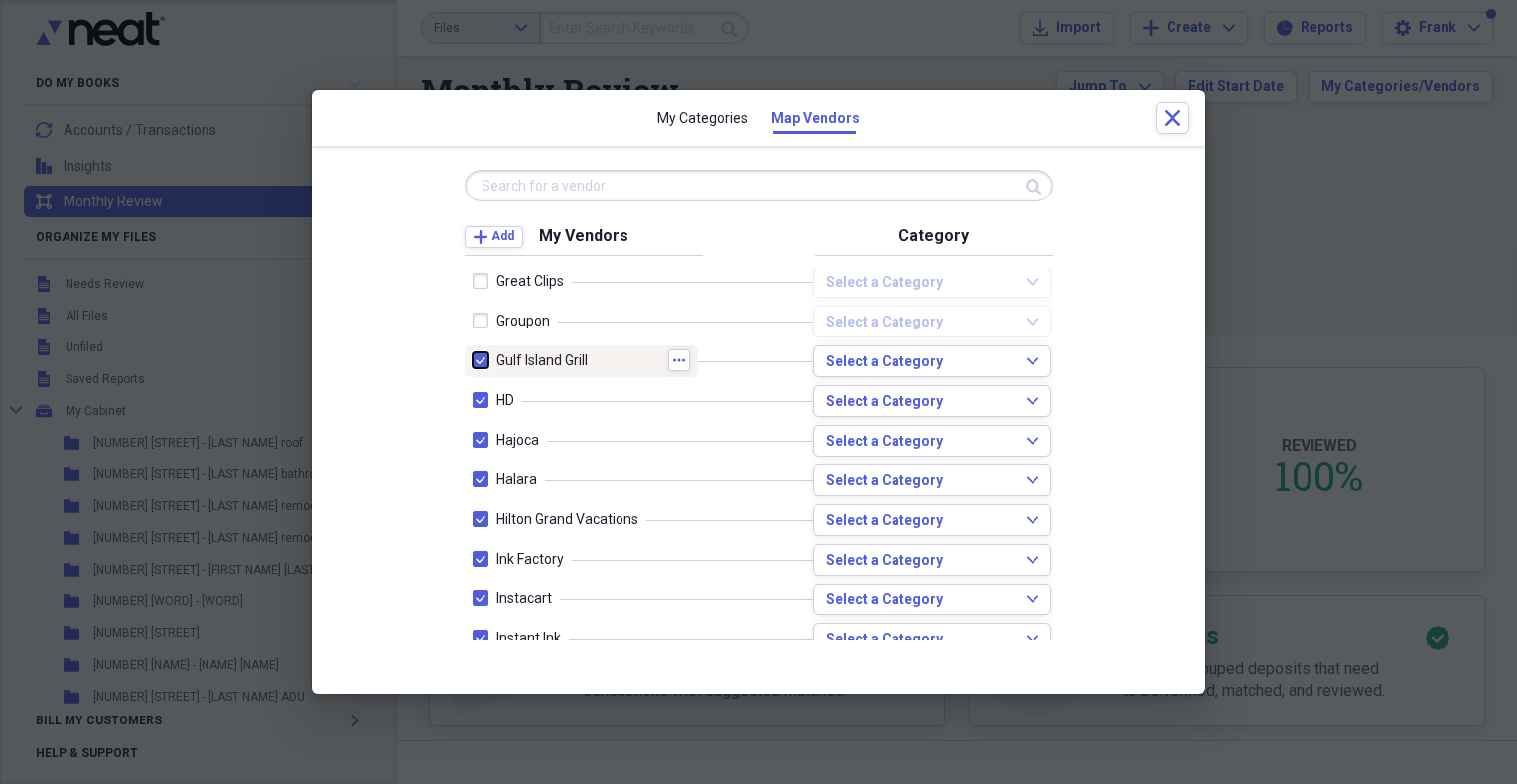 click at bounding box center (473, 360) 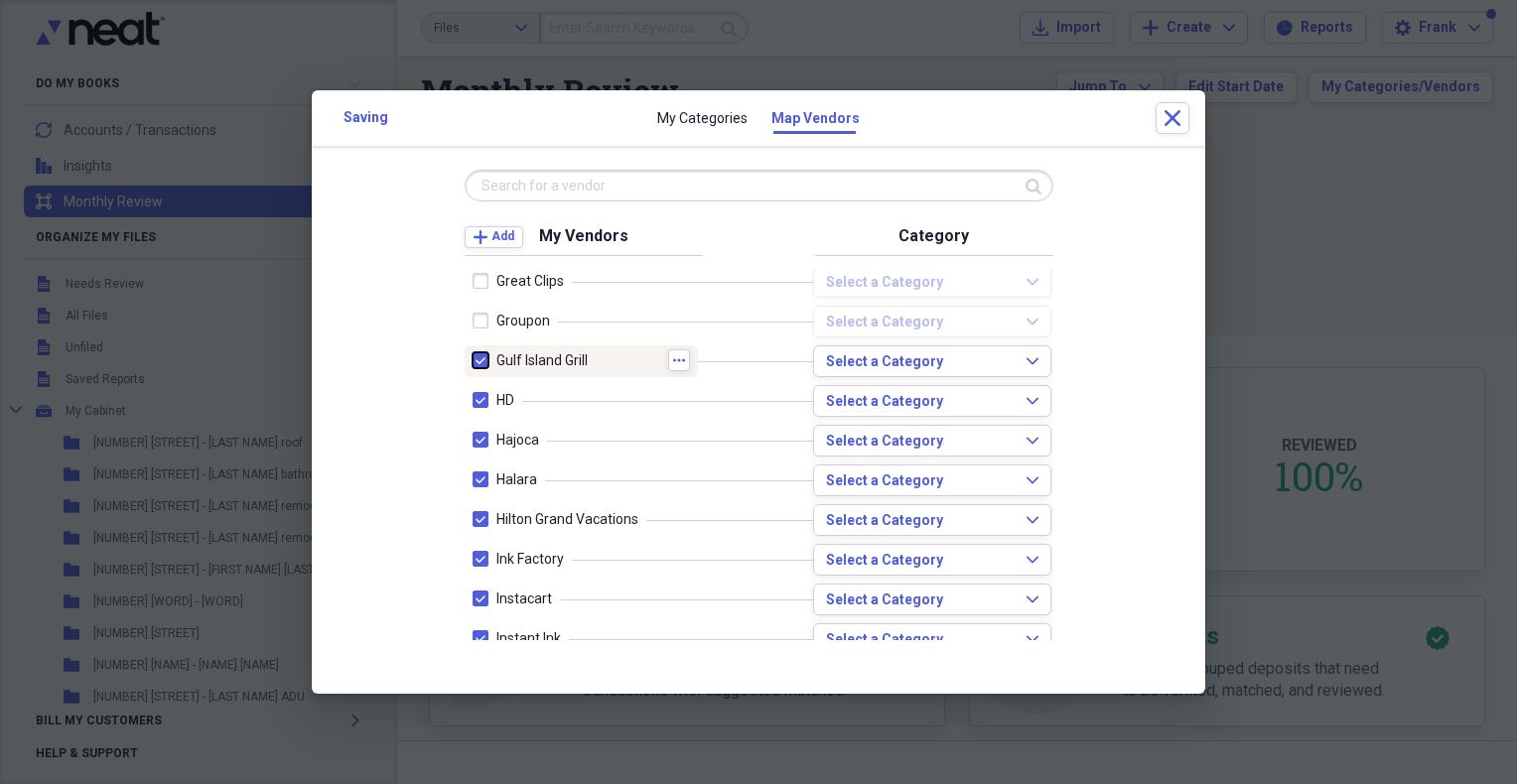 checkbox on "false" 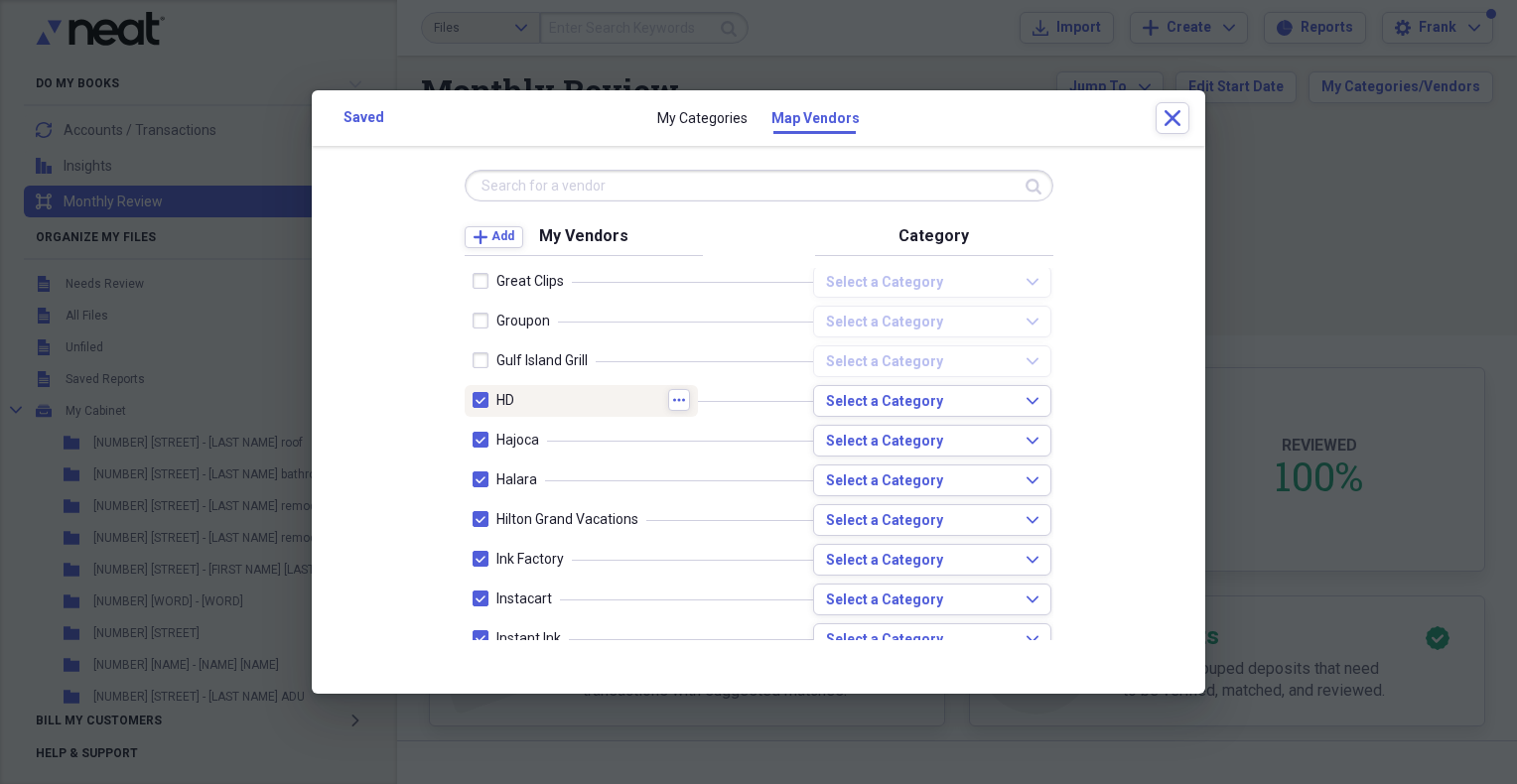 click at bounding box center (484, 400) 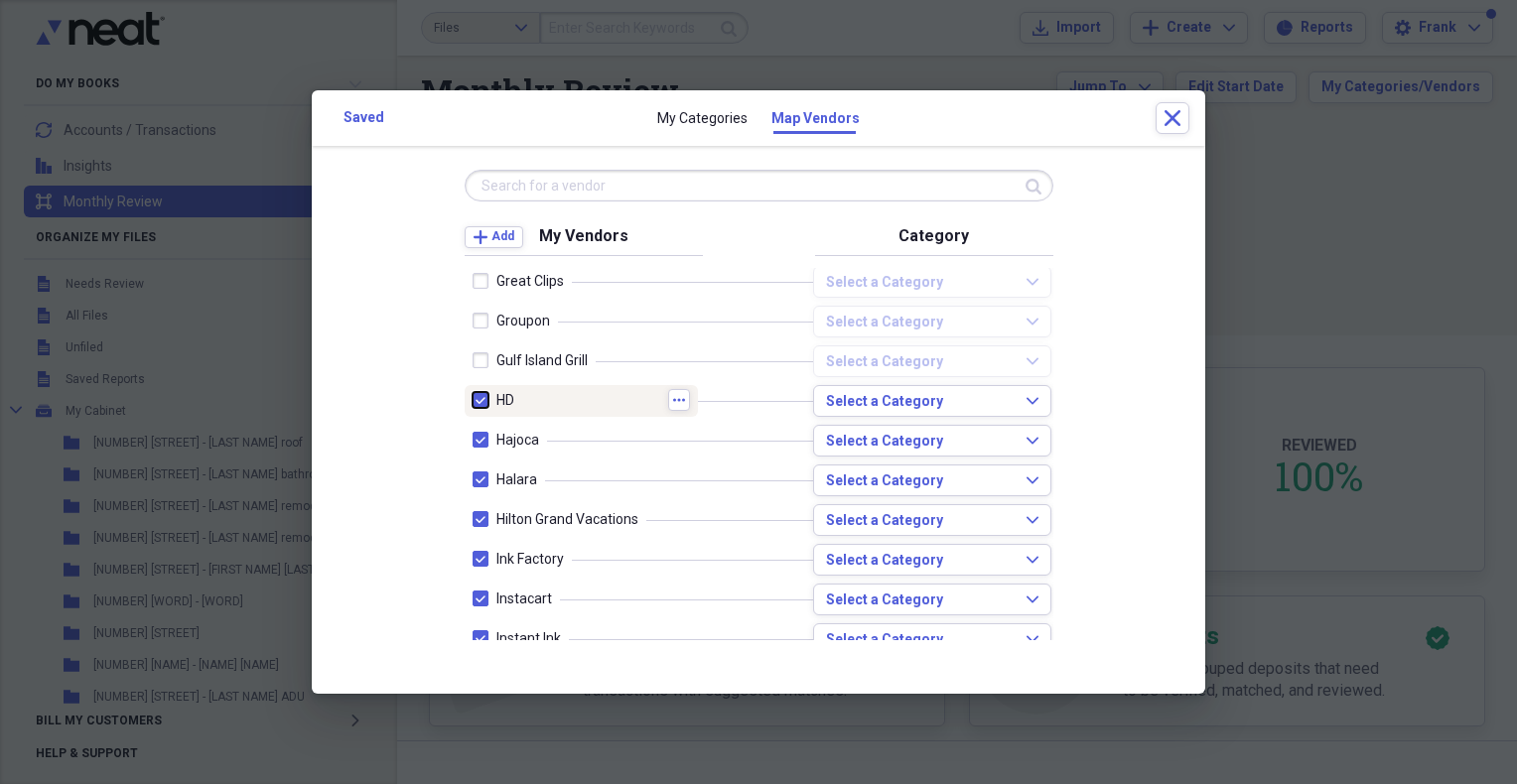 click at bounding box center (473, 400) 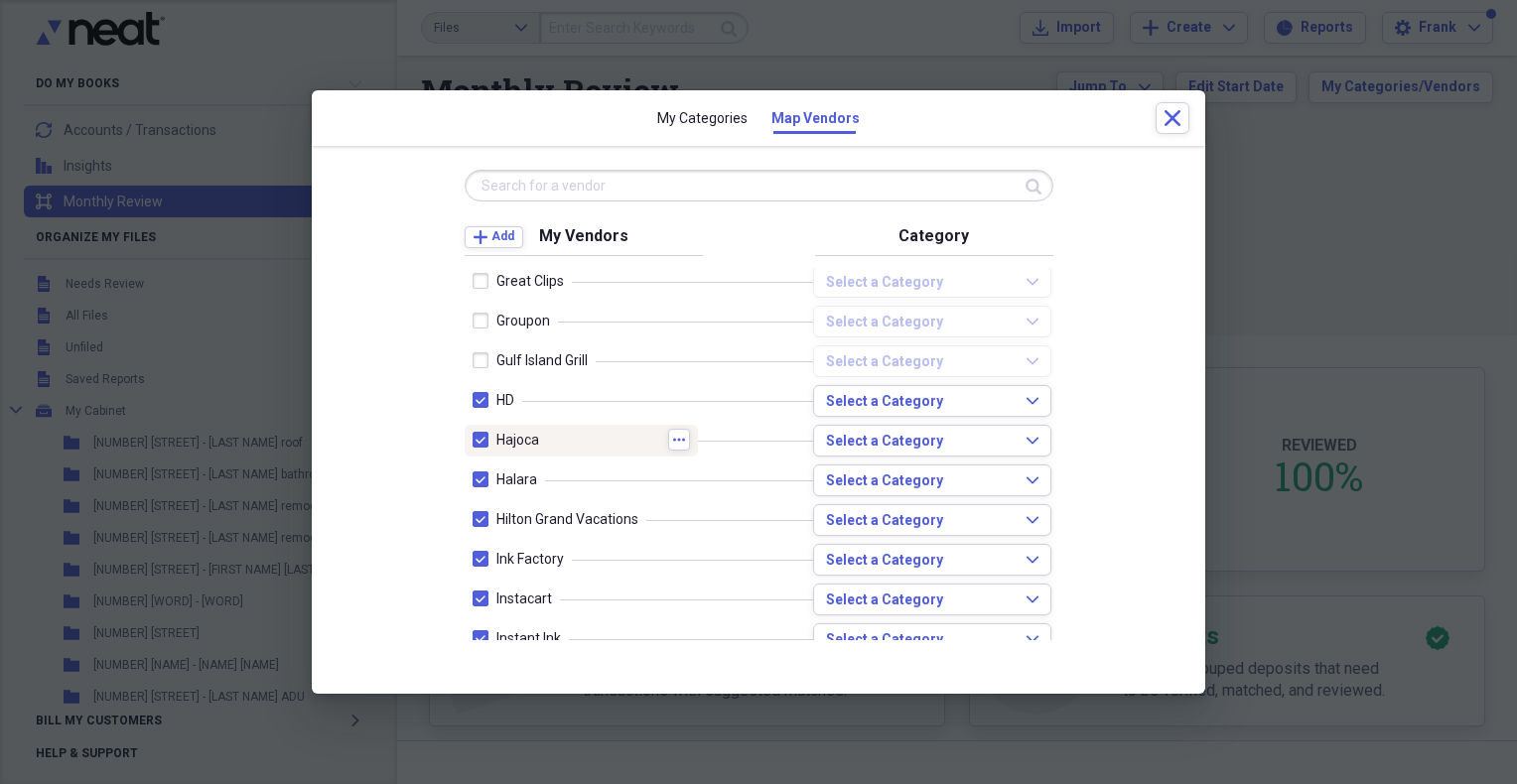 click at bounding box center [484, 440] 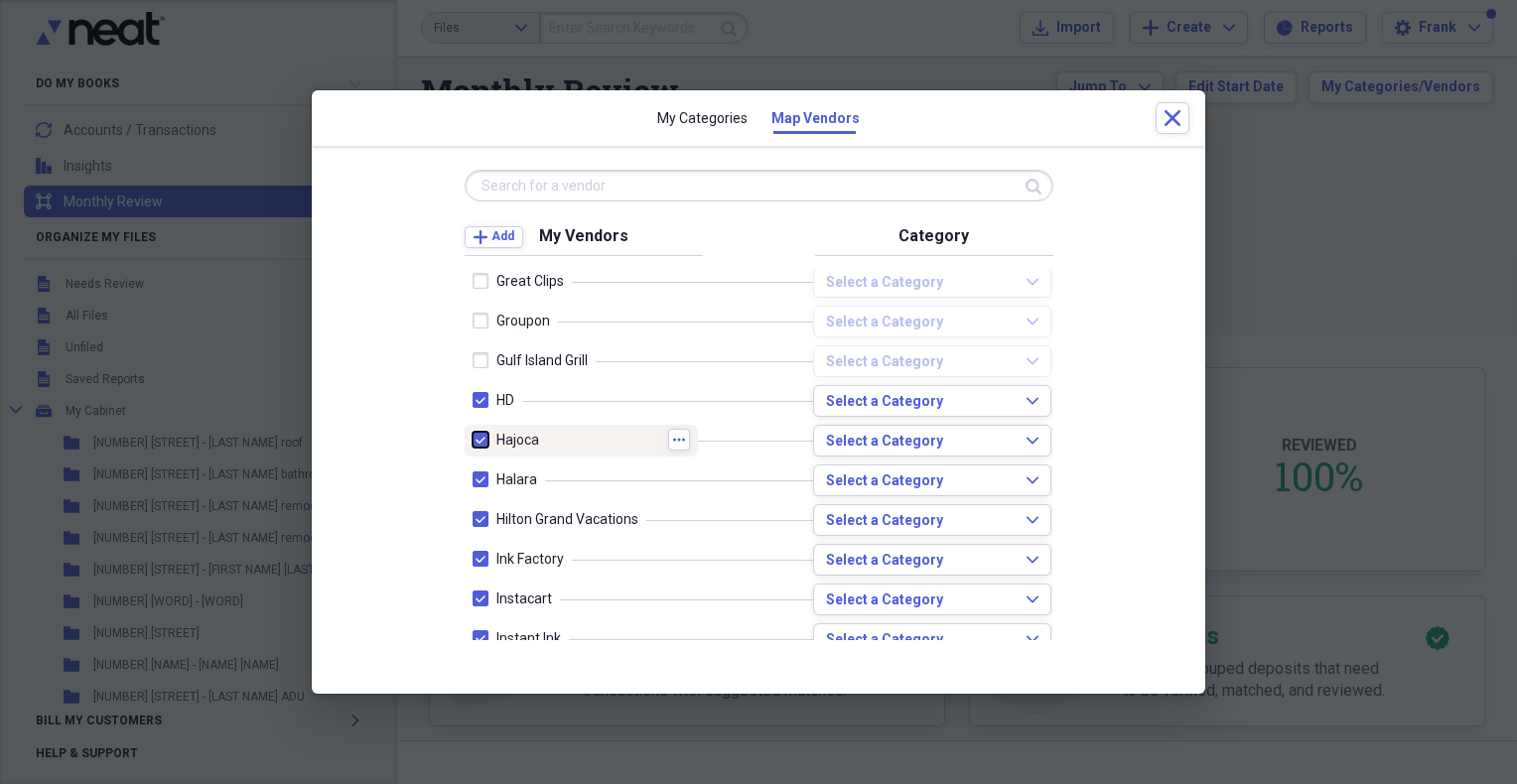 click at bounding box center (473, 440) 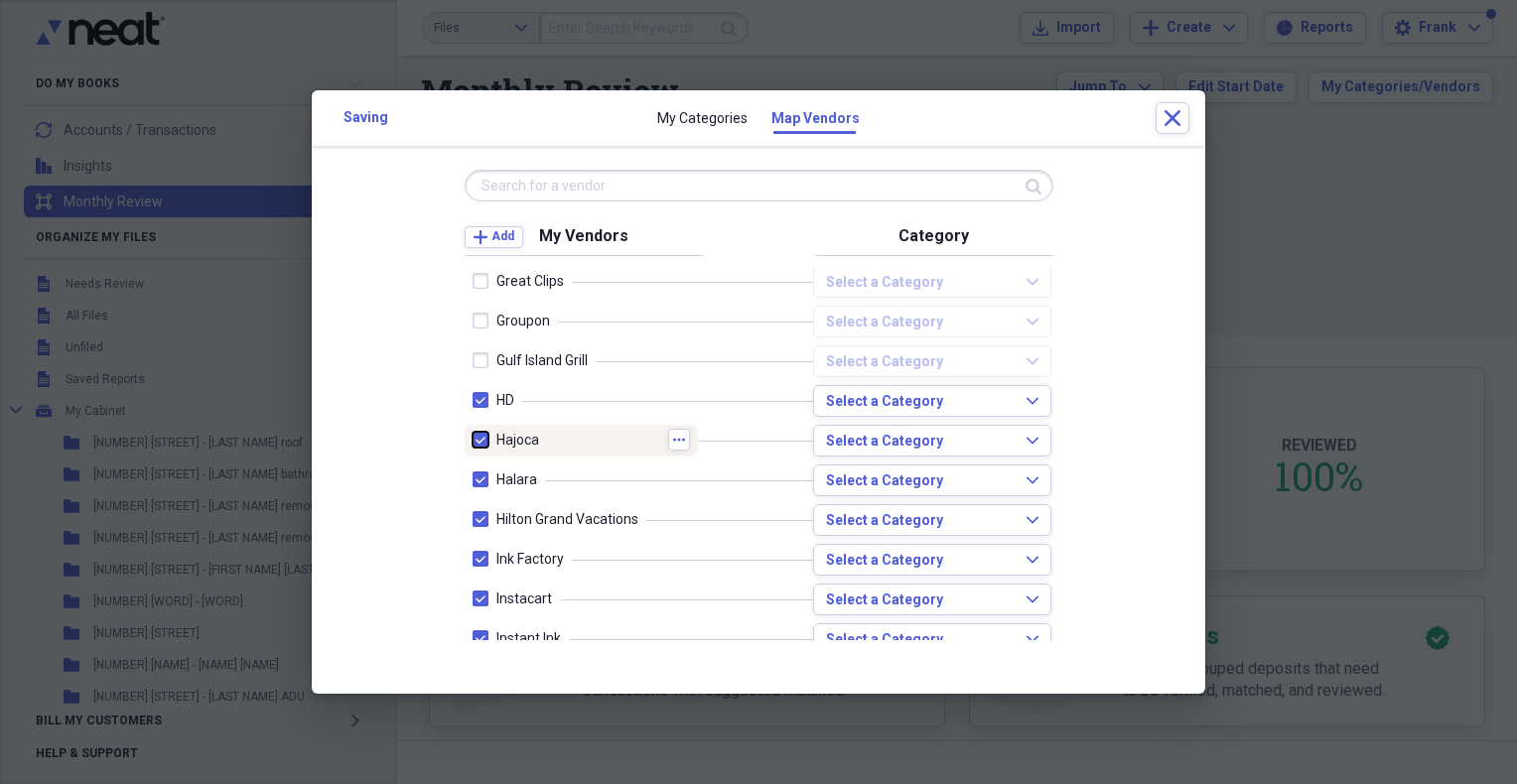 checkbox on "false" 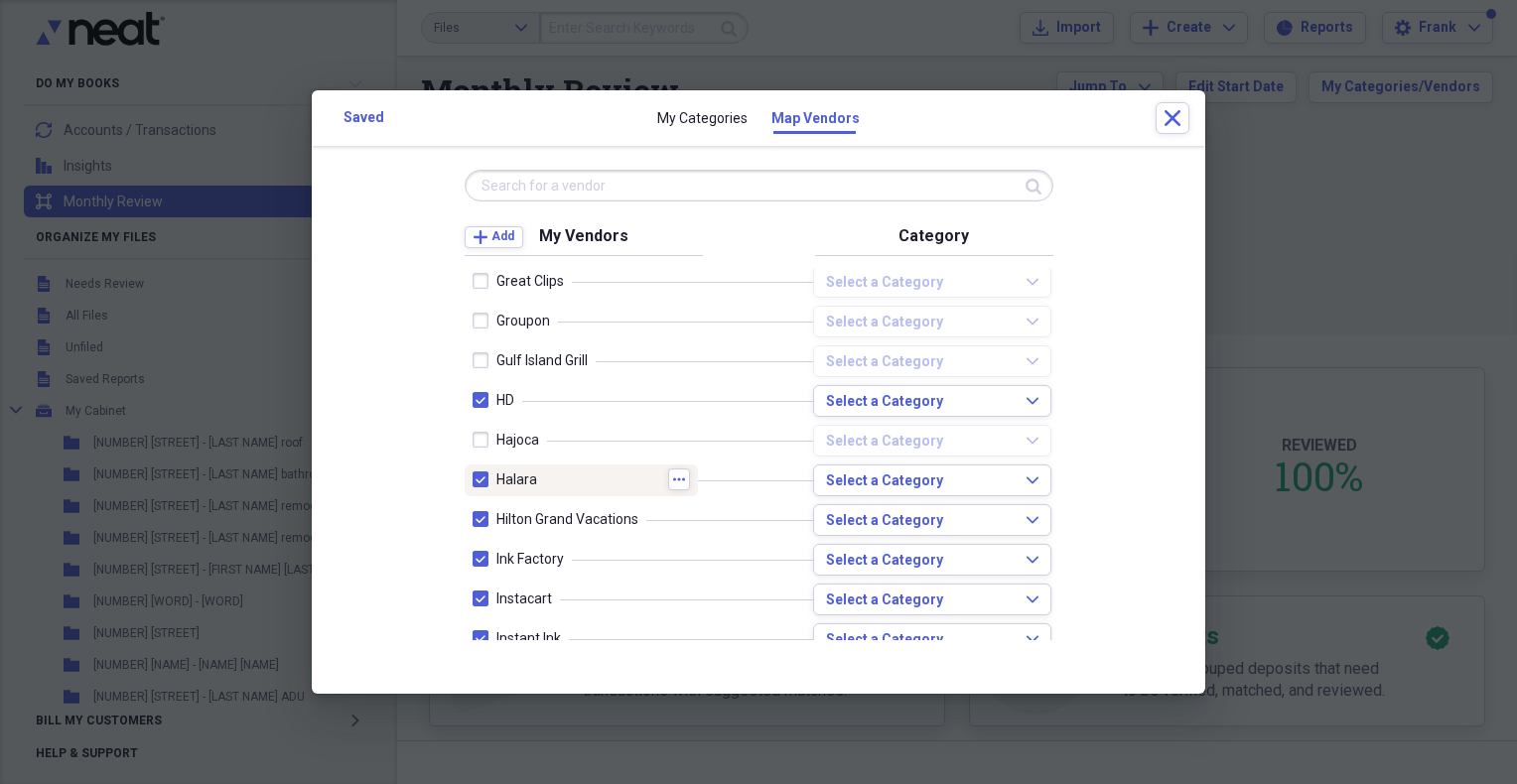 click on "[NAME] more" at bounding box center (581, 480) 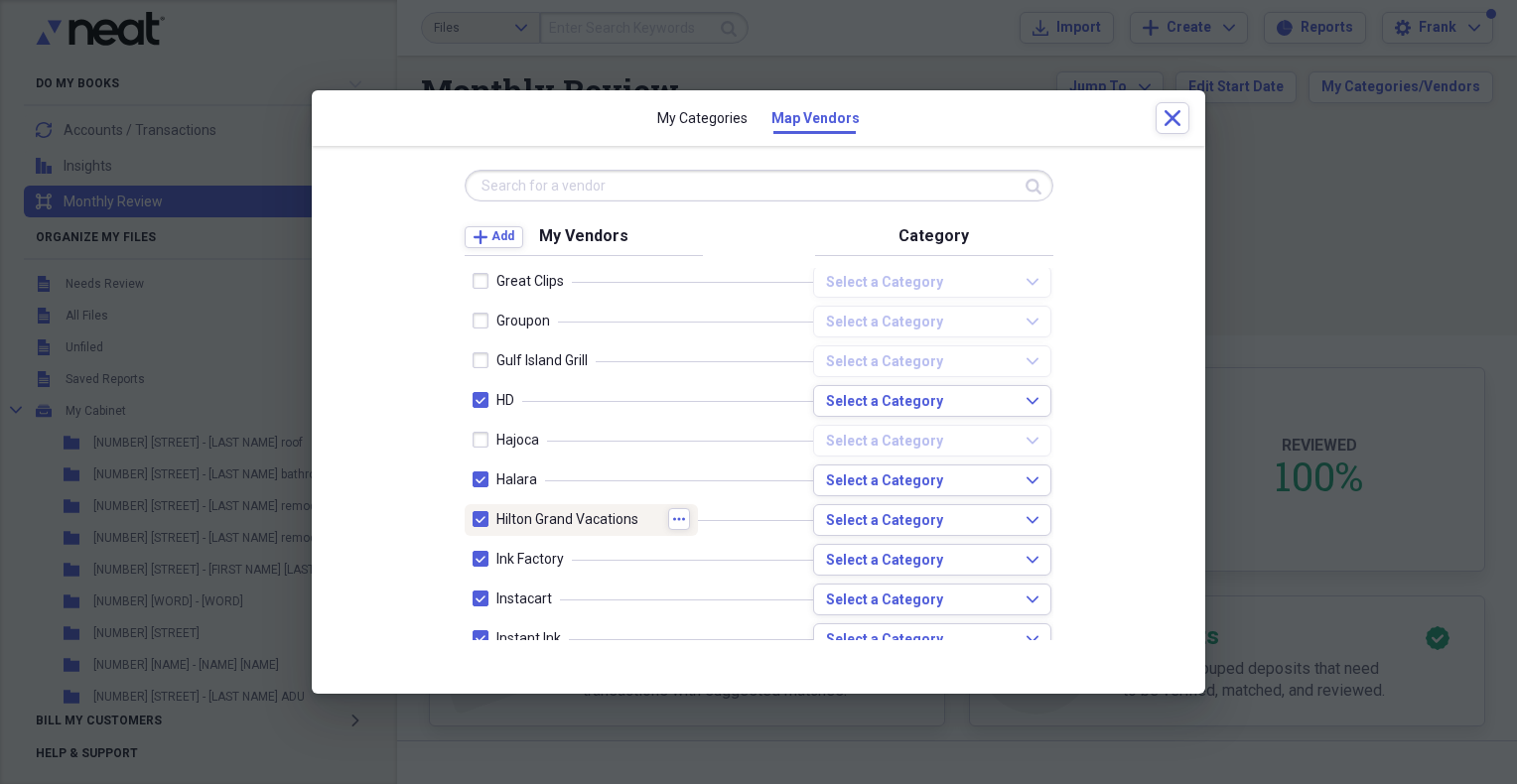 click at bounding box center (484, 519) 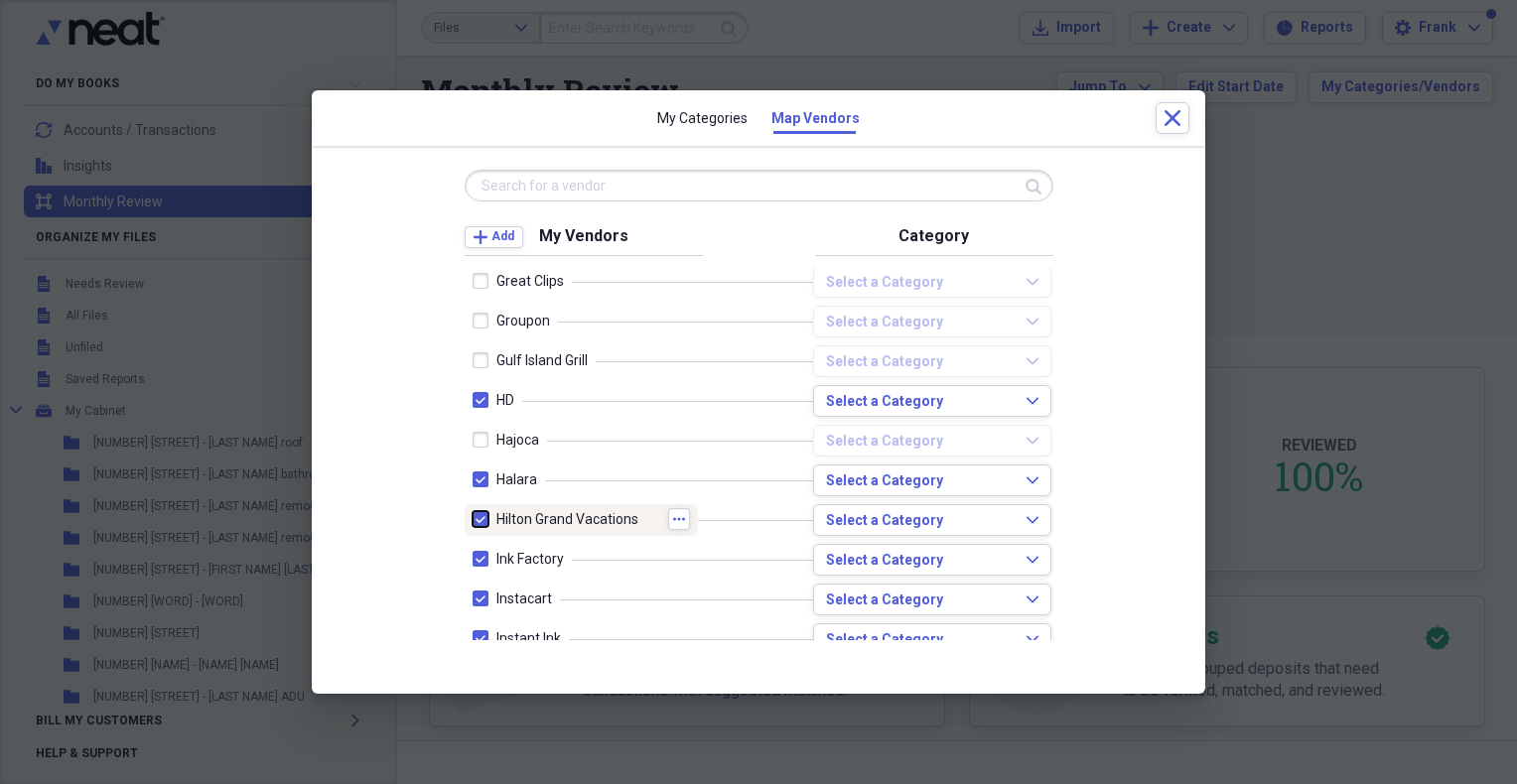 click at bounding box center (473, 519) 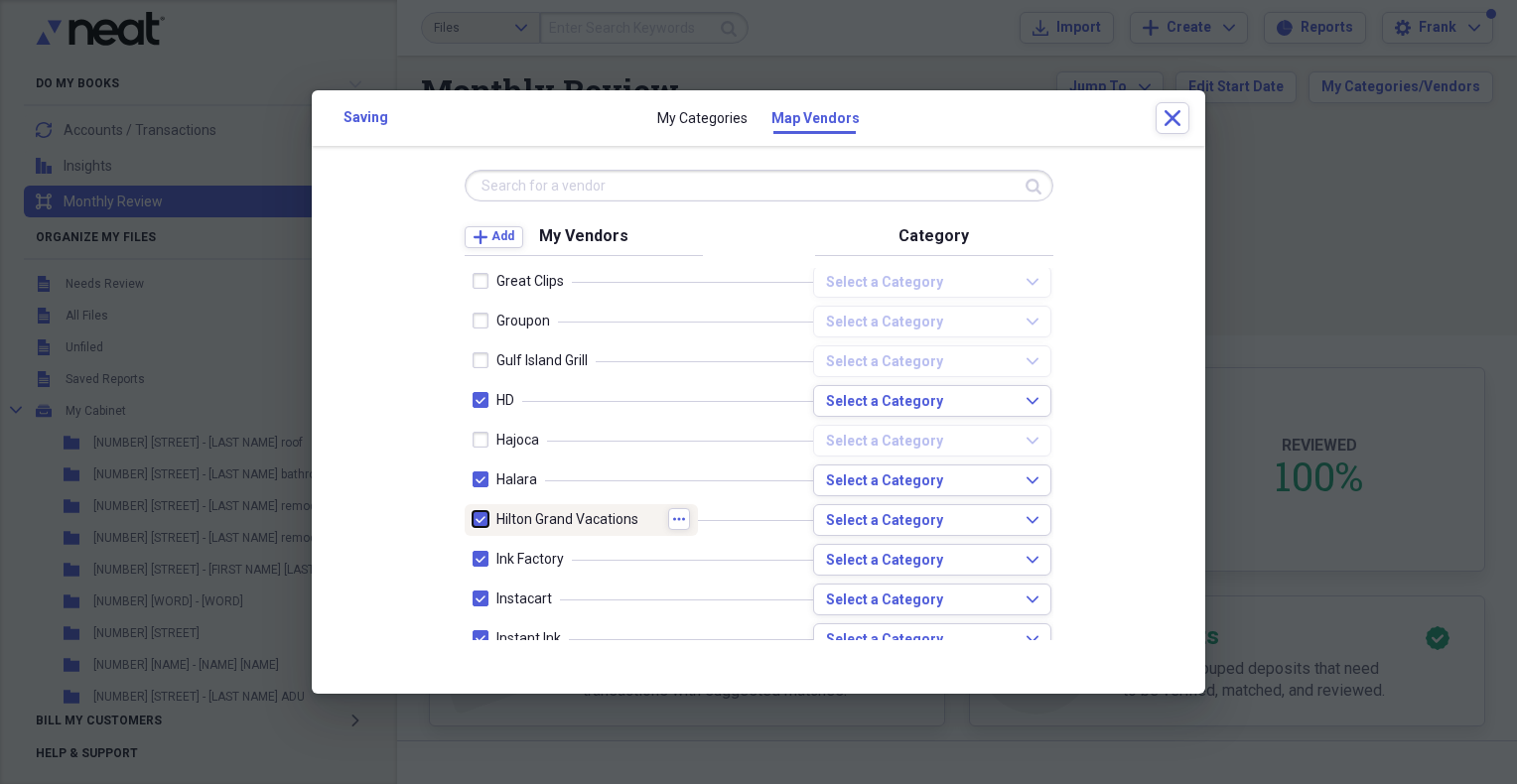 checkbox on "false" 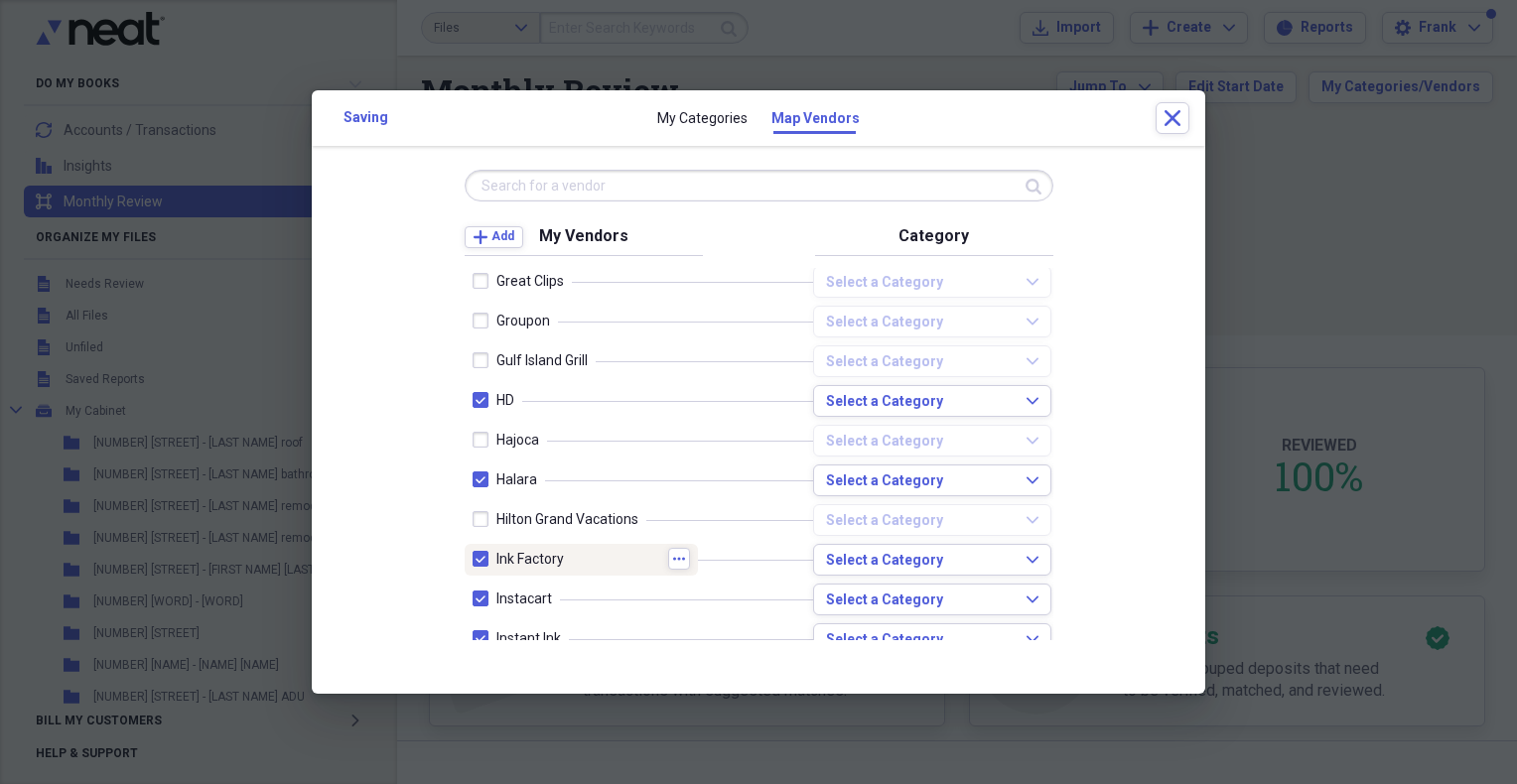 click at bounding box center (484, 559) 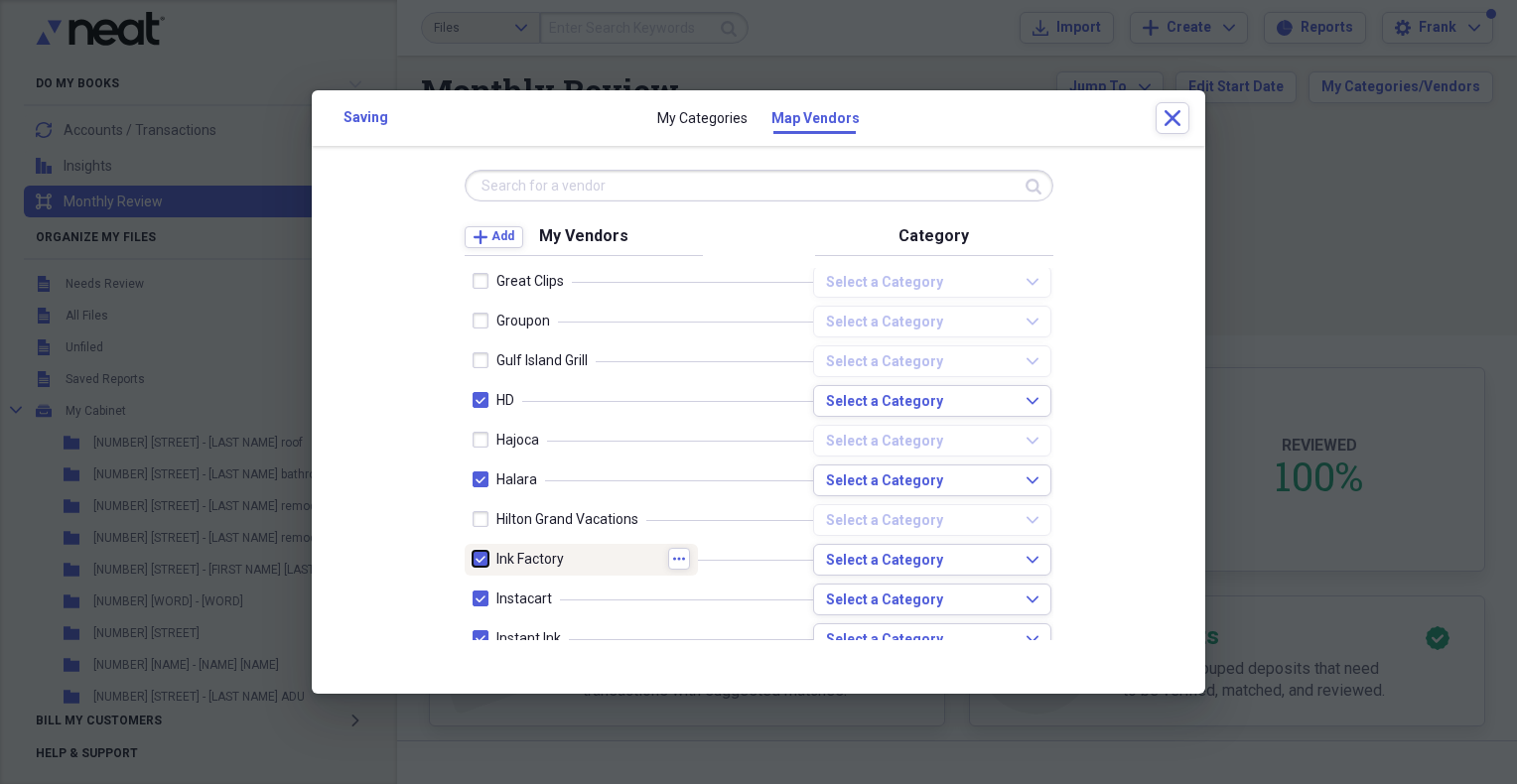 click at bounding box center [473, 559] 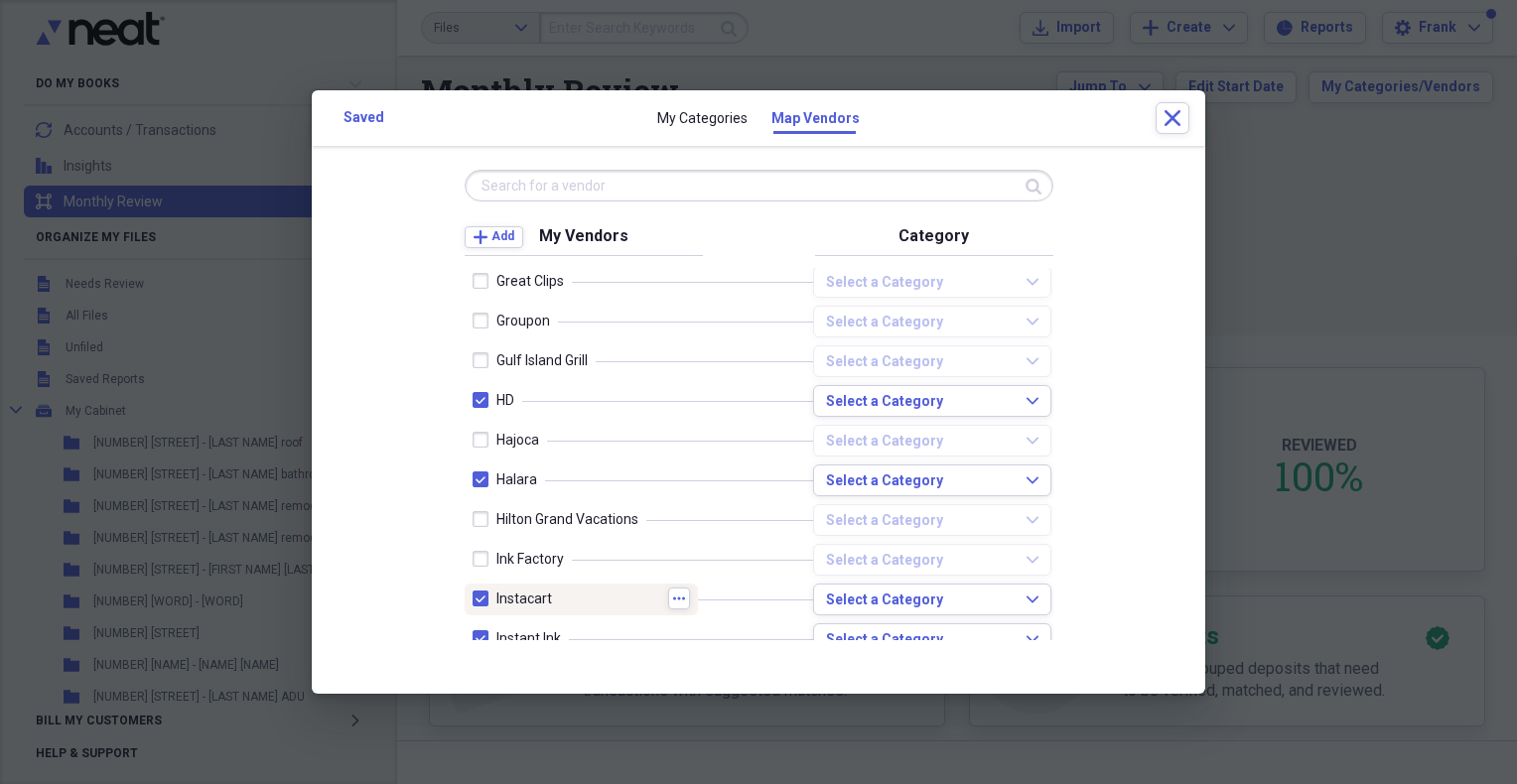 click at bounding box center [484, 598] 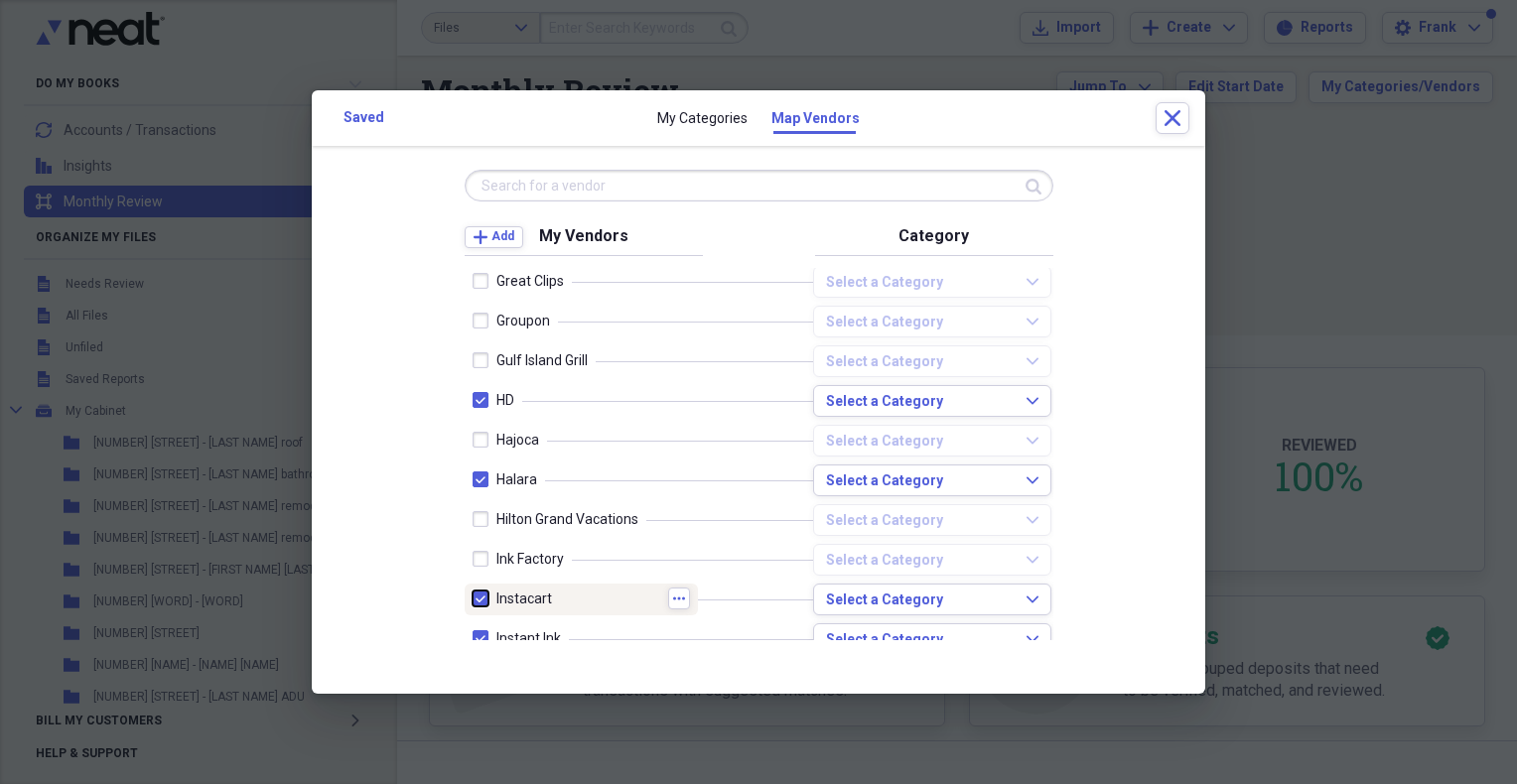 click at bounding box center [473, 598] 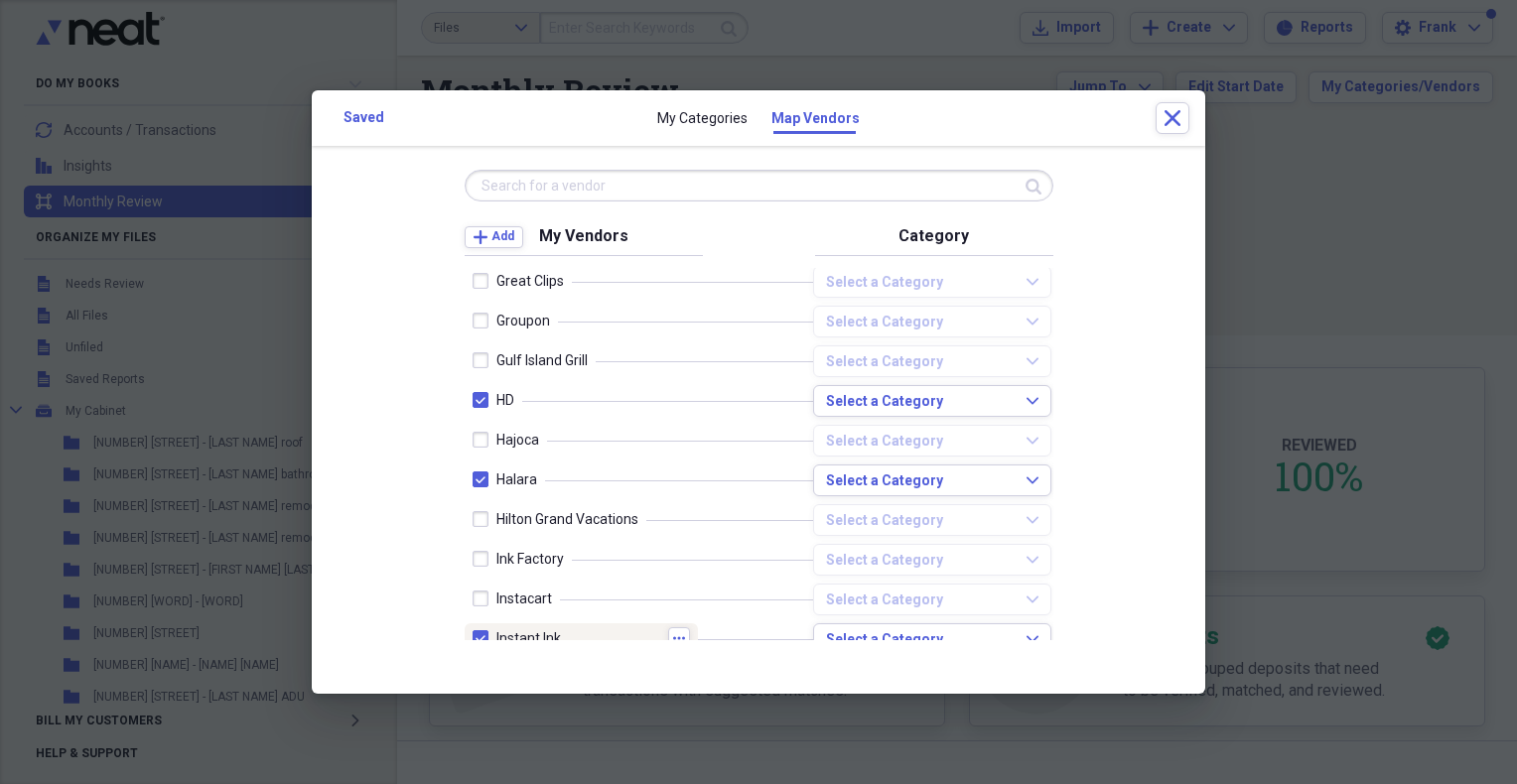 click at bounding box center (484, 638) 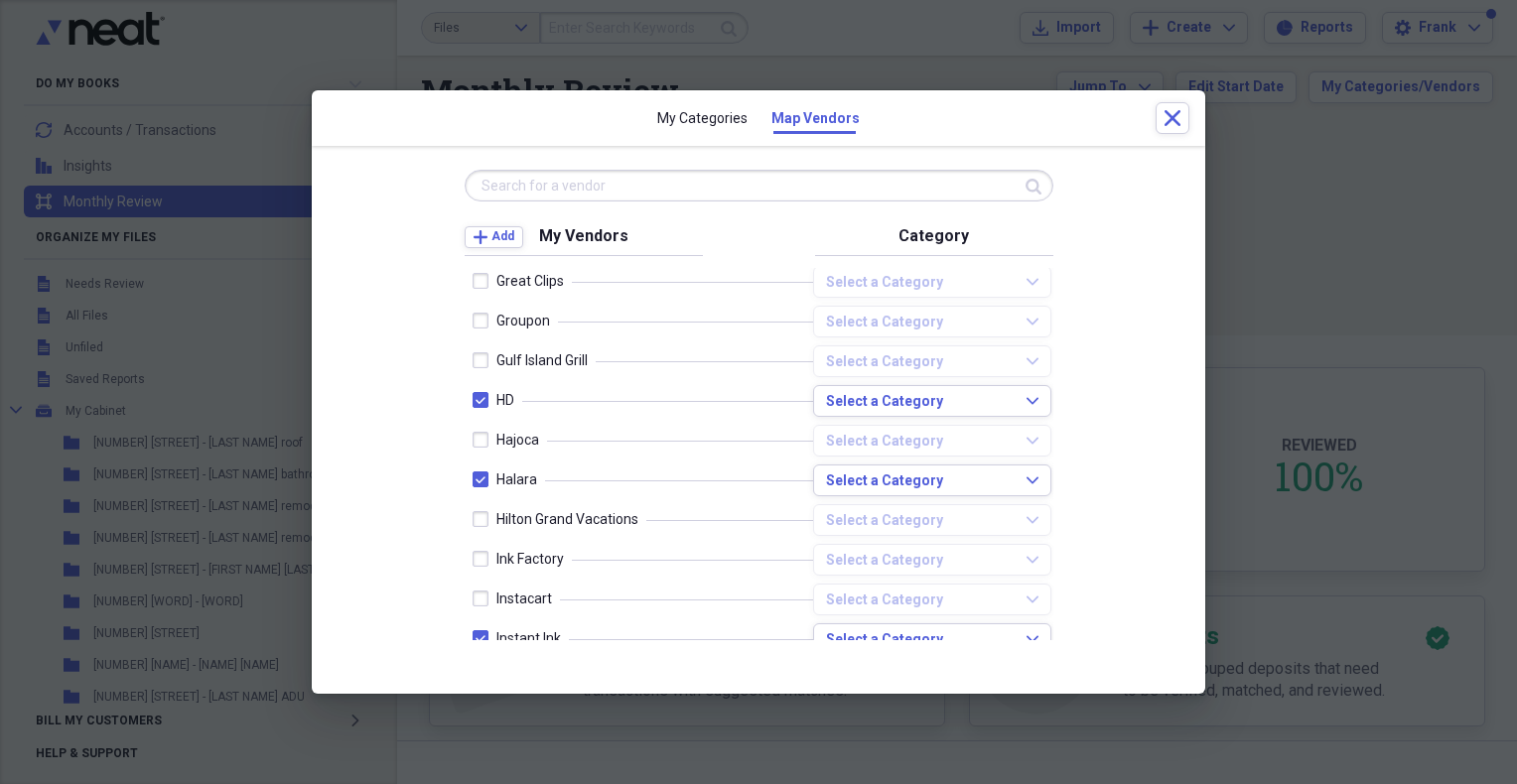 scroll, scrollTop: 2315, scrollLeft: 0, axis: vertical 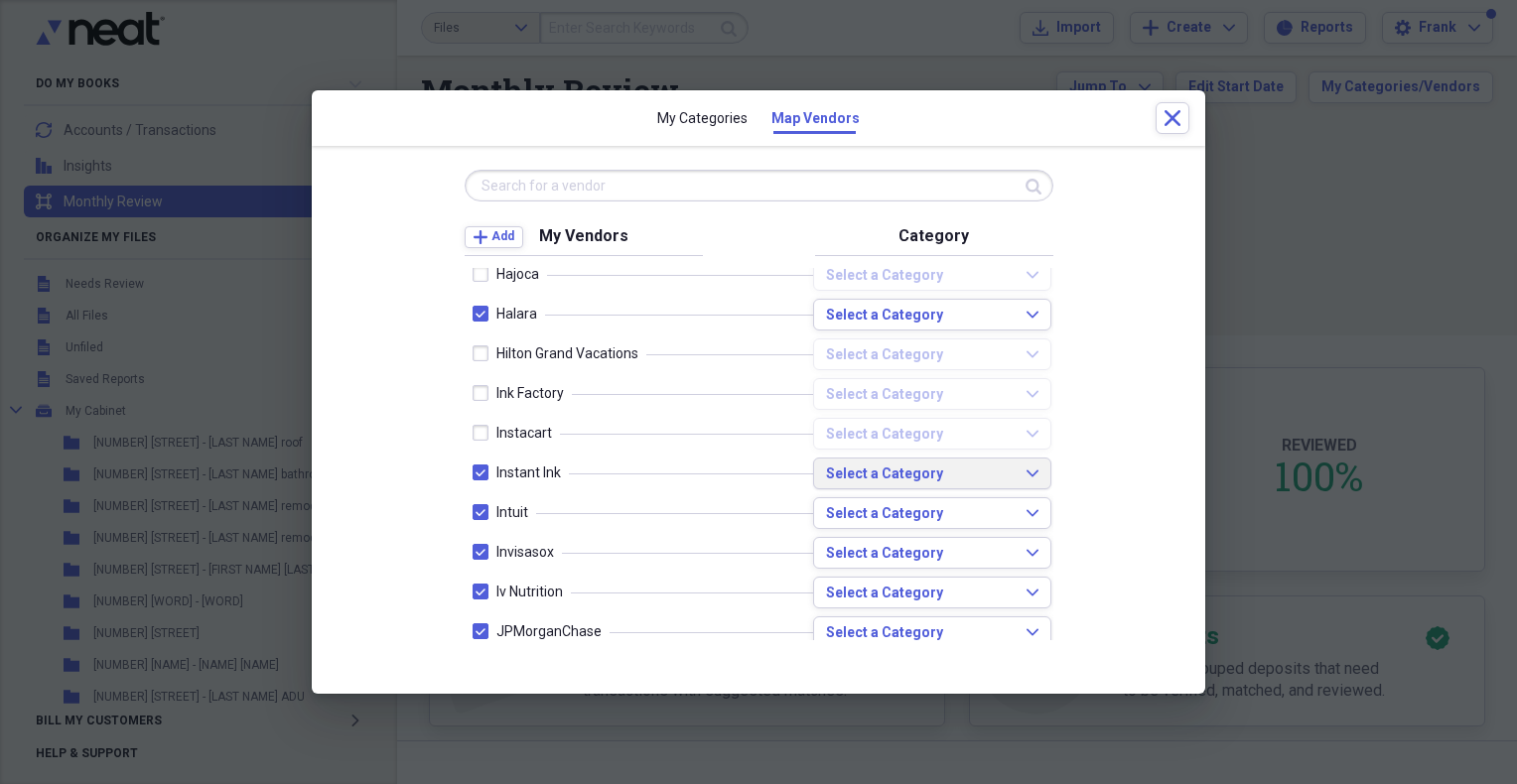 click on "Select a Category Expand" at bounding box center [932, 474] 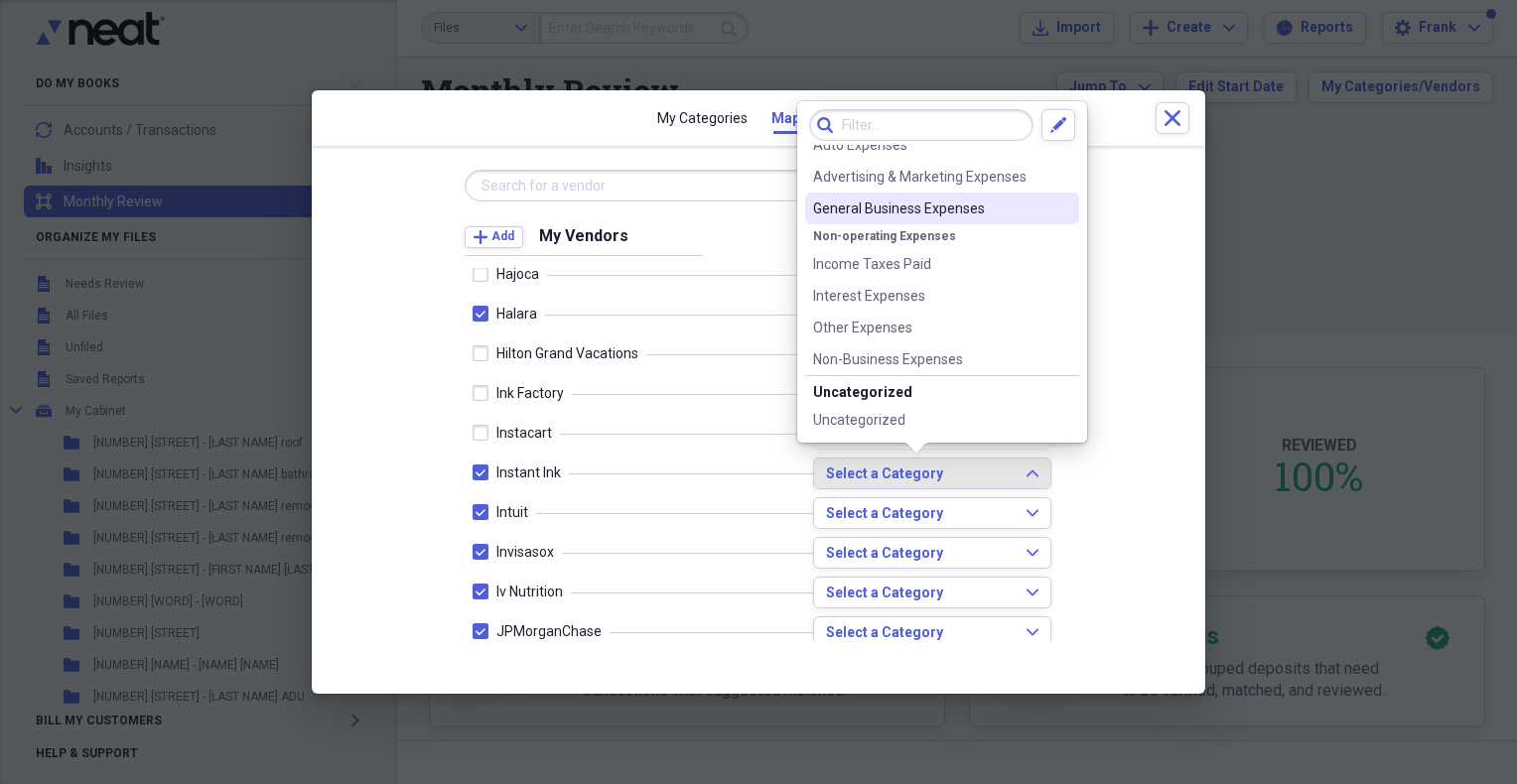 scroll, scrollTop: 282, scrollLeft: 0, axis: vertical 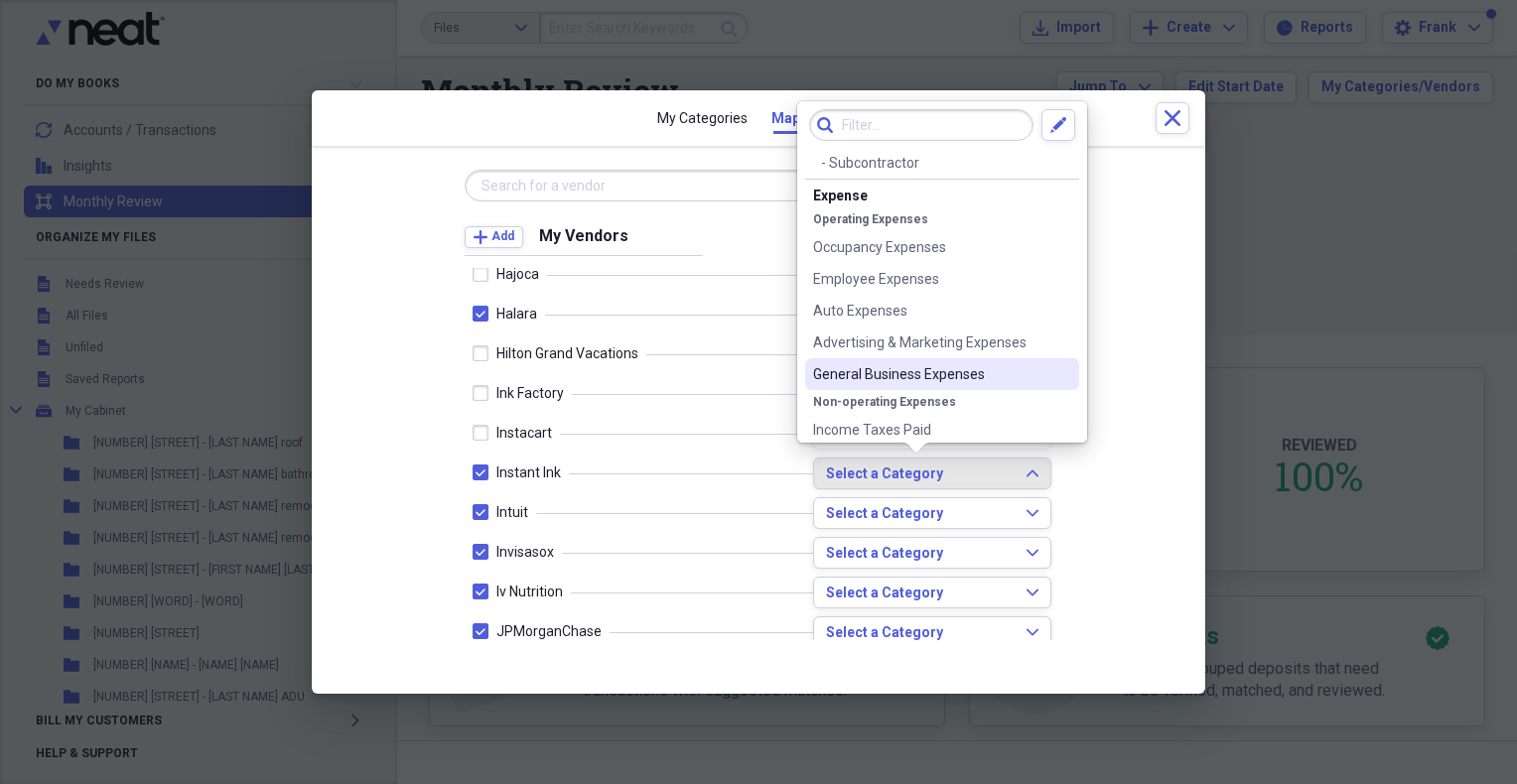 click on "General Business Expenses" at bounding box center [930, 374] 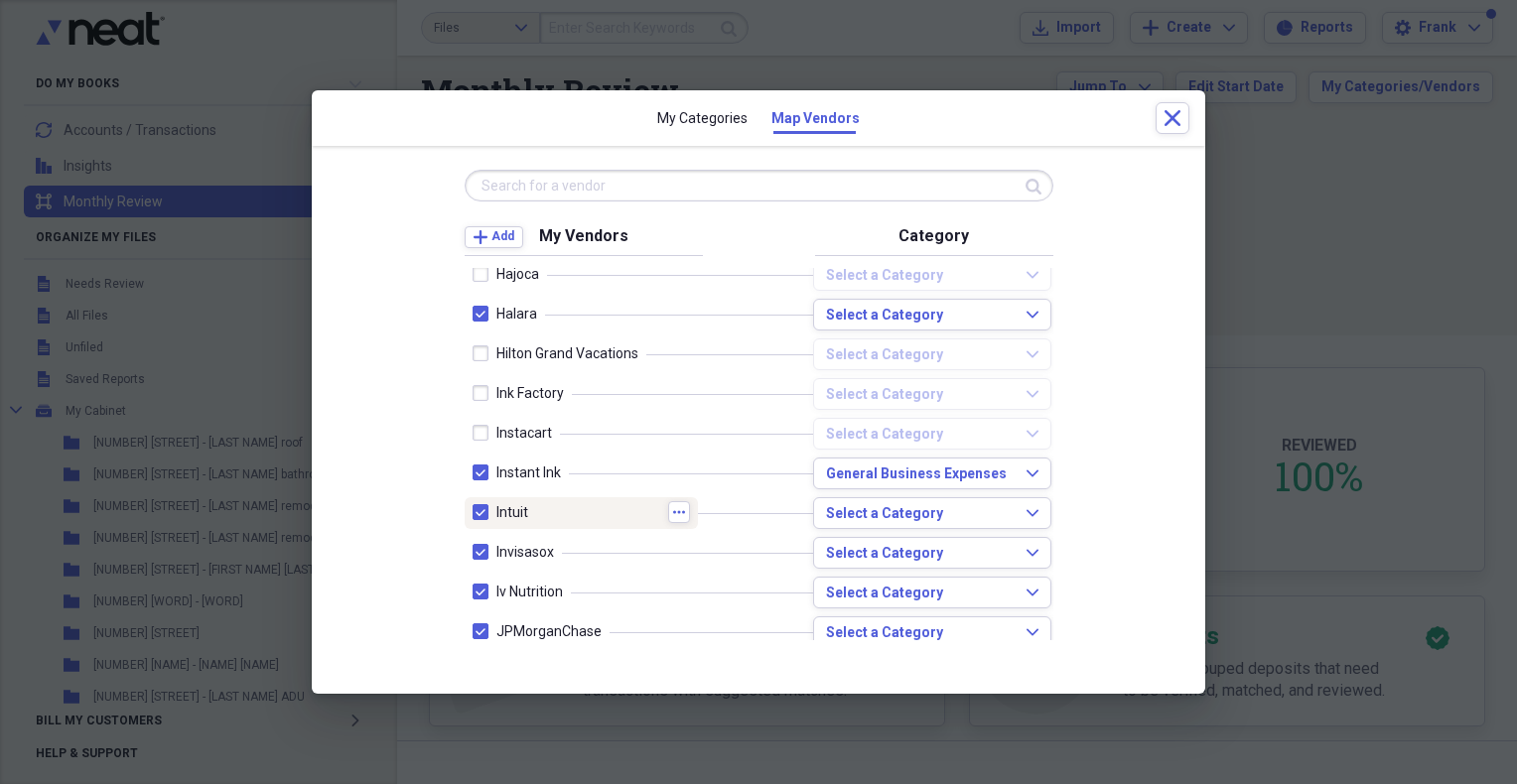 click at bounding box center [484, 512] 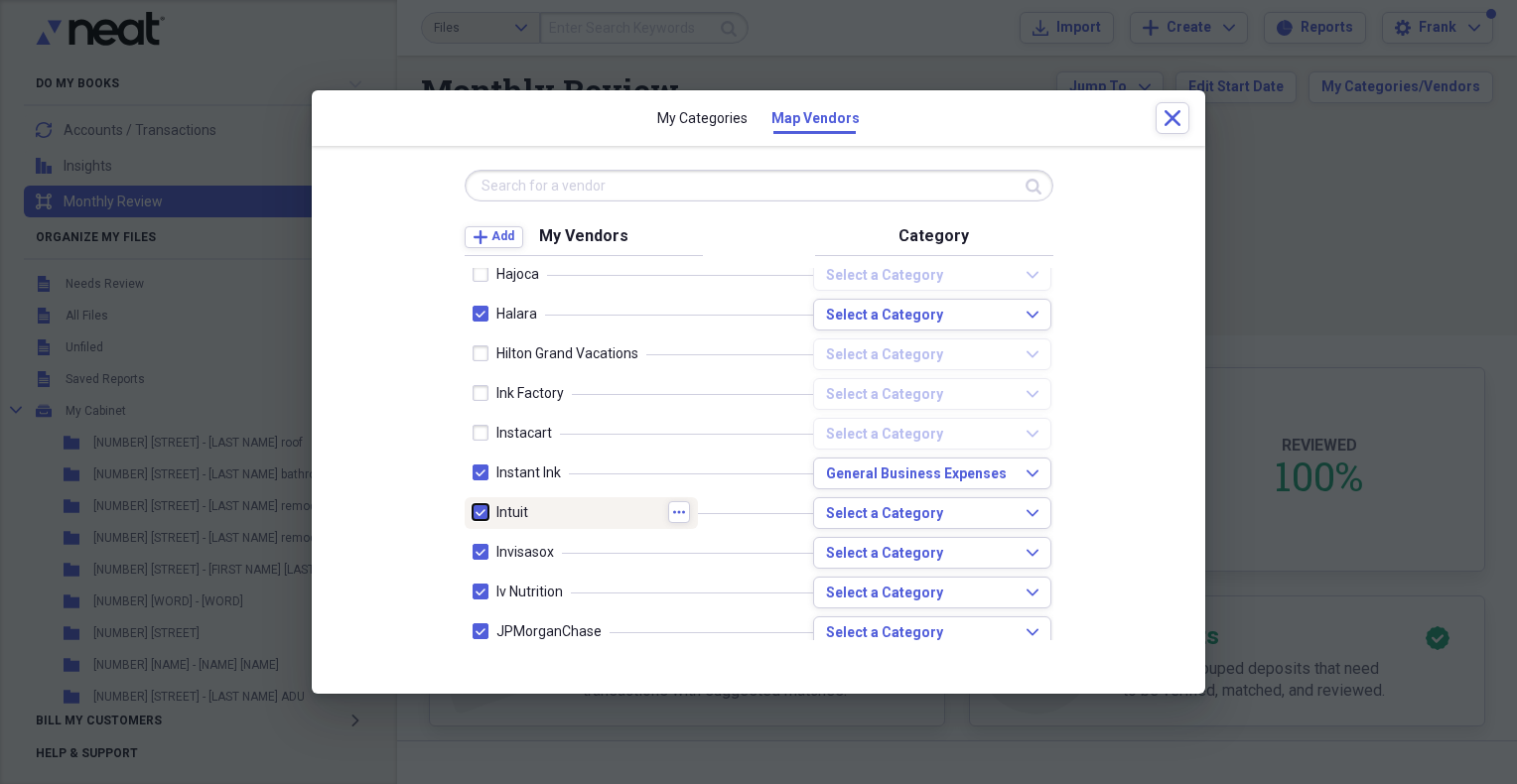 click at bounding box center (473, 512) 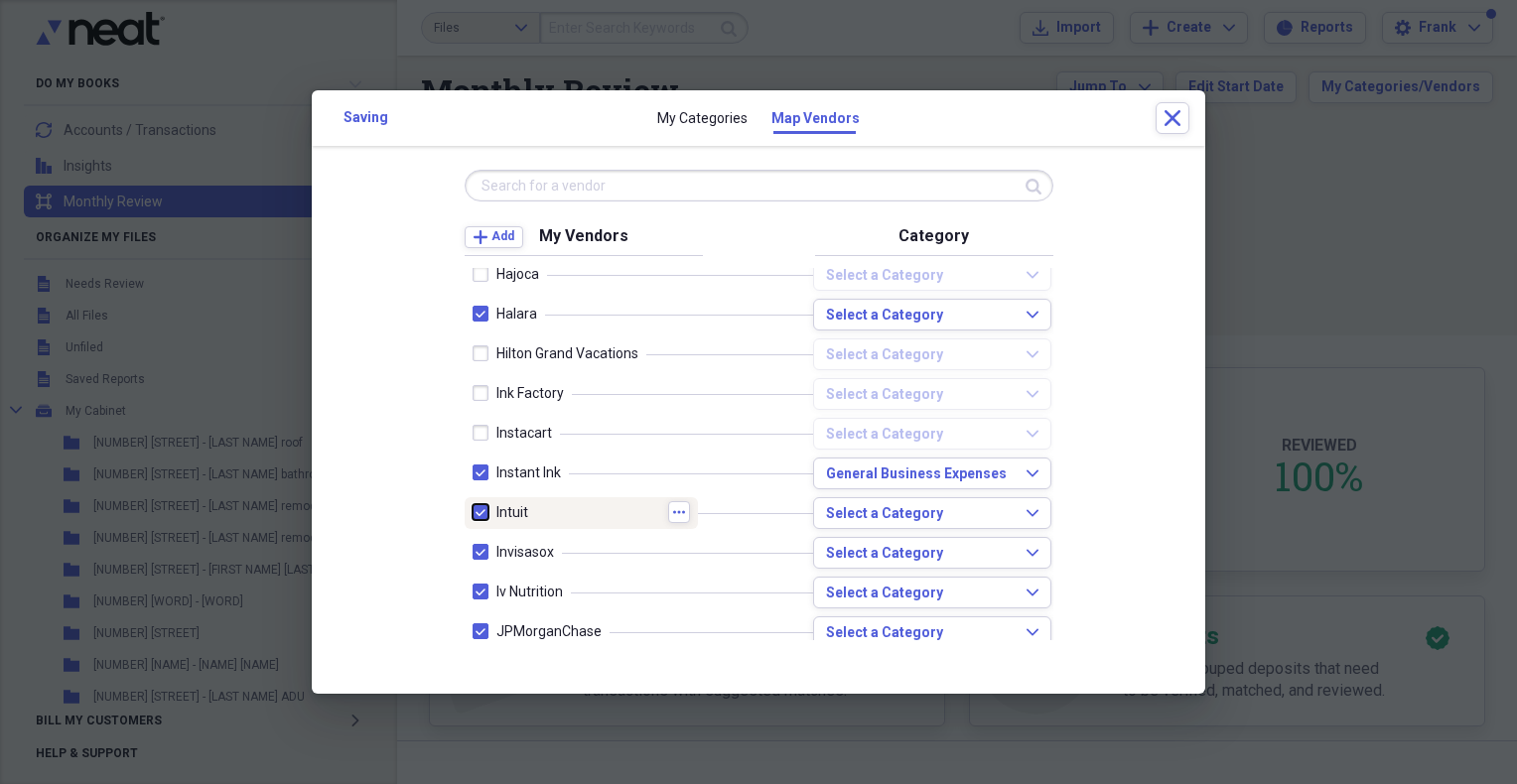 checkbox on "false" 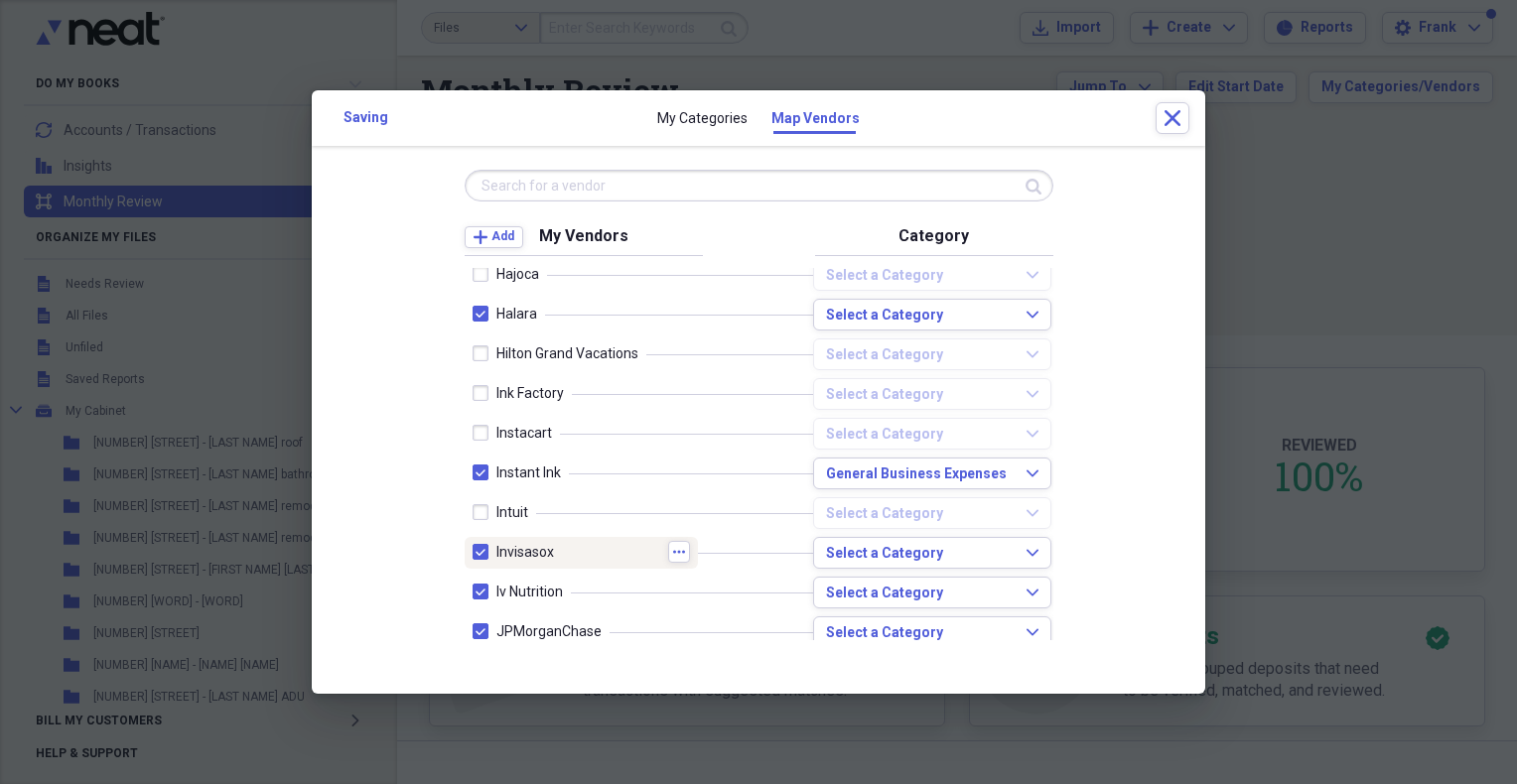 click at bounding box center (484, 552) 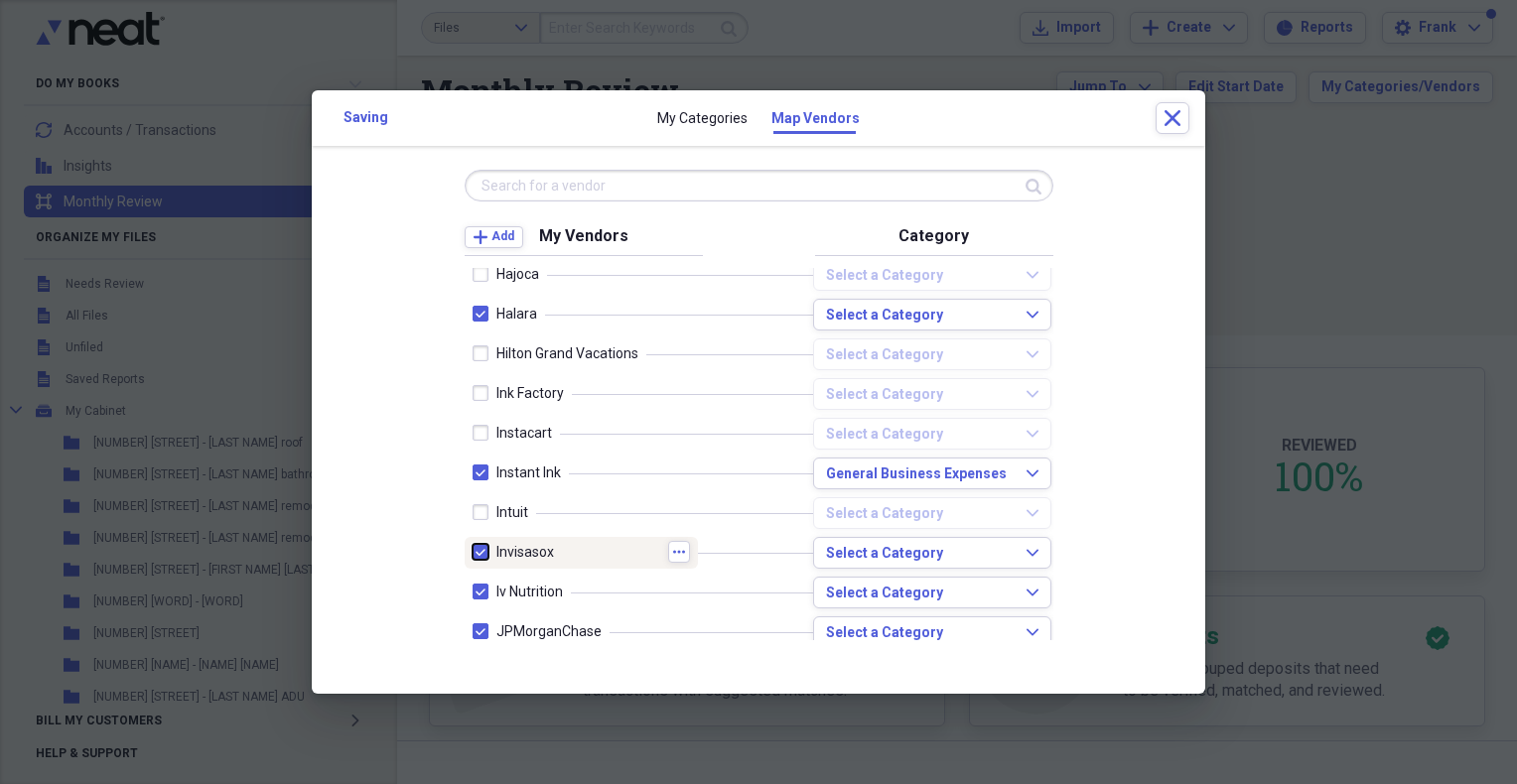 click at bounding box center (473, 552) 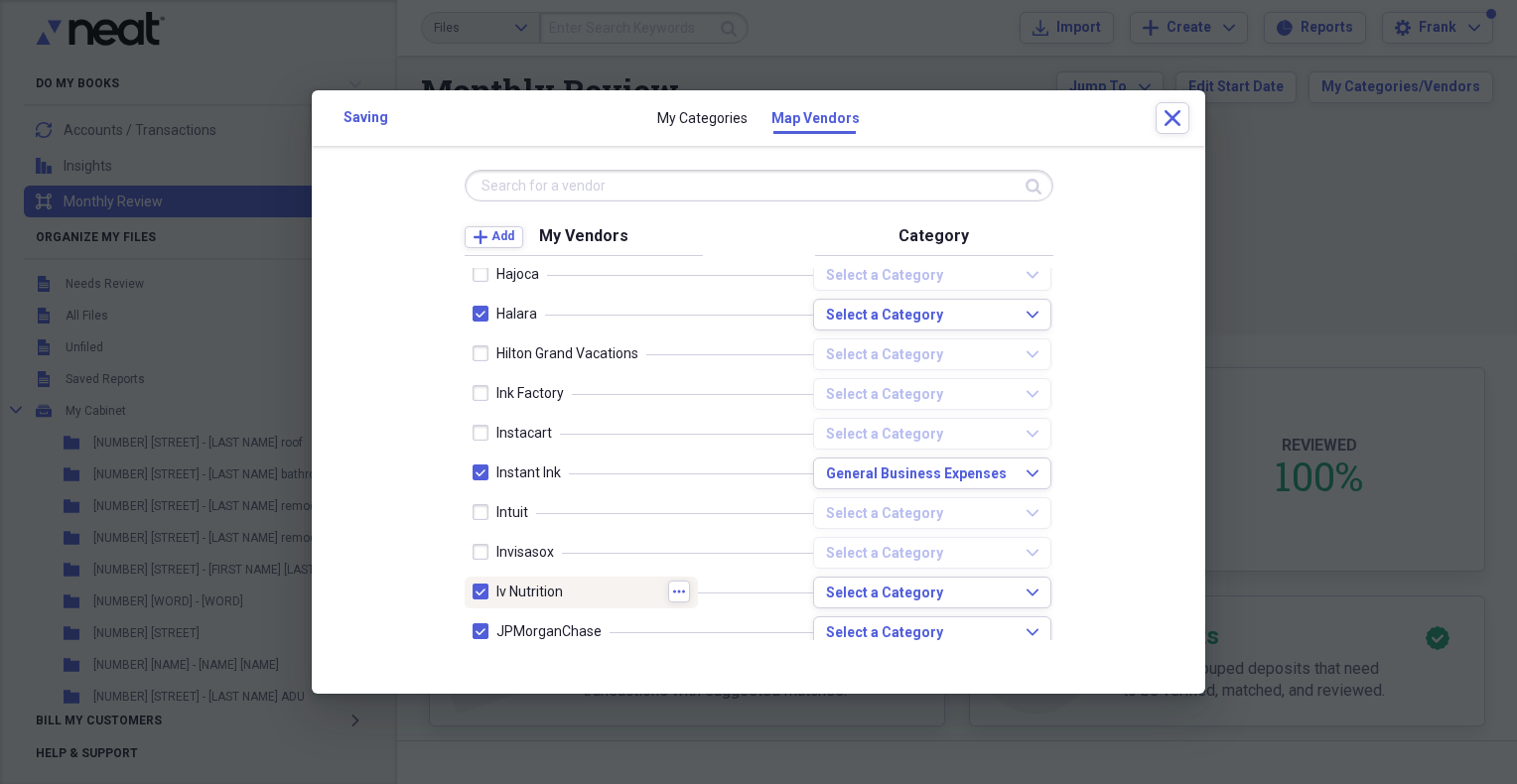 click at bounding box center (484, 591) 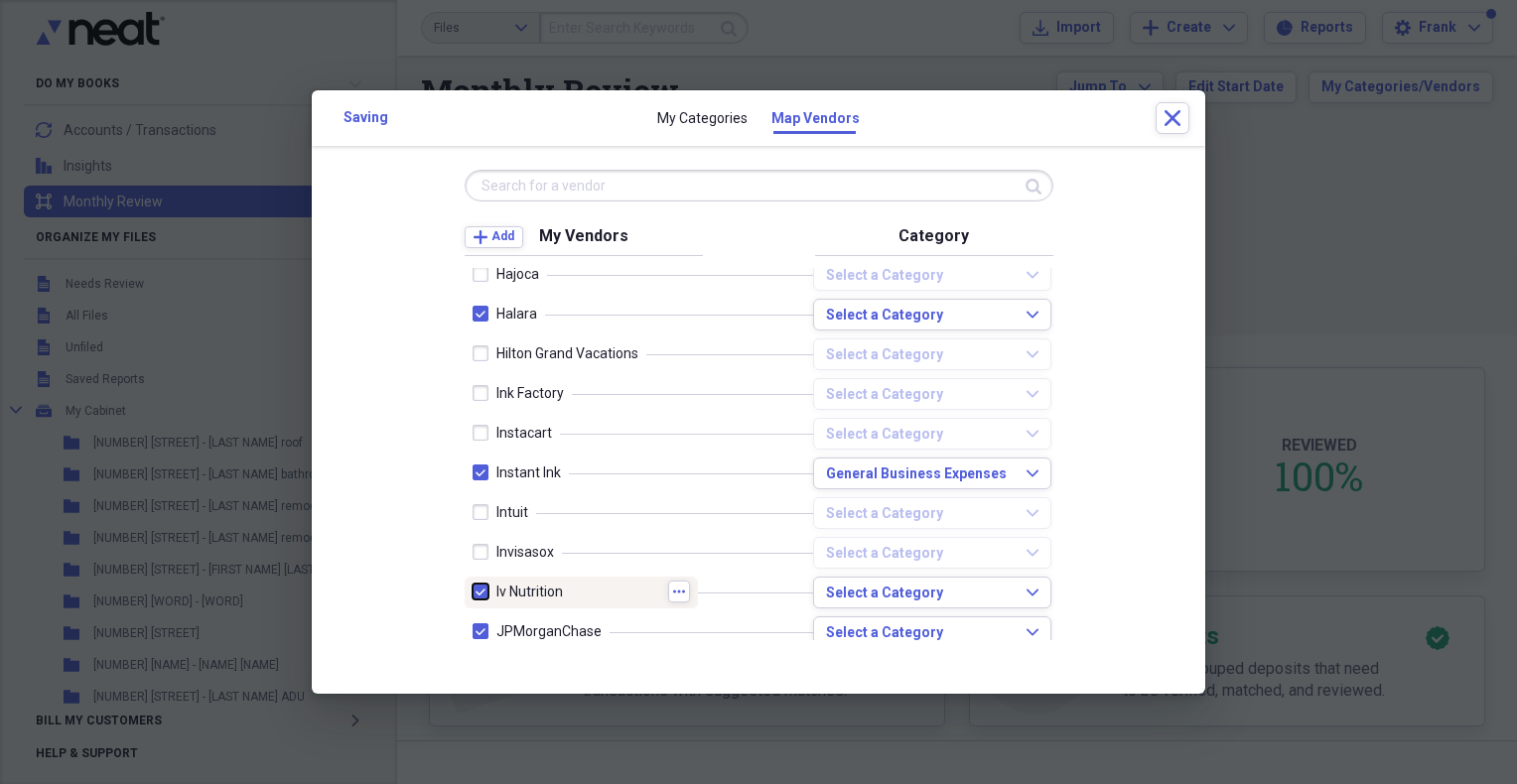 click at bounding box center (473, 591) 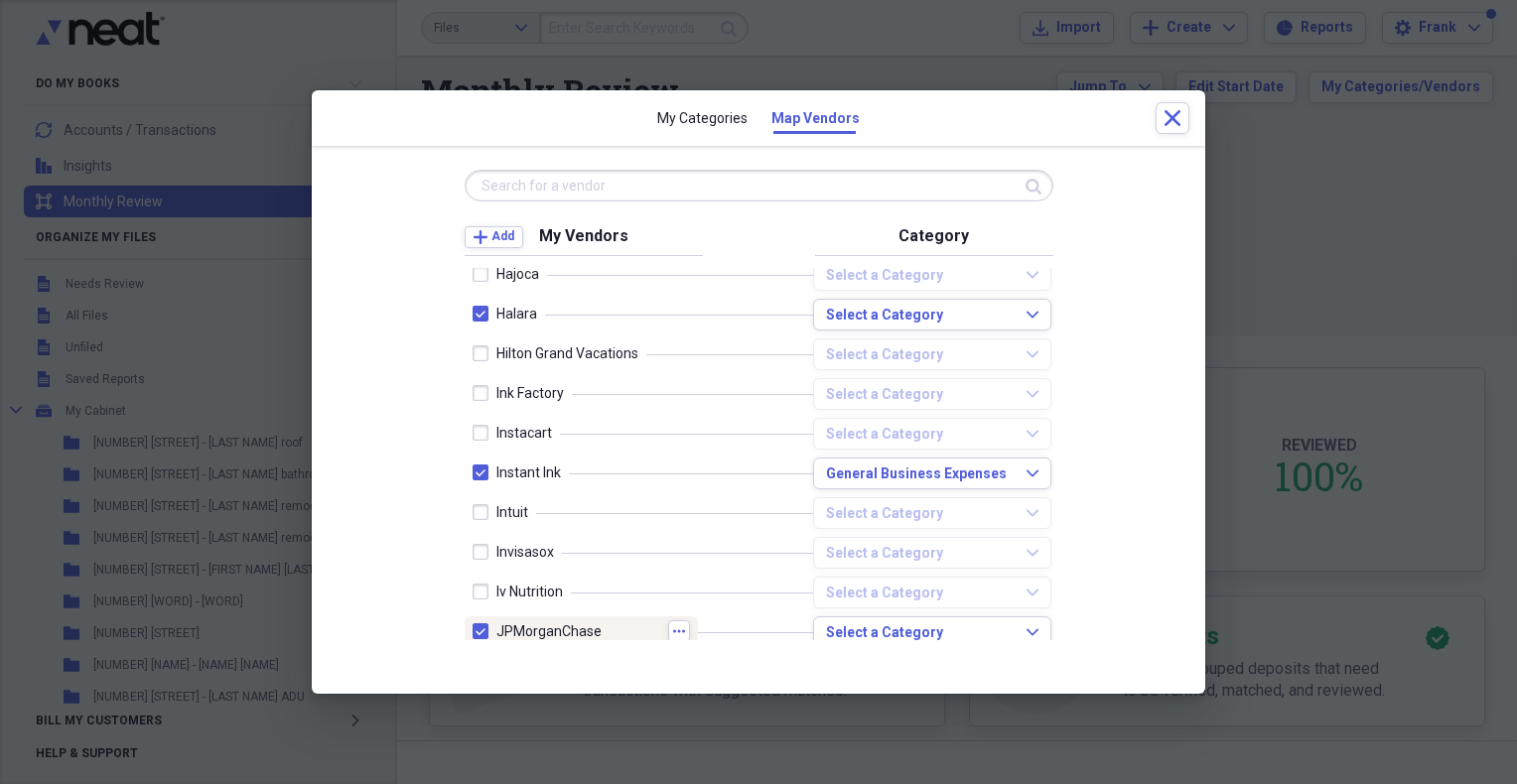 click at bounding box center (484, 631) 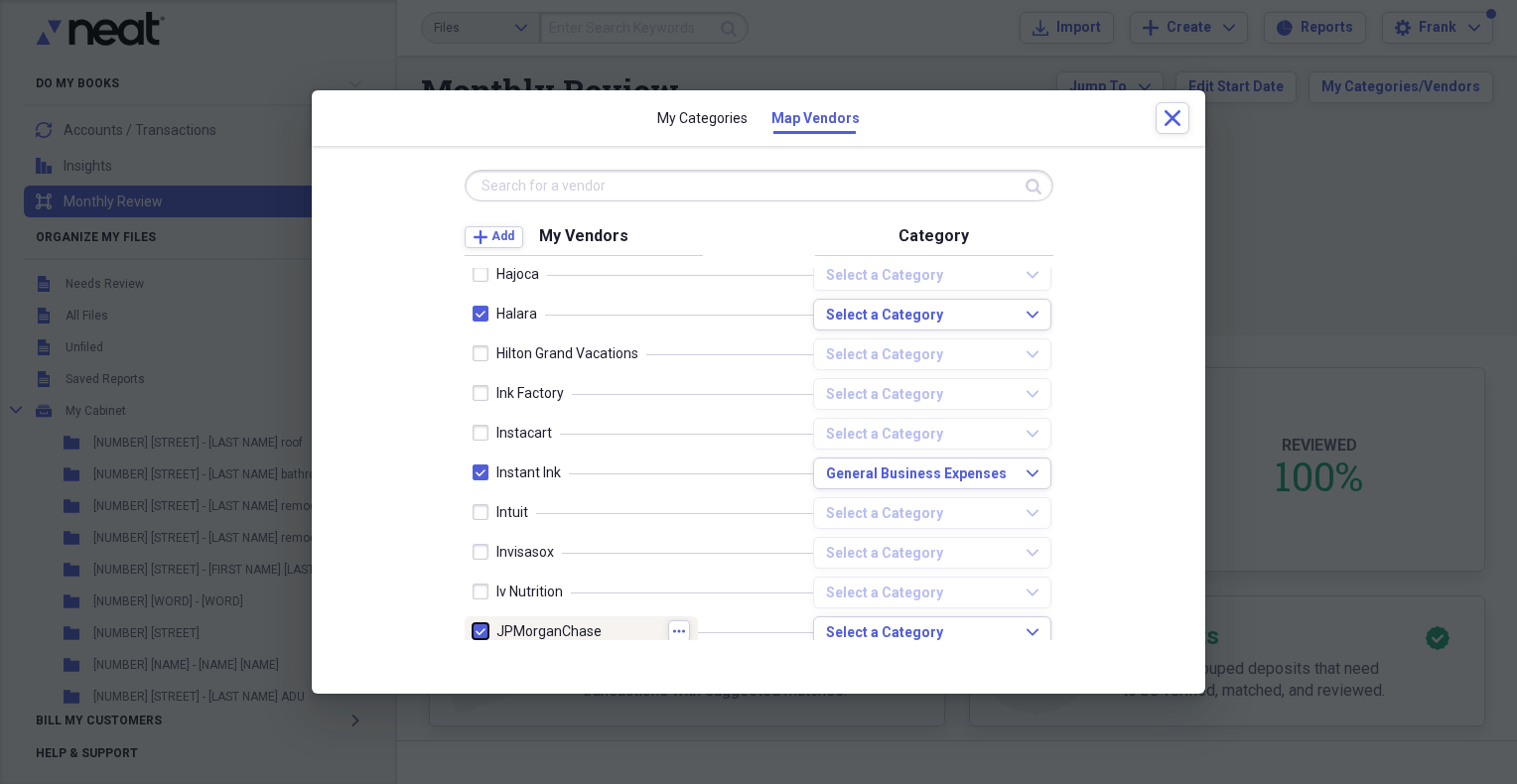 click at bounding box center [473, 631] 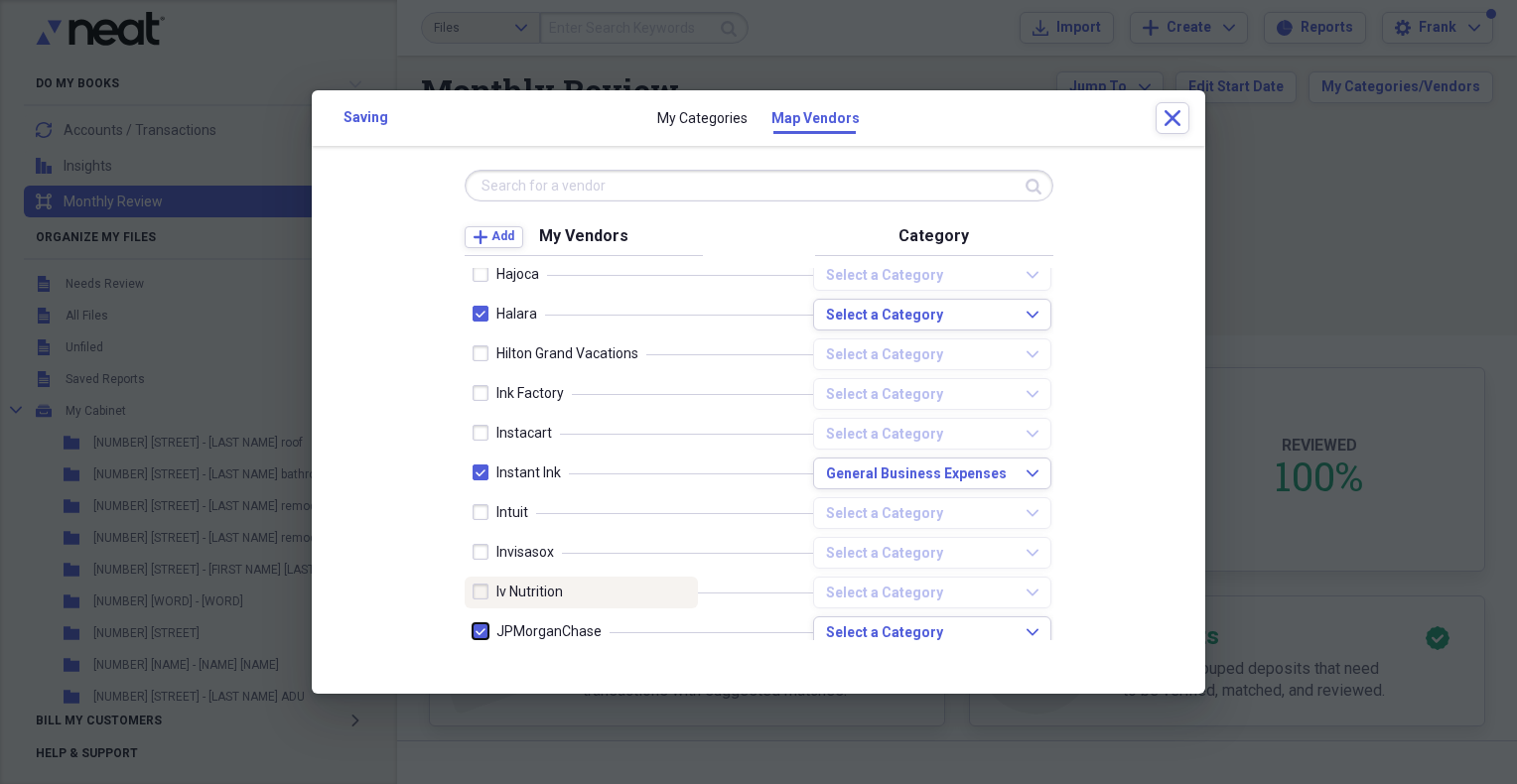 checkbox on "false" 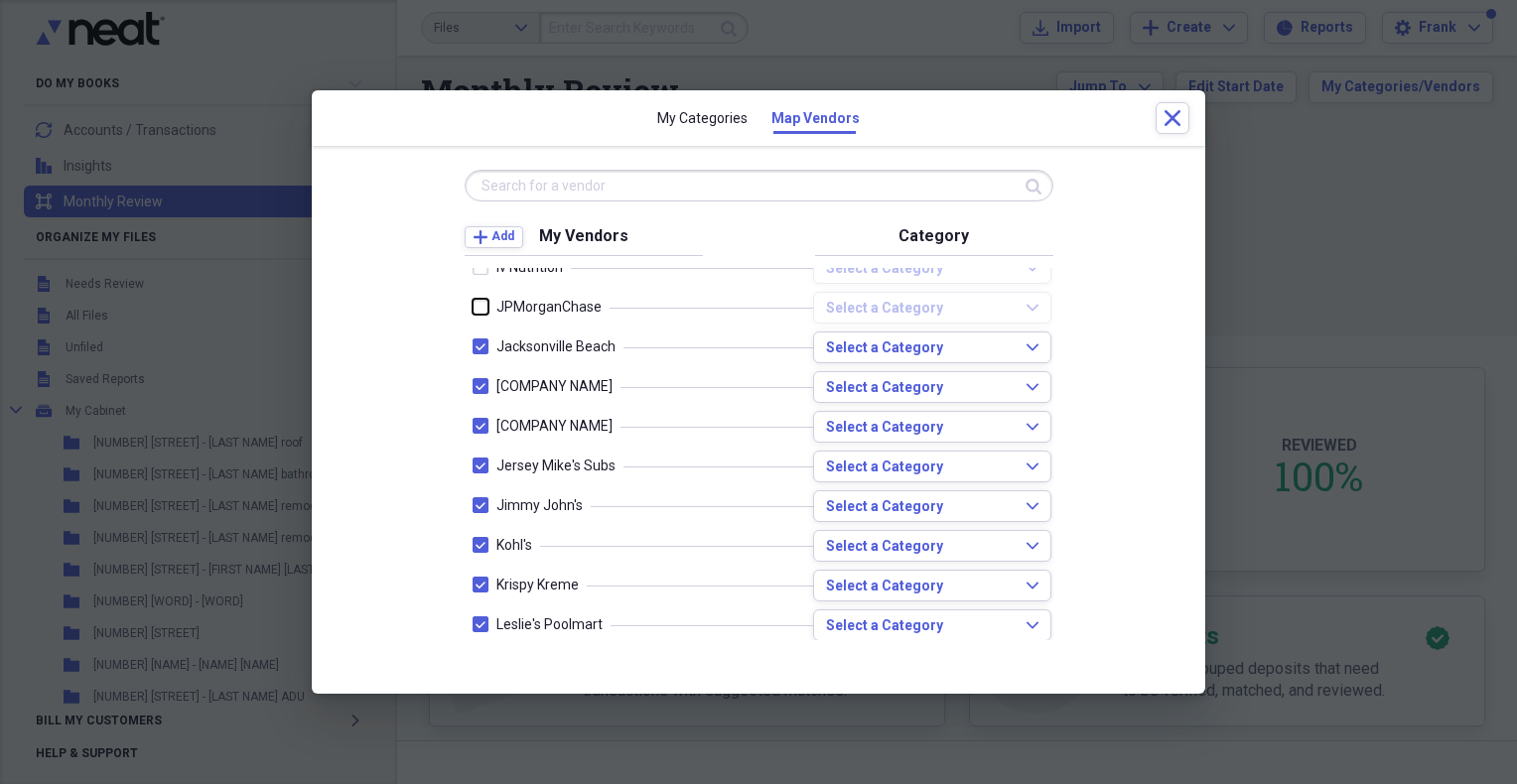 scroll, scrollTop: 2646, scrollLeft: 0, axis: vertical 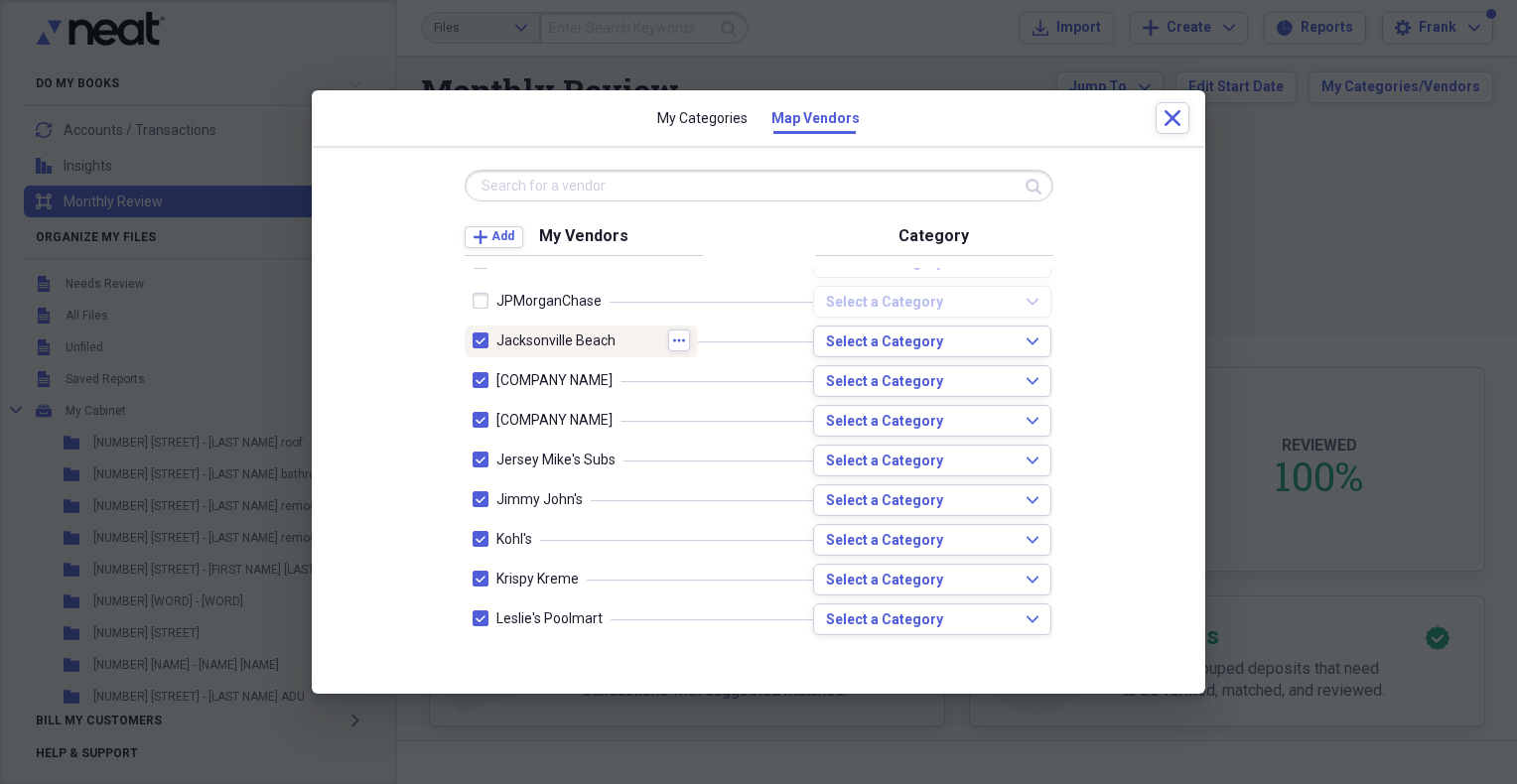 click at bounding box center (484, 340) 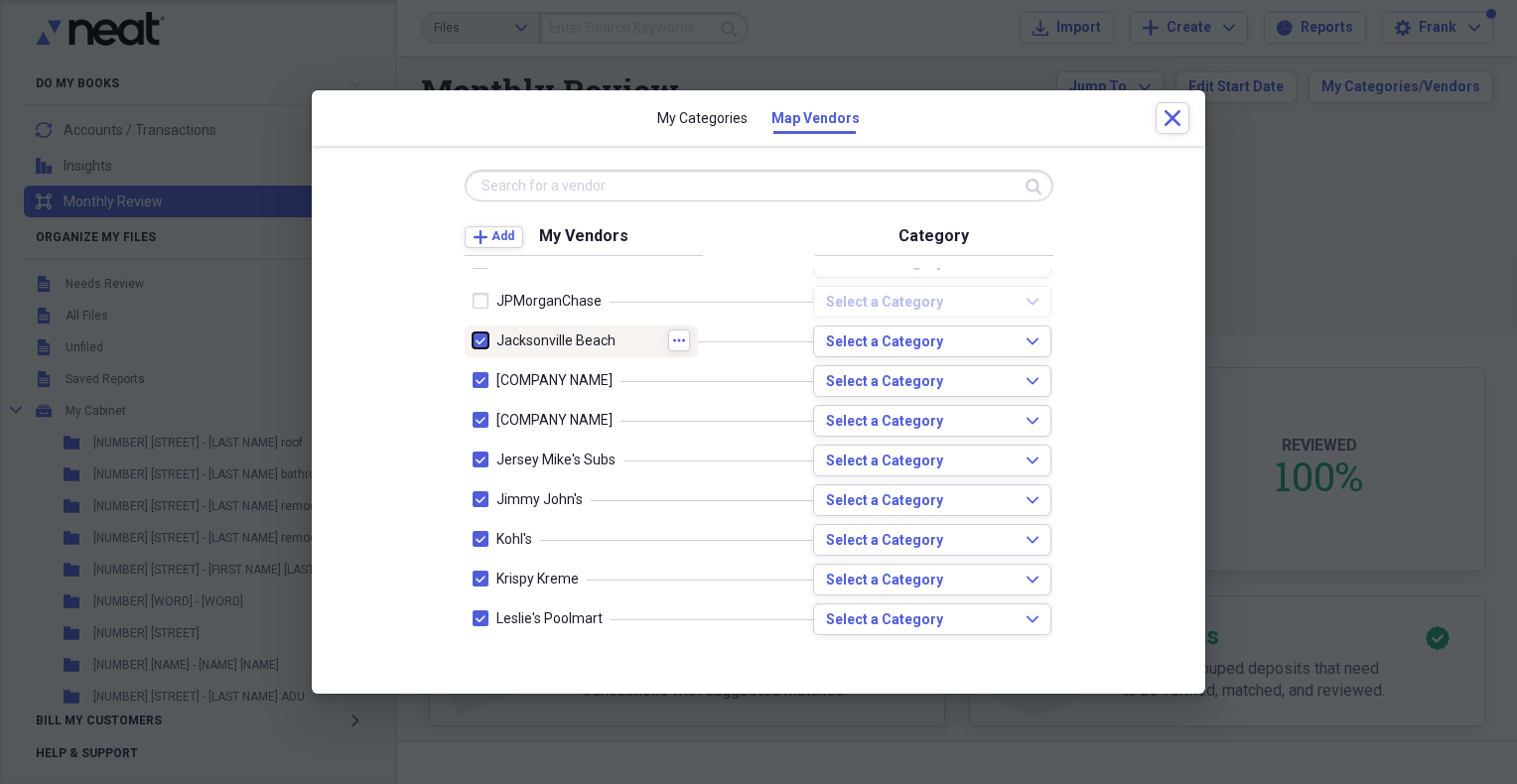 click at bounding box center (473, 340) 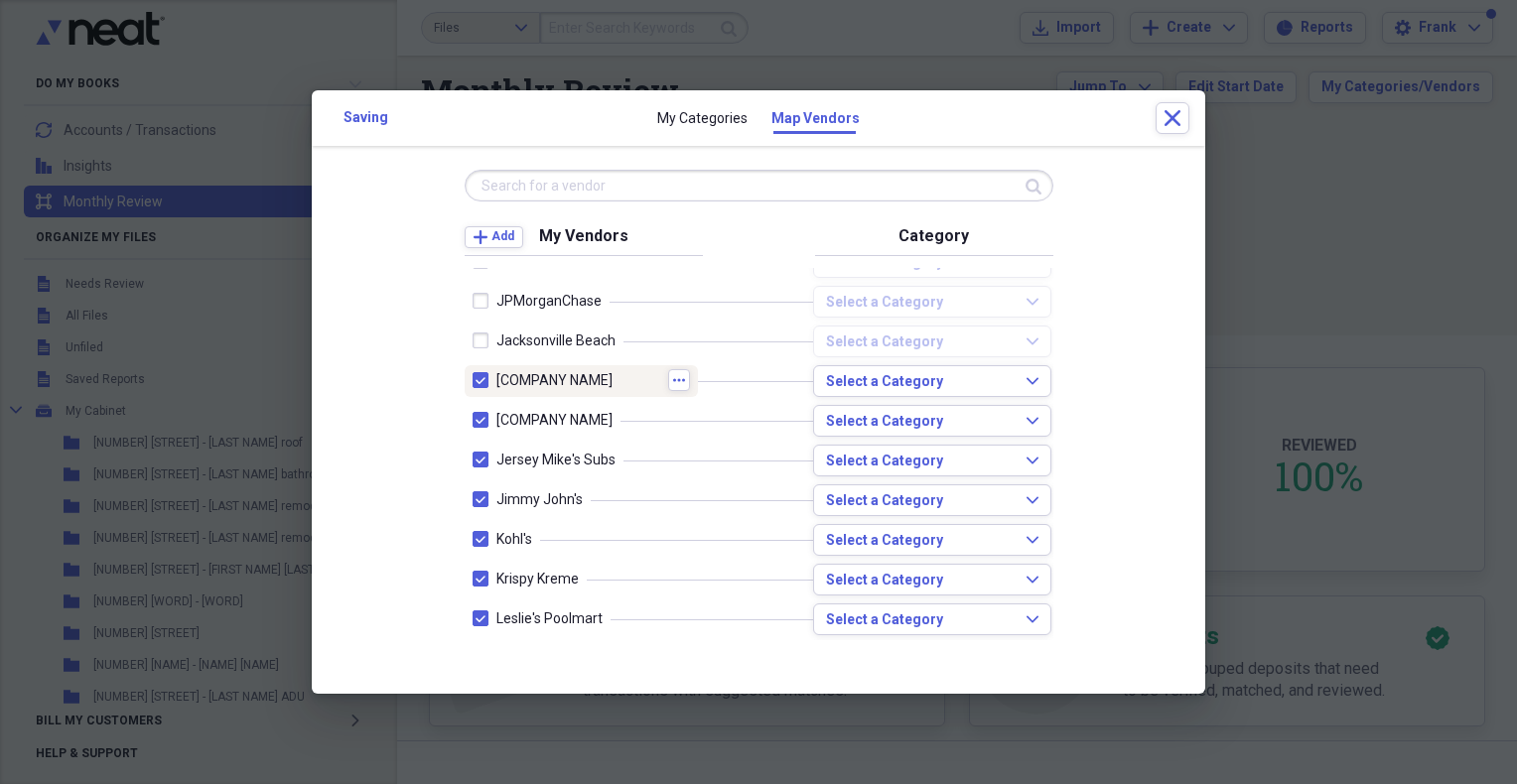 click at bounding box center (484, 380) 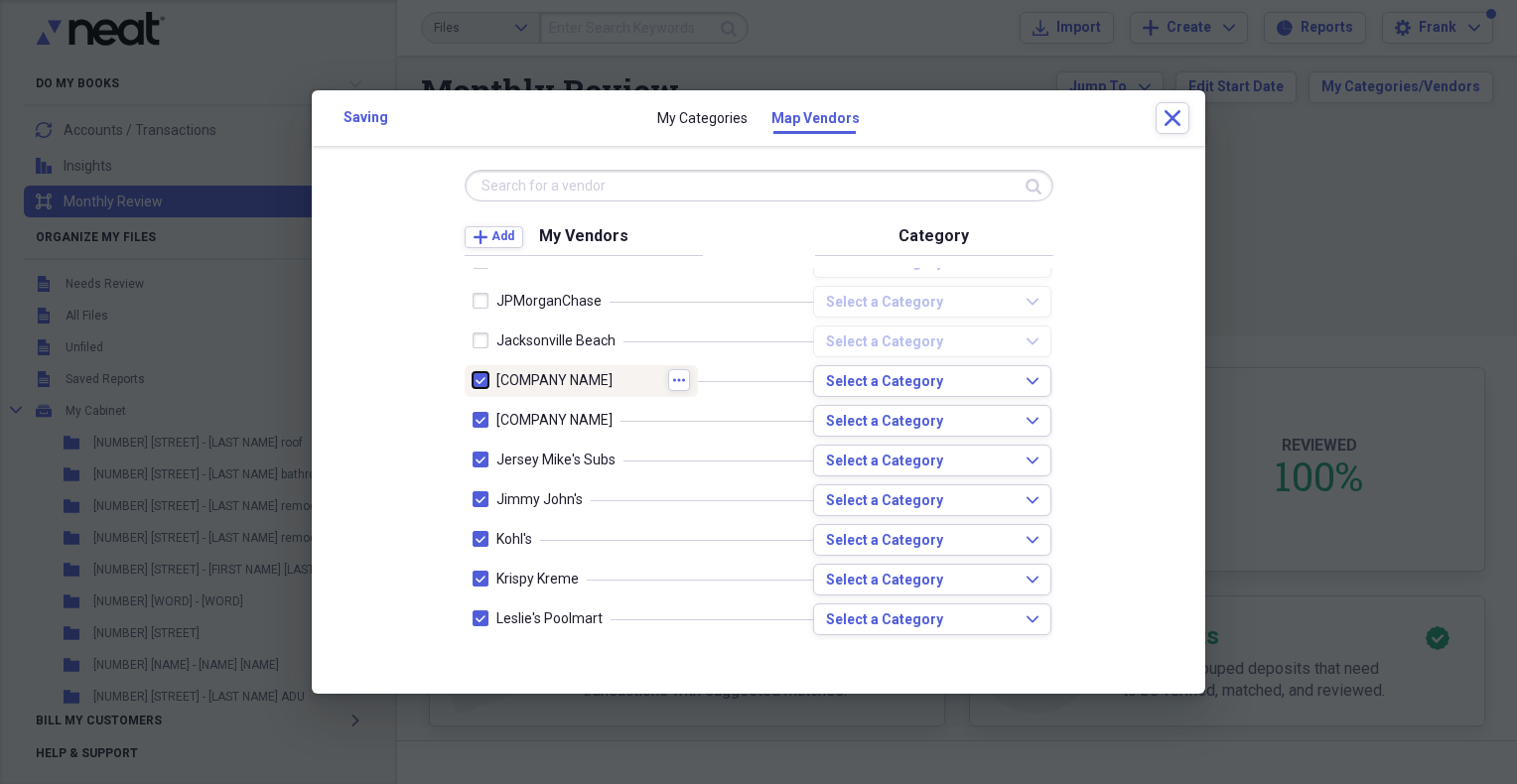 click at bounding box center (473, 380) 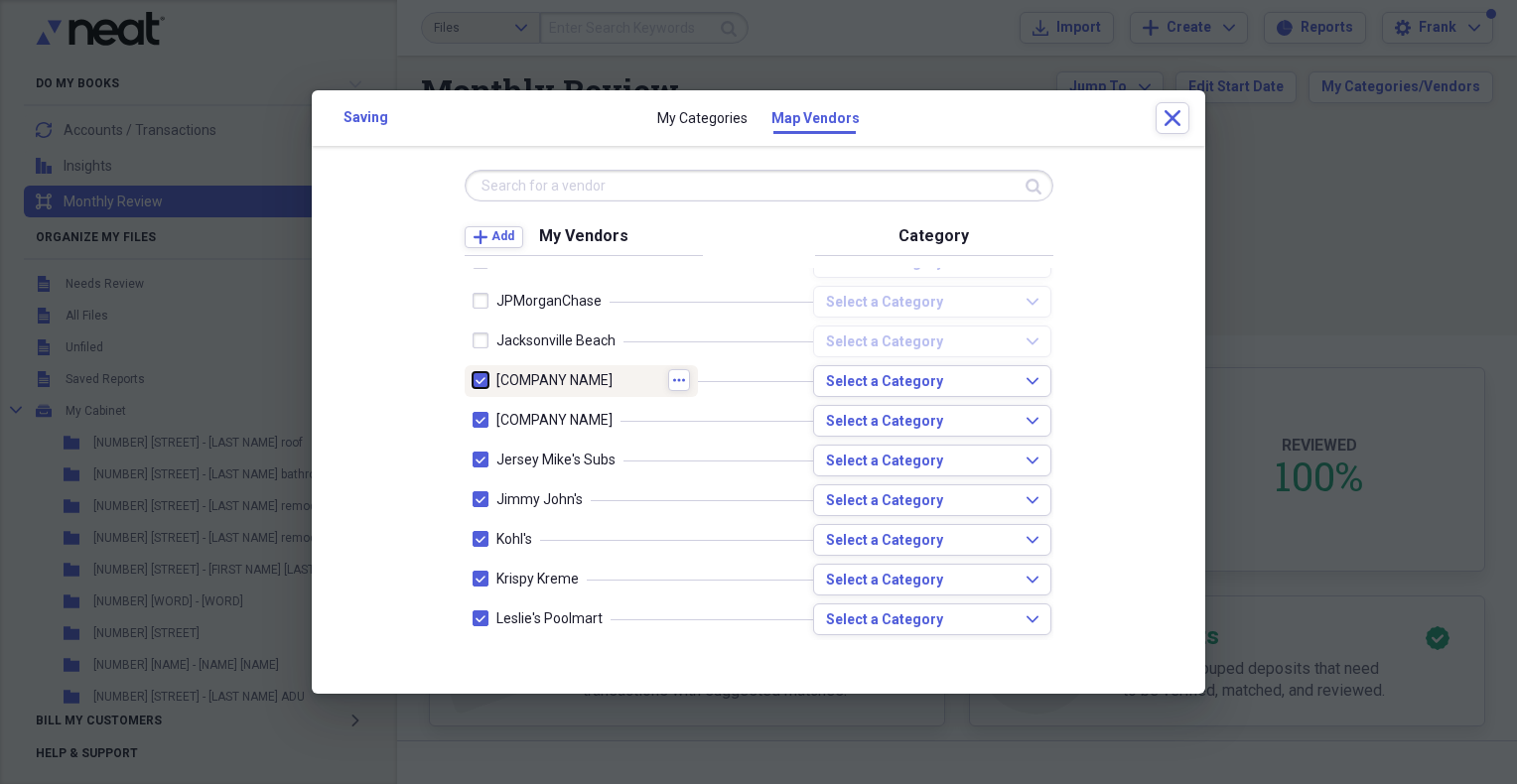checkbox on "false" 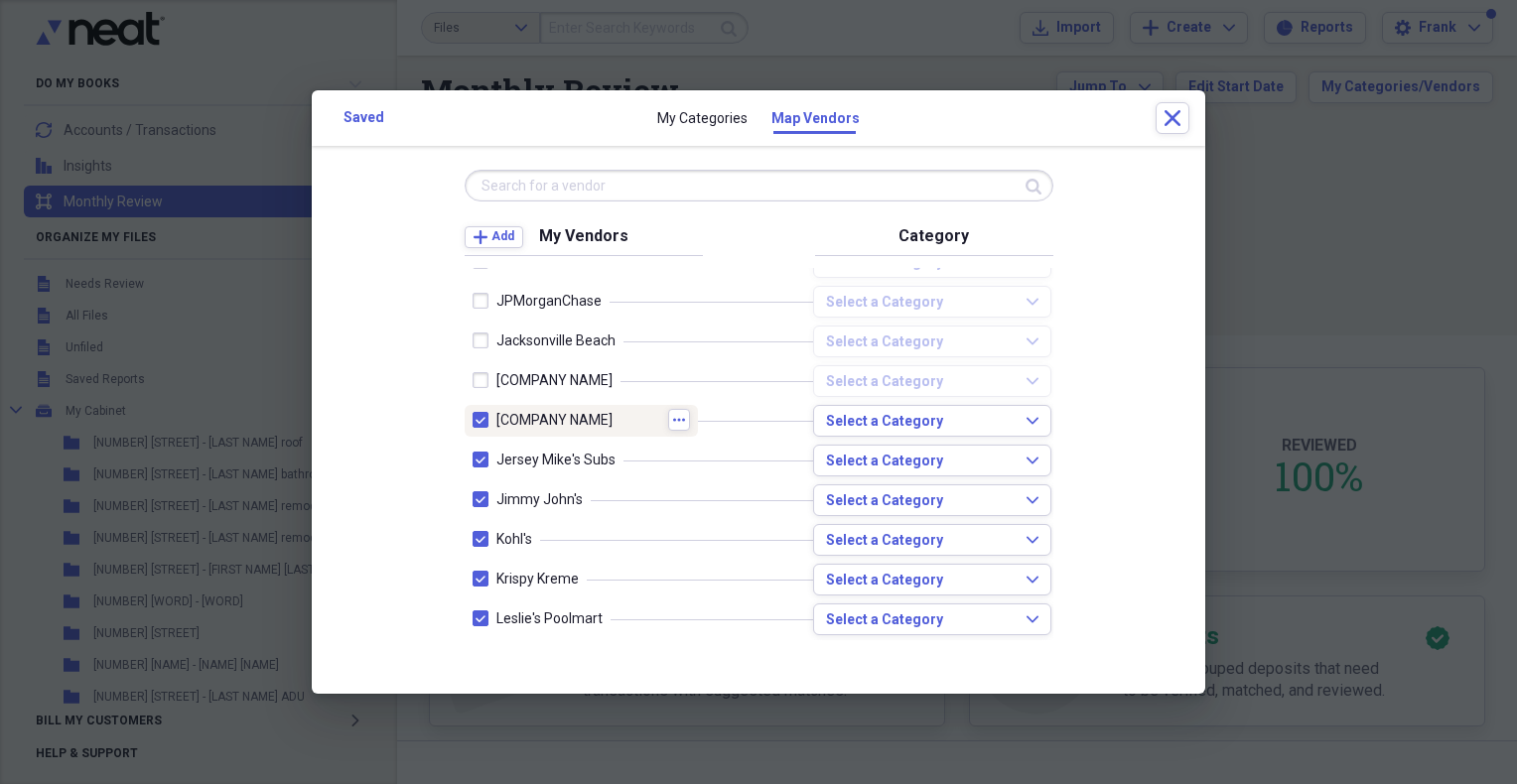 click at bounding box center [484, 420] 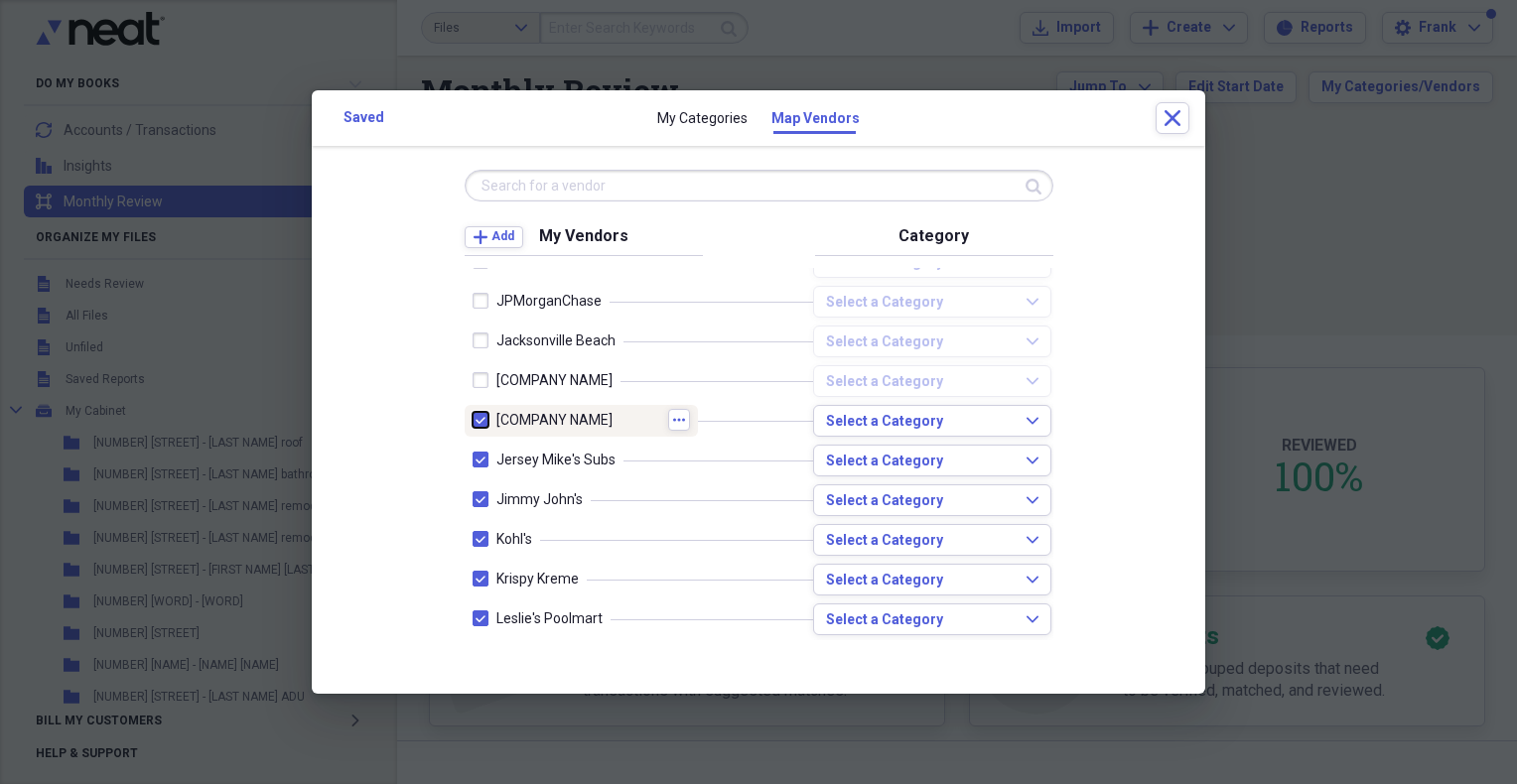 click at bounding box center [473, 420] 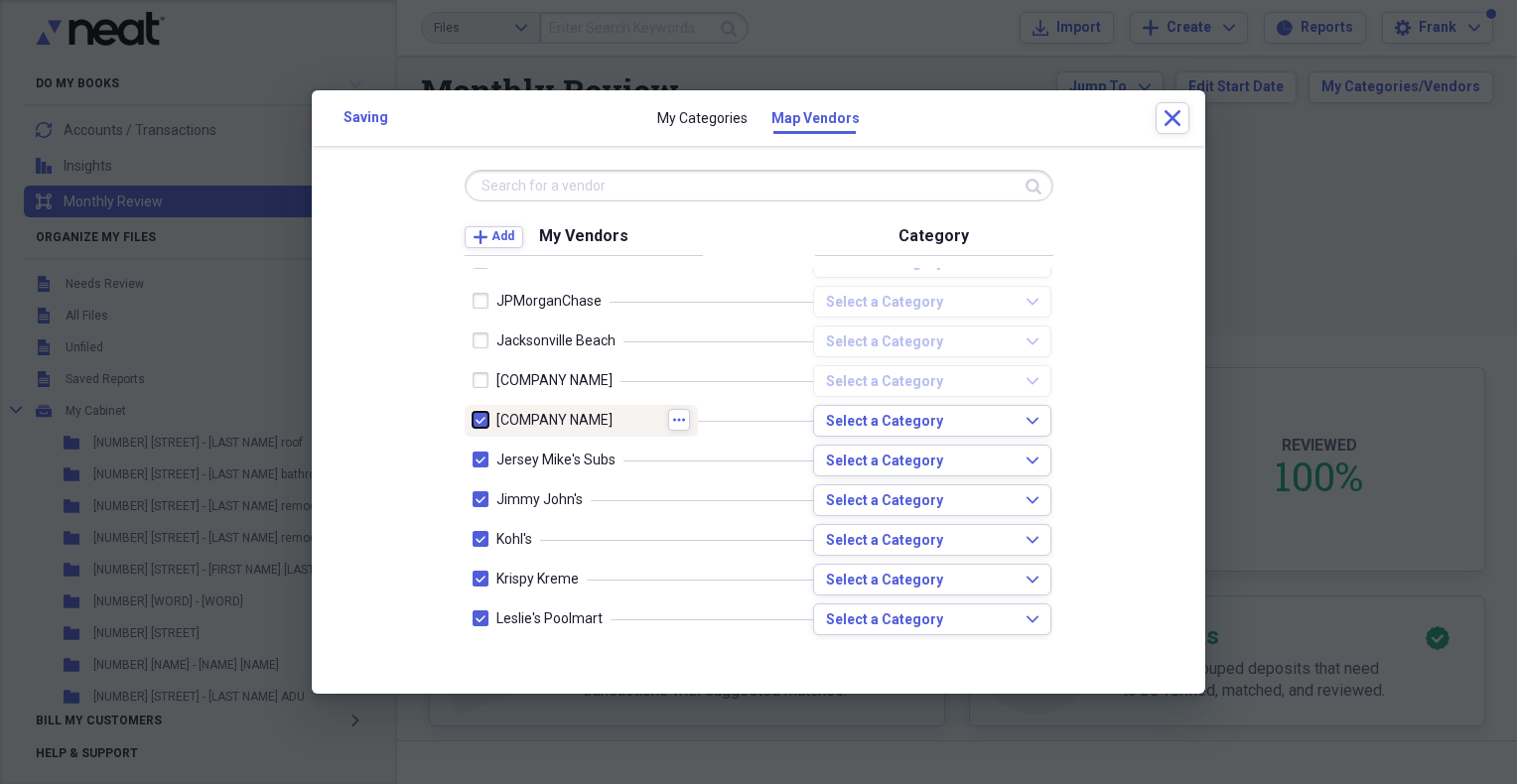 checkbox on "false" 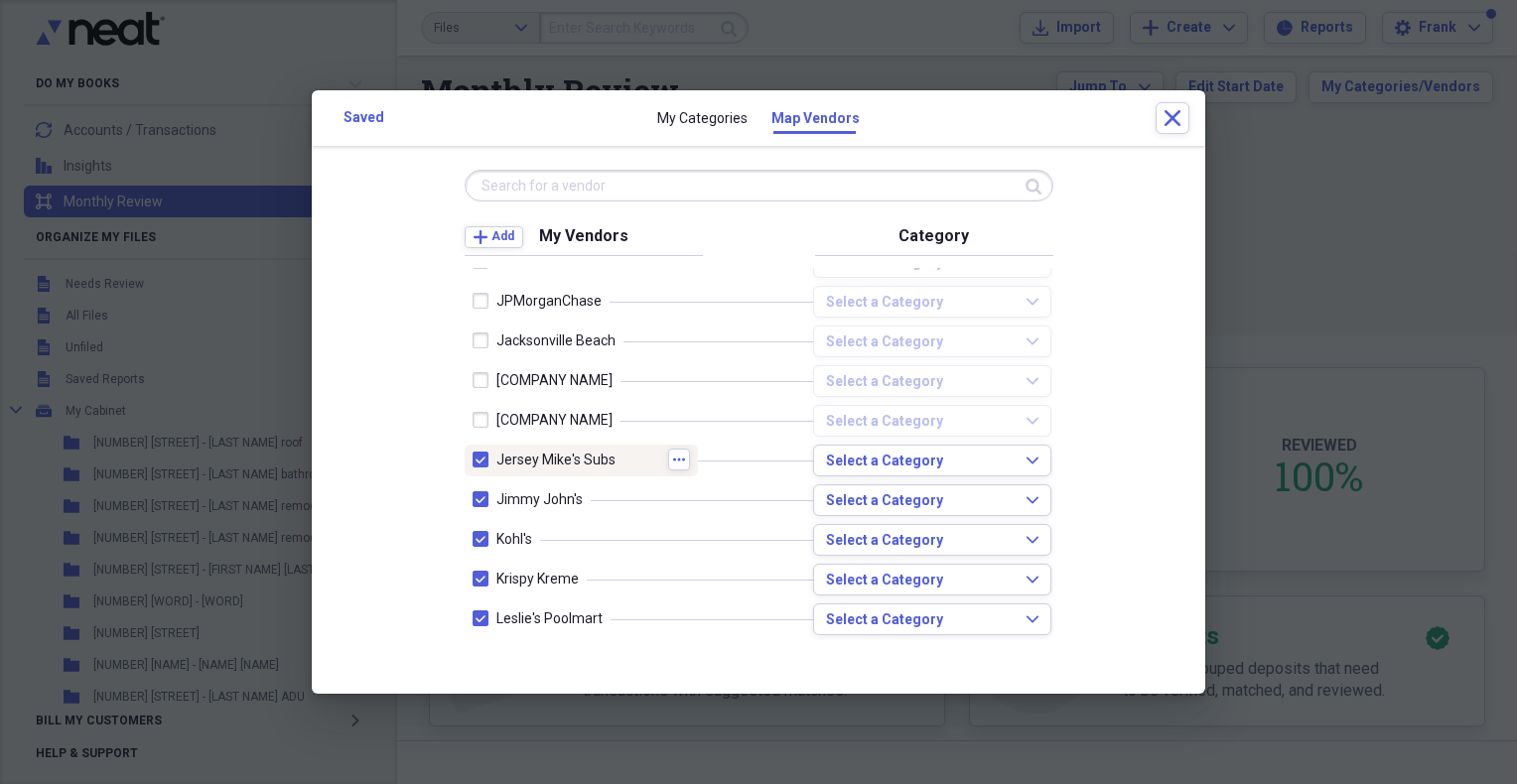 click at bounding box center [484, 459] 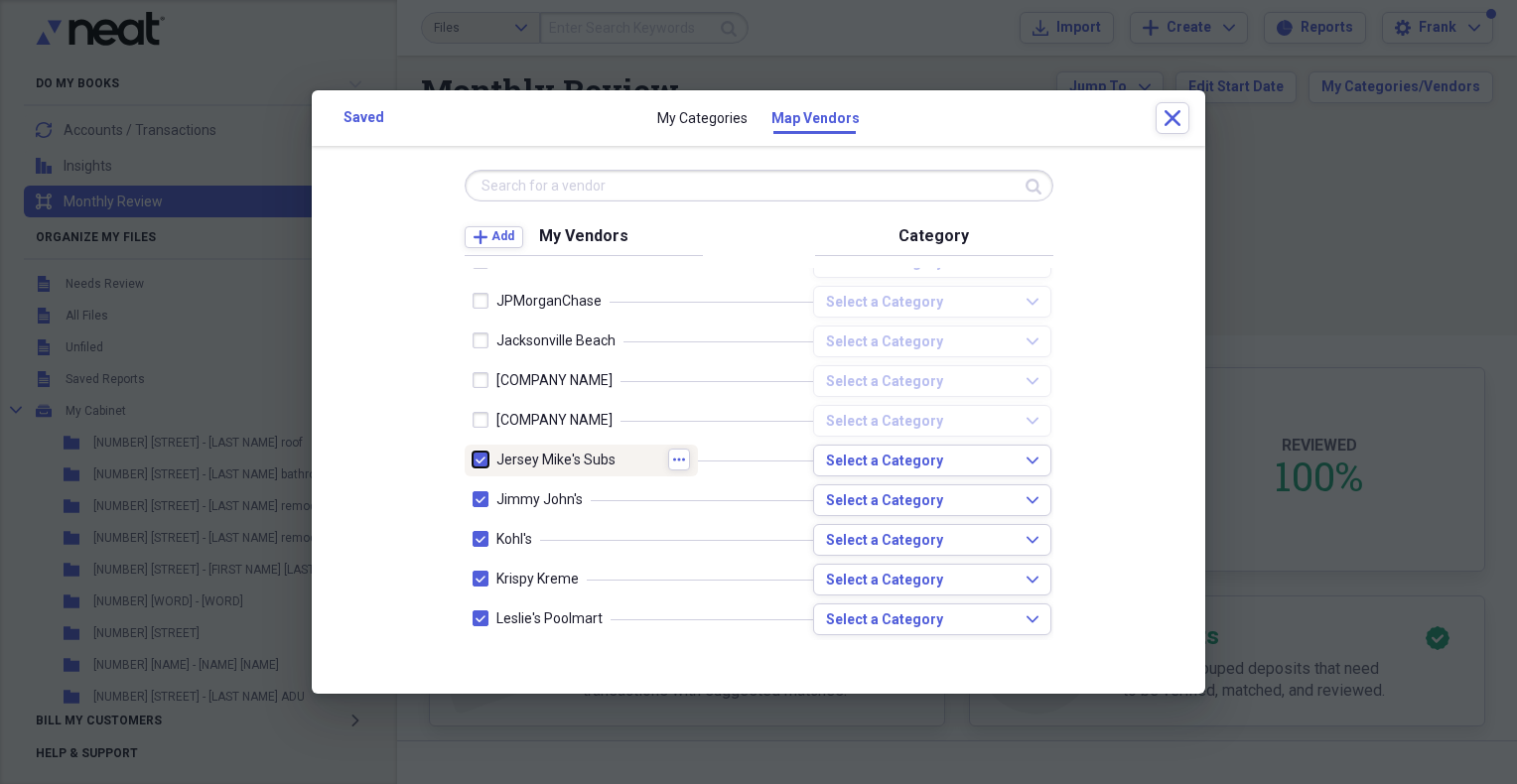 click at bounding box center [473, 459] 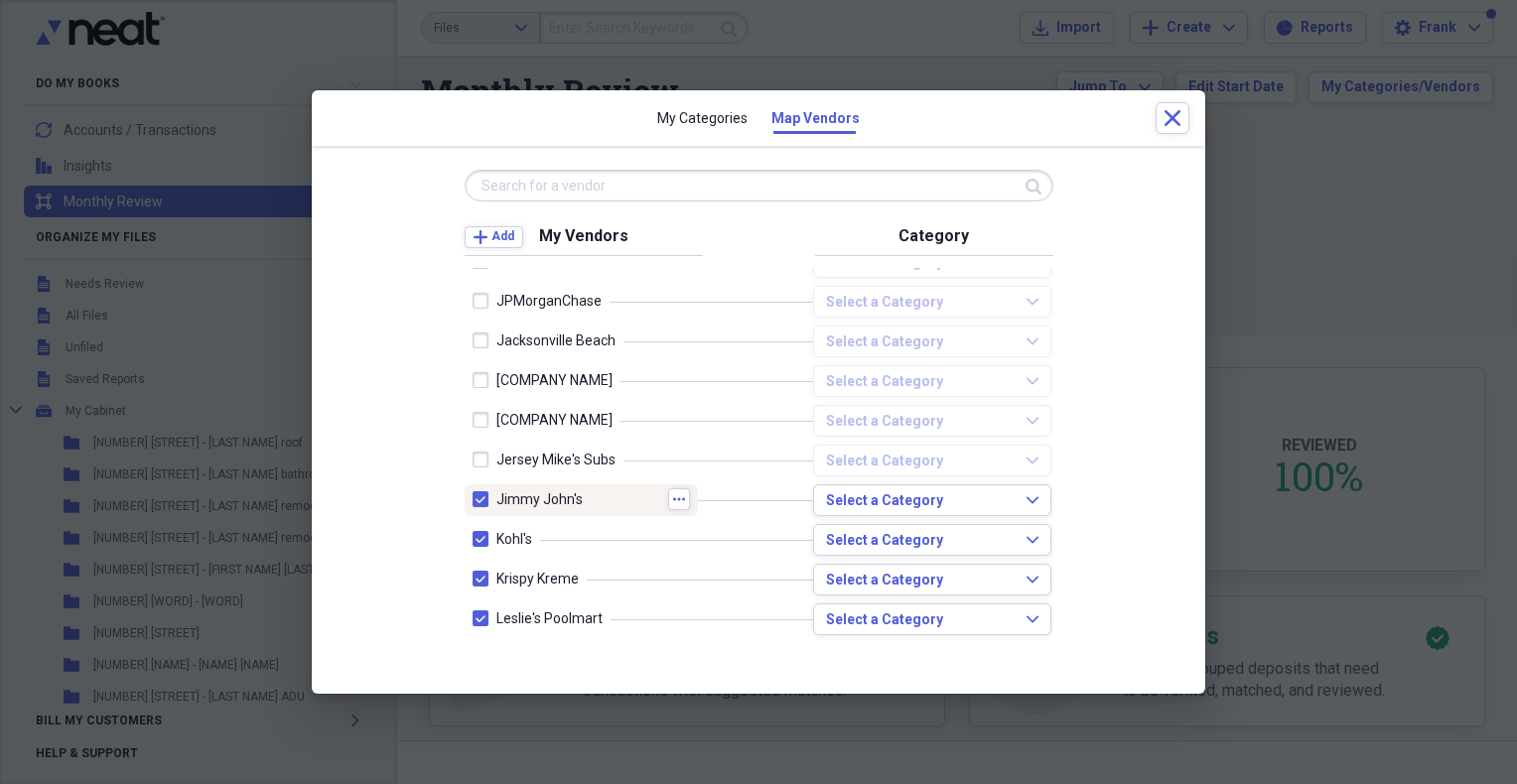 click at bounding box center (484, 499) 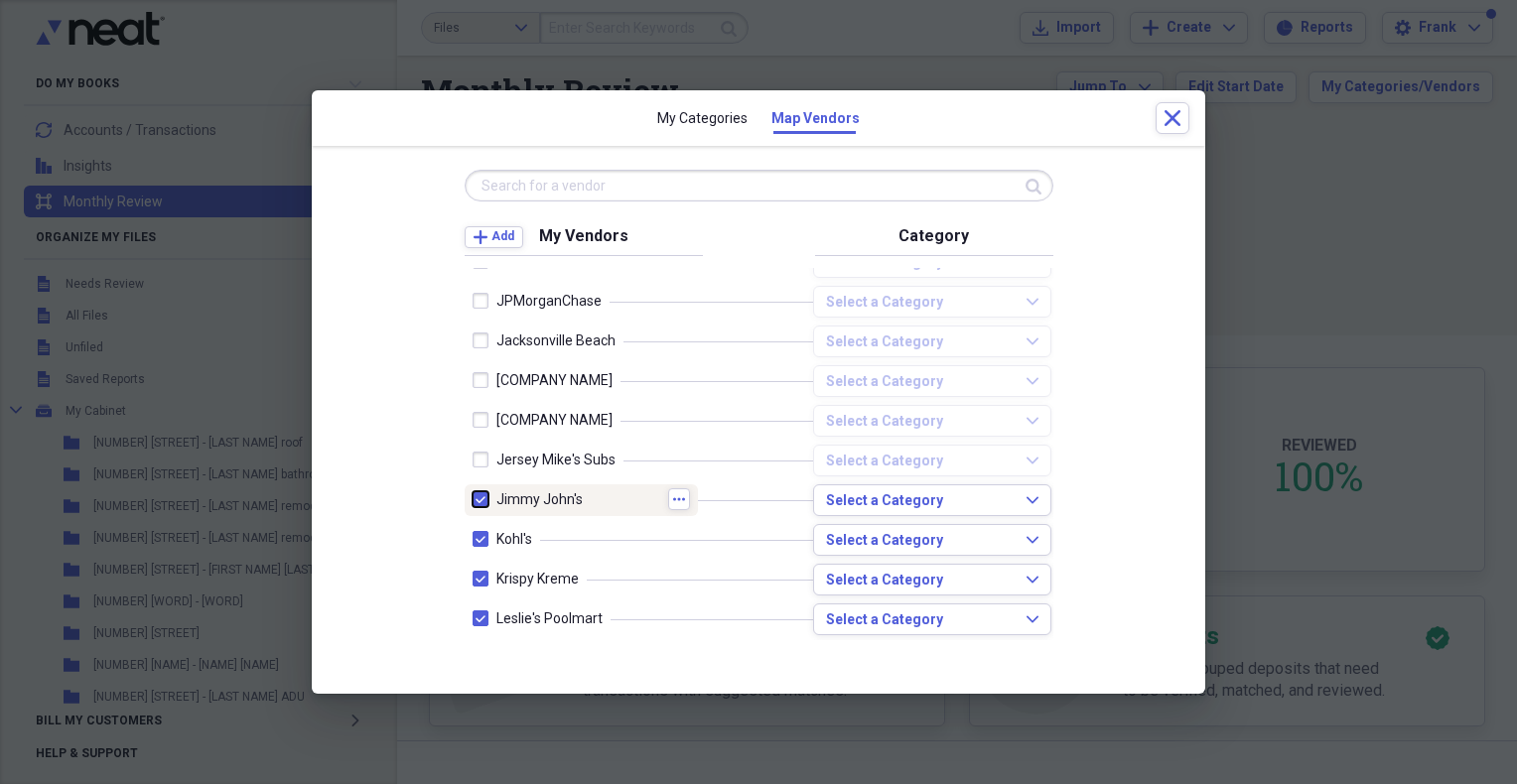 click at bounding box center (473, 499) 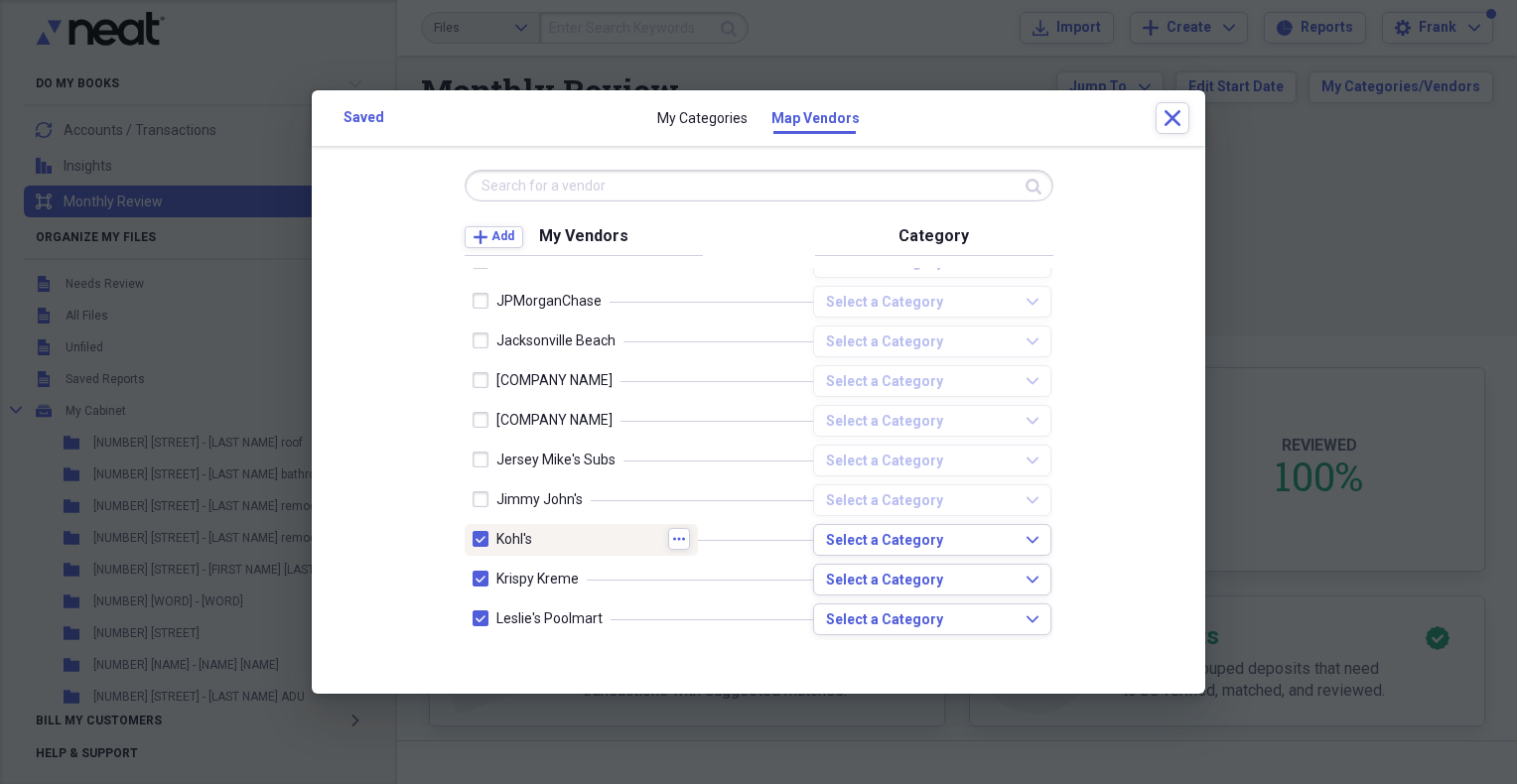 click at bounding box center (484, 539) 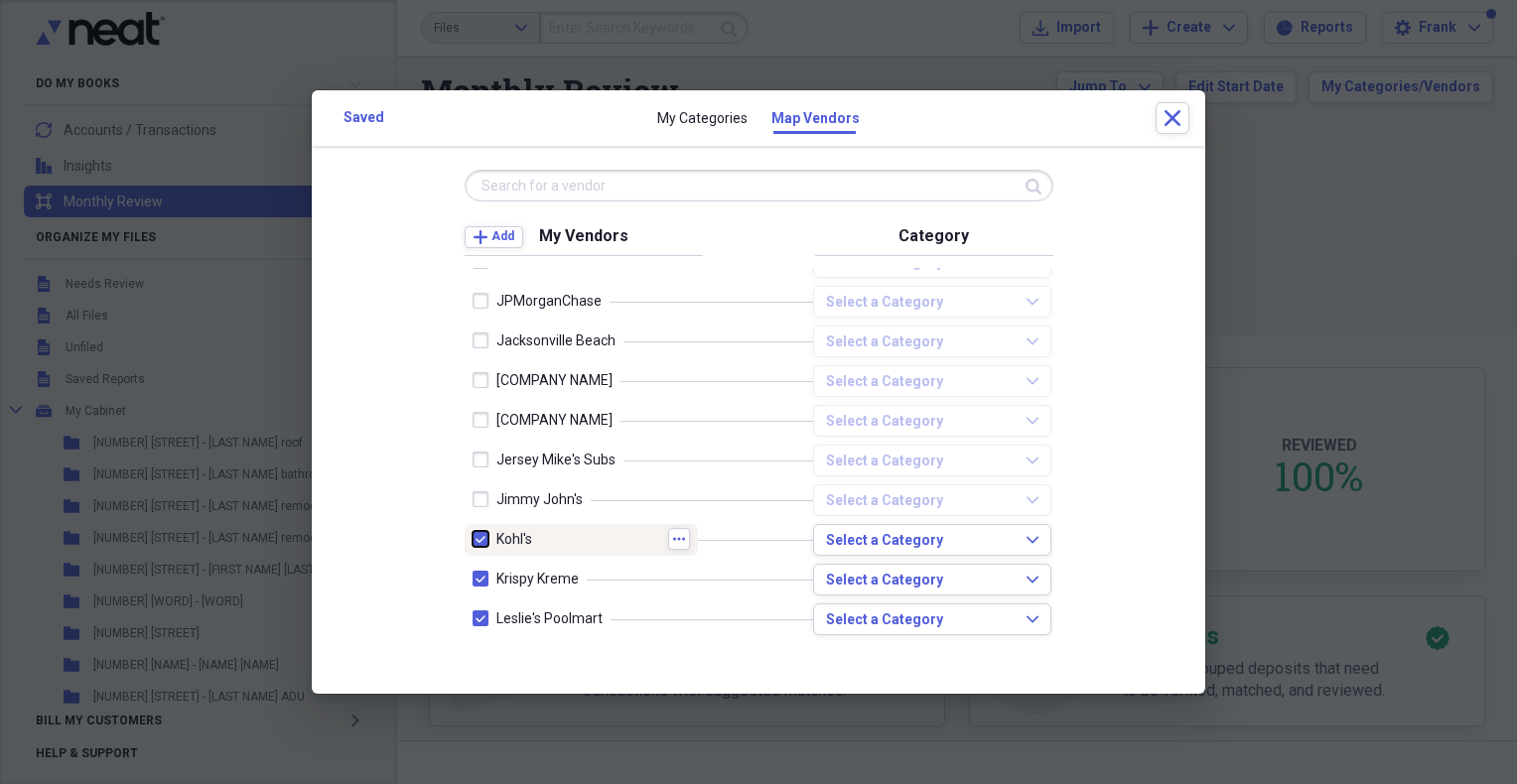 click at bounding box center [473, 539] 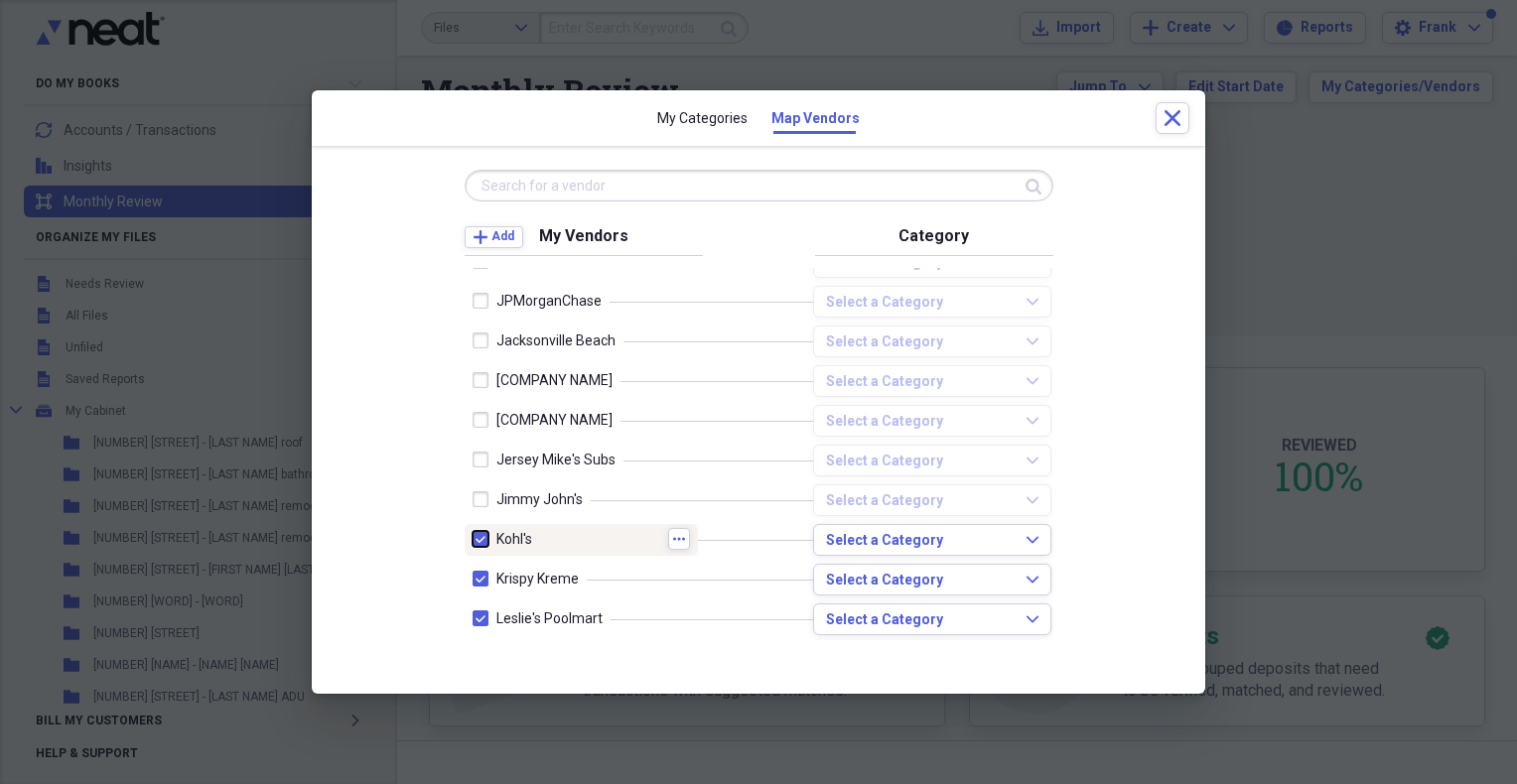 checkbox on "false" 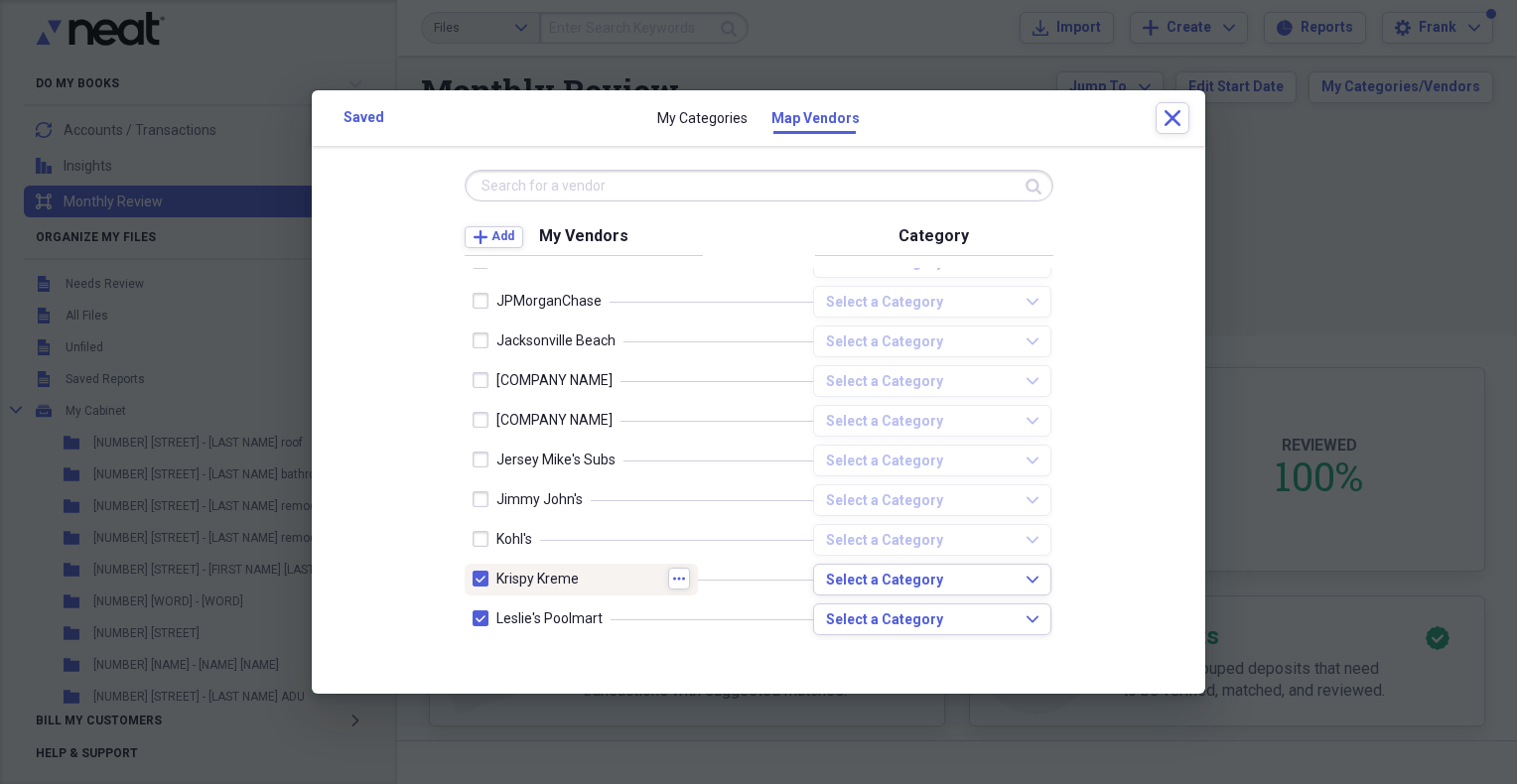 click at bounding box center (484, 579) 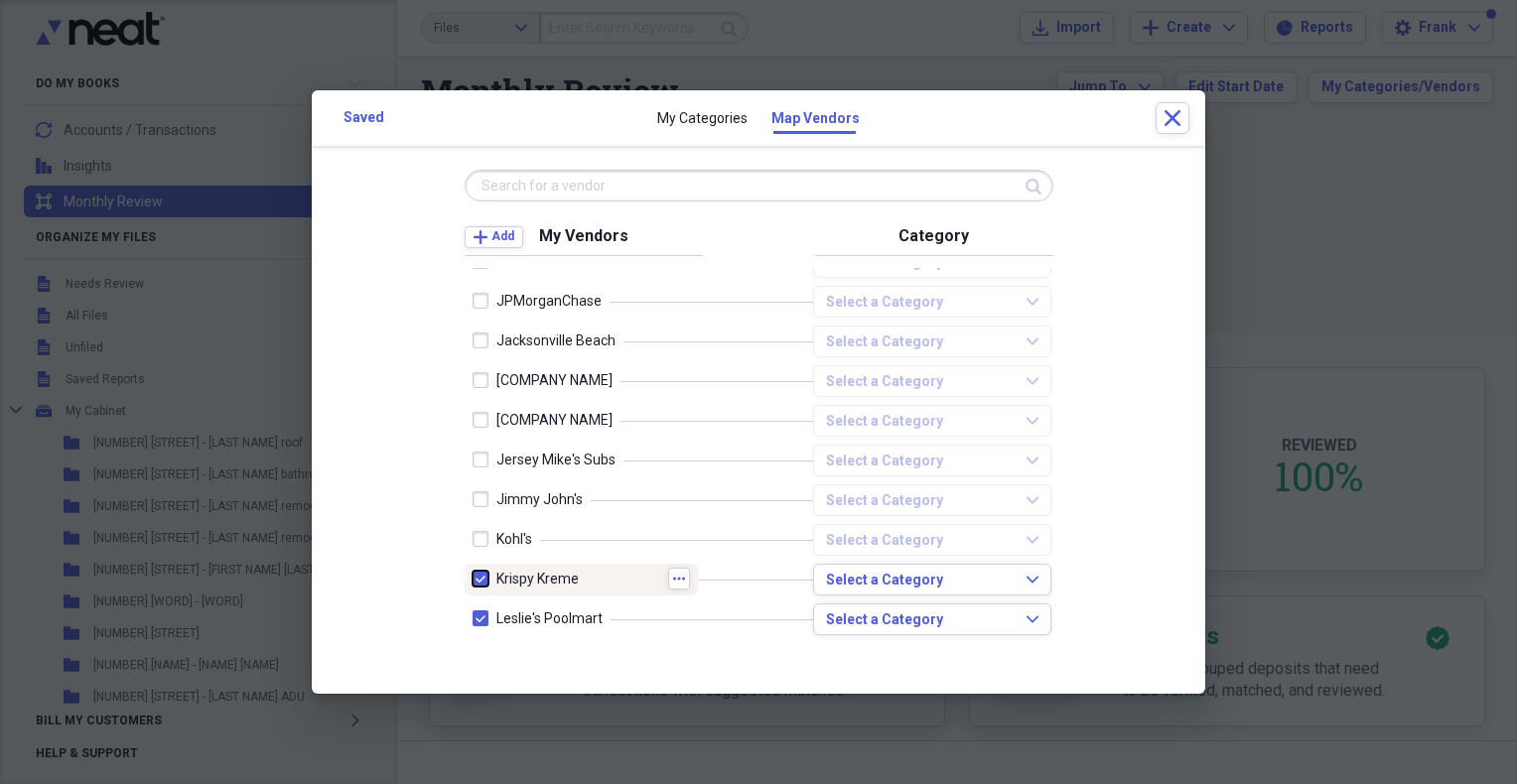 click at bounding box center (473, 579) 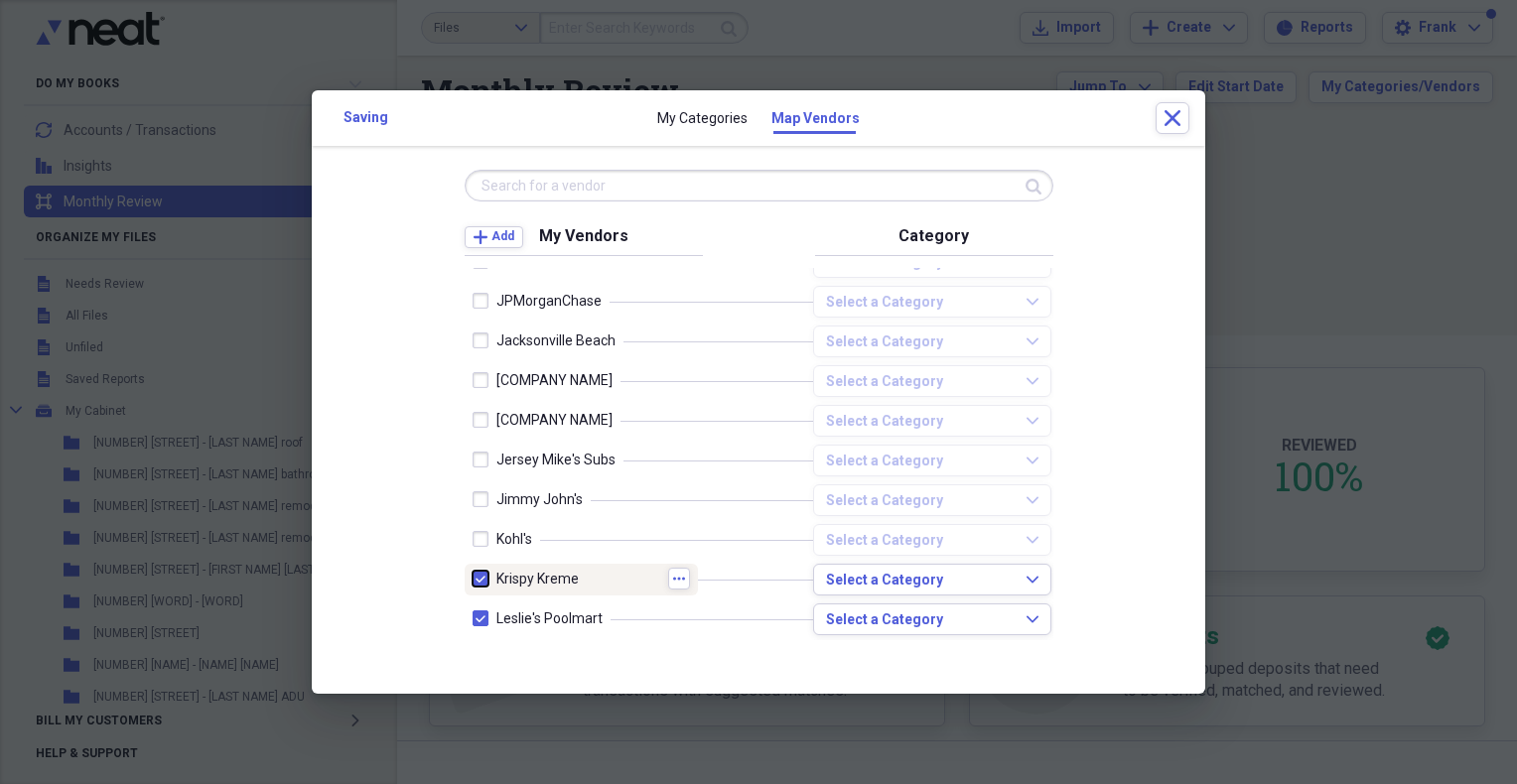 checkbox on "false" 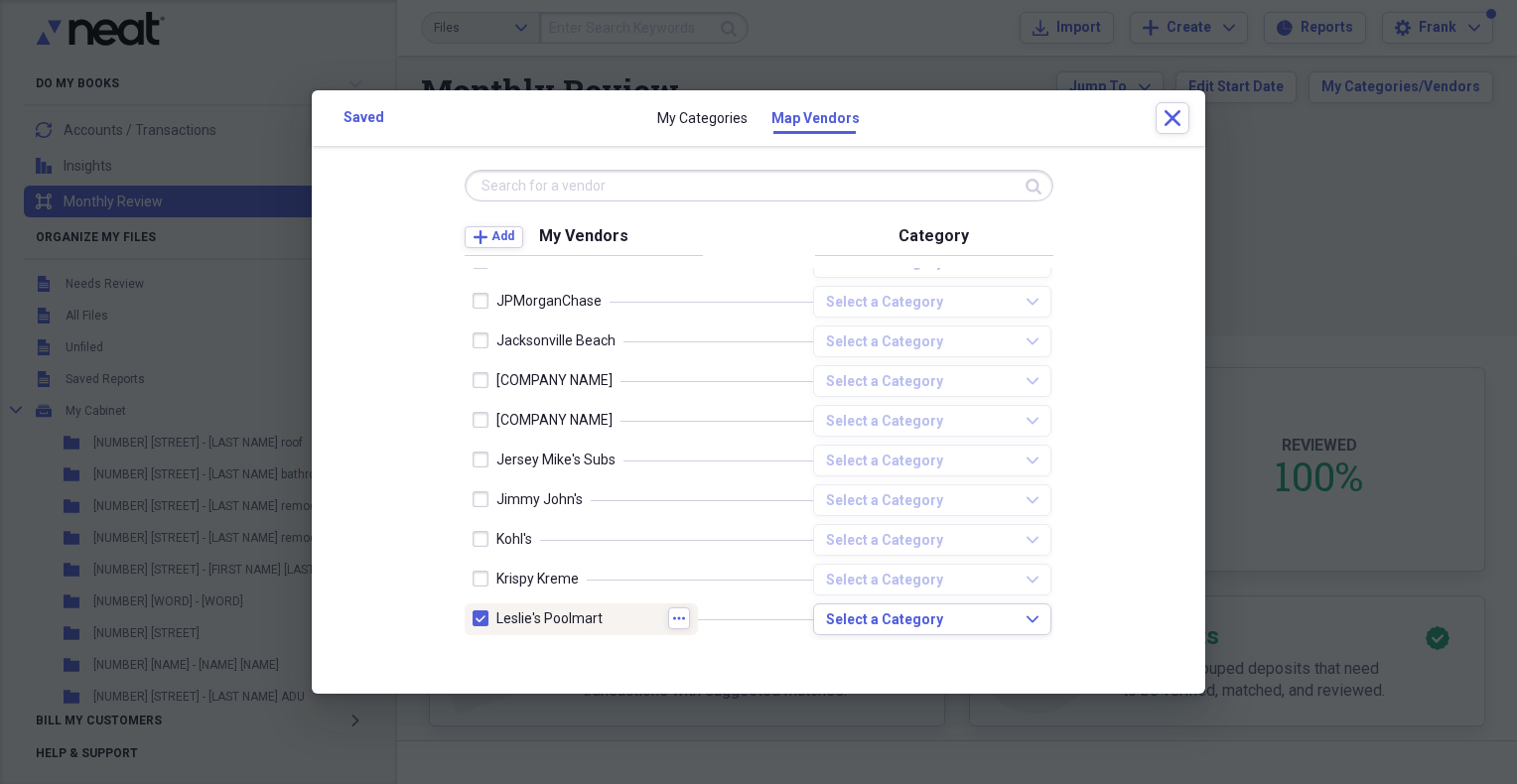 click at bounding box center (484, 618) 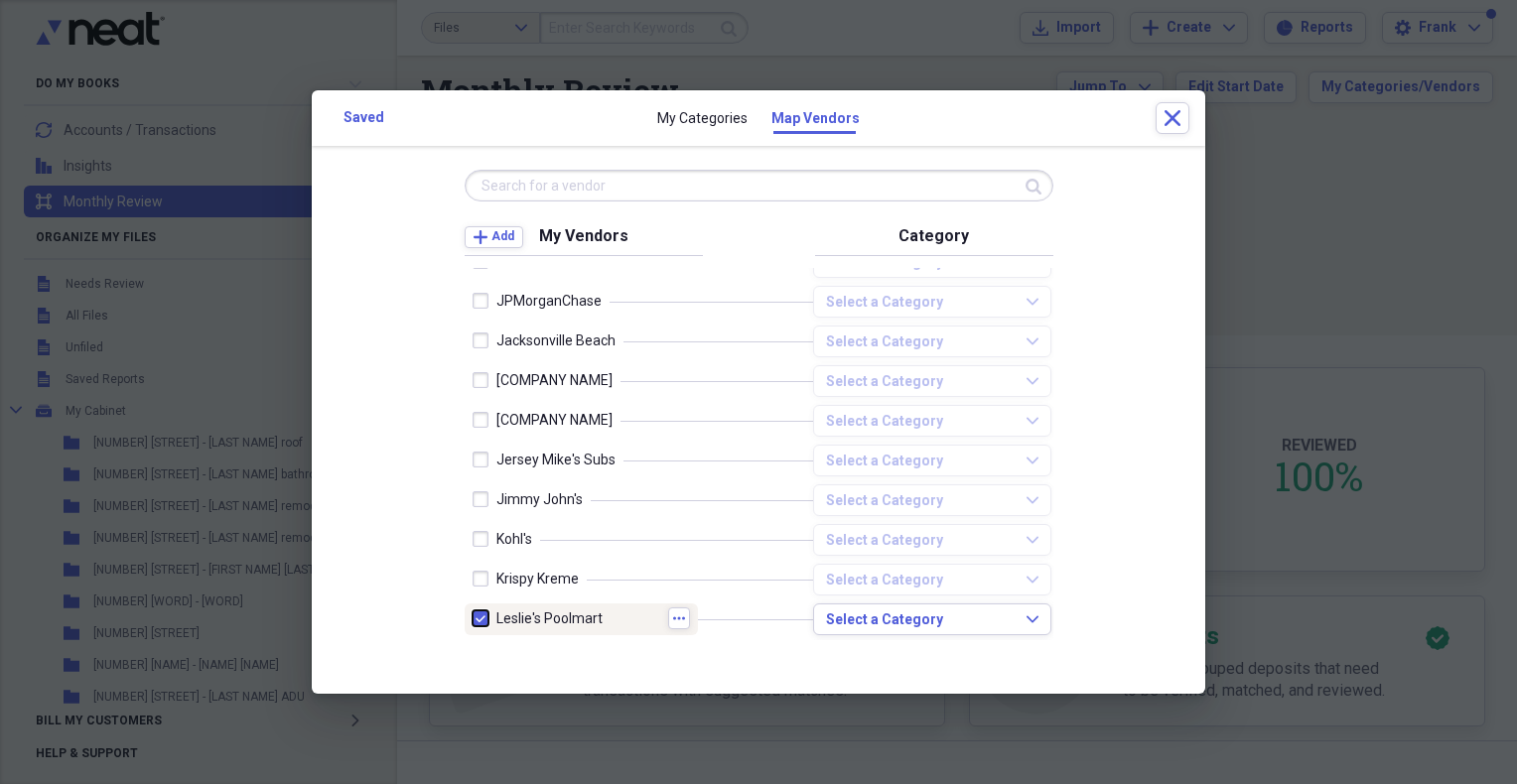 click at bounding box center (473, 618) 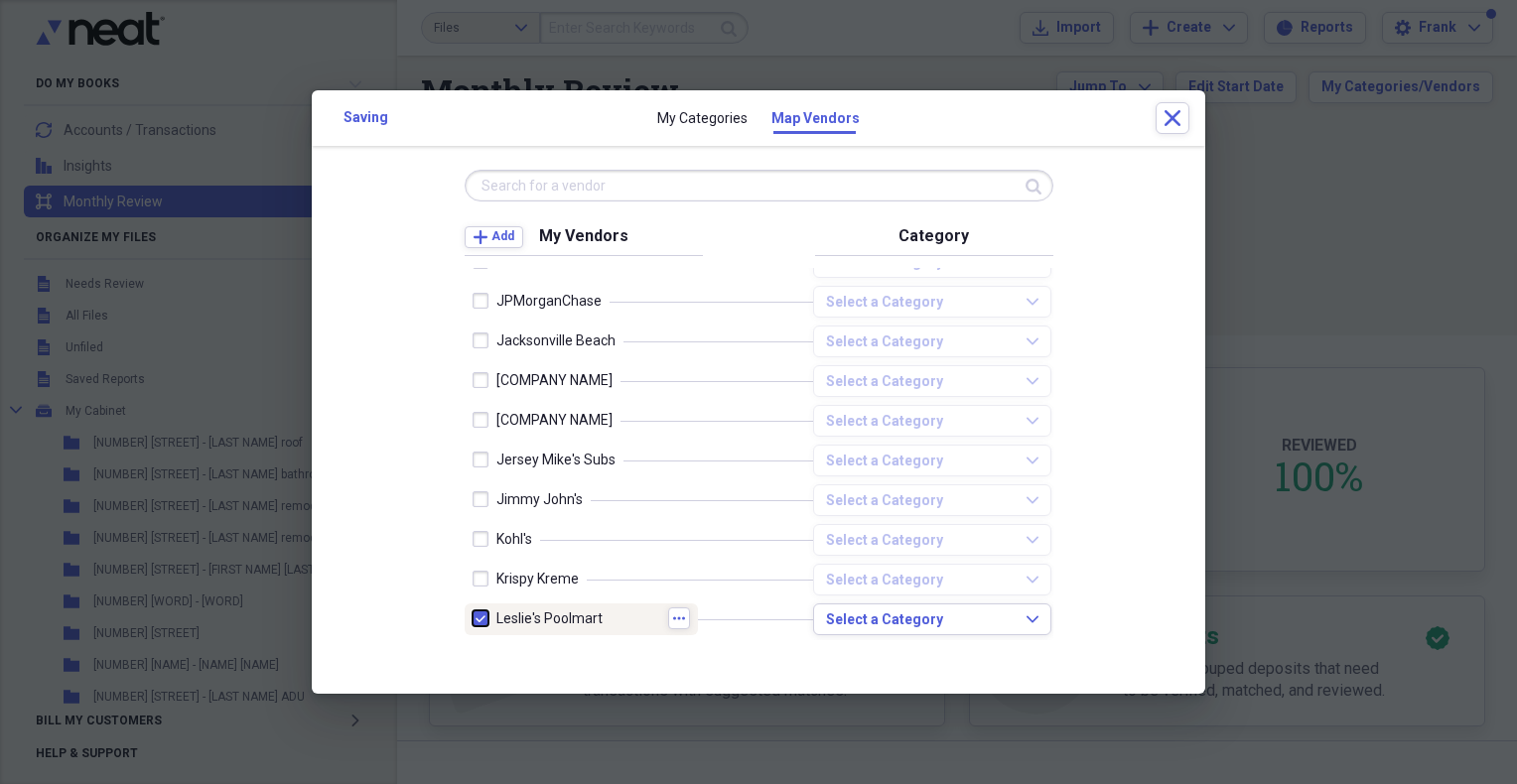 checkbox on "false" 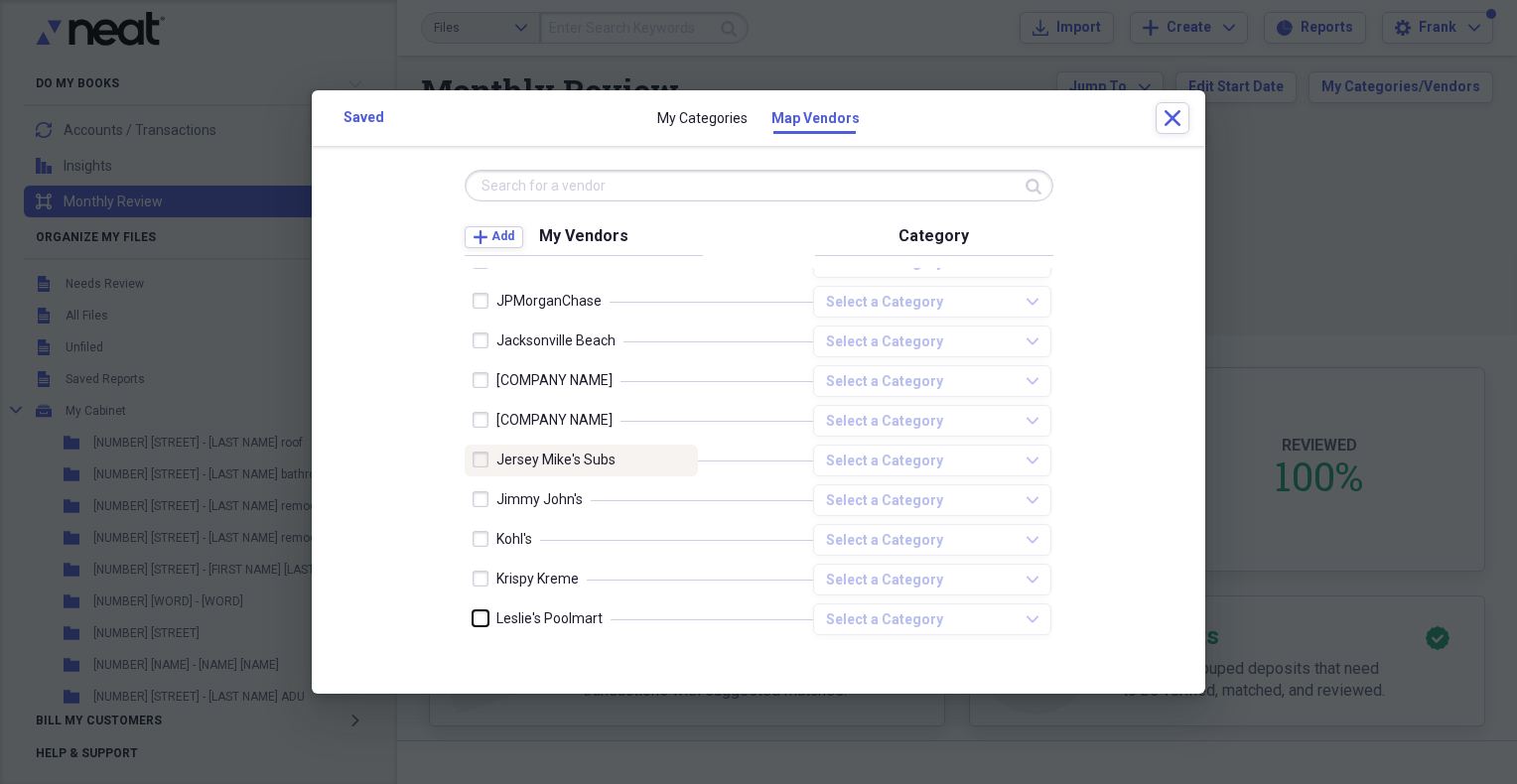 scroll, scrollTop: 2811, scrollLeft: 0, axis: vertical 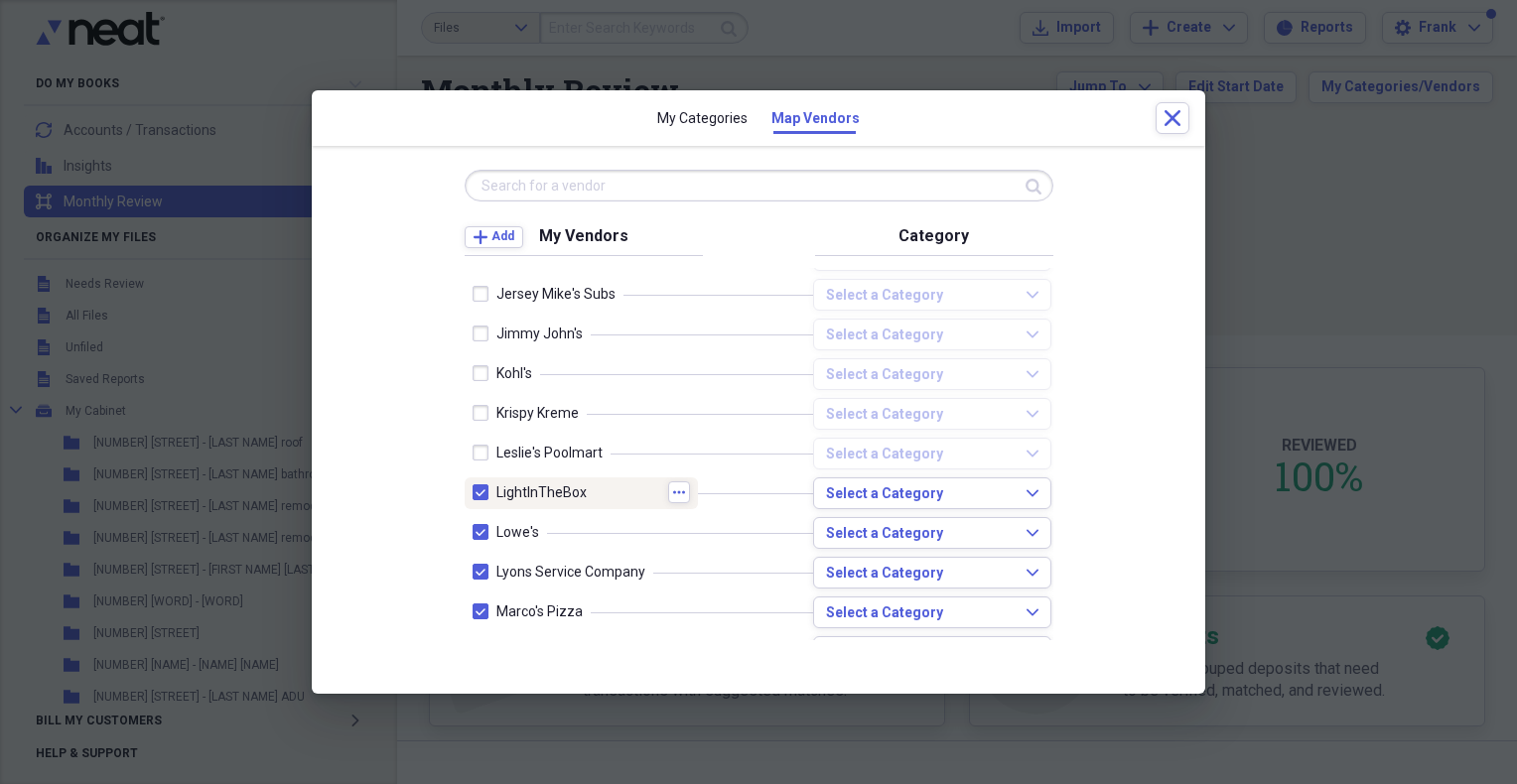 click at bounding box center [484, 492] 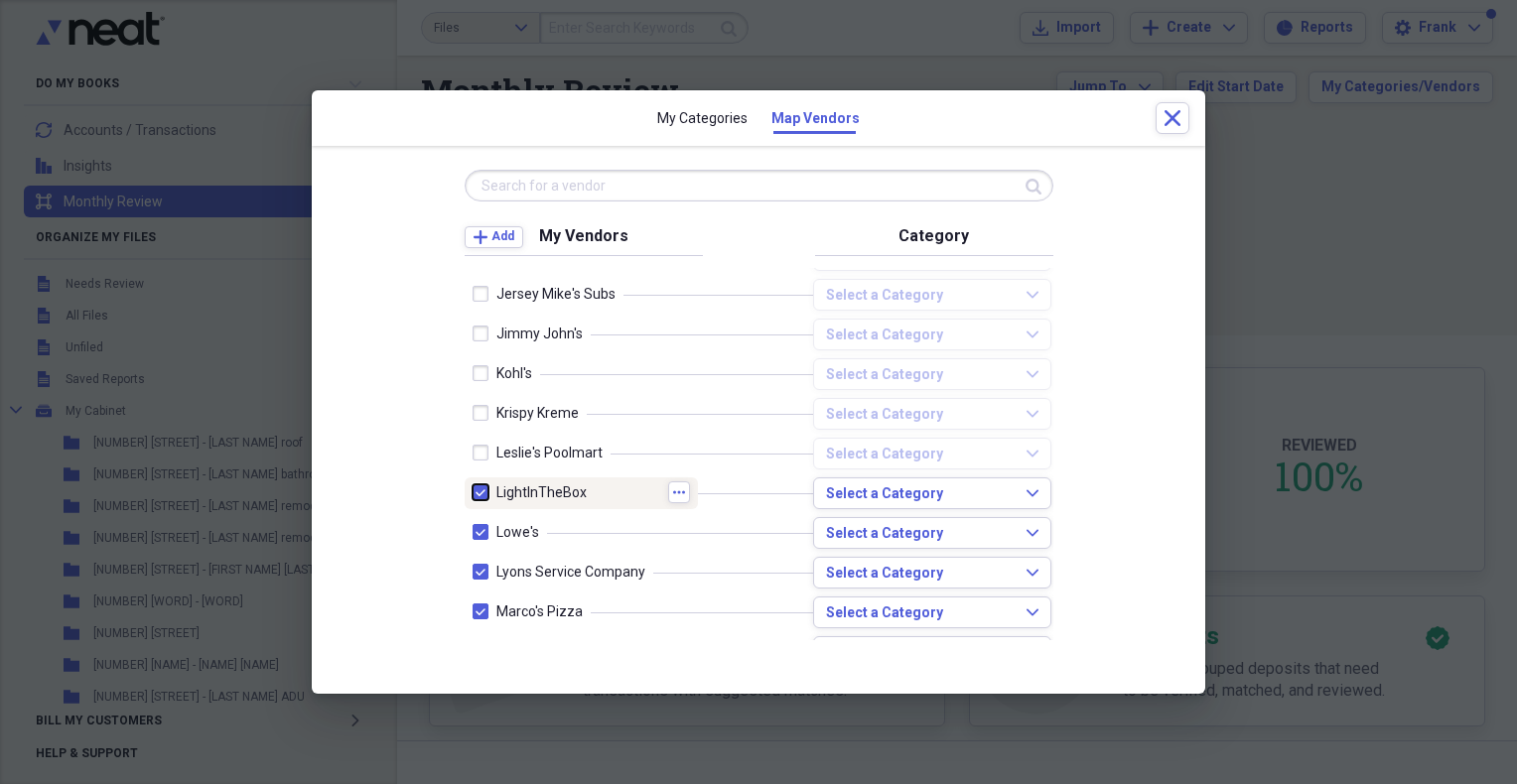 click at bounding box center (473, 492) 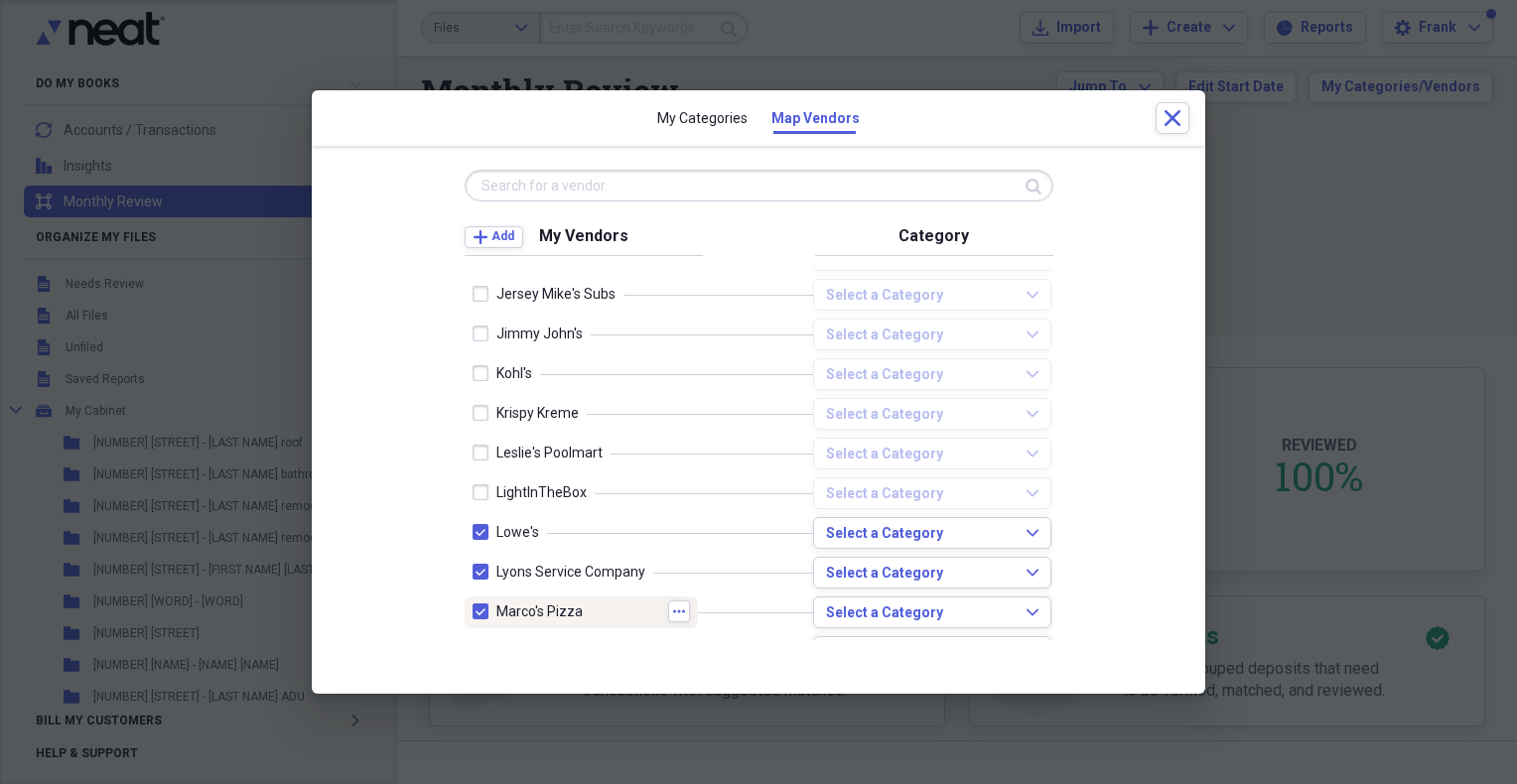 click at bounding box center [484, 611] 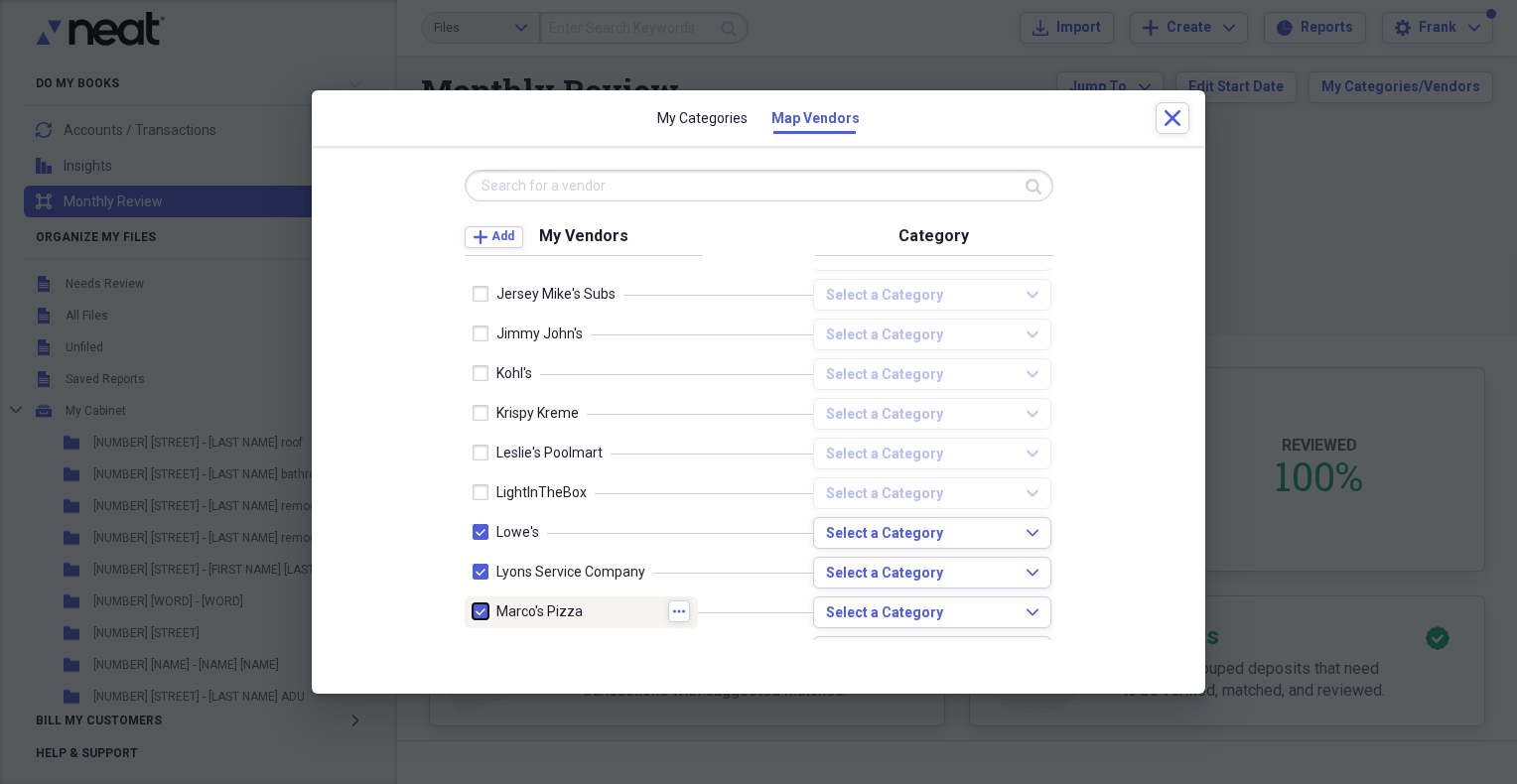 click at bounding box center [473, 611] 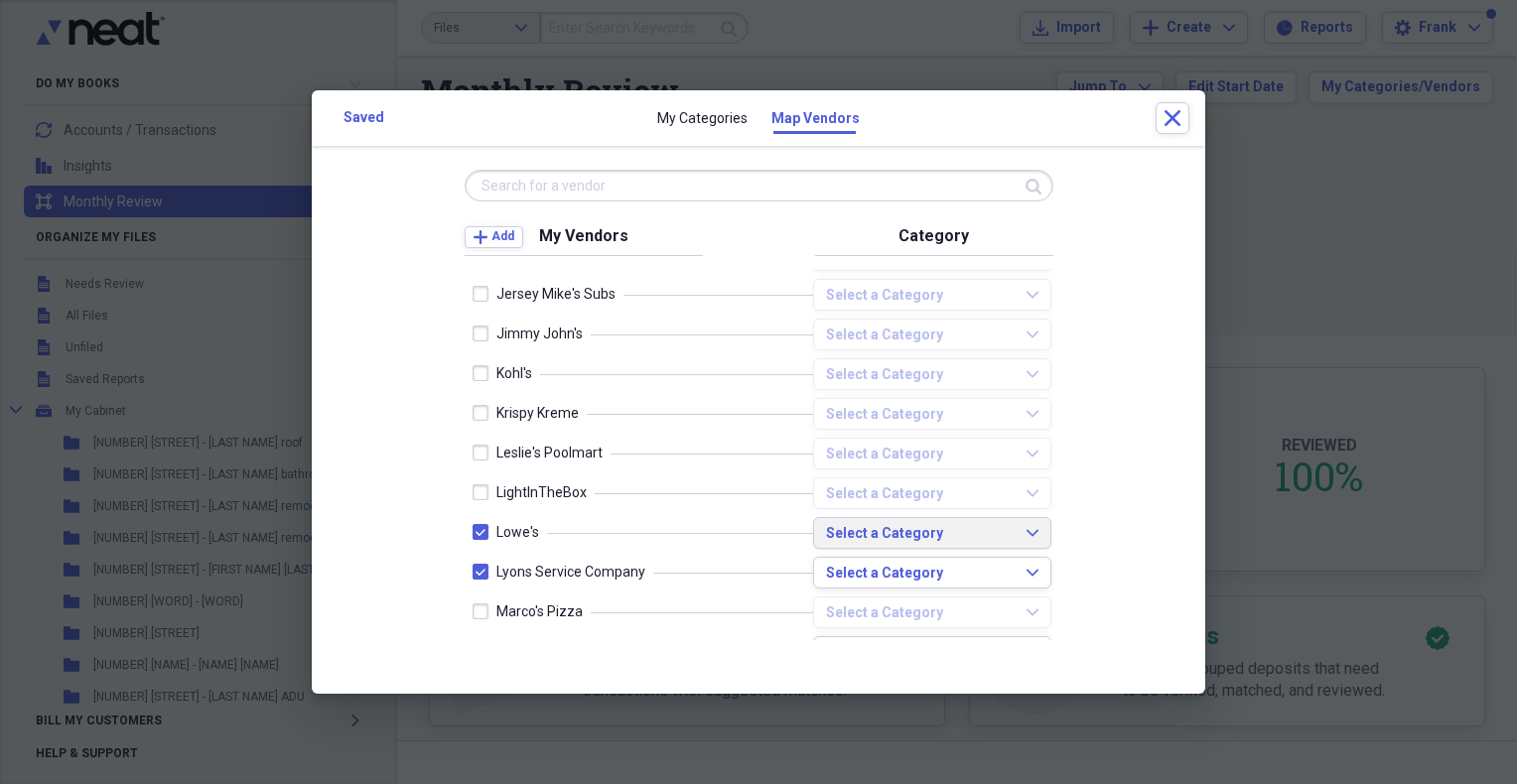 click on "Expand" 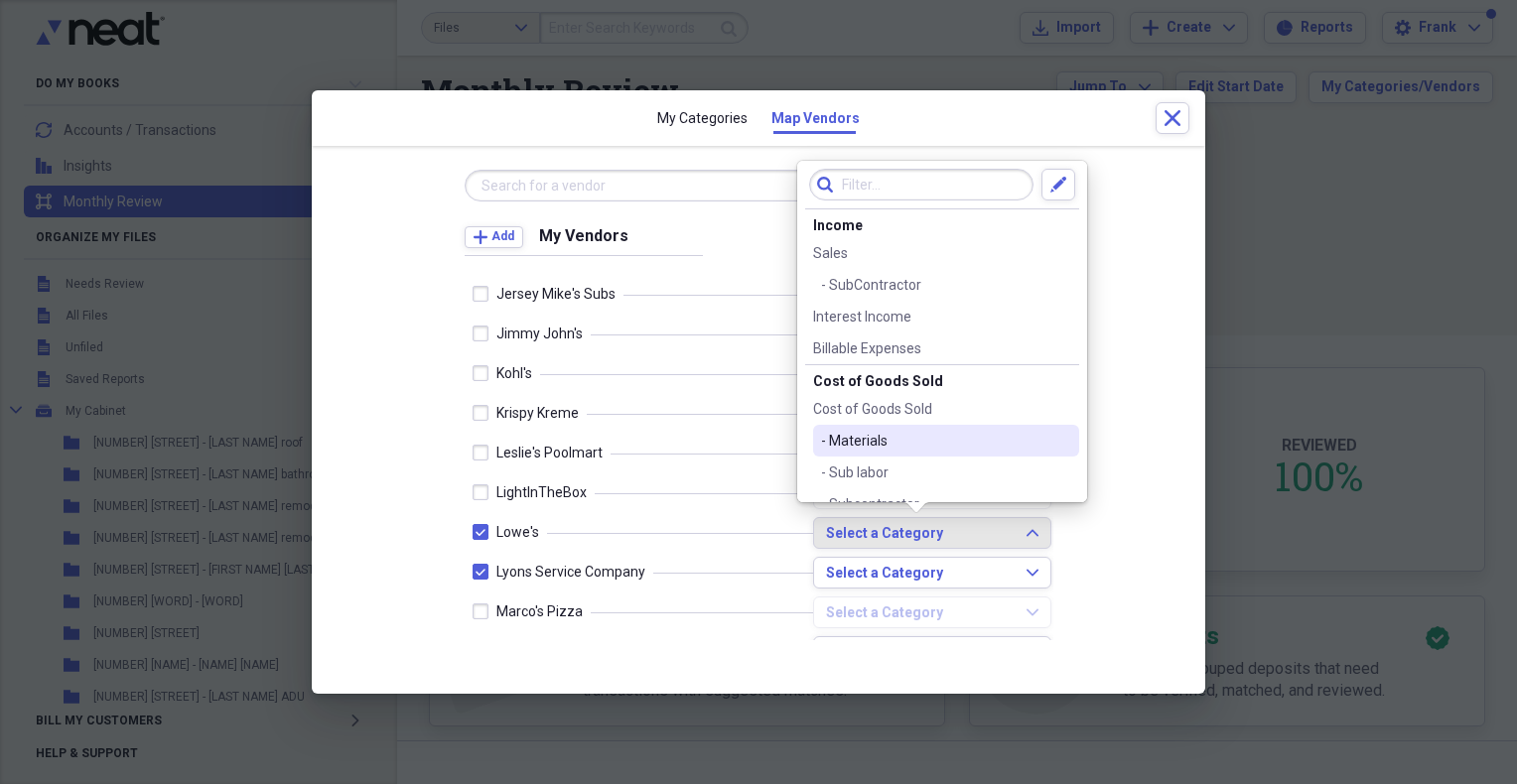 click on "- Materials" at bounding box center [934, 441] 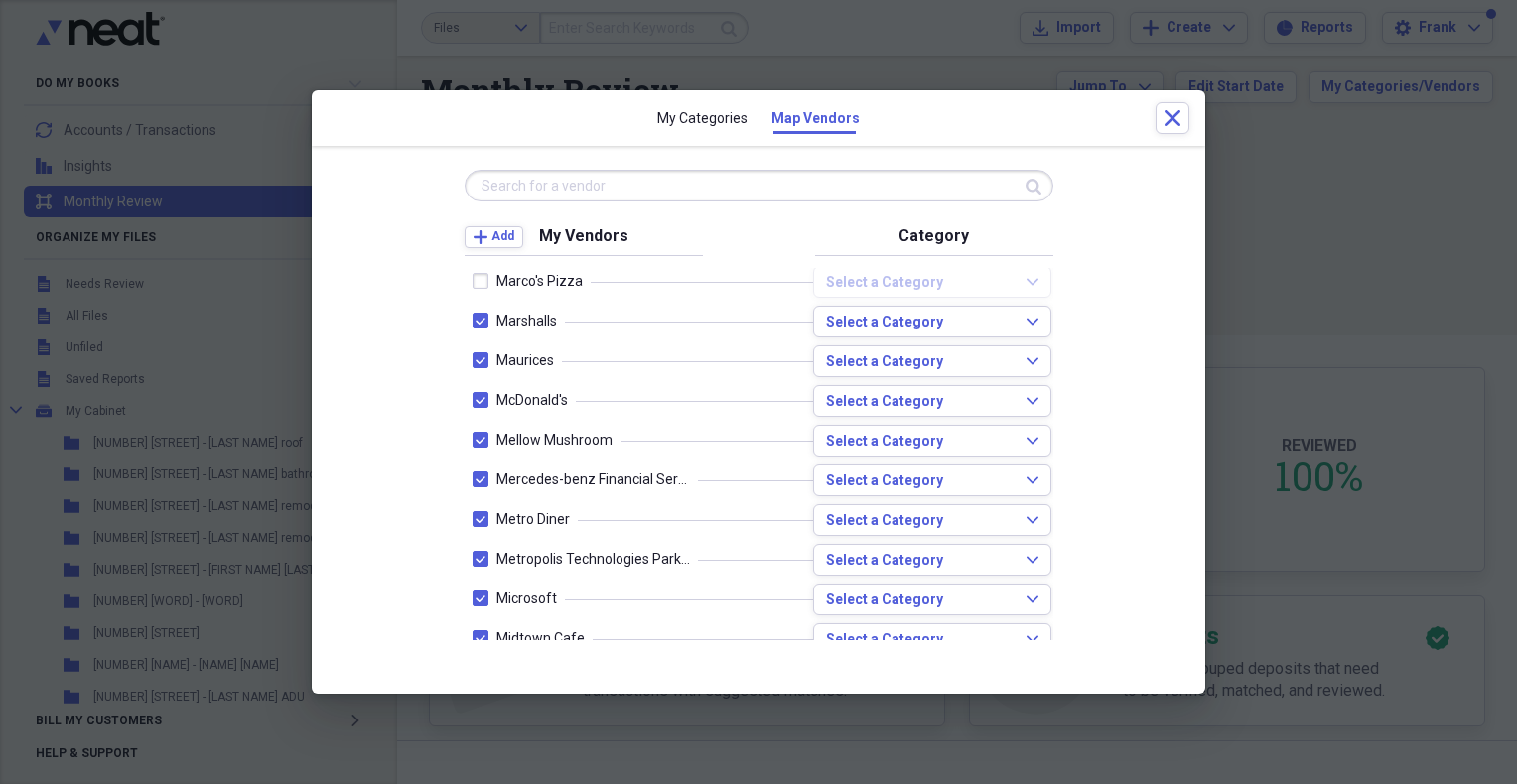 scroll, scrollTop: 2977, scrollLeft: 0, axis: vertical 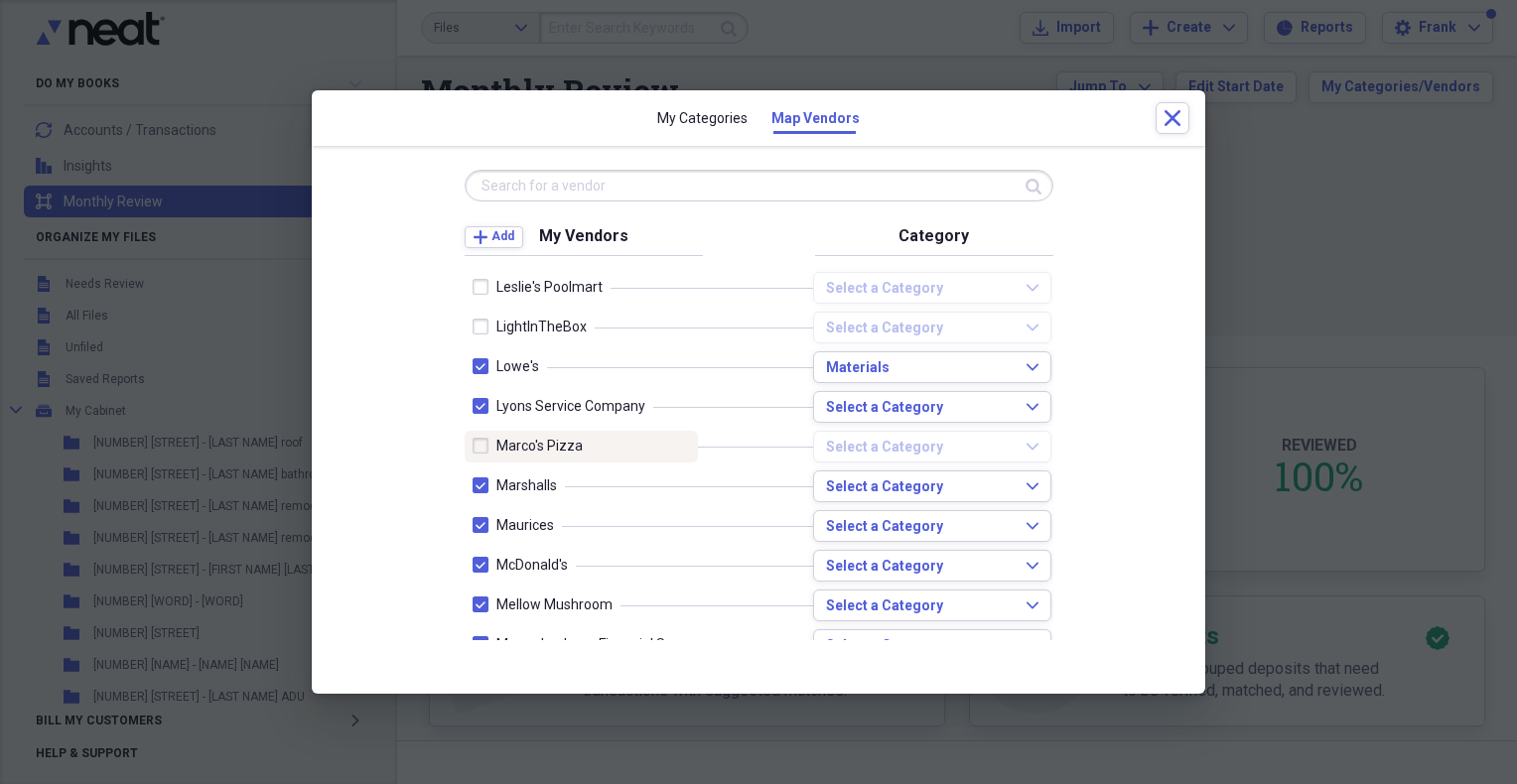 click at bounding box center (484, 446) 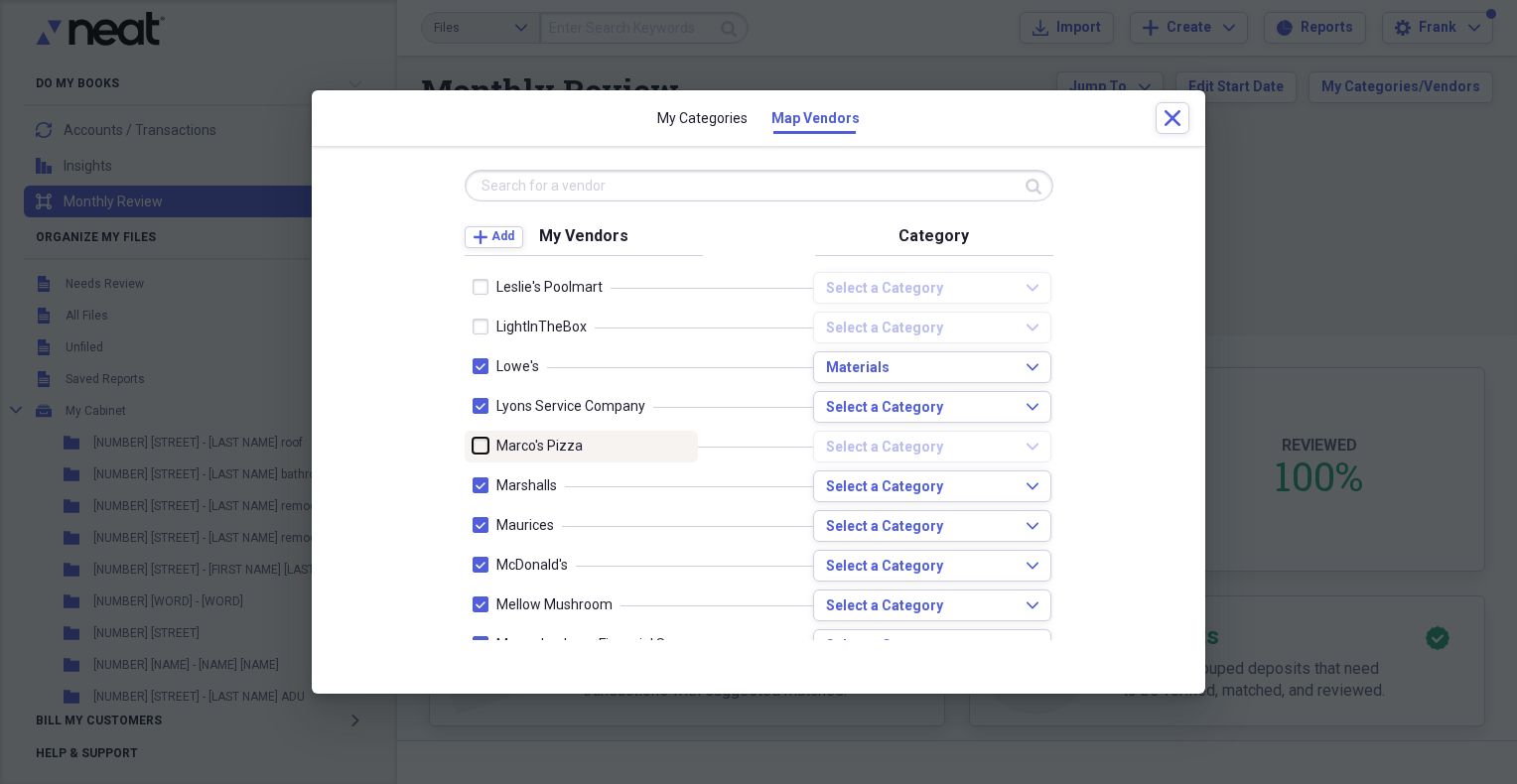 click at bounding box center (473, 446) 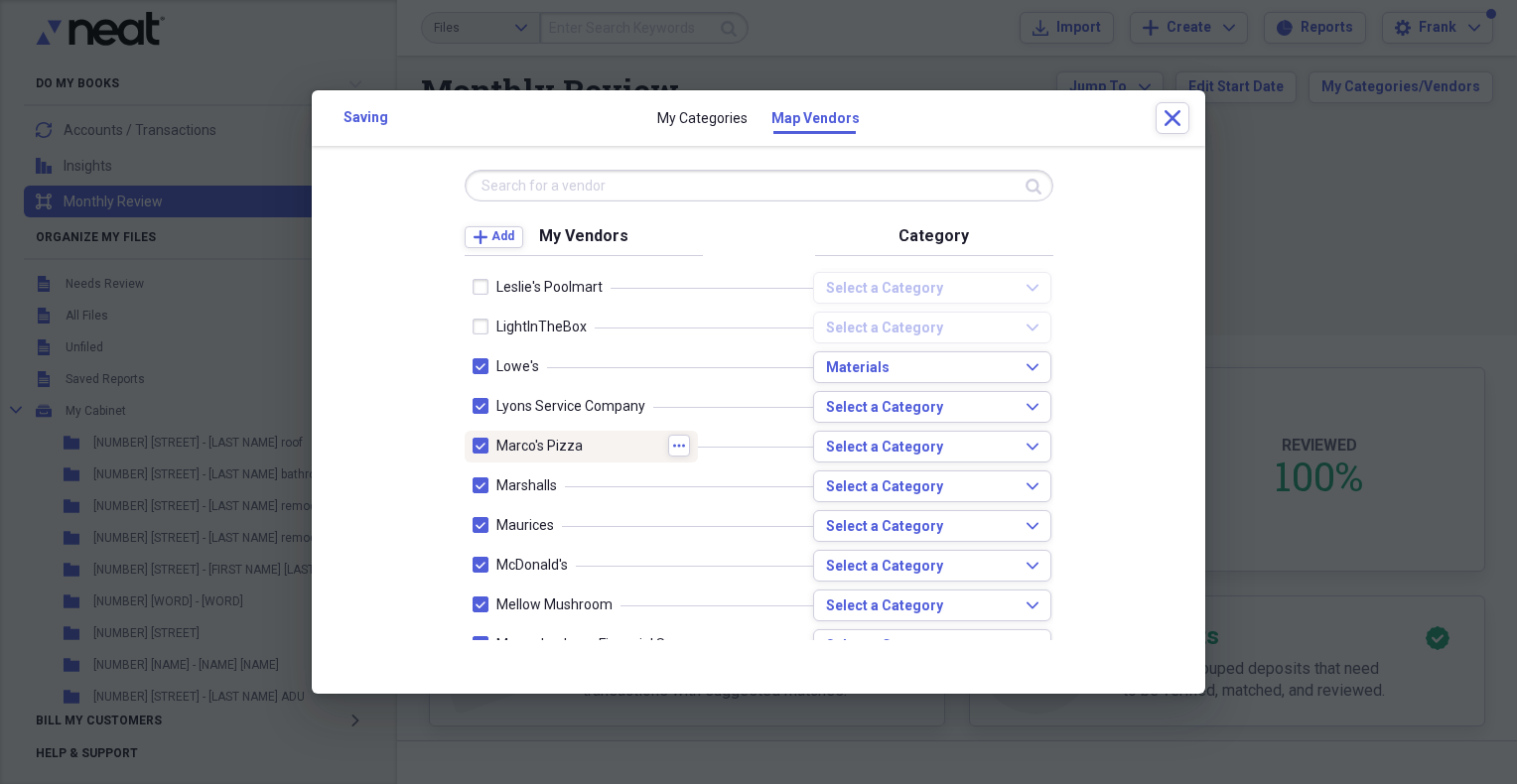 click at bounding box center [484, 446] 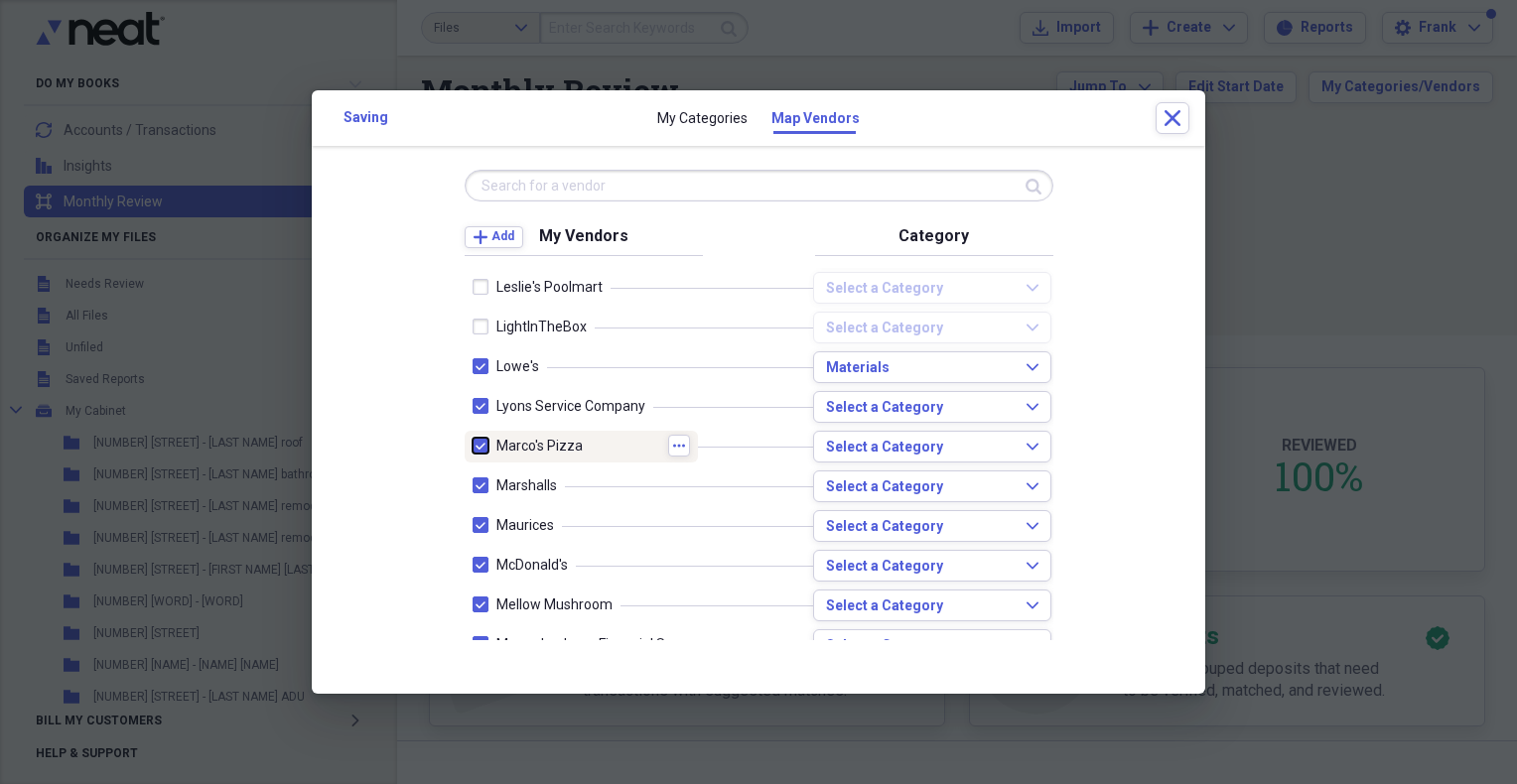 click at bounding box center (473, 446) 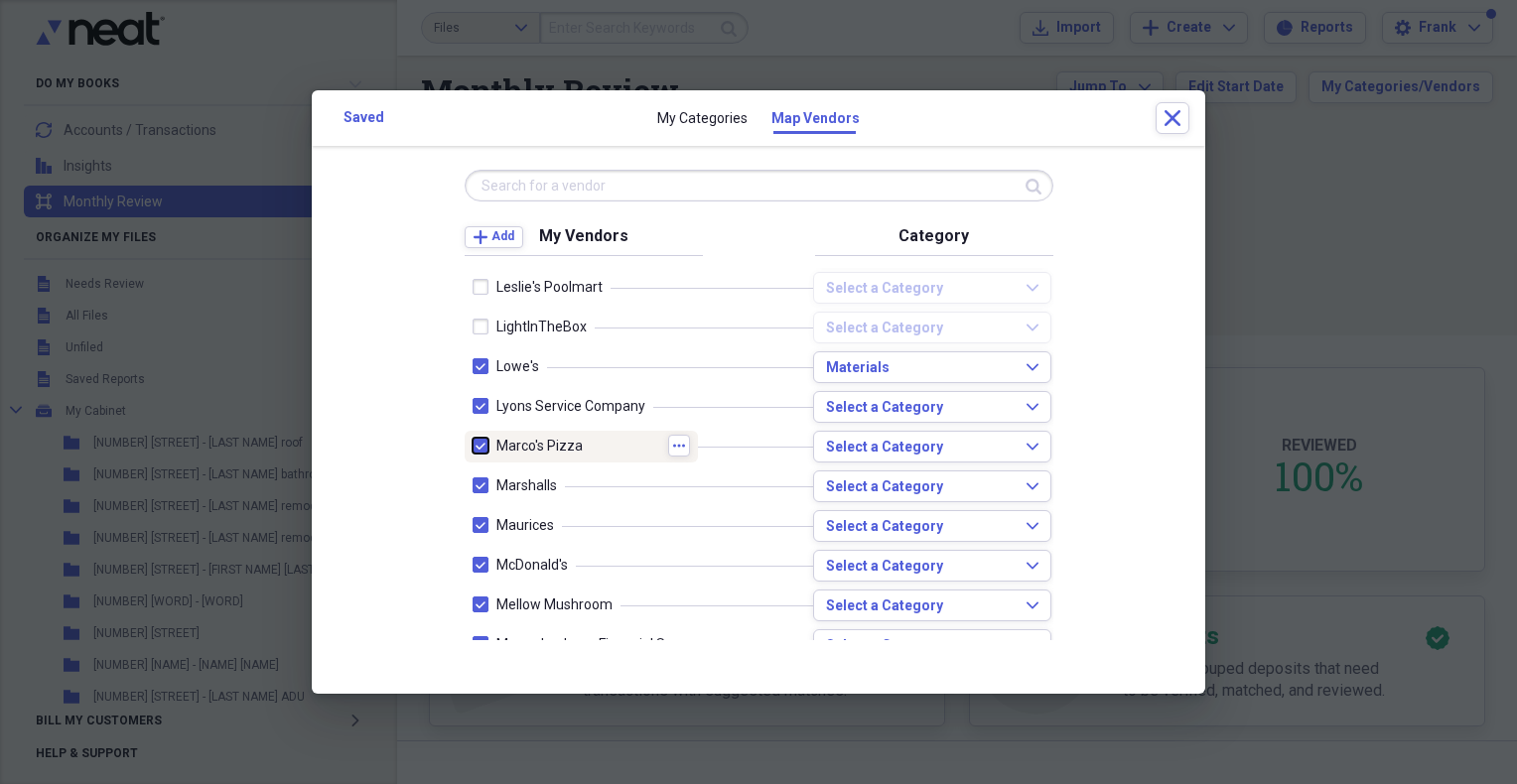 checkbox on "false" 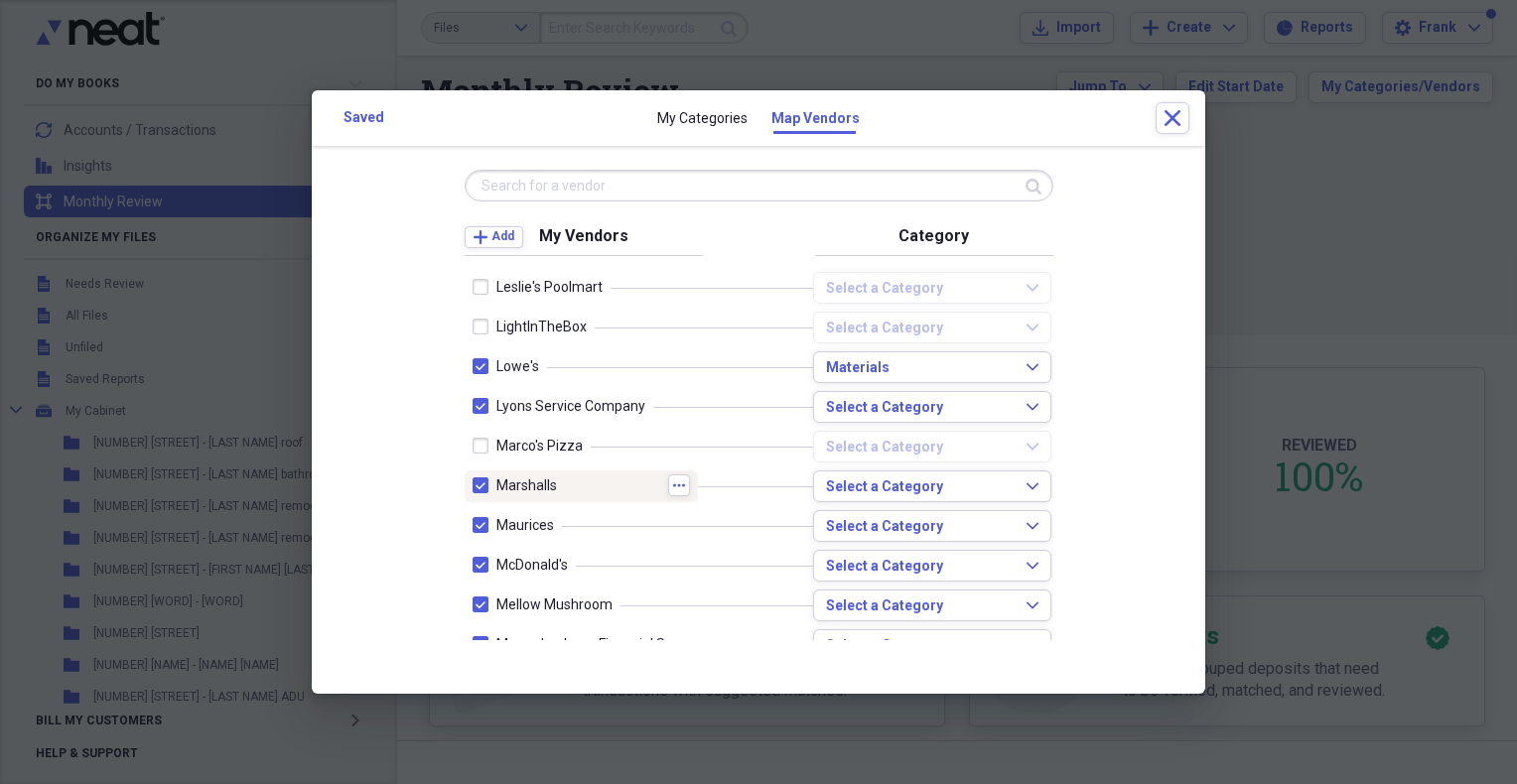 click at bounding box center (484, 485) 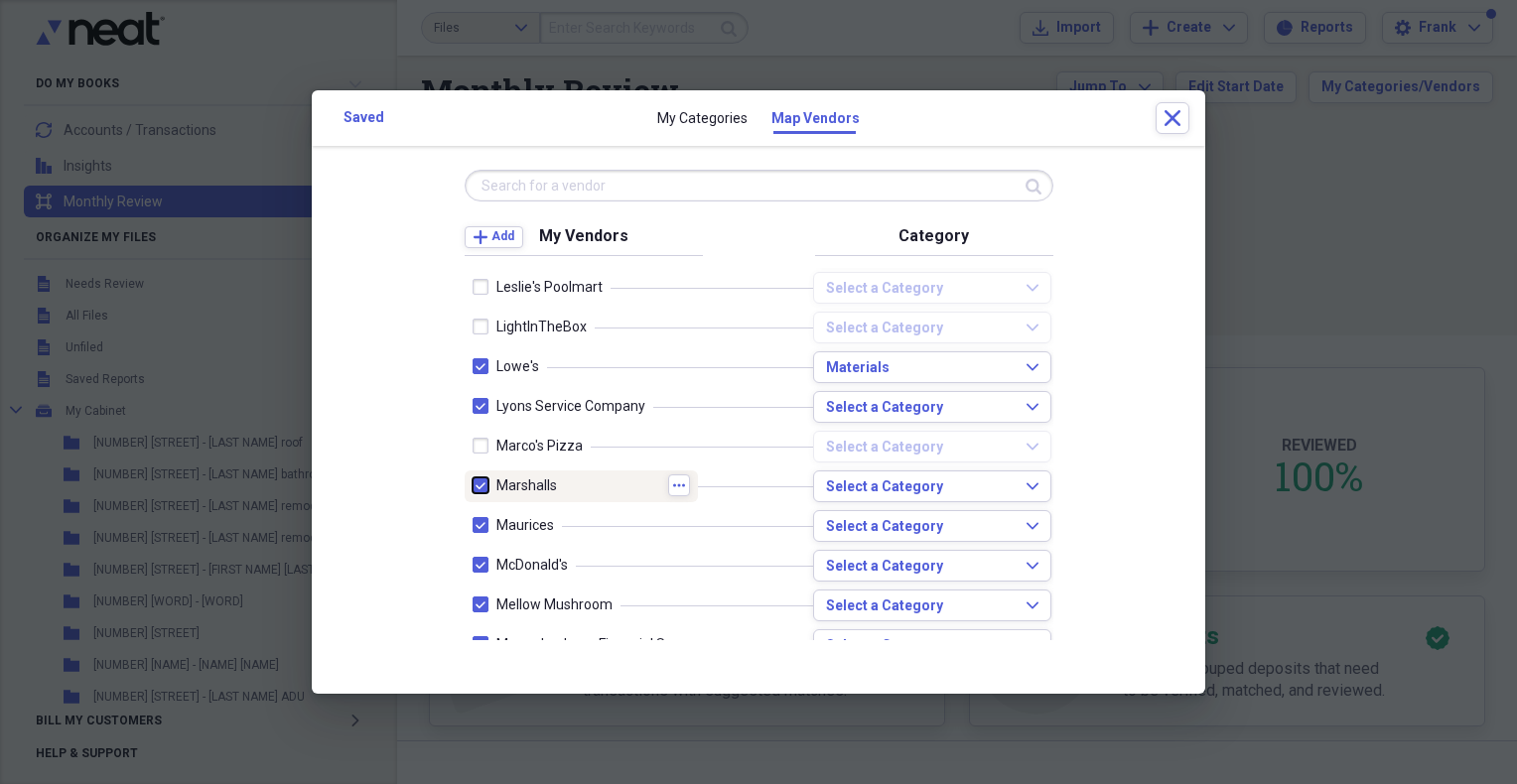 click at bounding box center [473, 485] 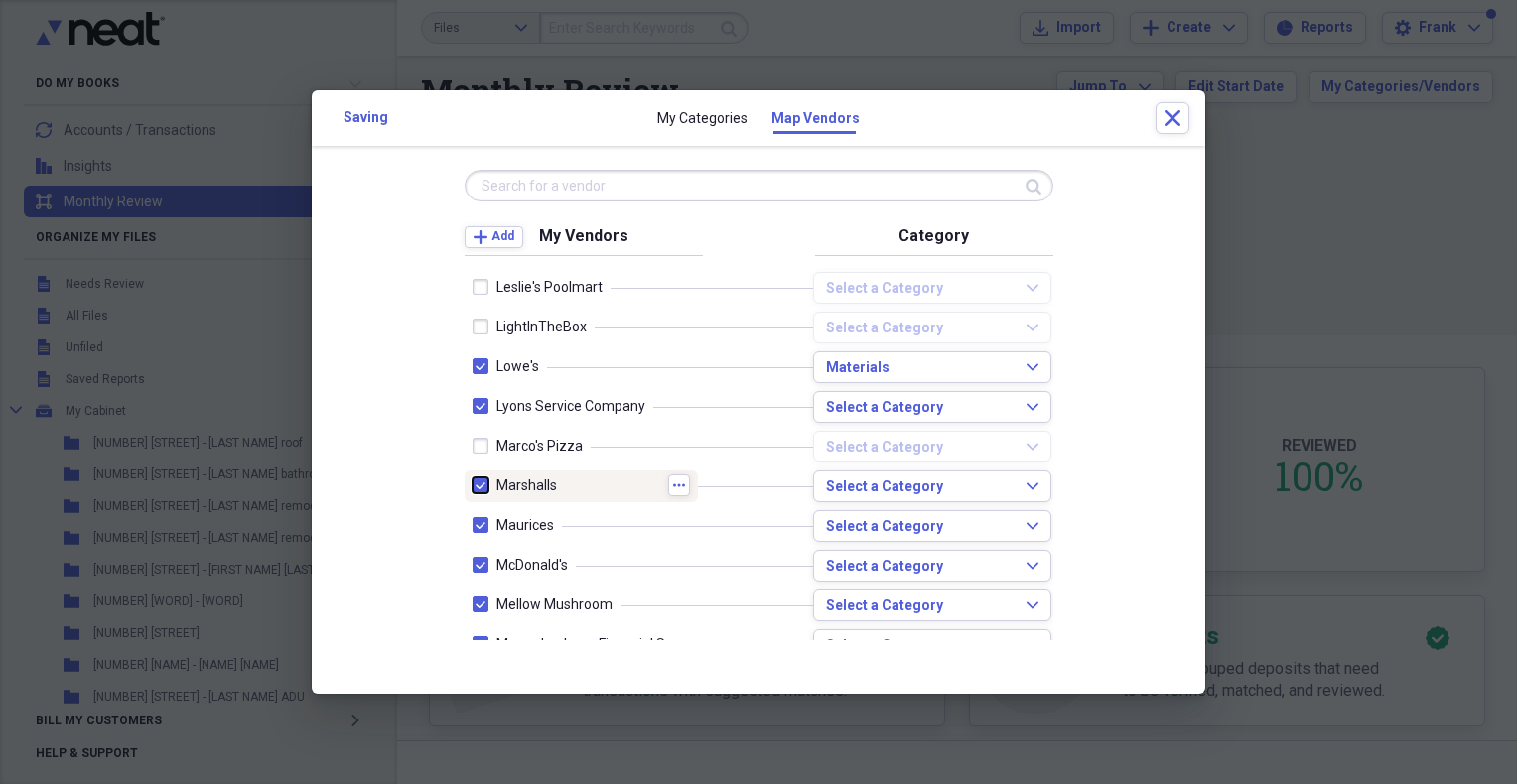 checkbox on "false" 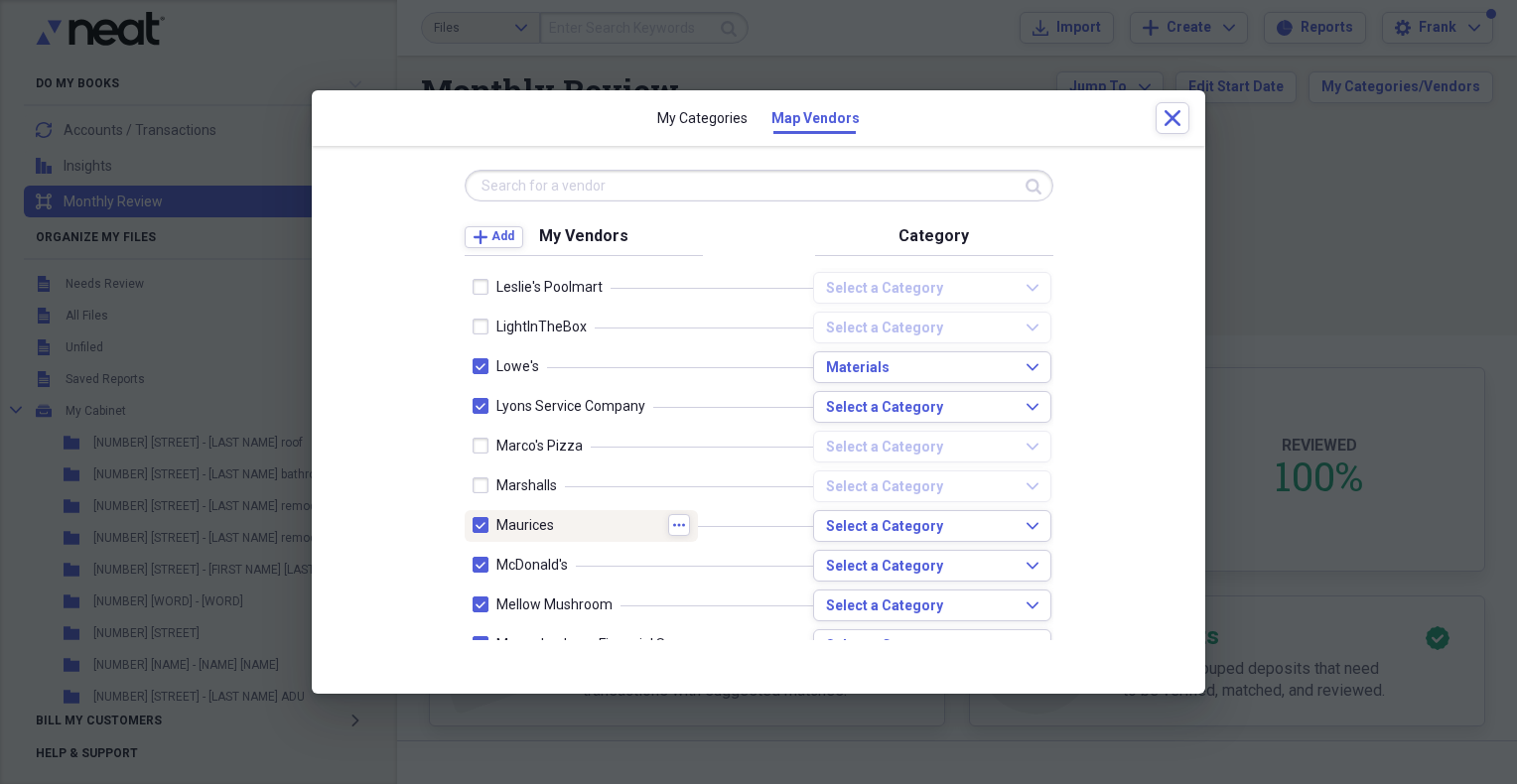 click at bounding box center (484, 525) 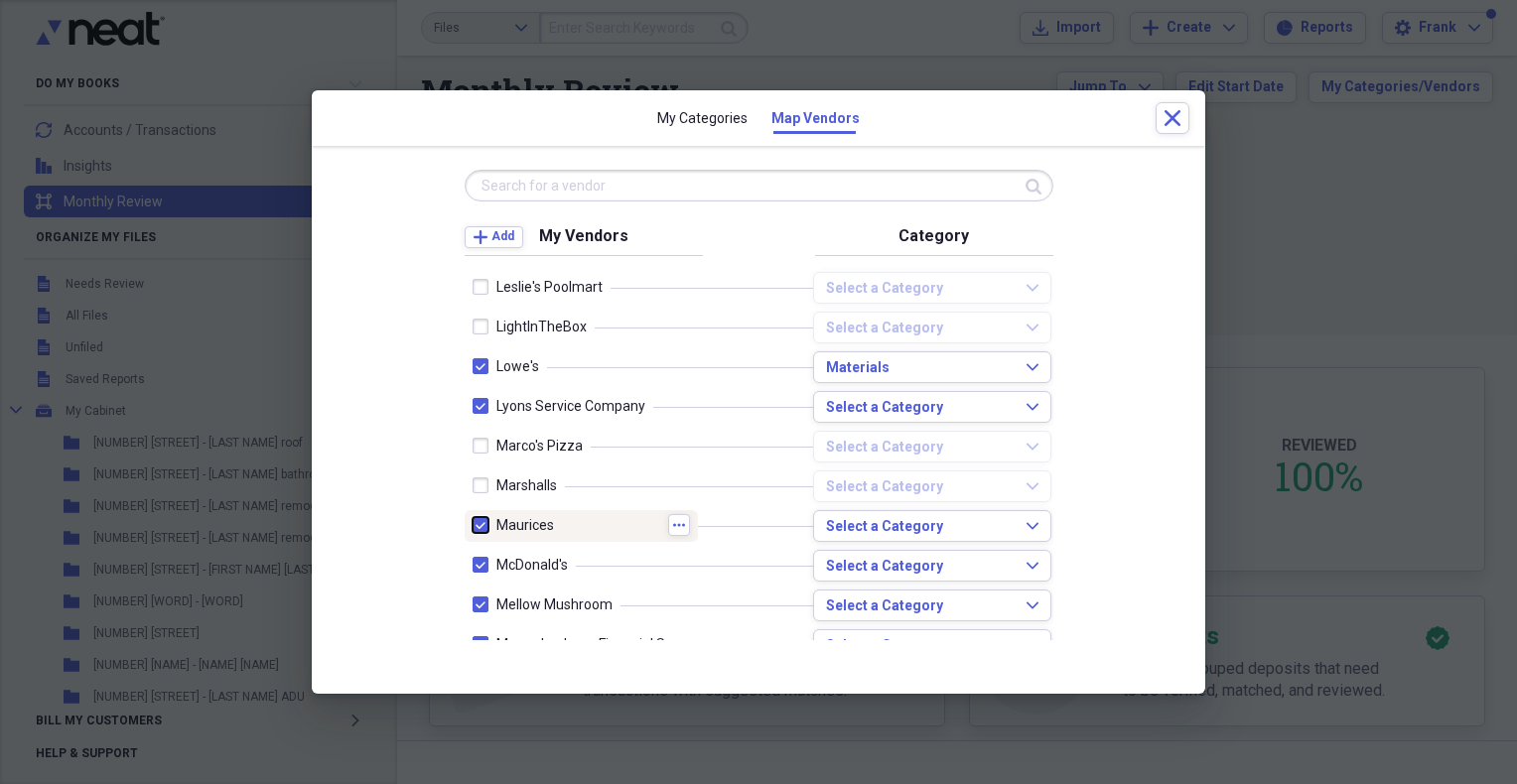 click at bounding box center [473, 525] 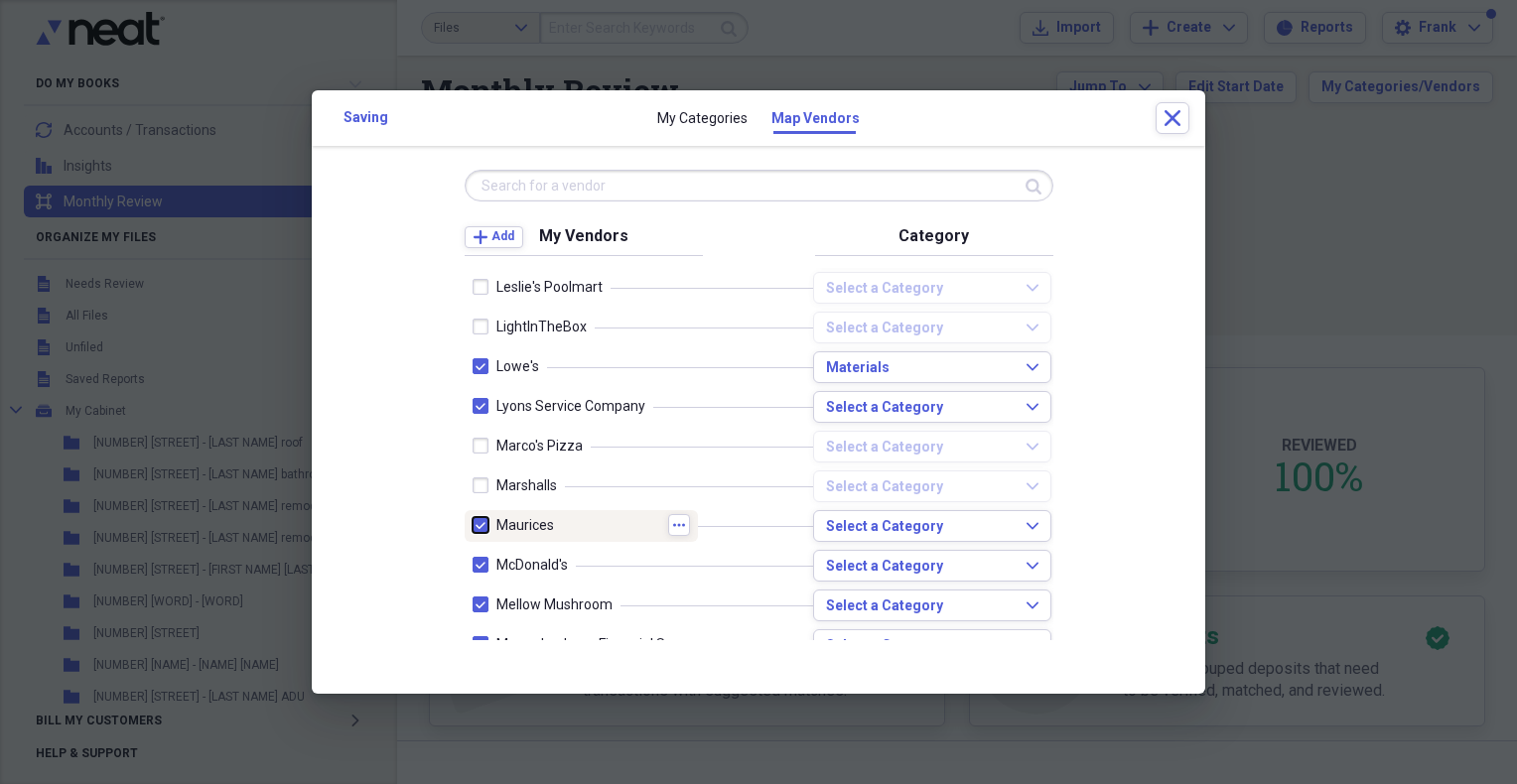 checkbox on "false" 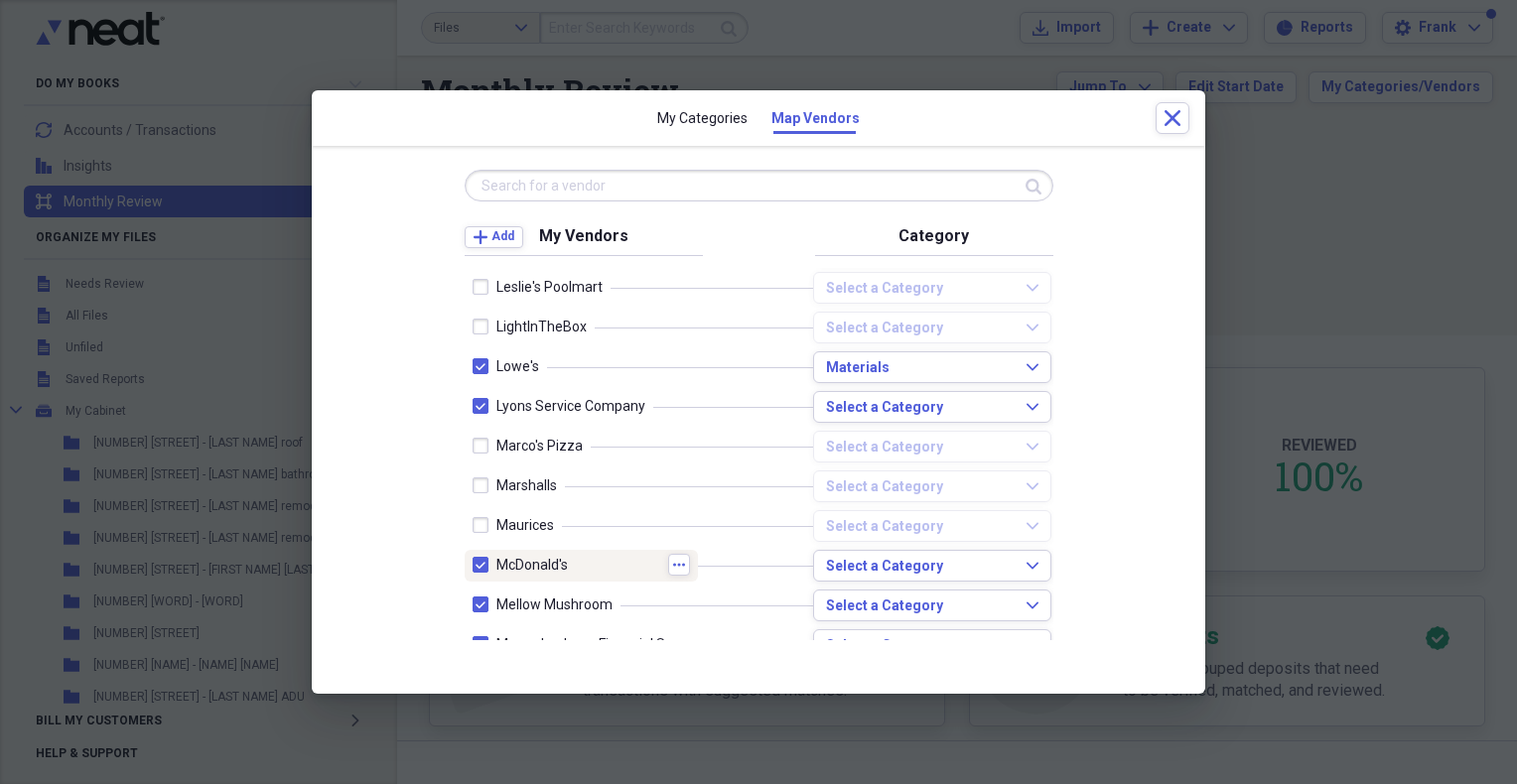 click at bounding box center (484, 565) 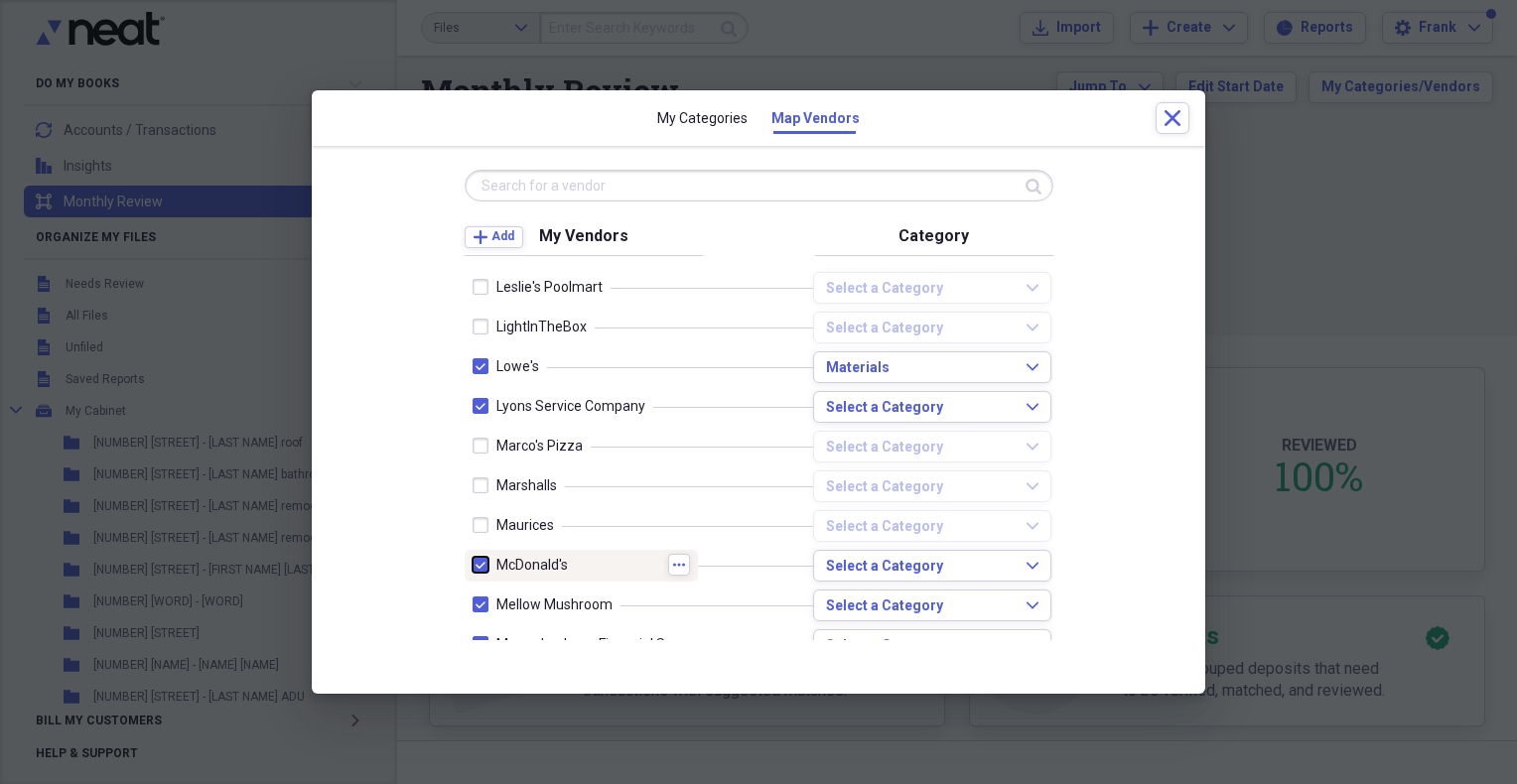 click at bounding box center [473, 565] 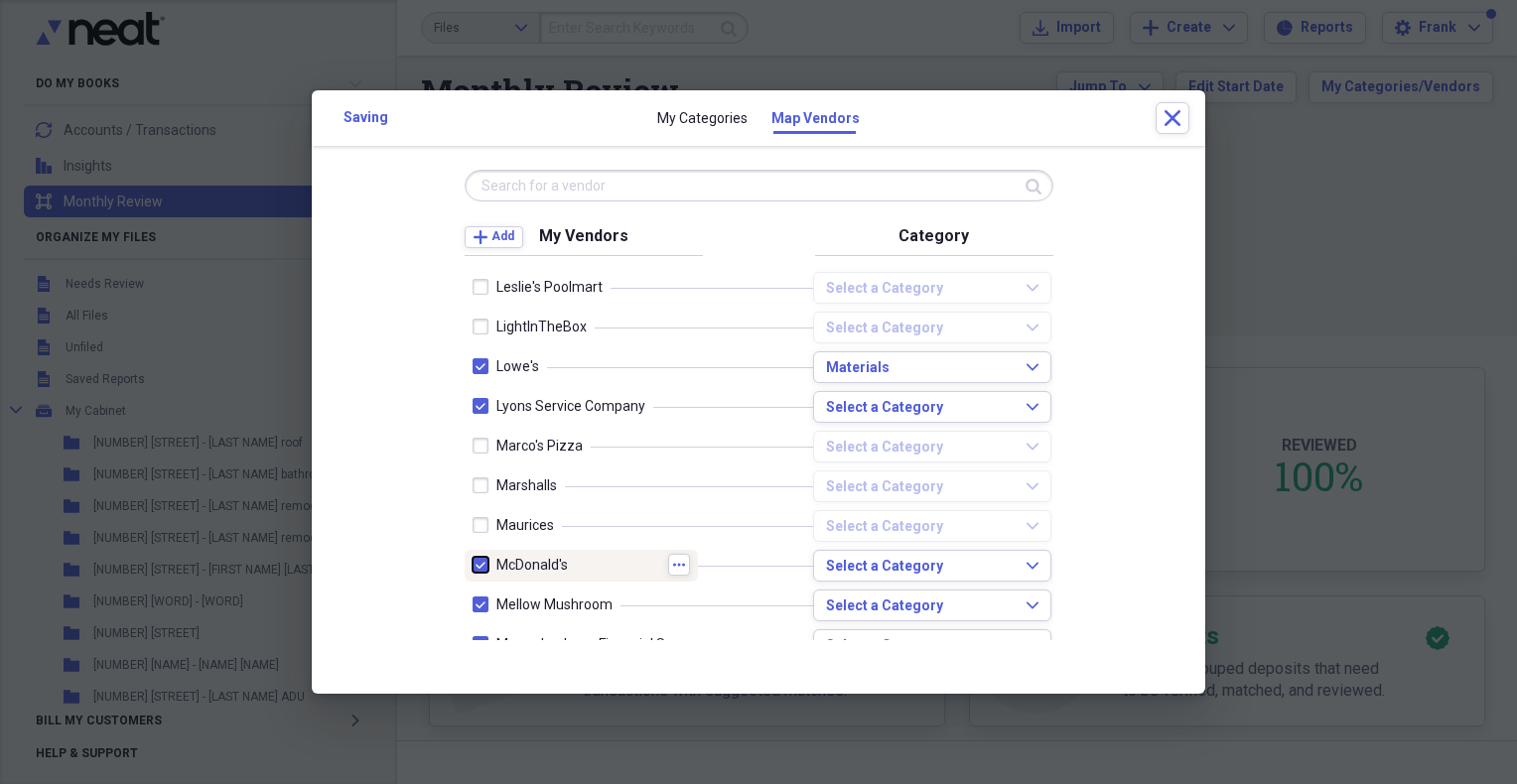 checkbox on "false" 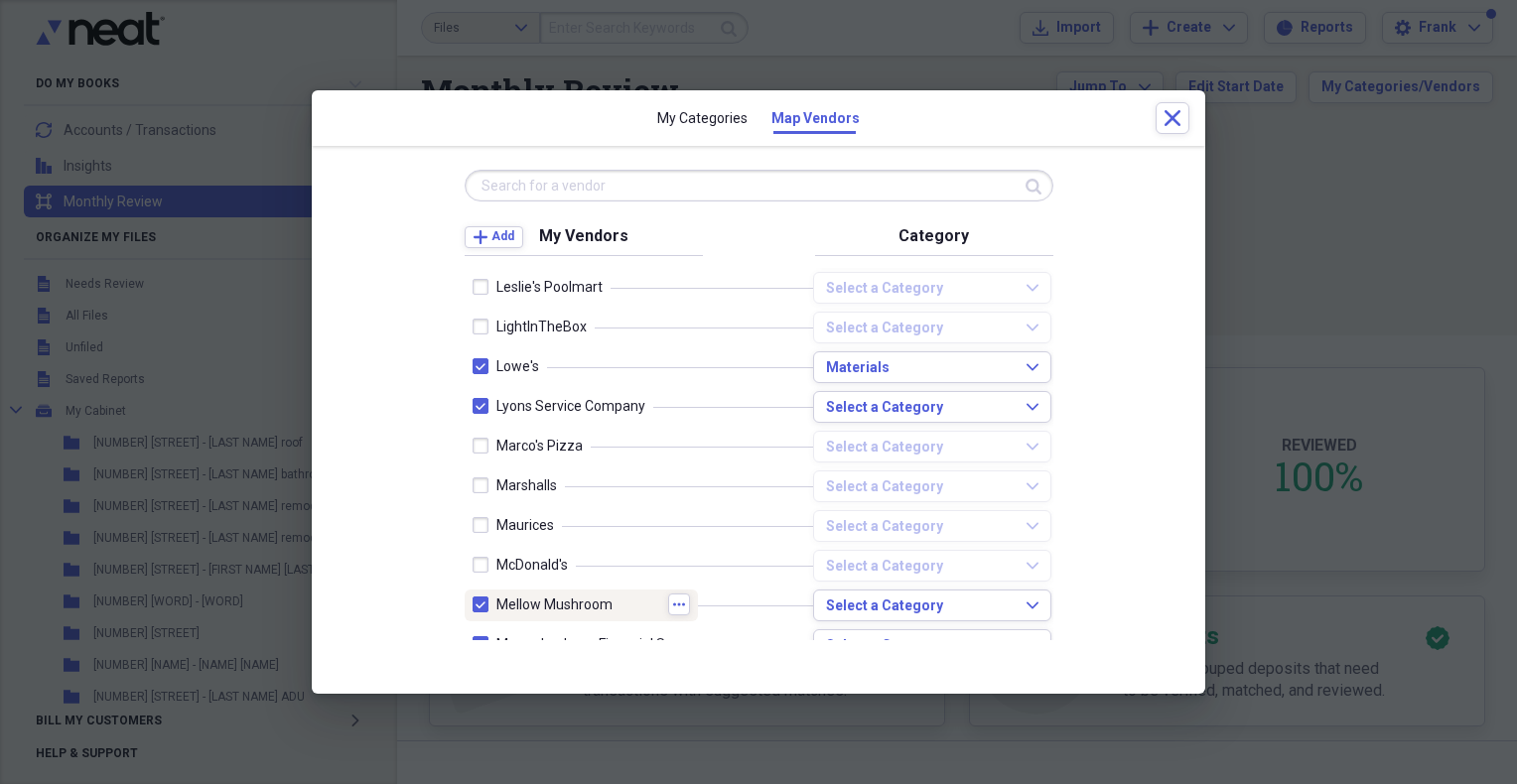 click at bounding box center (484, 604) 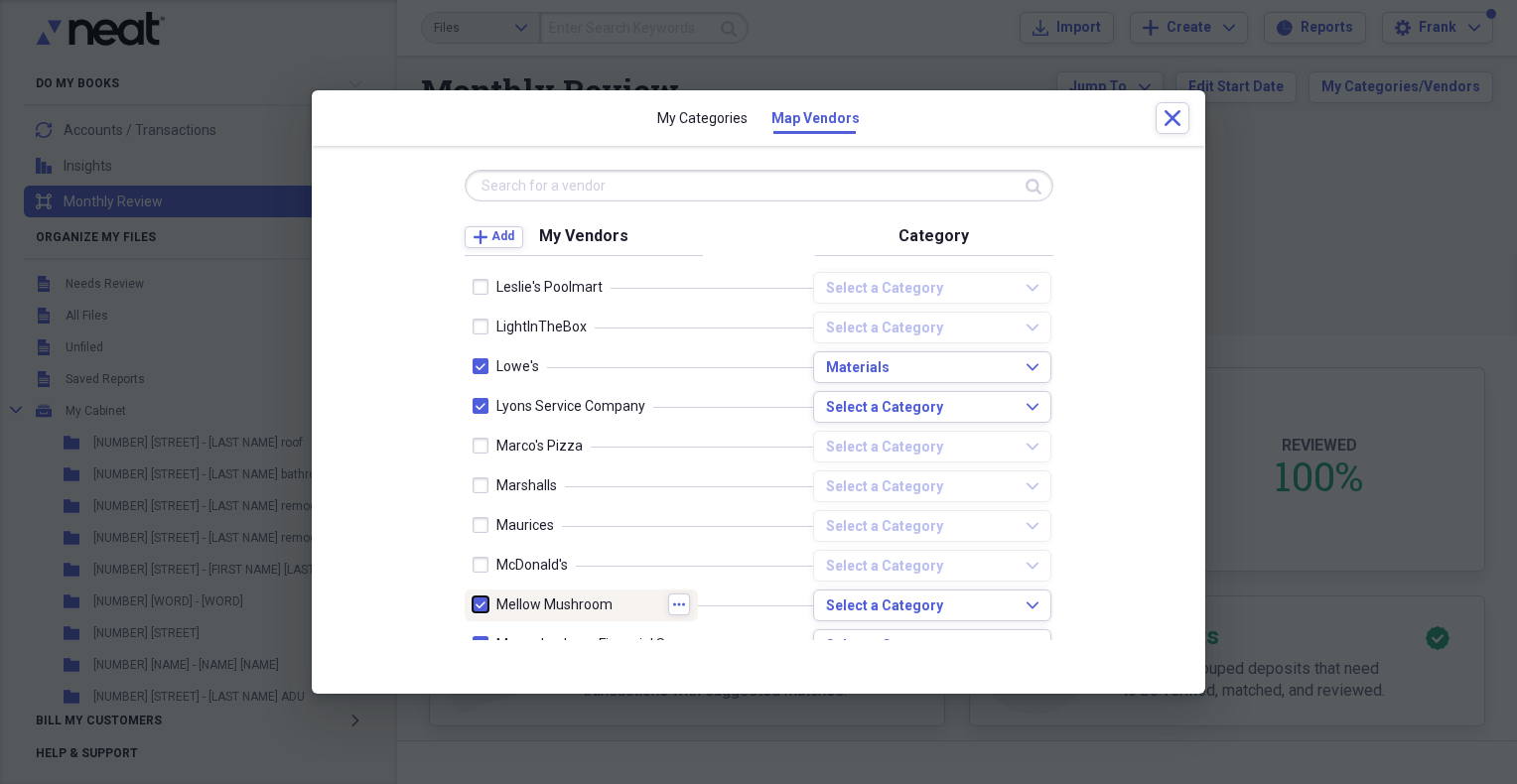 click at bounding box center [473, 604] 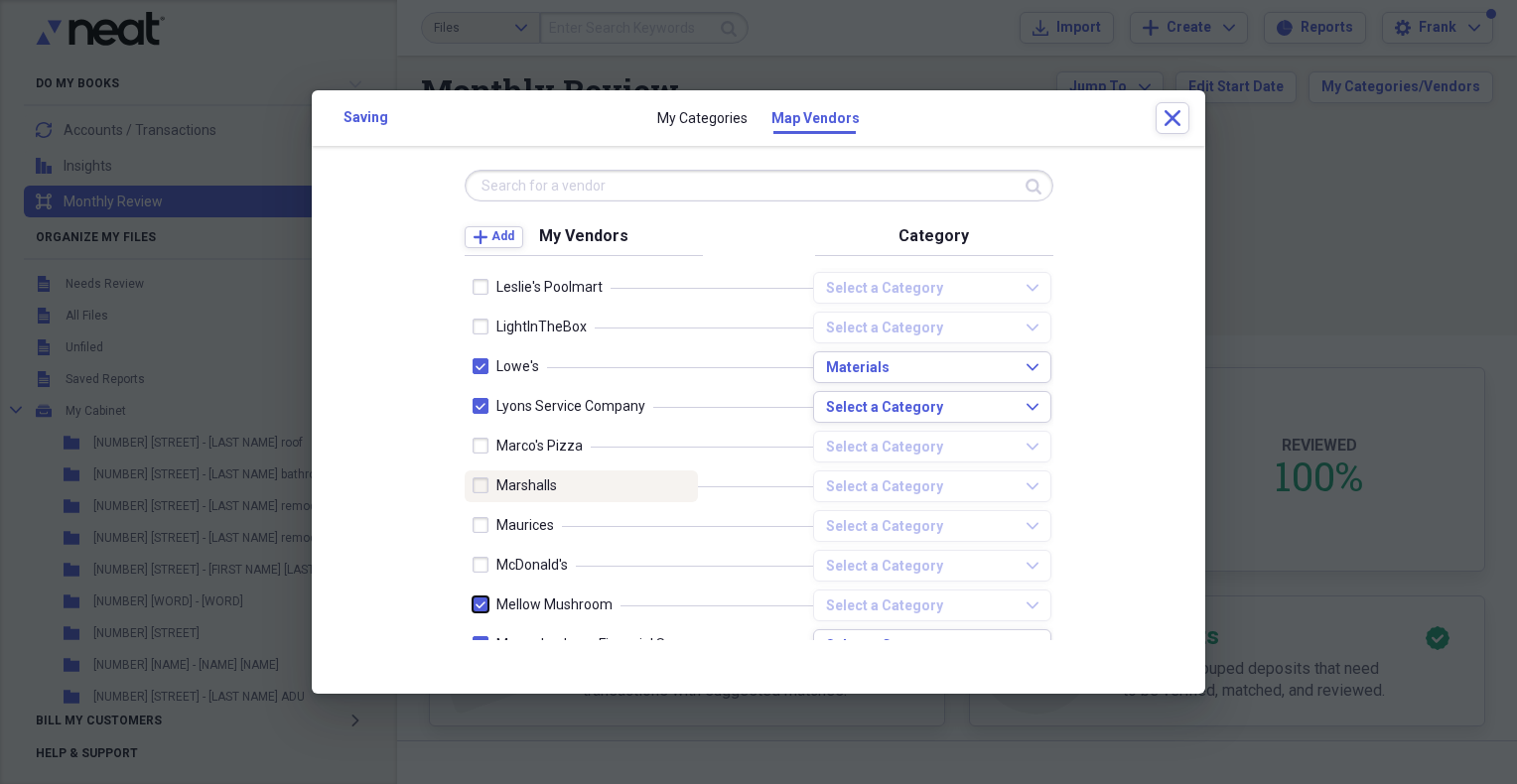 checkbox on "false" 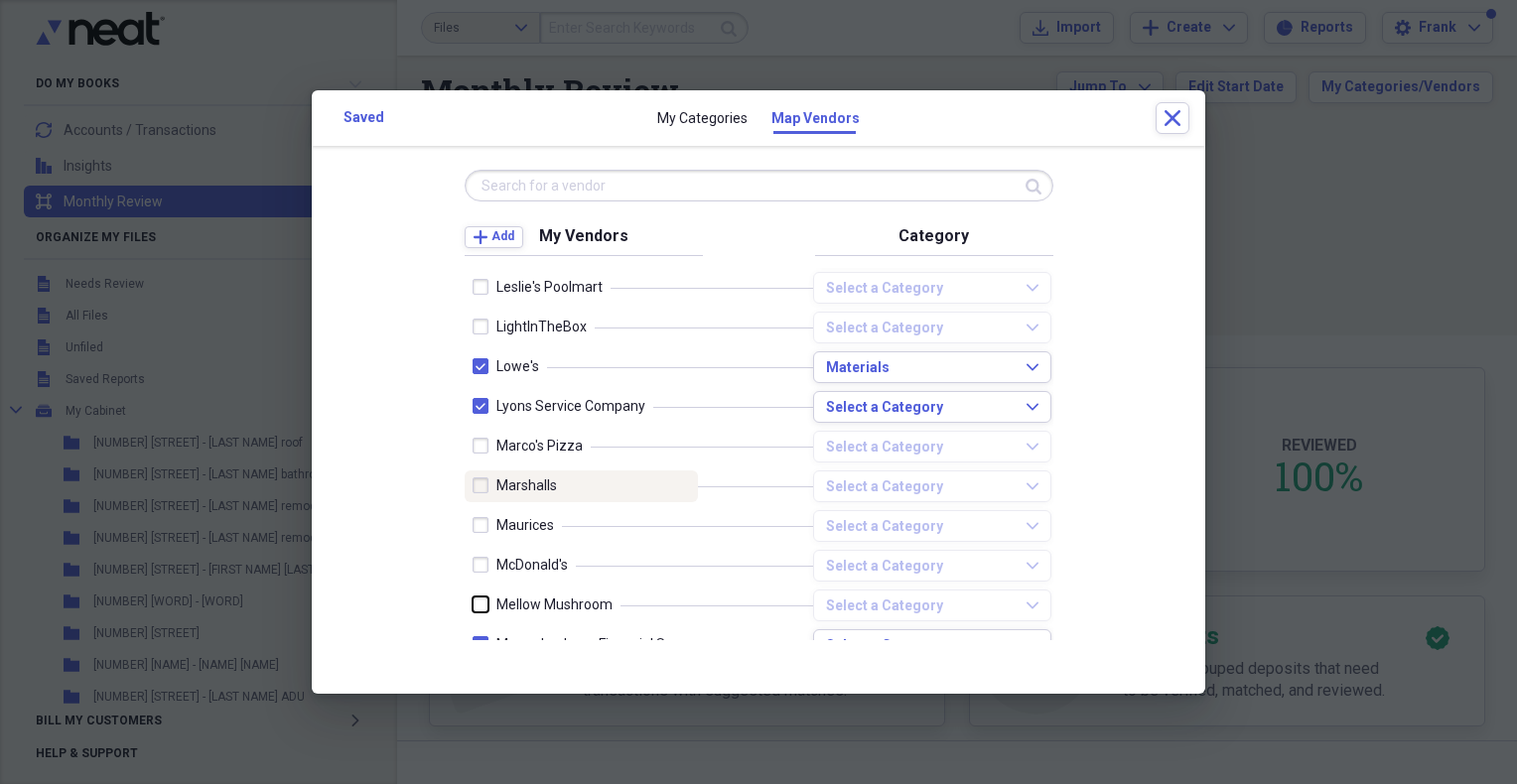 scroll, scrollTop: 3142, scrollLeft: 0, axis: vertical 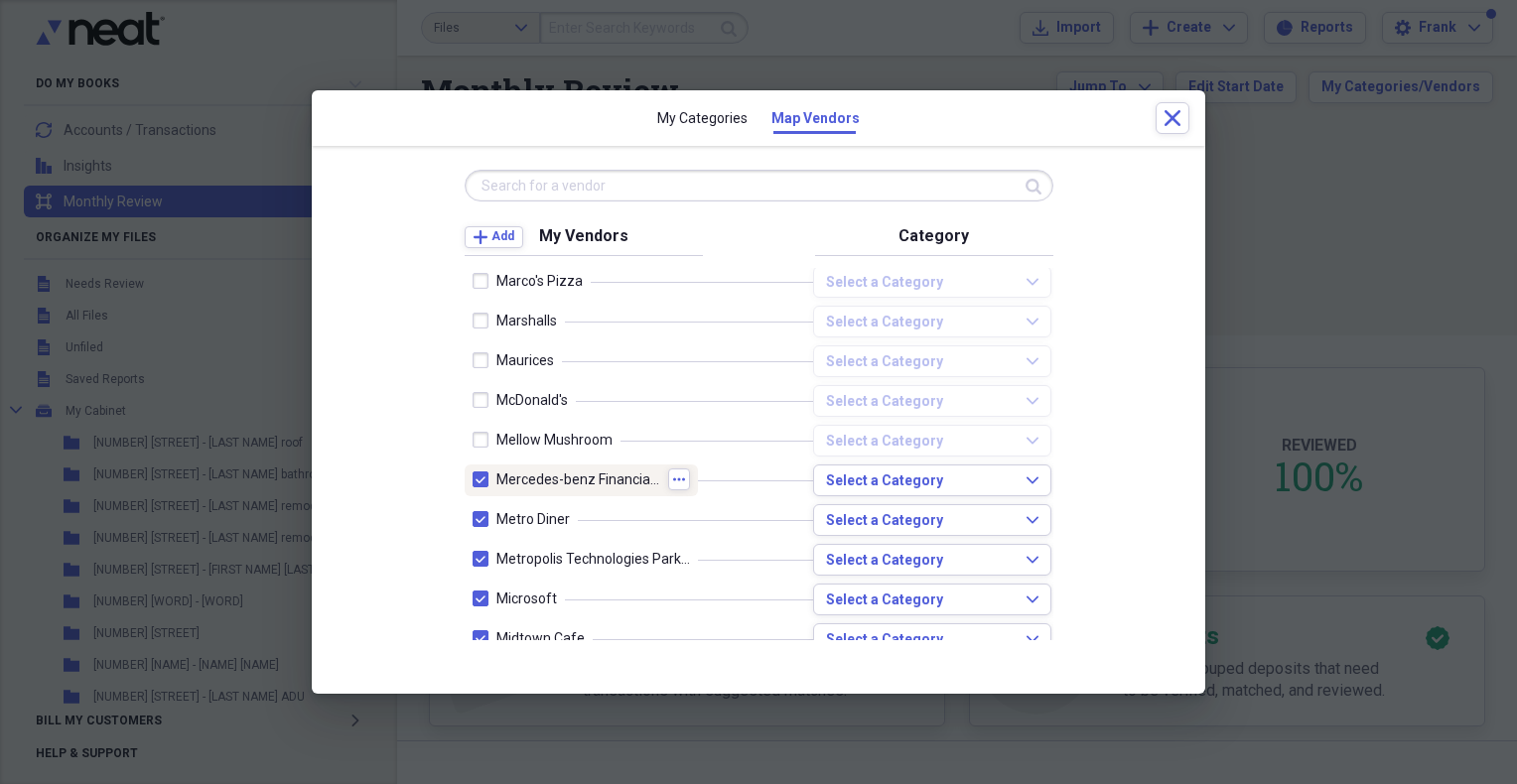 click at bounding box center (484, 479) 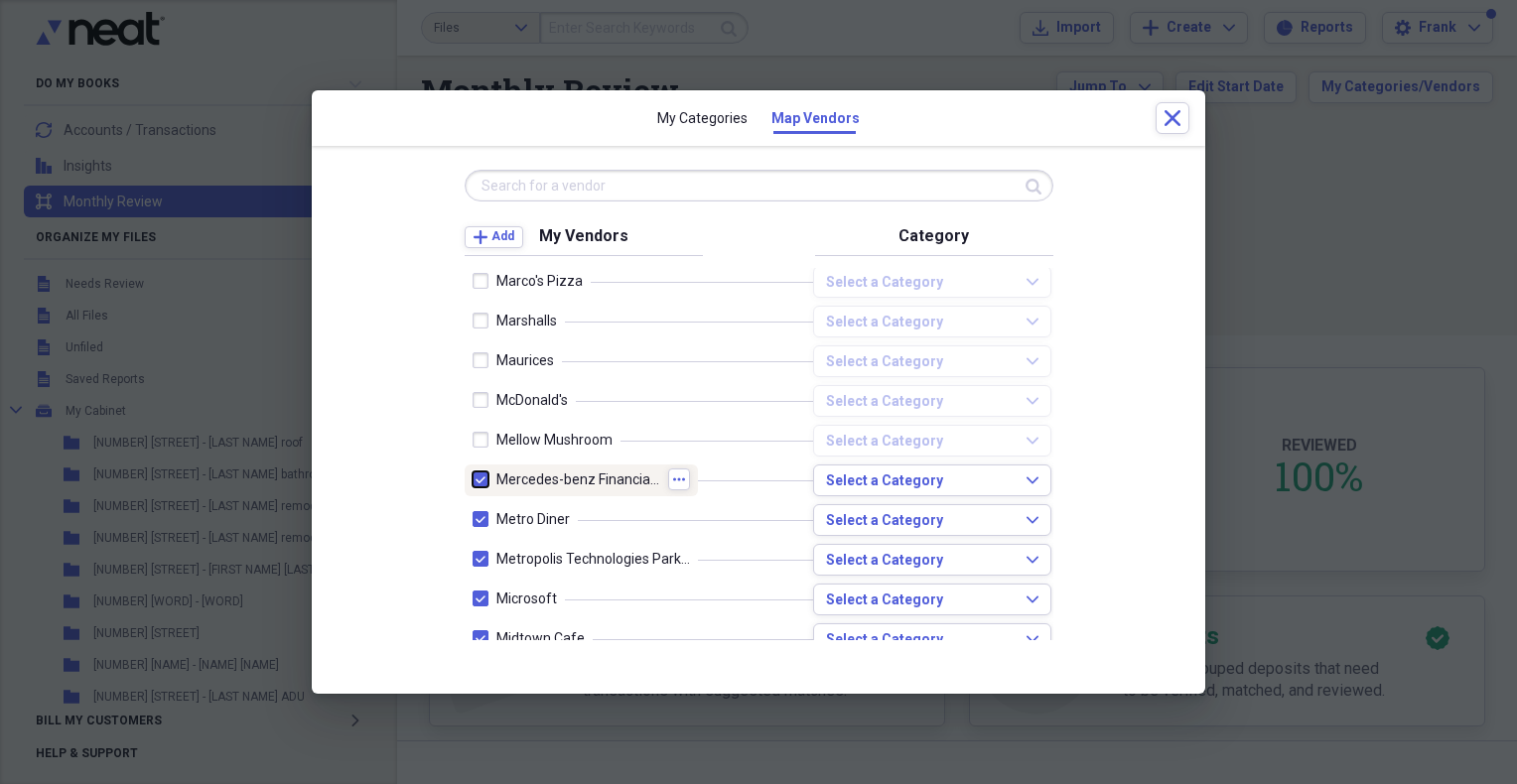 click at bounding box center (473, 479) 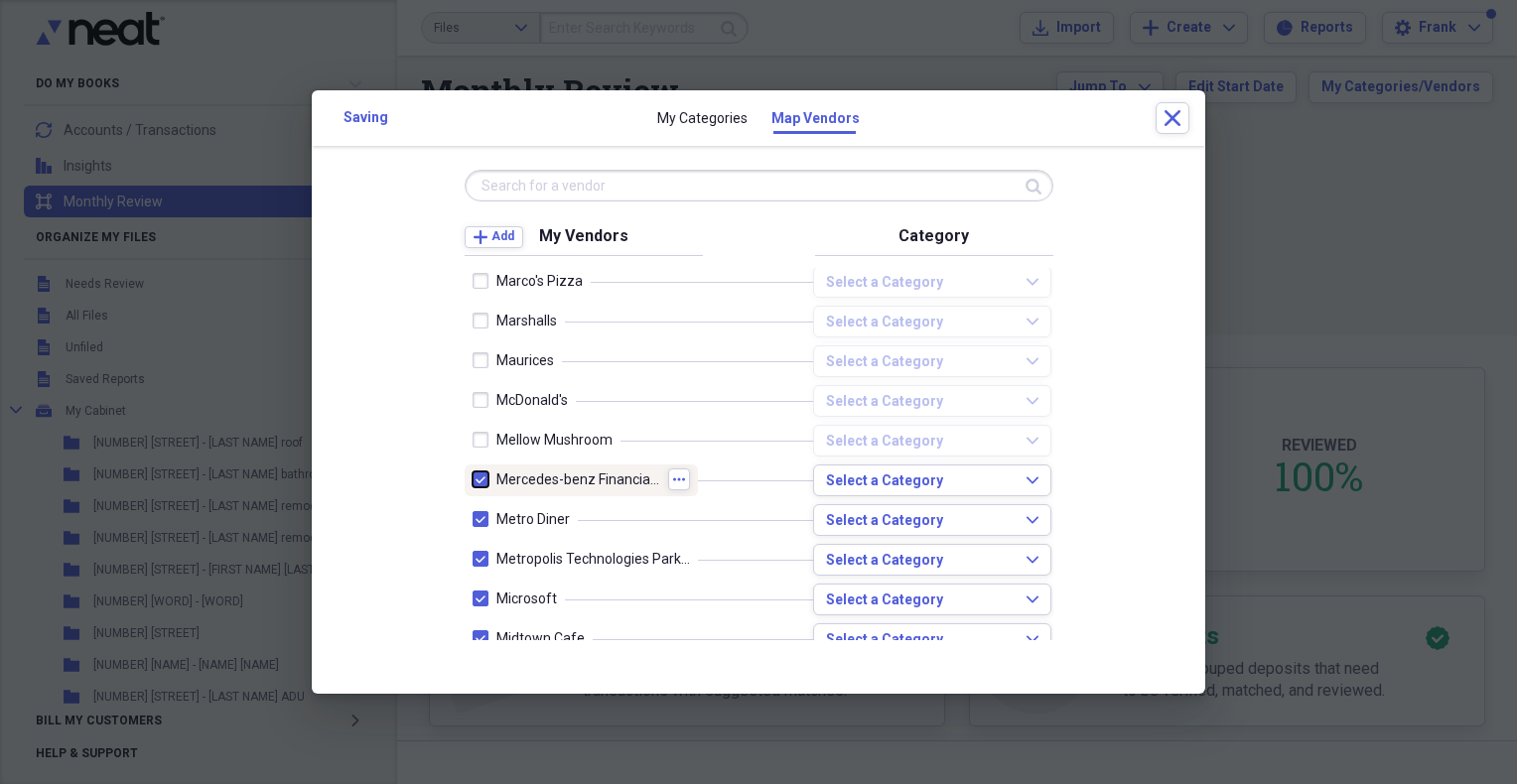 checkbox on "false" 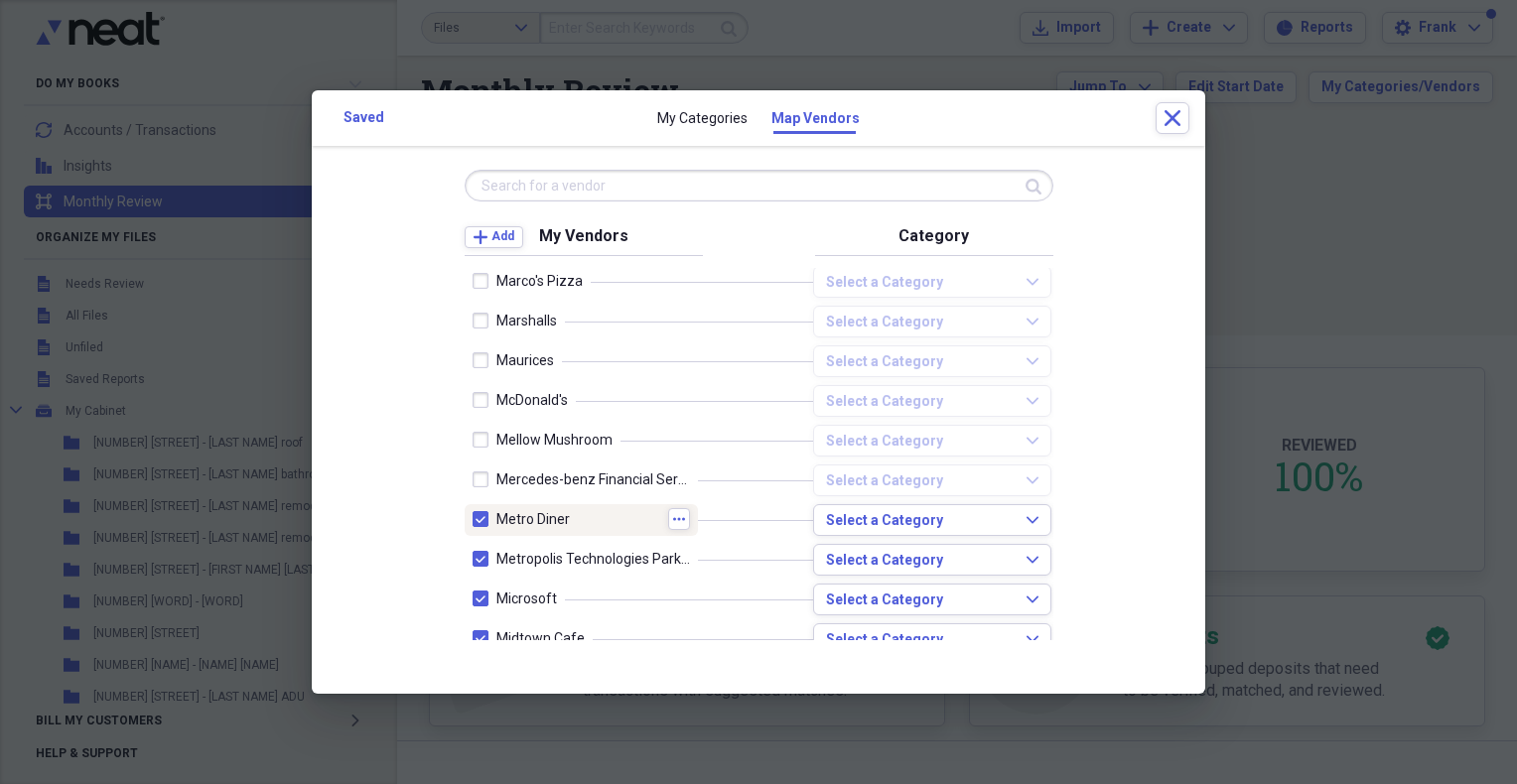 click at bounding box center (484, 519) 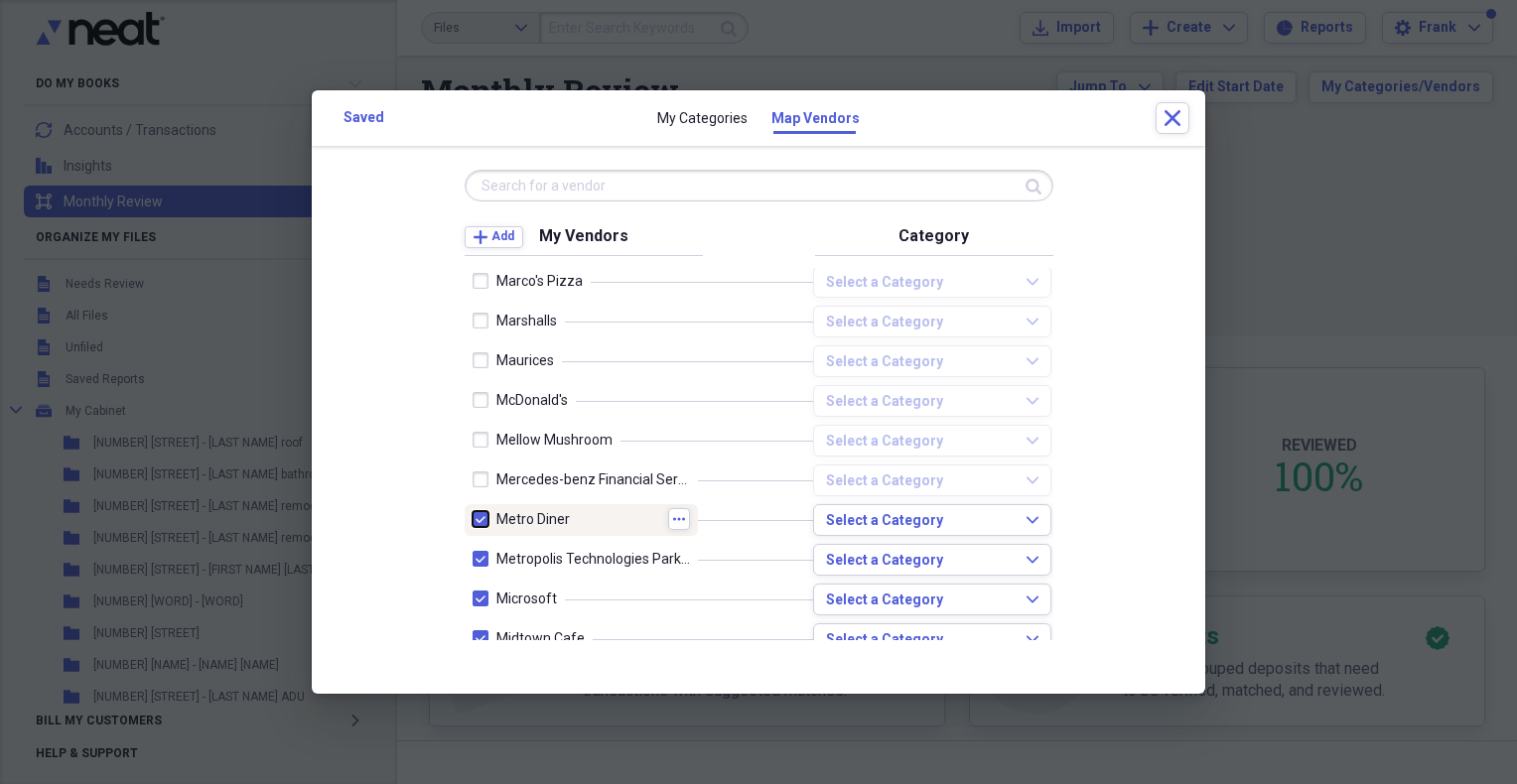 click at bounding box center [473, 519] 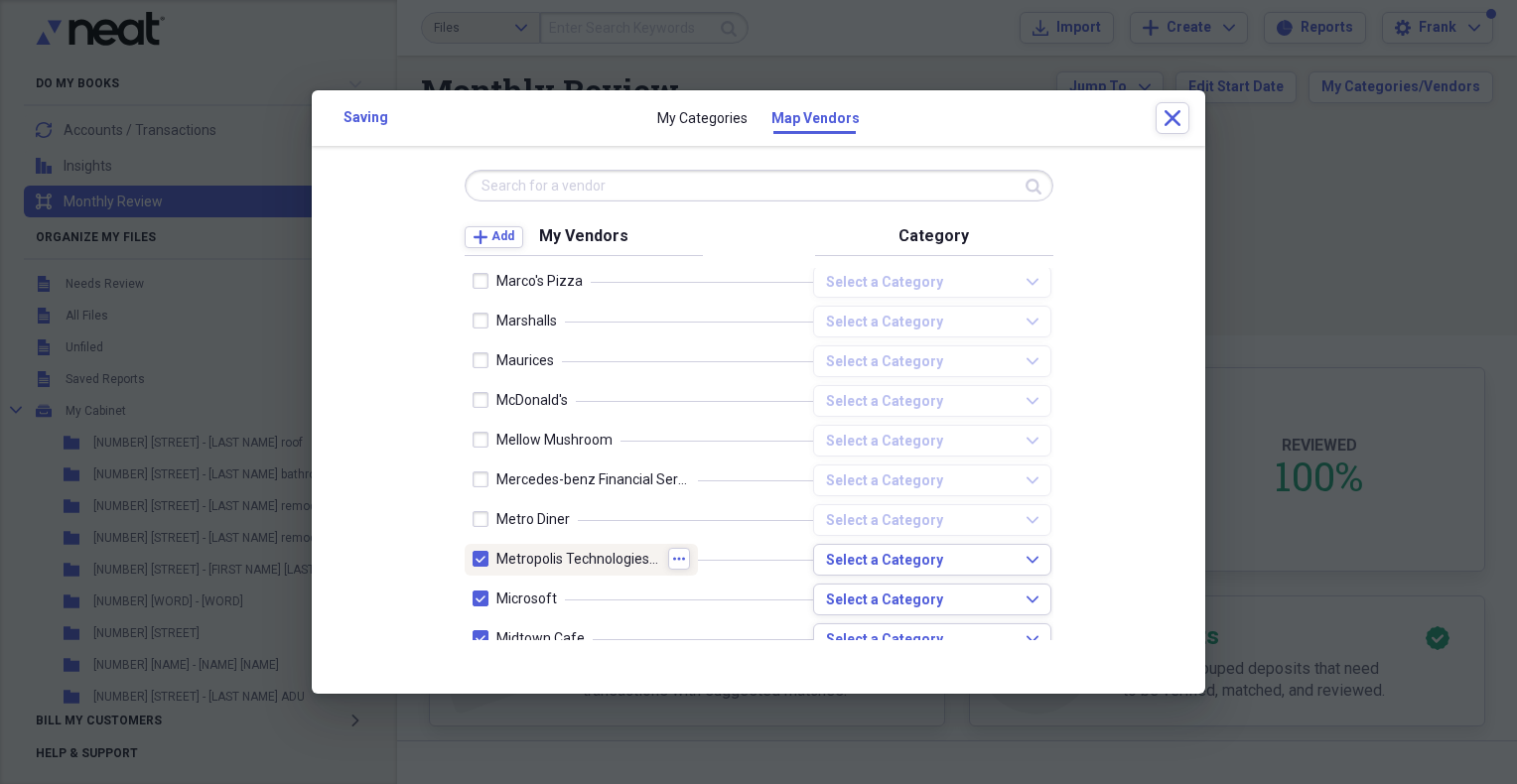 click at bounding box center (484, 559) 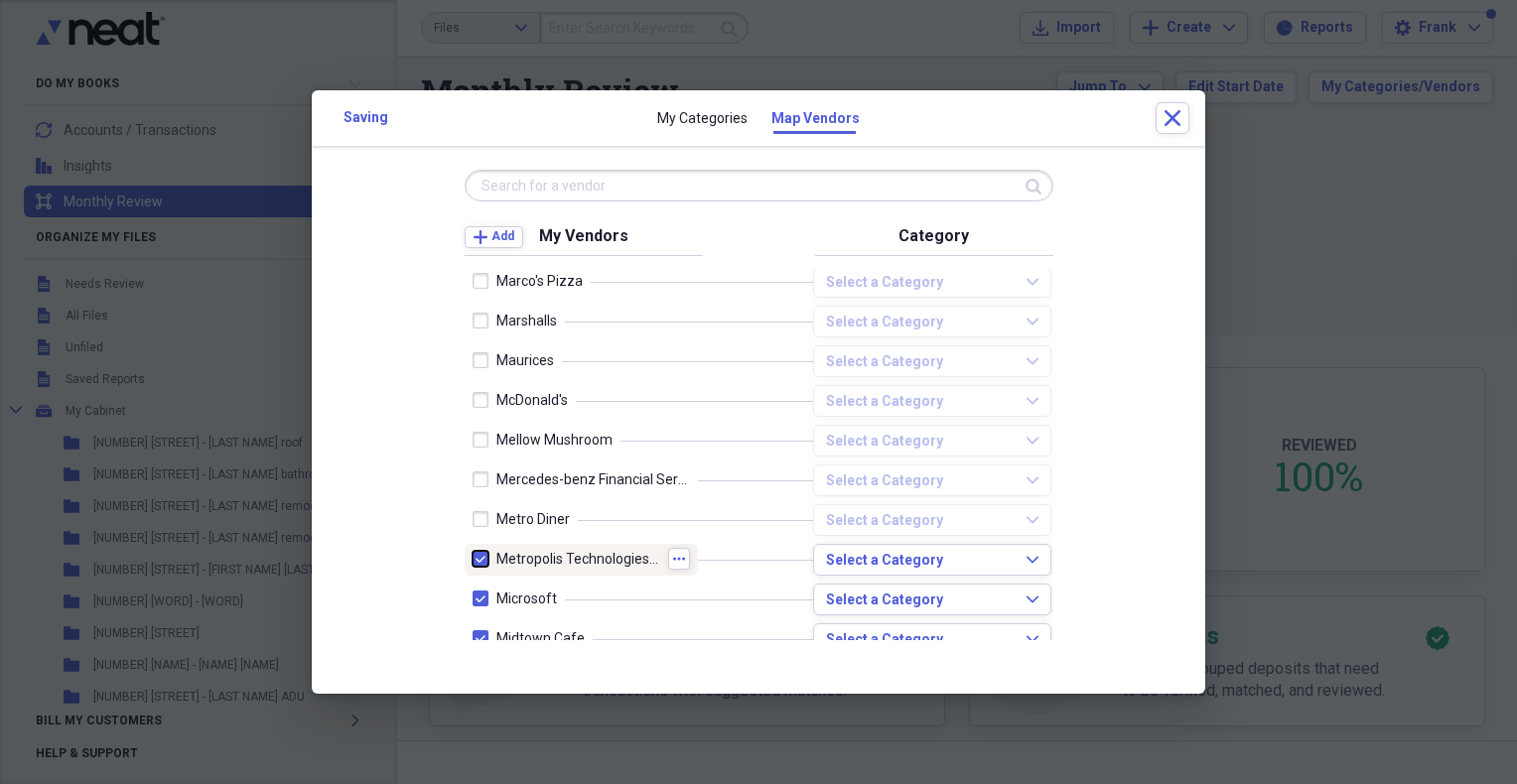 click at bounding box center [473, 559] 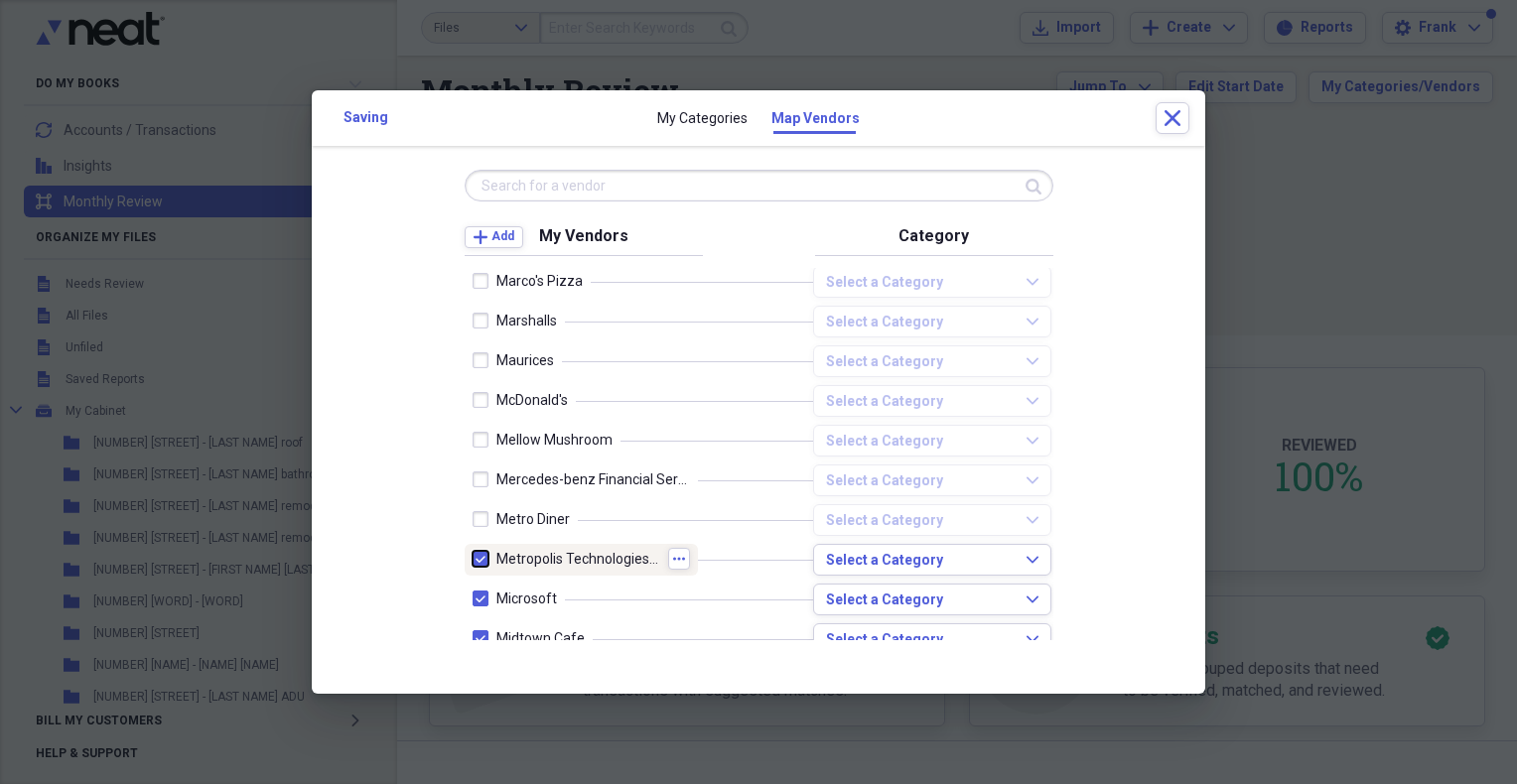 checkbox on "false" 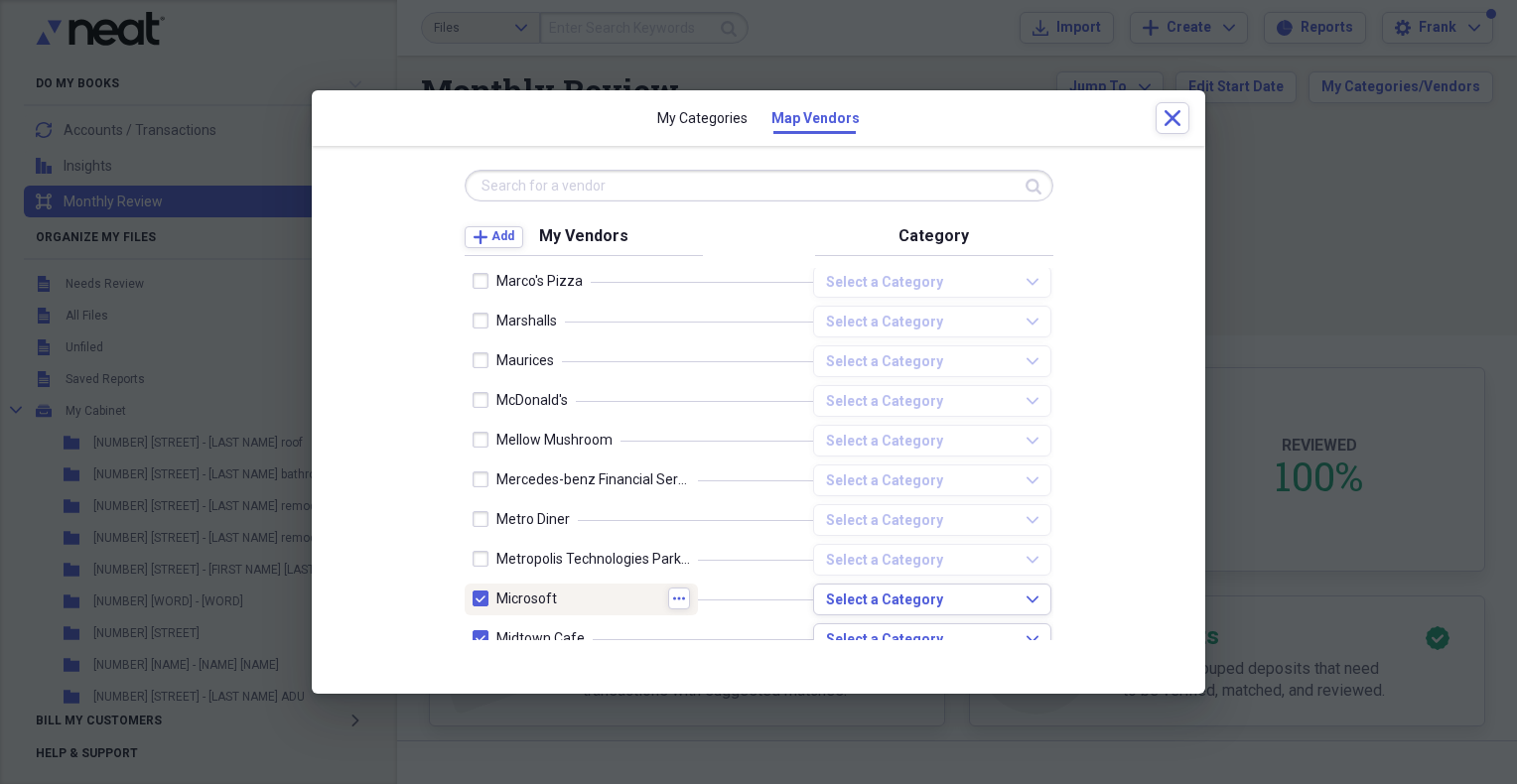 drag, startPoint x: 481, startPoint y: 595, endPoint x: 504, endPoint y: 564, distance: 39 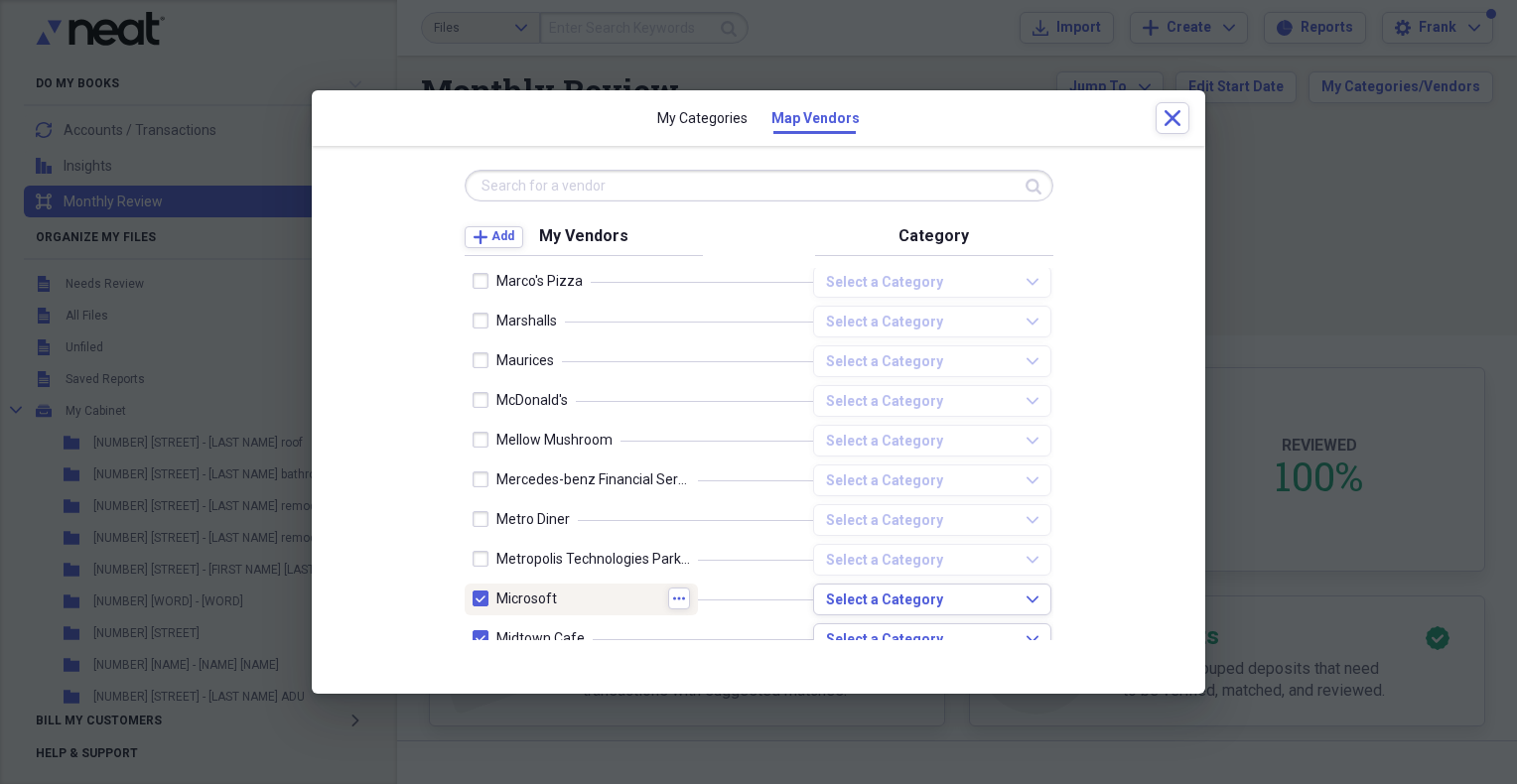click at bounding box center (484, 598) 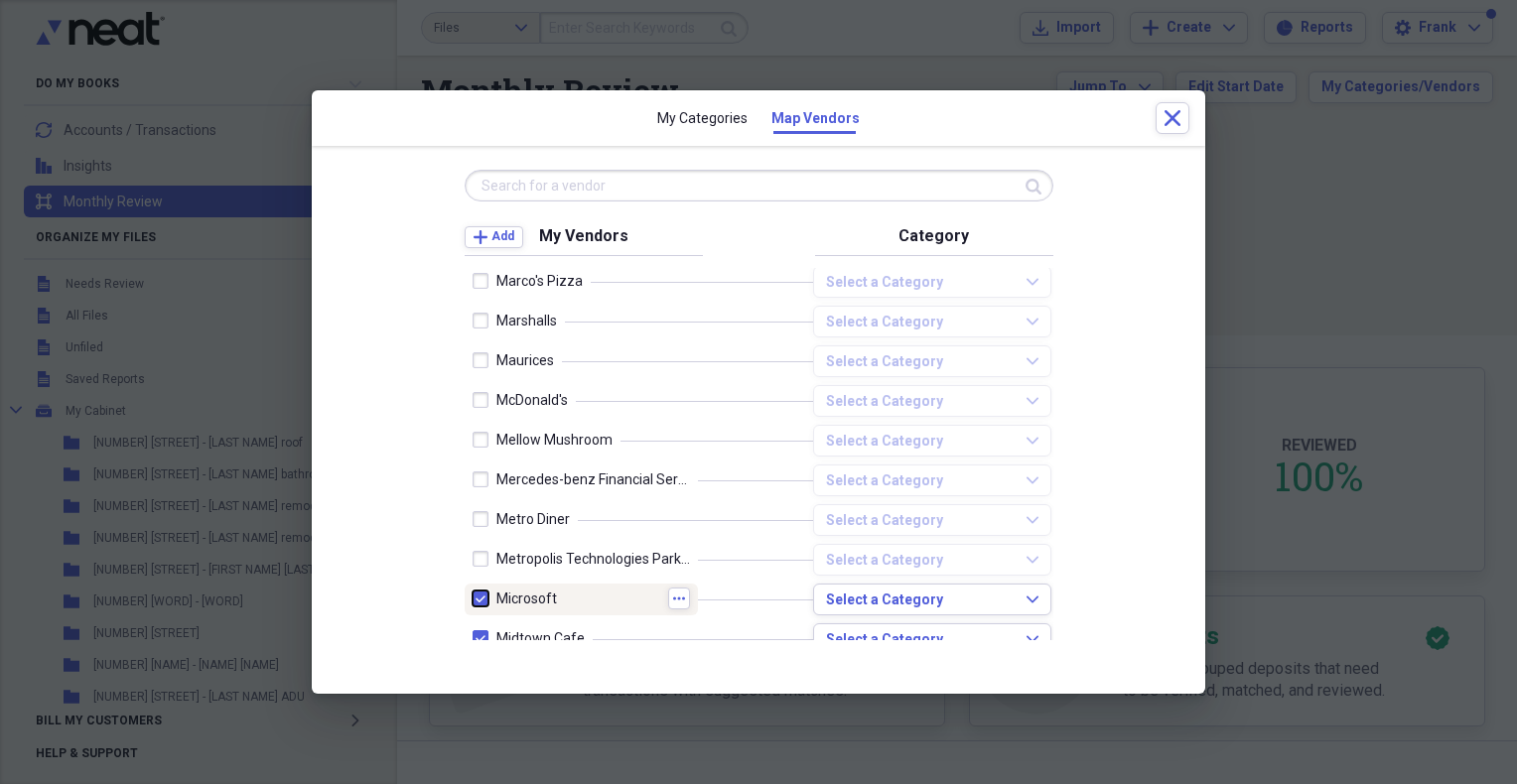 click at bounding box center (473, 598) 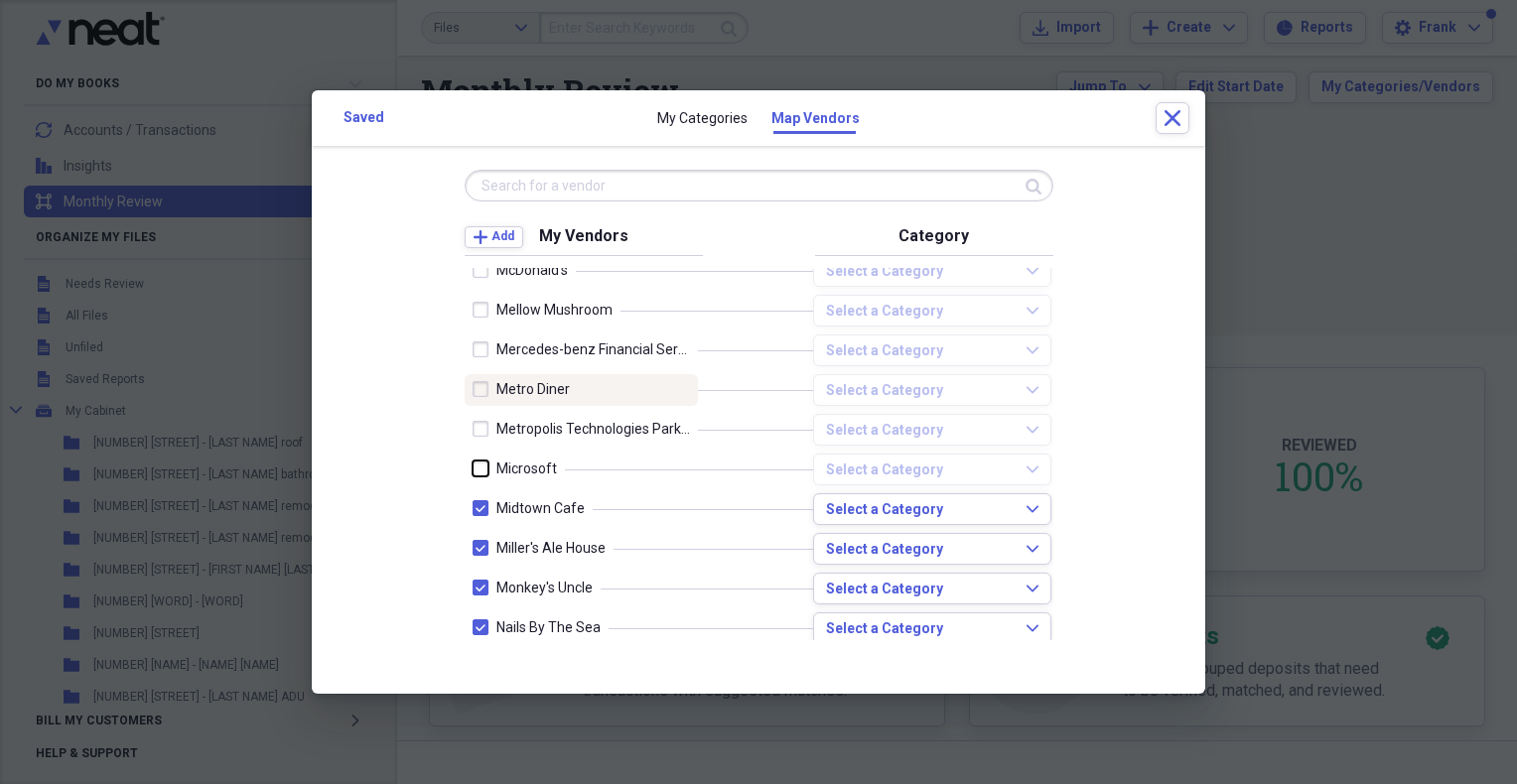 scroll, scrollTop: 3308, scrollLeft: 0, axis: vertical 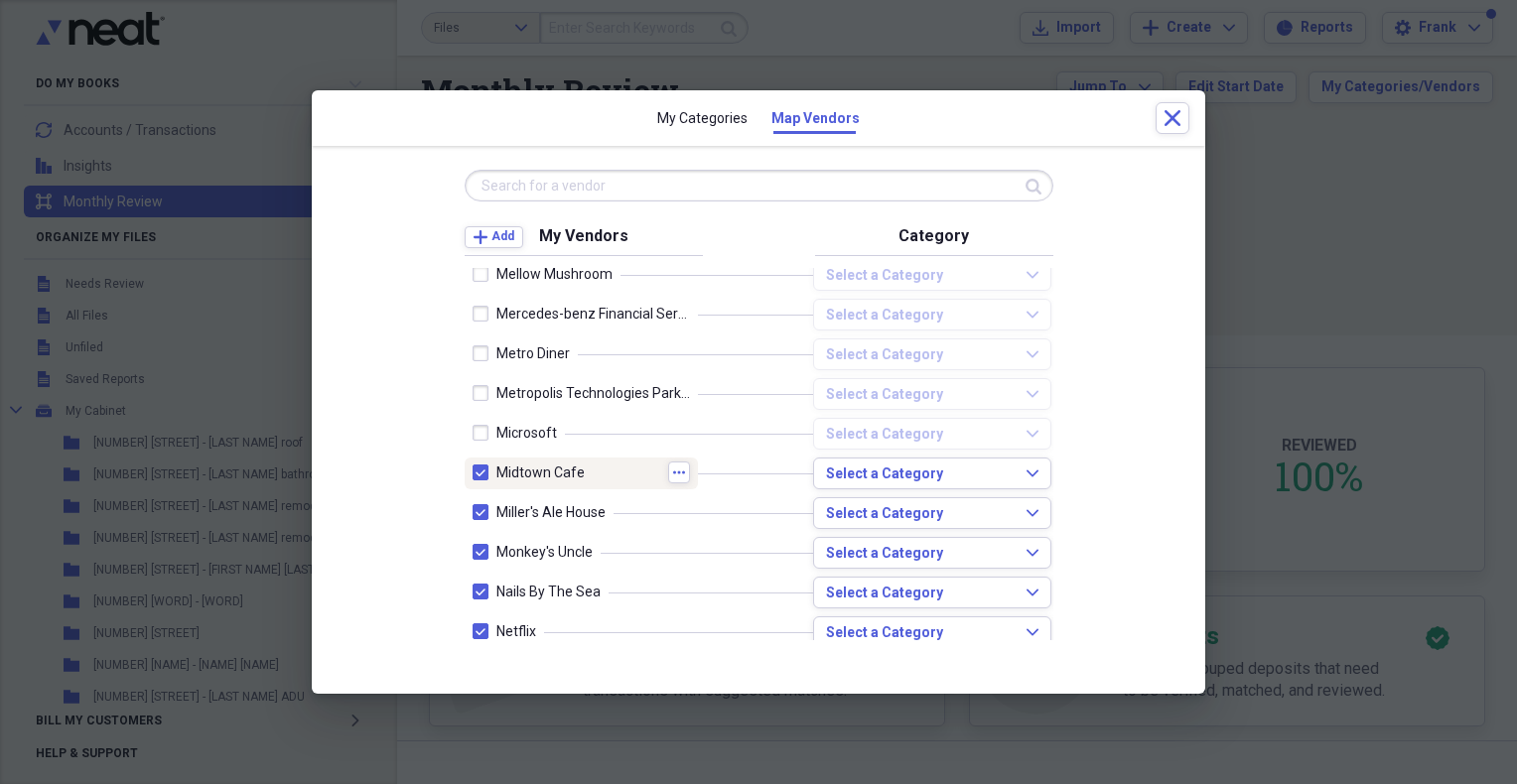 click at bounding box center [484, 472] 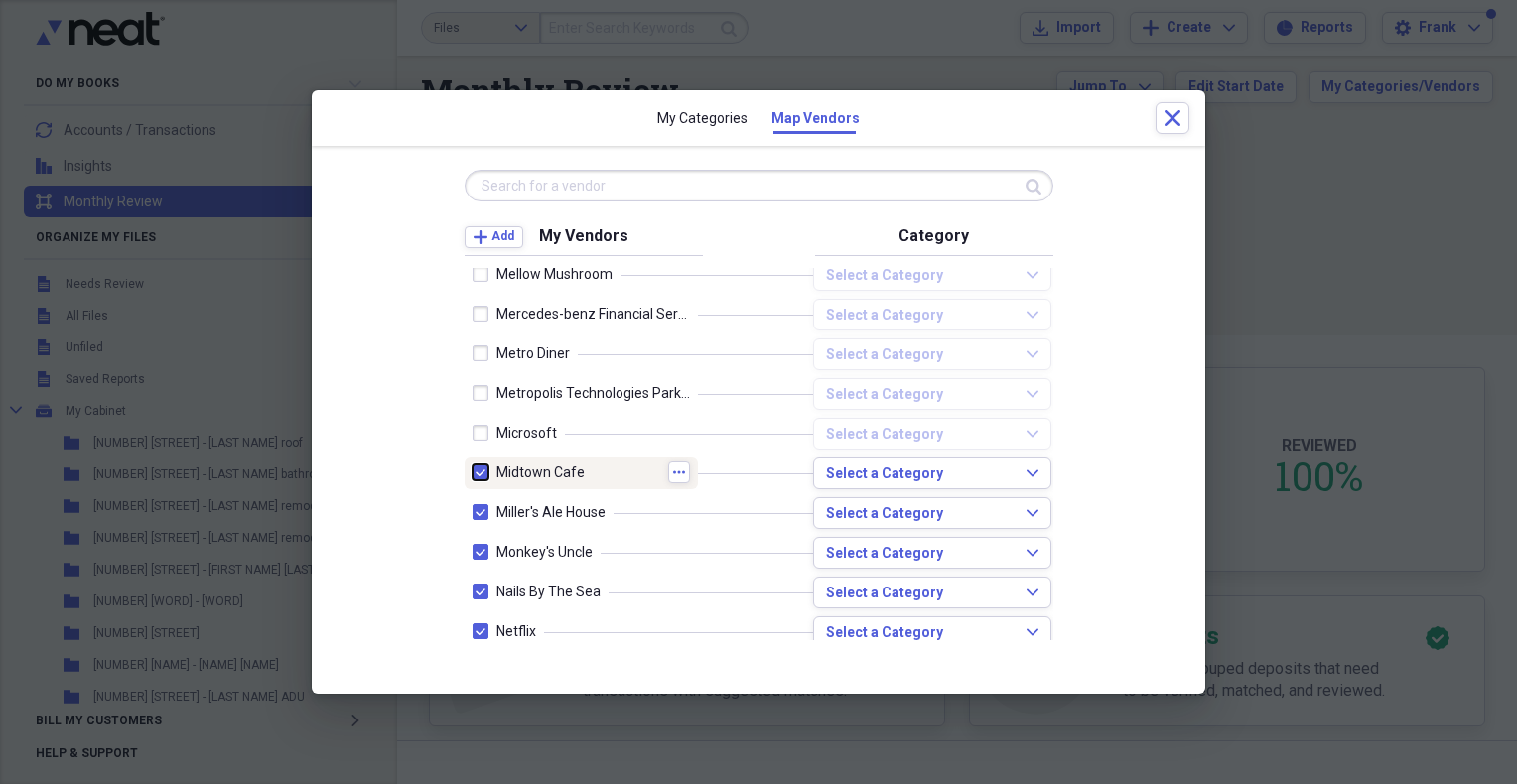 click at bounding box center (473, 472) 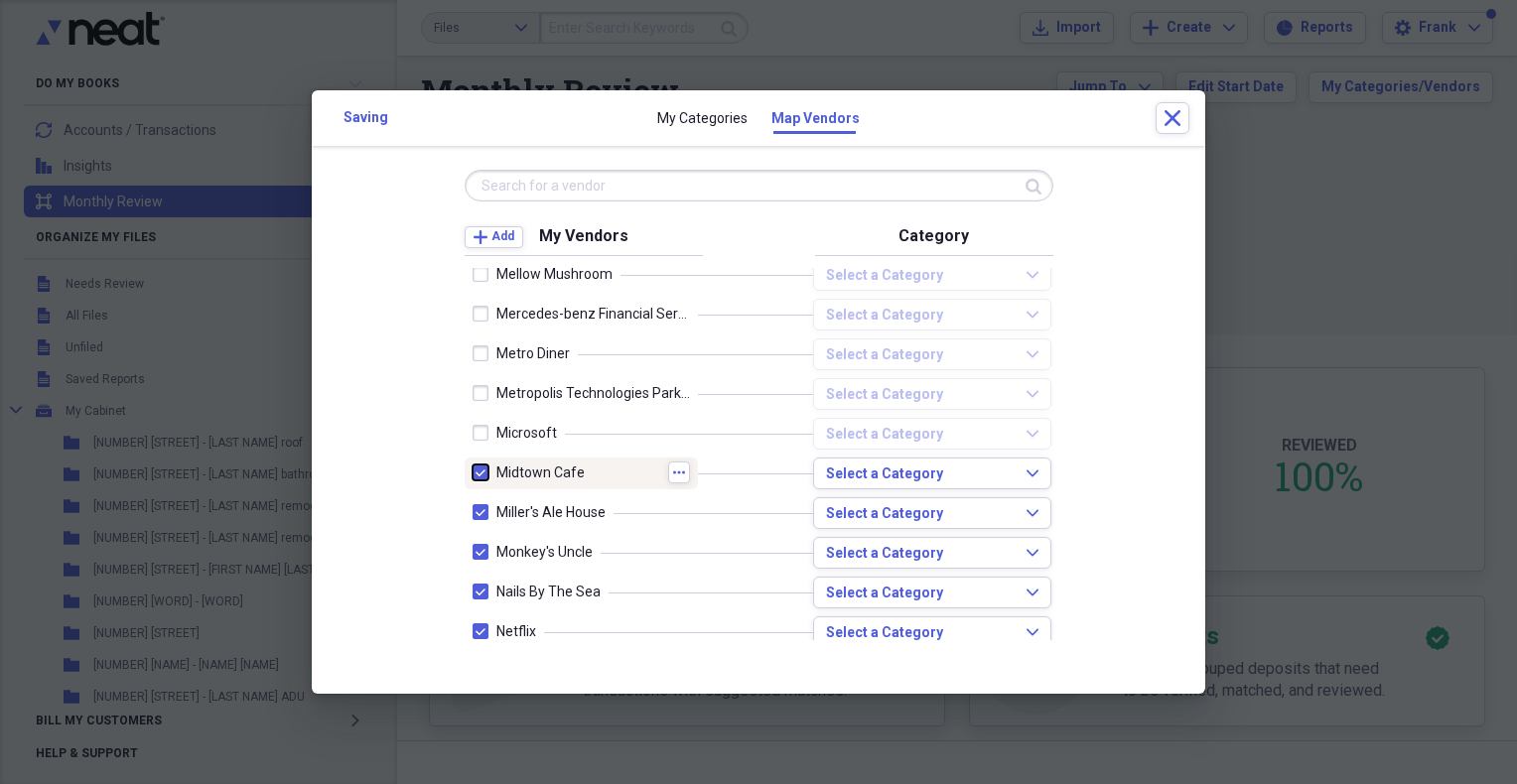 checkbox on "false" 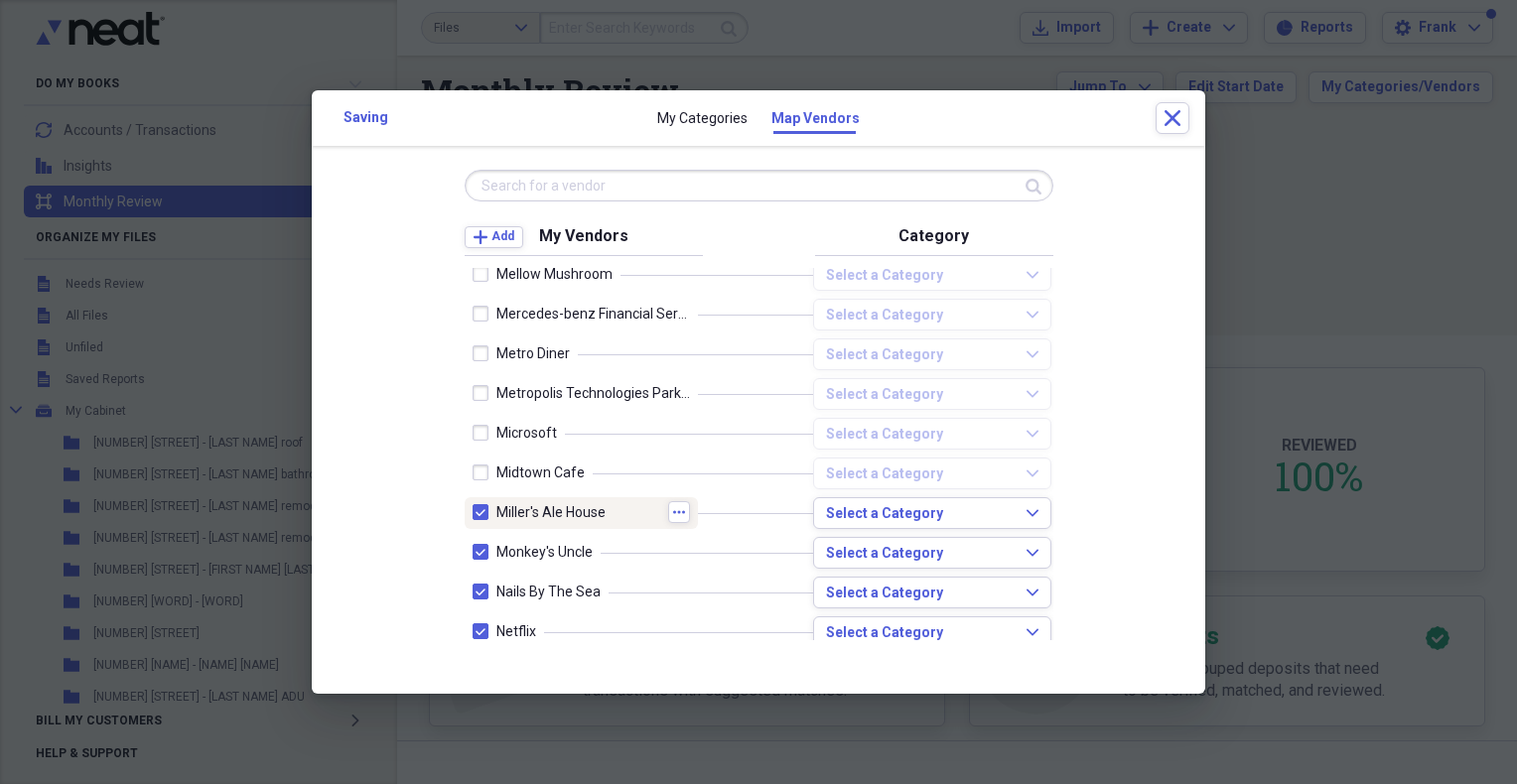 click at bounding box center (484, 512) 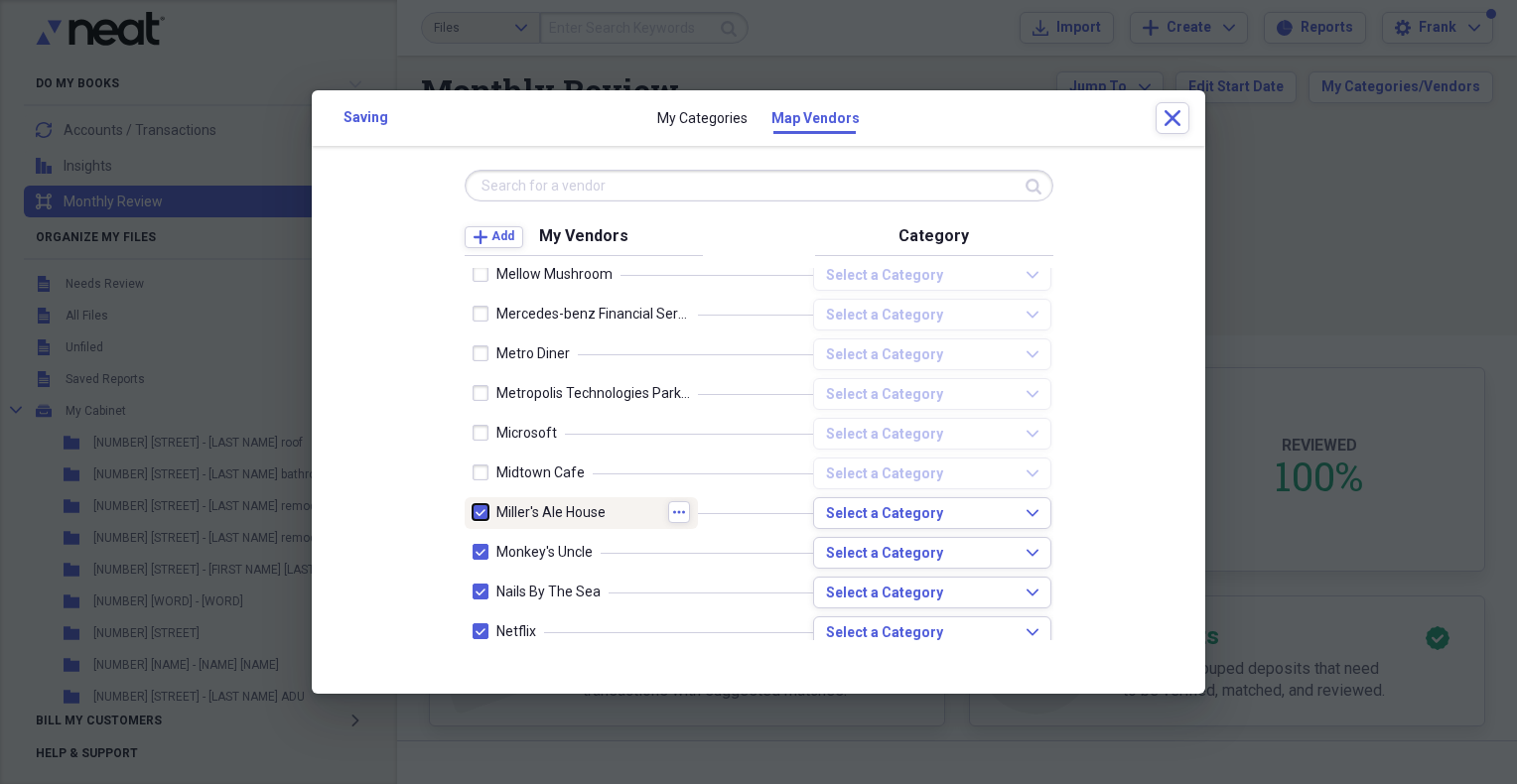 click at bounding box center [473, 512] 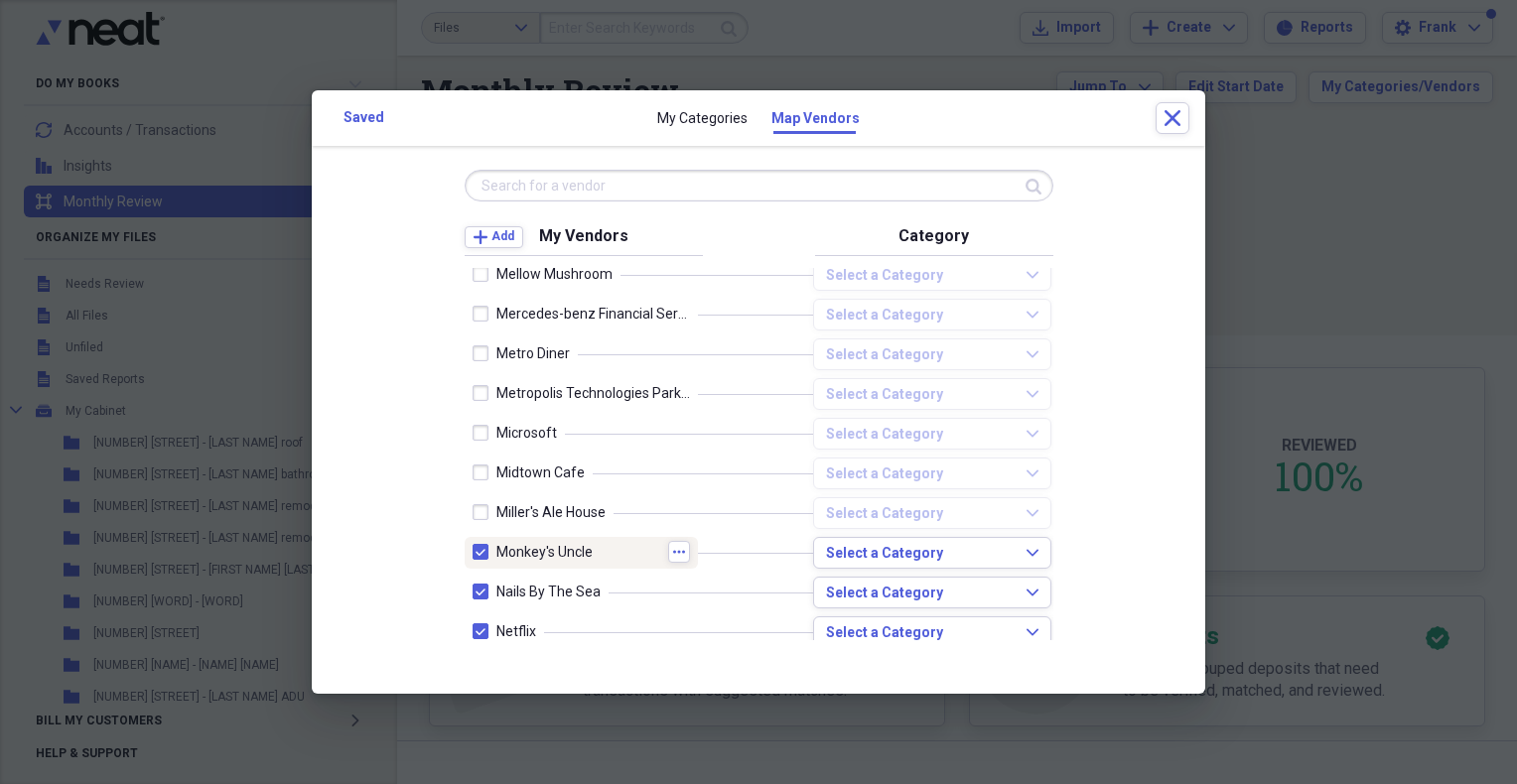 click at bounding box center [484, 552] 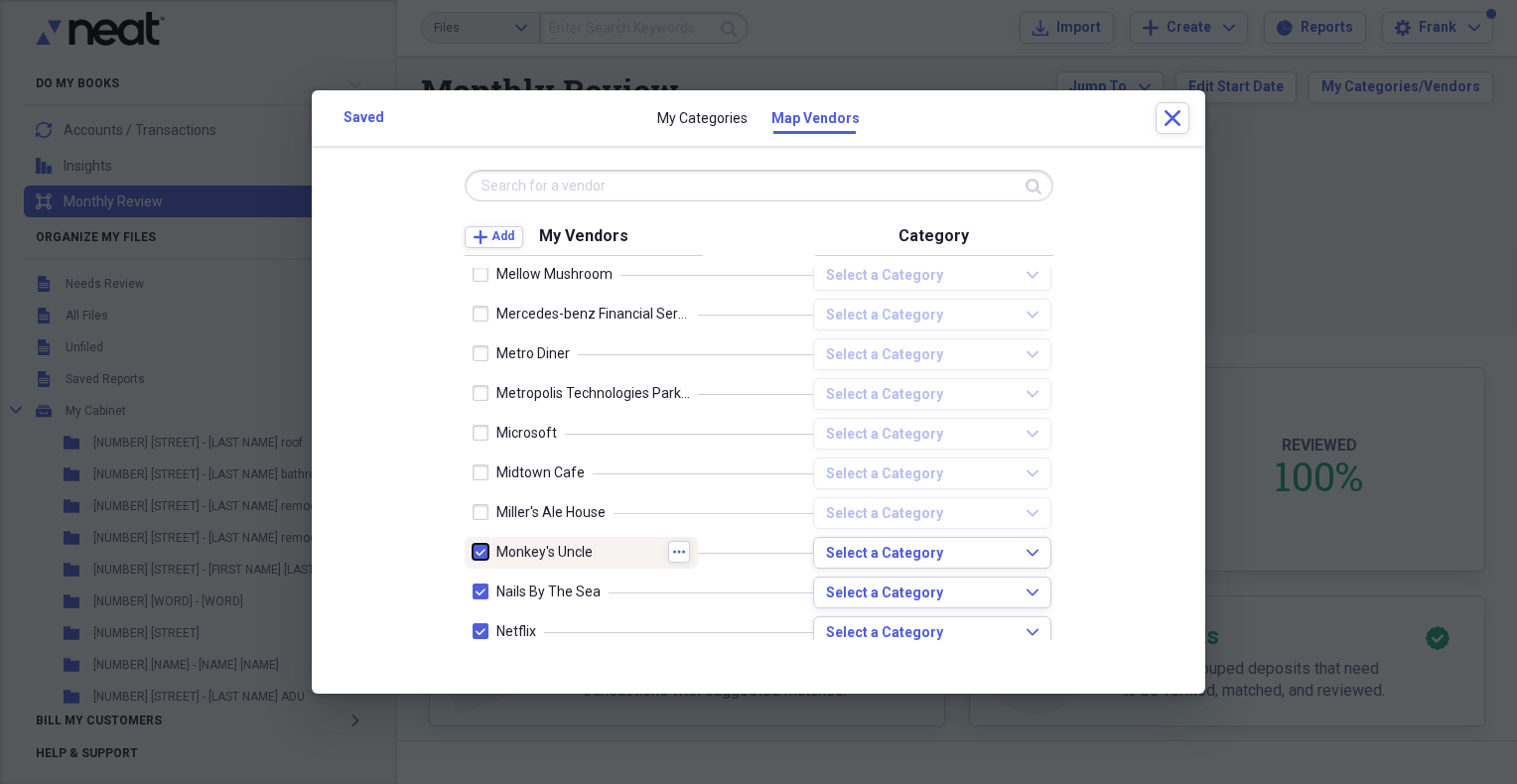 click at bounding box center [473, 552] 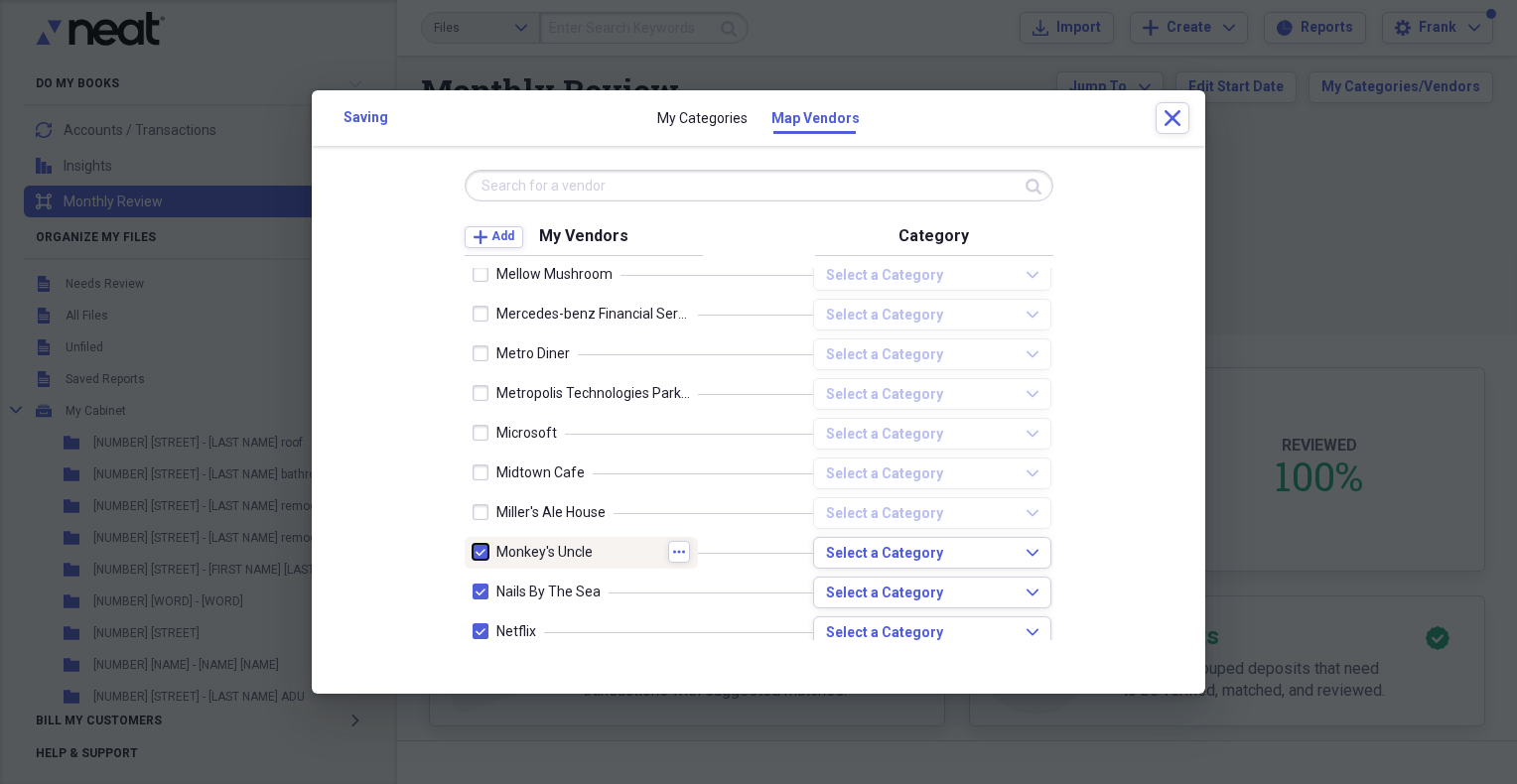 checkbox on "false" 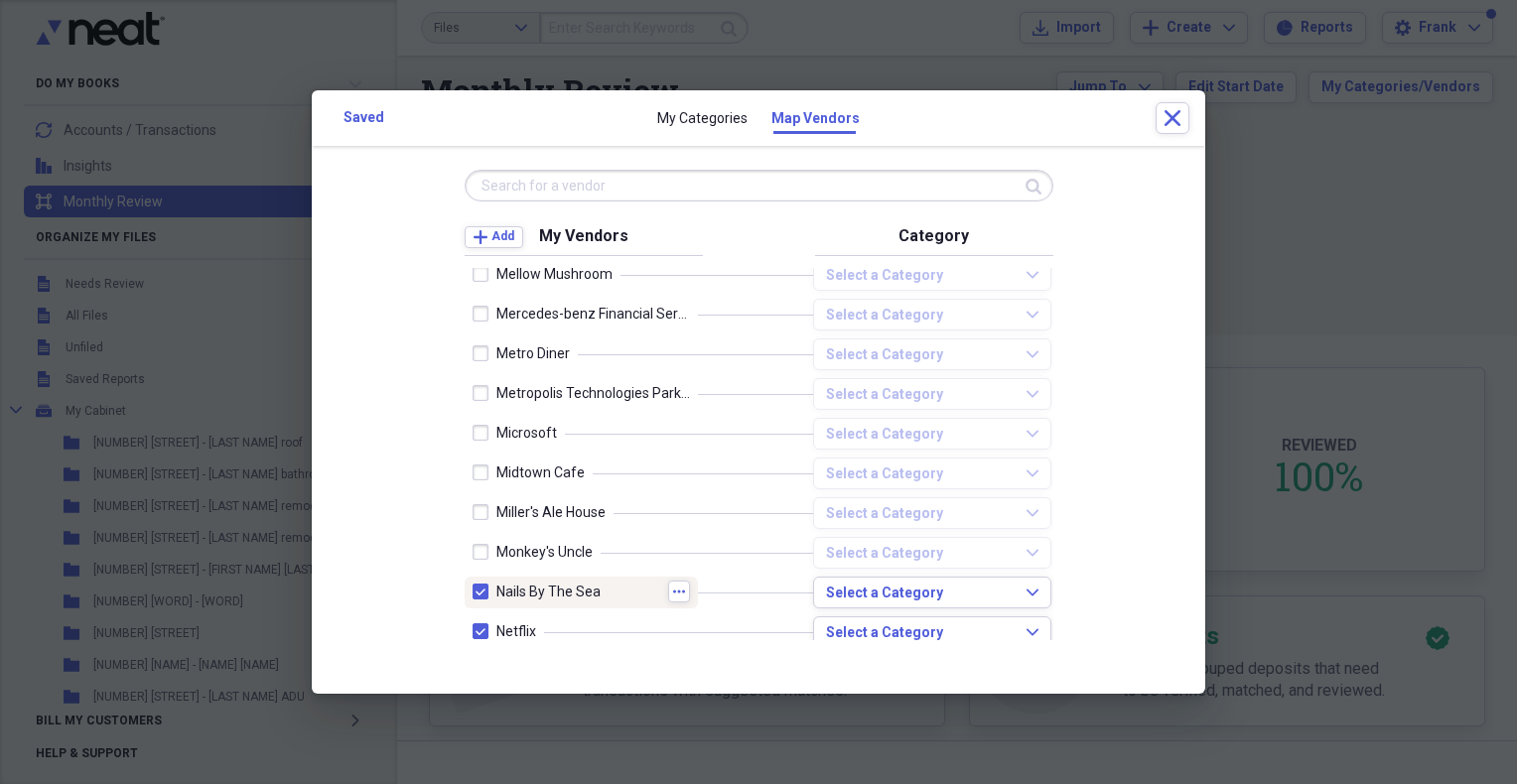 click at bounding box center [484, 591] 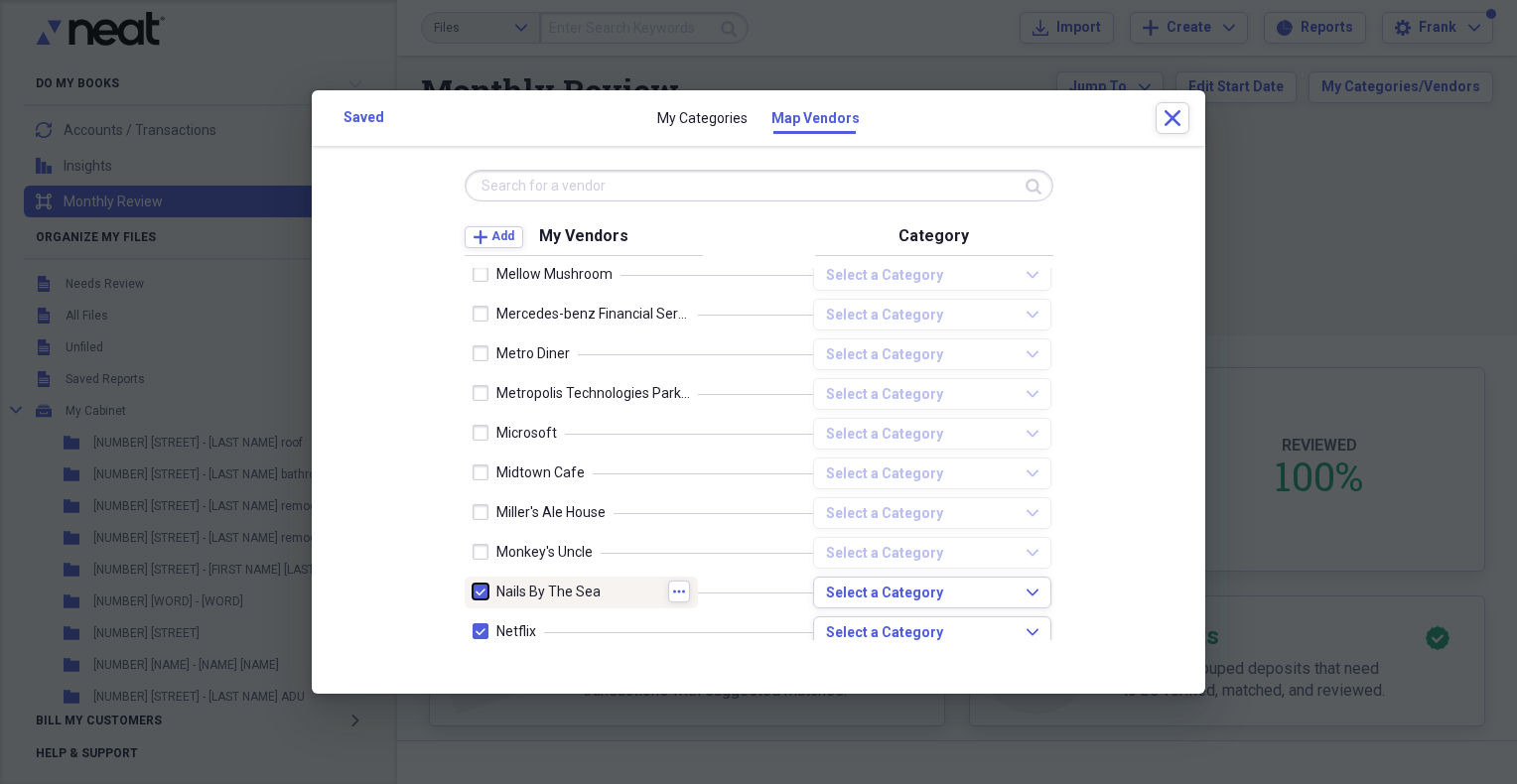 click at bounding box center [473, 591] 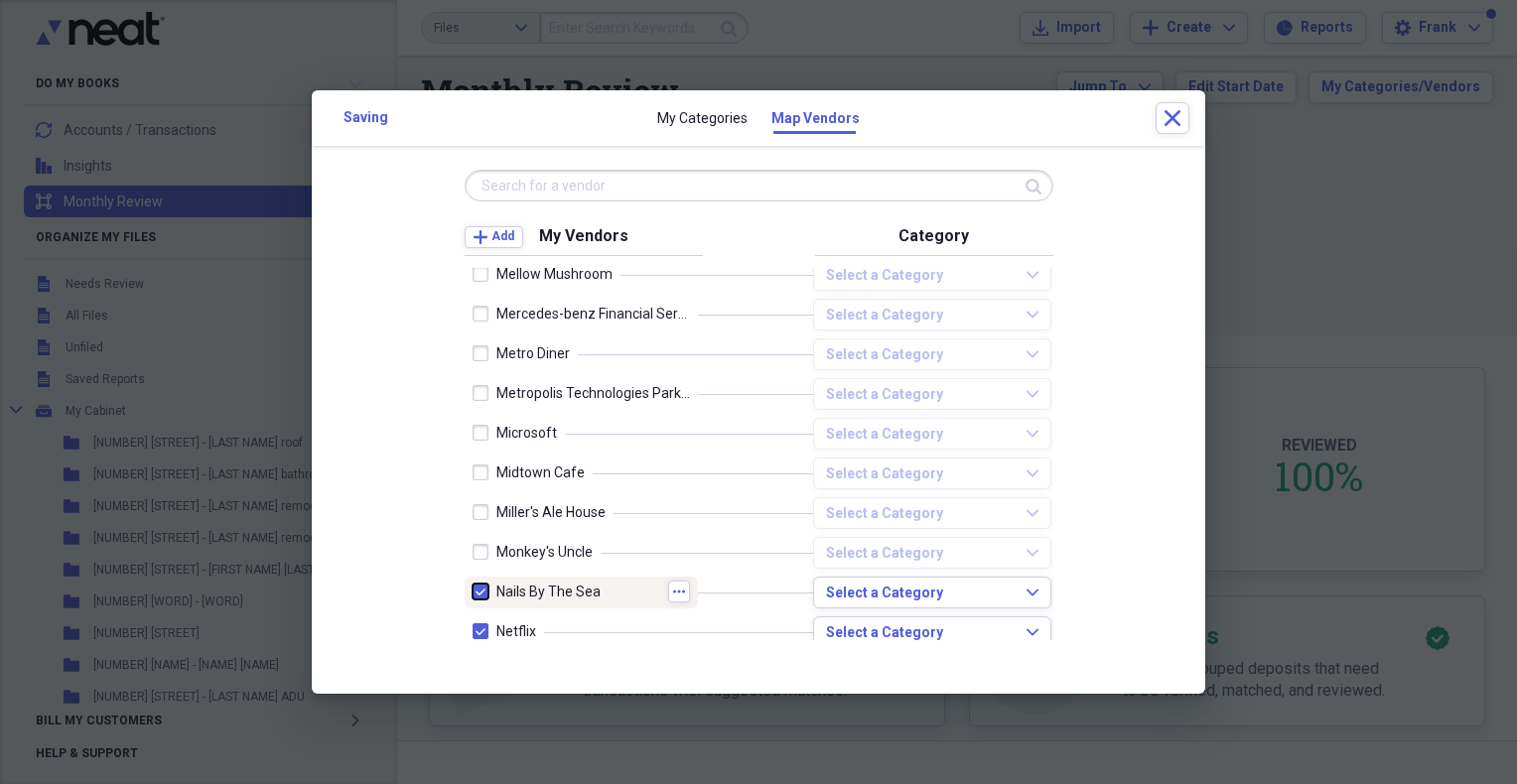 checkbox on "false" 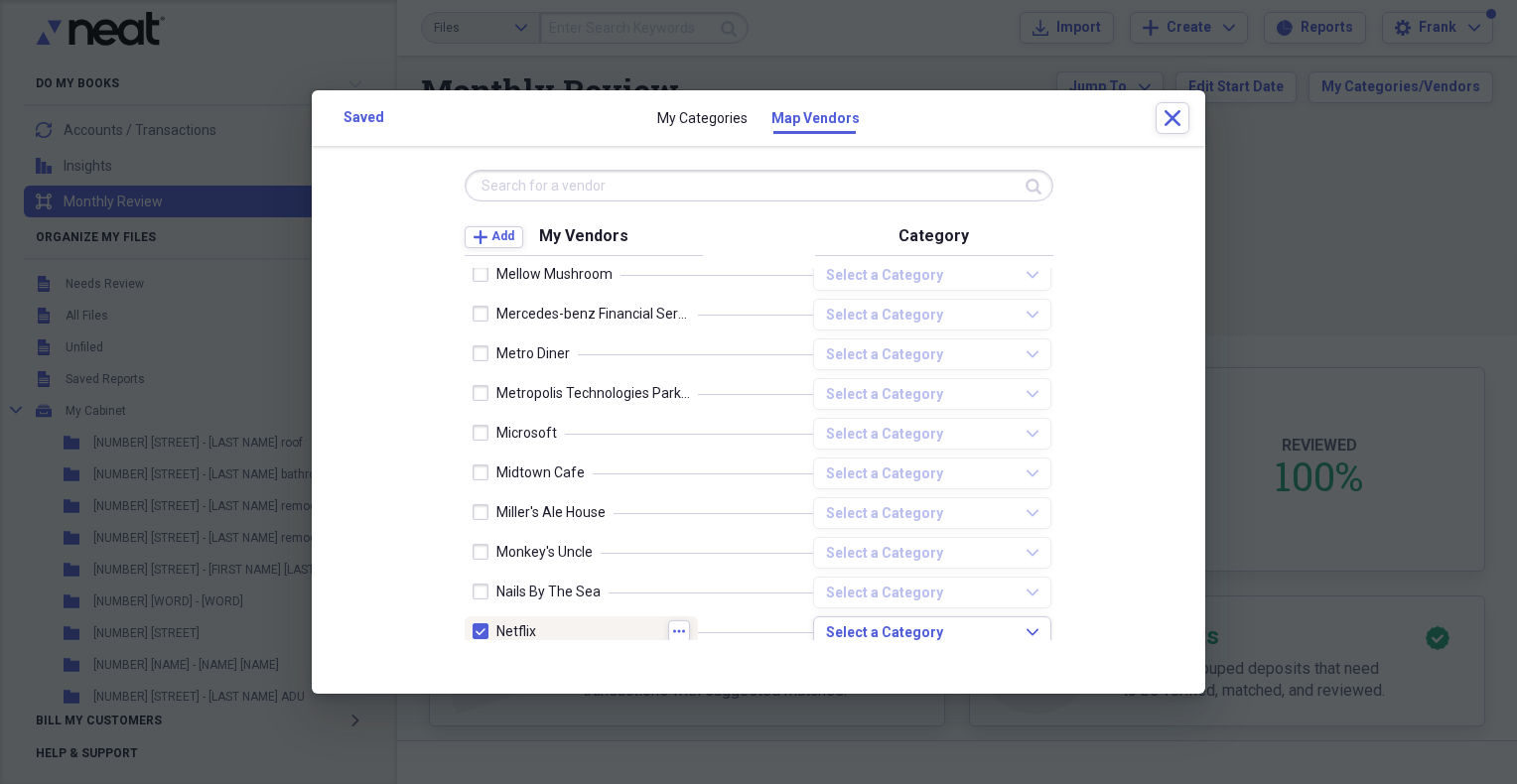 click at bounding box center [484, 631] 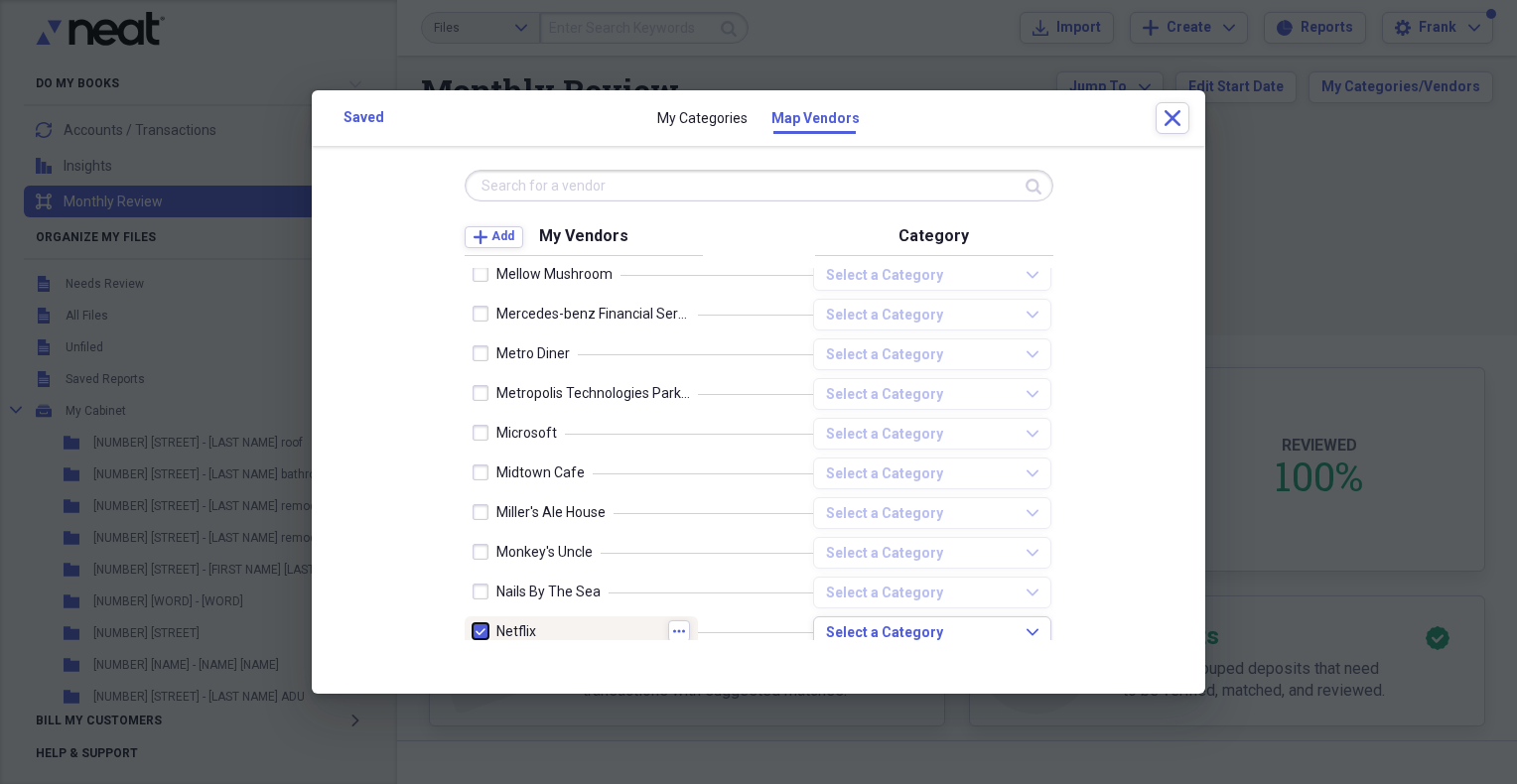 click at bounding box center (473, 631) 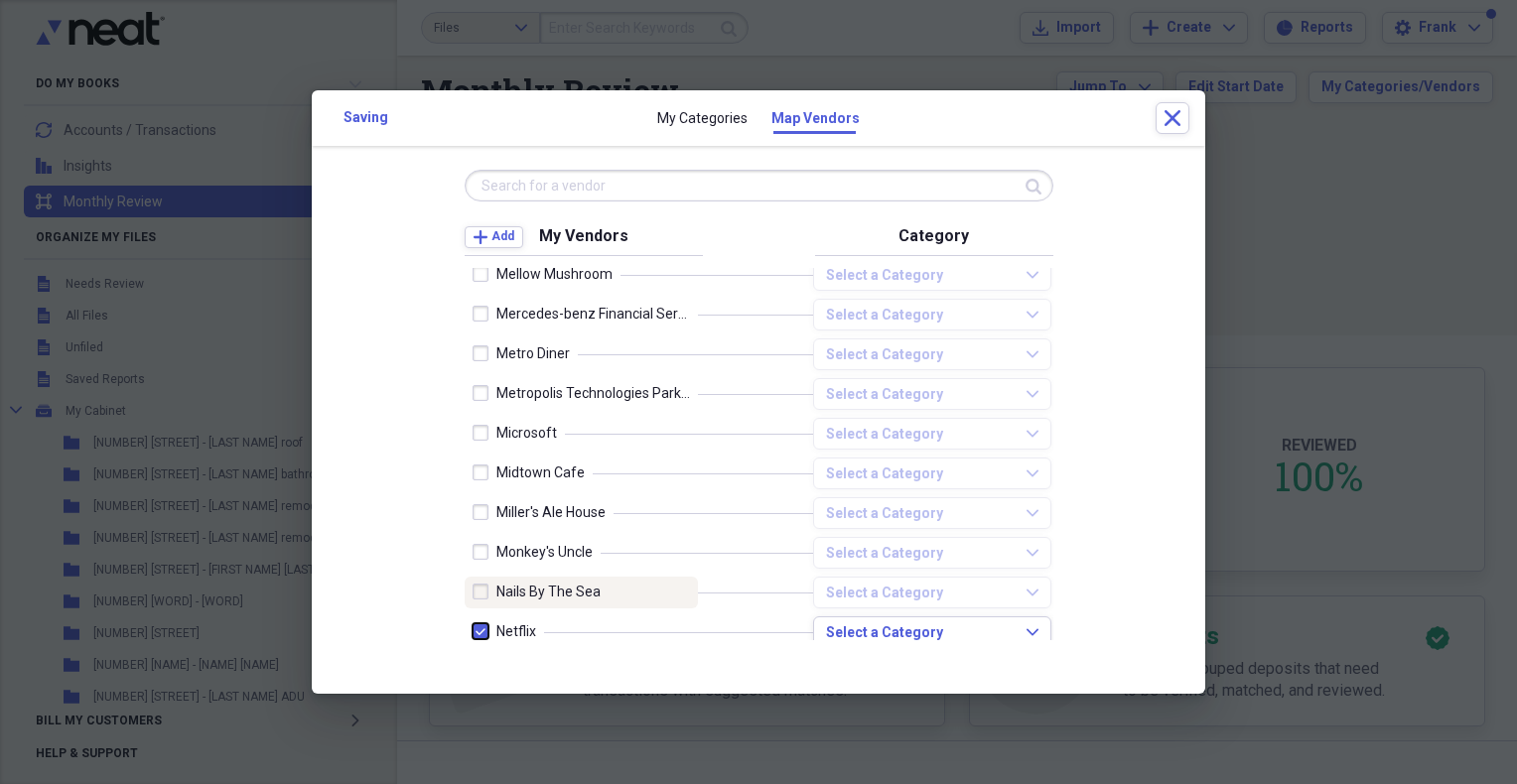 checkbox on "false" 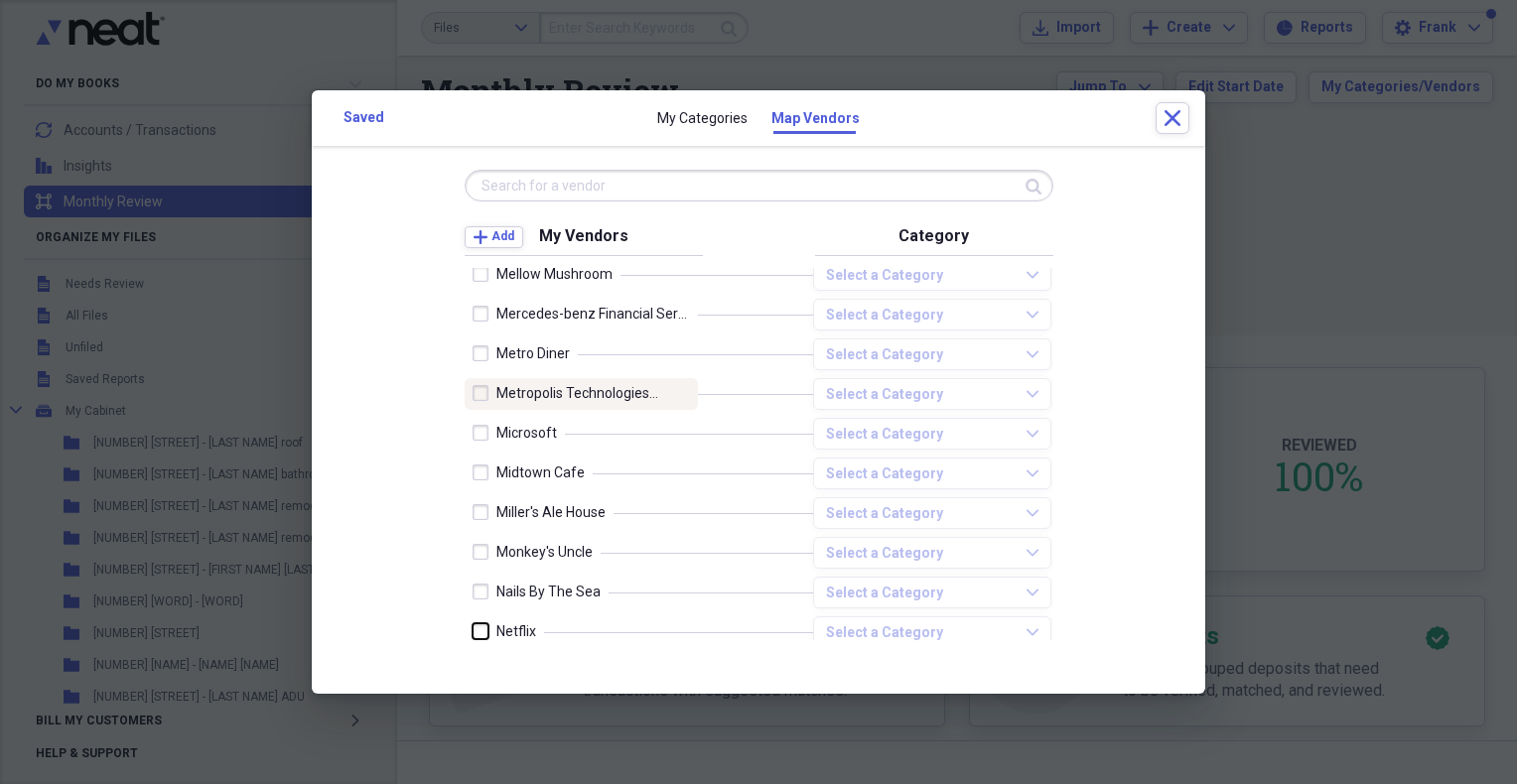 scroll, scrollTop: 3473, scrollLeft: 0, axis: vertical 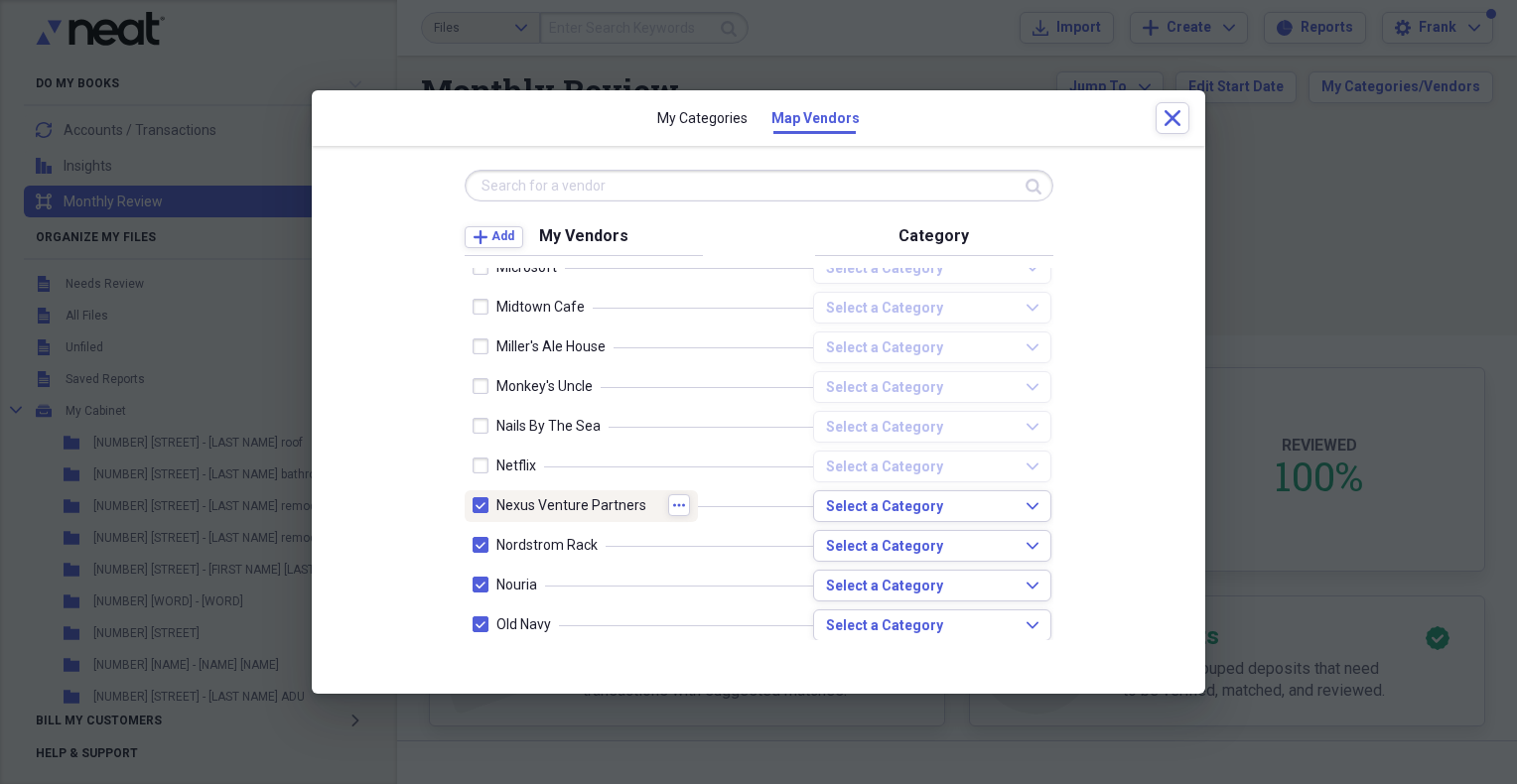 click at bounding box center (484, 505) 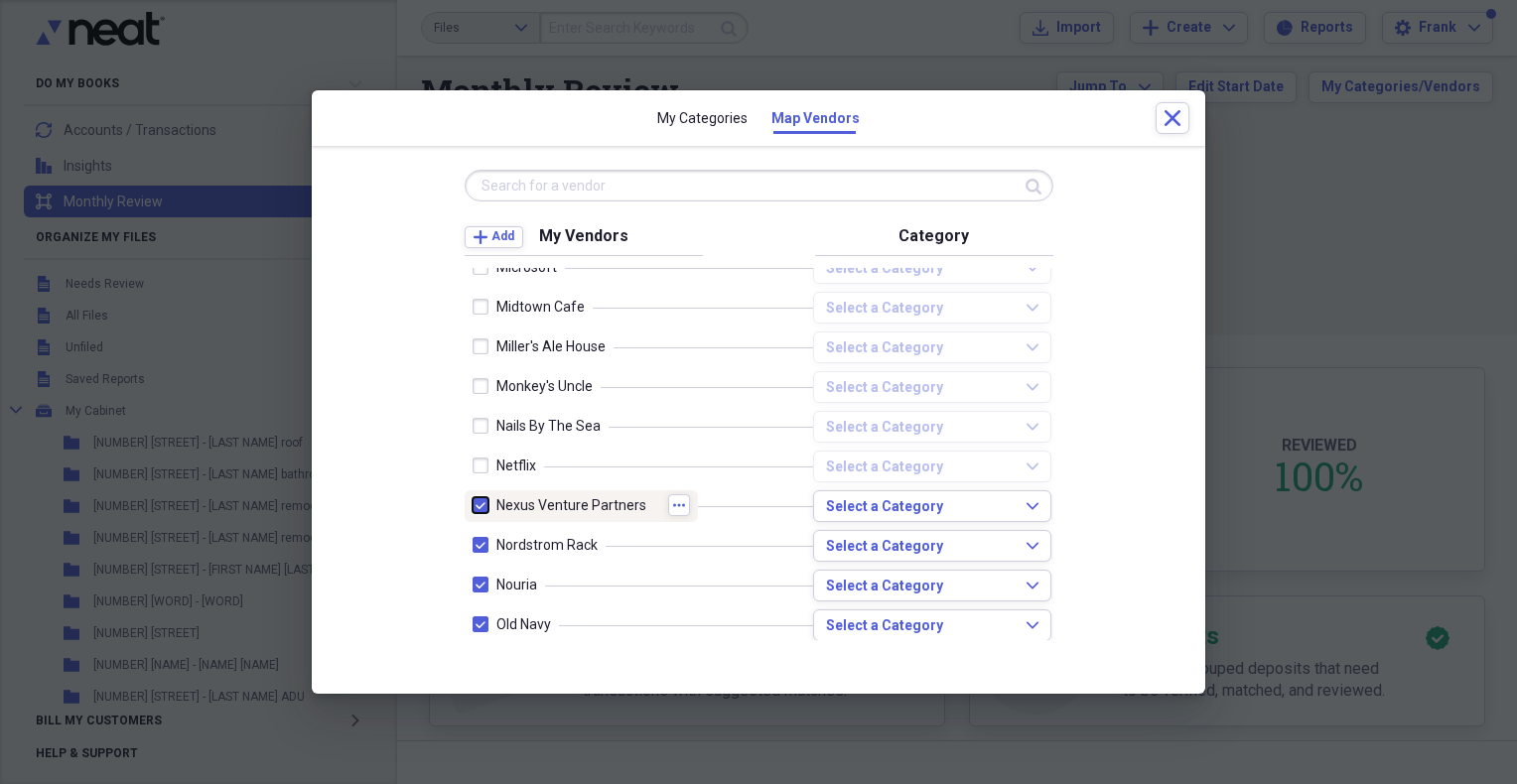 click at bounding box center [473, 505] 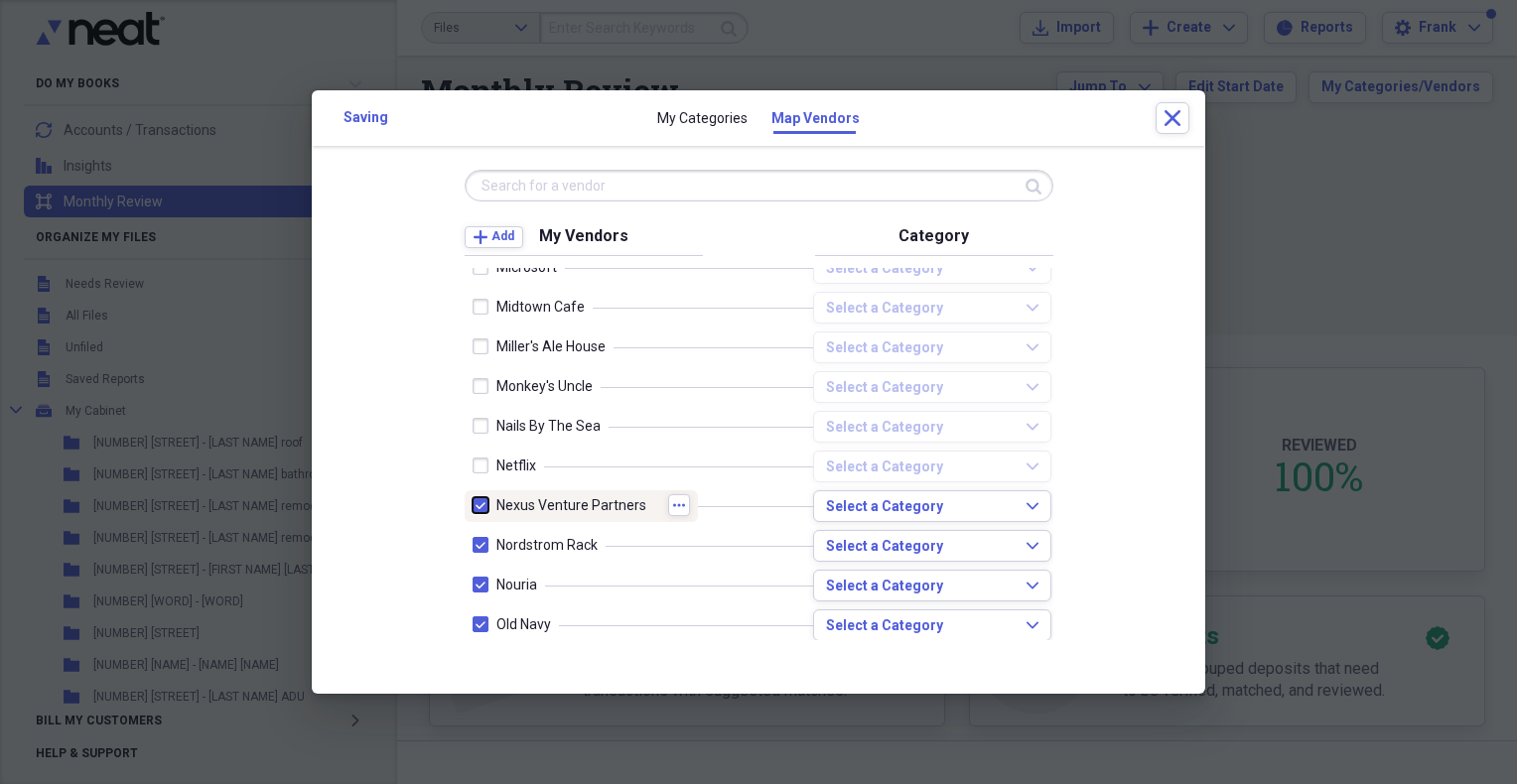 checkbox on "false" 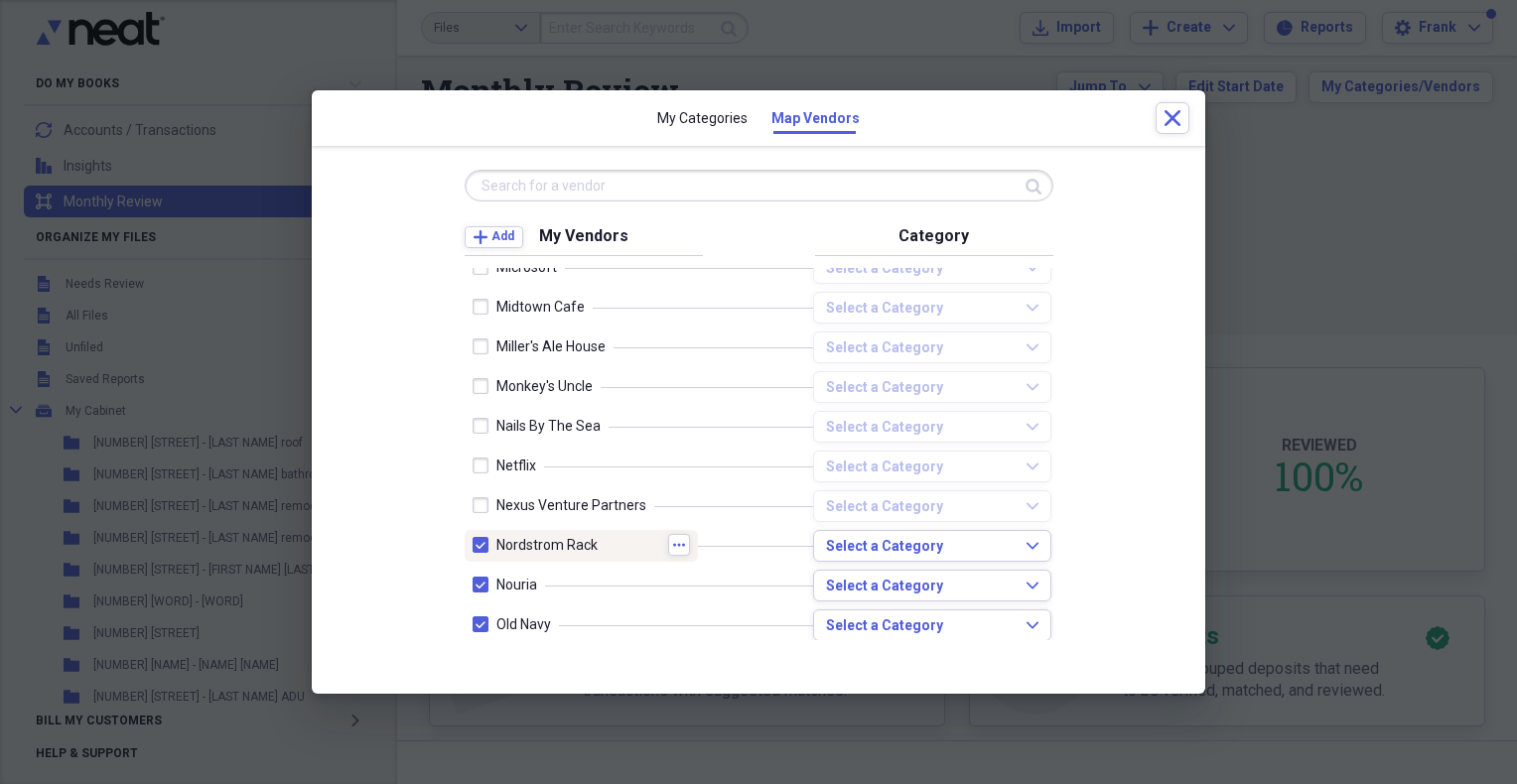 click at bounding box center (484, 545) 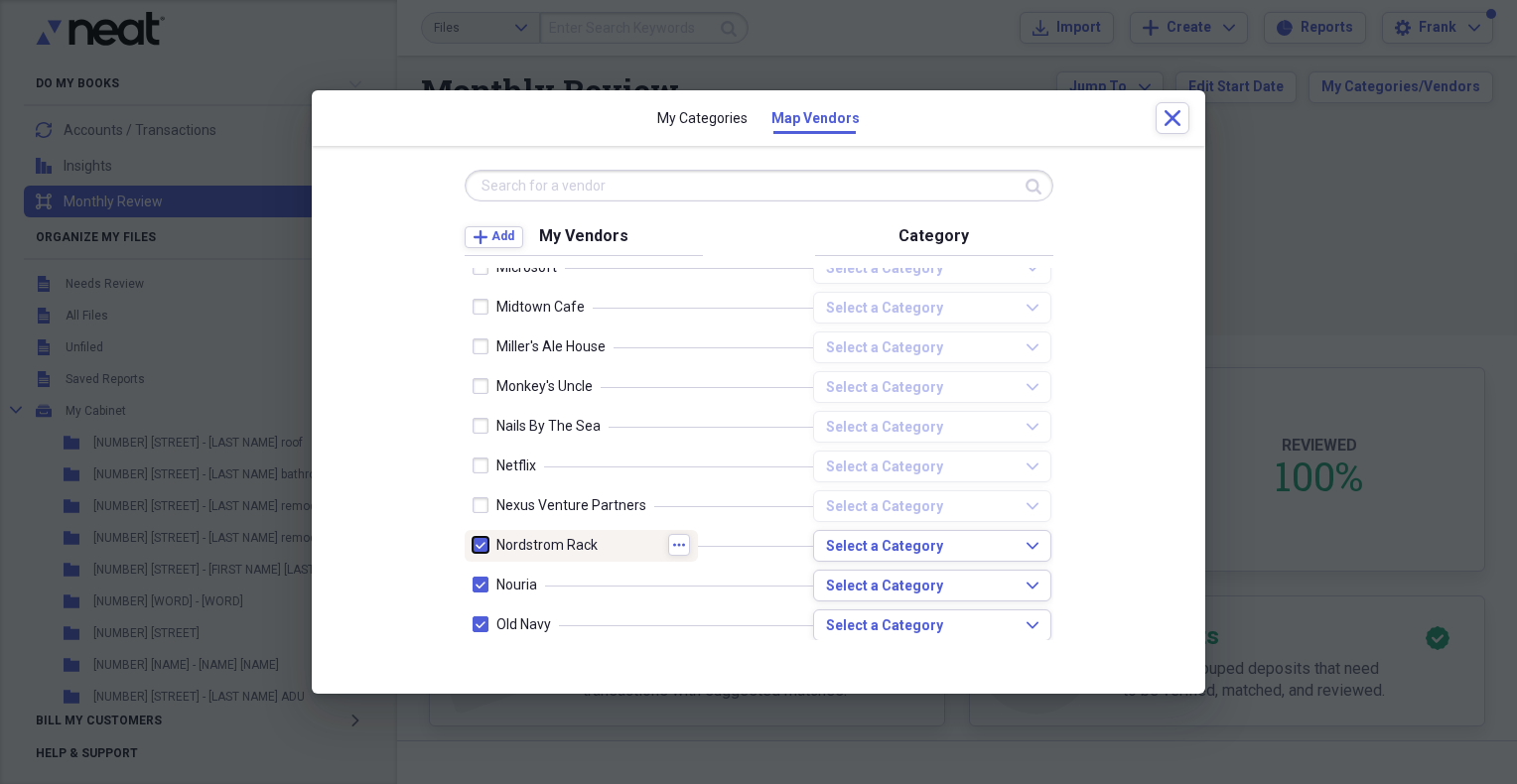 click at bounding box center [473, 545] 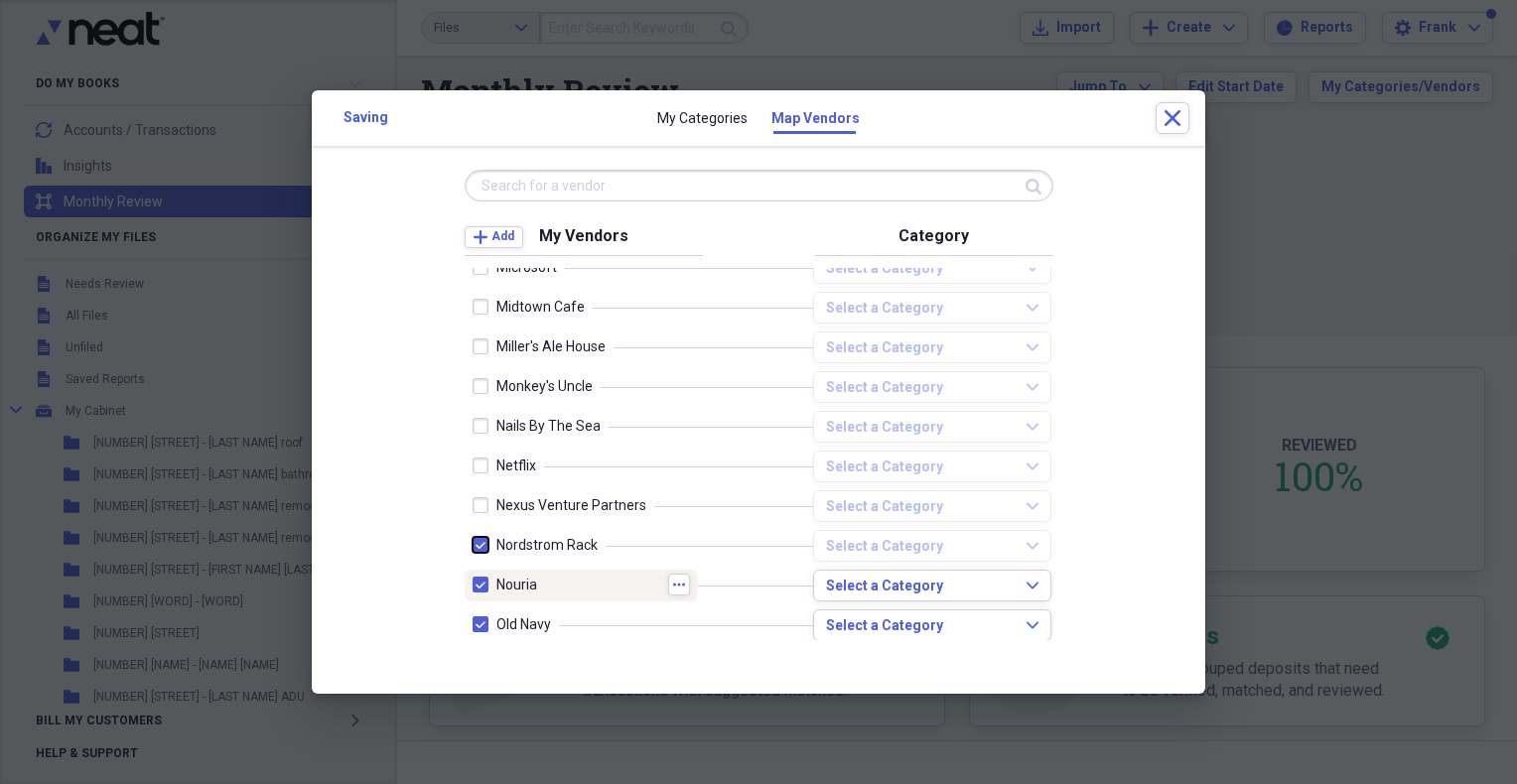checkbox on "false" 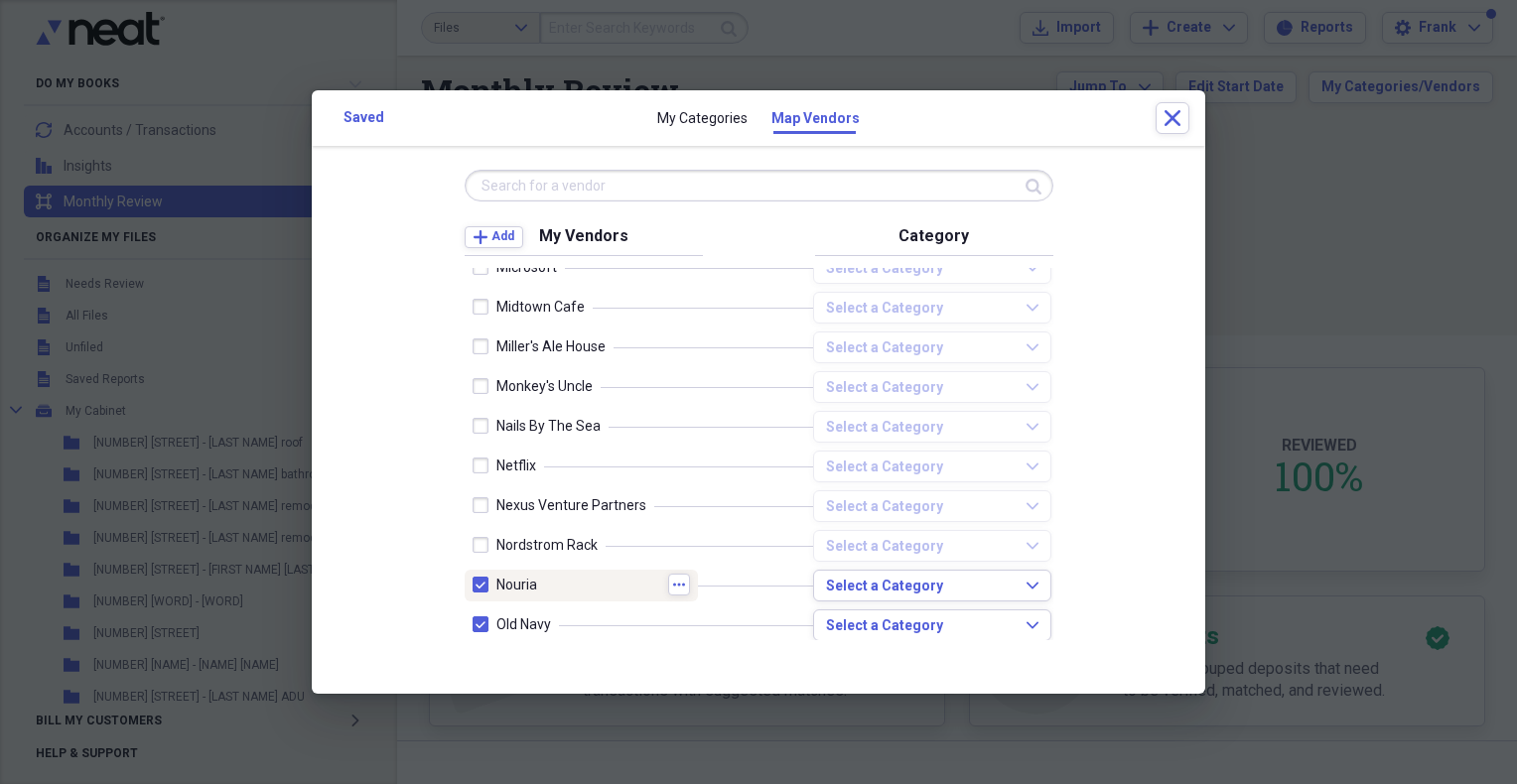 click at bounding box center (484, 585) 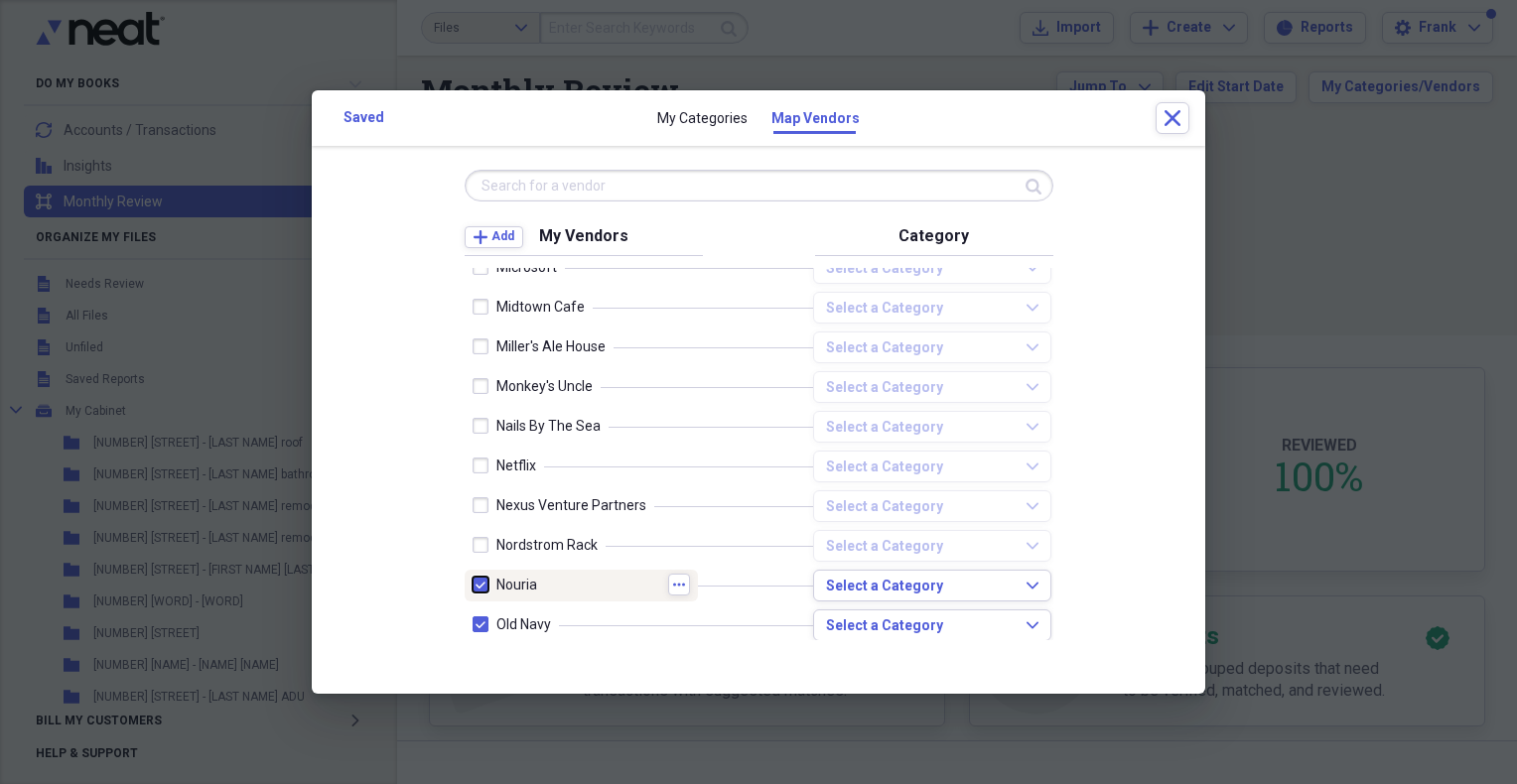 click at bounding box center (473, 585) 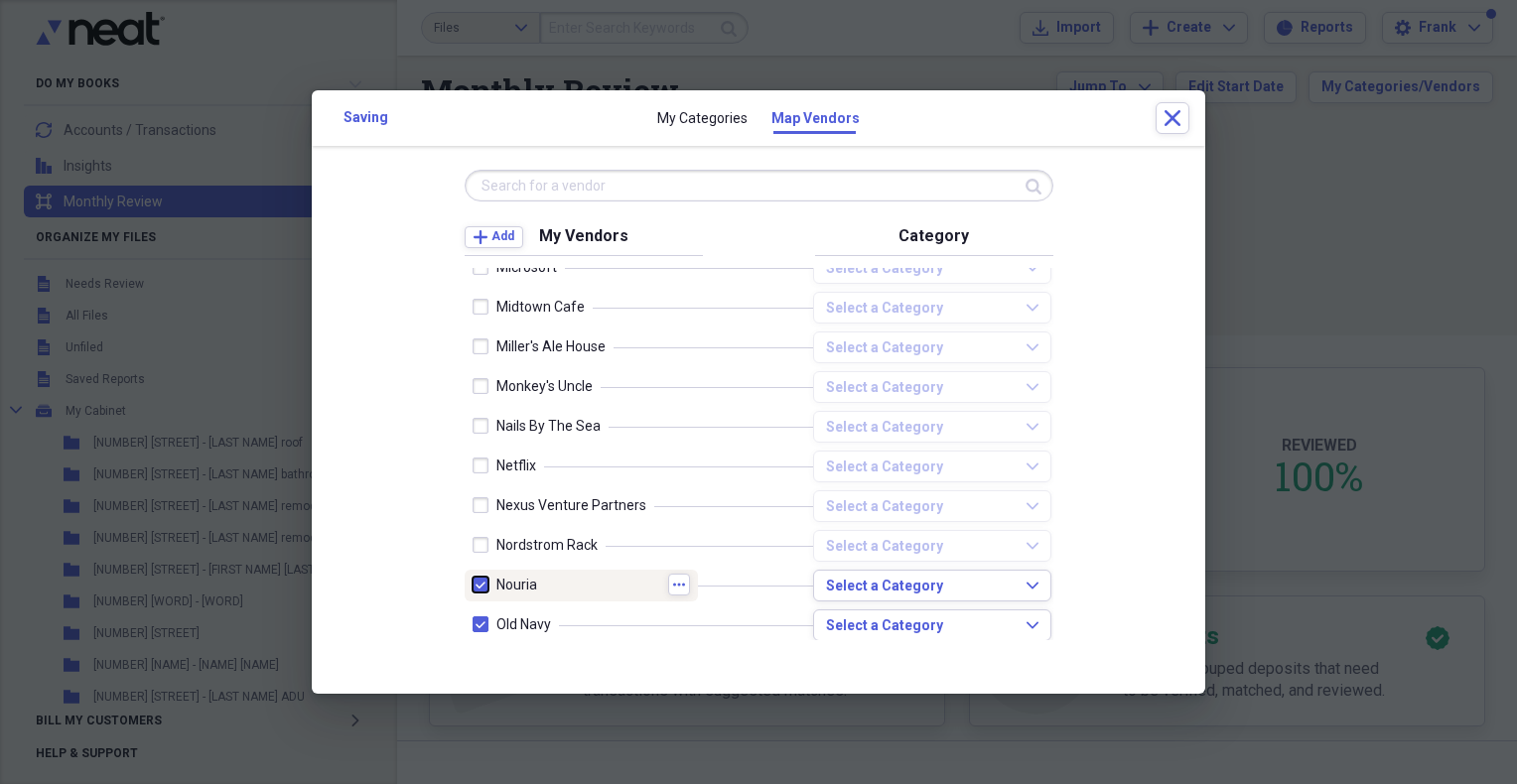 checkbox on "false" 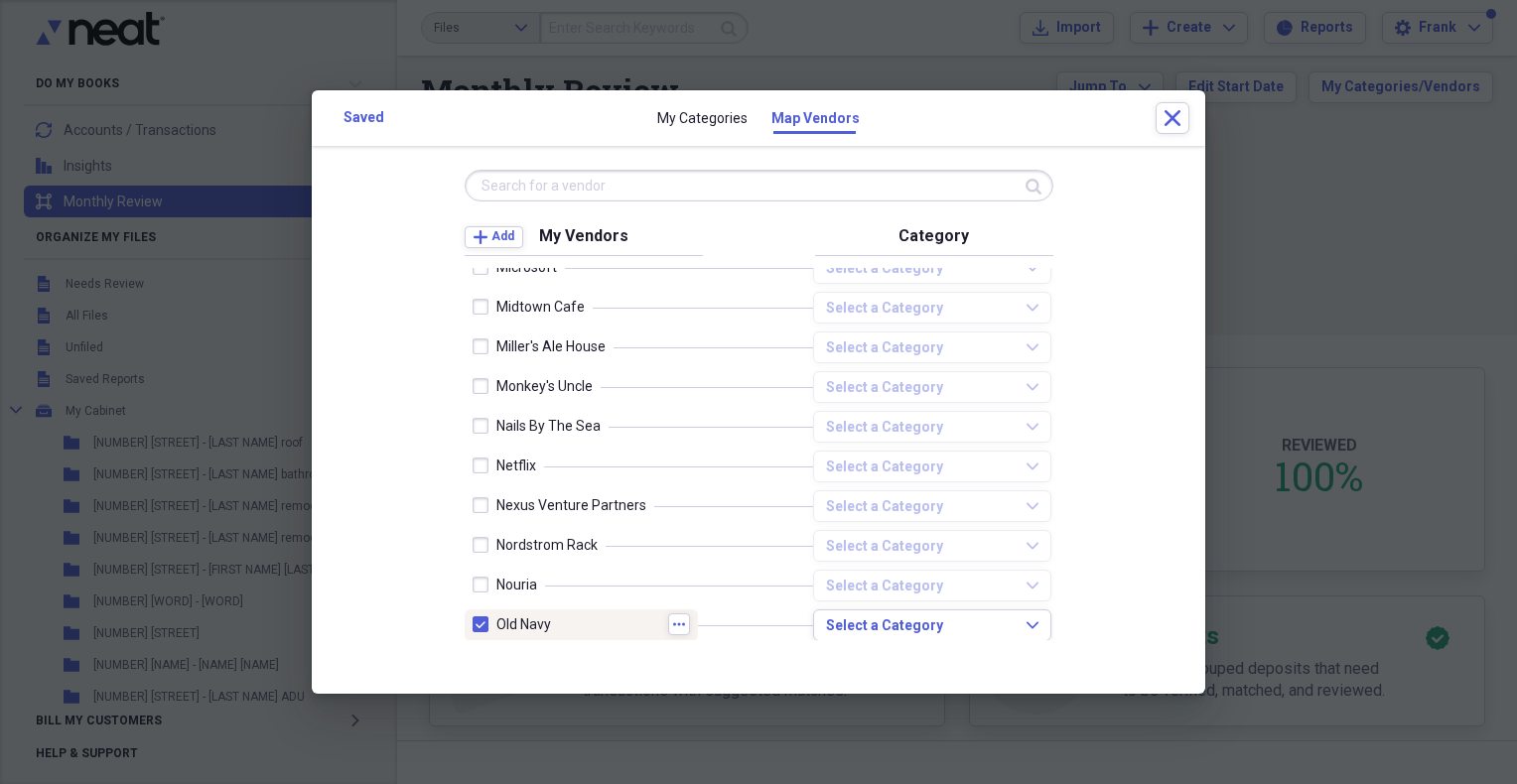 click at bounding box center [484, 624] 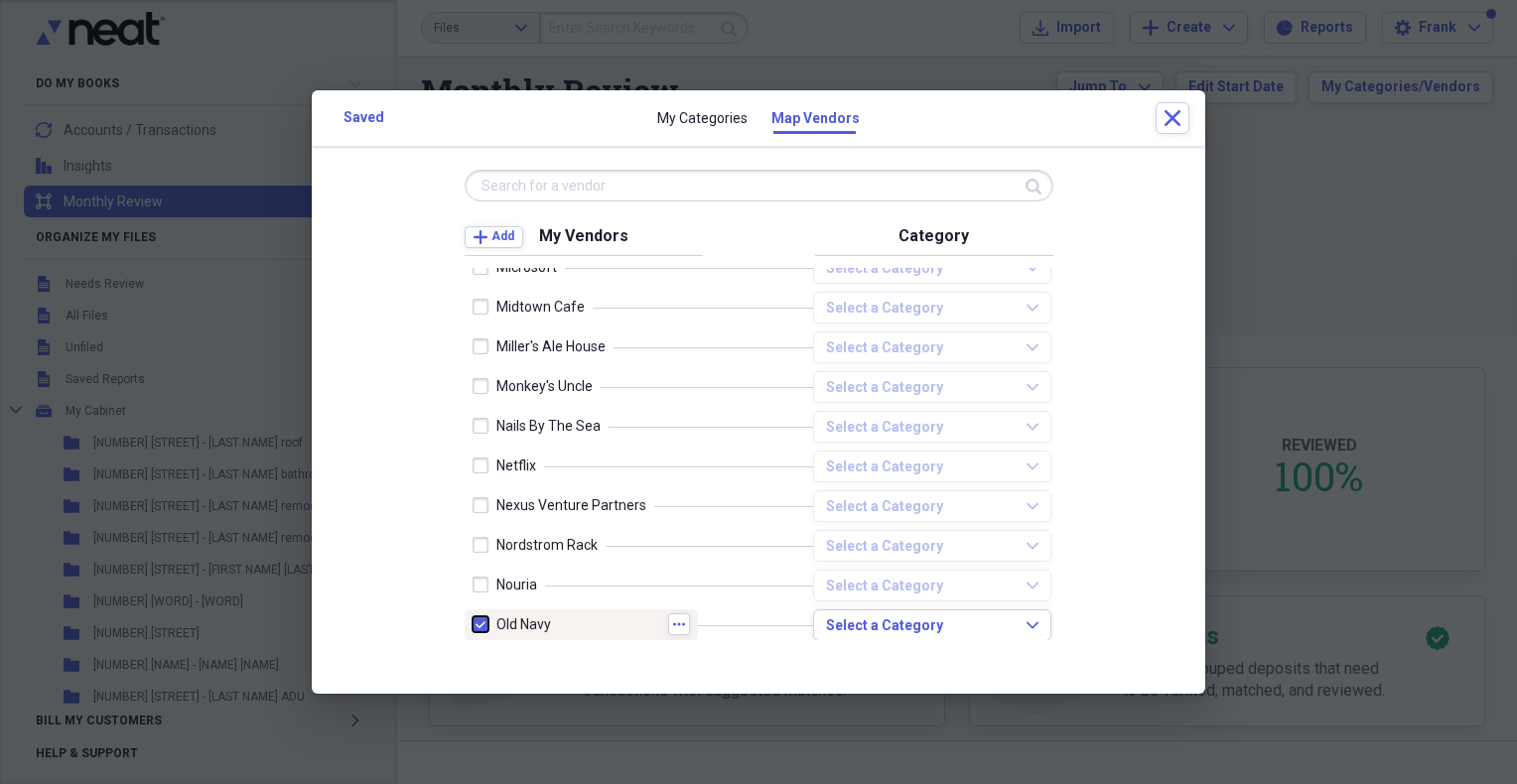 click at bounding box center (473, 624) 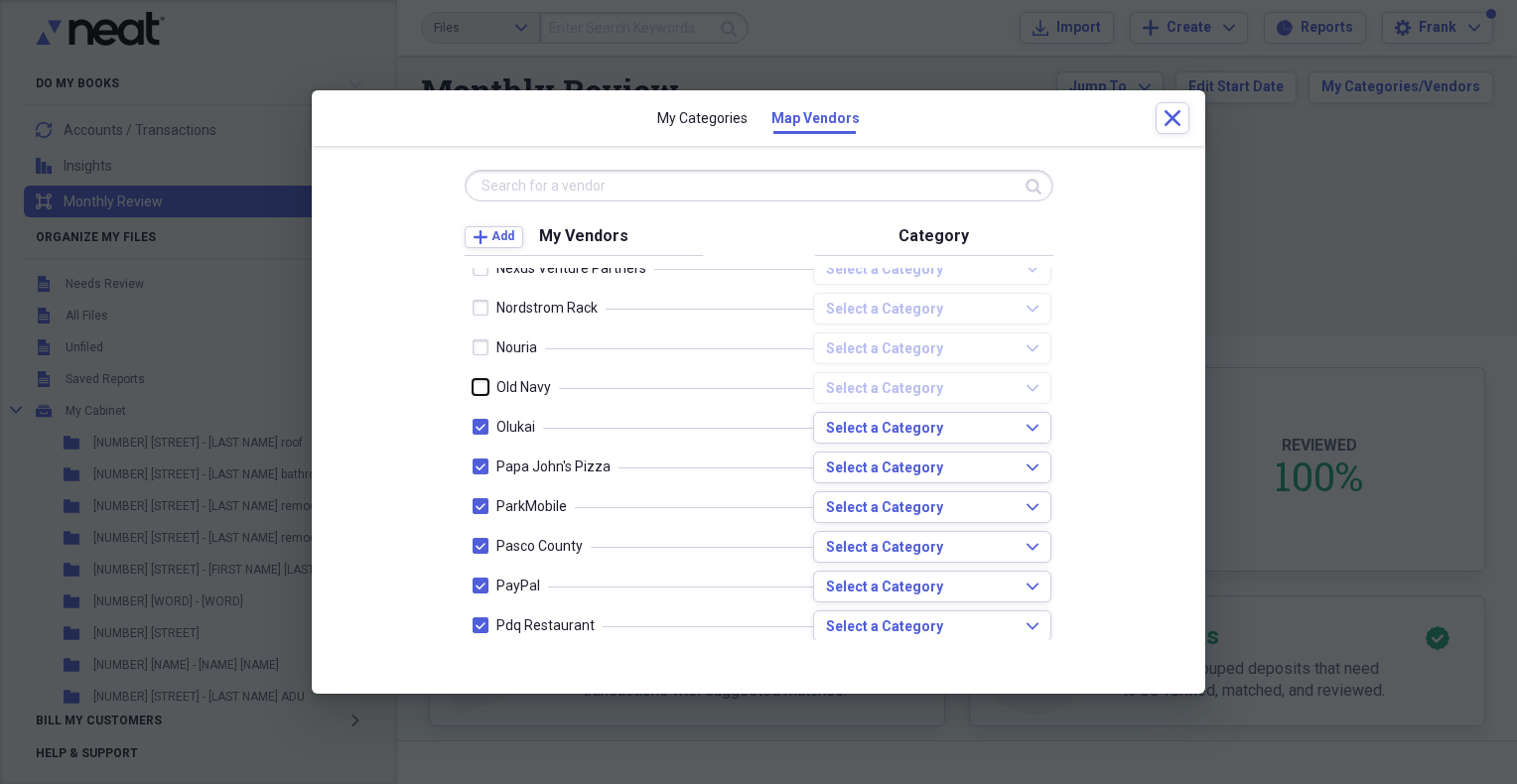 scroll, scrollTop: 3804, scrollLeft: 0, axis: vertical 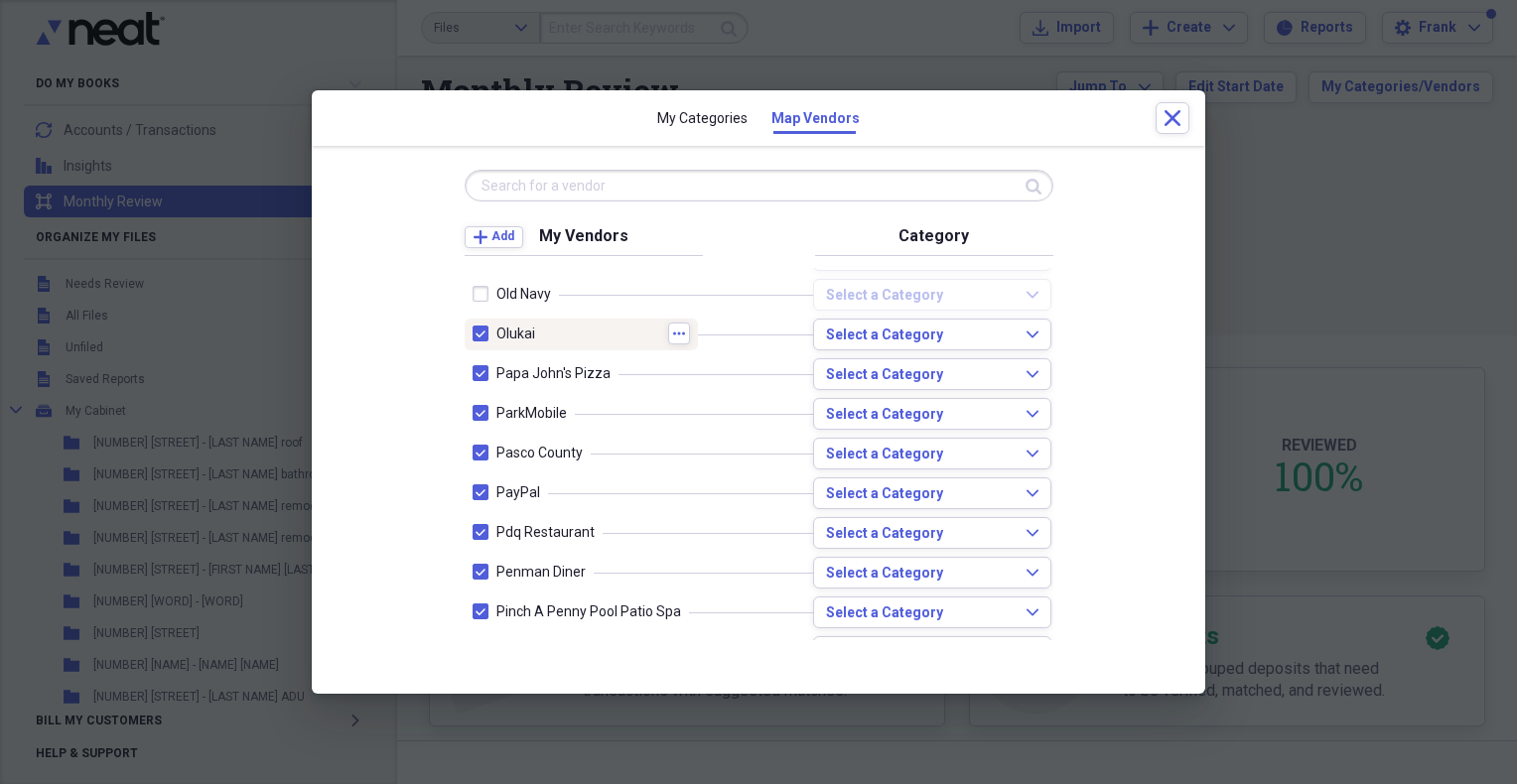 click at bounding box center [484, 333] 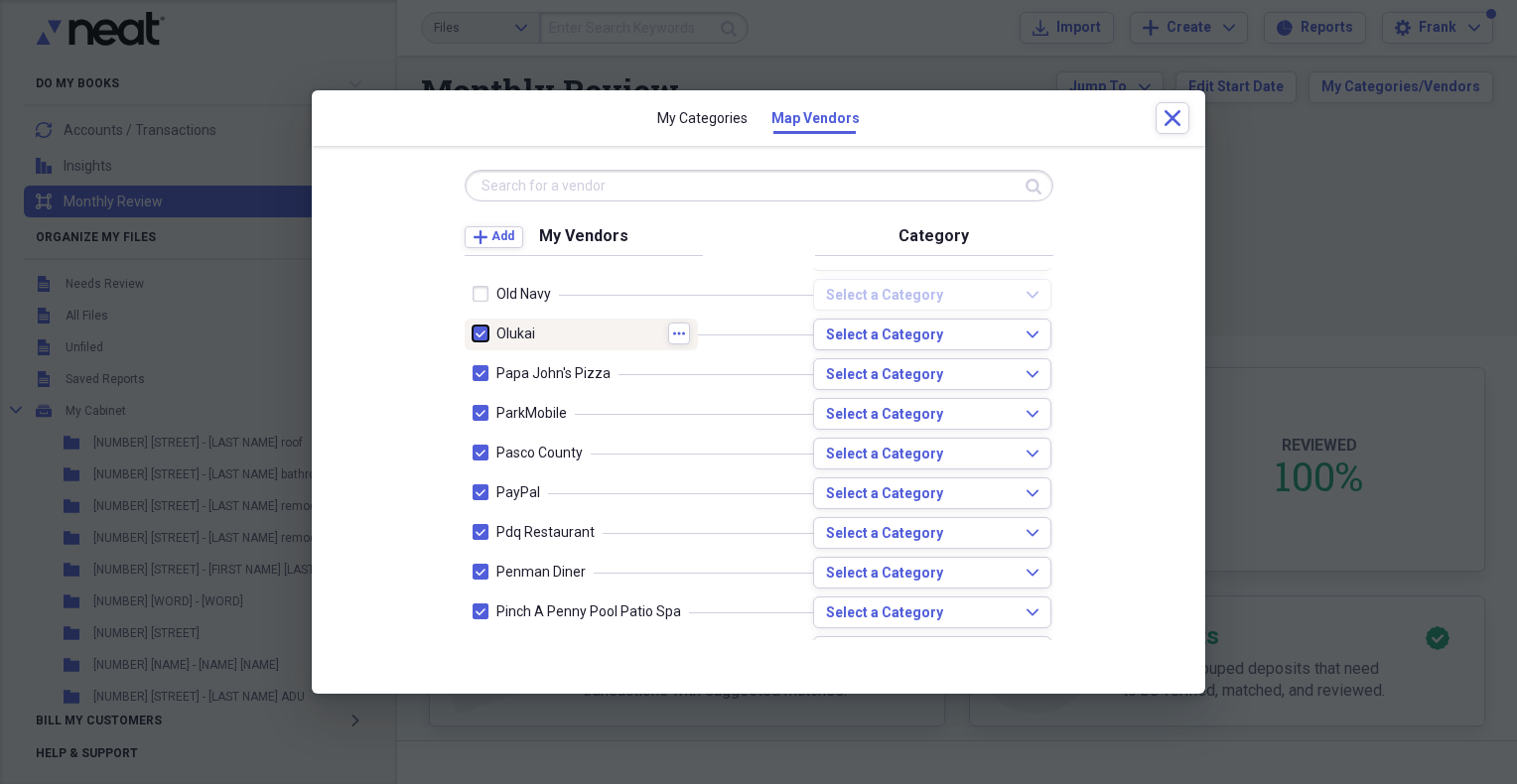 click at bounding box center (473, 333) 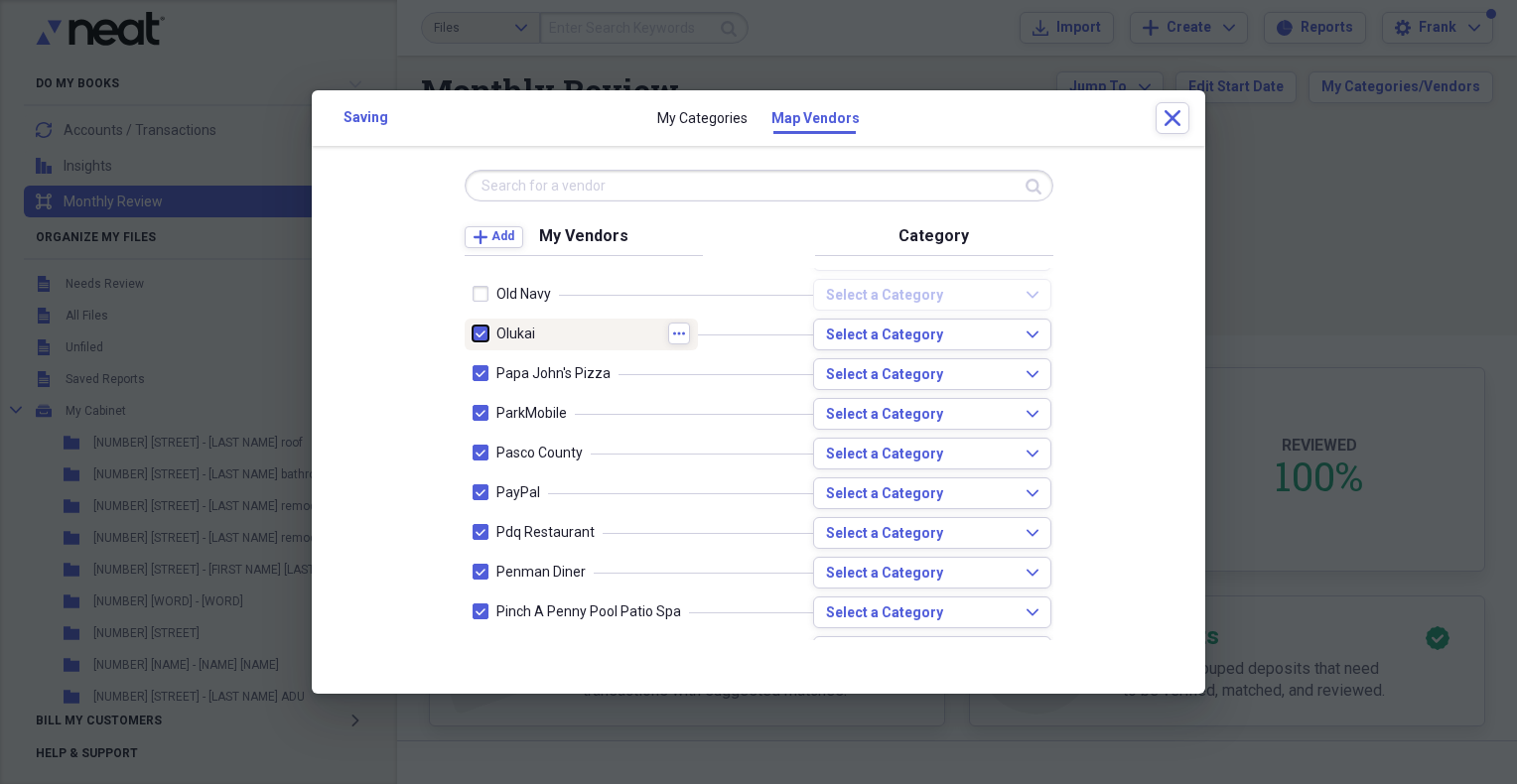 checkbox on "false" 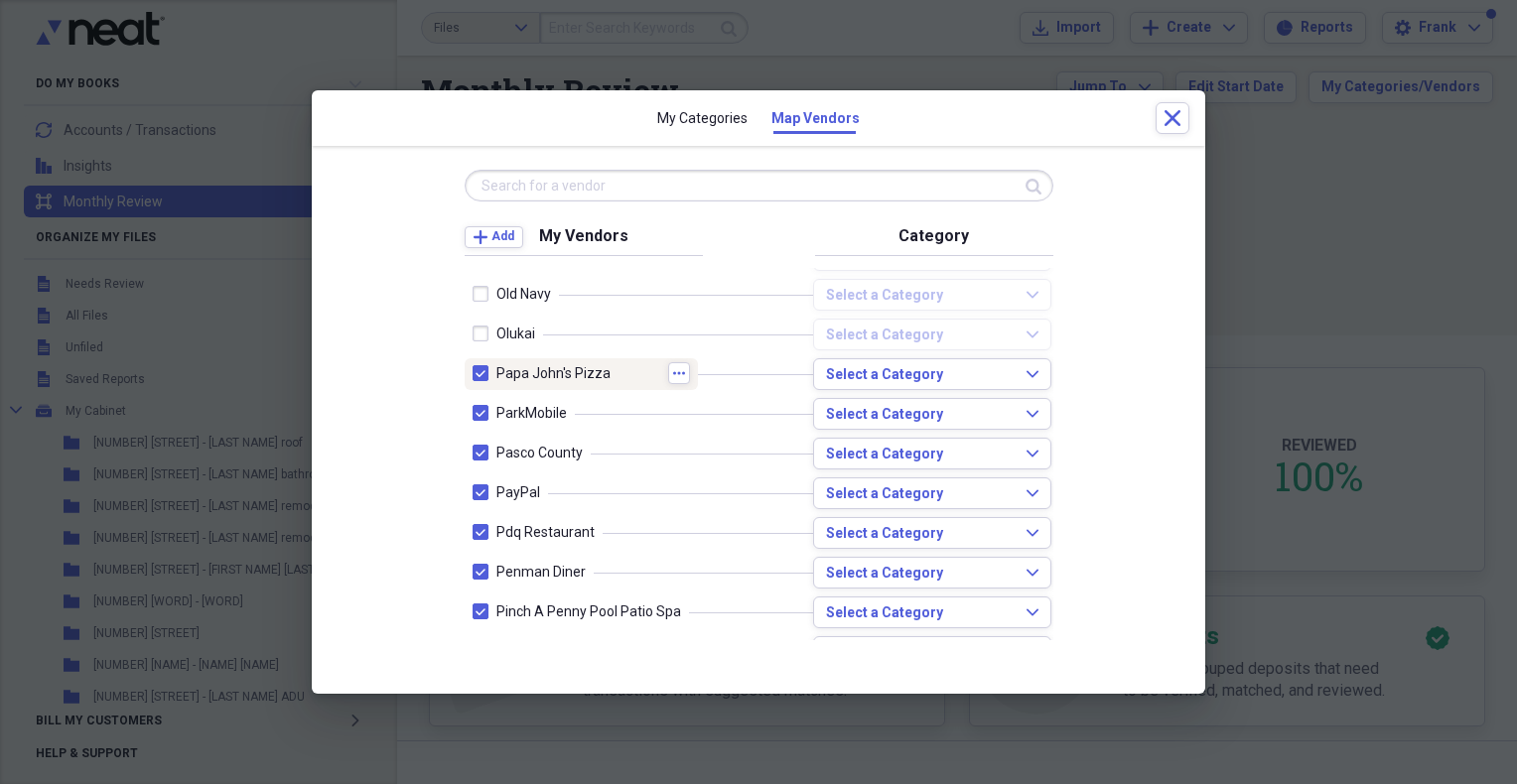 click at bounding box center [484, 373] 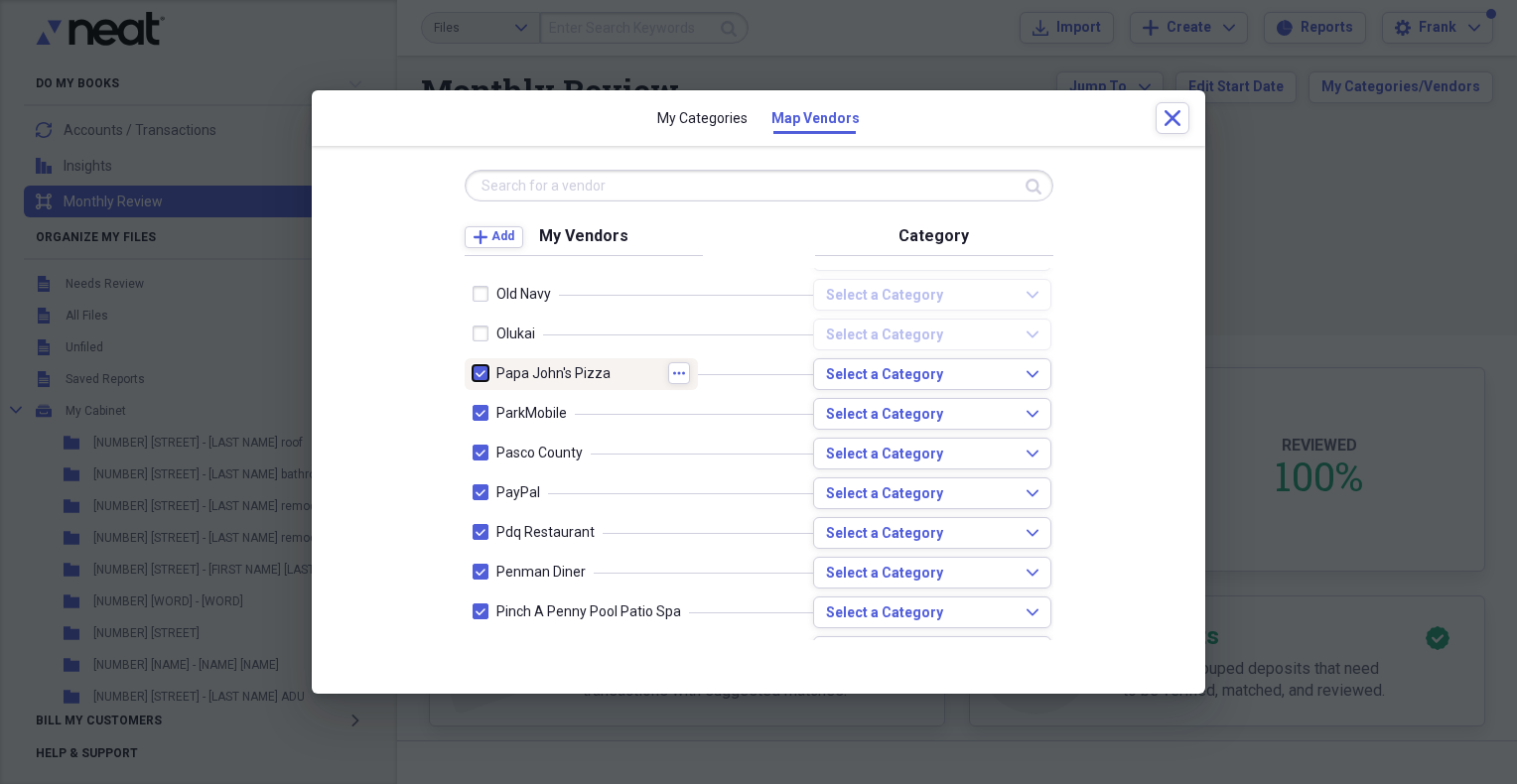 click at bounding box center (473, 373) 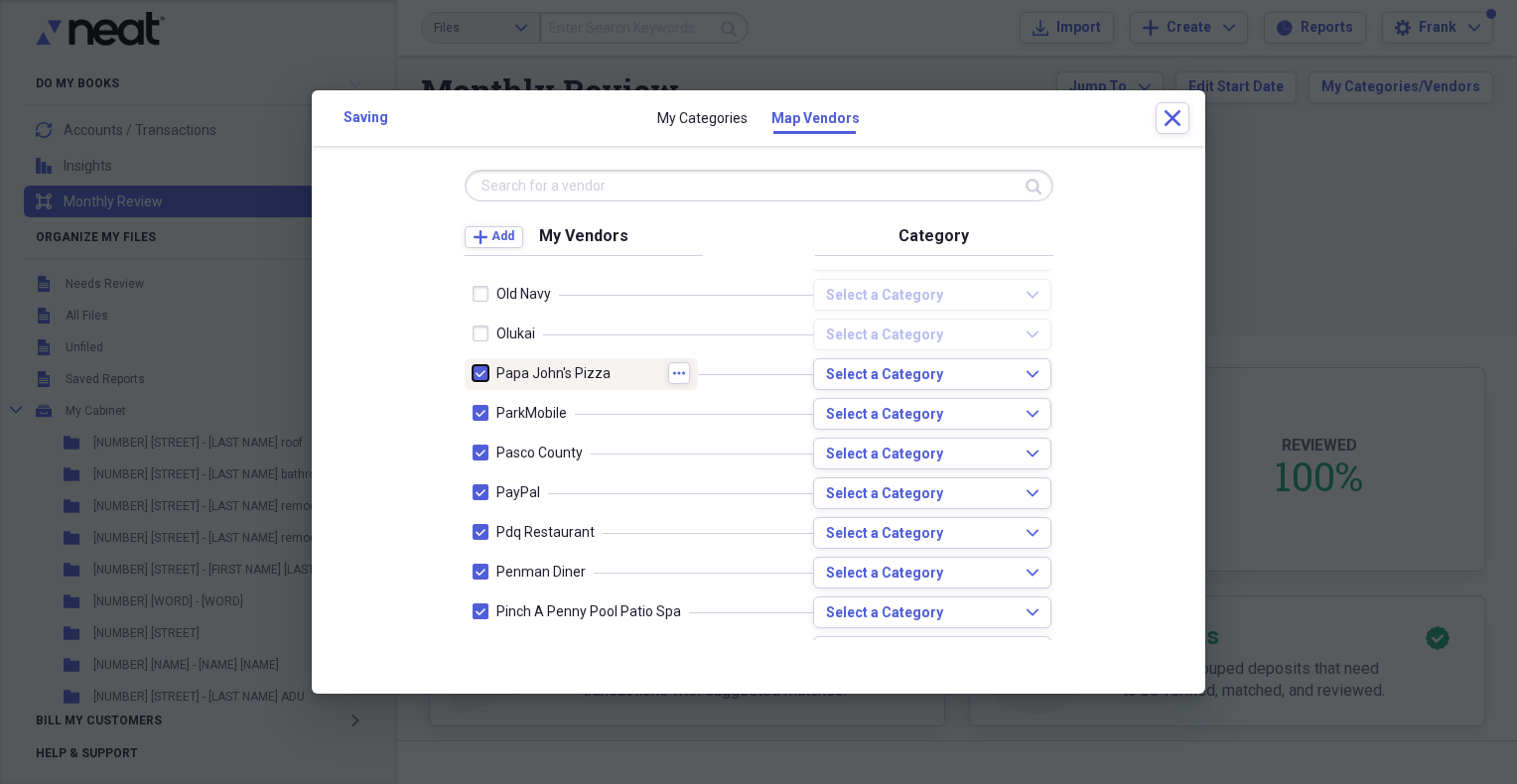 checkbox on "false" 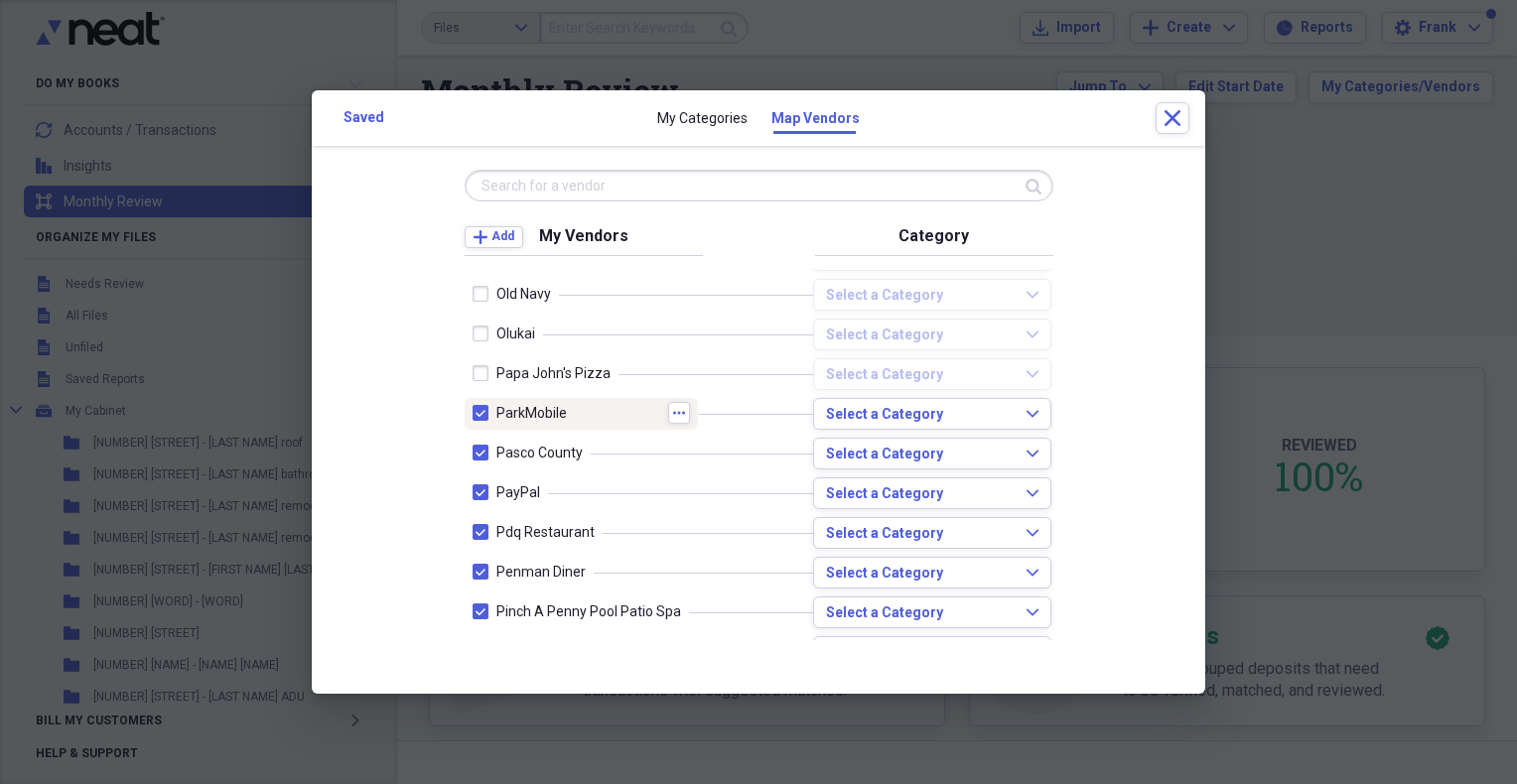 click at bounding box center [484, 413] 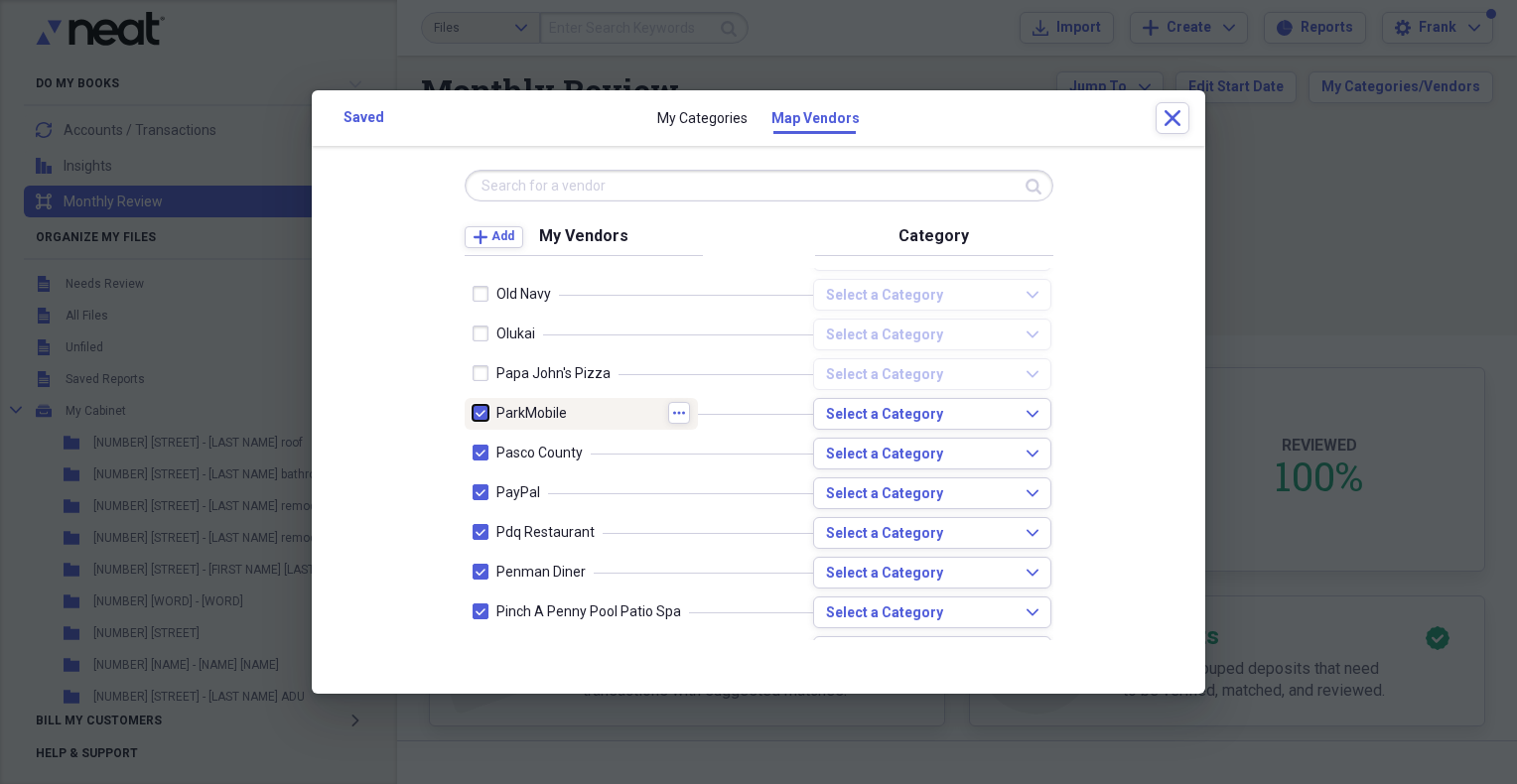 click at bounding box center (473, 413) 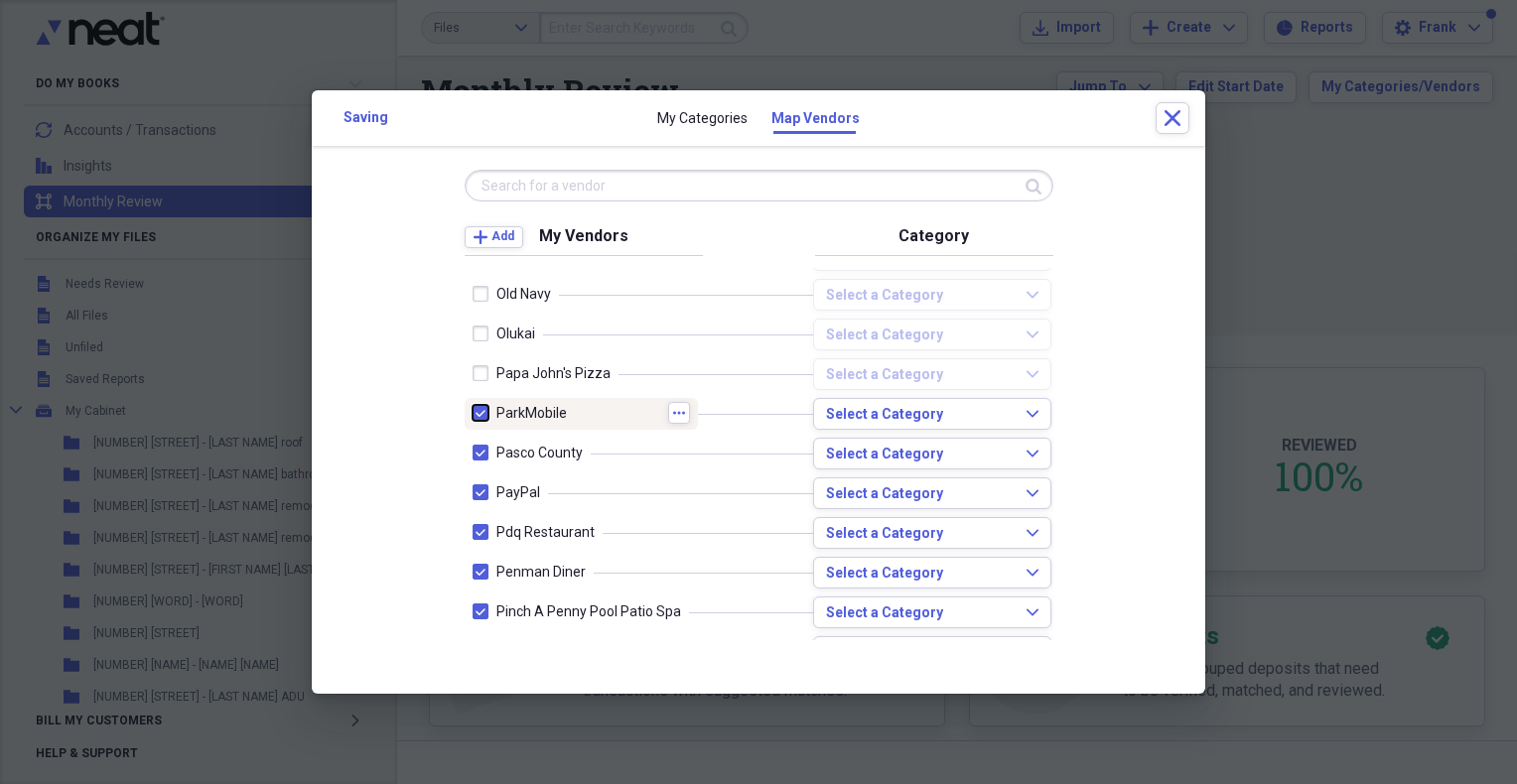 checkbox on "false" 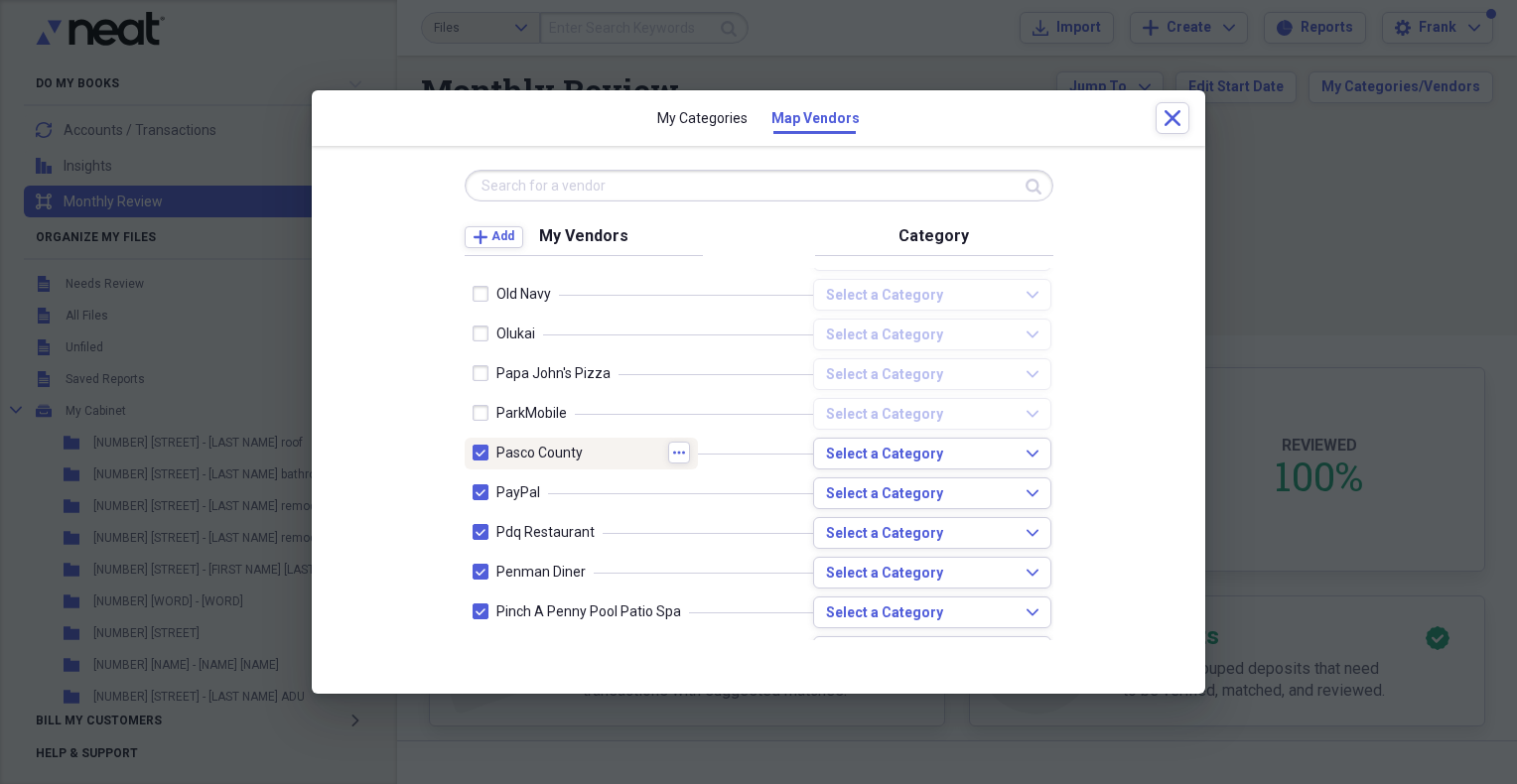 click at bounding box center [484, 453] 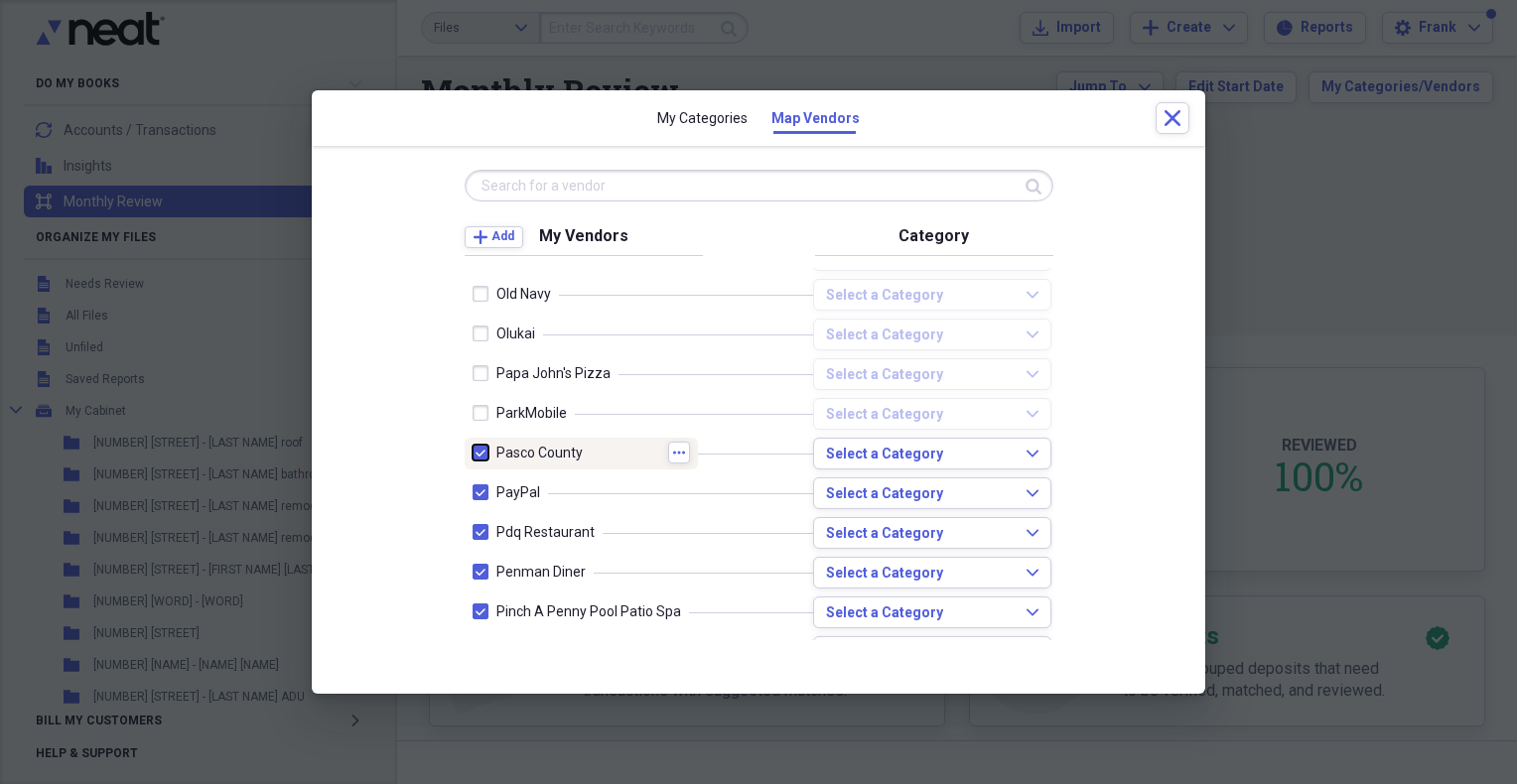 click at bounding box center (473, 453) 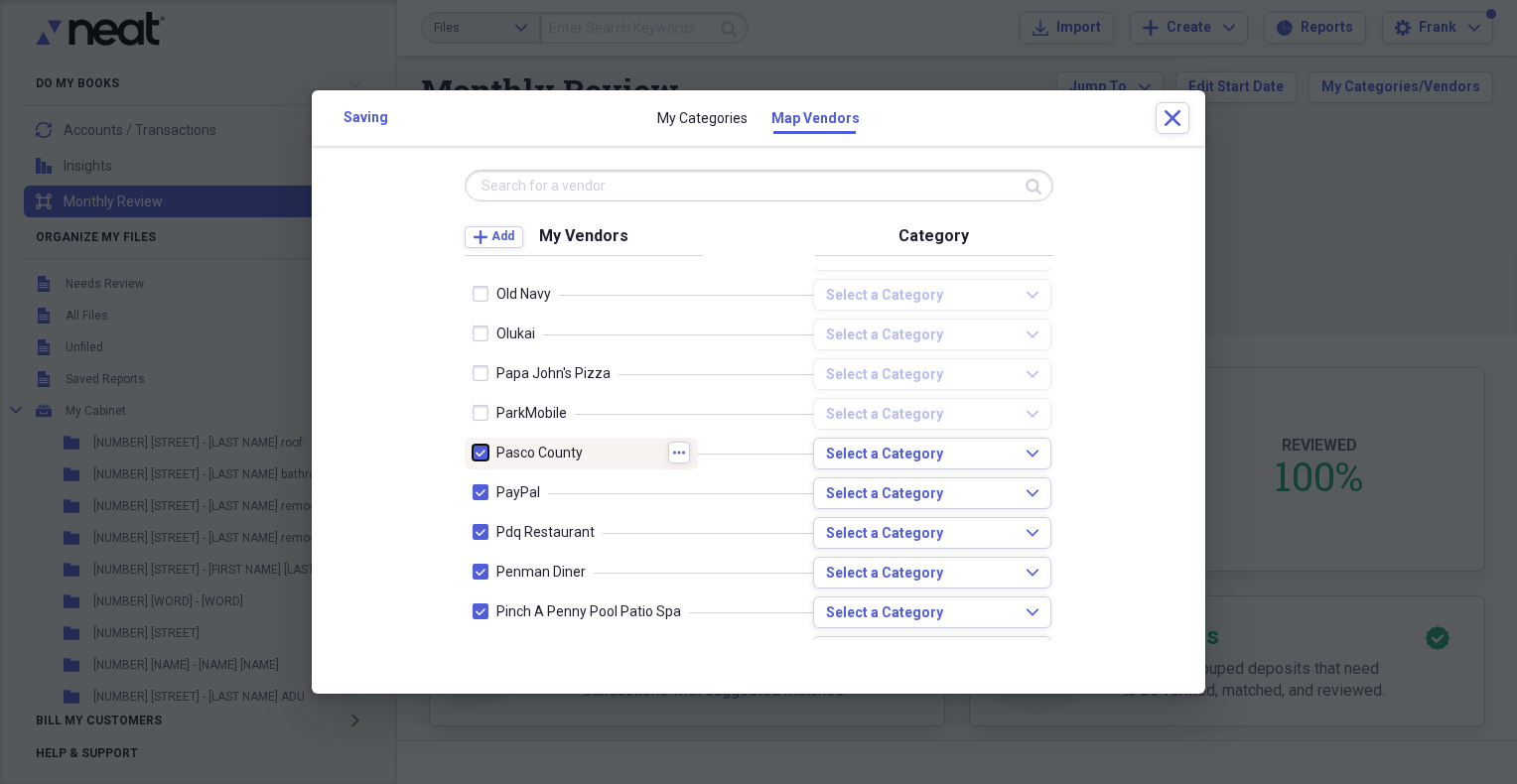 checkbox on "false" 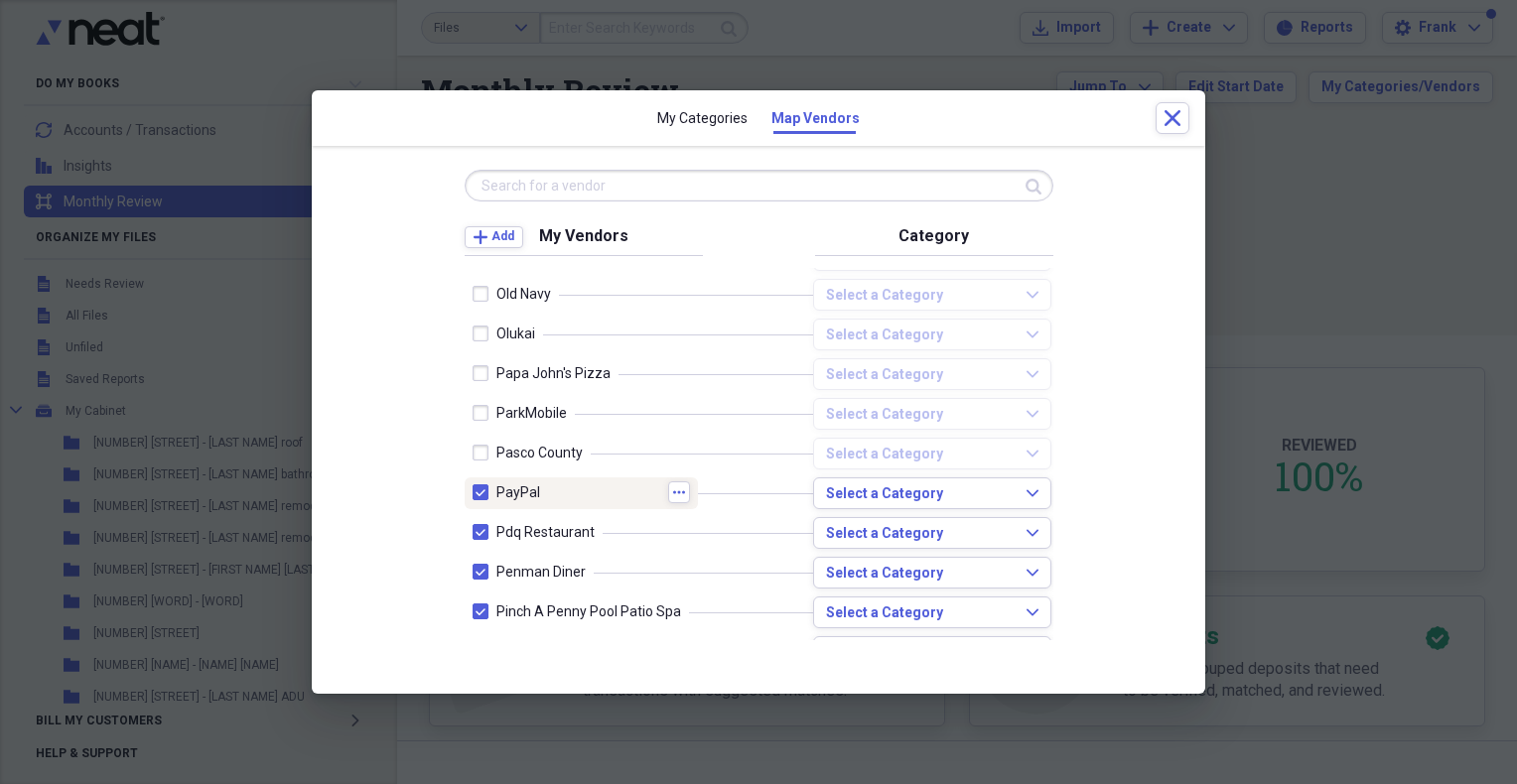 click at bounding box center [484, 492] 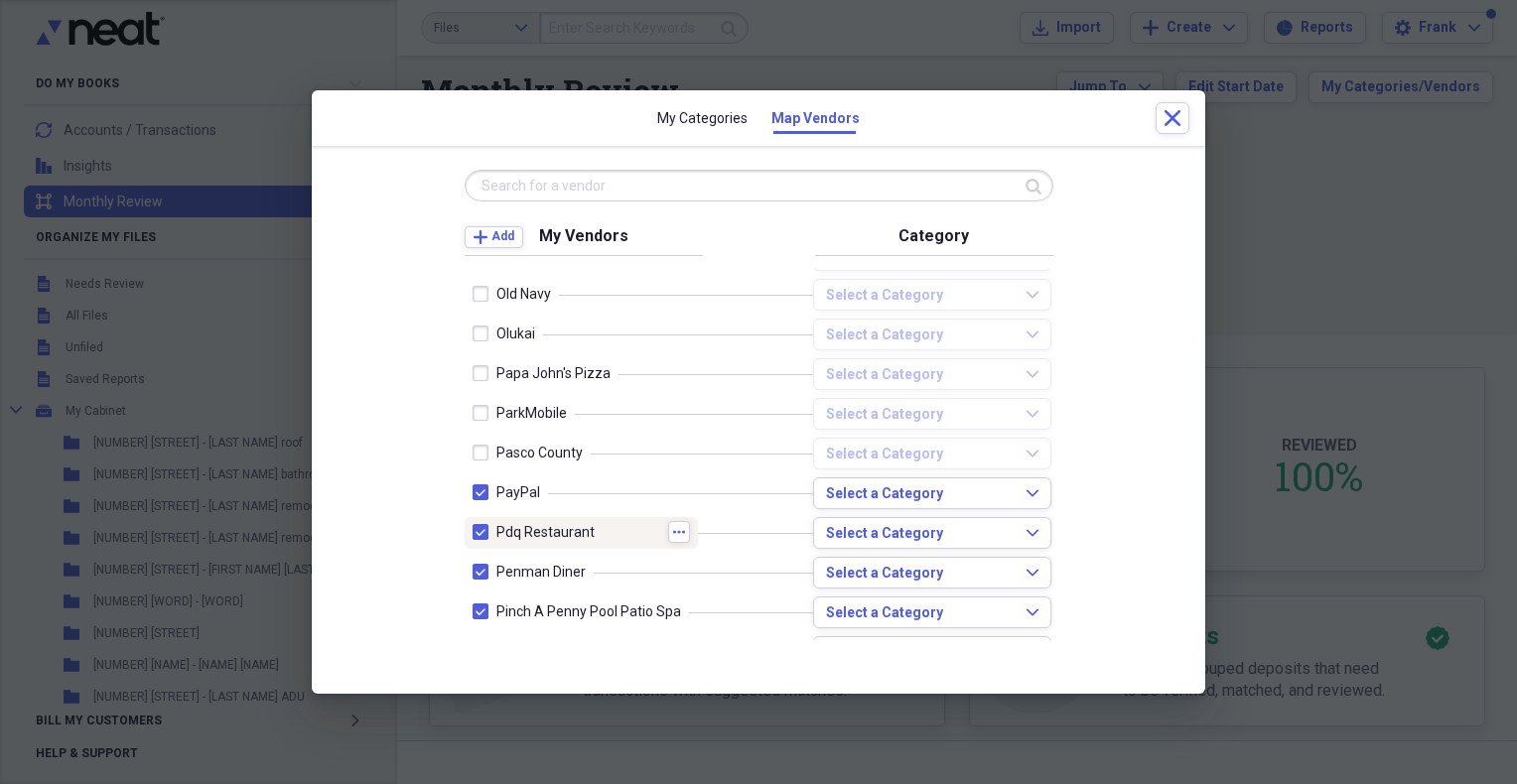 click at bounding box center [484, 532] 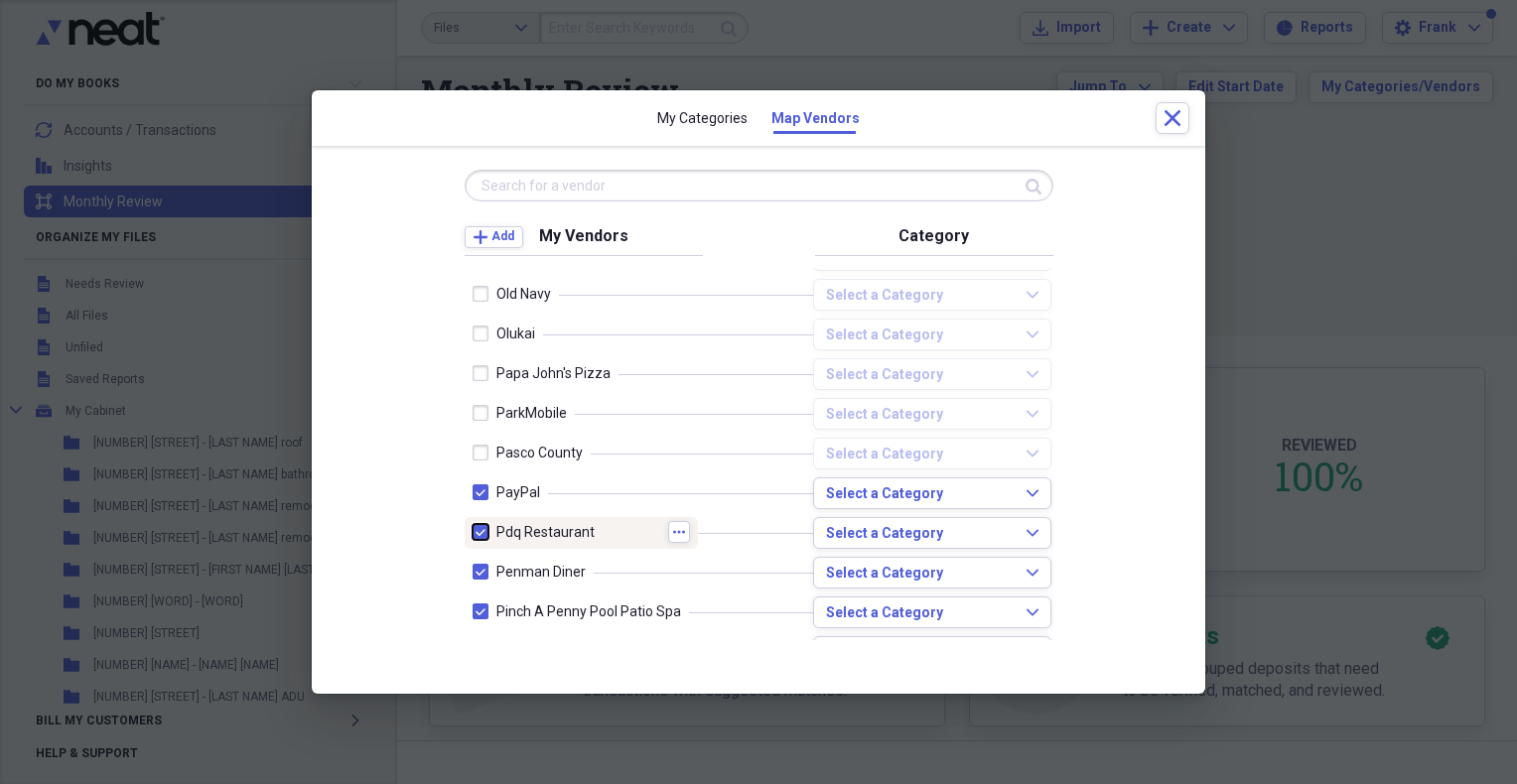 click at bounding box center [473, 532] 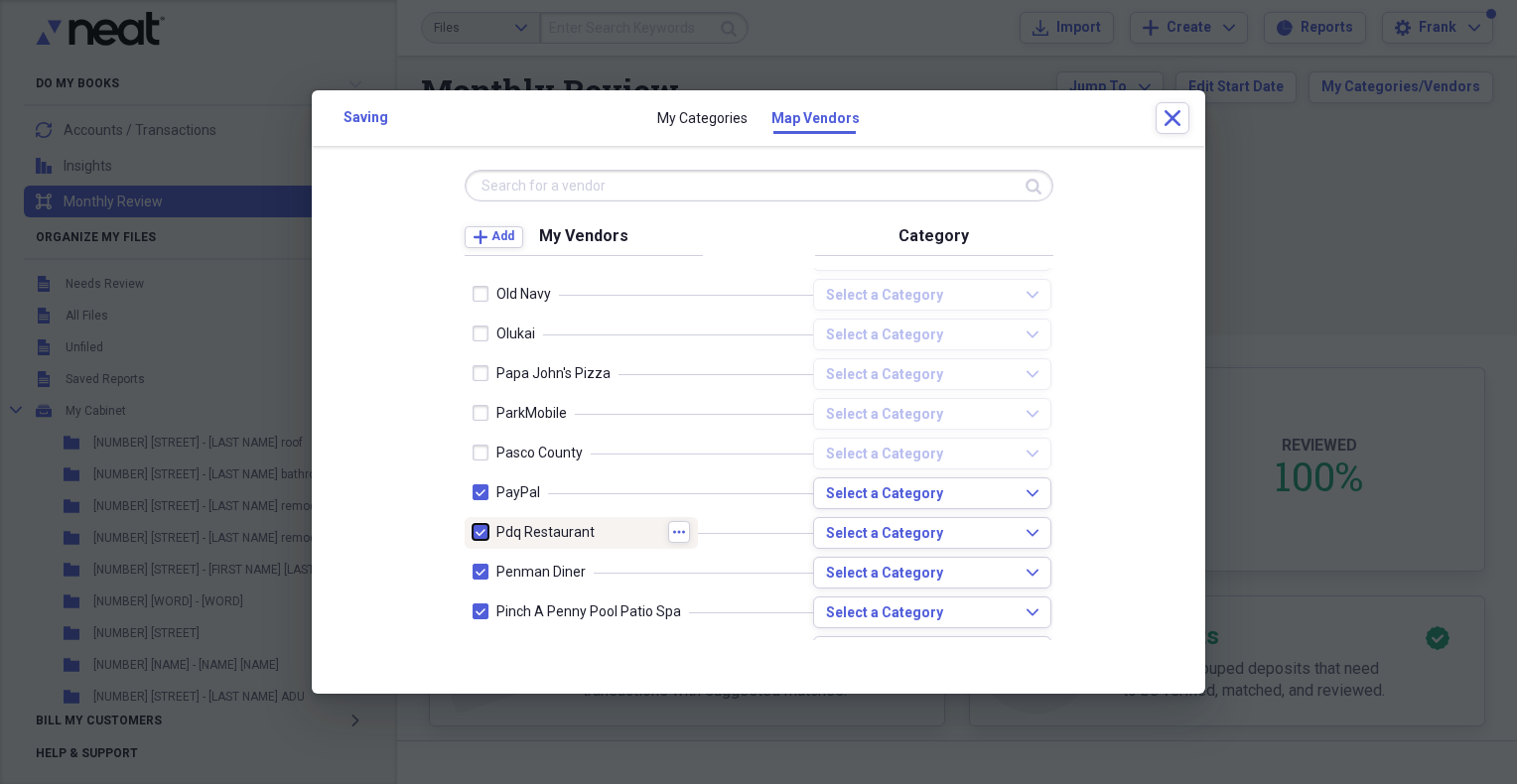 checkbox on "false" 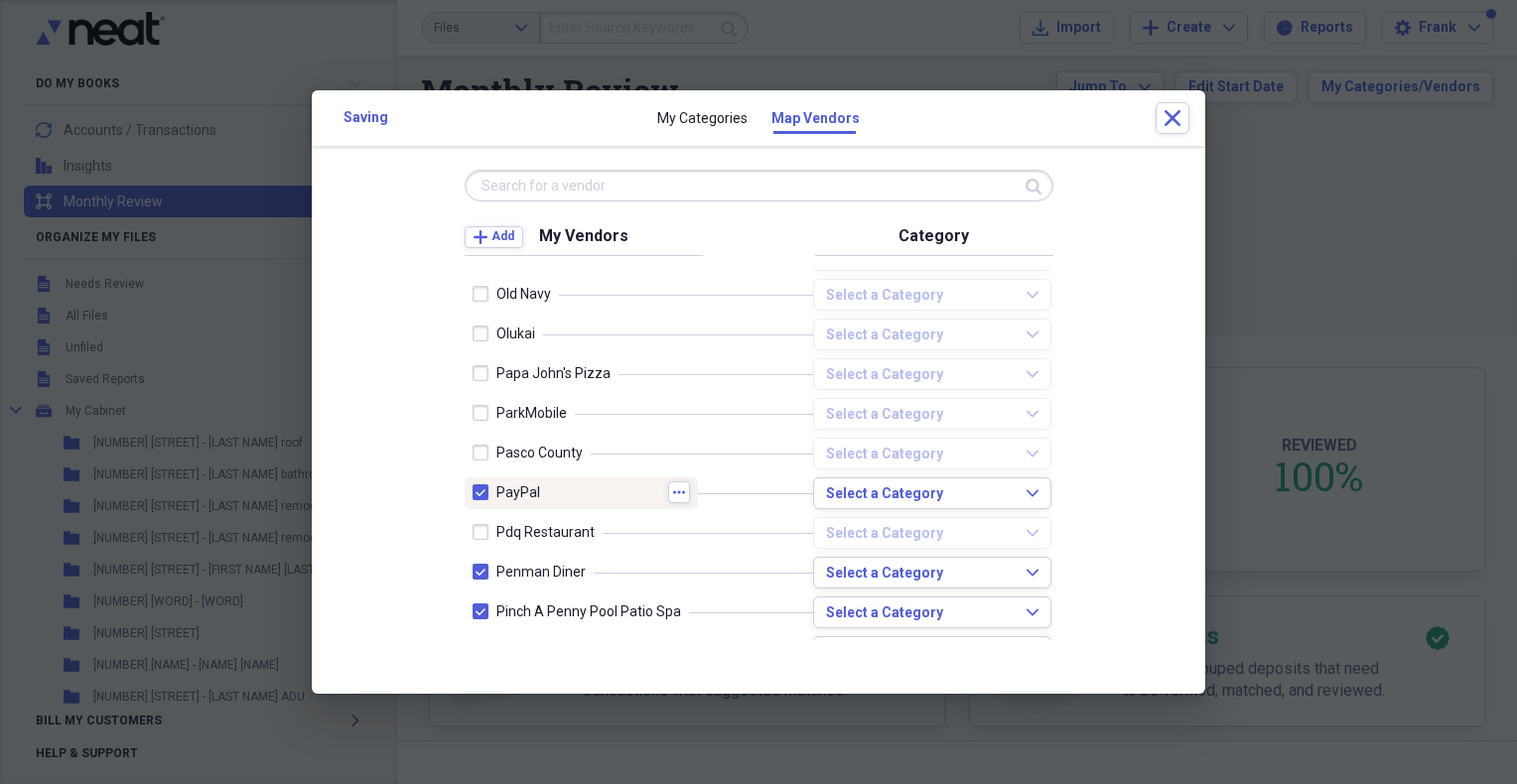 click at bounding box center (484, 492) 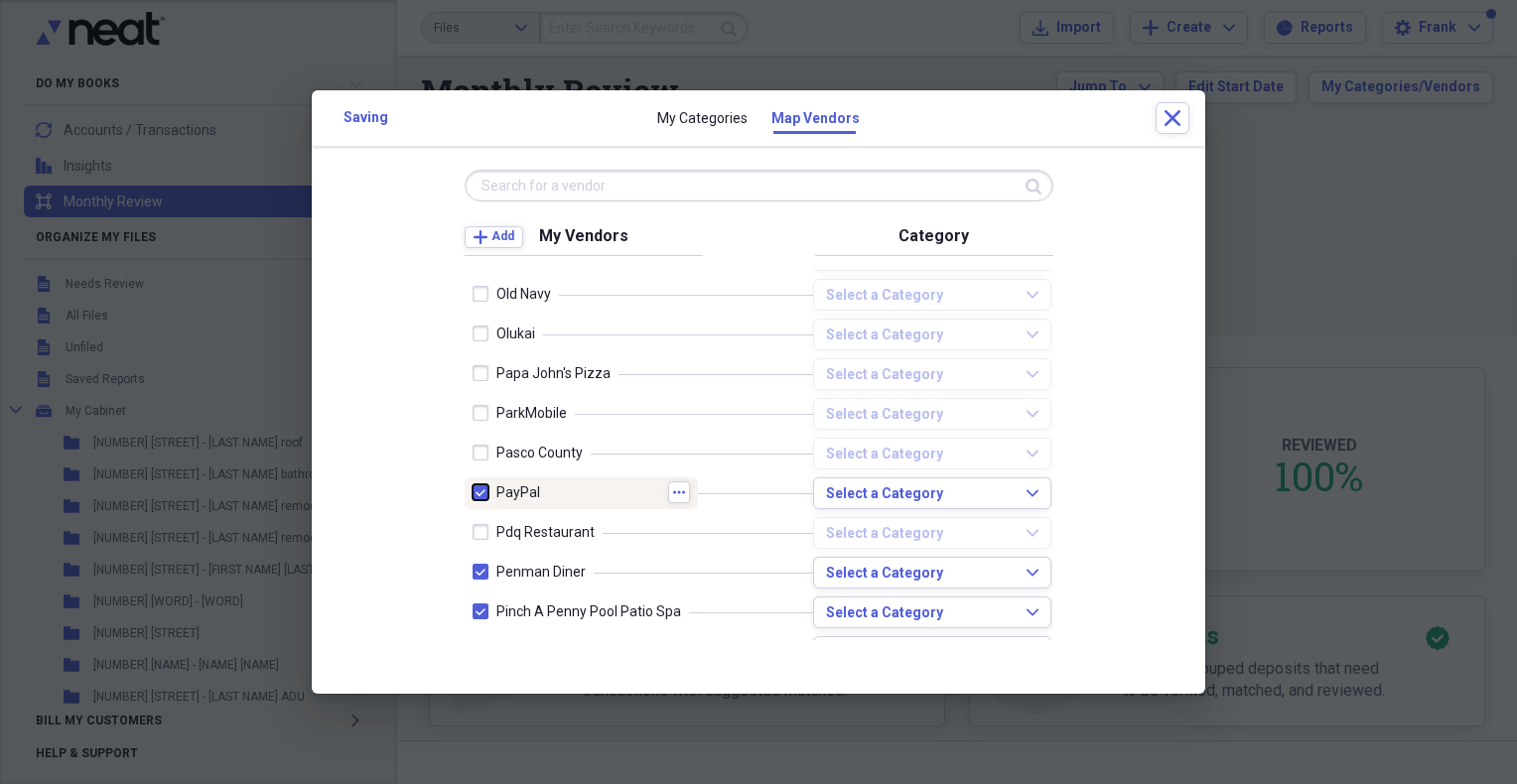 click at bounding box center [473, 492] 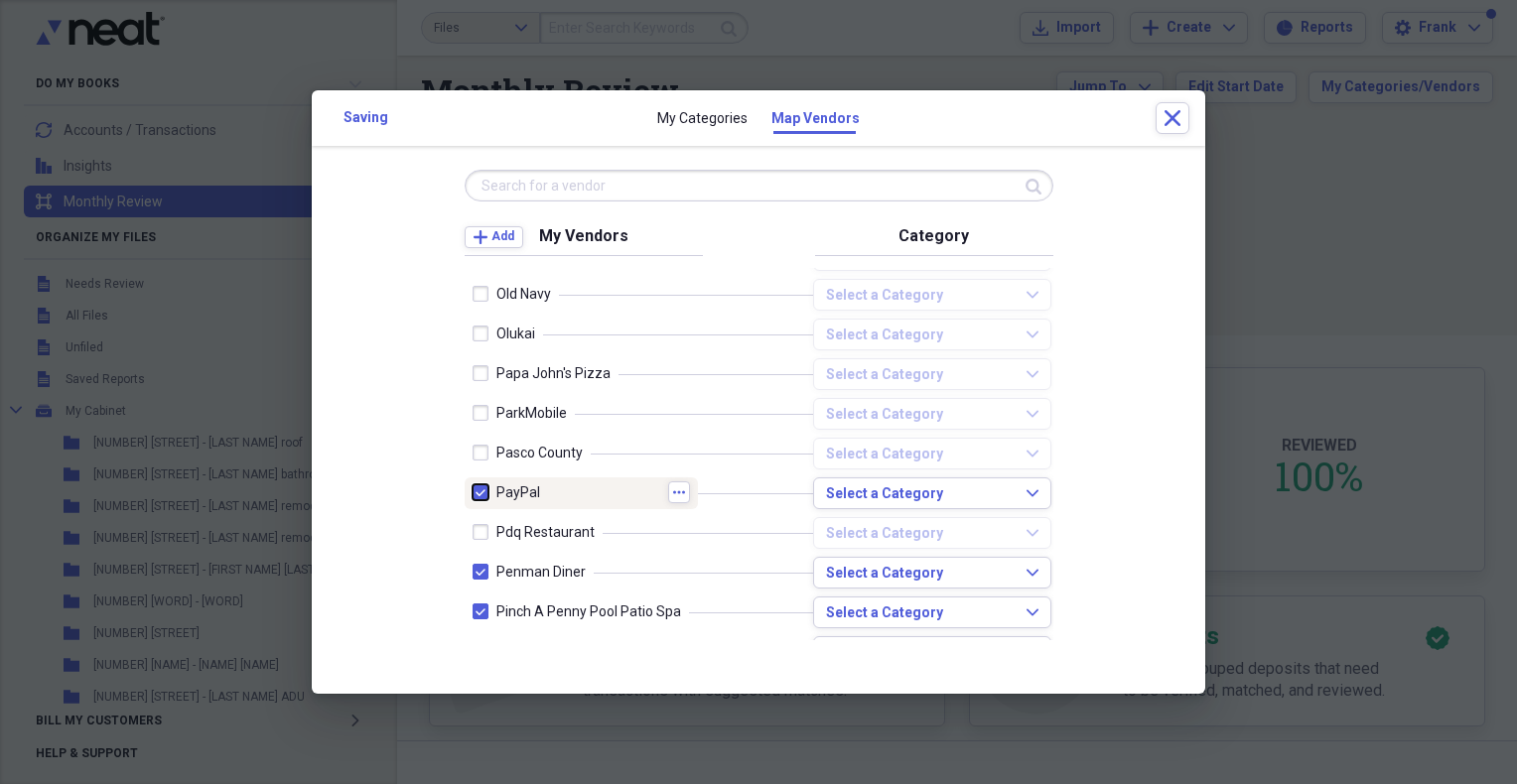 checkbox on "false" 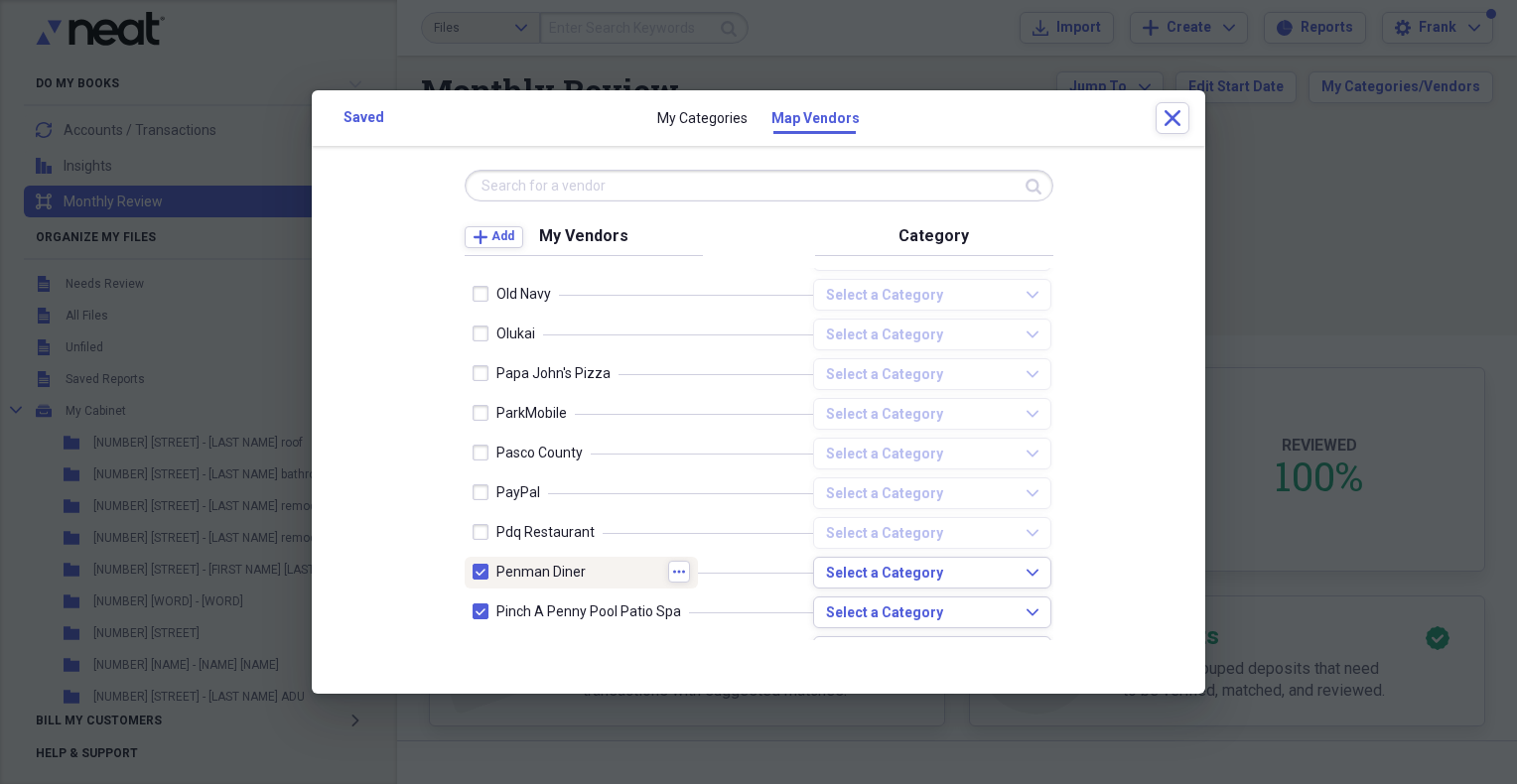 click at bounding box center [484, 572] 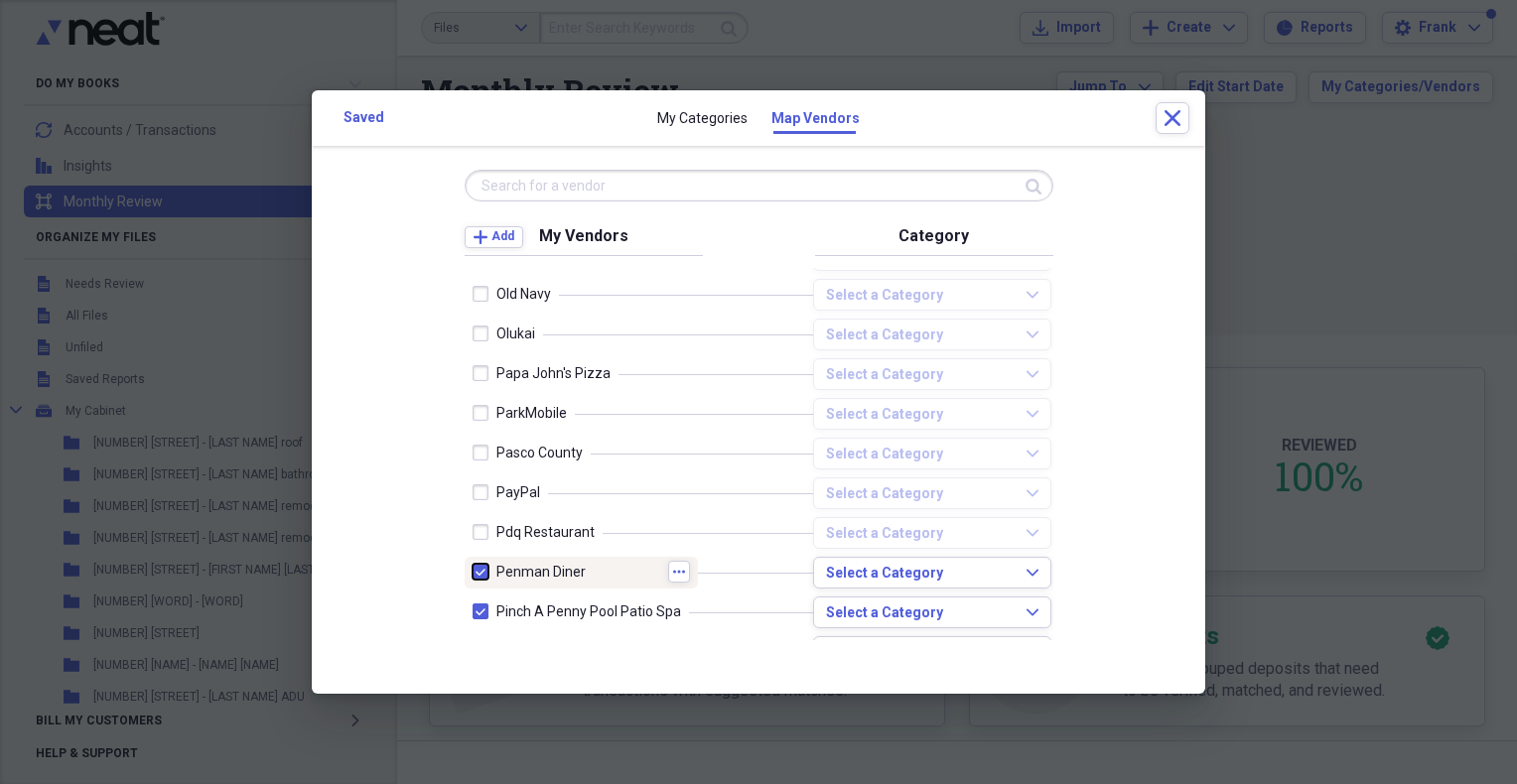 click at bounding box center (473, 572) 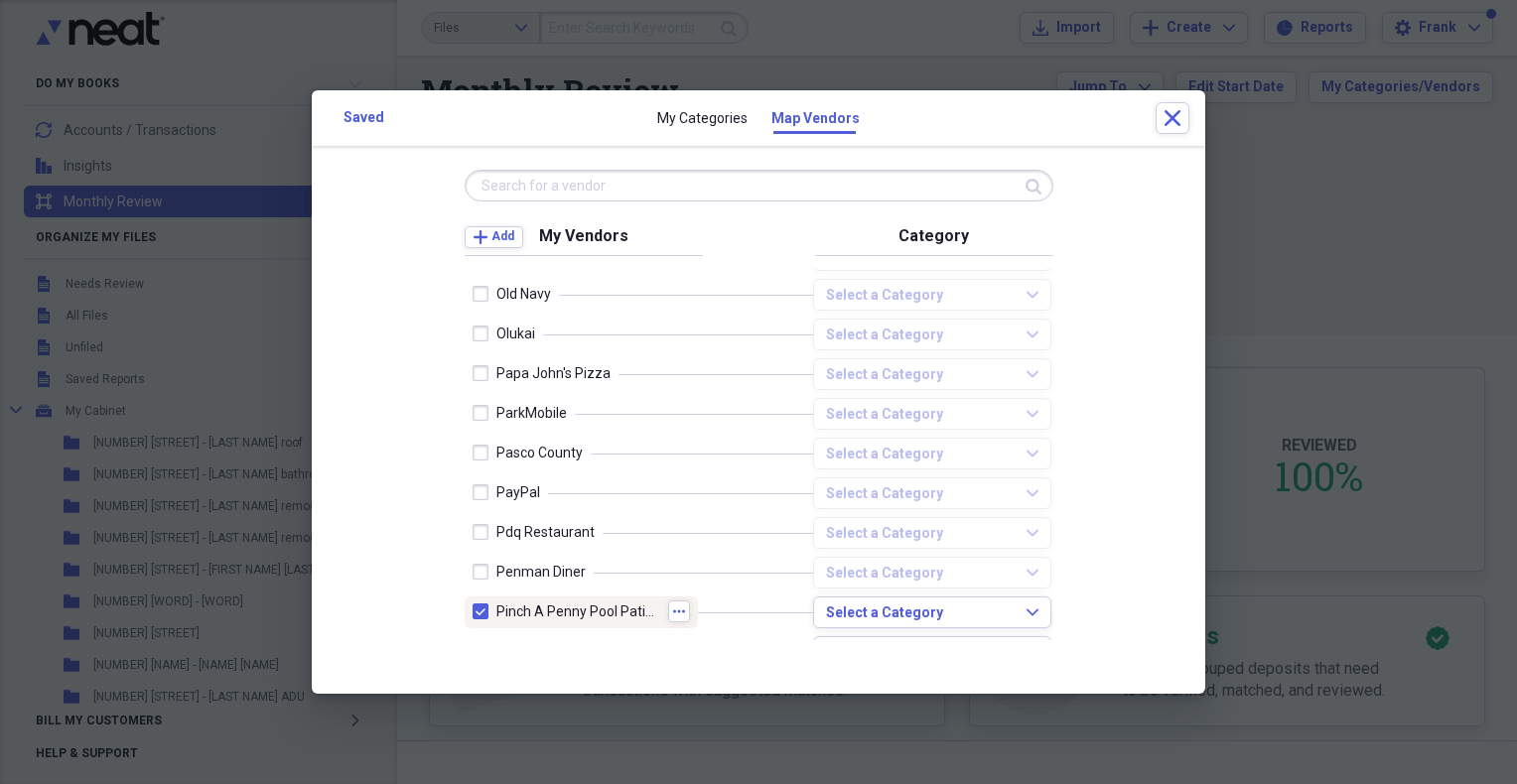 drag, startPoint x: 481, startPoint y: 608, endPoint x: 571, endPoint y: 502, distance: 139.05395 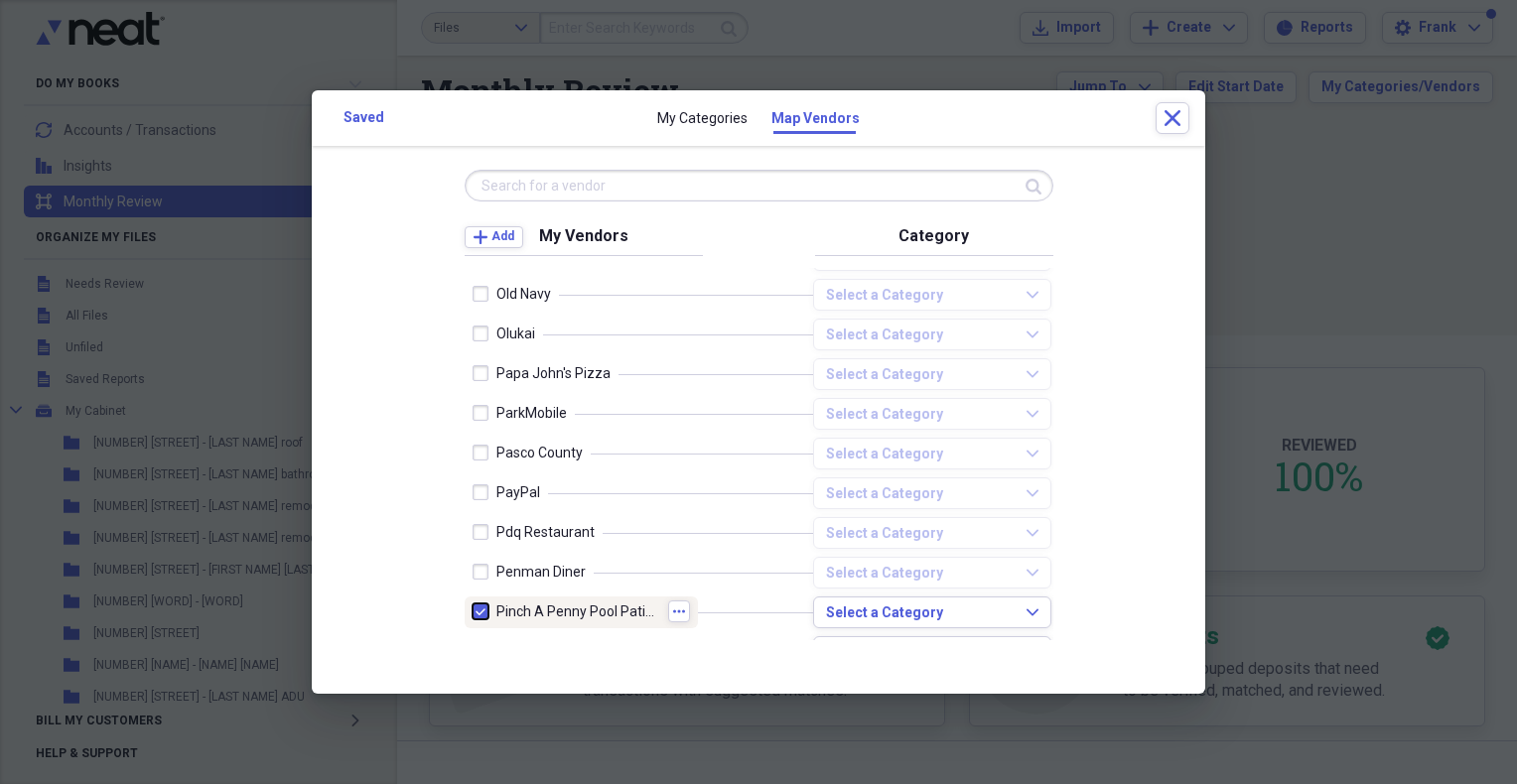 click at bounding box center (473, 611) 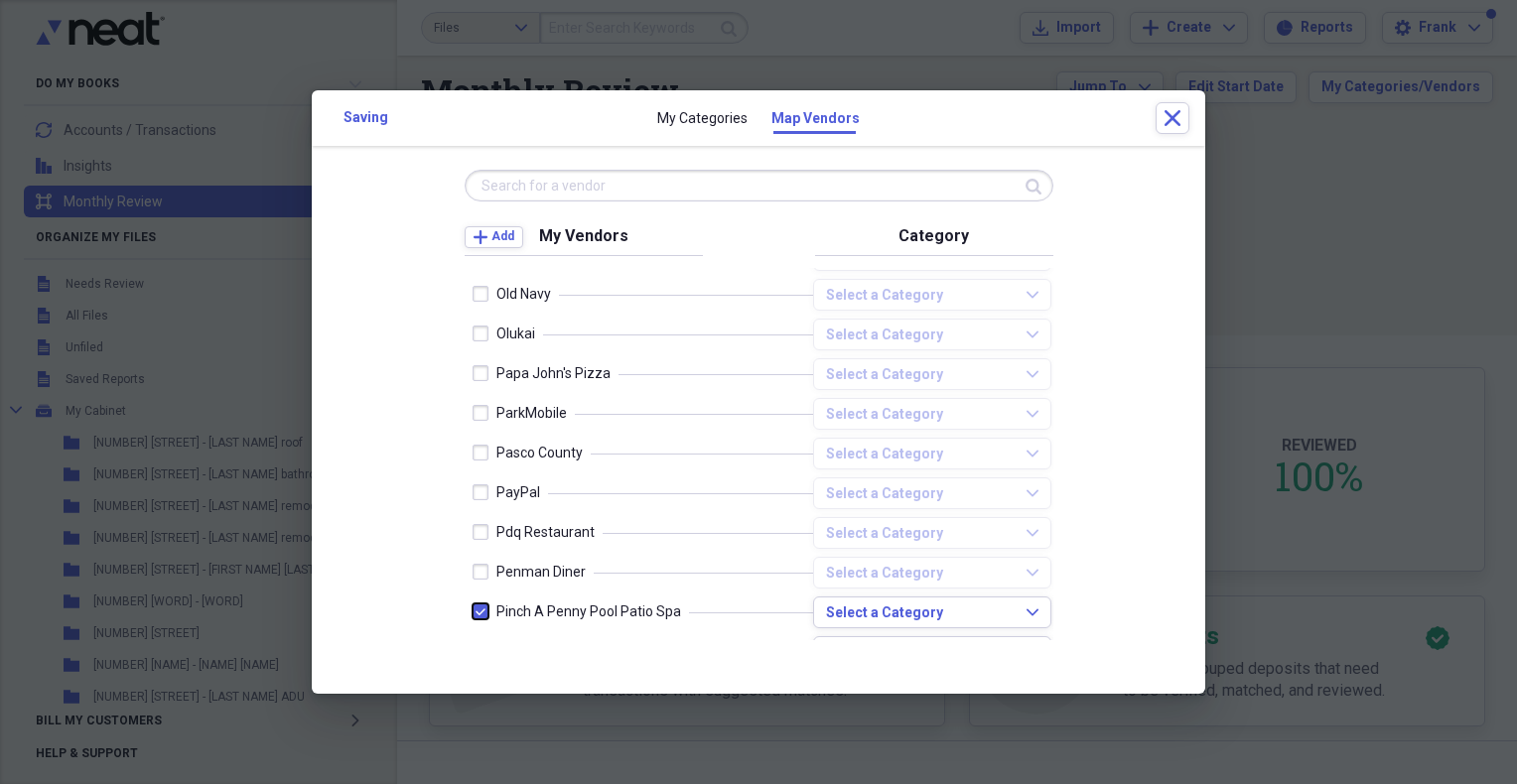 checkbox on "false" 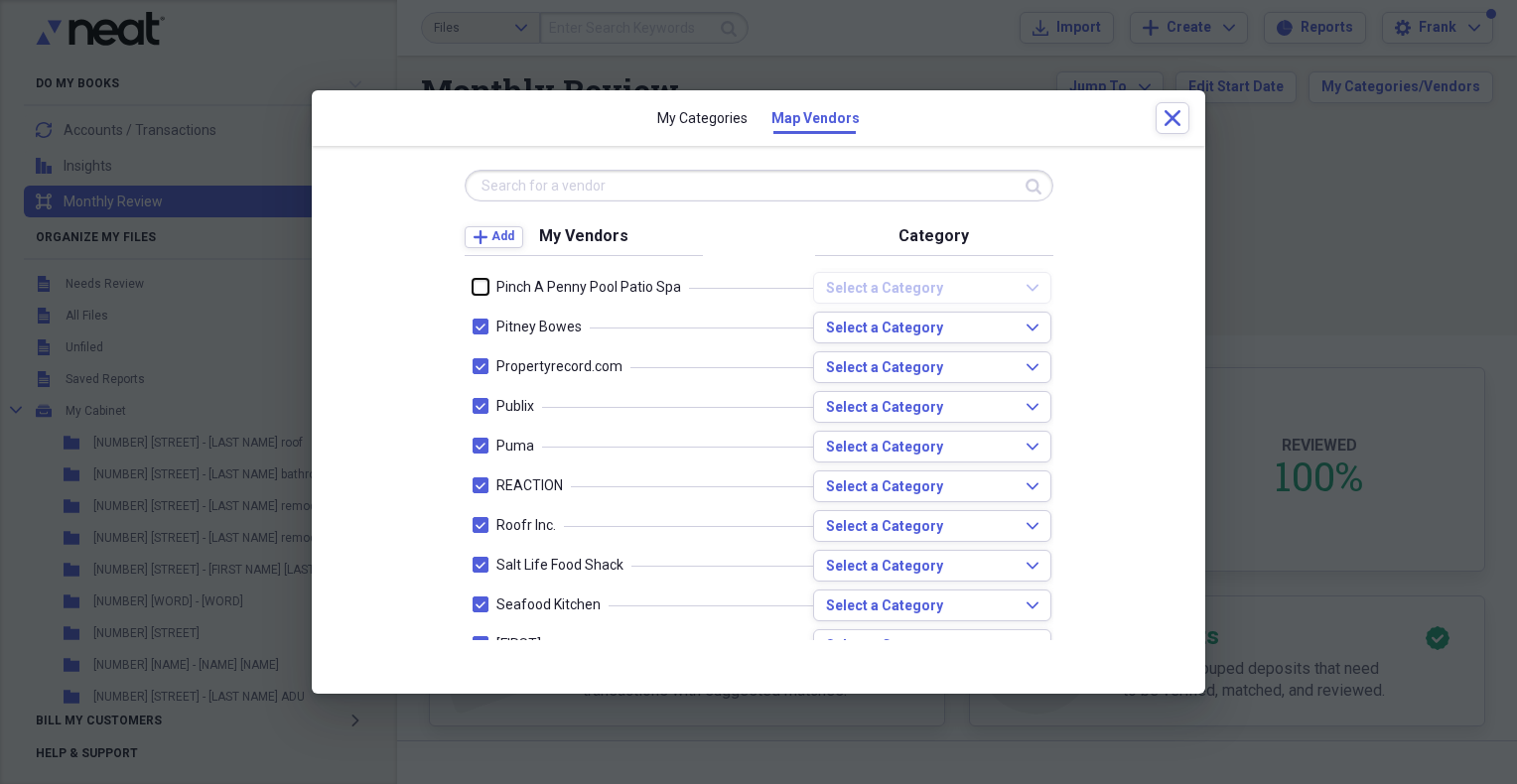 scroll, scrollTop: 4134, scrollLeft: 0, axis: vertical 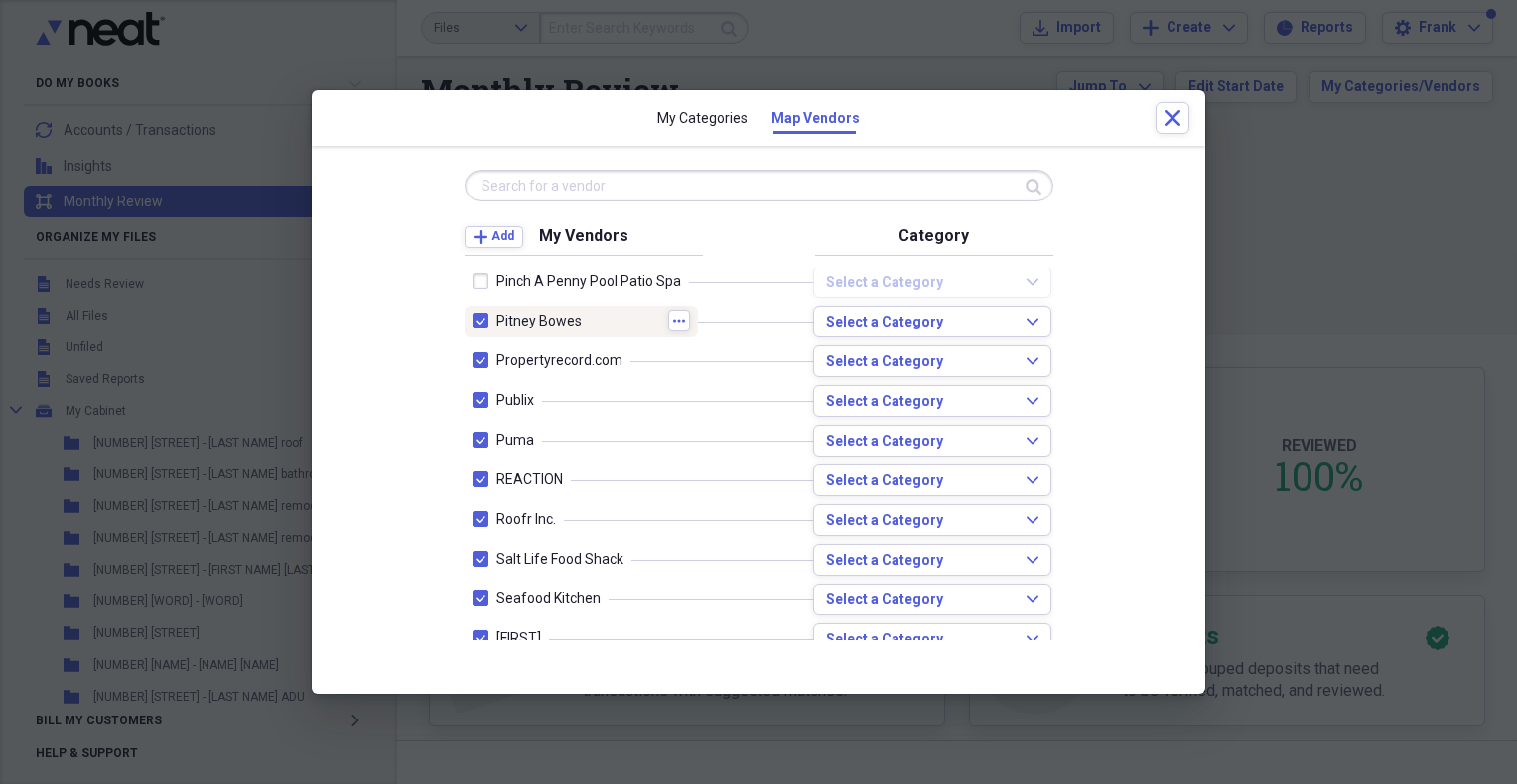 click at bounding box center (484, 321) 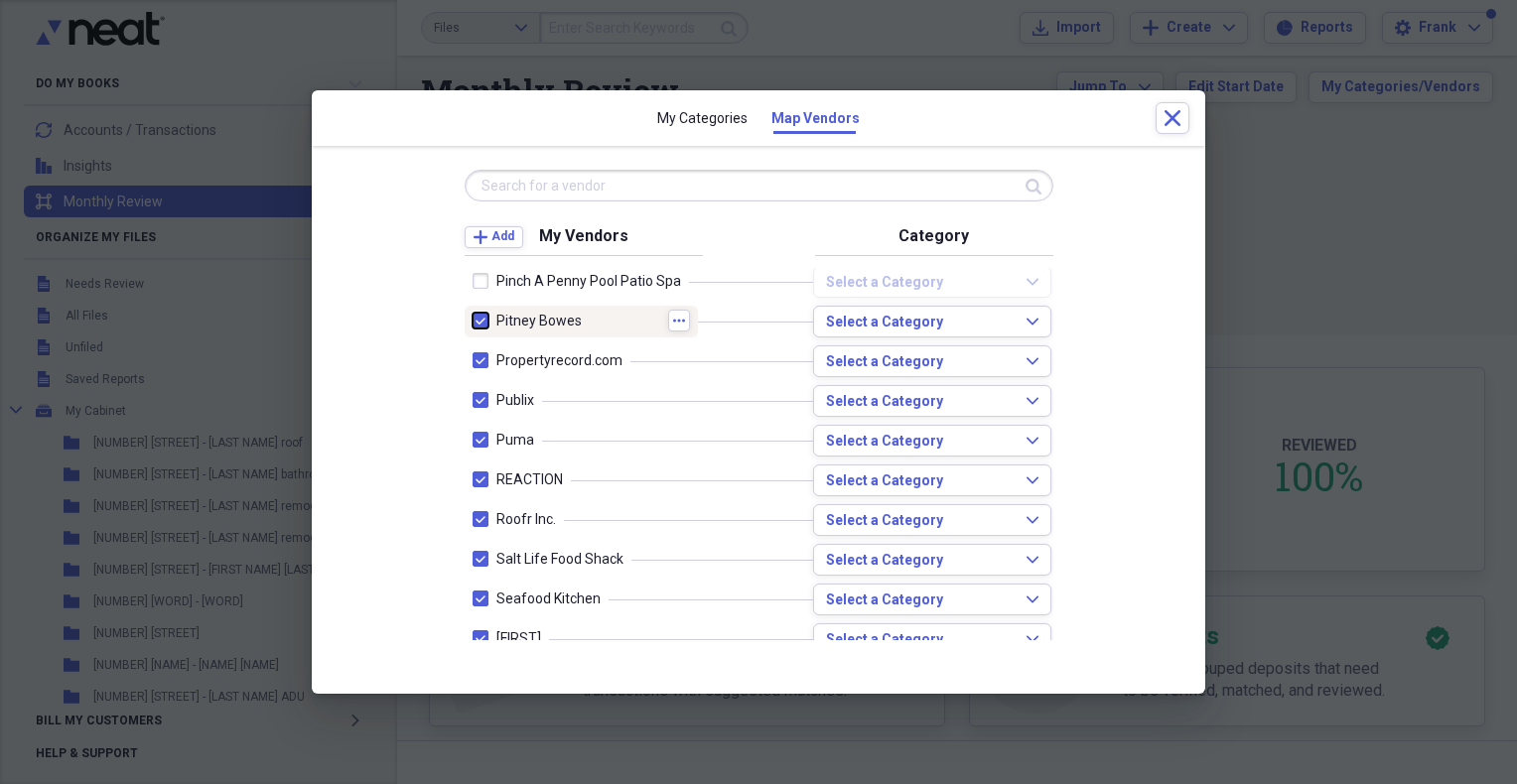 click at bounding box center (473, 321) 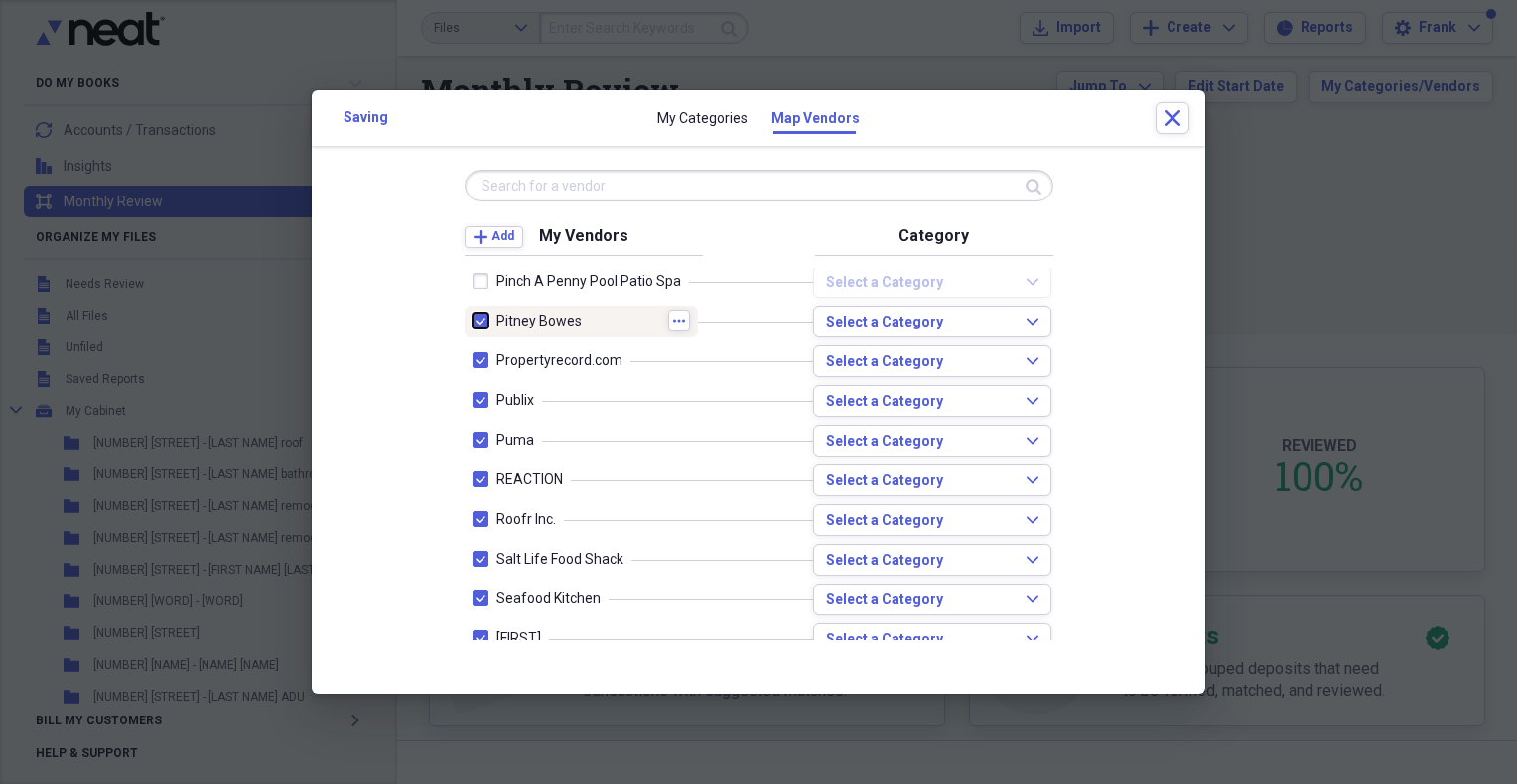 checkbox on "false" 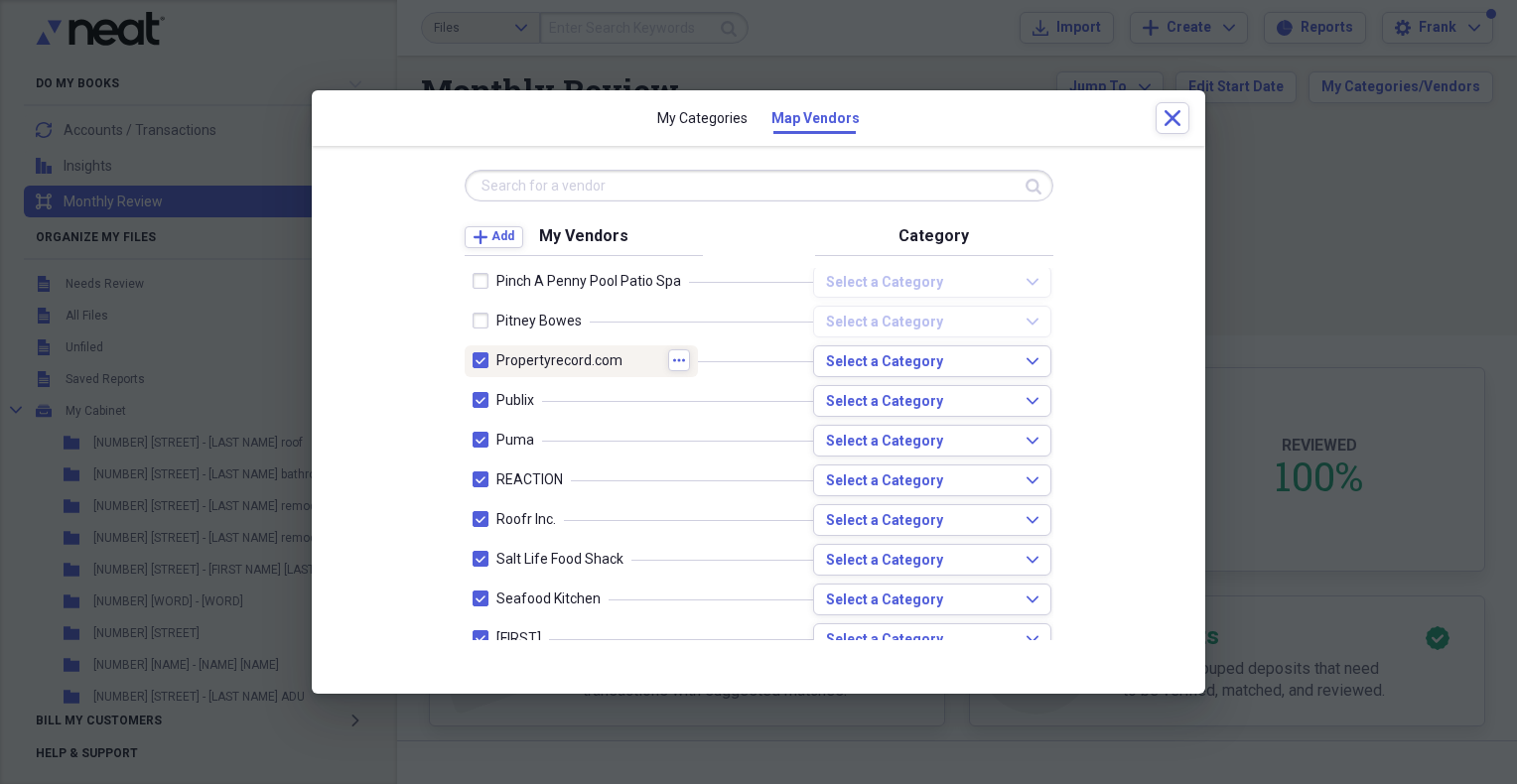 click at bounding box center (484, 360) 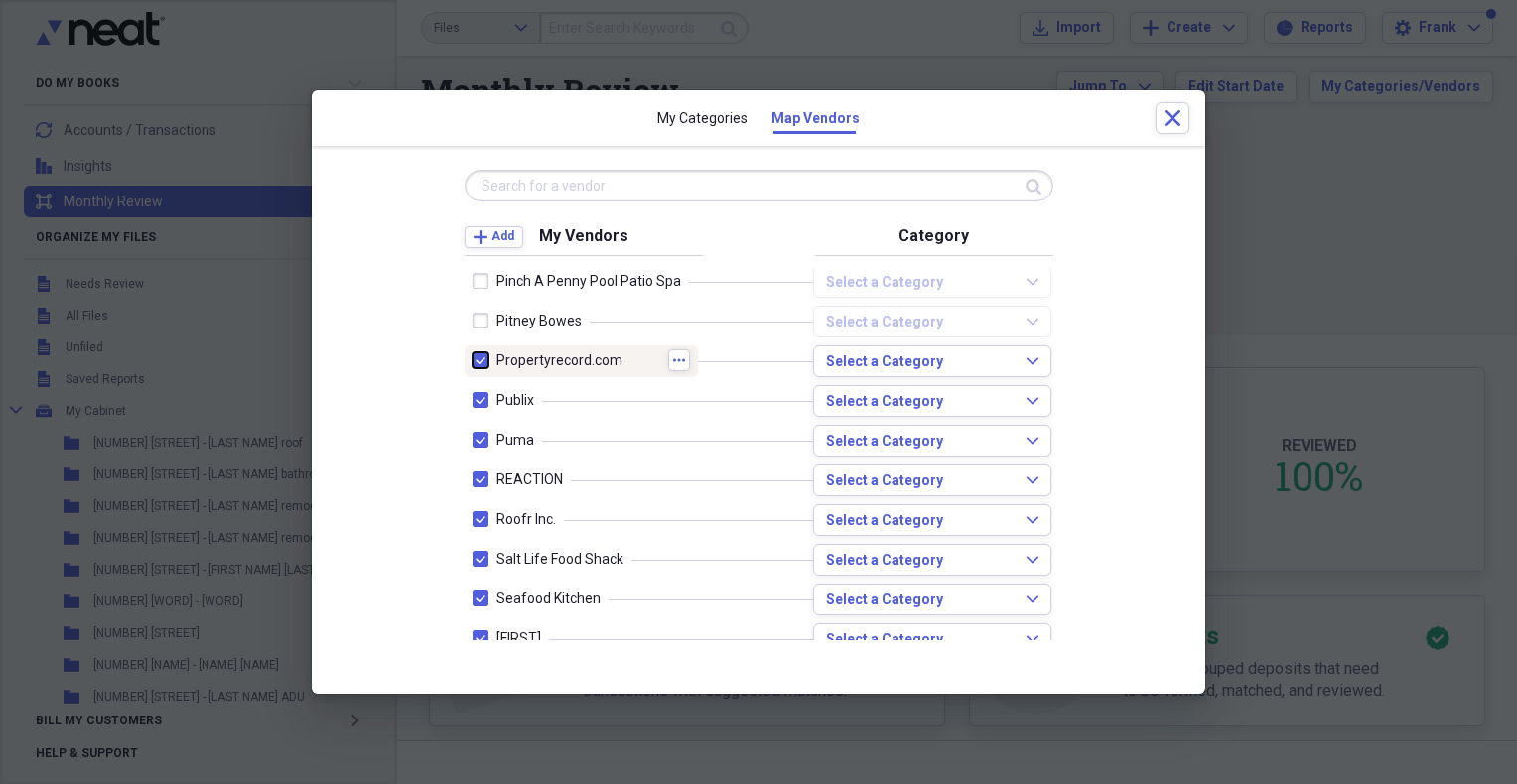 click at bounding box center [473, 360] 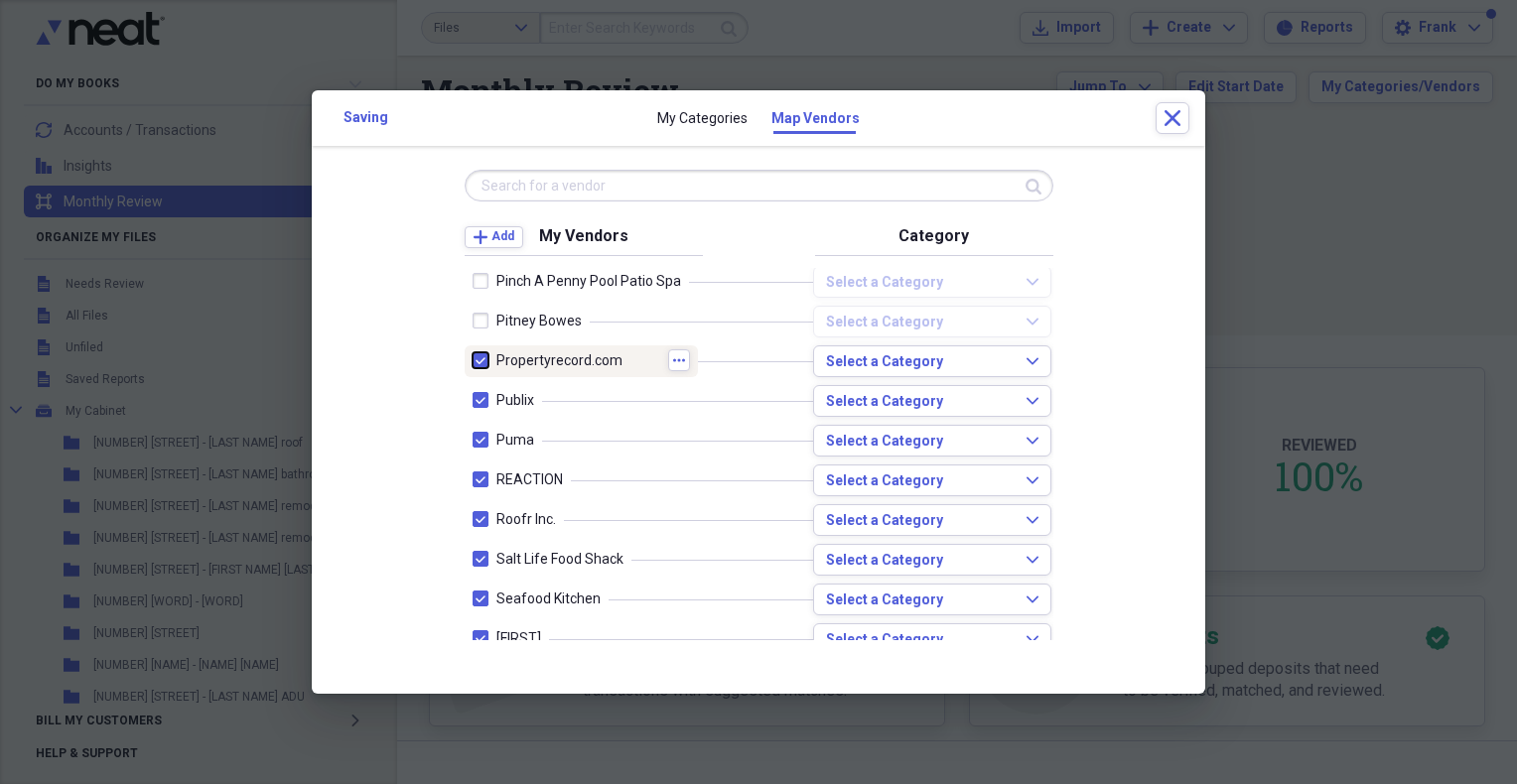 checkbox on "false" 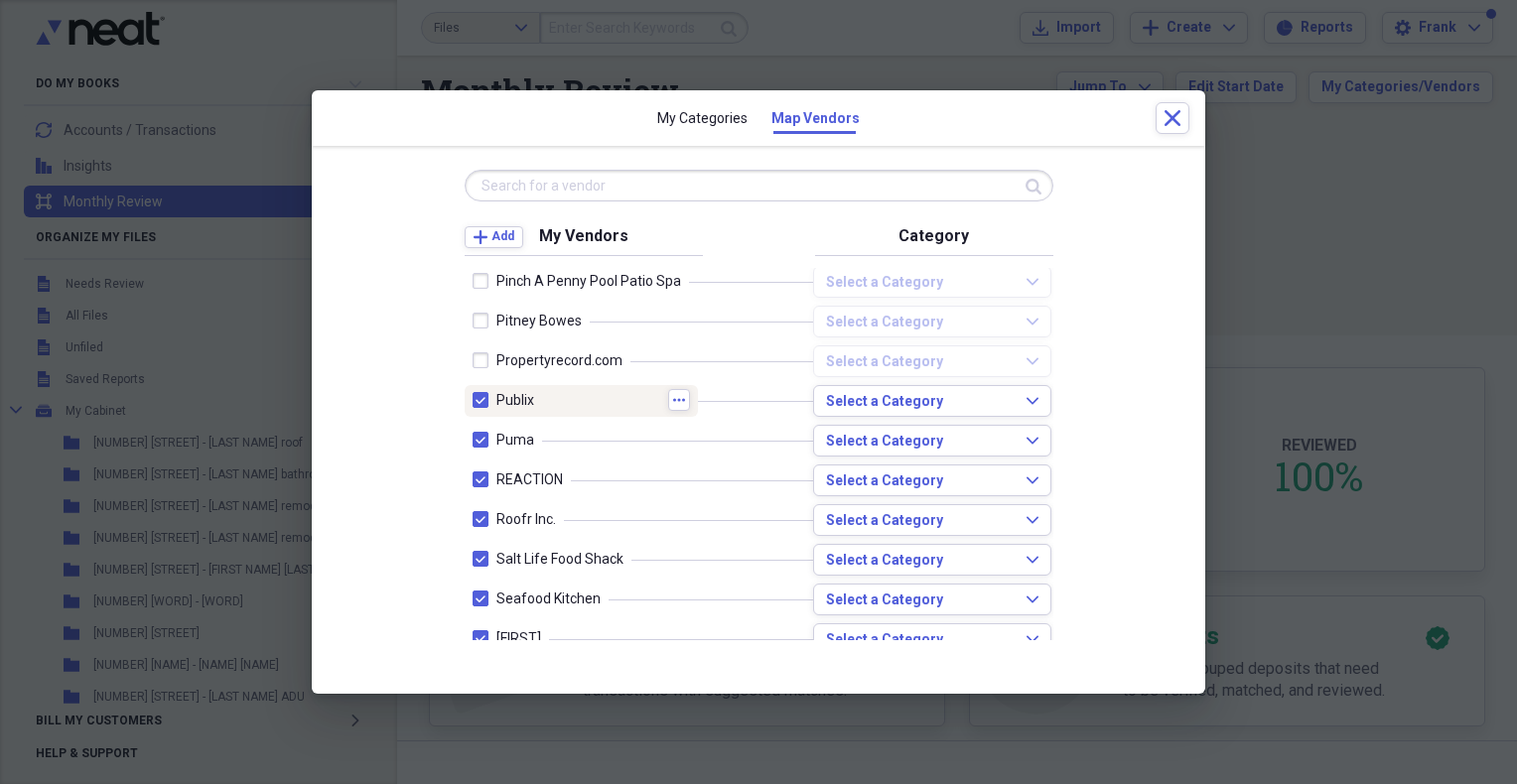 click at bounding box center (484, 400) 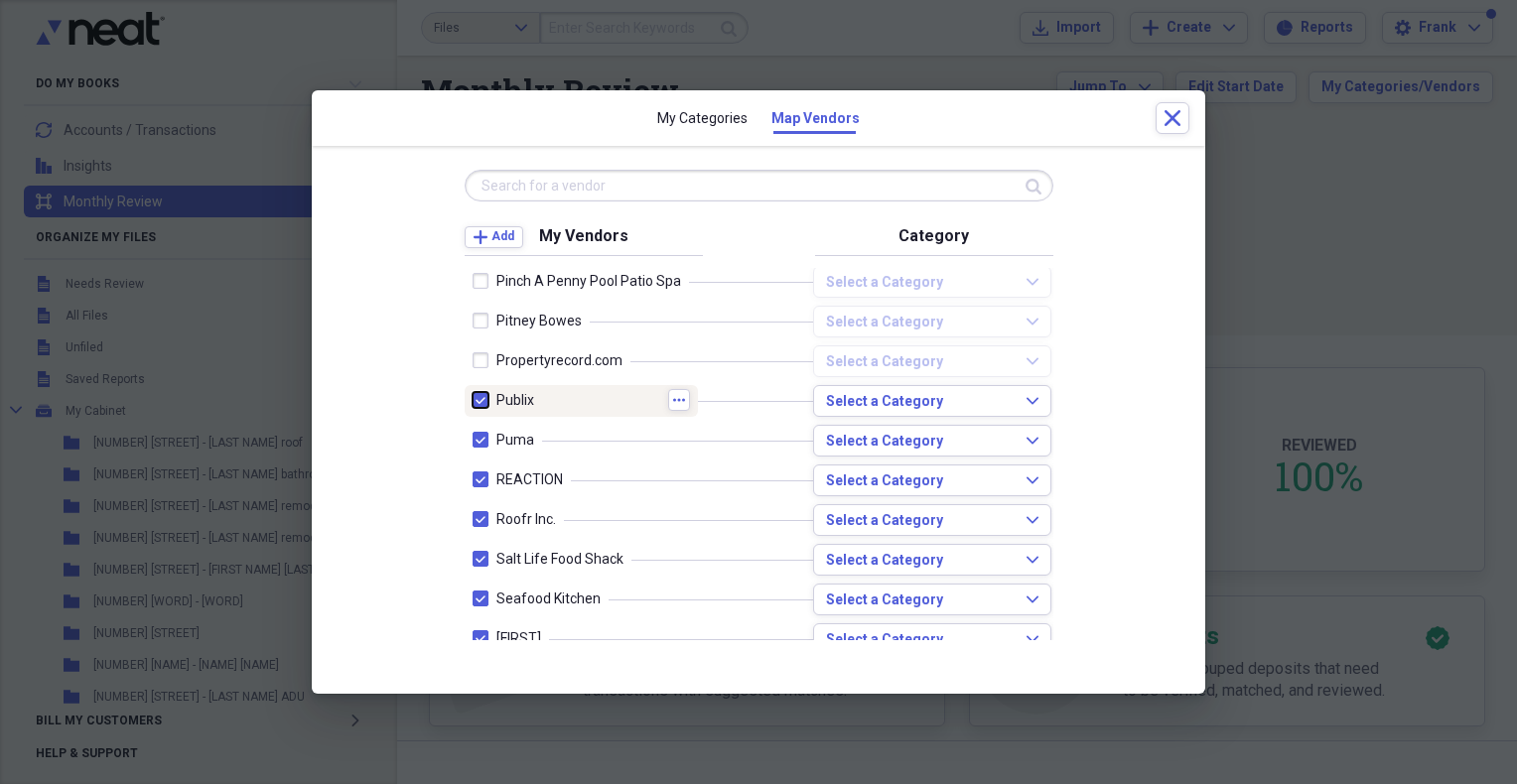 click at bounding box center [473, 400] 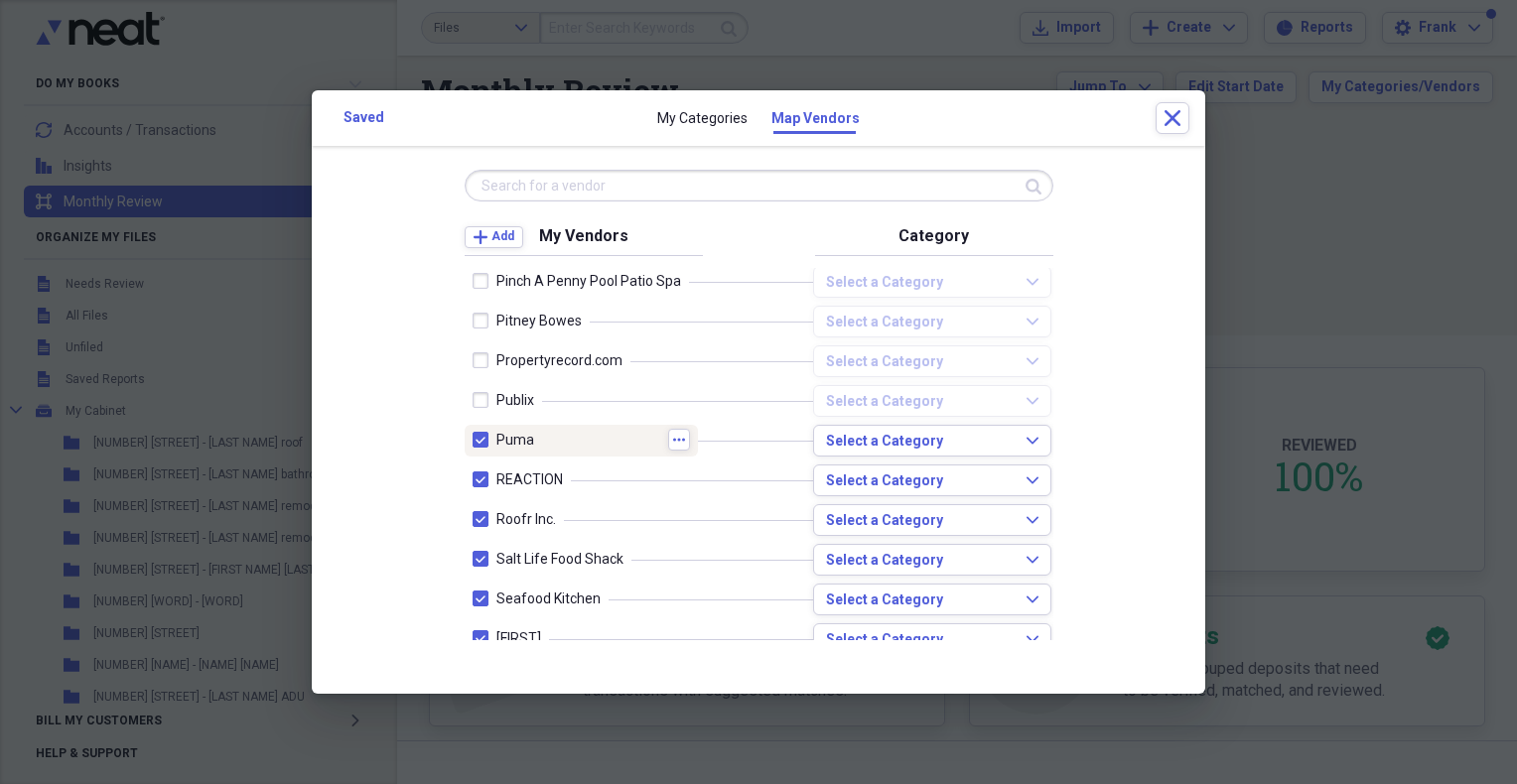 click at bounding box center (484, 440) 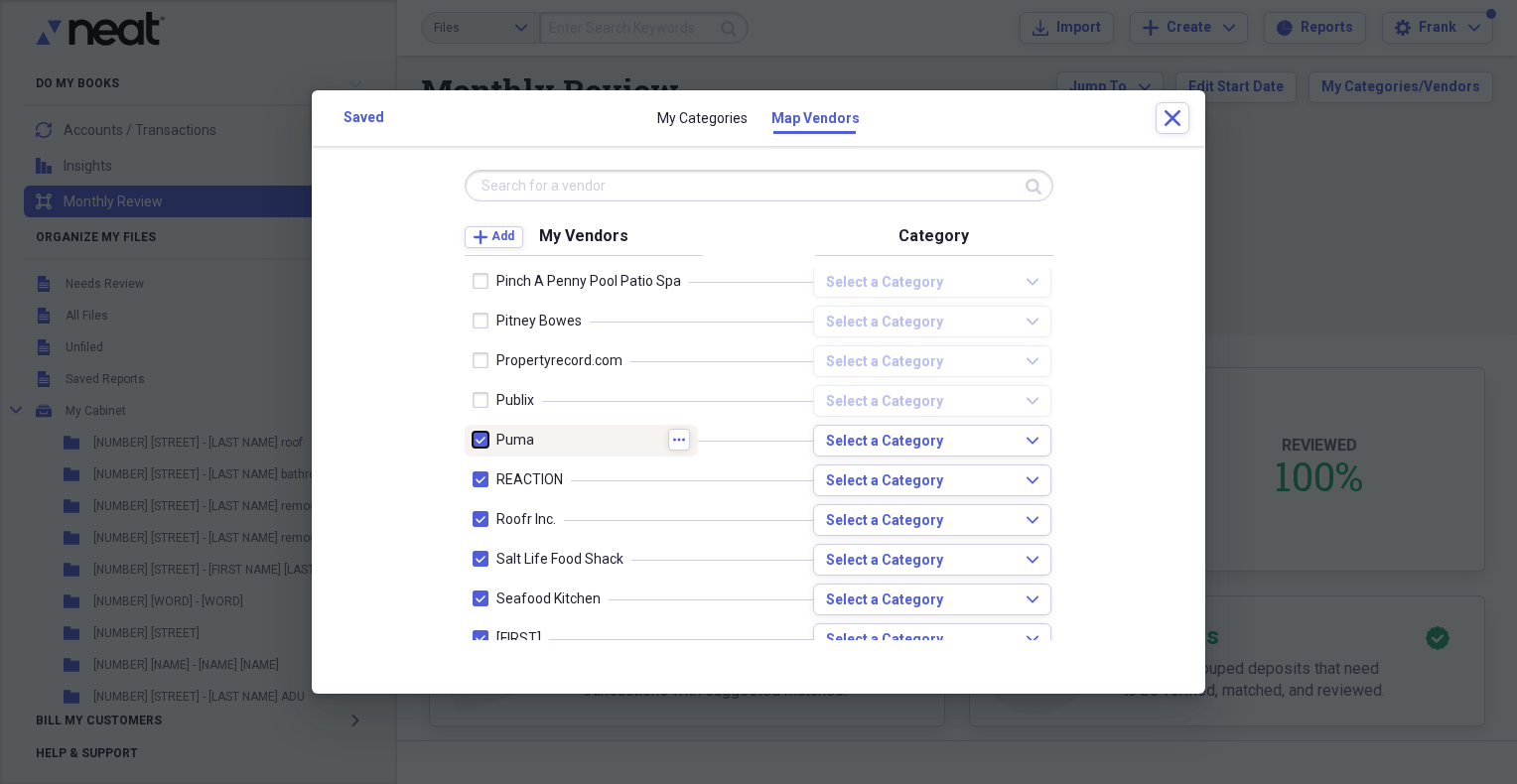 click at bounding box center (473, 440) 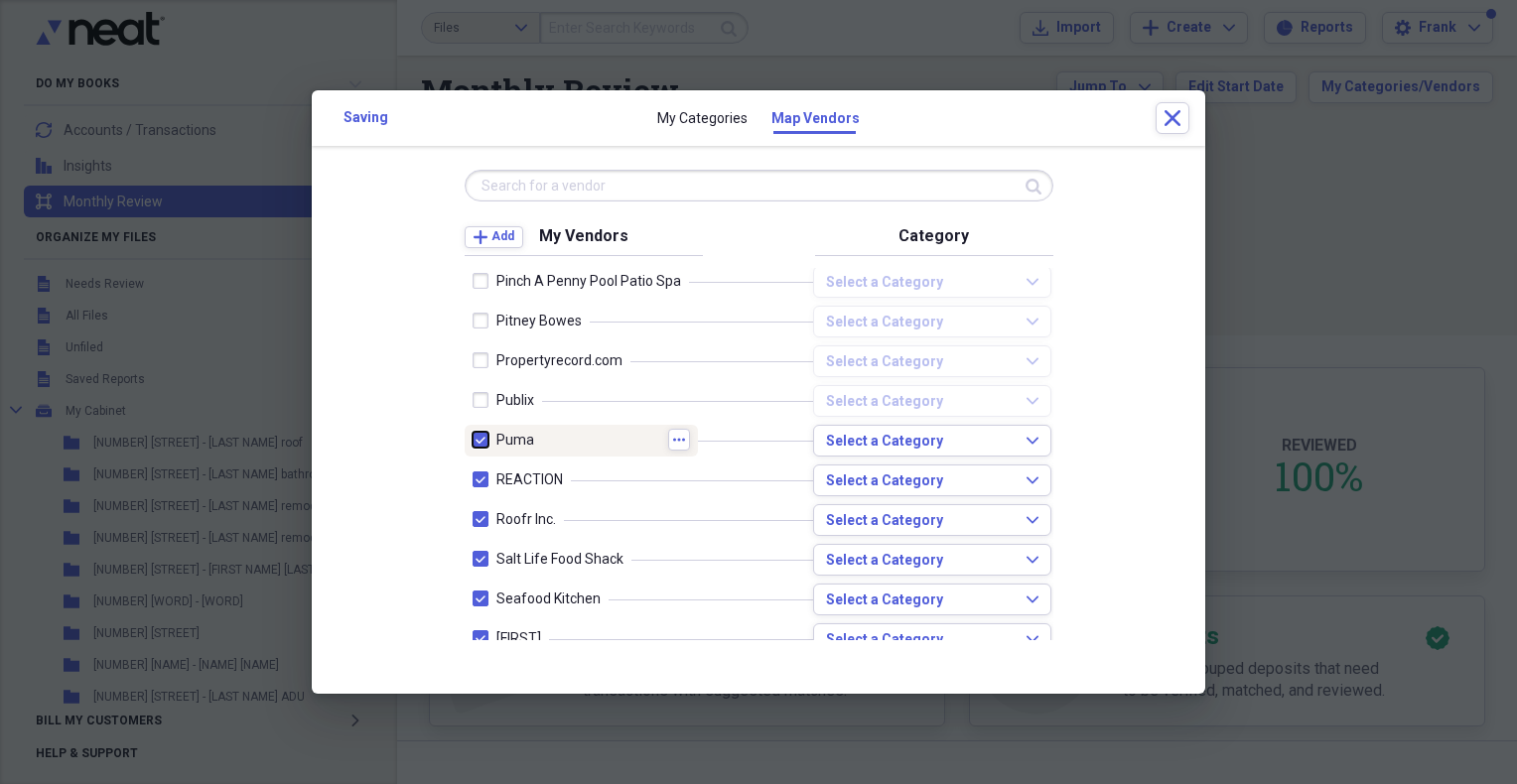 checkbox on "false" 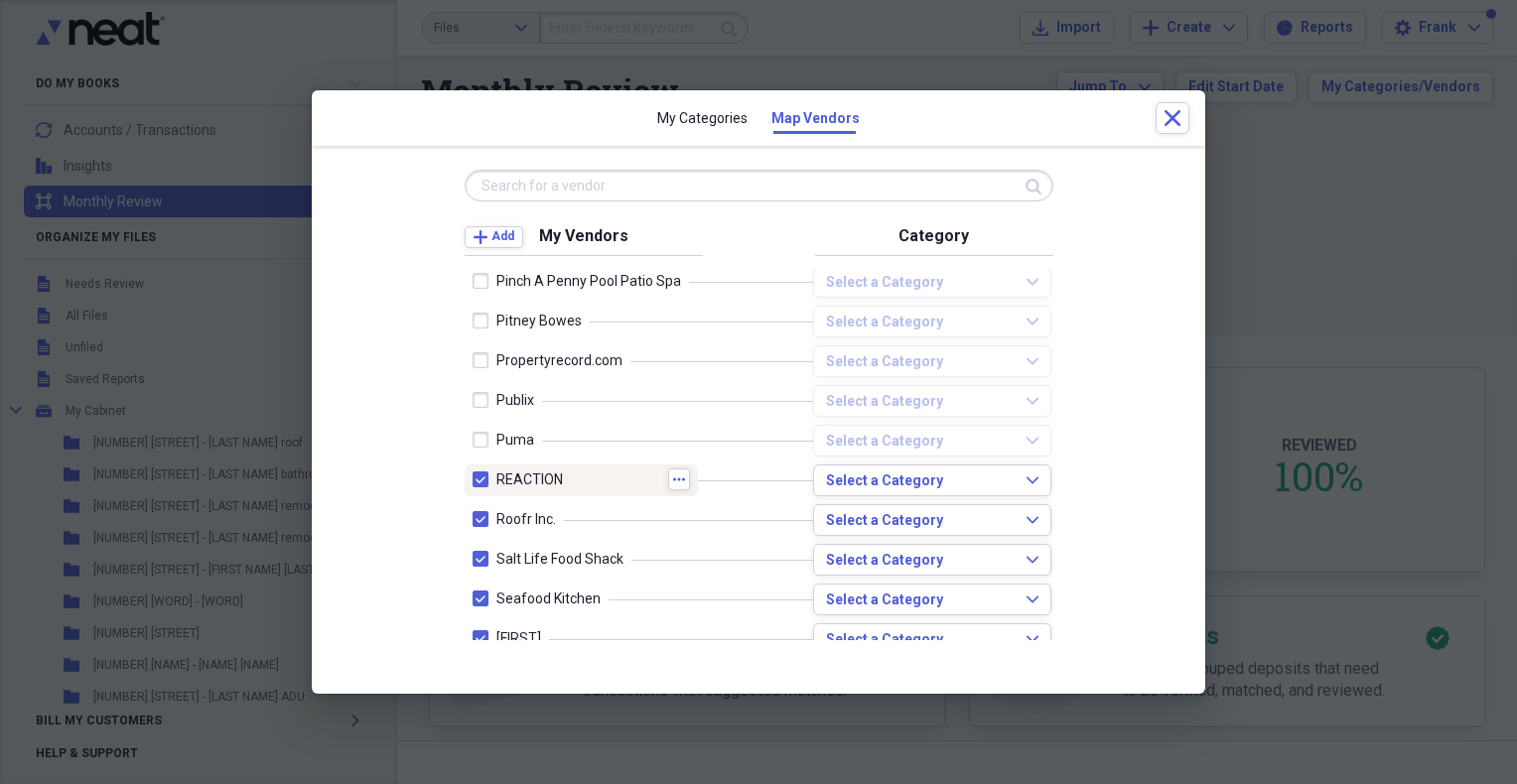 click at bounding box center (484, 479) 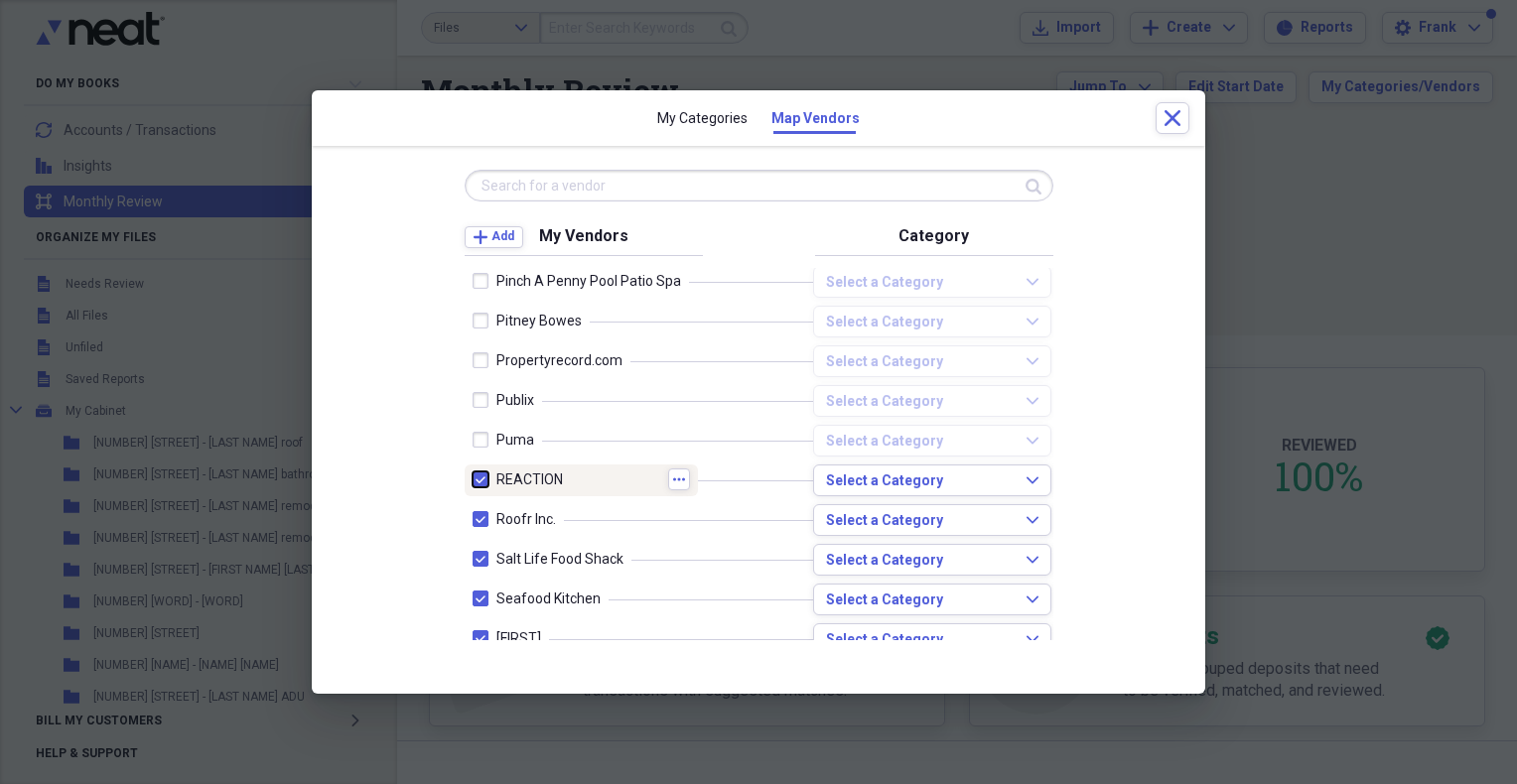 click at bounding box center [473, 479] 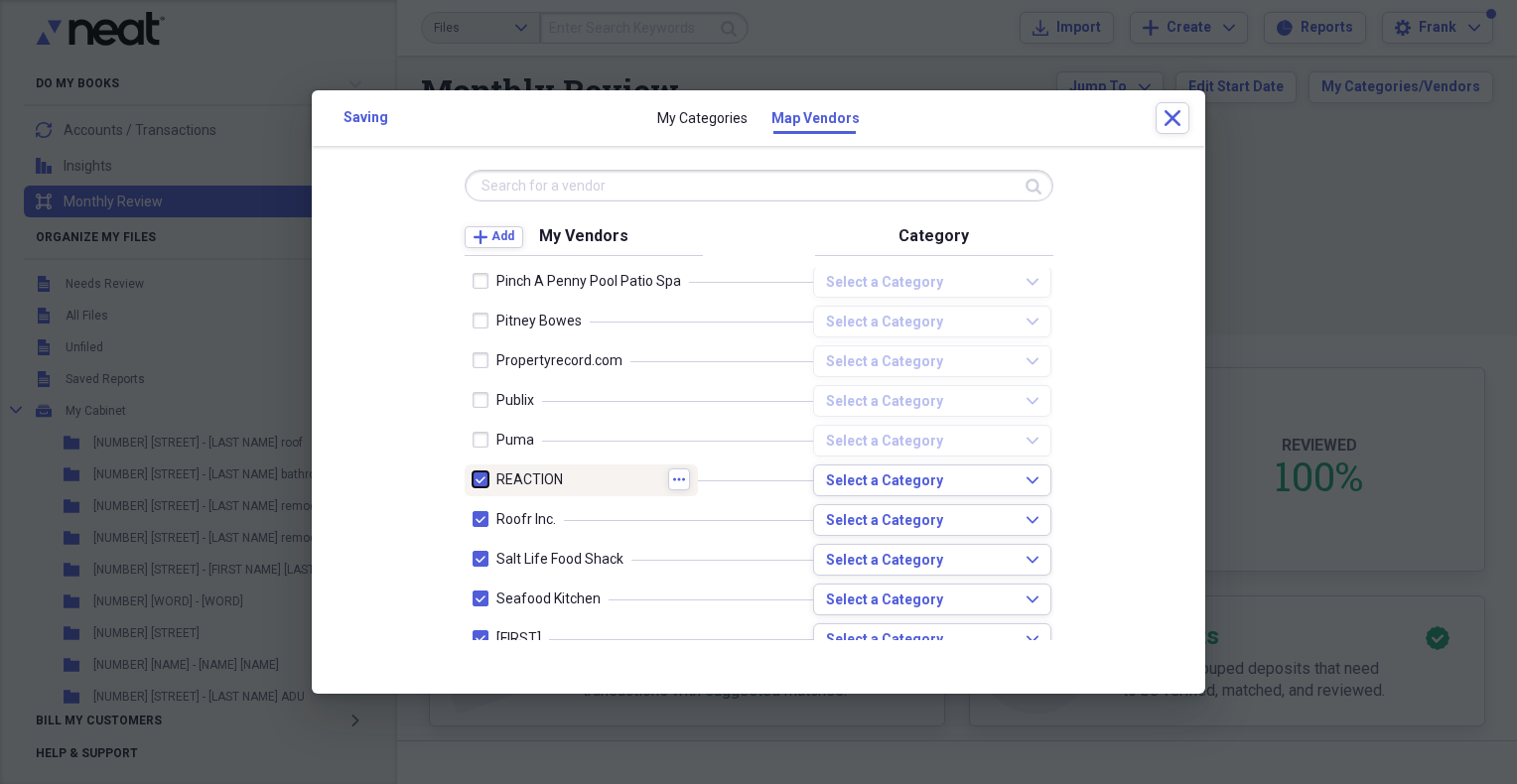 checkbox on "false" 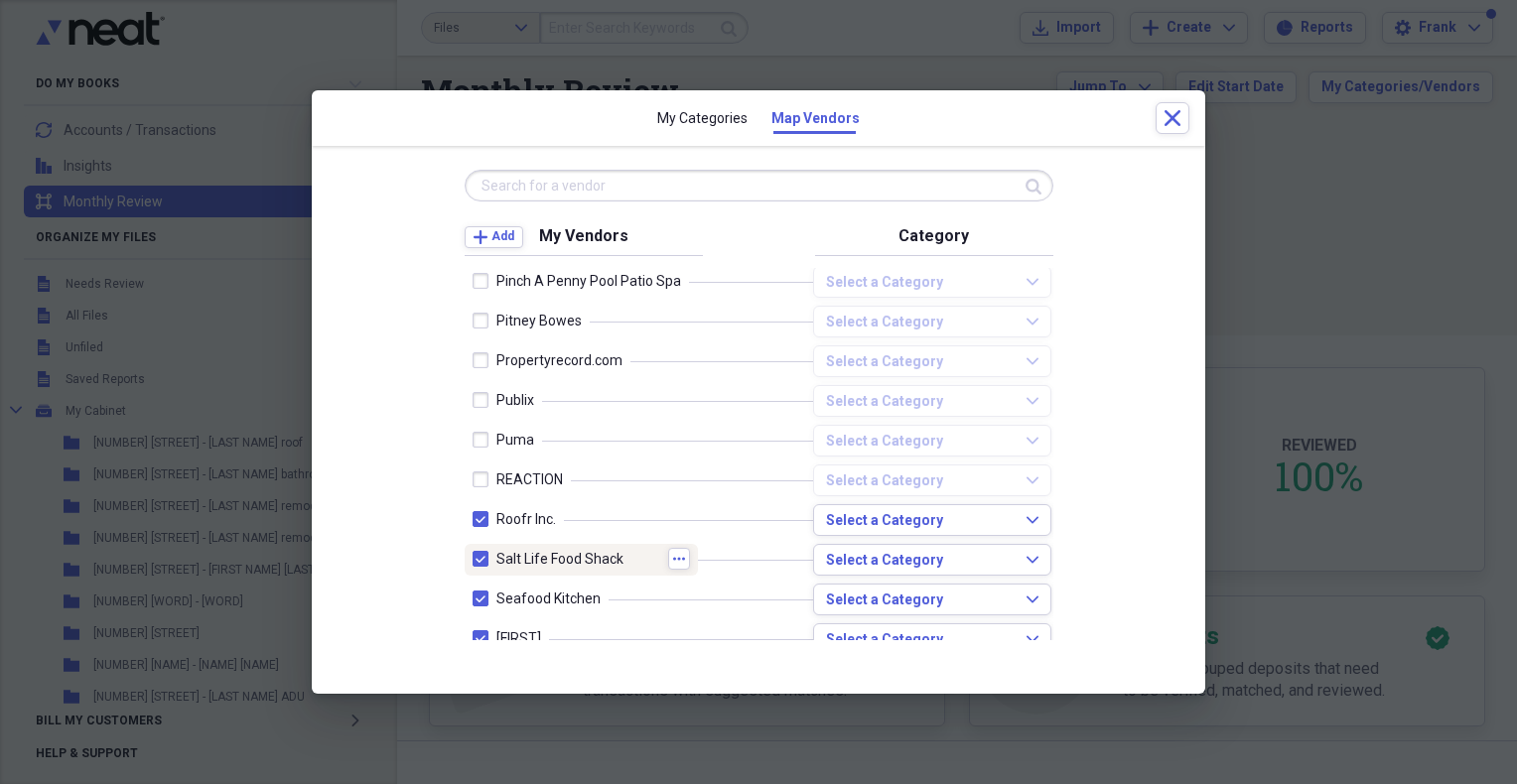 click at bounding box center [484, 559] 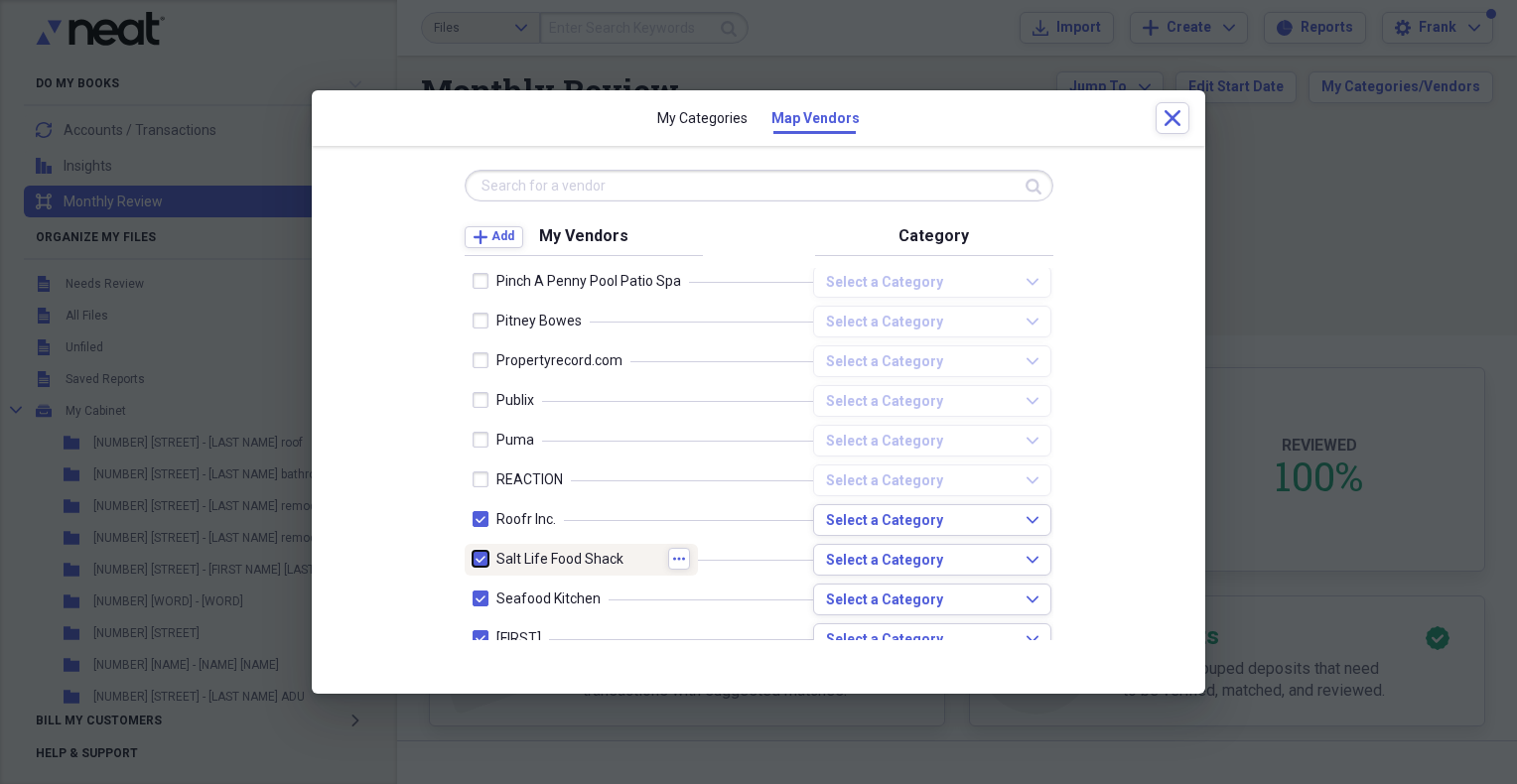 click at bounding box center (473, 559) 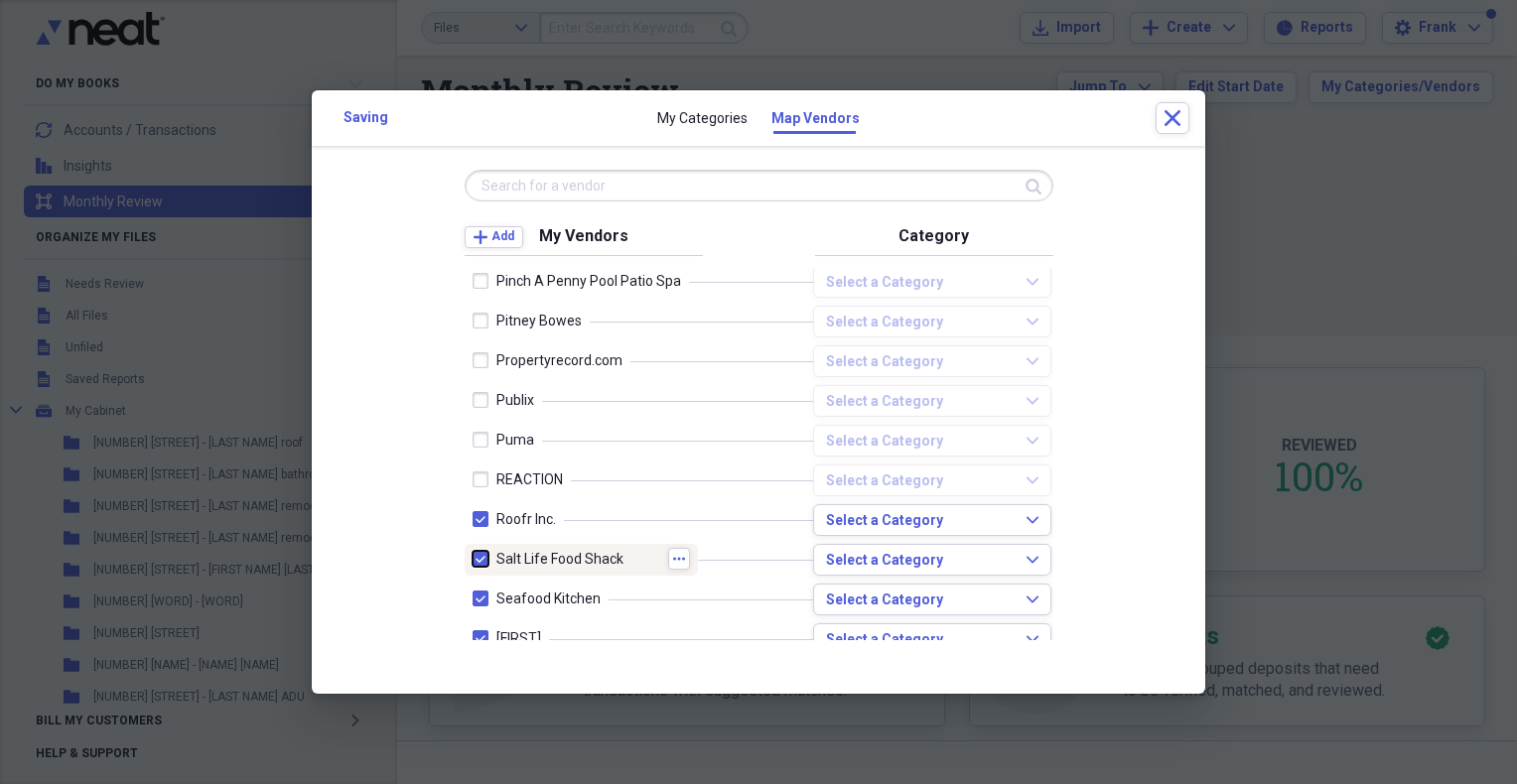 checkbox on "false" 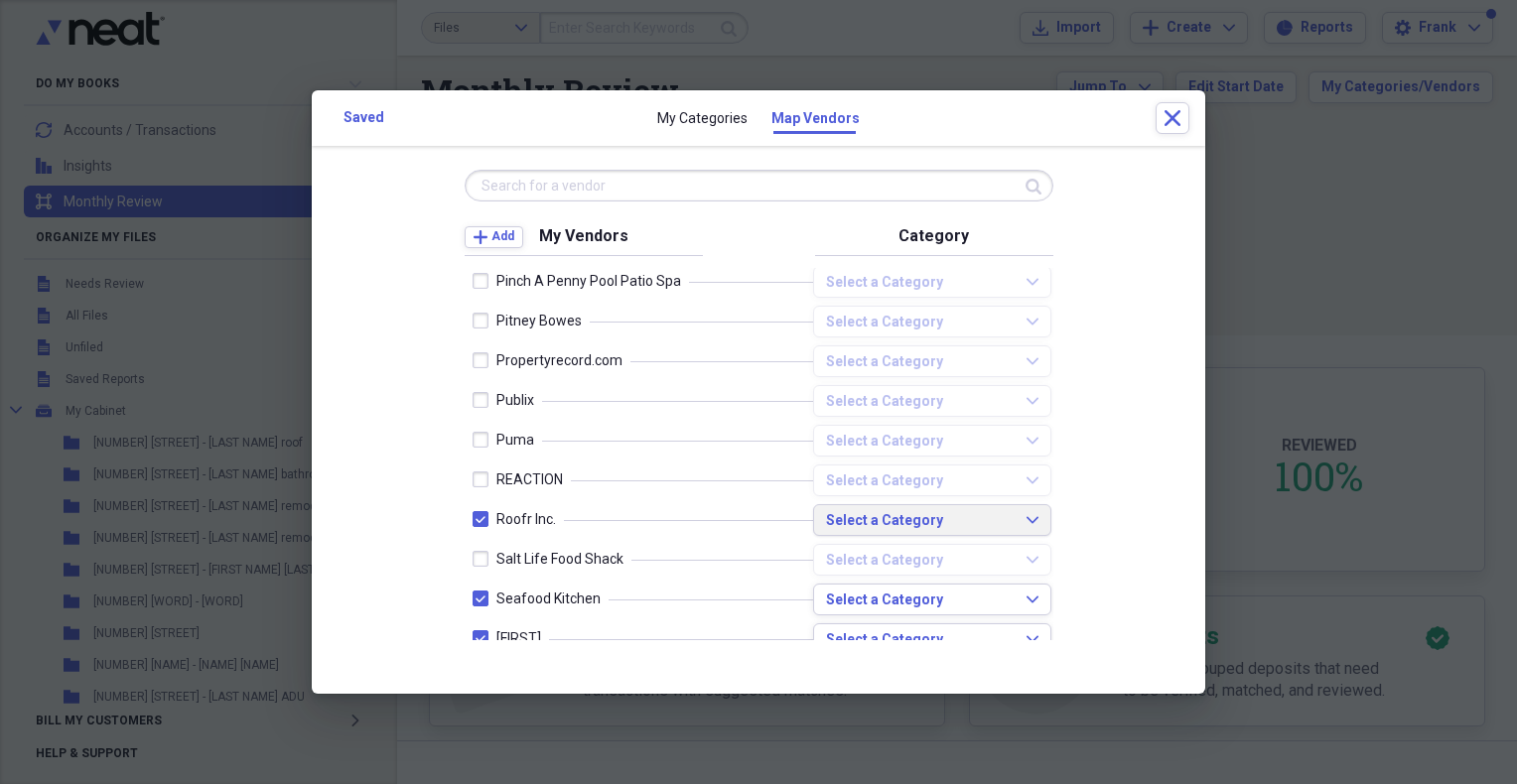 click on "Expand" 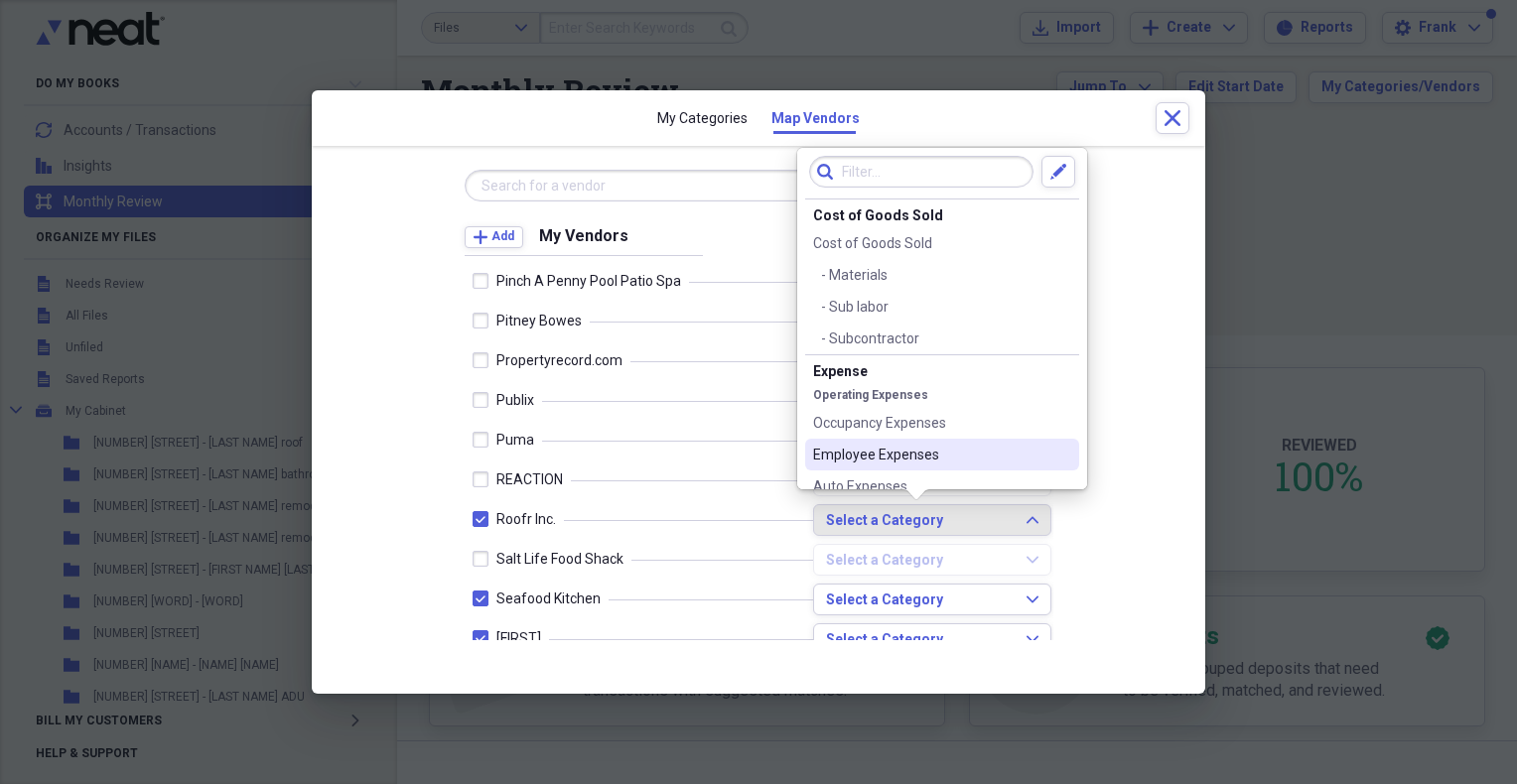 scroll, scrollTop: 116, scrollLeft: 0, axis: vertical 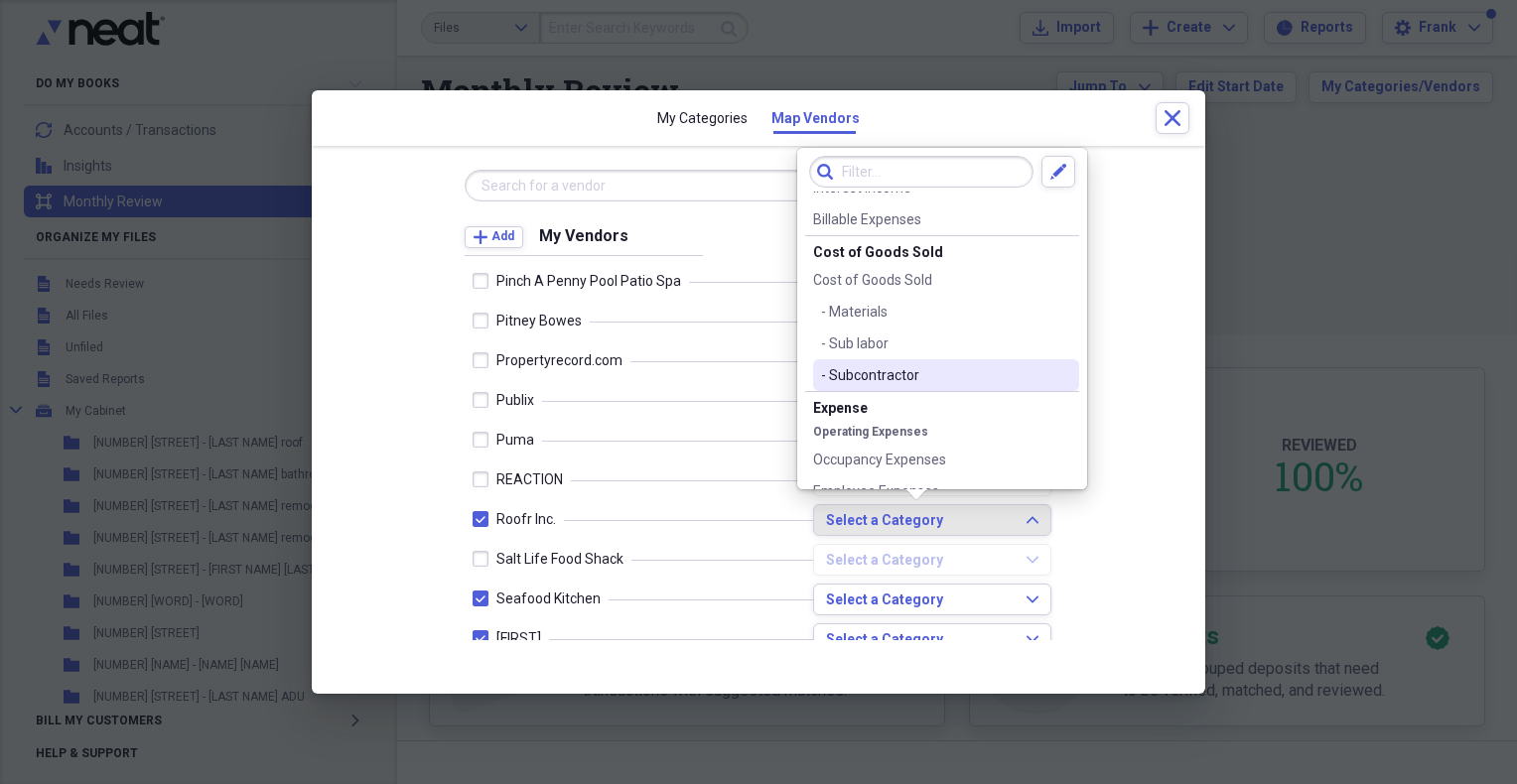 click on "Operating Expenses" at bounding box center [942, 432] 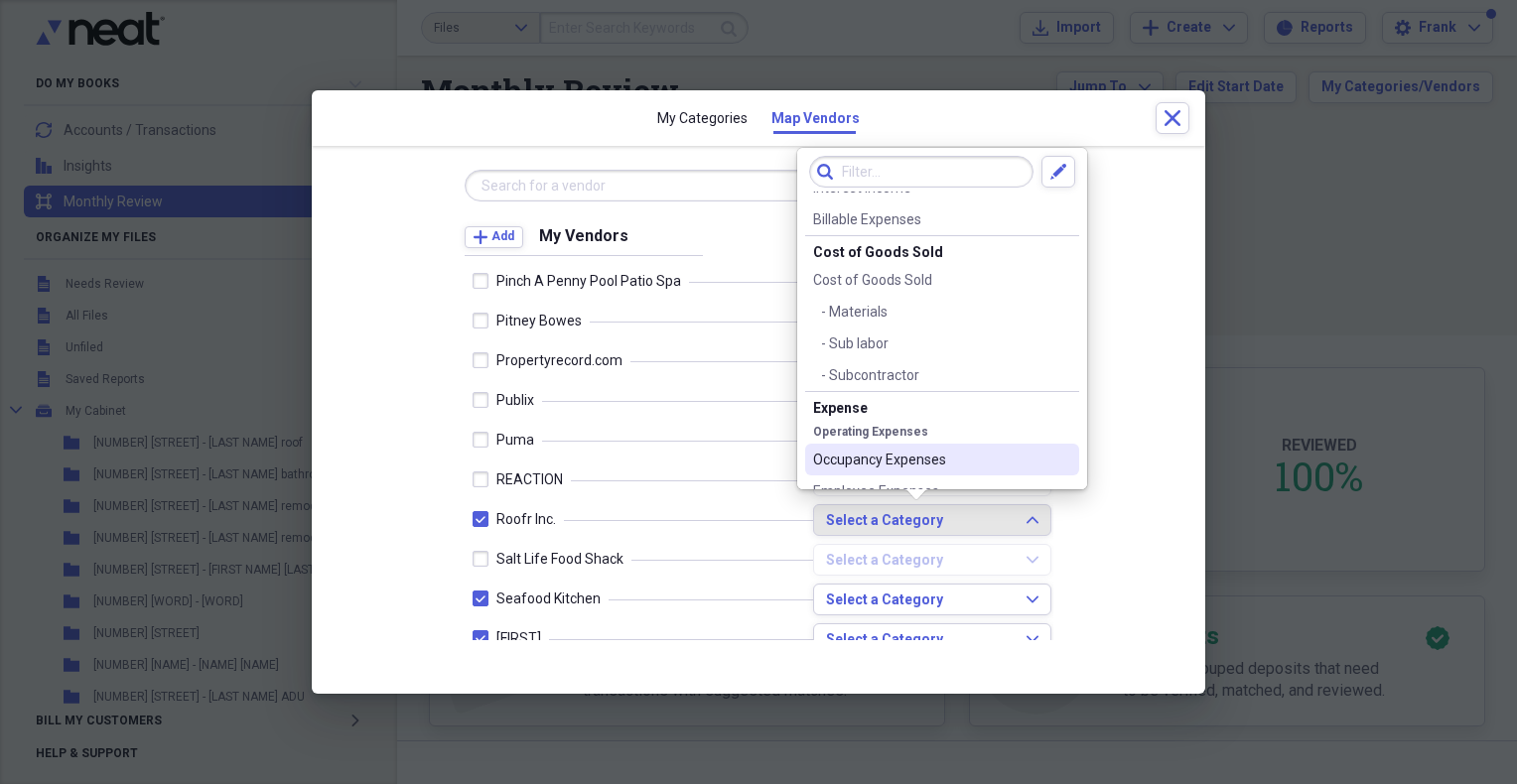 scroll, scrollTop: 282, scrollLeft: 0, axis: vertical 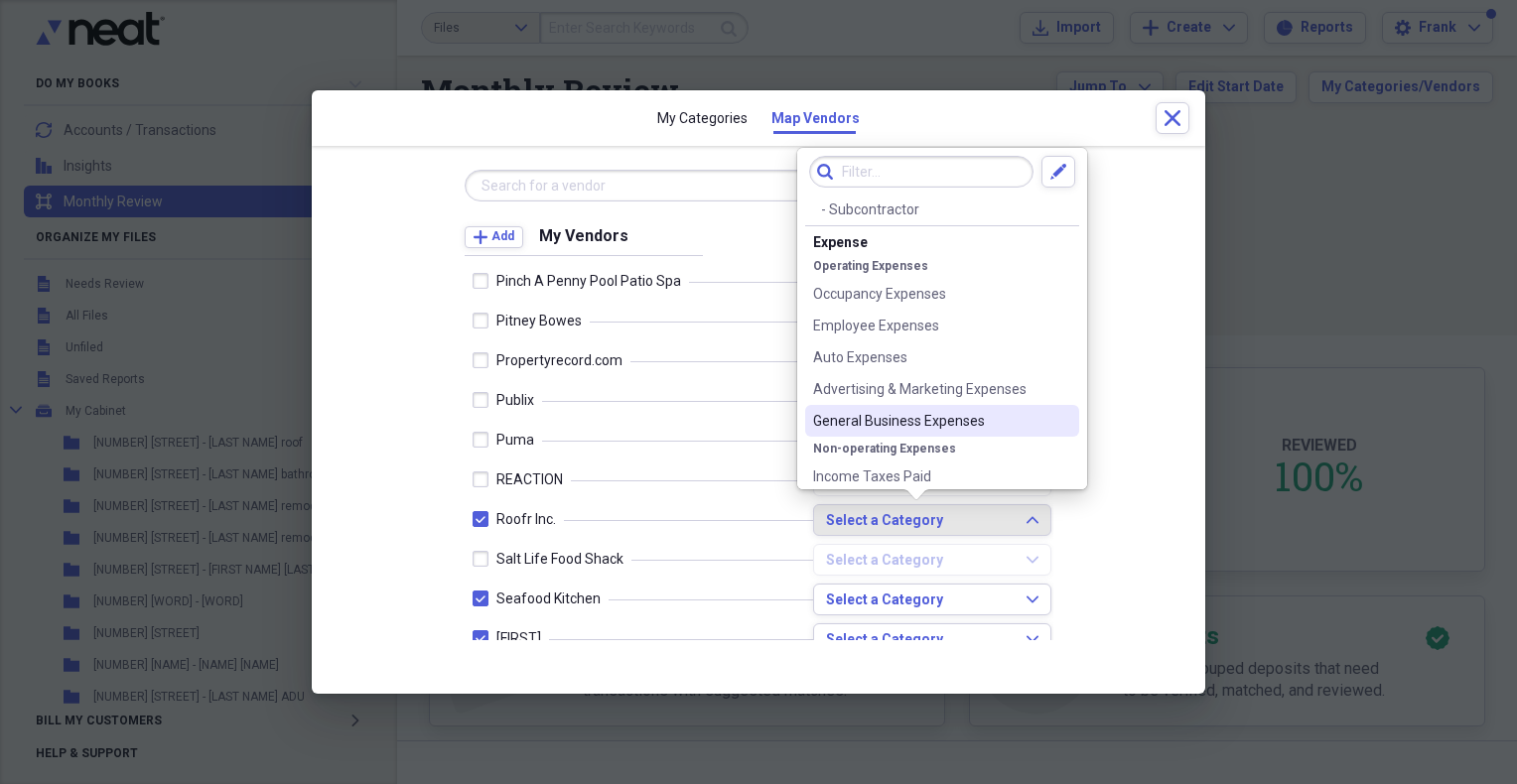 click on "General Business Expenses" at bounding box center [930, 421] 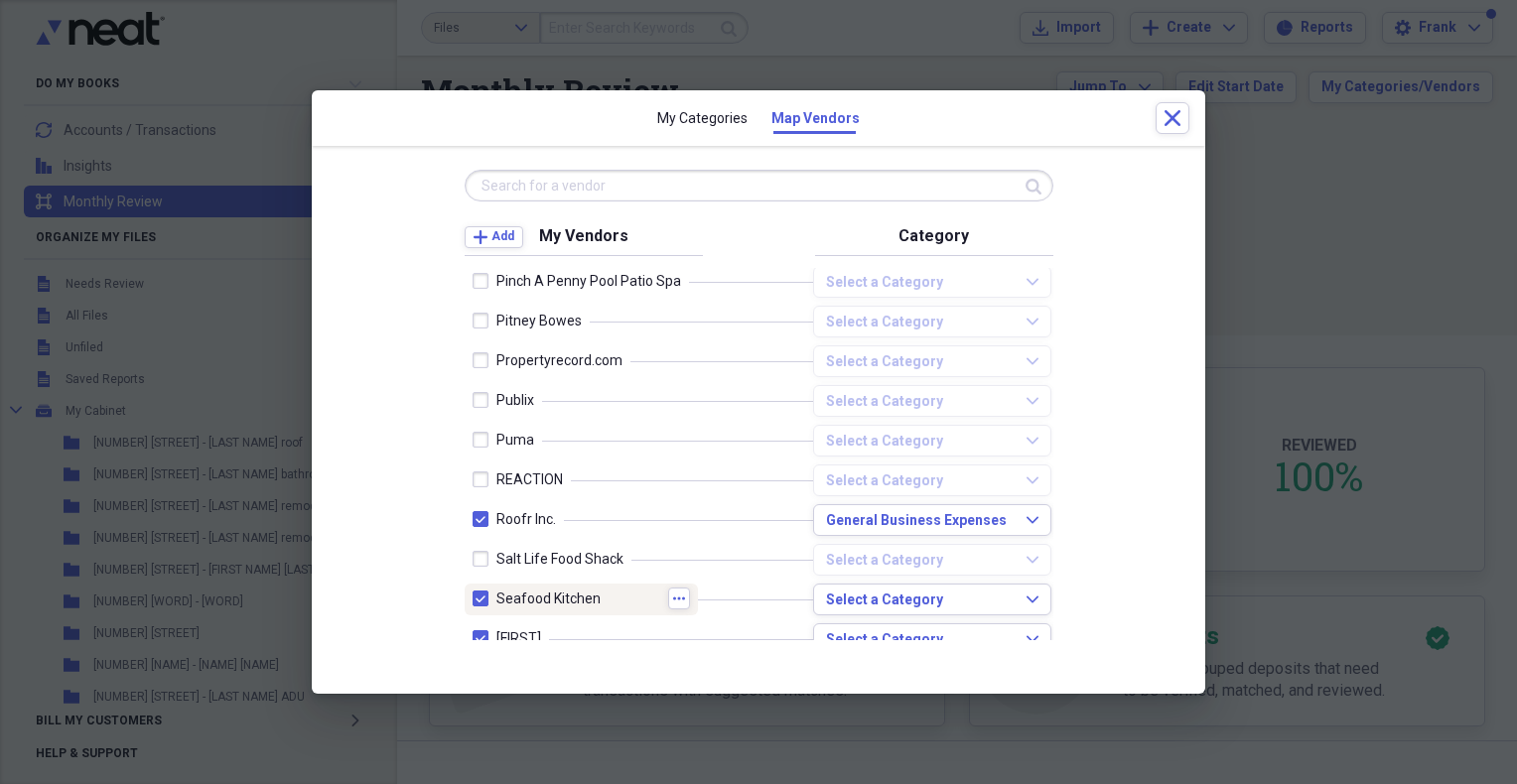 click at bounding box center (484, 598) 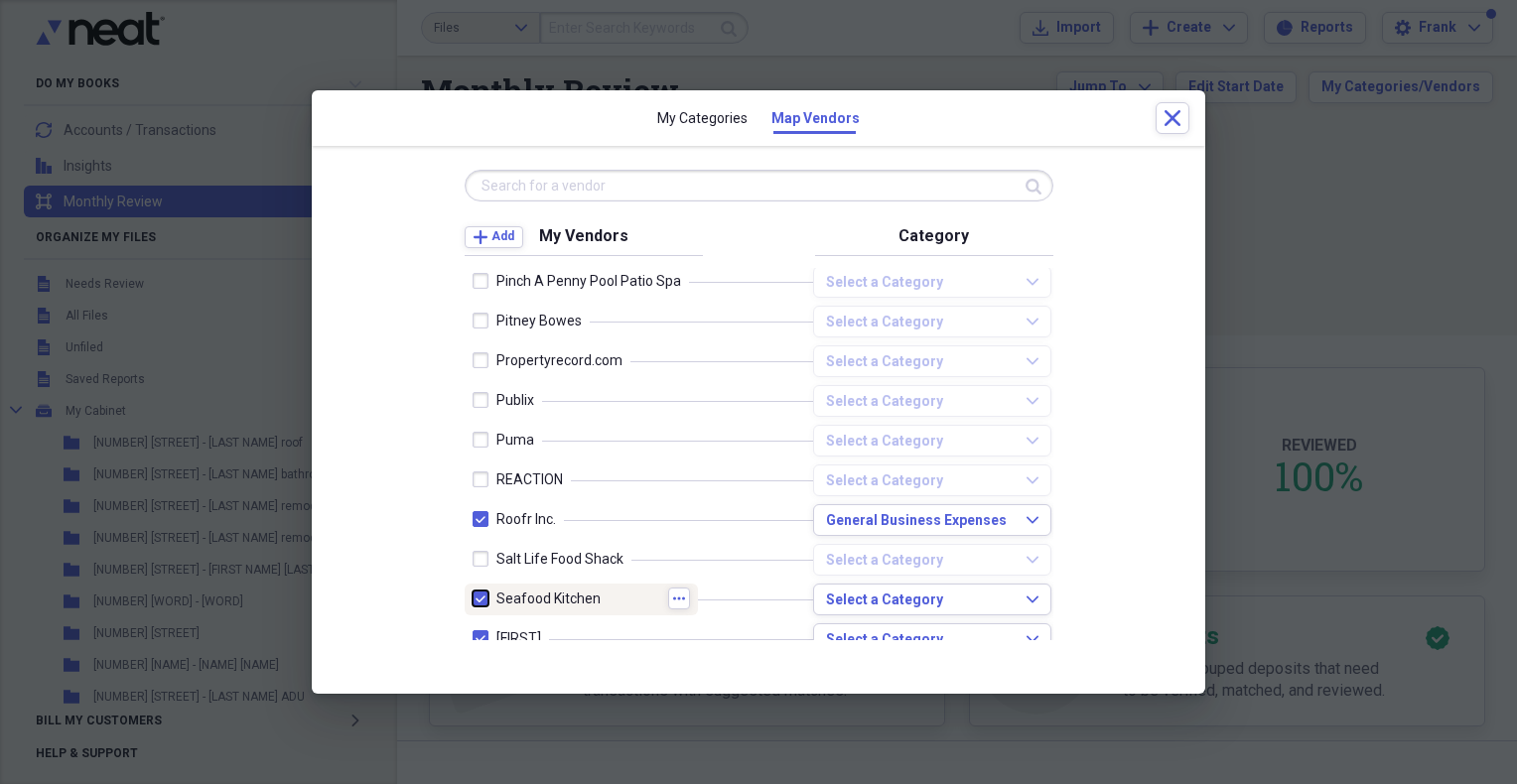 click at bounding box center [473, 598] 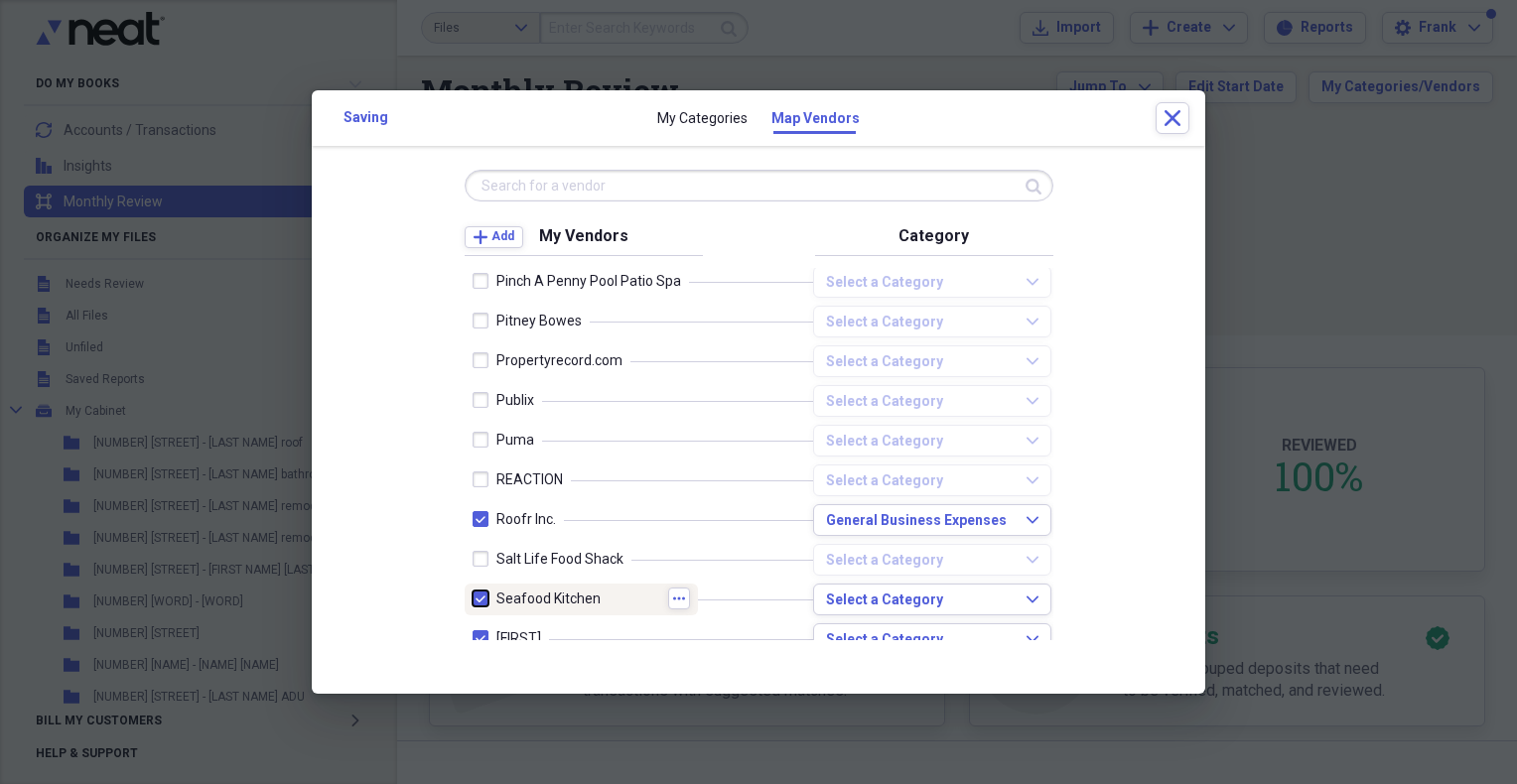 checkbox on "false" 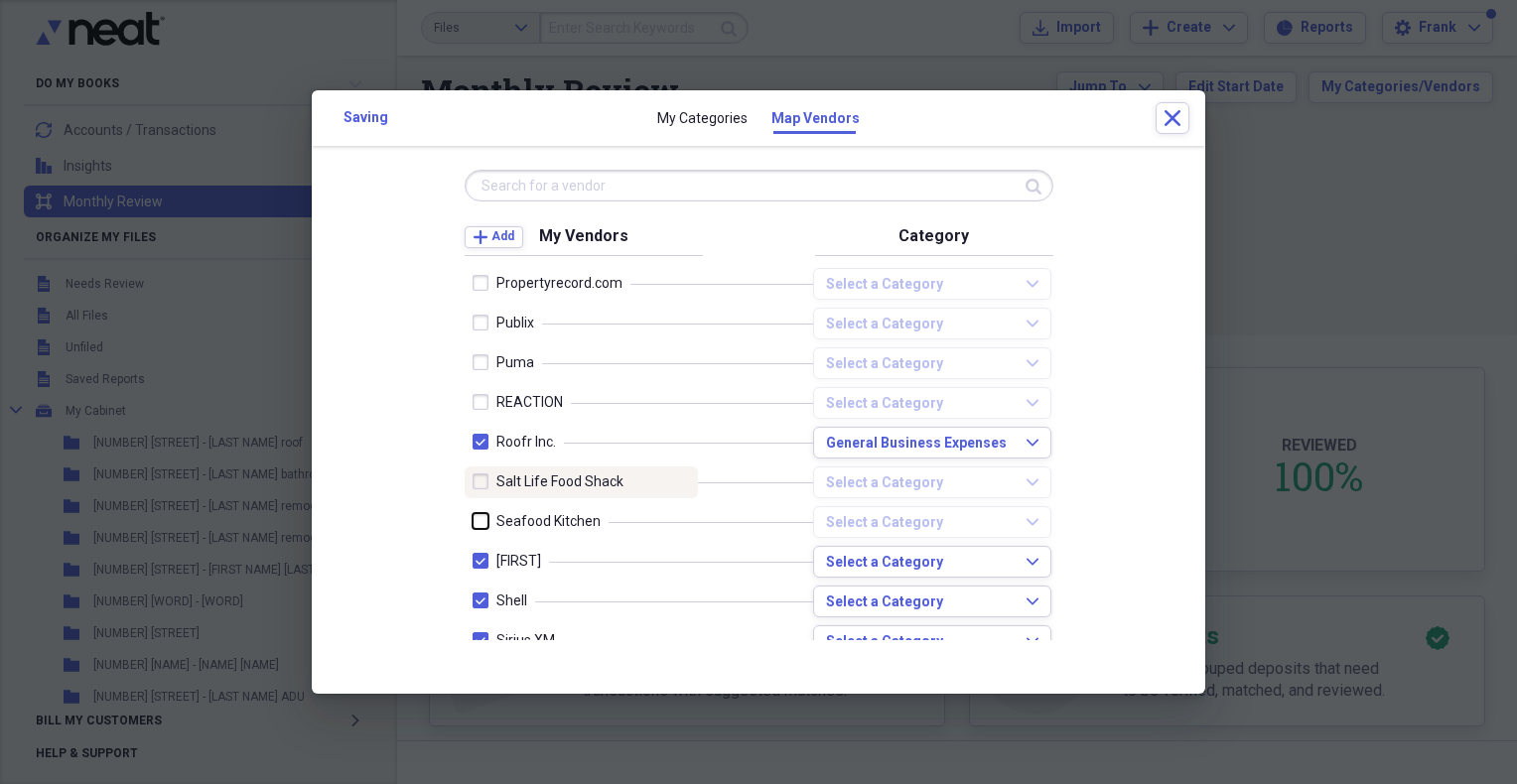 scroll, scrollTop: 4300, scrollLeft: 0, axis: vertical 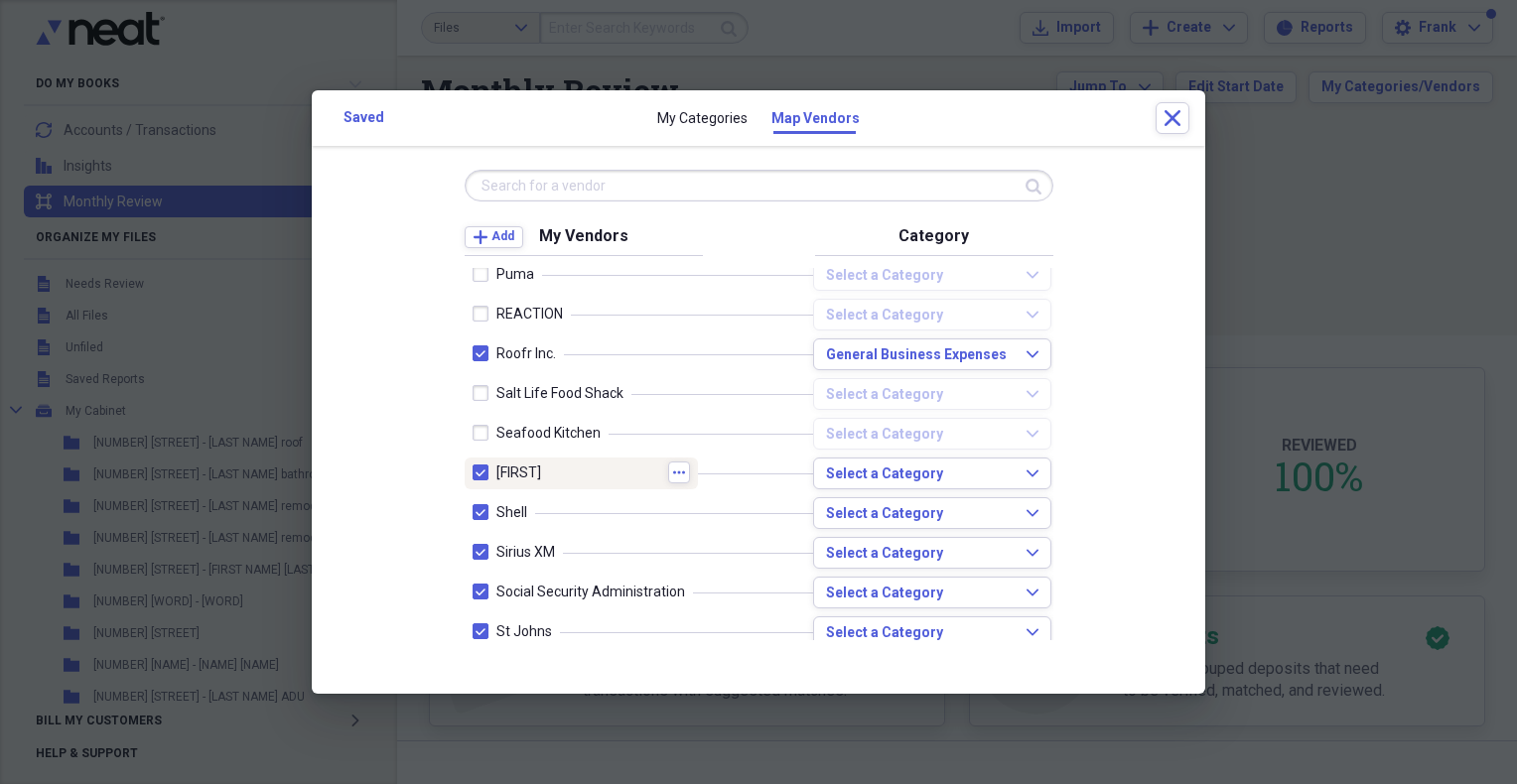 click at bounding box center (484, 472) 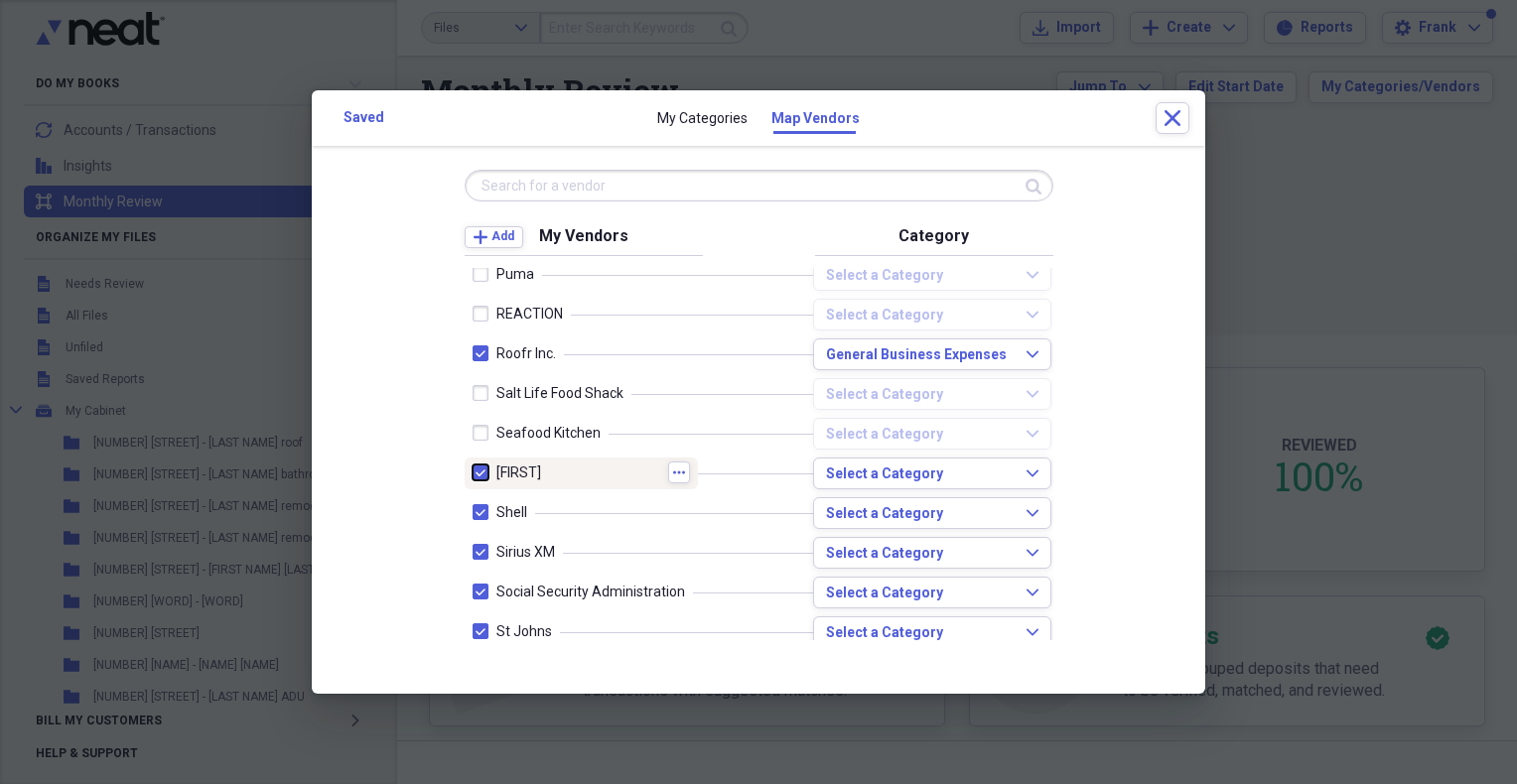 click at bounding box center [473, 472] 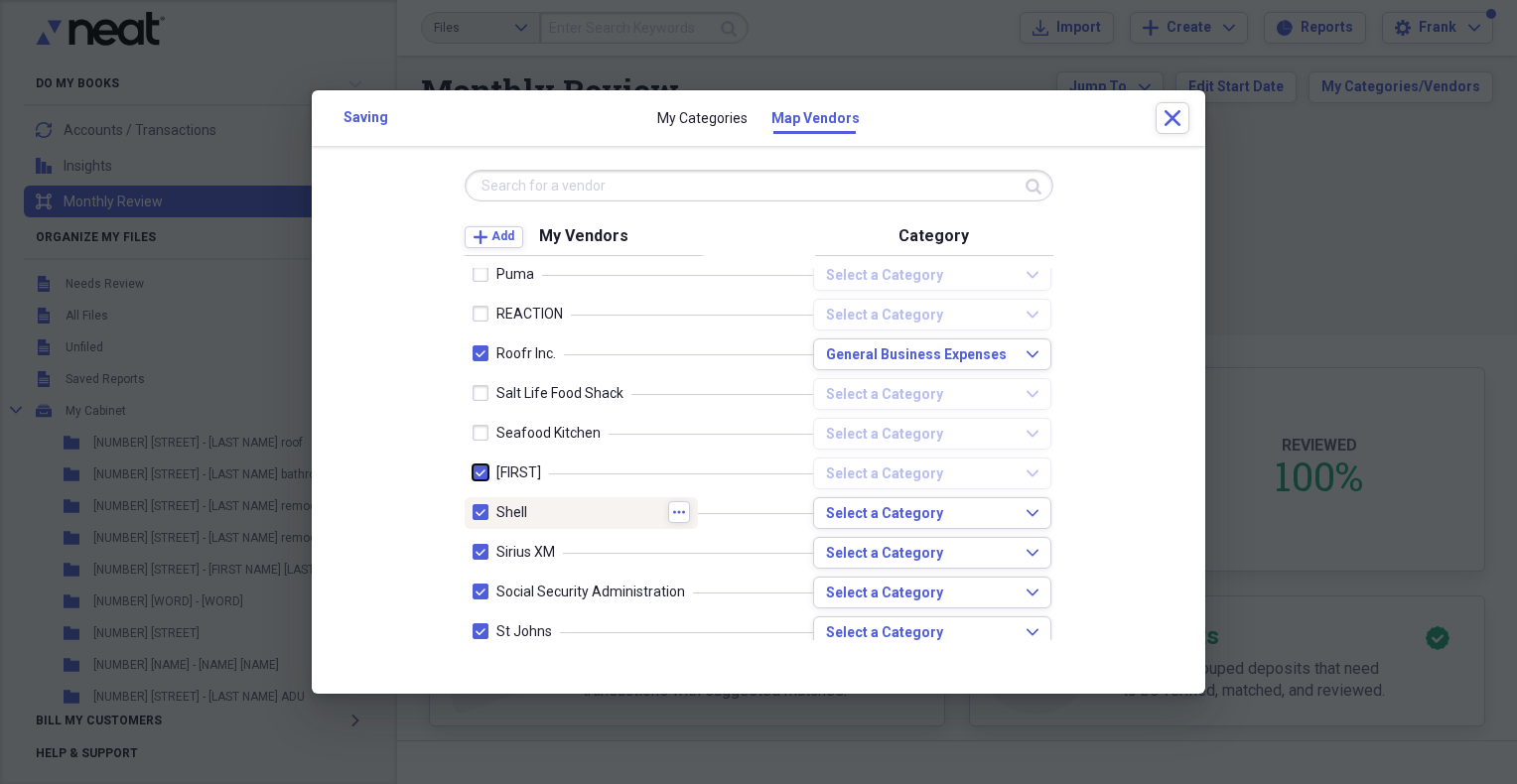 checkbox on "false" 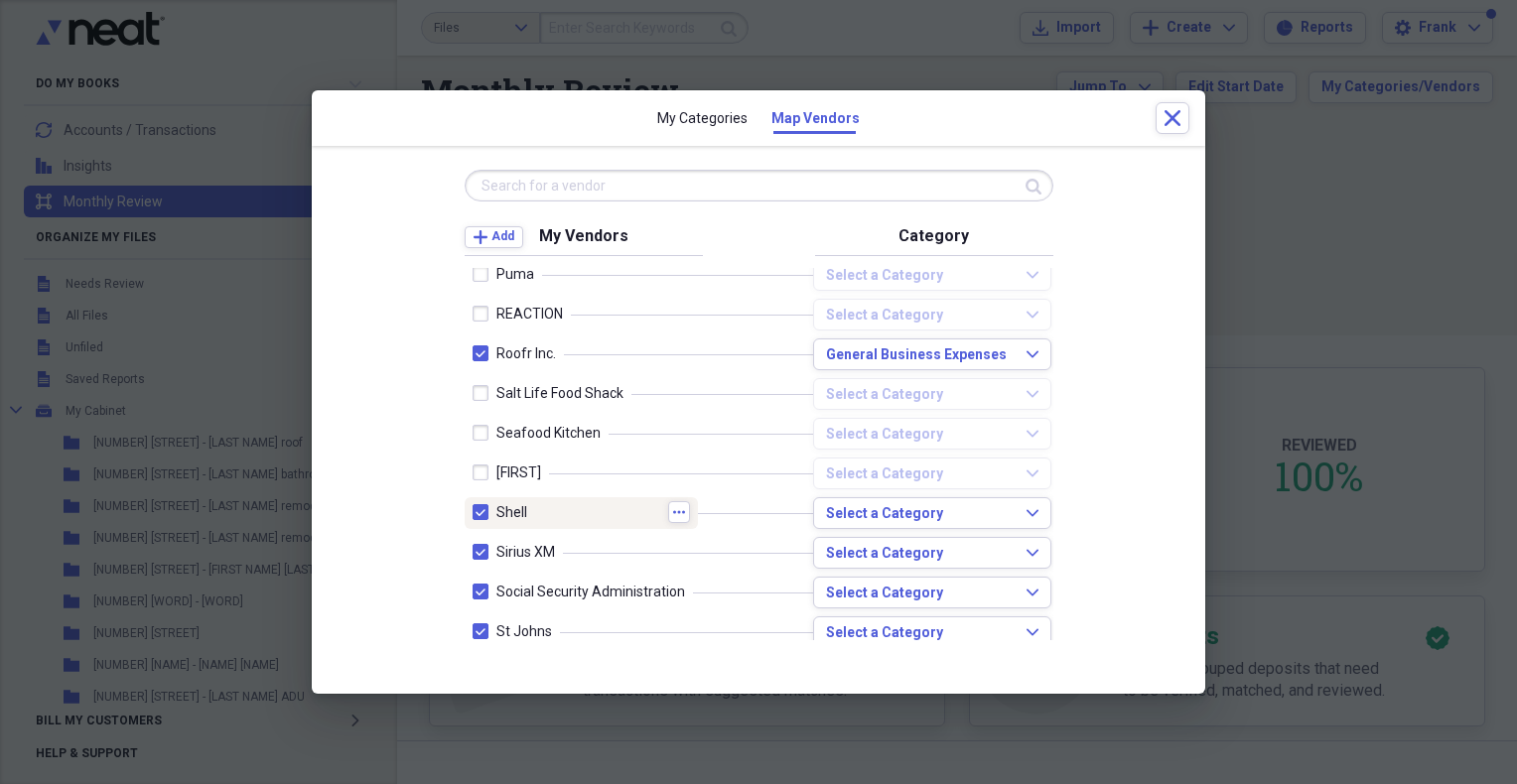 click at bounding box center (484, 512) 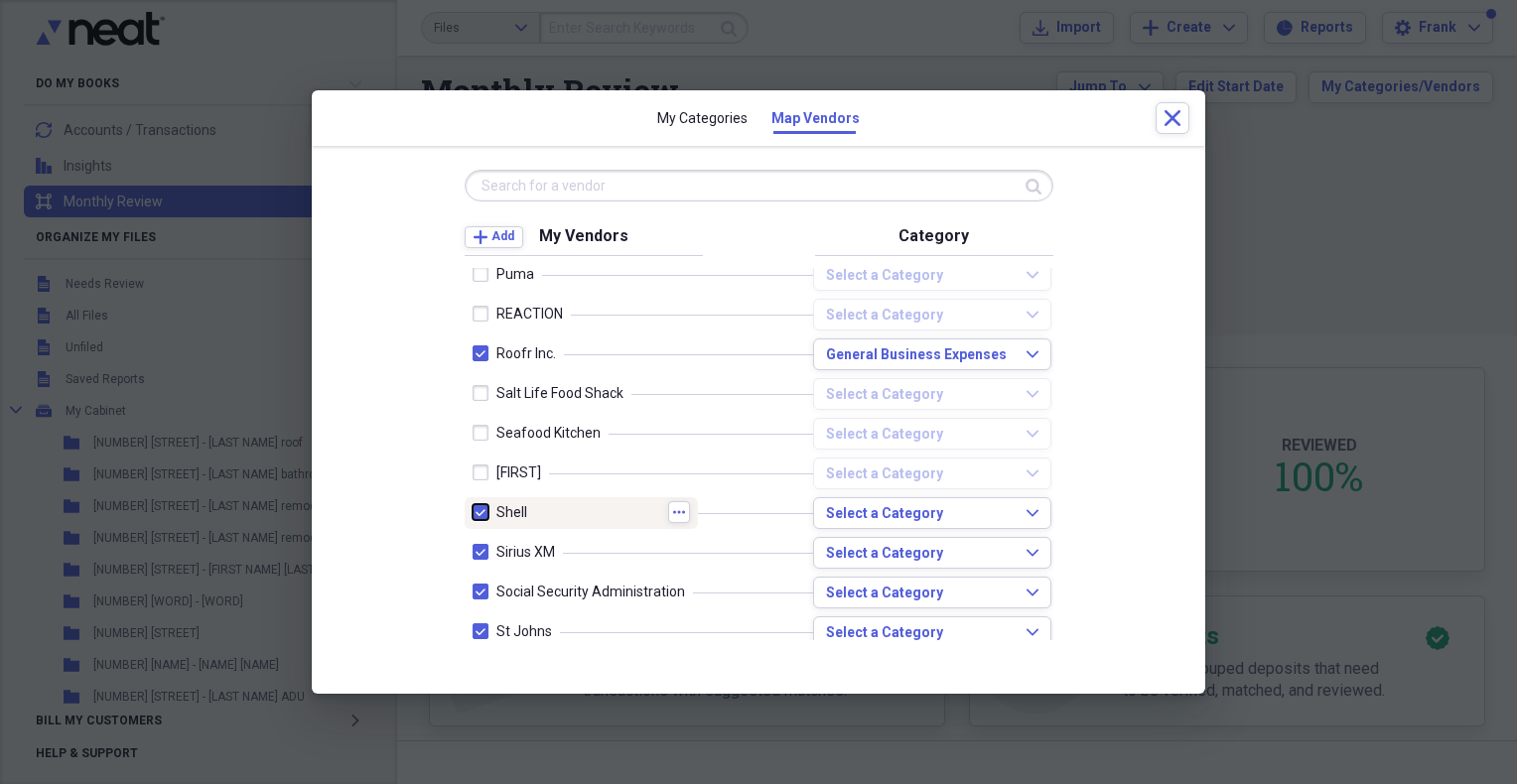 click at bounding box center [473, 512] 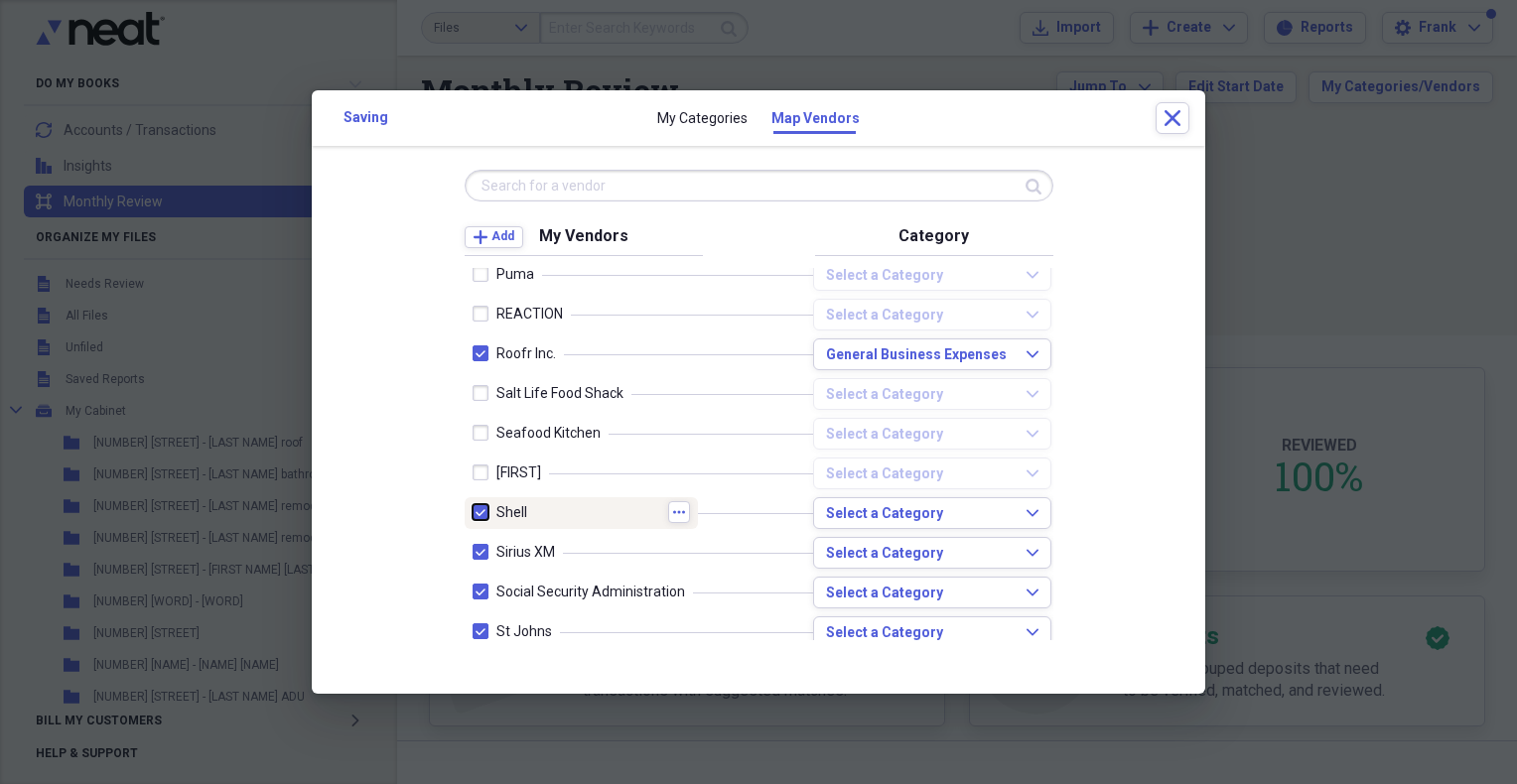 checkbox on "false" 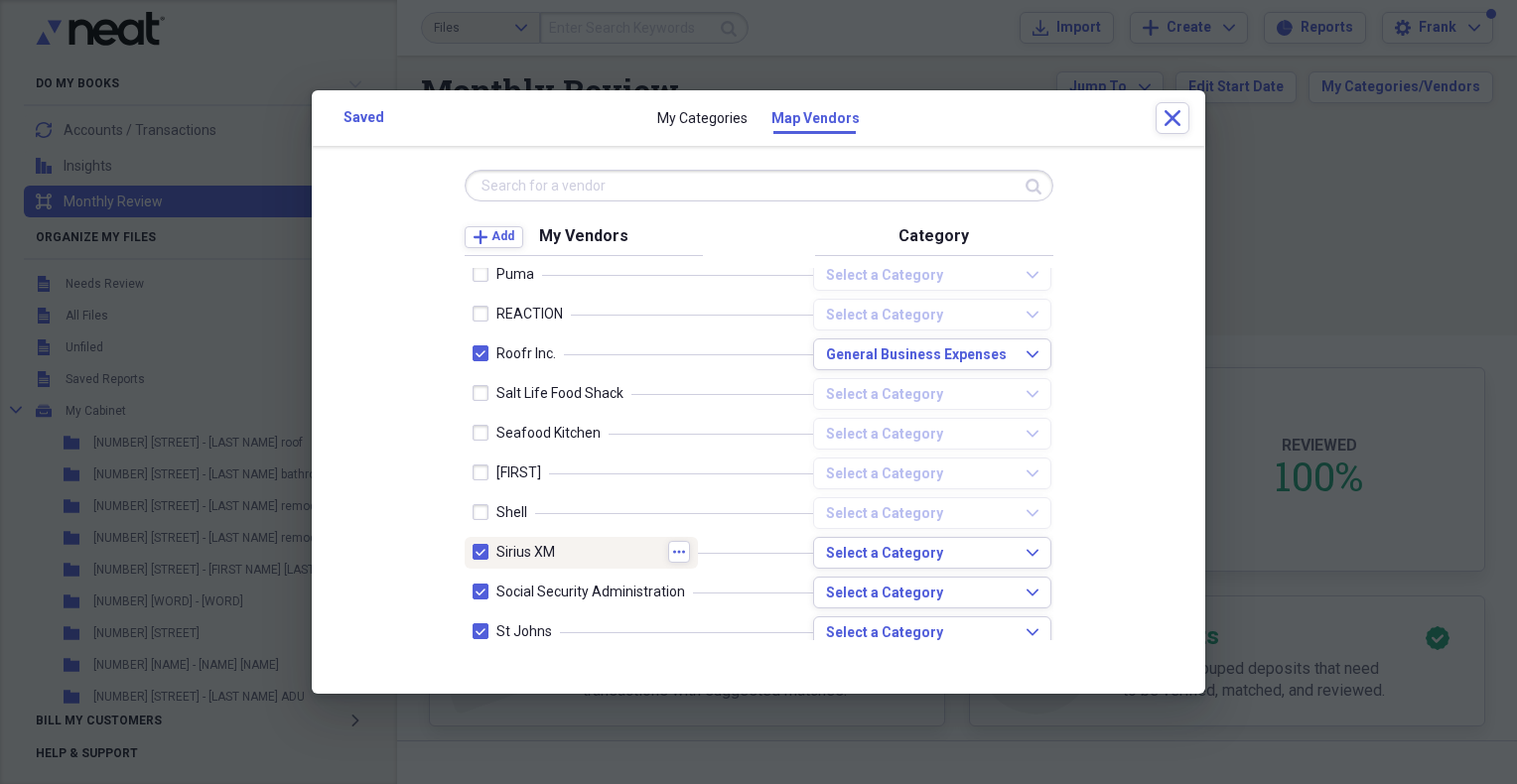 click at bounding box center (484, 552) 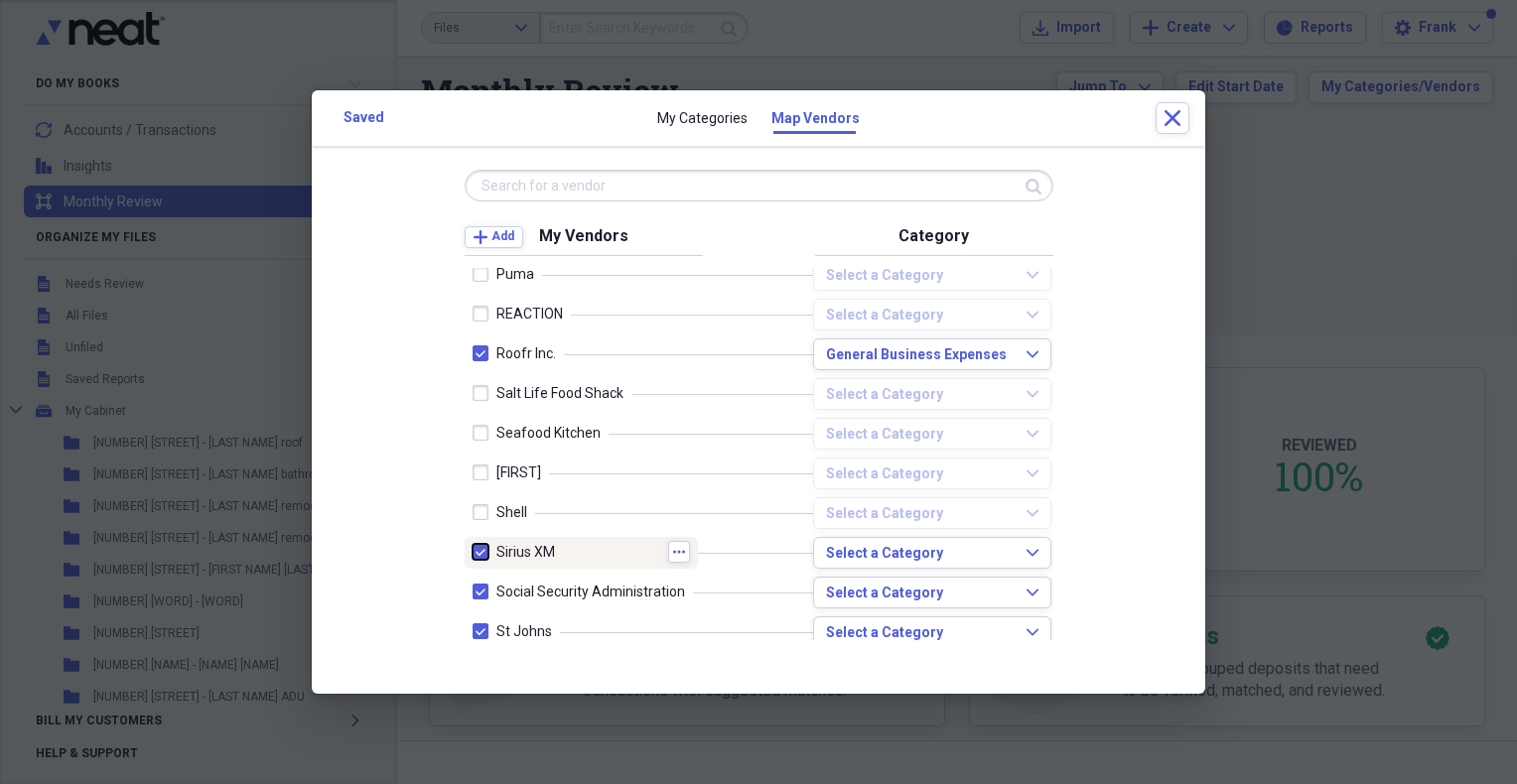 click at bounding box center (473, 552) 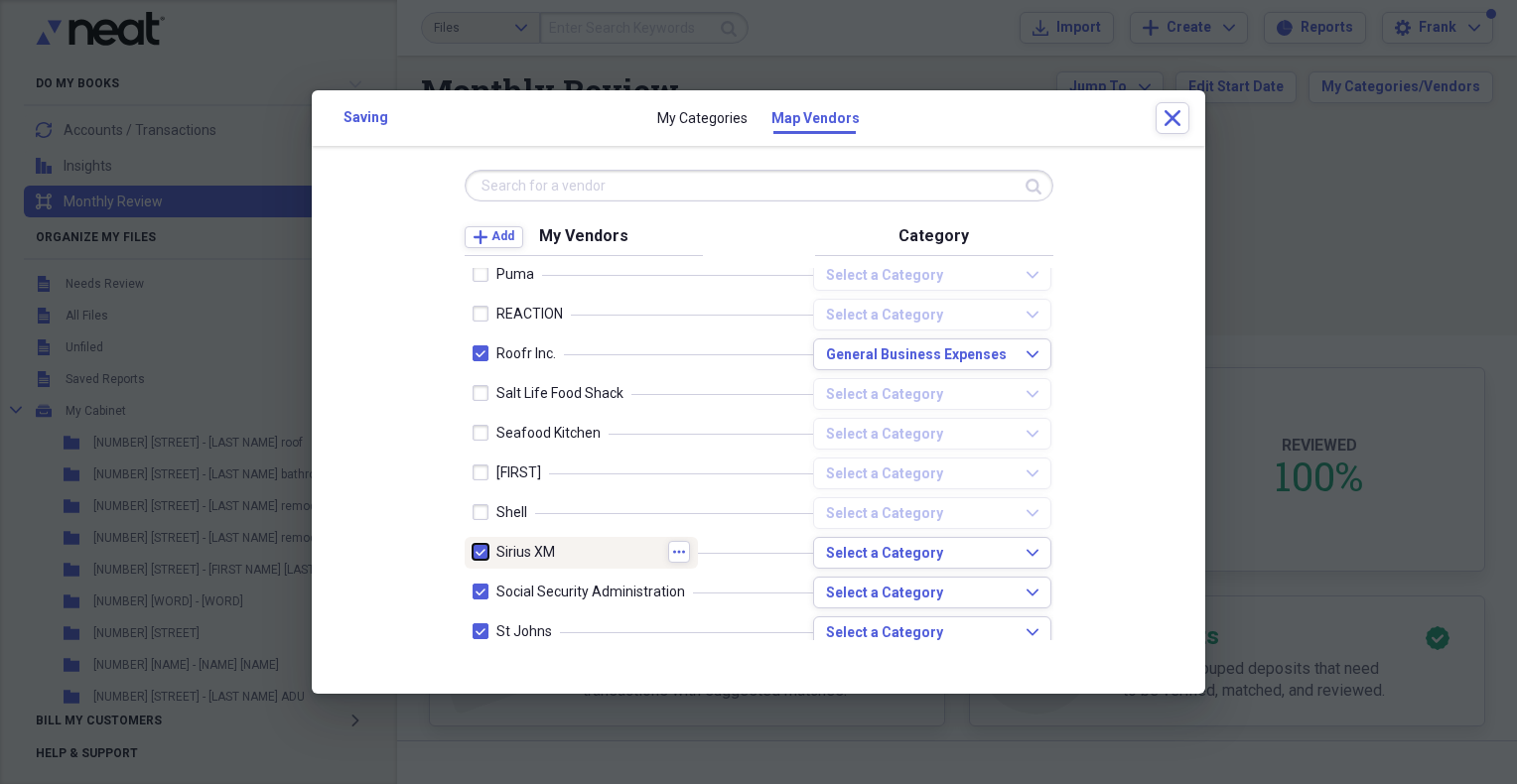 checkbox on "false" 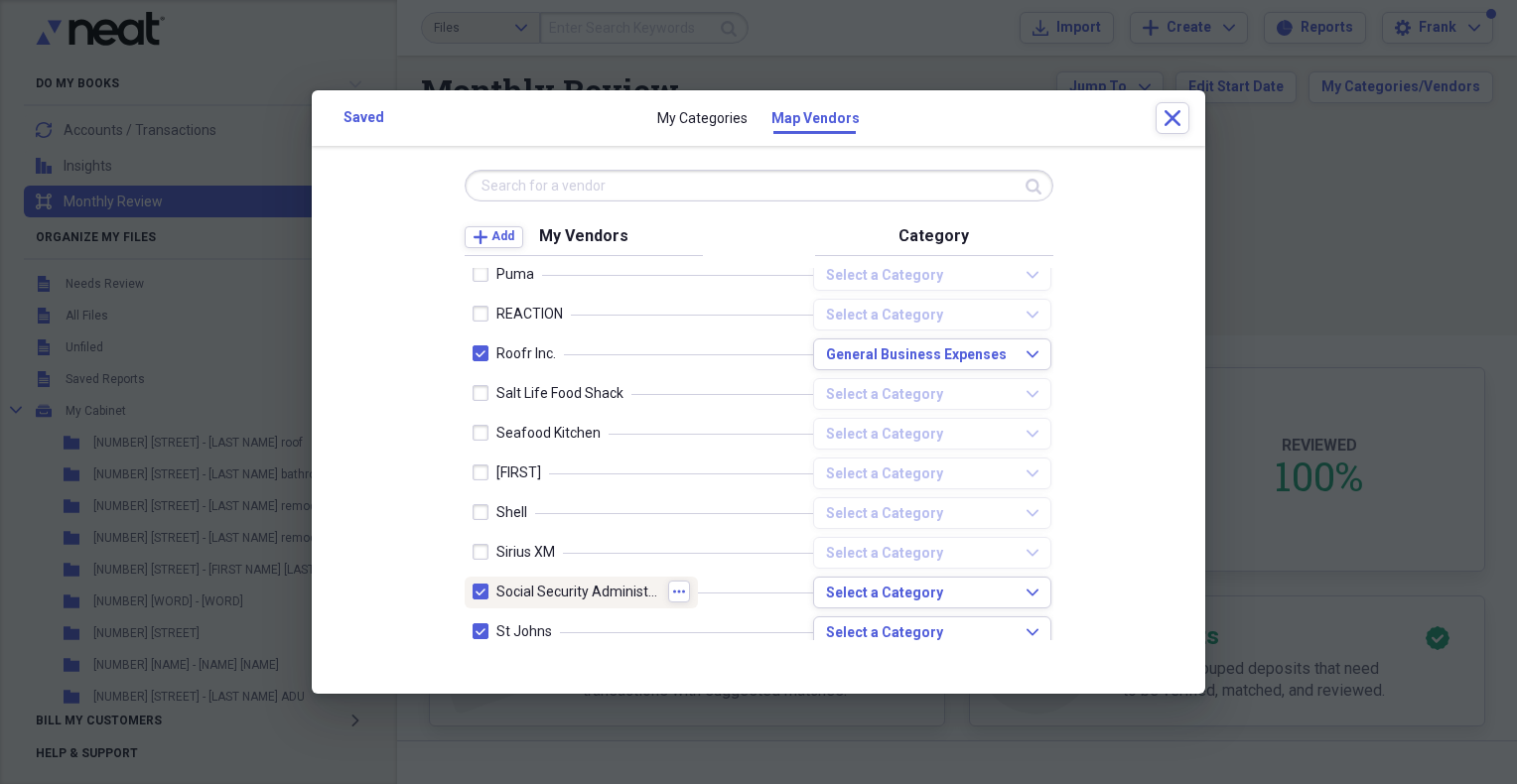click at bounding box center (484, 591) 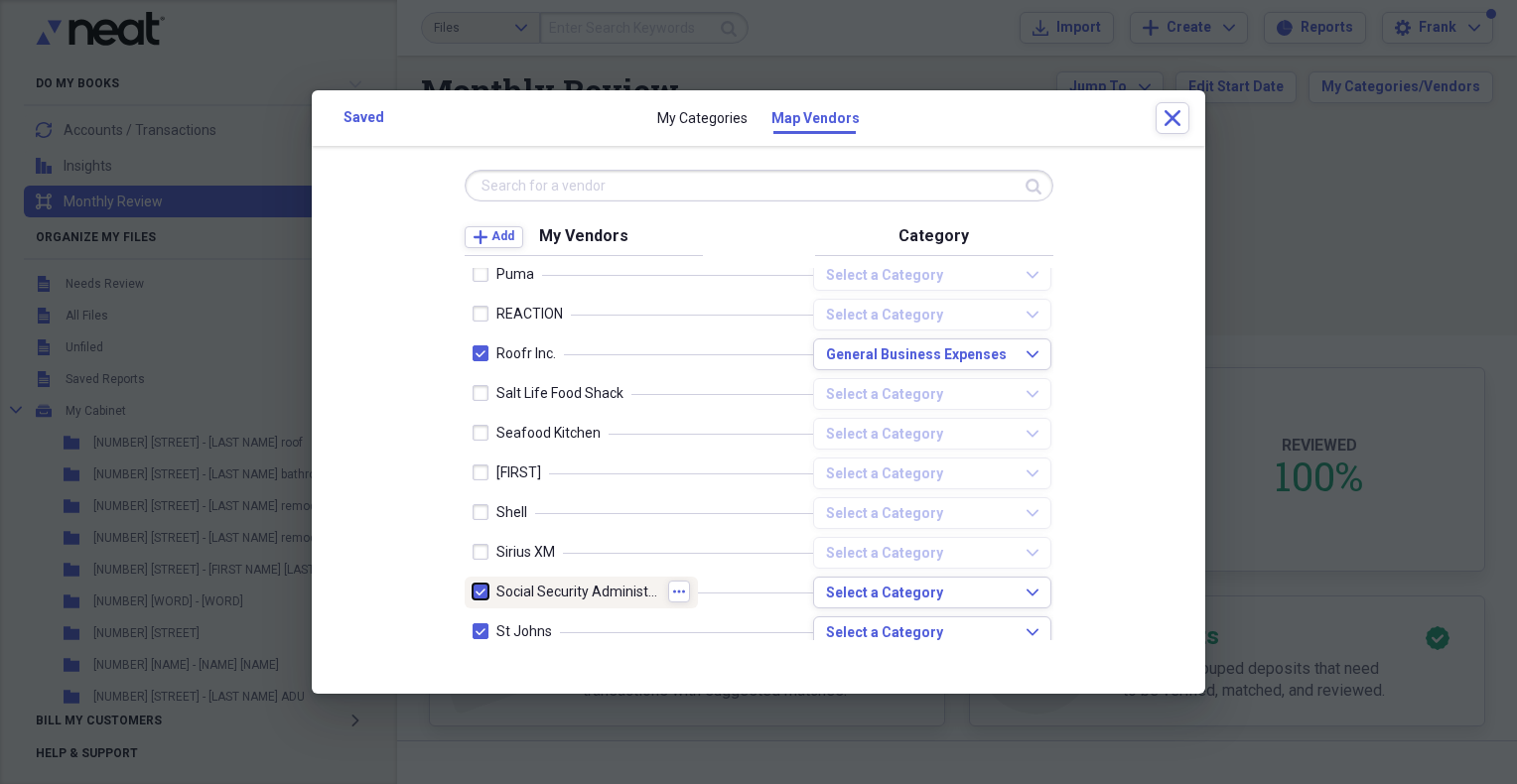click at bounding box center [473, 591] 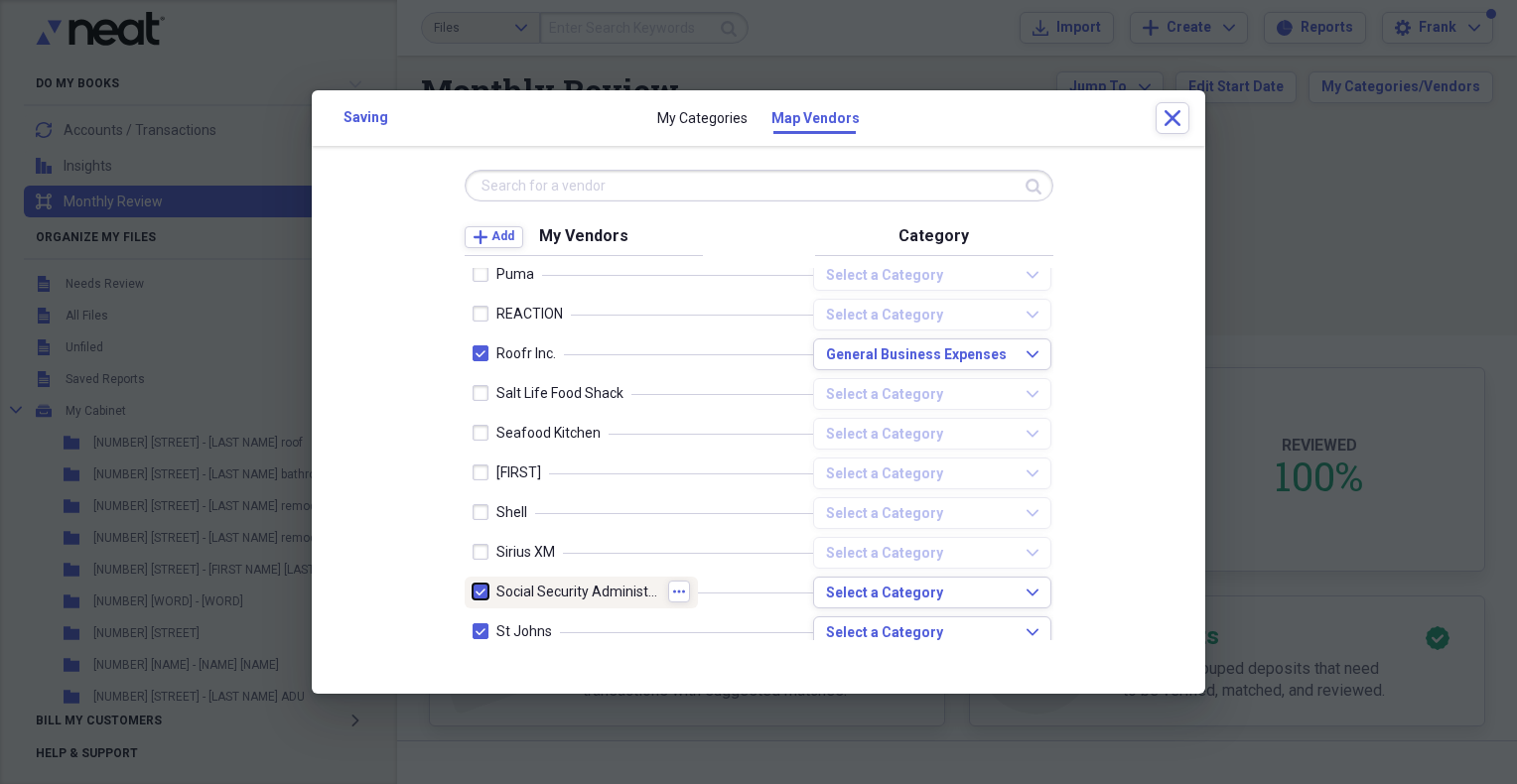 checkbox on "false" 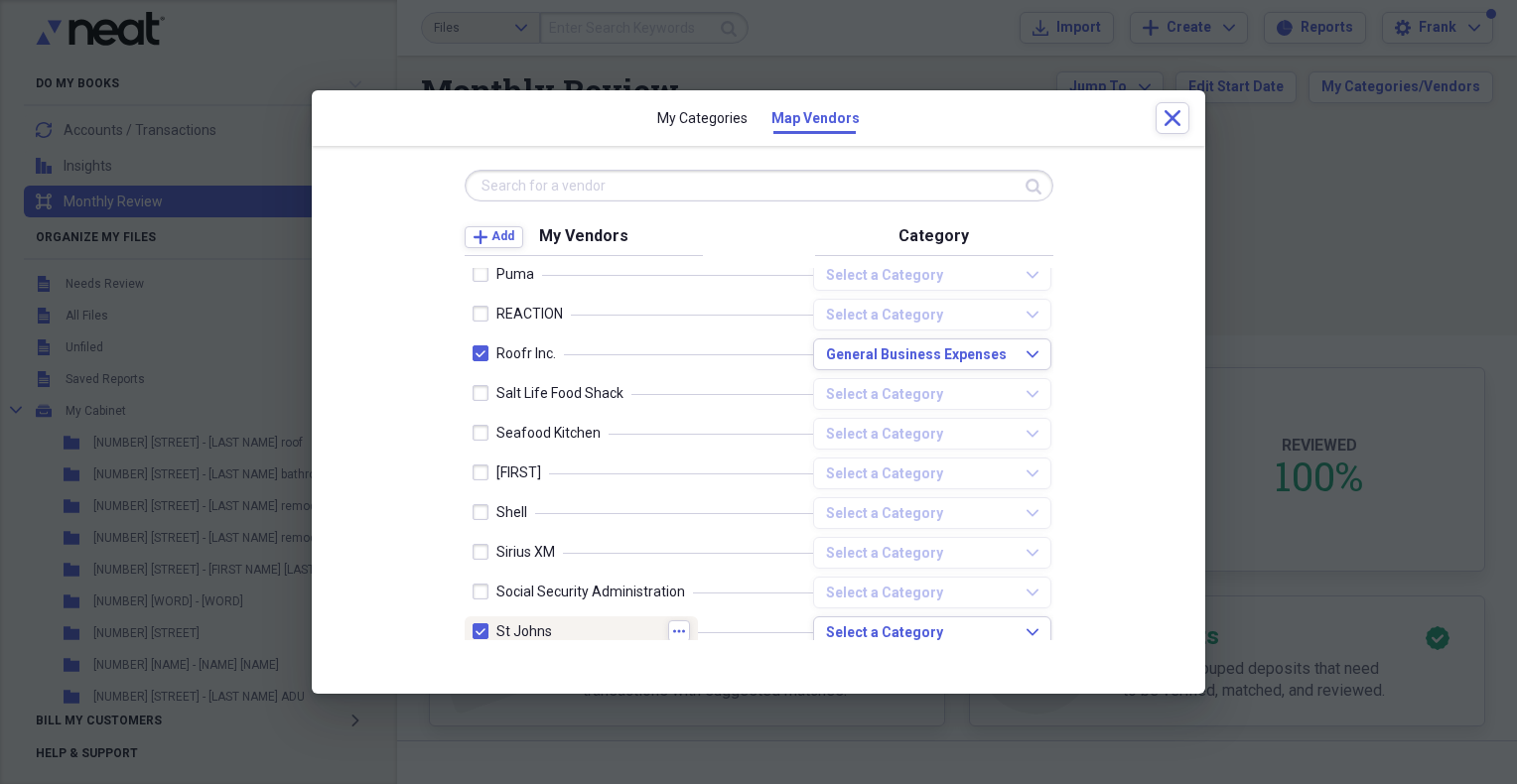click at bounding box center (484, 631) 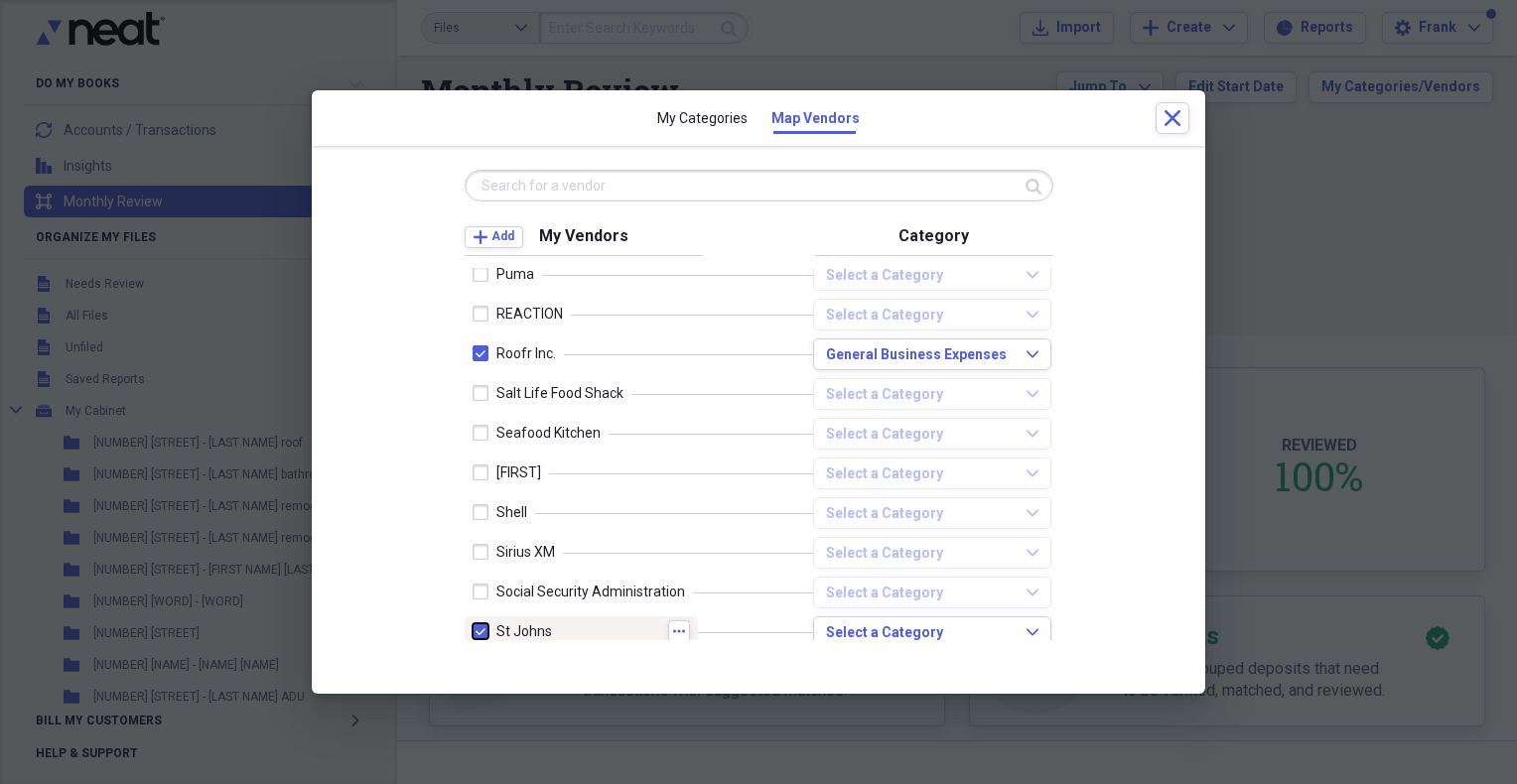 click at bounding box center (473, 631) 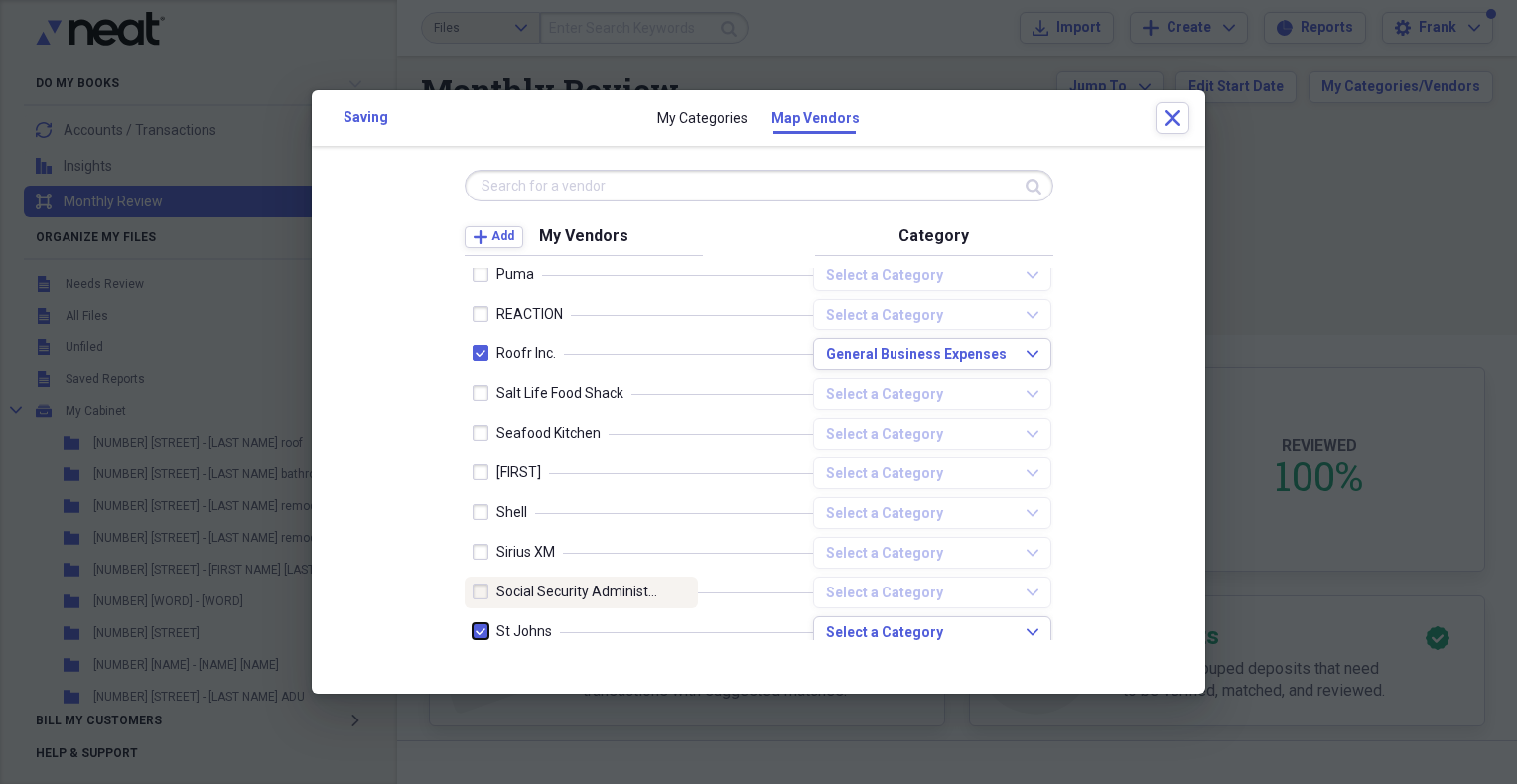 checkbox on "false" 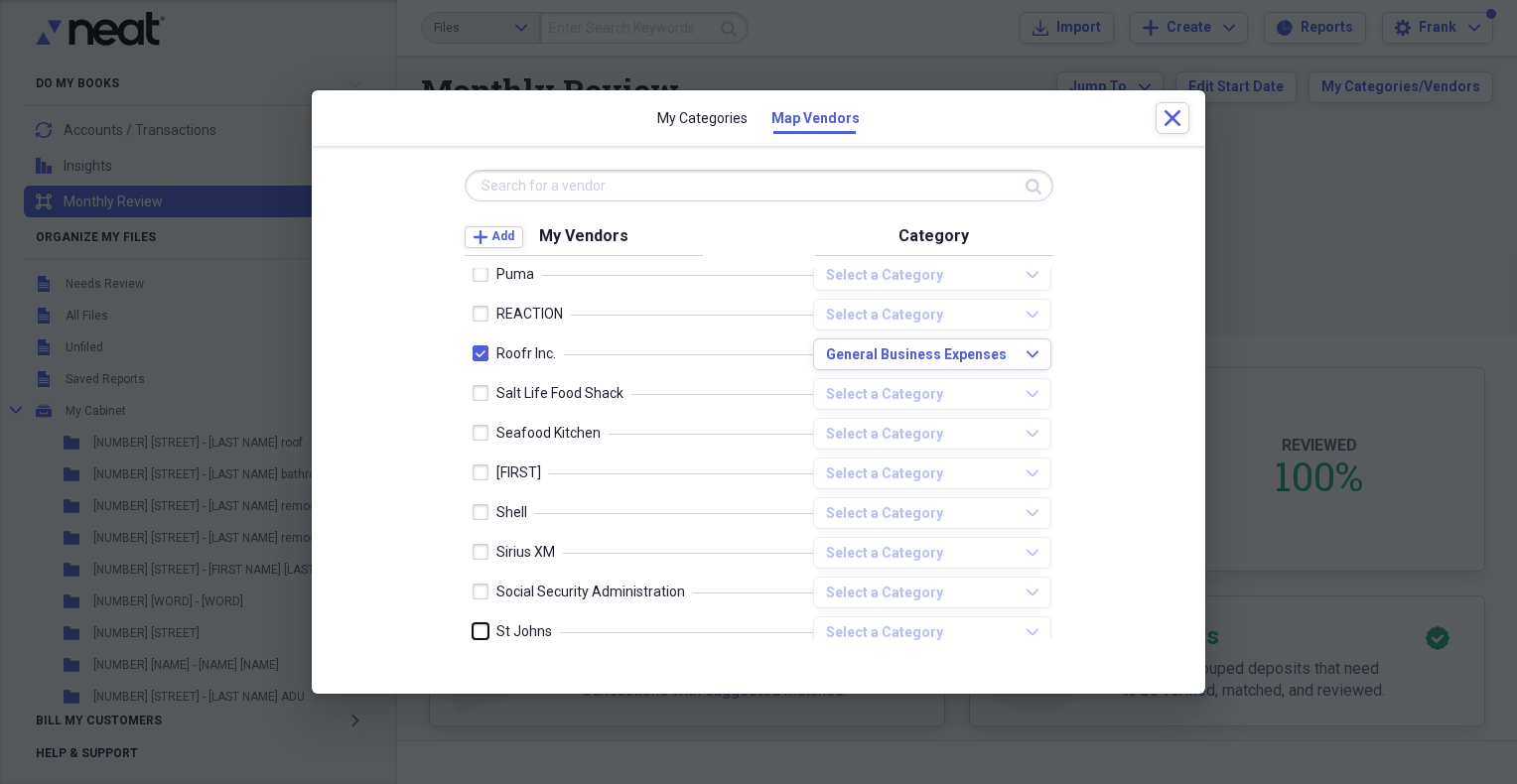 scroll, scrollTop: 4631, scrollLeft: 0, axis: vertical 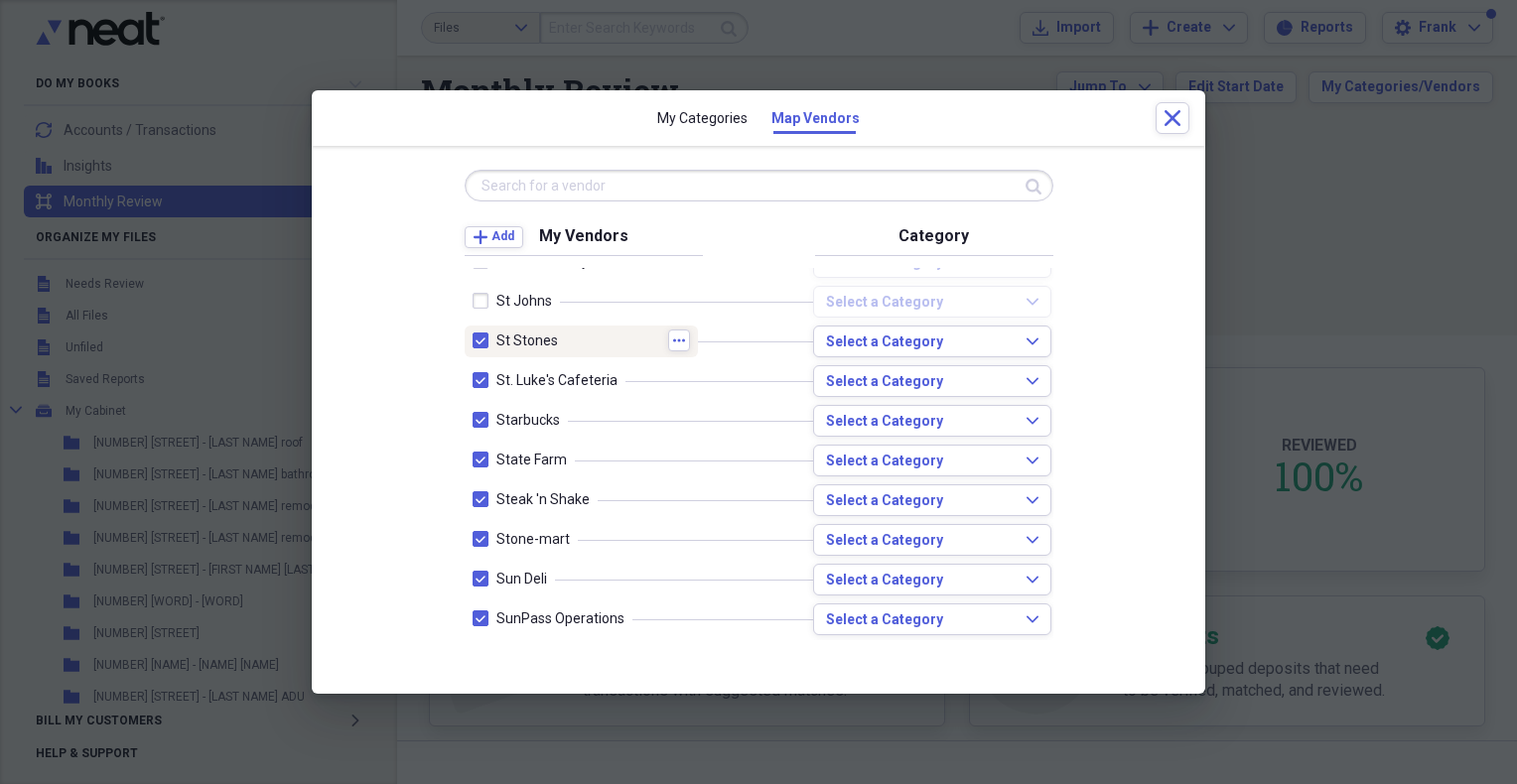 click at bounding box center (484, 340) 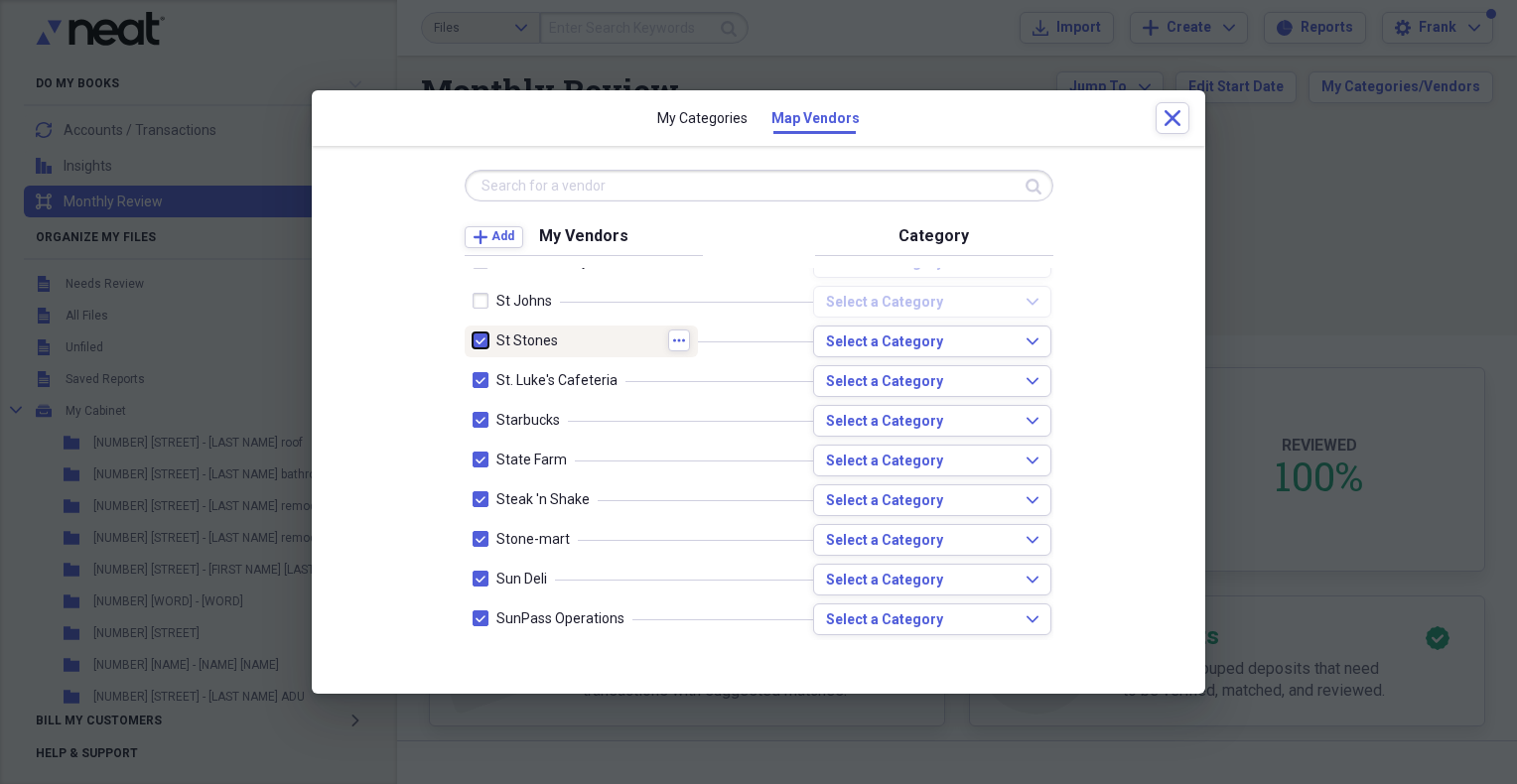 click at bounding box center (473, 340) 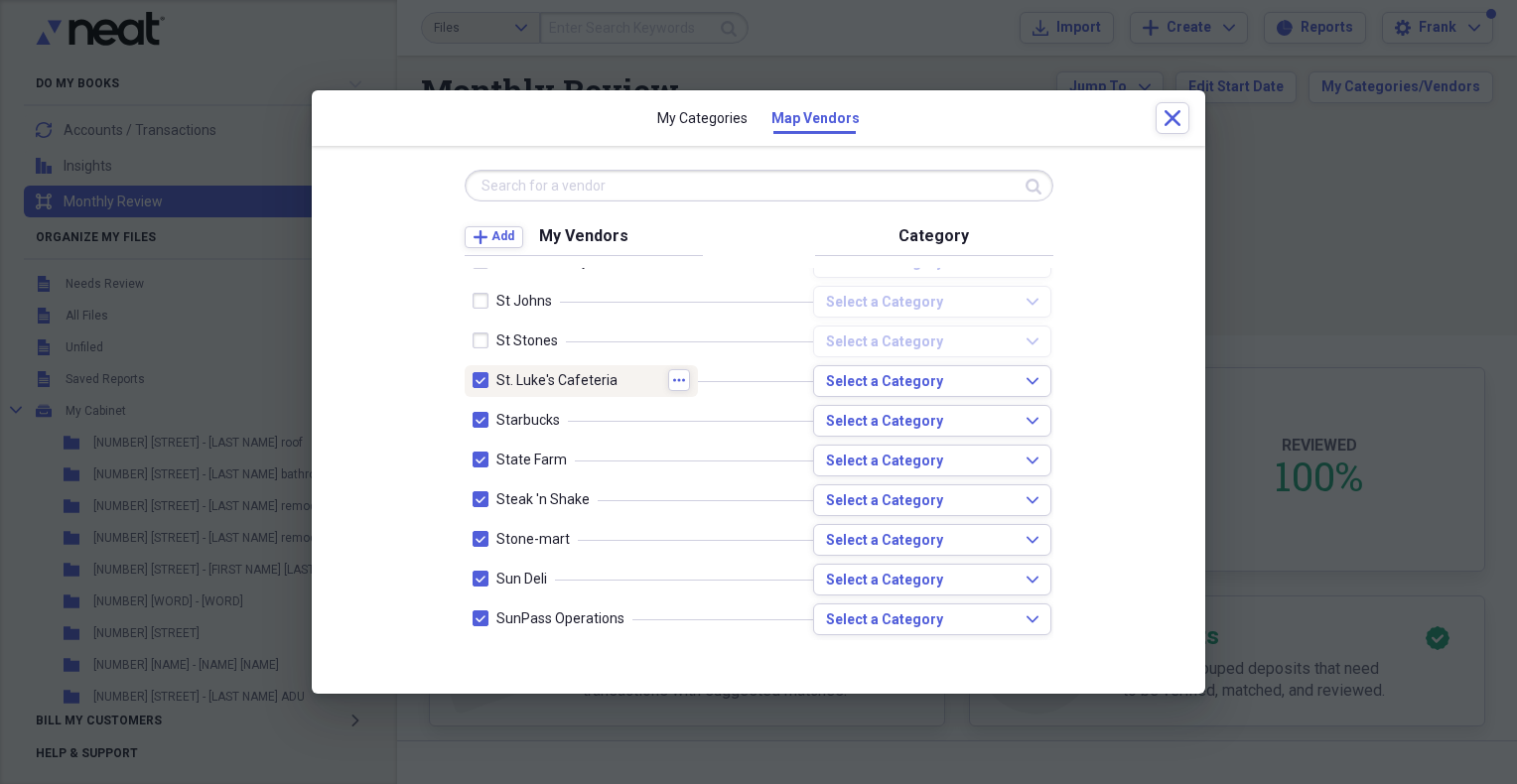 click on "[NAME] [NAME] more" at bounding box center [581, 381] 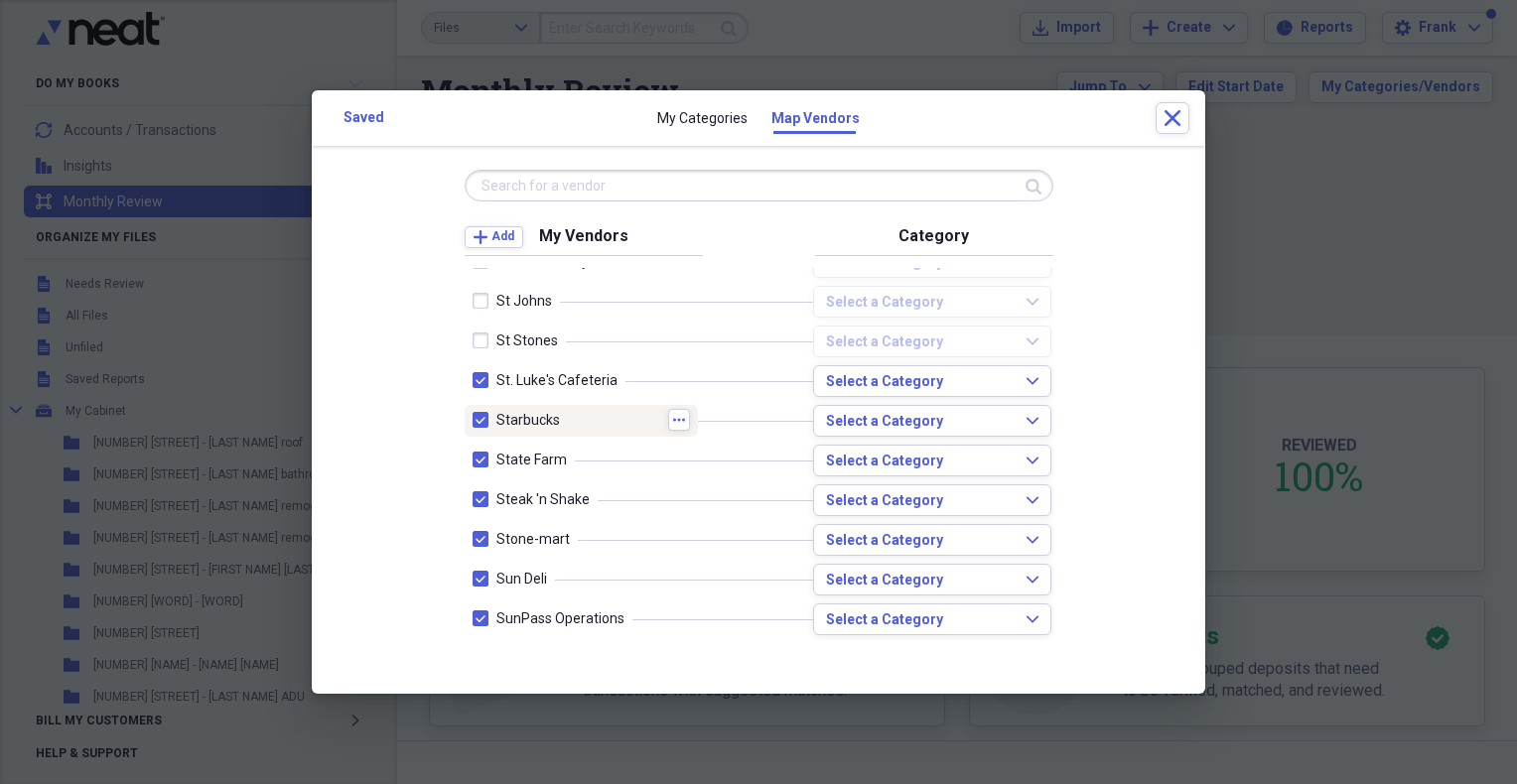 click at bounding box center [484, 420] 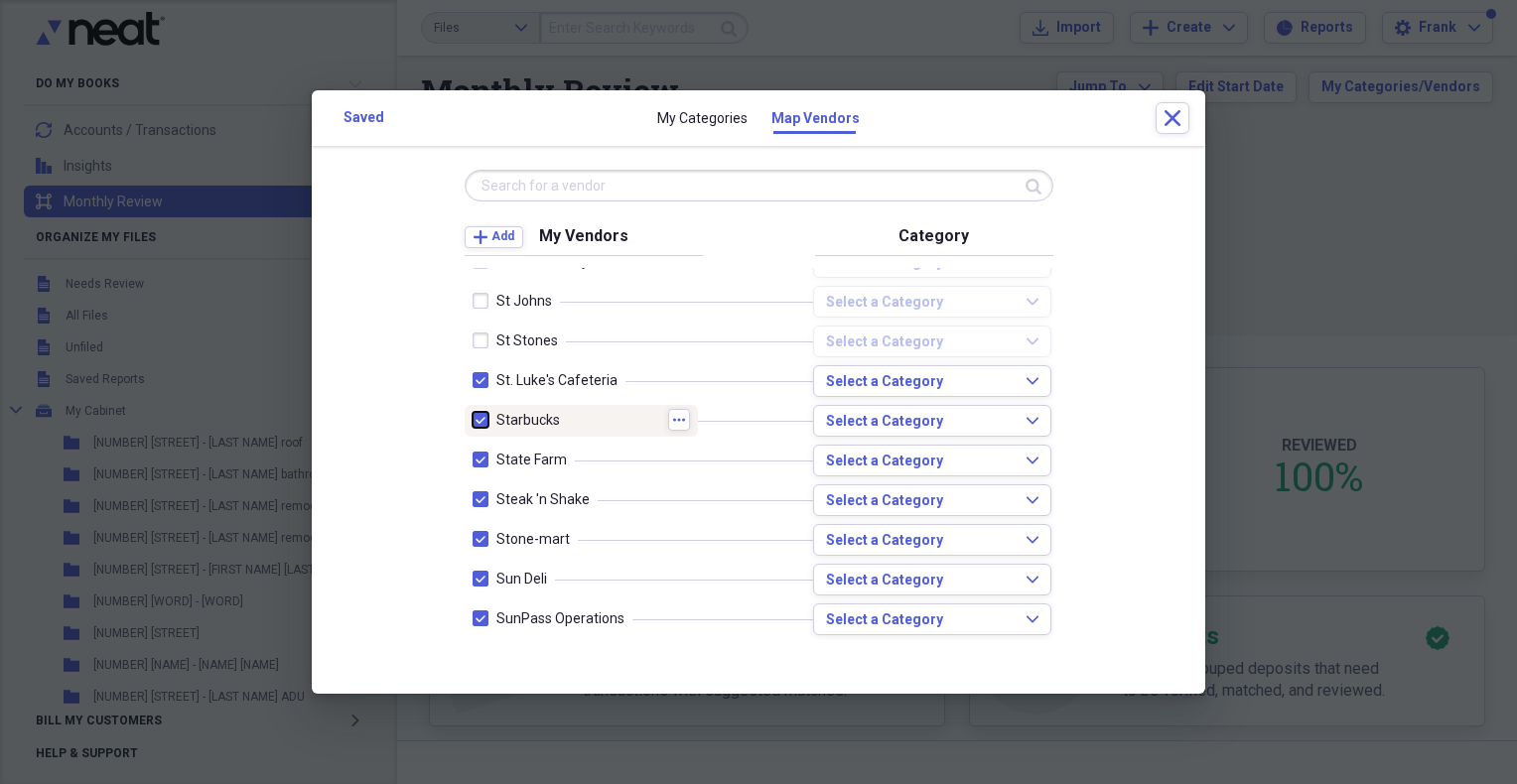 click at bounding box center [473, 420] 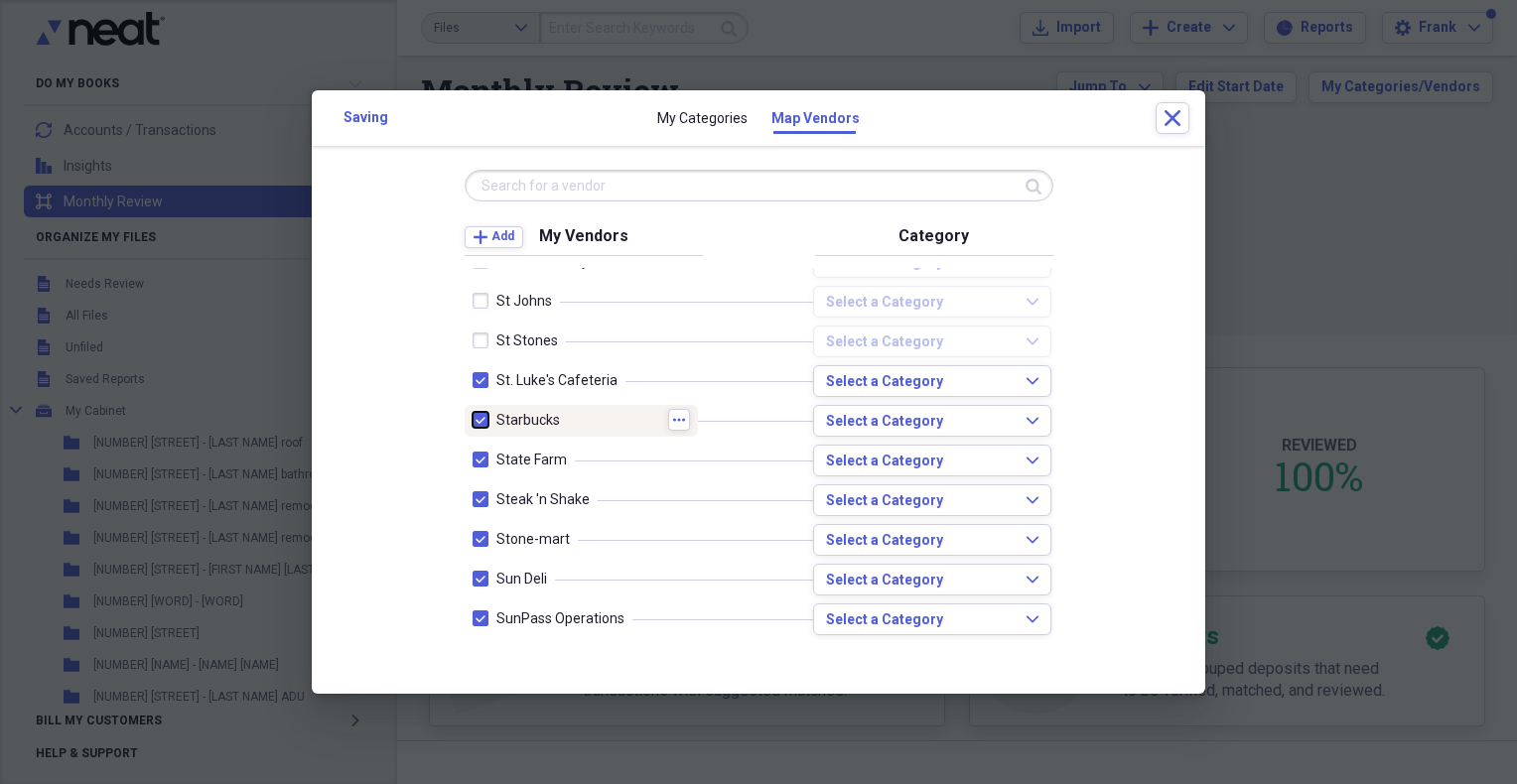 checkbox on "false" 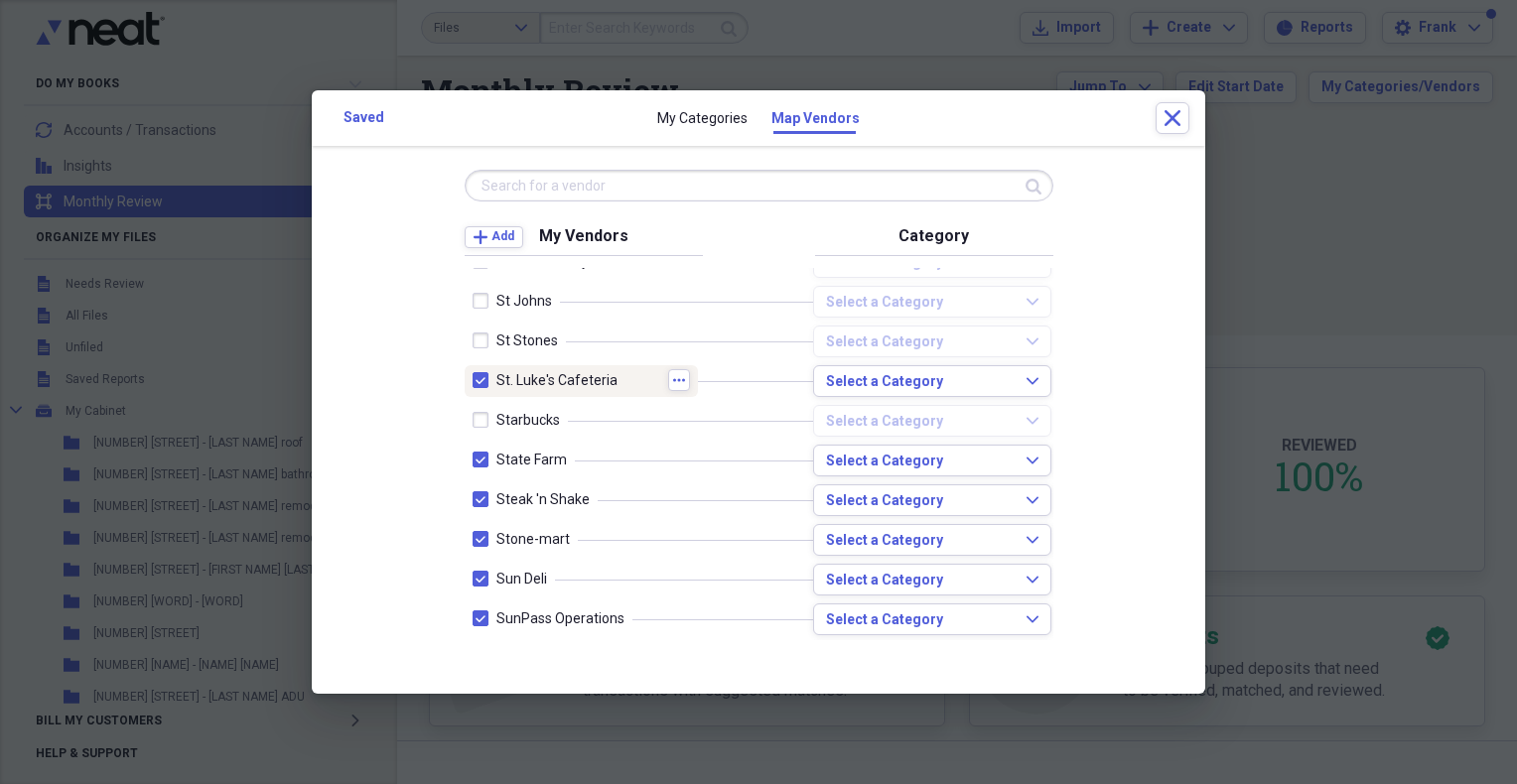 click at bounding box center (484, 380) 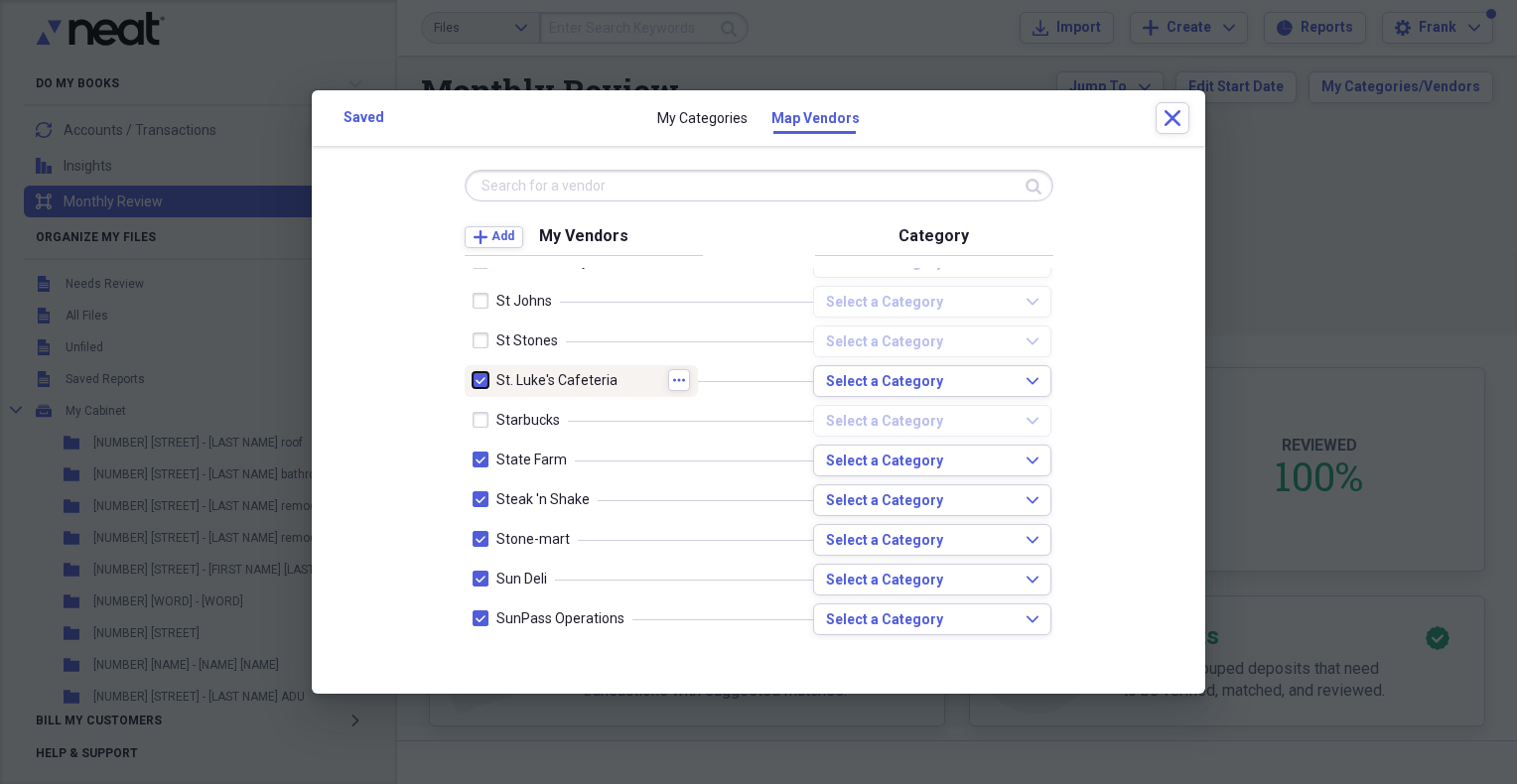 click at bounding box center [473, 380] 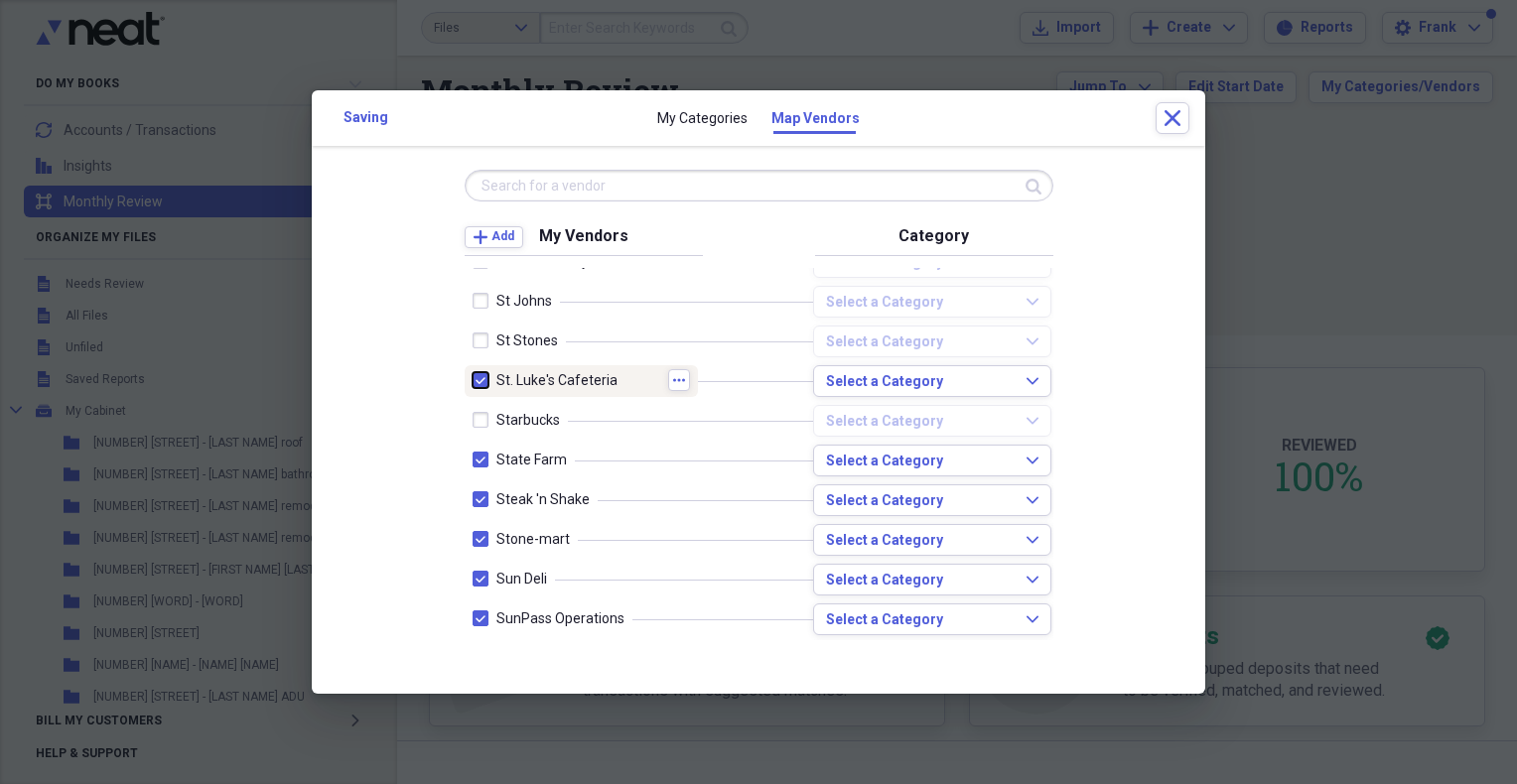 checkbox on "false" 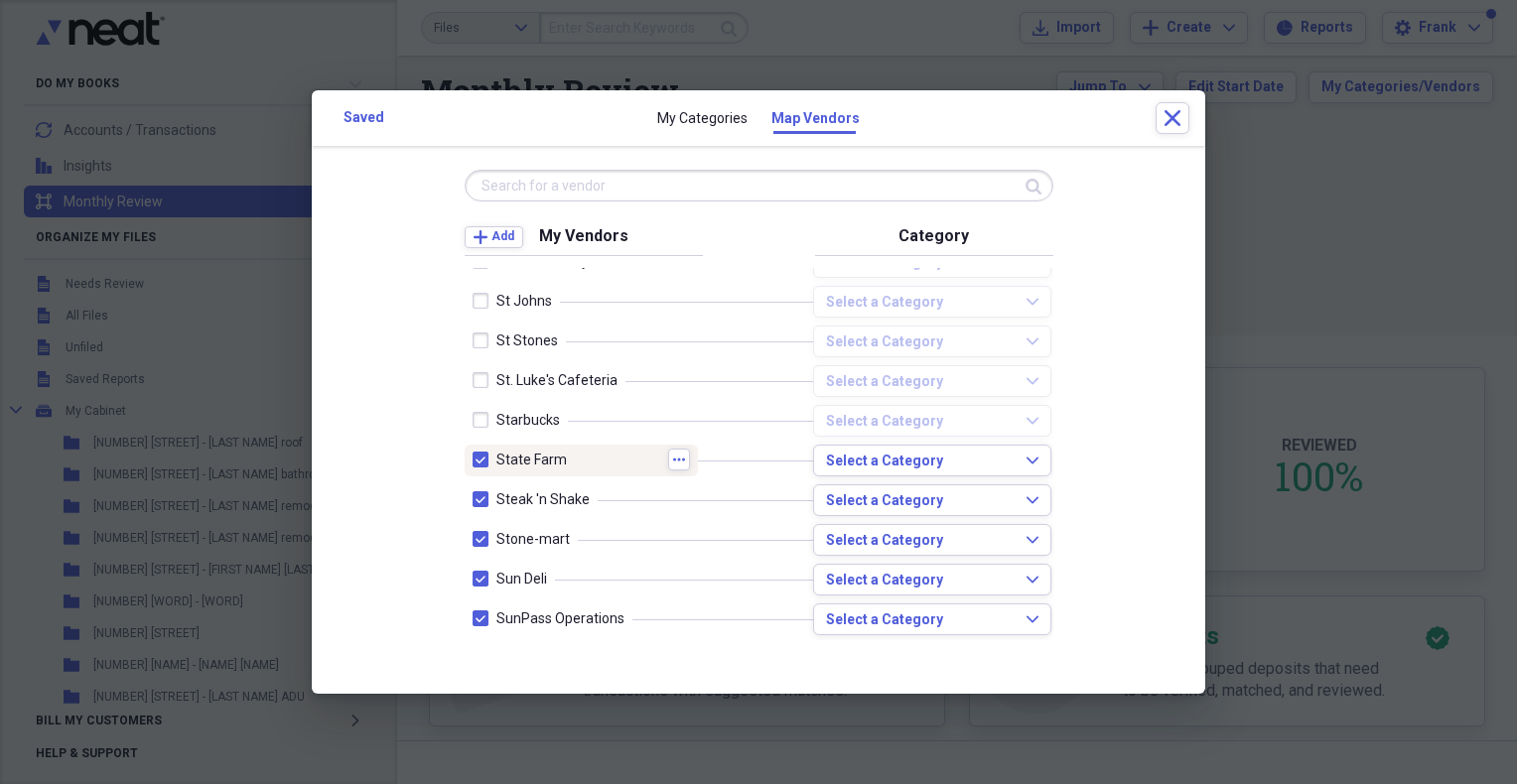 click at bounding box center (484, 459) 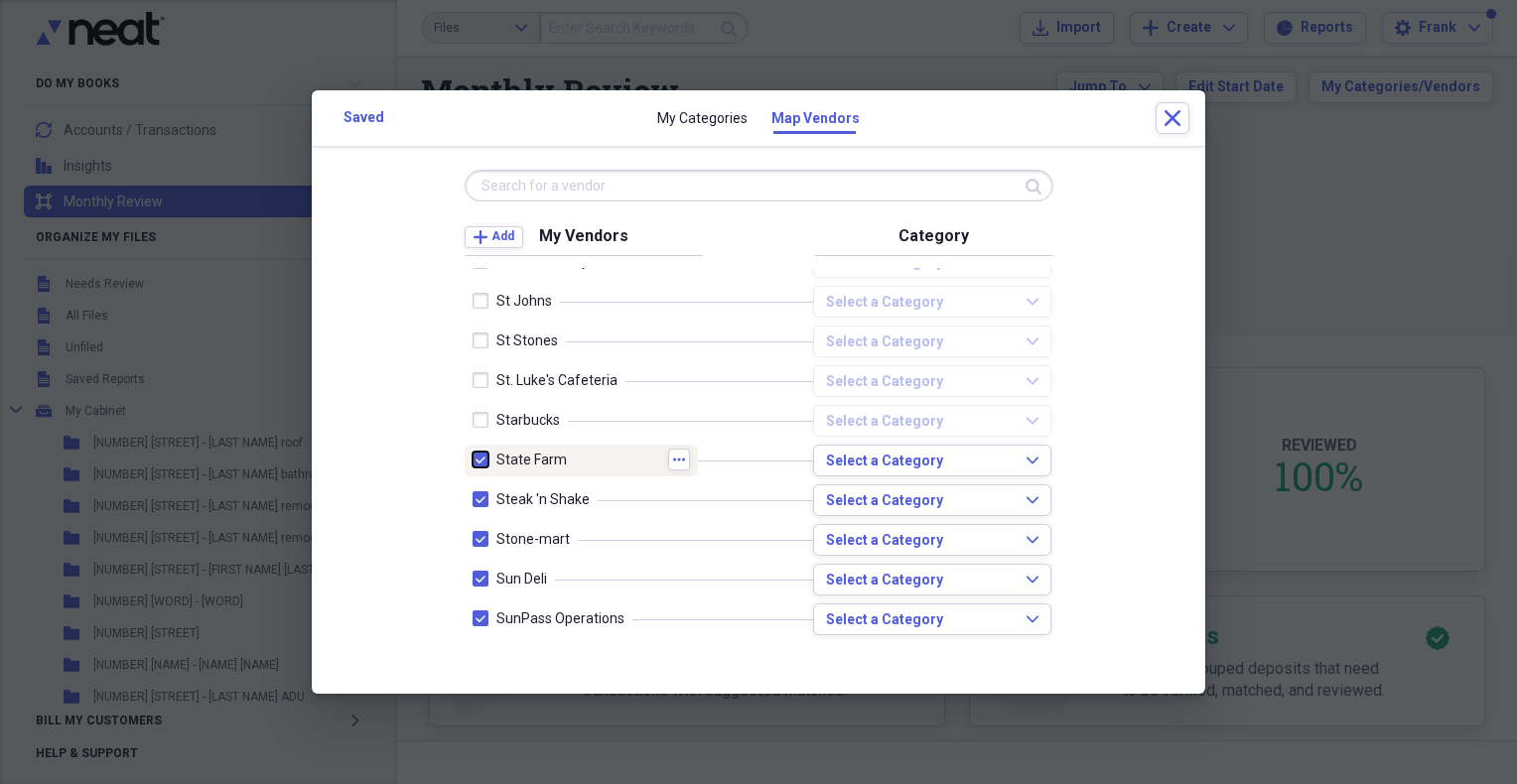 click at bounding box center [473, 459] 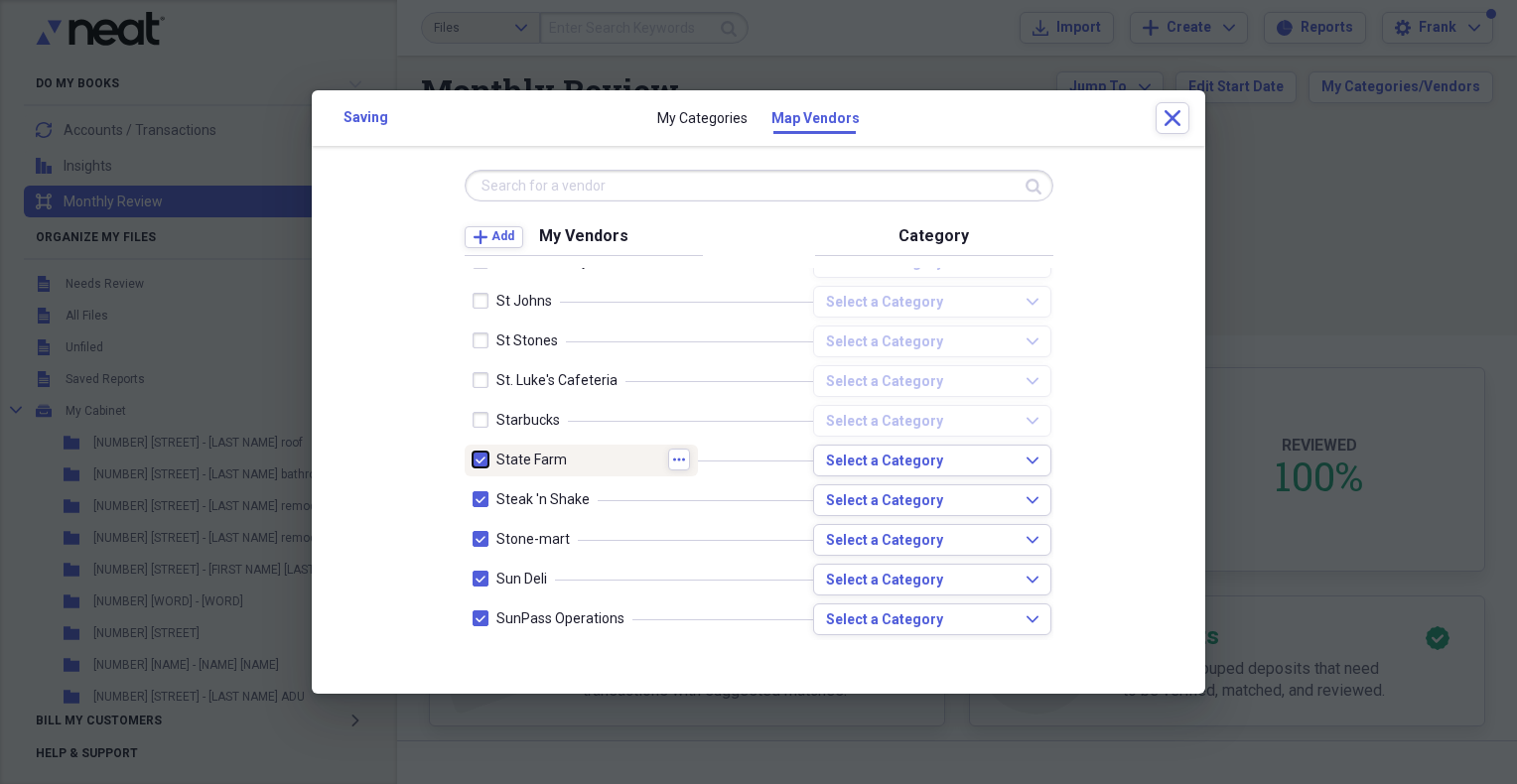 checkbox on "false" 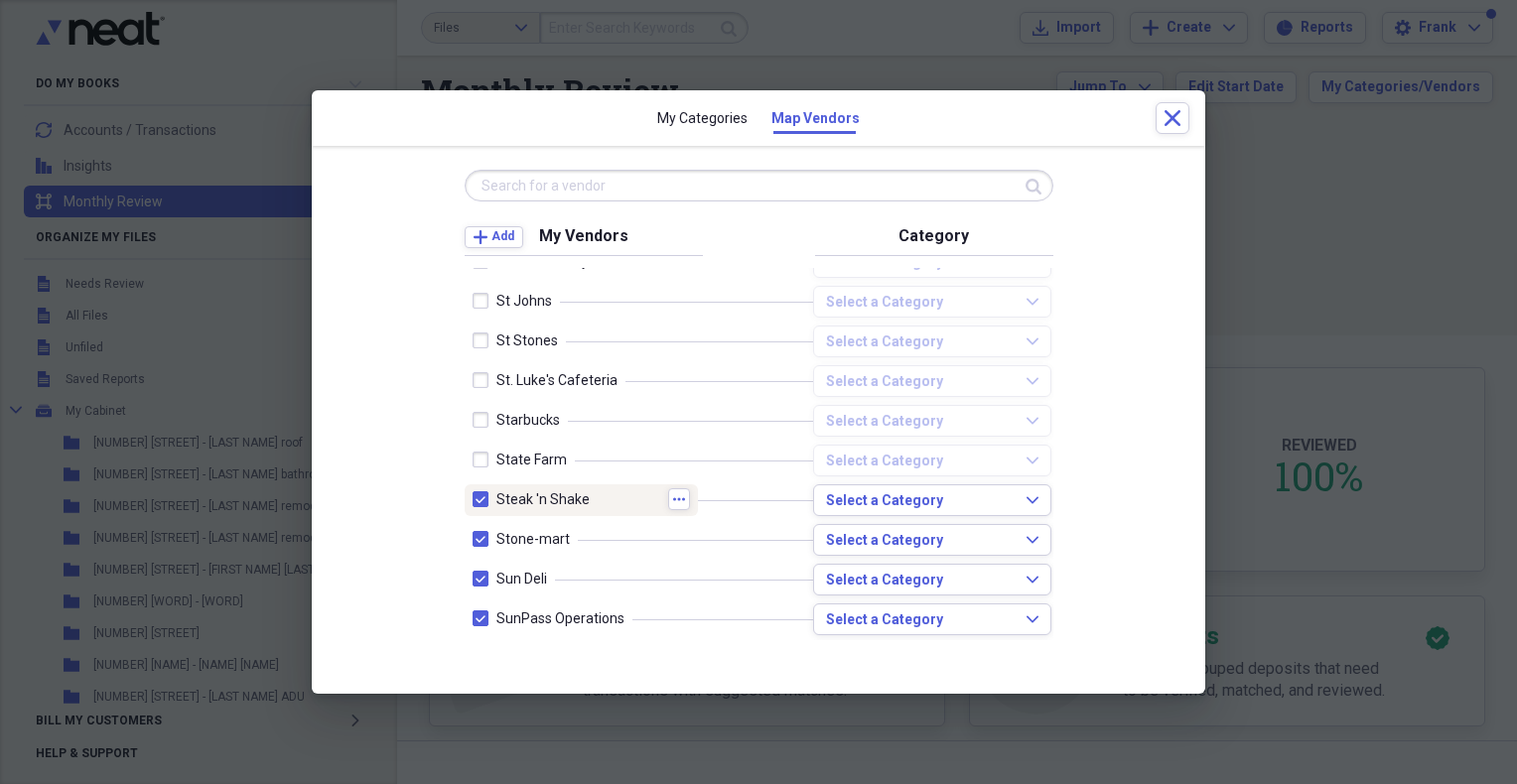 click at bounding box center (484, 499) 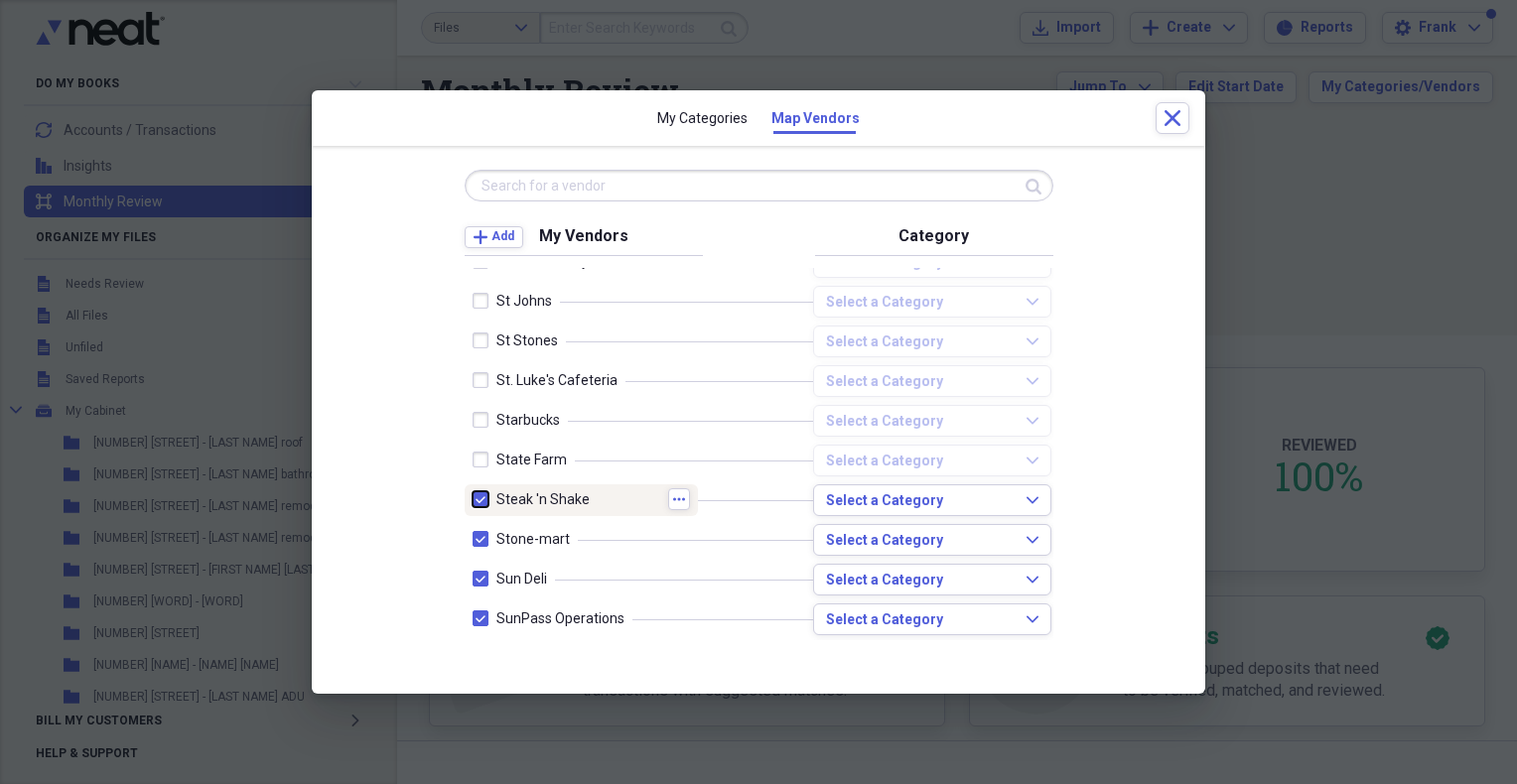 click at bounding box center (473, 499) 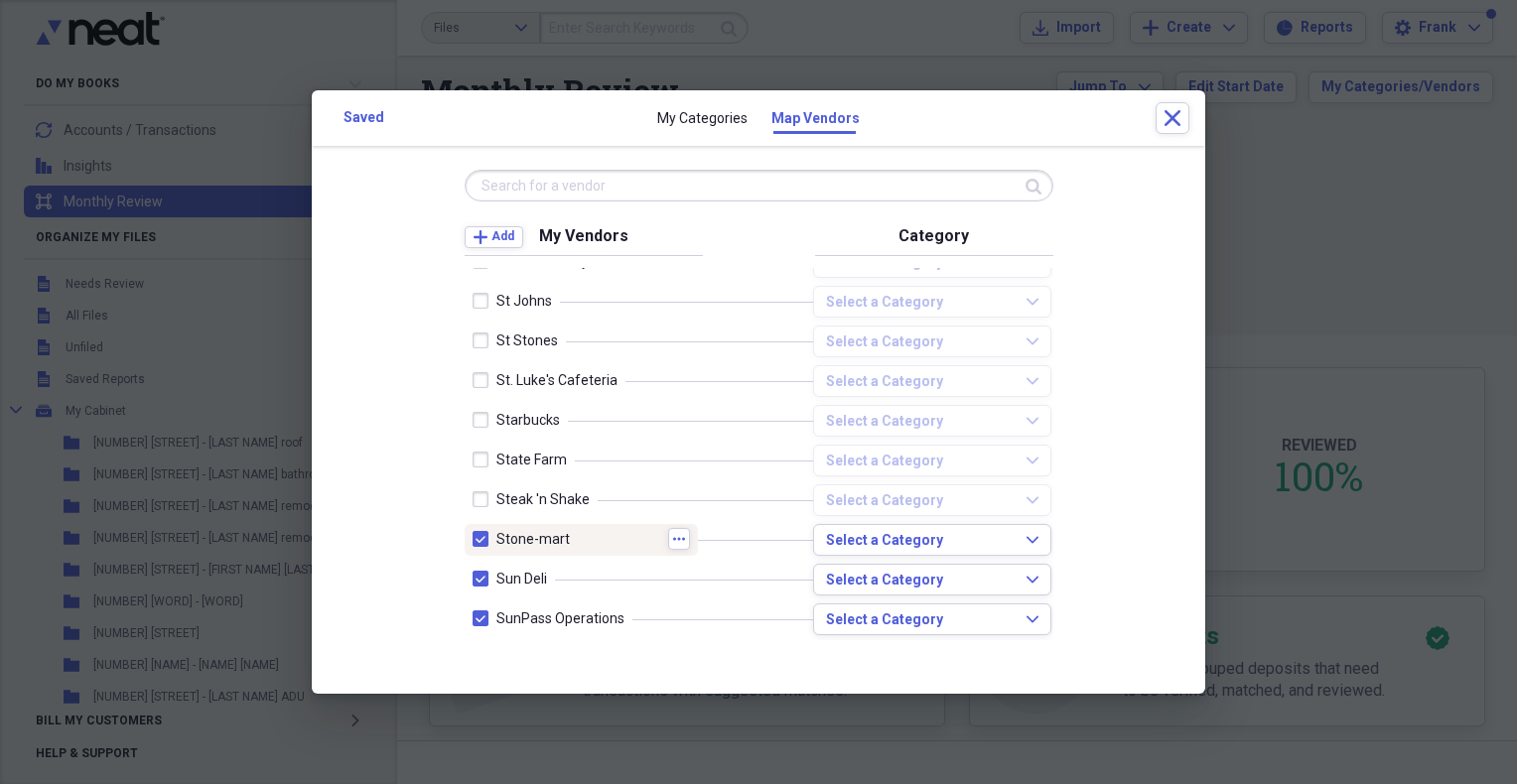 click at bounding box center [484, 539] 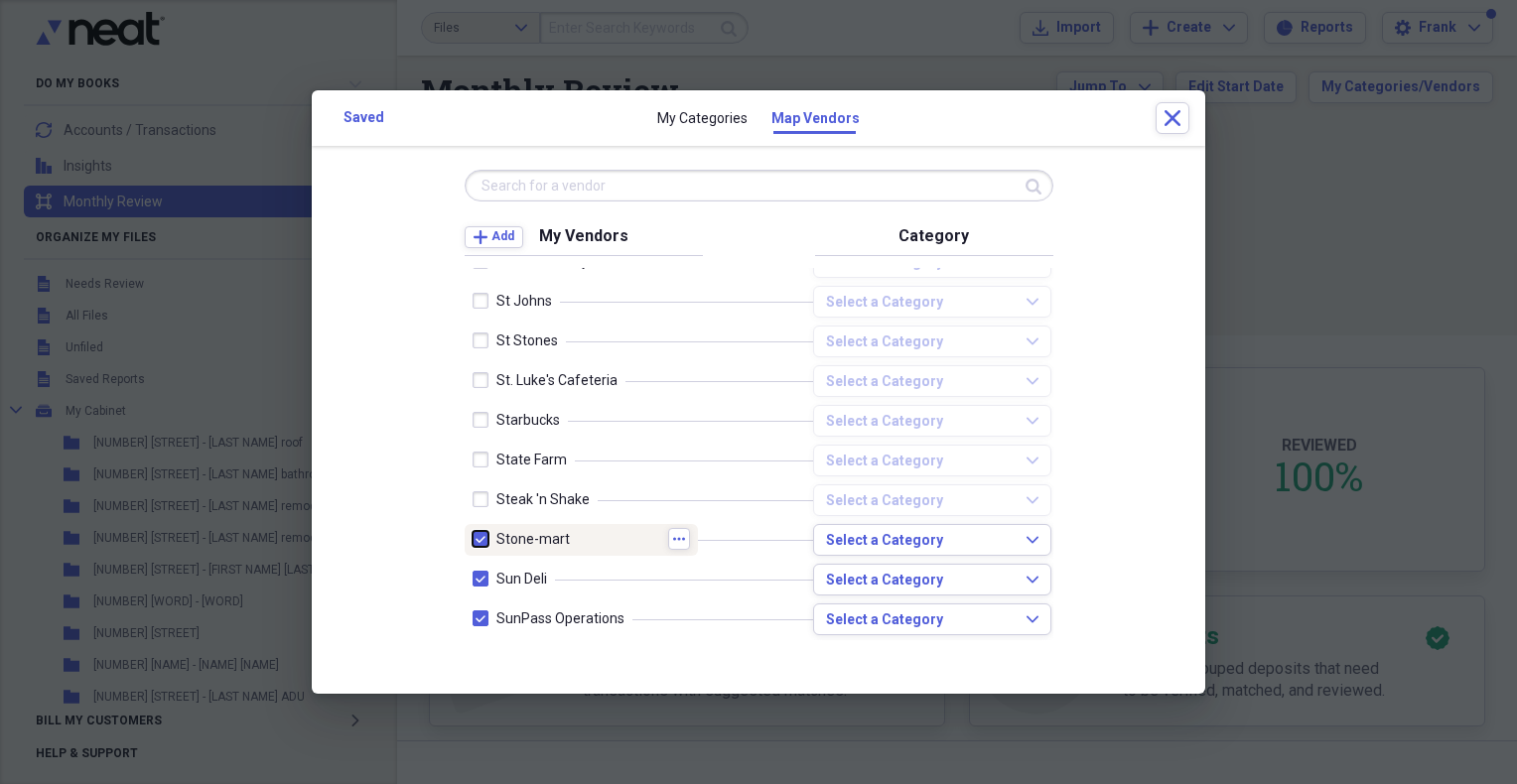 click at bounding box center [473, 539] 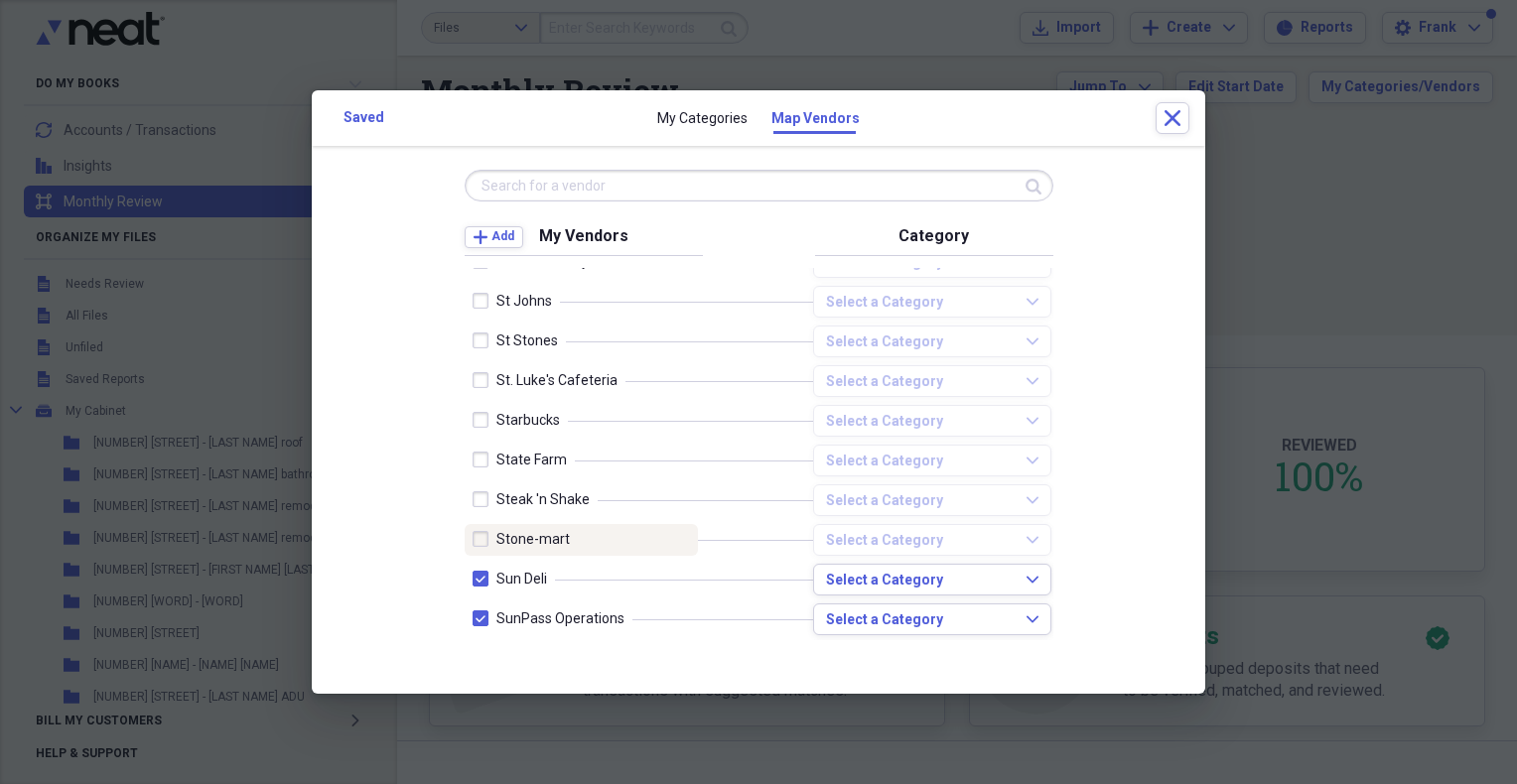 click at bounding box center [484, 539] 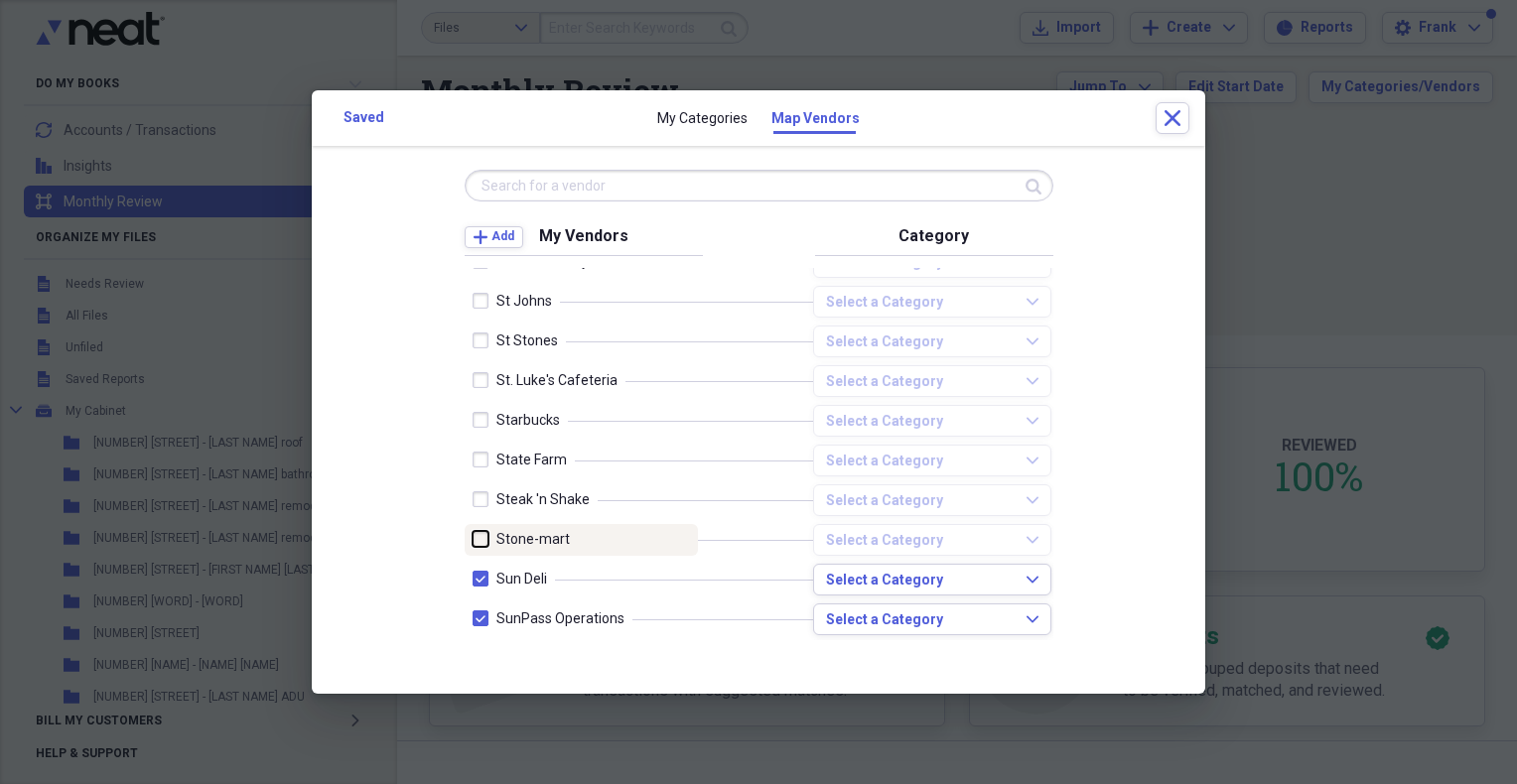 click at bounding box center [473, 539] 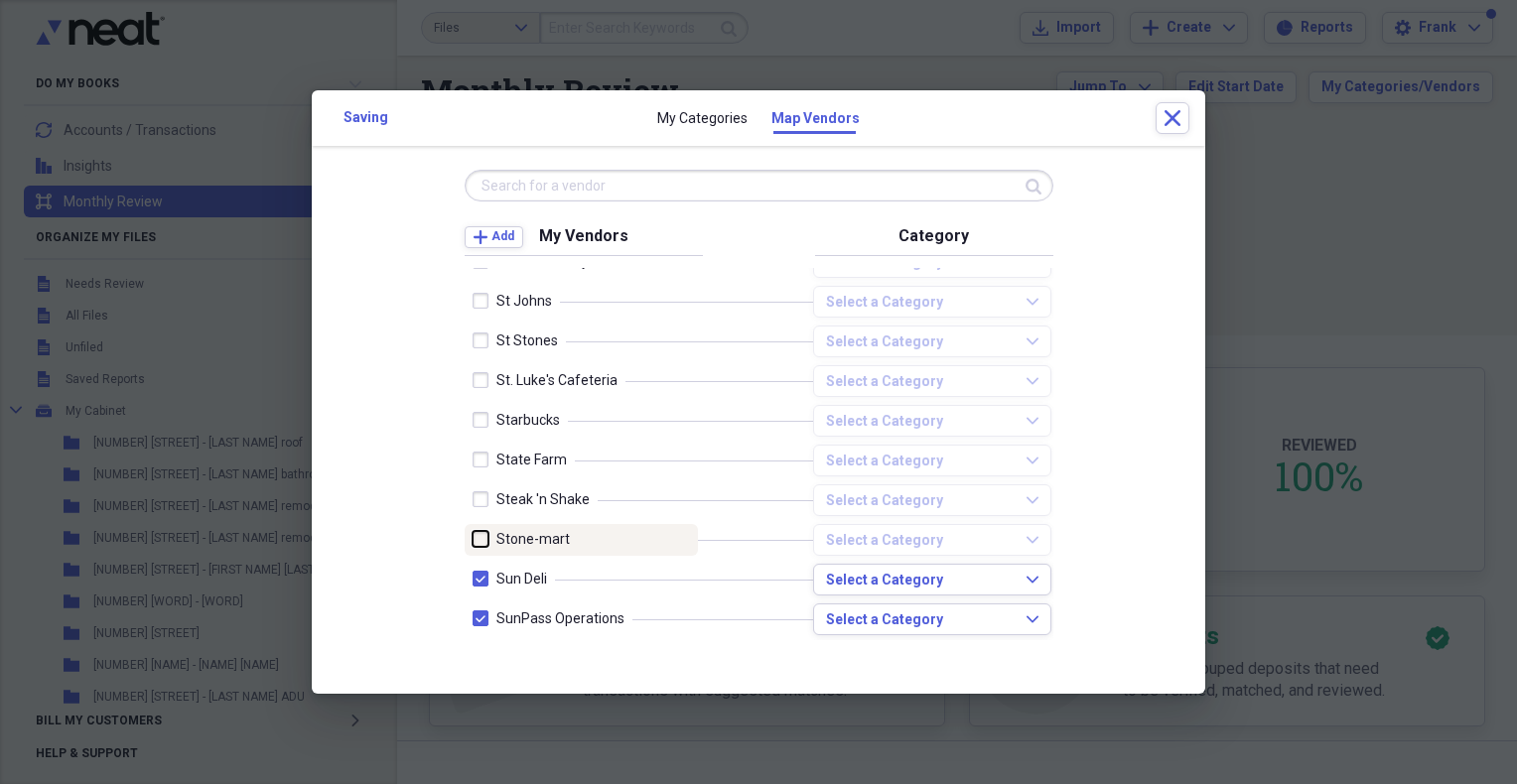 checkbox on "true" 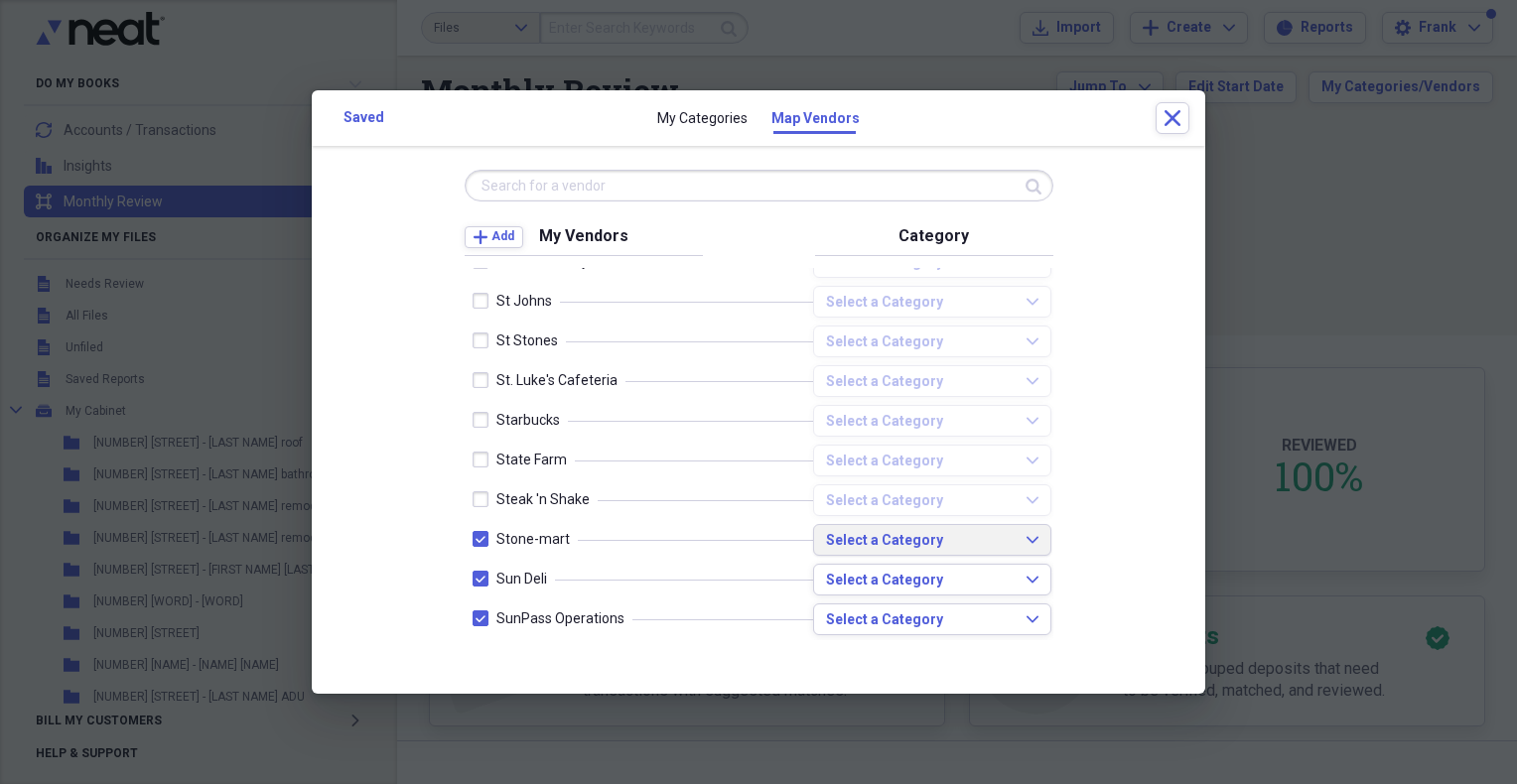 click on "Select a Category Expand" at bounding box center (932, 541) 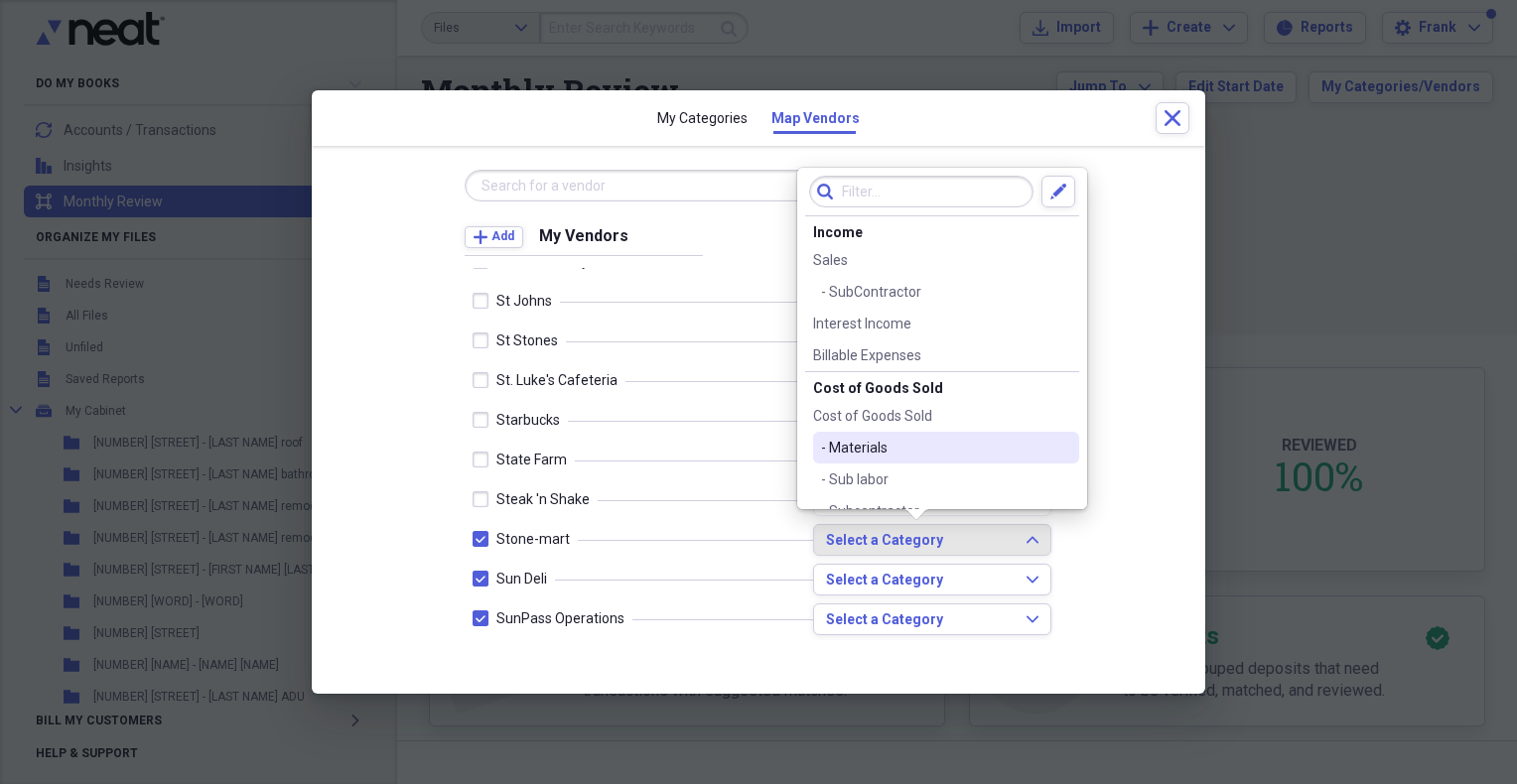 click on "- Materials" at bounding box center [934, 448] 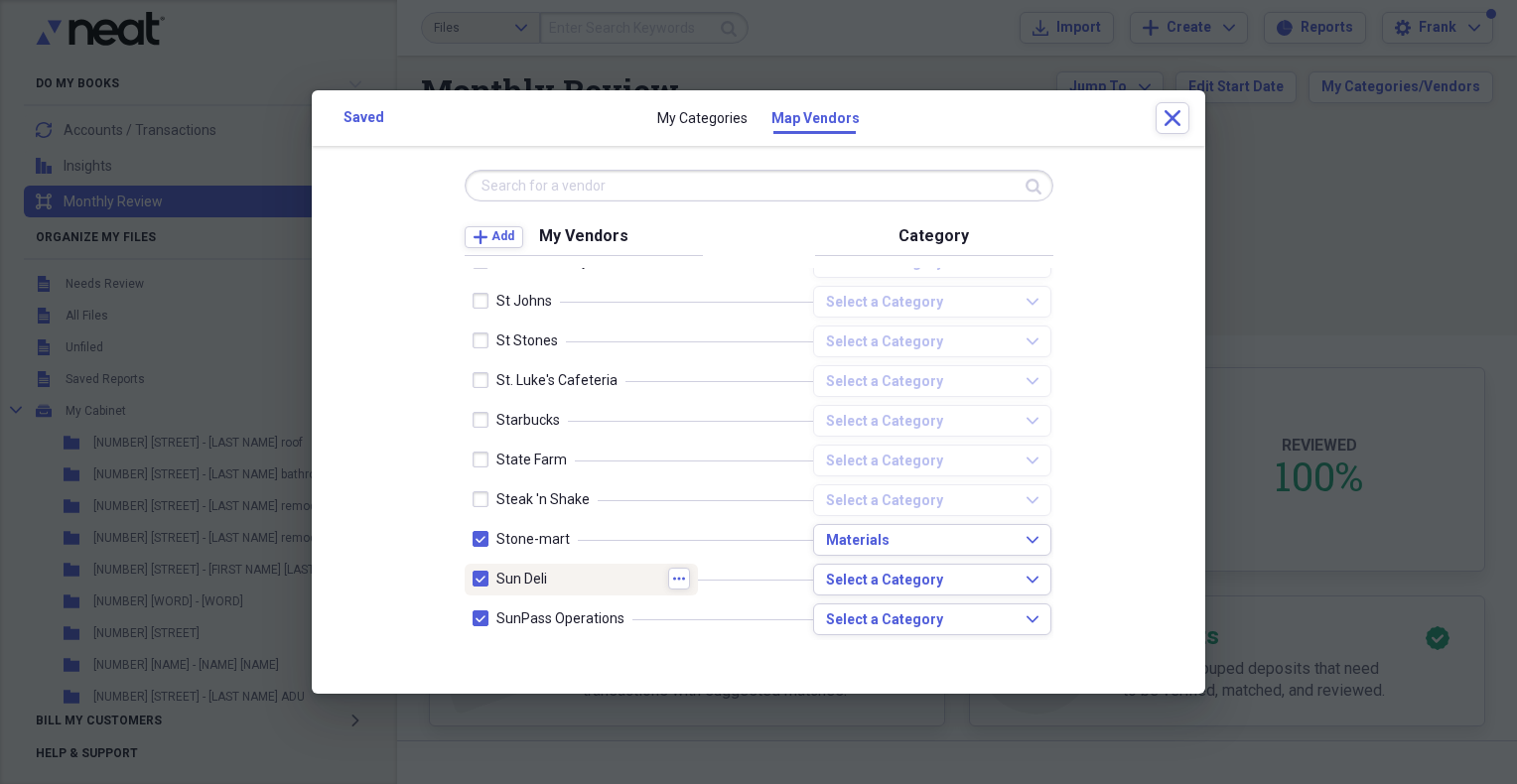 click at bounding box center [484, 579] 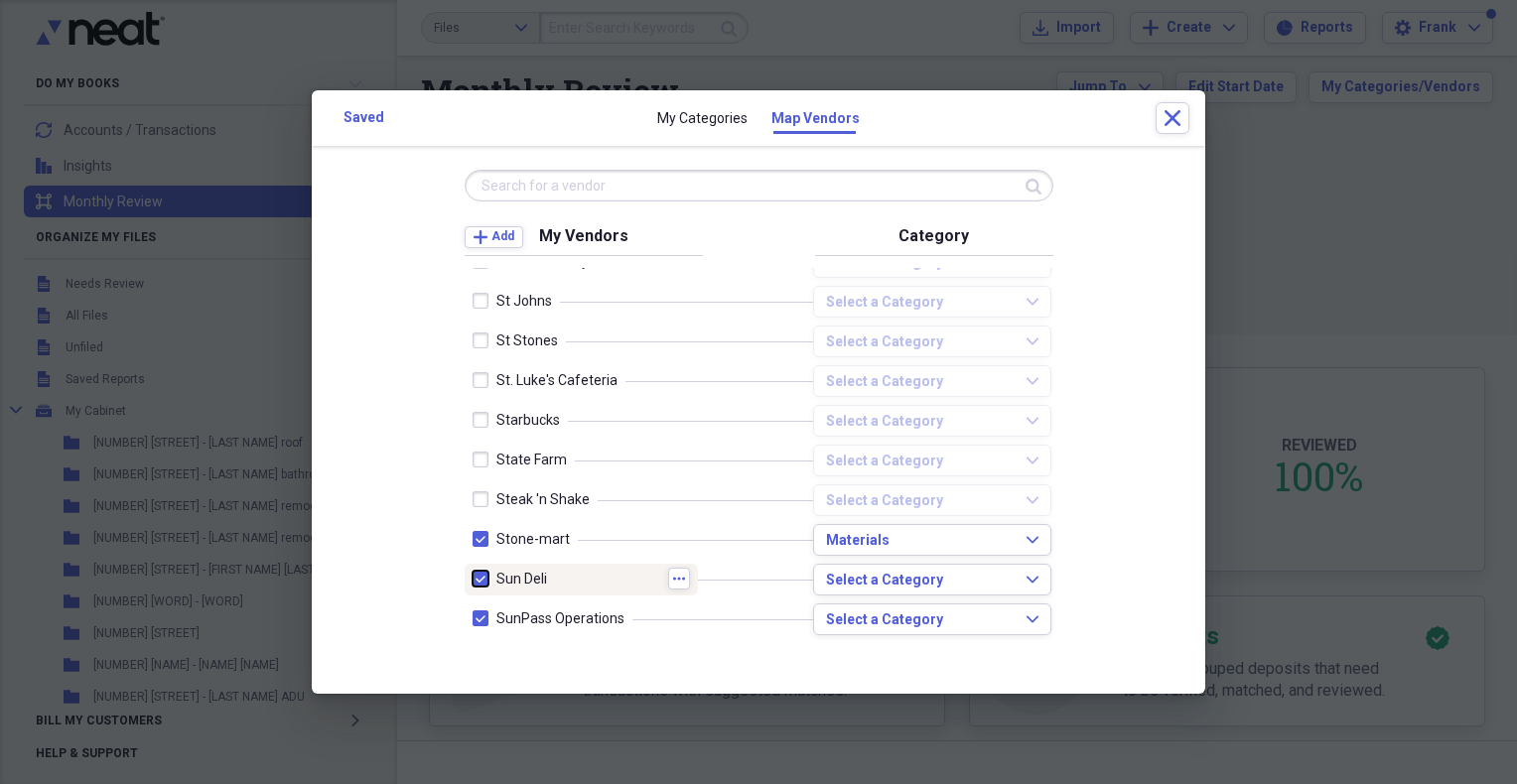 click at bounding box center (473, 579) 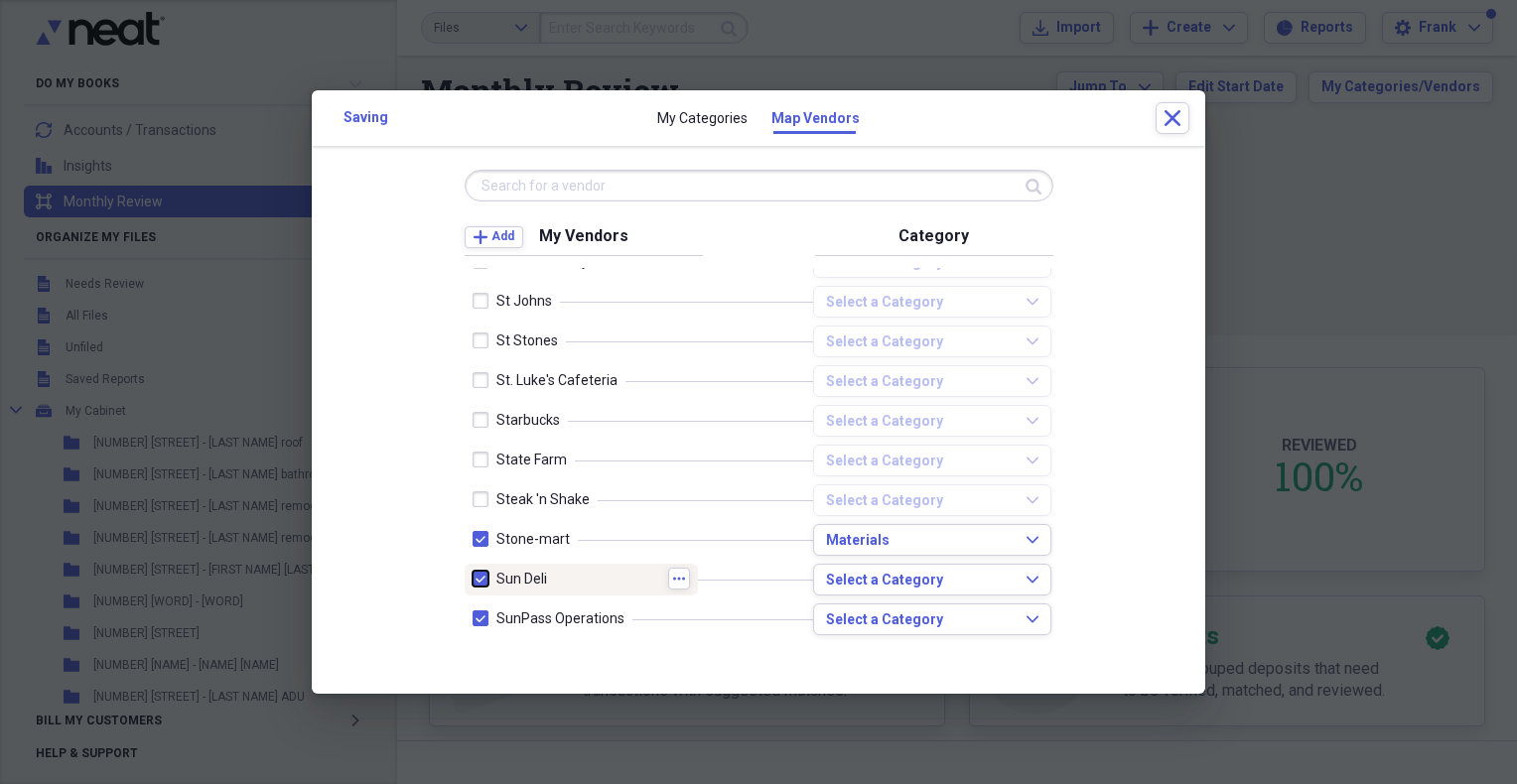 checkbox on "false" 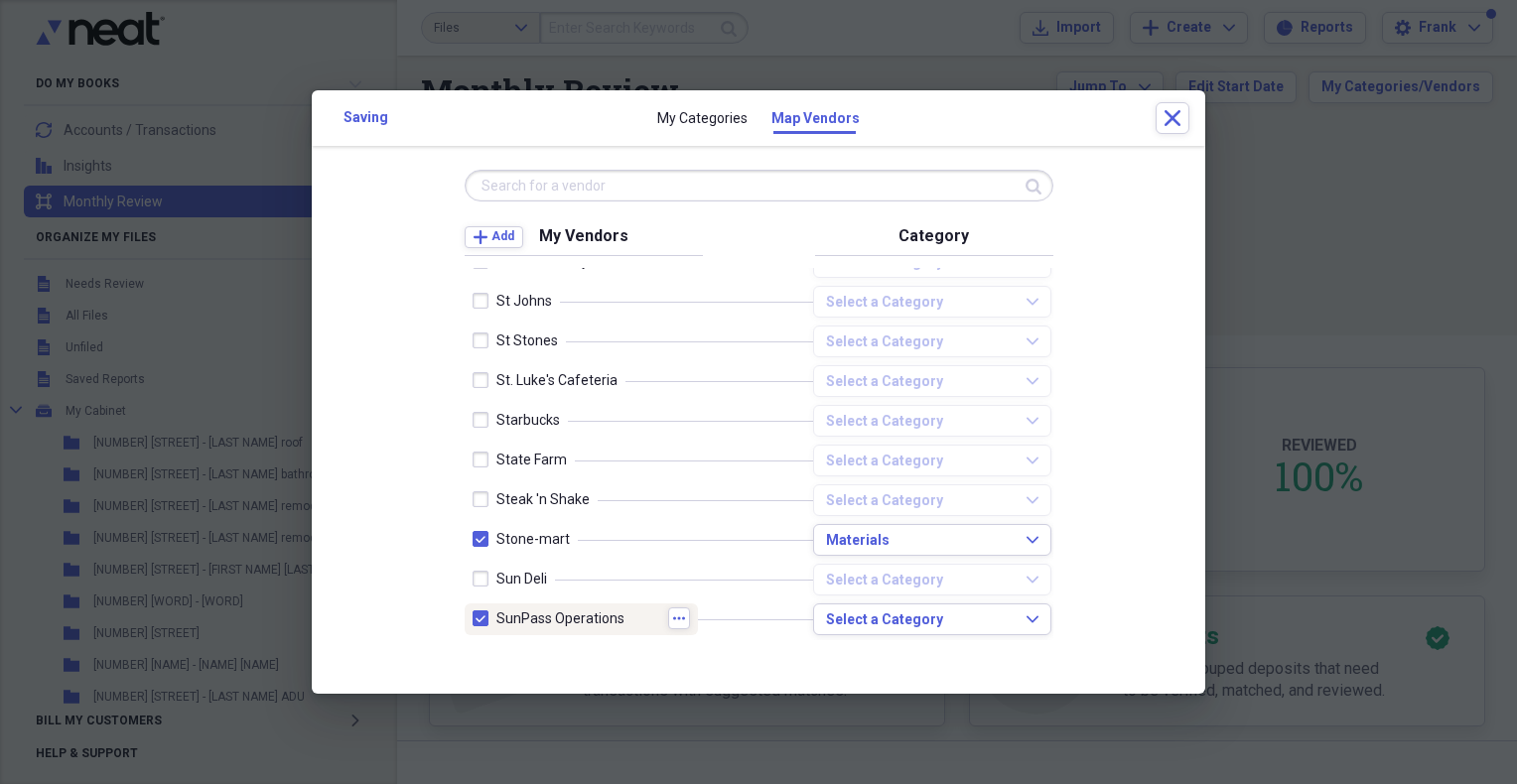 click at bounding box center (484, 618) 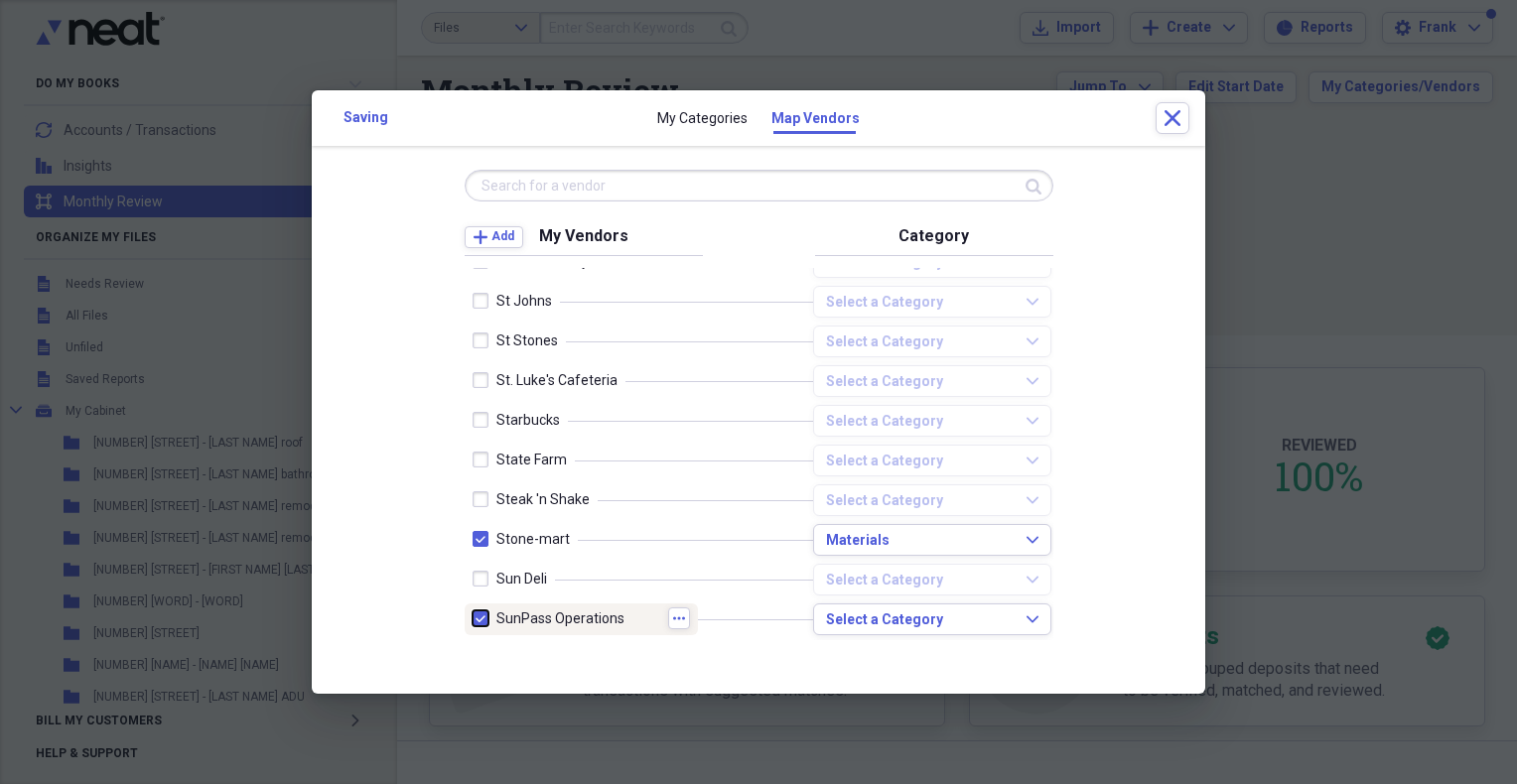 click at bounding box center (473, 618) 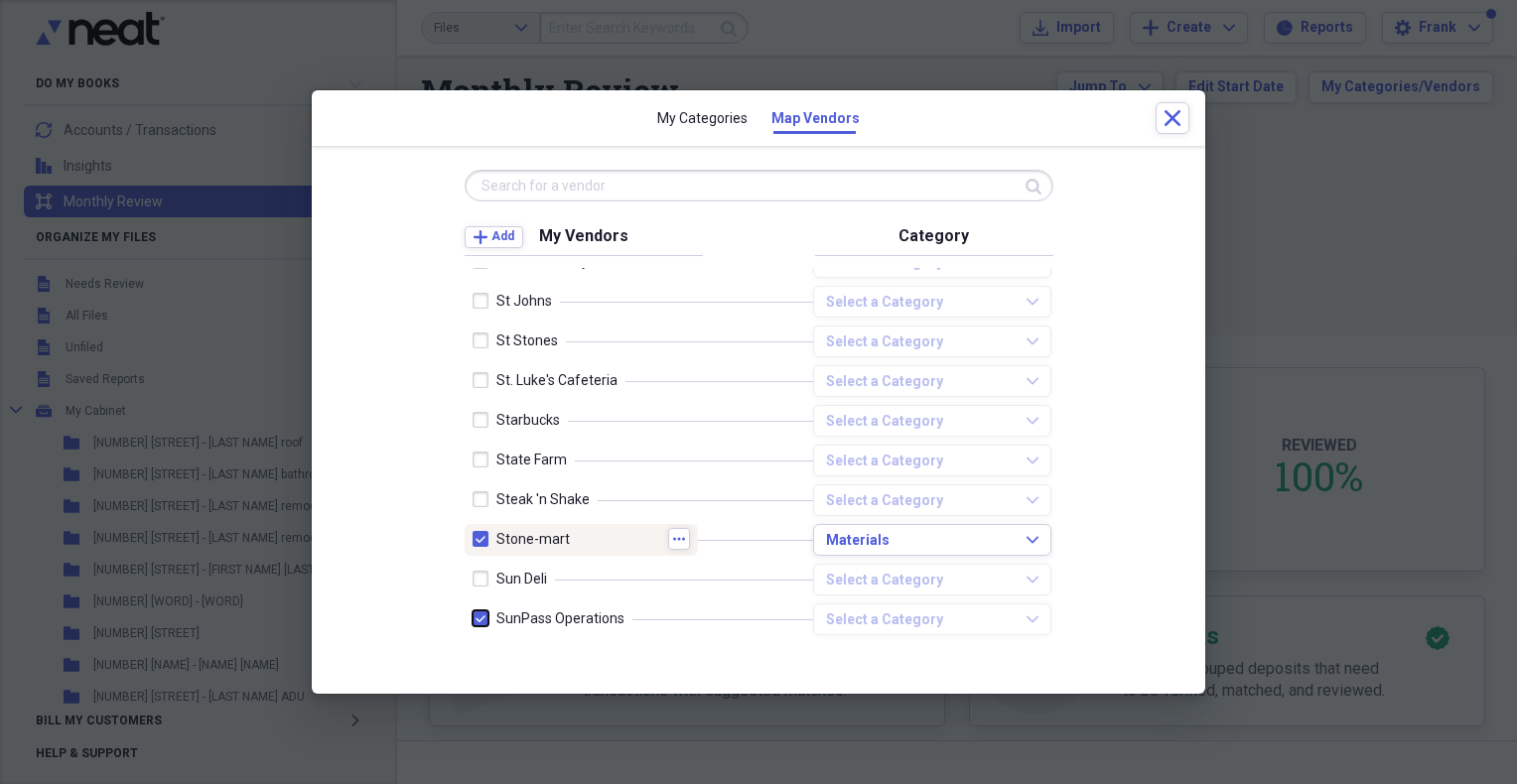 checkbox on "false" 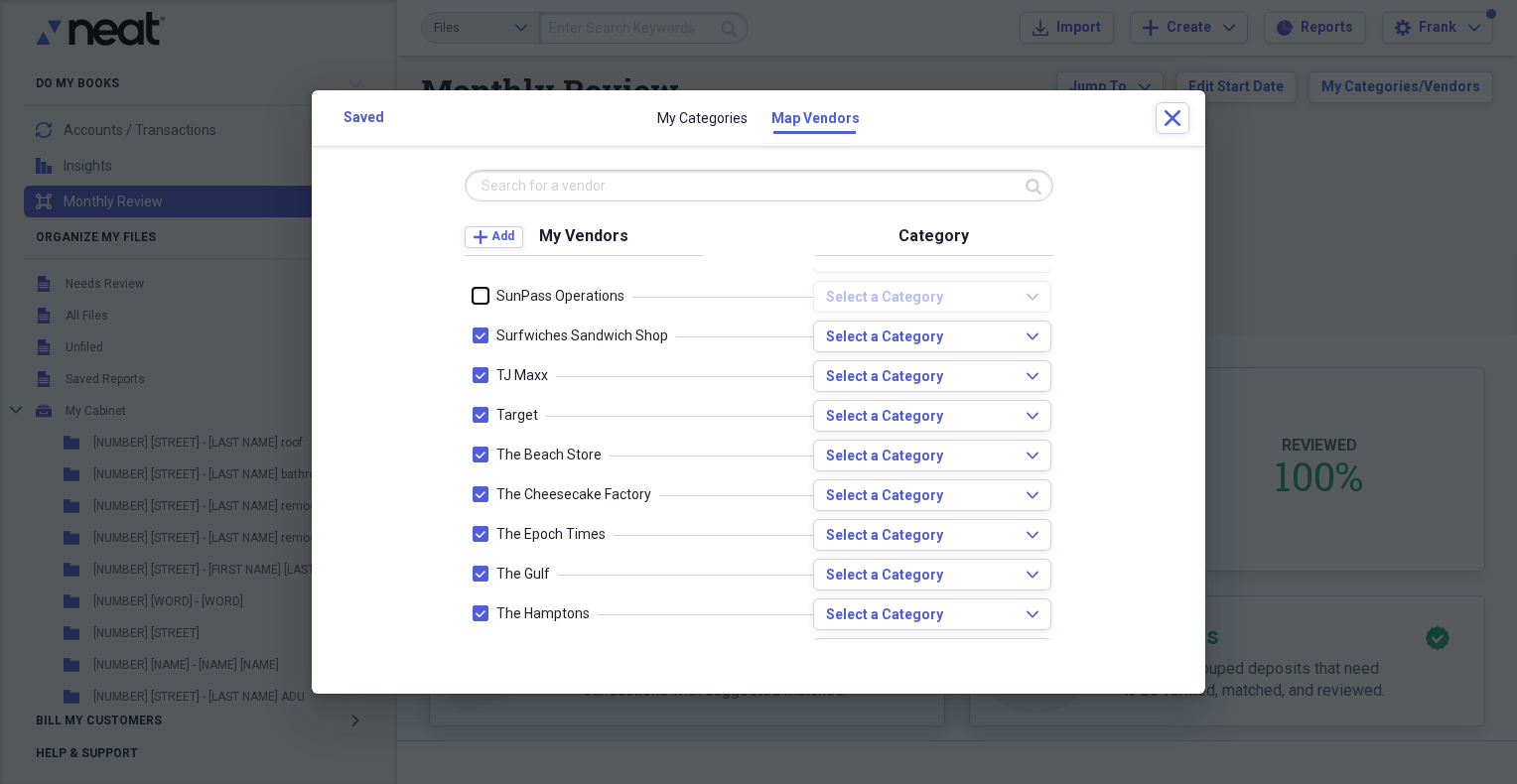 scroll, scrollTop: 4962, scrollLeft: 0, axis: vertical 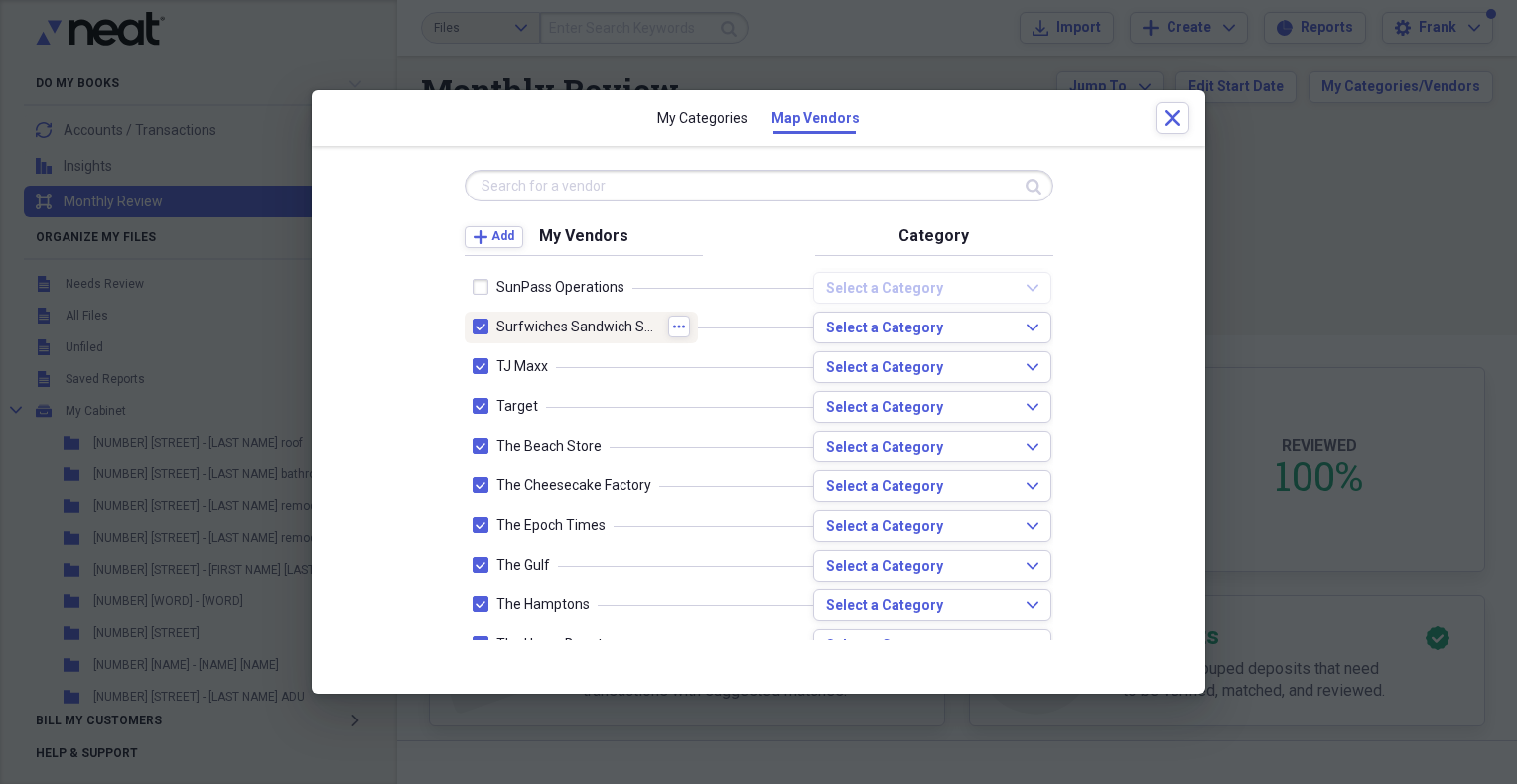 click at bounding box center (484, 327) 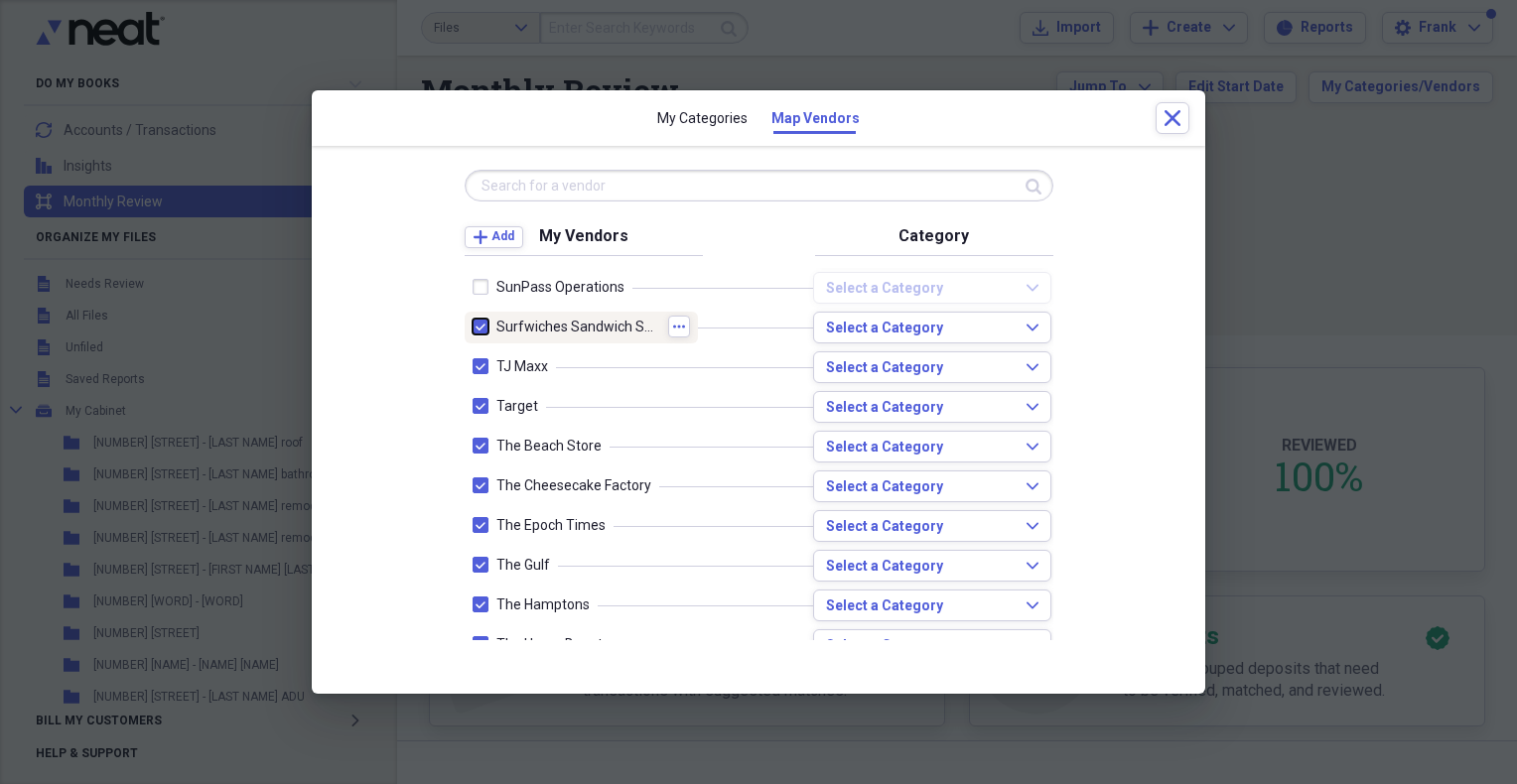 click at bounding box center [473, 327] 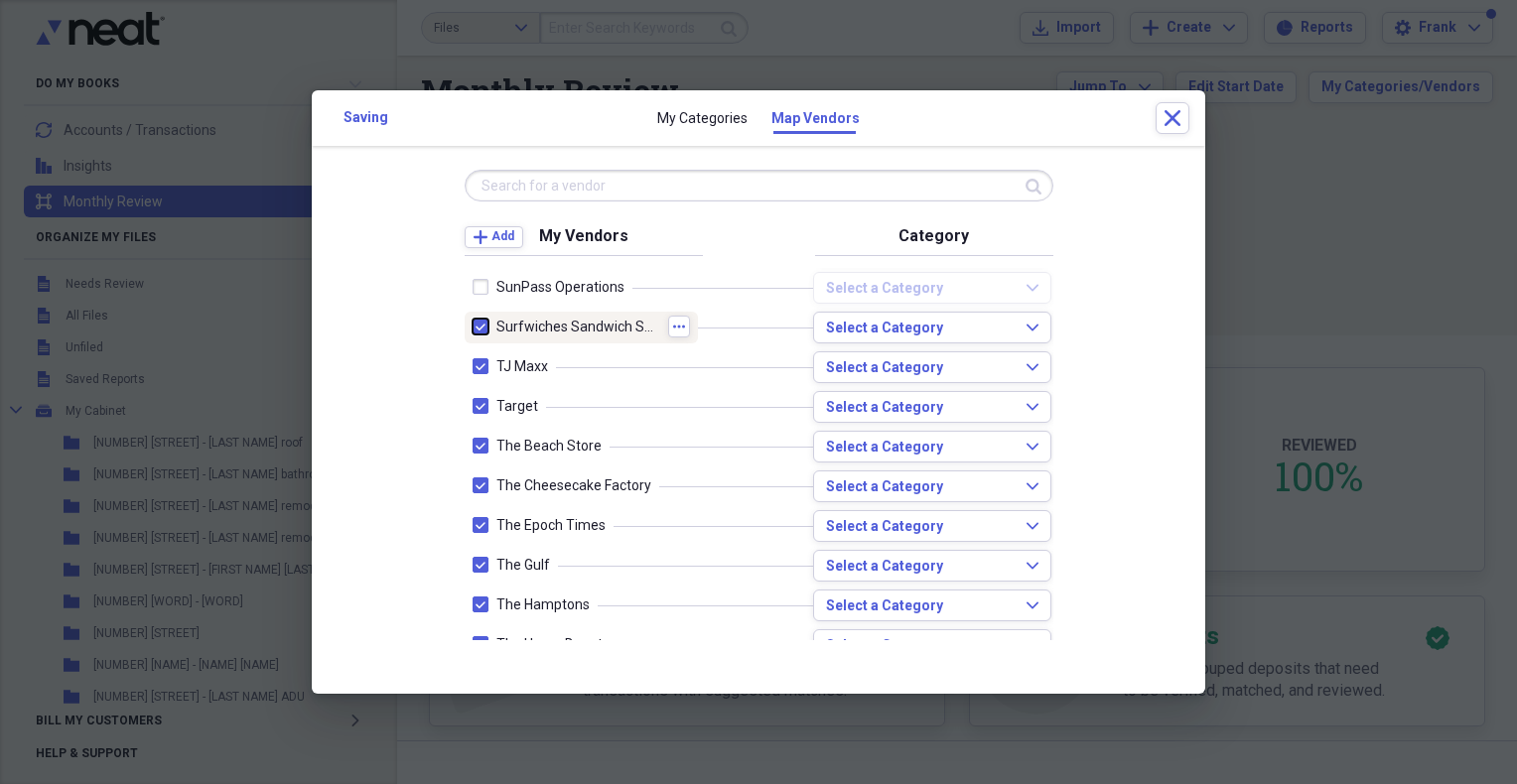 checkbox on "false" 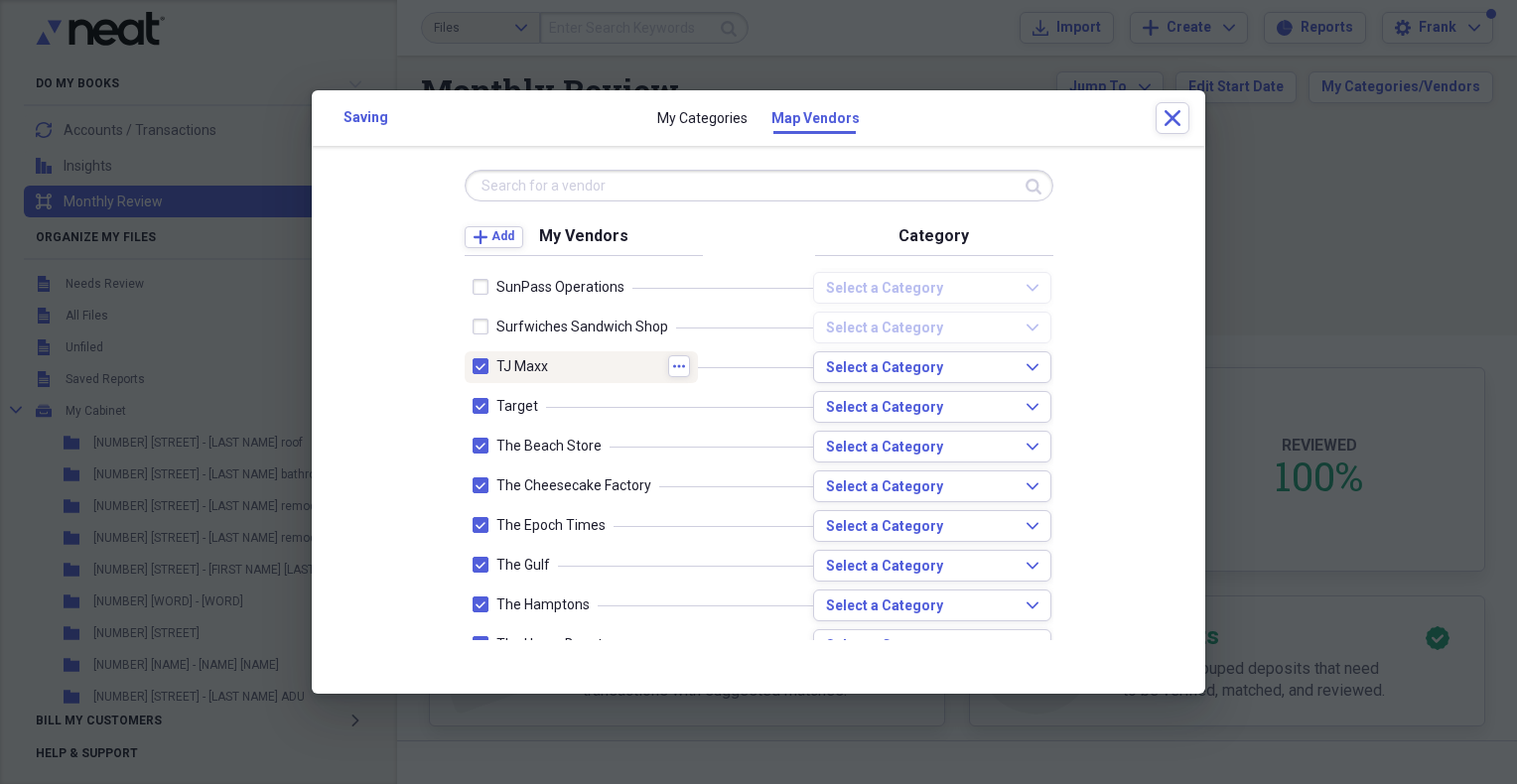 click at bounding box center [484, 366] 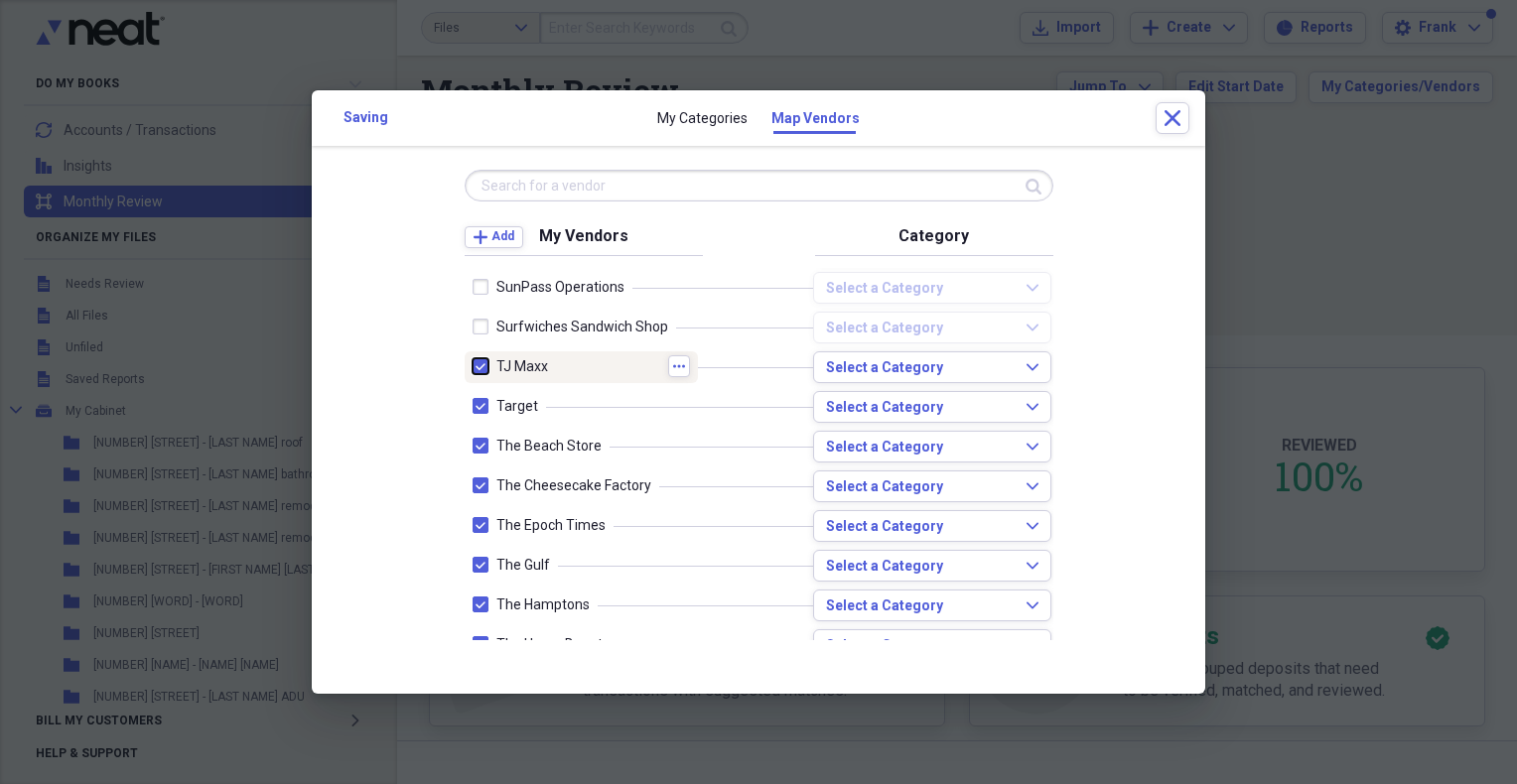click at bounding box center [473, 366] 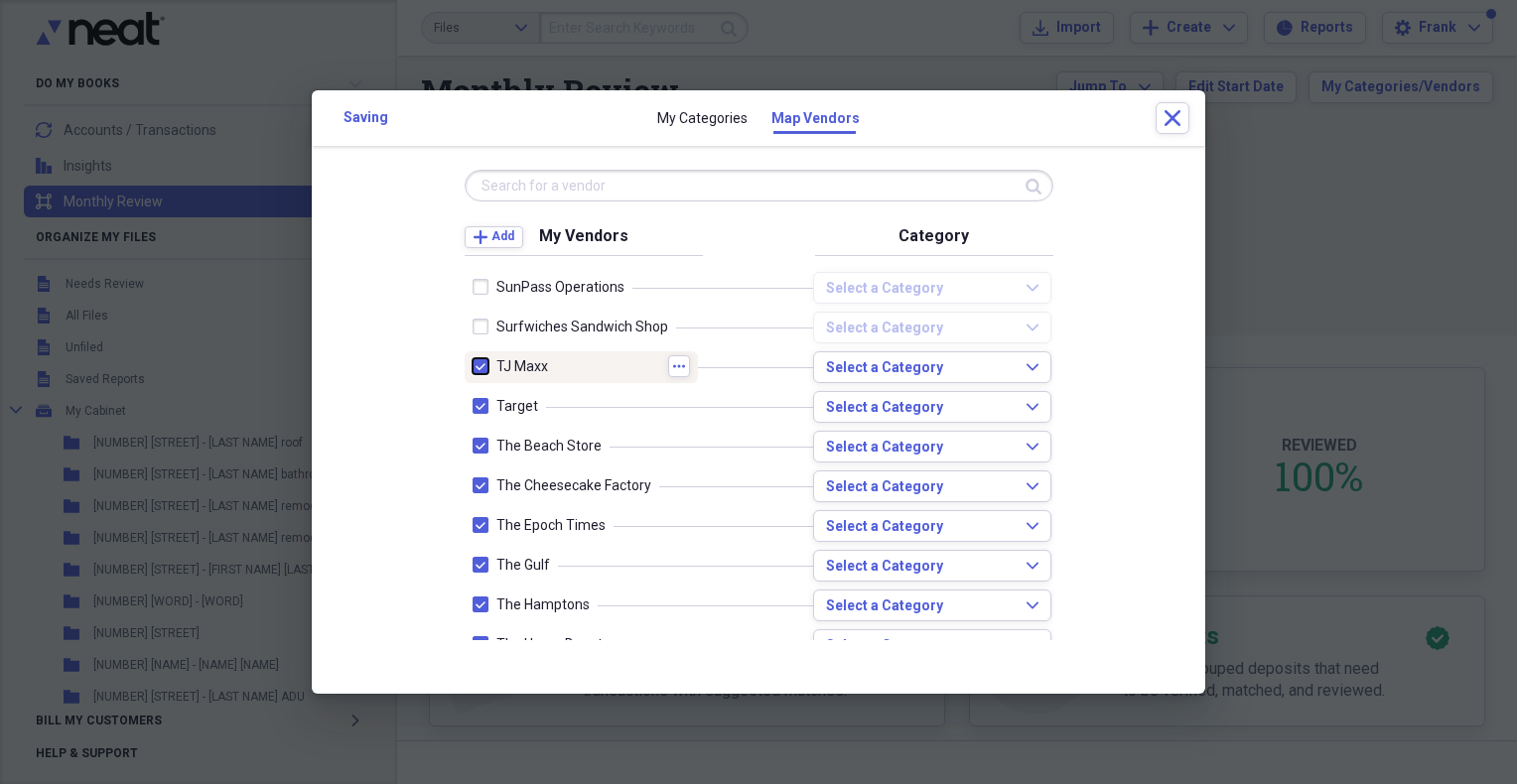 checkbox on "false" 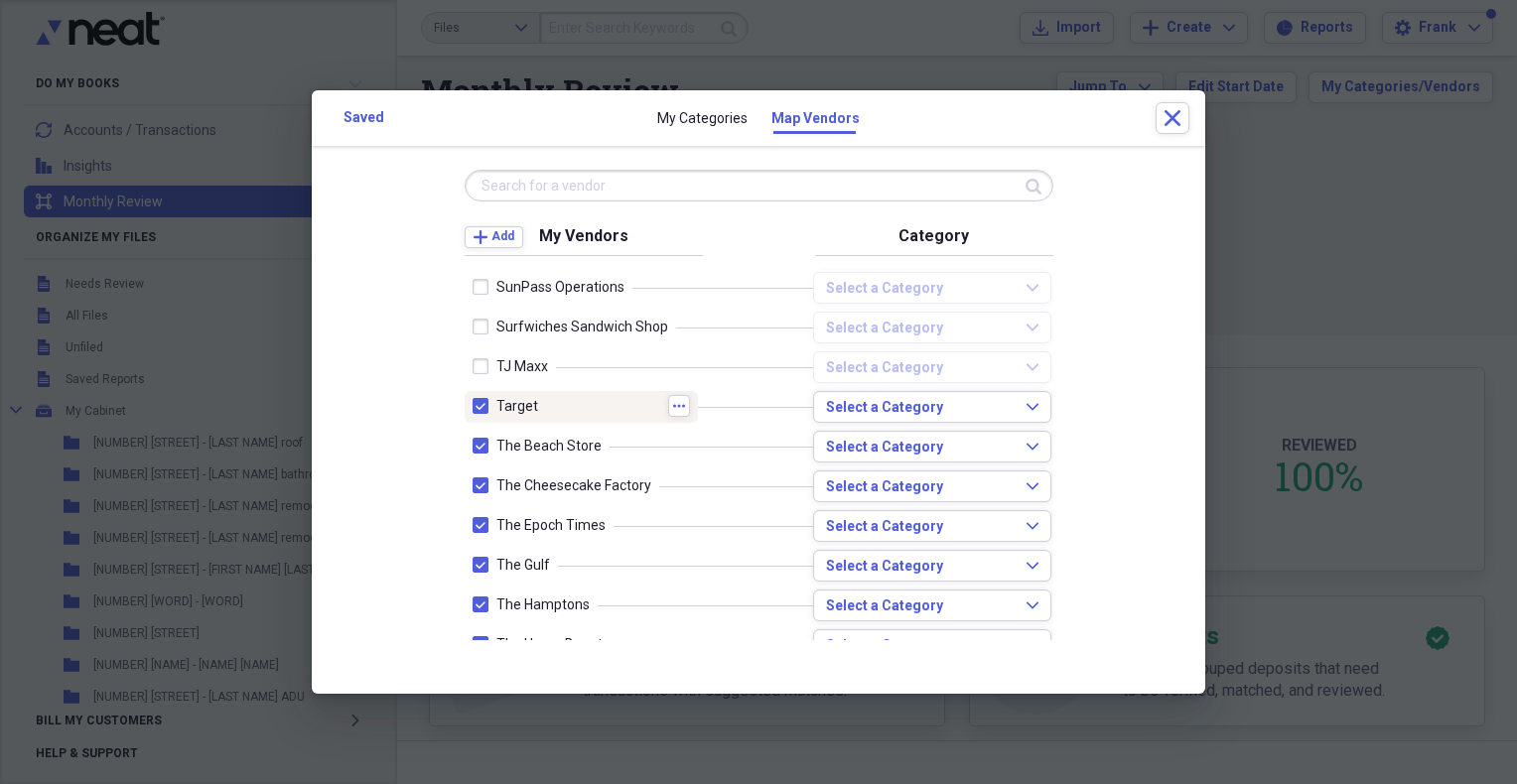 click at bounding box center [484, 406] 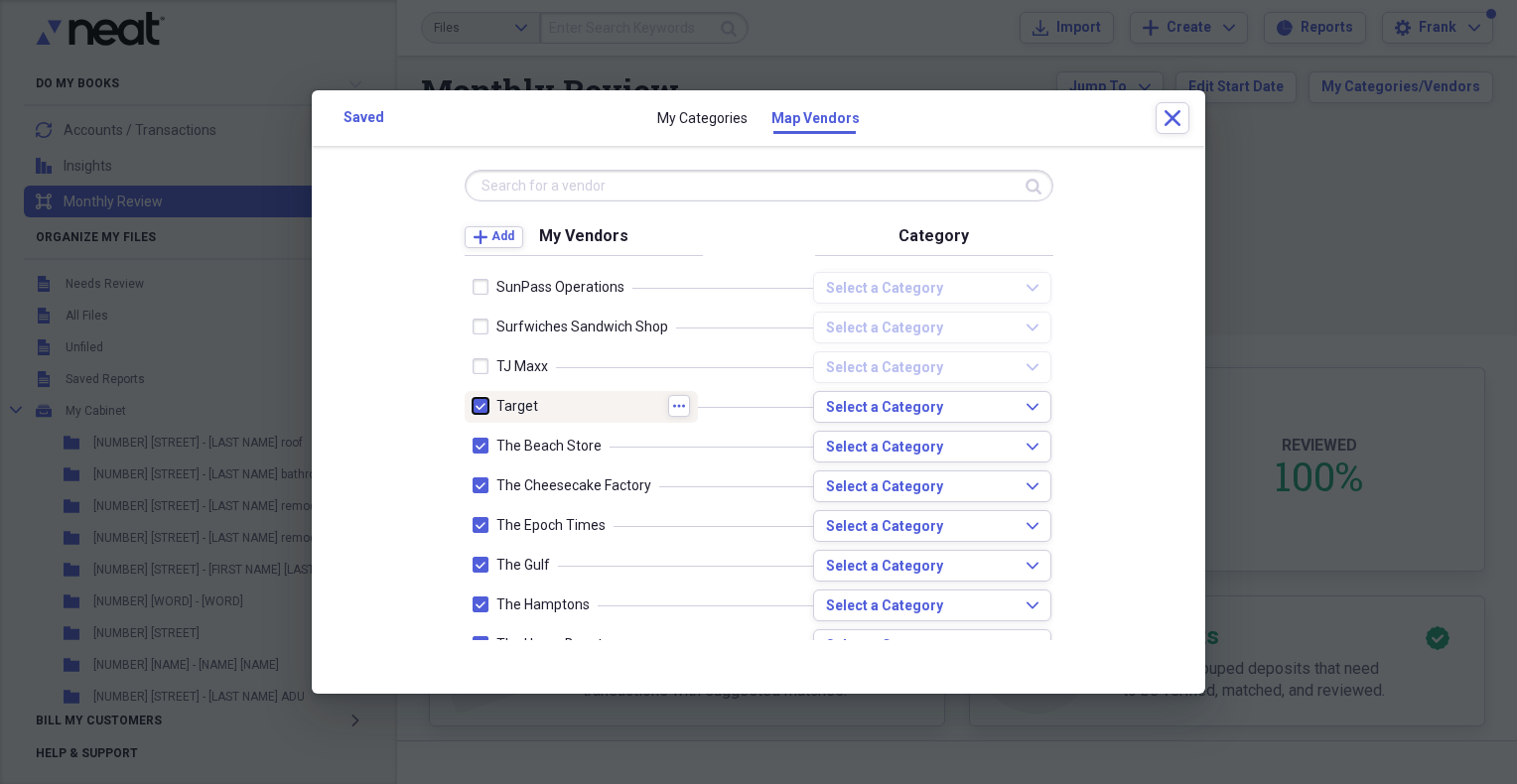 click at bounding box center (473, 406) 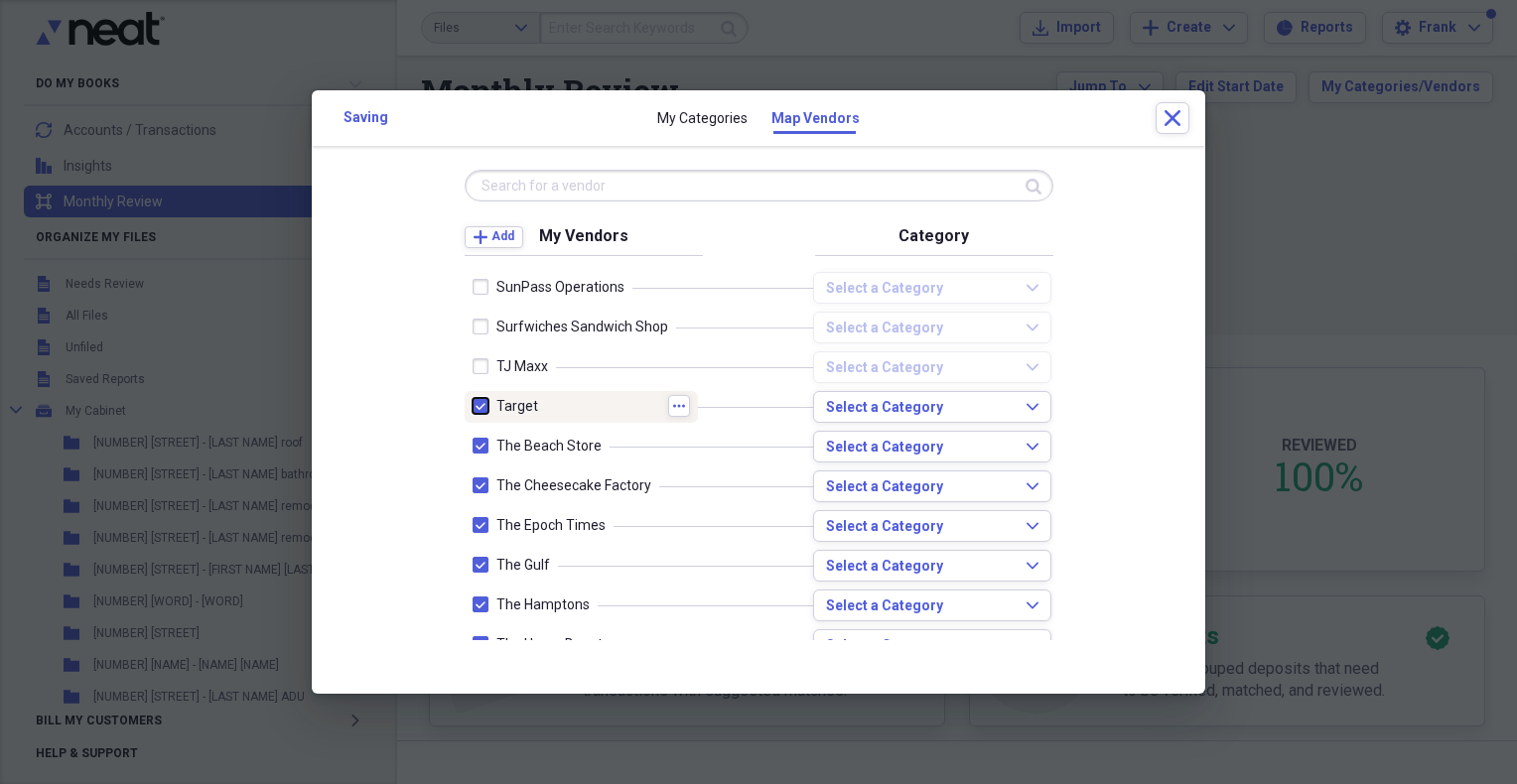 checkbox on "false" 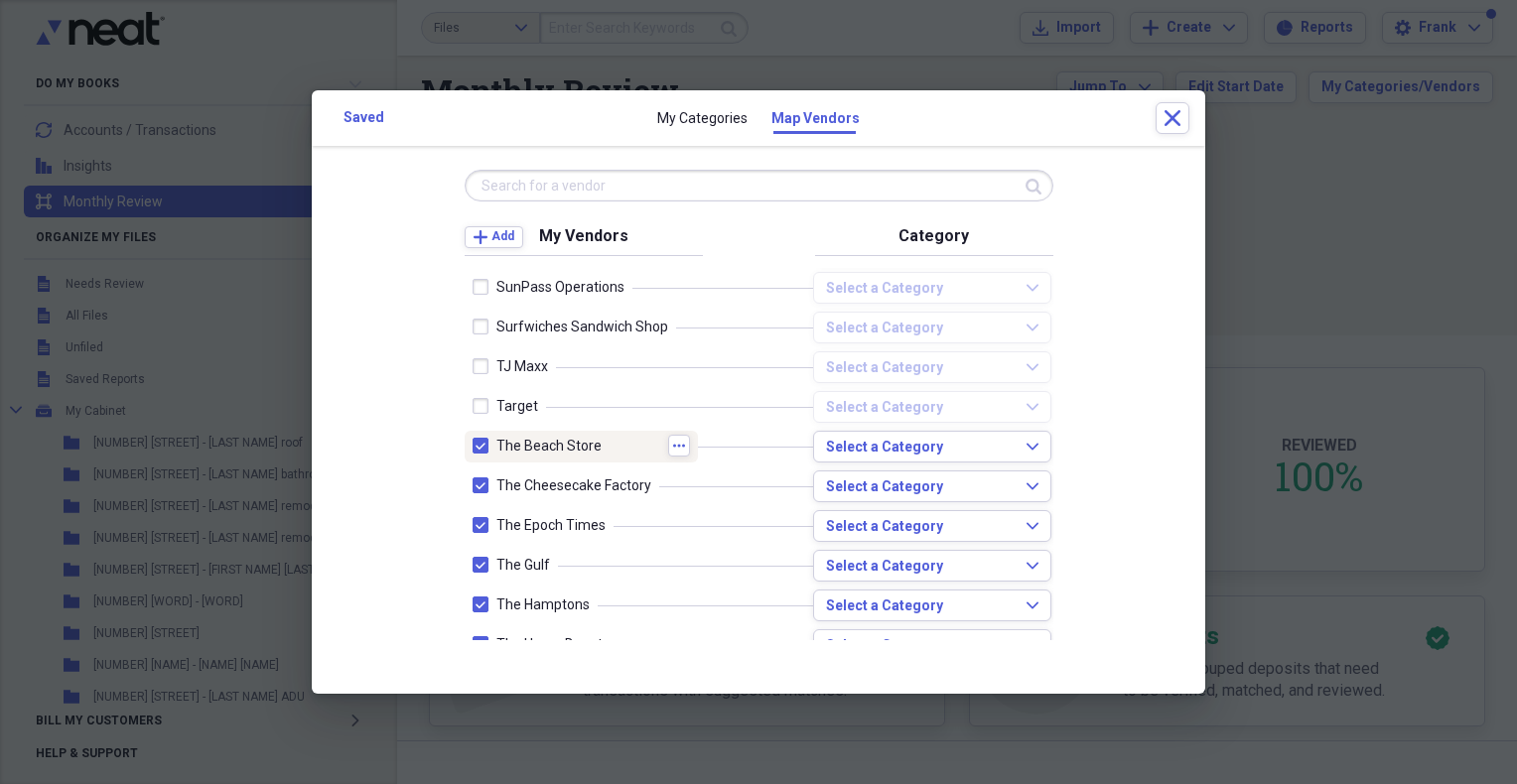 click at bounding box center [484, 446] 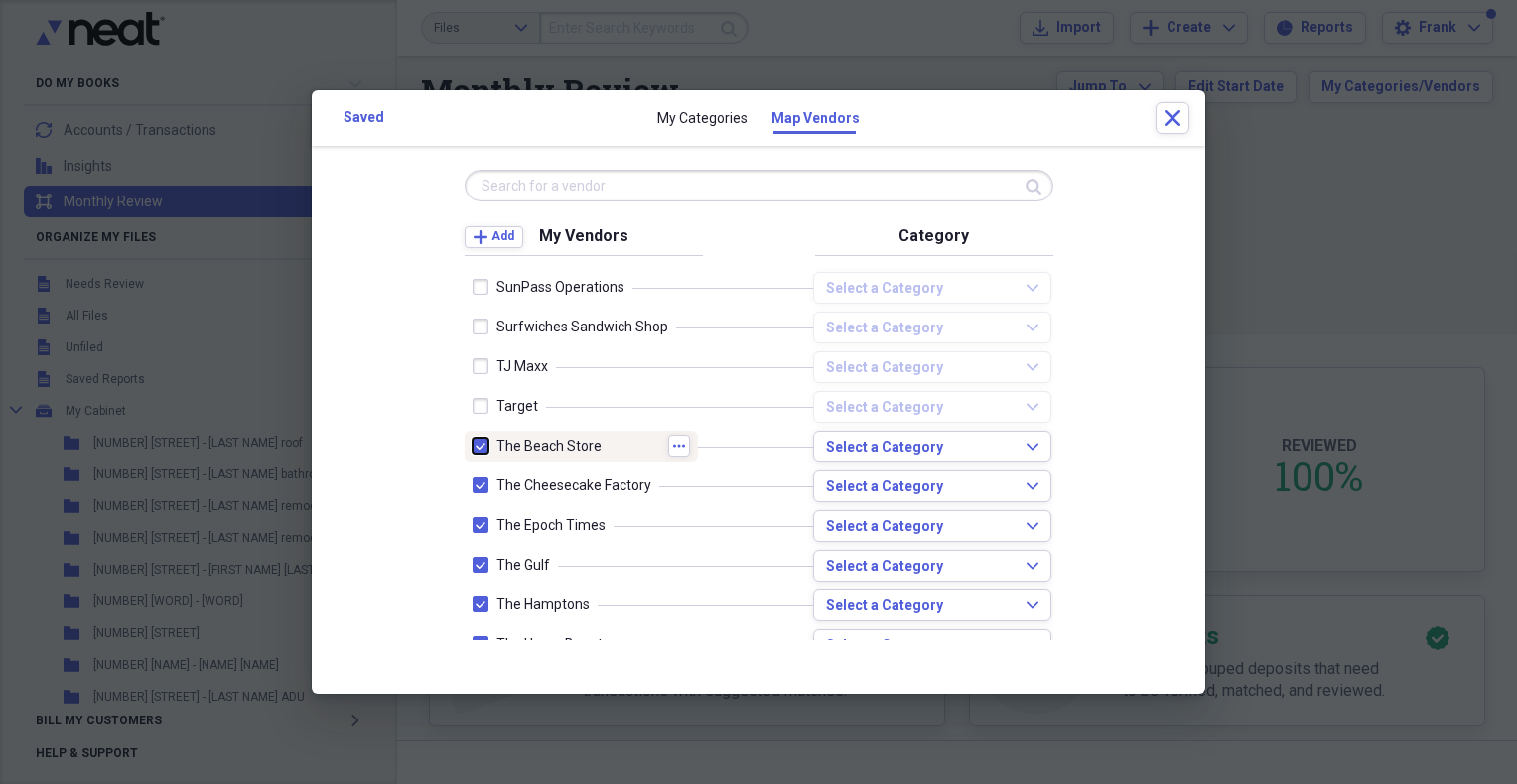 click at bounding box center (473, 446) 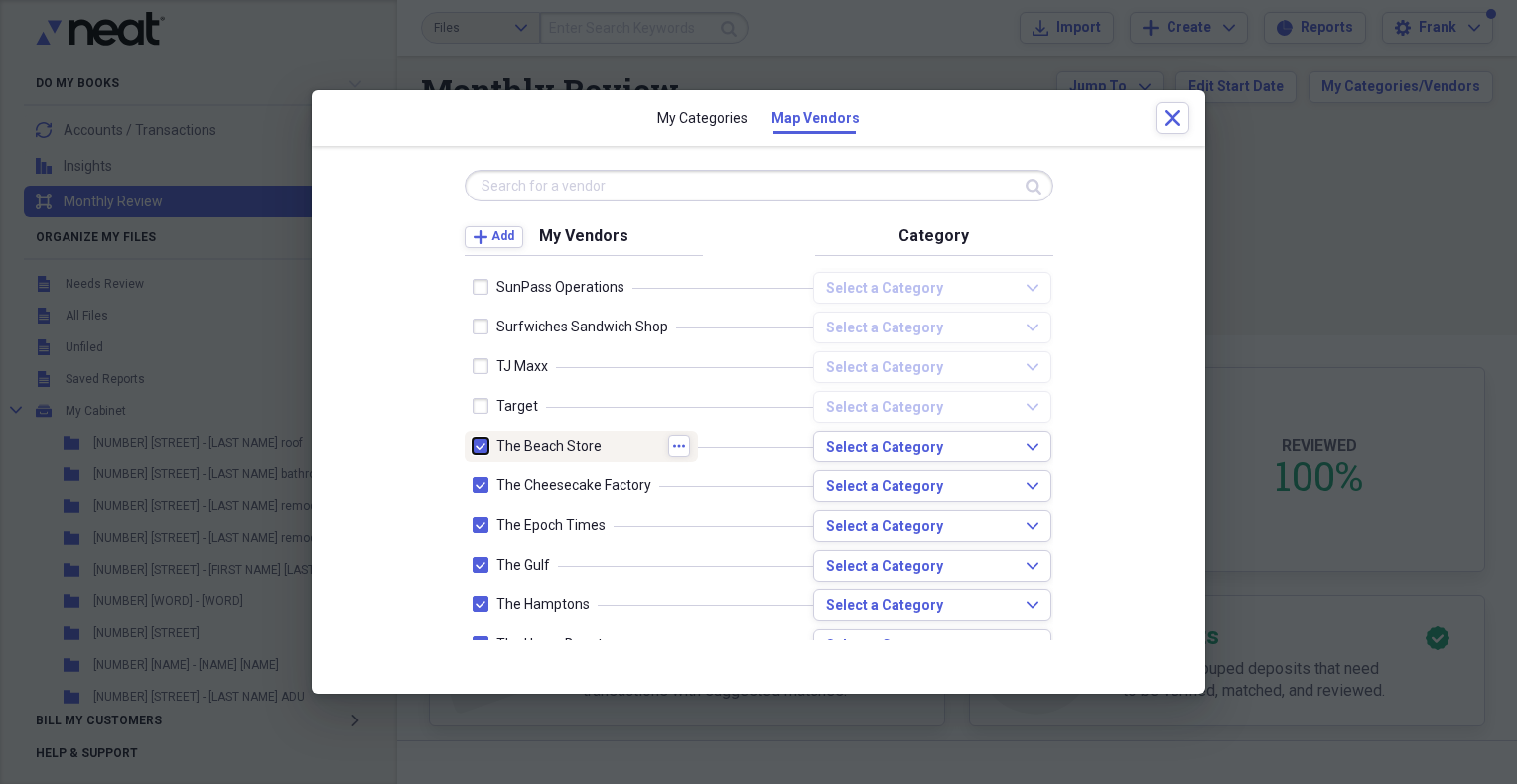 checkbox on "false" 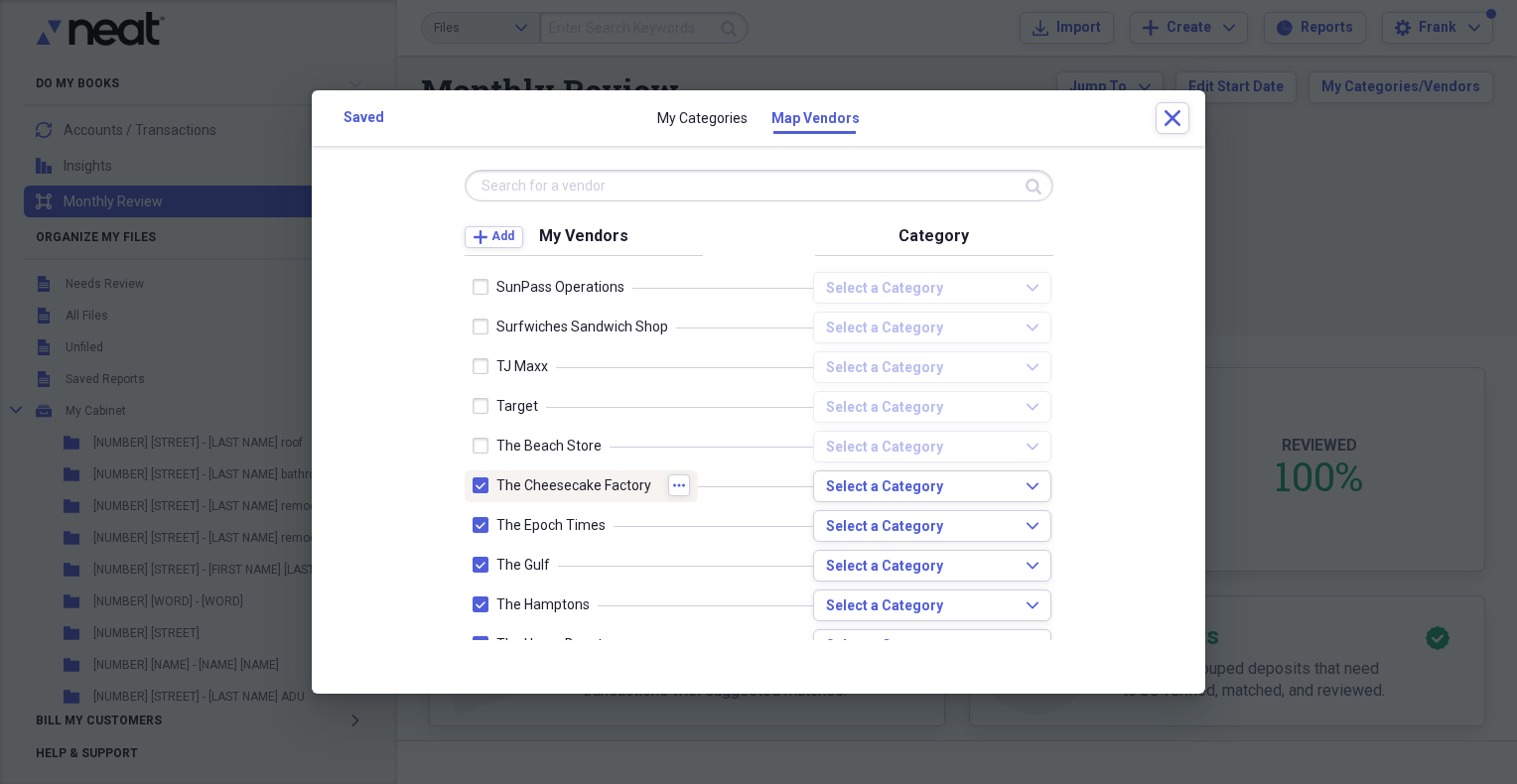 click at bounding box center (484, 485) 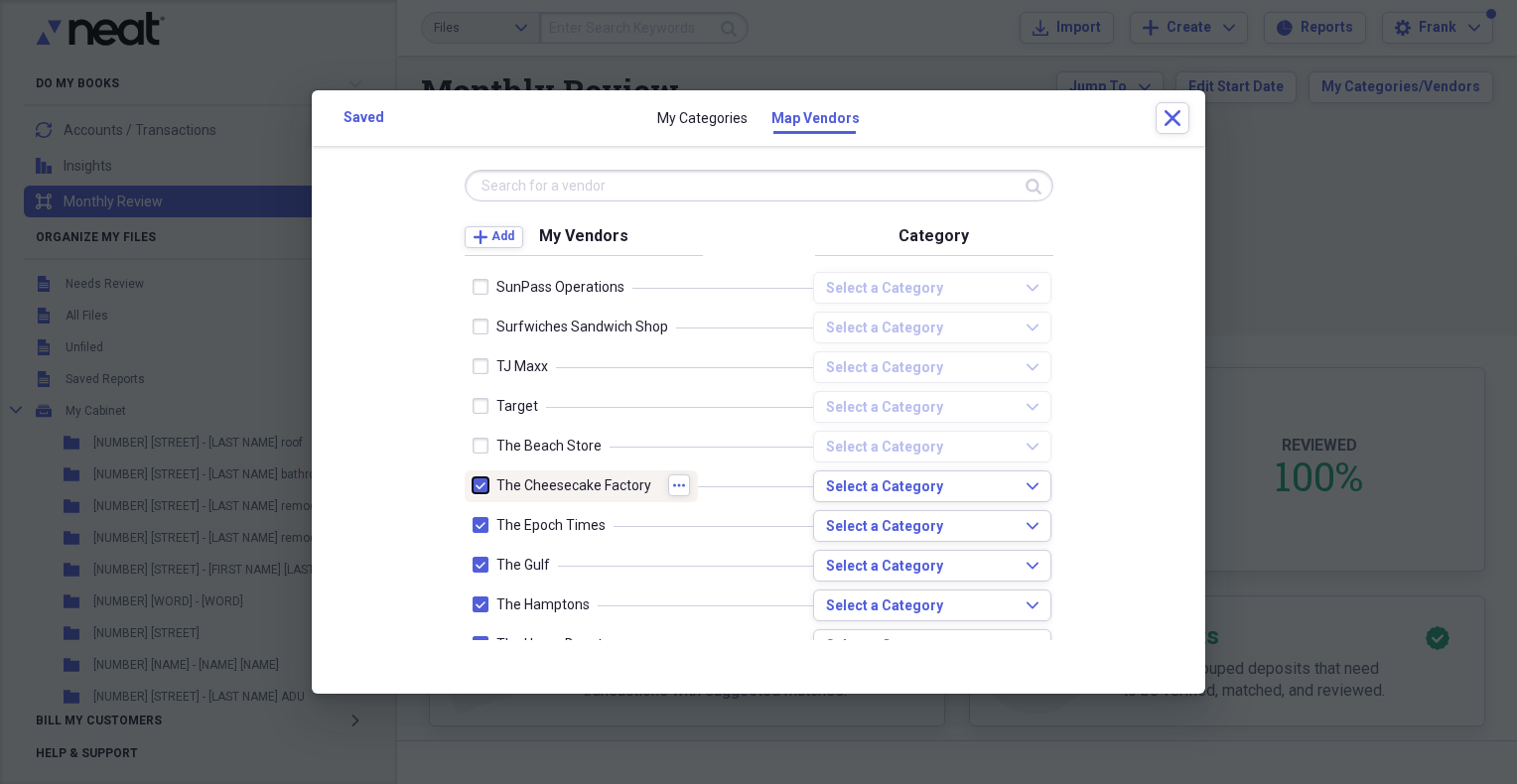 click at bounding box center (473, 485) 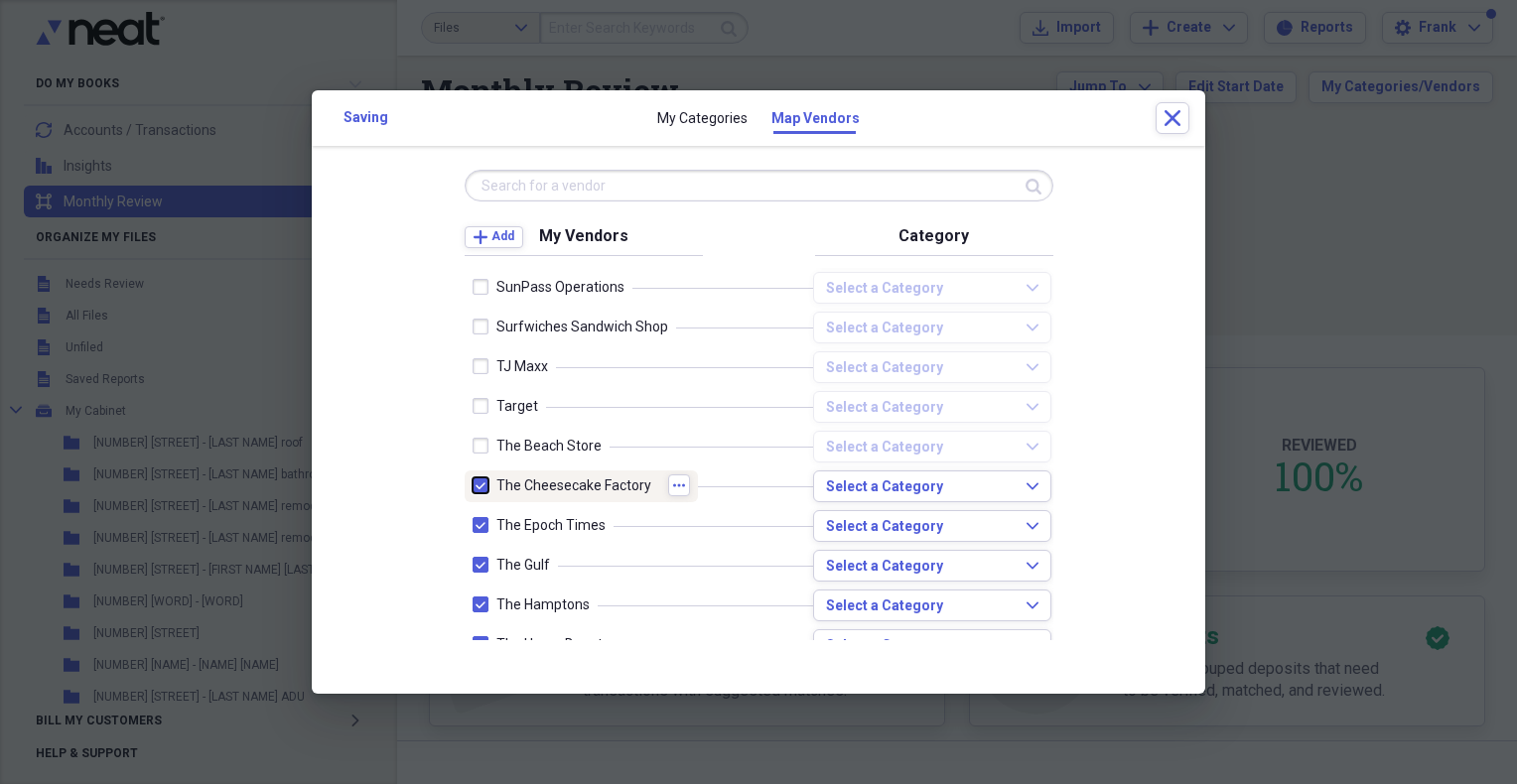 checkbox on "false" 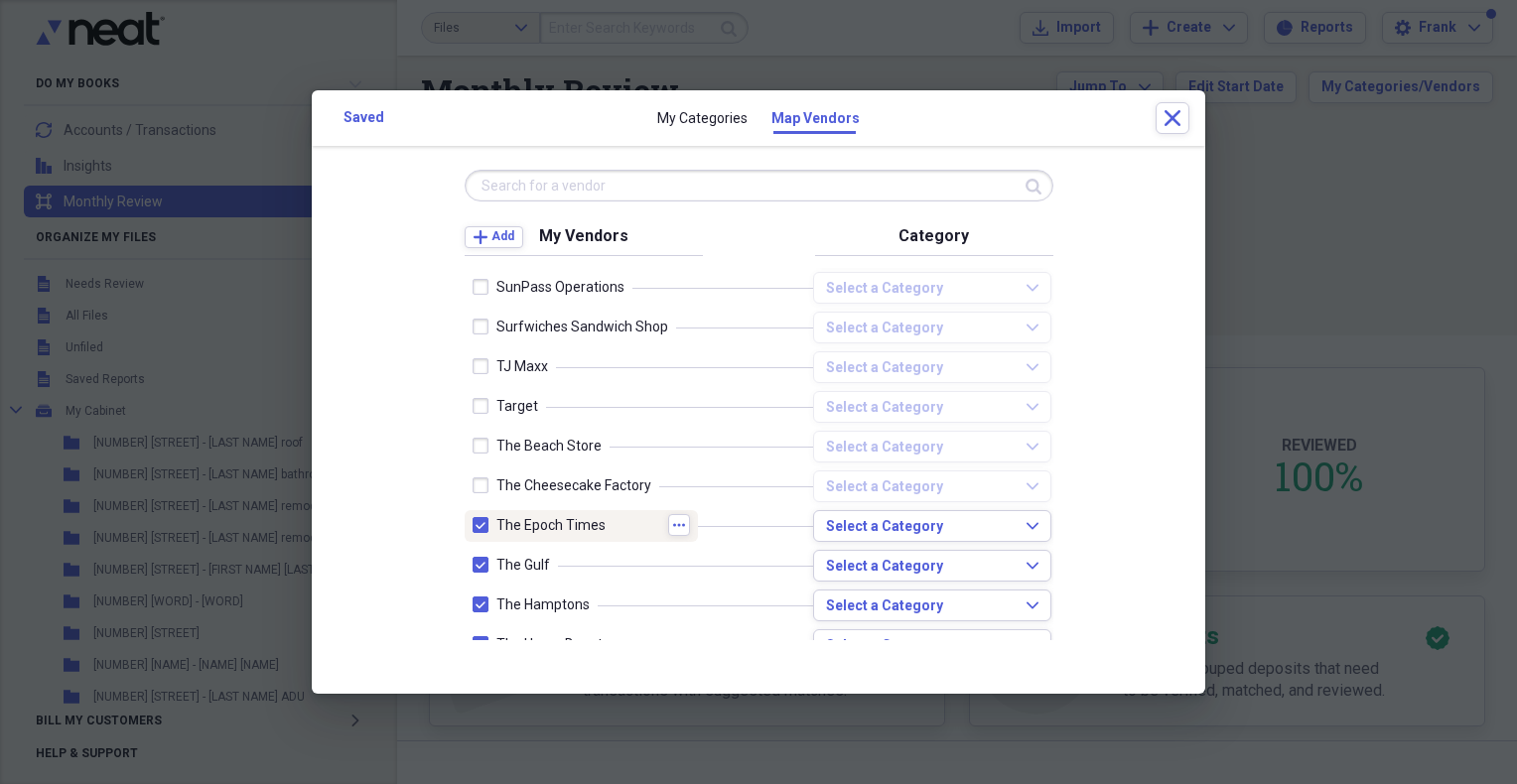 click at bounding box center (484, 525) 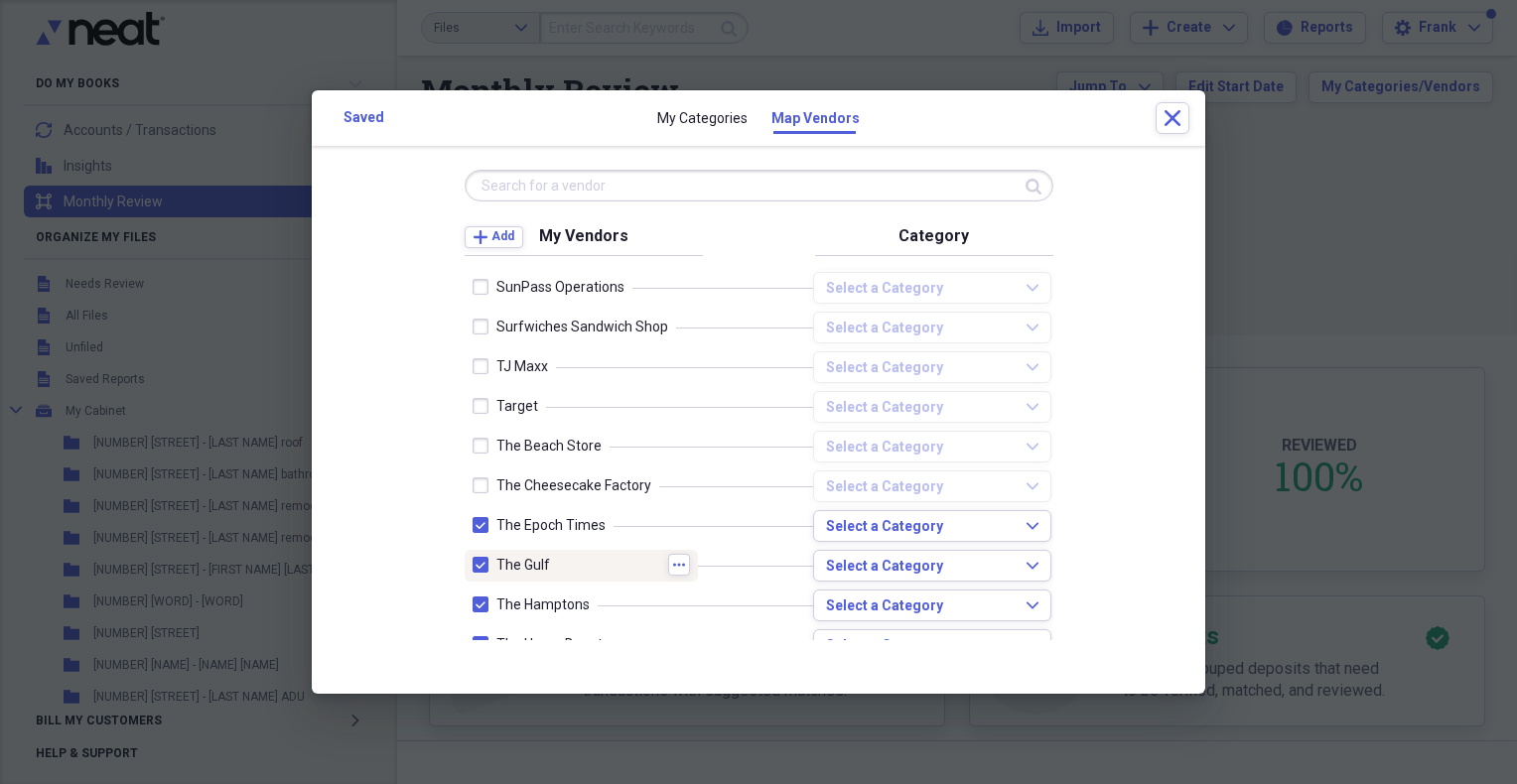 click at bounding box center (484, 565) 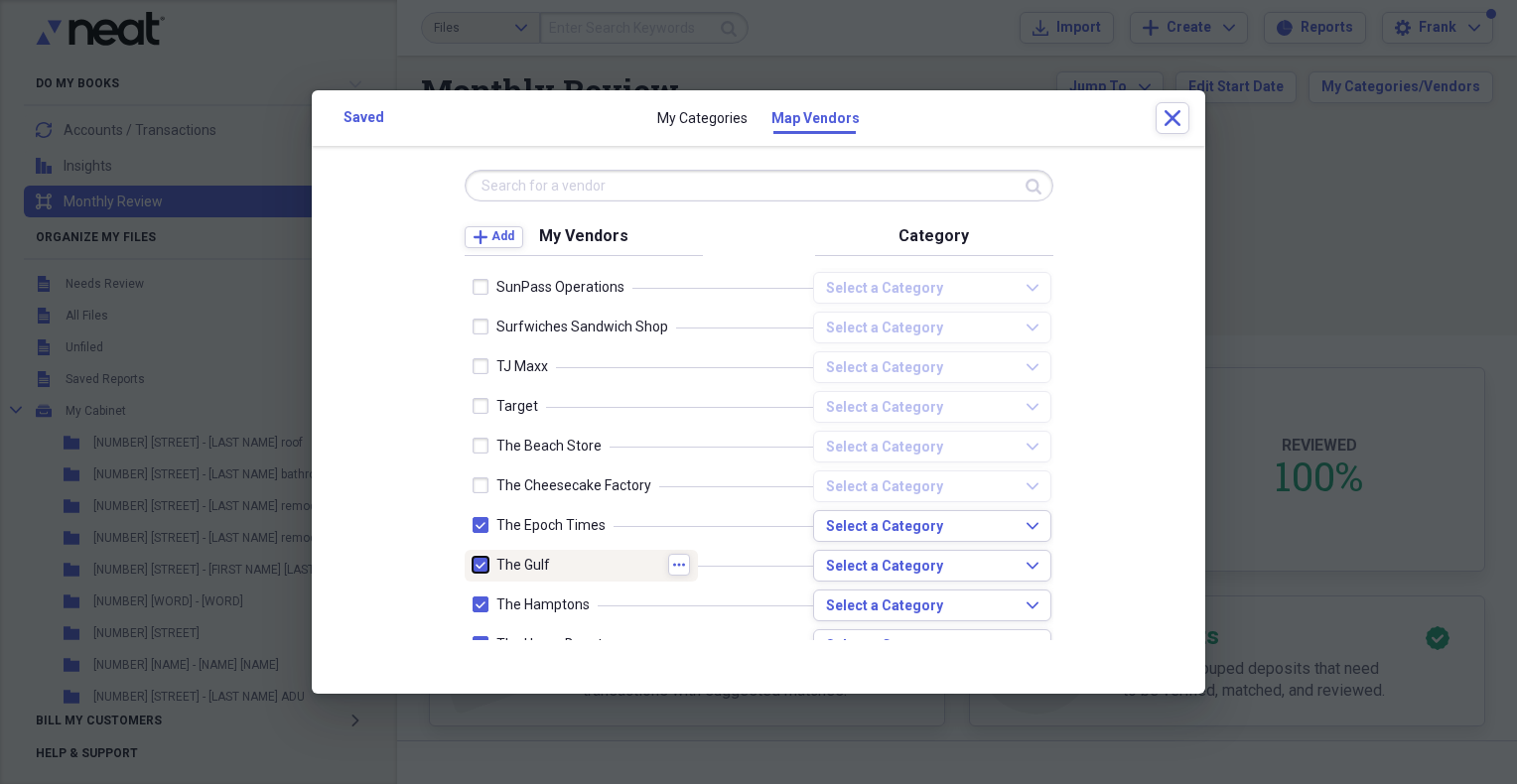 click at bounding box center (473, 565) 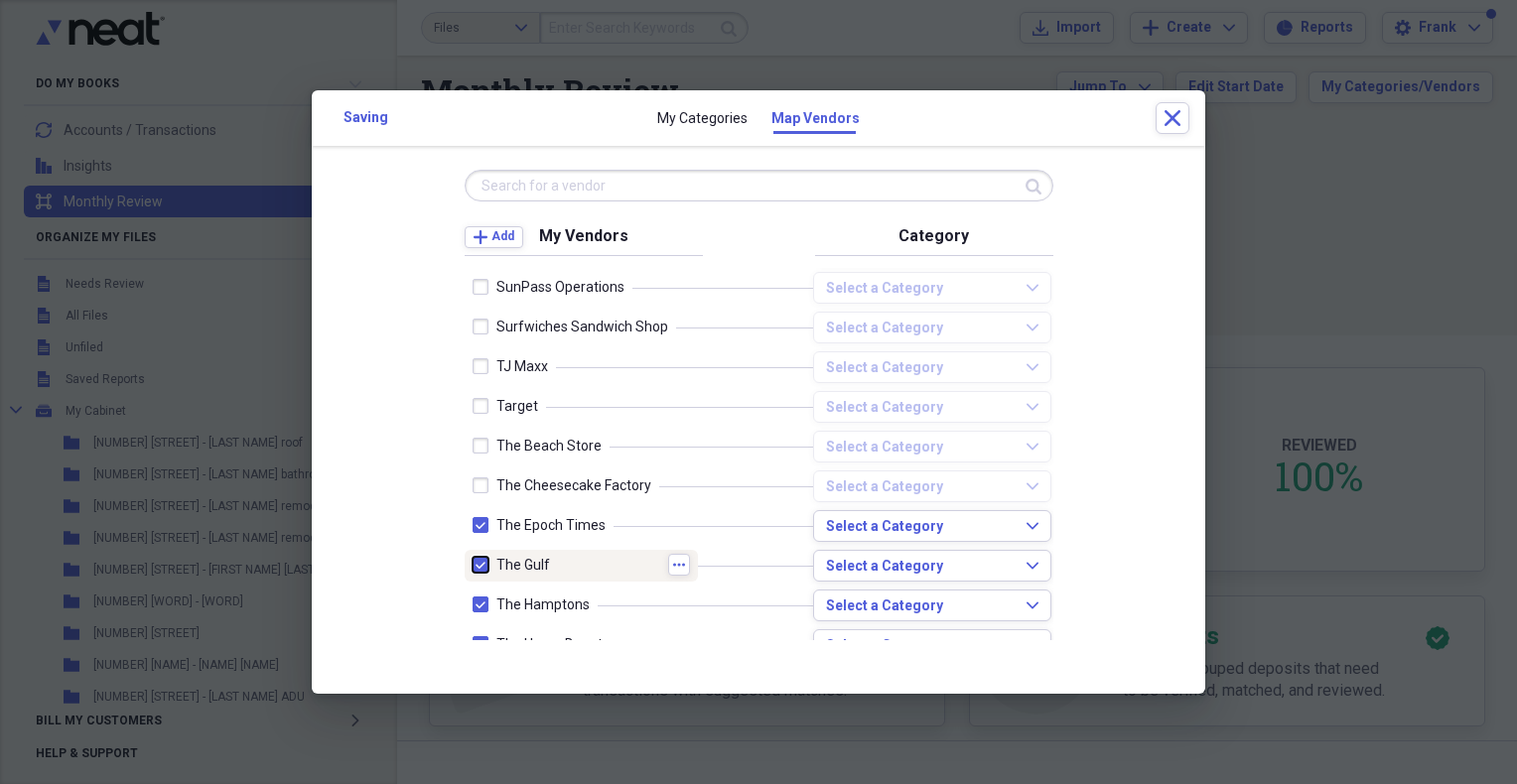 checkbox on "false" 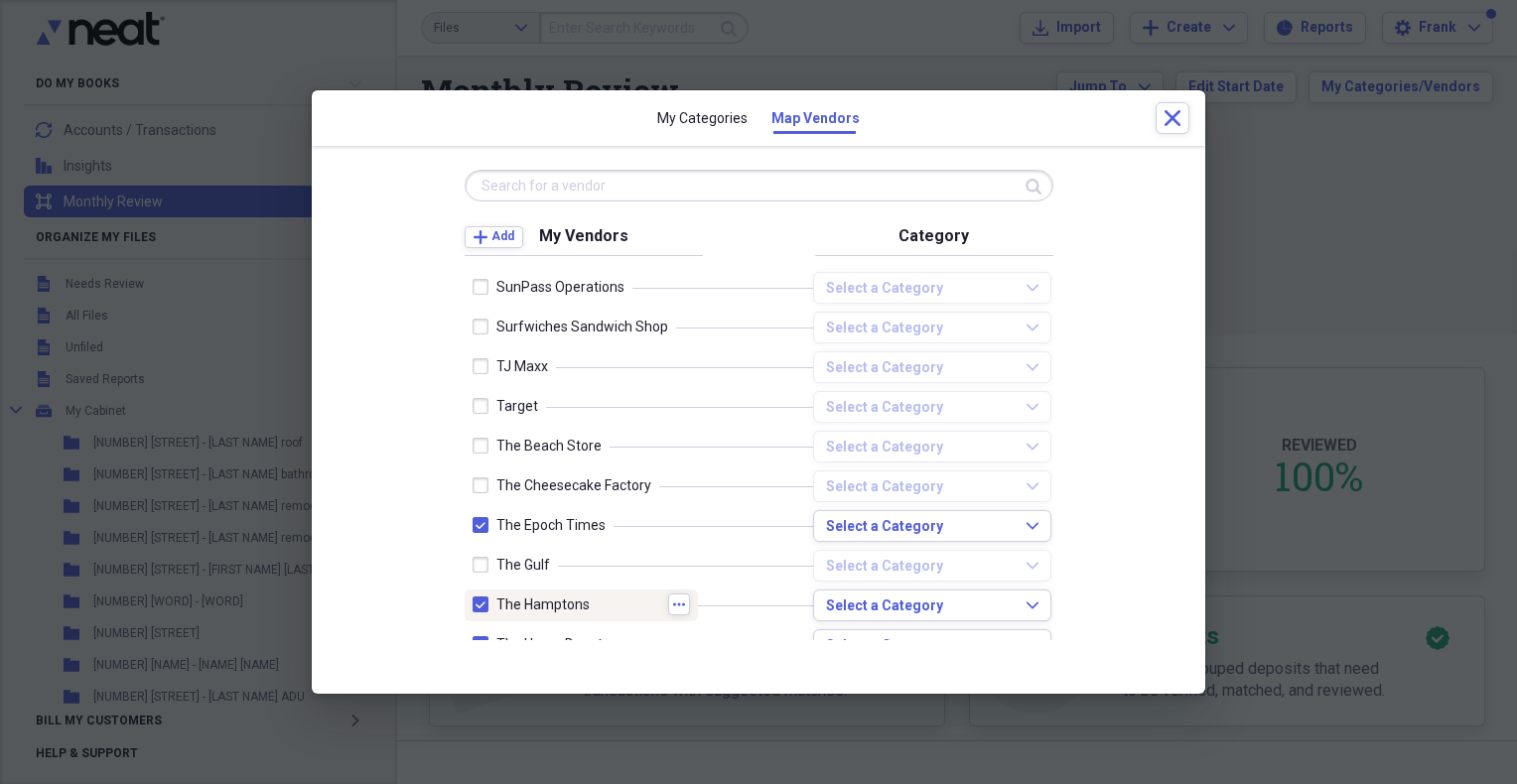 click at bounding box center (484, 604) 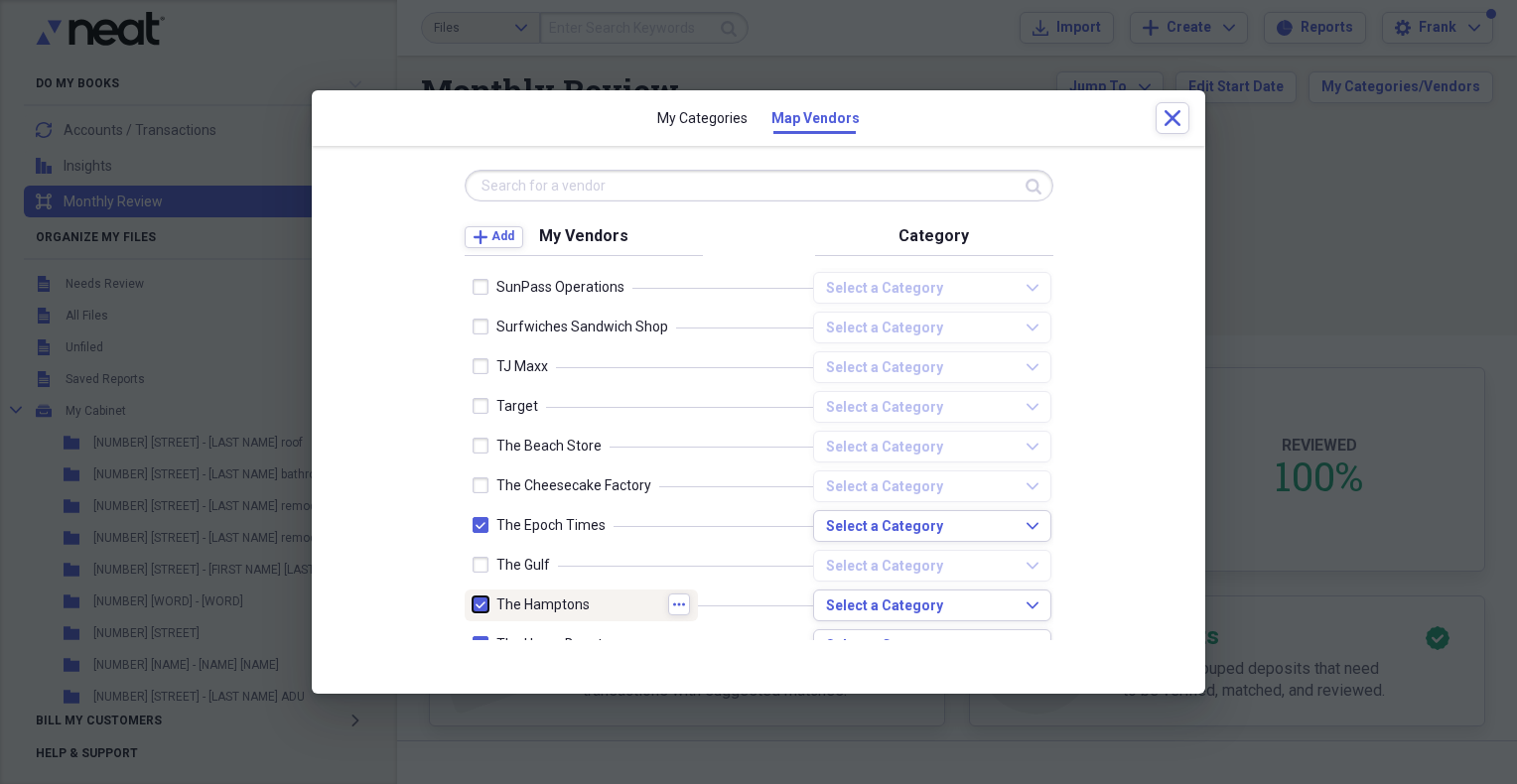 click at bounding box center (473, 604) 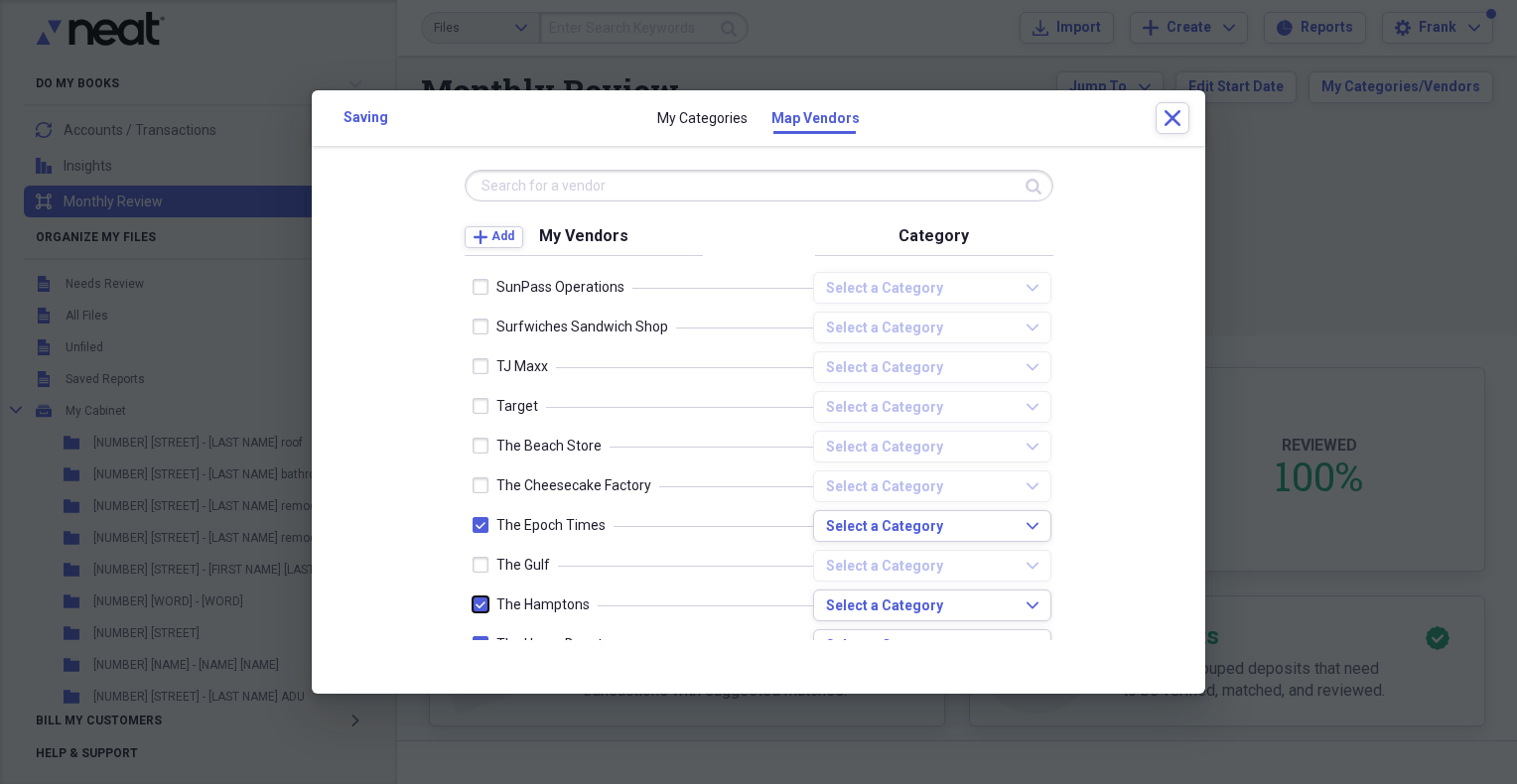 checkbox on "false" 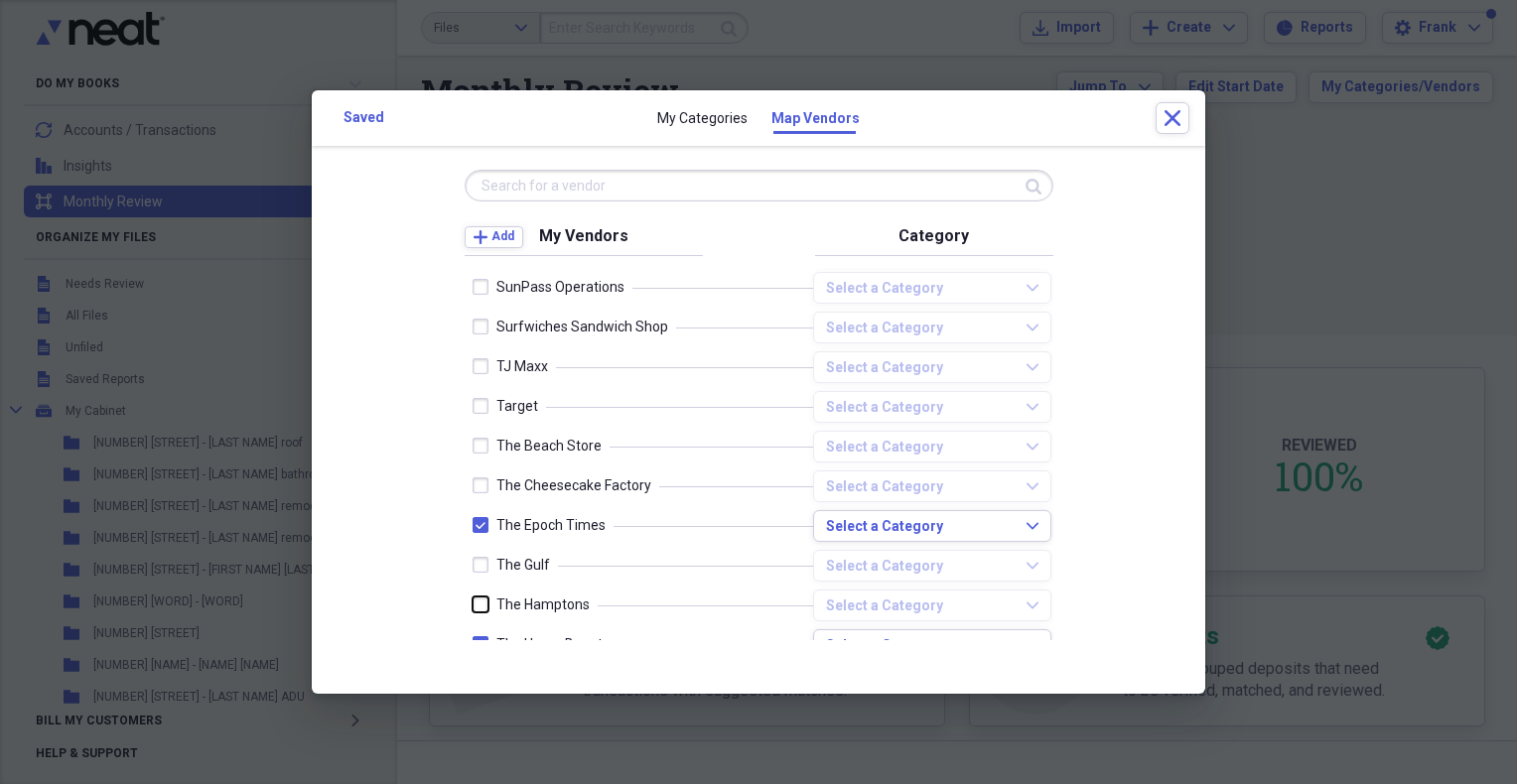 scroll, scrollTop: 5127, scrollLeft: 0, axis: vertical 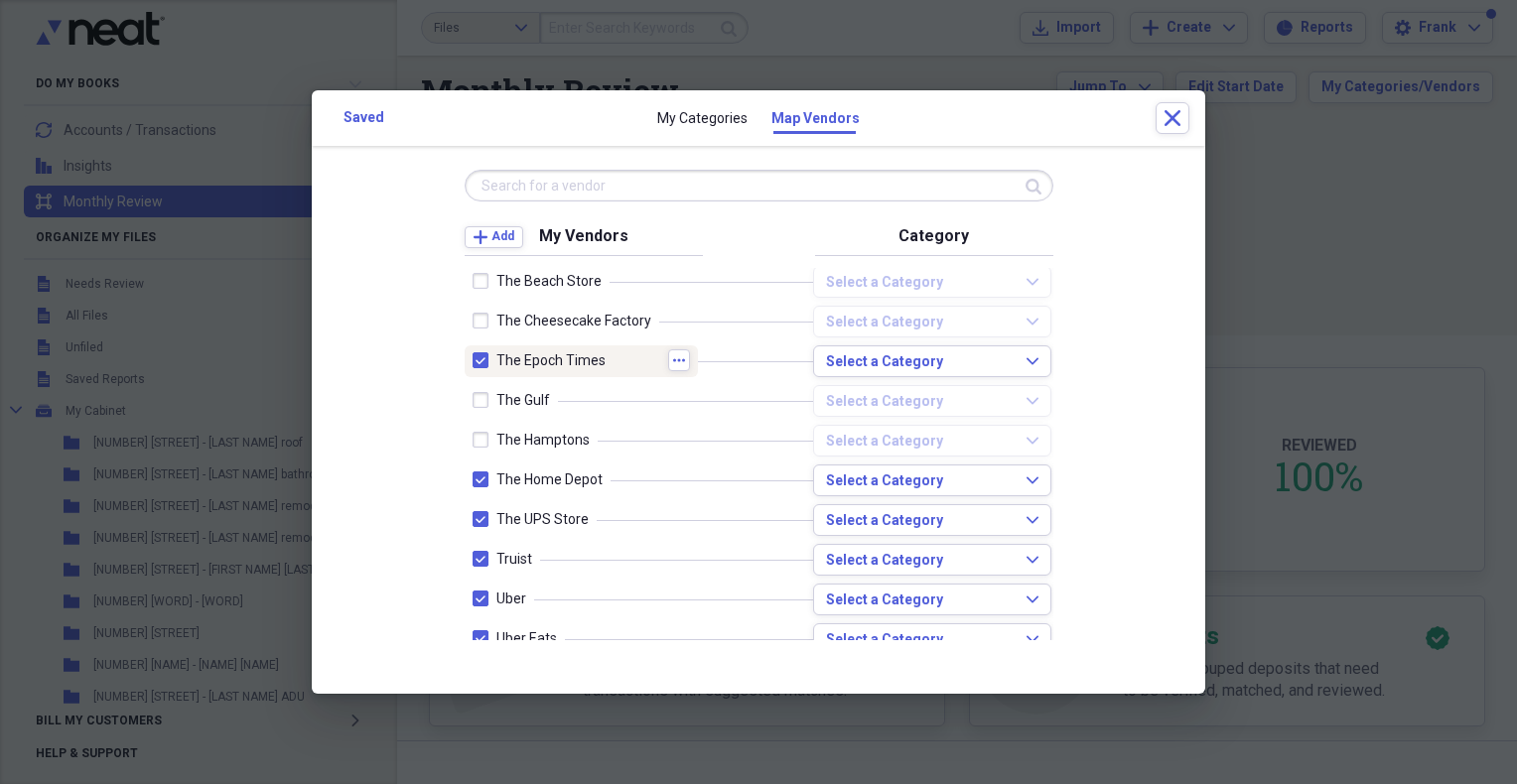 click at bounding box center (484, 360) 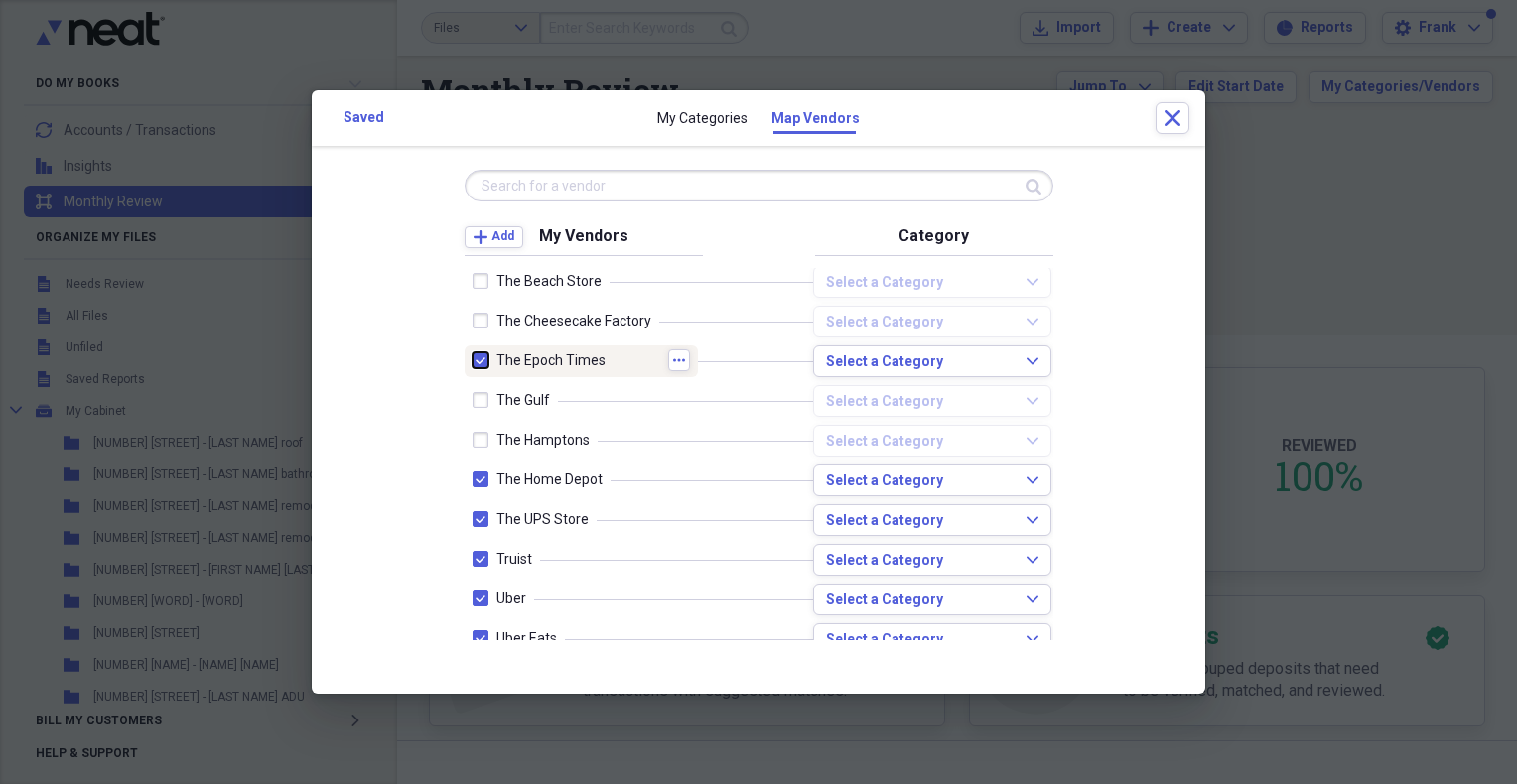click at bounding box center [473, 360] 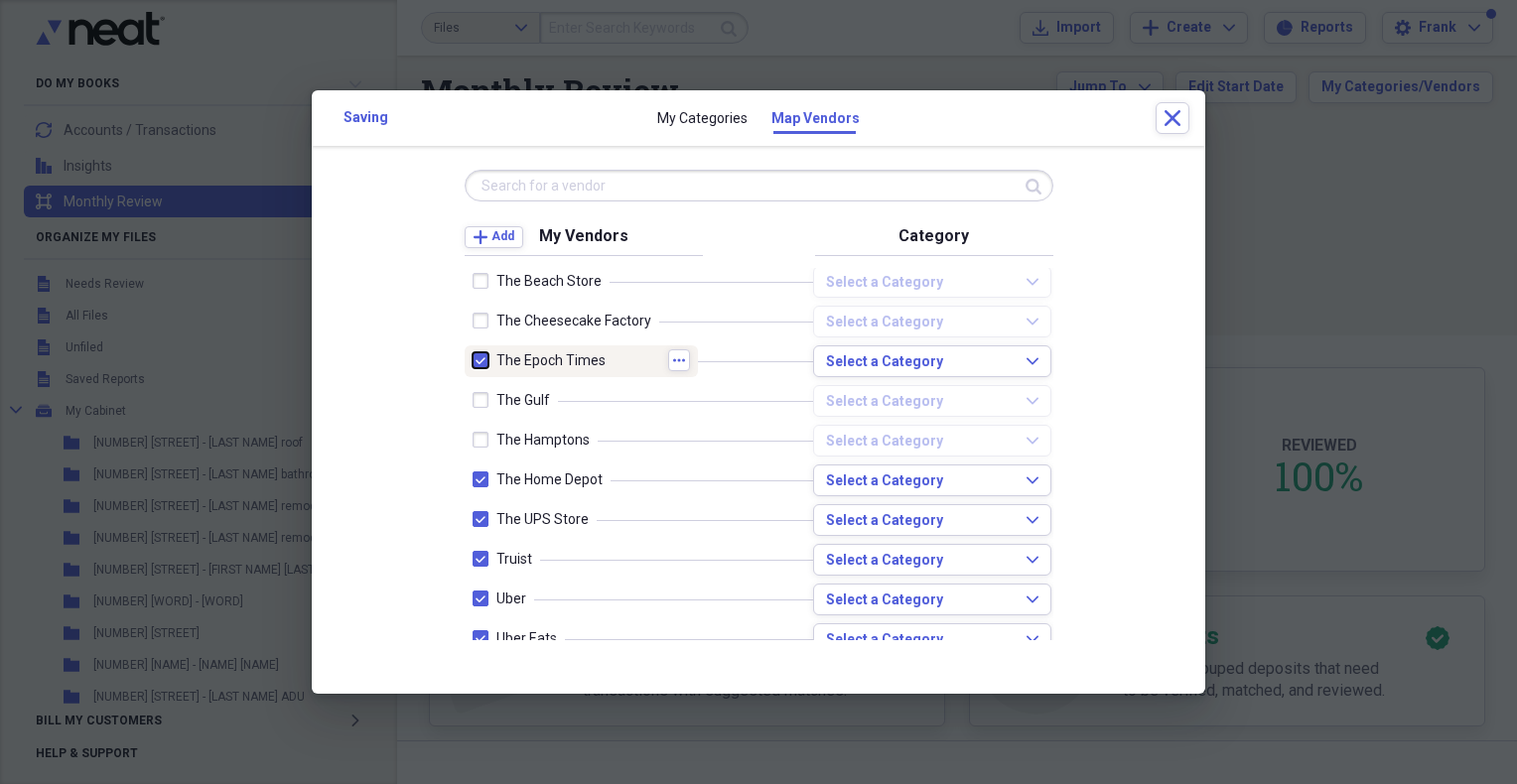 checkbox on "false" 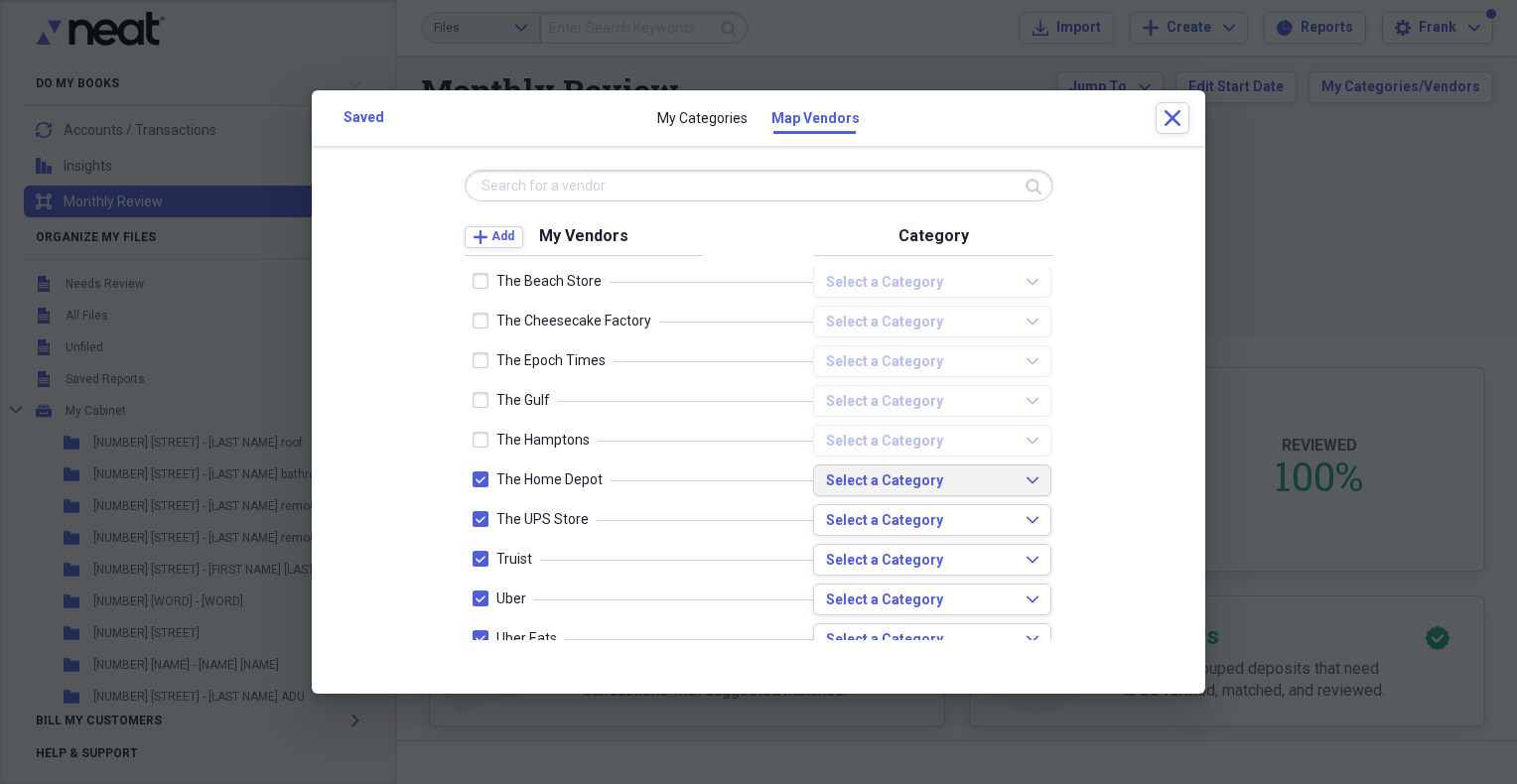 click on "Expand" 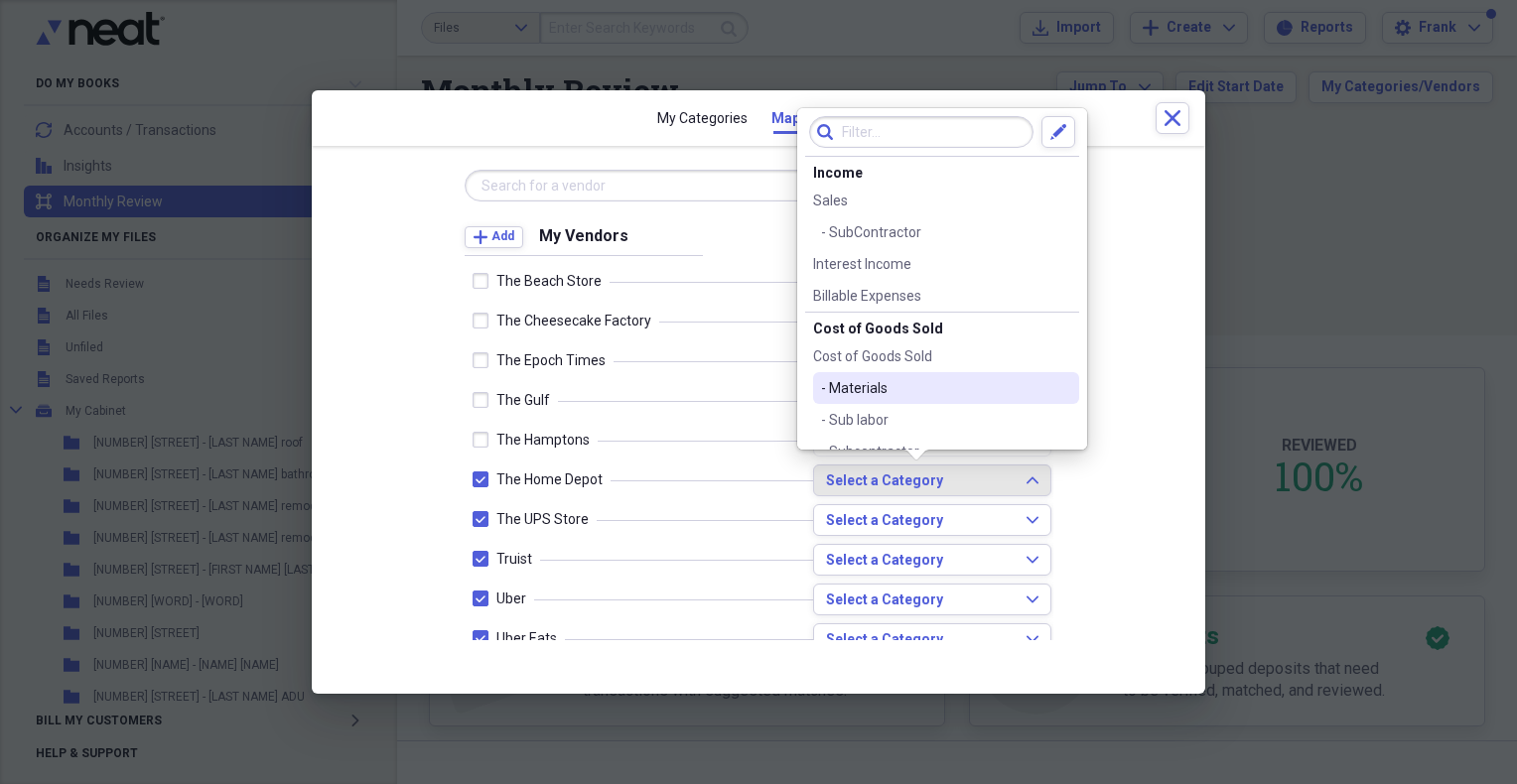 click on "- Materials" at bounding box center [934, 388] 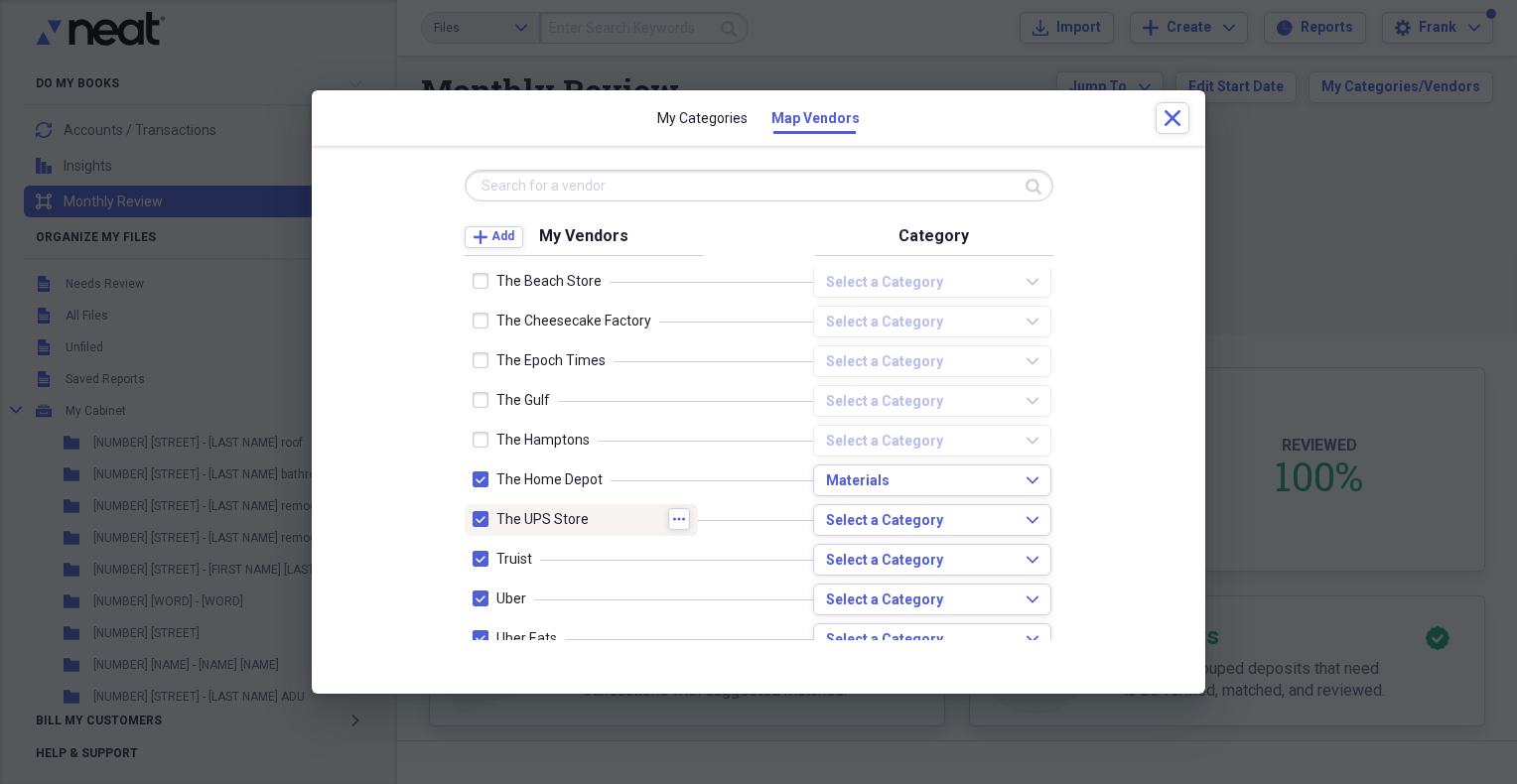 click at bounding box center (484, 519) 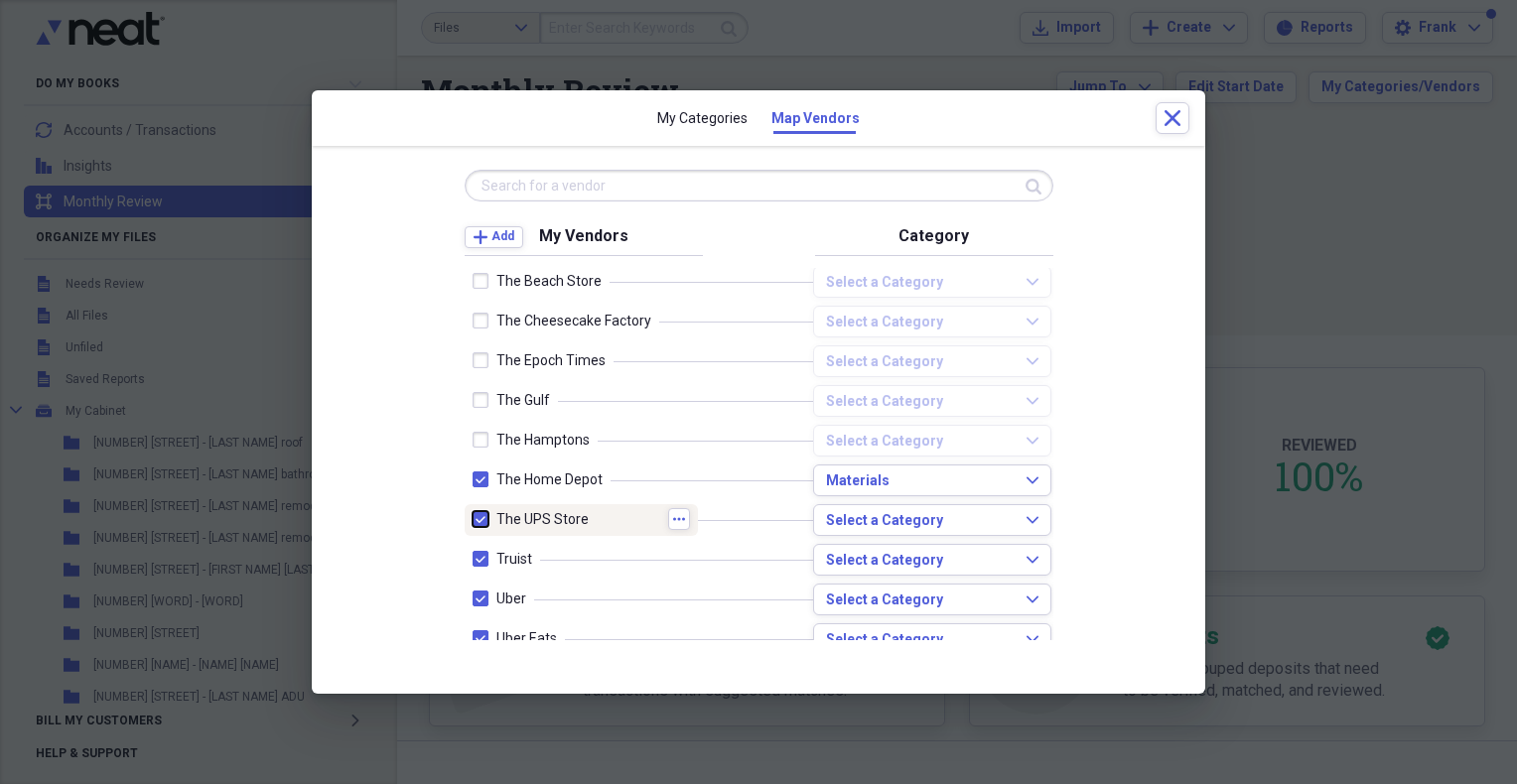 click at bounding box center [473, 519] 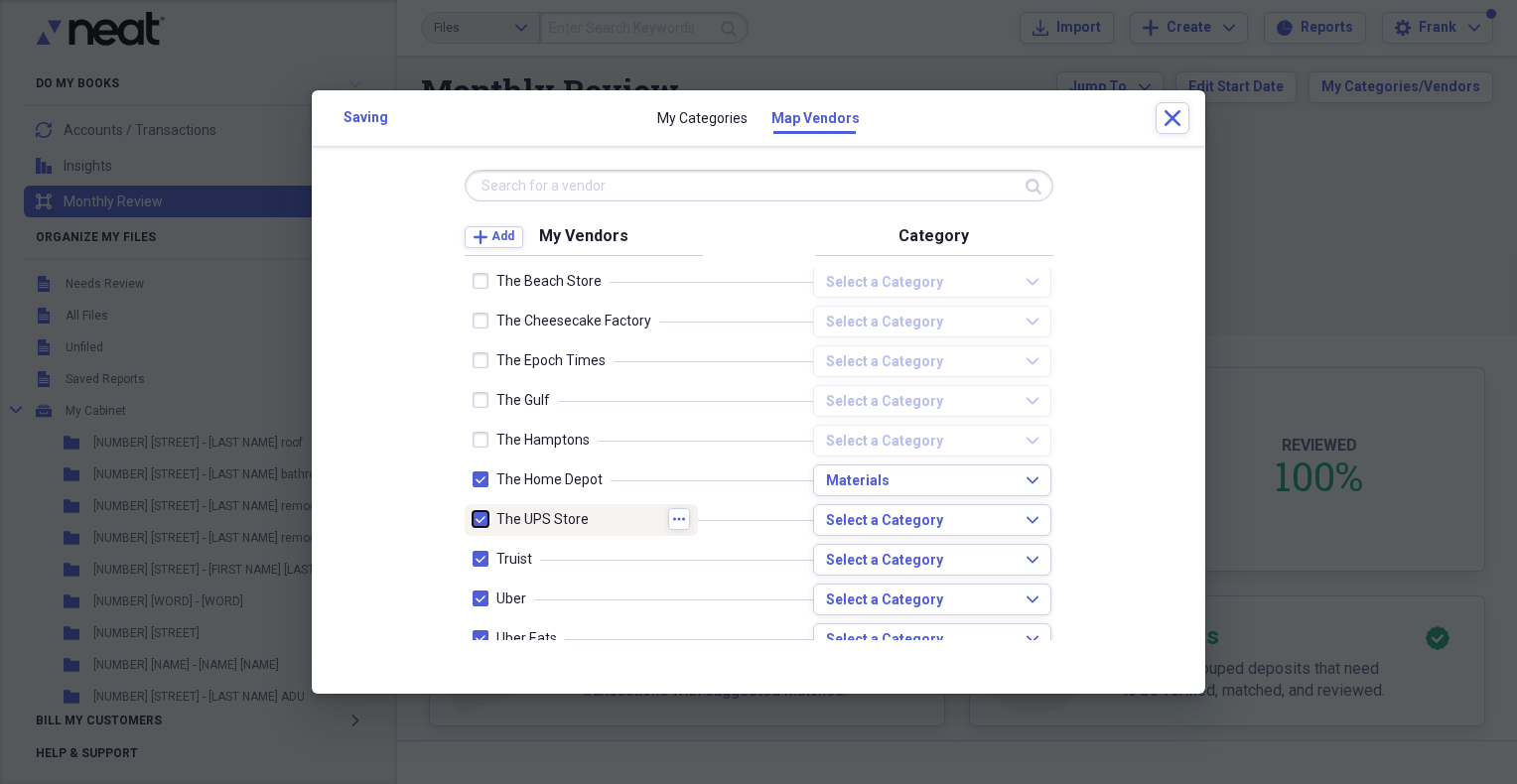 checkbox on "false" 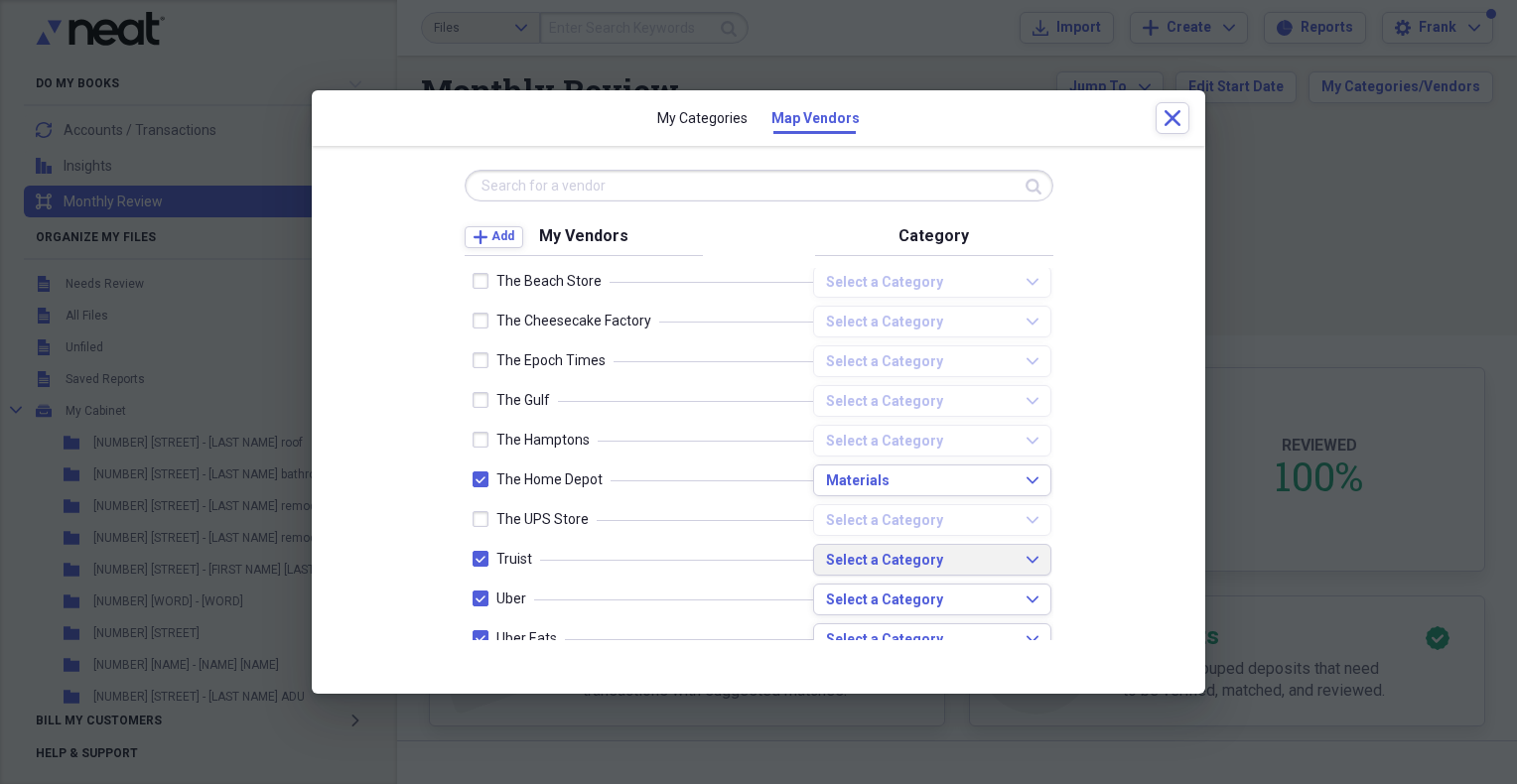 click on "Expand" 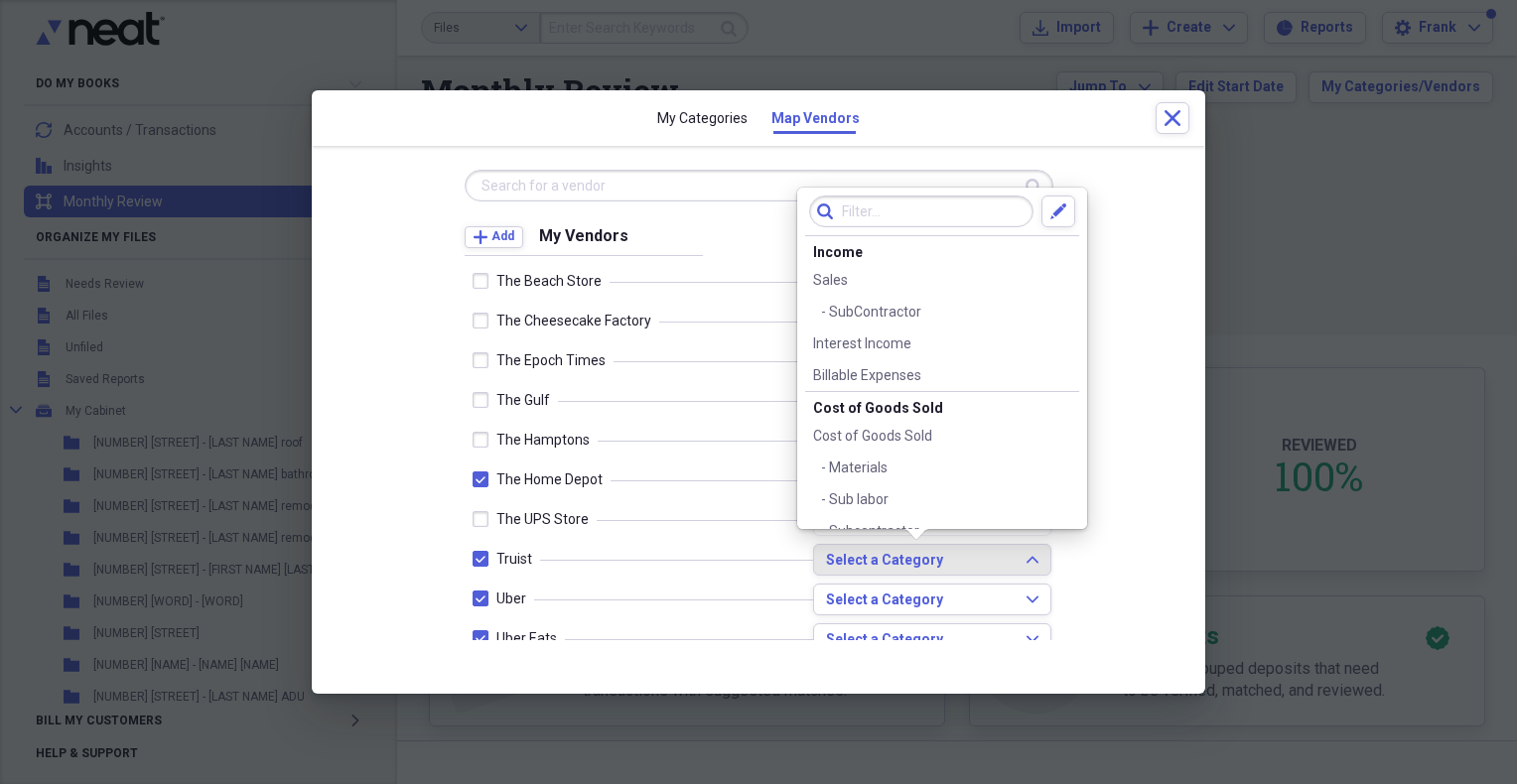 scroll, scrollTop: 448, scrollLeft: 0, axis: vertical 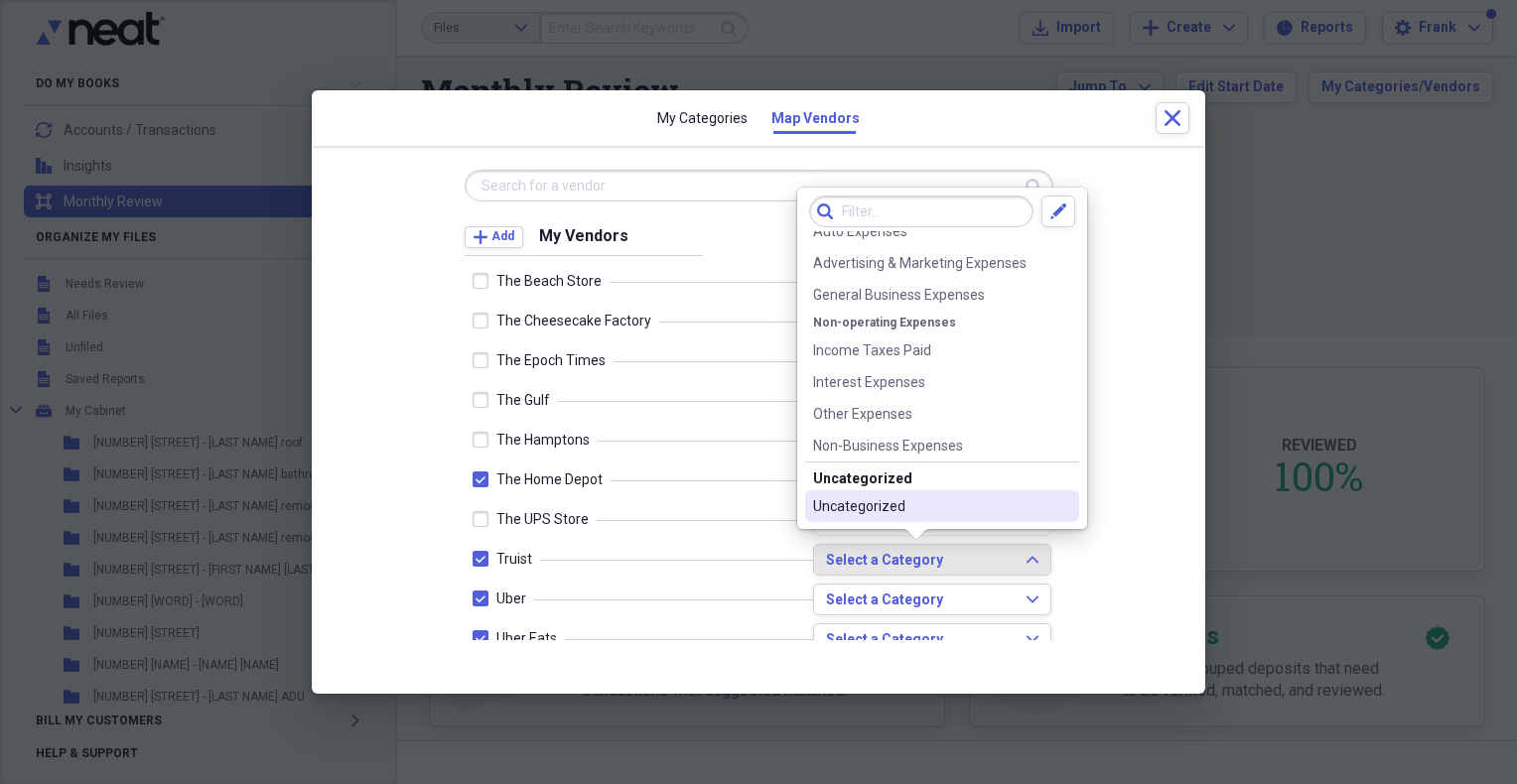 click on "Uncategorized" at bounding box center (930, 506) 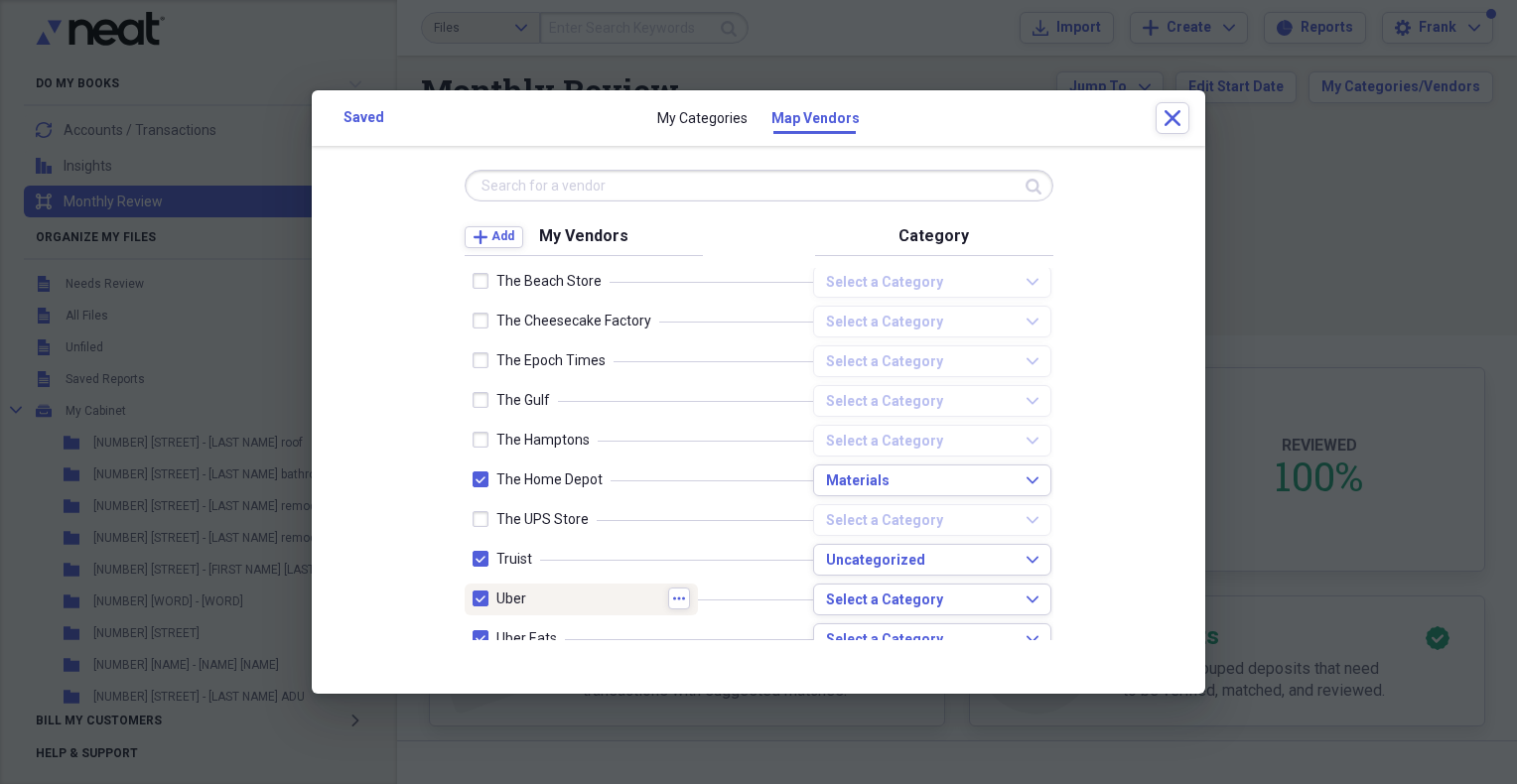 click at bounding box center [484, 598] 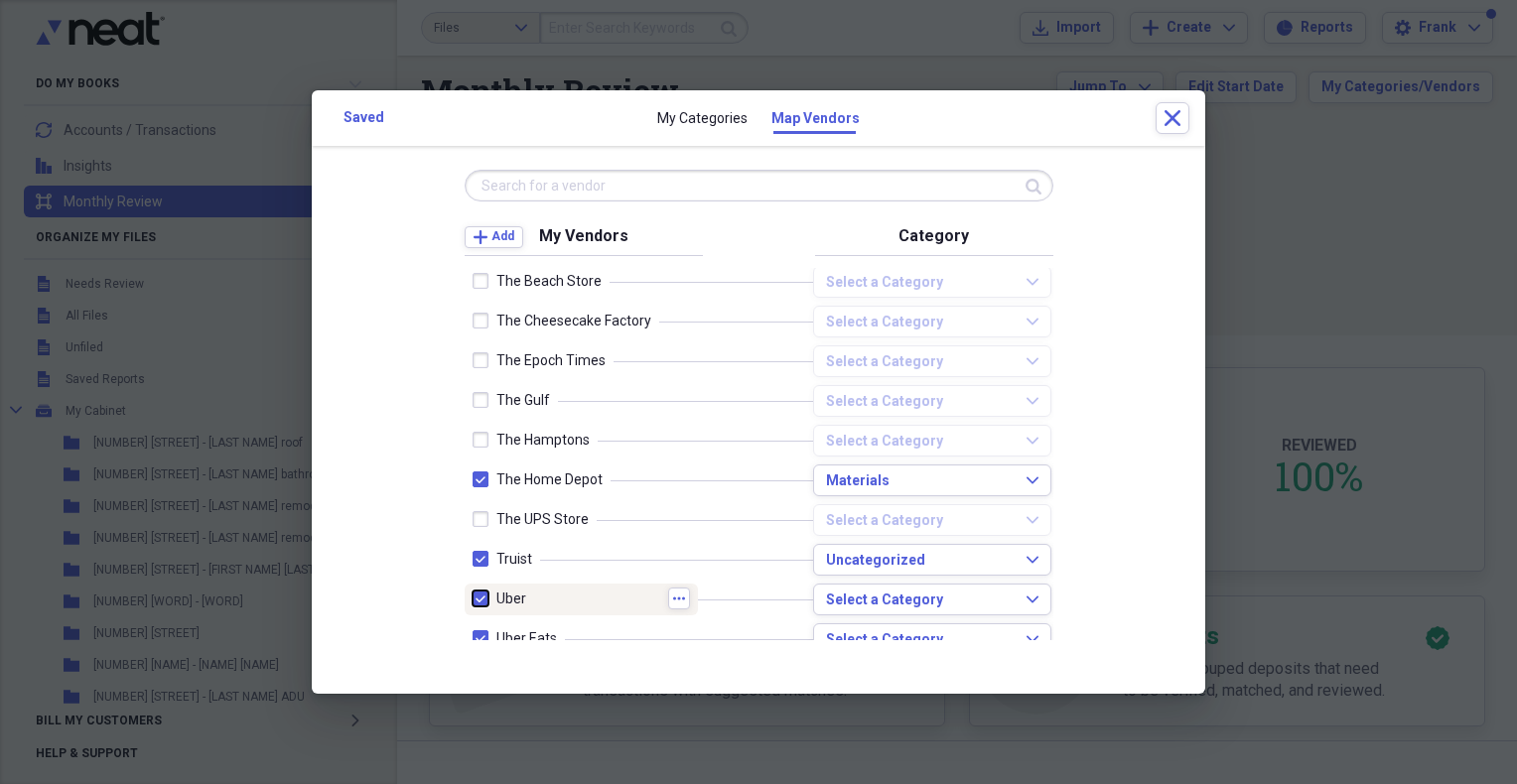 click at bounding box center (473, 598) 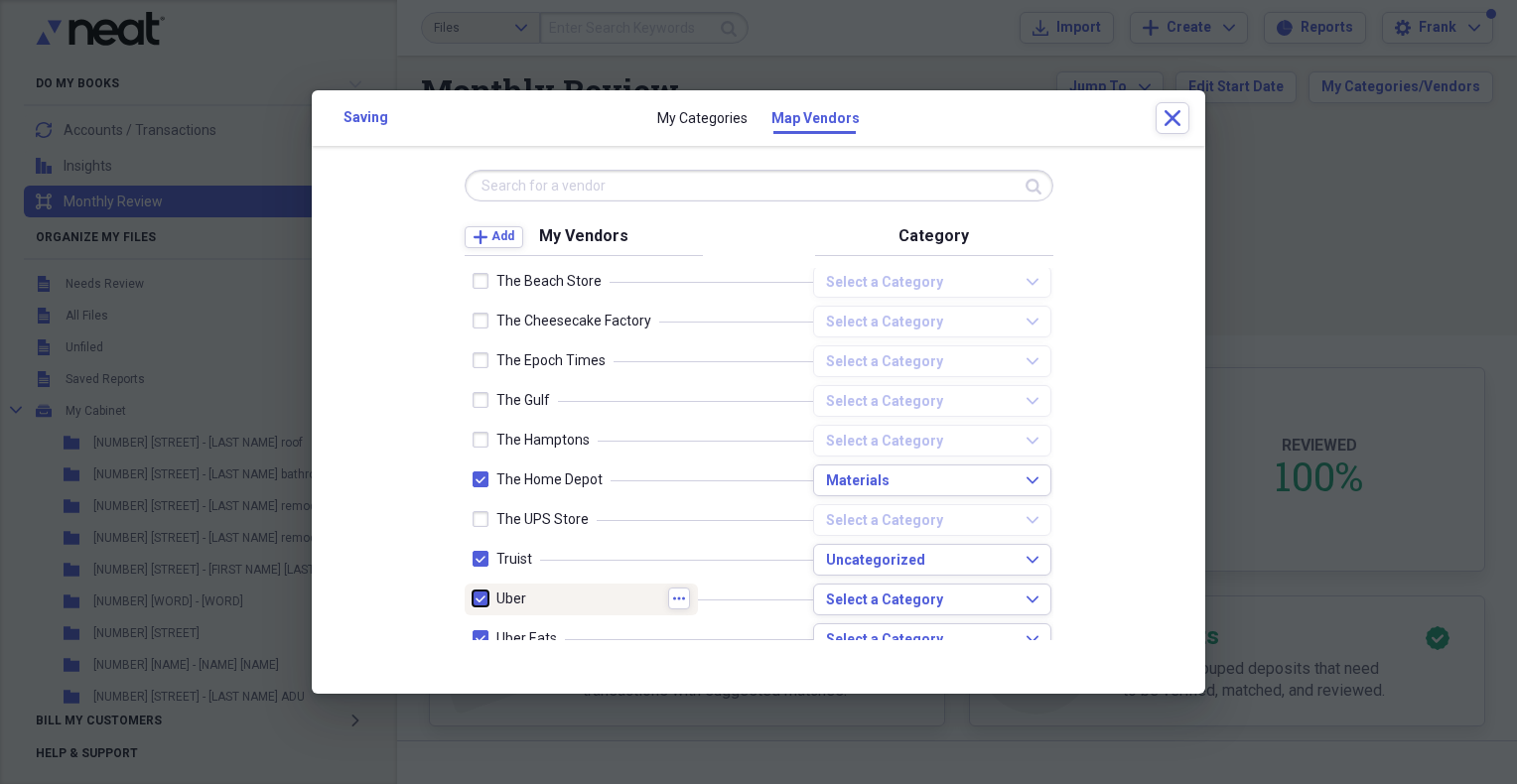 checkbox on "false" 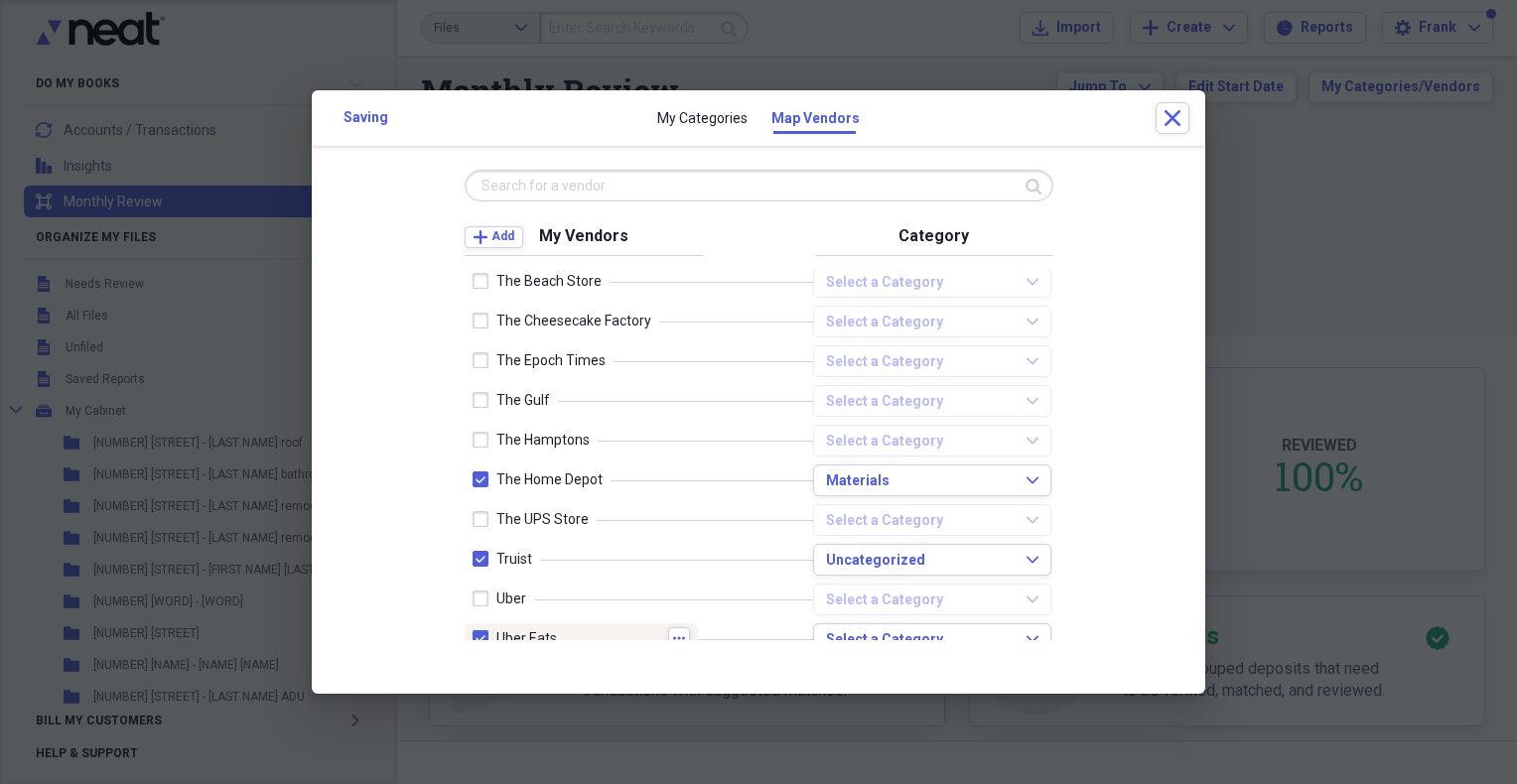 click at bounding box center [484, 638] 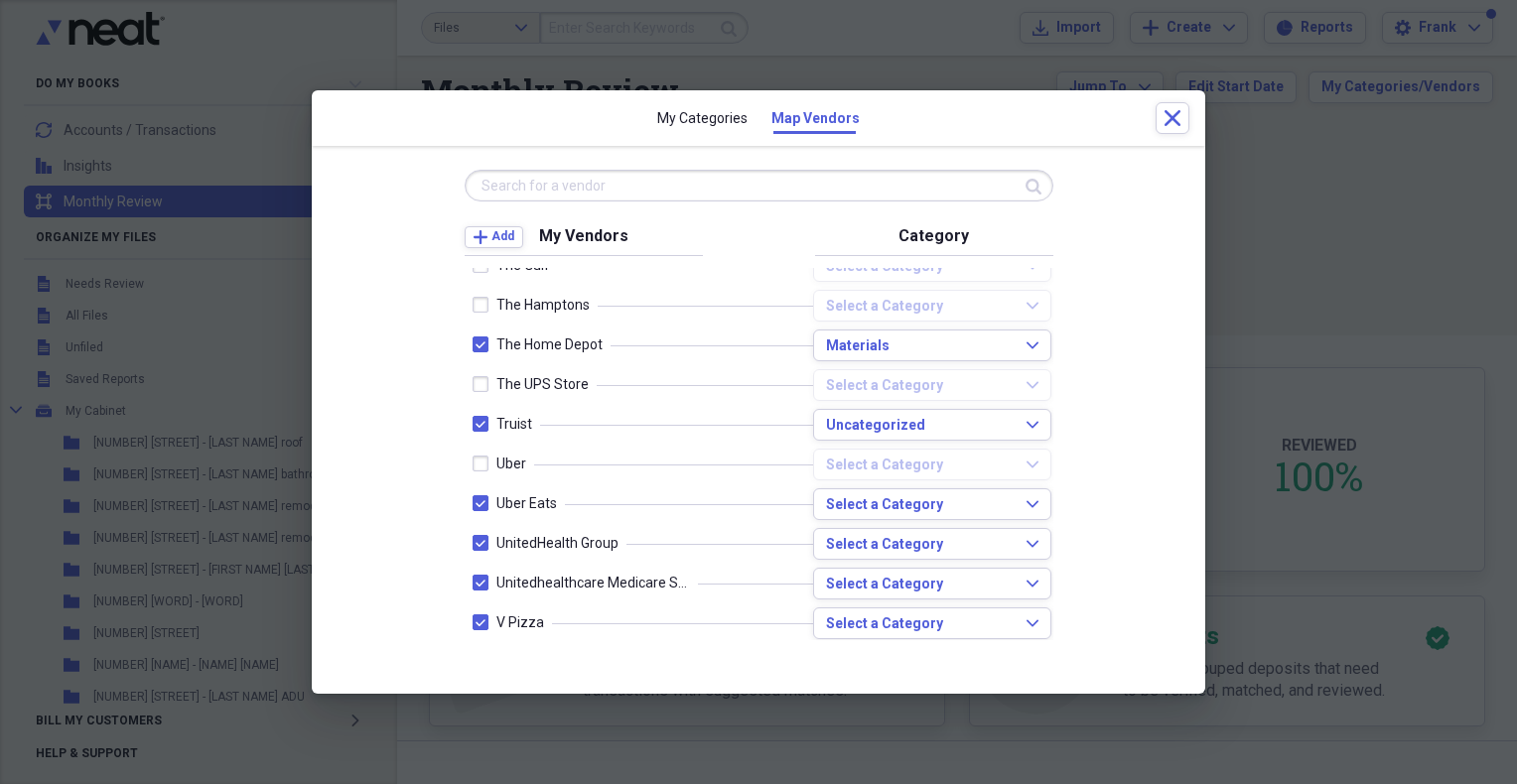 scroll, scrollTop: 5292, scrollLeft: 0, axis: vertical 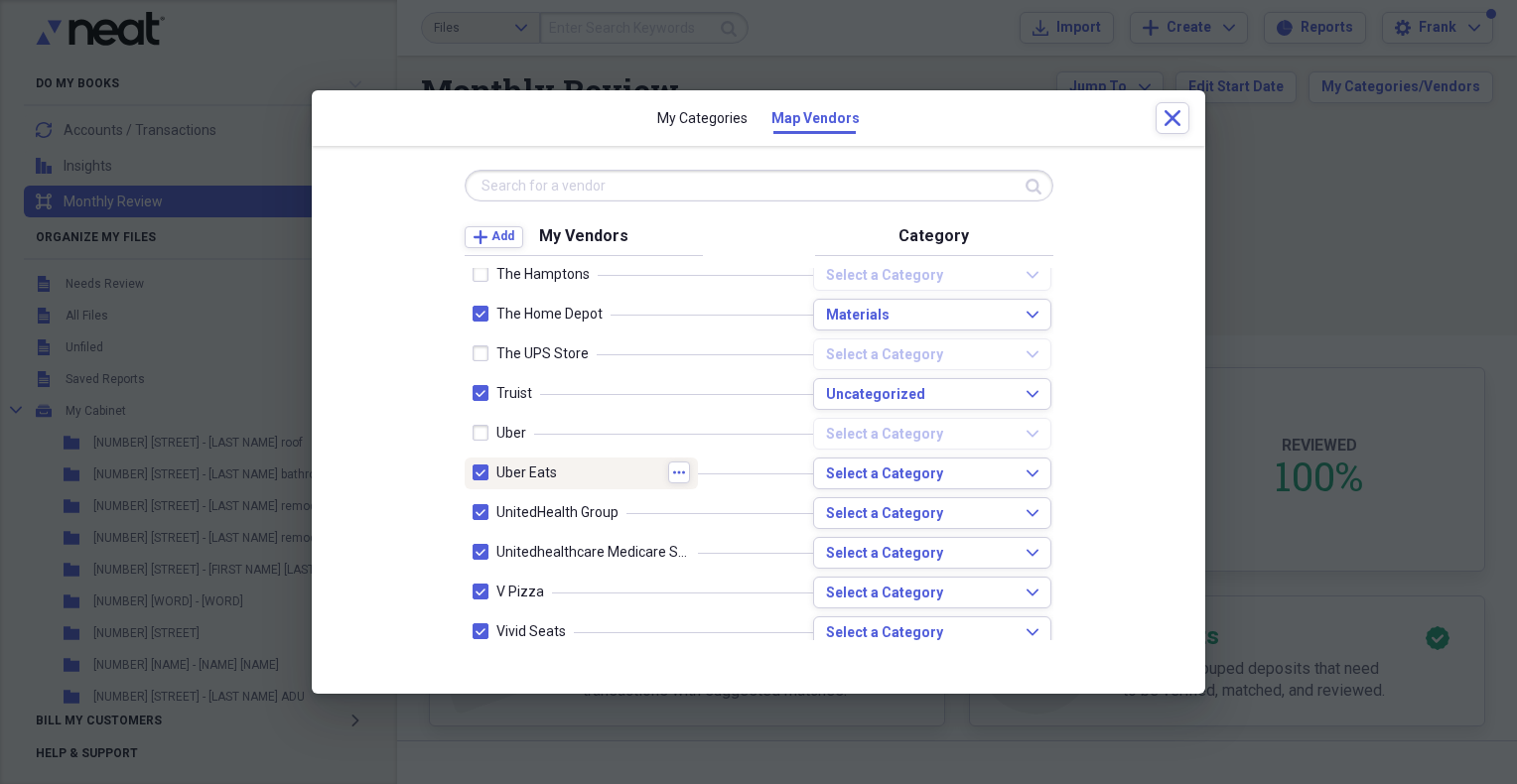 click at bounding box center (484, 472) 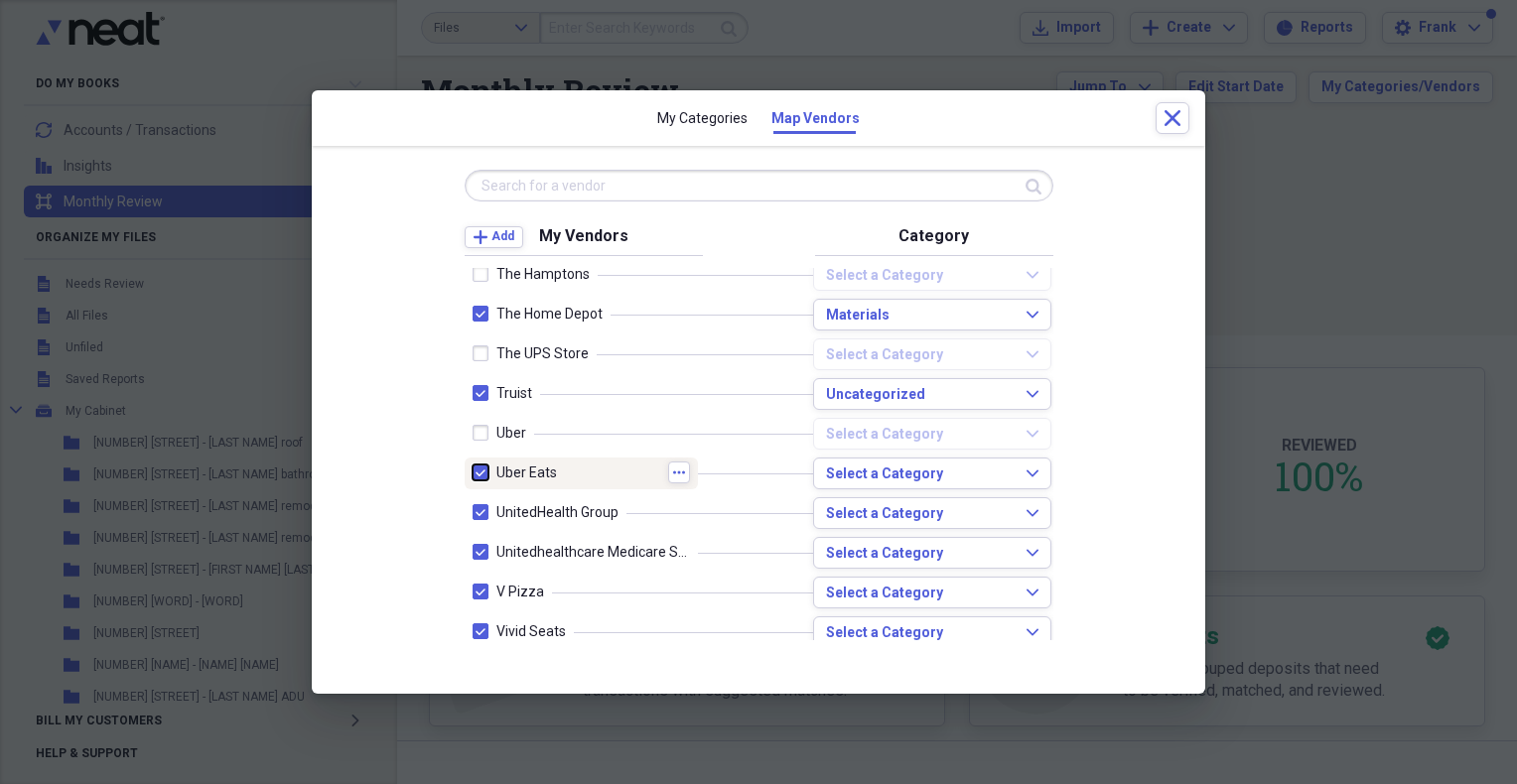 click at bounding box center (473, 472) 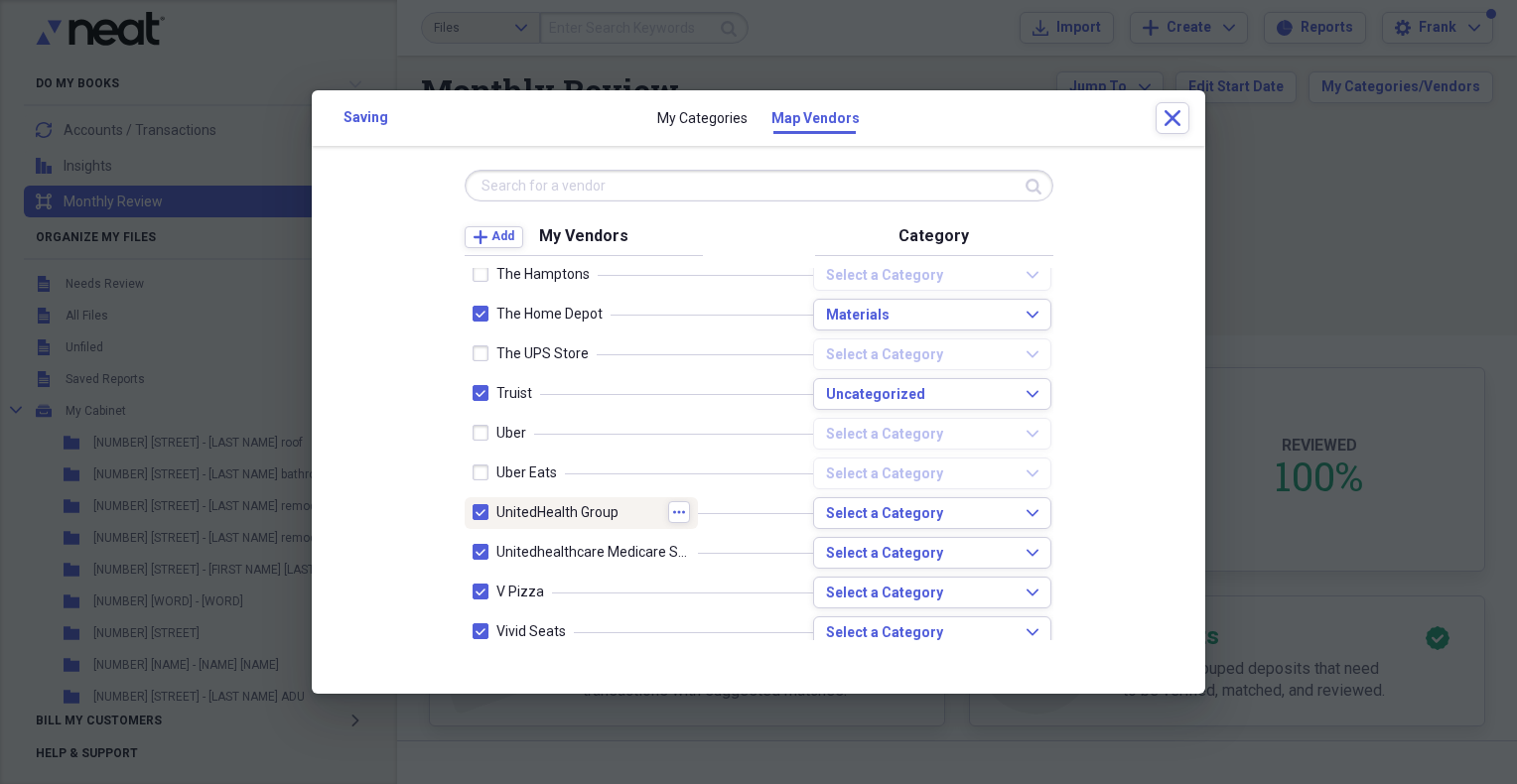 click at bounding box center [484, 512] 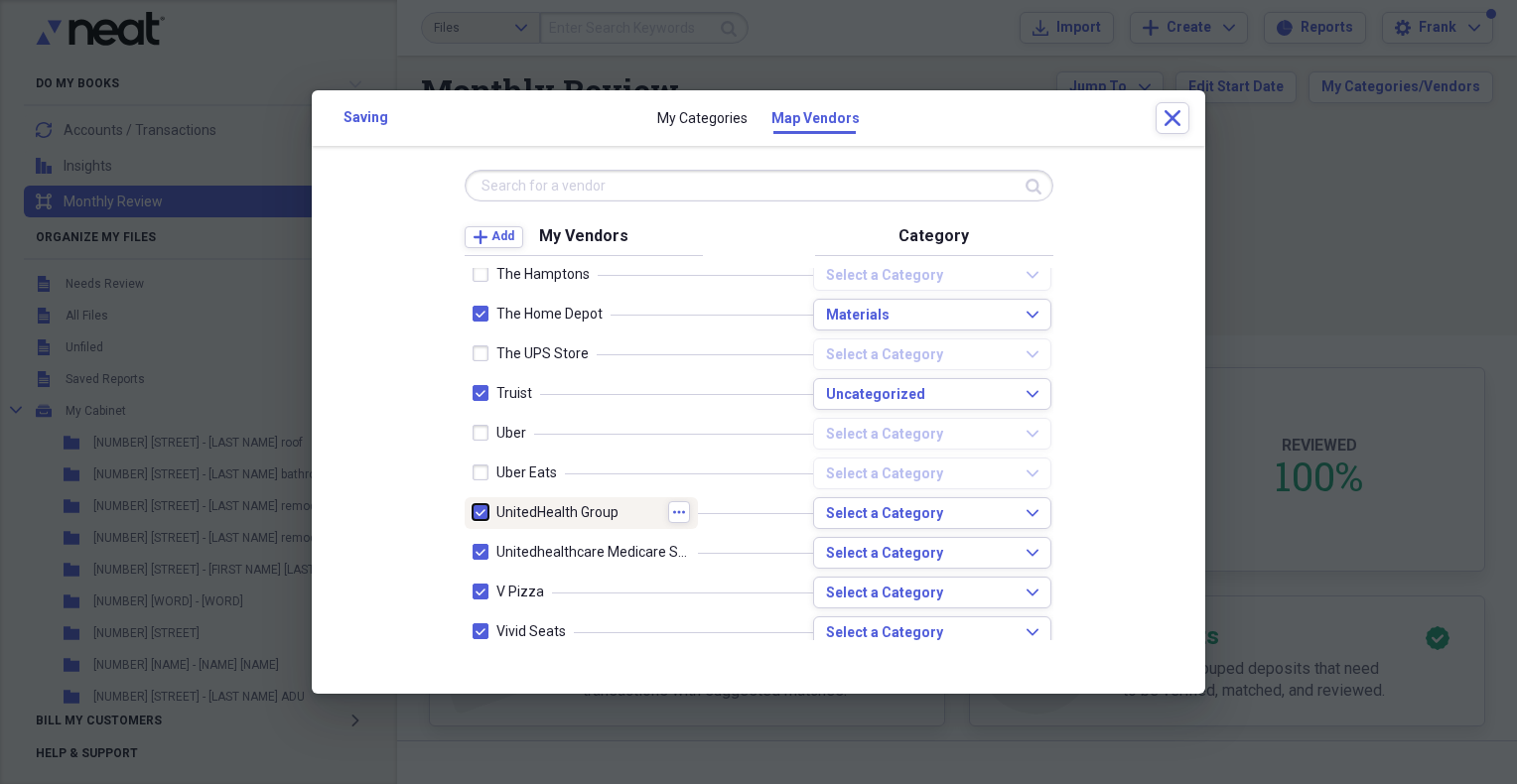 click at bounding box center [473, 512] 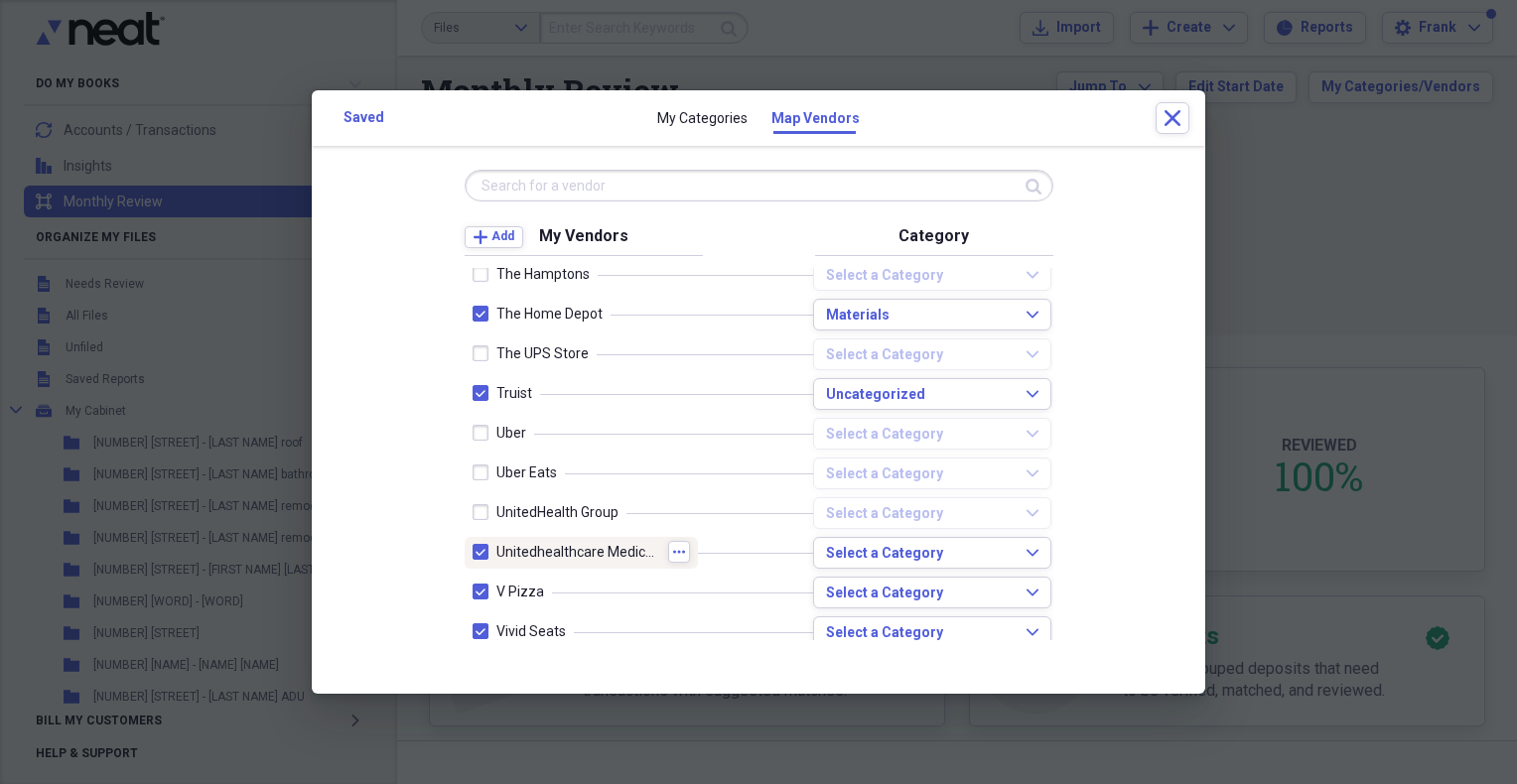 click at bounding box center (484, 552) 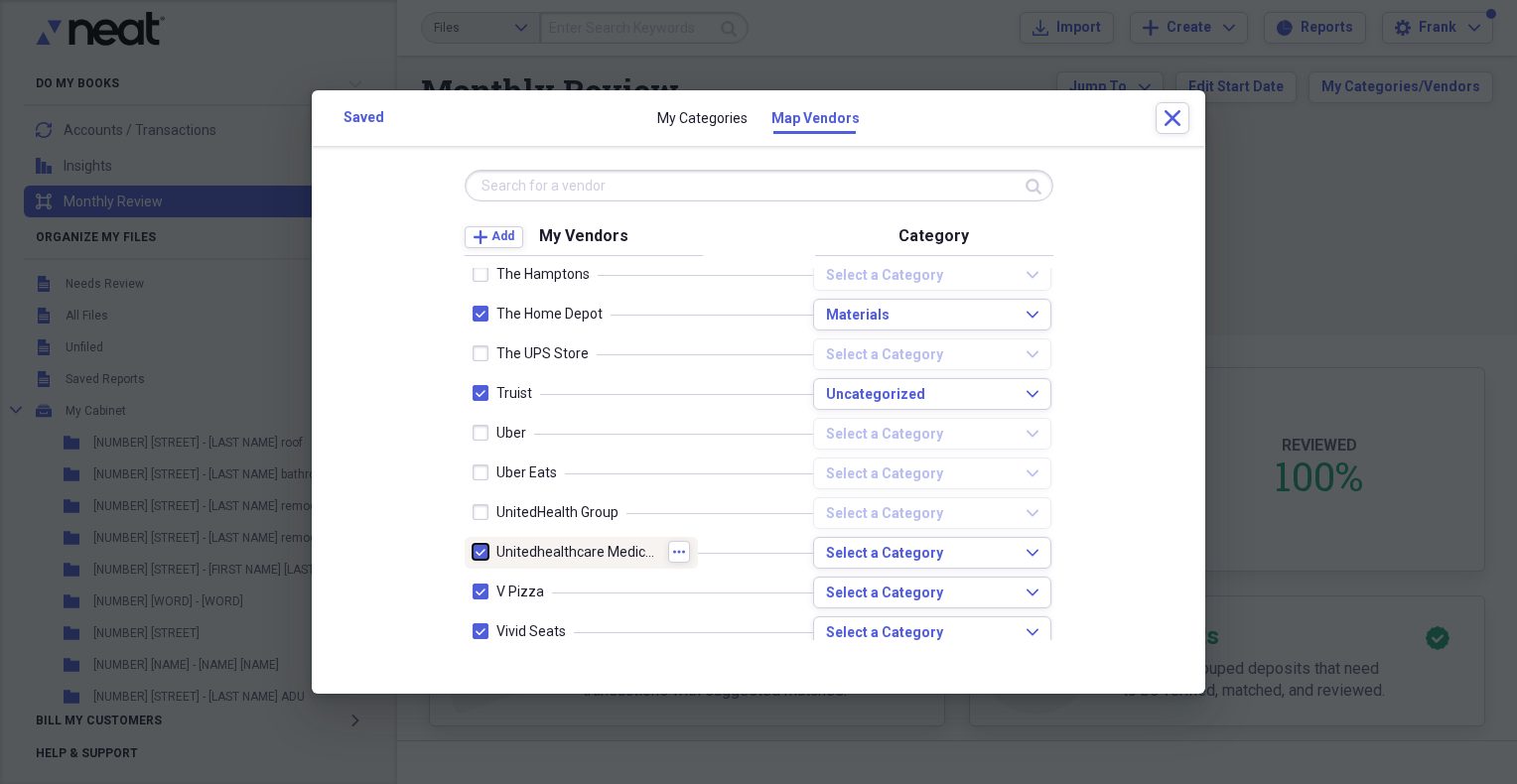 click at bounding box center [473, 552] 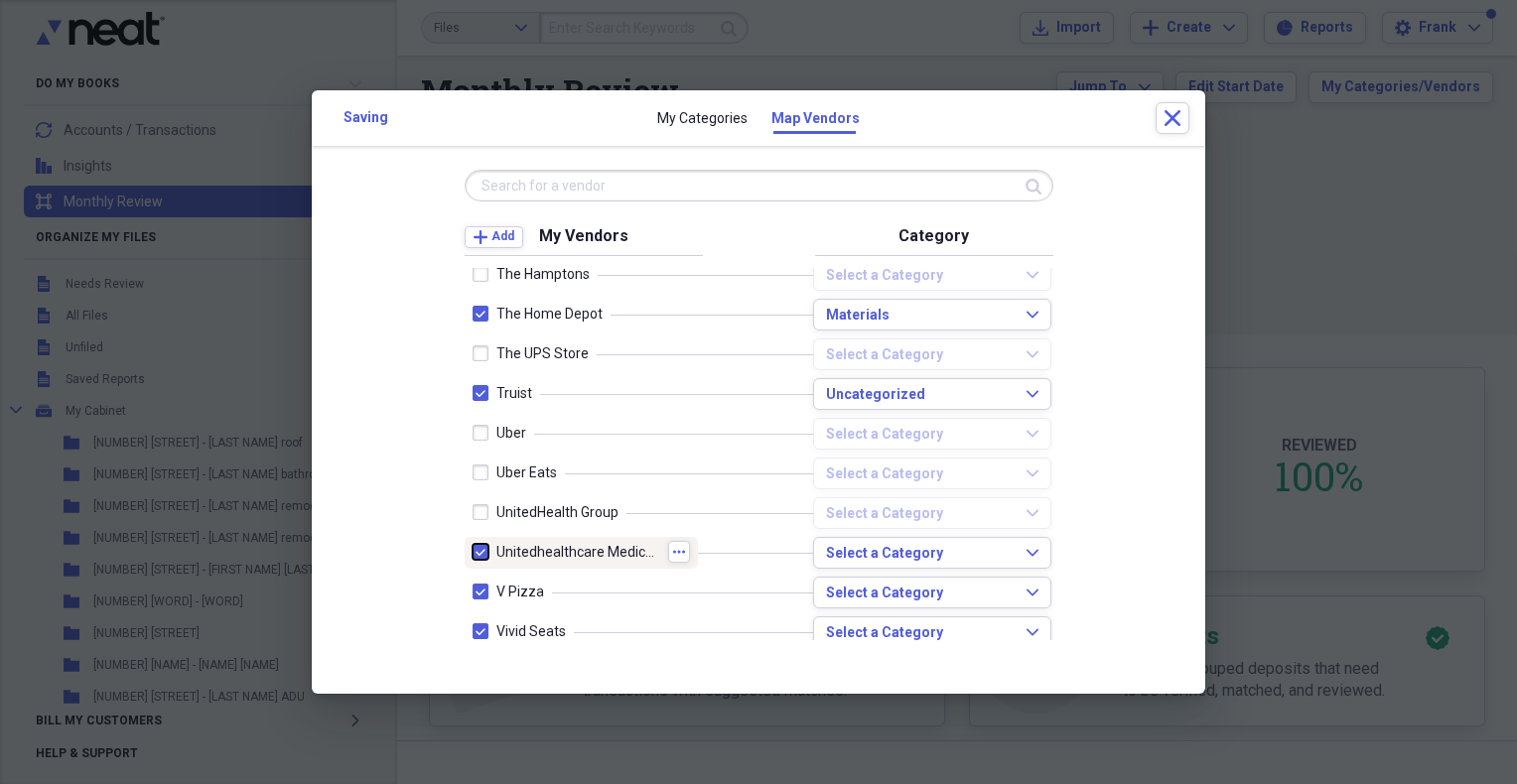 checkbox on "false" 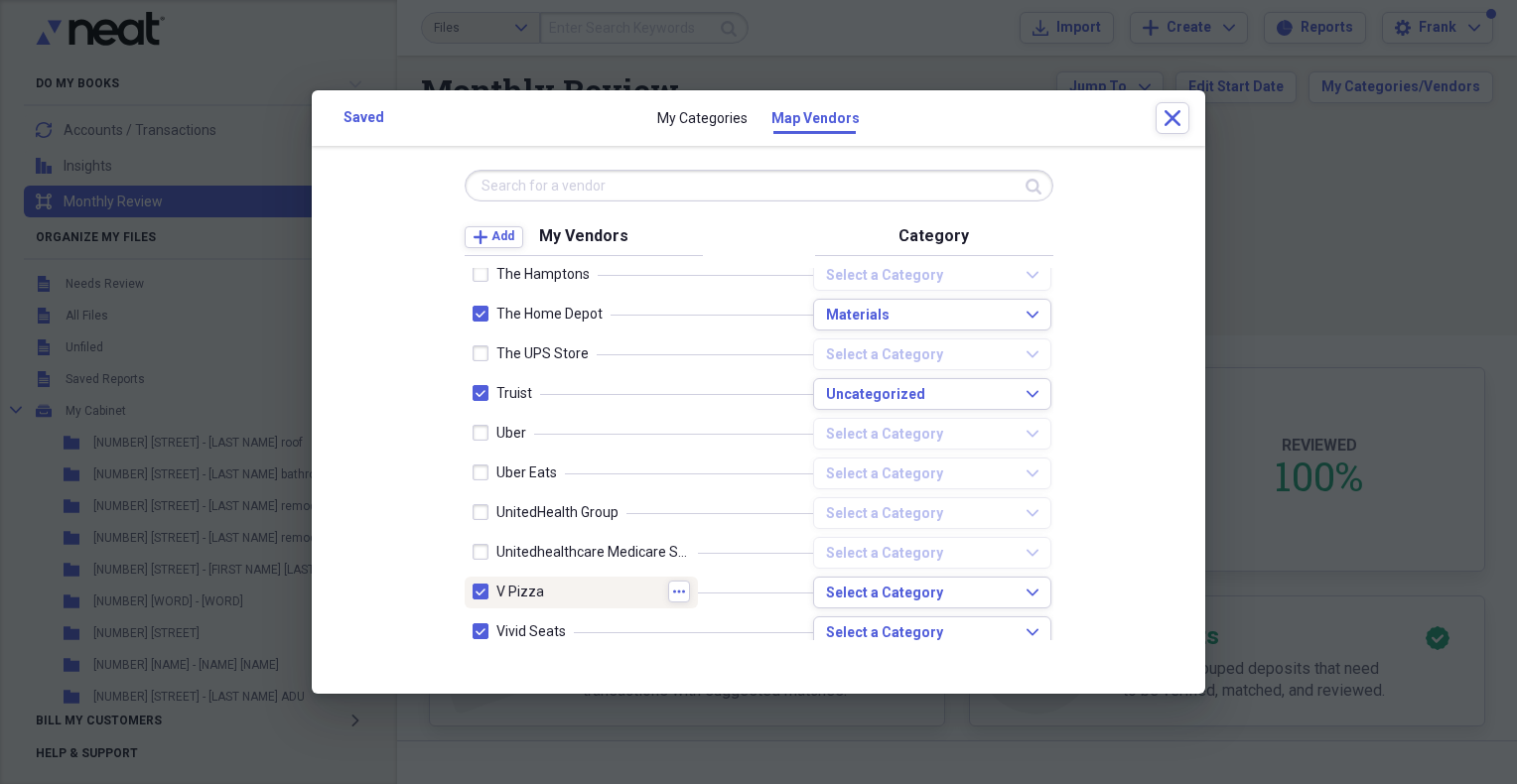 click at bounding box center [484, 591] 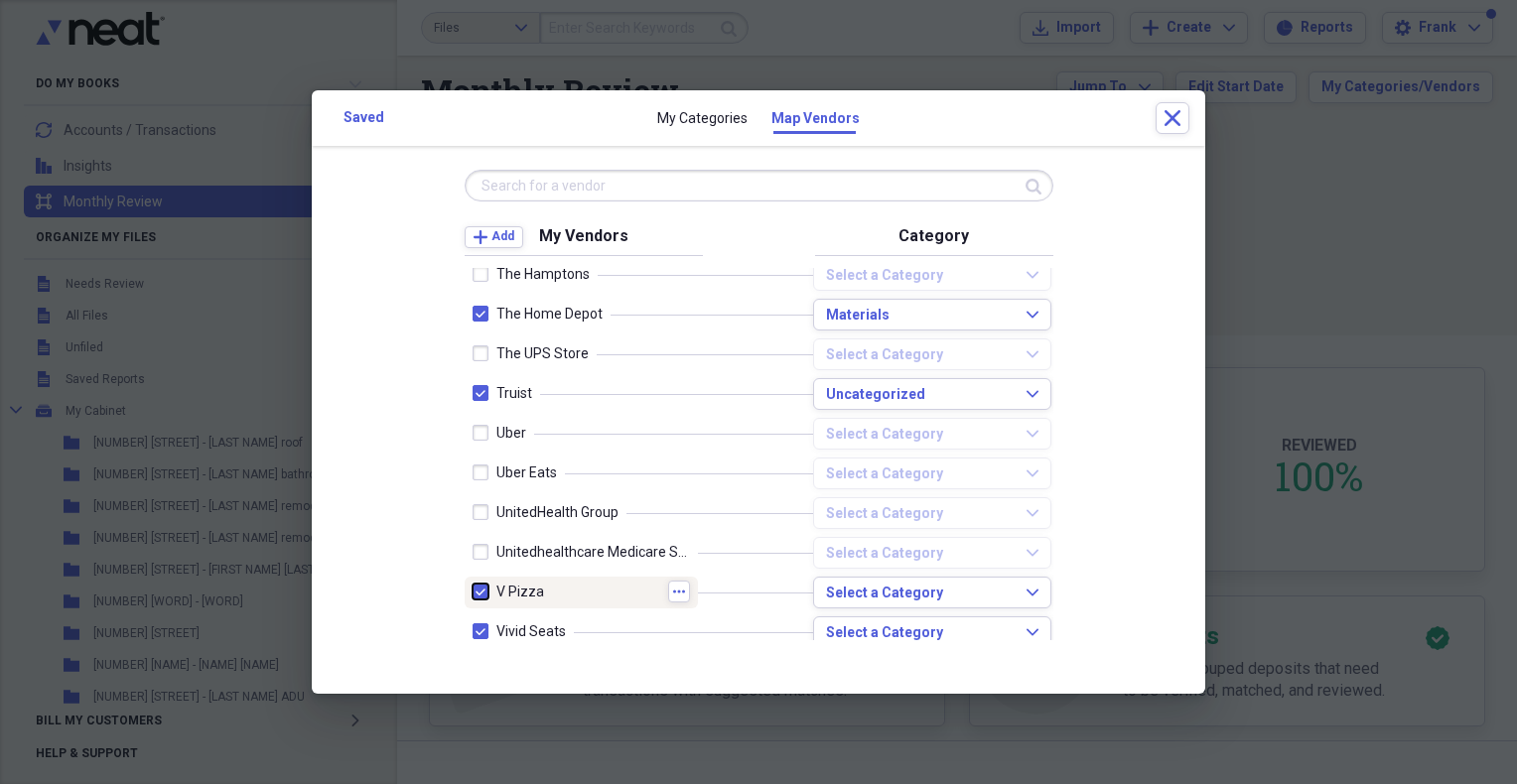 click at bounding box center (473, 591) 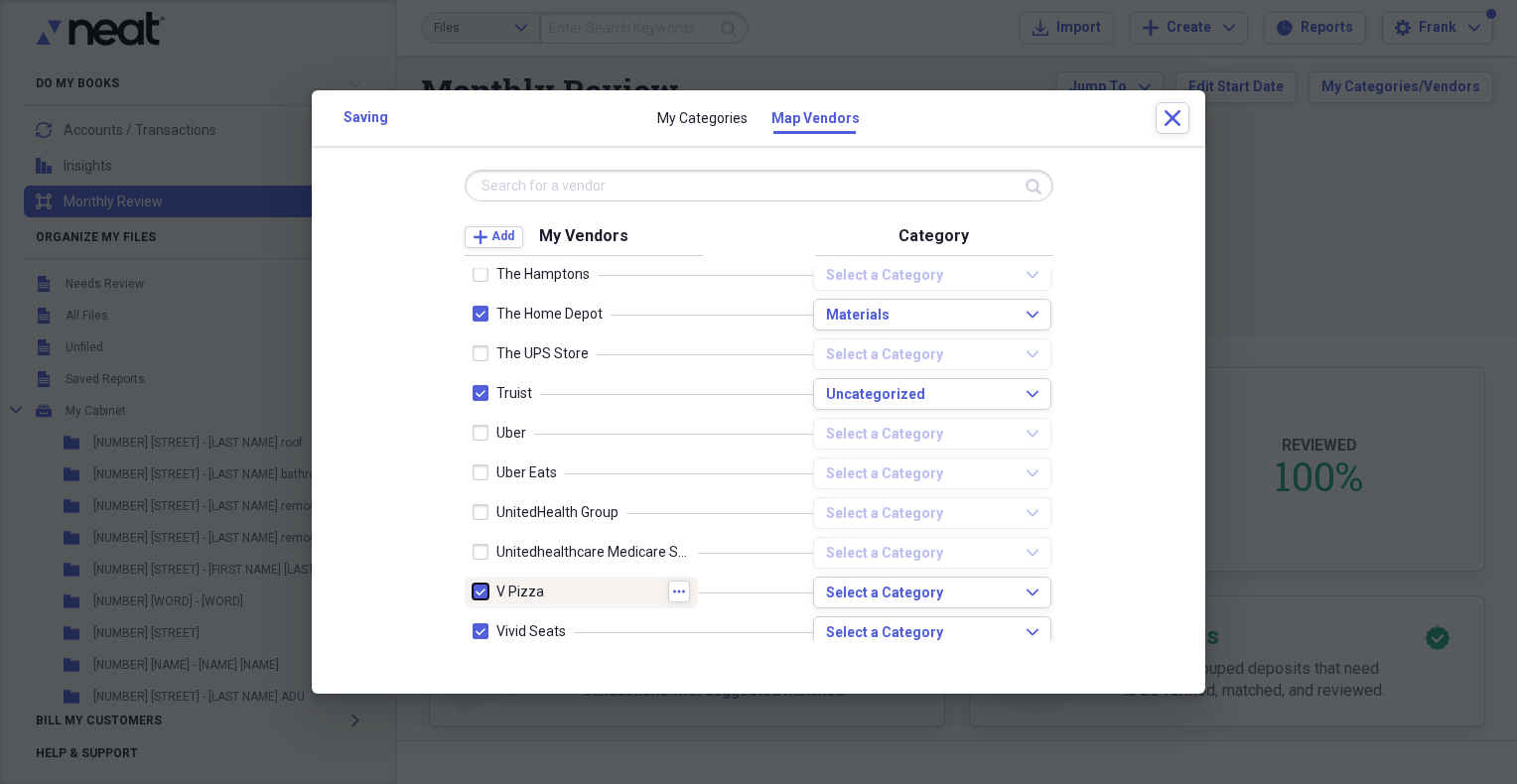 checkbox on "false" 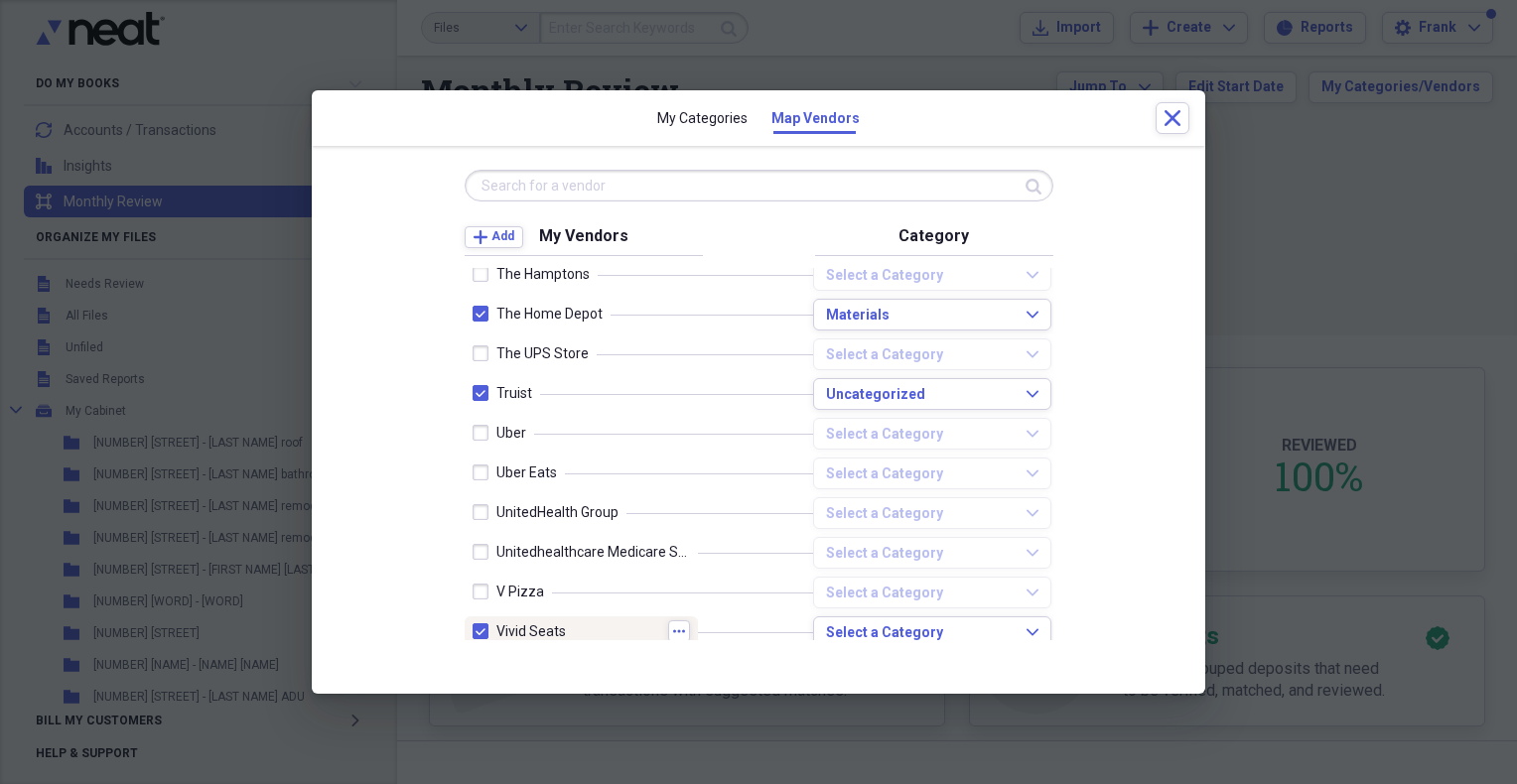 click at bounding box center (484, 631) 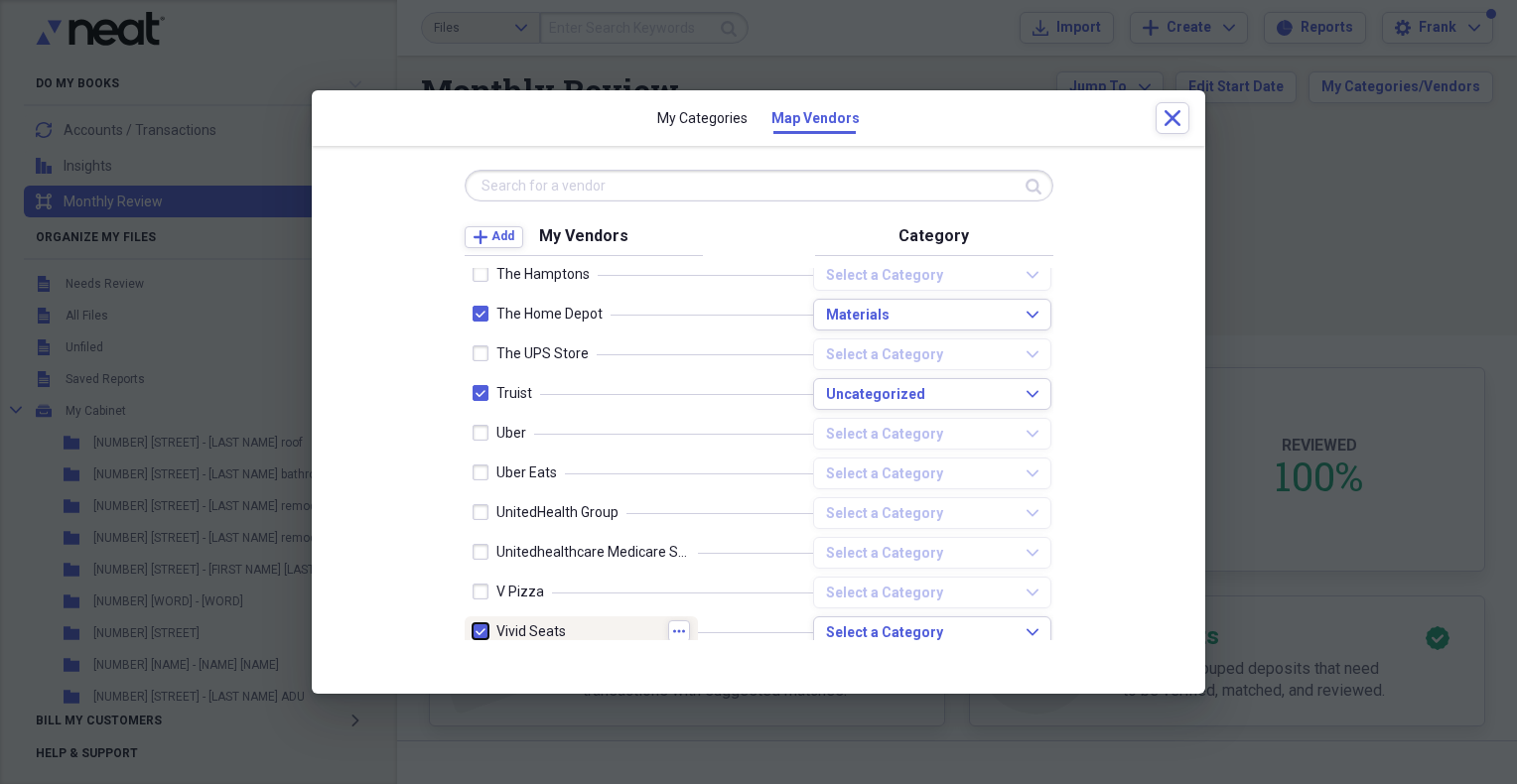 click at bounding box center [473, 631] 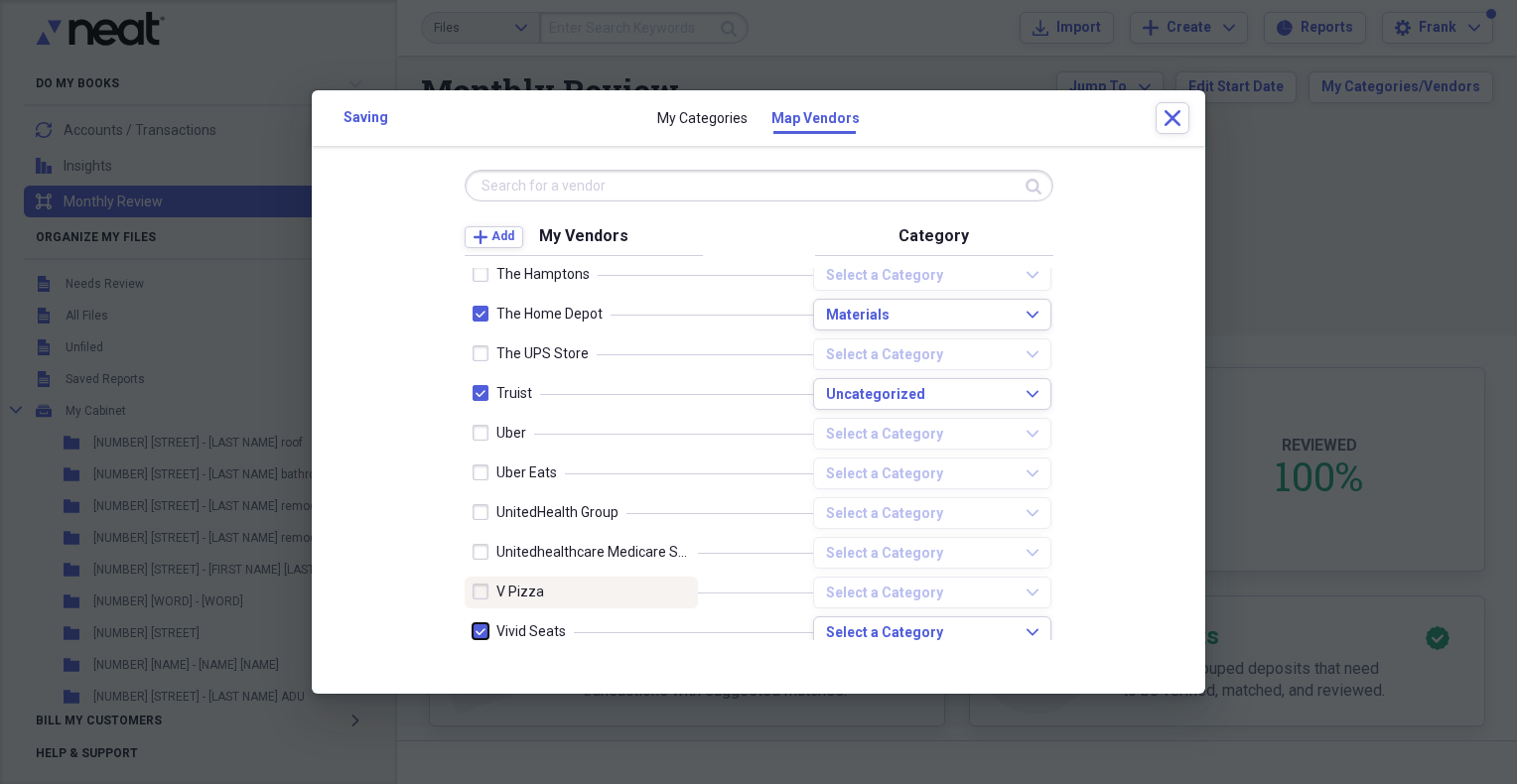 checkbox on "false" 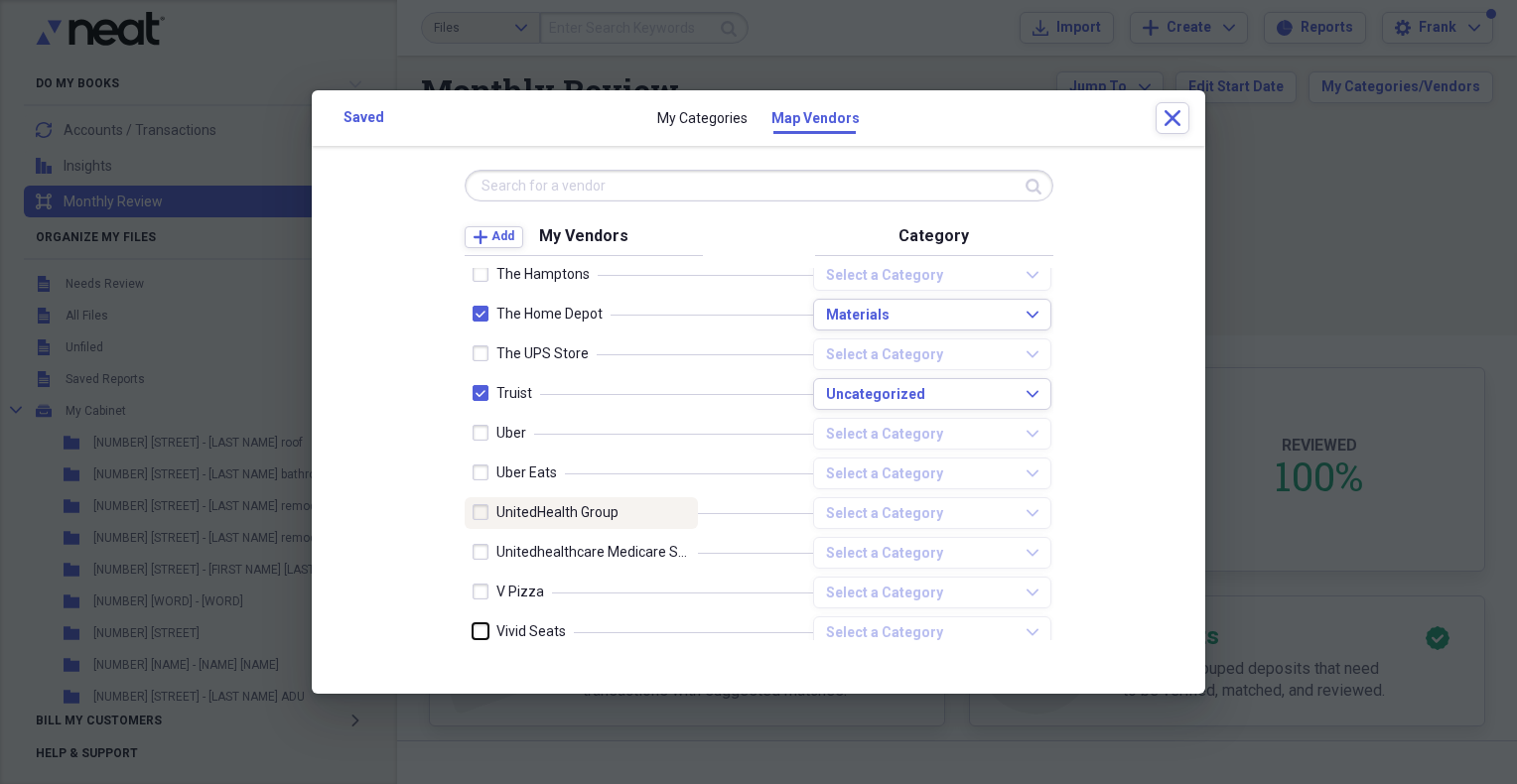 scroll, scrollTop: 5585, scrollLeft: 0, axis: vertical 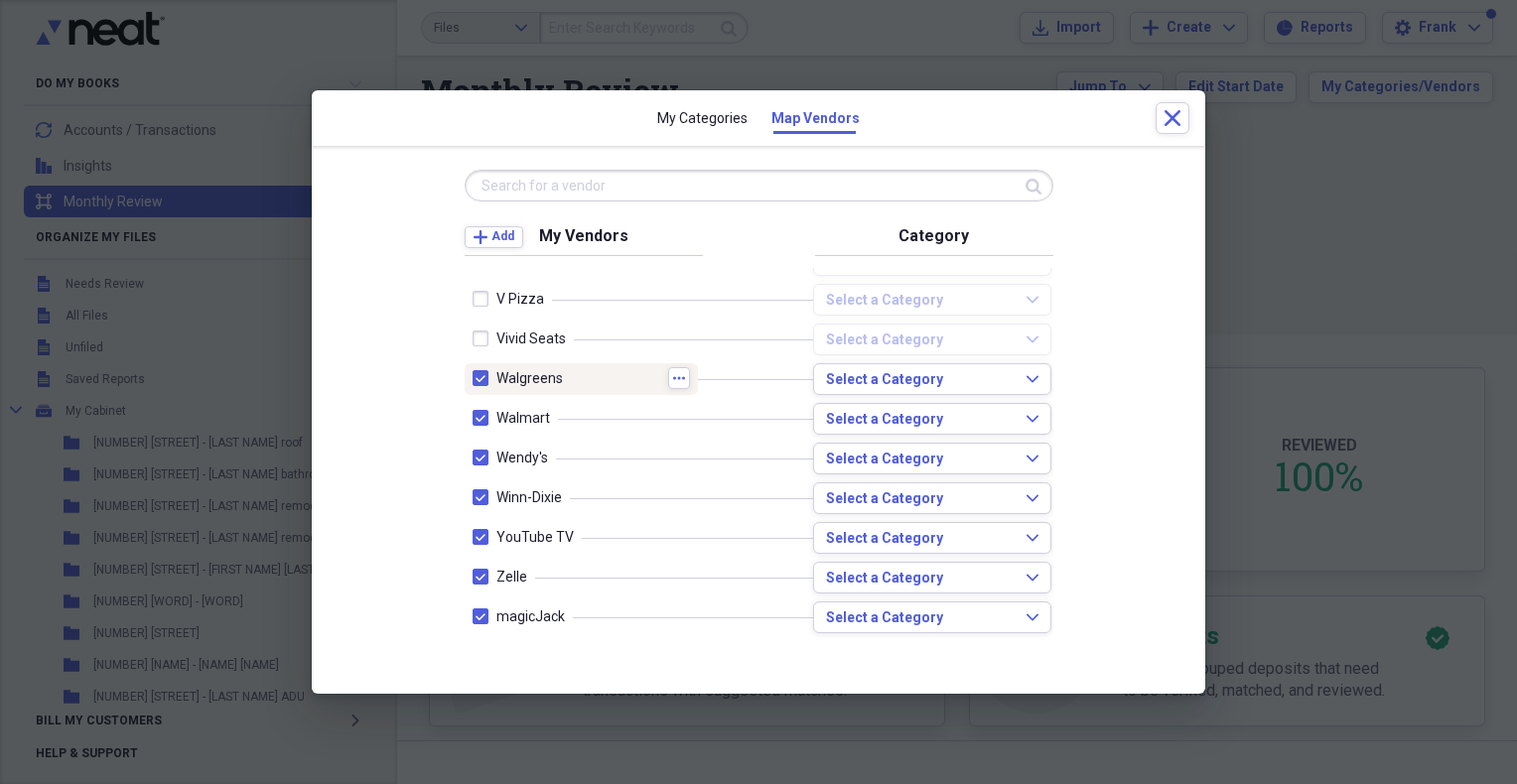 click at bounding box center (484, 378) 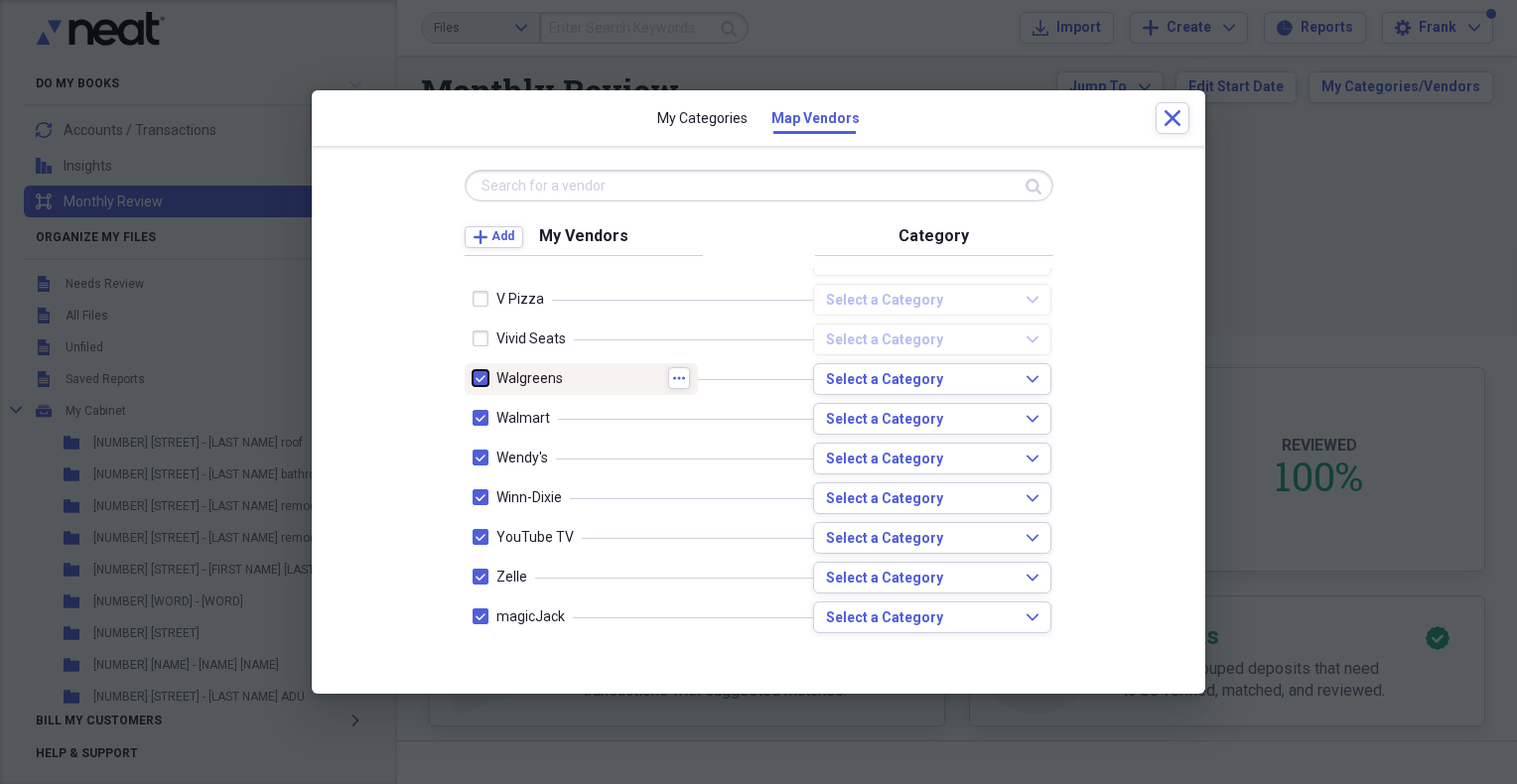 click at bounding box center [473, 378] 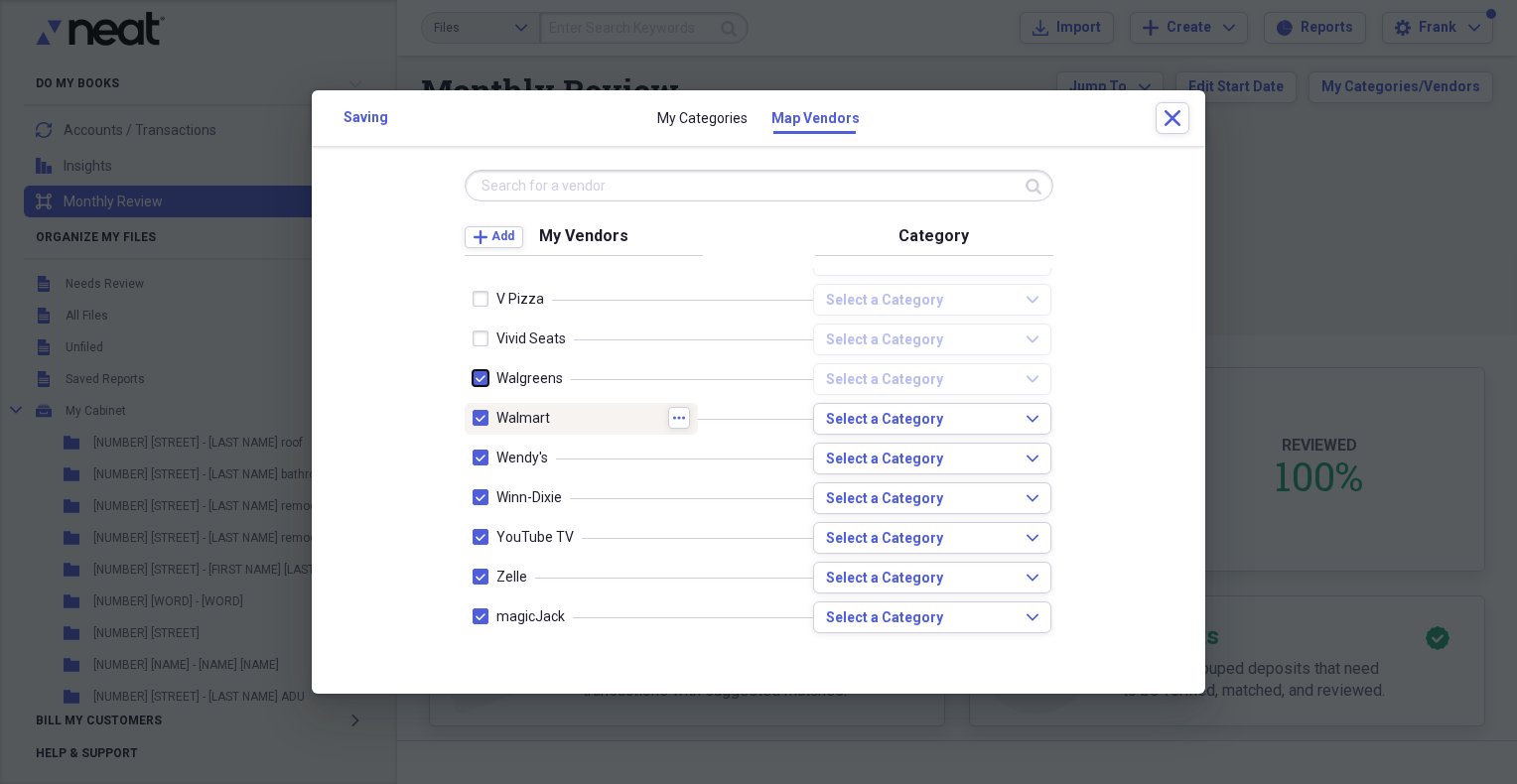 checkbox on "false" 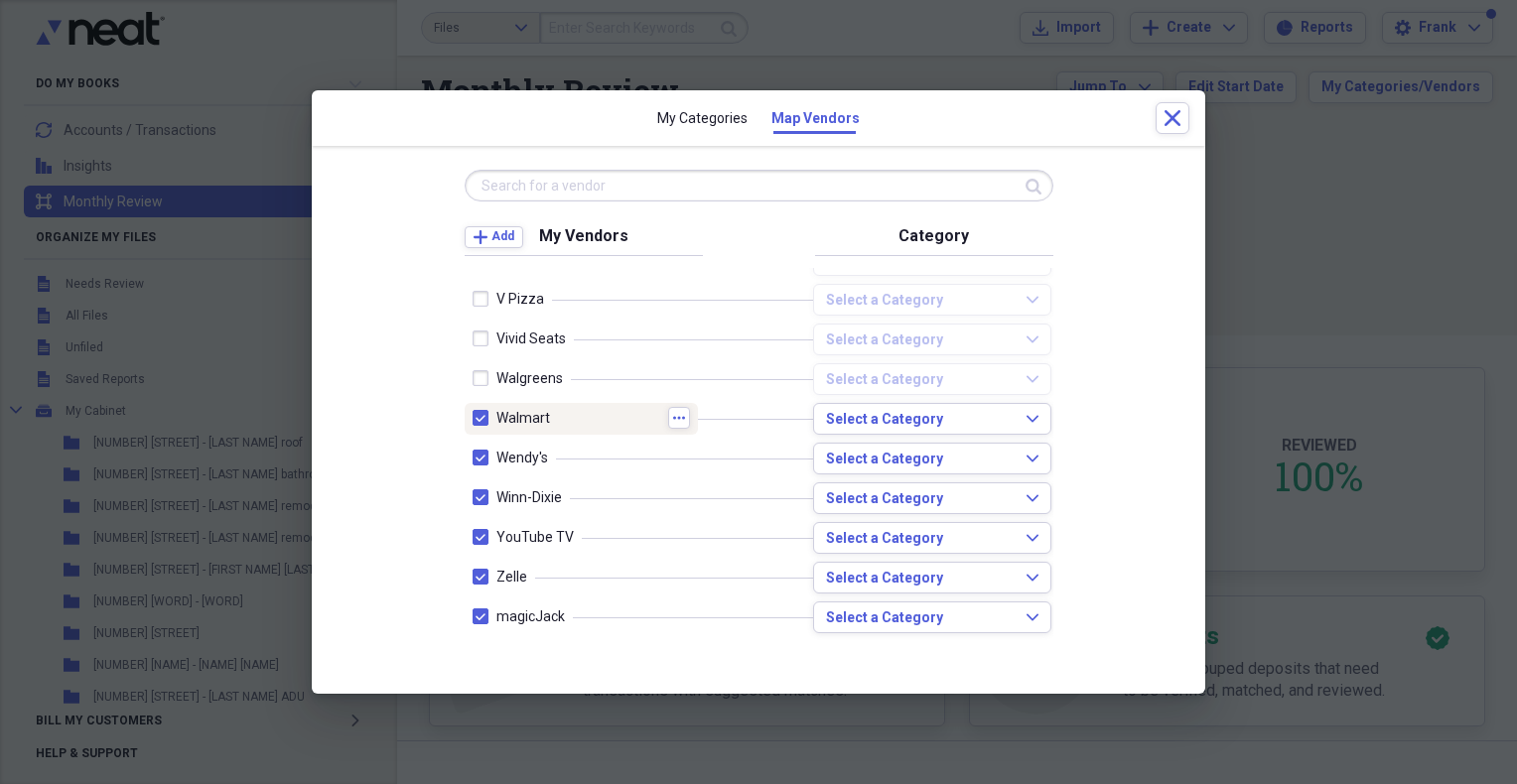 click at bounding box center [484, 418] 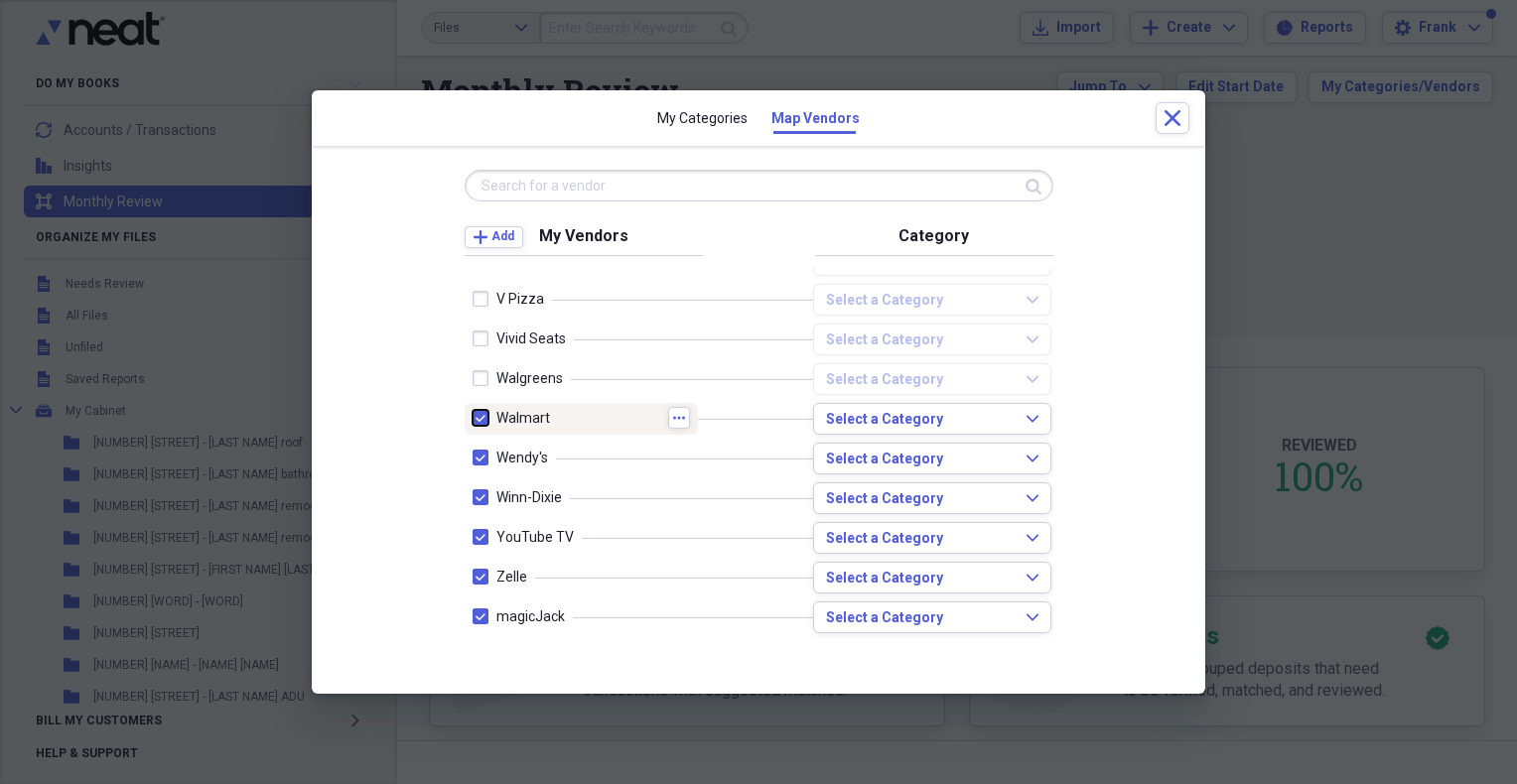 click at bounding box center [473, 418] 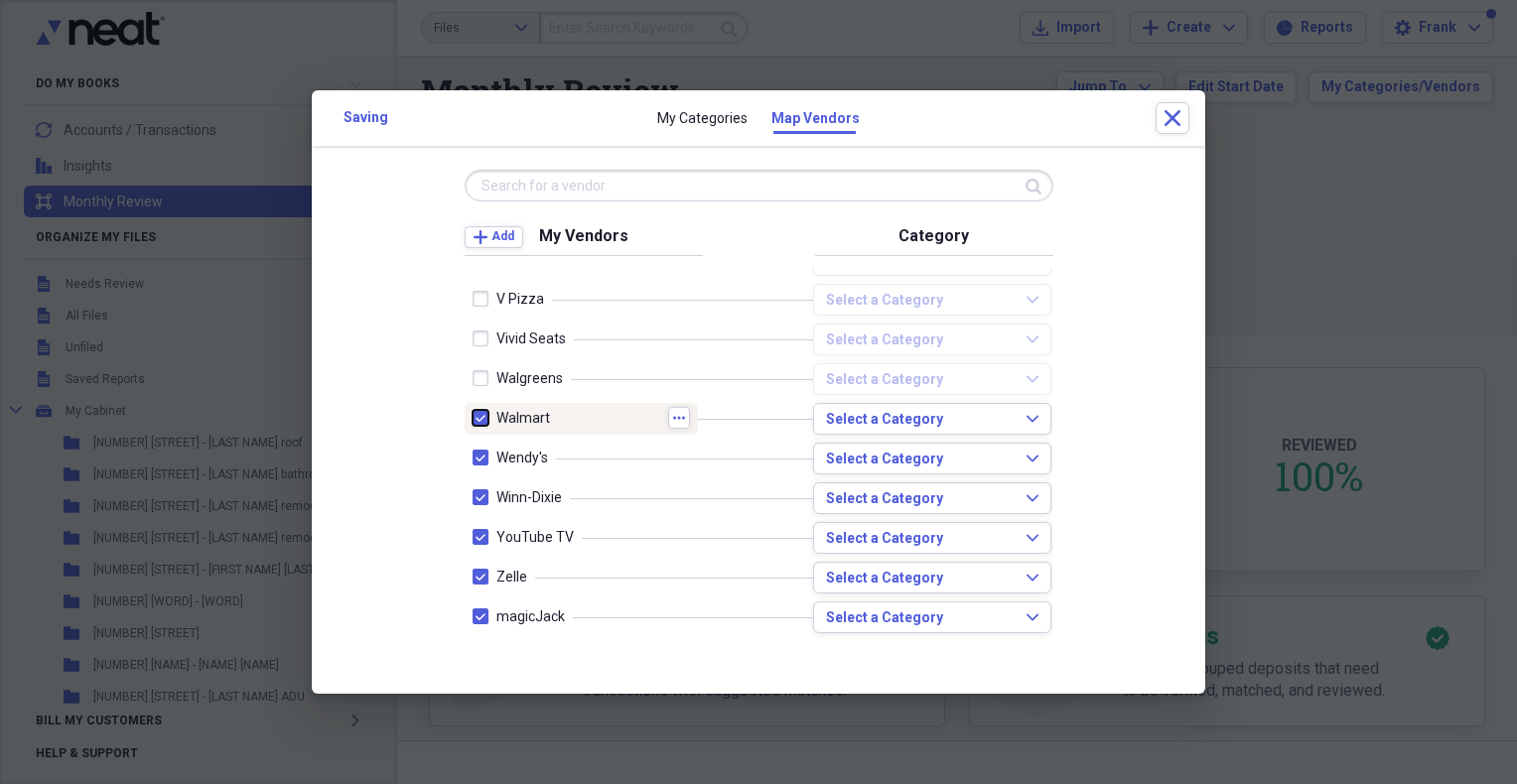 checkbox on "false" 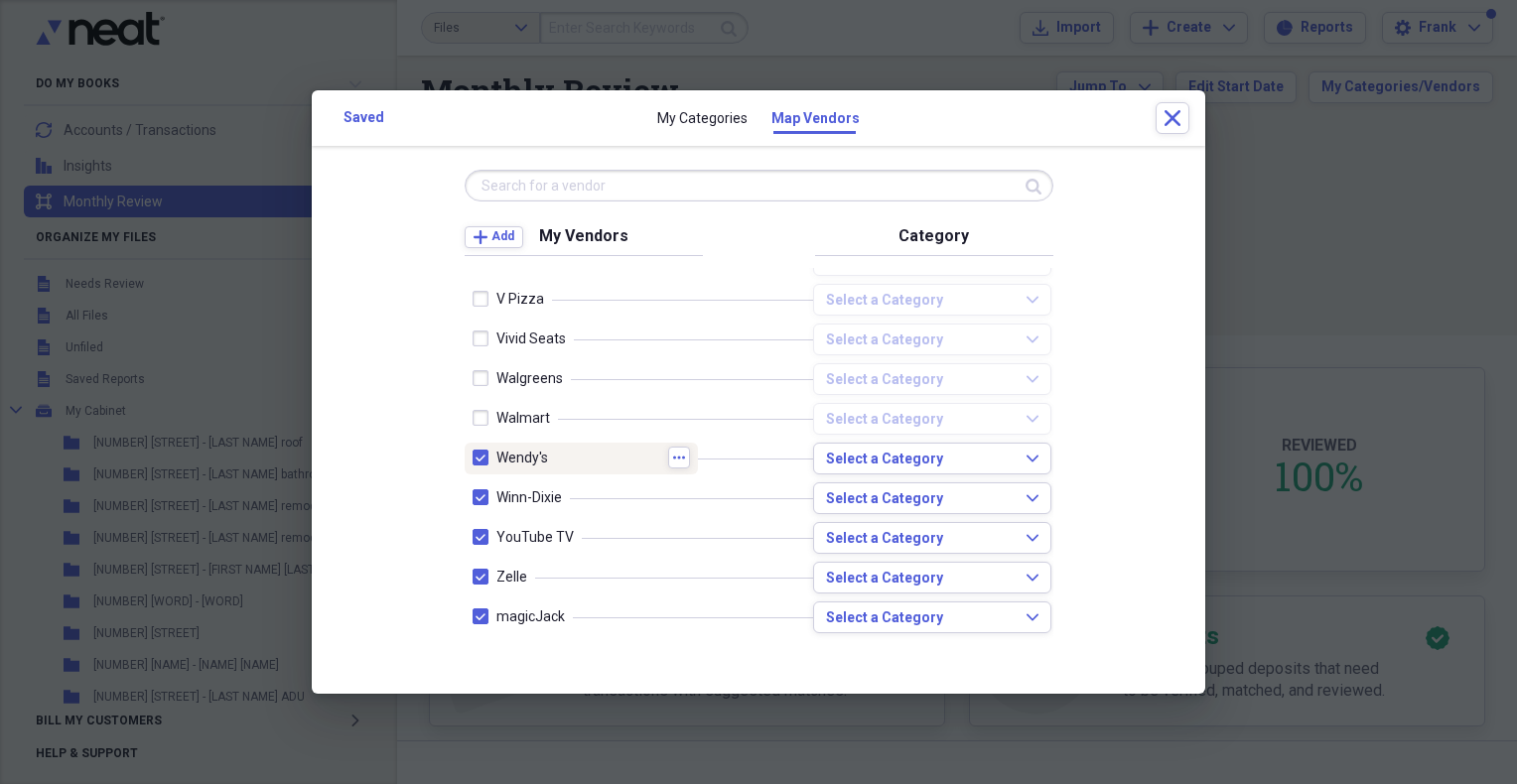 click at bounding box center [484, 457] 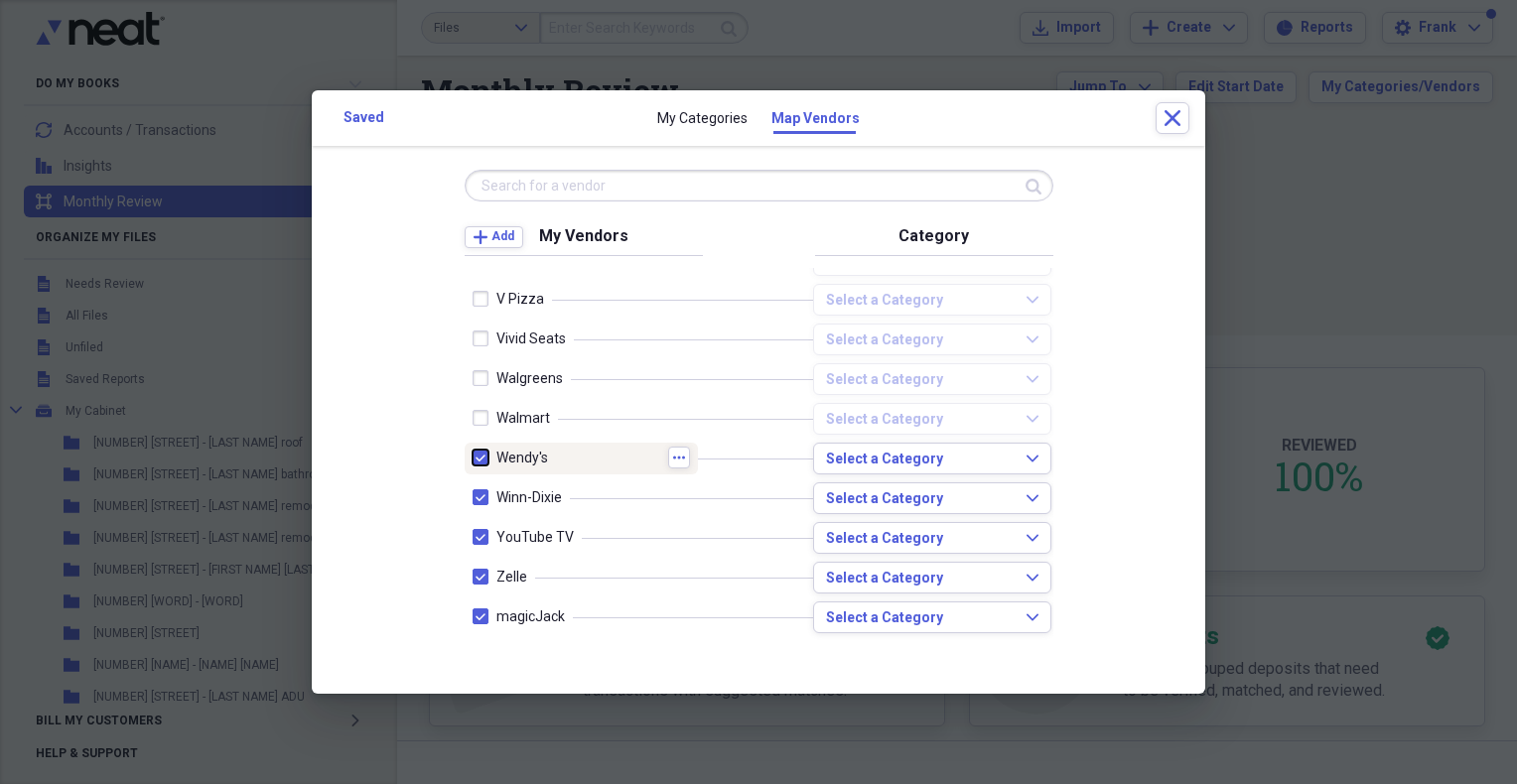 click at bounding box center (473, 457) 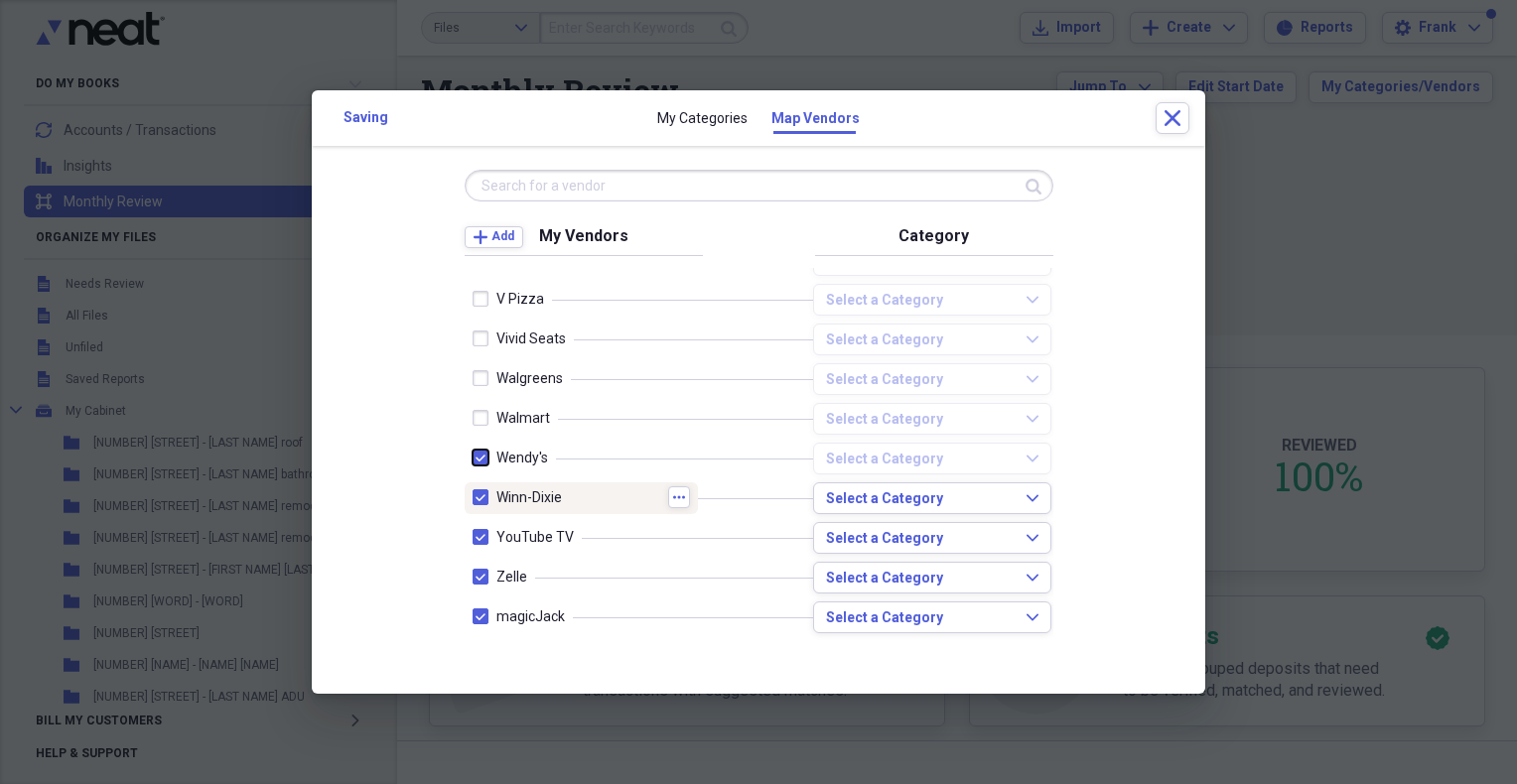 checkbox on "false" 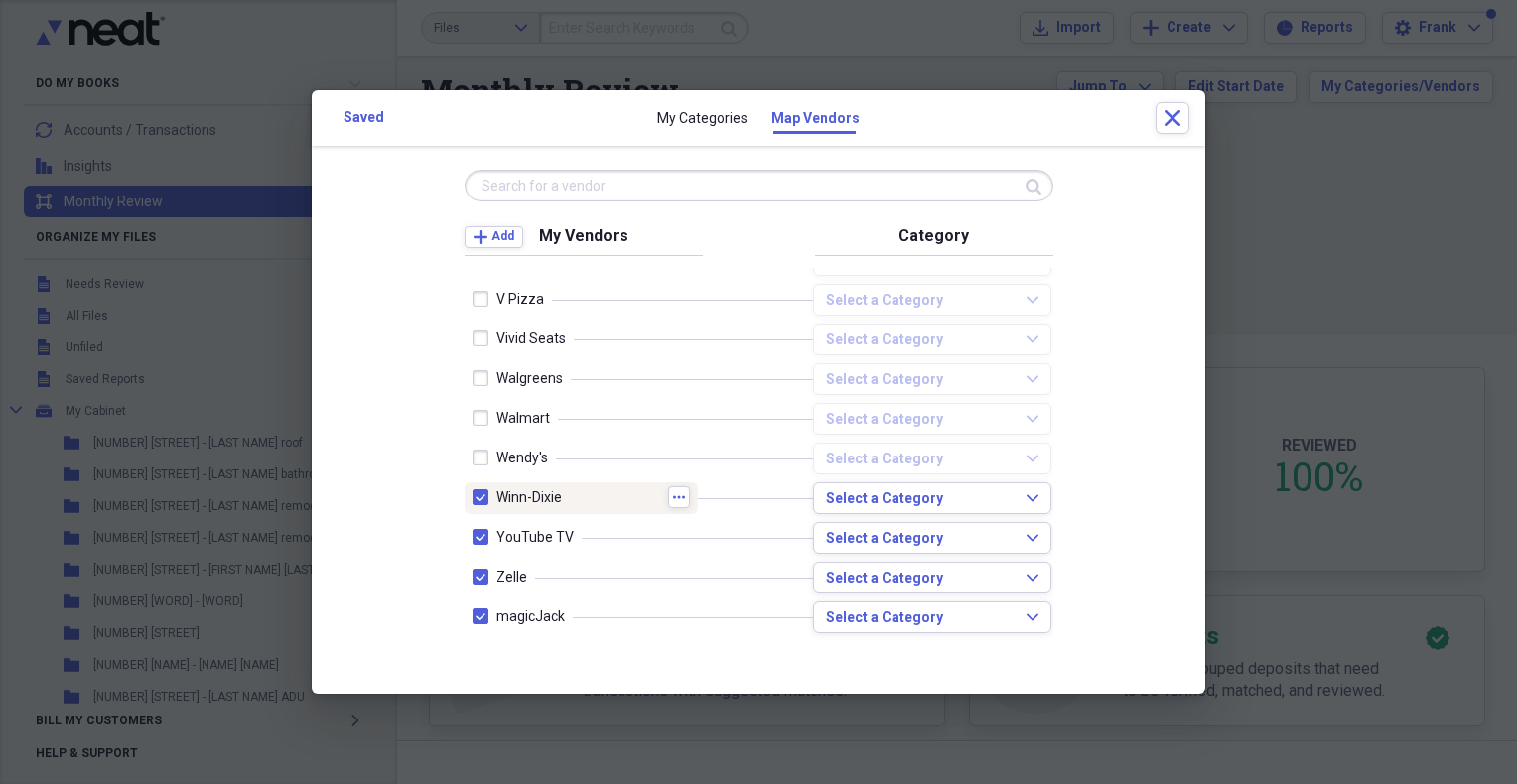 click at bounding box center (484, 497) 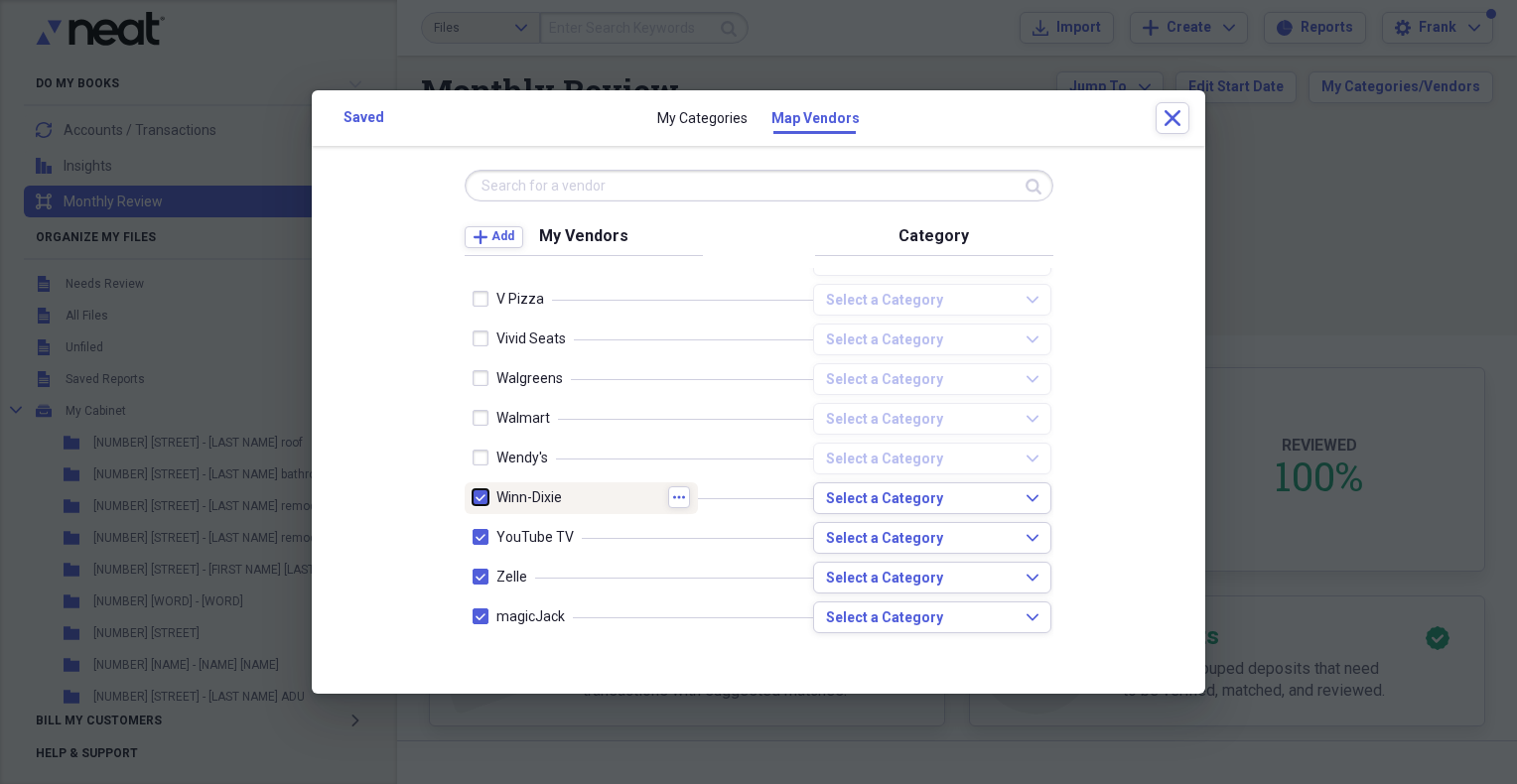 click at bounding box center [473, 497] 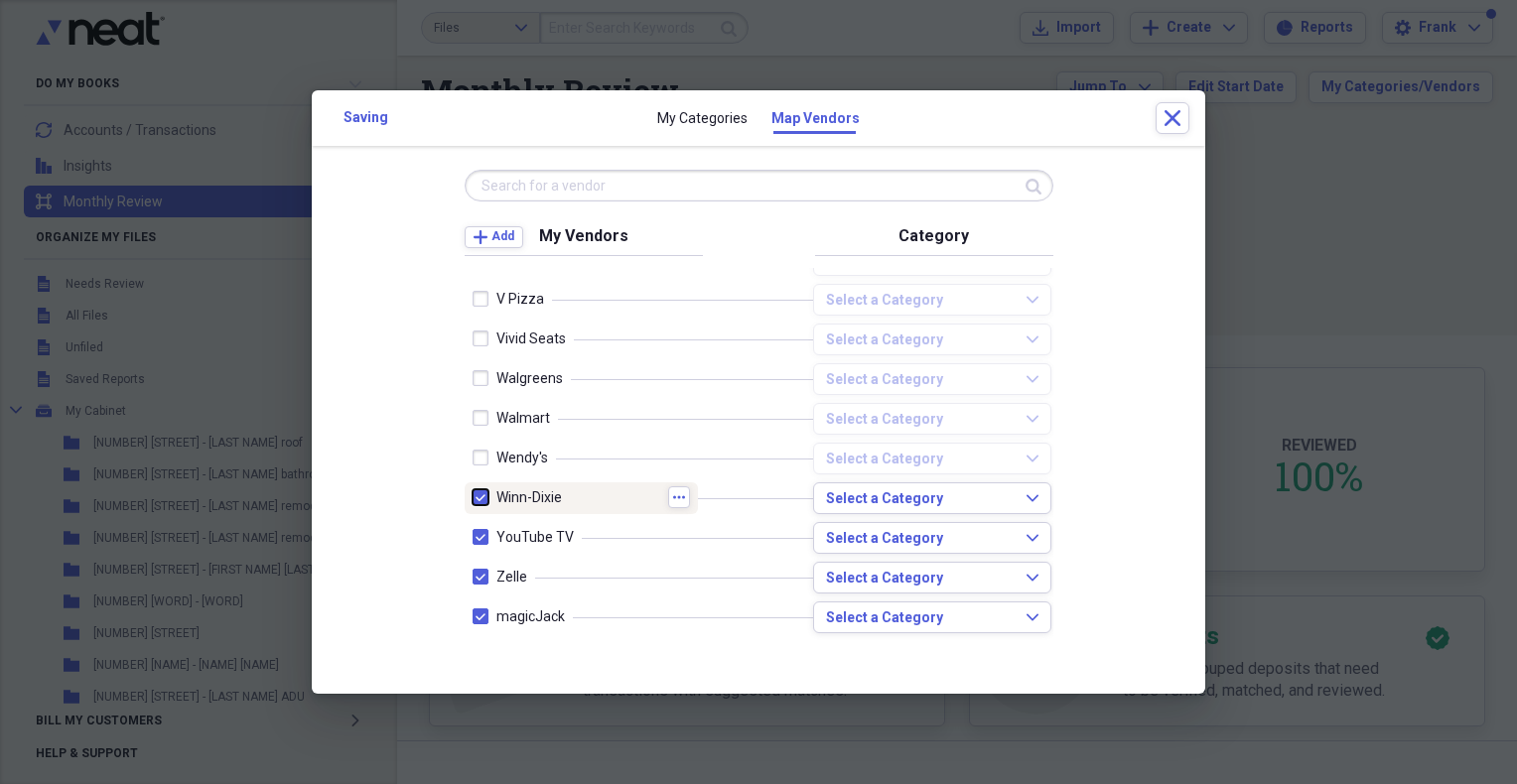 checkbox on "false" 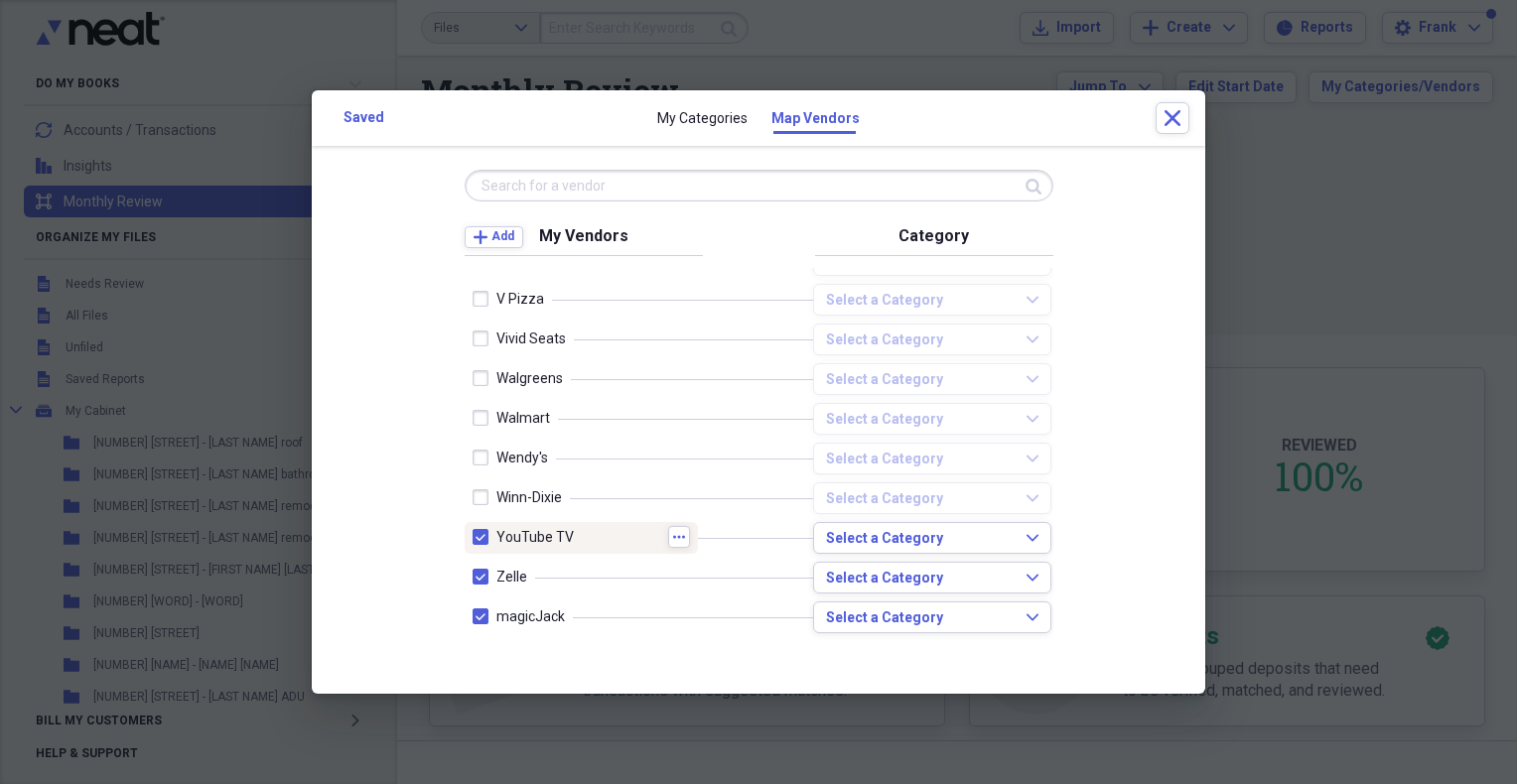 click at bounding box center [484, 537] 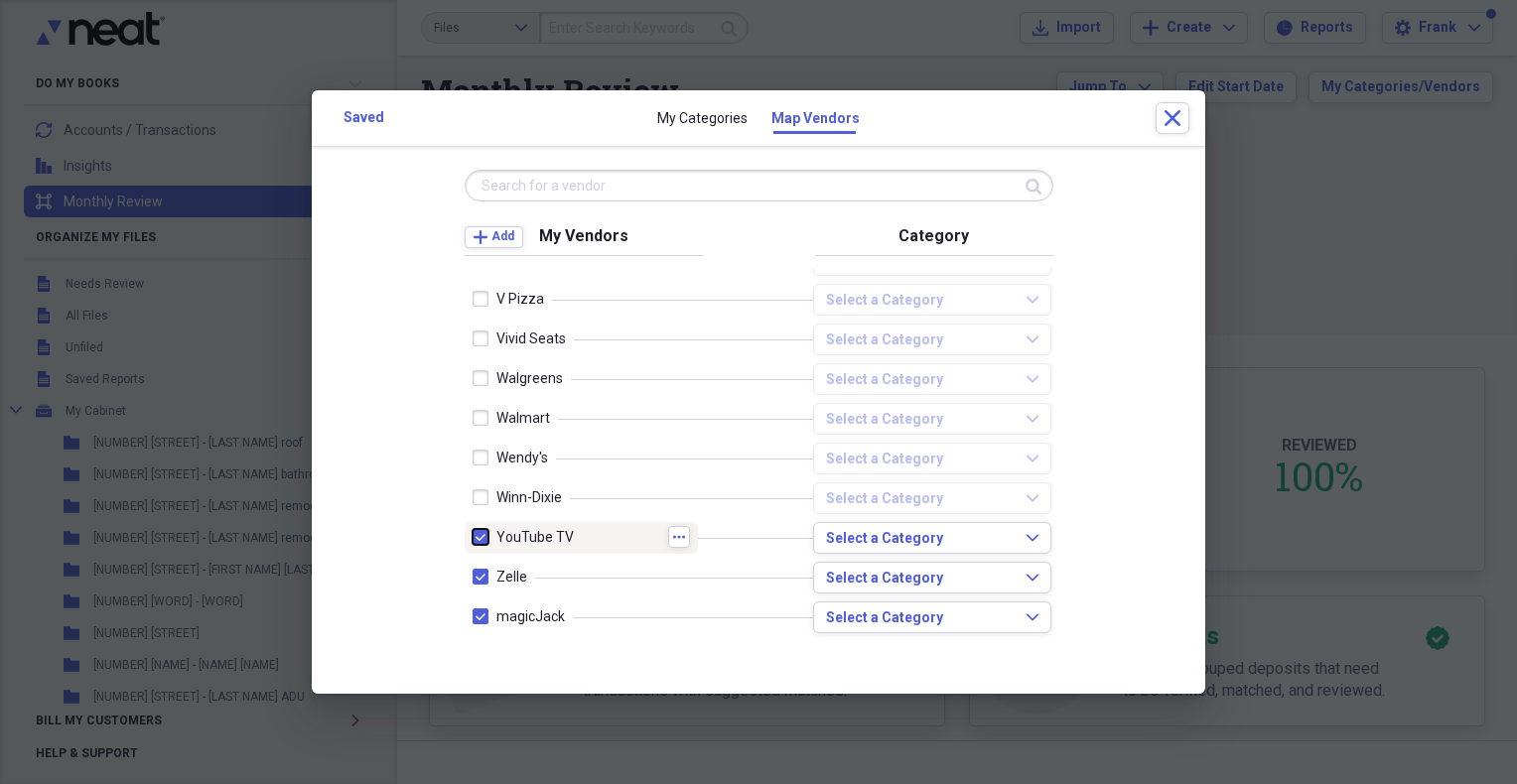 click at bounding box center [473, 537] 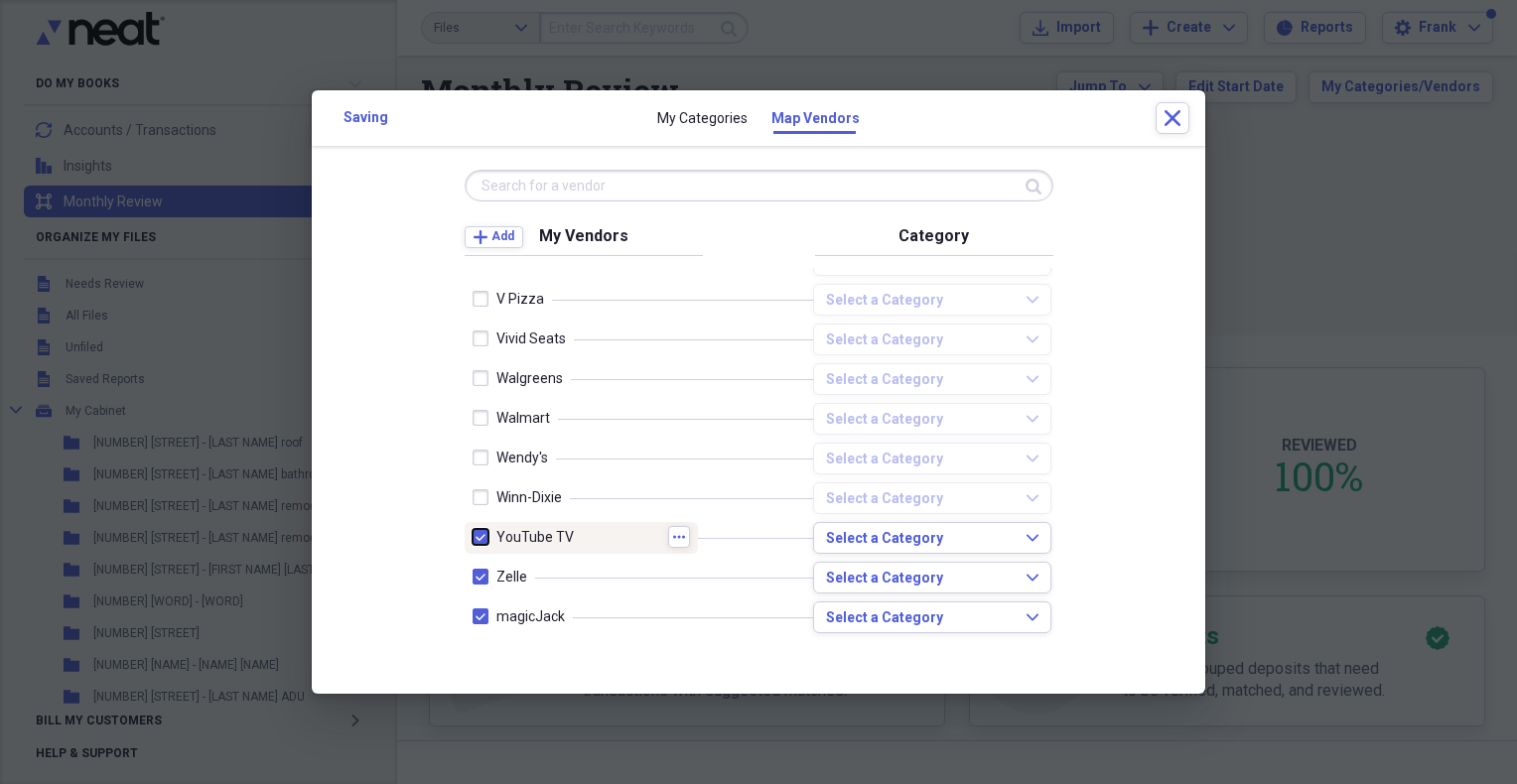 checkbox on "false" 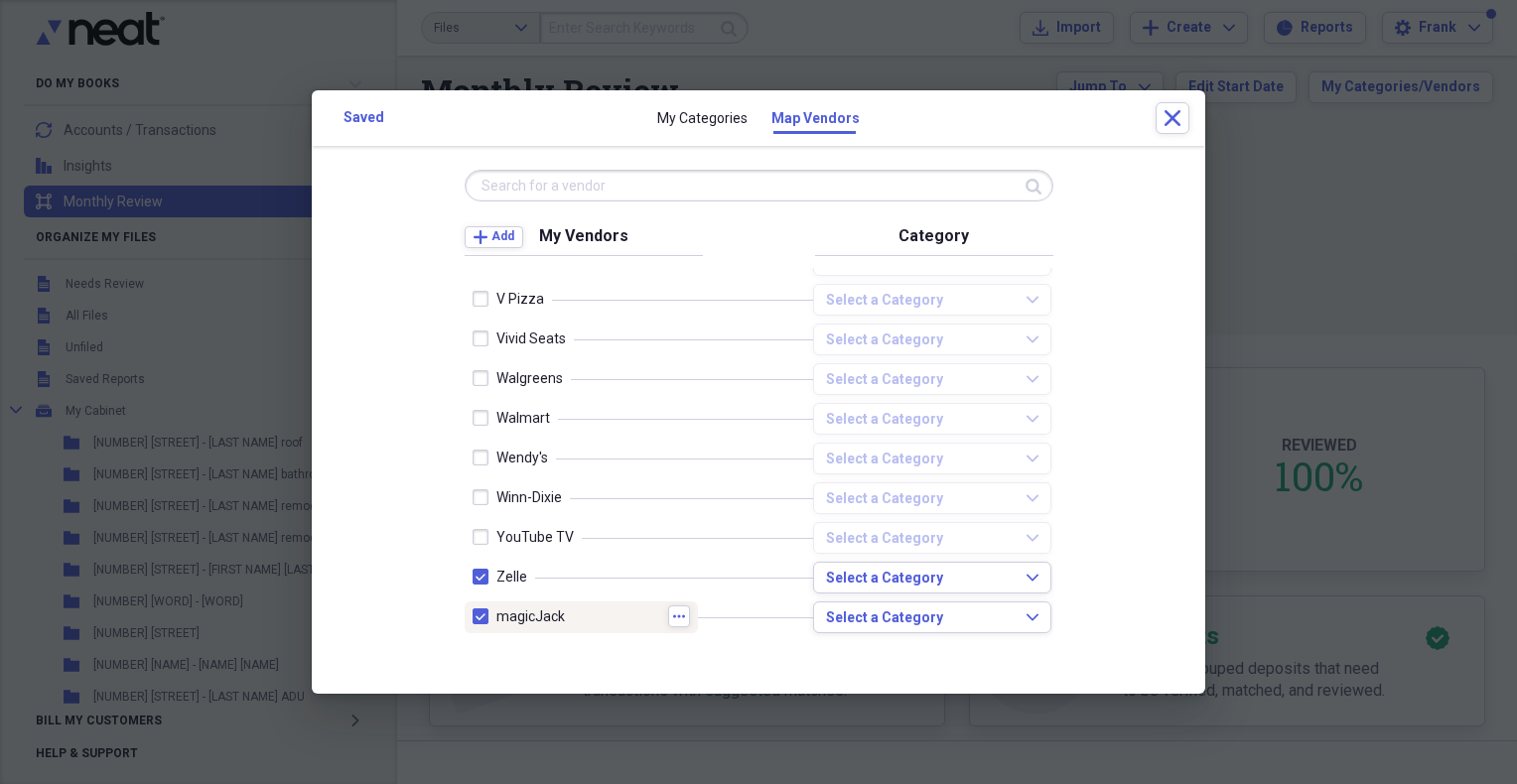 click at bounding box center [484, 616] 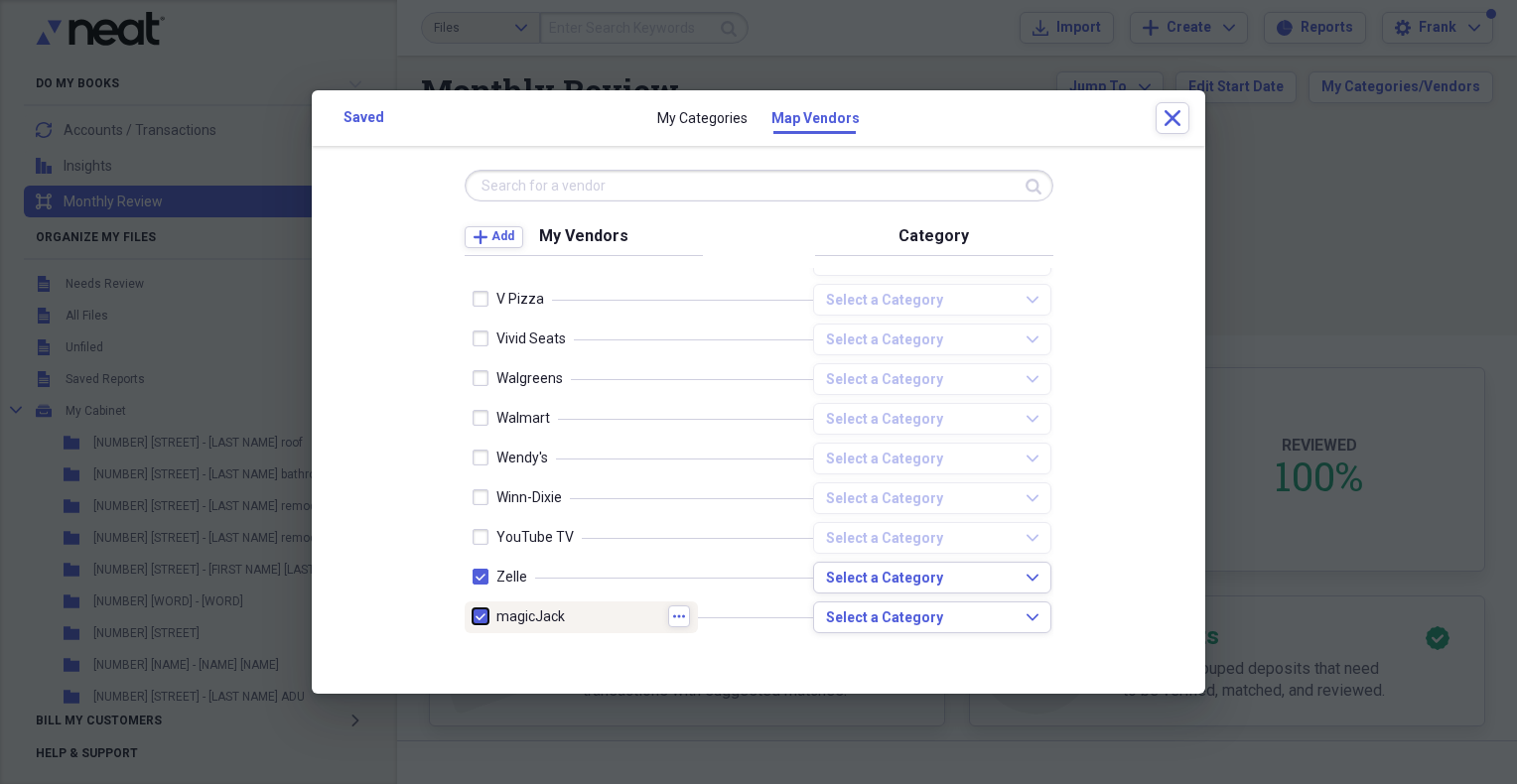 click at bounding box center [473, 616] 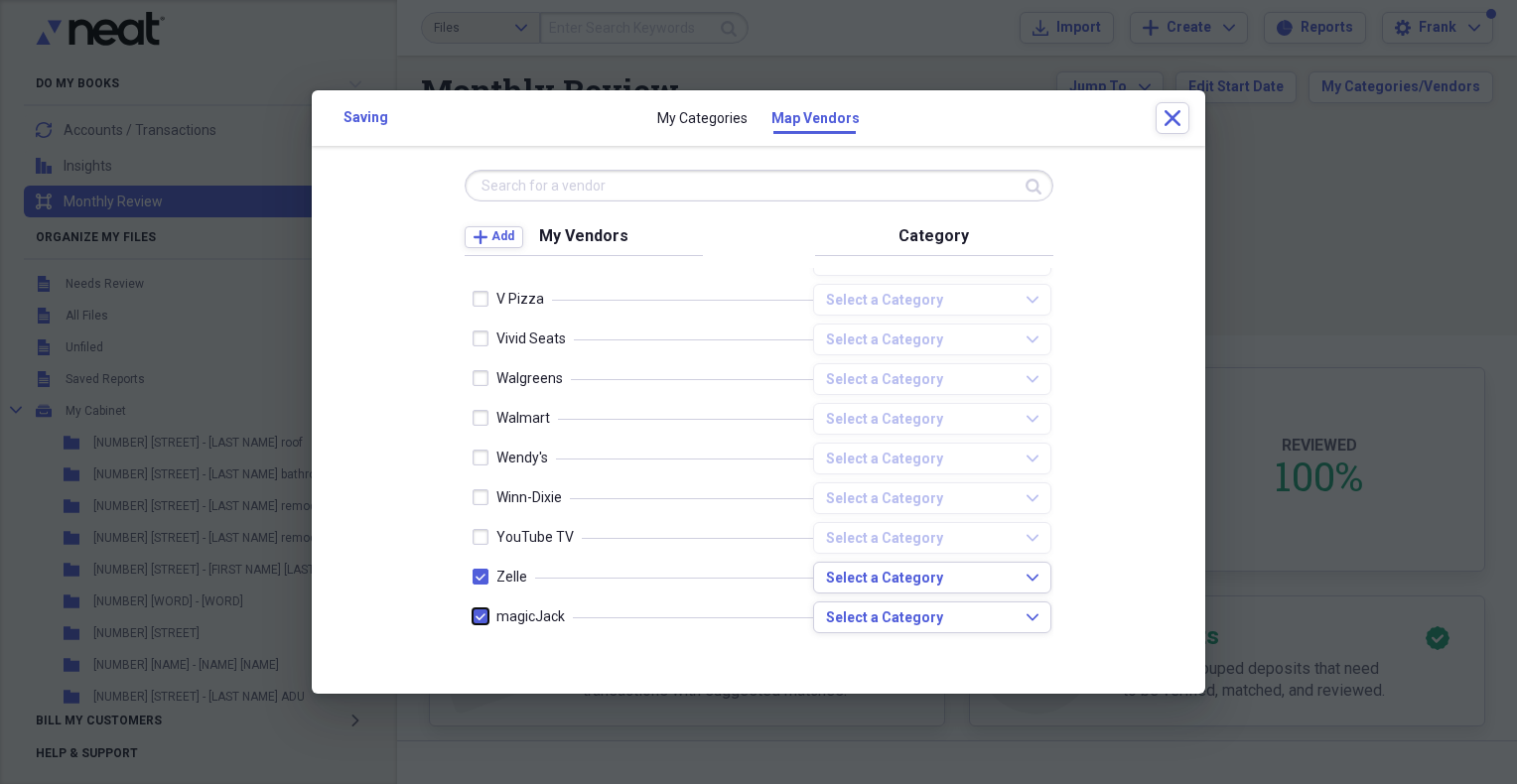 checkbox on "false" 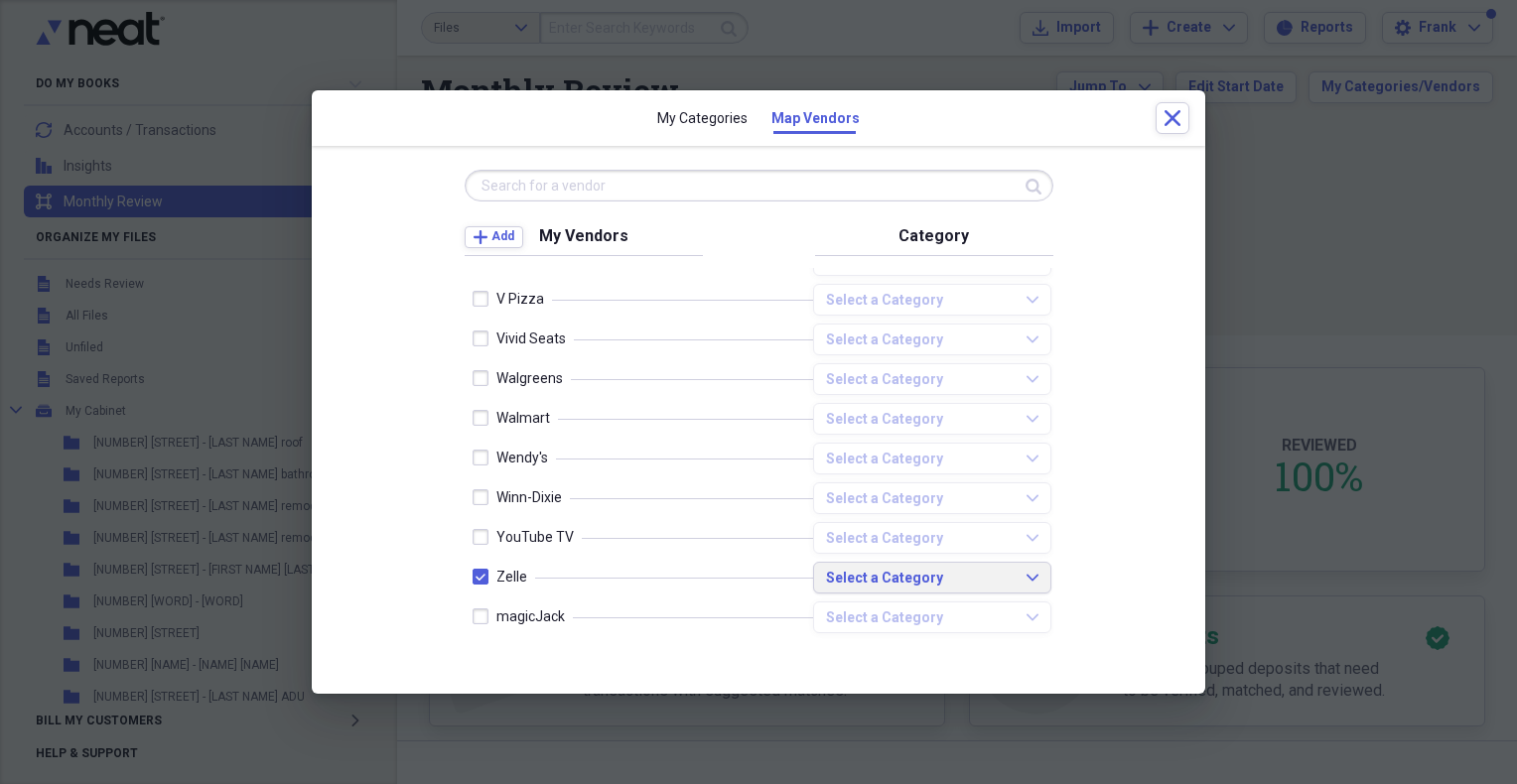 click on "Select a Category Expand" at bounding box center (932, 579) 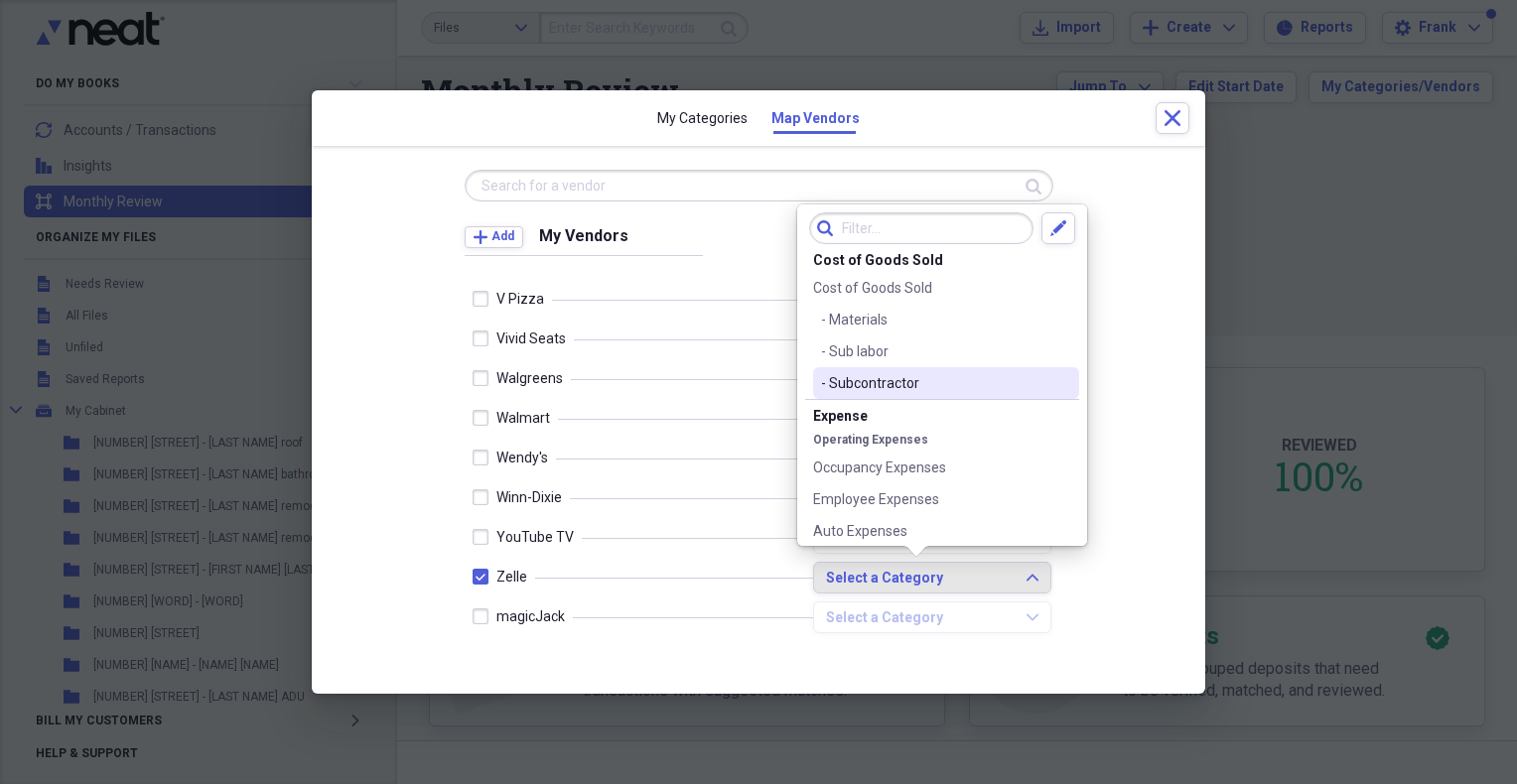 scroll, scrollTop: 330, scrollLeft: 0, axis: vertical 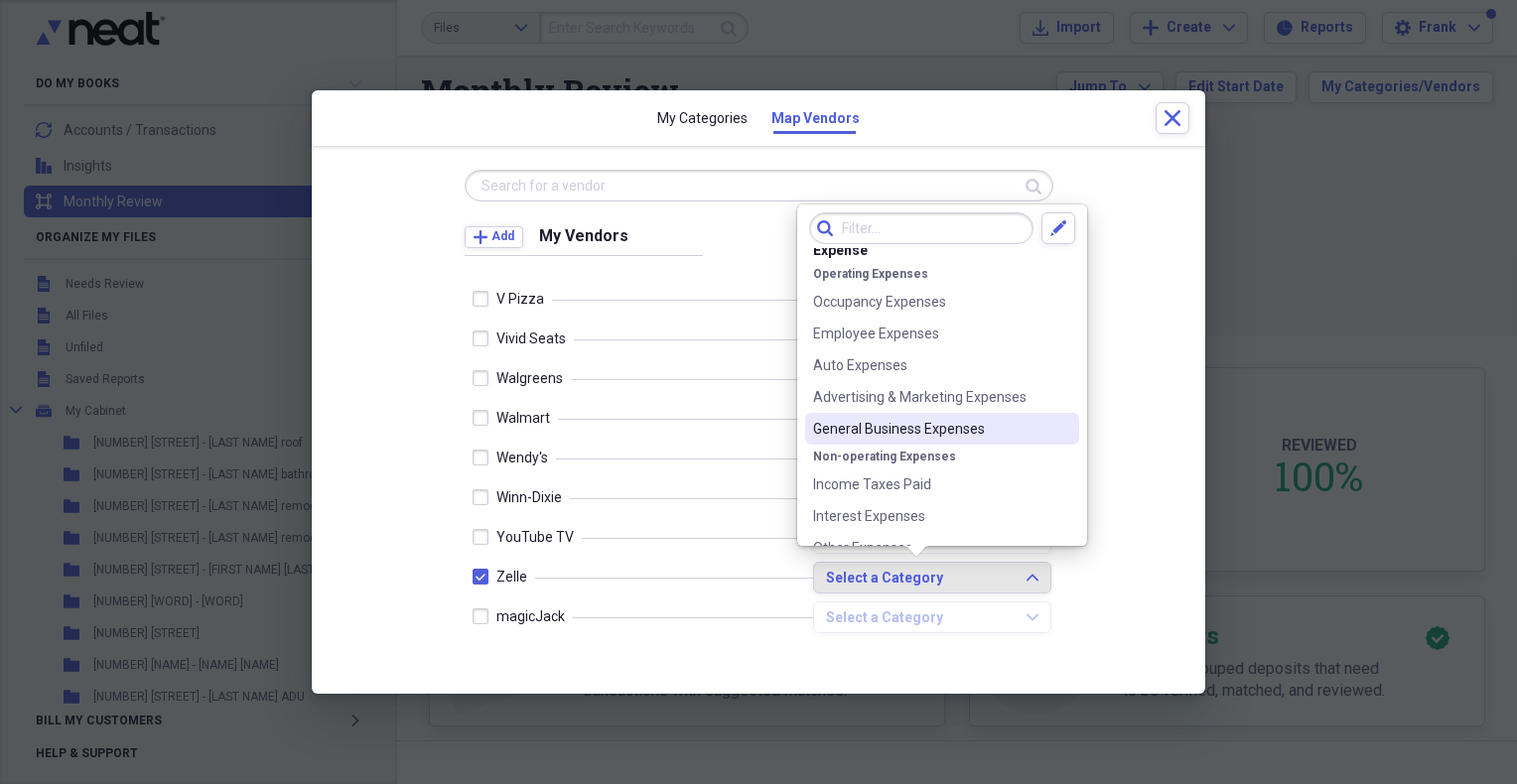 click on "General Business Expenses" at bounding box center [930, 429] 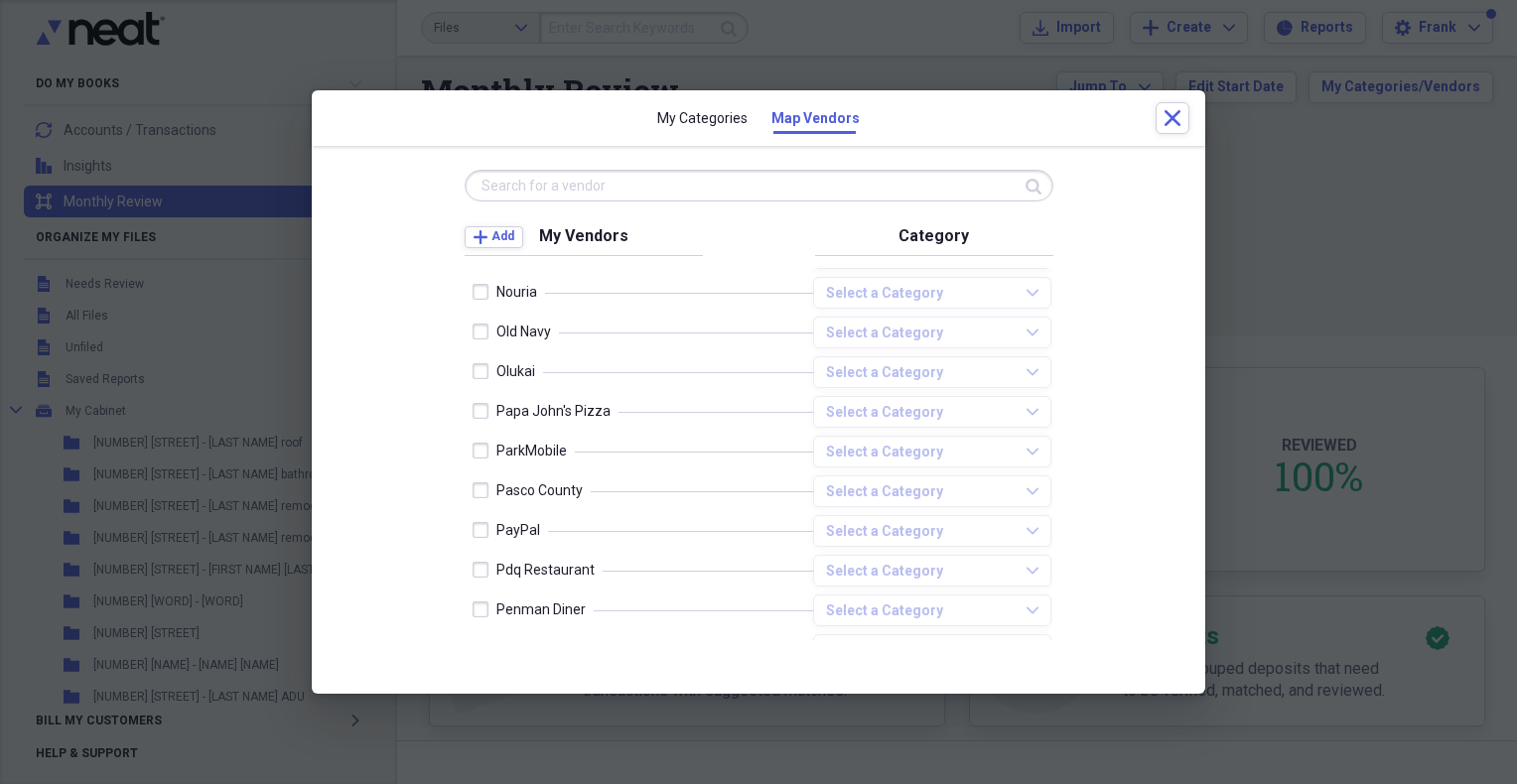 scroll, scrollTop: 3270, scrollLeft: 0, axis: vertical 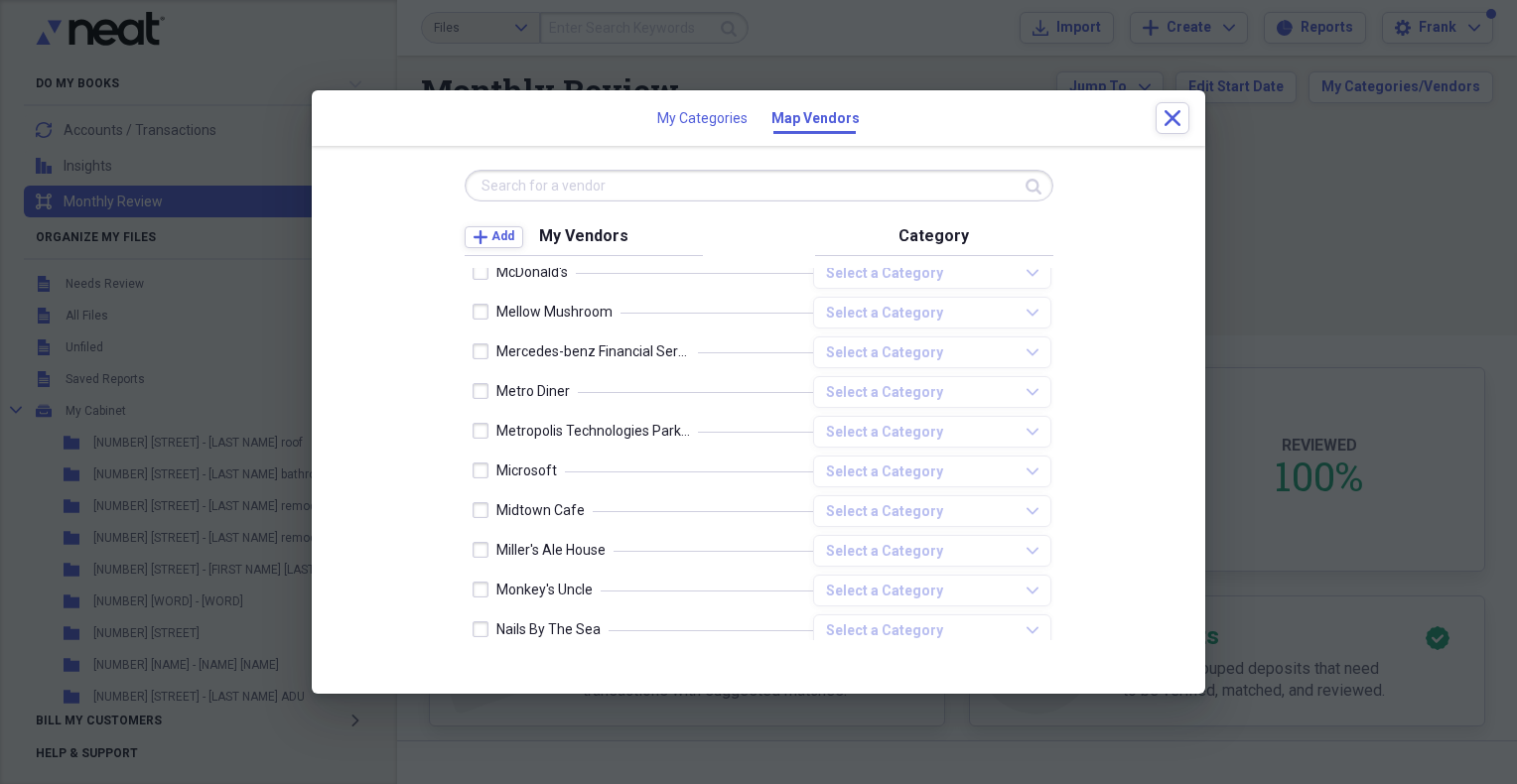 click on "My Categories" at bounding box center [702, 118] 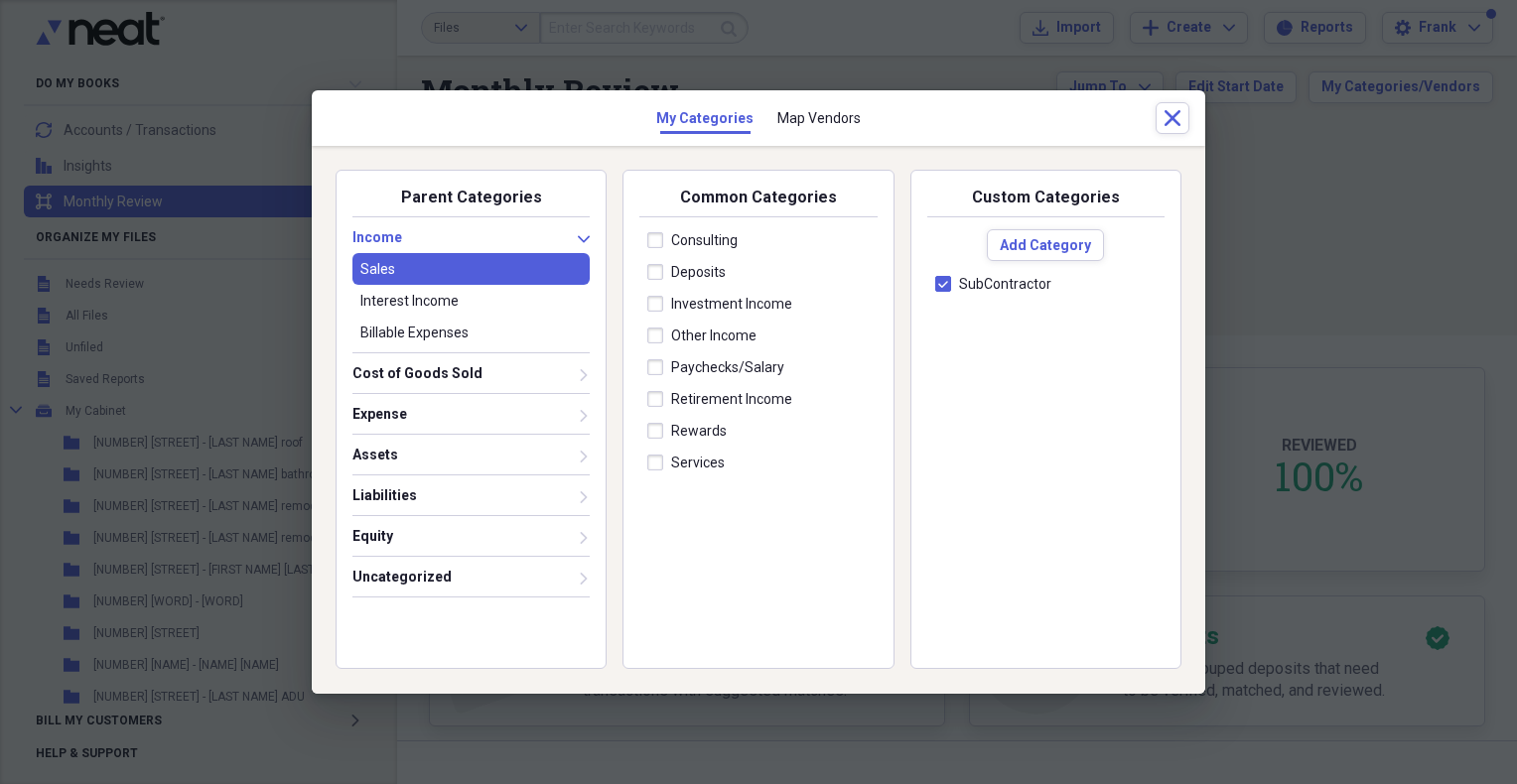 click on "Sales" at bounding box center (471, 269) 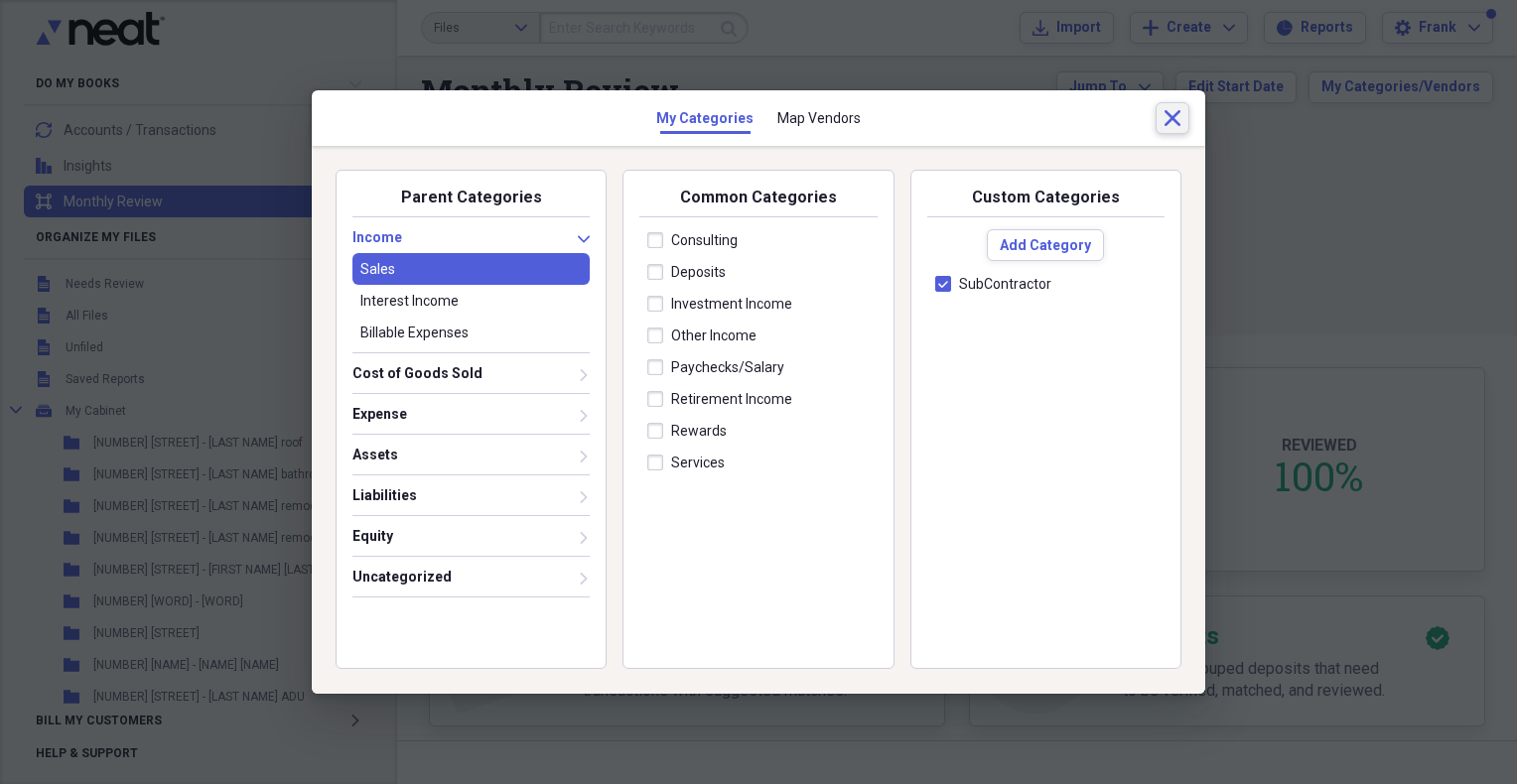 click on "close" at bounding box center (1172, 118) 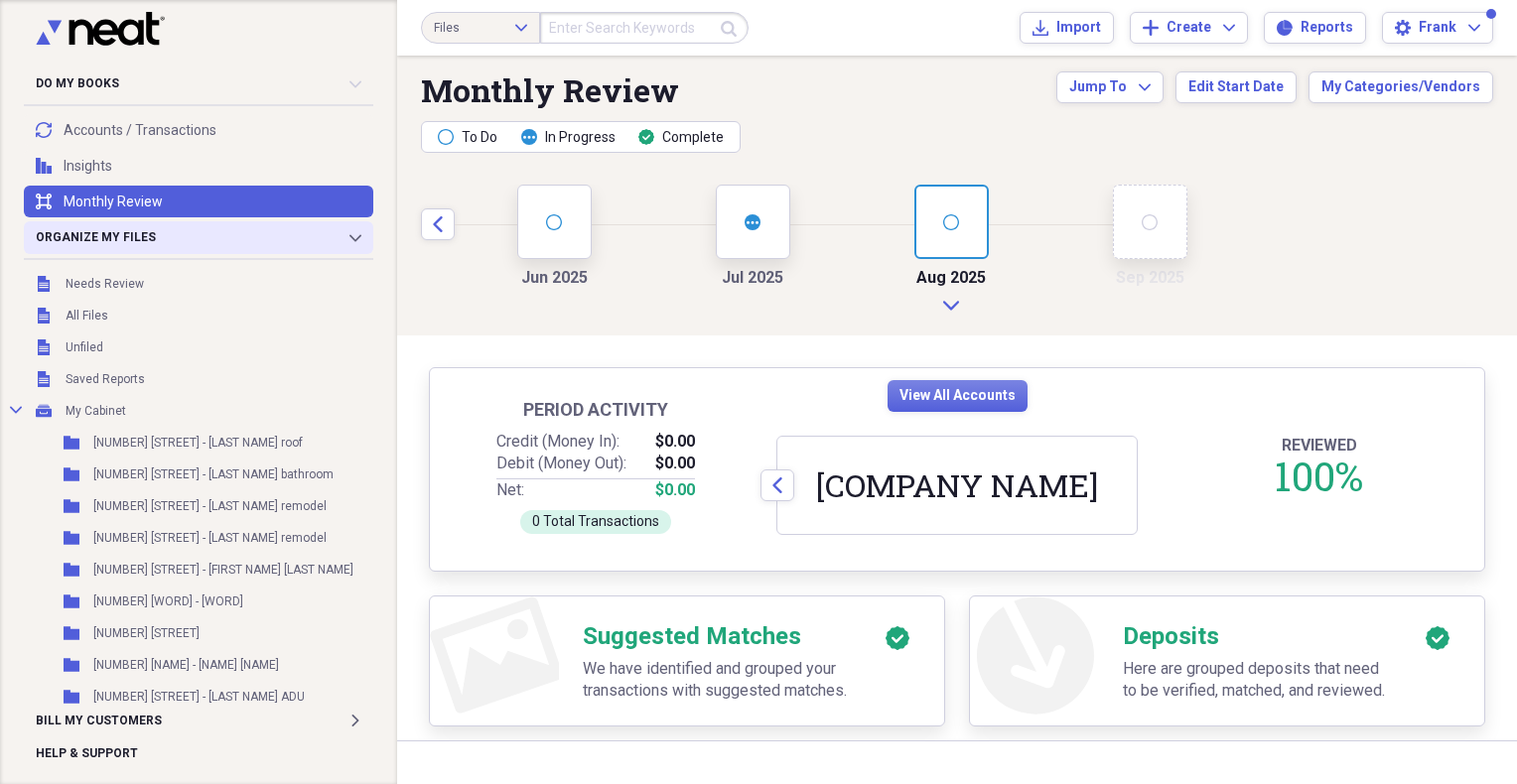 click on "Collapse" 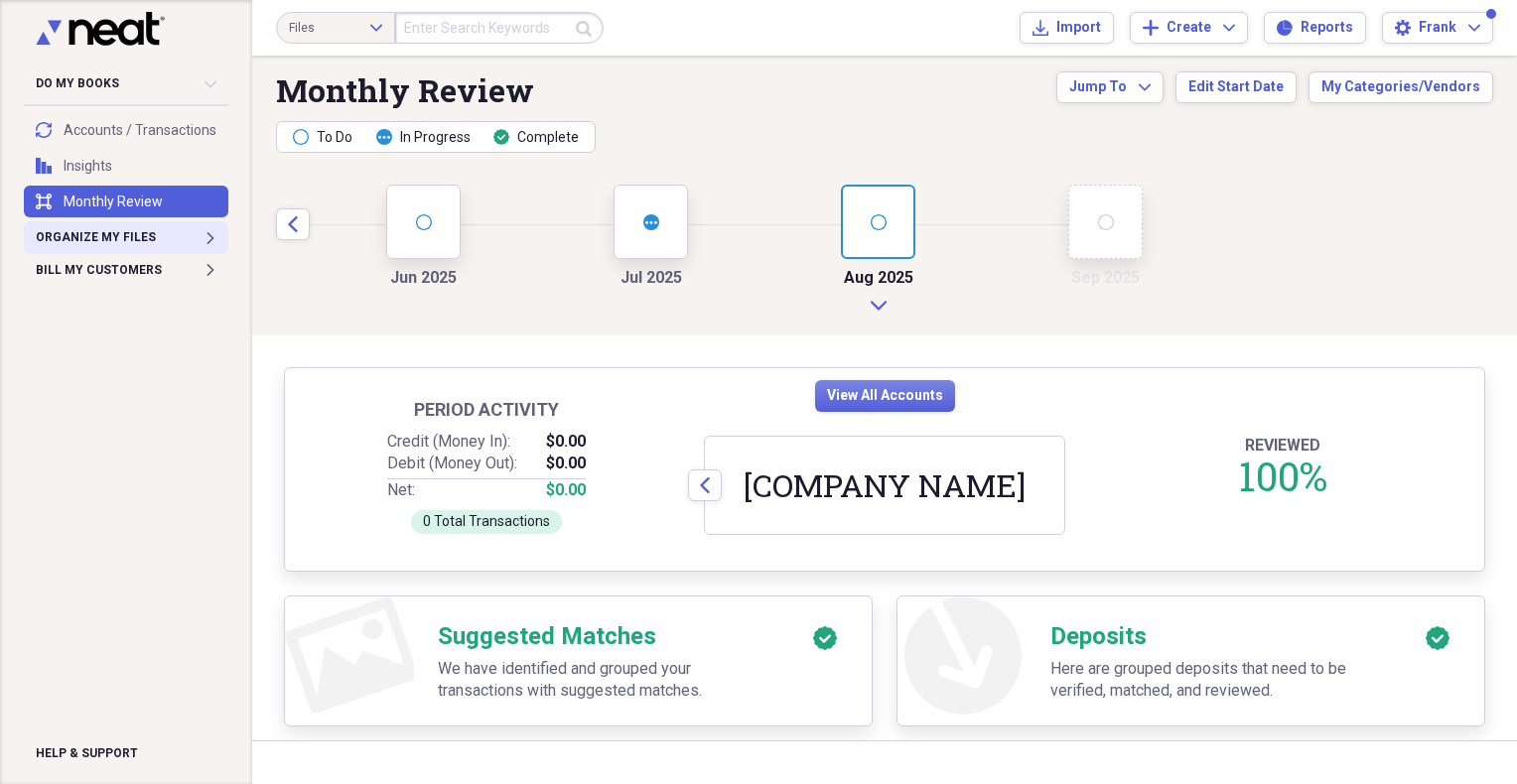 click on "Expand" 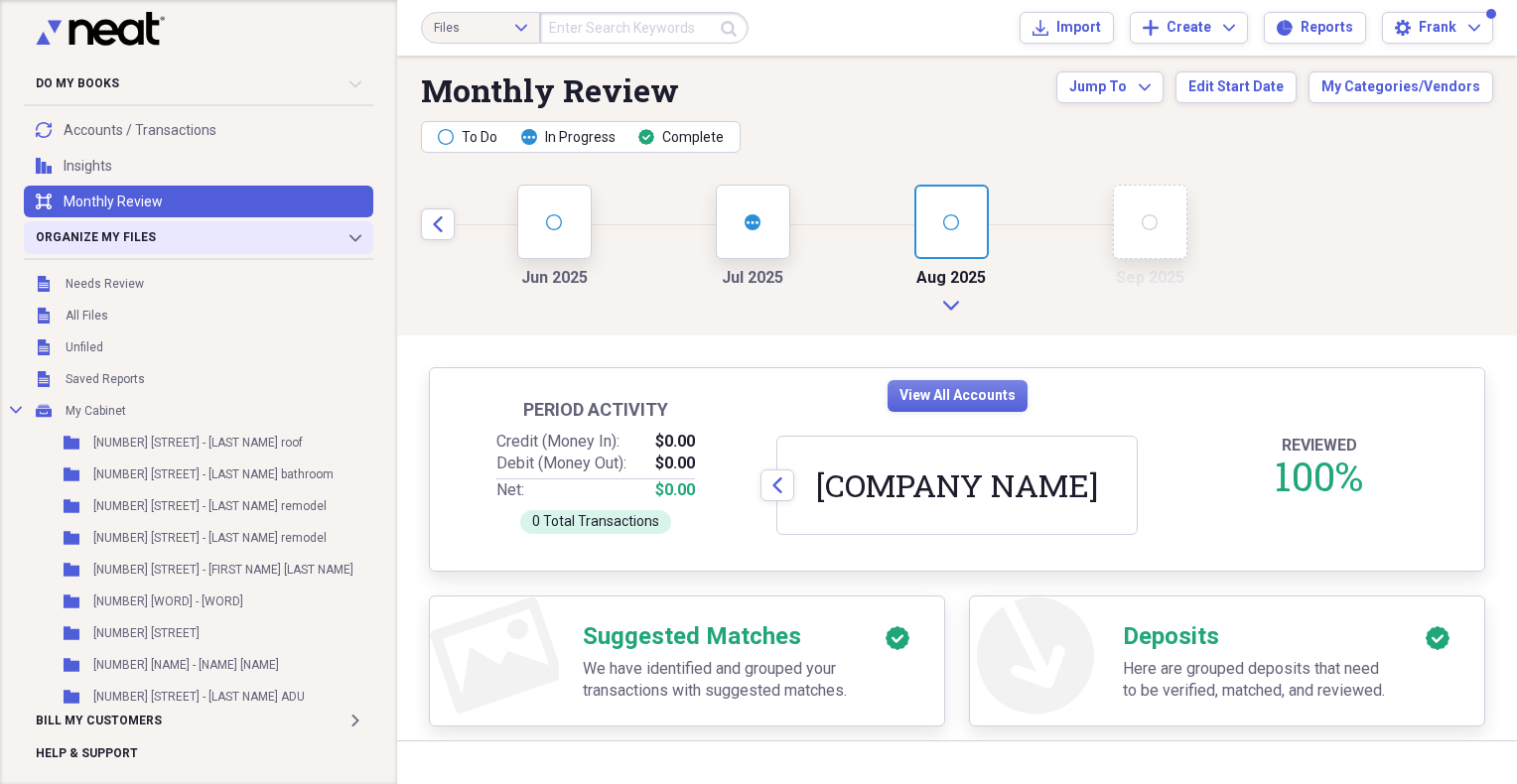 click on "Collapse" 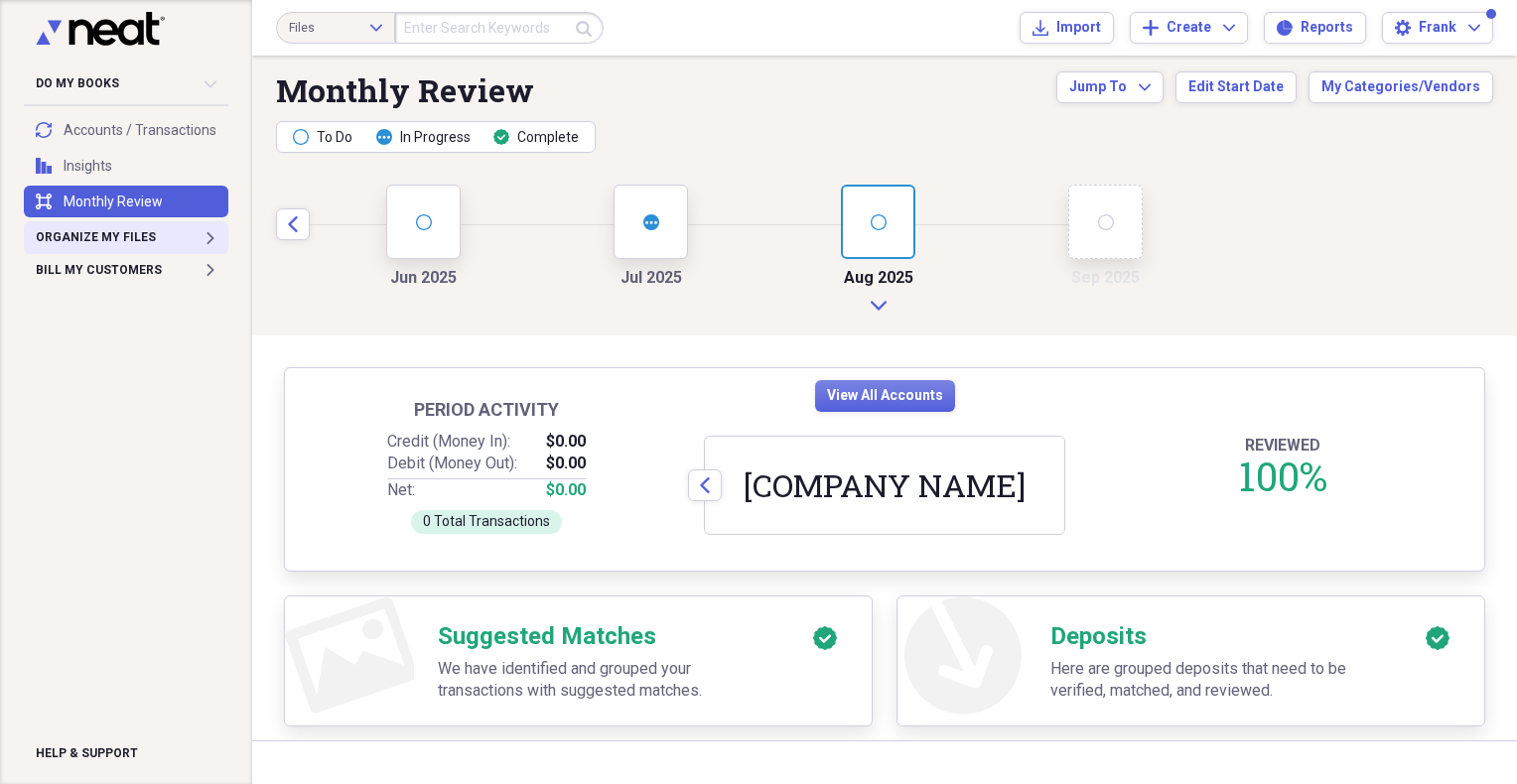 click on "Organize My Files Expand" at bounding box center [126, 237] 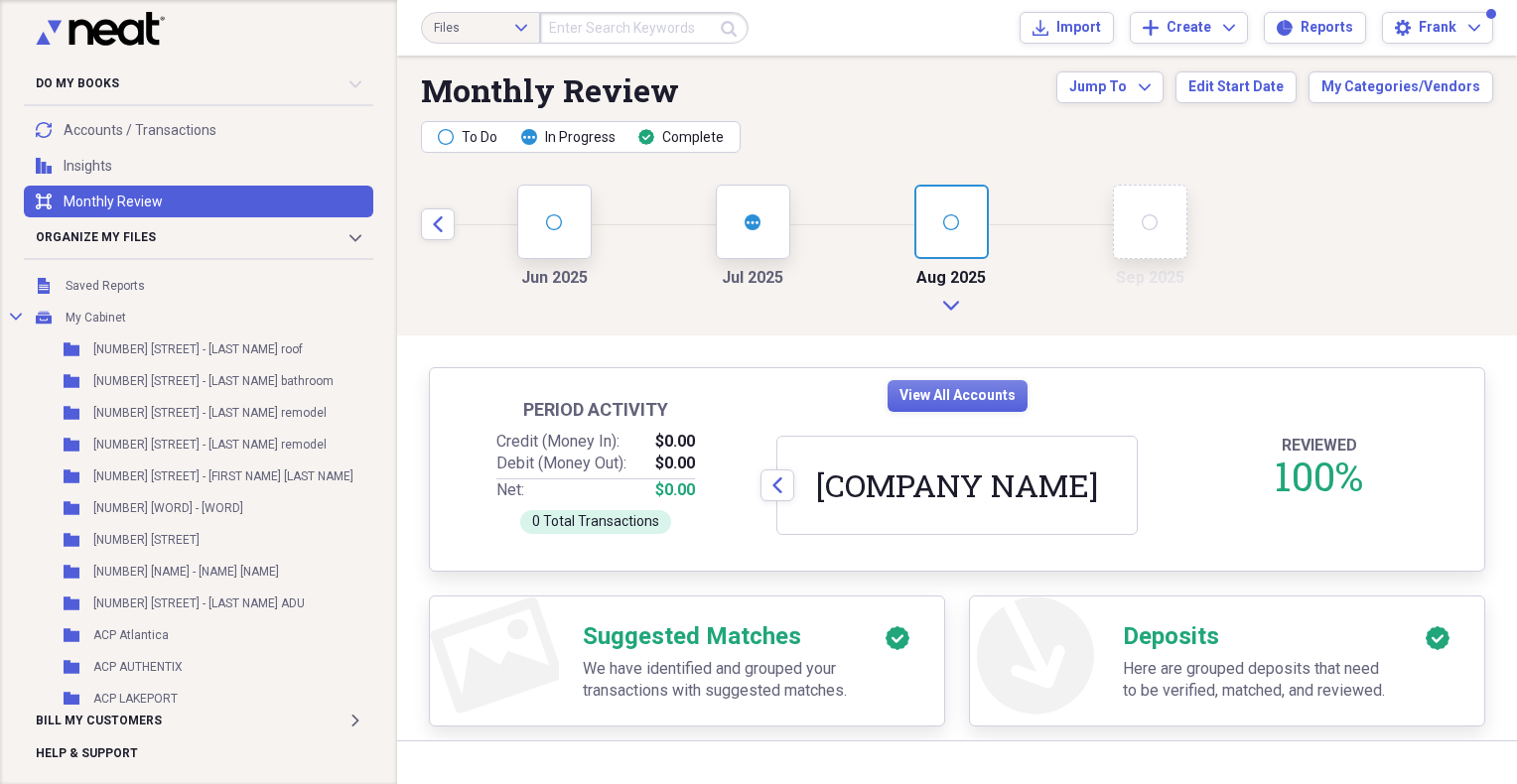 scroll, scrollTop: 0, scrollLeft: 0, axis: both 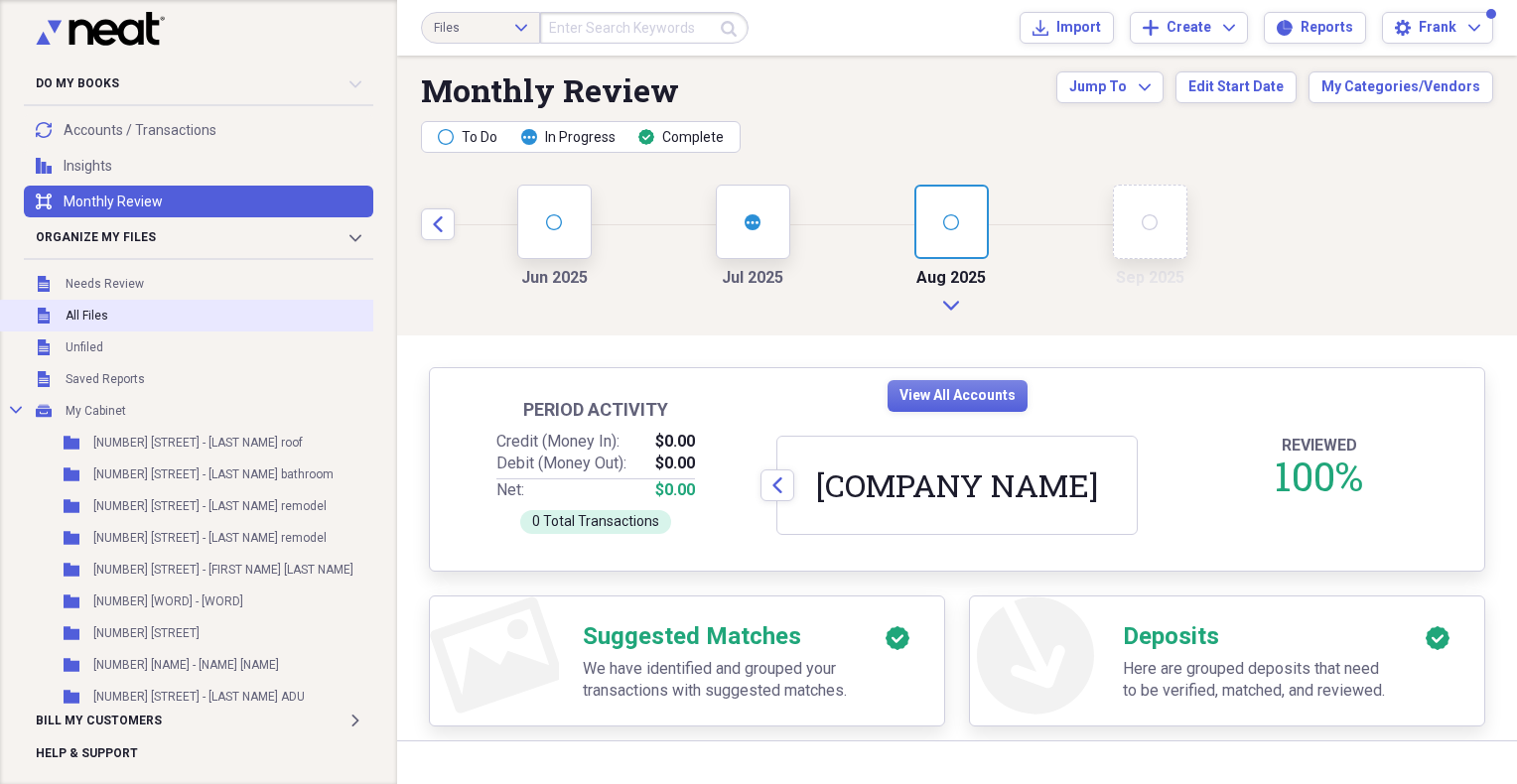 click on "All Files" at bounding box center [86, 316] 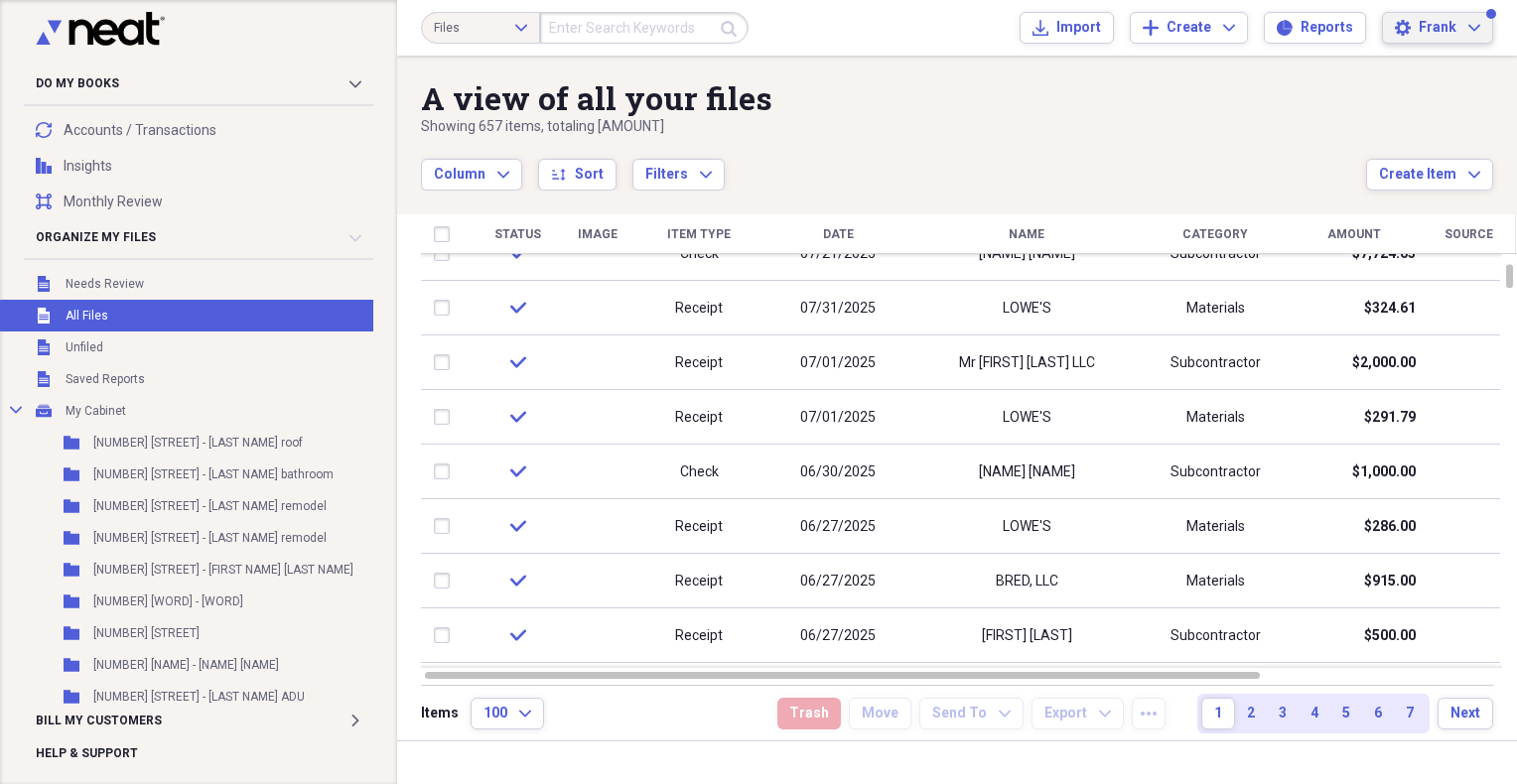 click on "Expand" 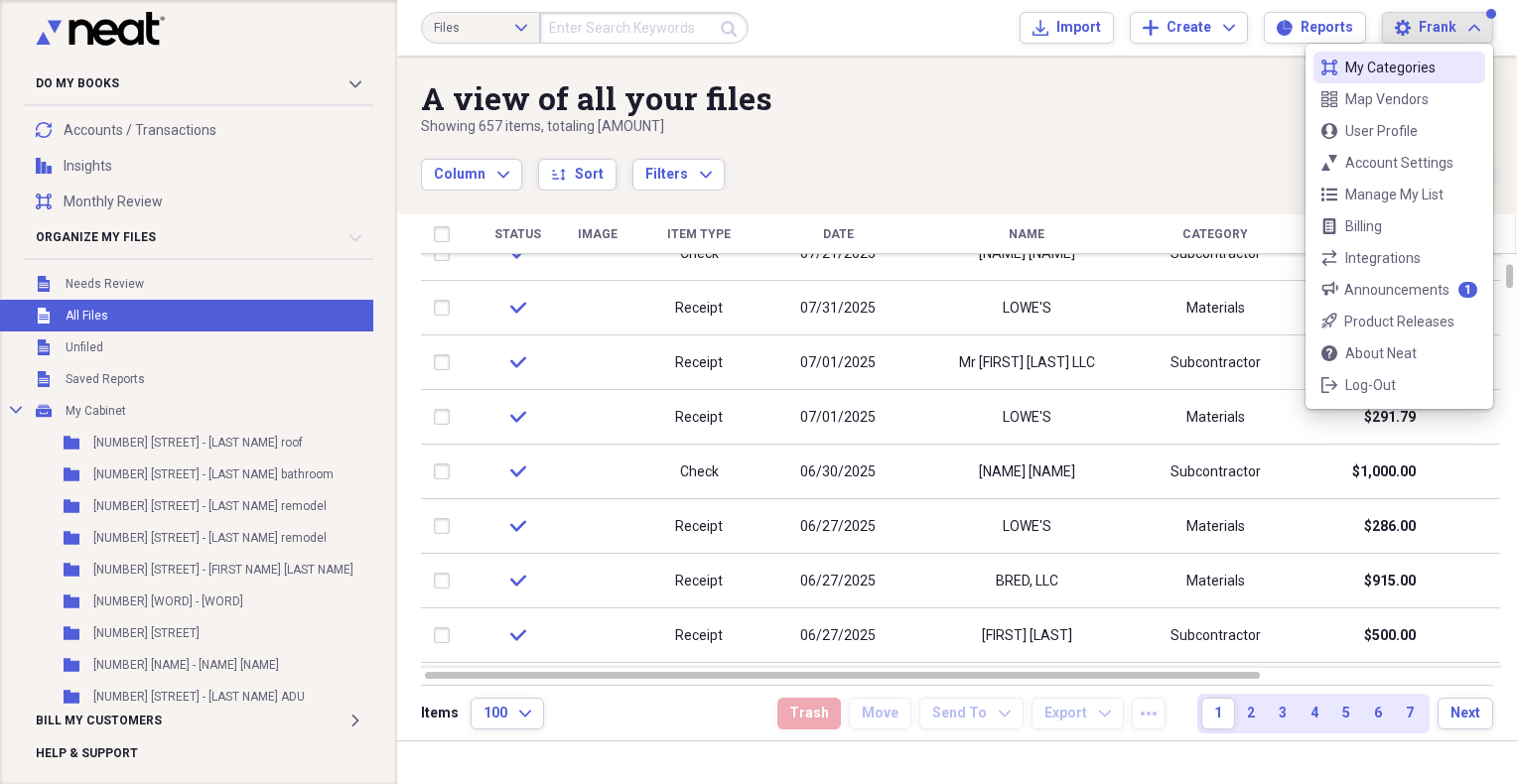click on "My Categories" at bounding box center (1399, 67) 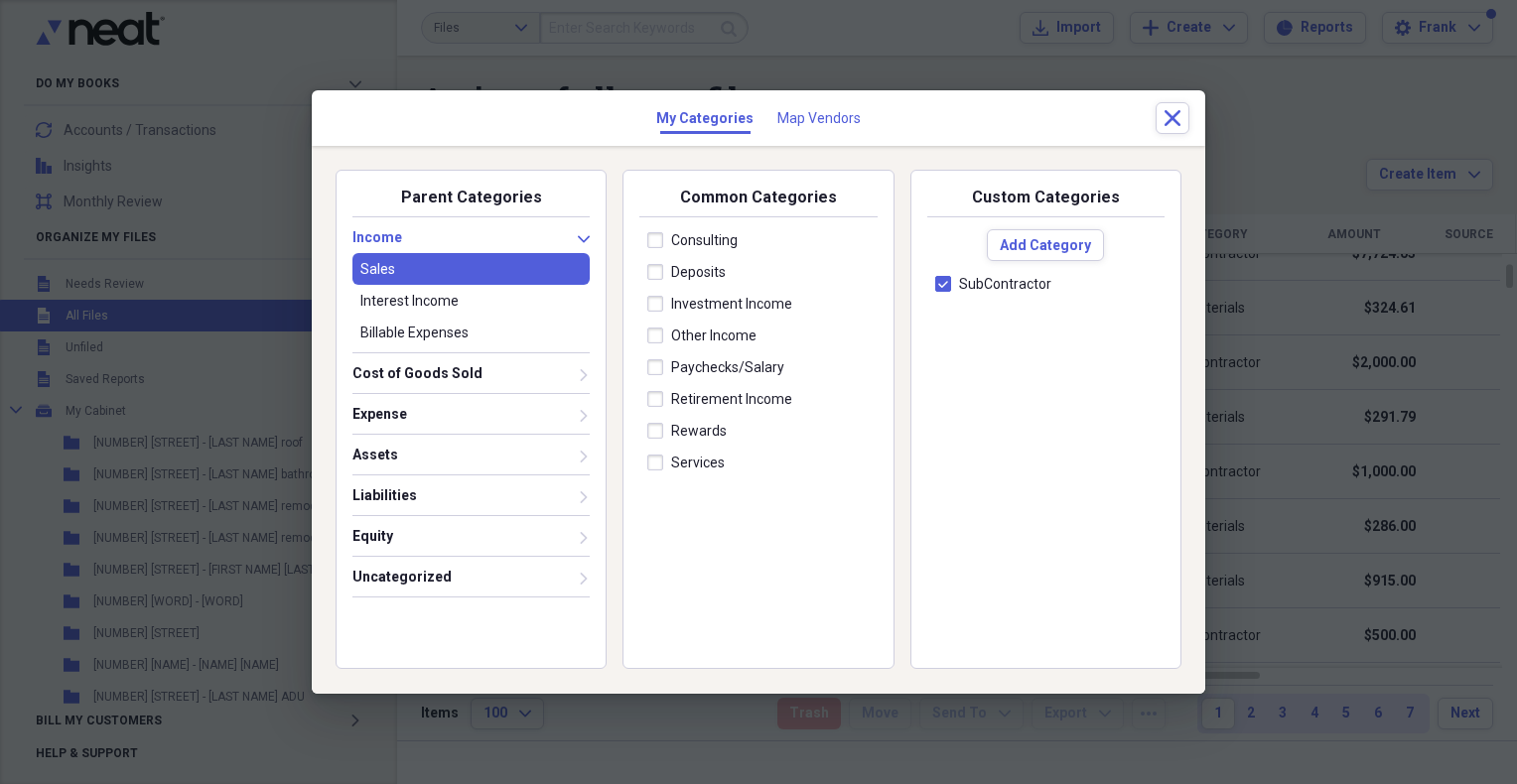 click on "Map Vendors" at bounding box center (819, 118) 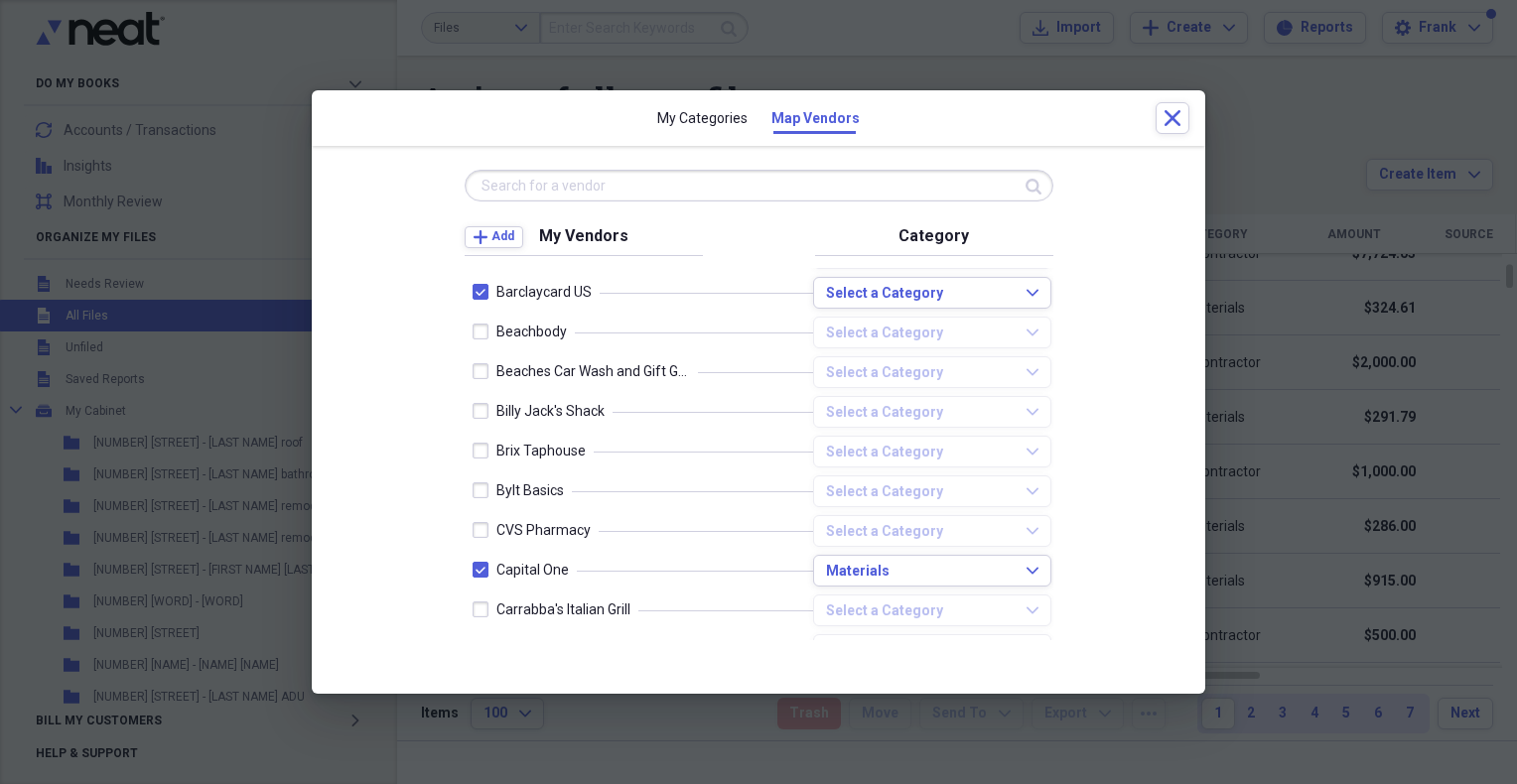 scroll, scrollTop: 0, scrollLeft: 0, axis: both 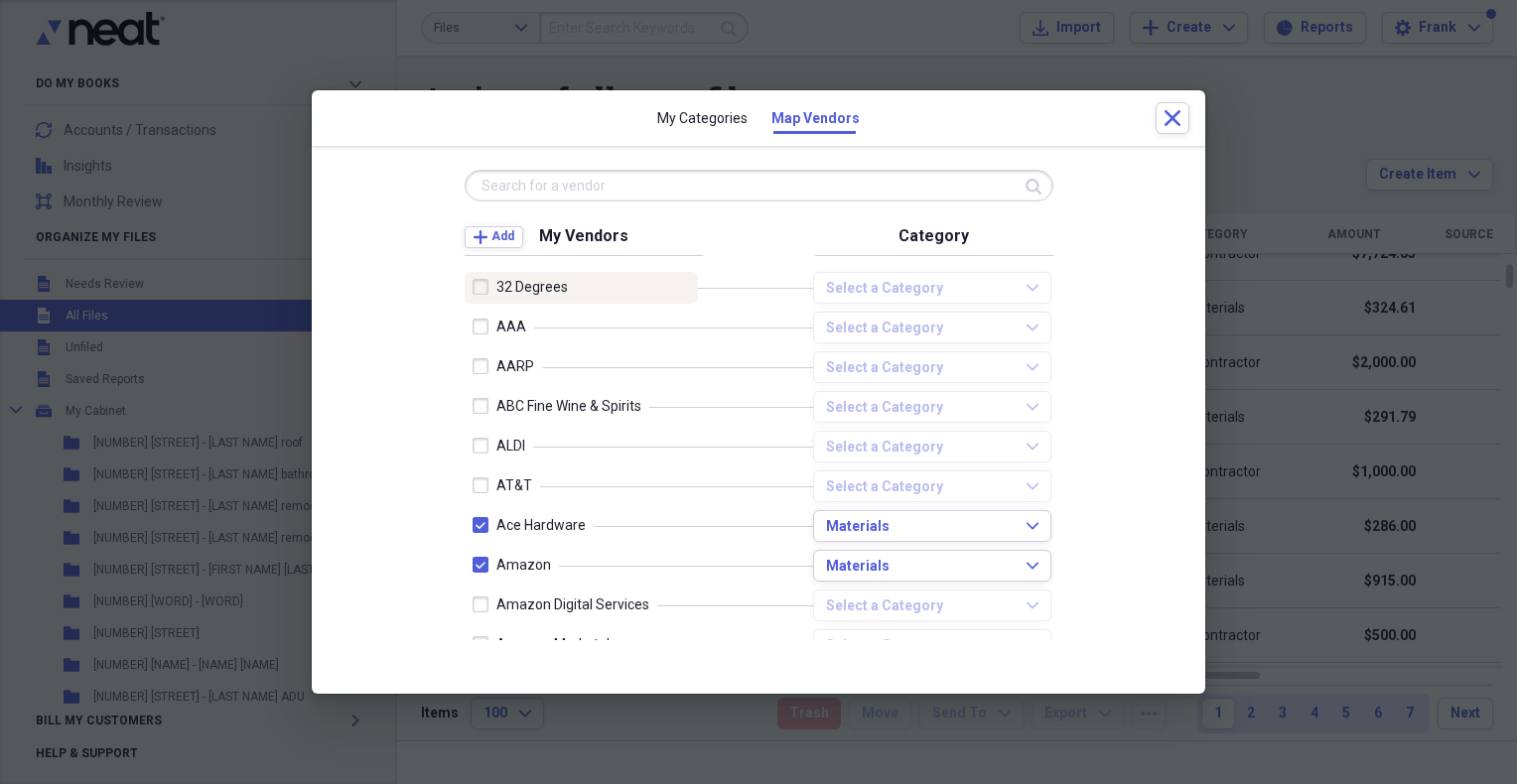 drag, startPoint x: 500, startPoint y: 283, endPoint x: 1105, endPoint y: 753, distance: 766.1103 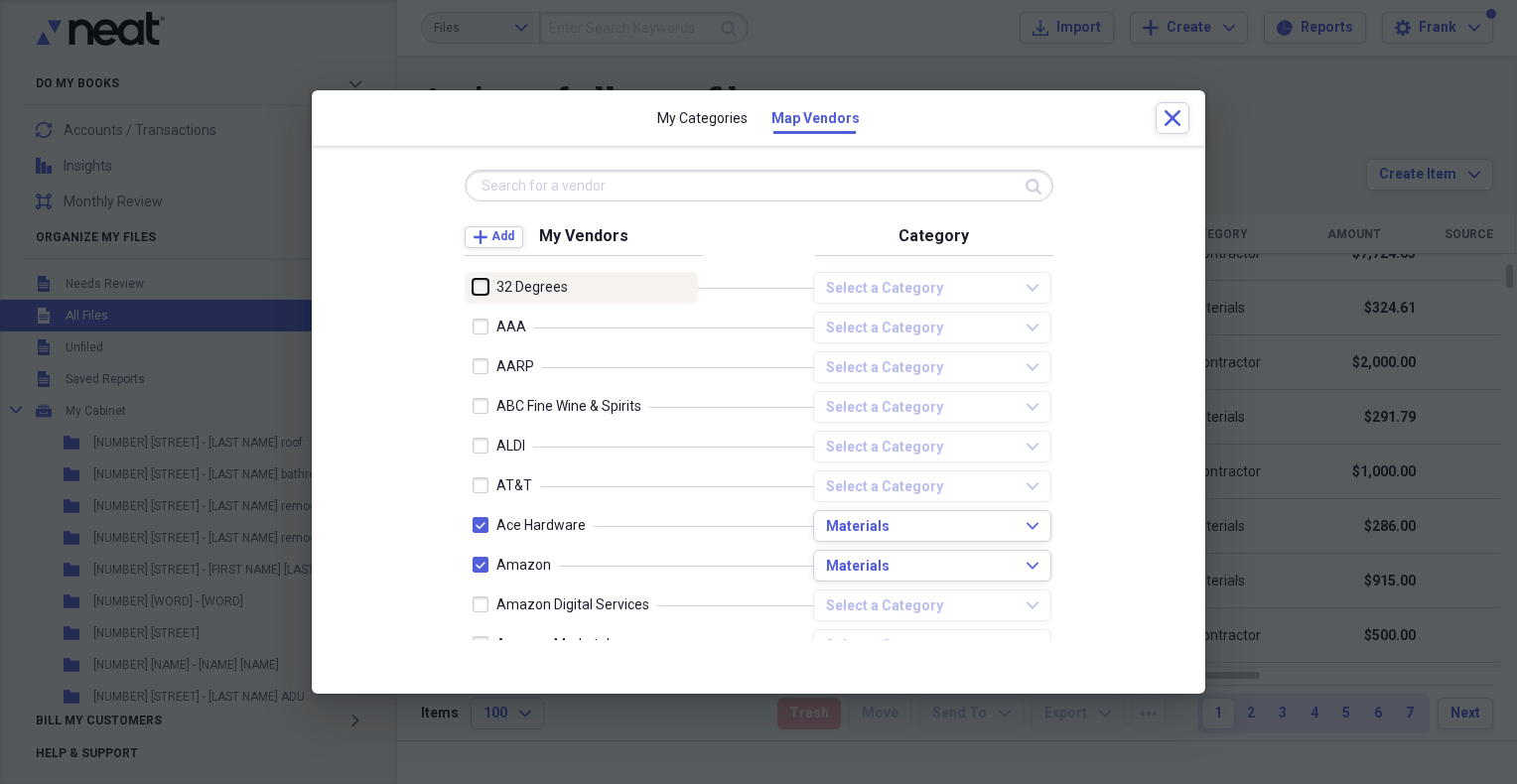 click at bounding box center [473, 287] 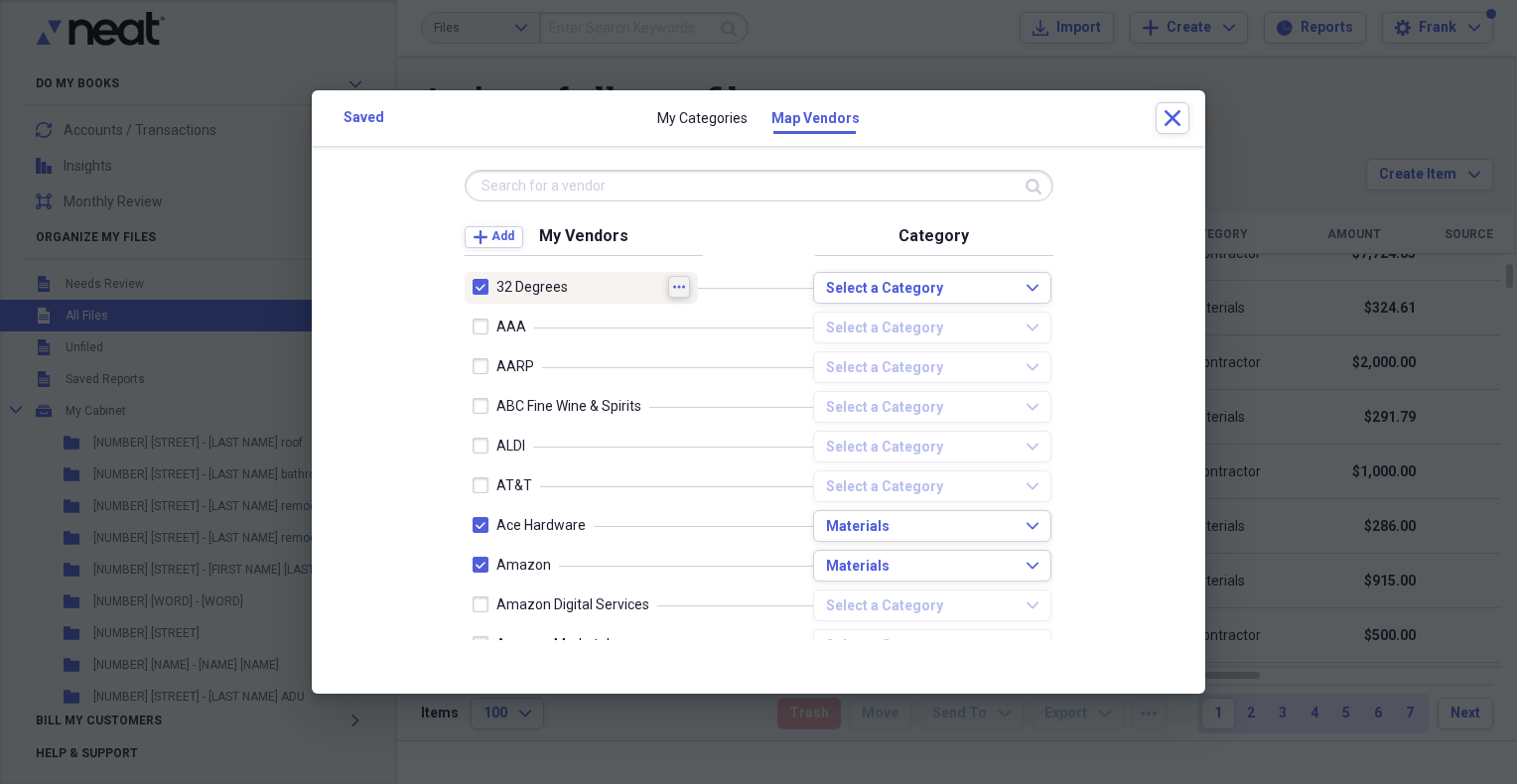 click on "more" 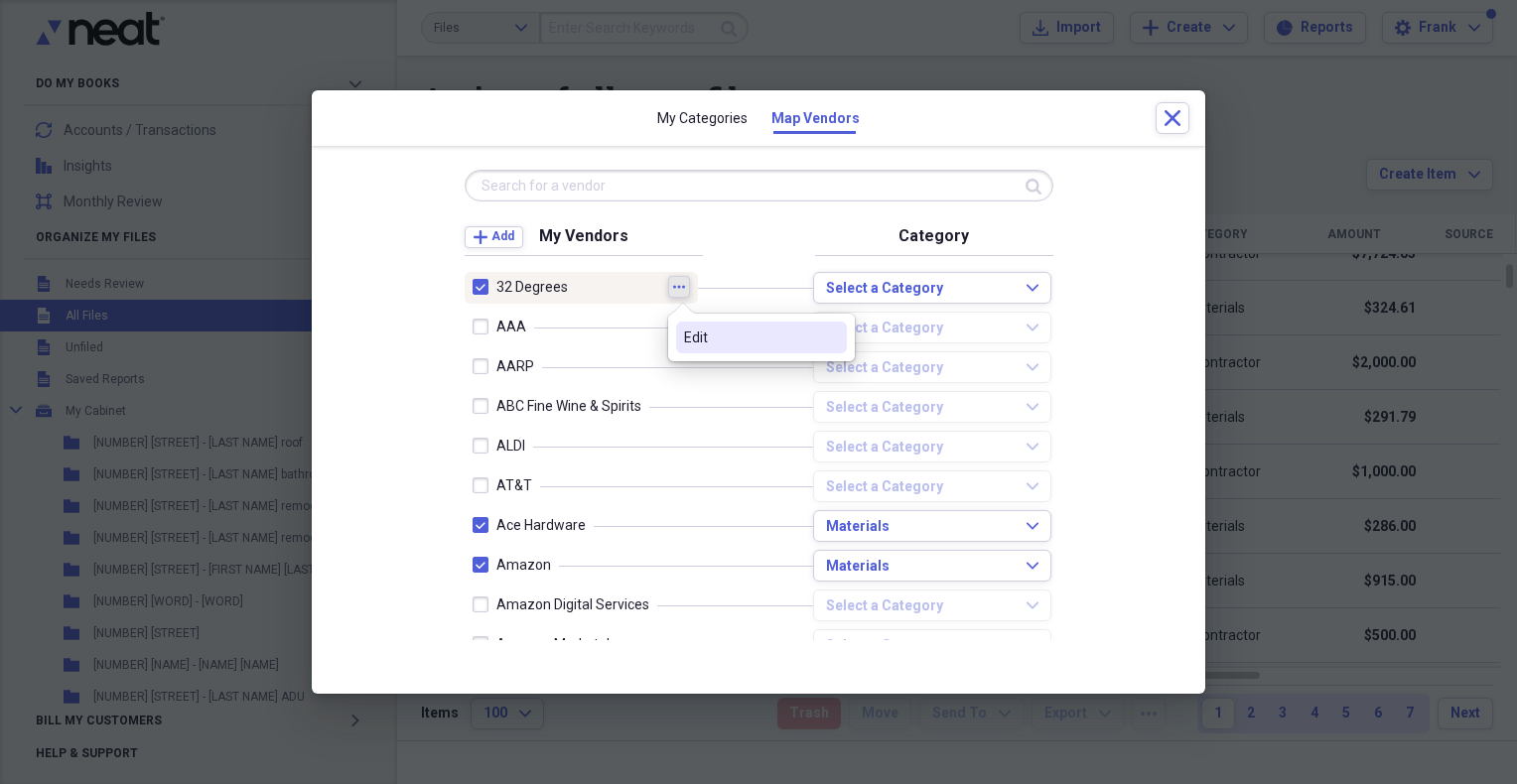 click on "Edit" at bounding box center (750, 337) 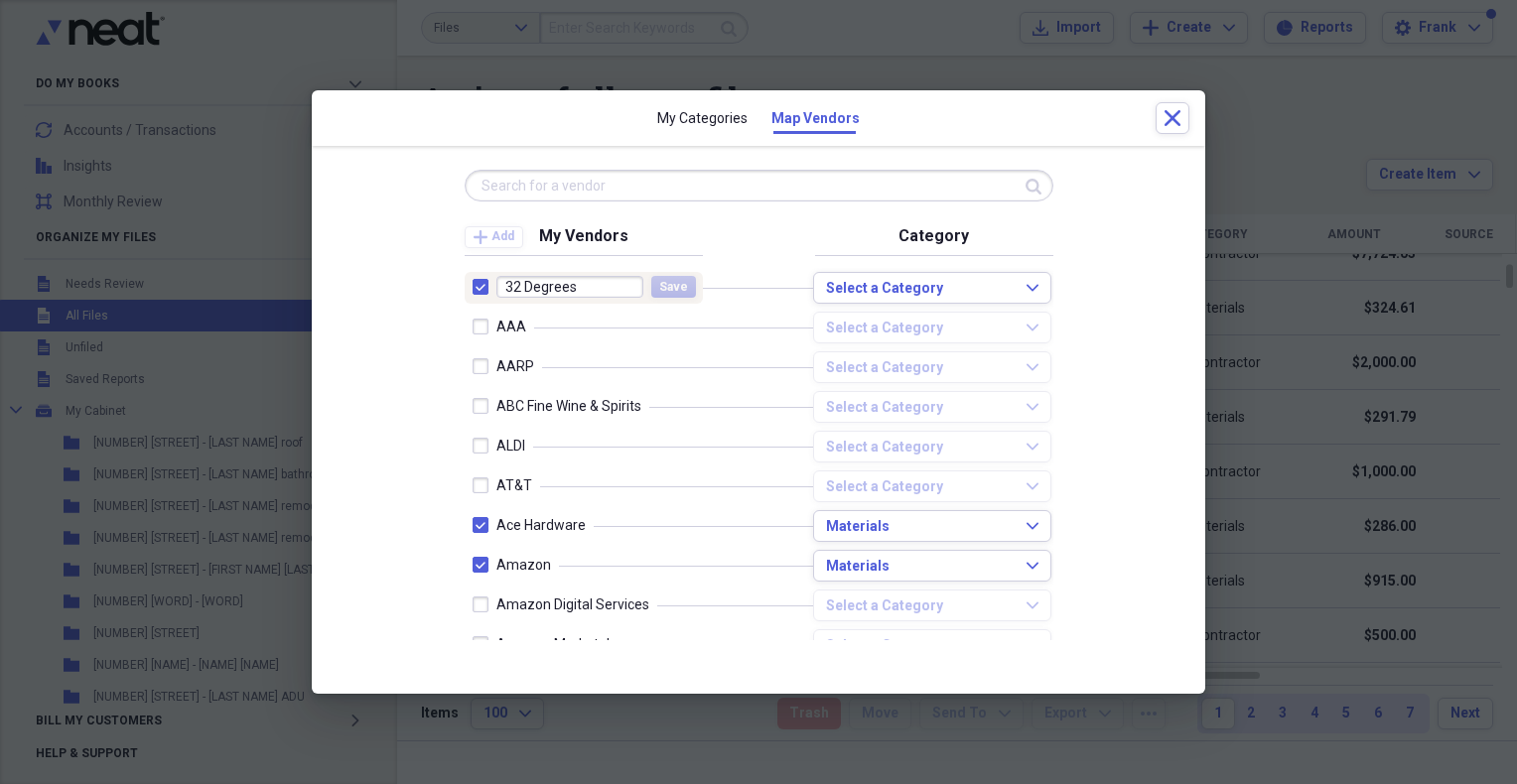 click at bounding box center (484, 287) 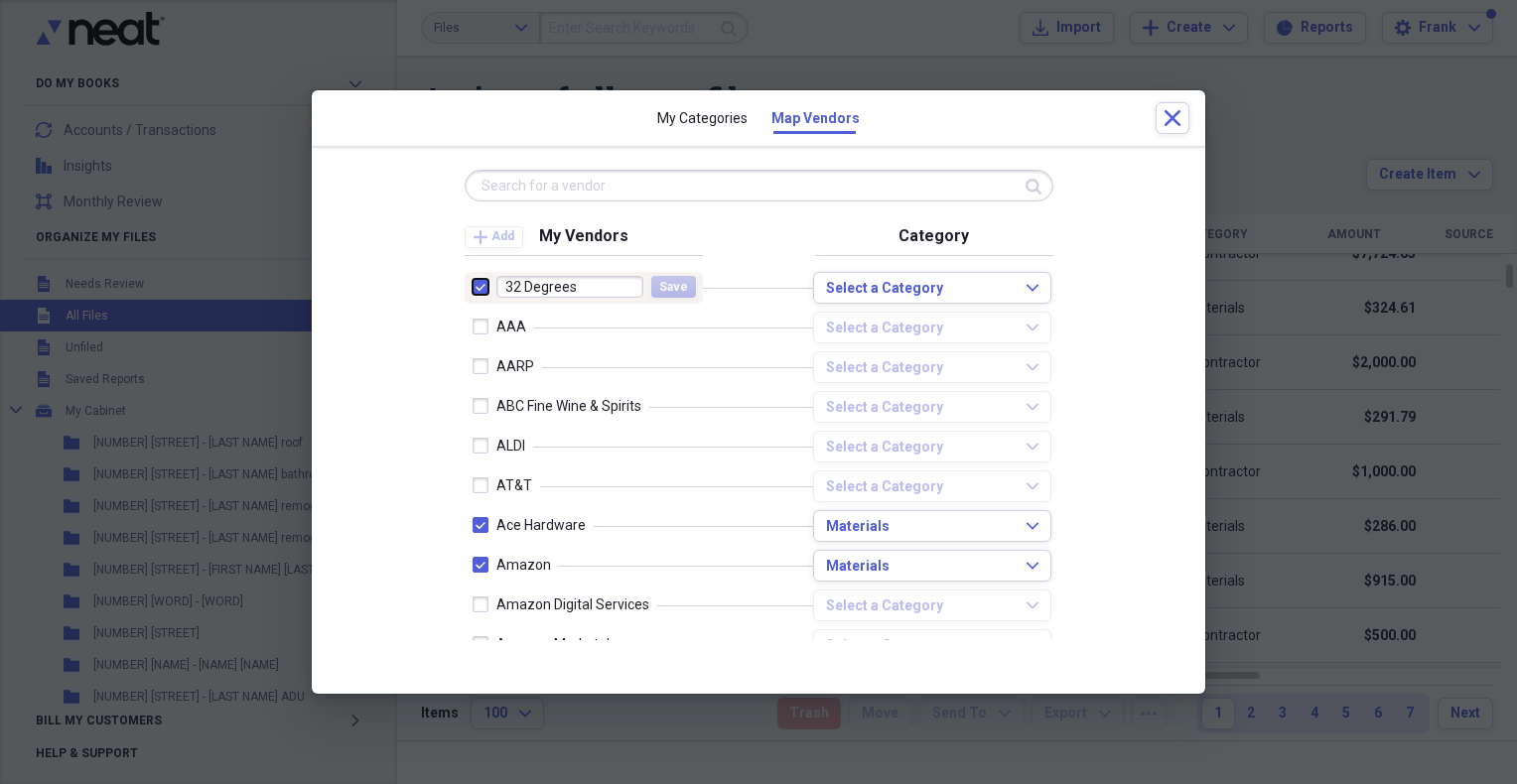click at bounding box center (473, 287) 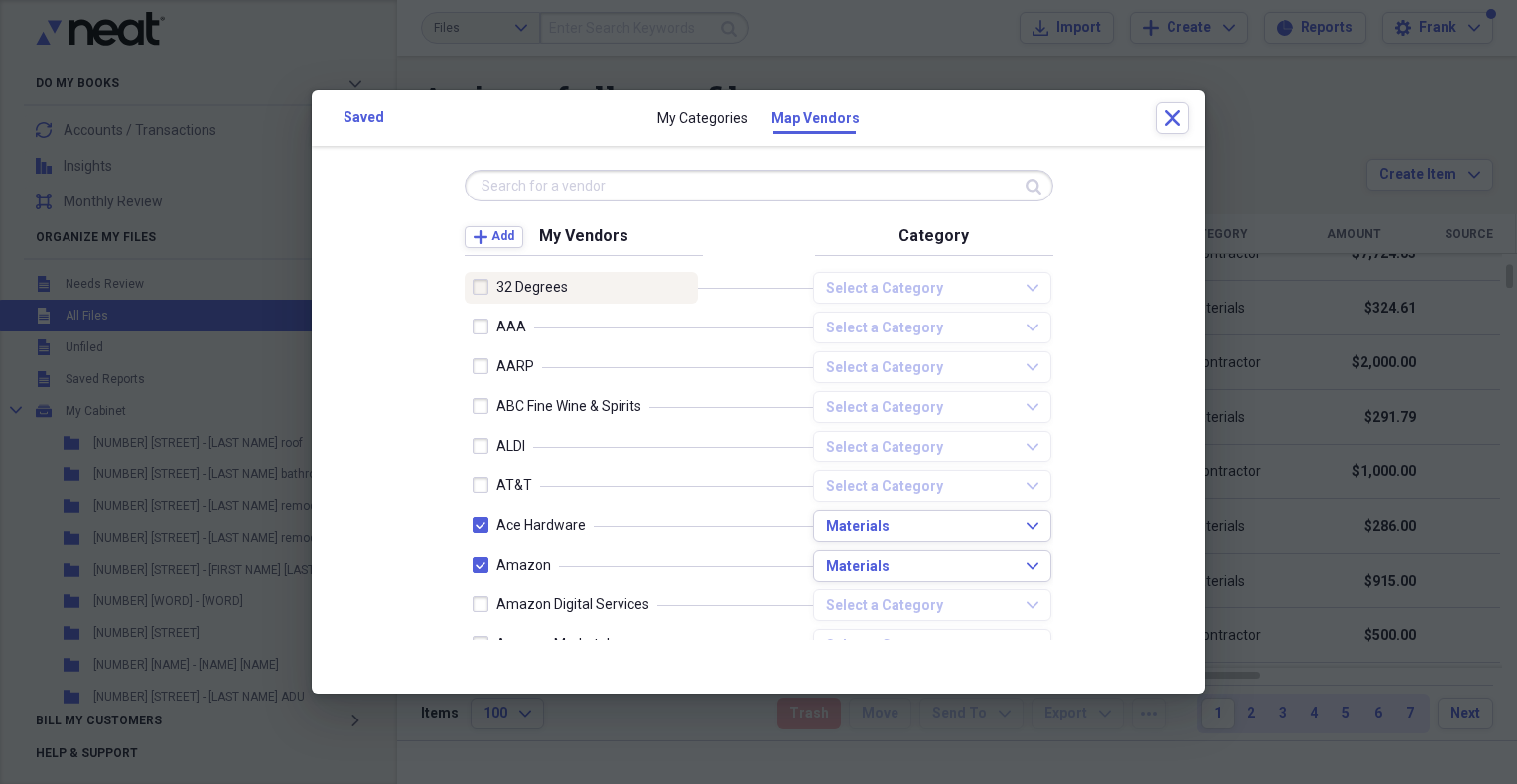 click at bounding box center (484, 287) 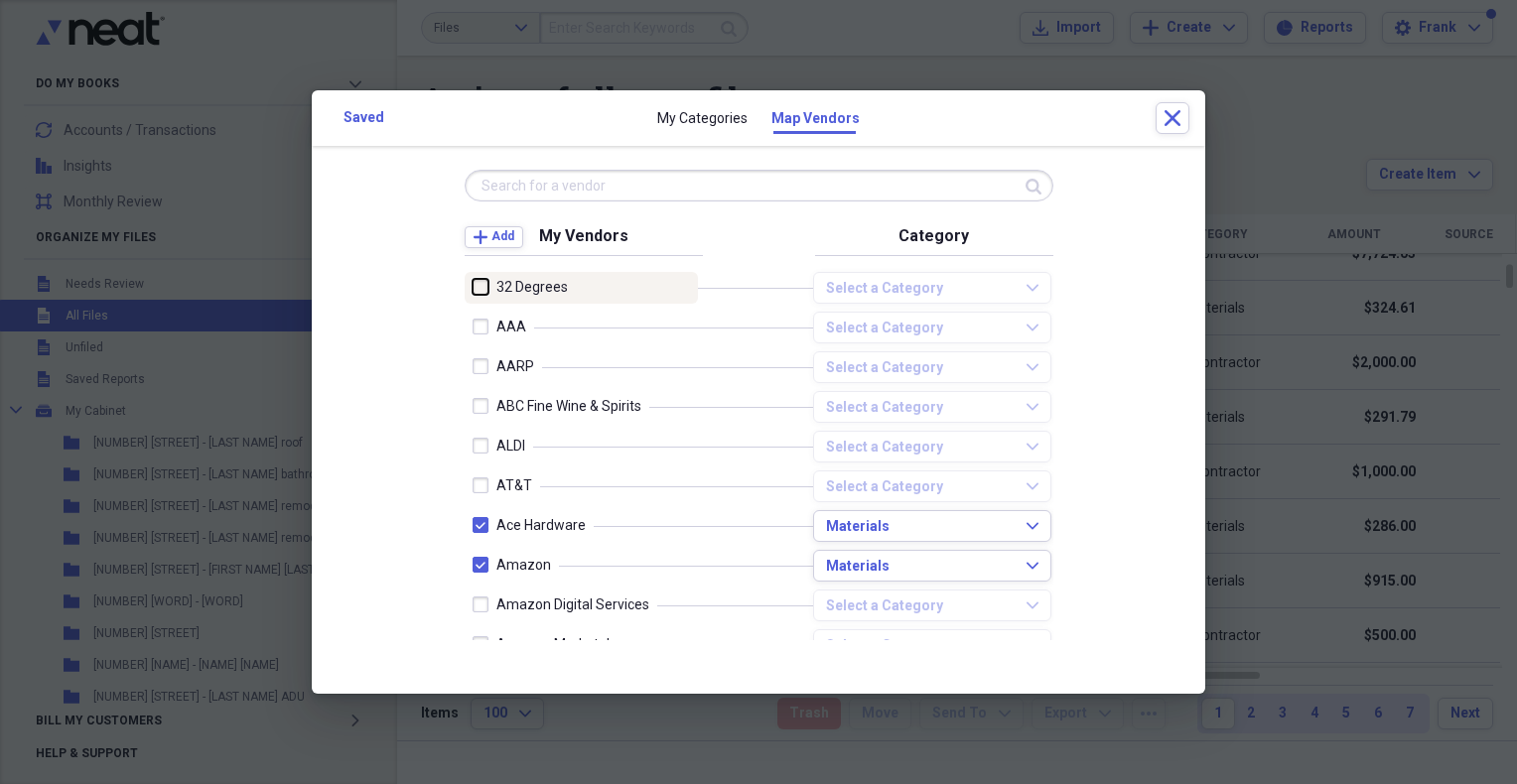 click at bounding box center (473, 287) 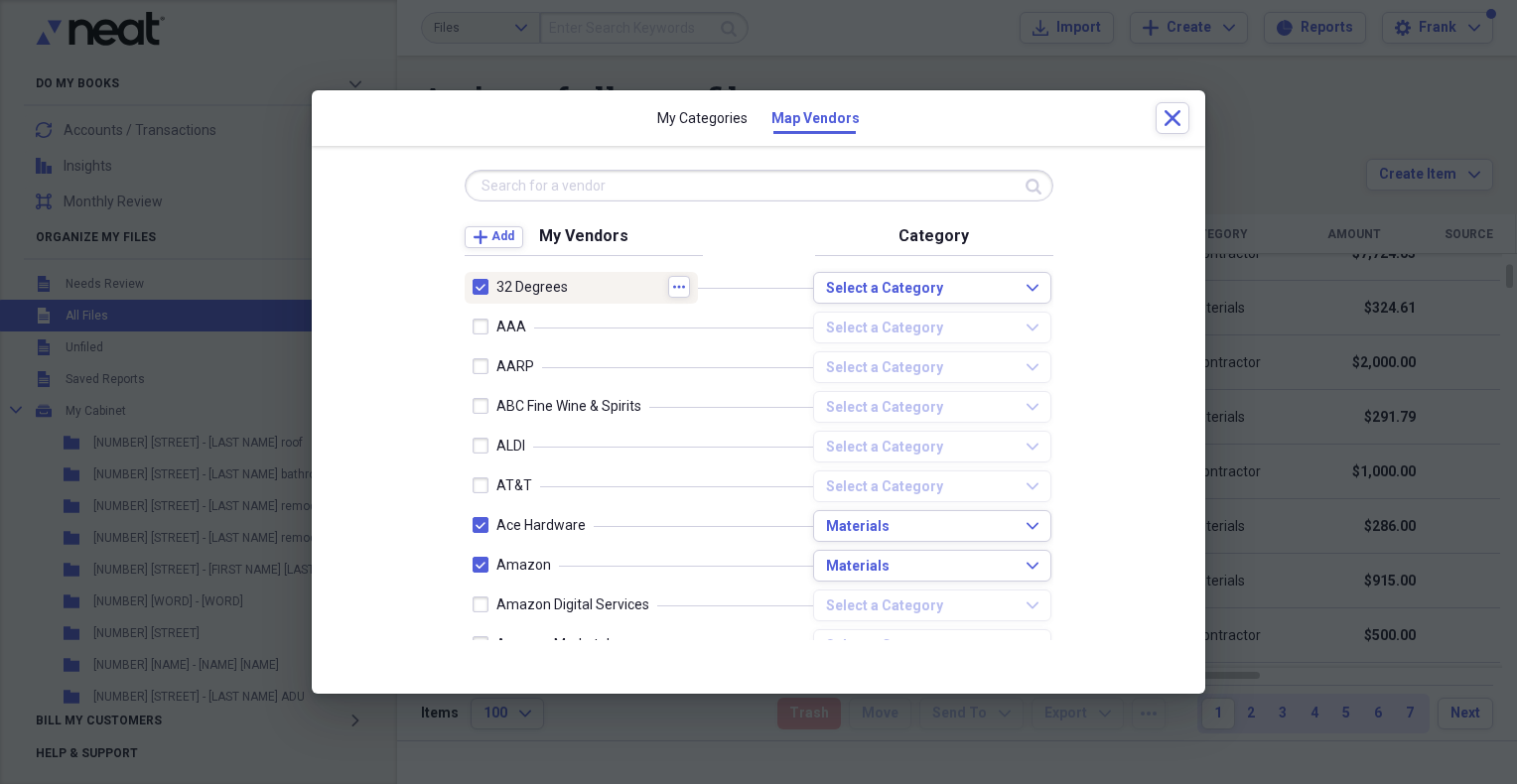 drag, startPoint x: 671, startPoint y: 286, endPoint x: 478, endPoint y: 283, distance: 193.02331 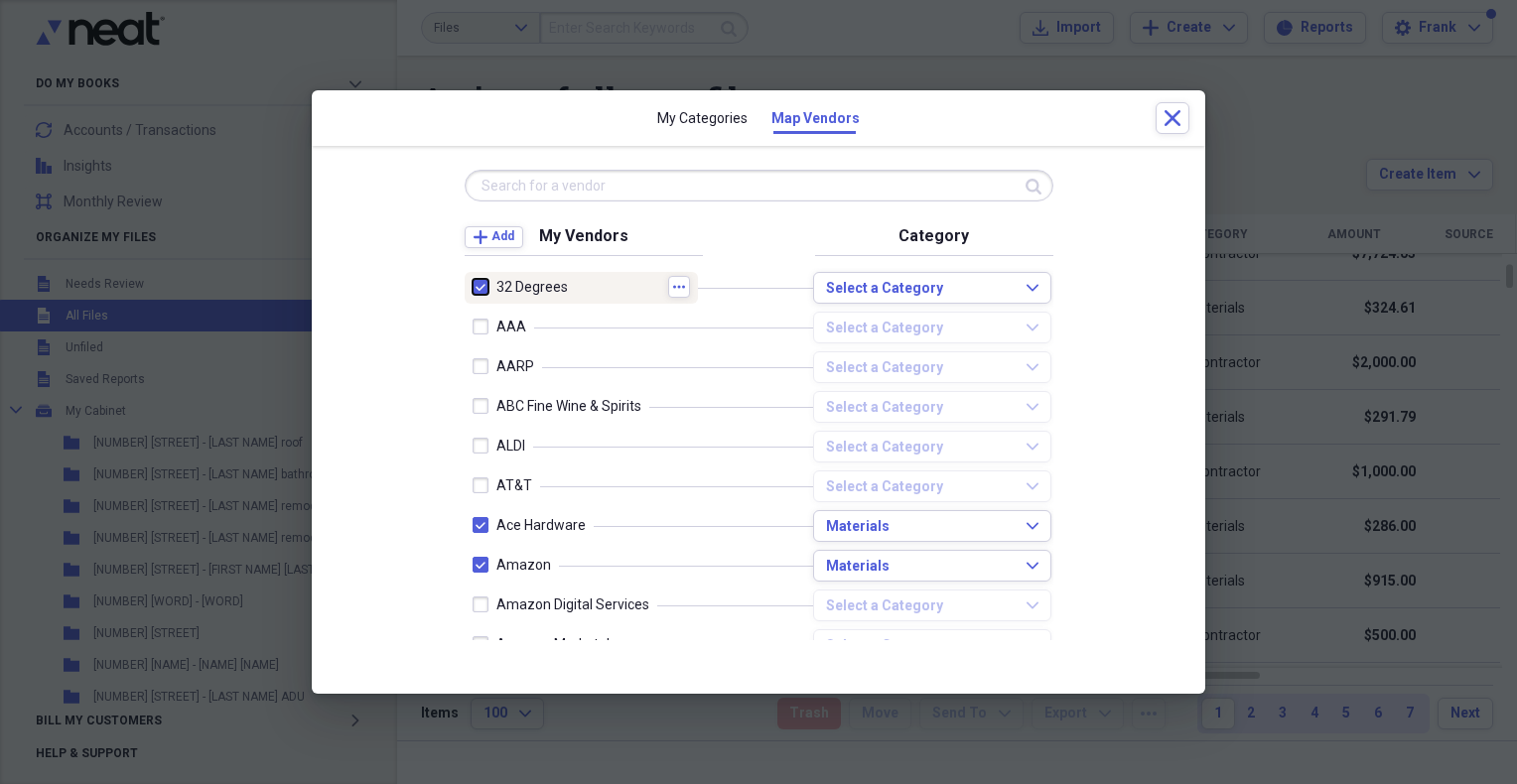 click at bounding box center [473, 287] 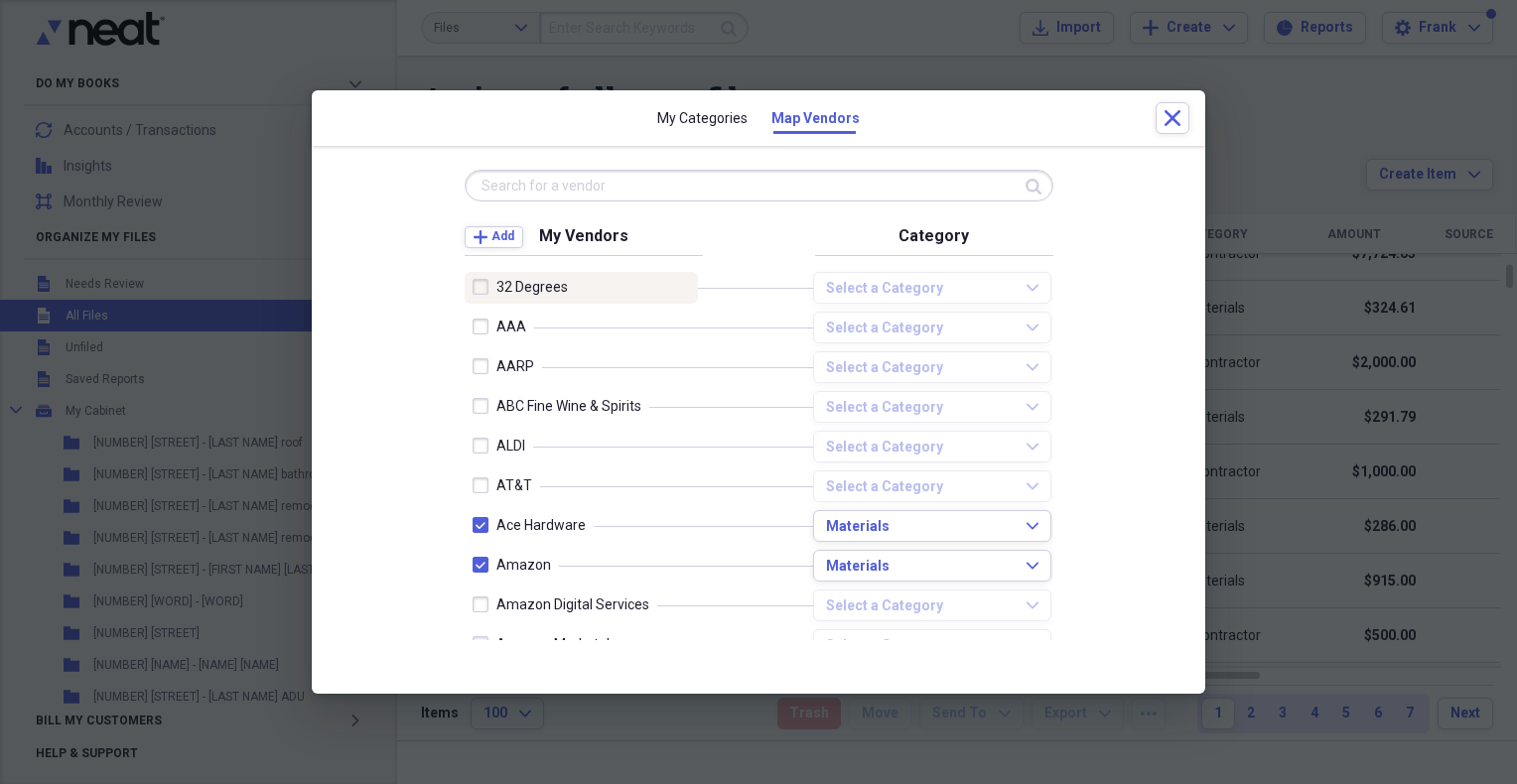 click at bounding box center [484, 287] 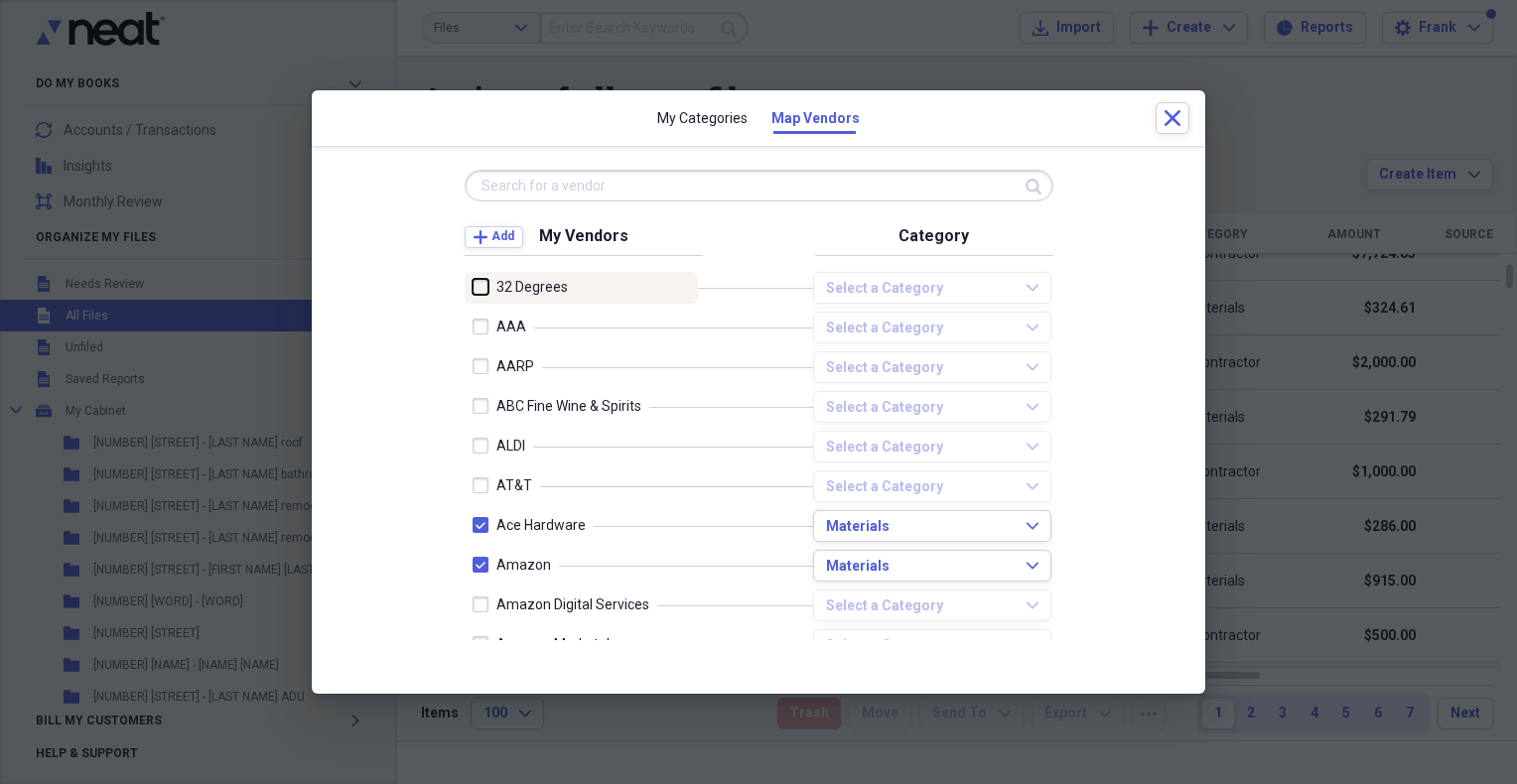 click at bounding box center (473, 287) 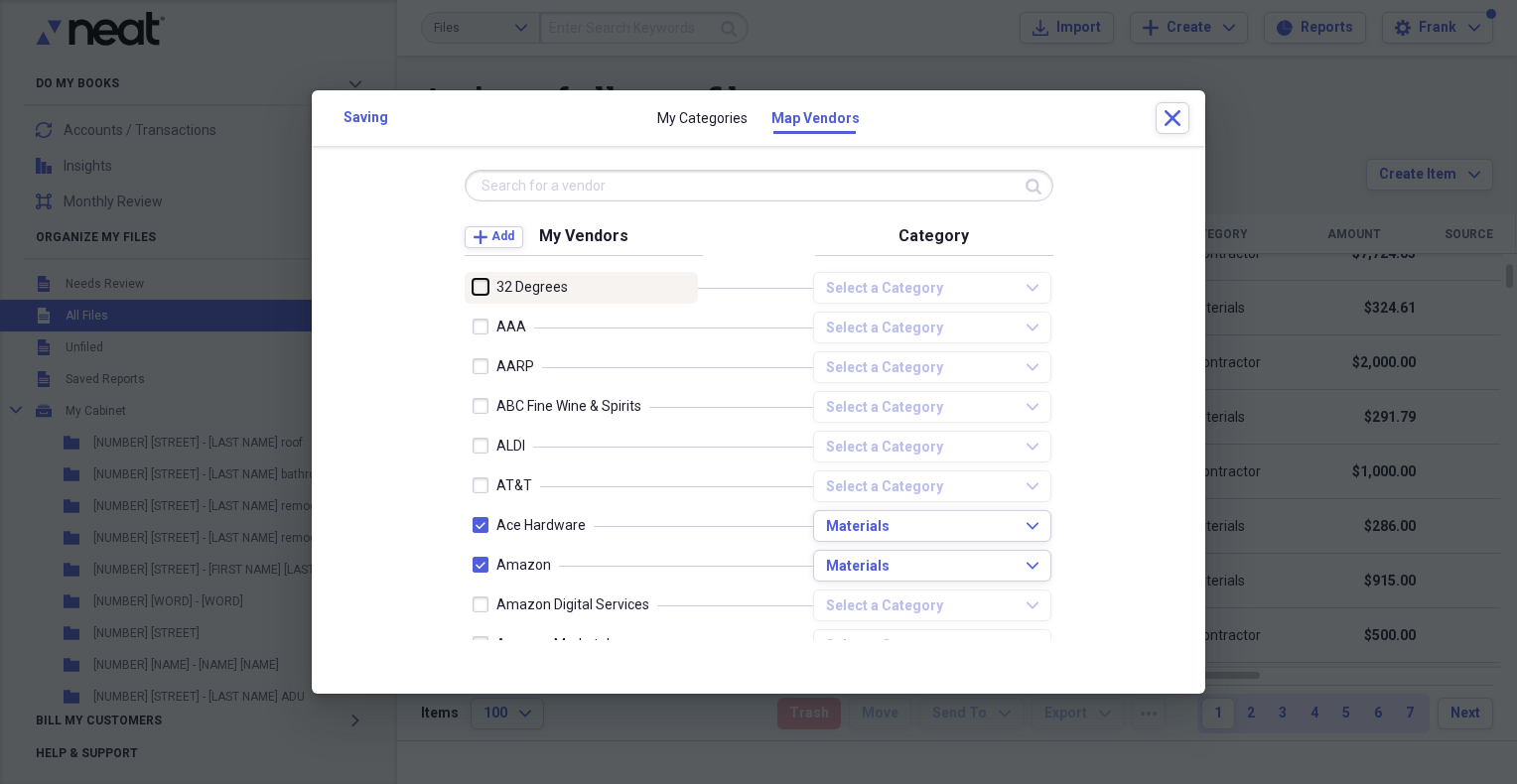 checkbox on "true" 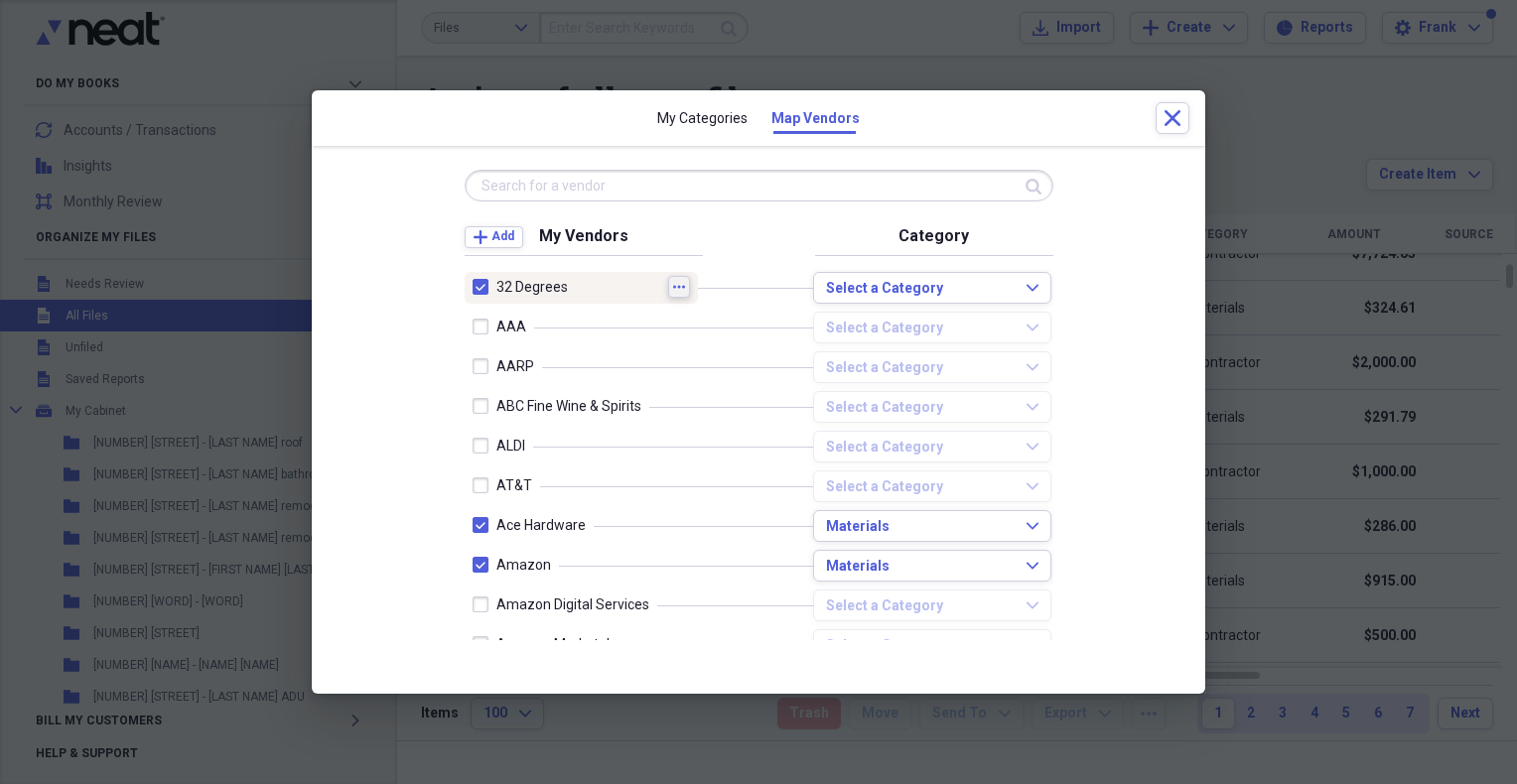 click on "more" at bounding box center (679, 287) 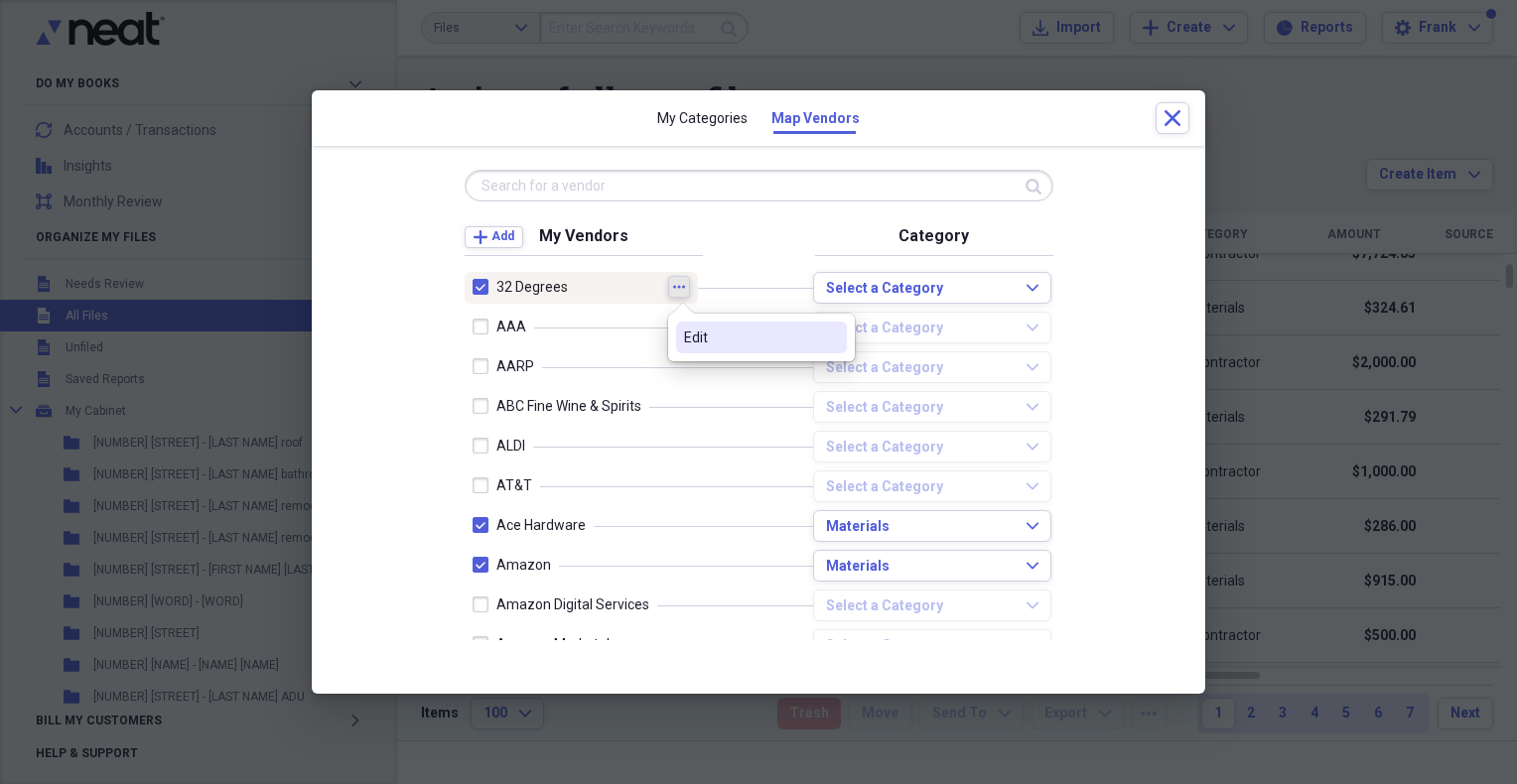 click on "Edit" at bounding box center (750, 337) 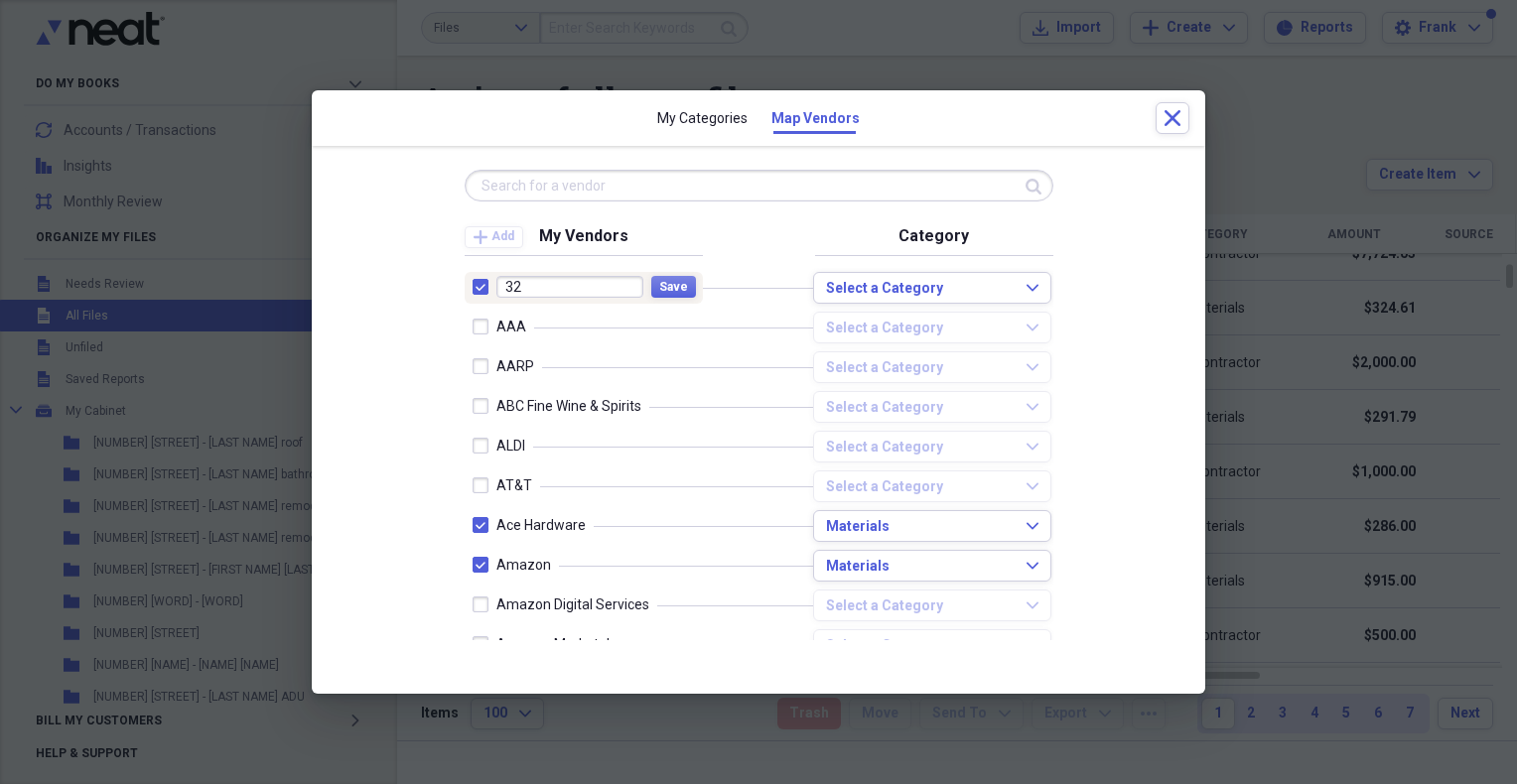 type on "3" 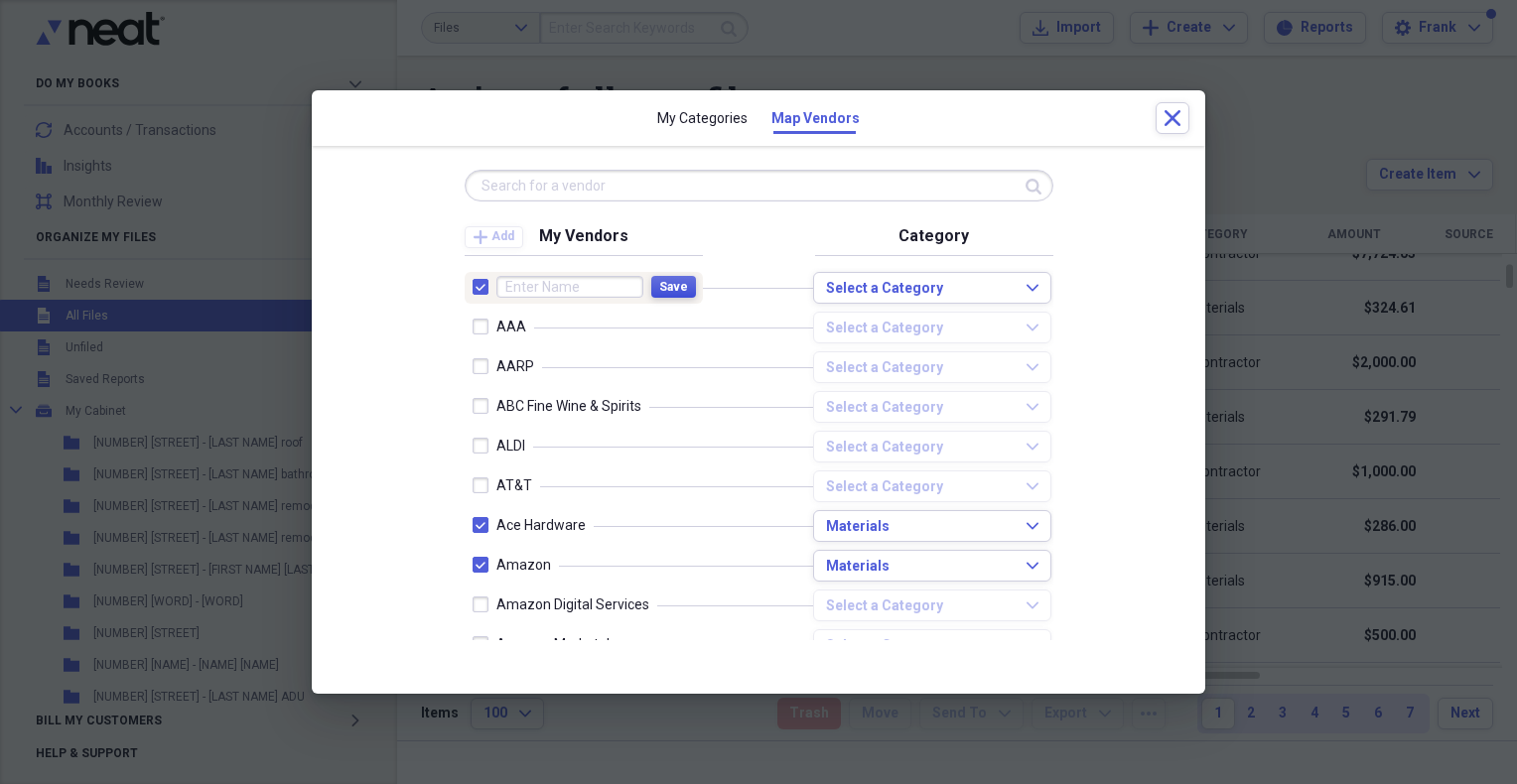 type 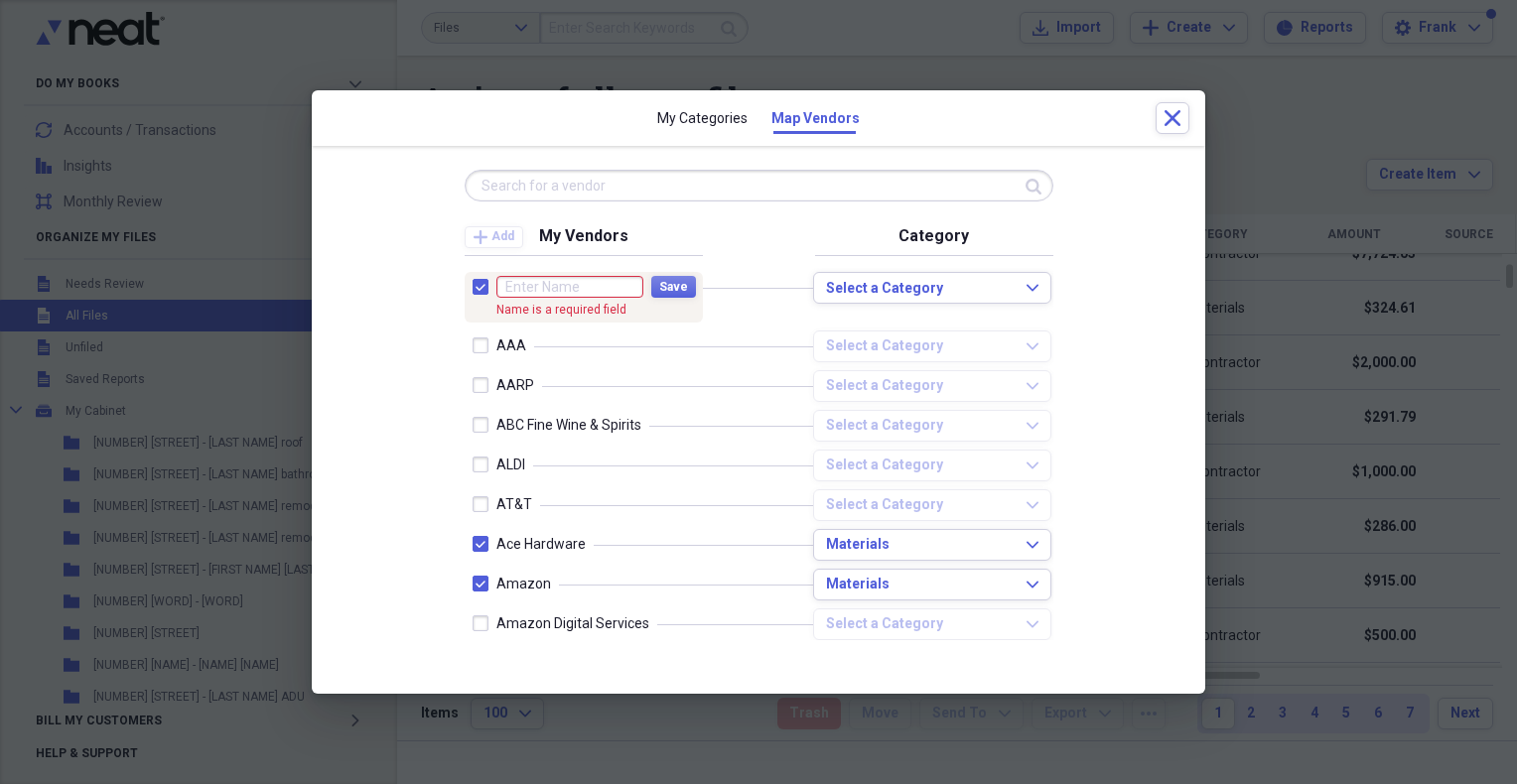 click at bounding box center (484, 287) 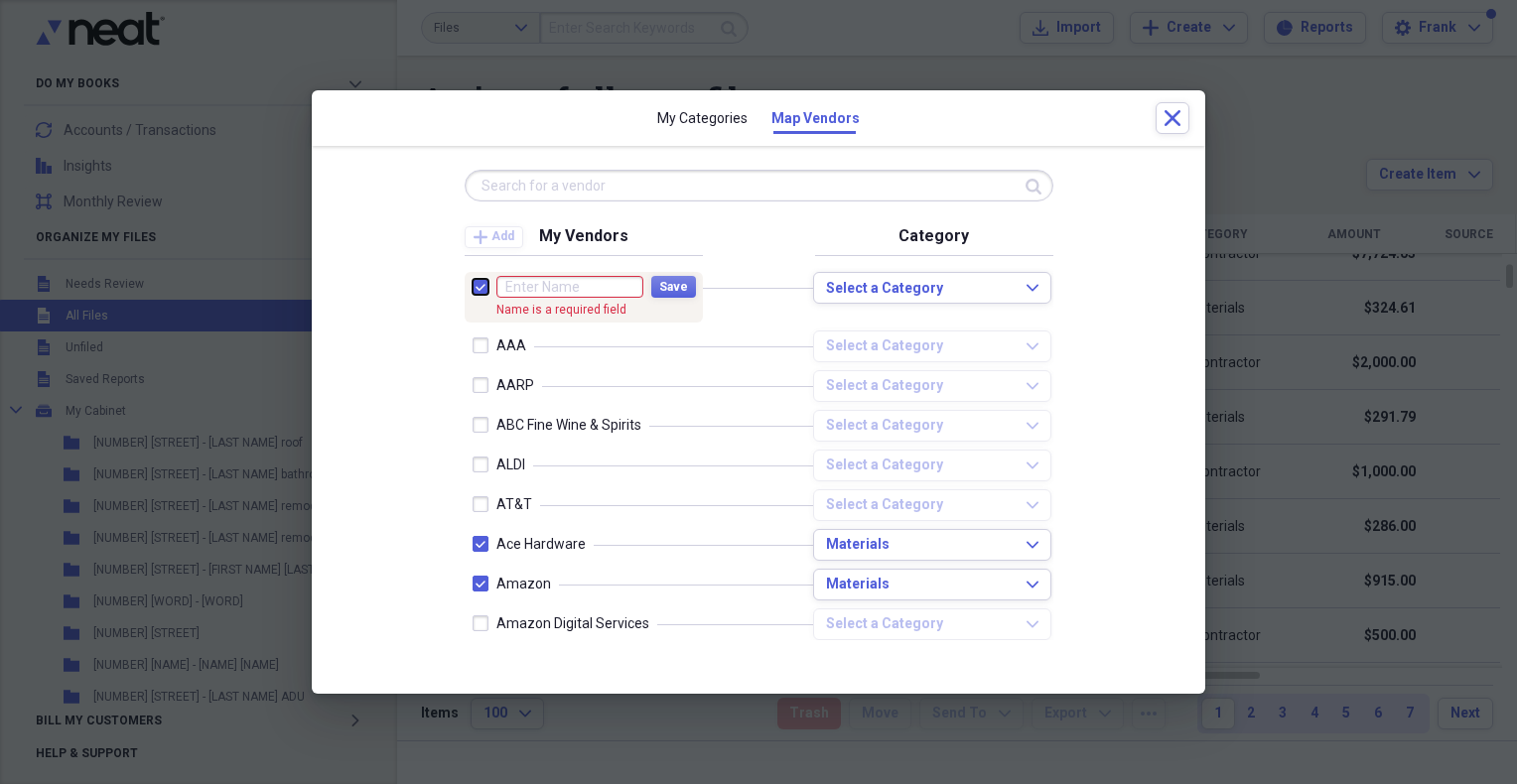 click at bounding box center [473, 287] 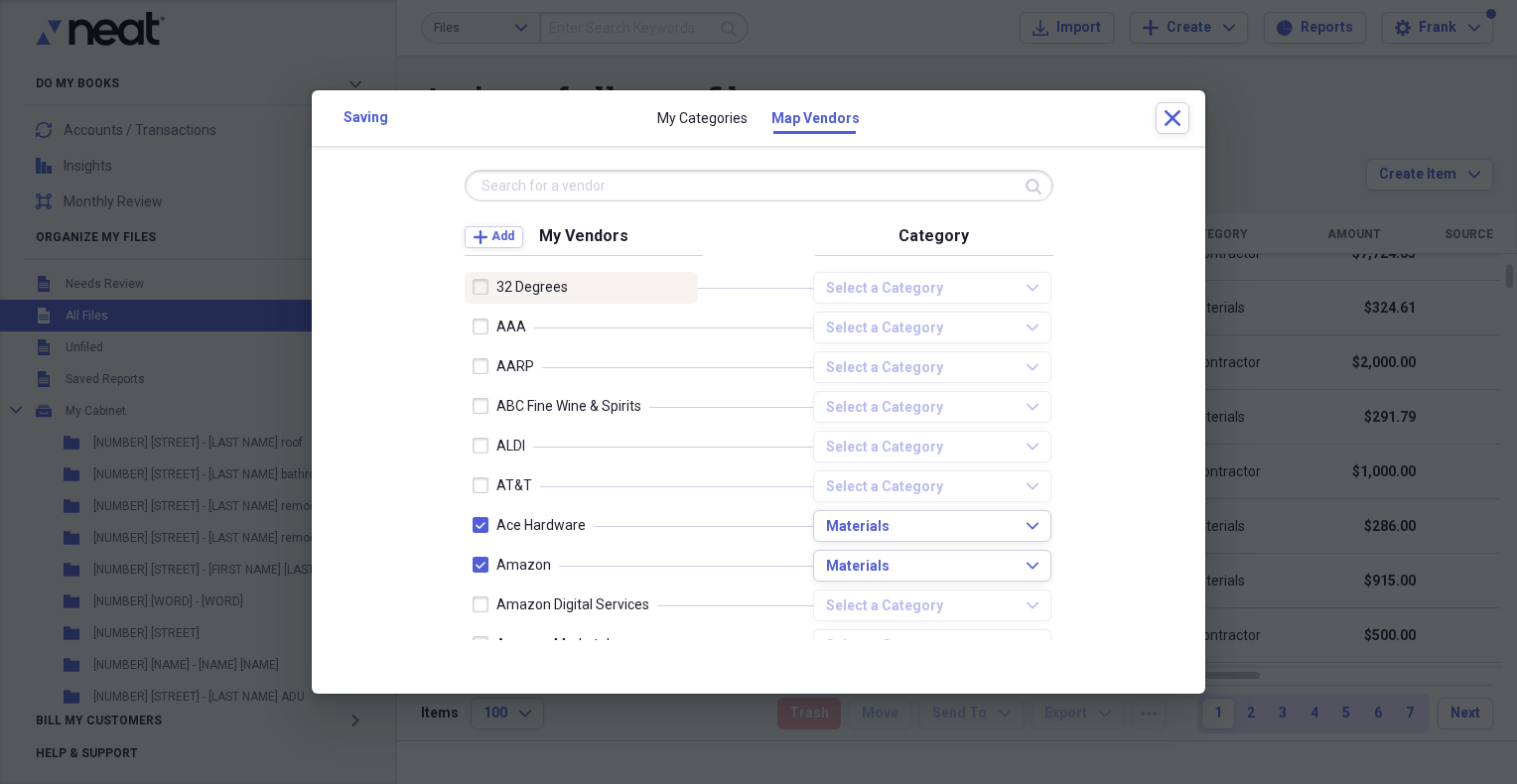 click at bounding box center (484, 287) 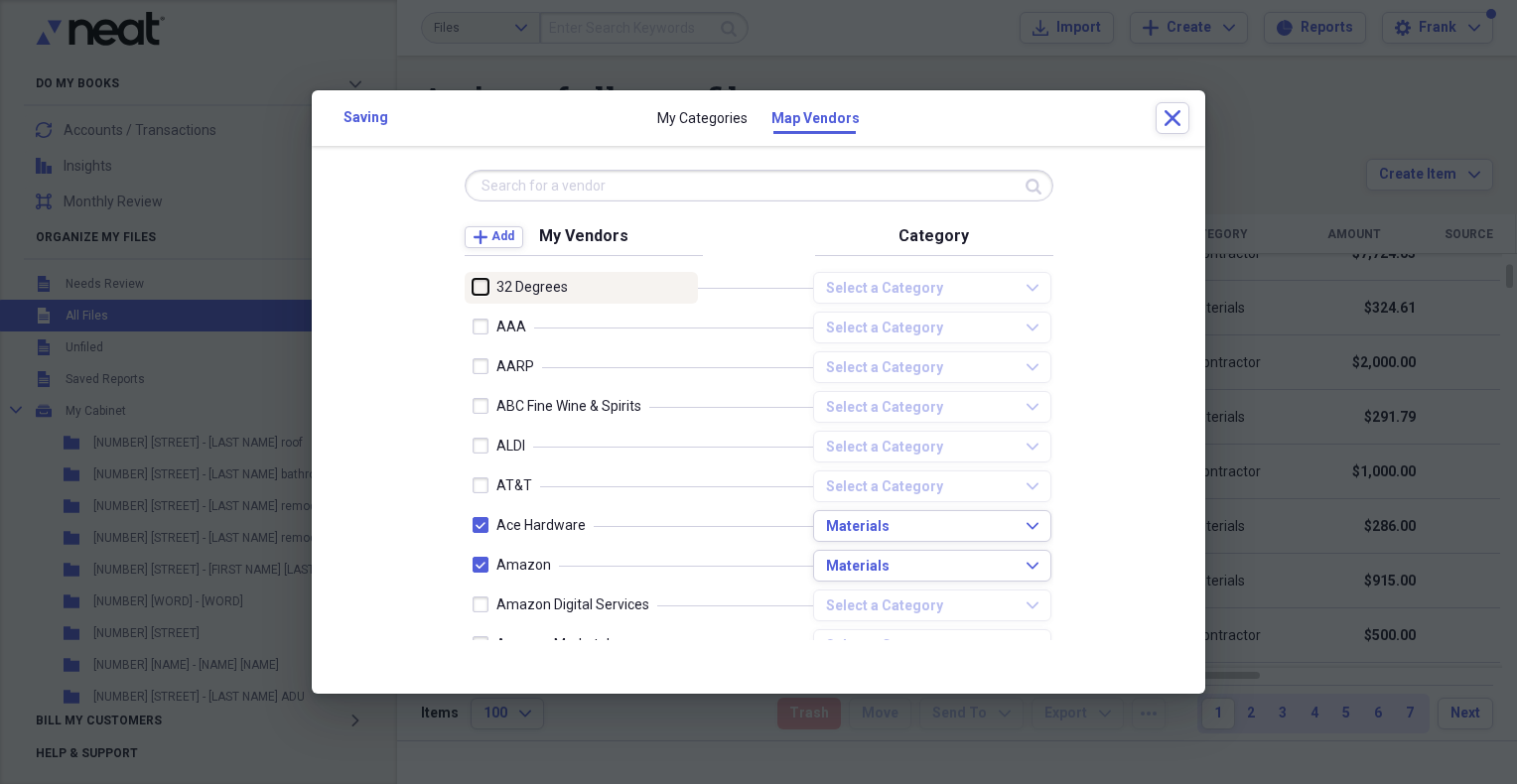 click at bounding box center (473, 287) 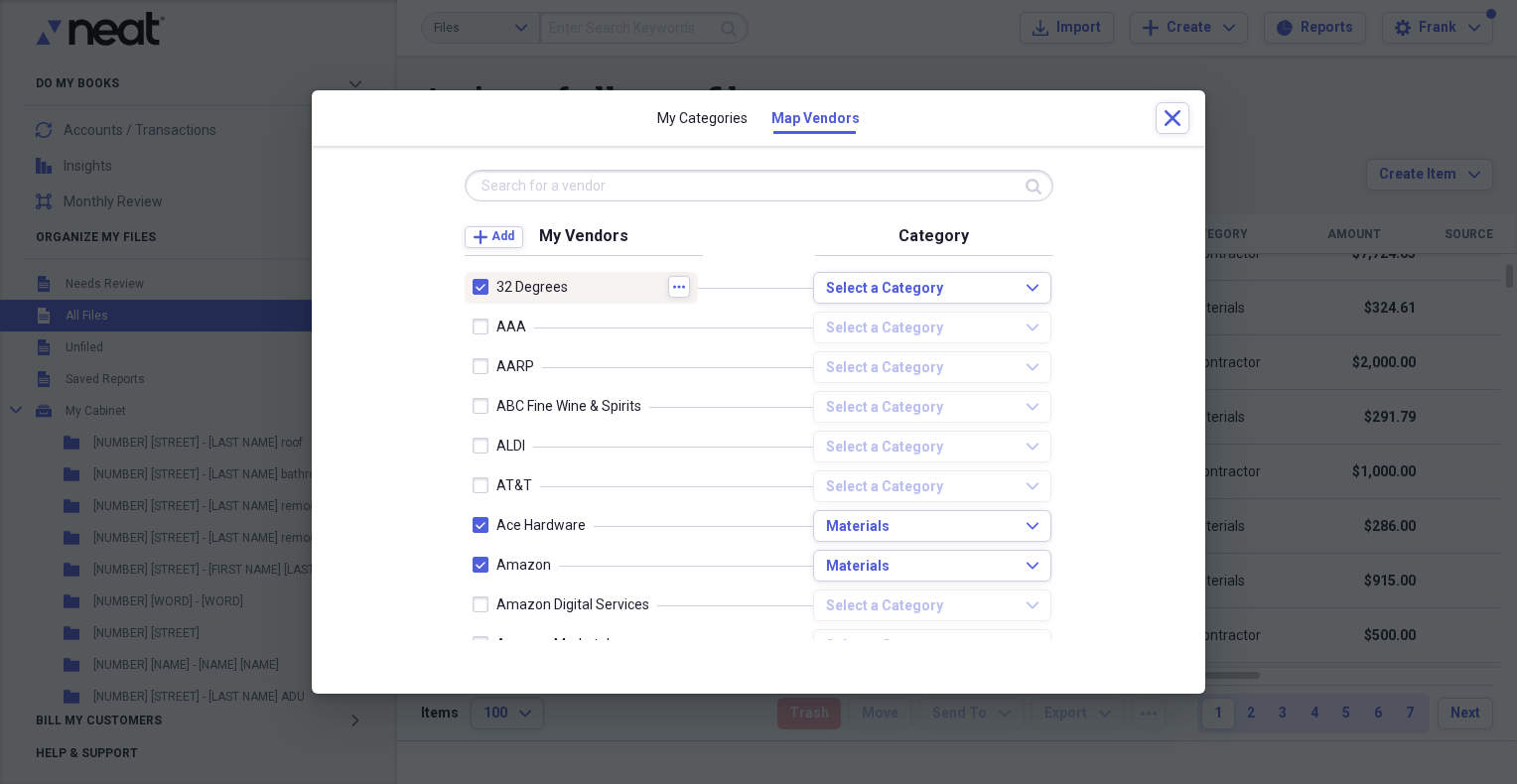 click at bounding box center (484, 287) 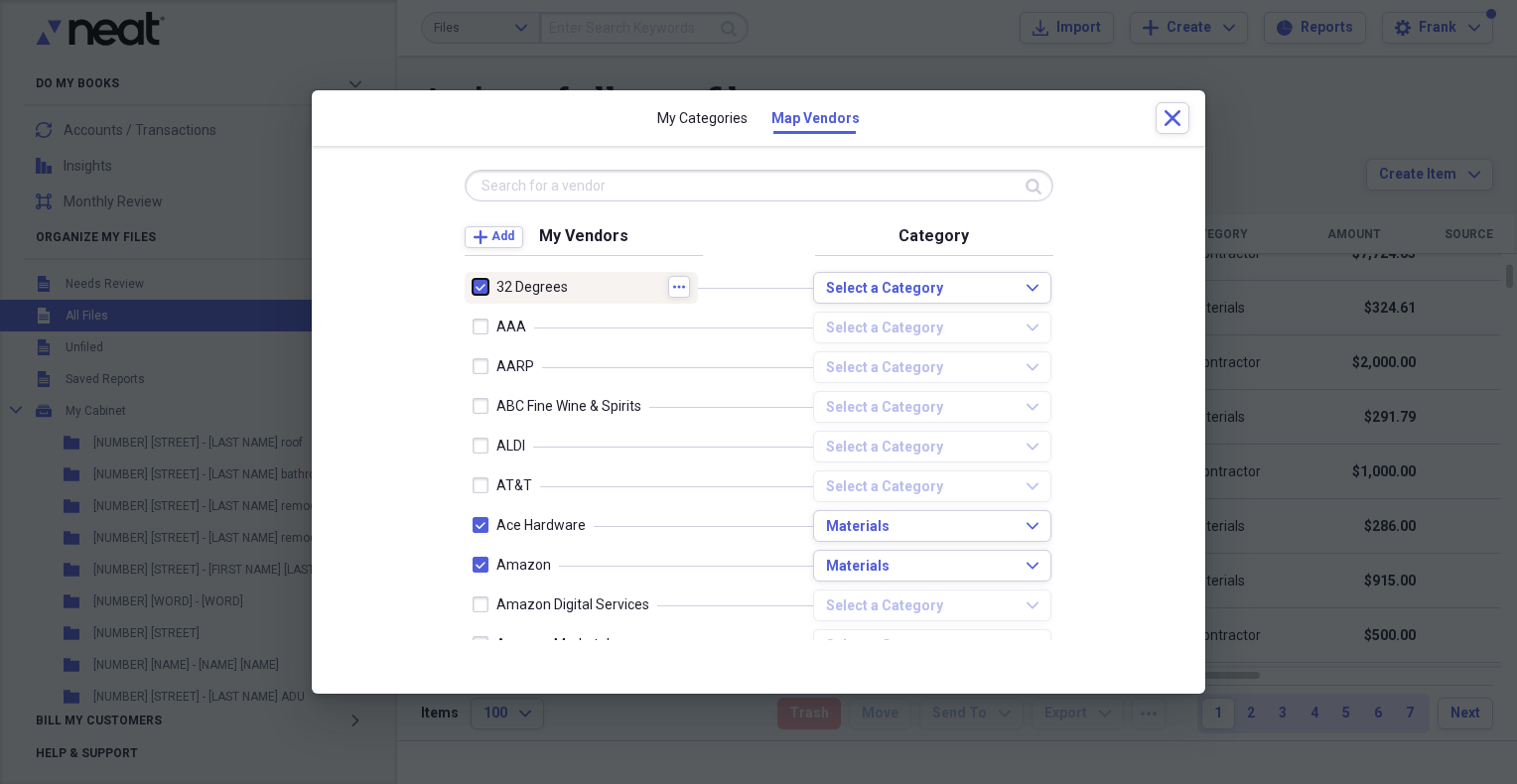 click at bounding box center [473, 287] 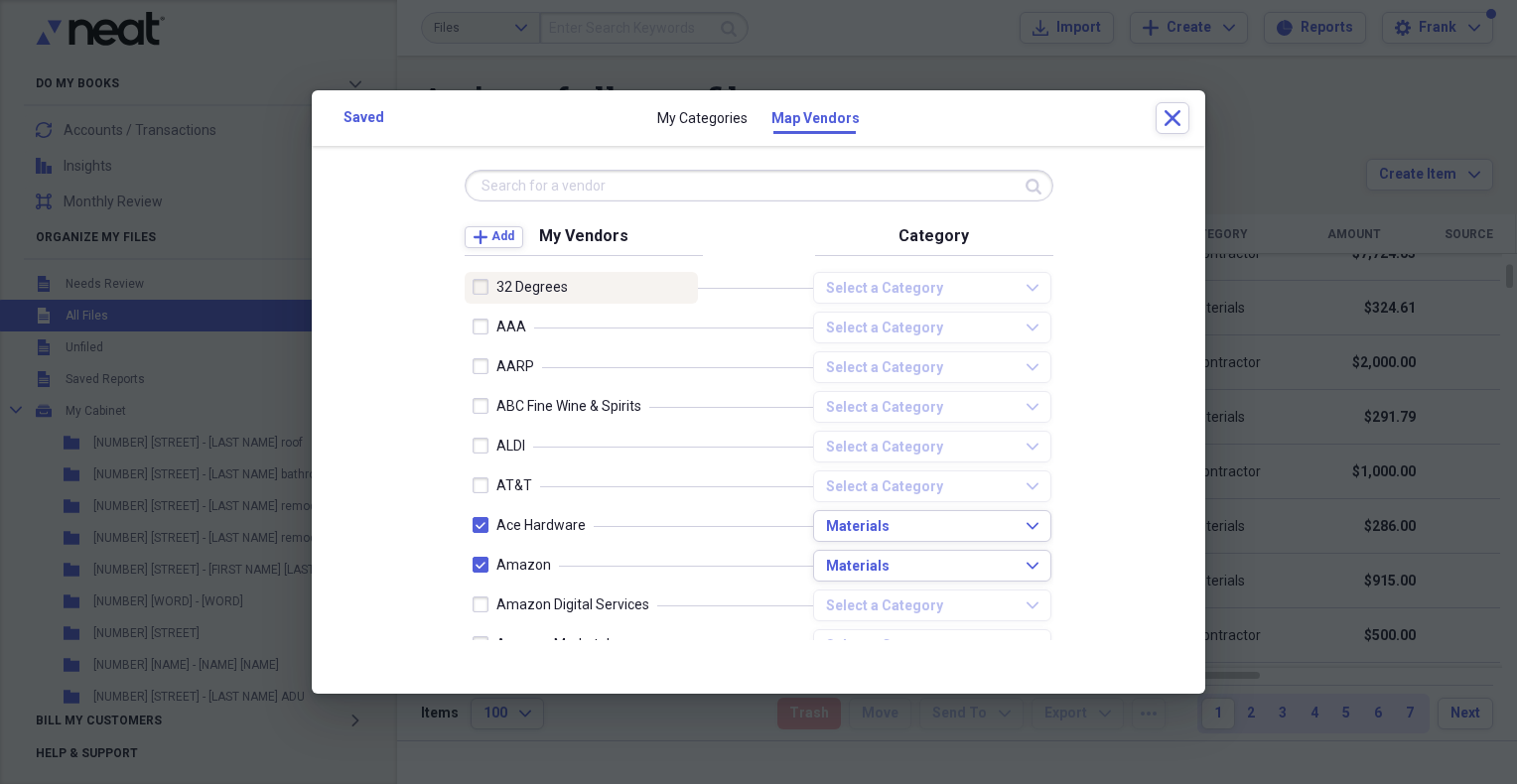 click at bounding box center (484, 287) 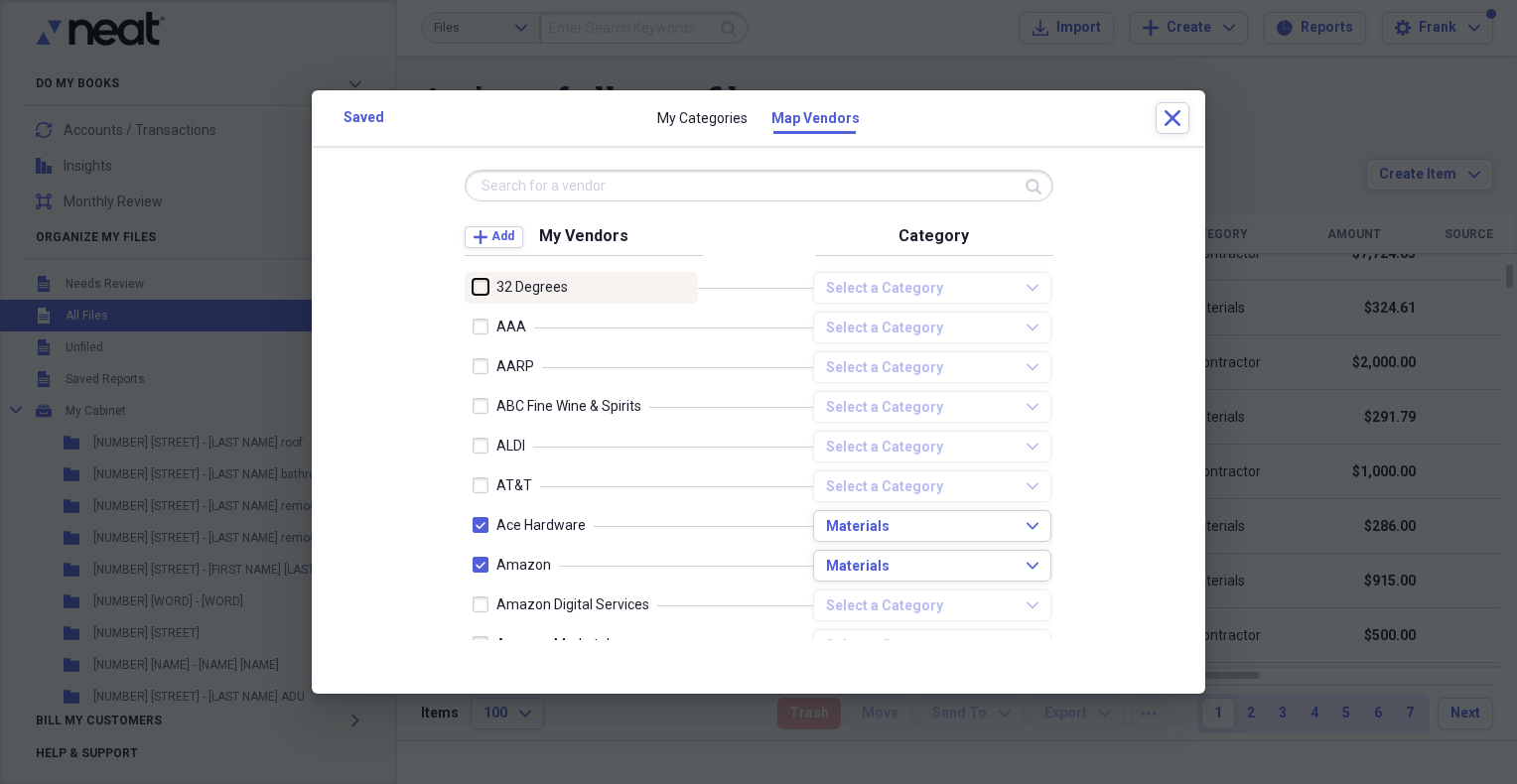 click at bounding box center (473, 287) 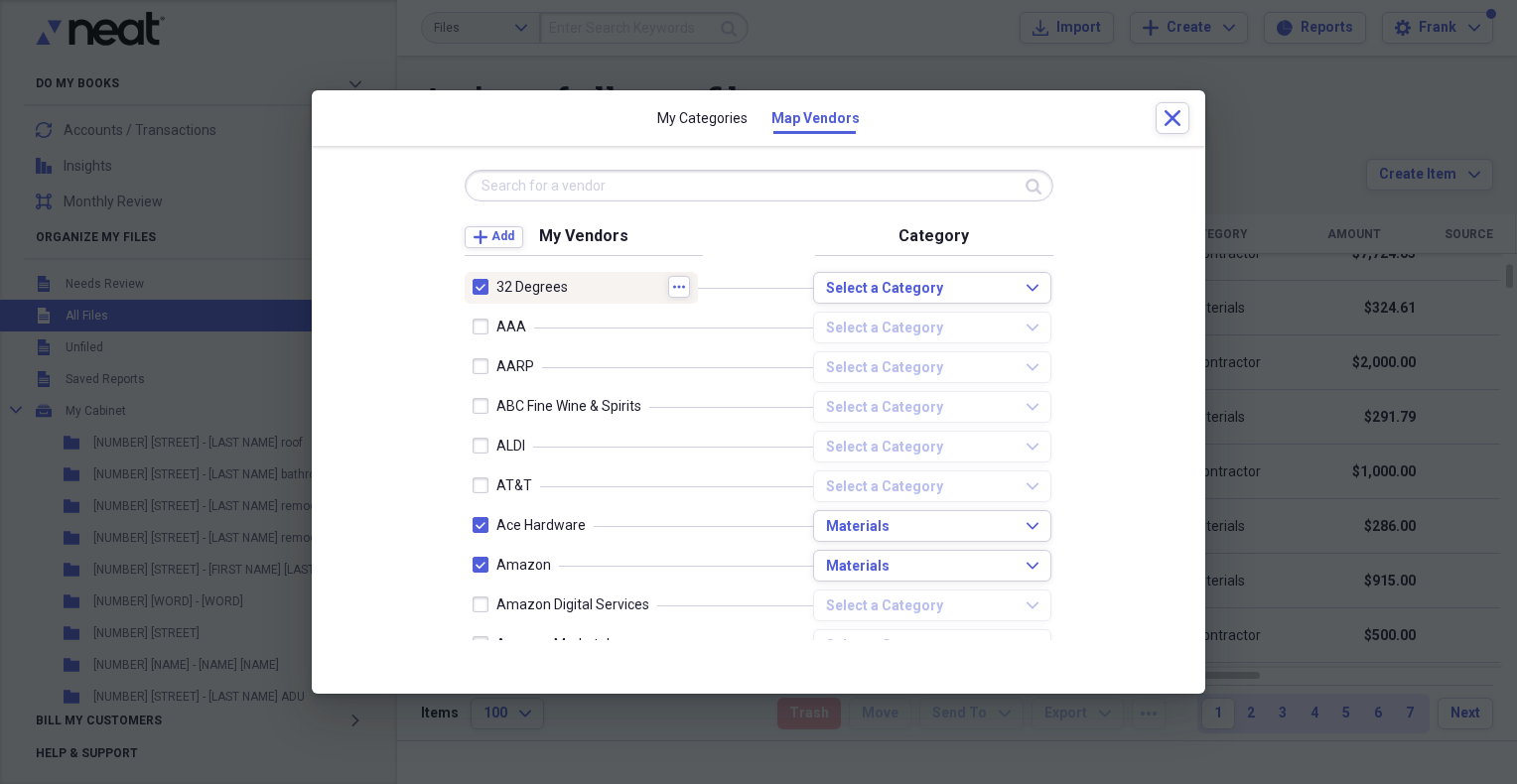 drag, startPoint x: 567, startPoint y: 280, endPoint x: 481, endPoint y: 290, distance: 86.57944 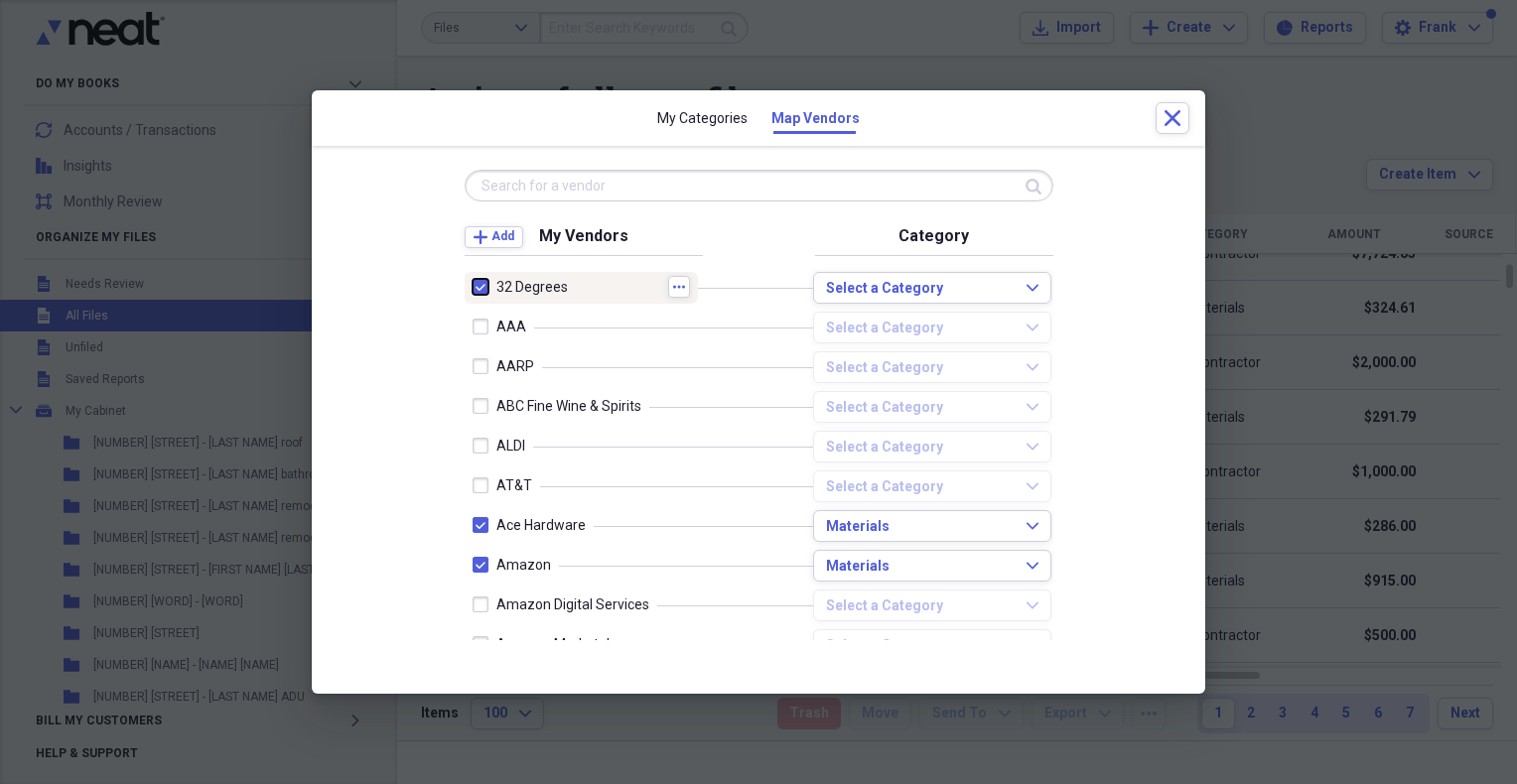click at bounding box center (473, 287) 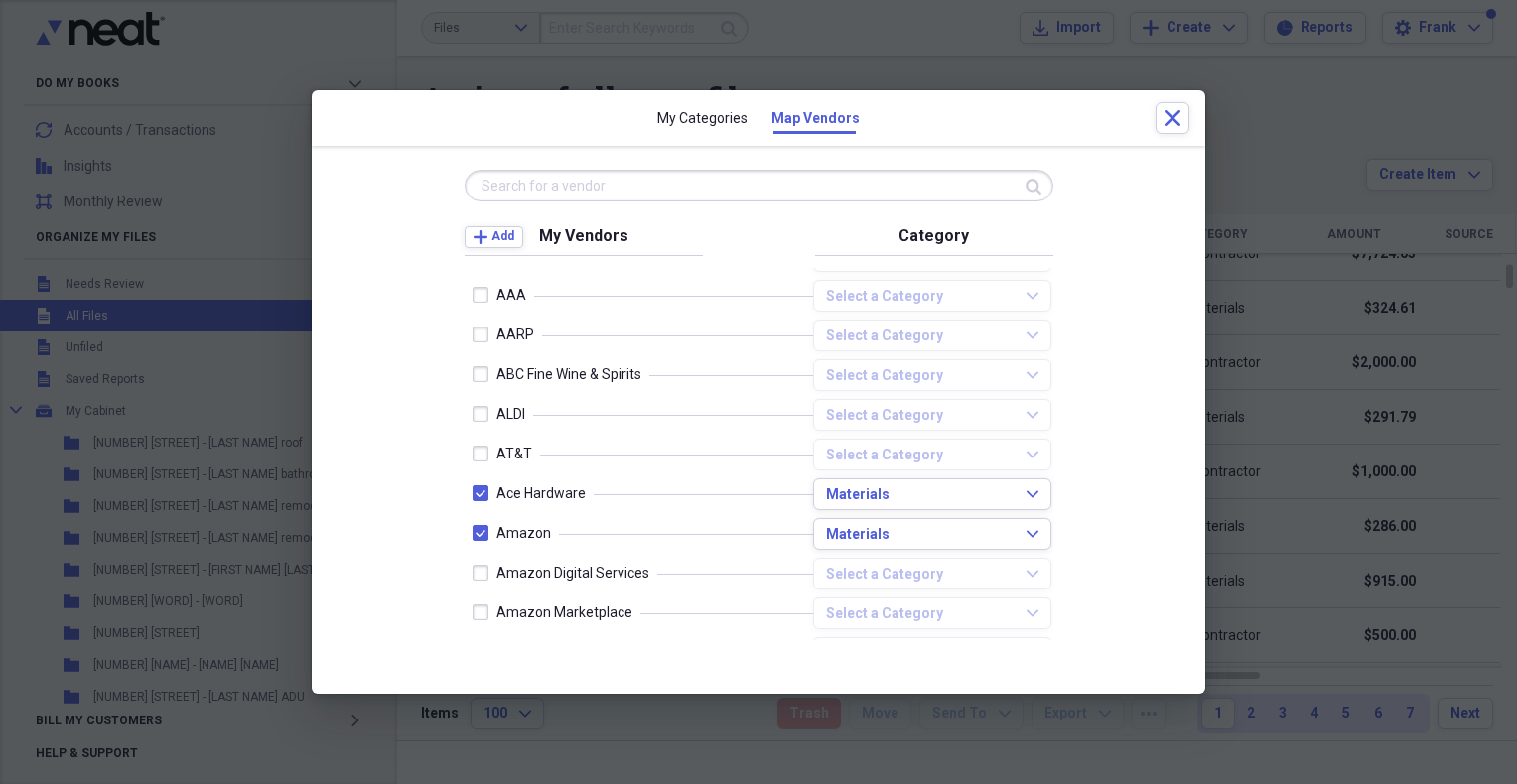 scroll, scrollTop: 0, scrollLeft: 0, axis: both 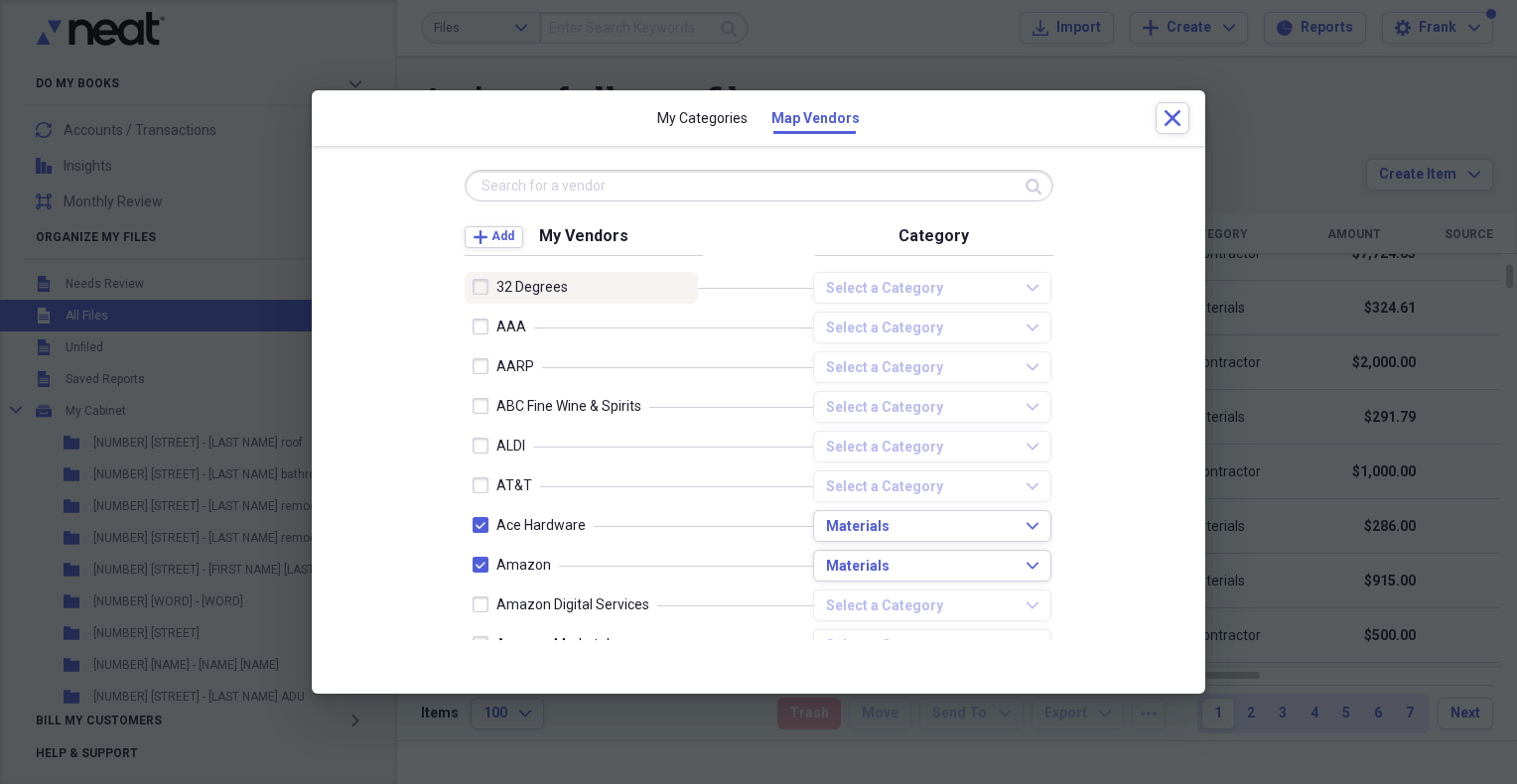 click at bounding box center [484, 287] 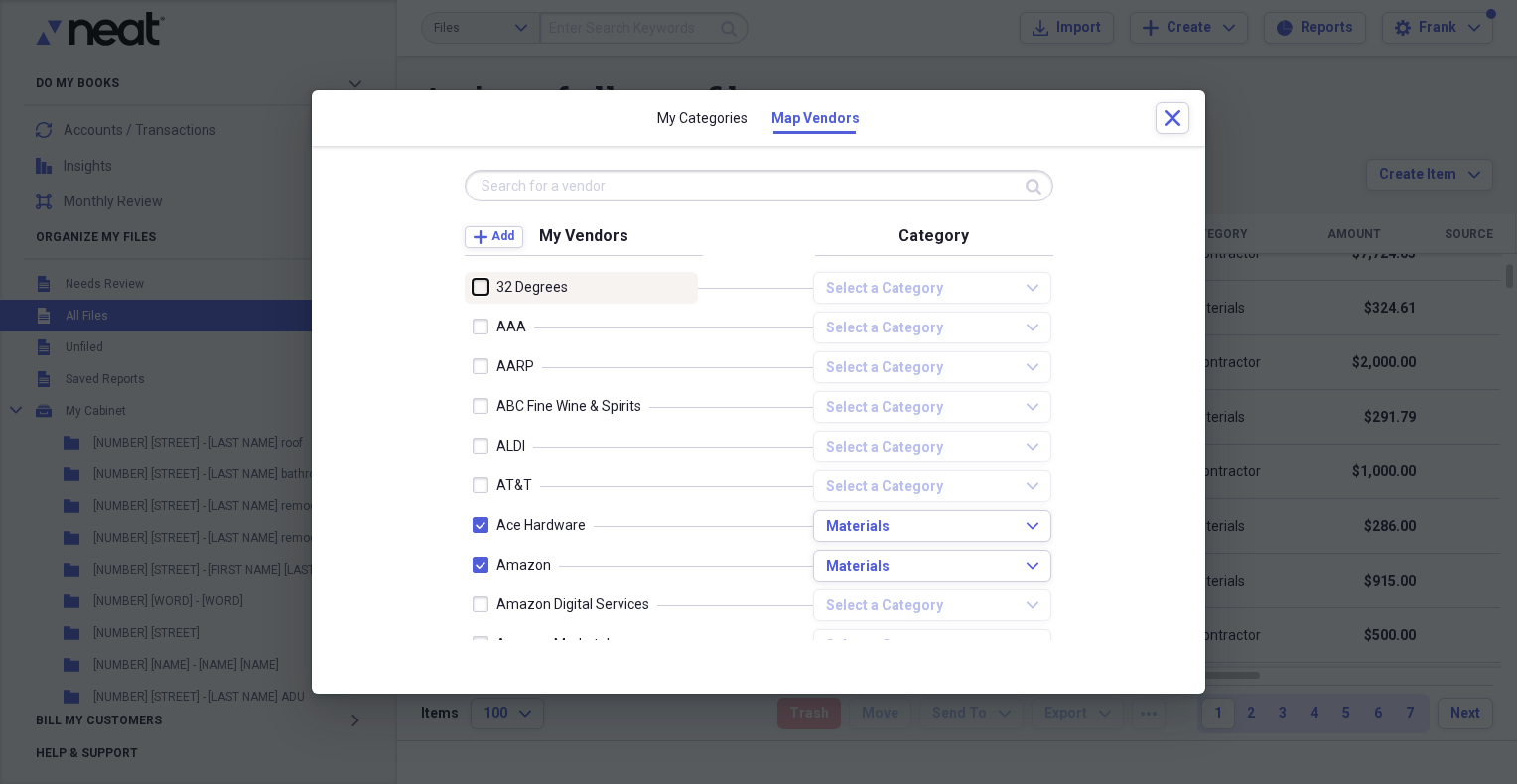 click at bounding box center (473, 287) 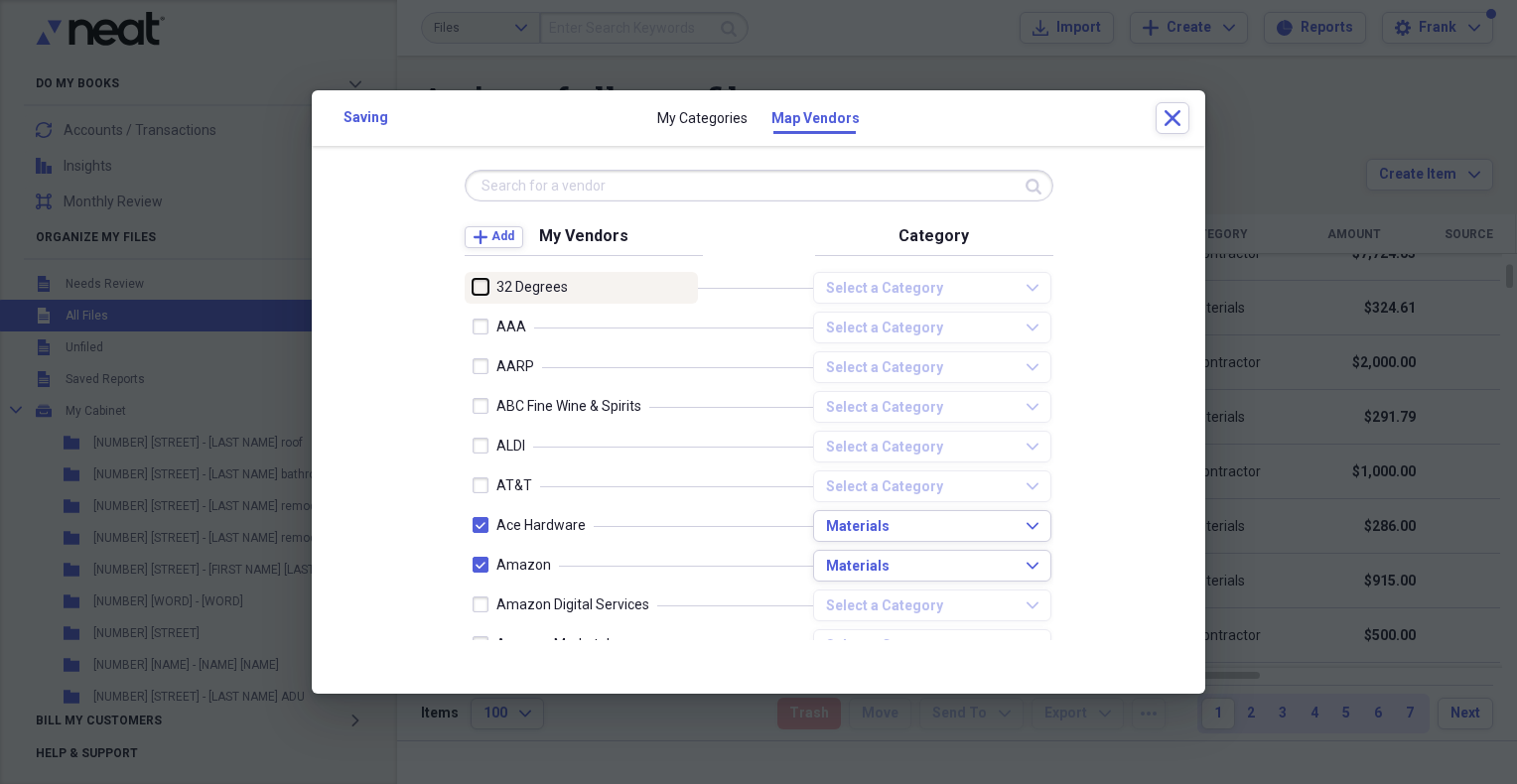 checkbox on "true" 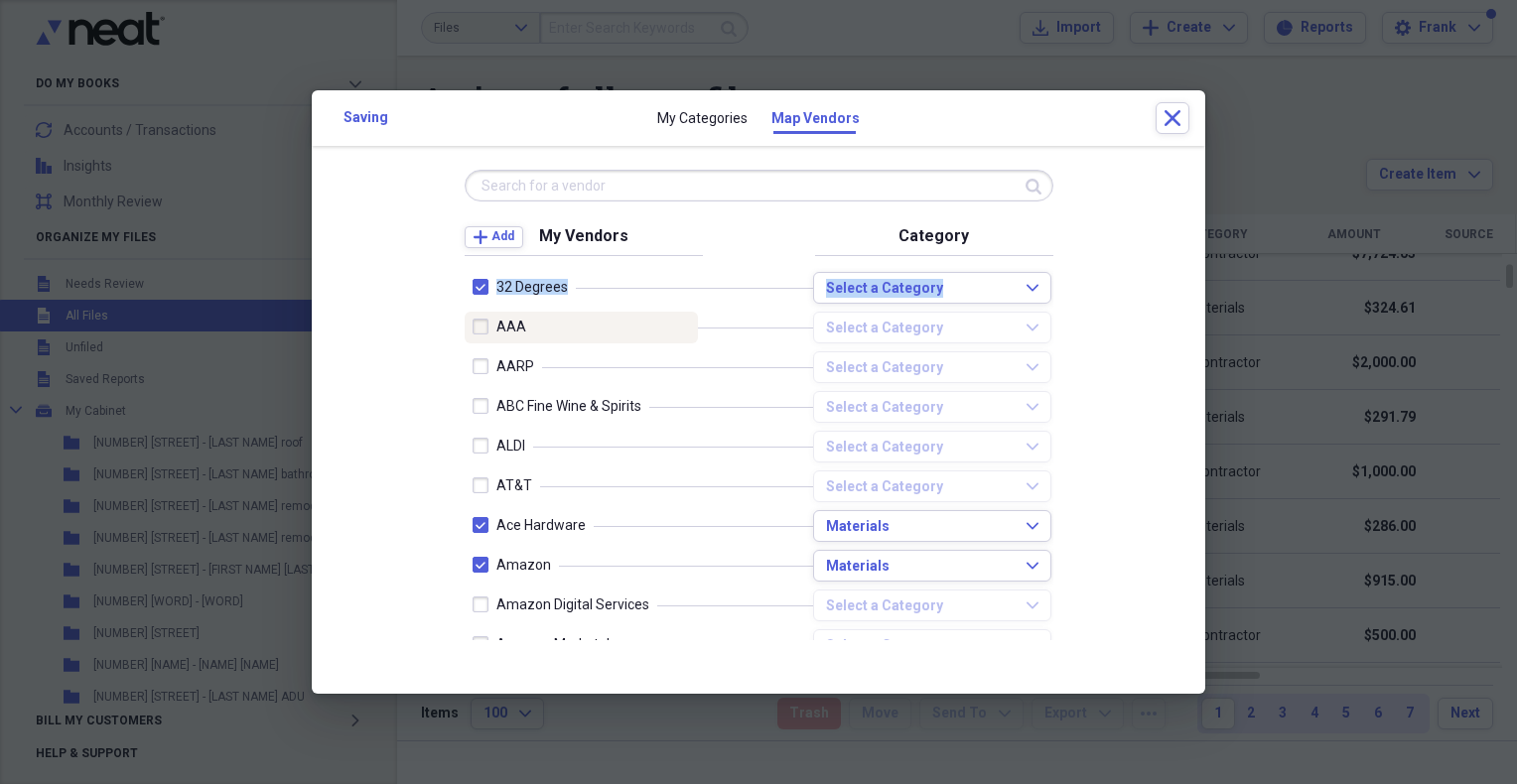 click at bounding box center [484, 327] 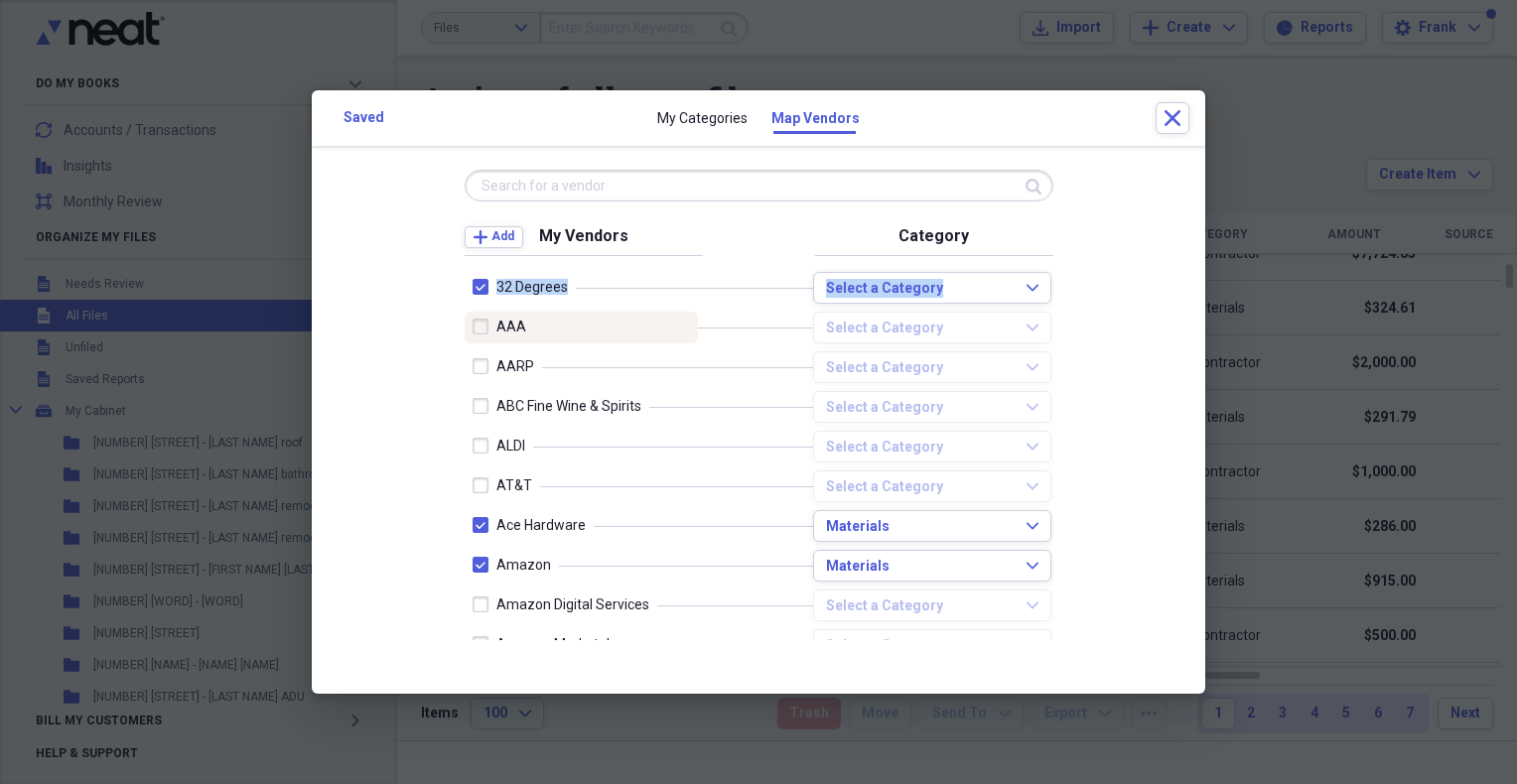 click at bounding box center [484, 327] 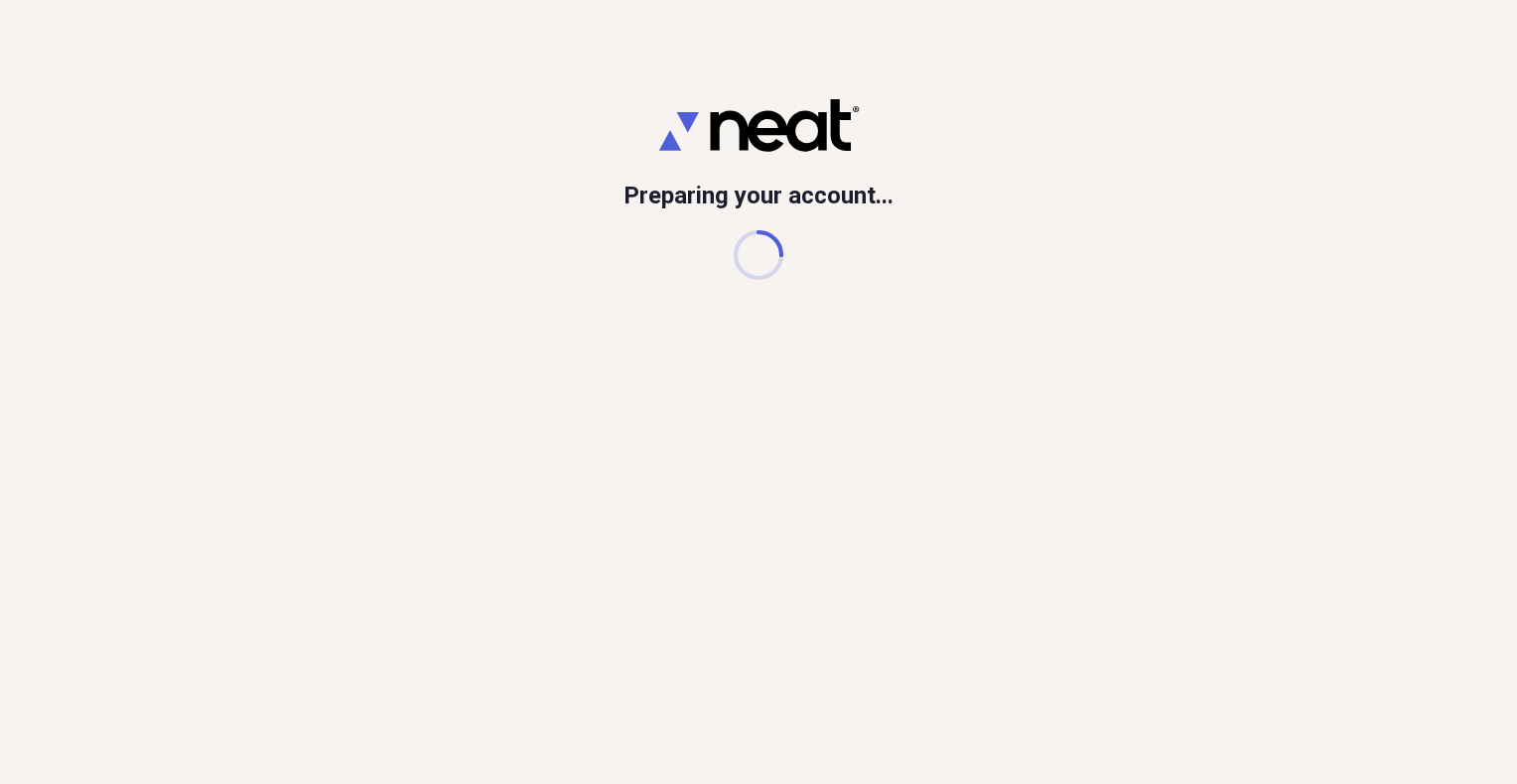 scroll, scrollTop: 0, scrollLeft: 0, axis: both 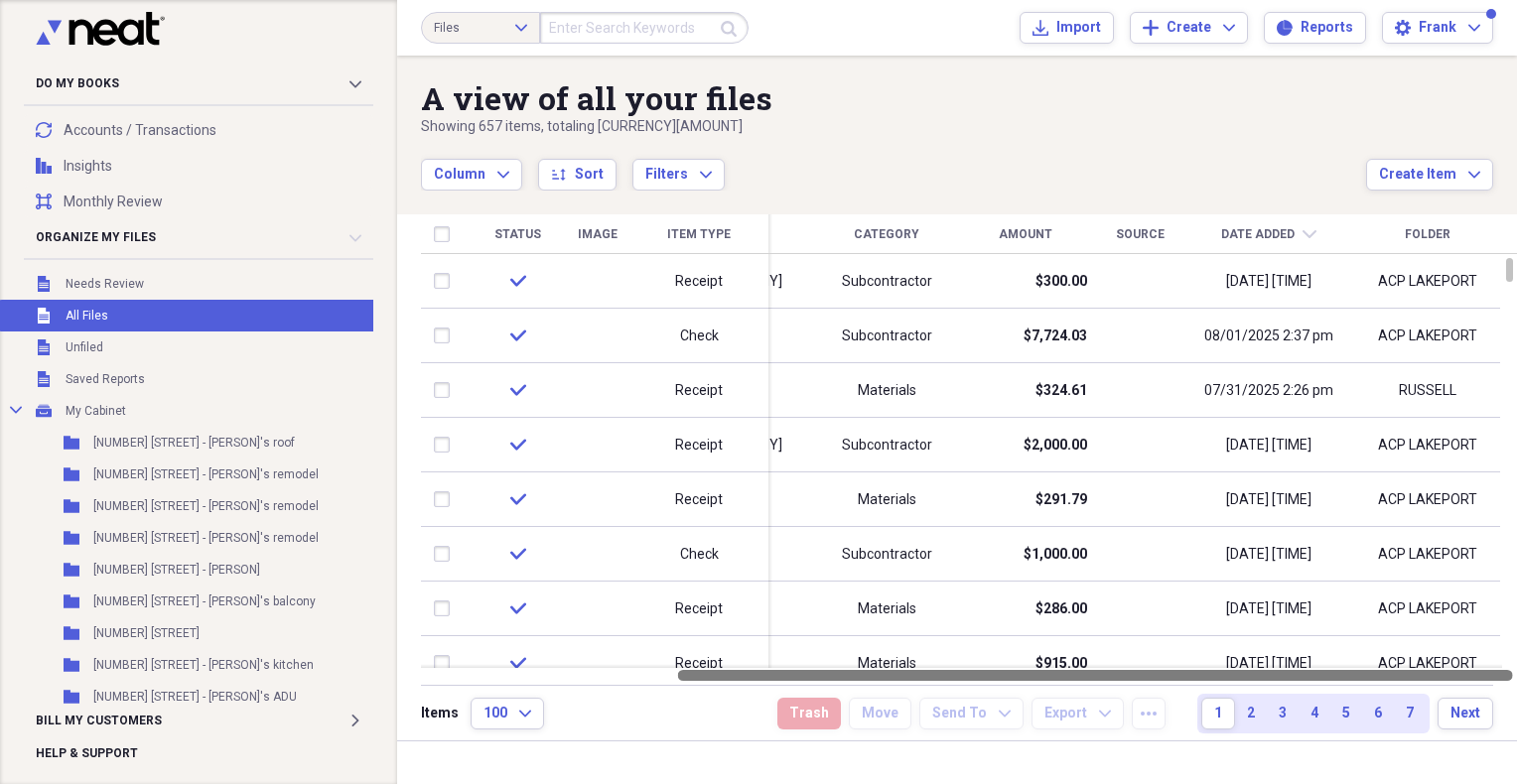 drag, startPoint x: 904, startPoint y: 673, endPoint x: 1406, endPoint y: 666, distance: 502.0488 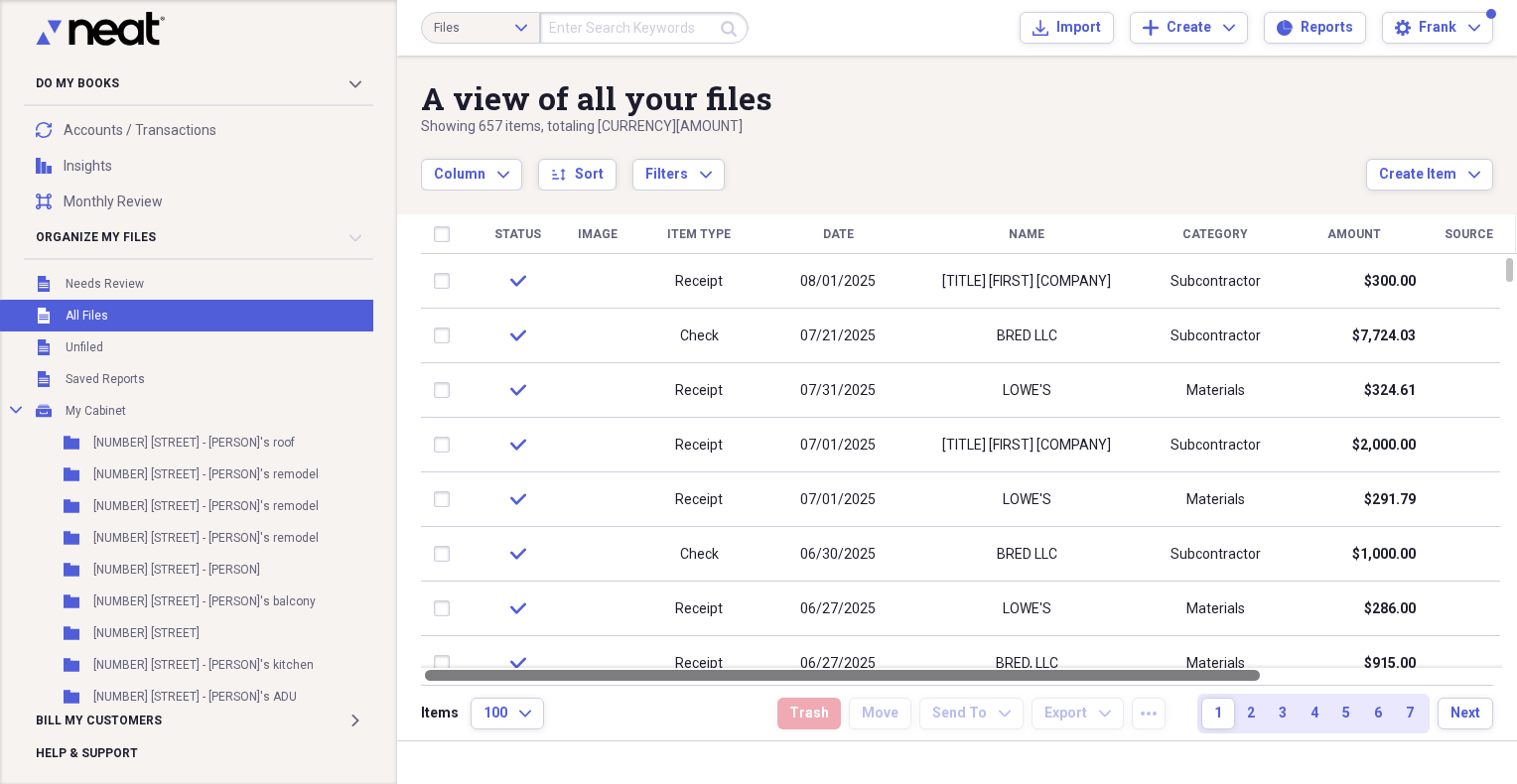 drag, startPoint x: 1017, startPoint y: 673, endPoint x: 600, endPoint y: 673, distance: 417 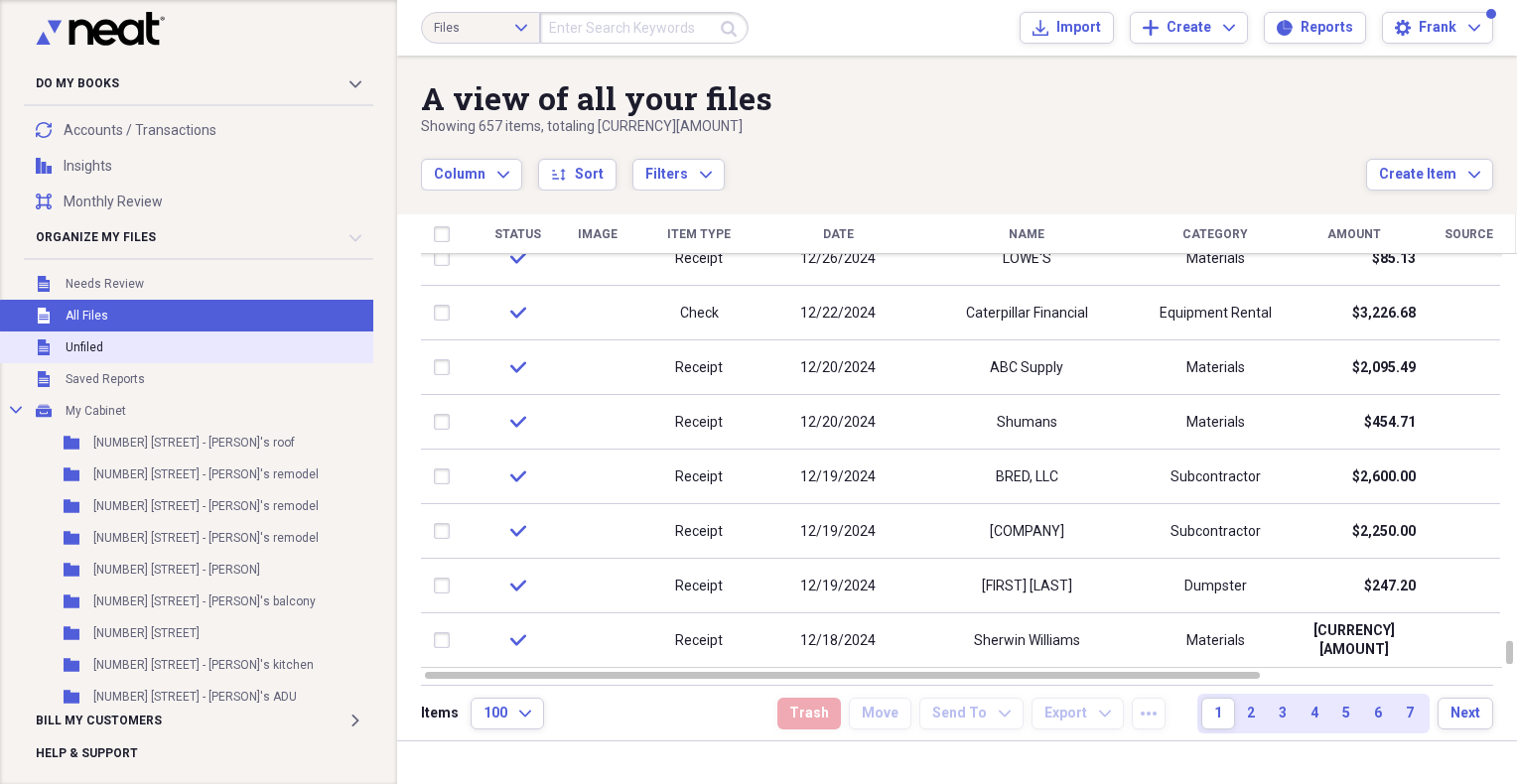 click on "Unfiled" at bounding box center (84, 347) 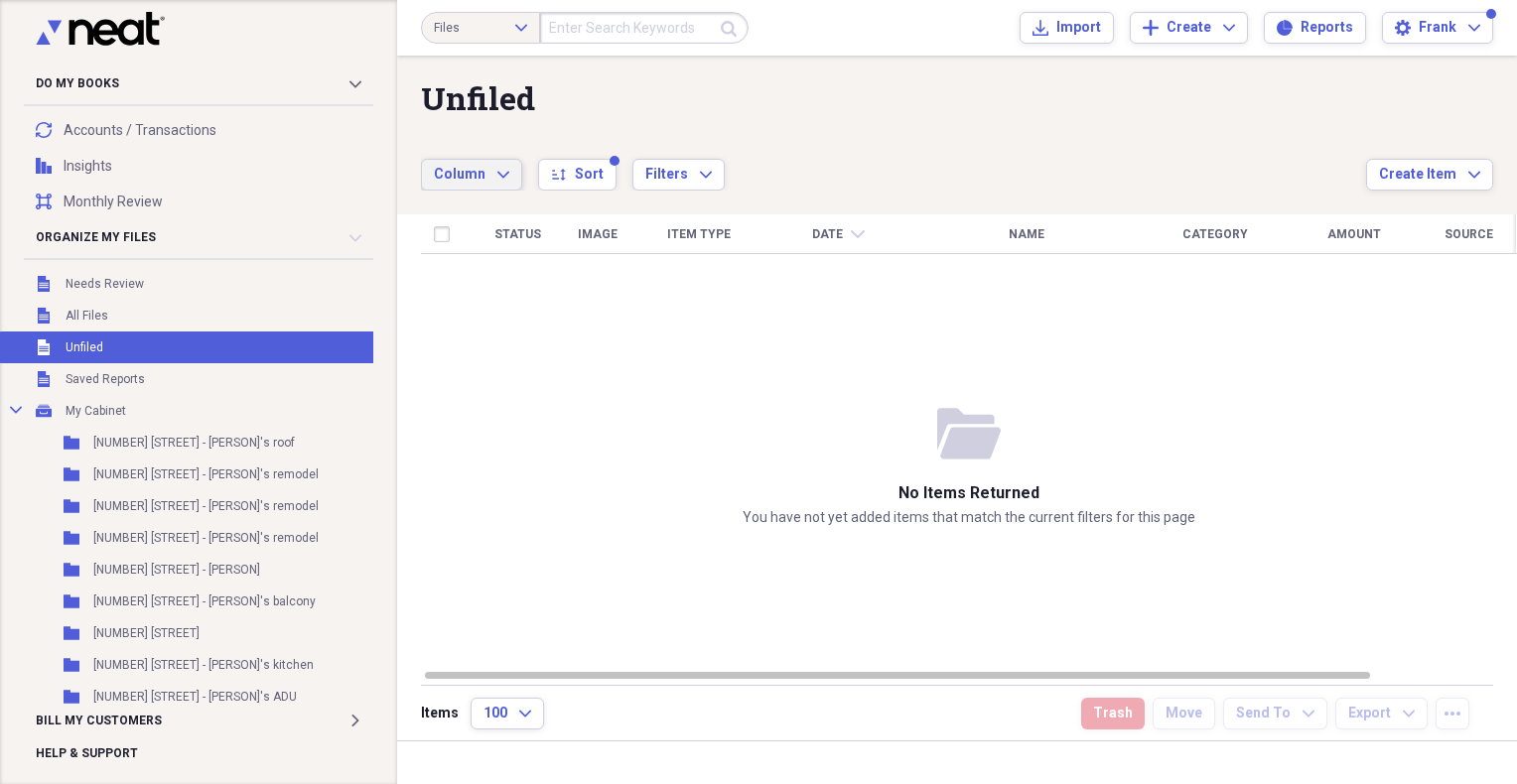 click on "Expand" 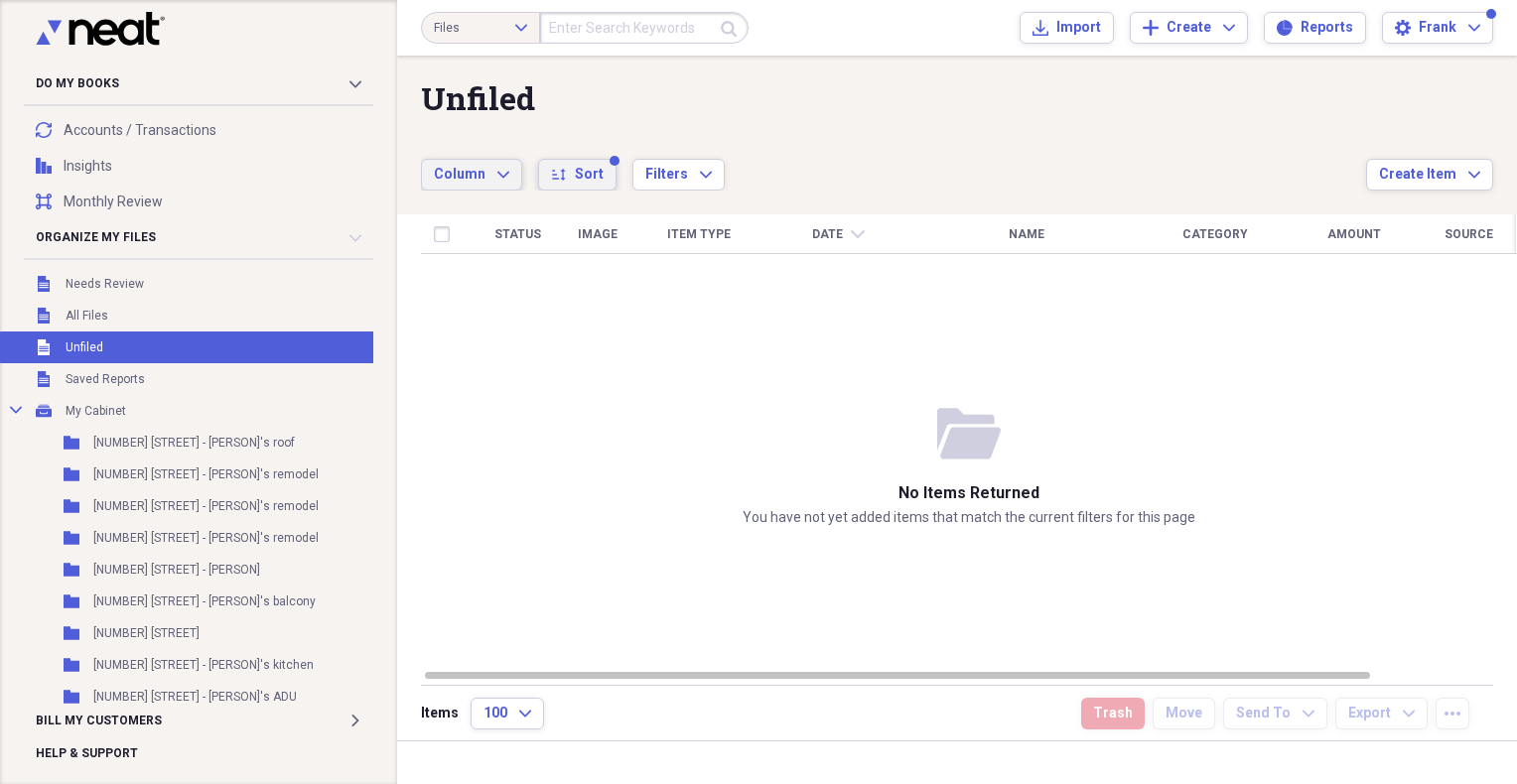 click on "Sort" at bounding box center (589, 175) 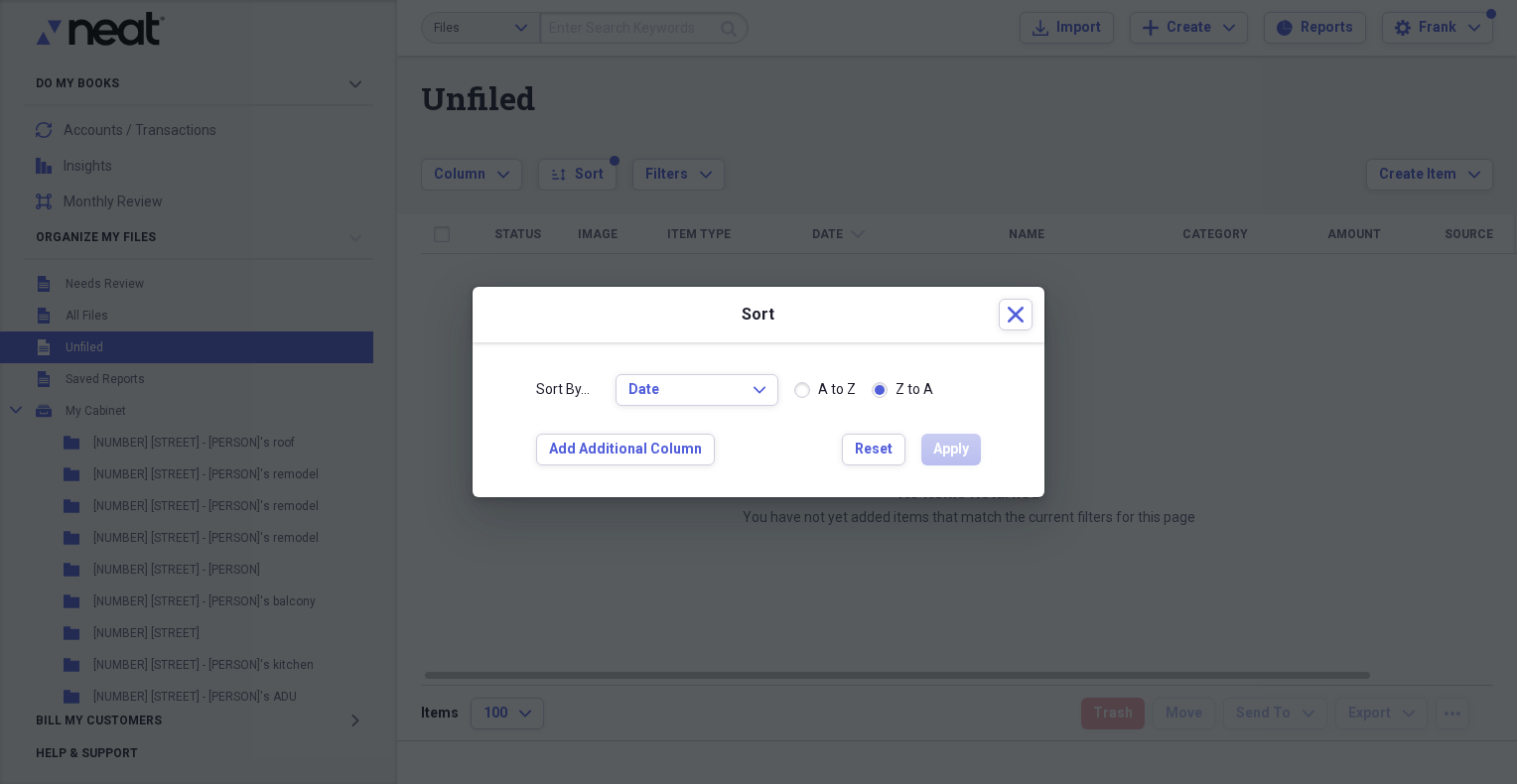 click at bounding box center (758, 392) 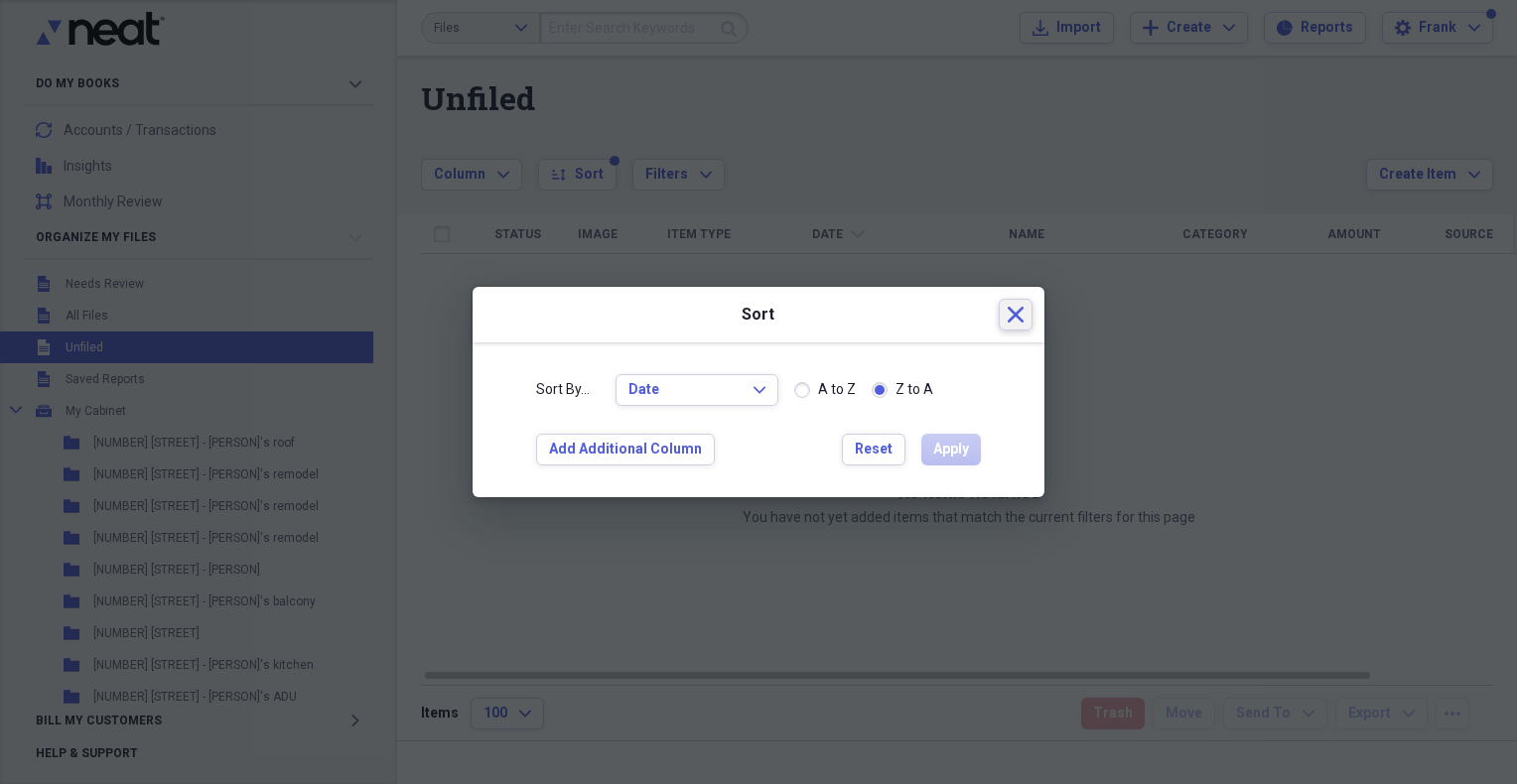 click 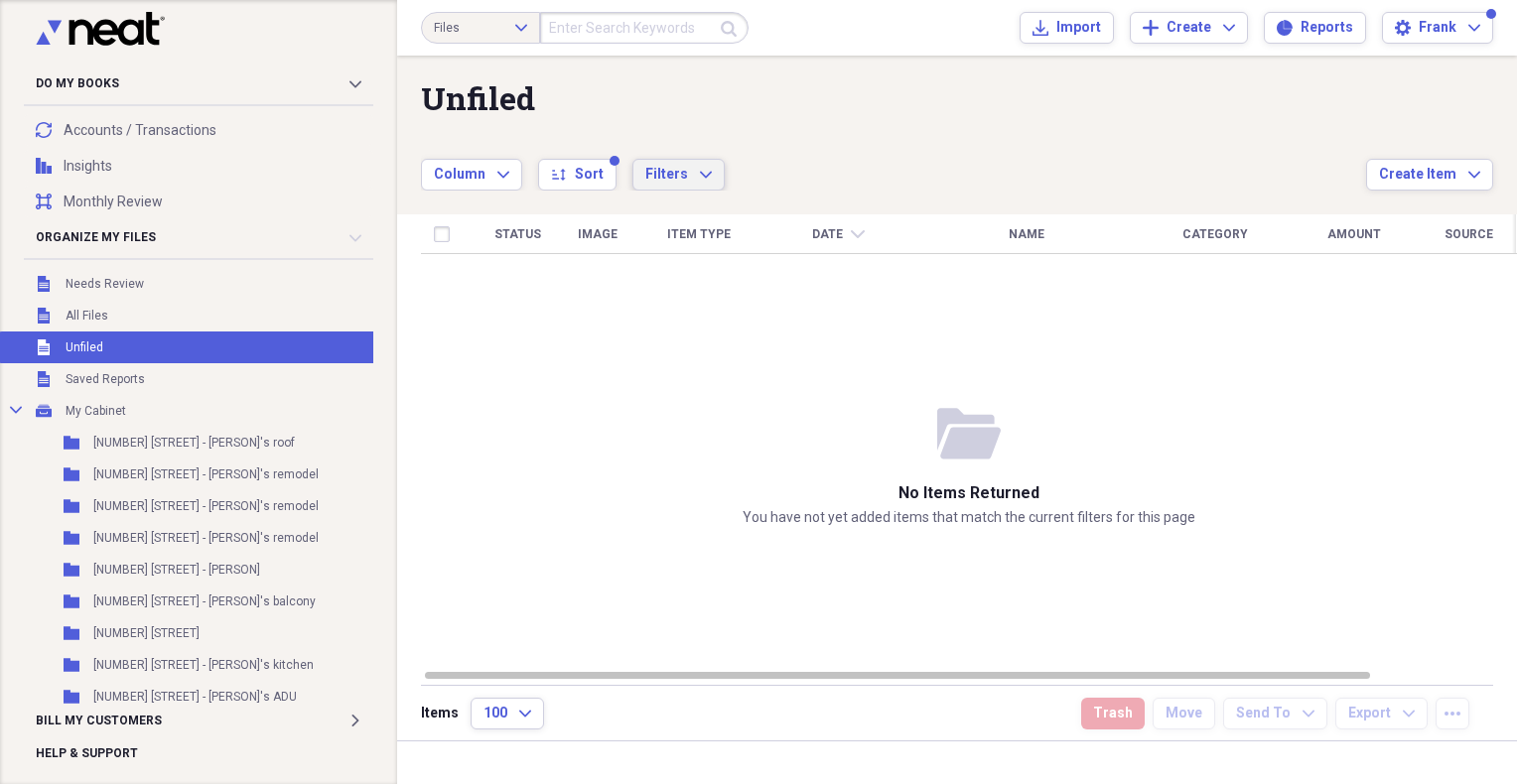 click on "Filters  Expand" at bounding box center (678, 175) 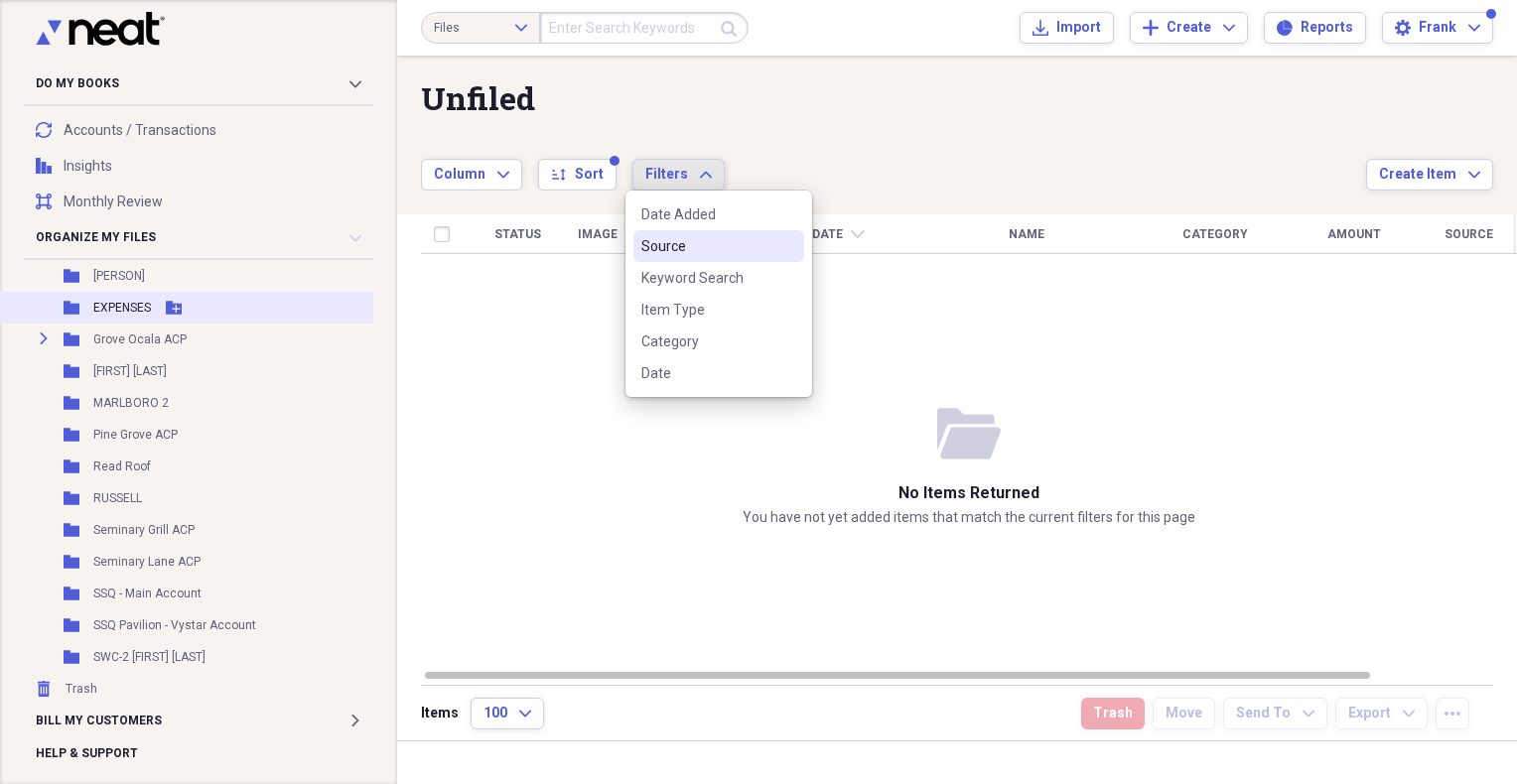 scroll, scrollTop: 0, scrollLeft: 0, axis: both 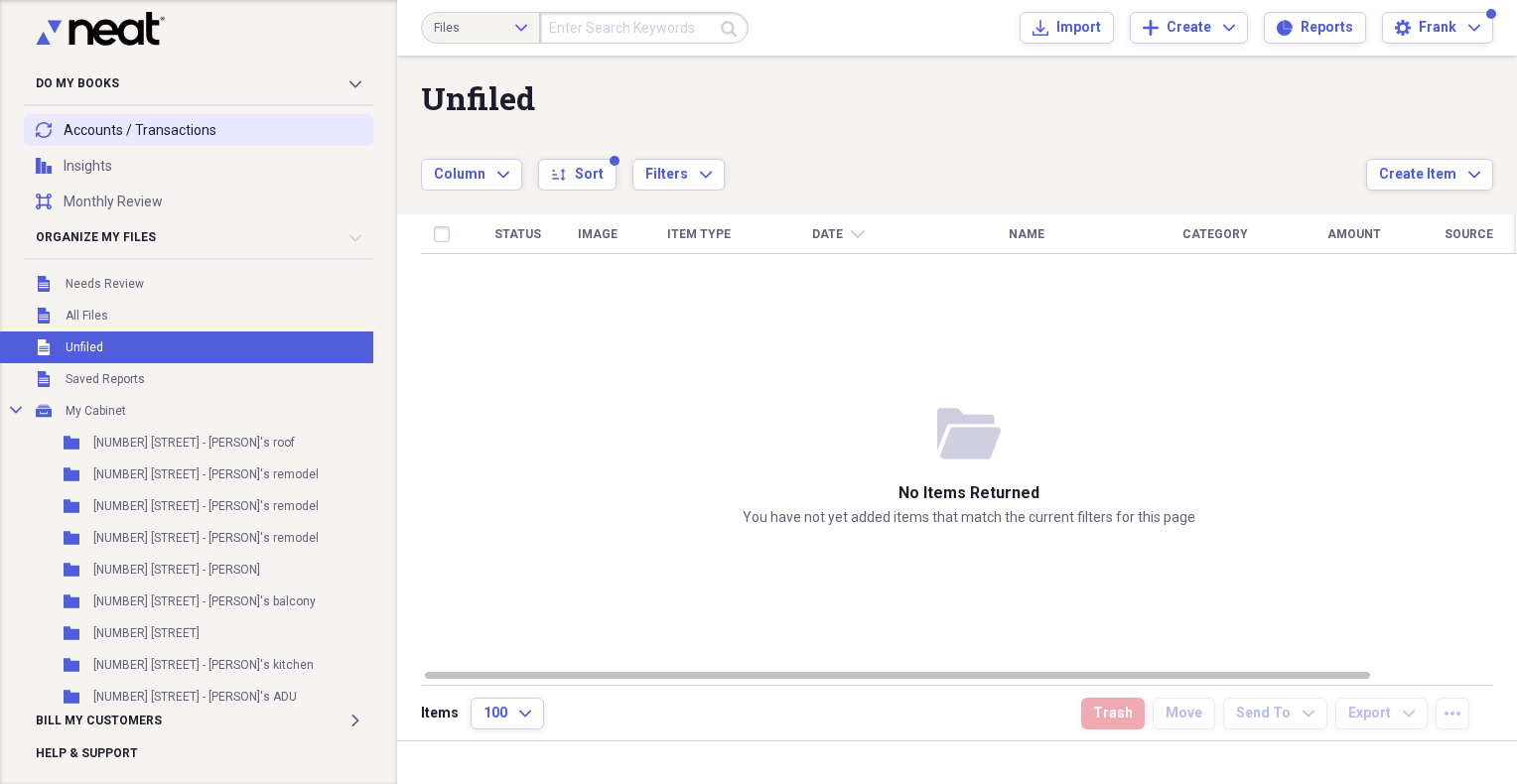 click on "transactions Accounts / Transactions" at bounding box center (199, 130) 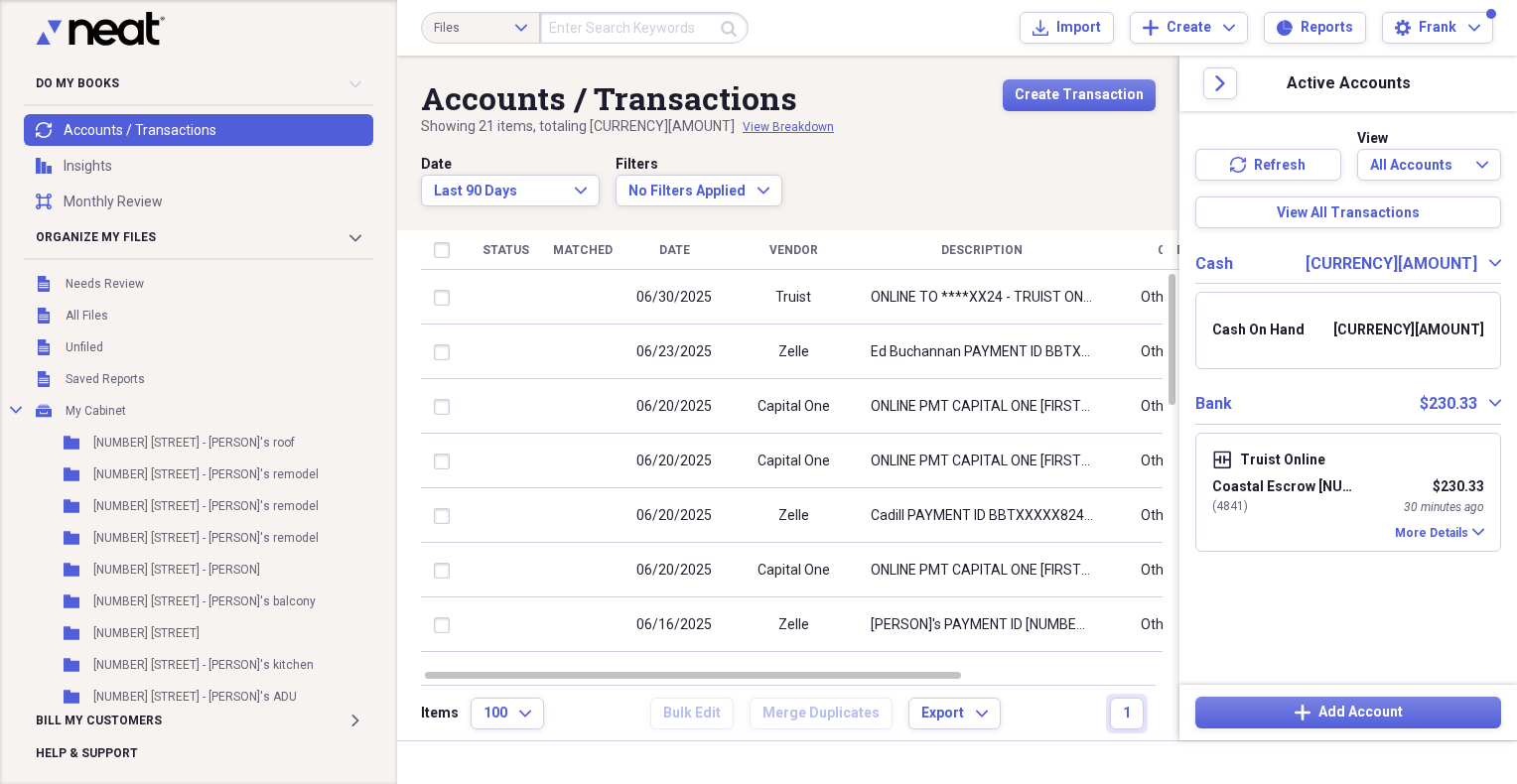 click on "Collapse" 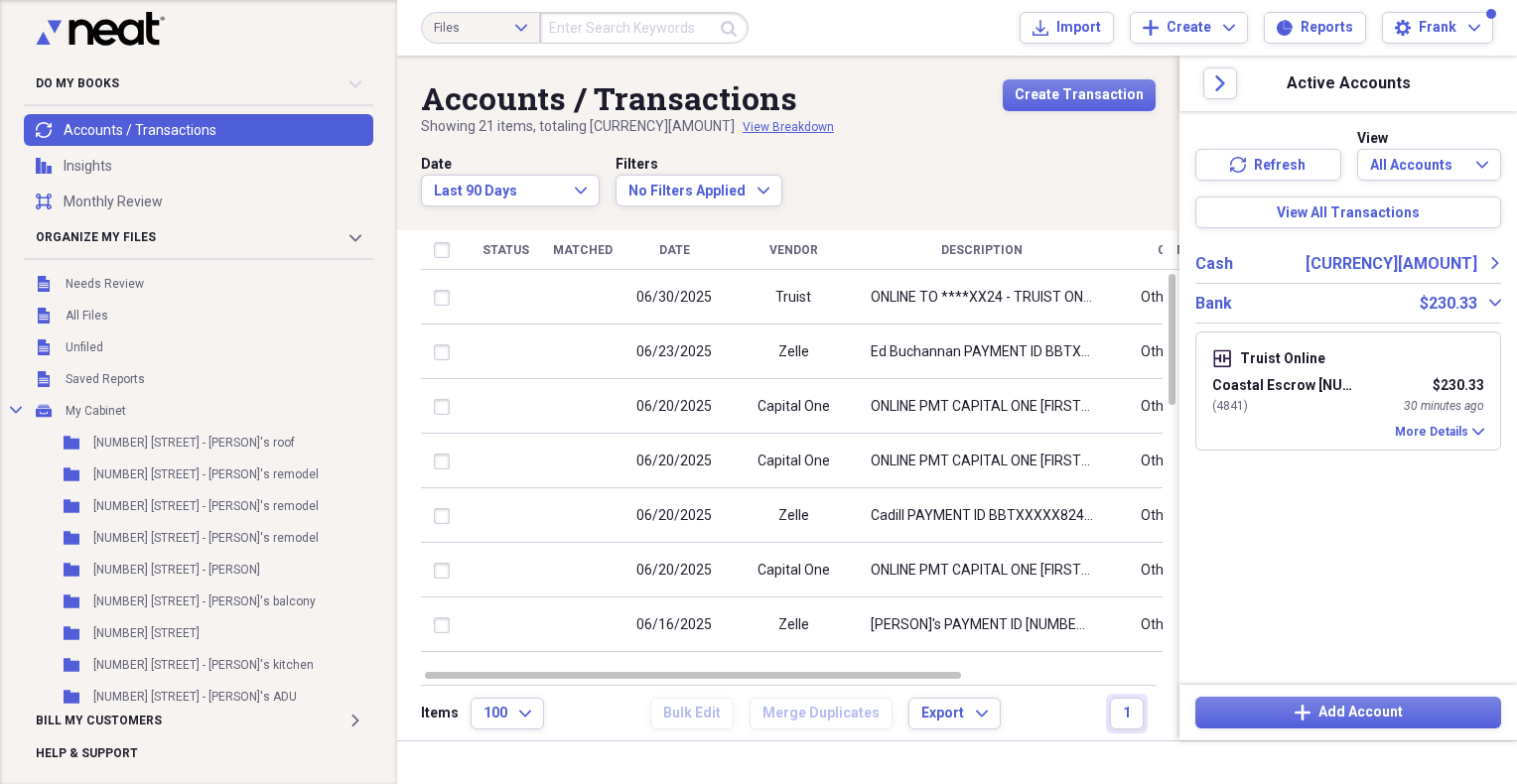 click on "Expand" 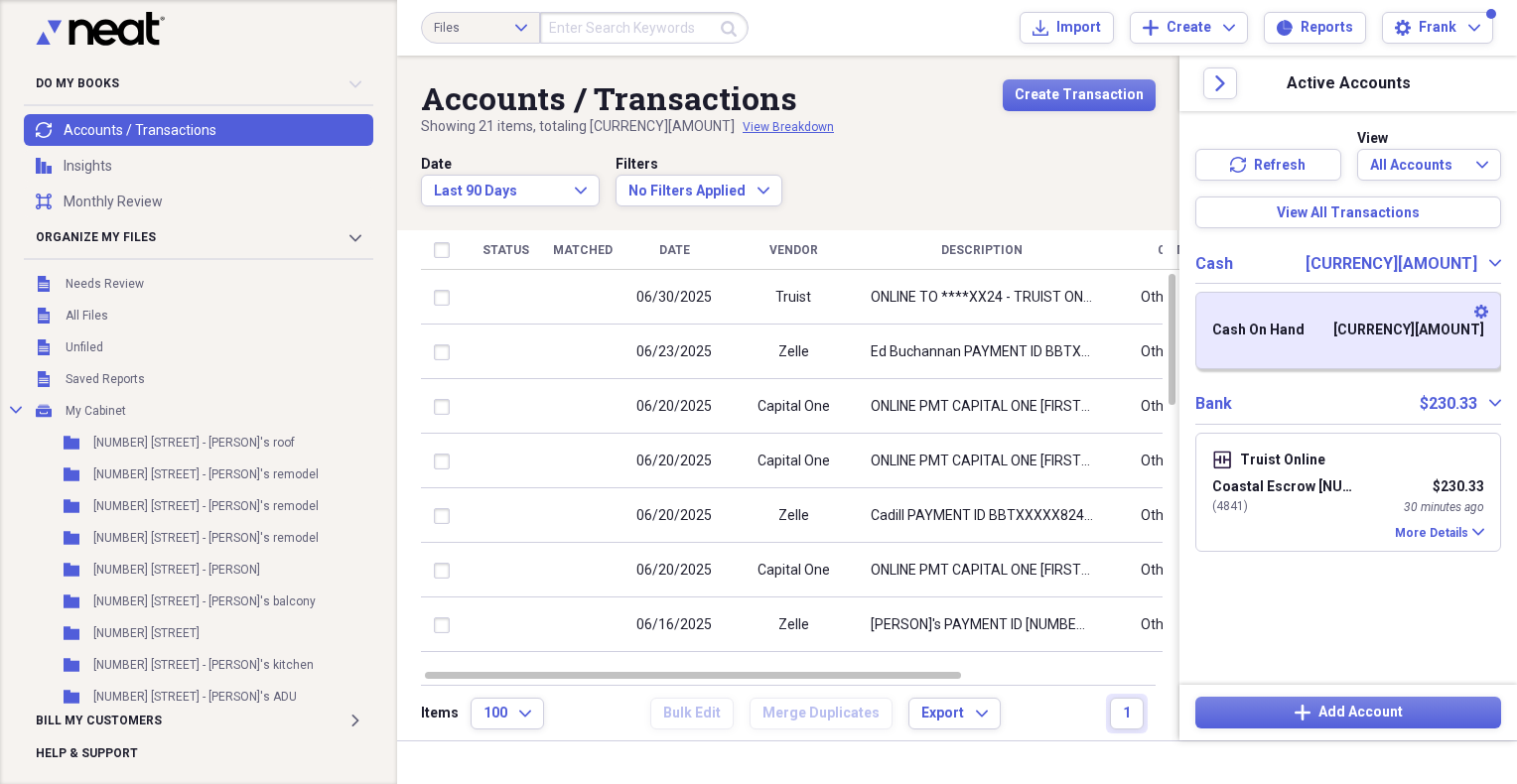 click 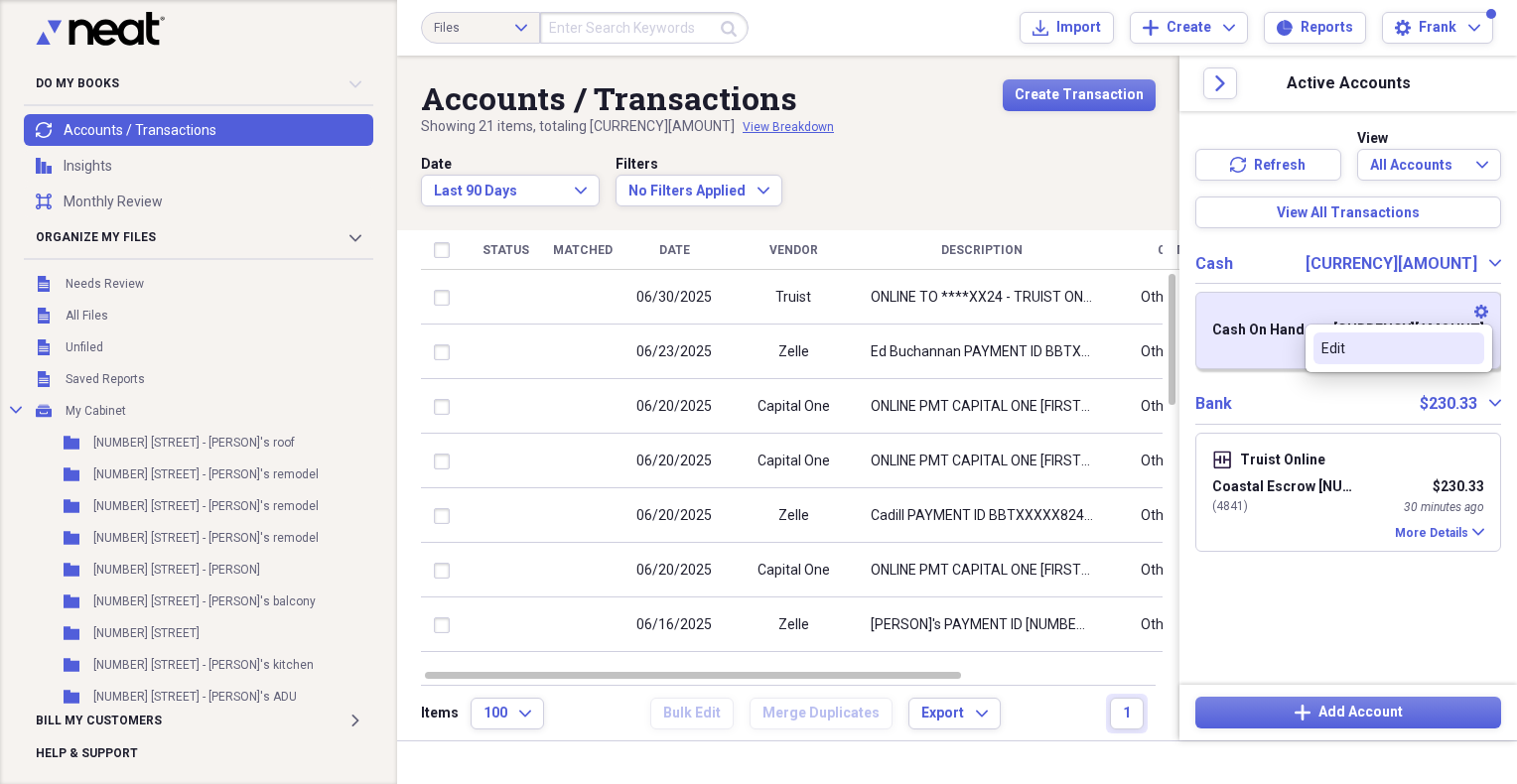 click on "Edit" at bounding box center [1387, 348] 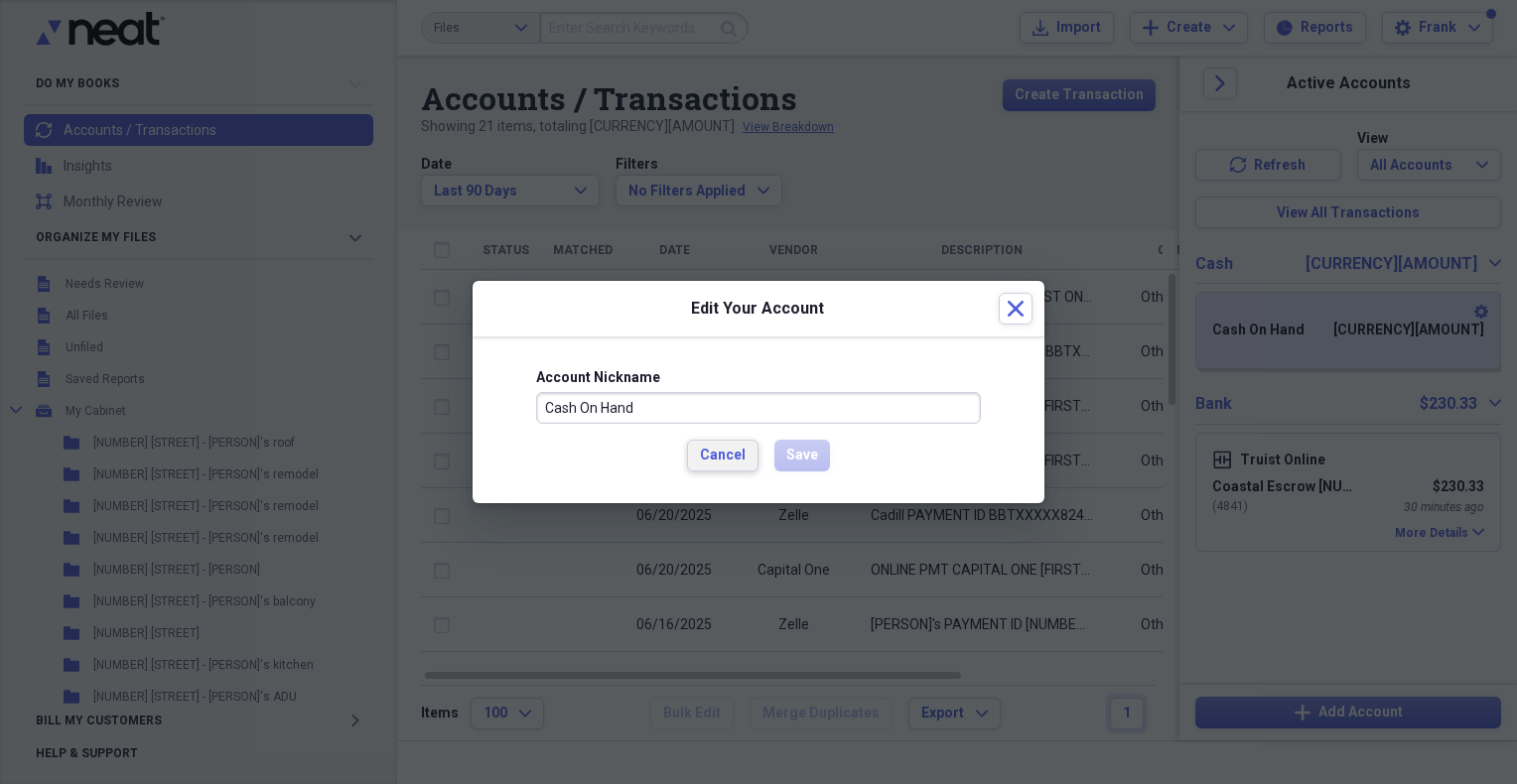 click on "Cancel" at bounding box center [723, 456] 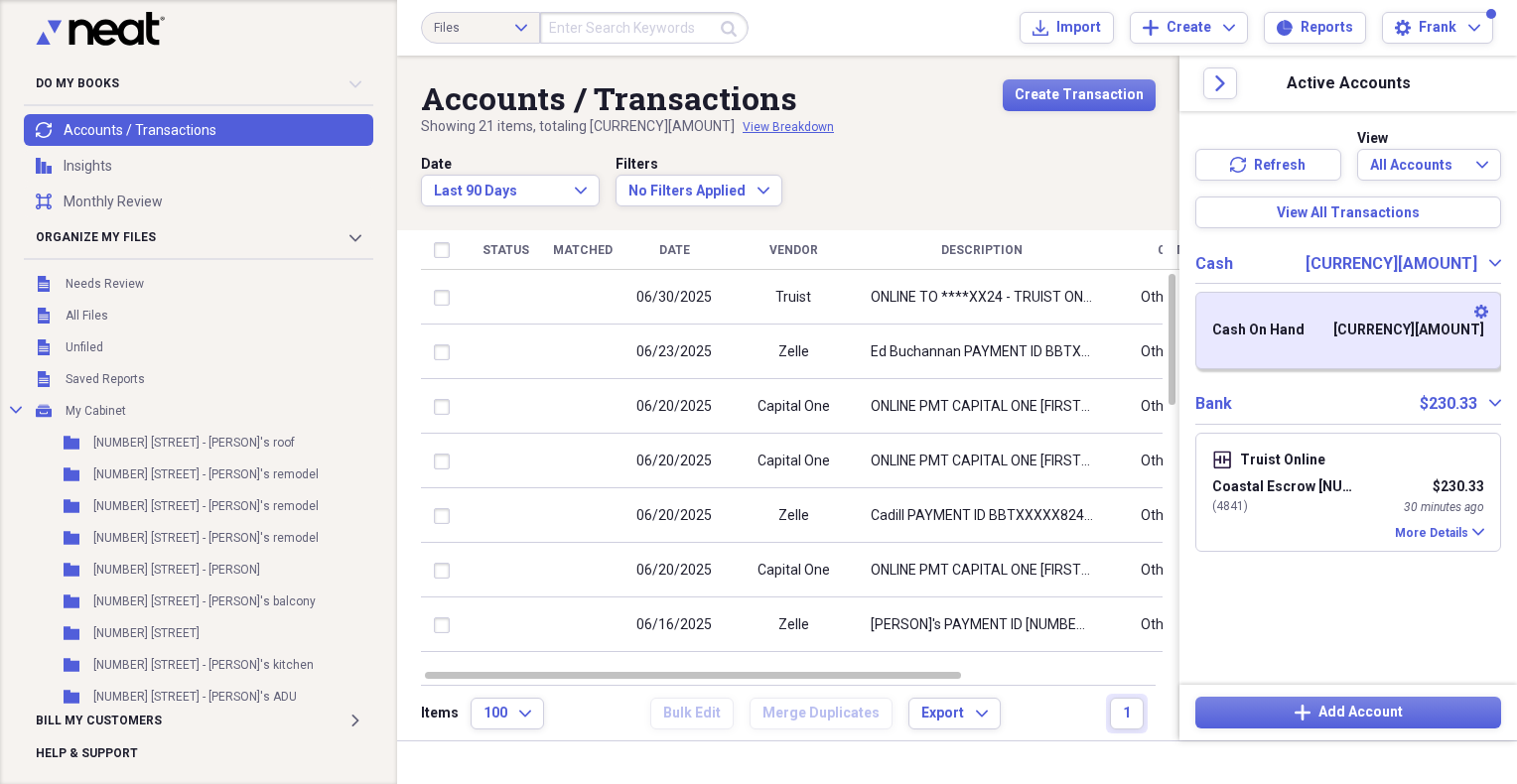 click on "Collapse" 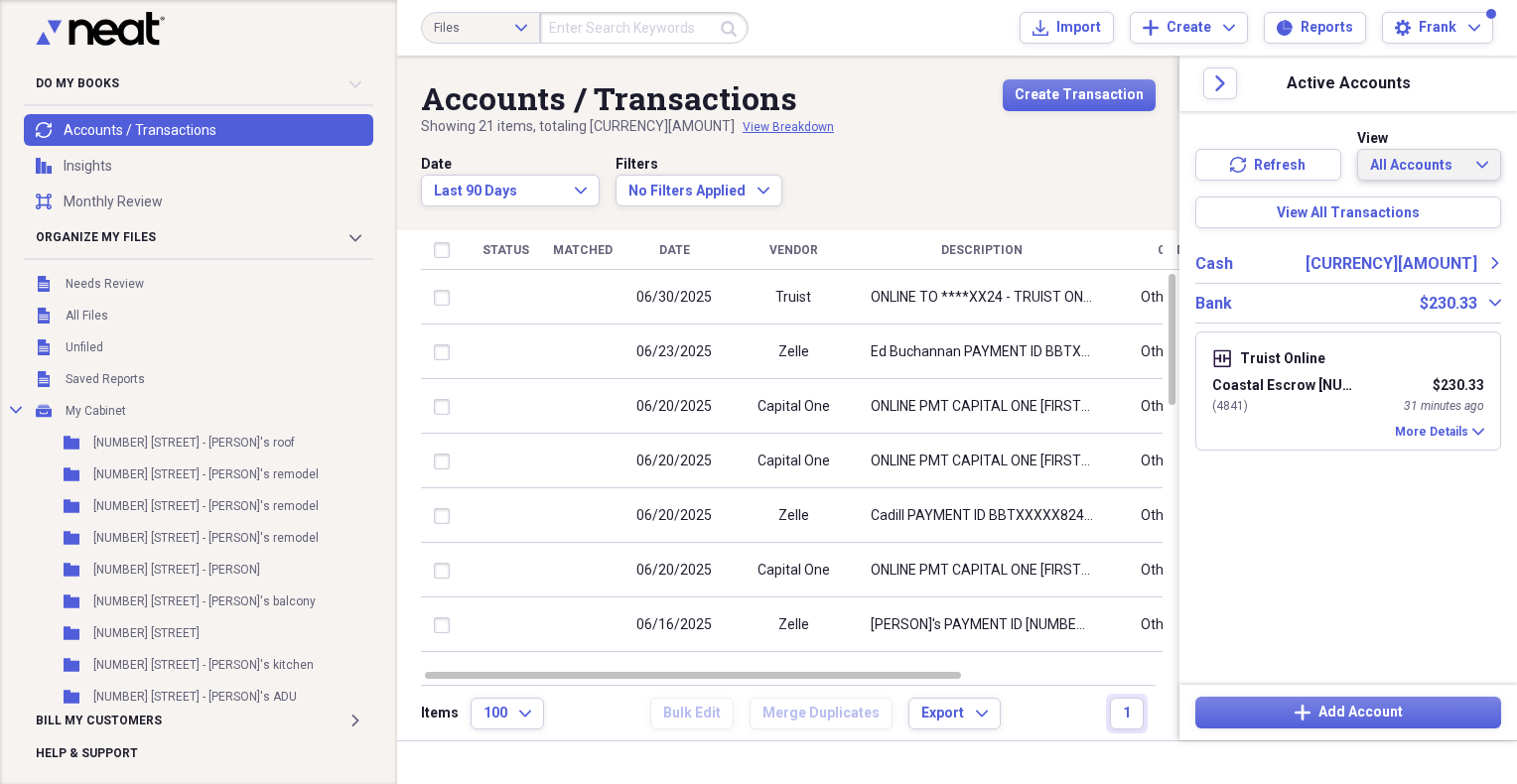 click on "All Accounts Expand" at bounding box center [1429, 166] 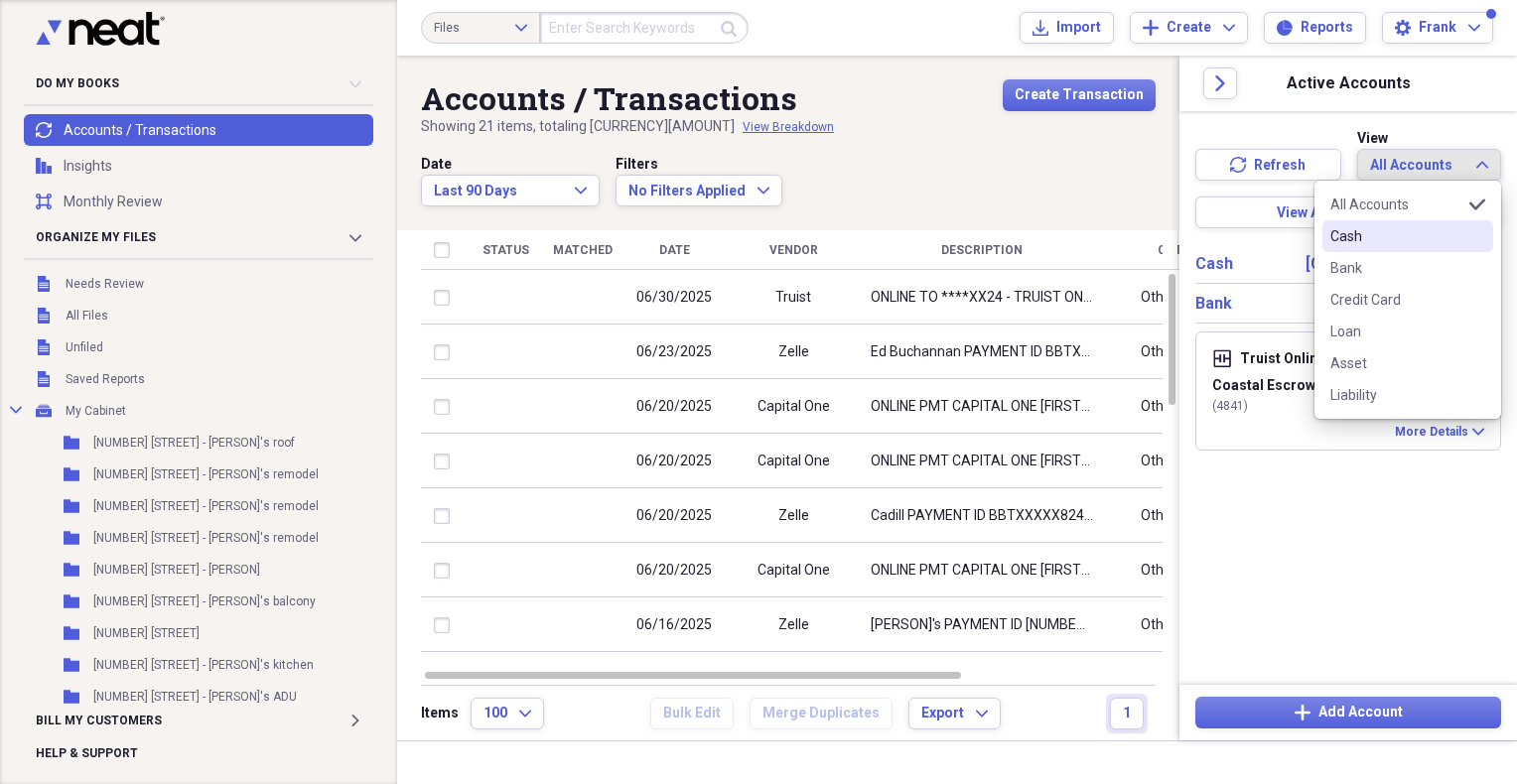 click on "Cash" at bounding box center (1396, 236) 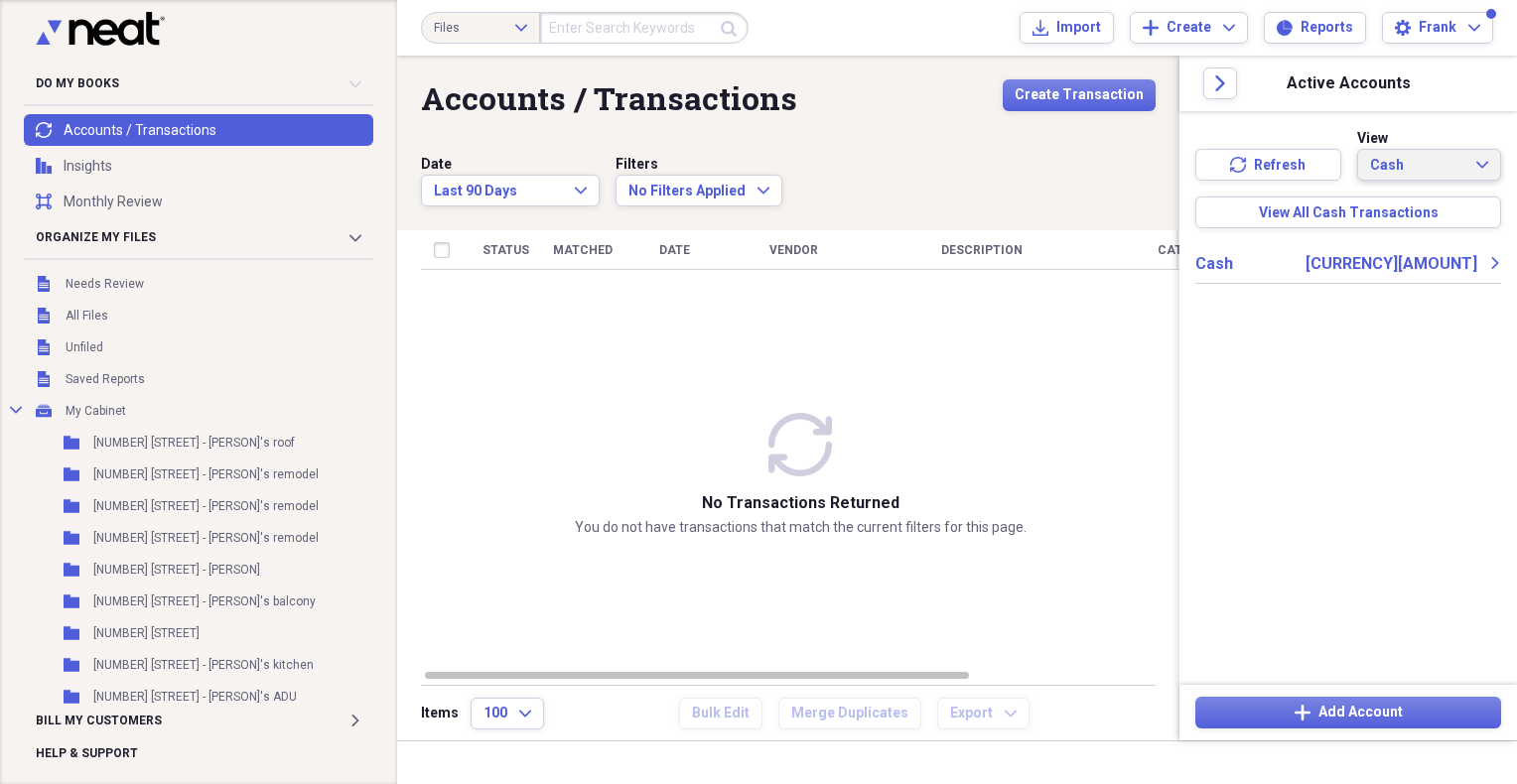 click on "Cash Expand" at bounding box center [1429, 166] 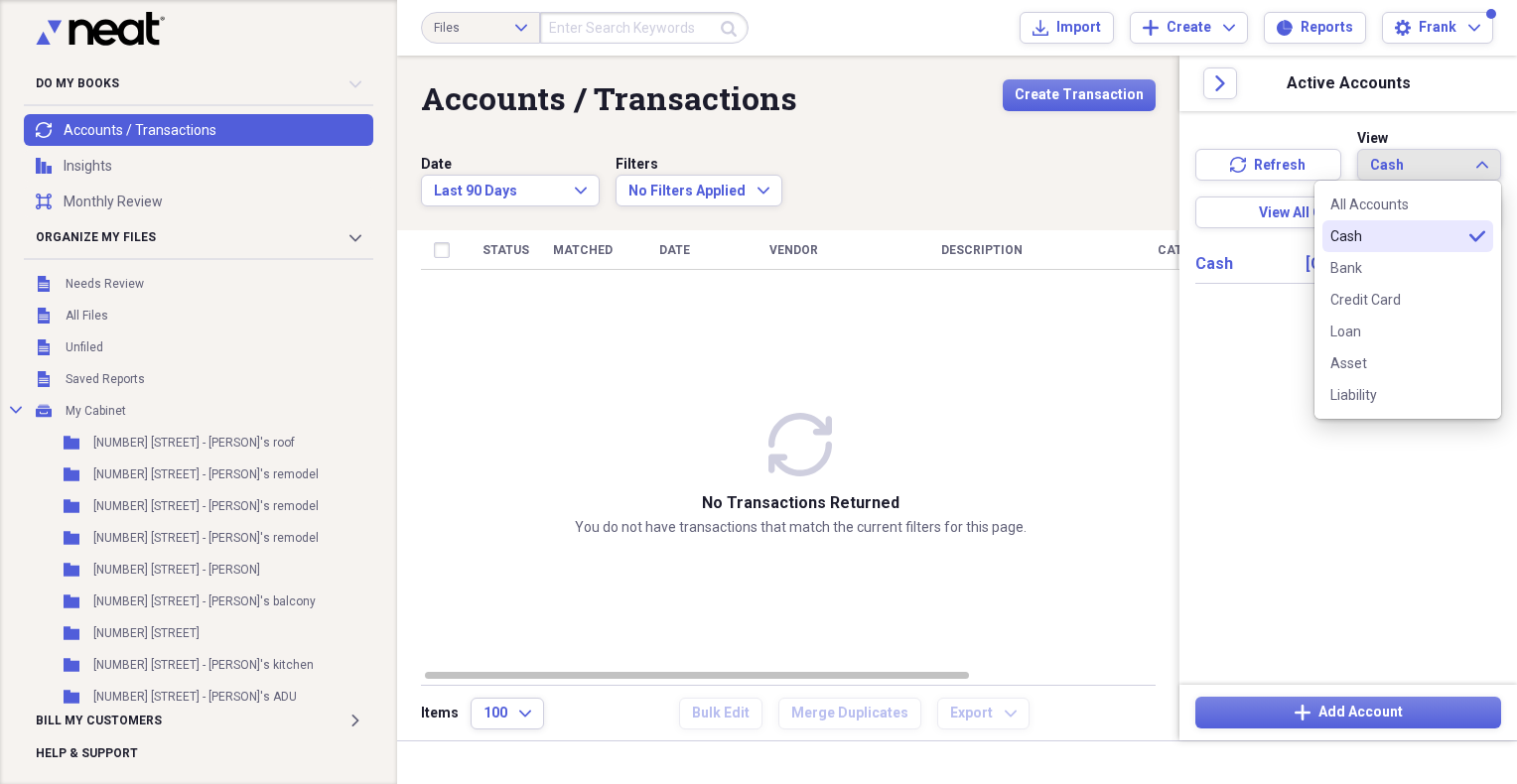 drag, startPoint x: 1415, startPoint y: 232, endPoint x: 1464, endPoint y: 101, distance: 139.8642 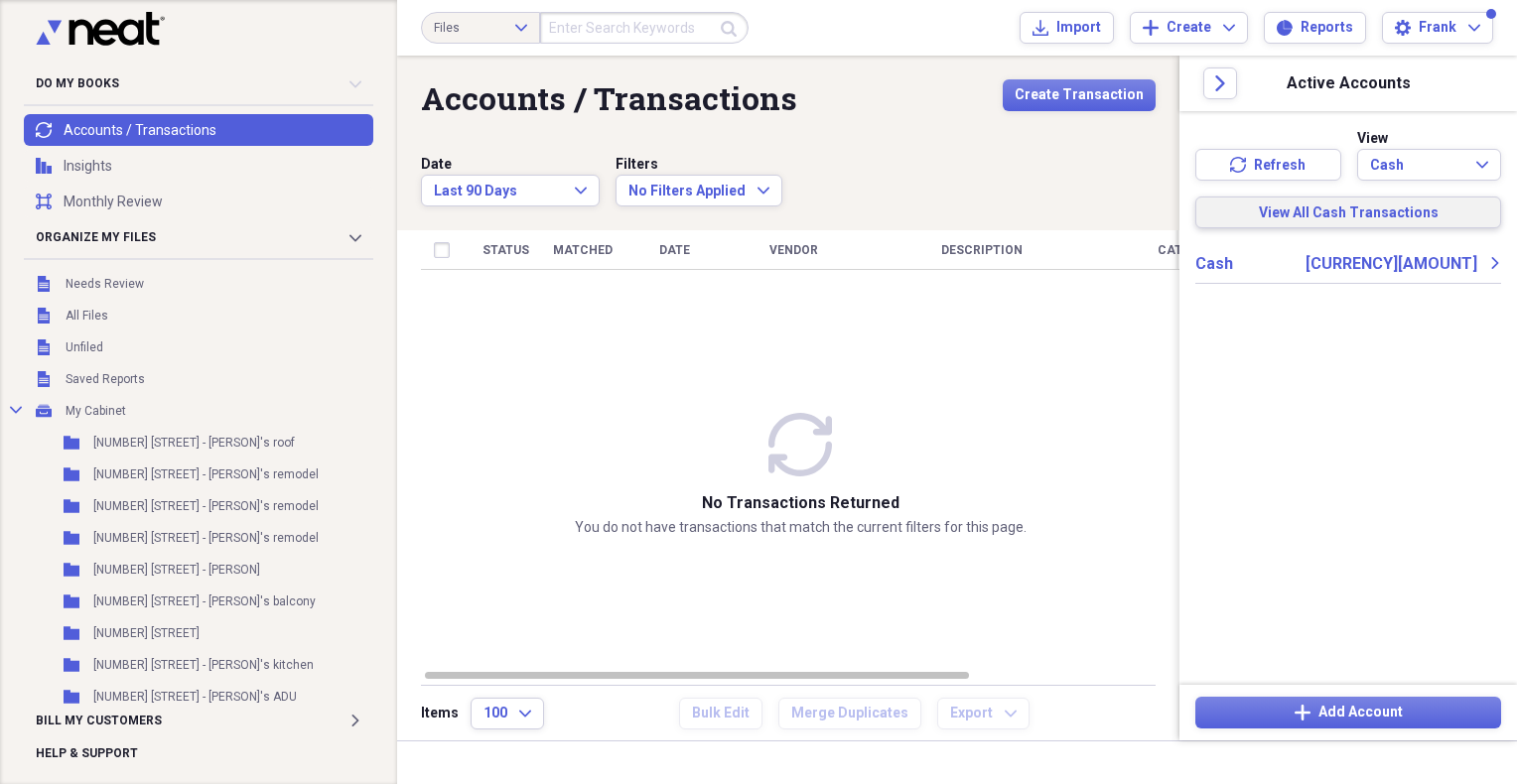 click on "View All Cash Transactions" at bounding box center (1348, 212) 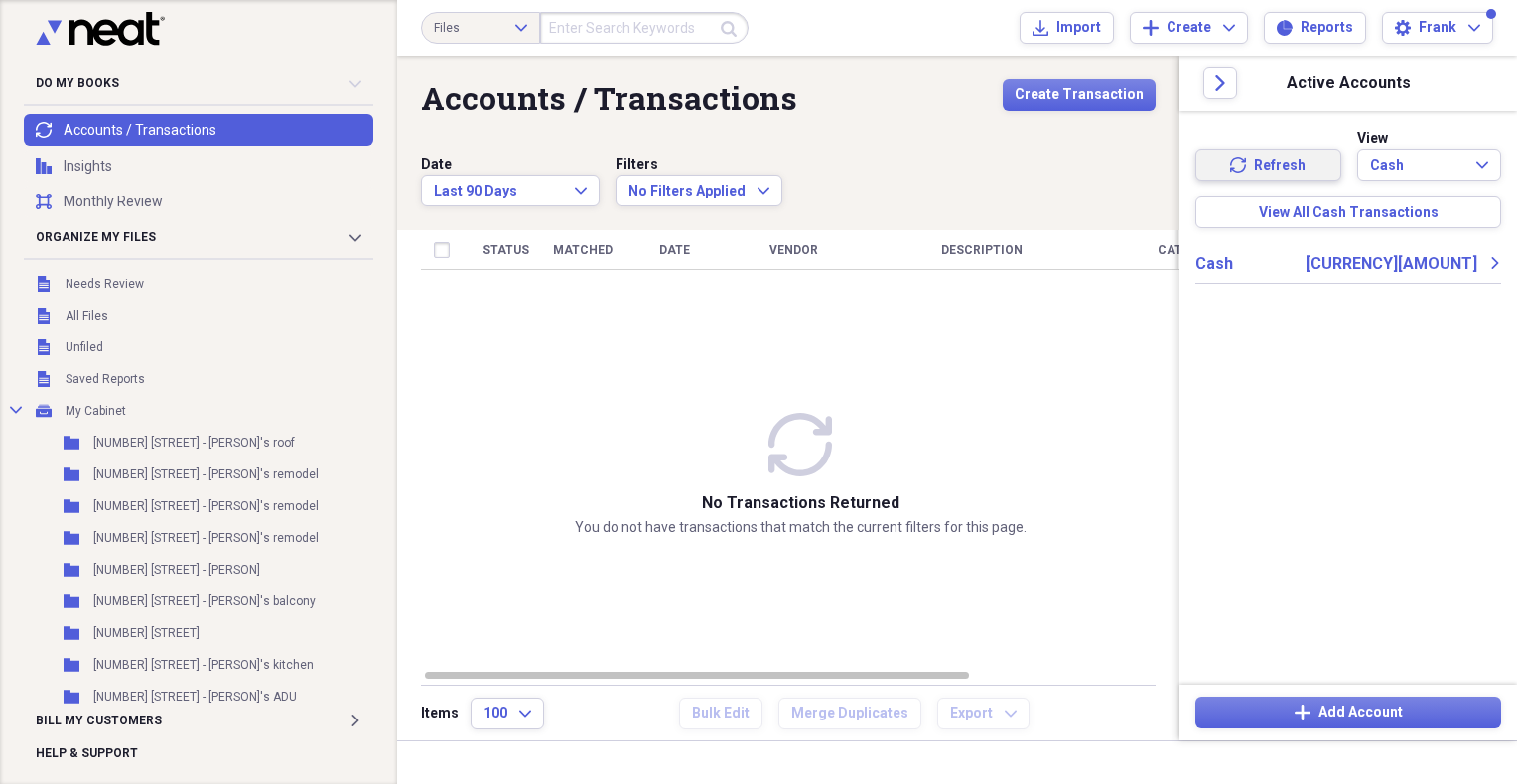 click on "Refresh" at bounding box center [1280, 166] 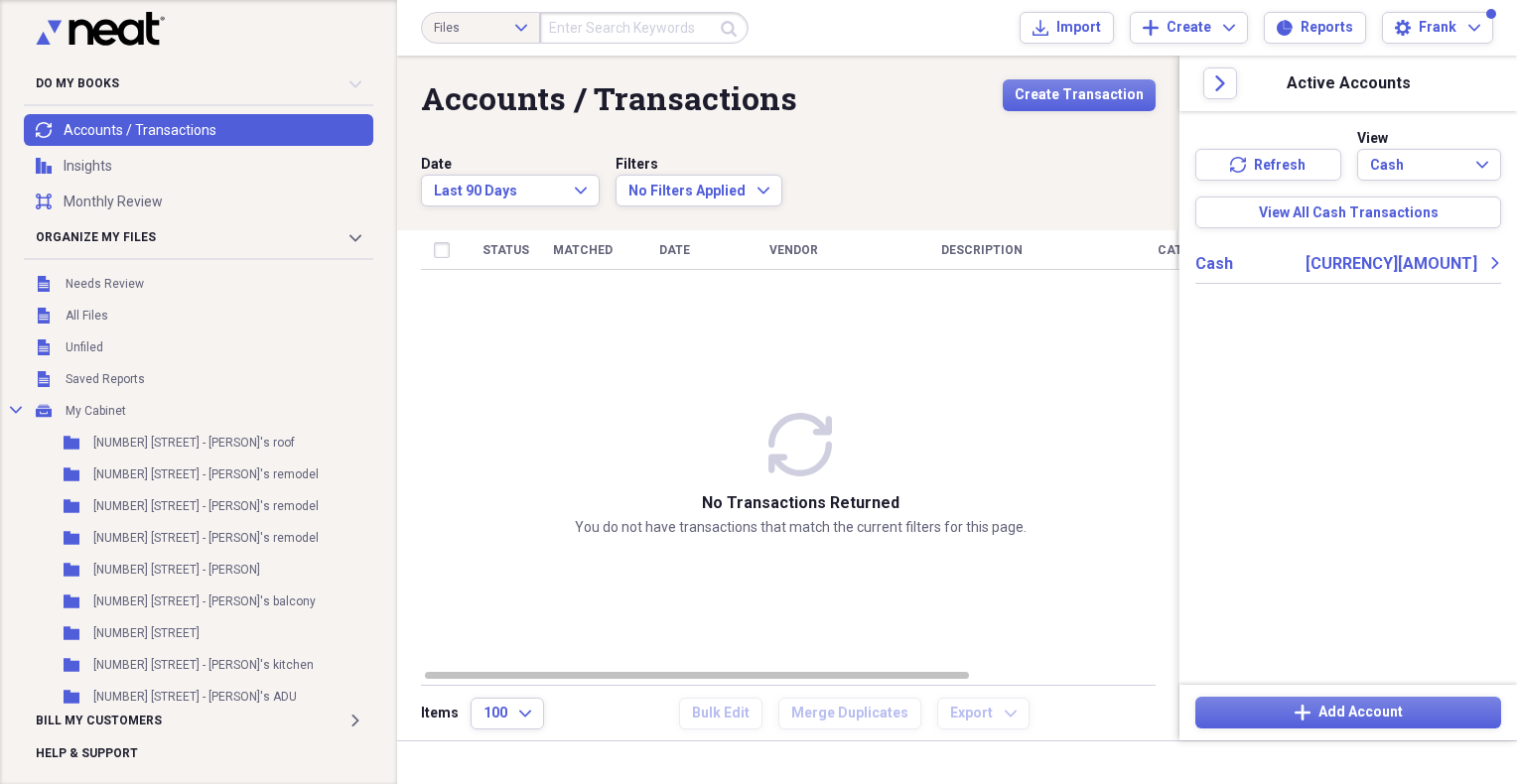 click on "Expand" 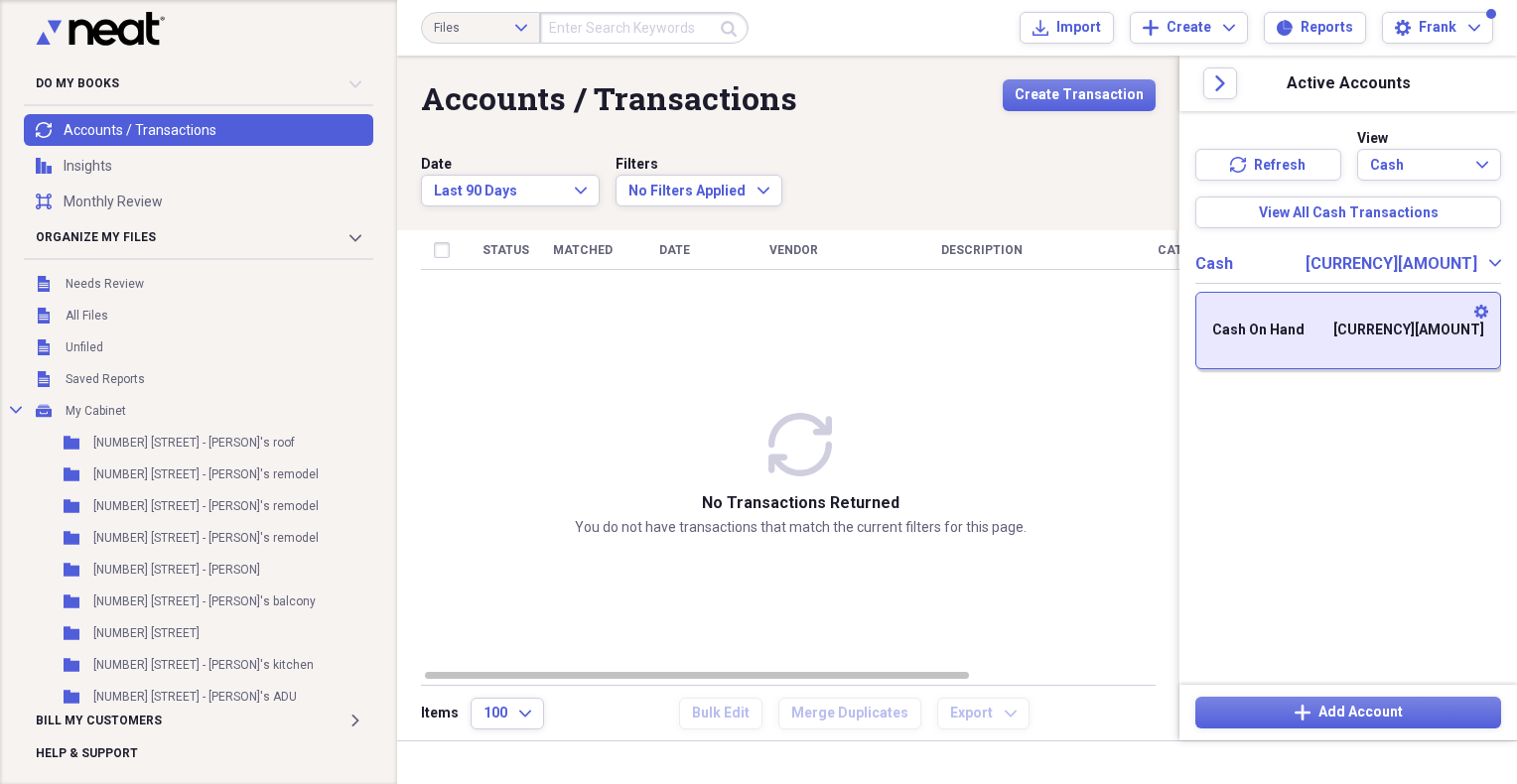 drag, startPoint x: 1426, startPoint y: 316, endPoint x: 1479, endPoint y: 311, distance: 53.235327 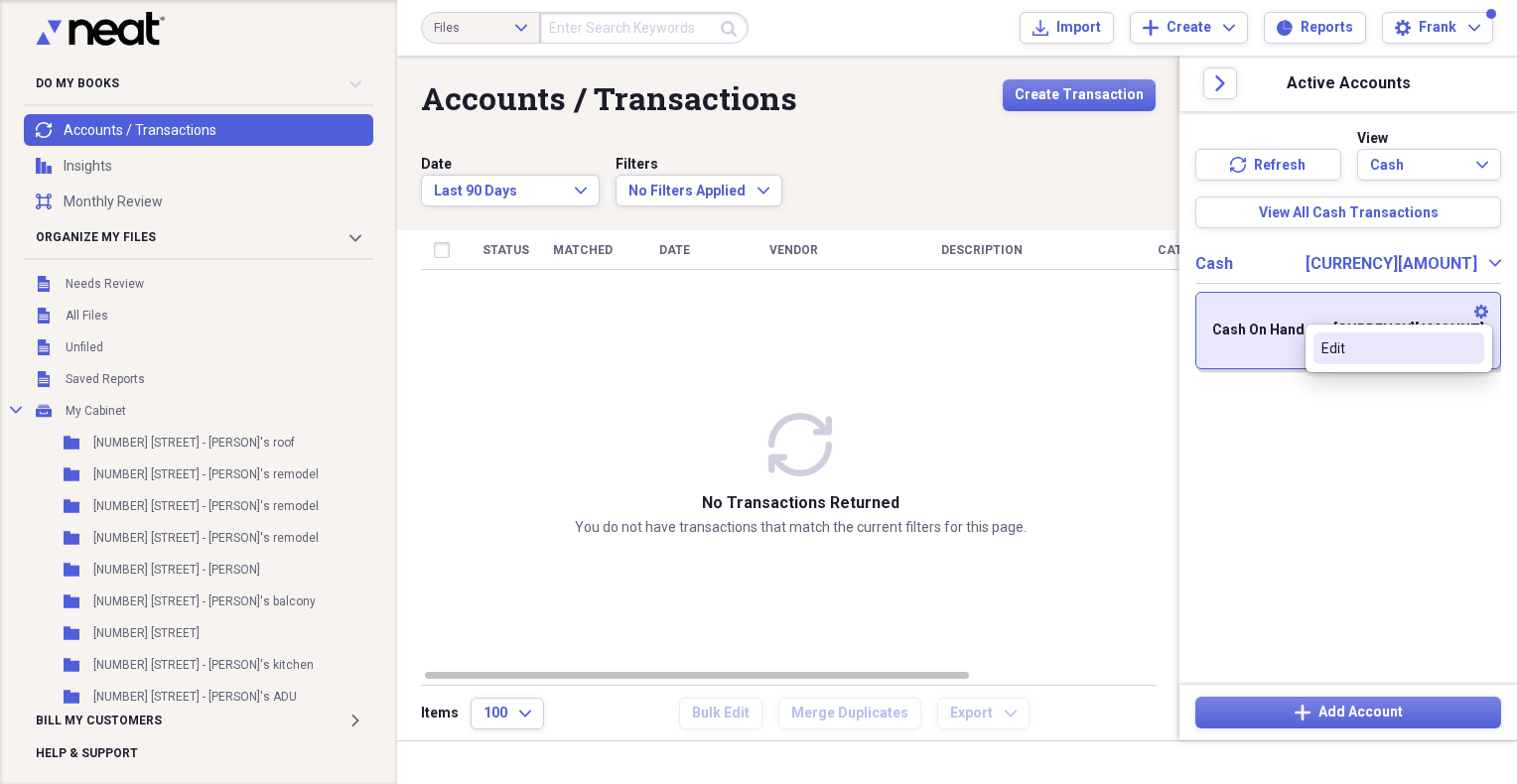 click on "Settings" 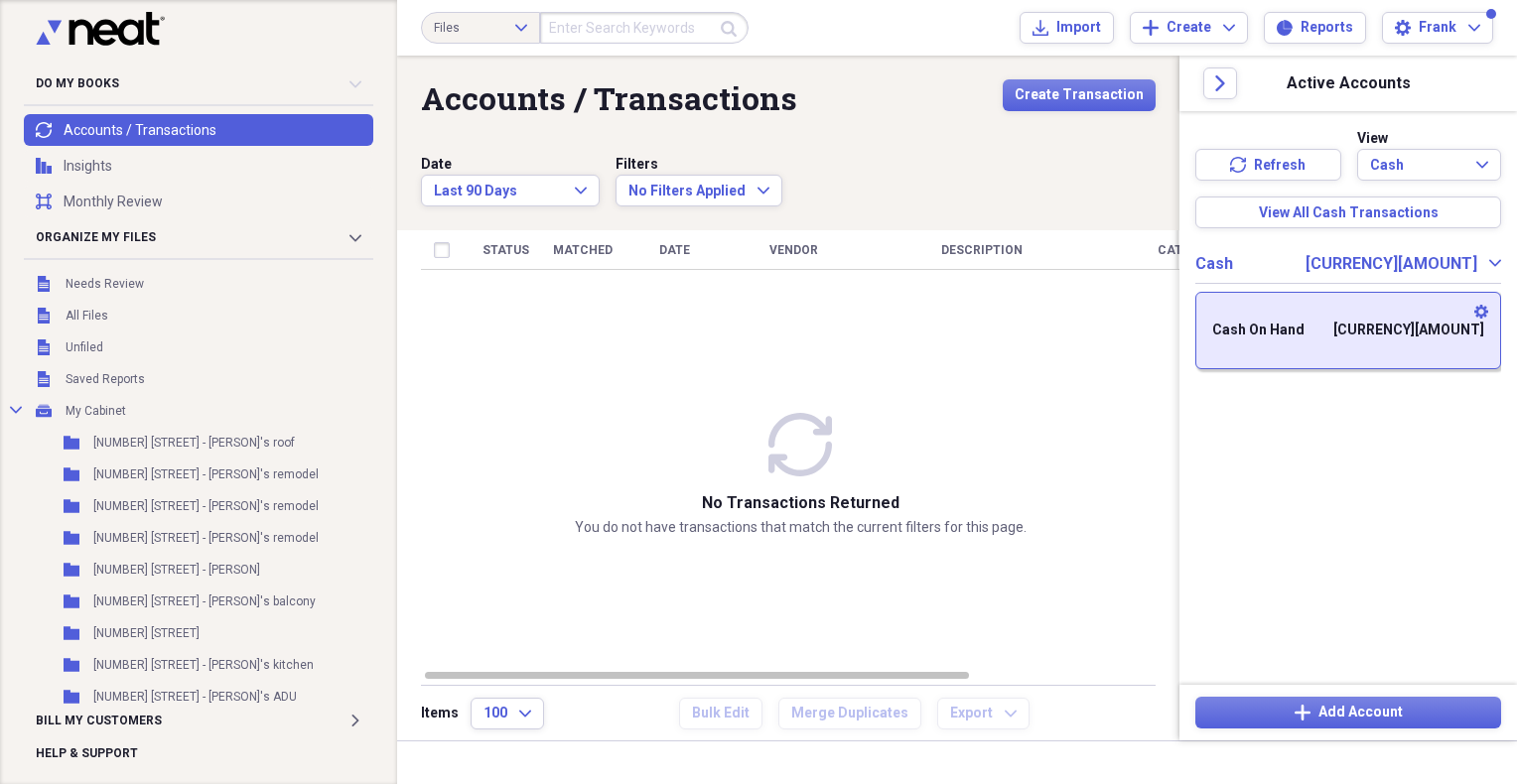 click 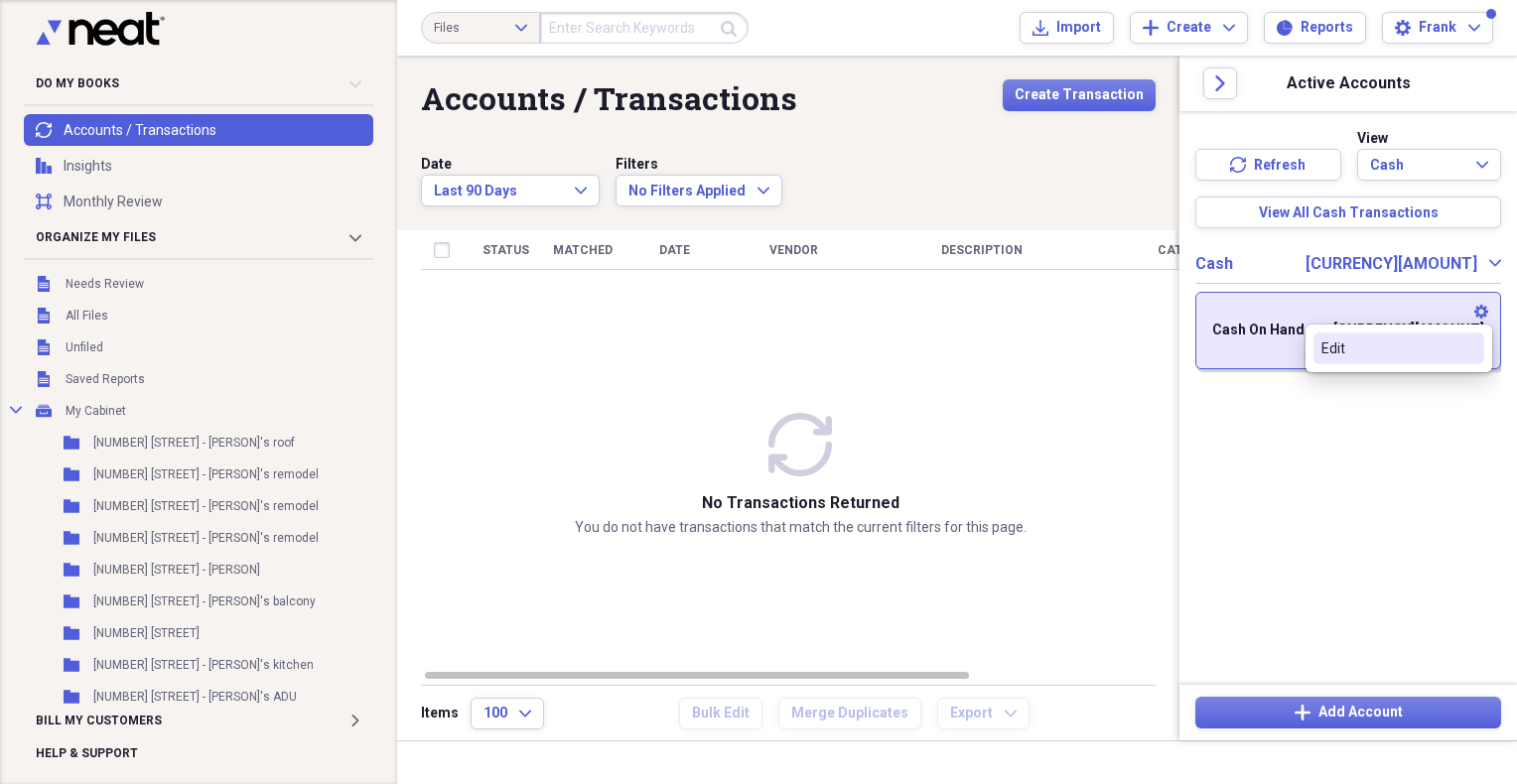 click on "Edit" at bounding box center [1387, 348] 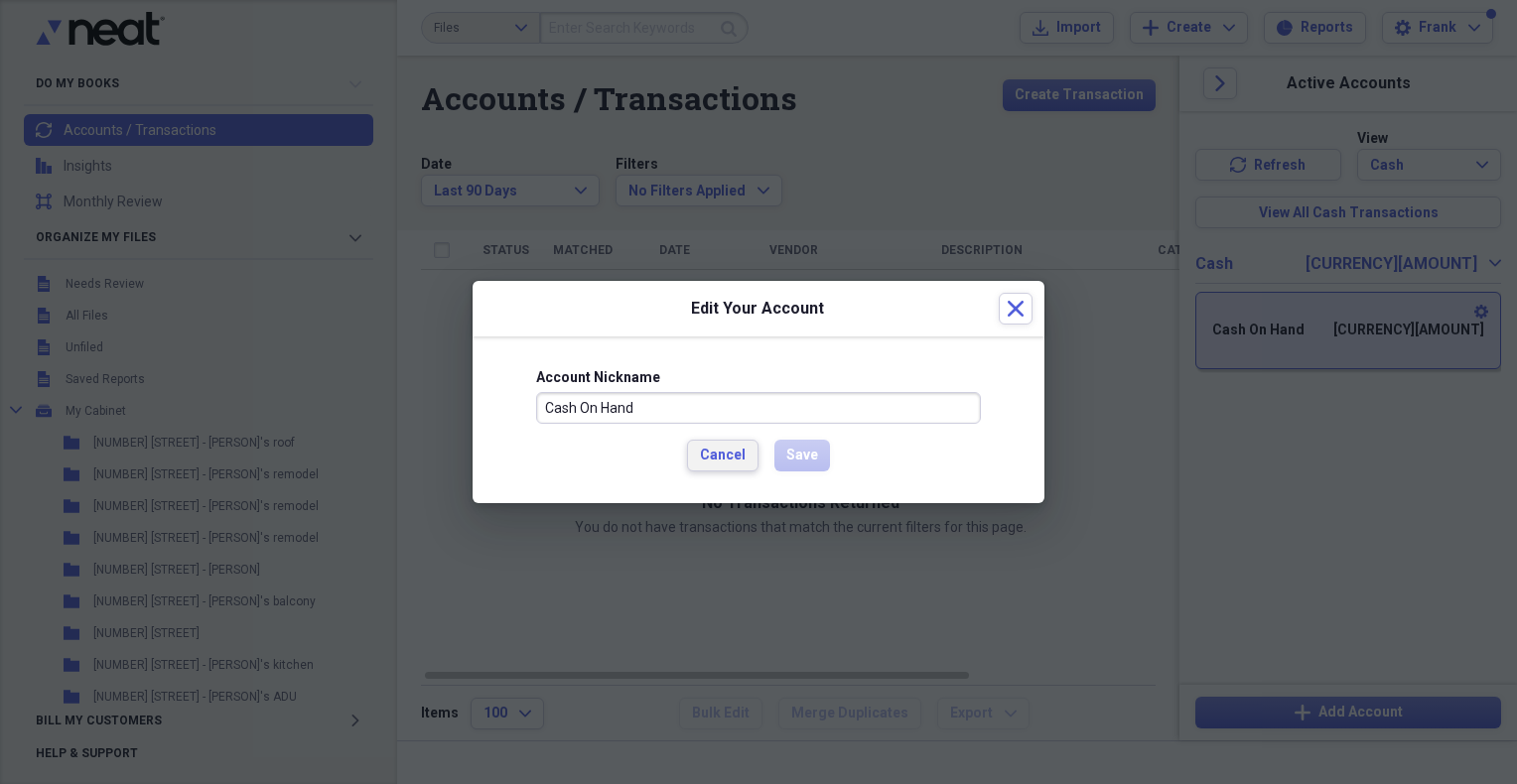 drag, startPoint x: 716, startPoint y: 457, endPoint x: 810, endPoint y: 434, distance: 96.77293 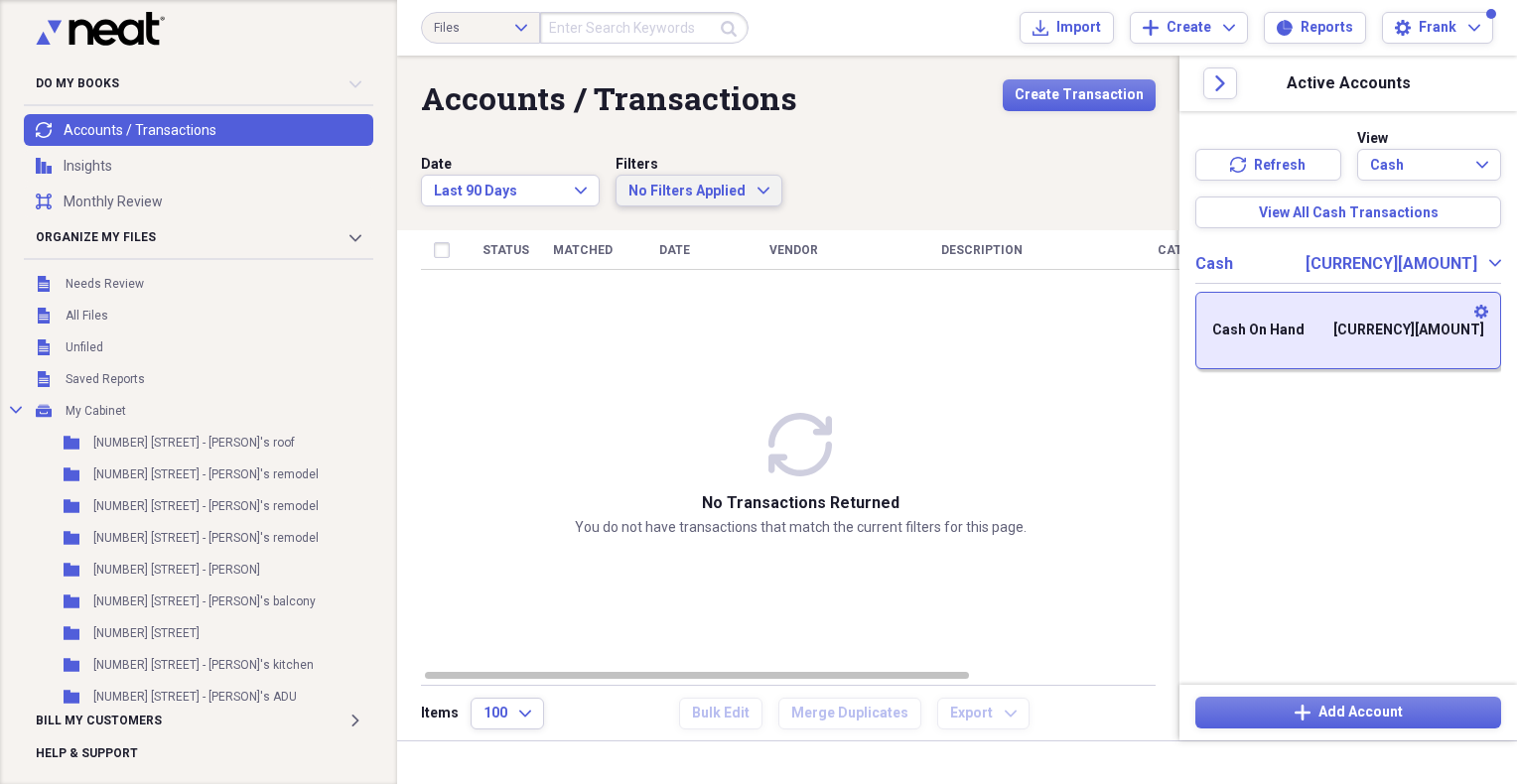 click on "No Filters Applied Expand" at bounding box center [699, 191] 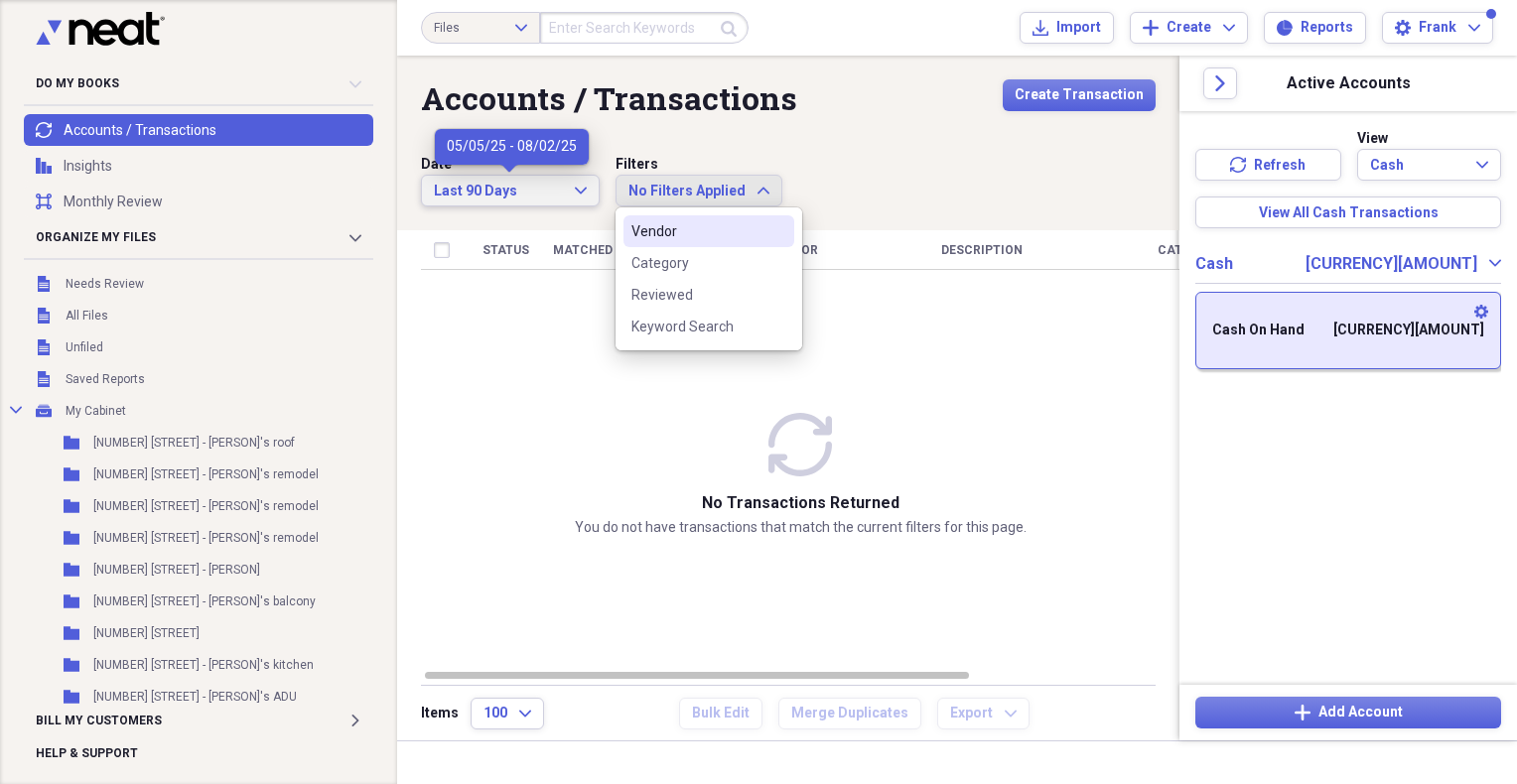 click on "Last 90 Days Expand" at bounding box center [510, 192] 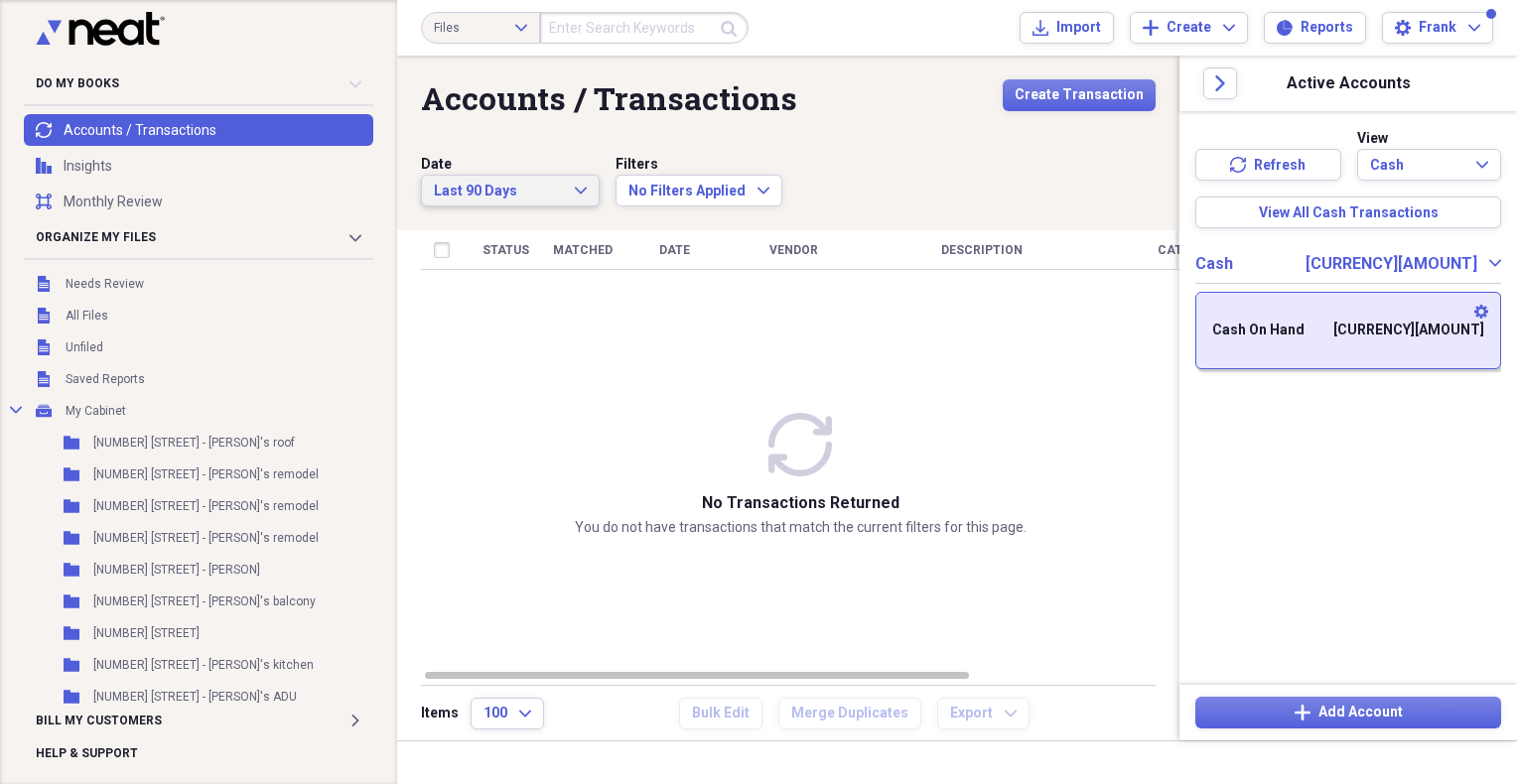 click on "Accounts / Transactions Showing 0 items , totaling $0.00 Create Transaction Date Last 90 Days Expand Filters No Filters Applied Expand Status Matched Date Vendor Description Category Personal Amount transactions No transactions returned You do not have transactions that match the current filters for this page. Items 100 Expand Bulk Edit Merge Duplicates Export Expand" at bounding box center [788, 398] 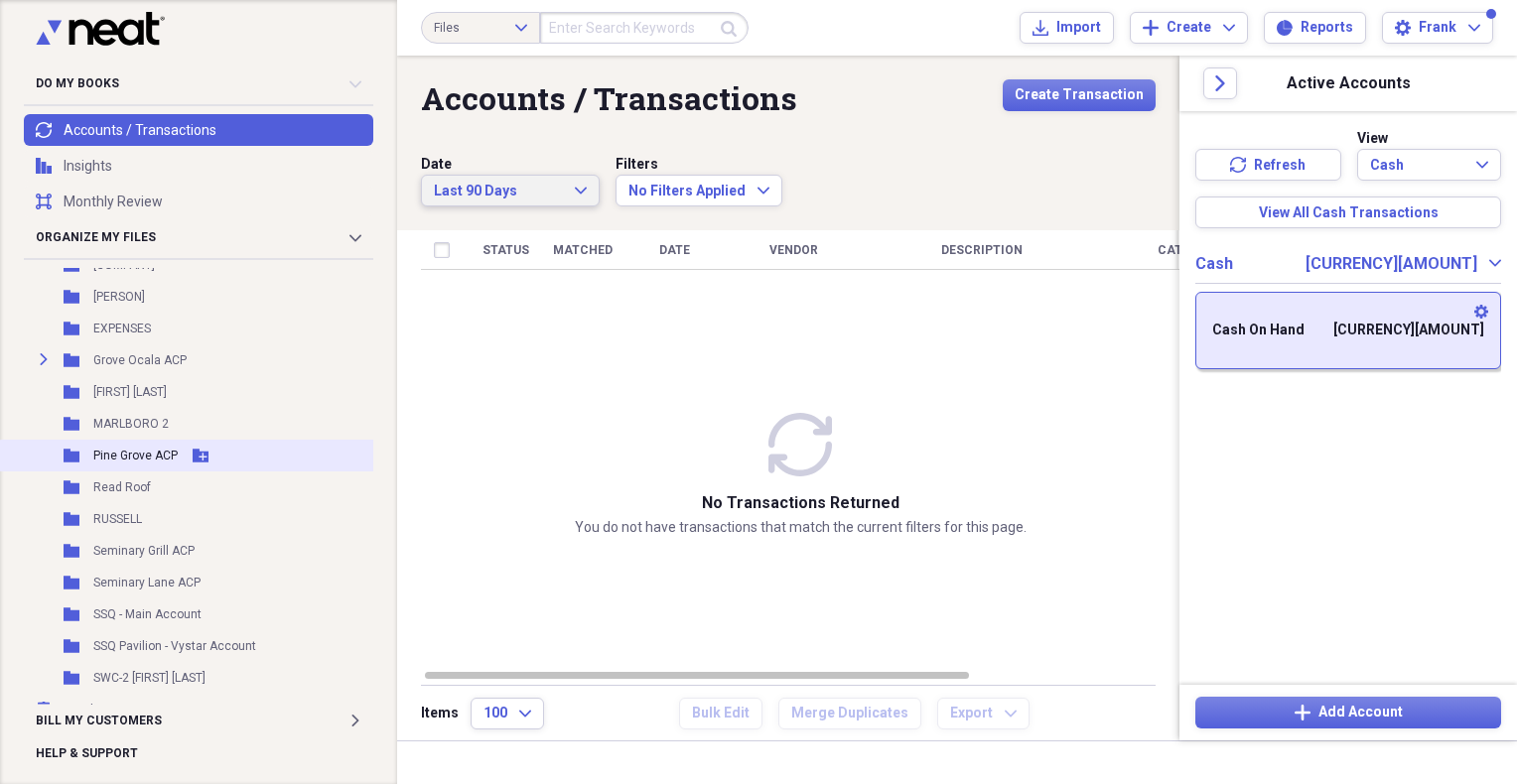 scroll, scrollTop: 591, scrollLeft: 0, axis: vertical 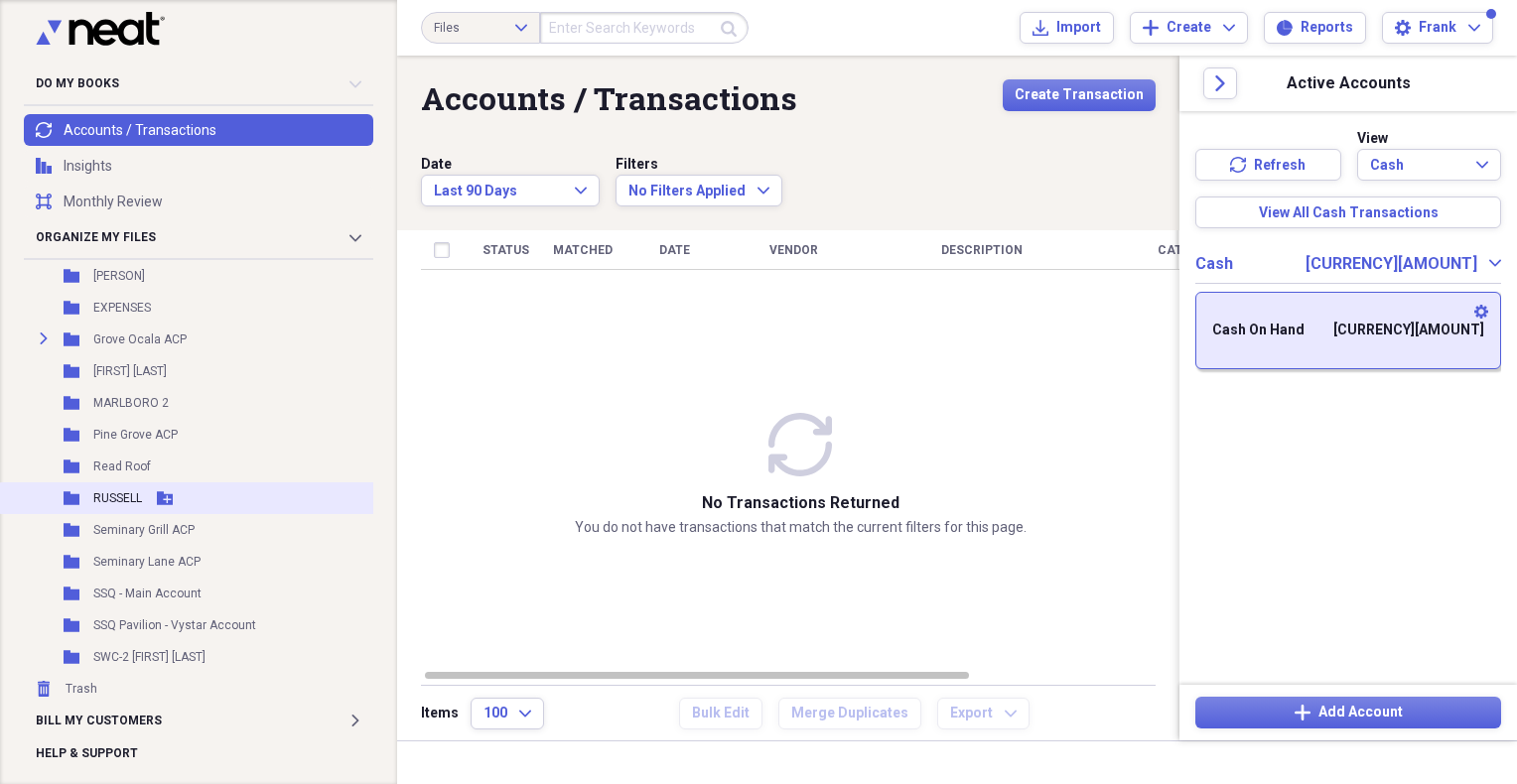 click on "RUSSELL" at bounding box center (117, 498) 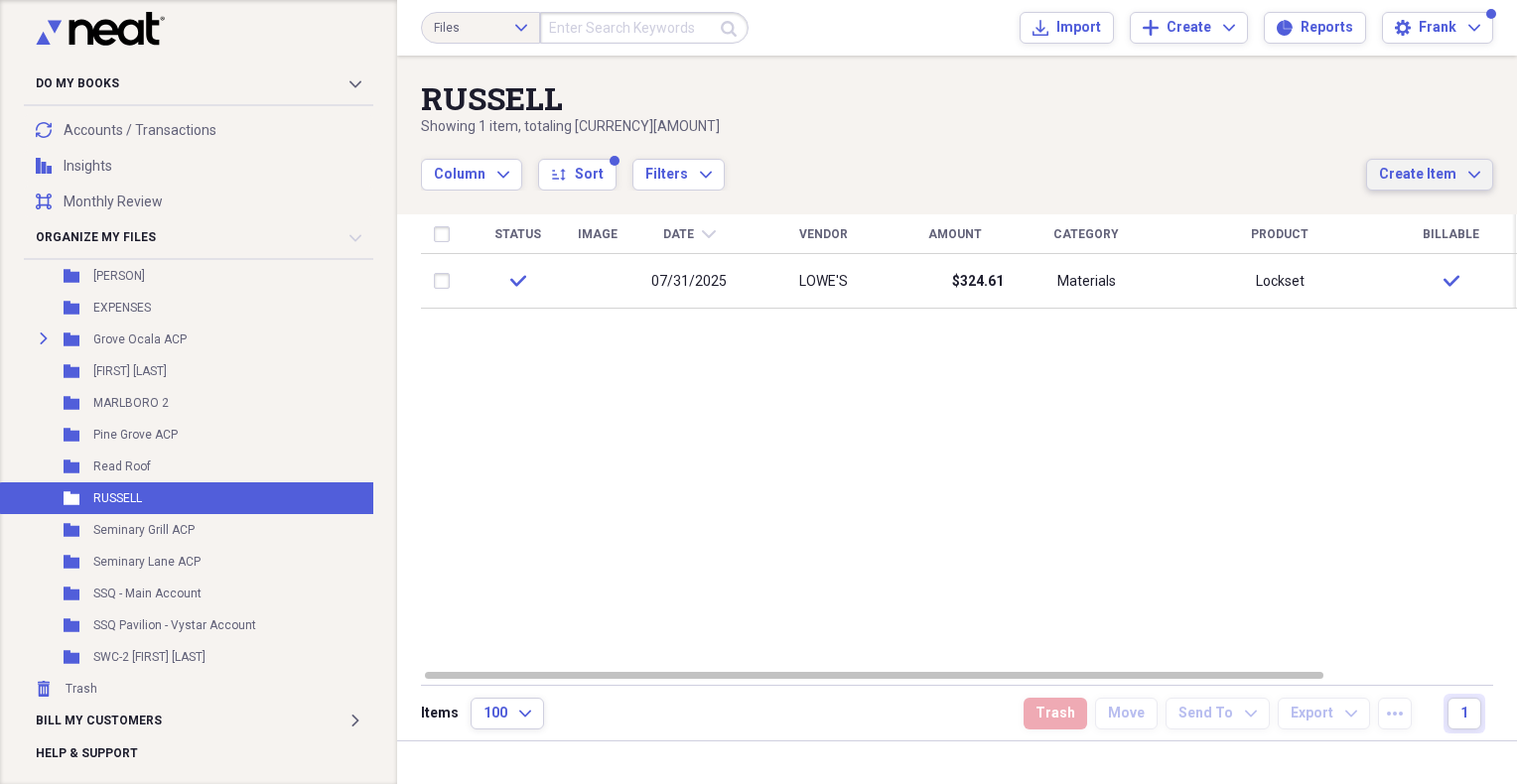 click on "Create Item Expand" at bounding box center (1430, 175) 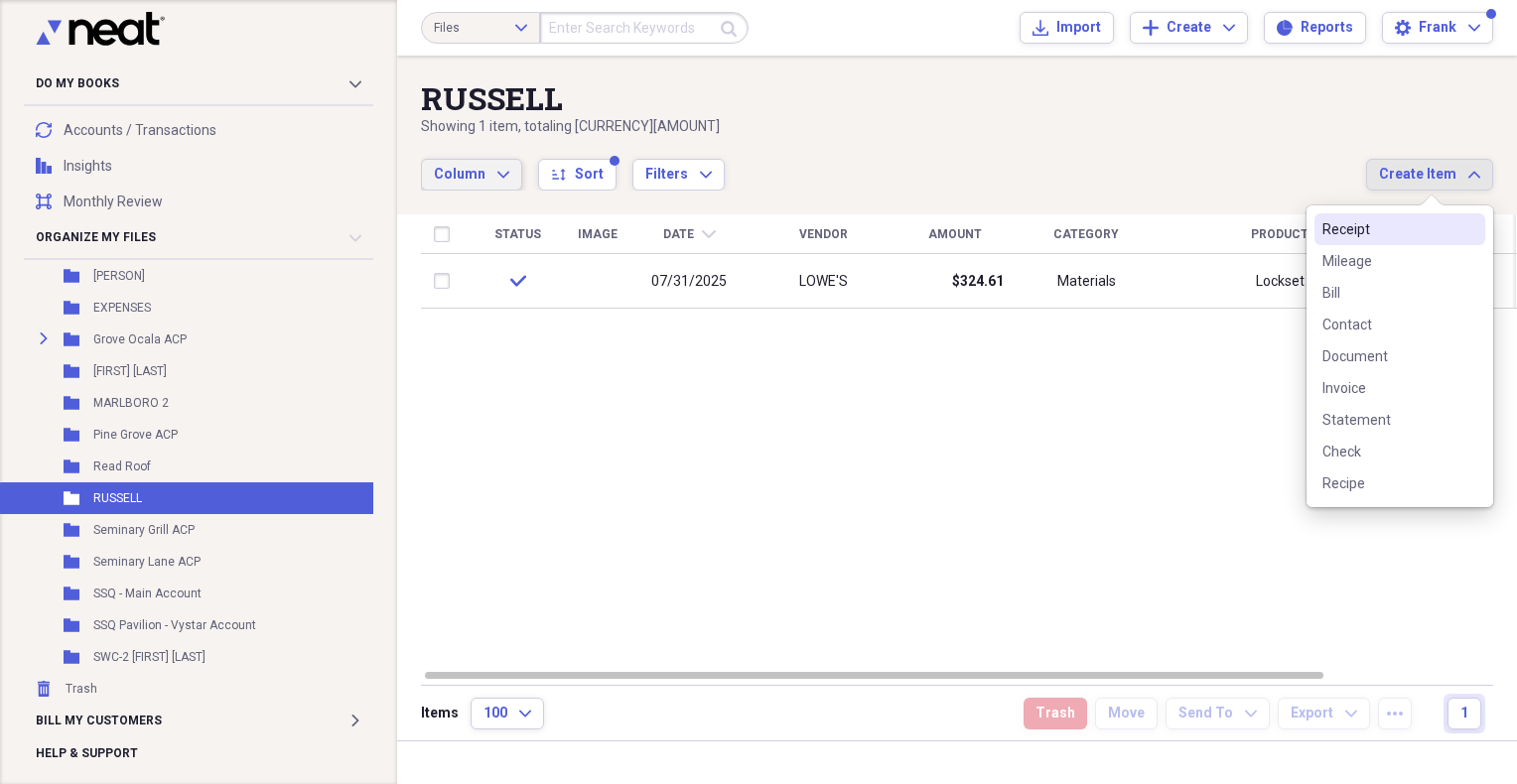 click on "Column Expand" at bounding box center (472, 175) 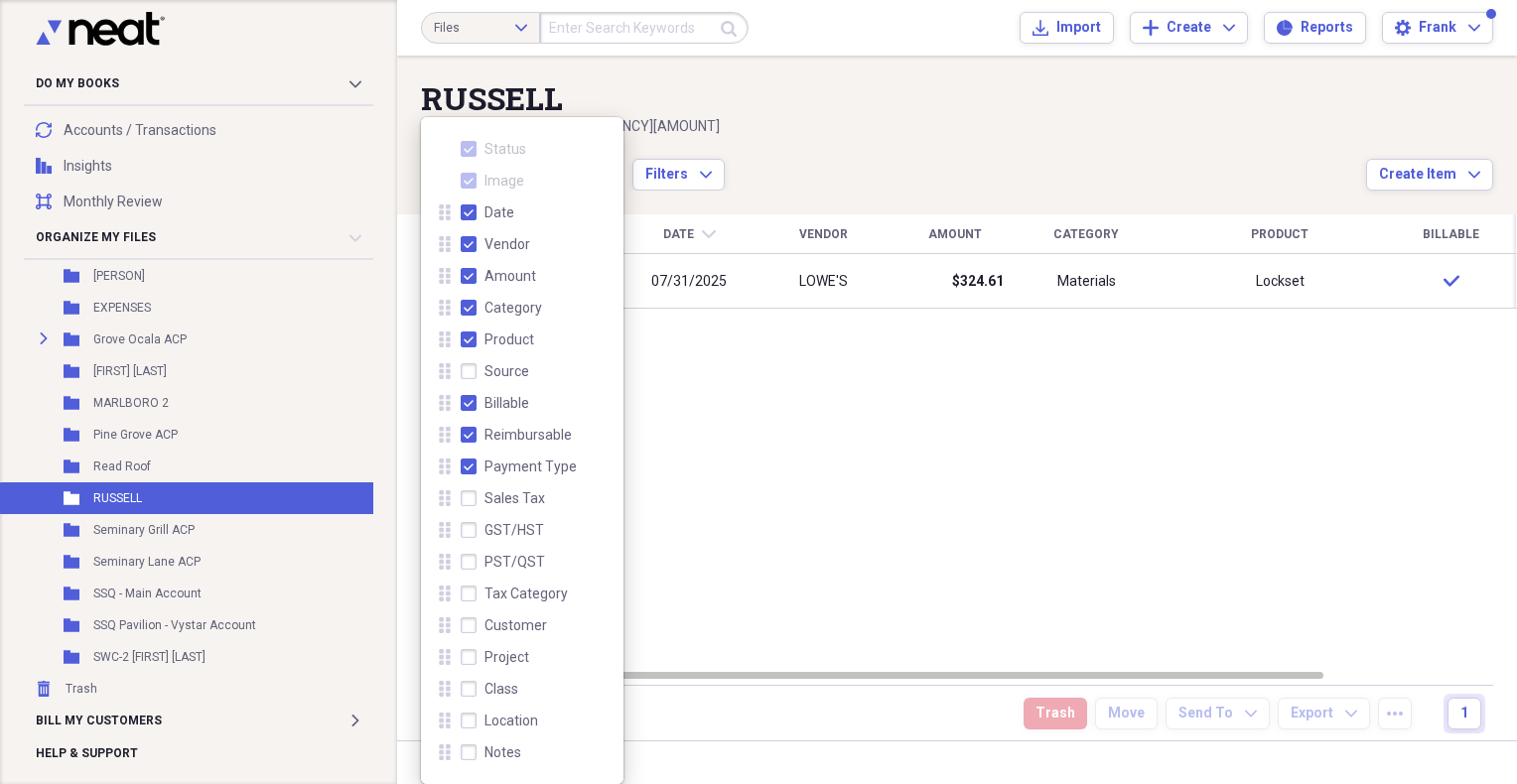 click on "Status Image Date chevron-down Vendor Amount Category Product Billable Reimbursable Payment Type check 07/31/2025 LOWE'S $324.61 Materials Lockset check check MasterCard" at bounding box center (969, 441) 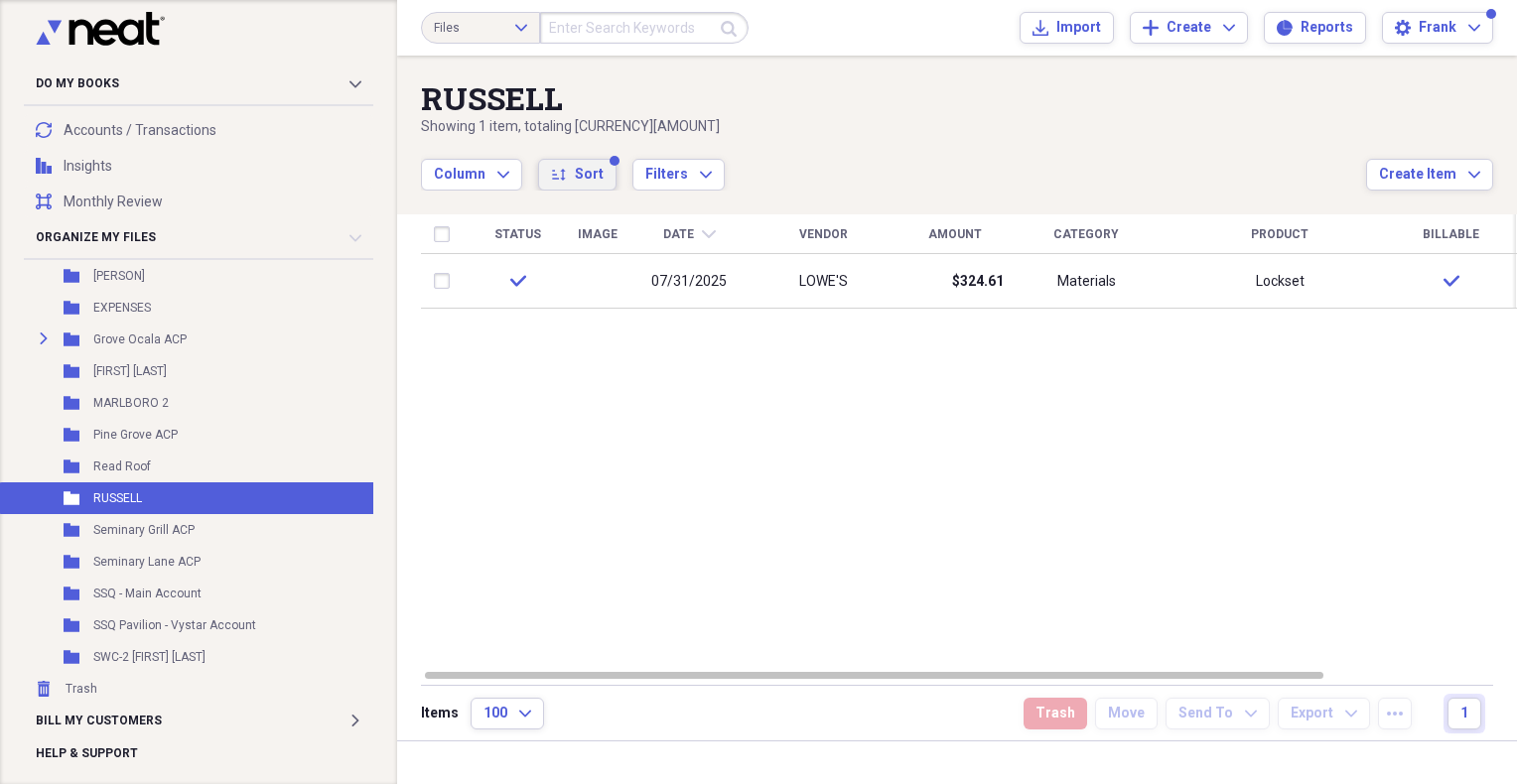 click on "Sort" at bounding box center [589, 175] 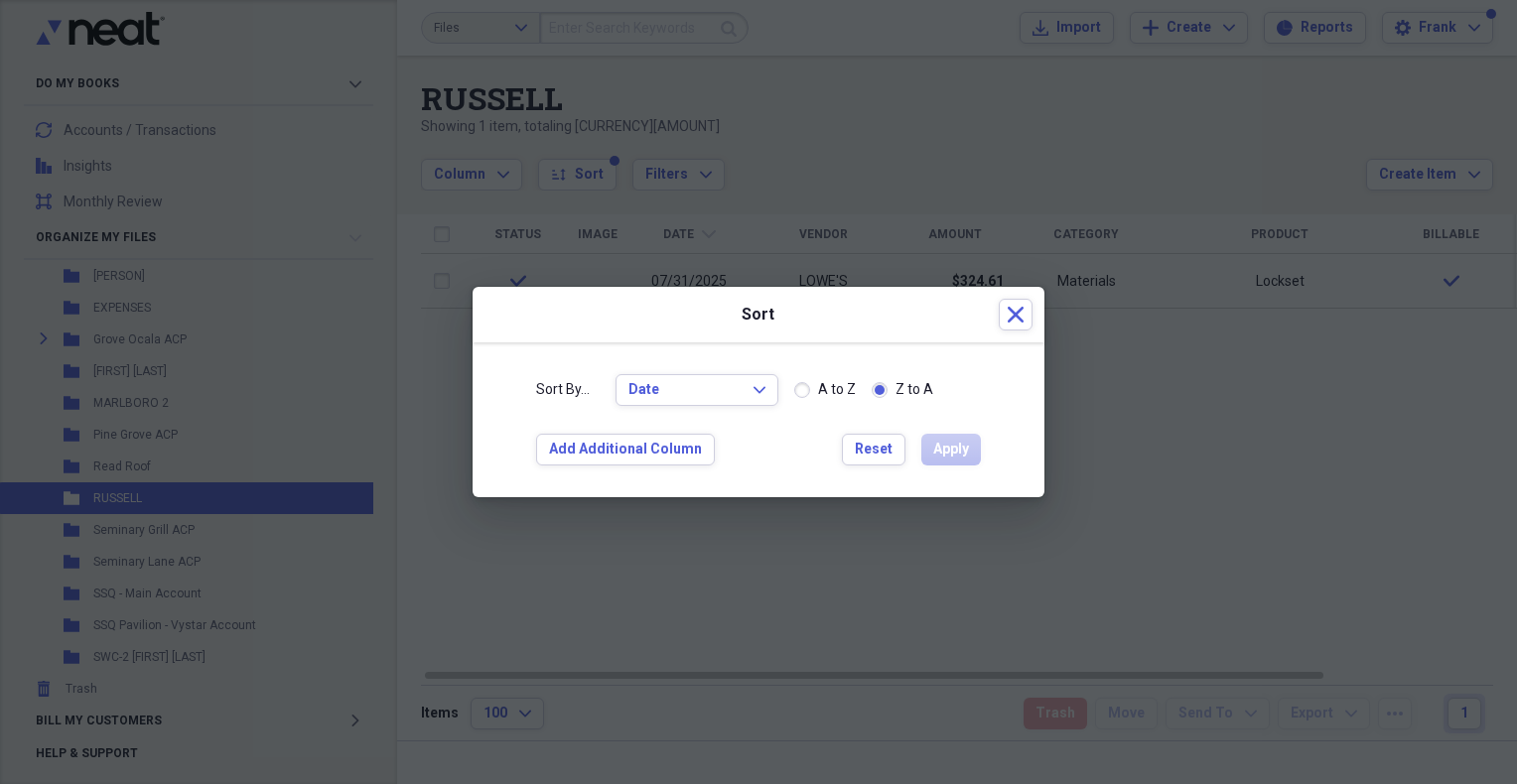 click at bounding box center [758, 392] 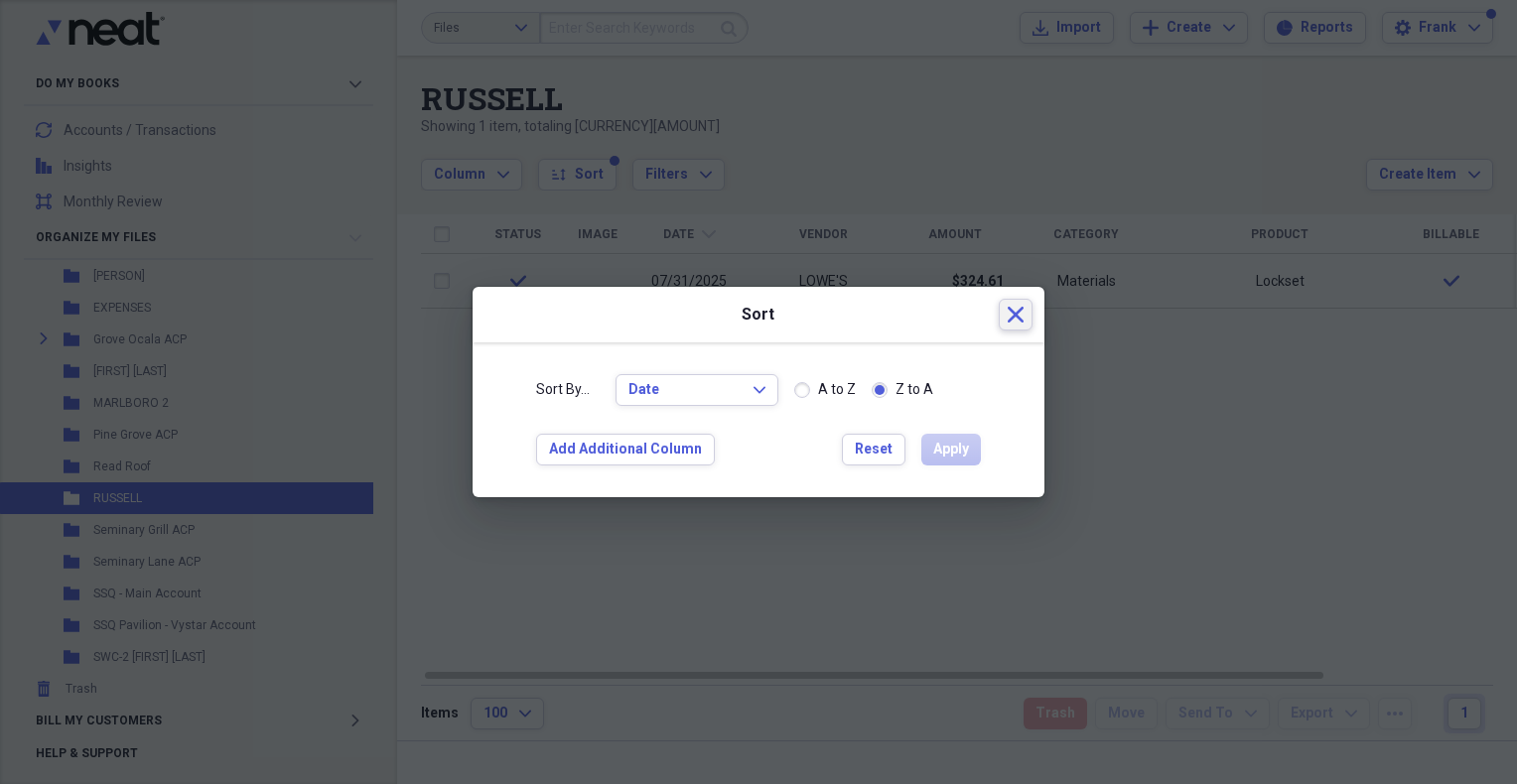 click 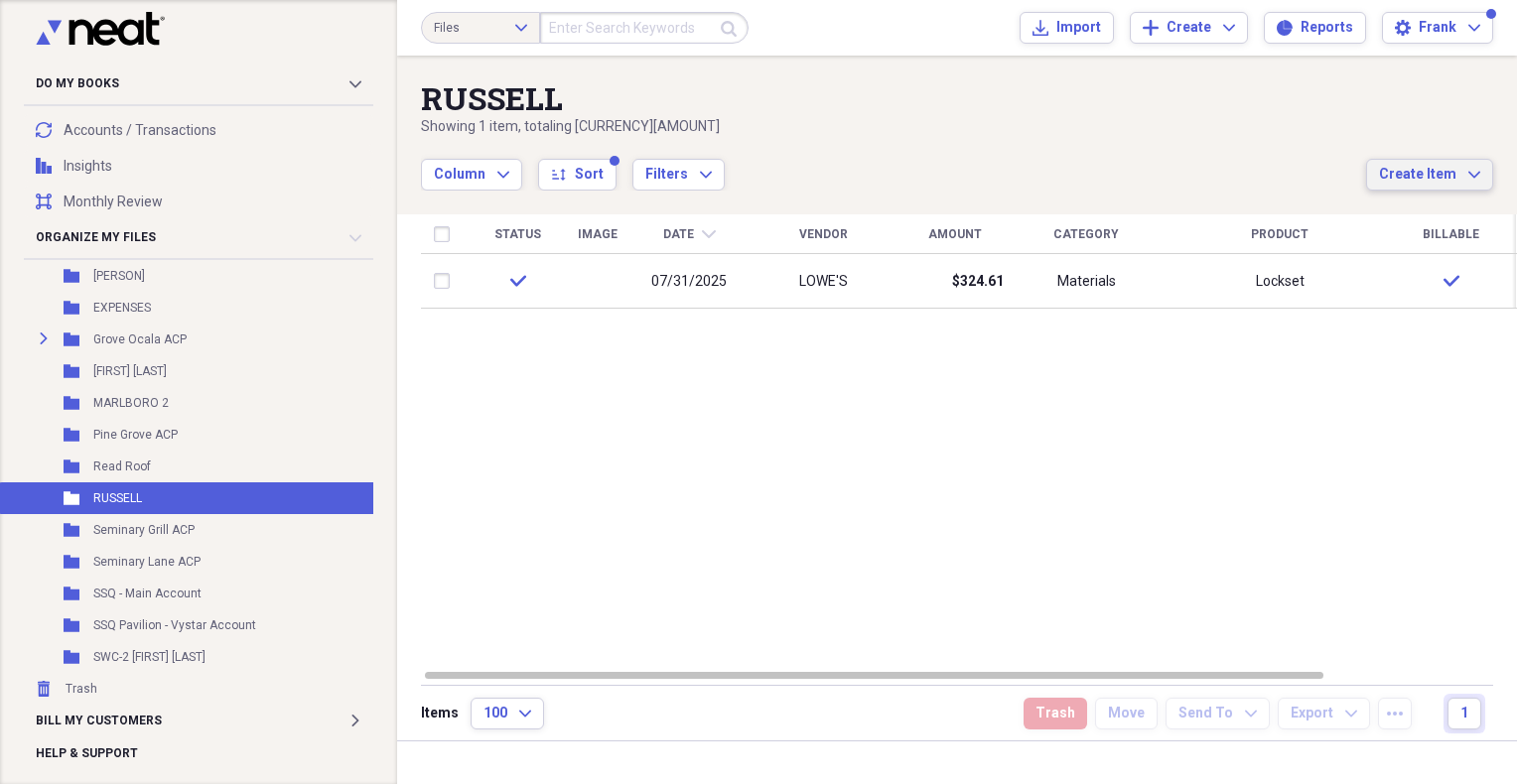 click on "Create Item Expand" at bounding box center (1430, 175) 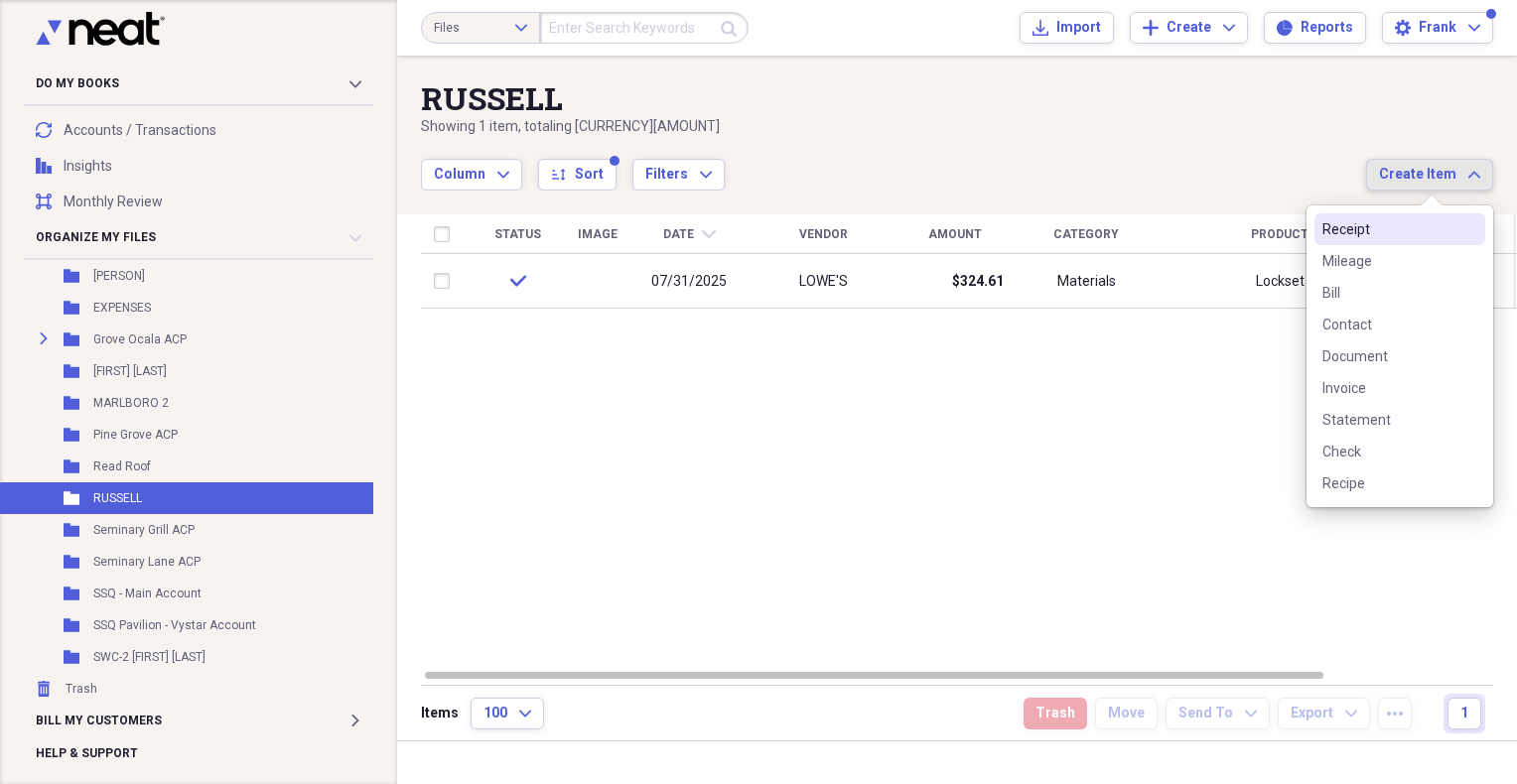 click on "RUSSELL" at bounding box center [894, 98] 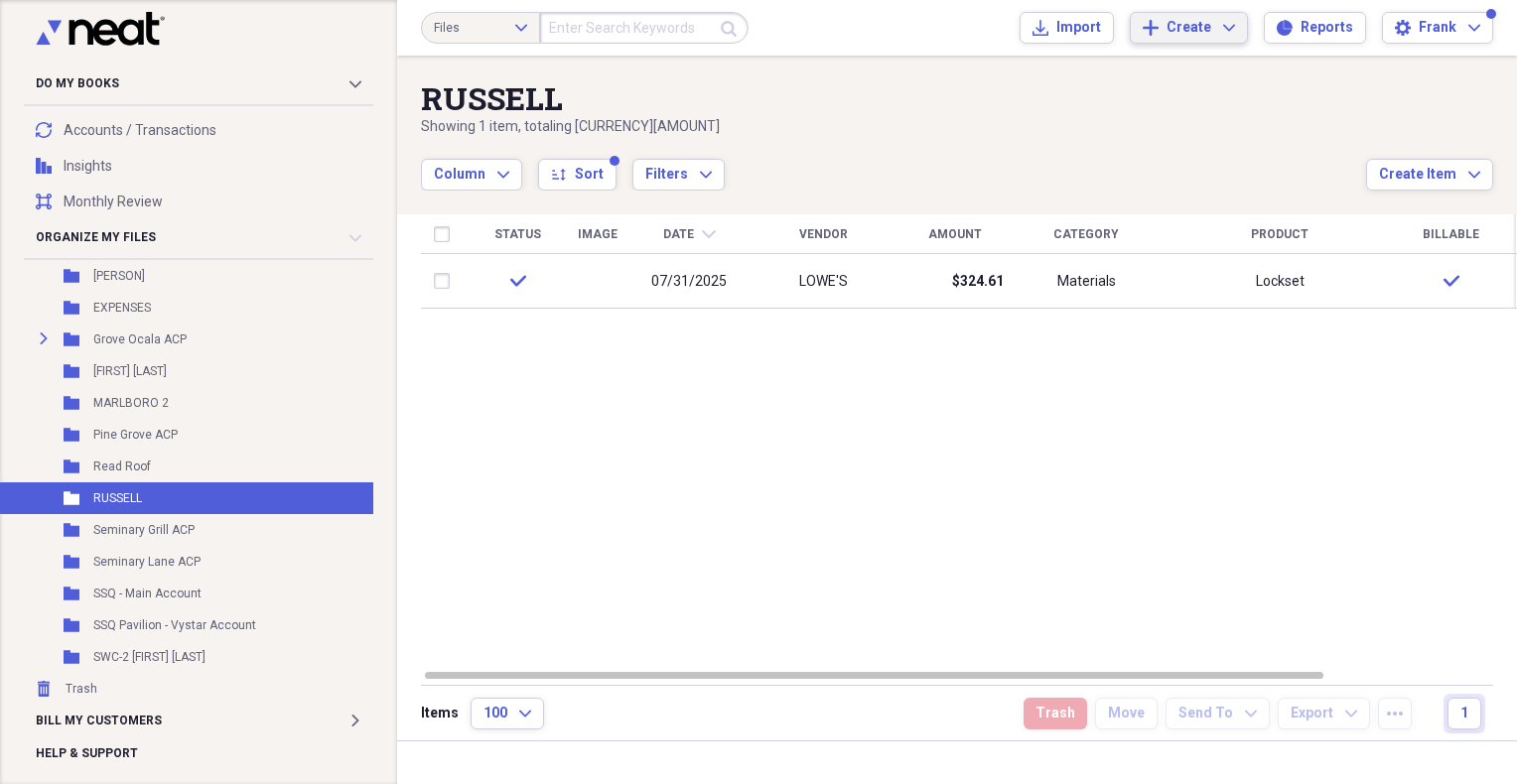 click on "Create Expand" at bounding box center (1200, 28) 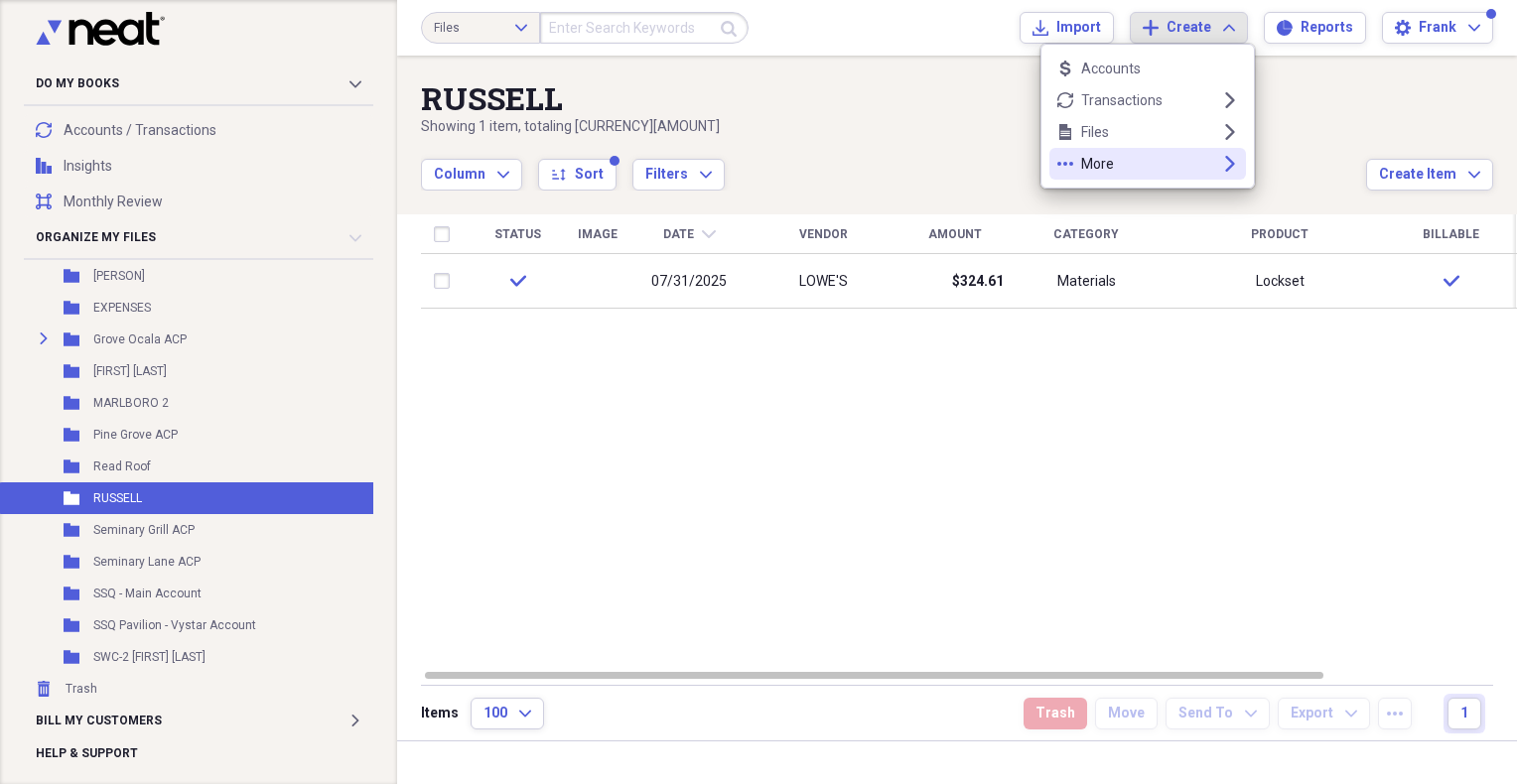 click on "more" 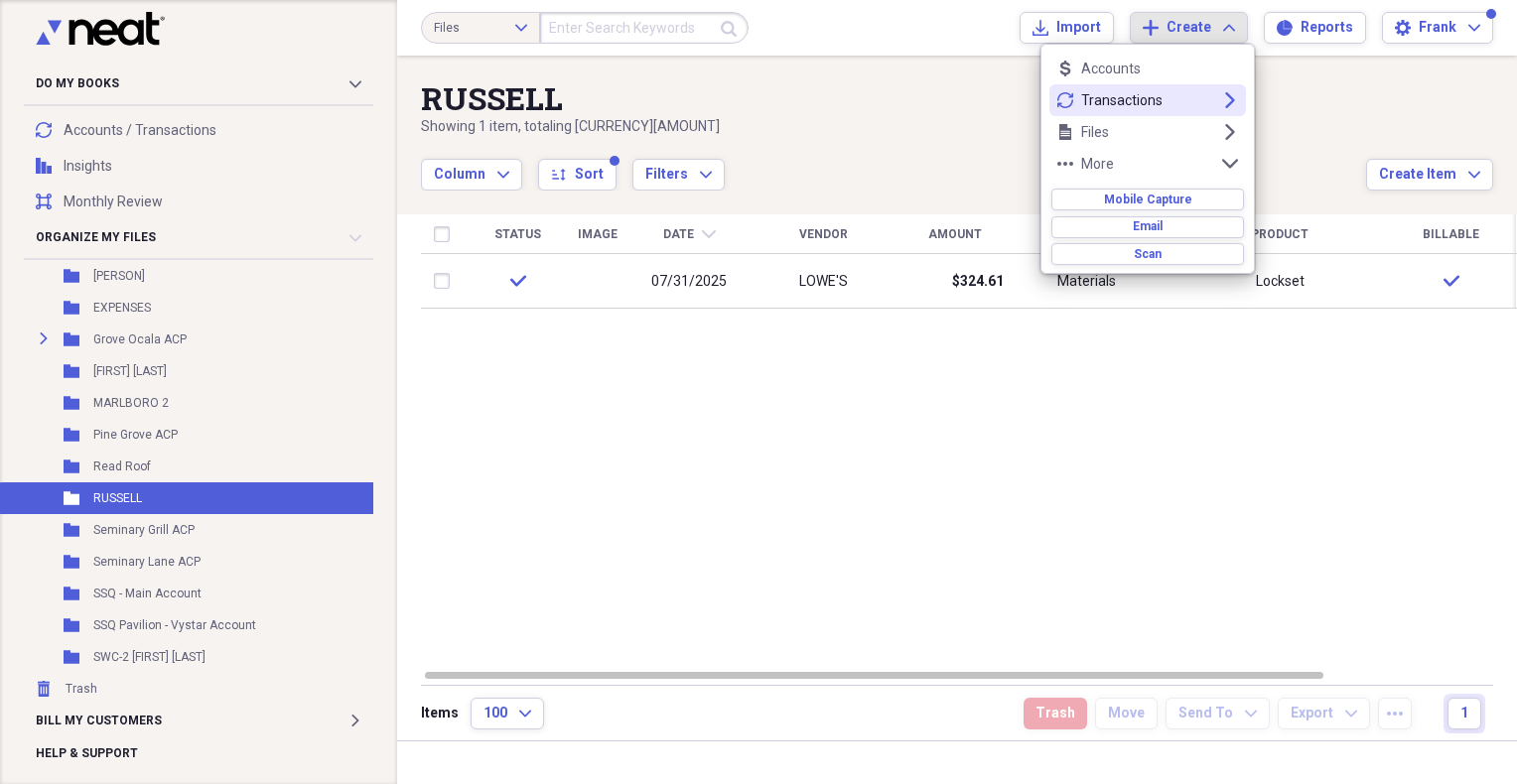 click on "Transactions" at bounding box center (1148, 100) 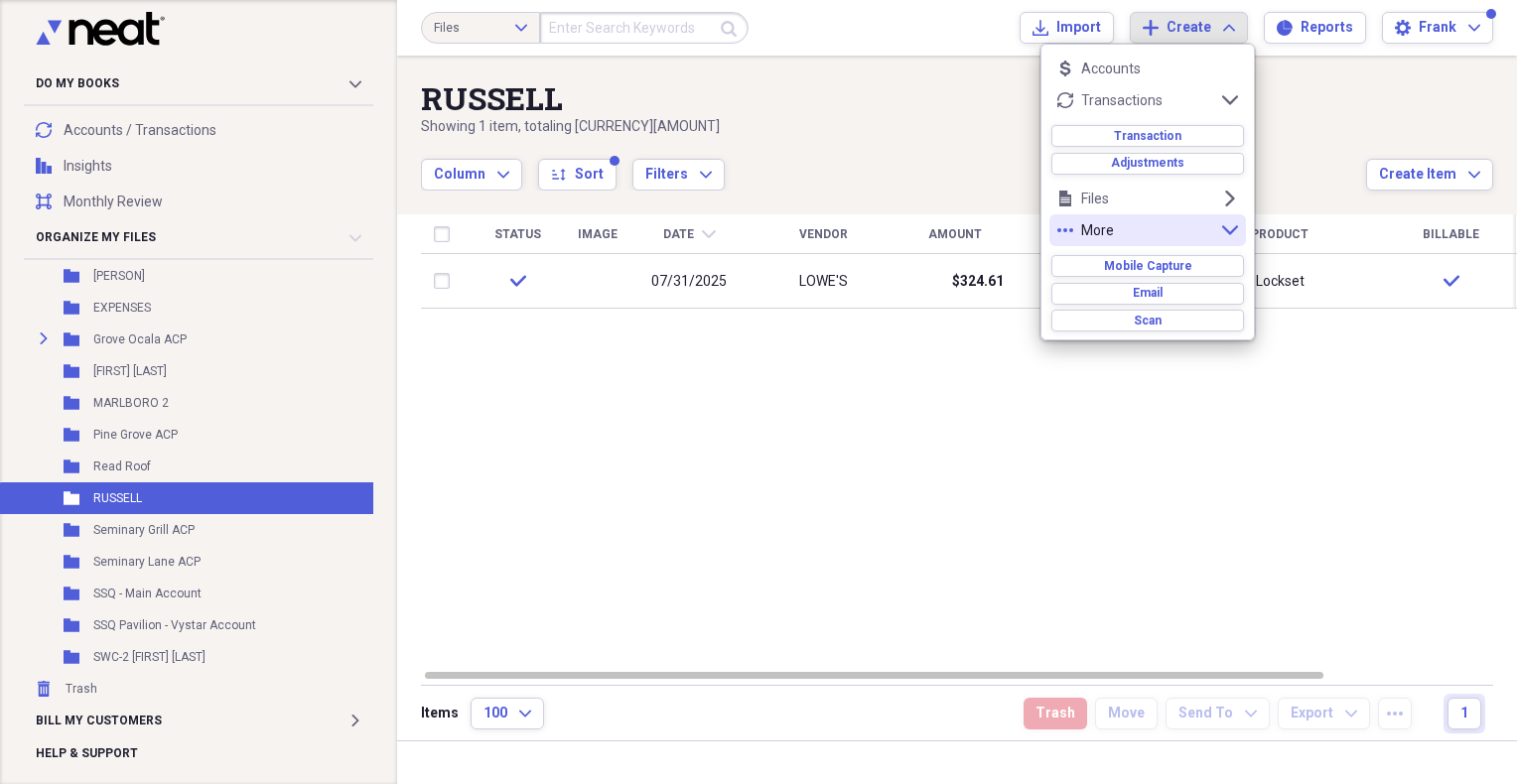 click 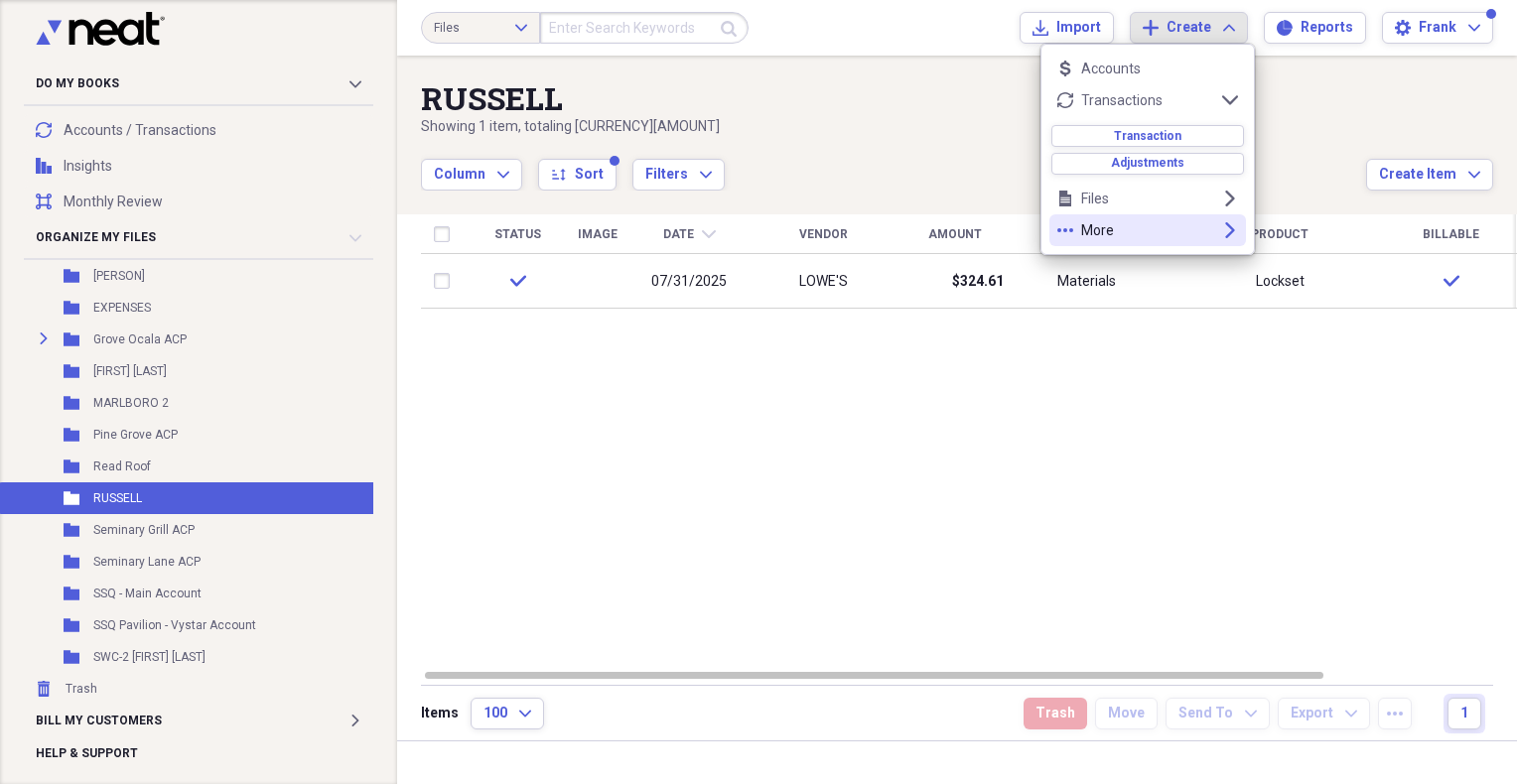 click 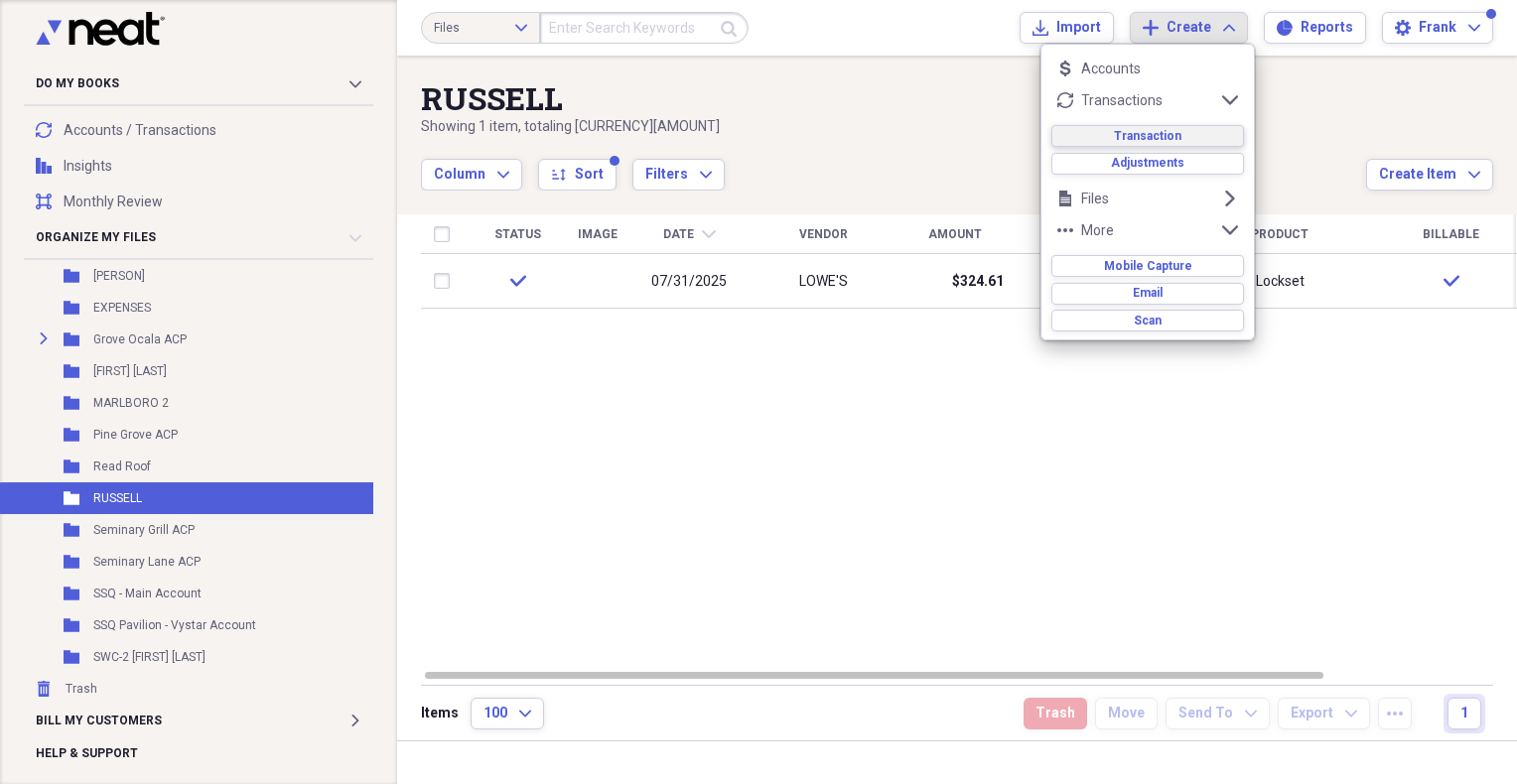 click on "Transaction" at bounding box center [1148, 136] 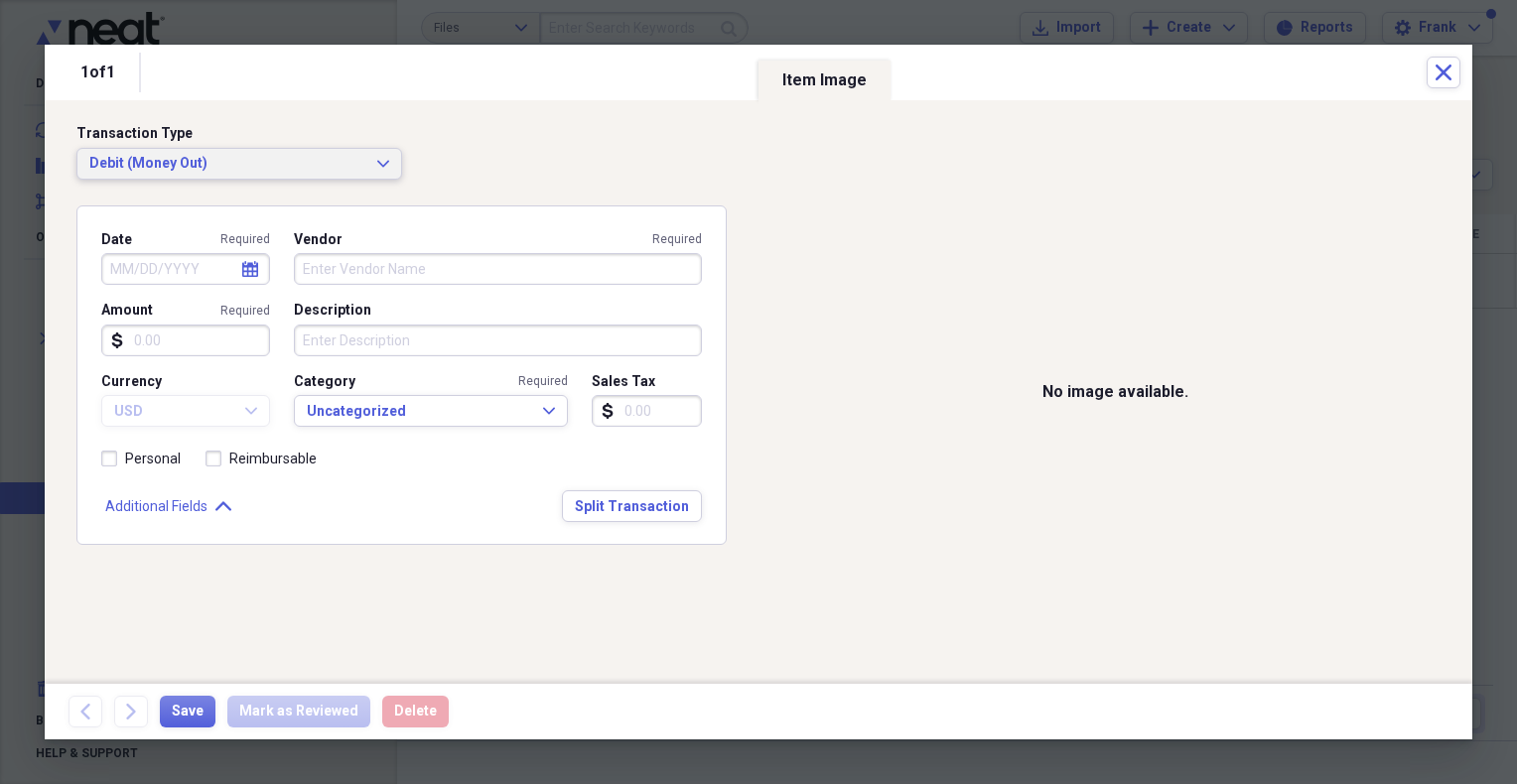 click on "Expand" 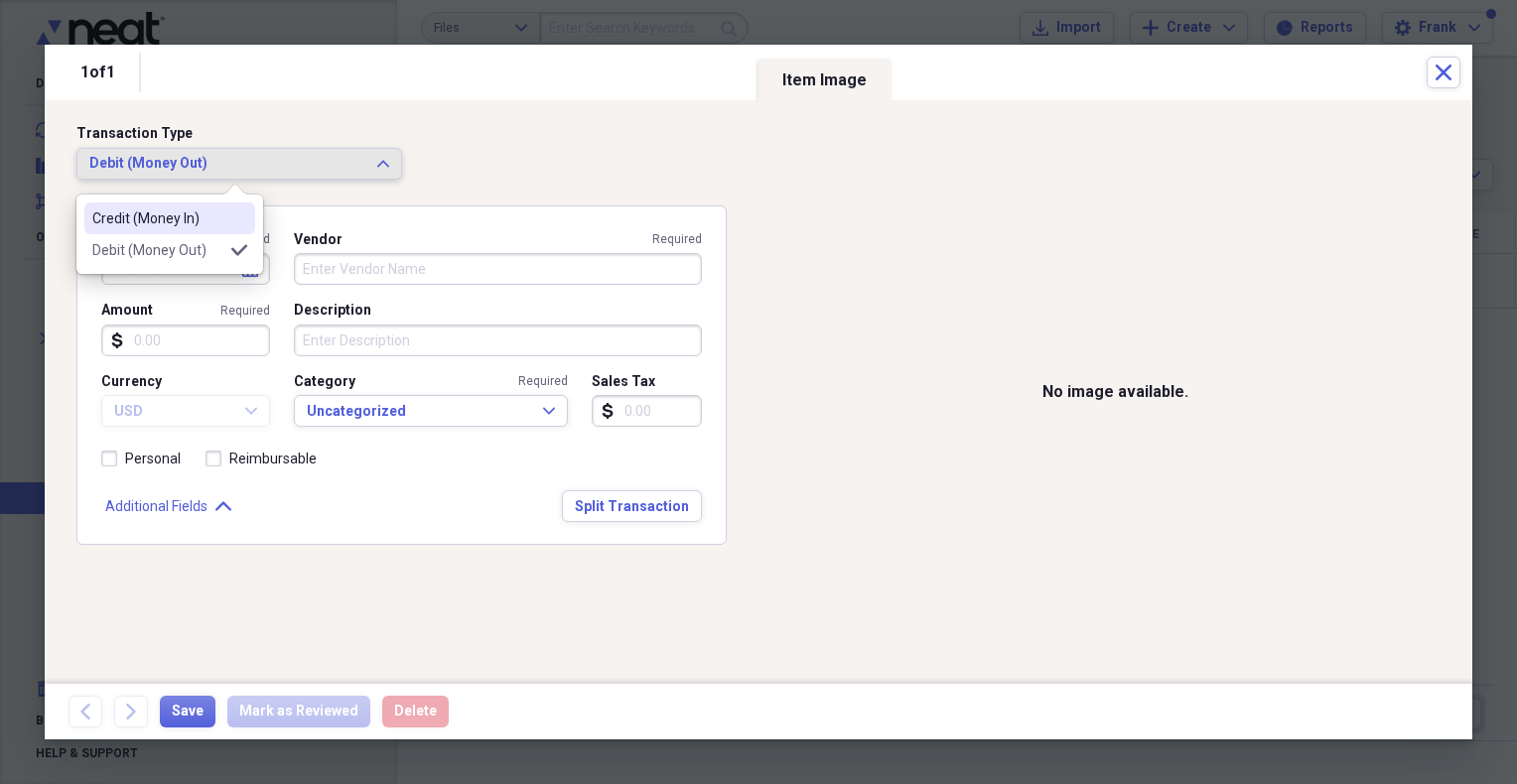 click on "Credit (Money In)" at bounding box center (158, 218) 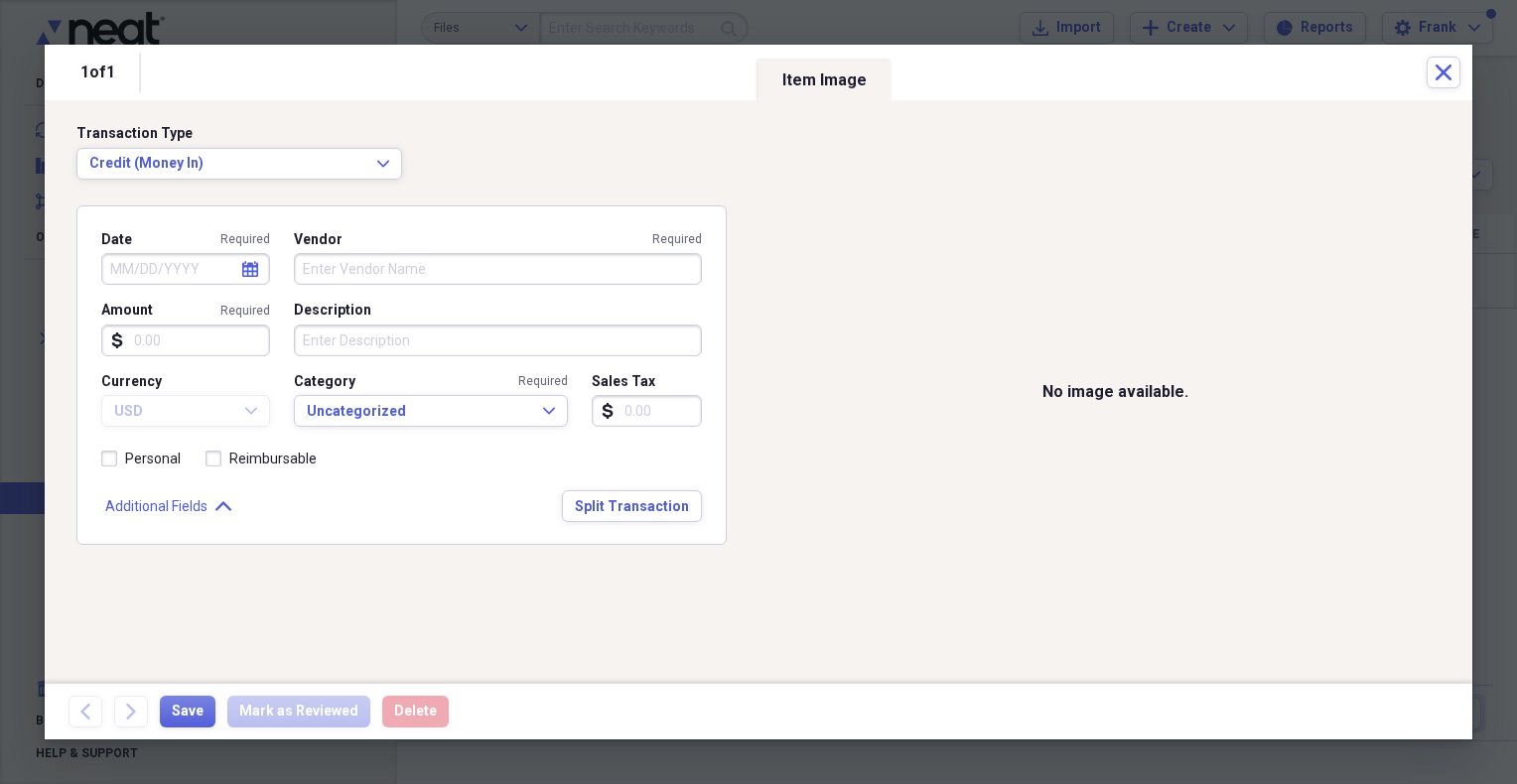 click 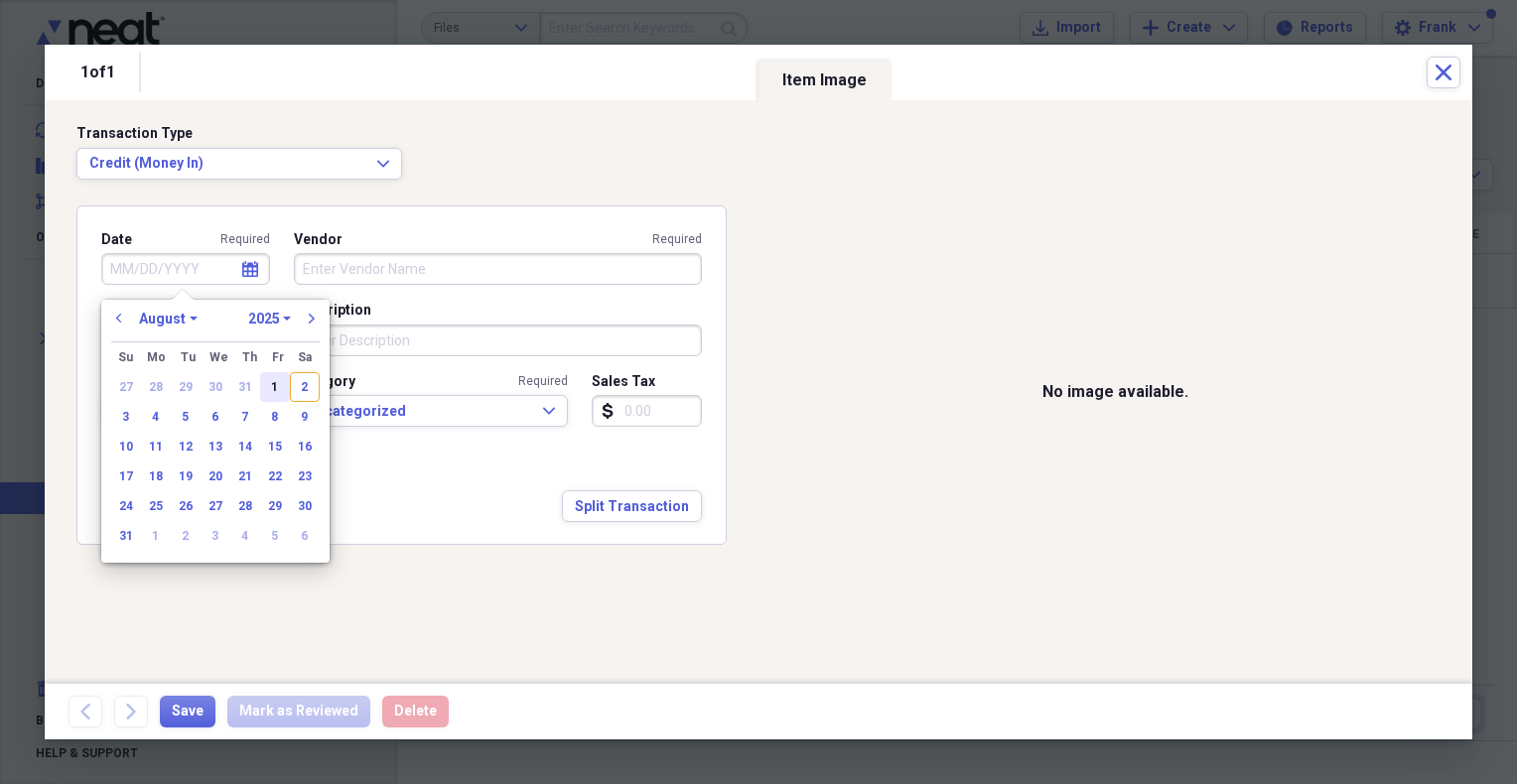 click on "1" at bounding box center (275, 387) 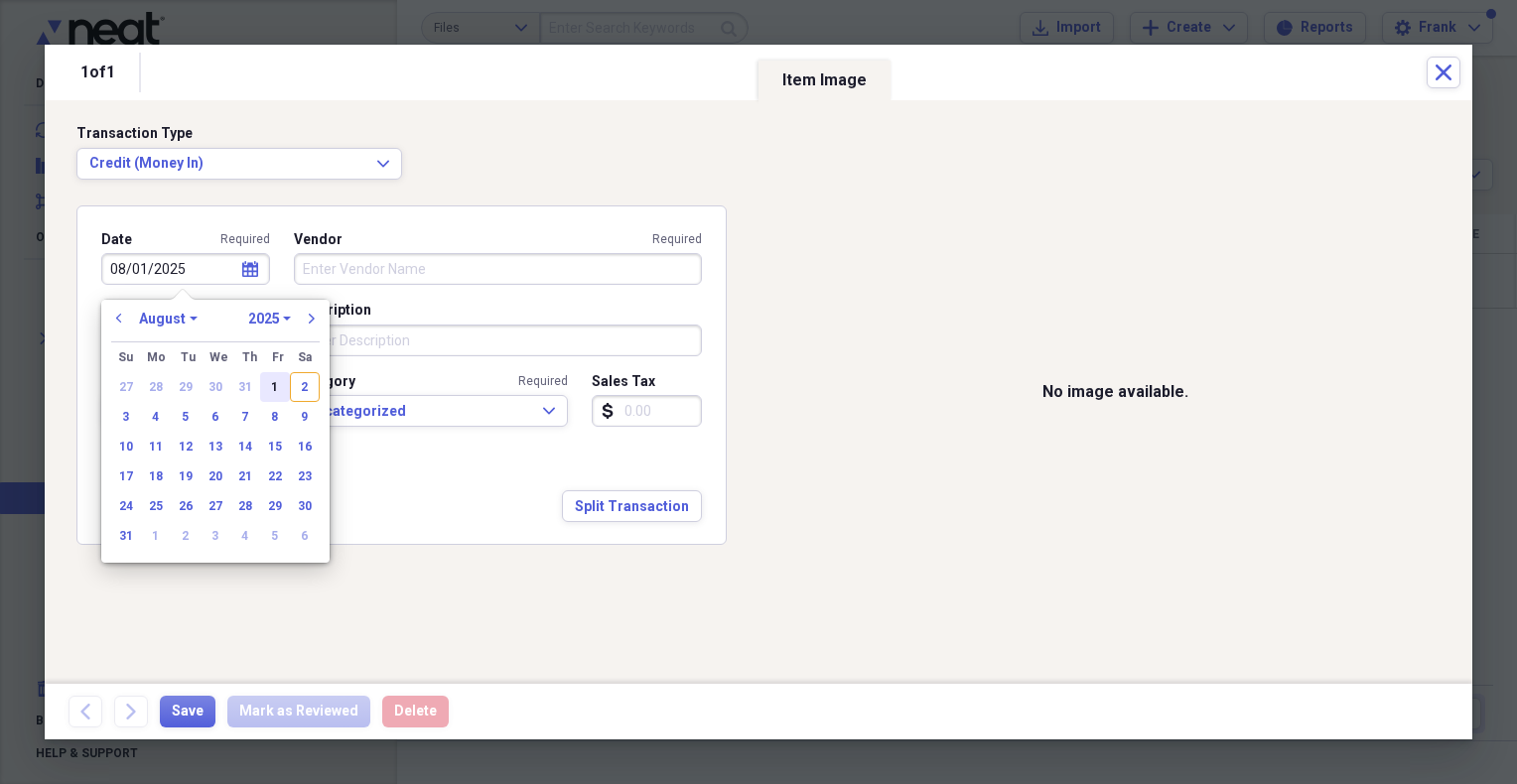 type on "08/01/2025" 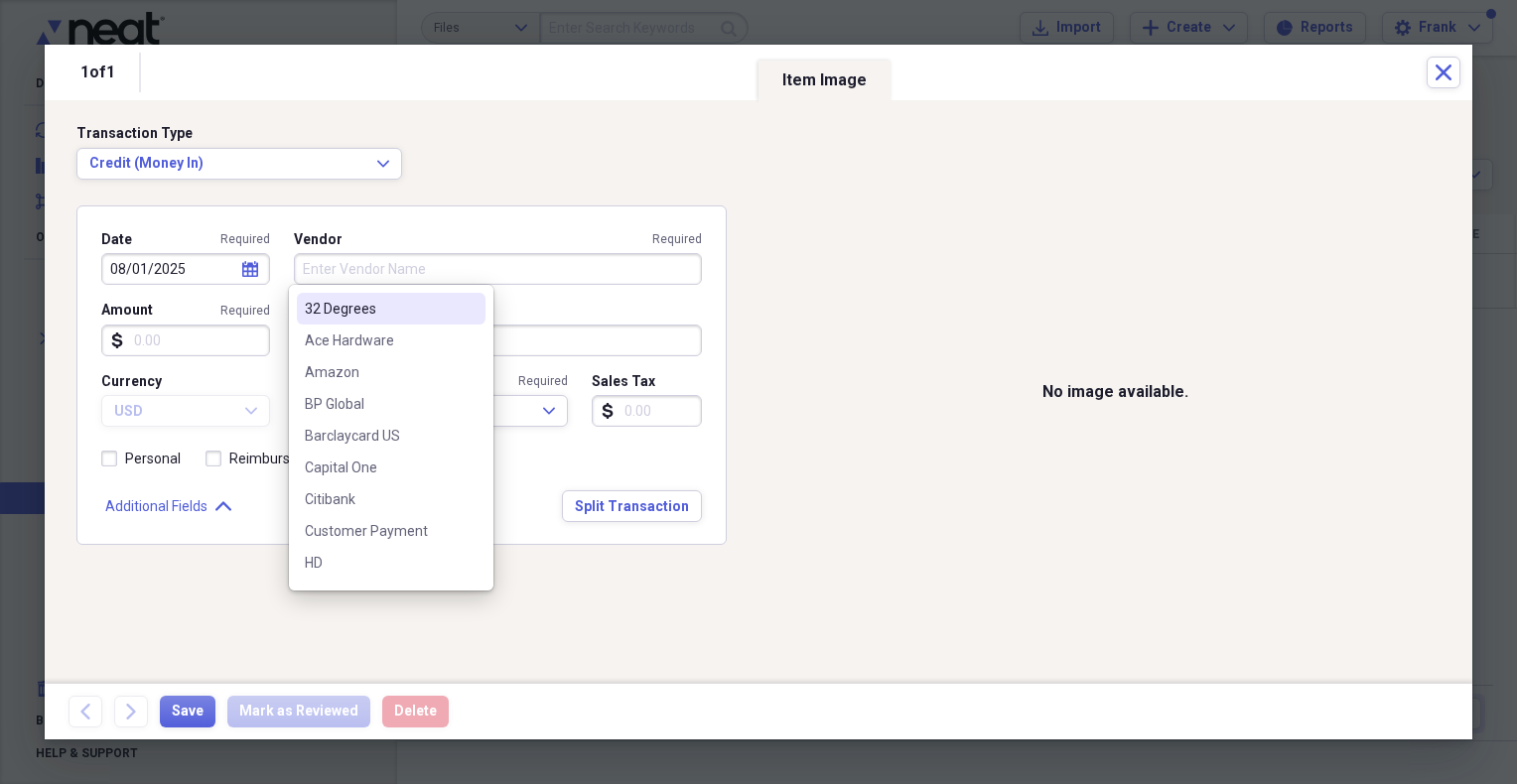 click on "Vendor Required" at bounding box center (498, 269) 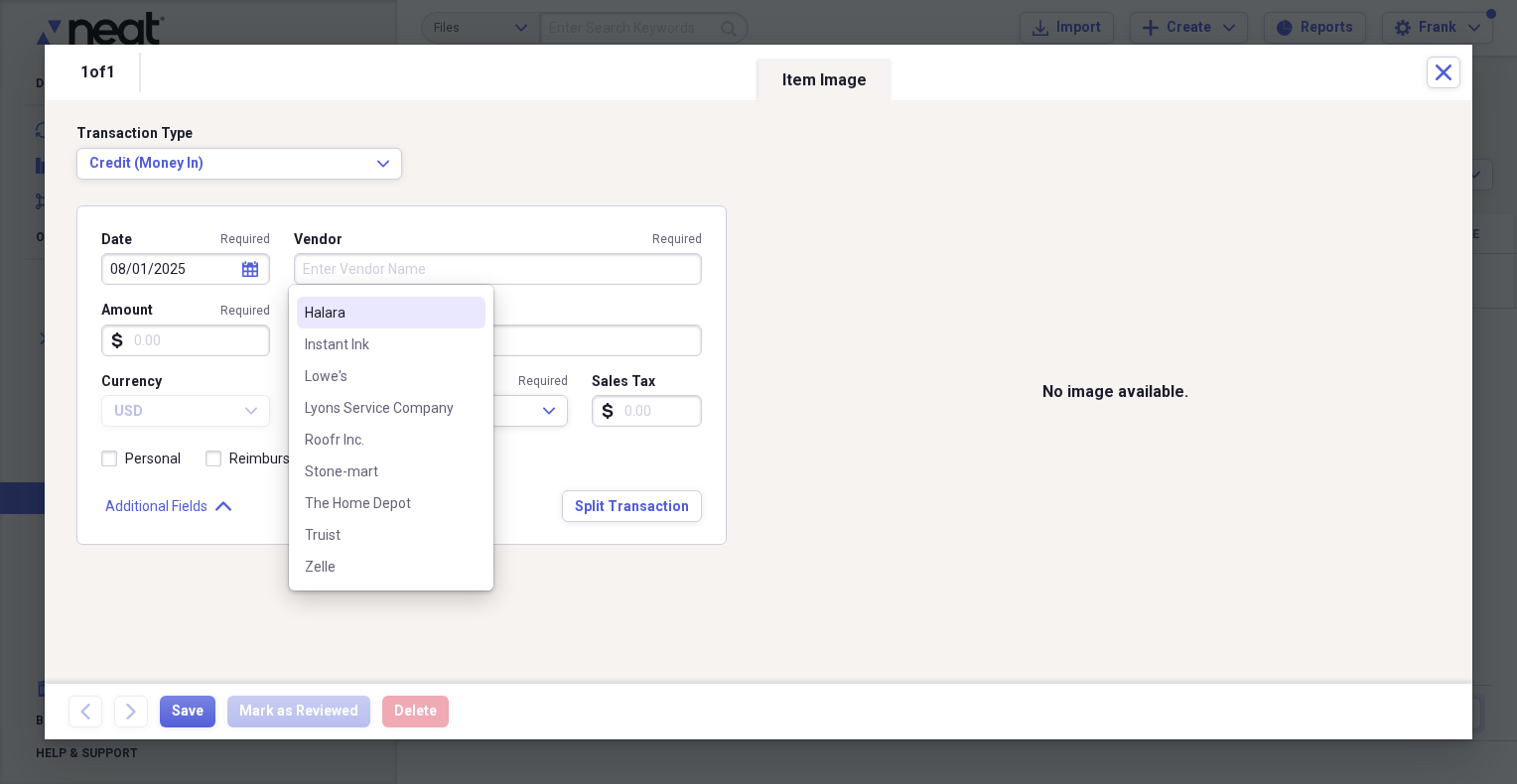 scroll, scrollTop: 0, scrollLeft: 0, axis: both 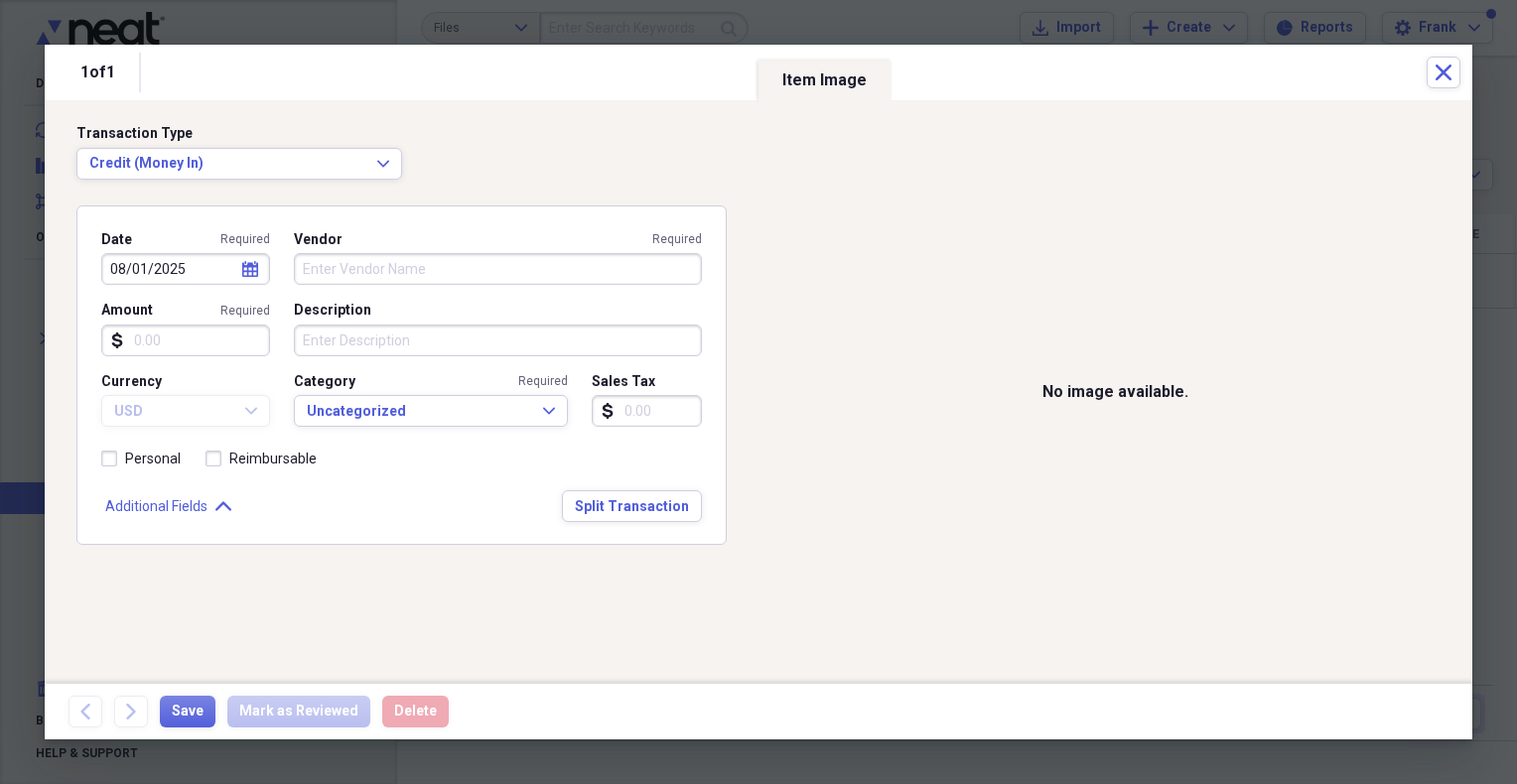 click on "No image available." at bounding box center (1115, 392) 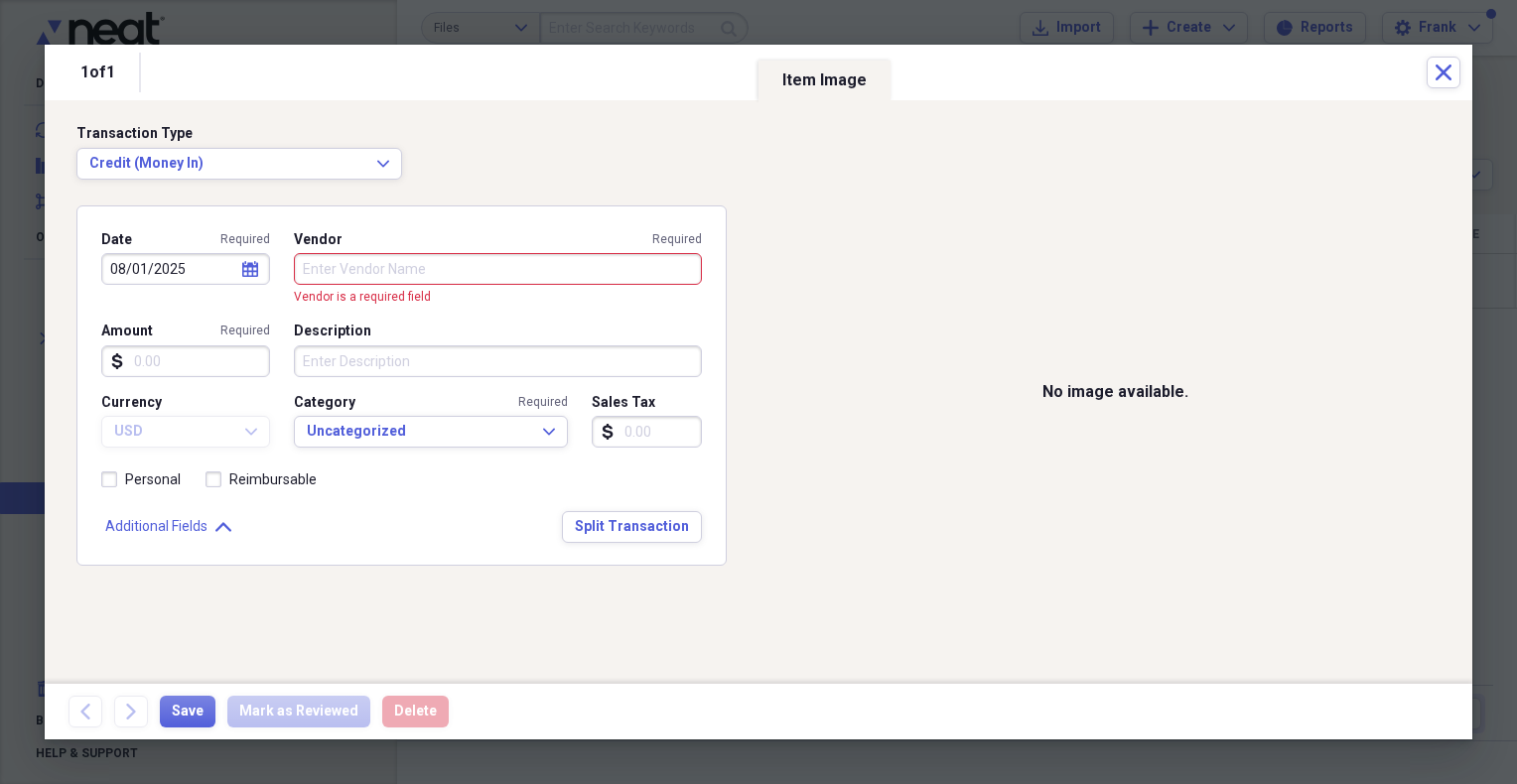 click on "Description" at bounding box center [498, 361] 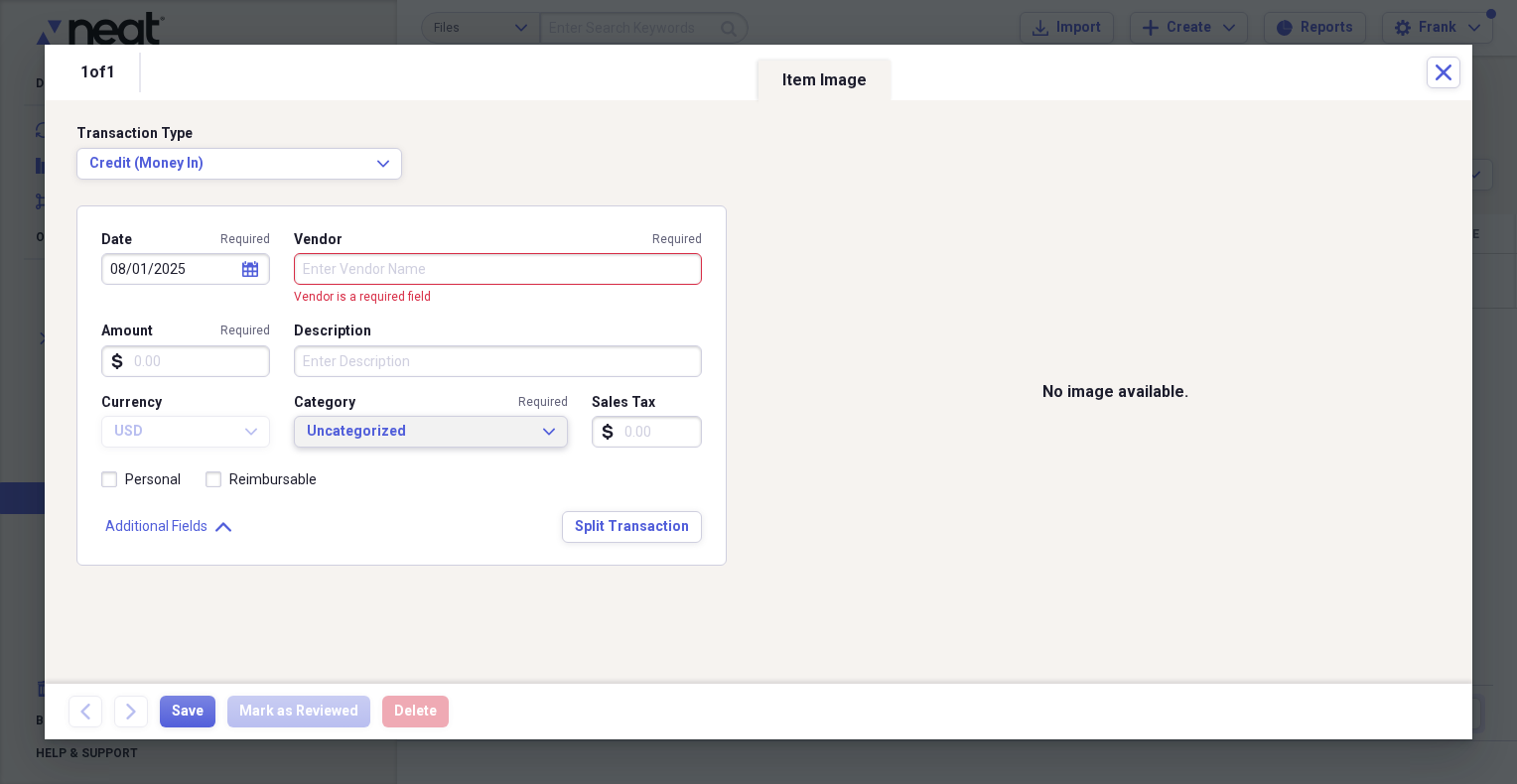 click on "Uncategorized Expand" at bounding box center [431, 432] 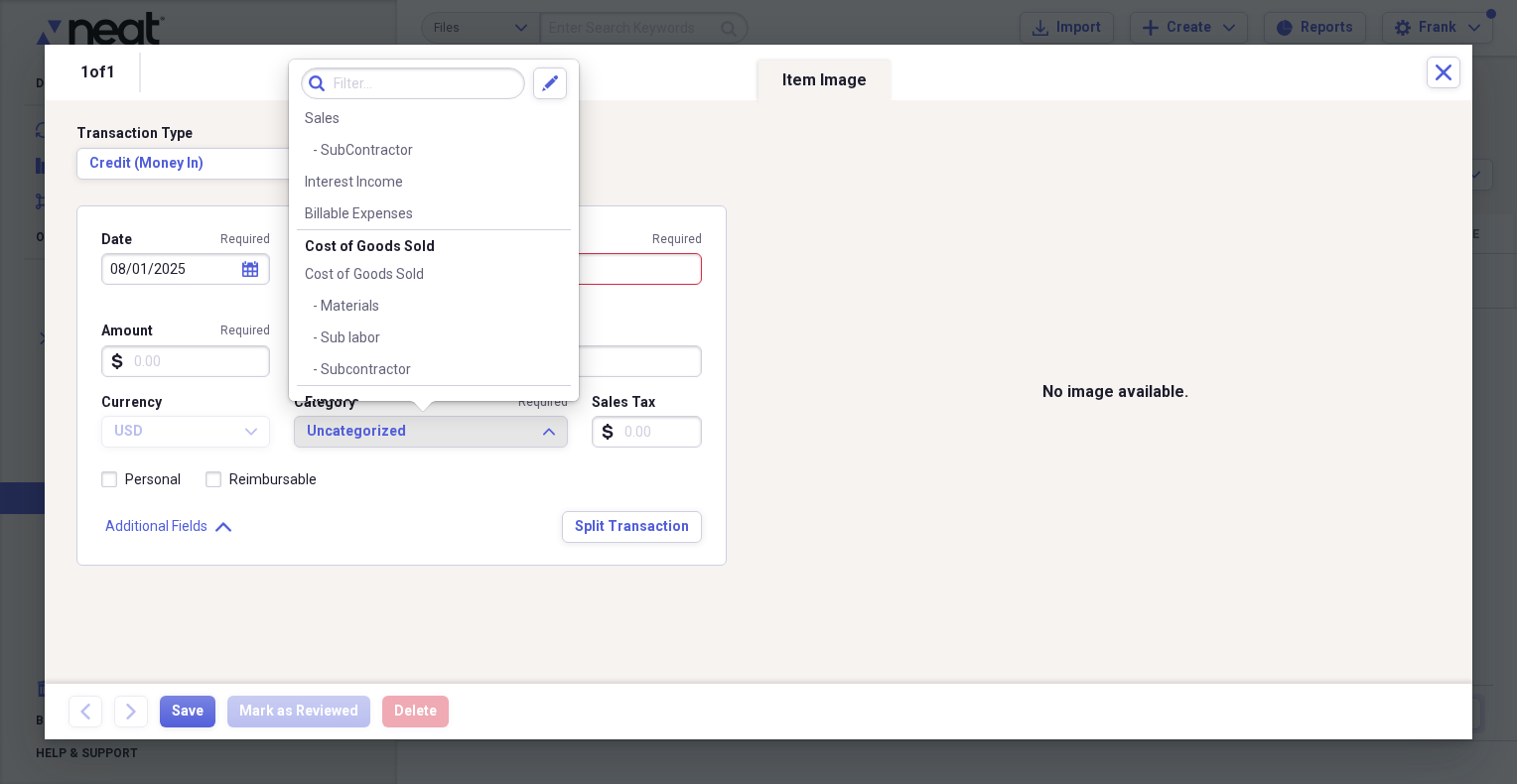 scroll, scrollTop: 0, scrollLeft: 0, axis: both 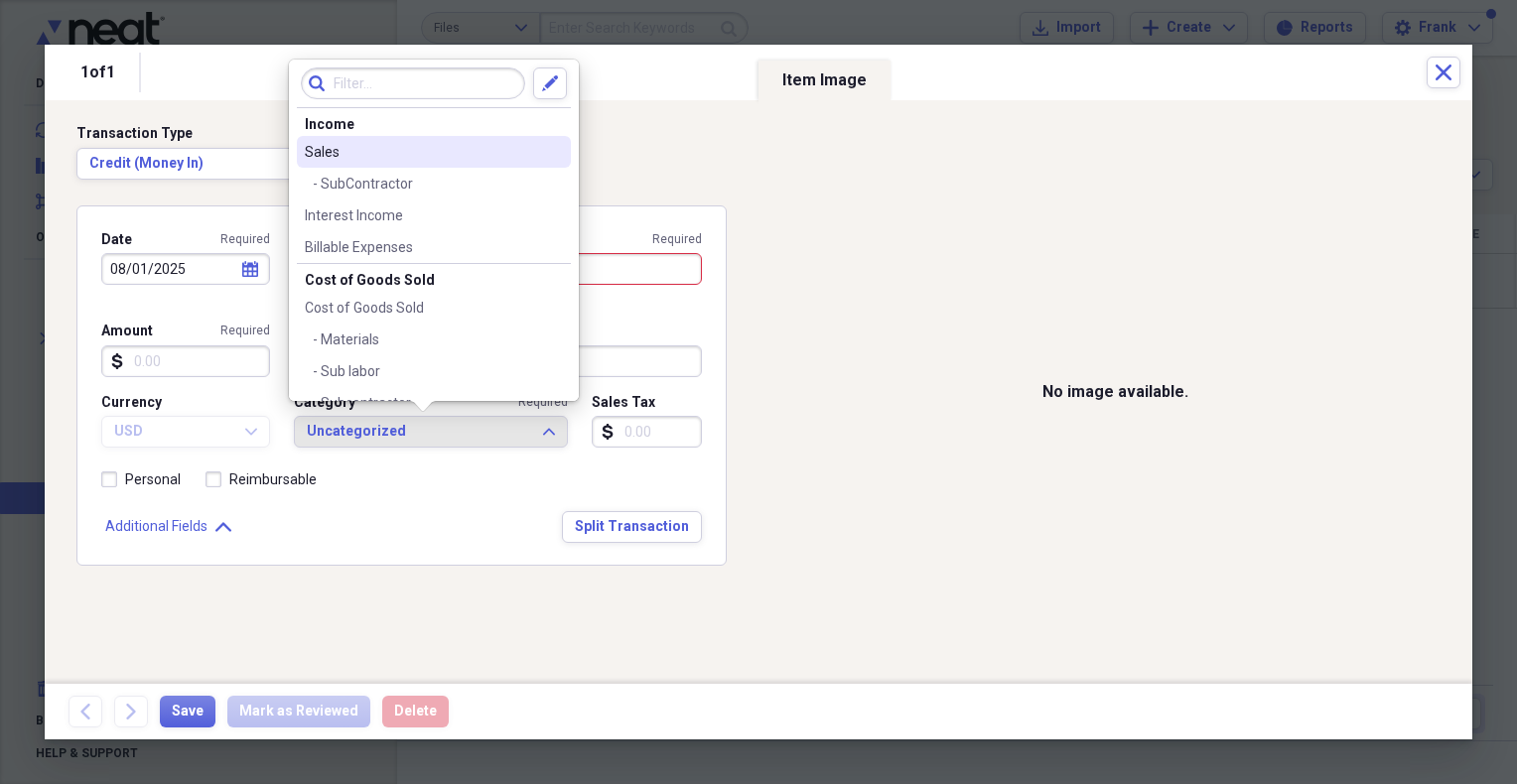 click on "Sales" at bounding box center (422, 152) 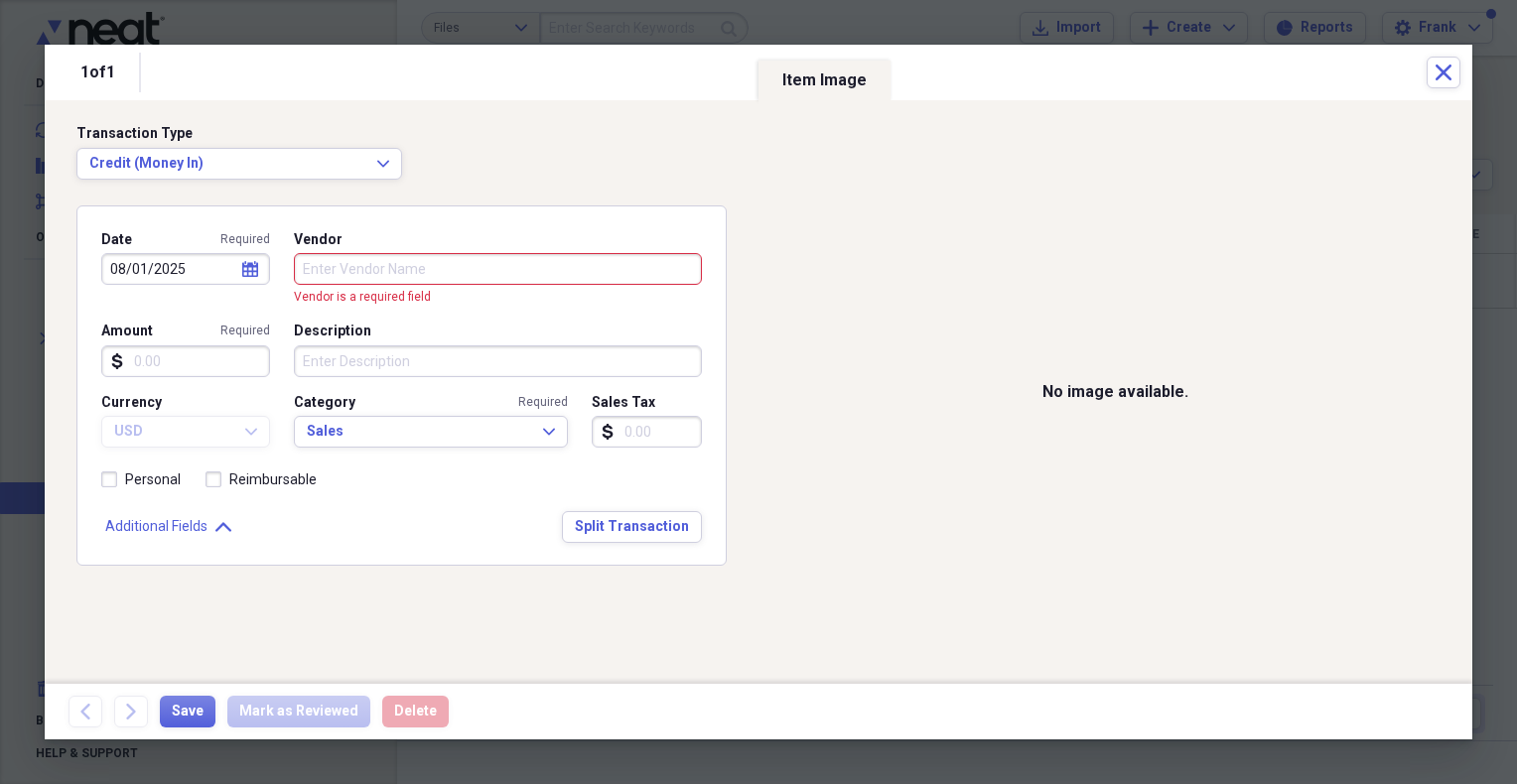 drag, startPoint x: 131, startPoint y: 355, endPoint x: 142, endPoint y: 351, distance: 11.7046999 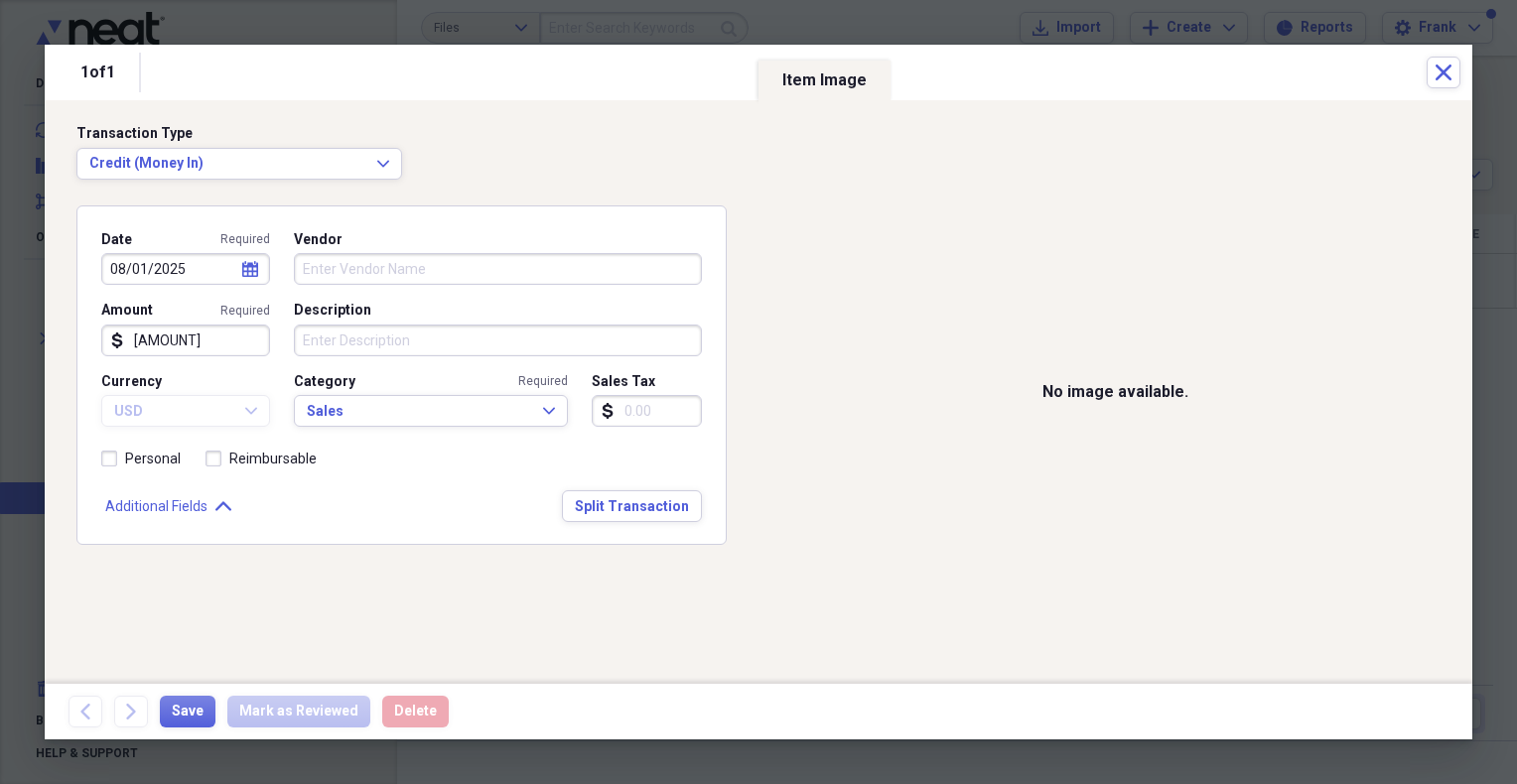 type on "70000.00" 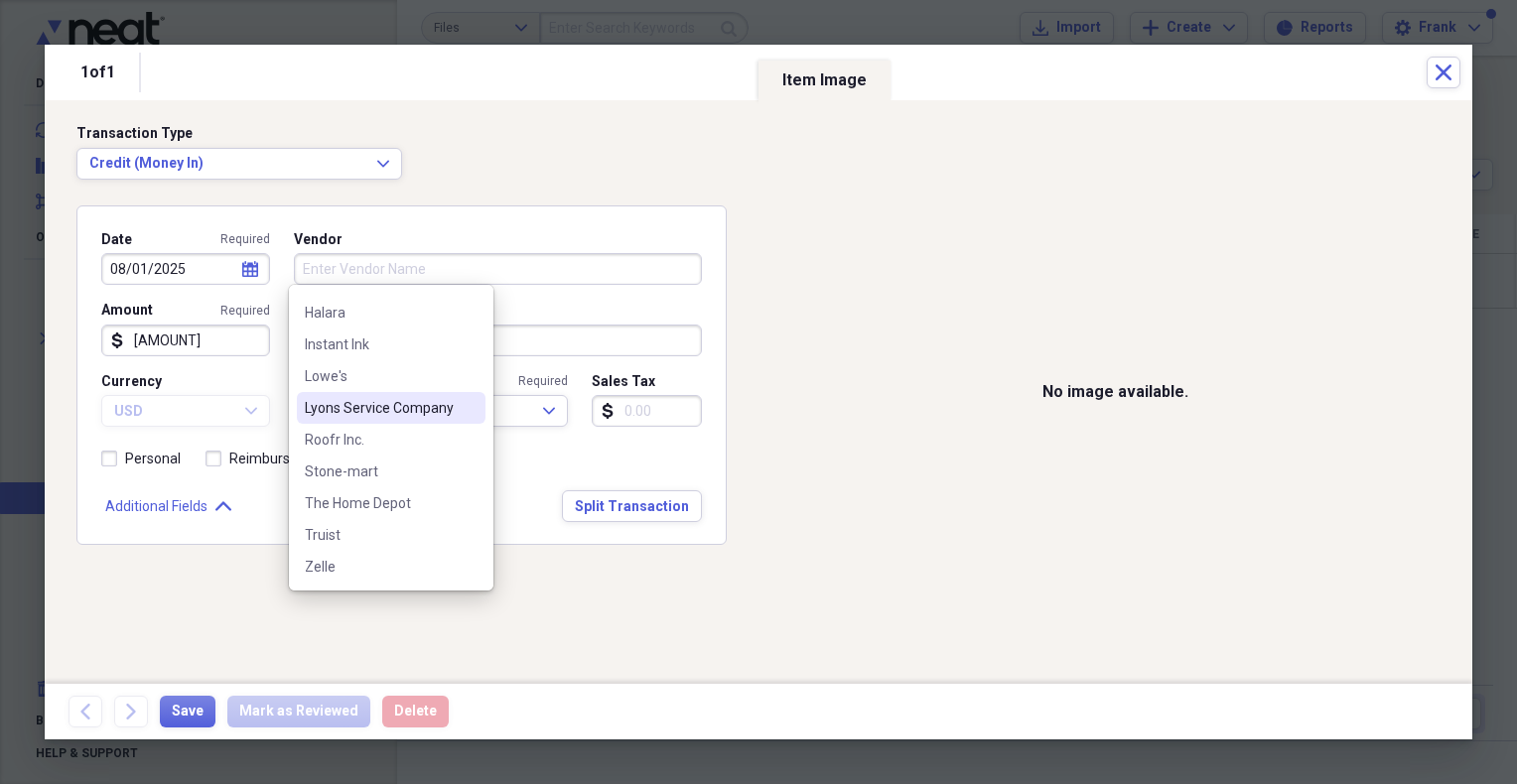 scroll, scrollTop: 116, scrollLeft: 0, axis: vertical 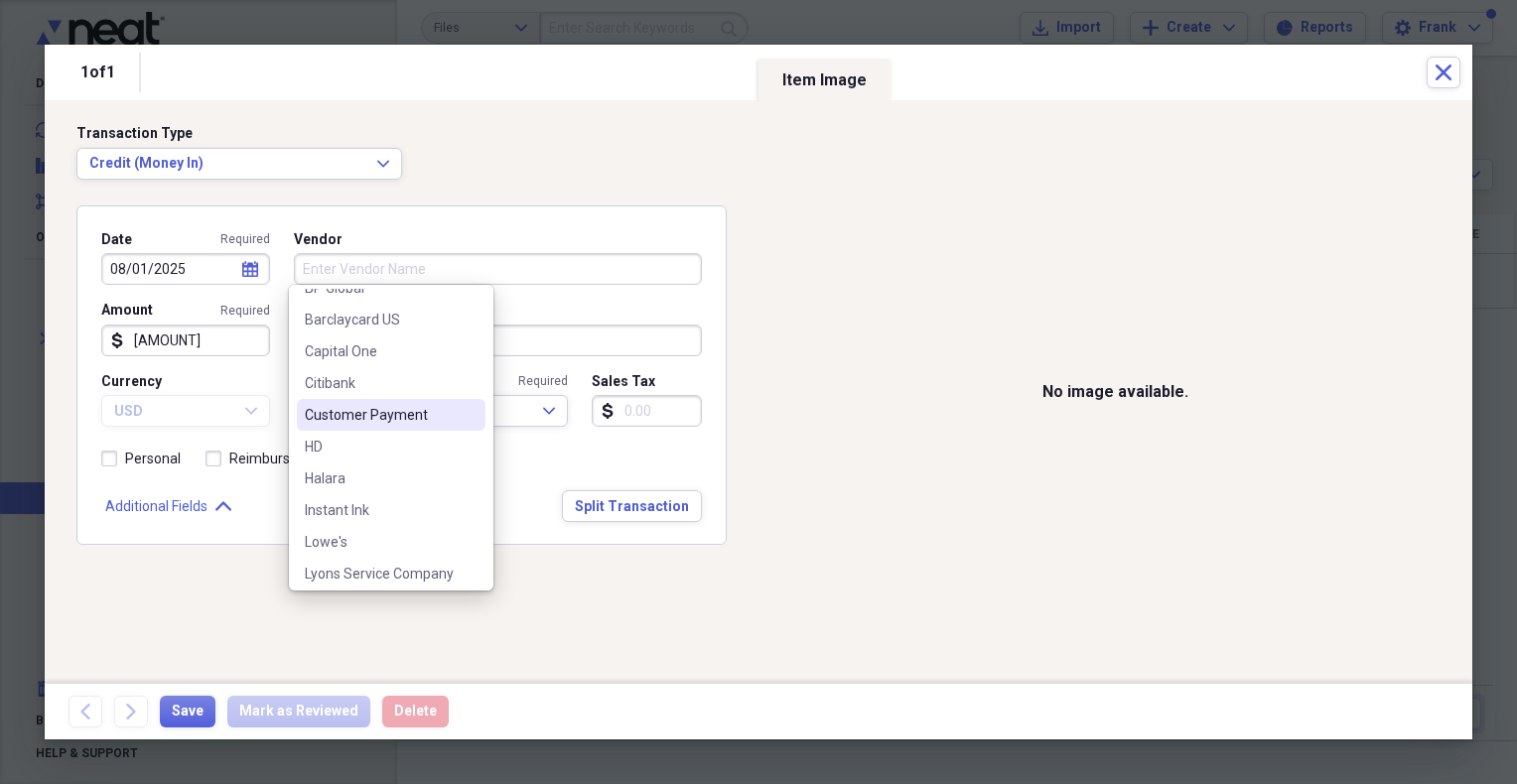 click on "Customer Payment" at bounding box center (379, 415) 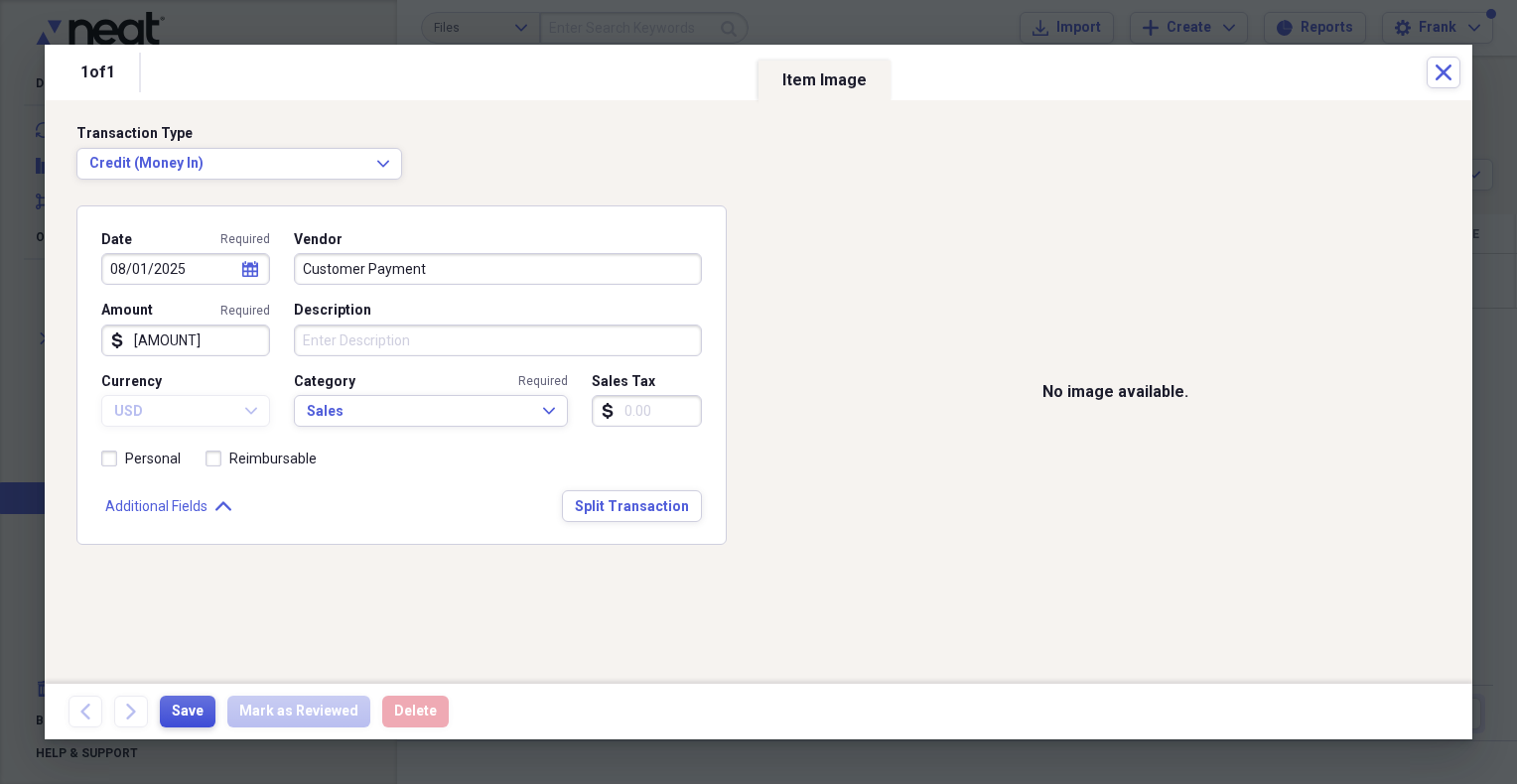 click on "Save" at bounding box center [188, 712] 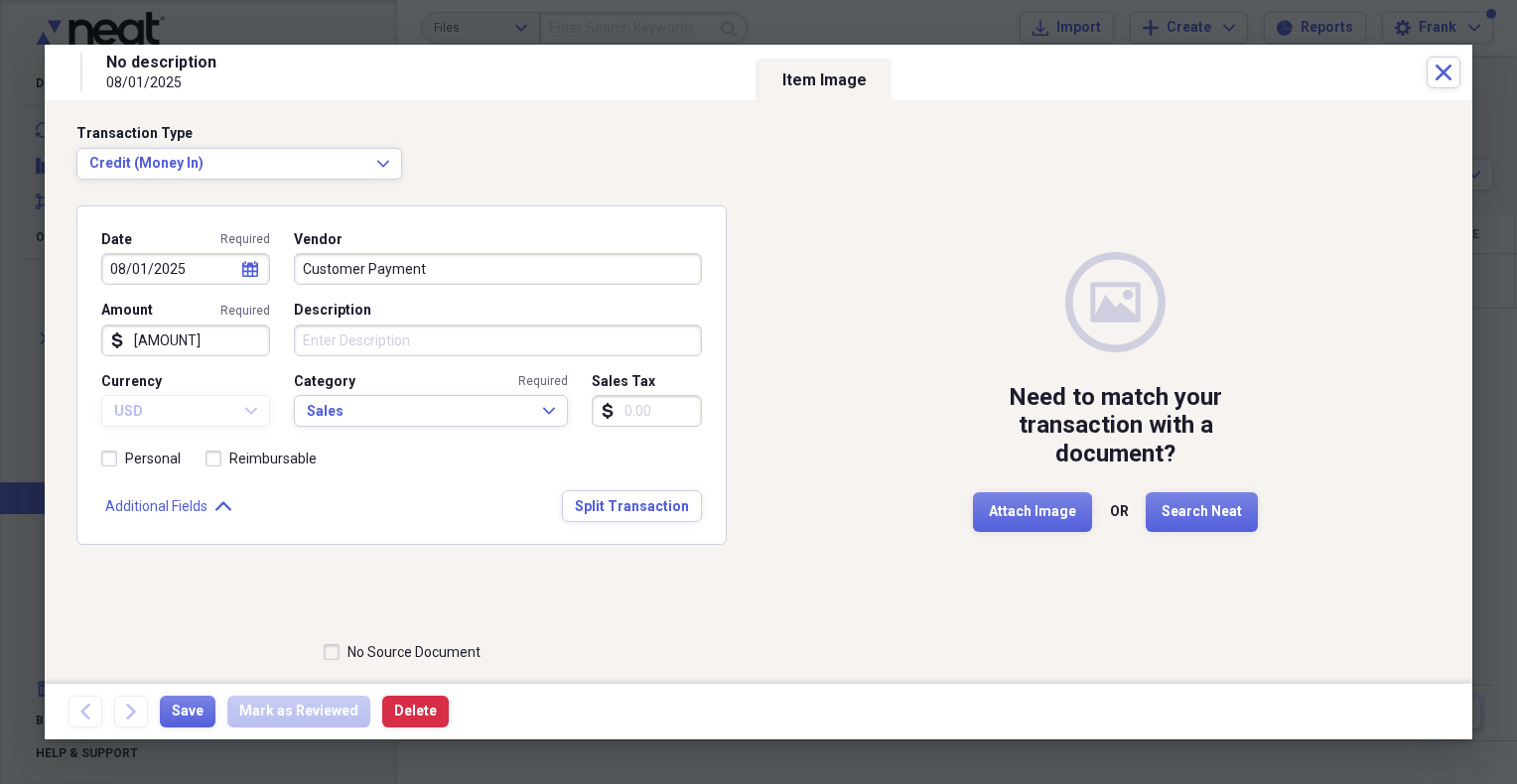 click on "Description" at bounding box center (498, 340) 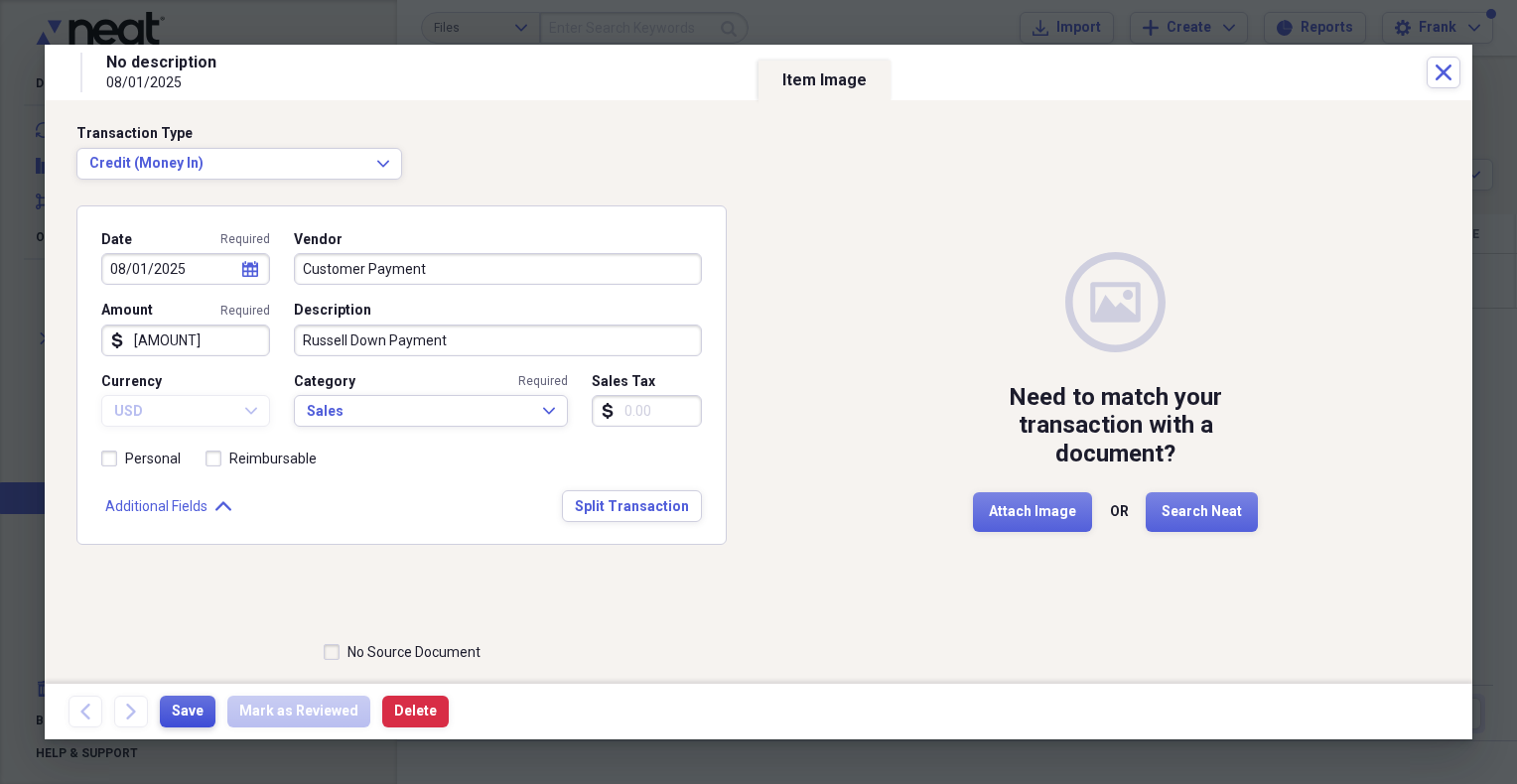 type on "Russell Down Payment" 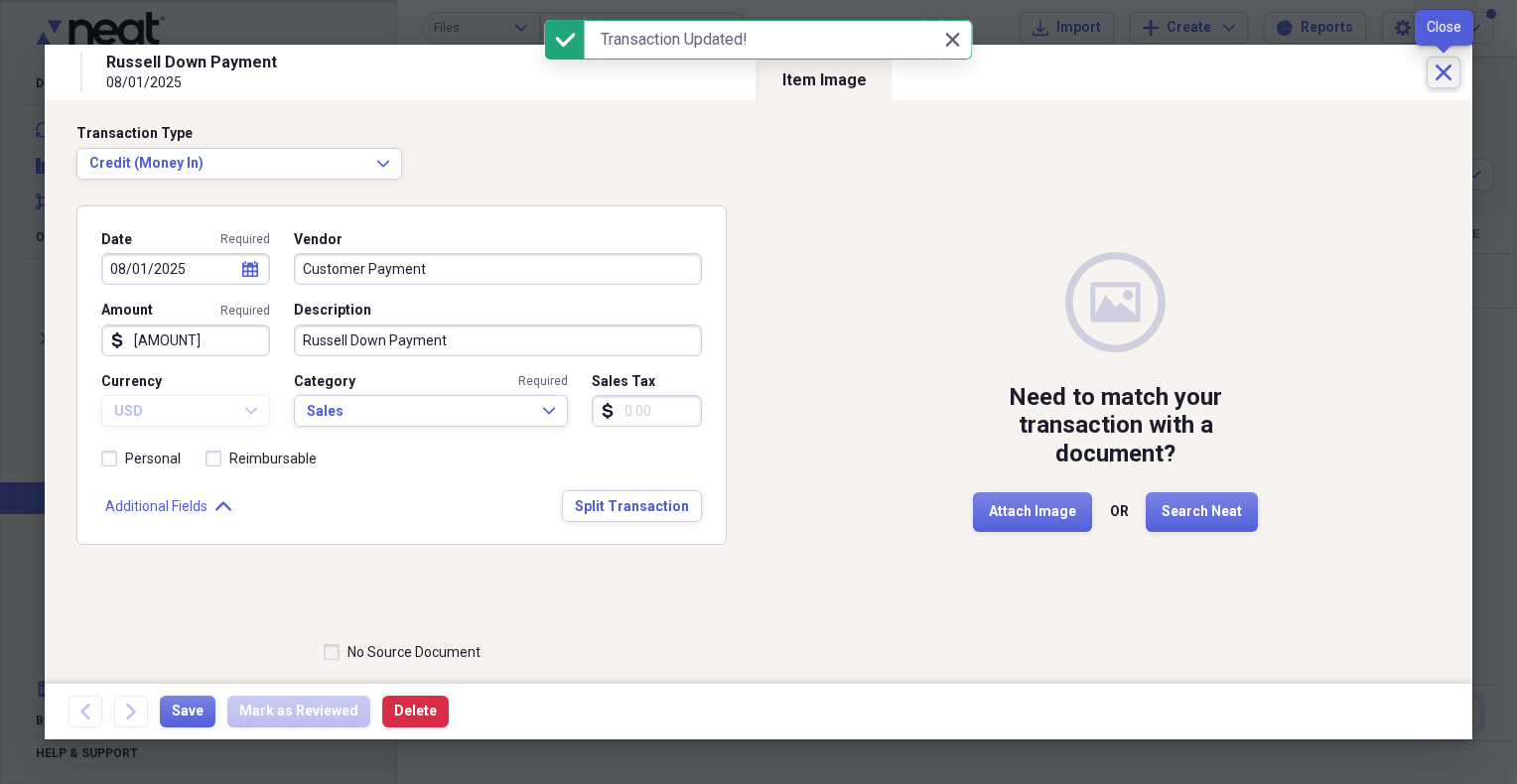 click on "Close" 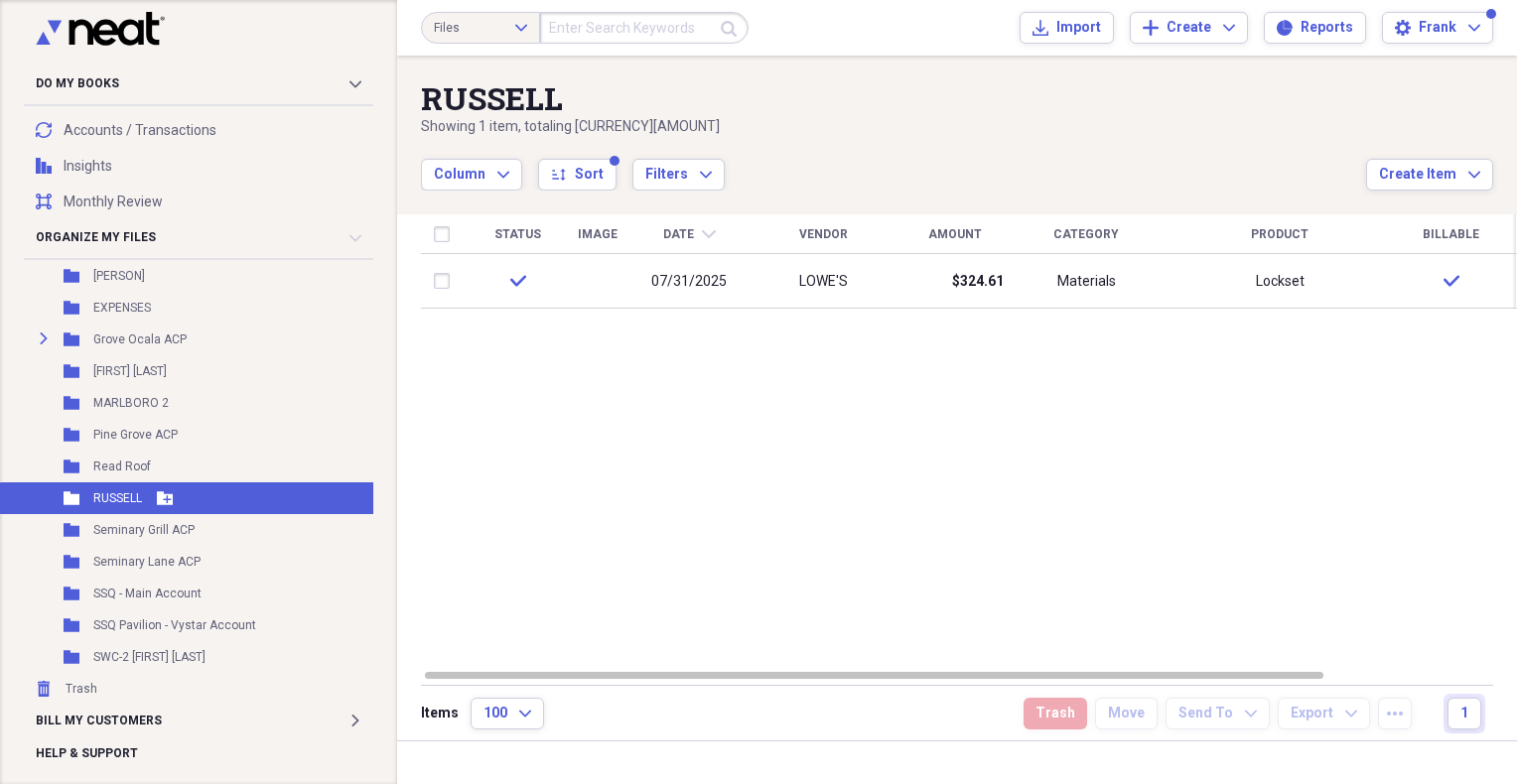 click on "Folder RUSSELL Add Folder" at bounding box center (190, 498) 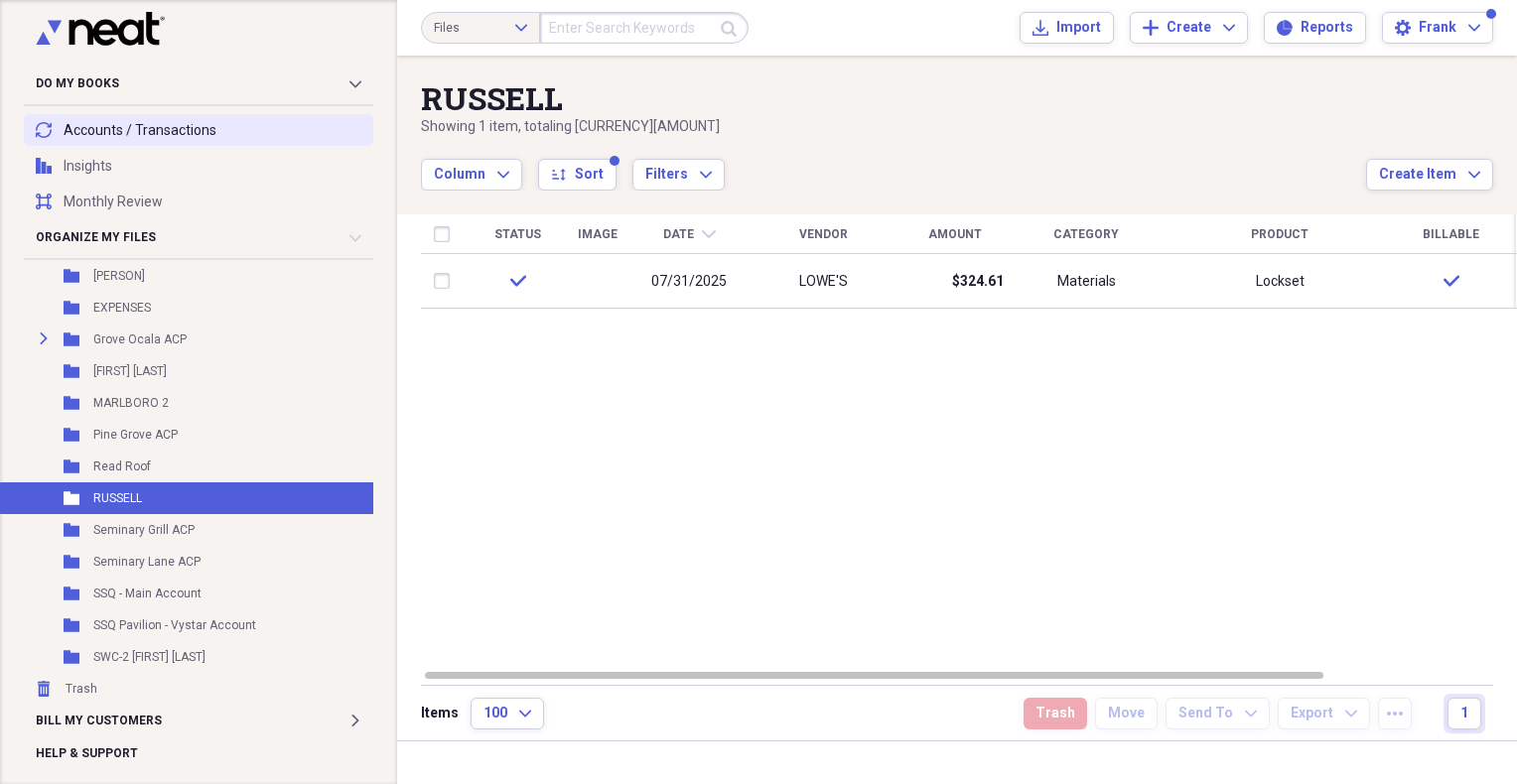 click on "transactions Accounts / Transactions" at bounding box center [199, 130] 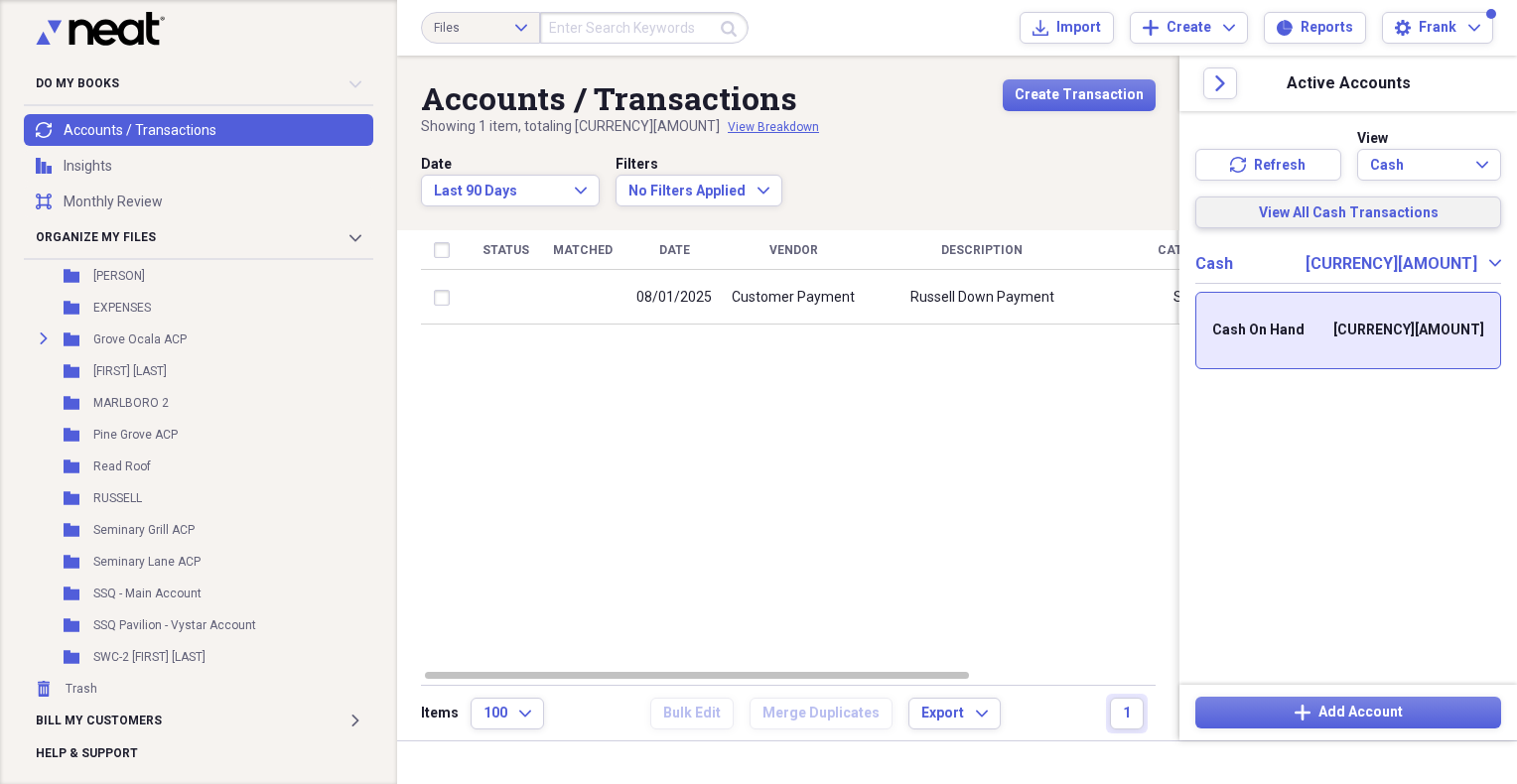 click on "View All Cash Transactions" at bounding box center [1348, 213] 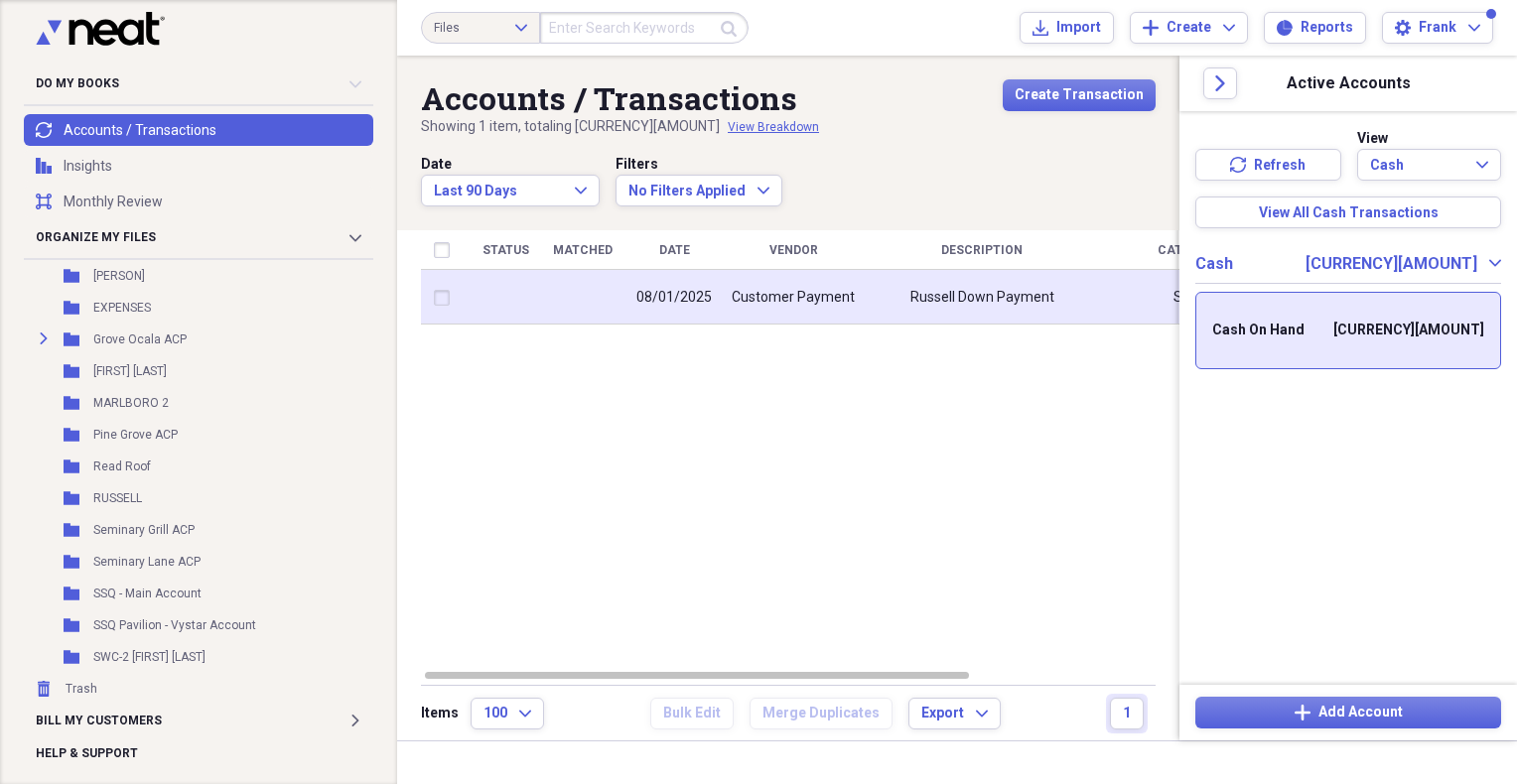 click at bounding box center (446, 298) 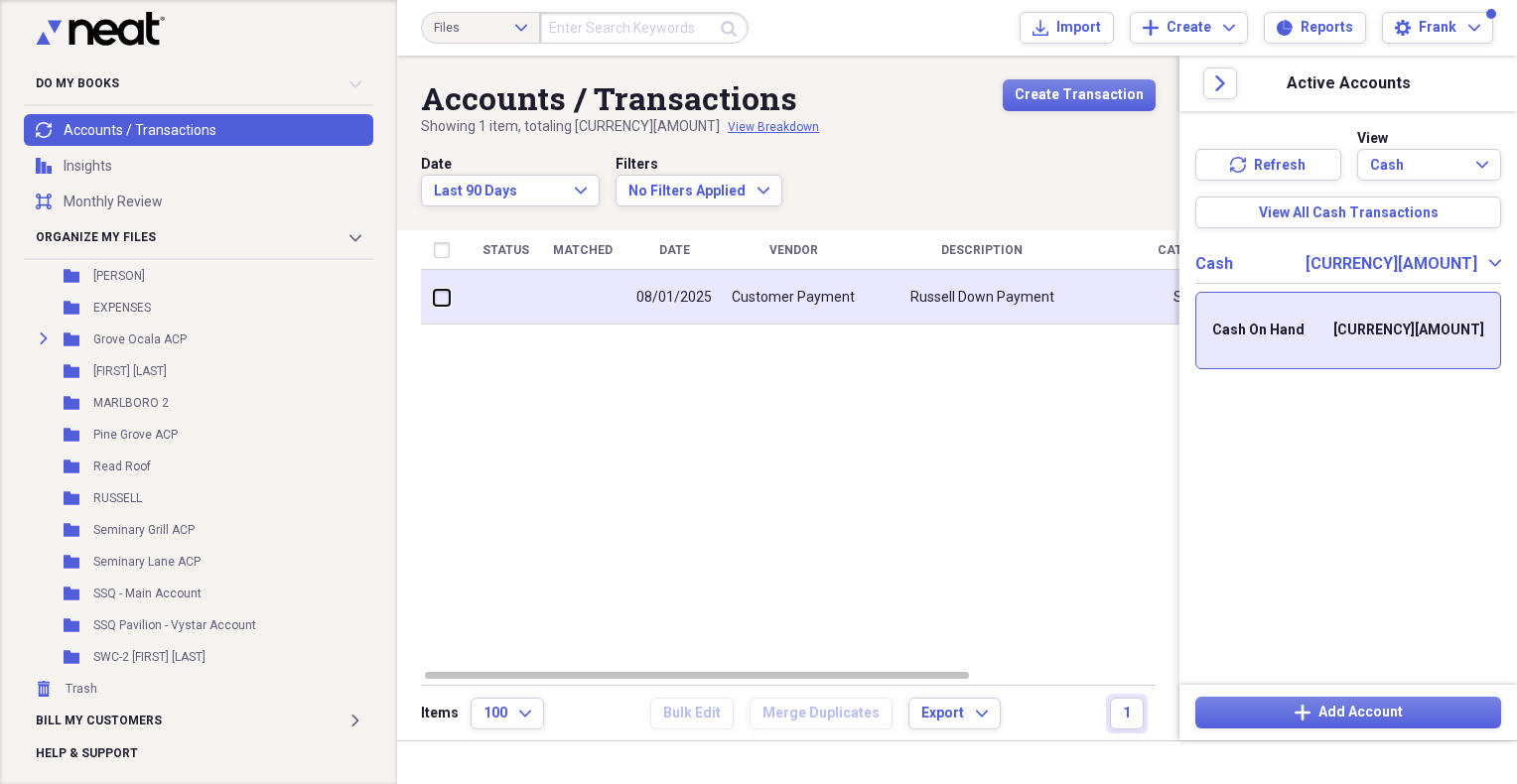 click at bounding box center (434, 297) 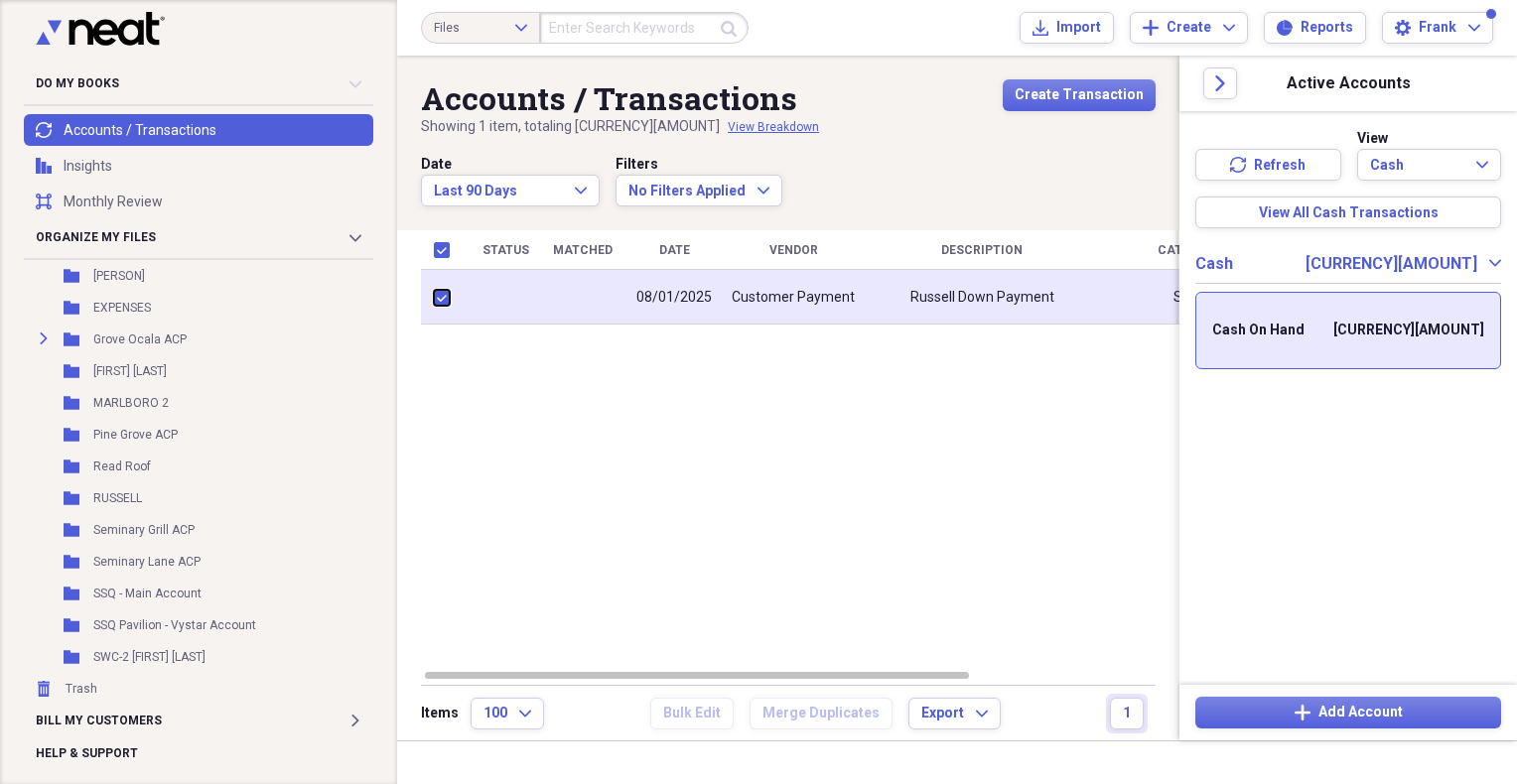 checkbox on "true" 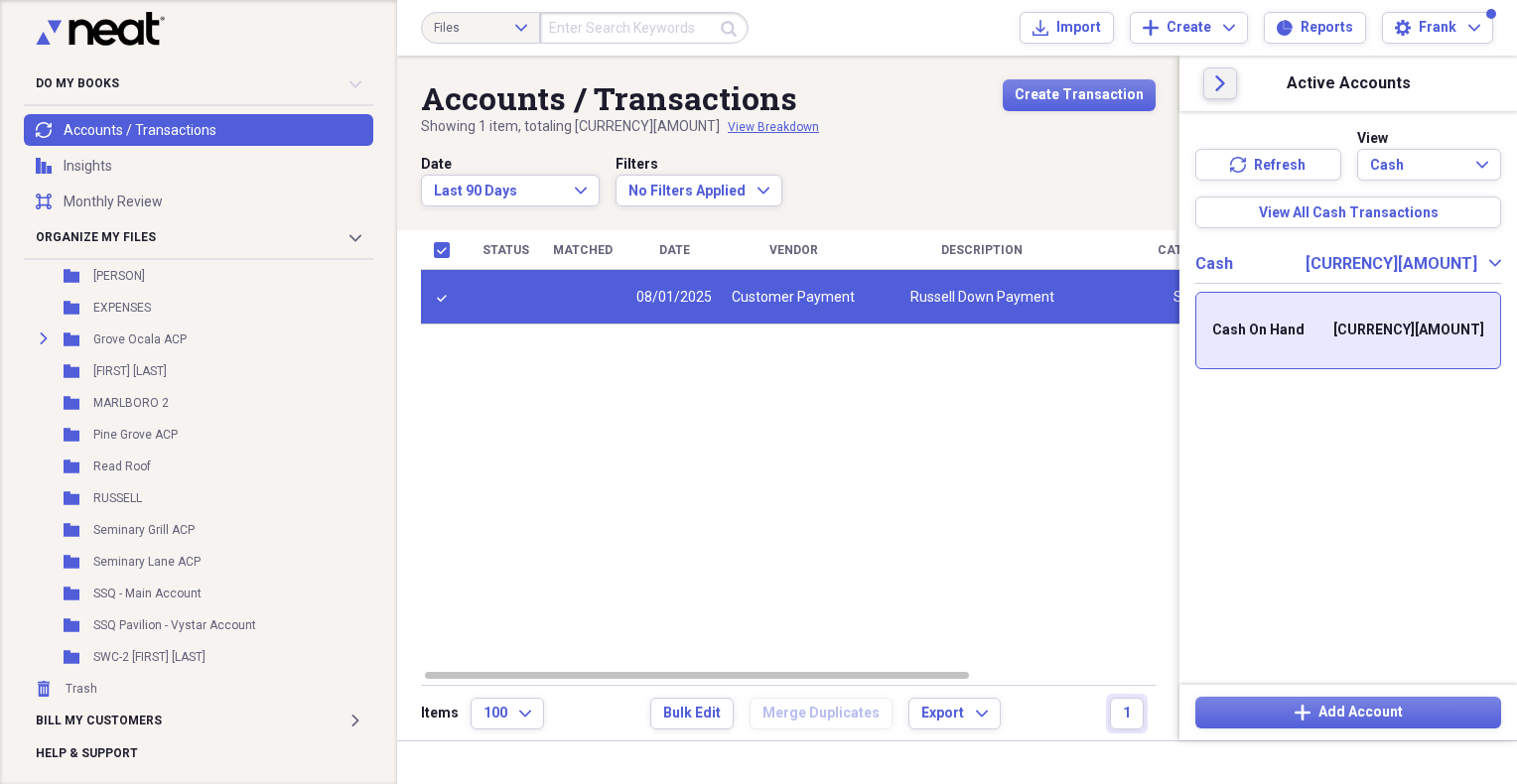 click 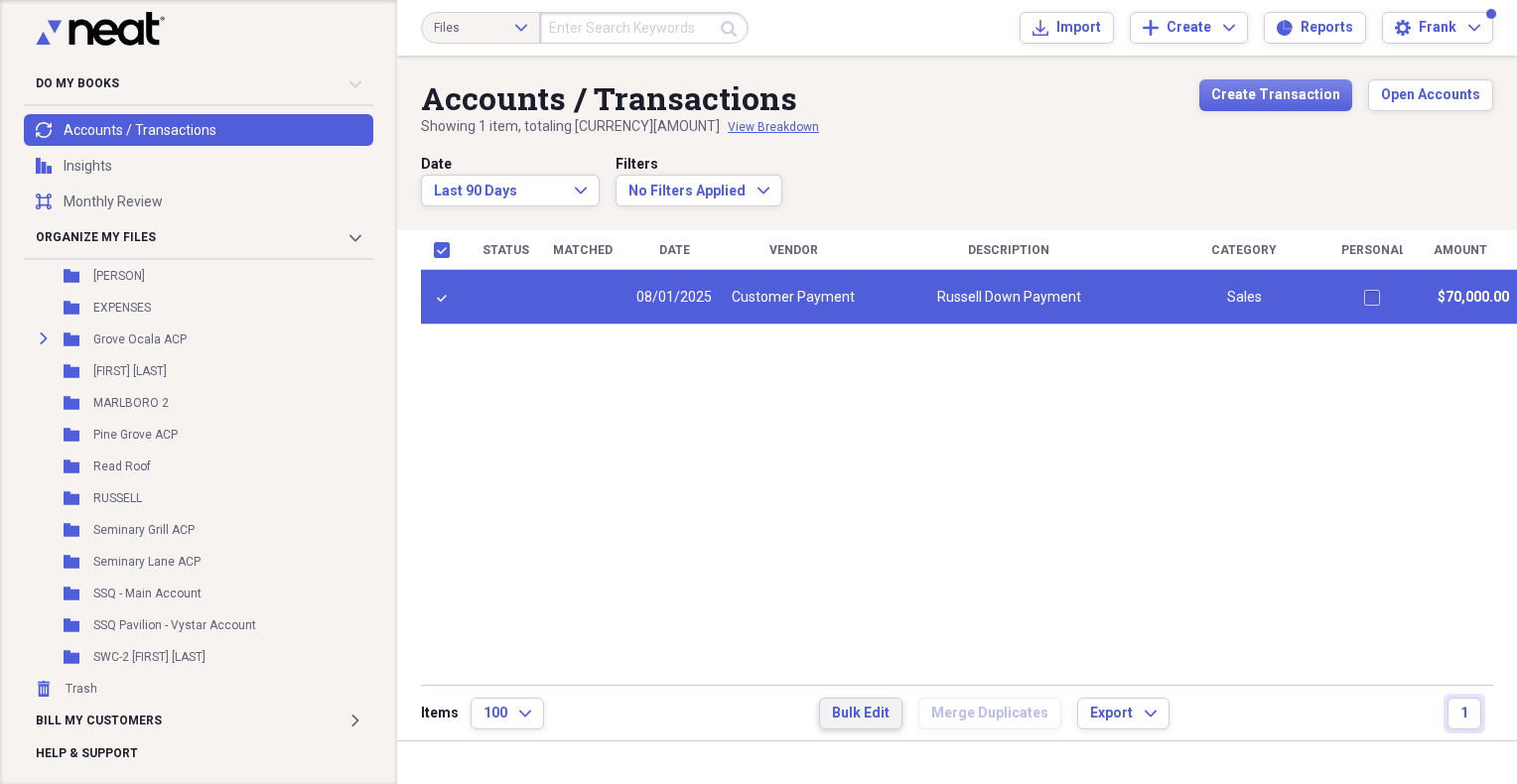 click on "Bulk Edit" at bounding box center (861, 714) 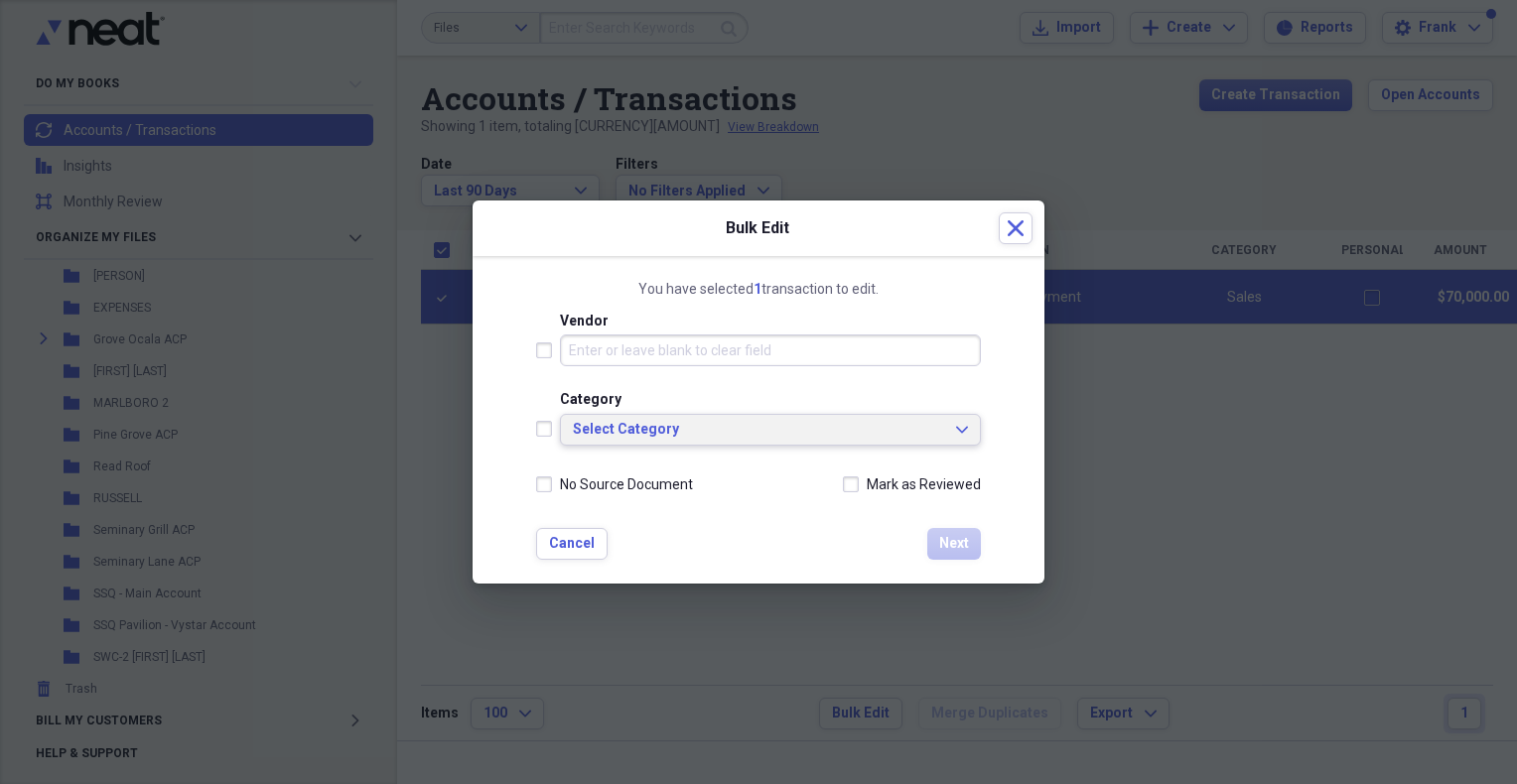 click on "Select Category Expand" at bounding box center [770, 430] 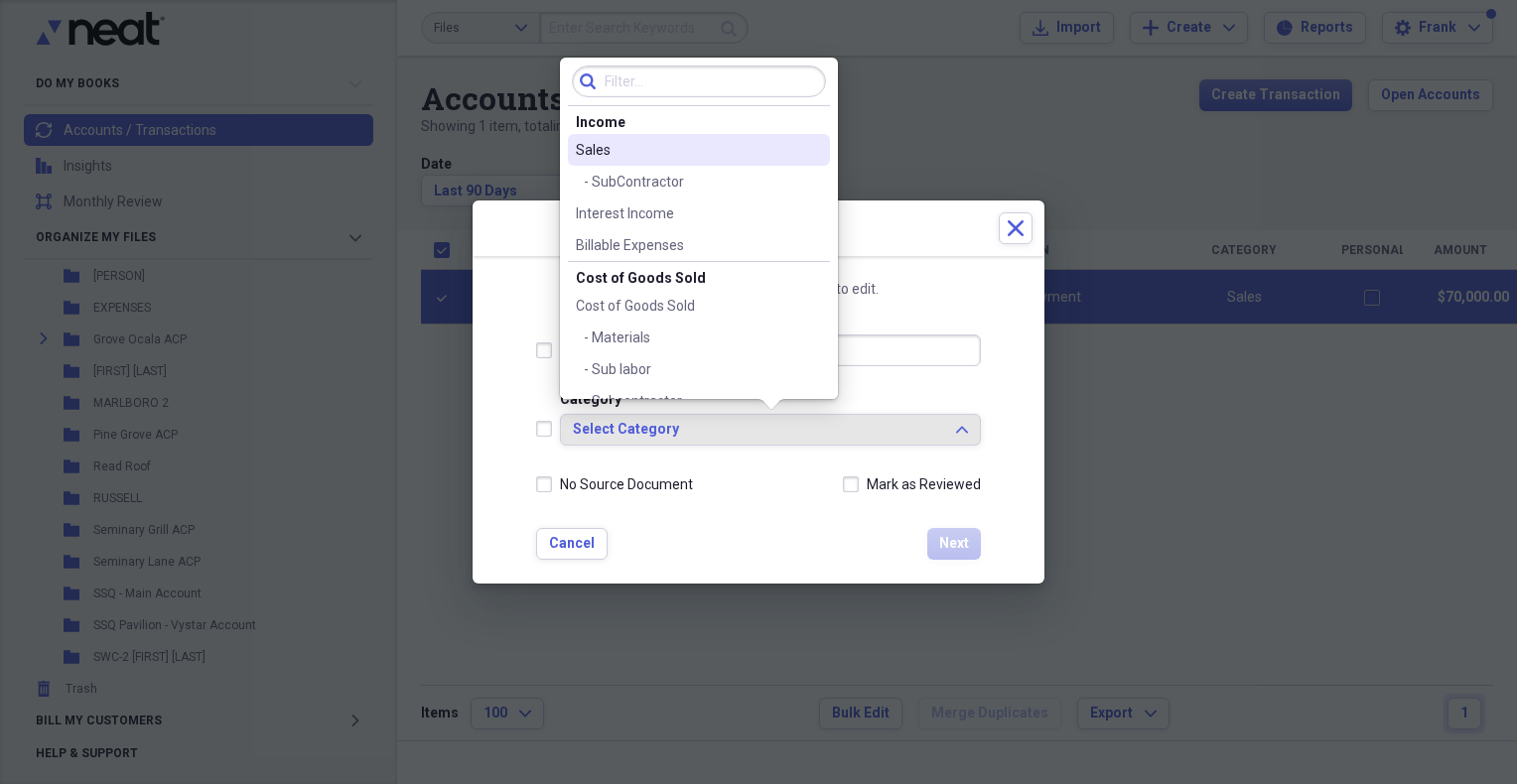 click on "Sales" at bounding box center (687, 150) 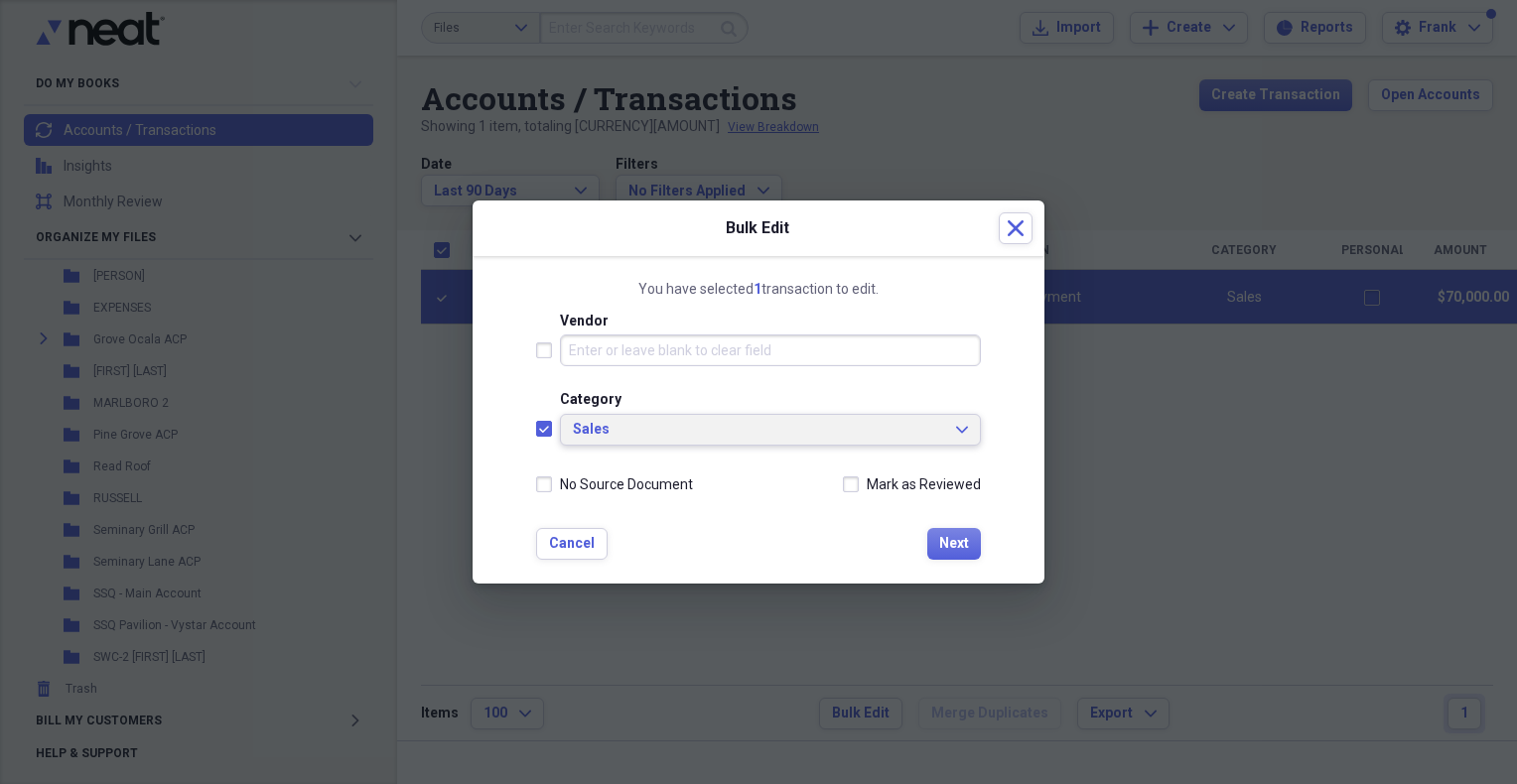 checkbox on "true" 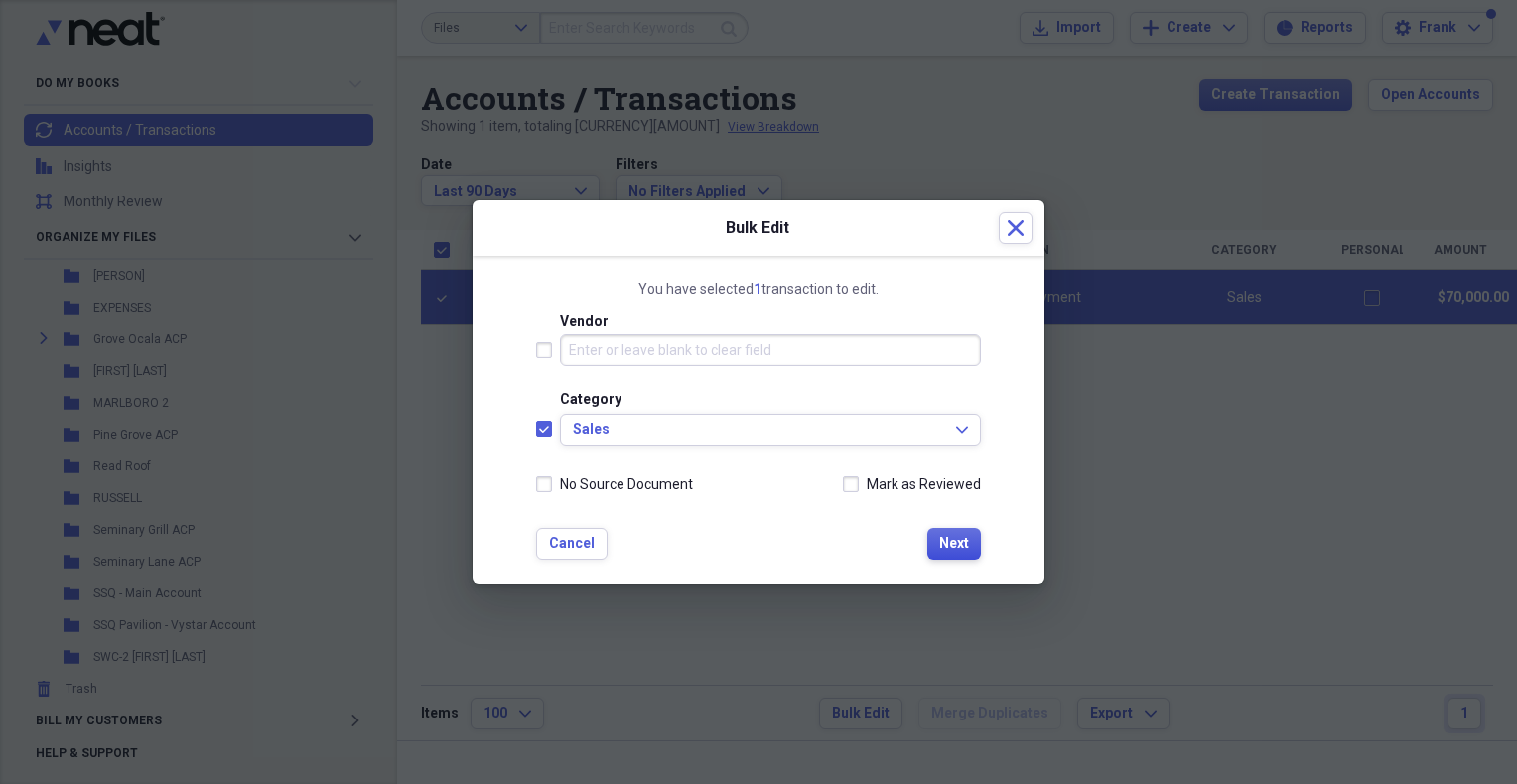click on "Next" at bounding box center [954, 544] 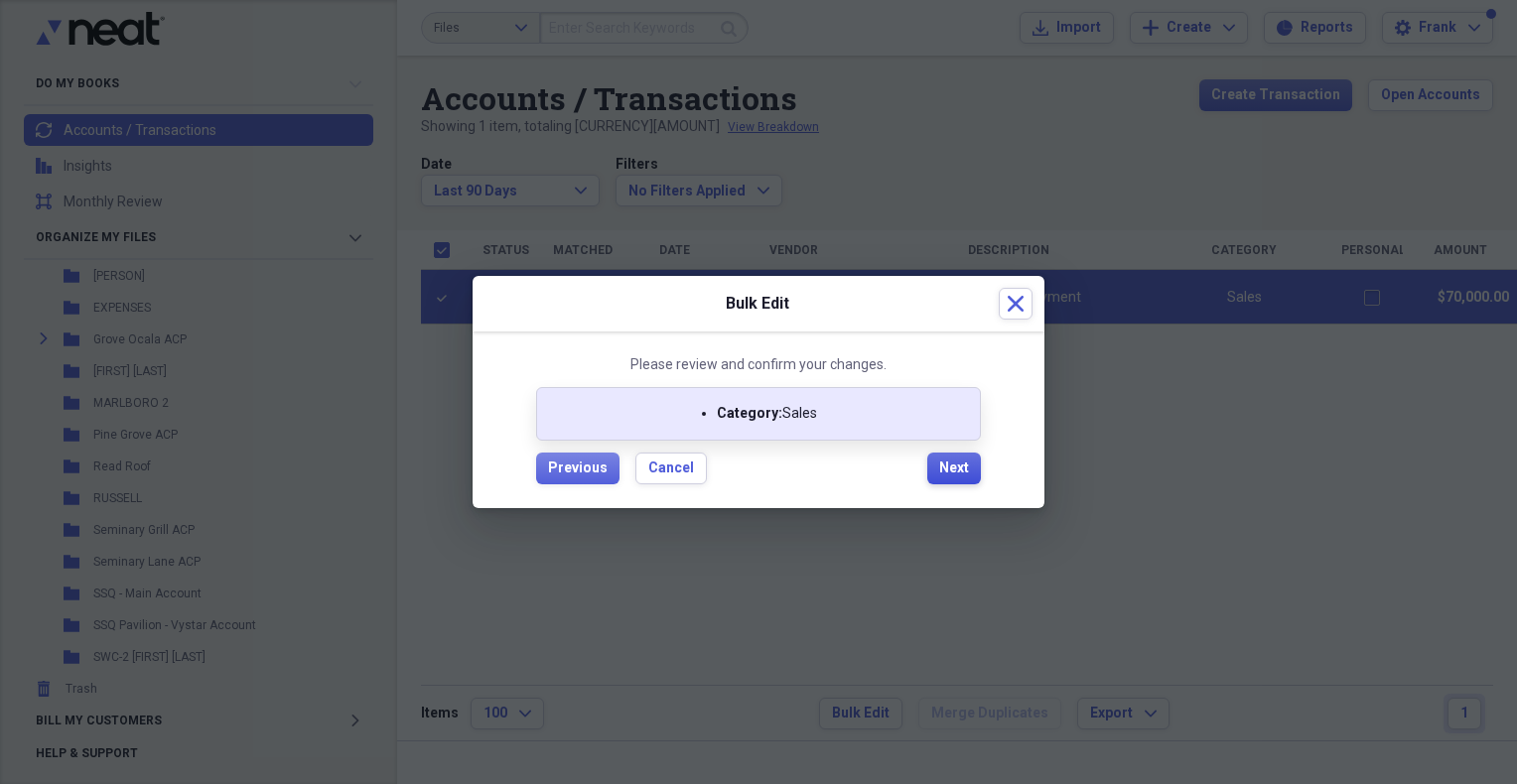click on "Next" at bounding box center [954, 468] 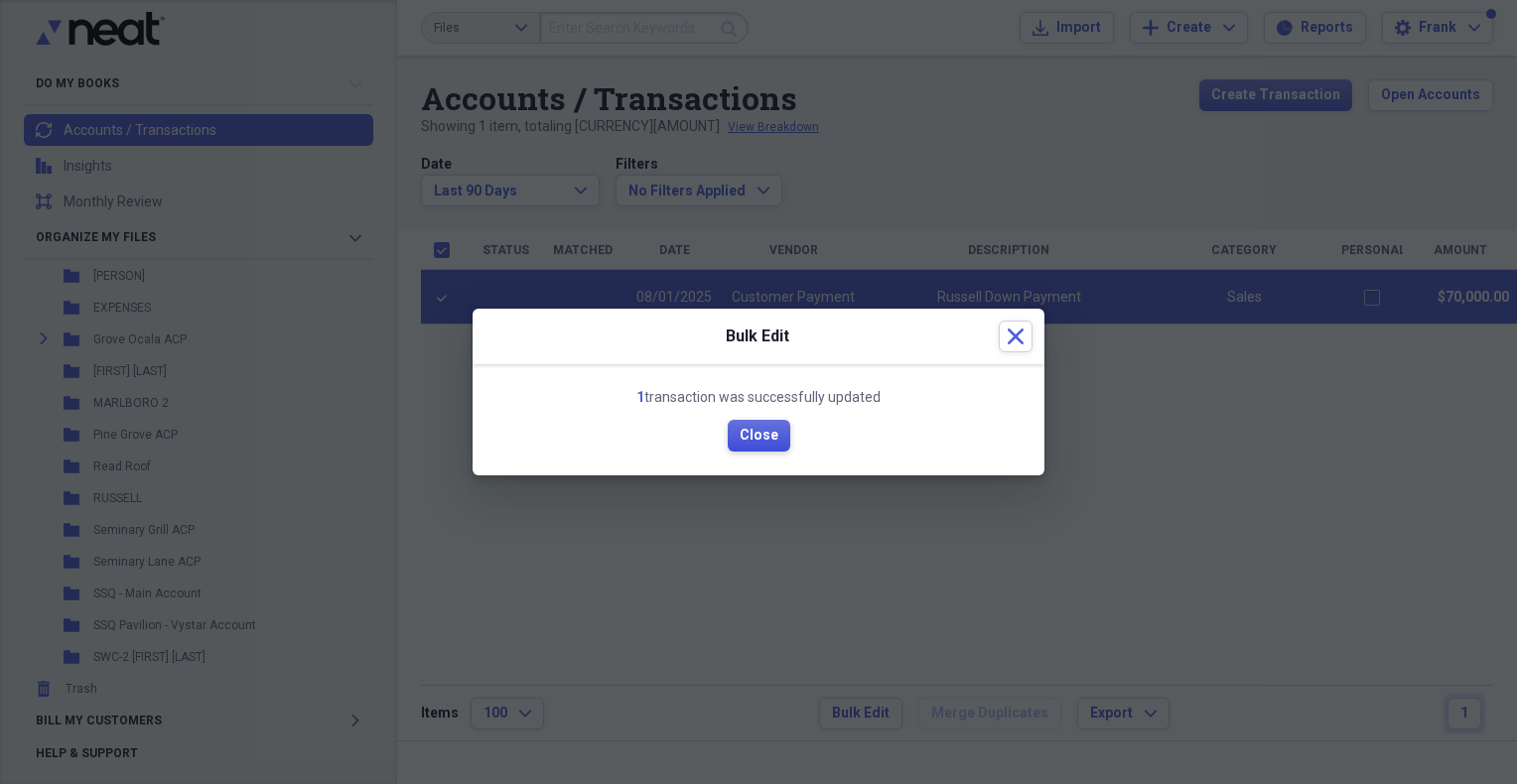 click on "Close" at bounding box center (758, 436) 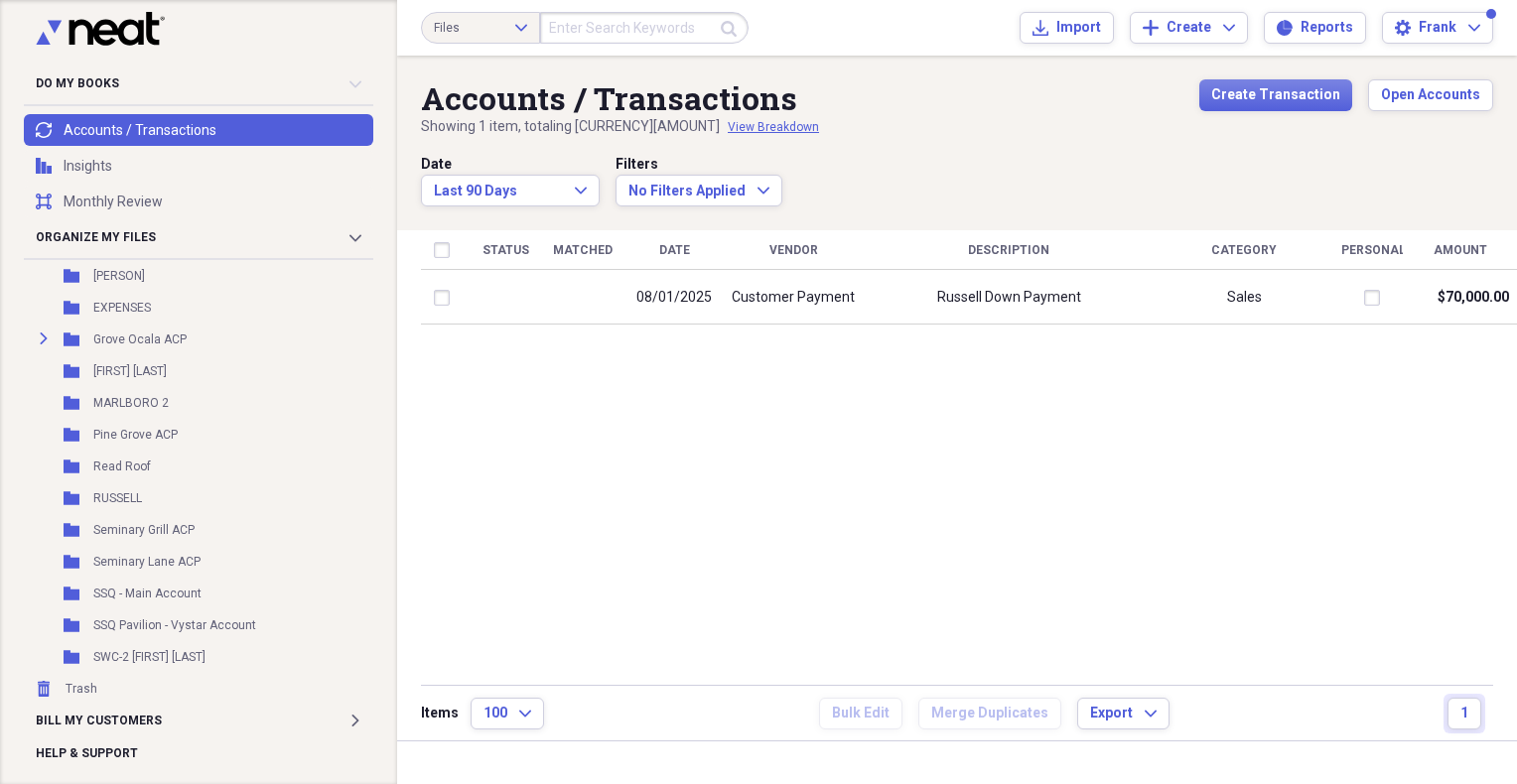 checkbox on "false" 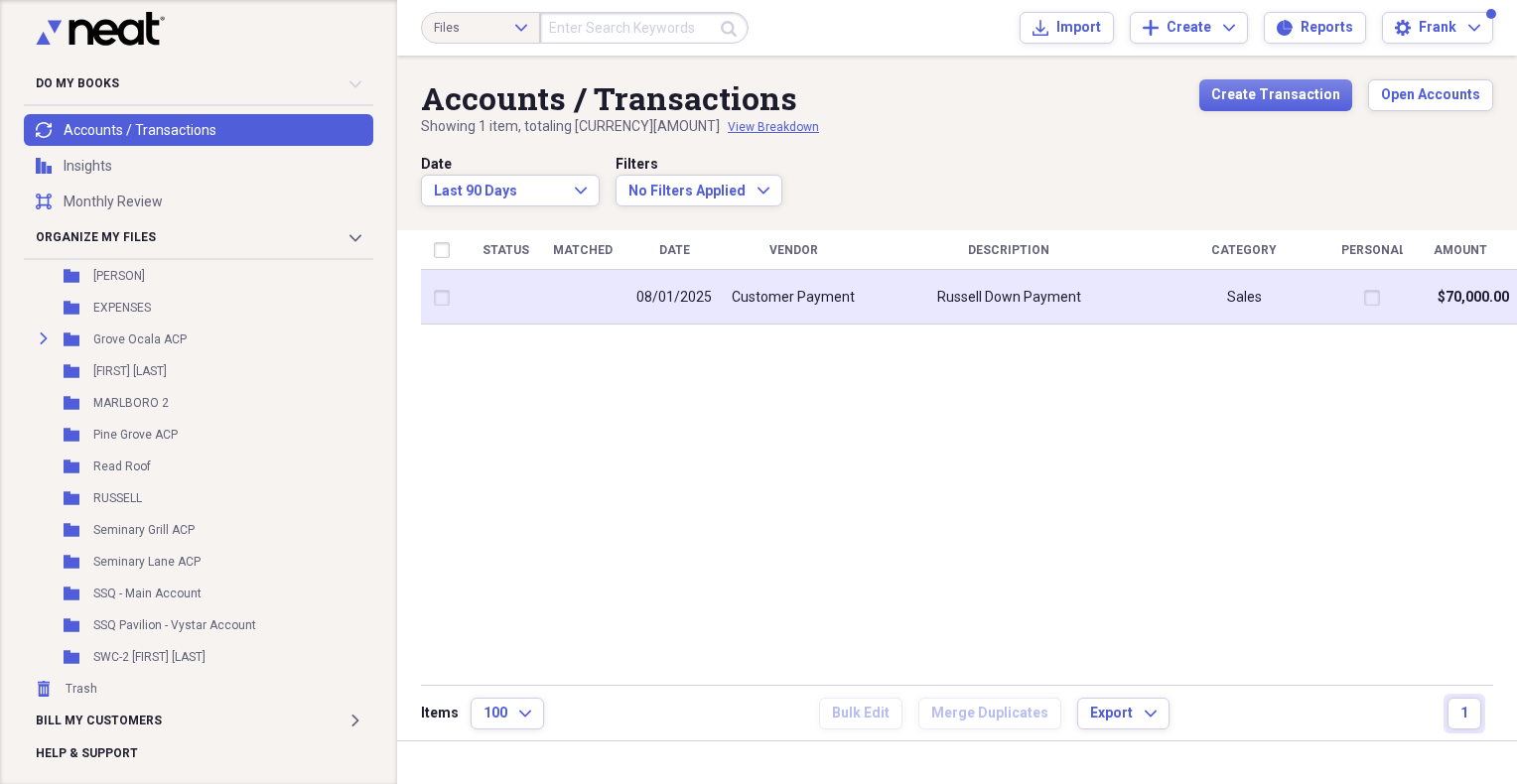 click at bounding box center (446, 298) 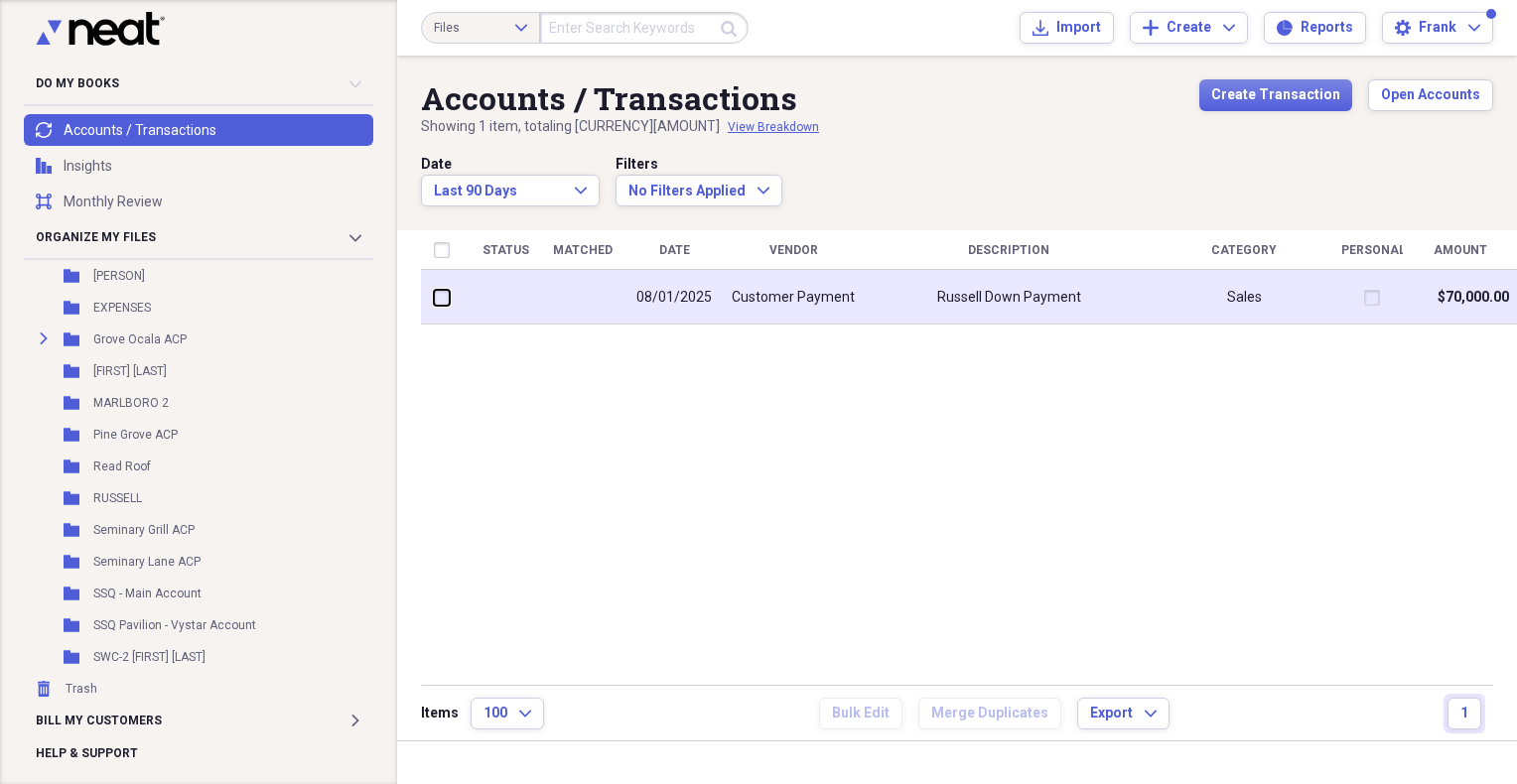 click at bounding box center (434, 297) 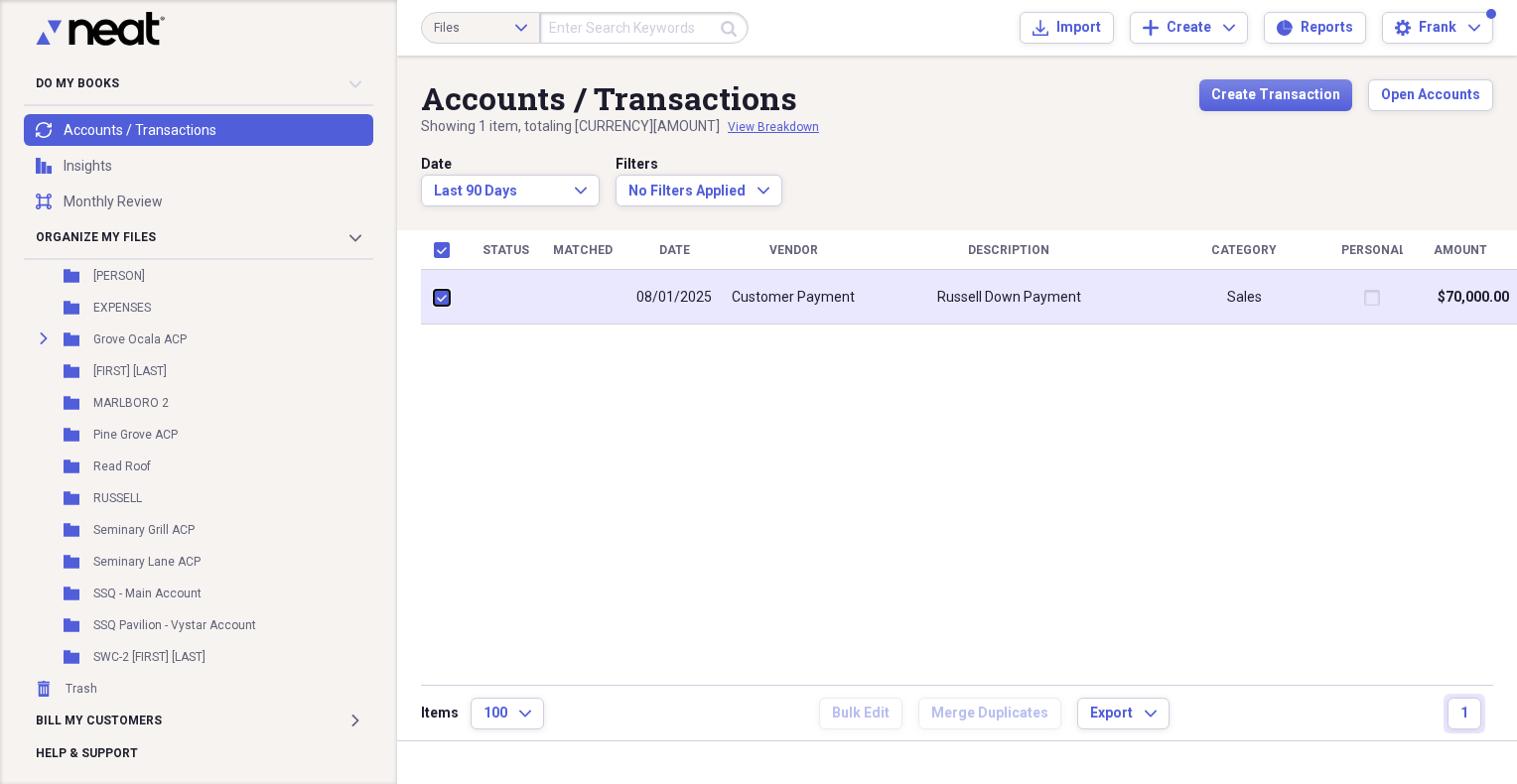 checkbox on "true" 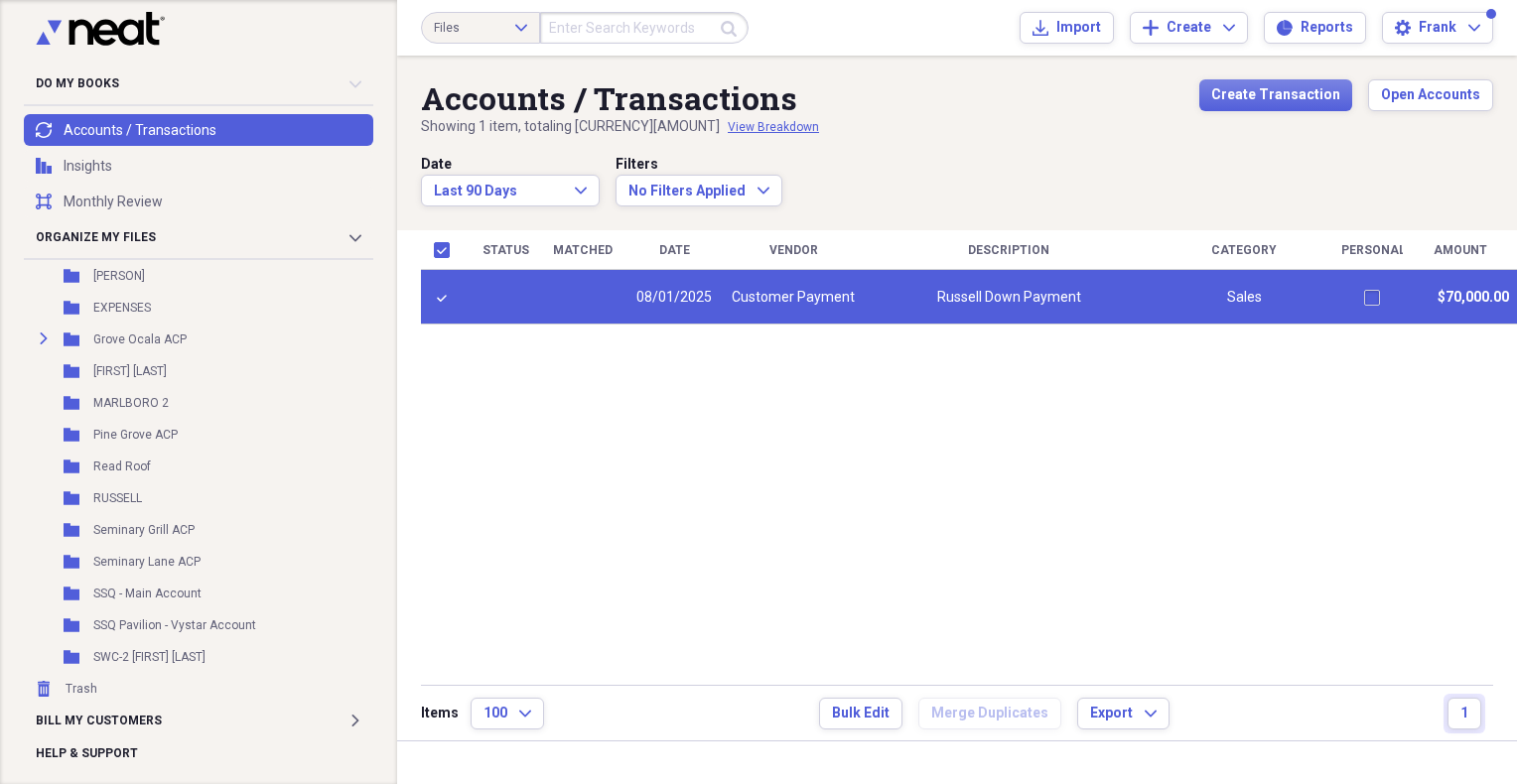 drag, startPoint x: 466, startPoint y: 291, endPoint x: 961, endPoint y: 513, distance: 542.50253 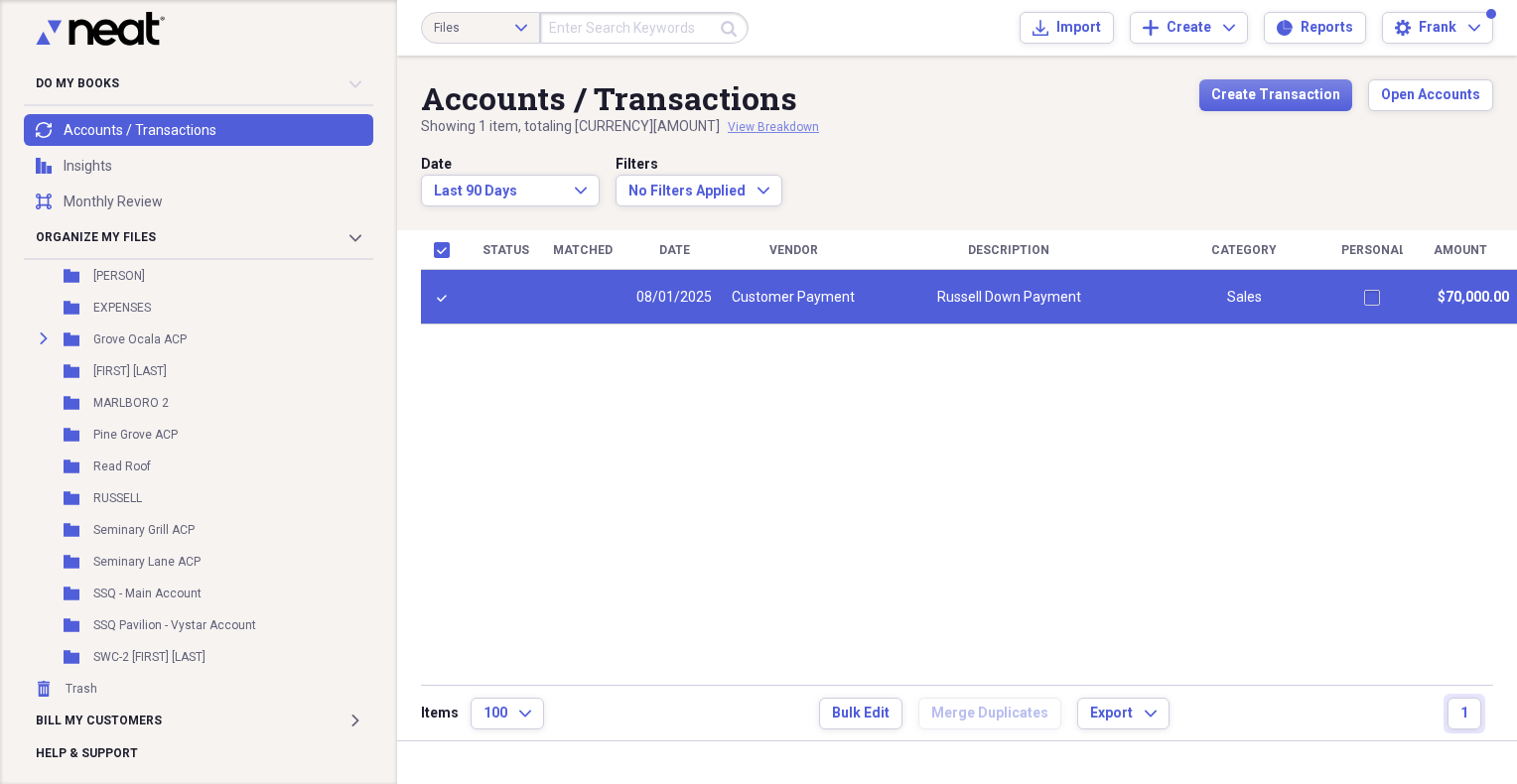 click on "View Breakdown" at bounding box center [773, 127] 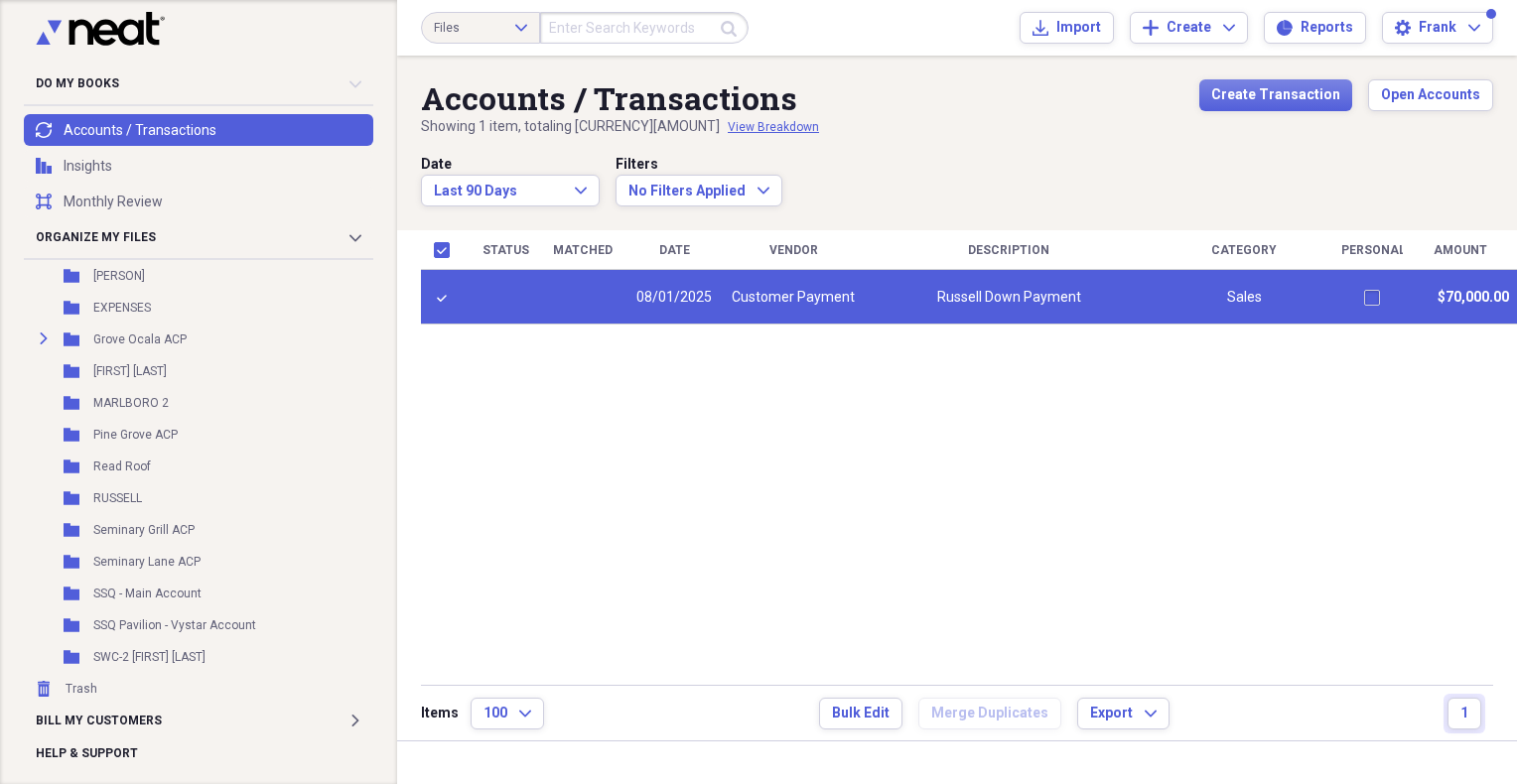 click on "Status Matched Date Vendor Description Category Personal Amount 08/01/2025 Customer Payment Russell Down Payment Sales $70,000.00" at bounding box center [969, 457] 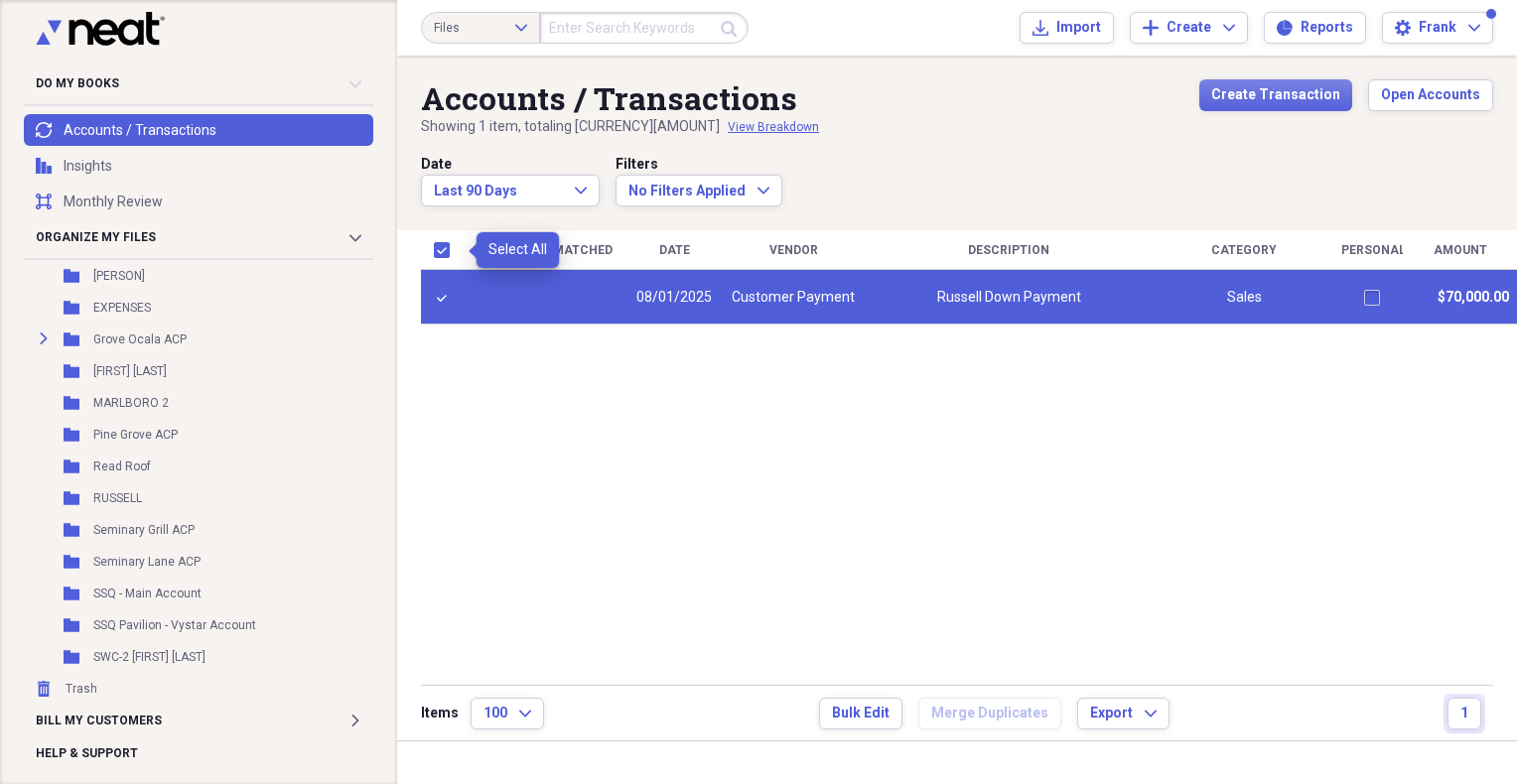 click at bounding box center (446, 250) 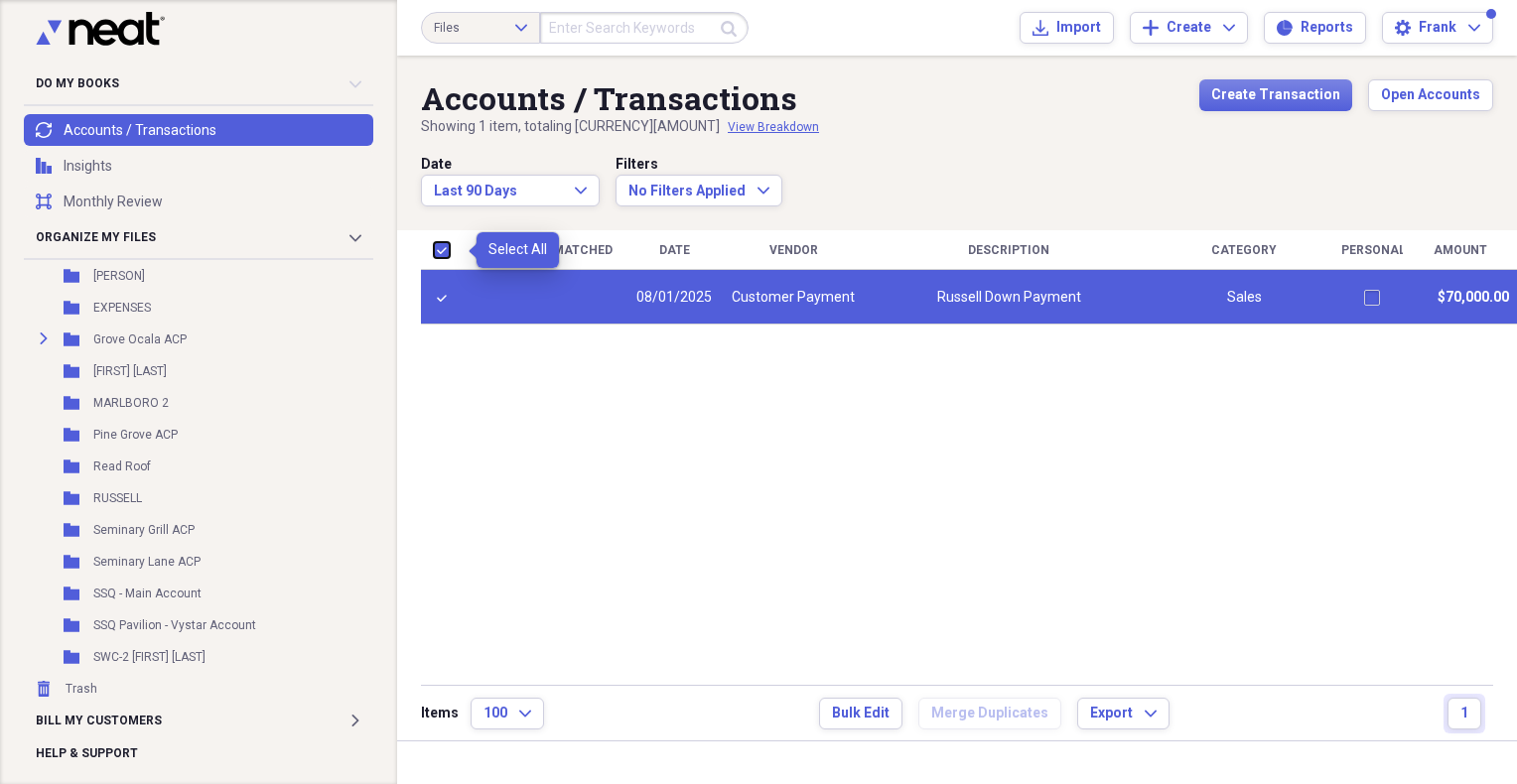 click at bounding box center (434, 250) 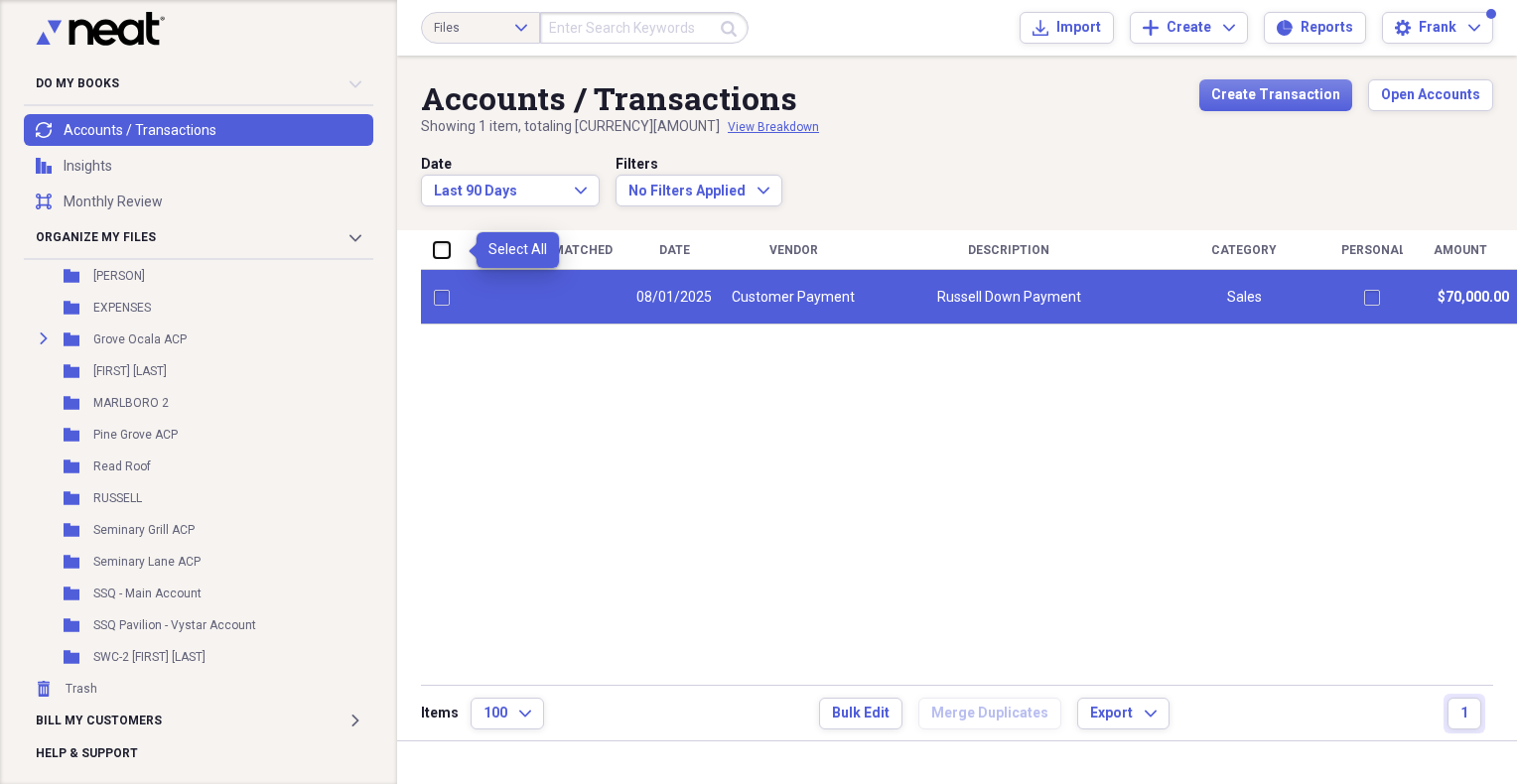 checkbox on "false" 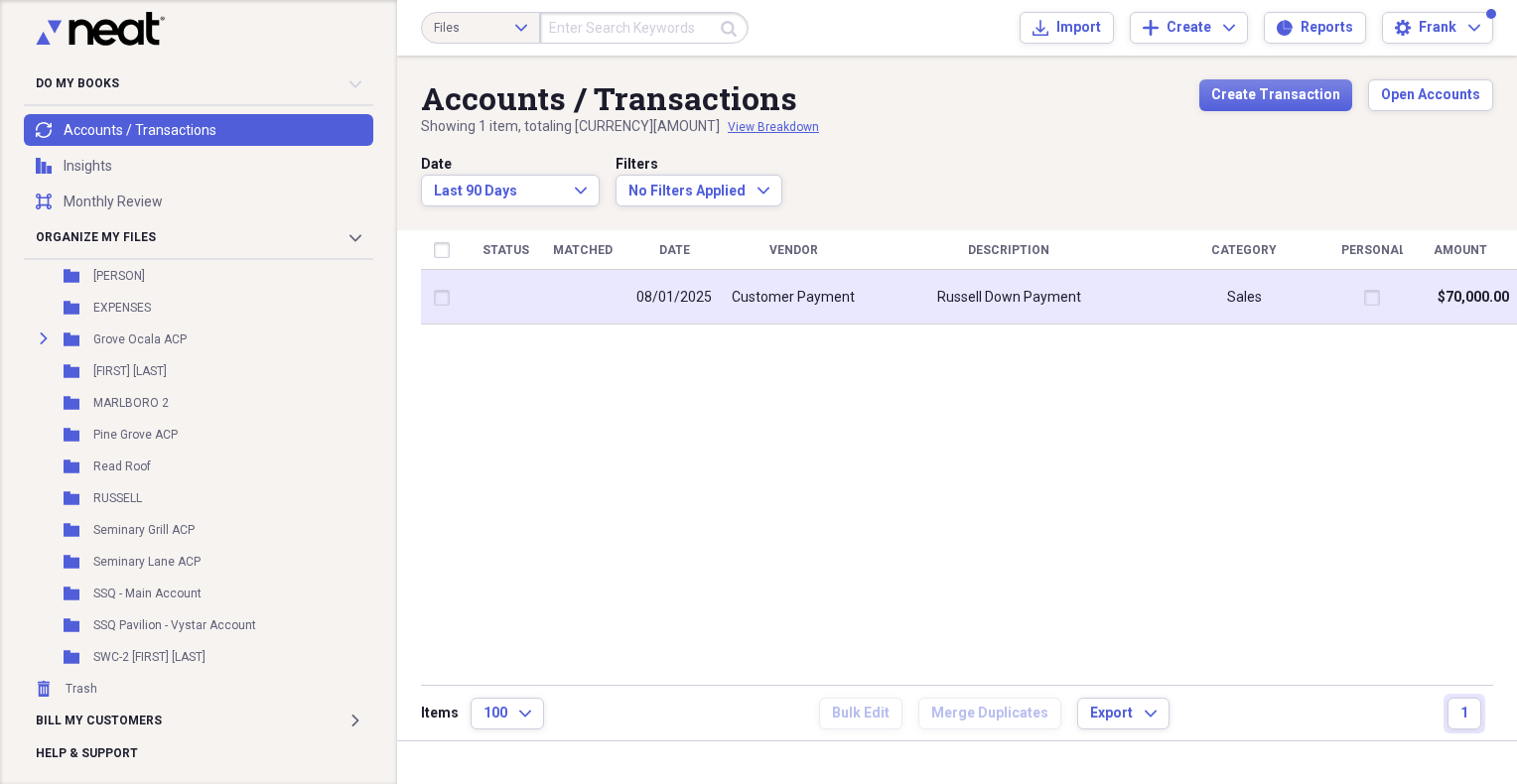 click on "Customer Payment" at bounding box center [793, 298] 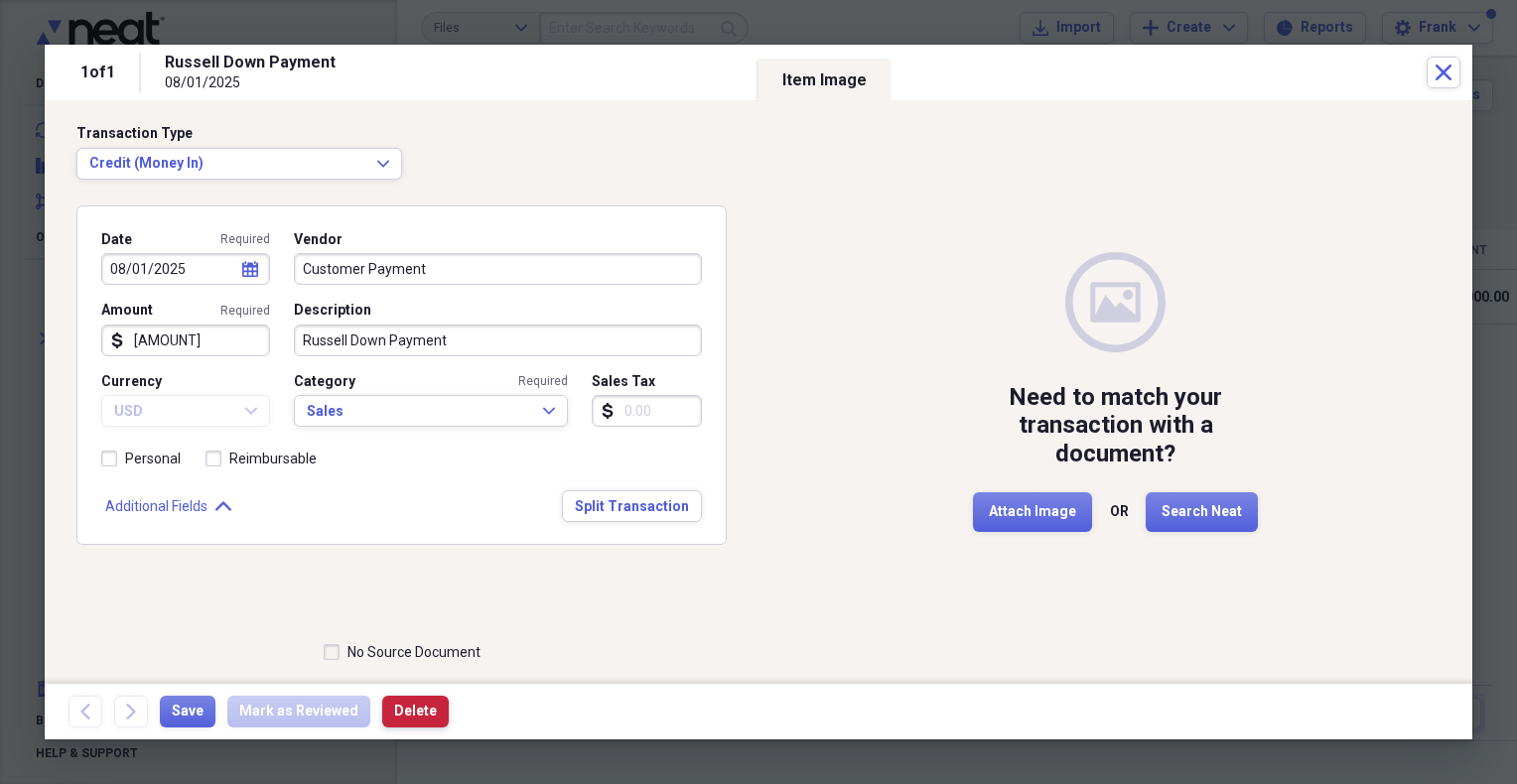 click on "Delete" at bounding box center [415, 712] 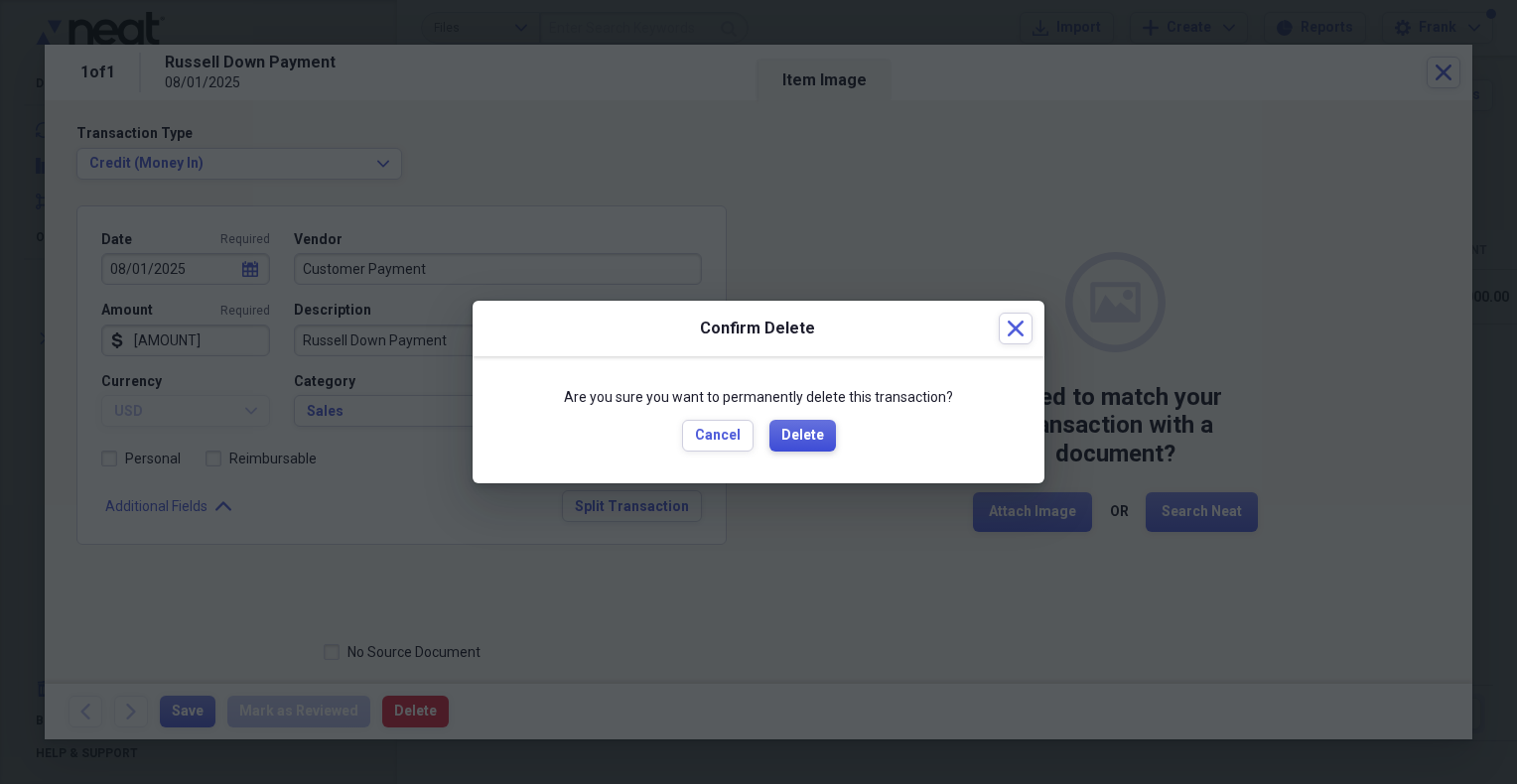 click on "Delete" at bounding box center [802, 436] 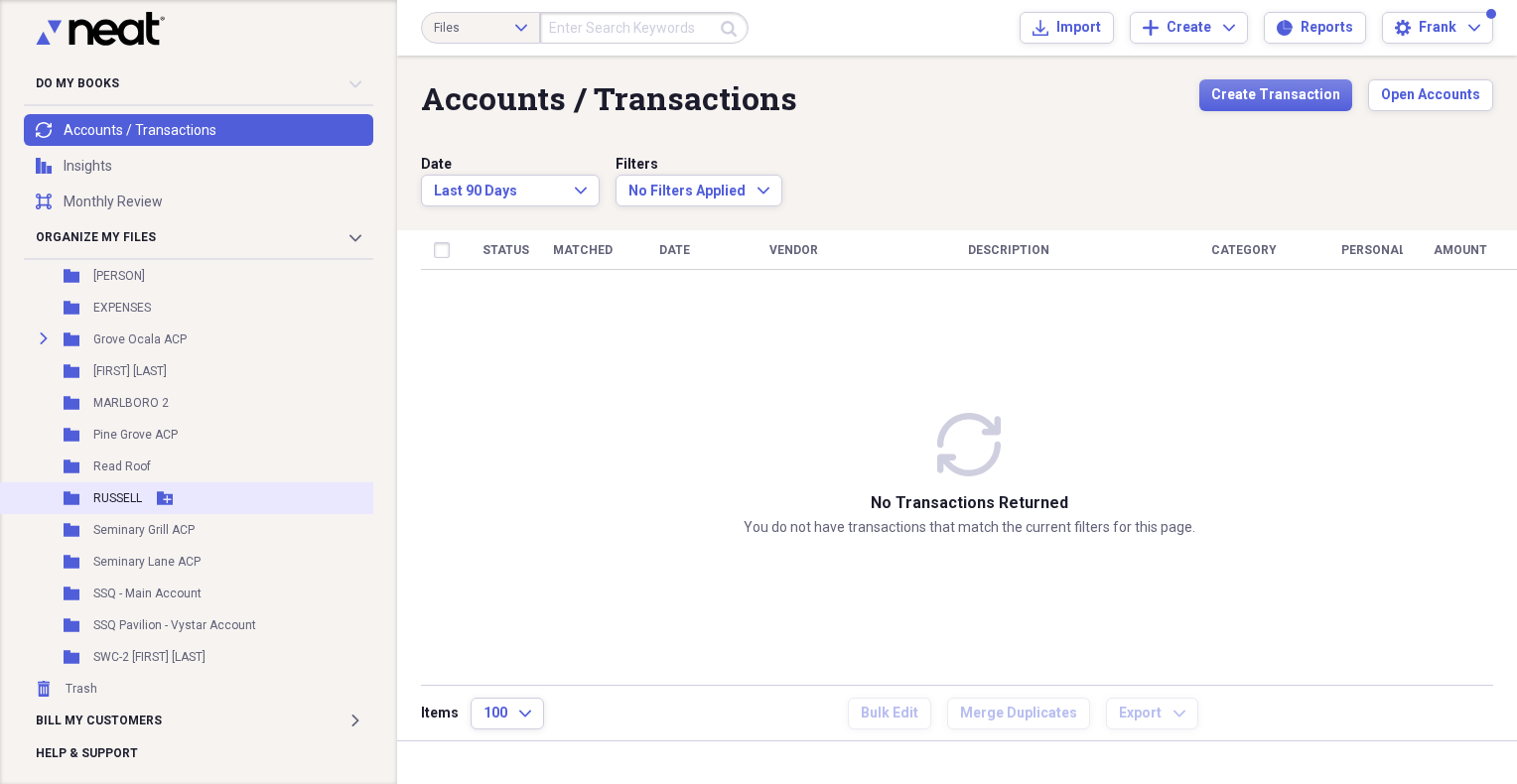 click on "RUSSELL" at bounding box center [117, 498] 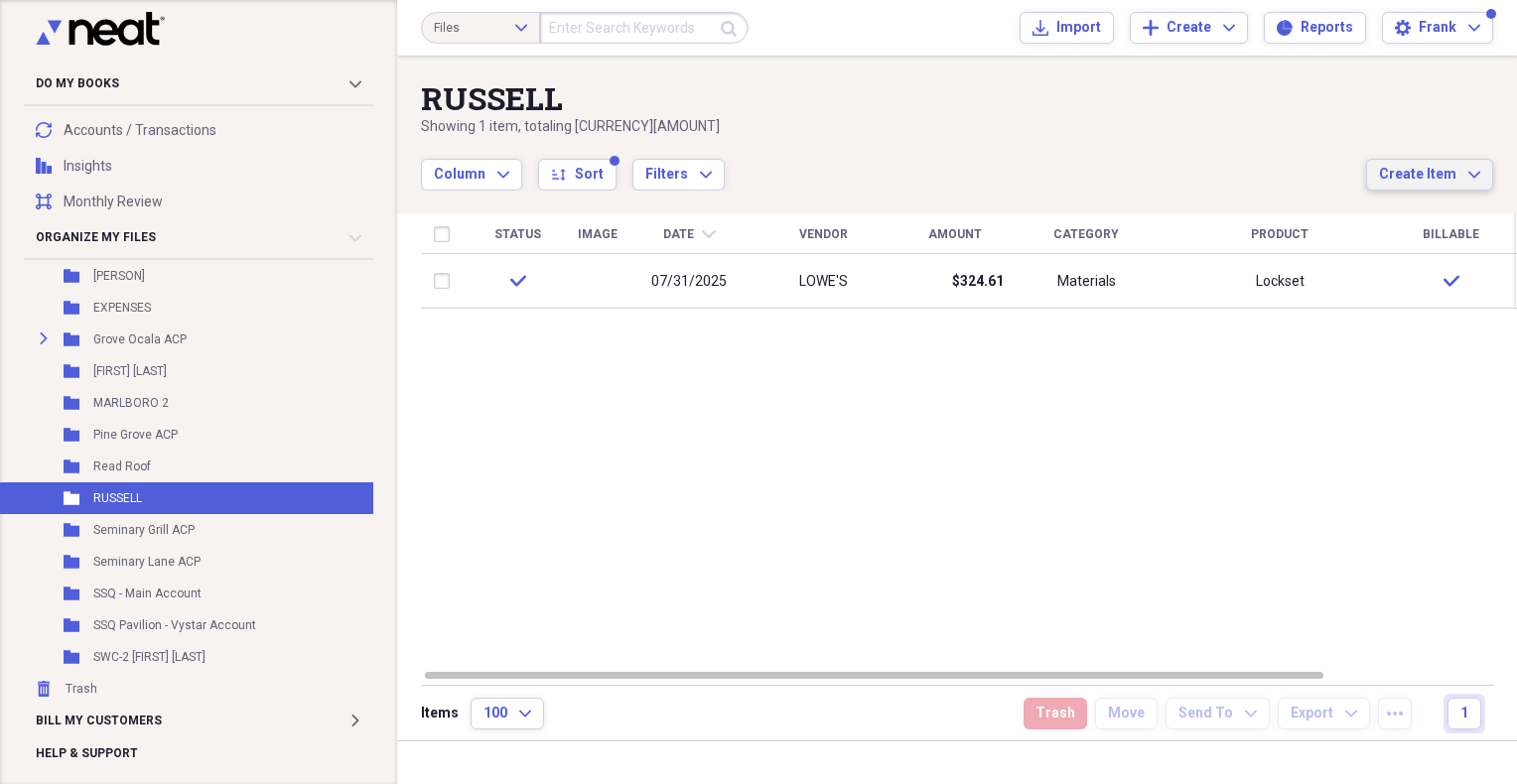 click on "Expand" 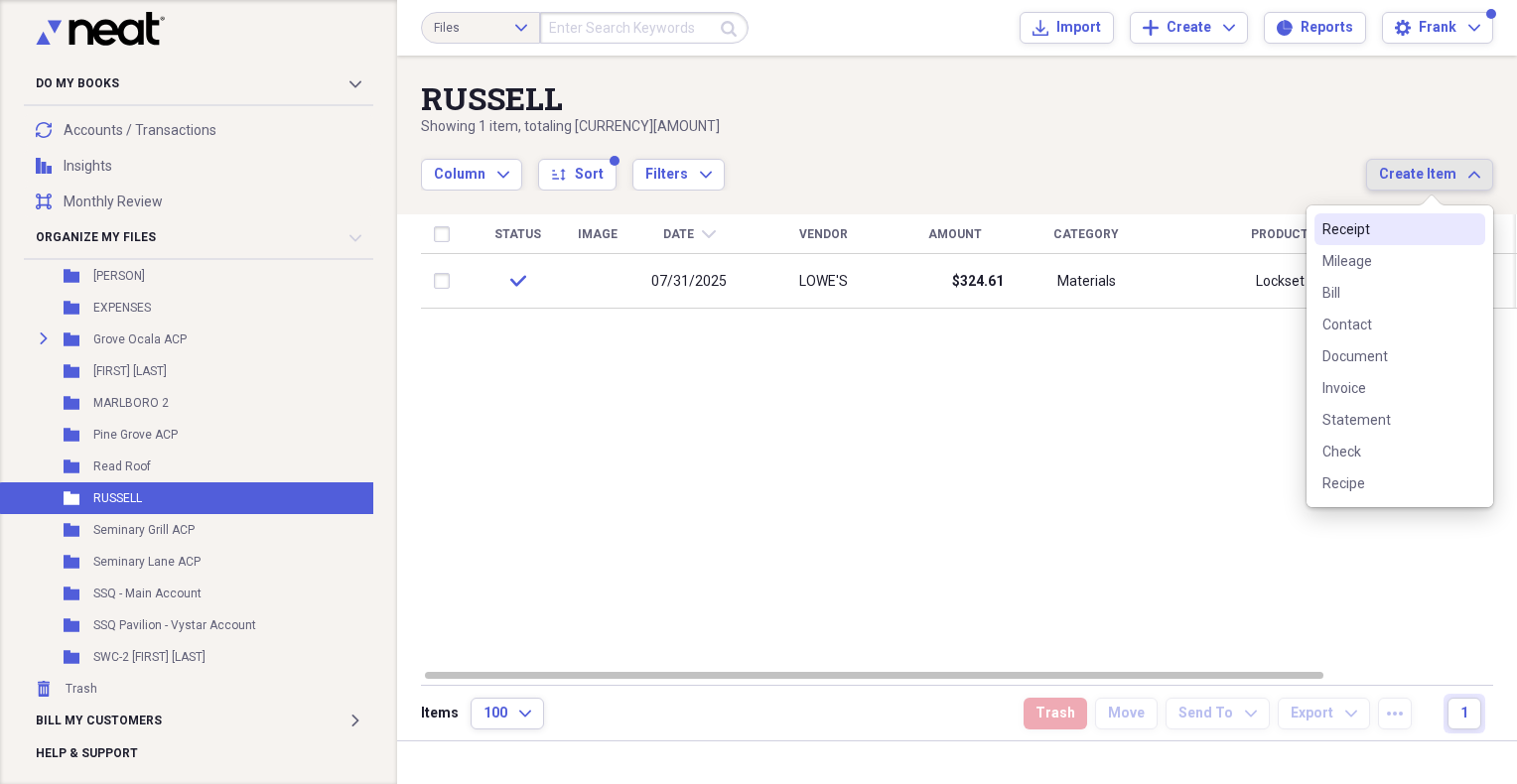click on "Create Item" at bounding box center (1418, 175) 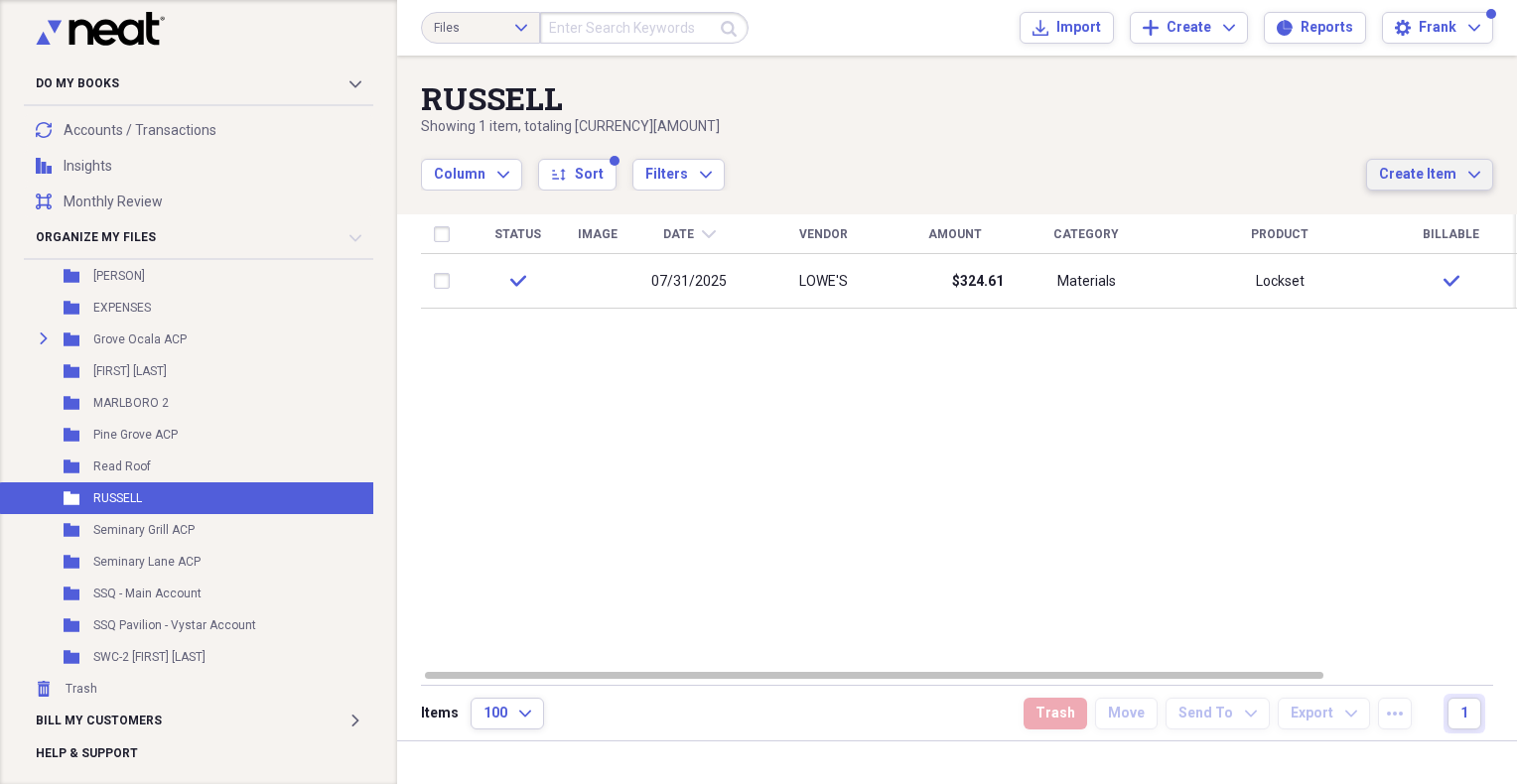click on "Create Item" at bounding box center (1418, 175) 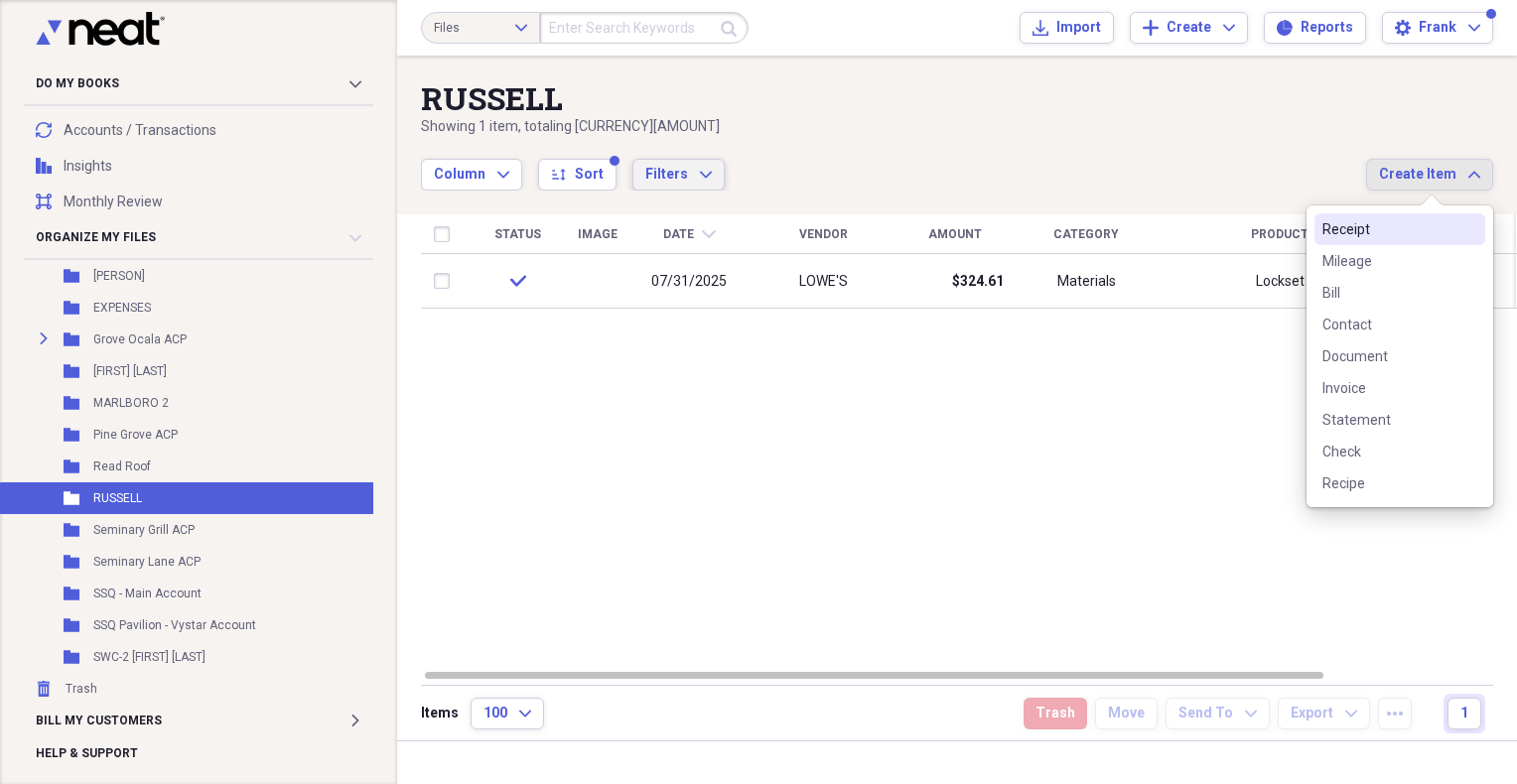 click on "Filters  Expand" at bounding box center [678, 175] 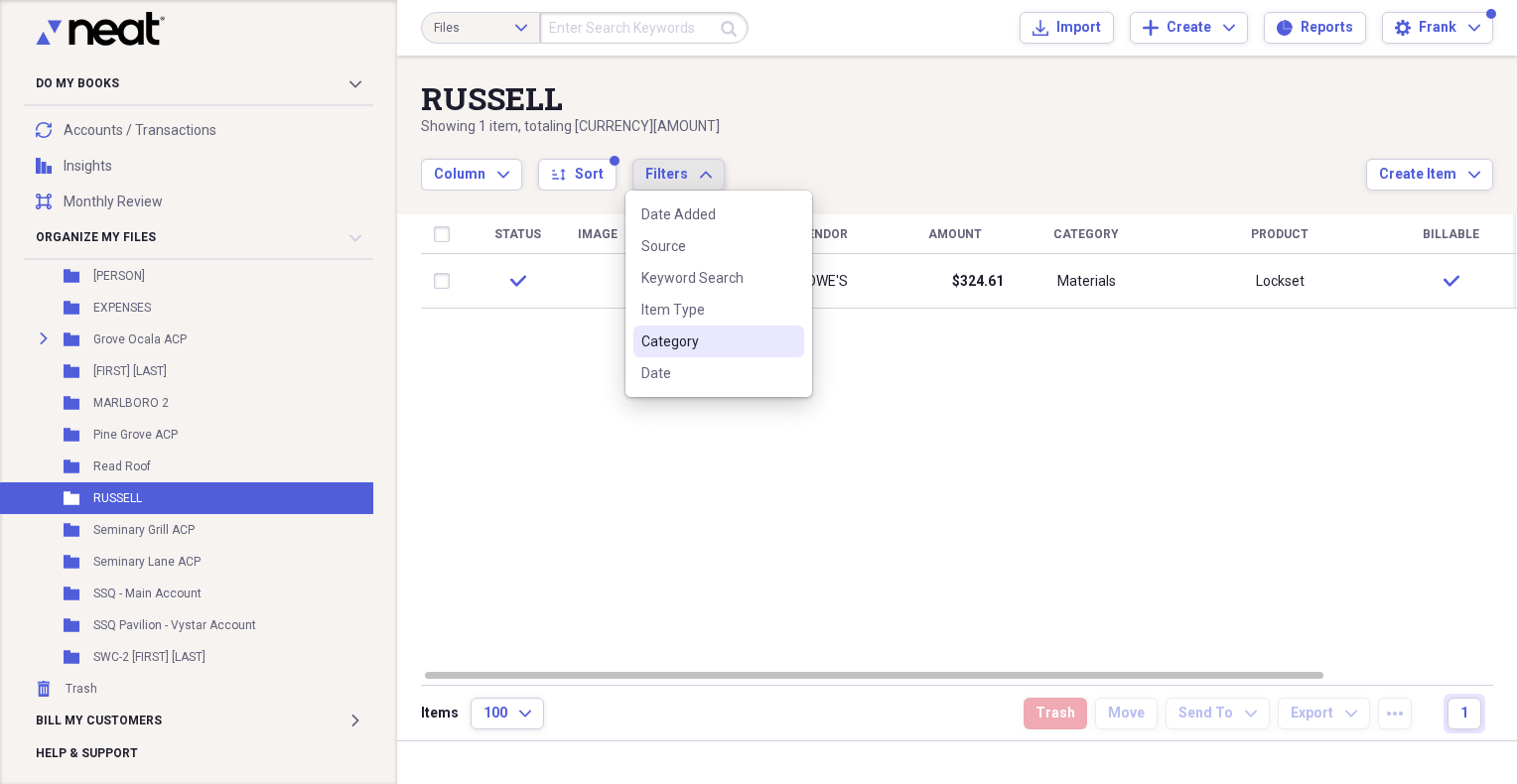 click on "Category" at bounding box center (707, 341) 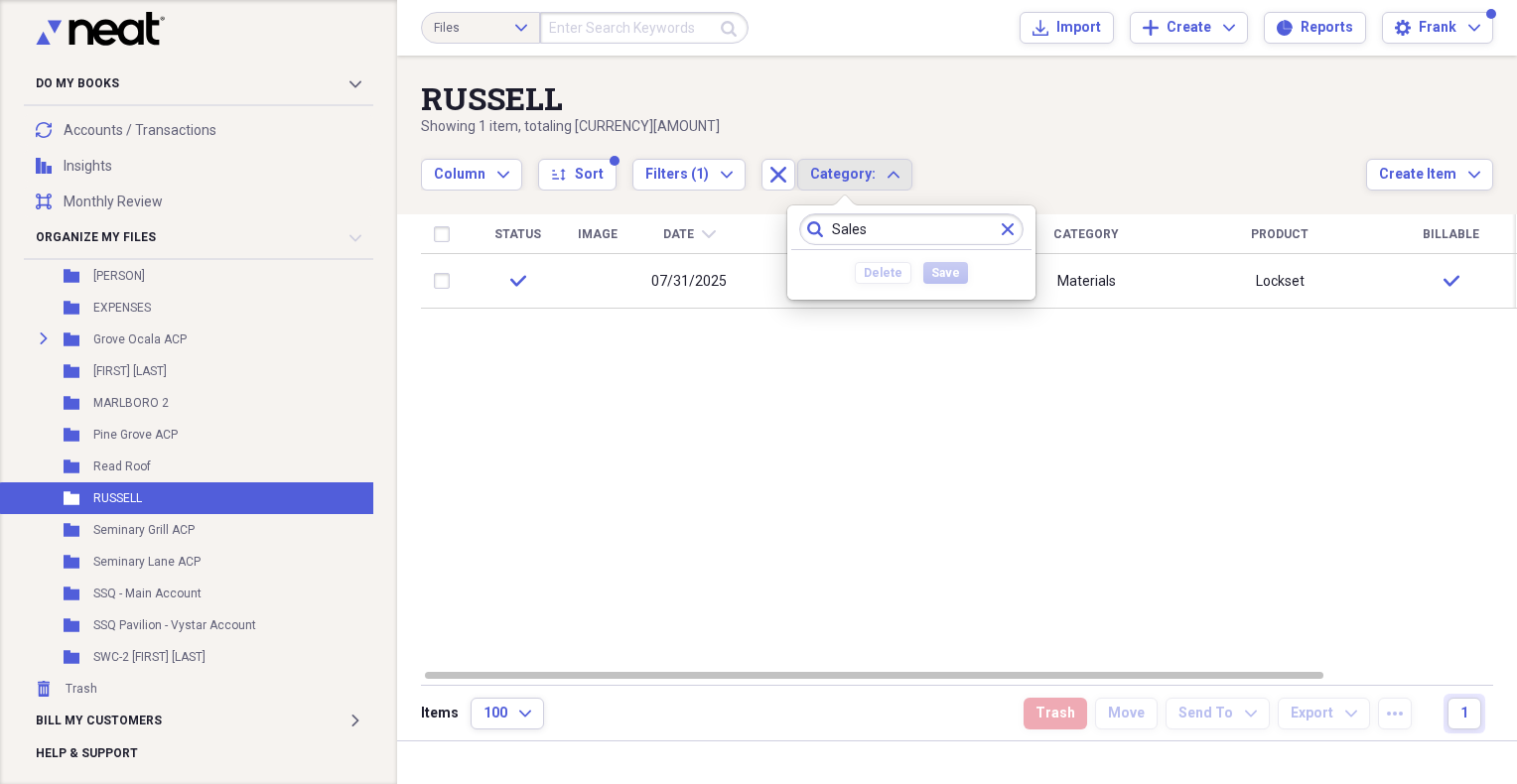 type on "Sales" 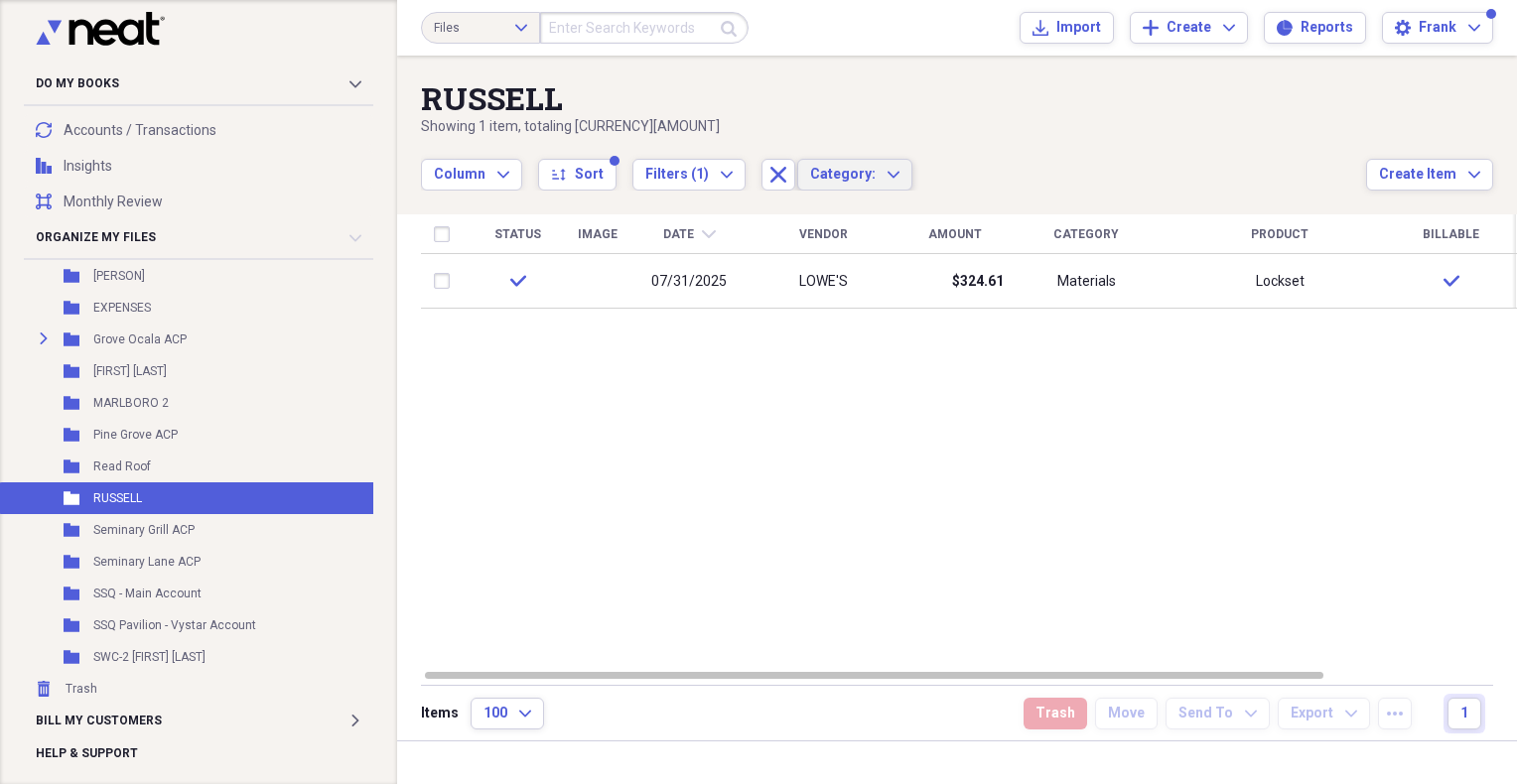 click on "Status Image Date chevron-down Vendor Amount Category Product Billable Reimbursable Payment Type check 07/31/2025 LOWE'S $324.61 Materials Lockset check check MasterCard" at bounding box center [969, 441] 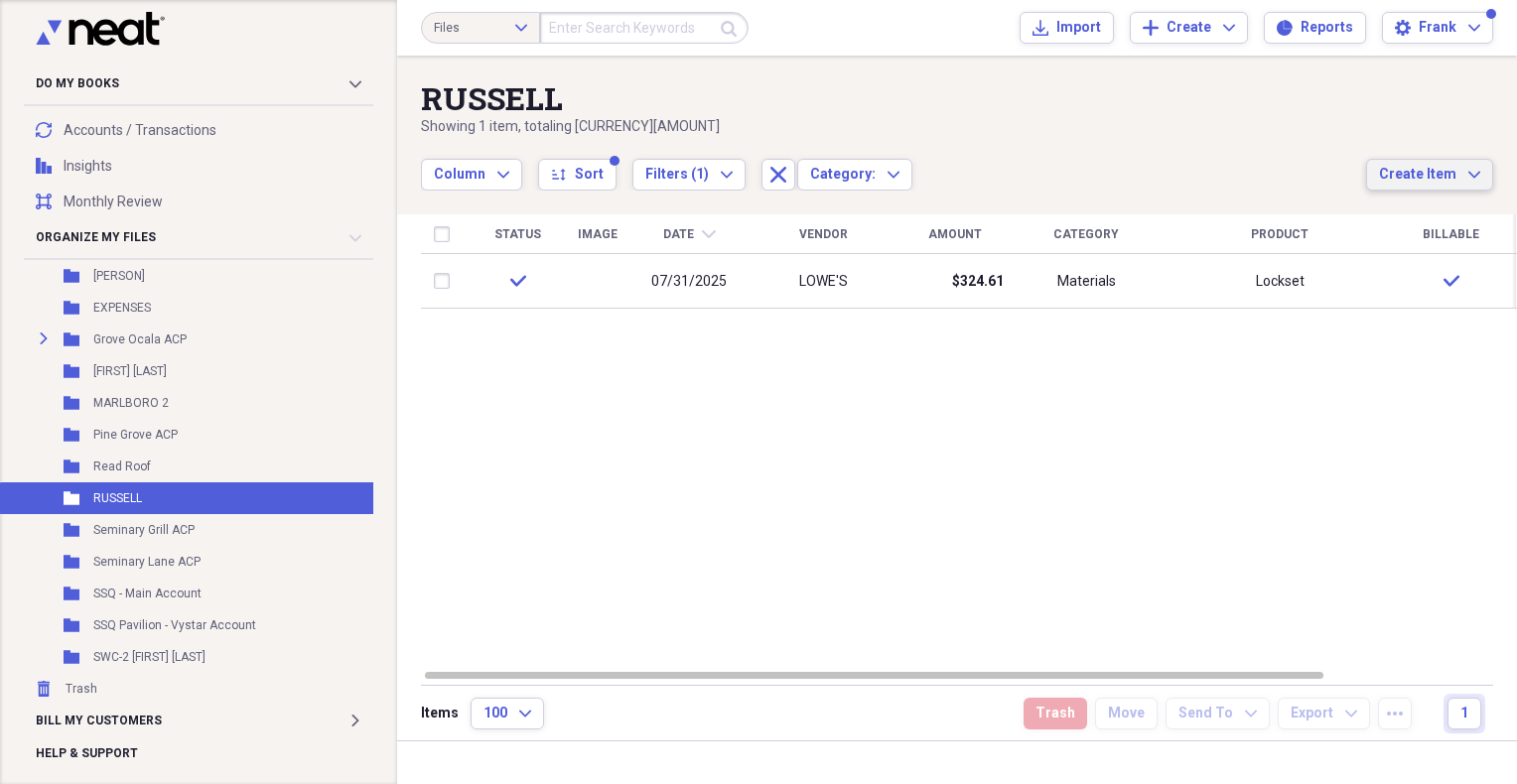 click on "Create Item Expand" at bounding box center [1430, 175] 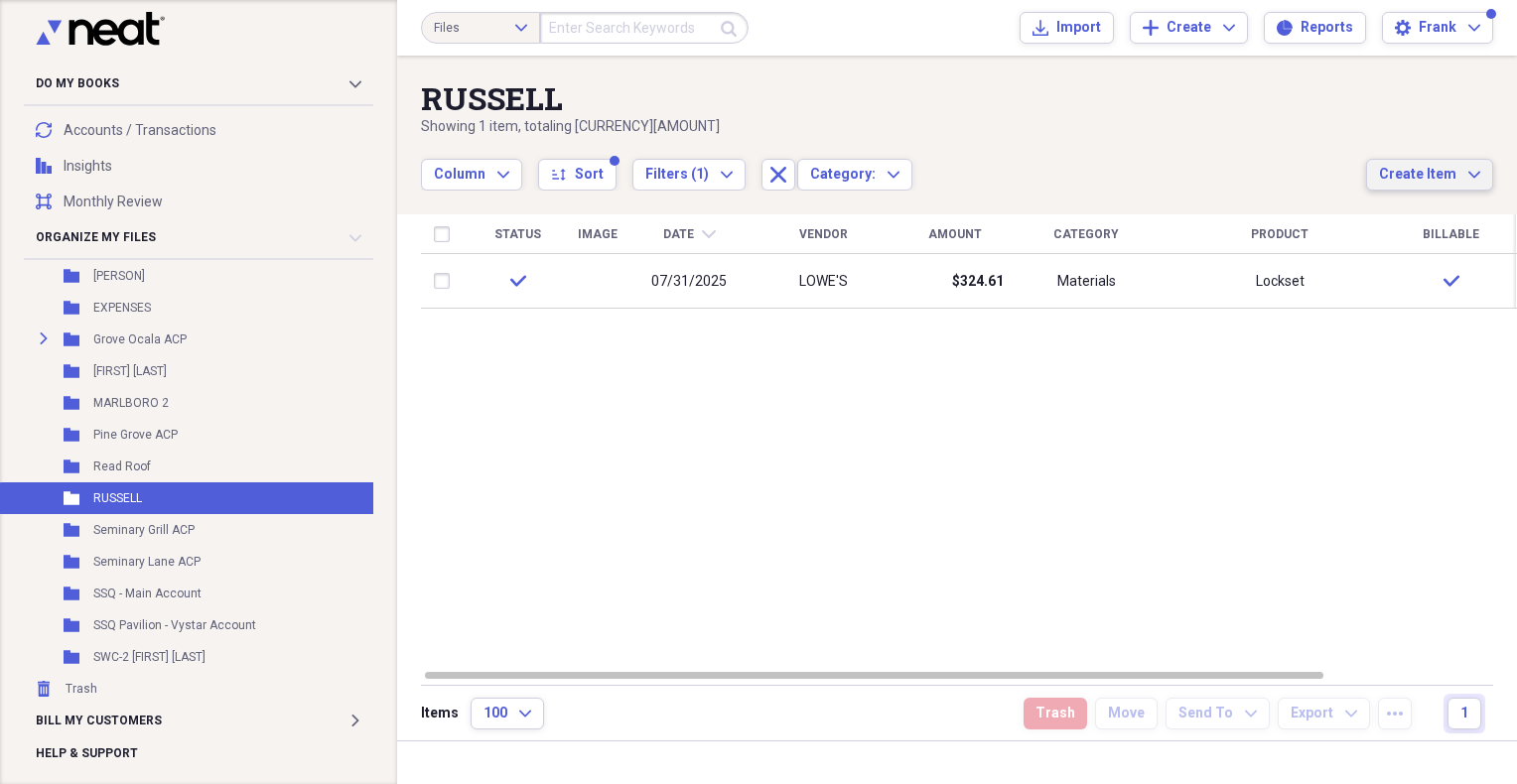 drag, startPoint x: 1374, startPoint y: 485, endPoint x: 1128, endPoint y: 566, distance: 258.9923 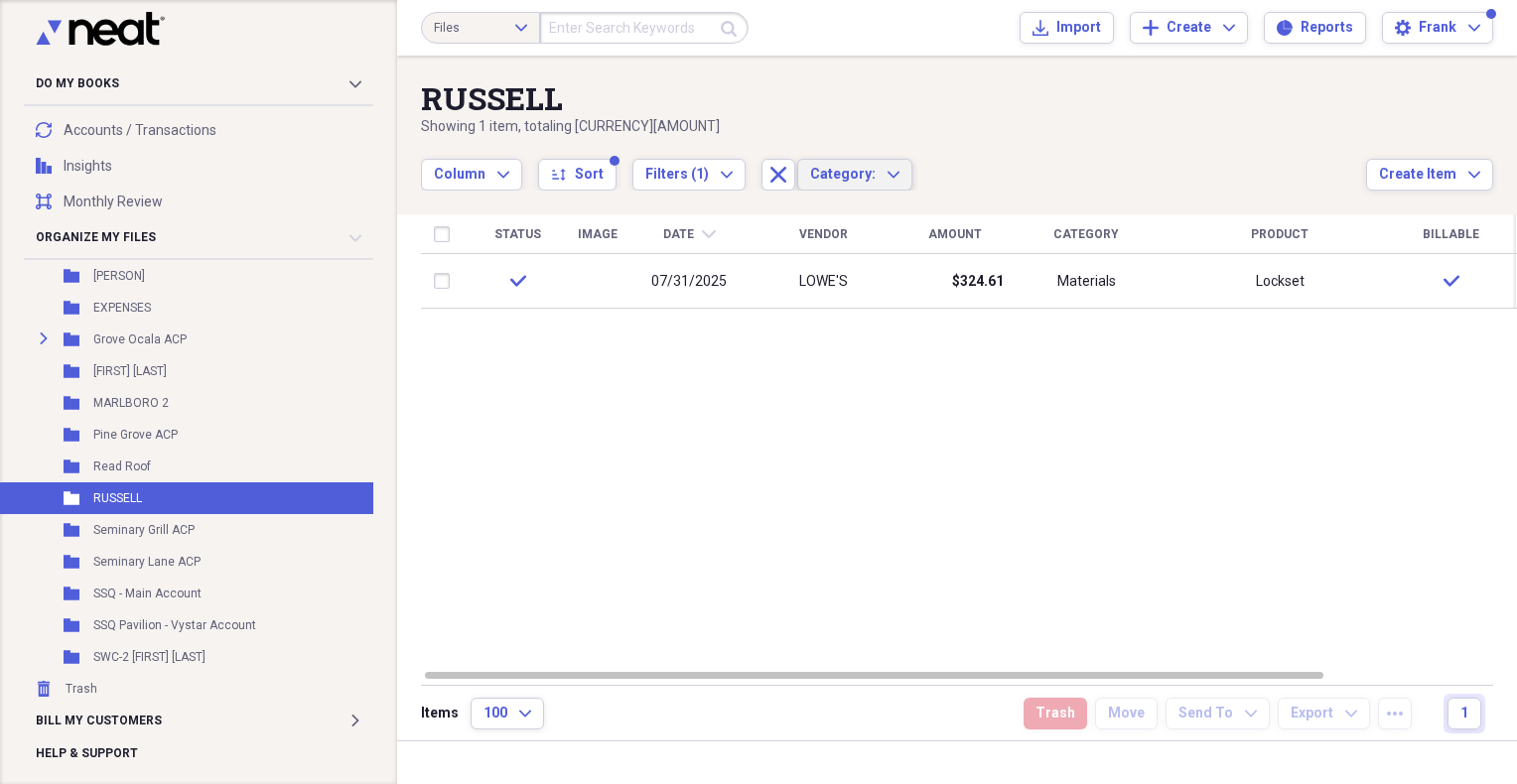 click on "Category:" at bounding box center [843, 174] 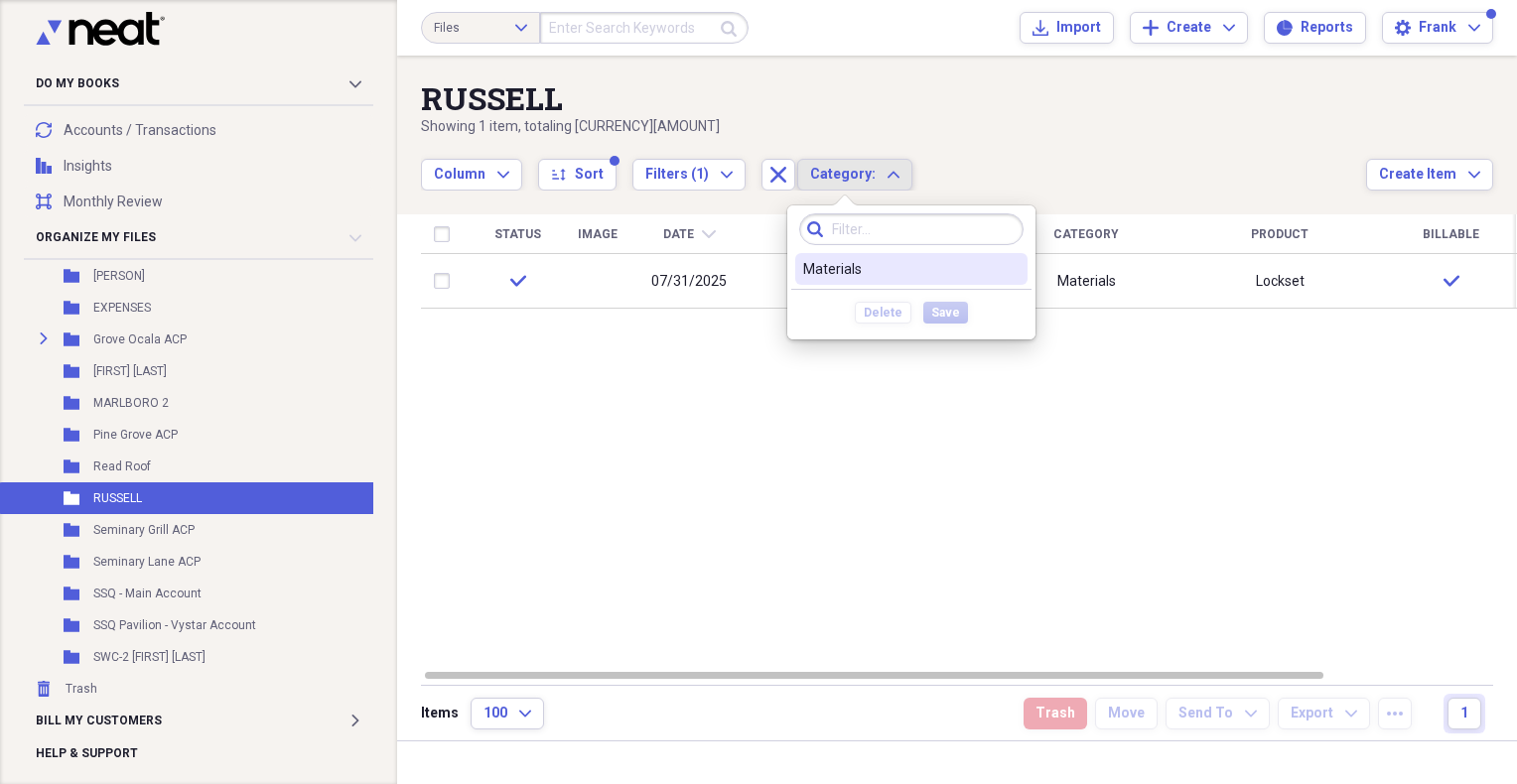 click on "Category:  Expand" at bounding box center (855, 175) 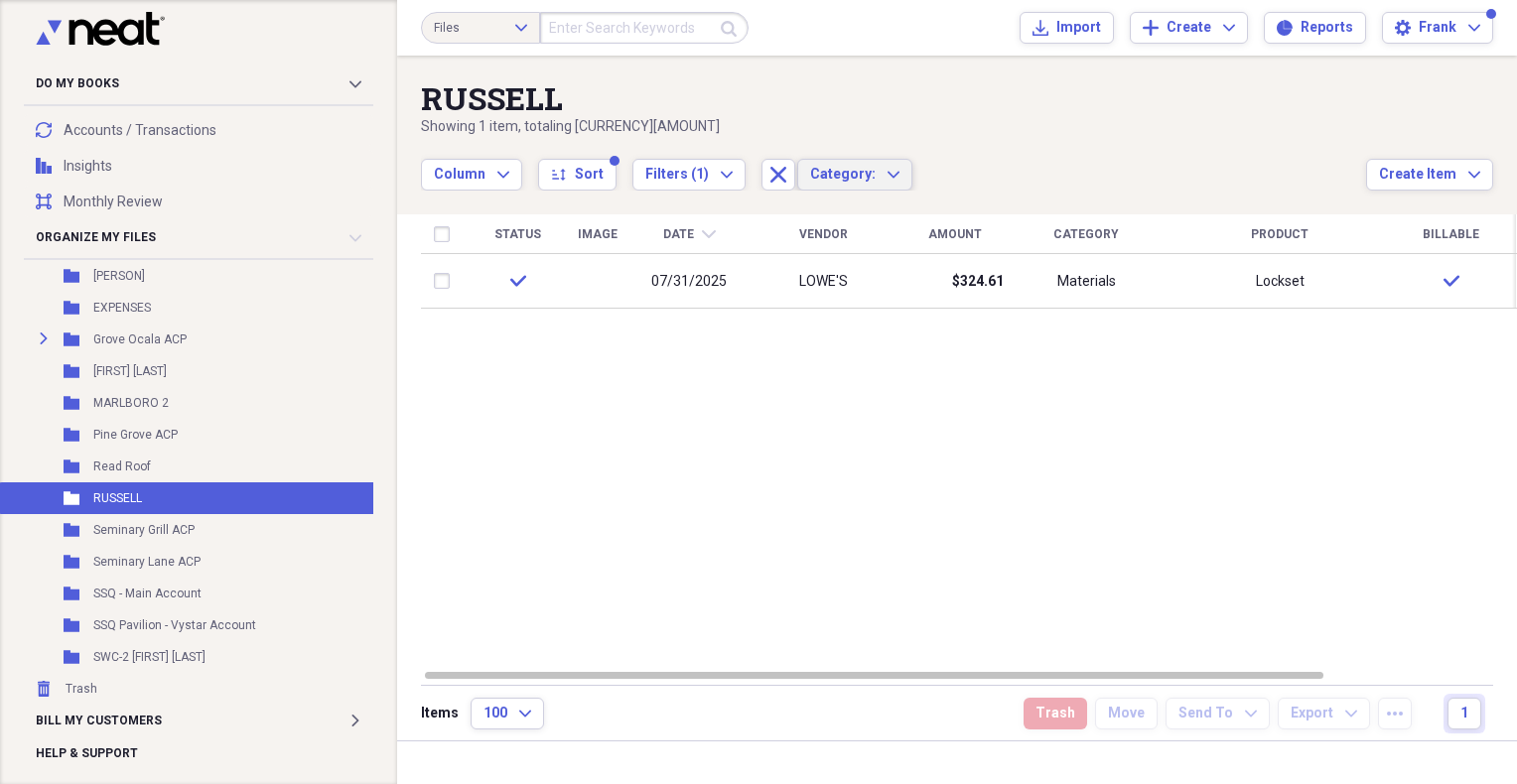 scroll, scrollTop: 591, scrollLeft: 0, axis: vertical 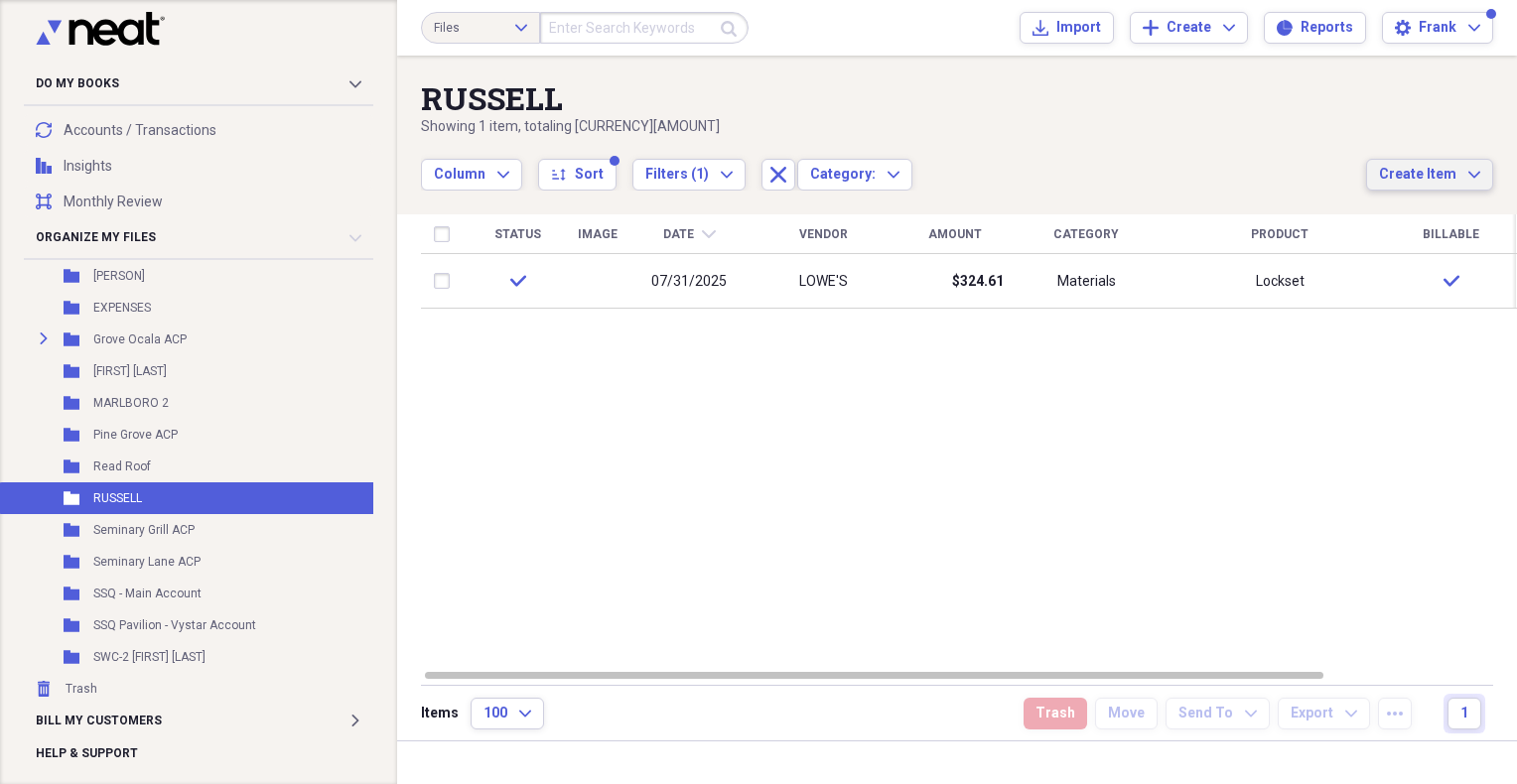 click on "Expand" 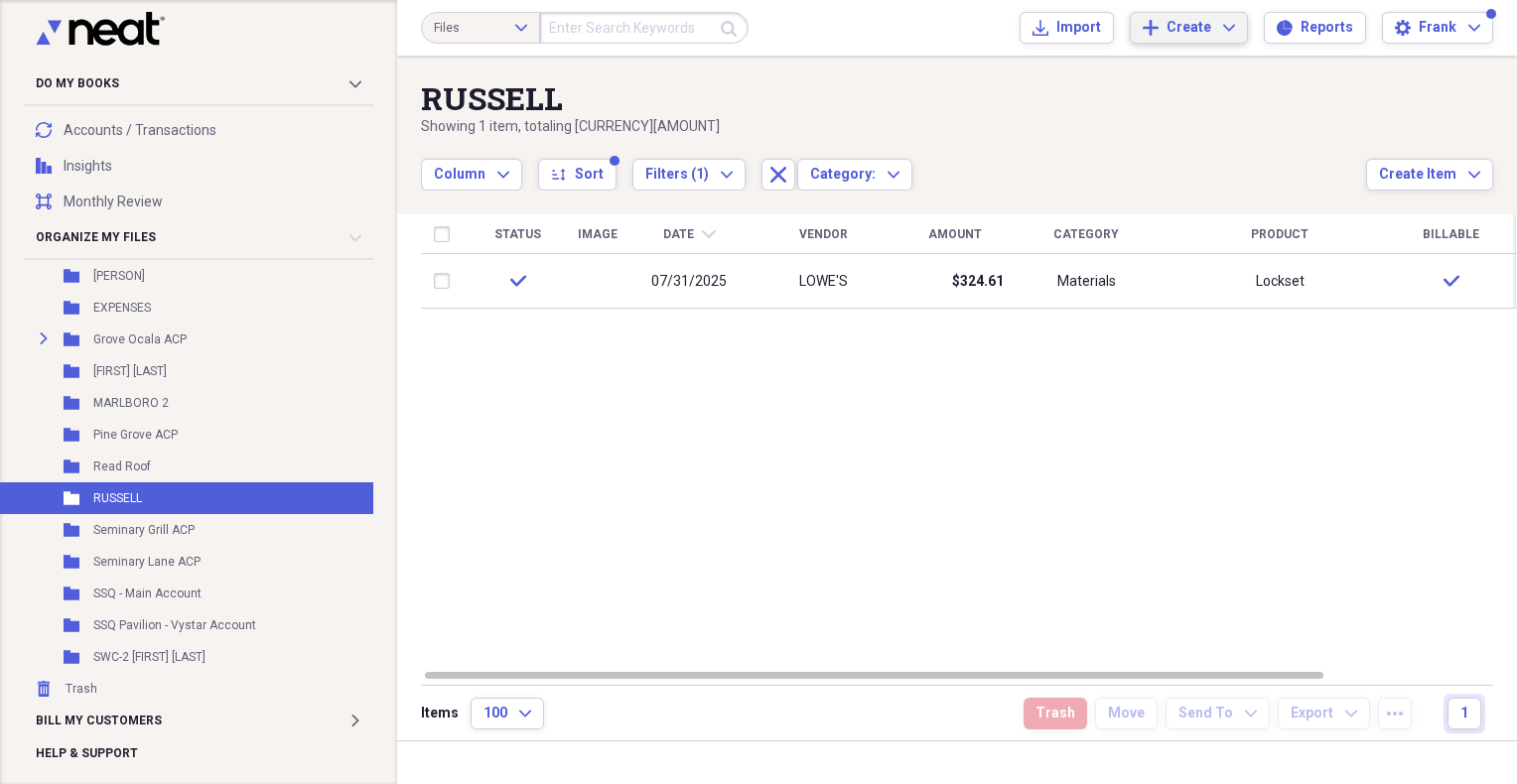 click on "Create Expand" at bounding box center (1200, 28) 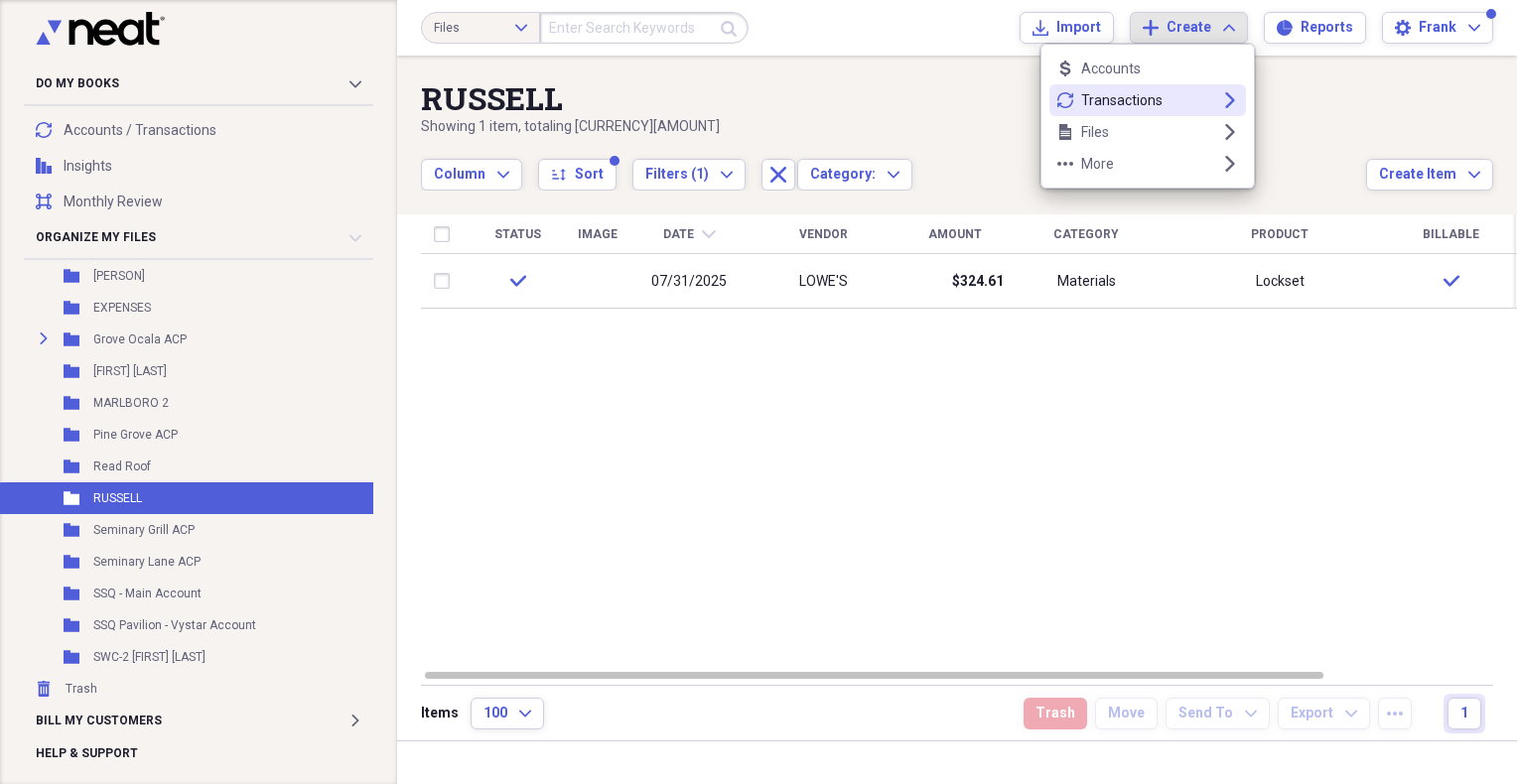 click on "transactions Transactions expand" at bounding box center (1148, 100) 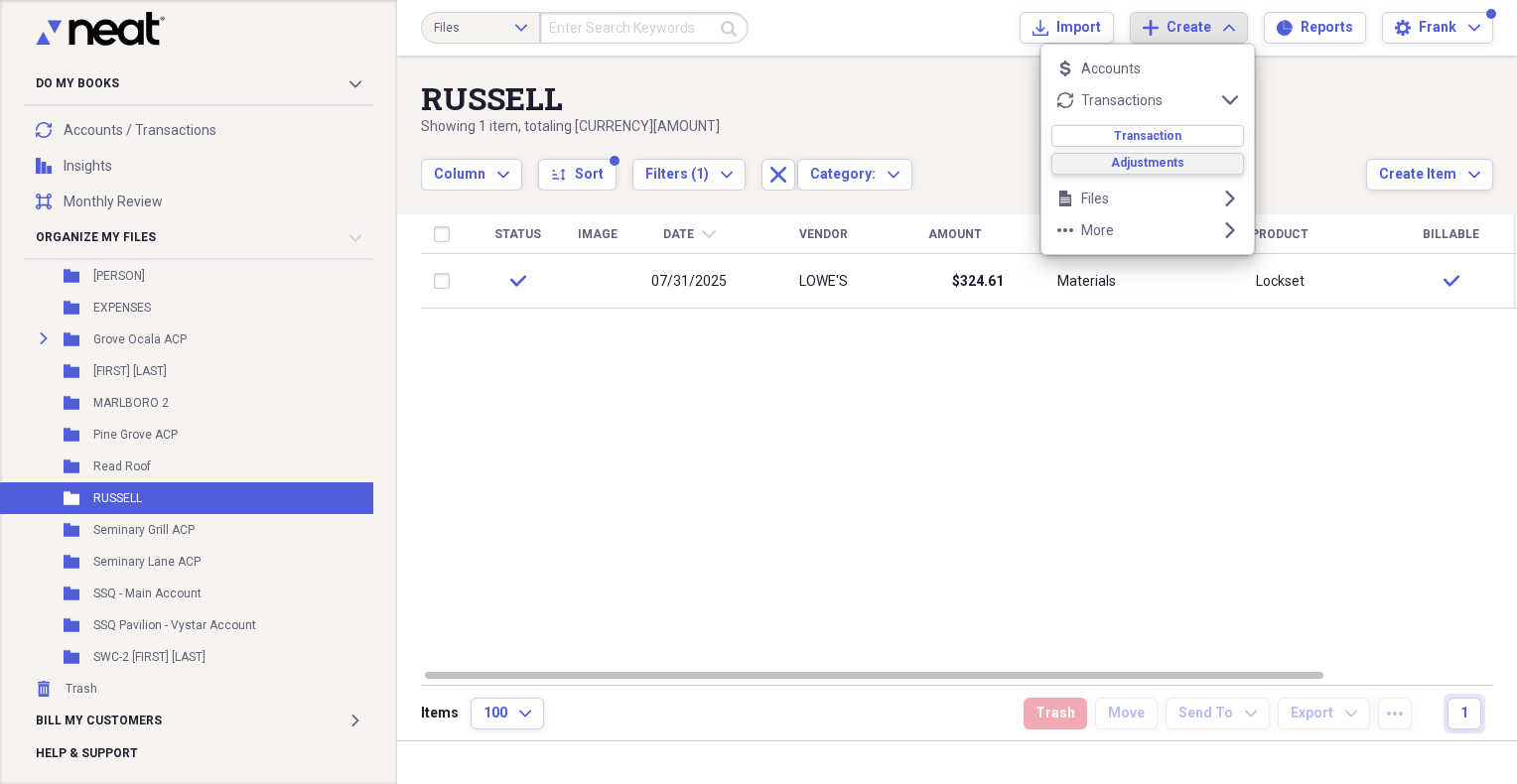 click on "Adjustments" at bounding box center (1148, 163) 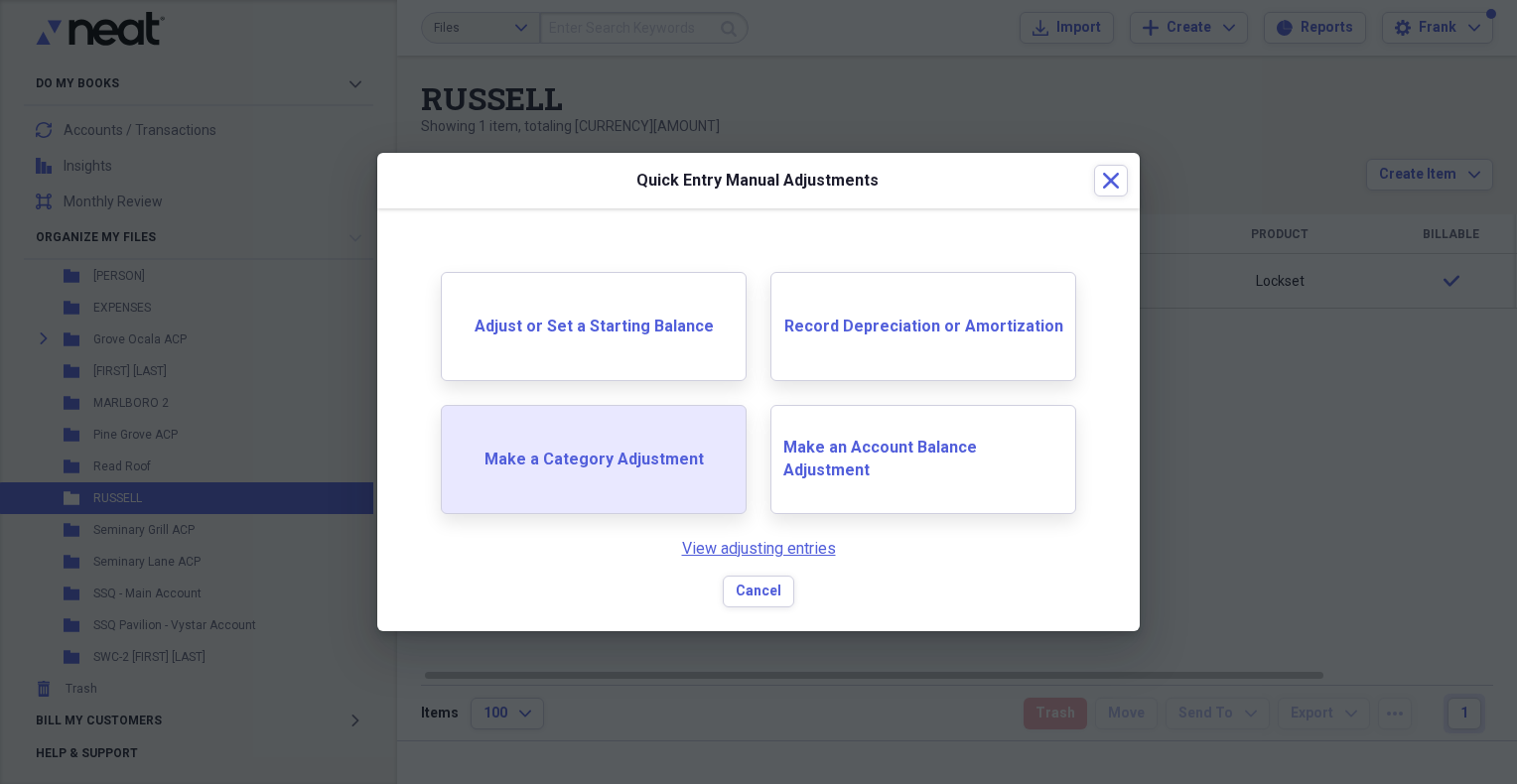 click on "Make a Category Adjustment" at bounding box center [594, 459] 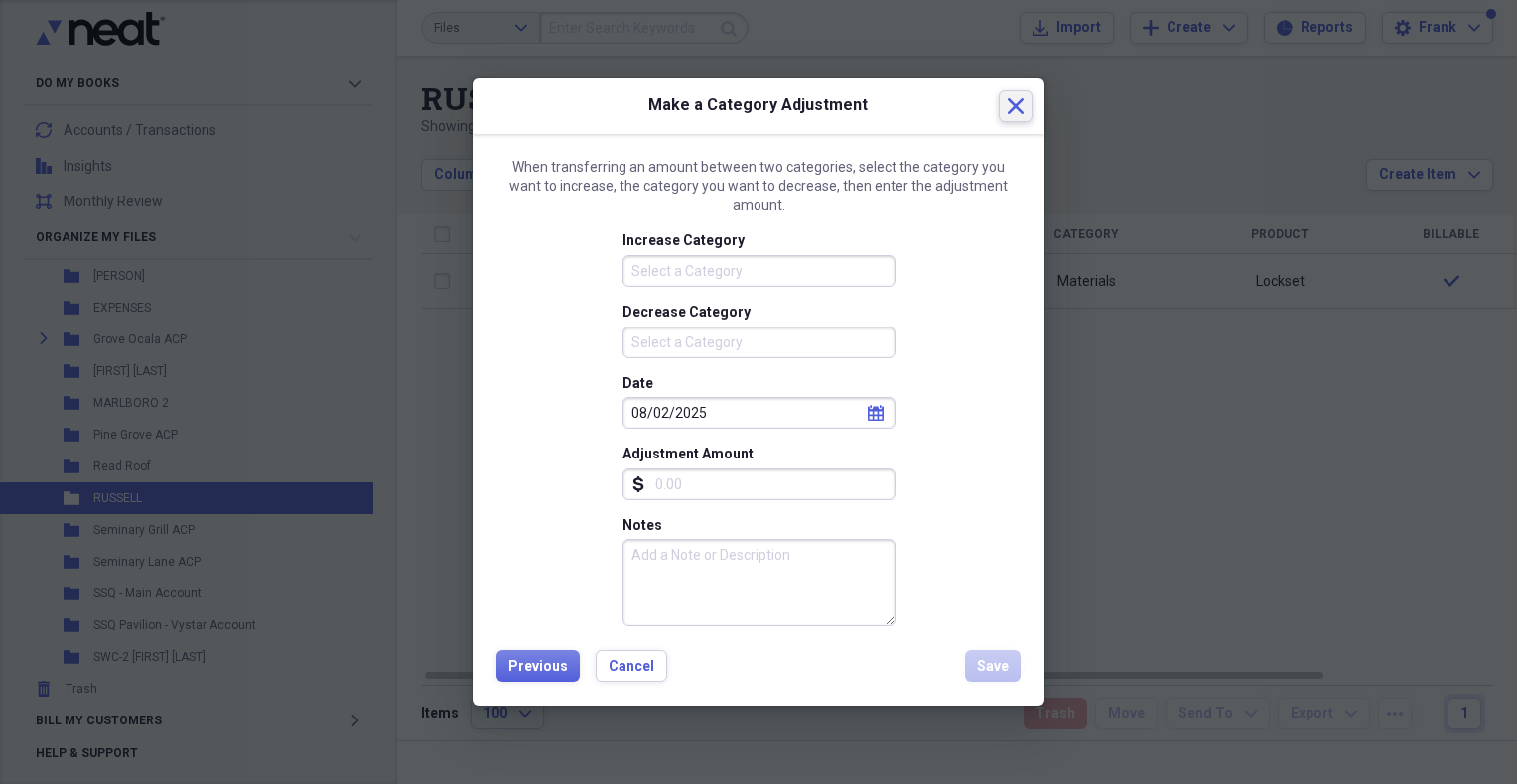 click 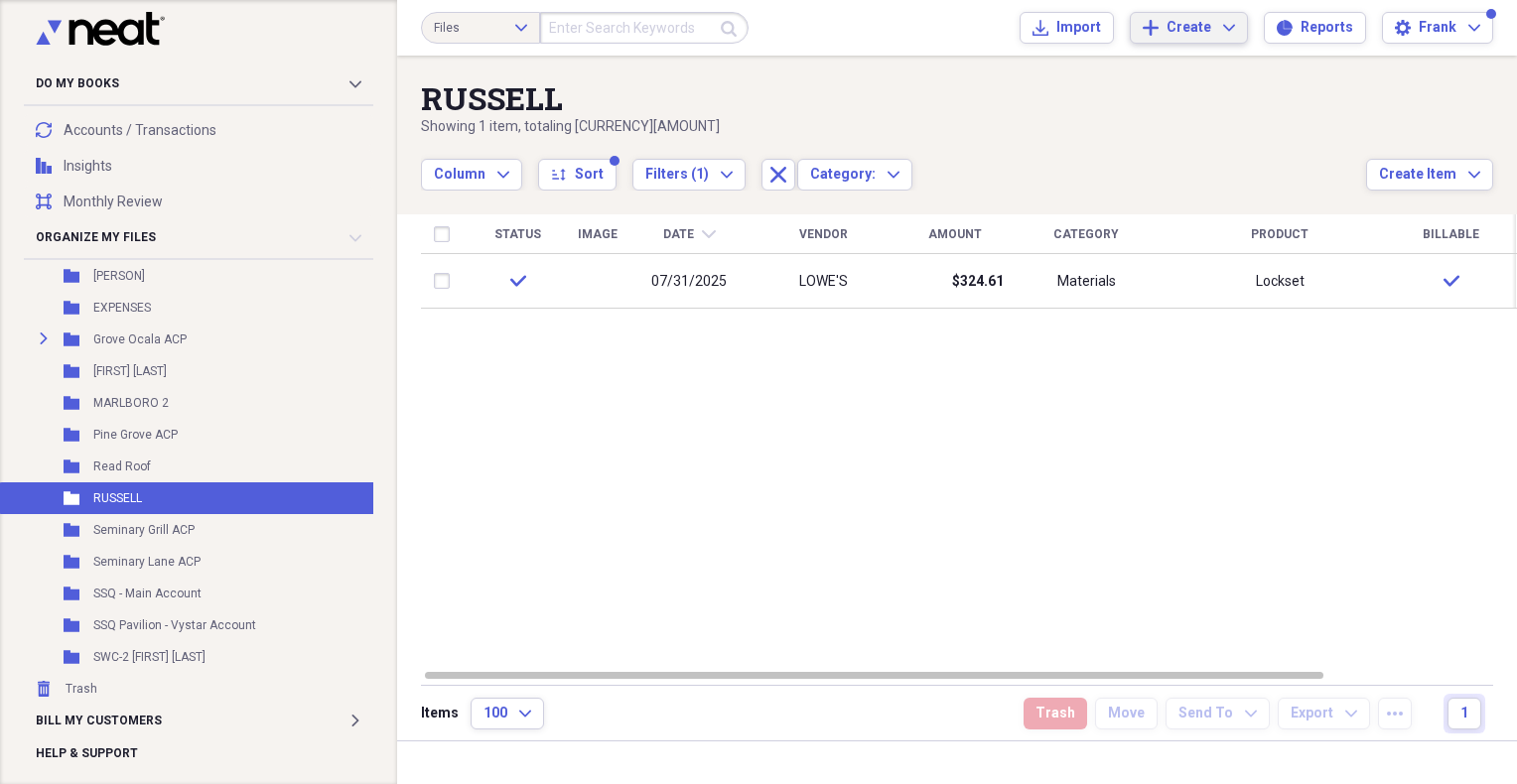 click on "Create Expand" at bounding box center (1200, 28) 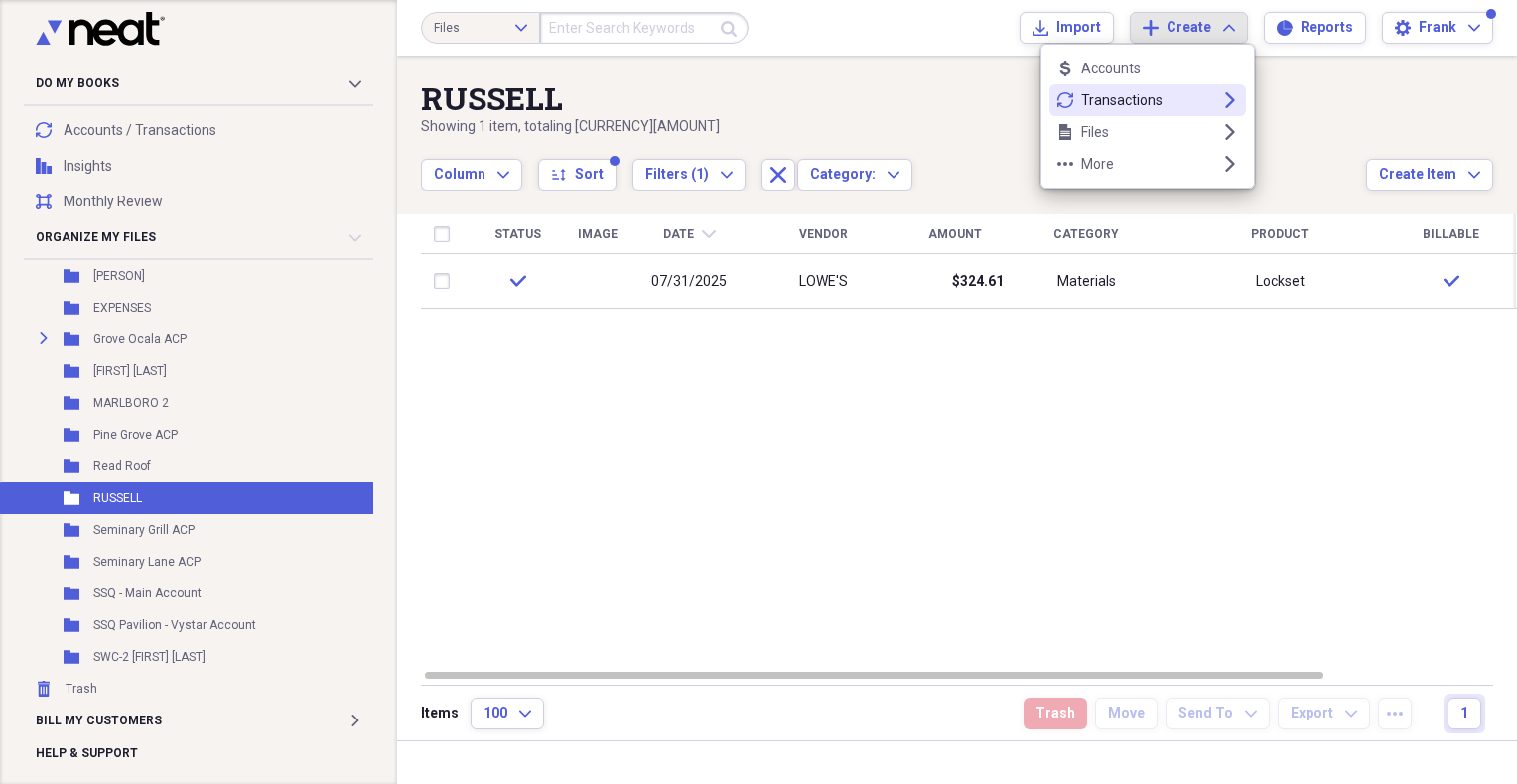click on "transactions Transactions expand" at bounding box center (1148, 100) 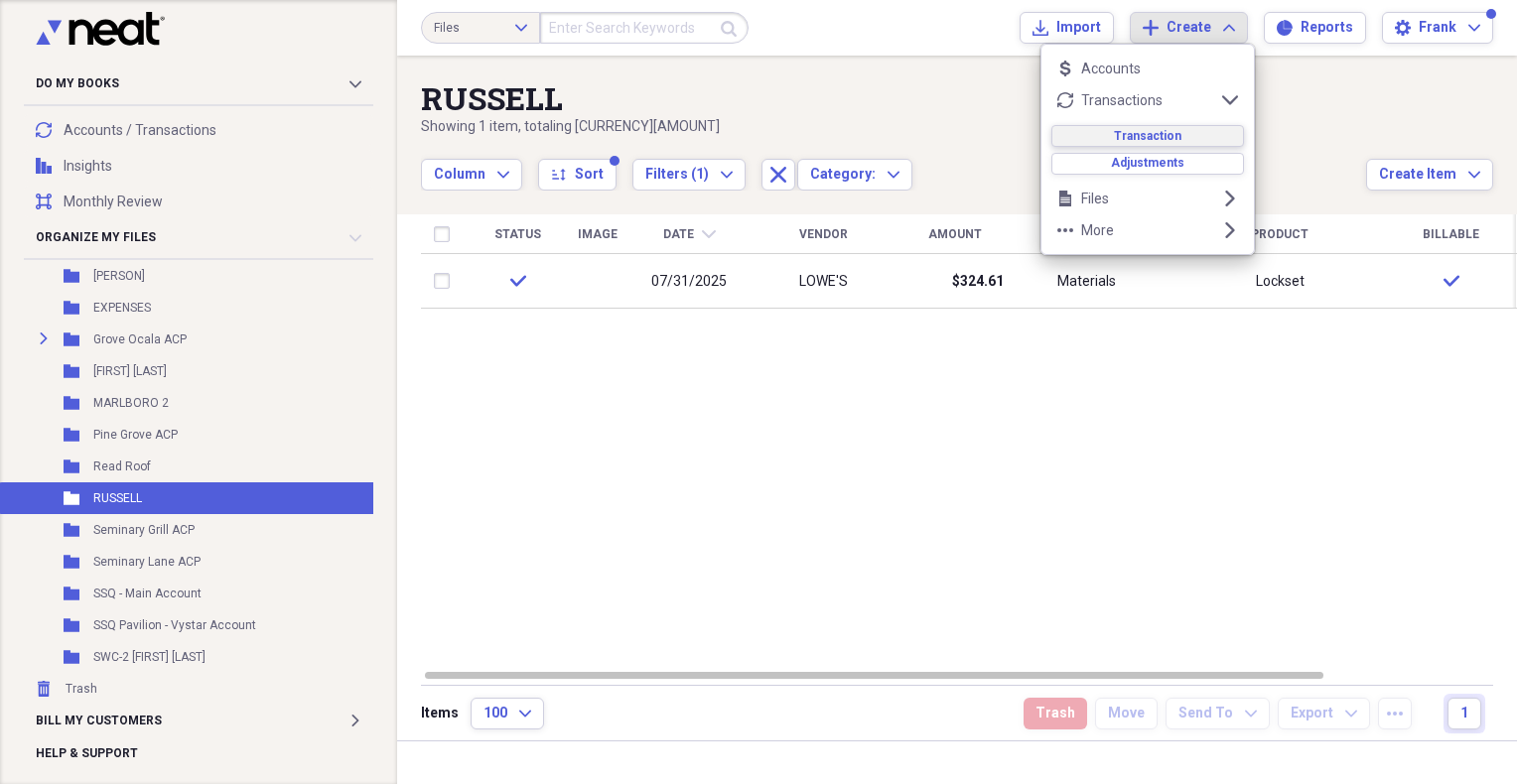 click on "Transaction" at bounding box center (1148, 136) 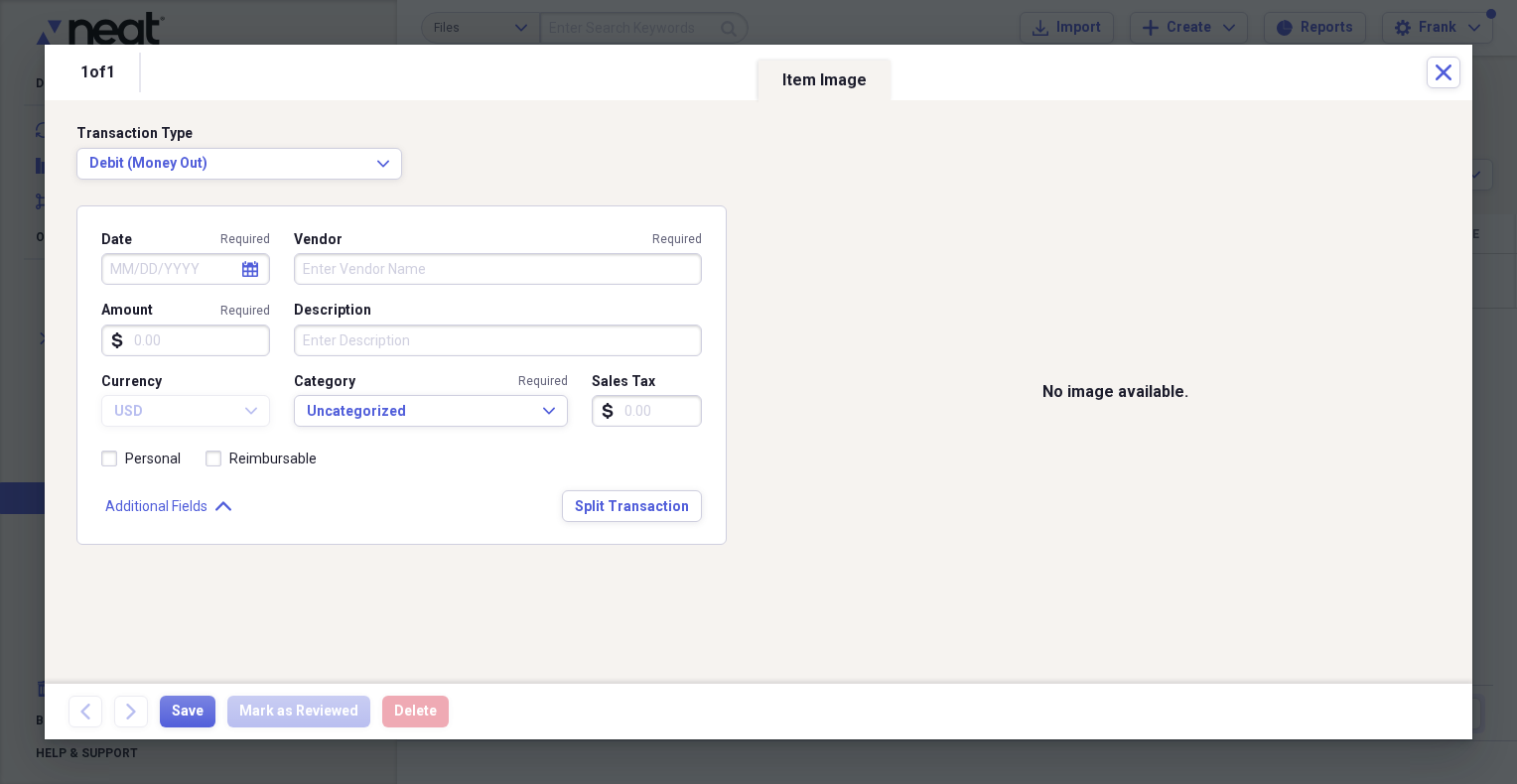 click on "Expand" 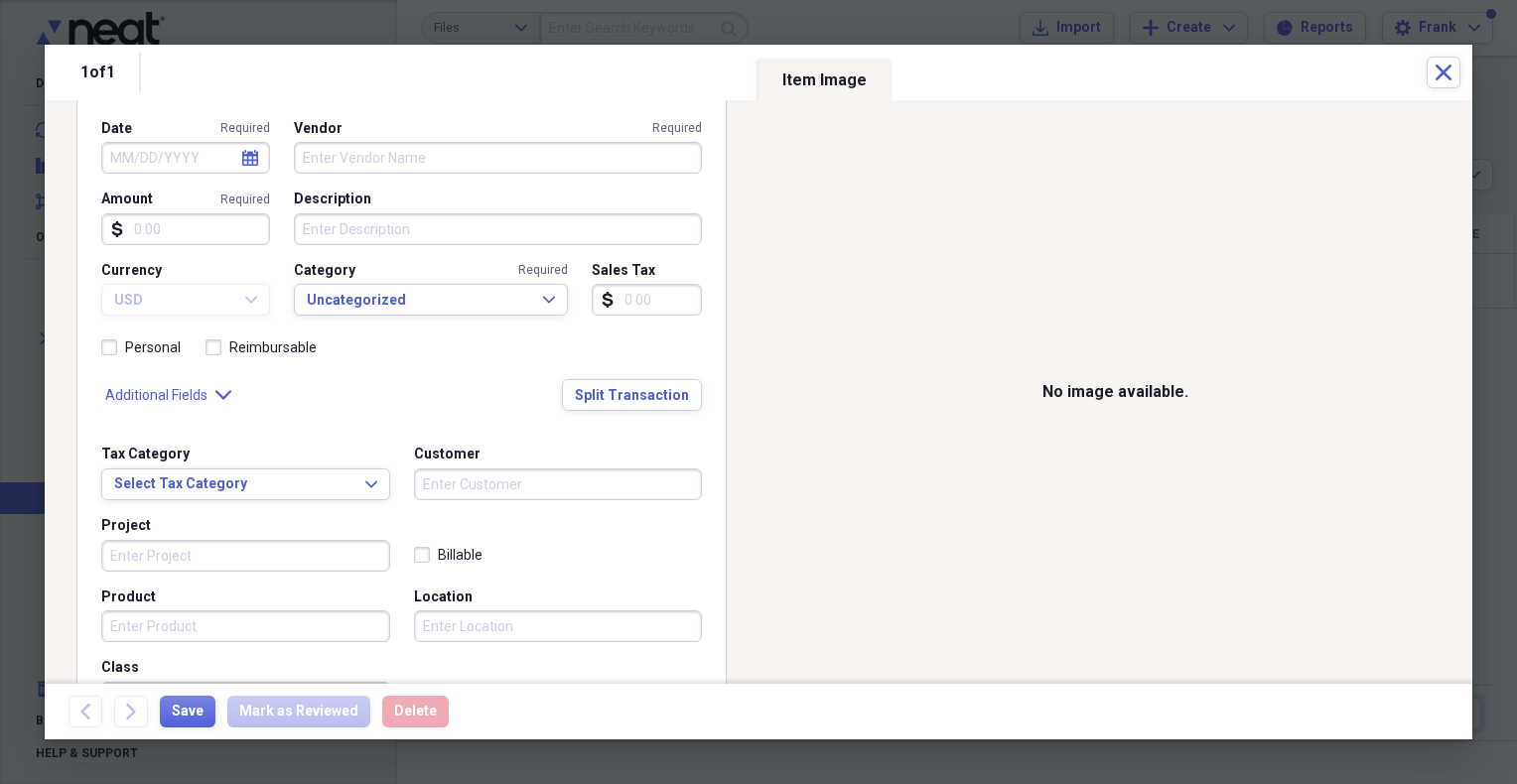 scroll, scrollTop: 0, scrollLeft: 0, axis: both 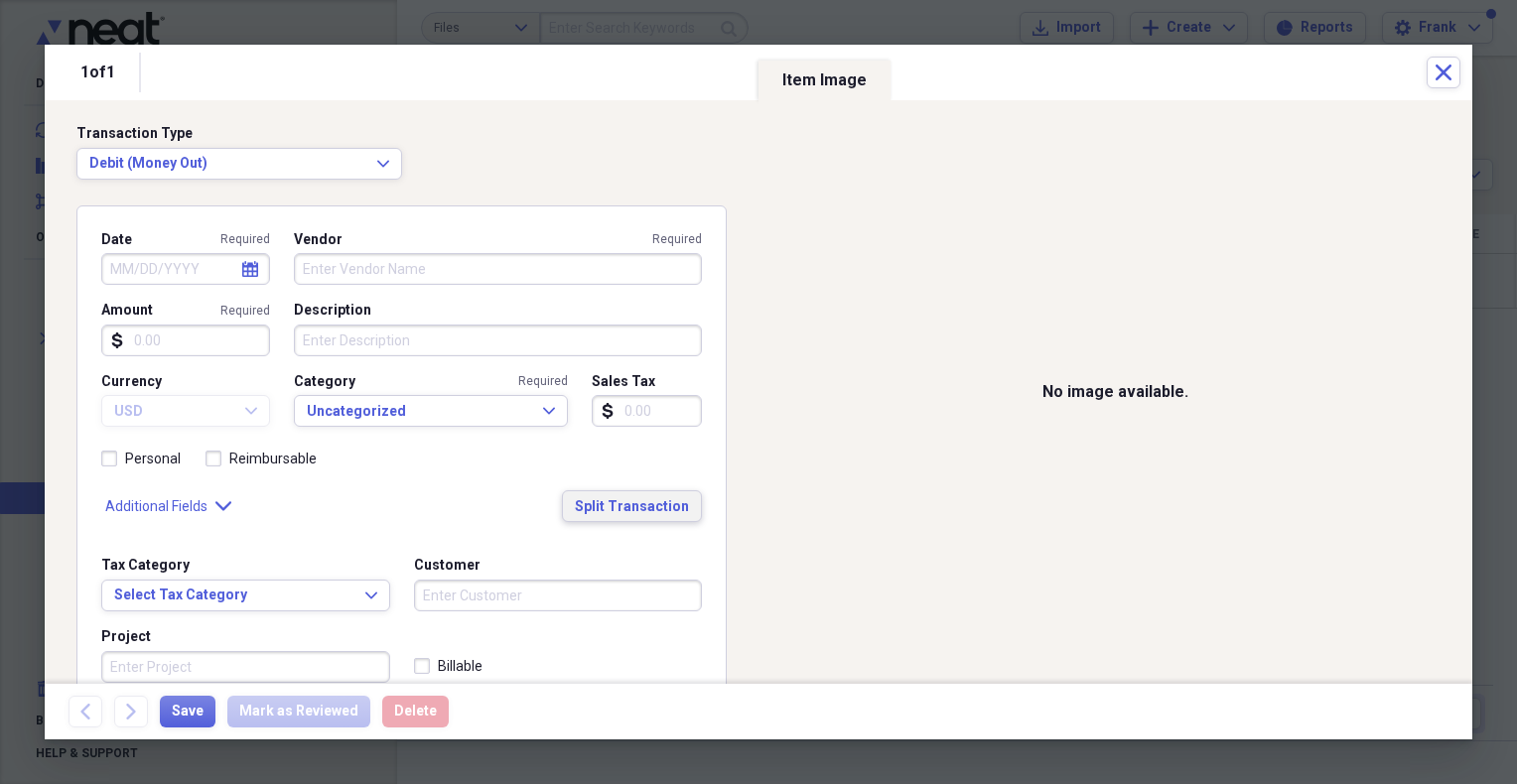 click on "Split Transaction" at bounding box center [631, 507] 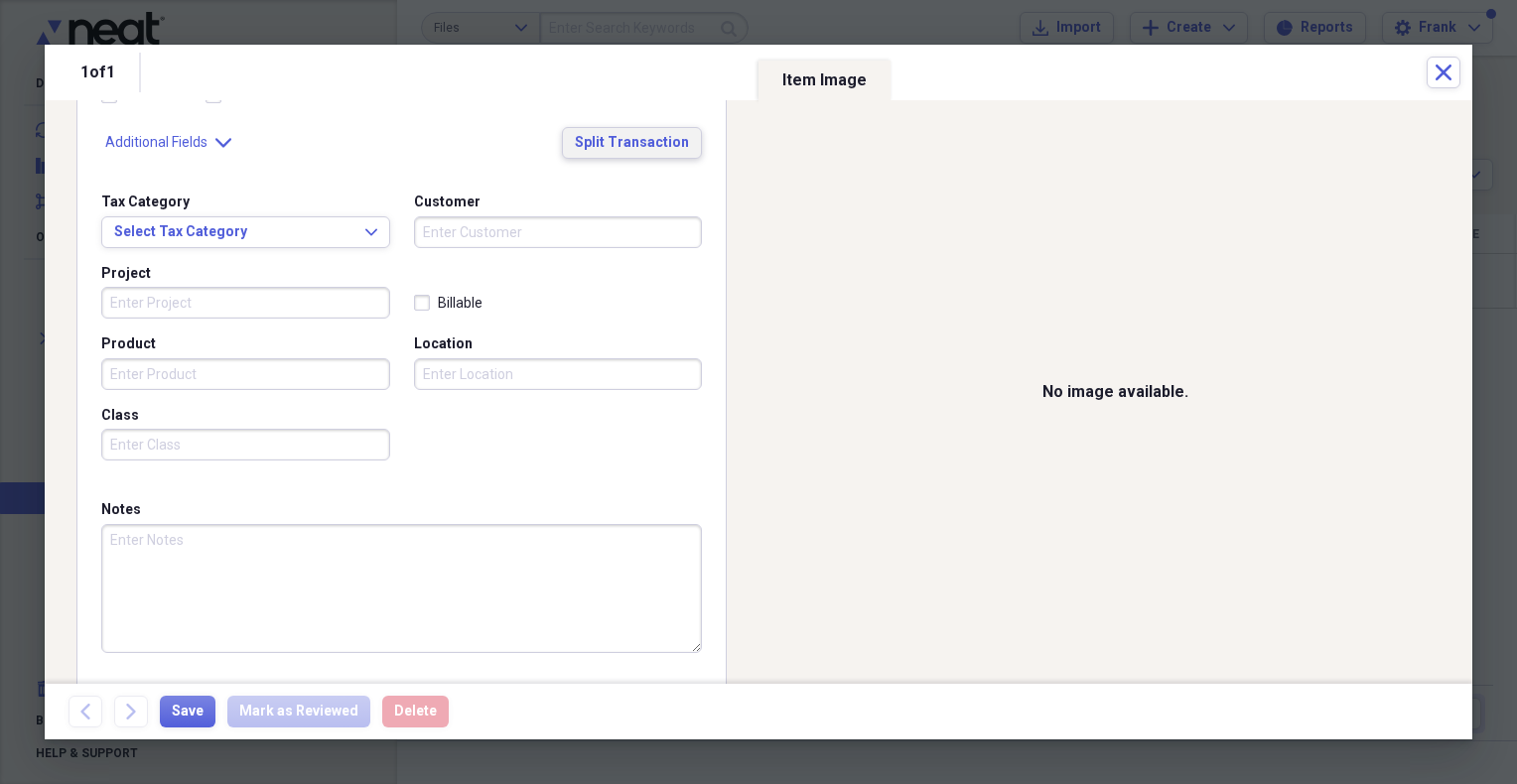 scroll, scrollTop: 411, scrollLeft: 0, axis: vertical 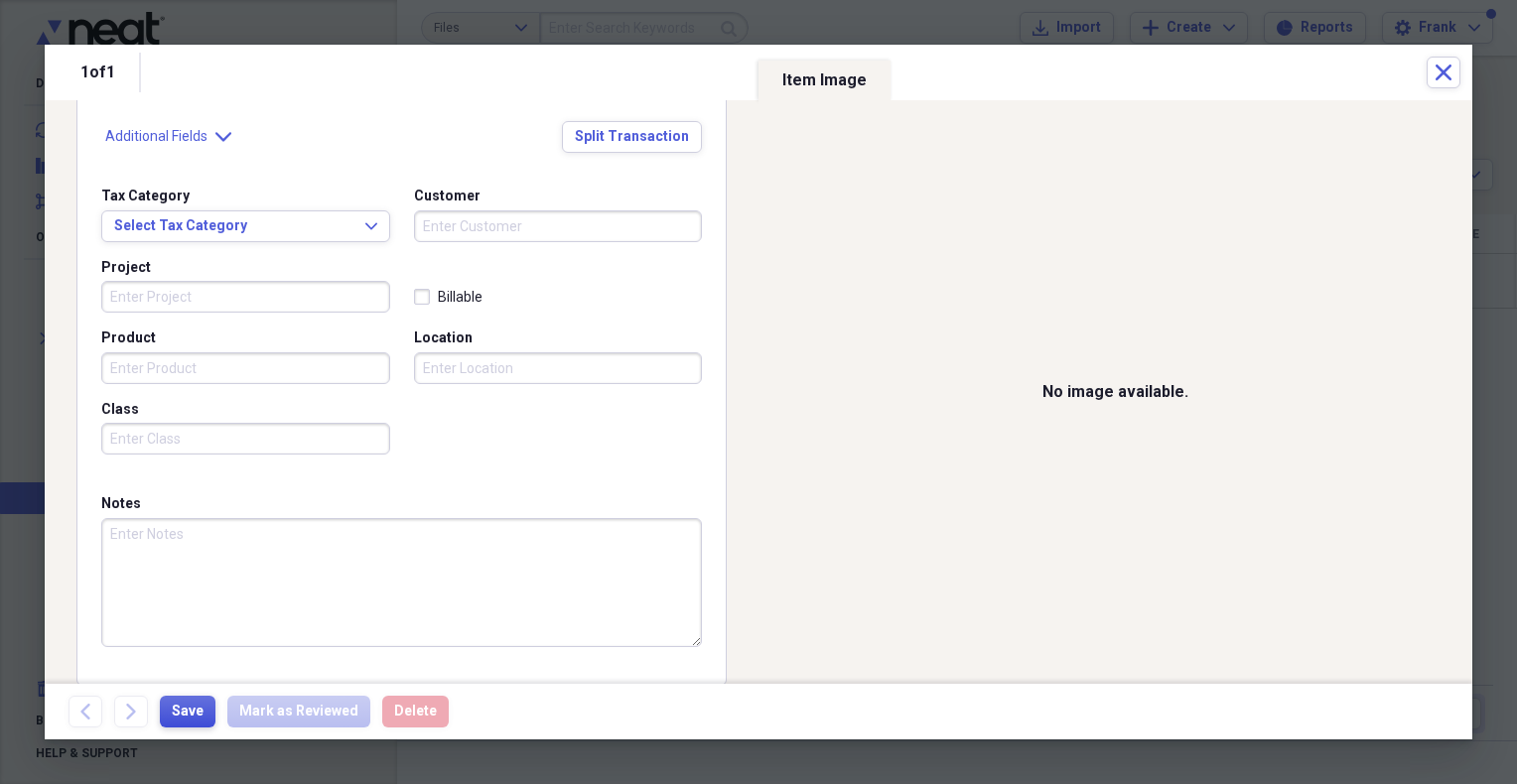click on "Save" at bounding box center (188, 712) 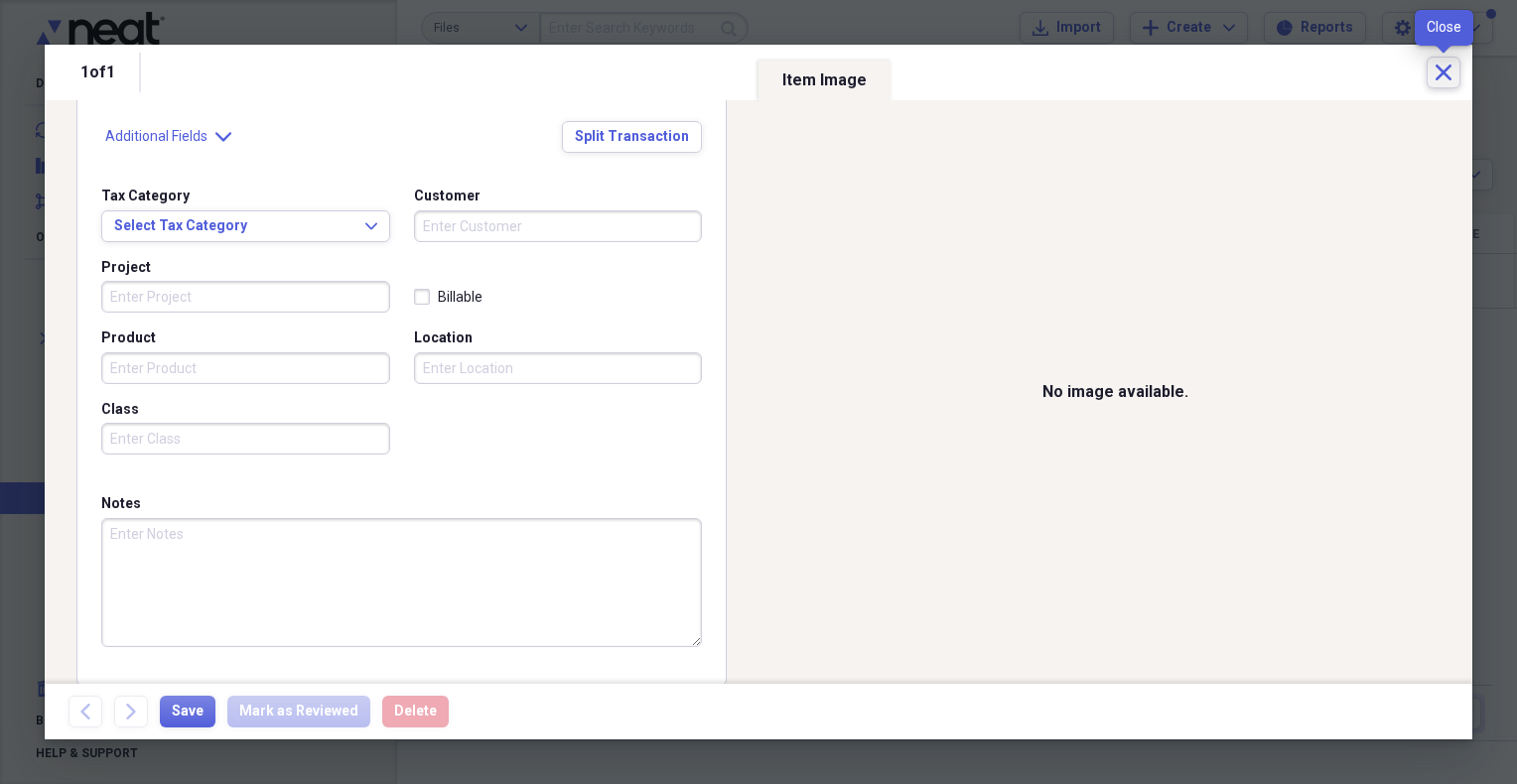 click on "Close" at bounding box center (1444, 72) 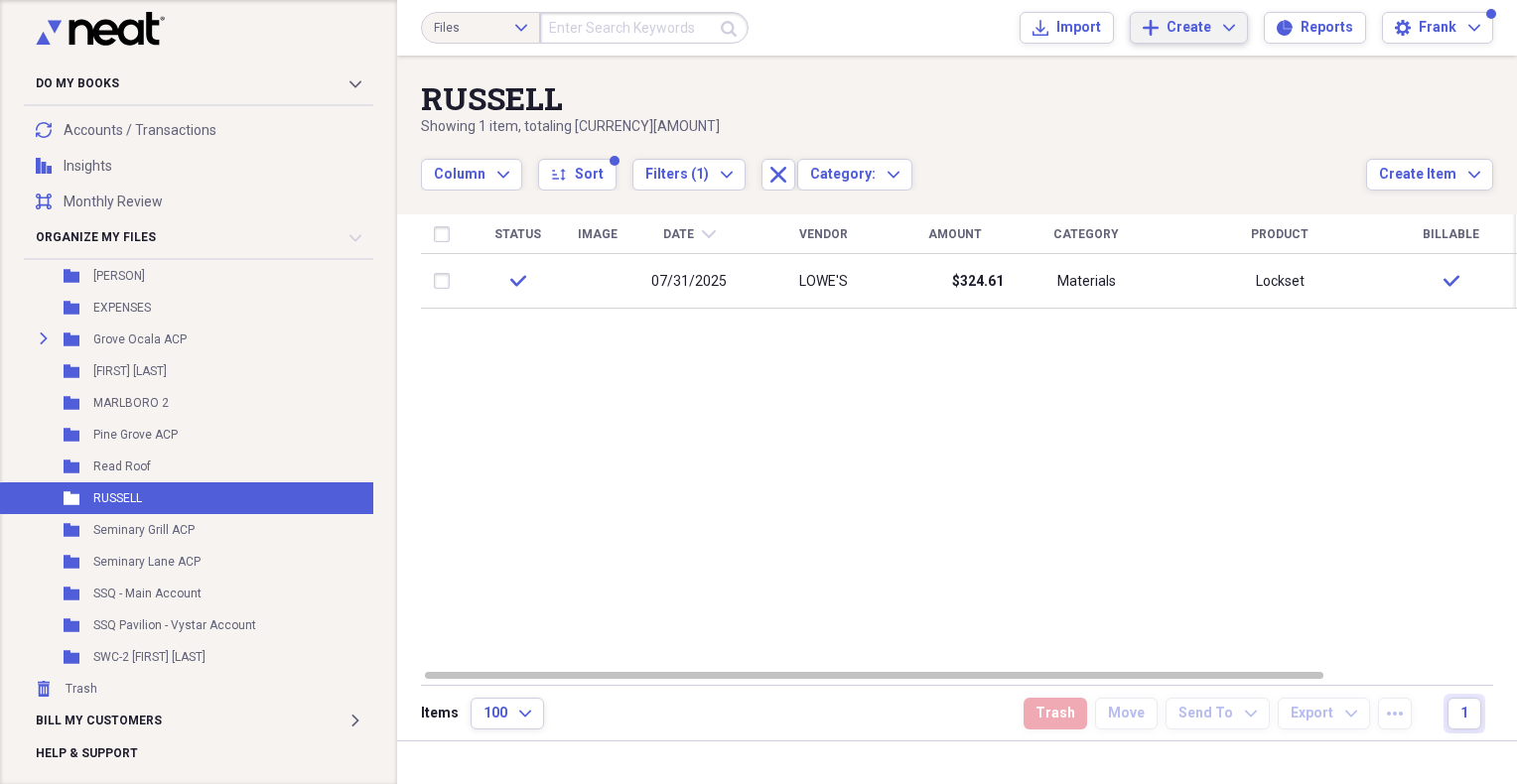 click on "Expand" 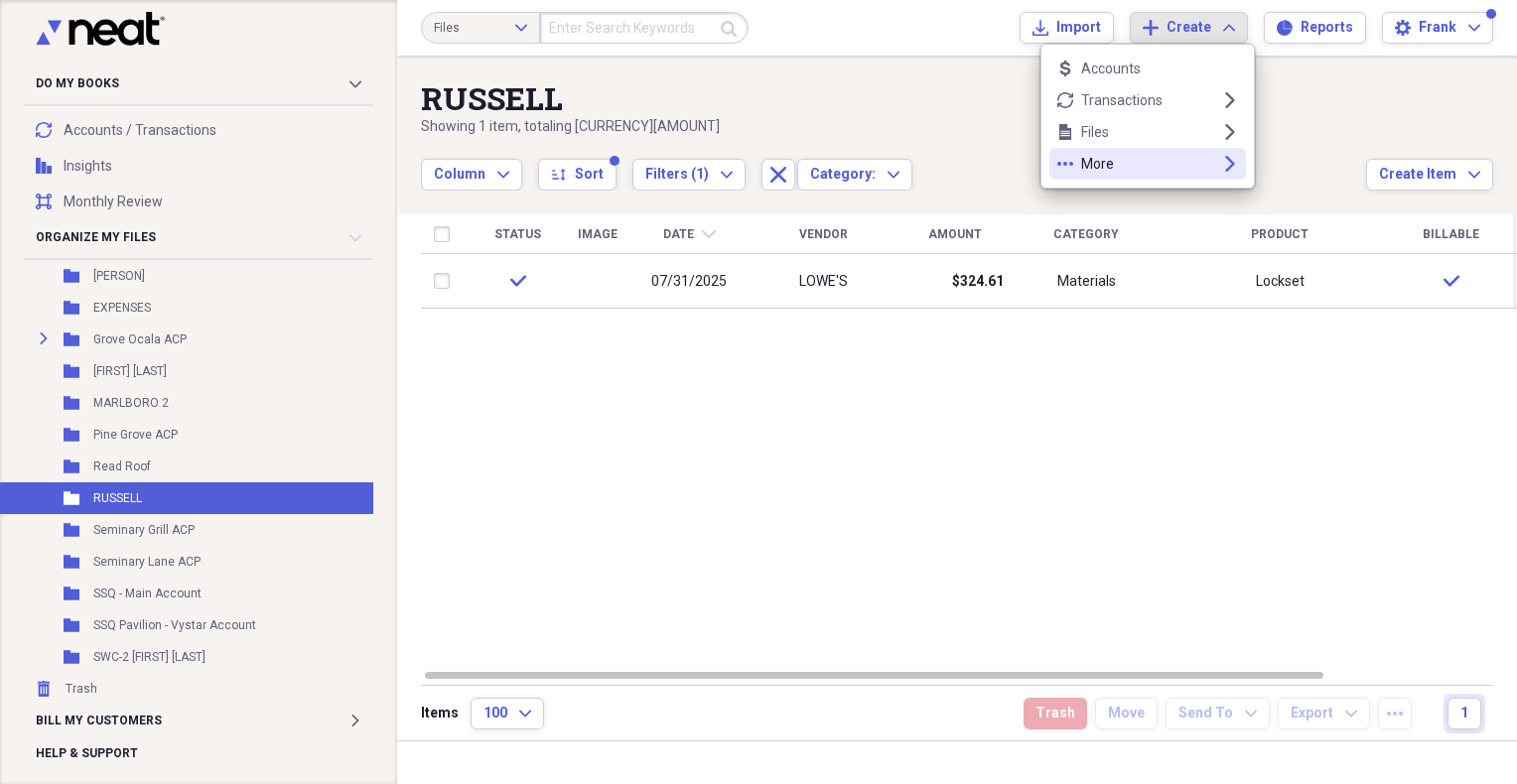 click on "More" at bounding box center [1148, 164] 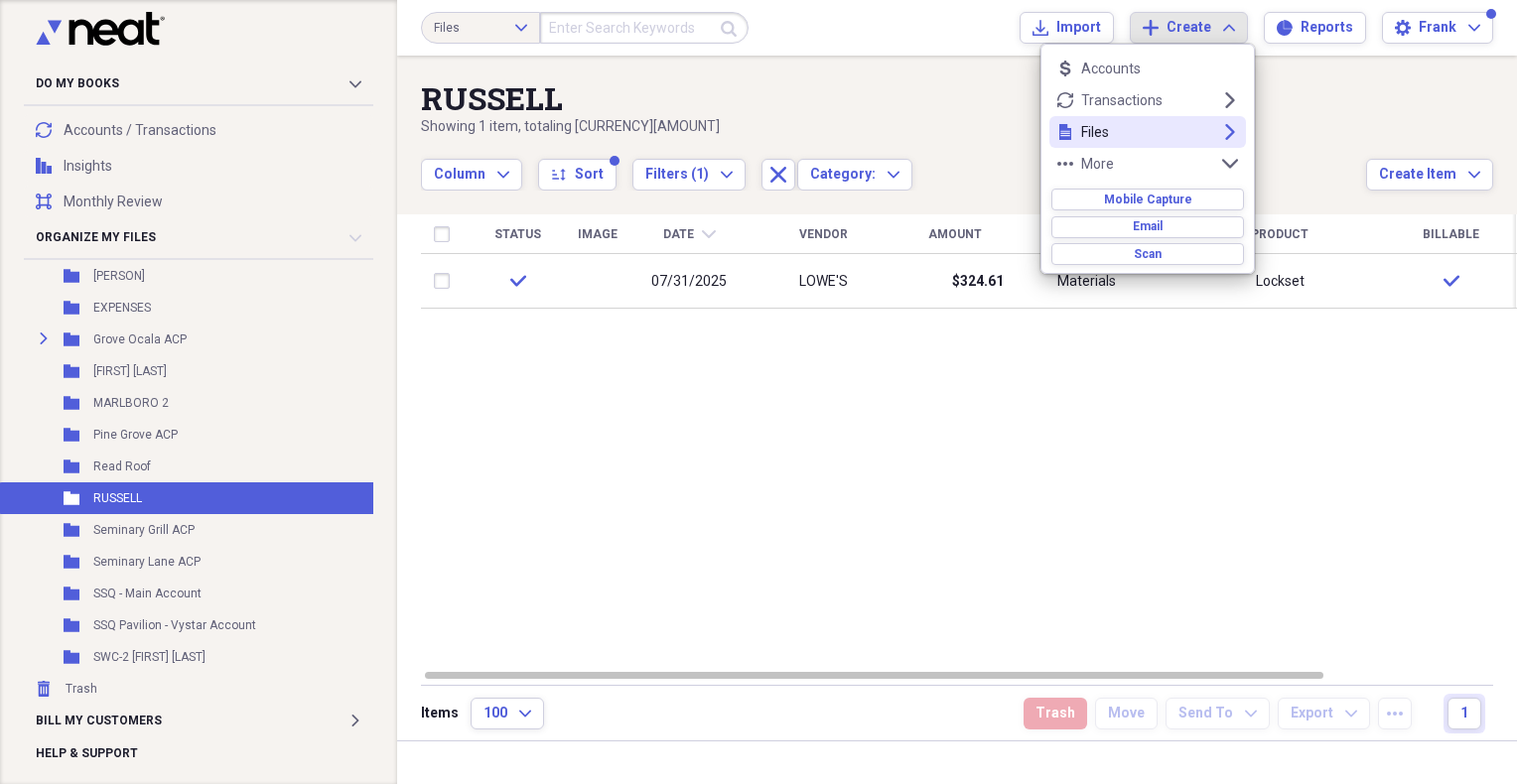 click on "Files" at bounding box center [1148, 132] 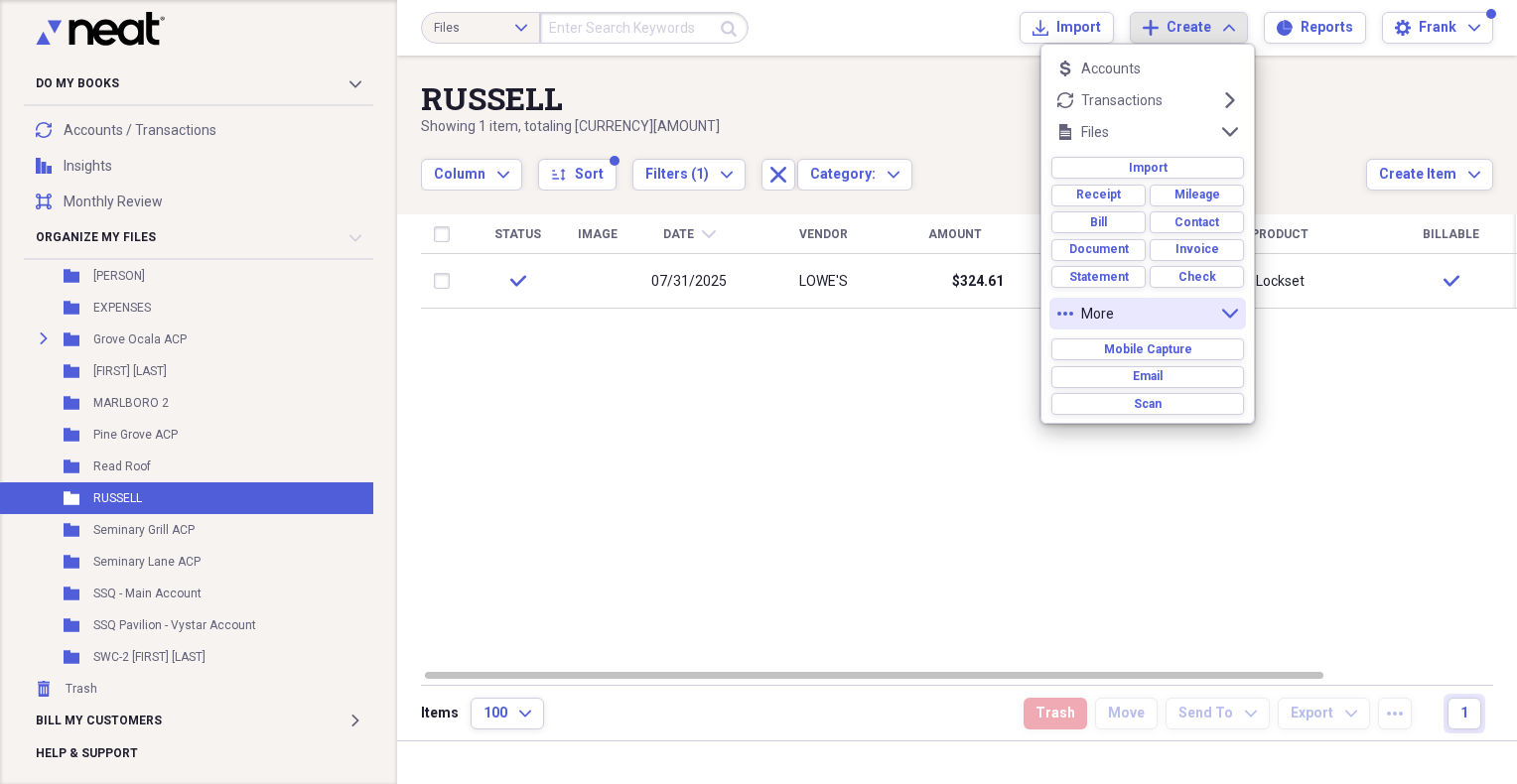 click on "more" 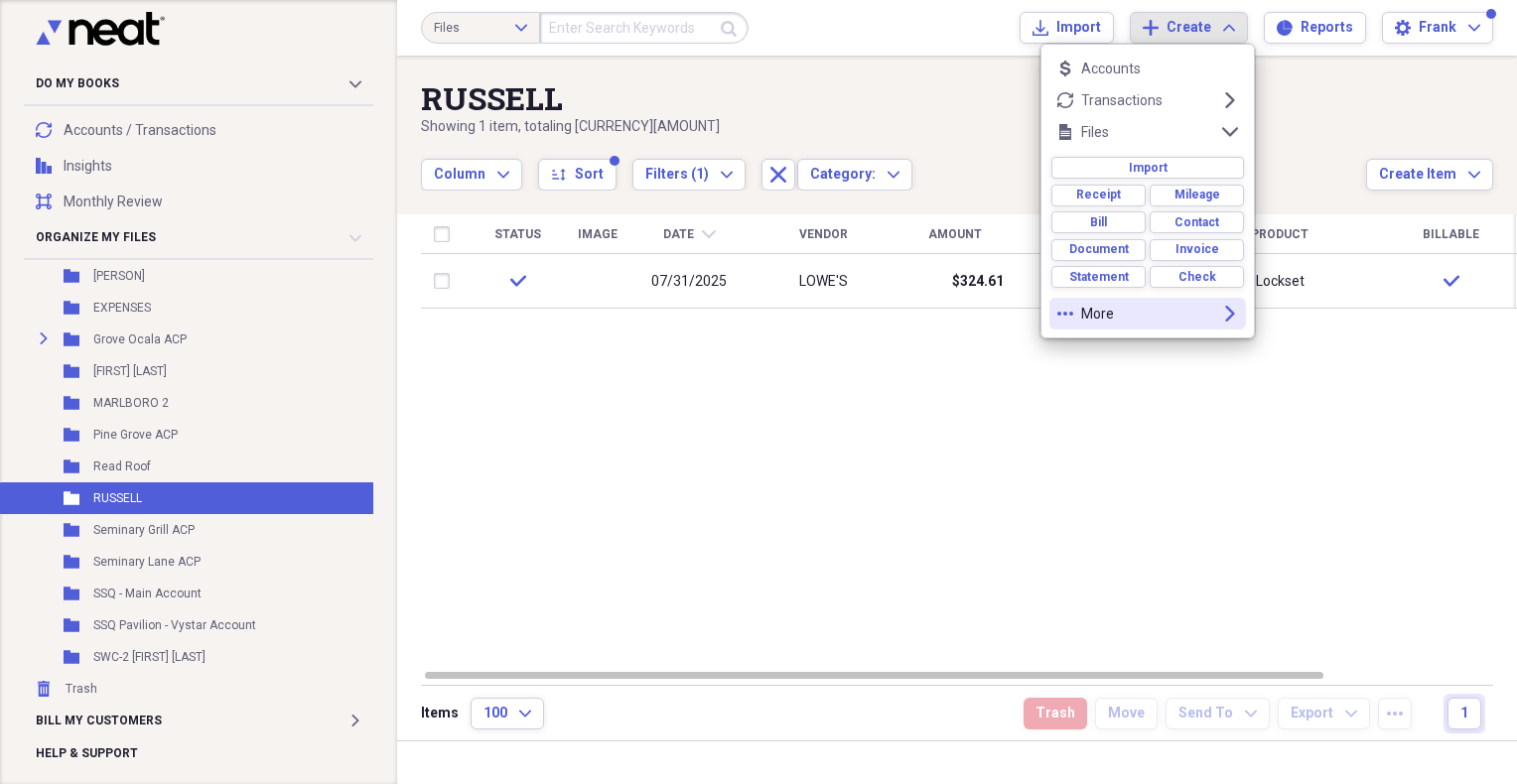 click on "more" 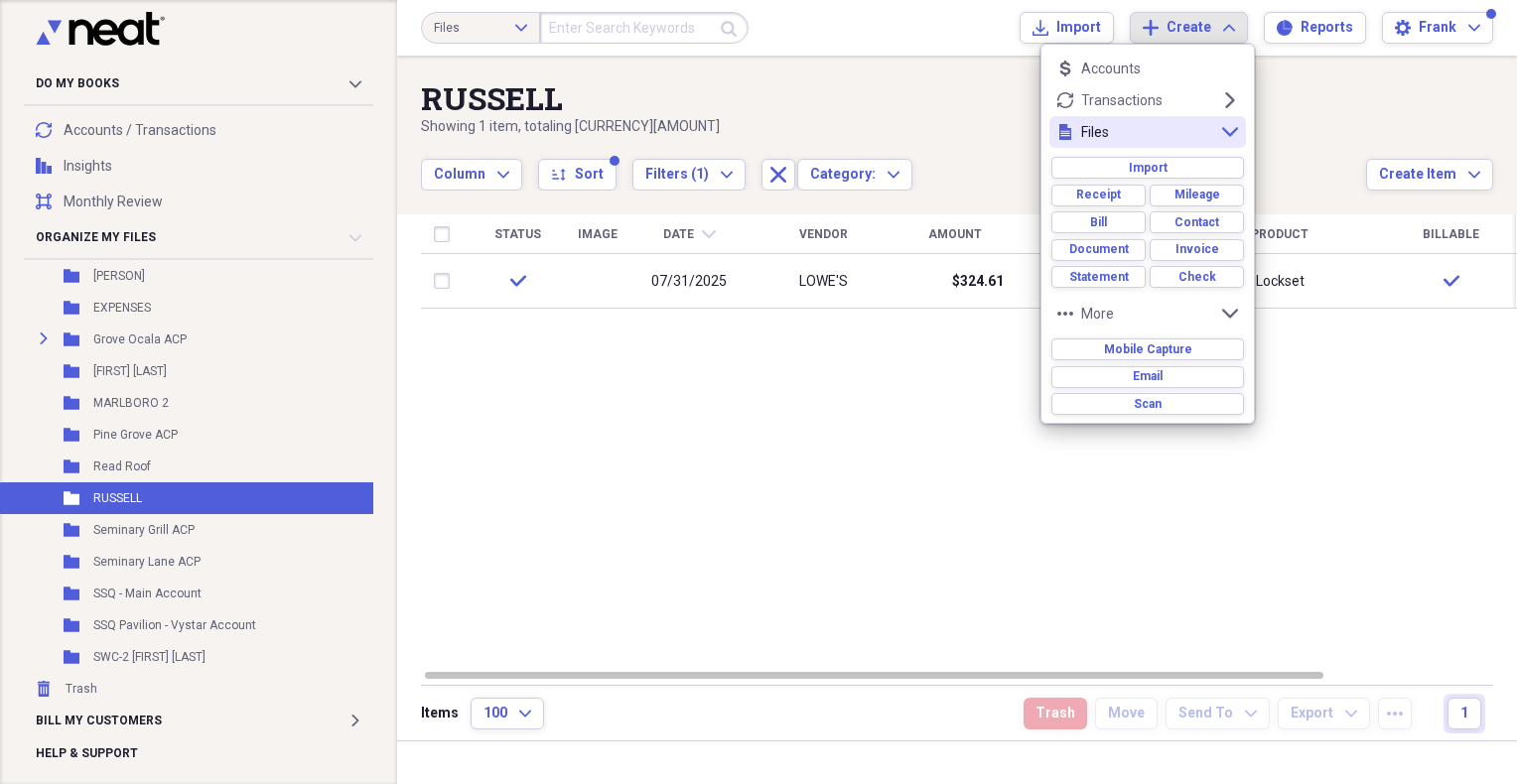 click on "Files" at bounding box center [1148, 132] 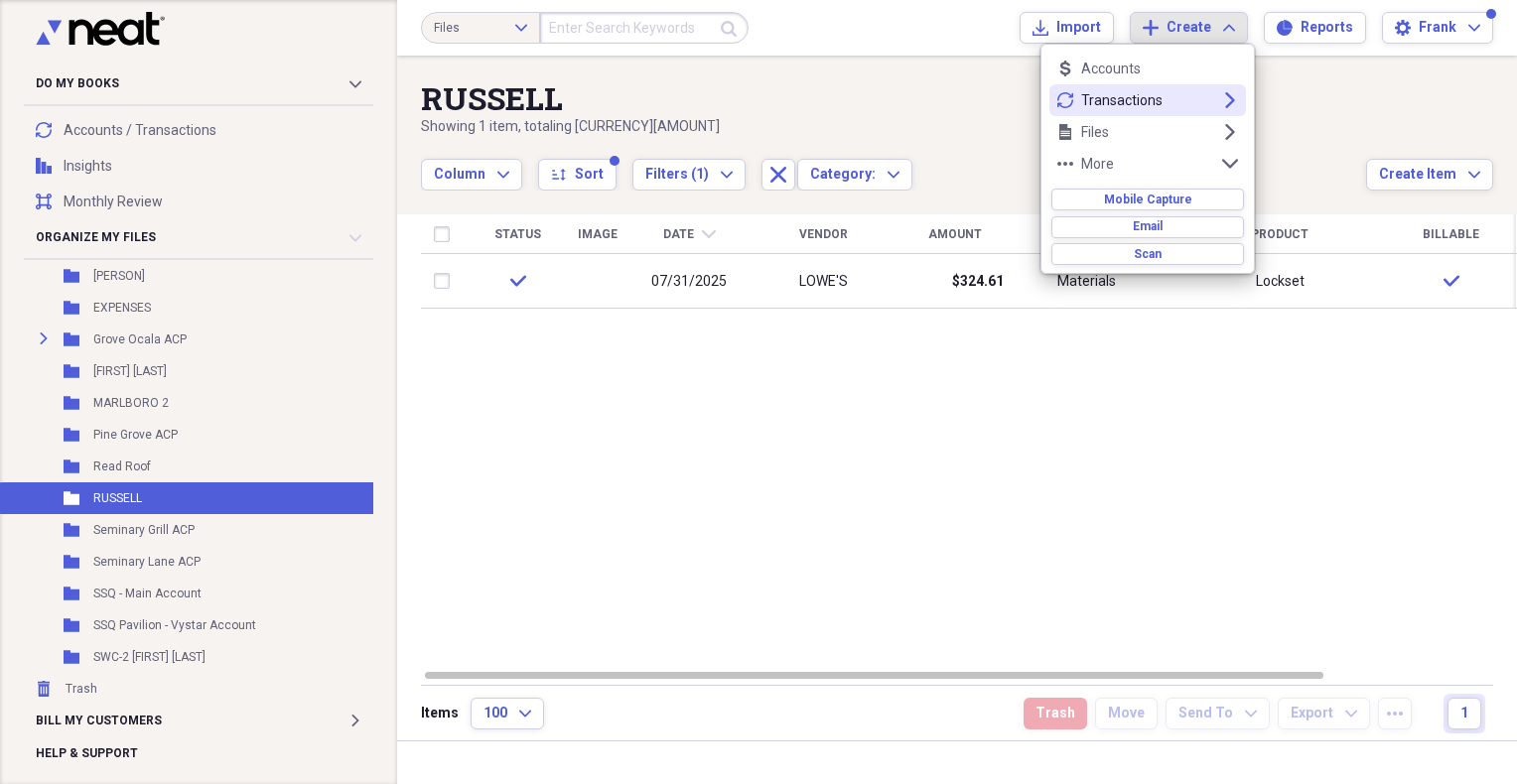 click on "Transactions" at bounding box center (1148, 100) 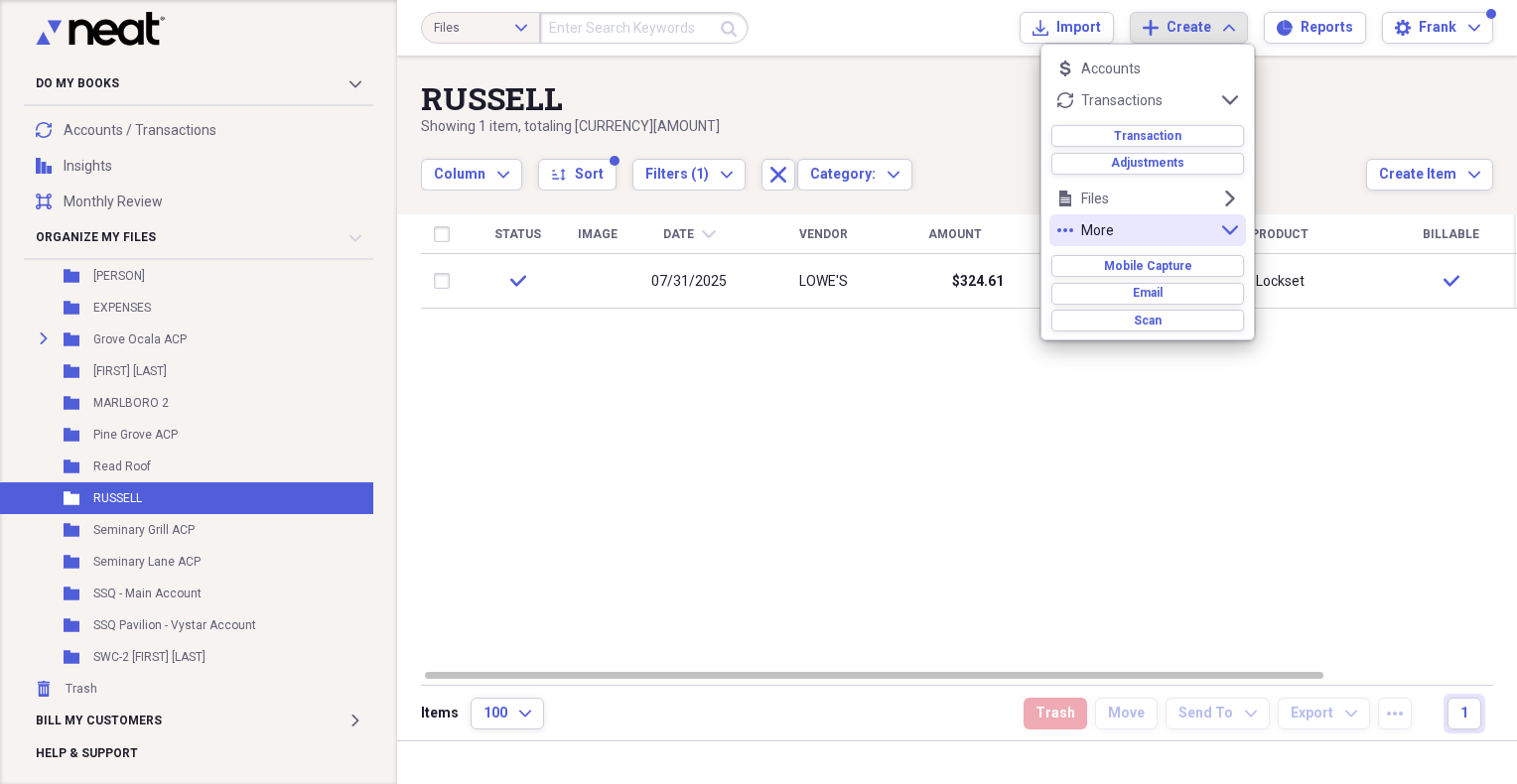 click on "More" at bounding box center [1148, 230] 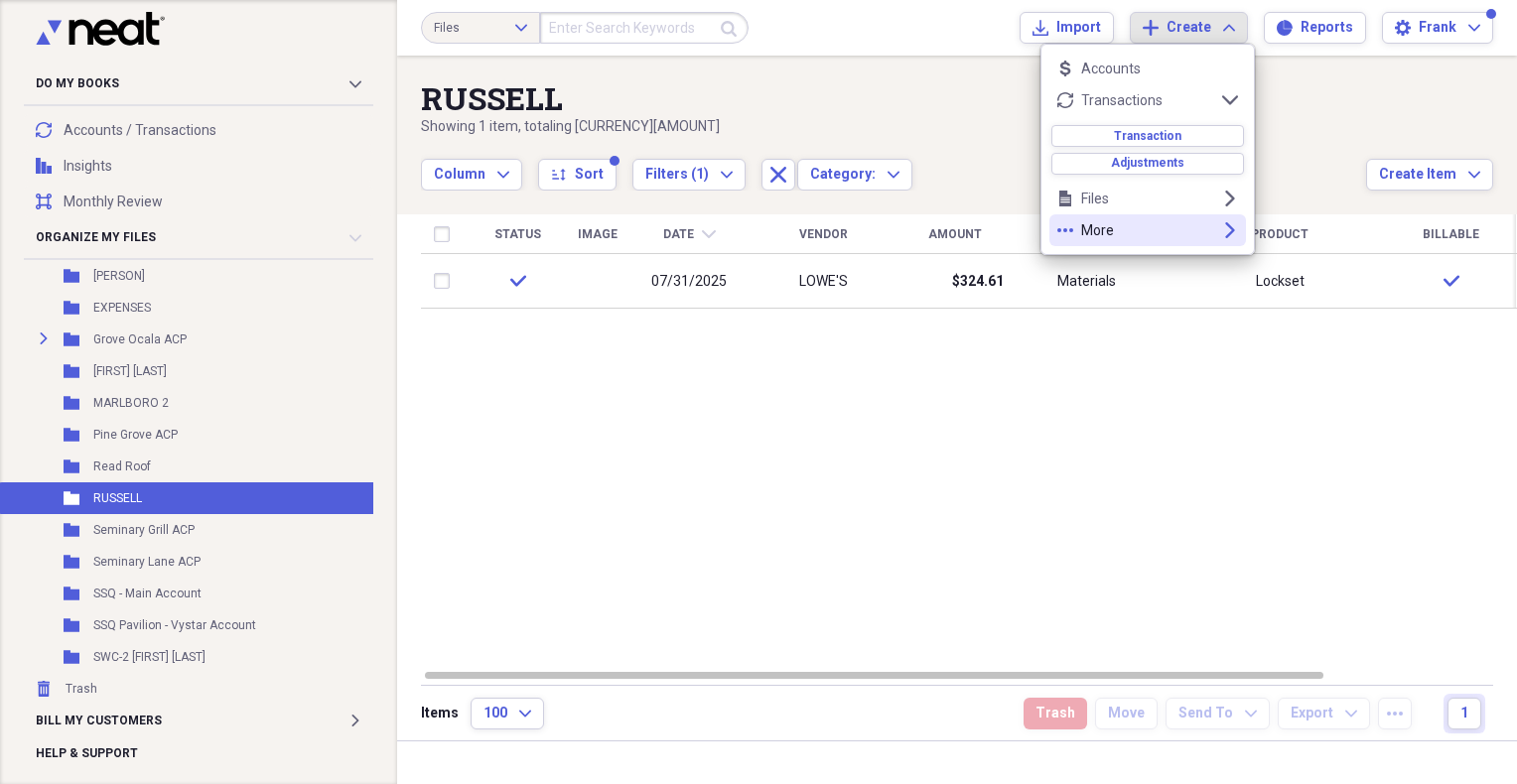 click on "More" at bounding box center (1148, 230) 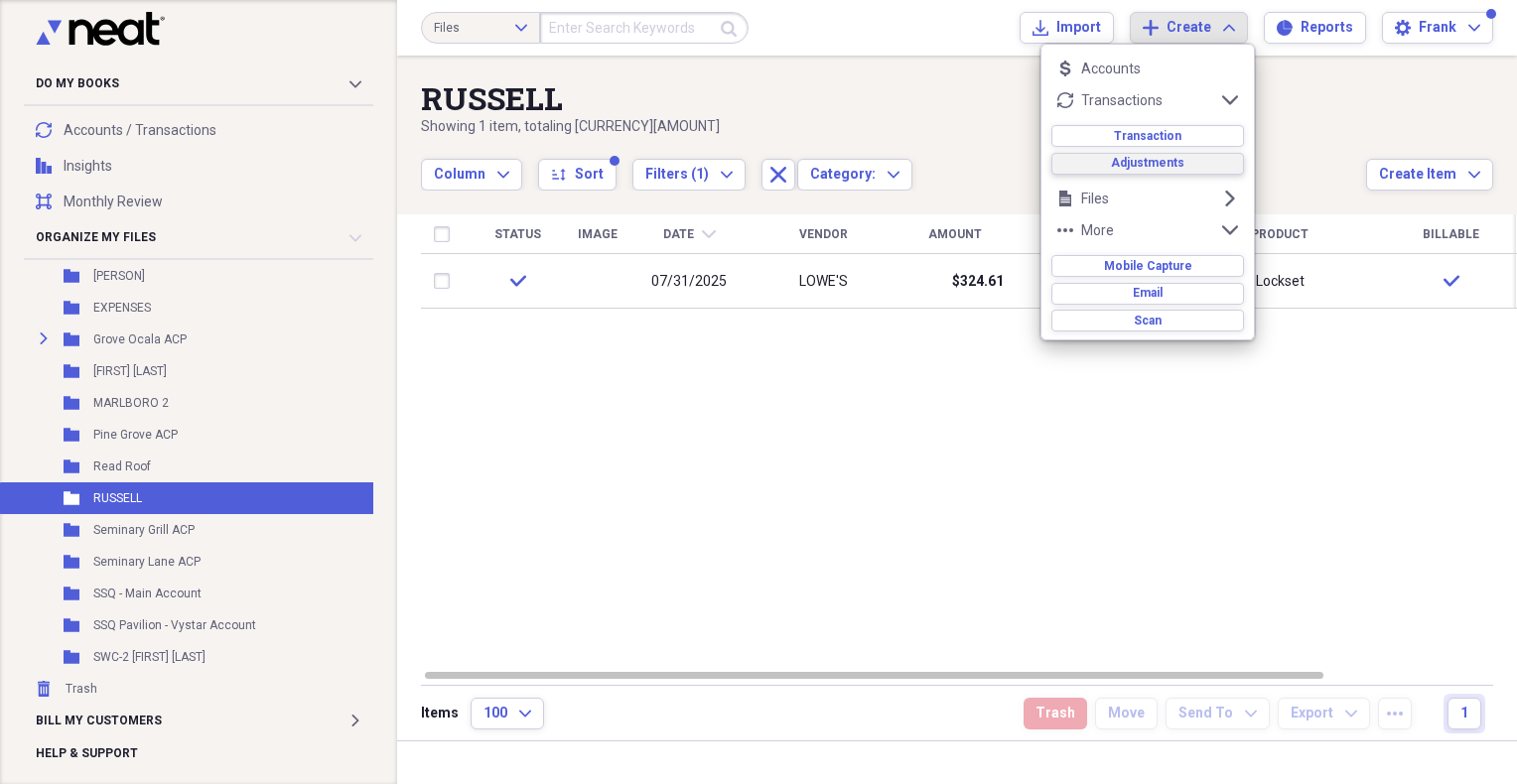 click on "Adjustments" at bounding box center [1148, 164] 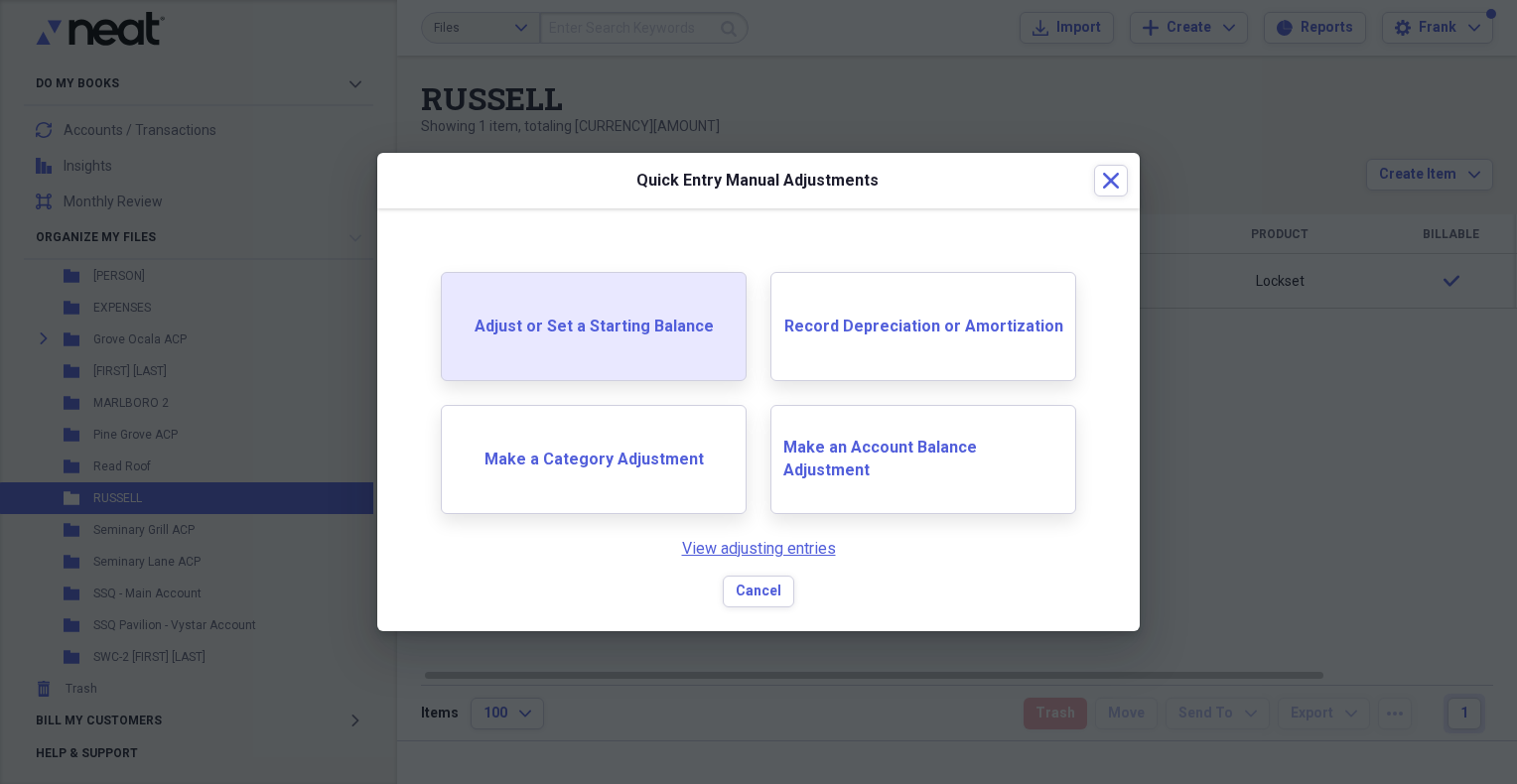 click on "Adjust or Set a Starting Balance" at bounding box center [594, 327] 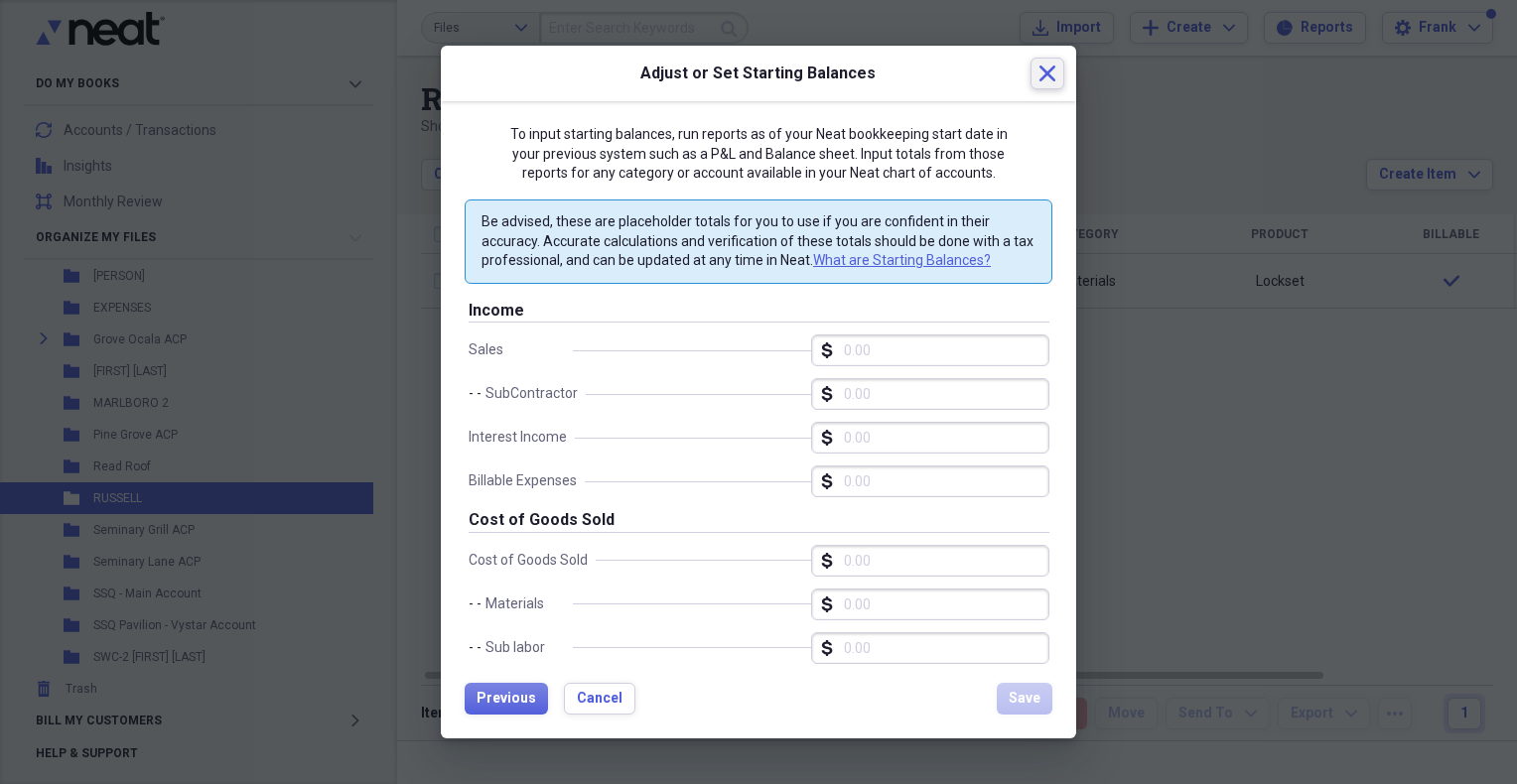 click on "Close" at bounding box center [1047, 73] 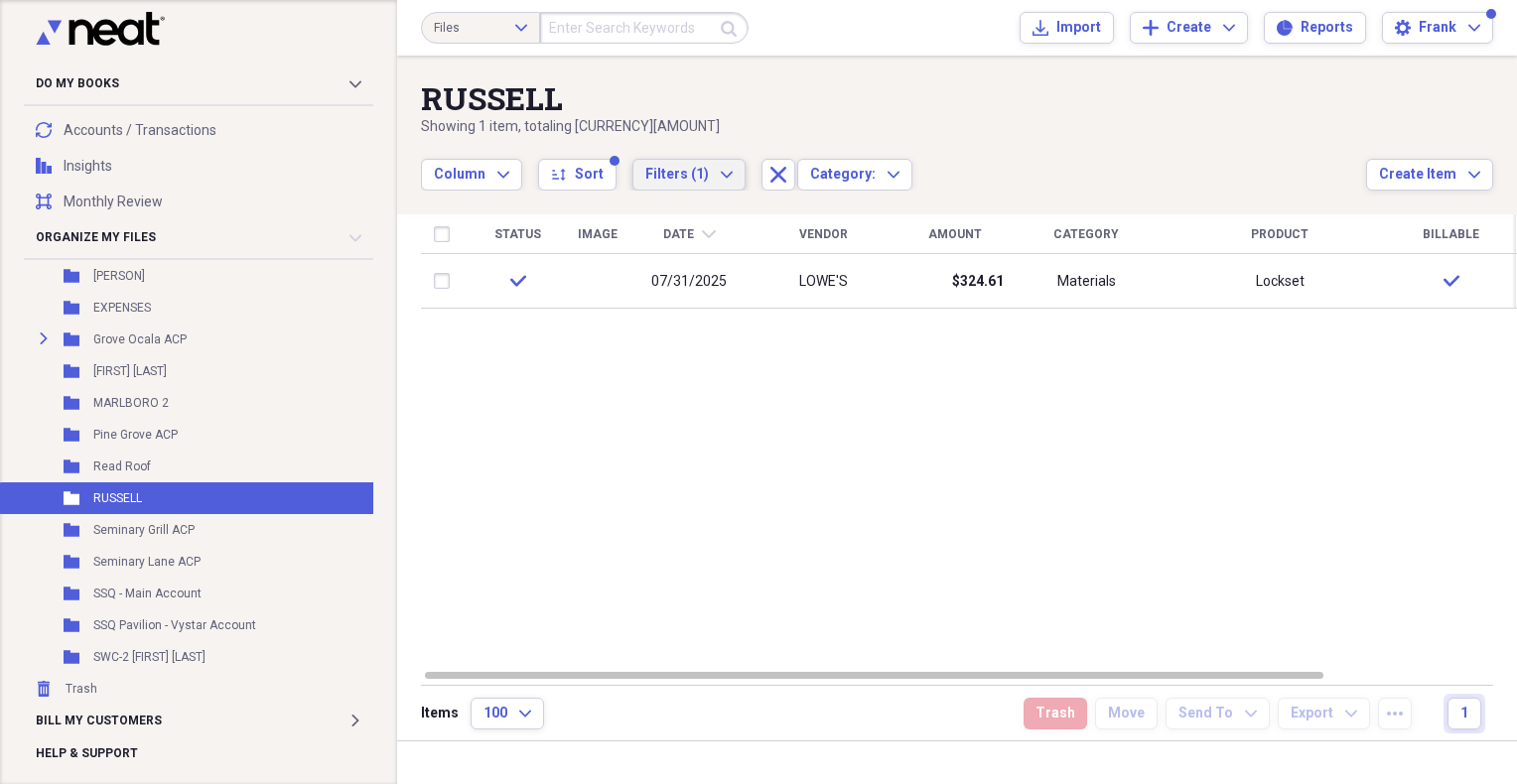 click on "Filters (1) Expand" at bounding box center (689, 175) 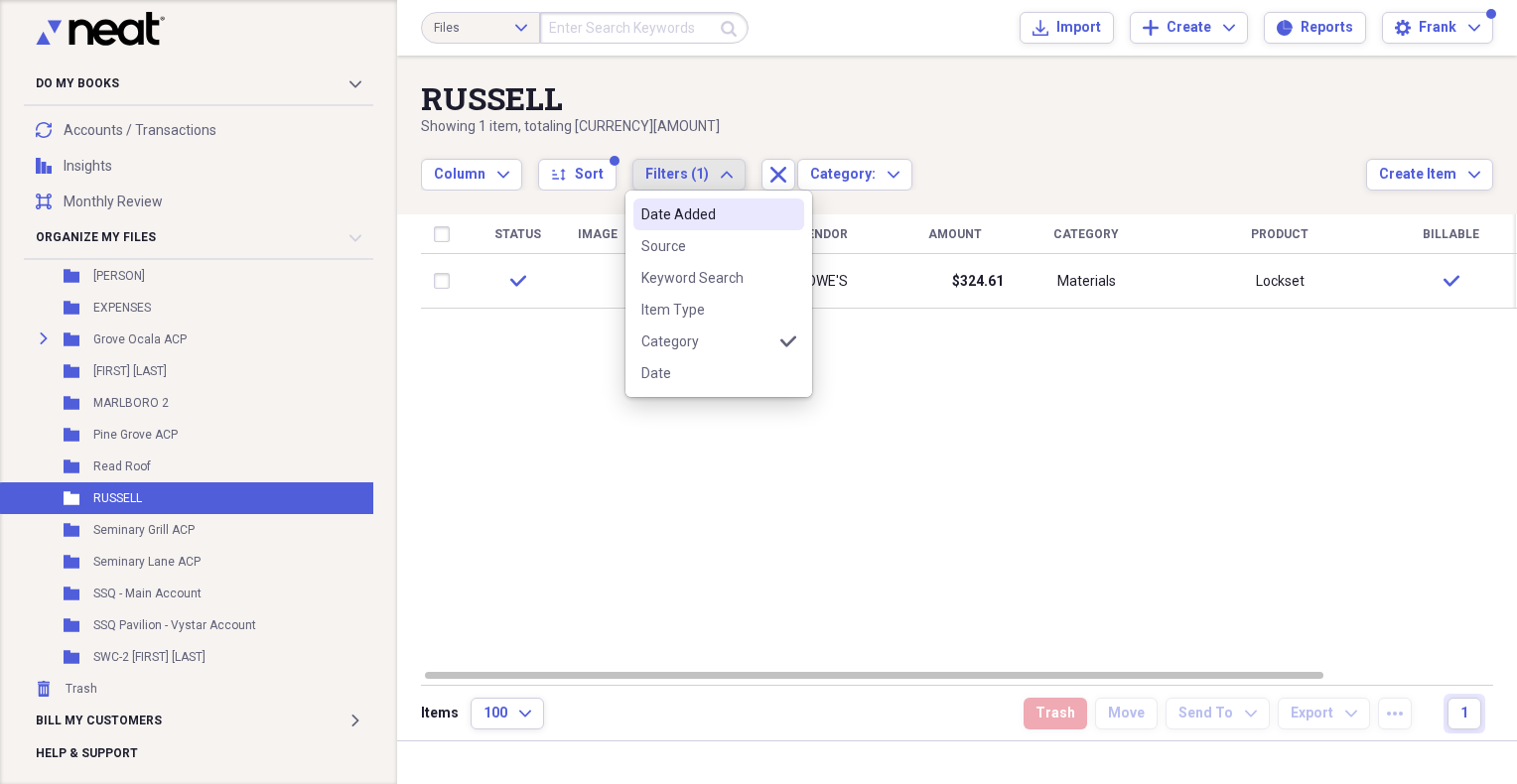 click on "RUSSELL" at bounding box center (894, 98) 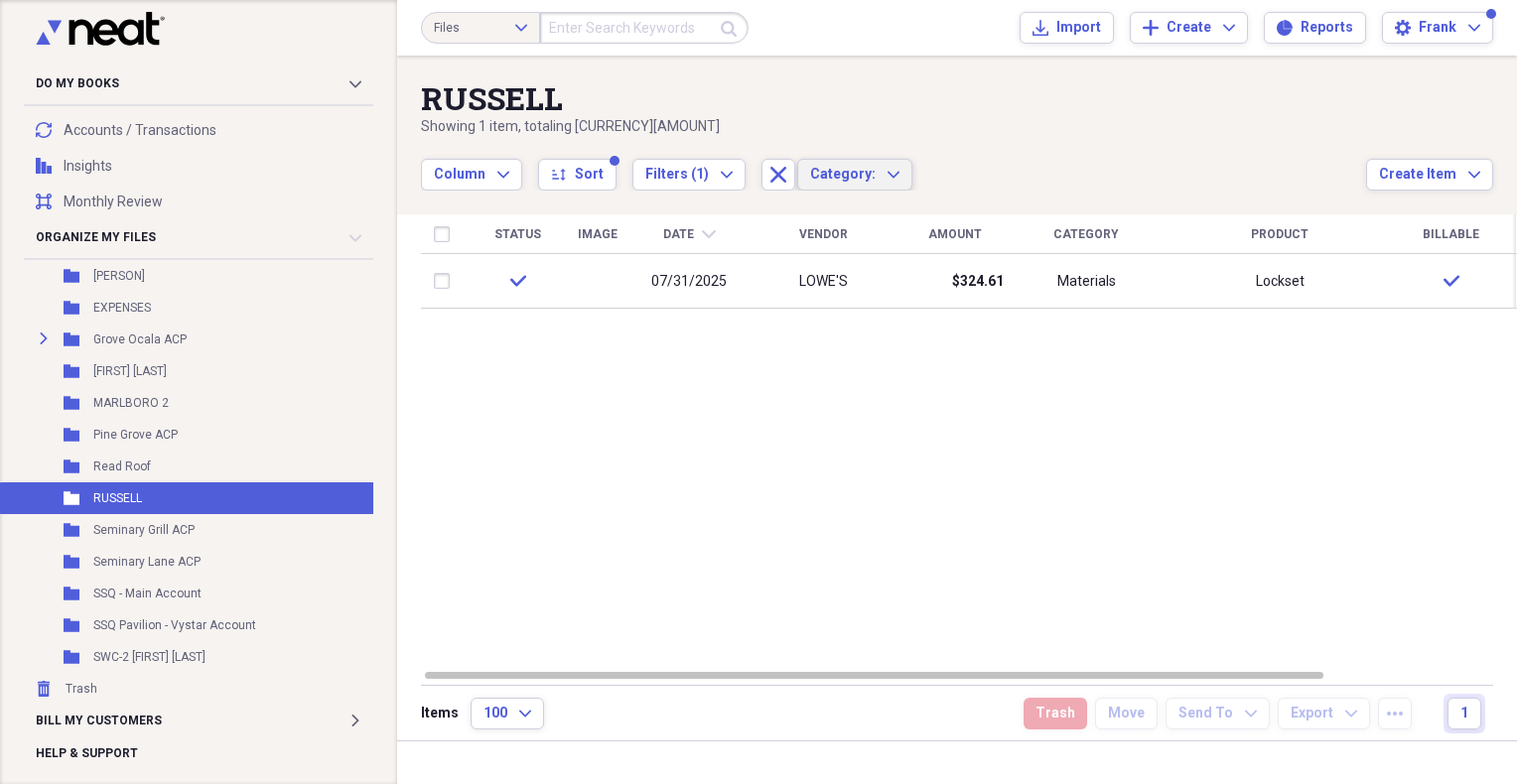 click on "Category:  Expand" at bounding box center [855, 175] 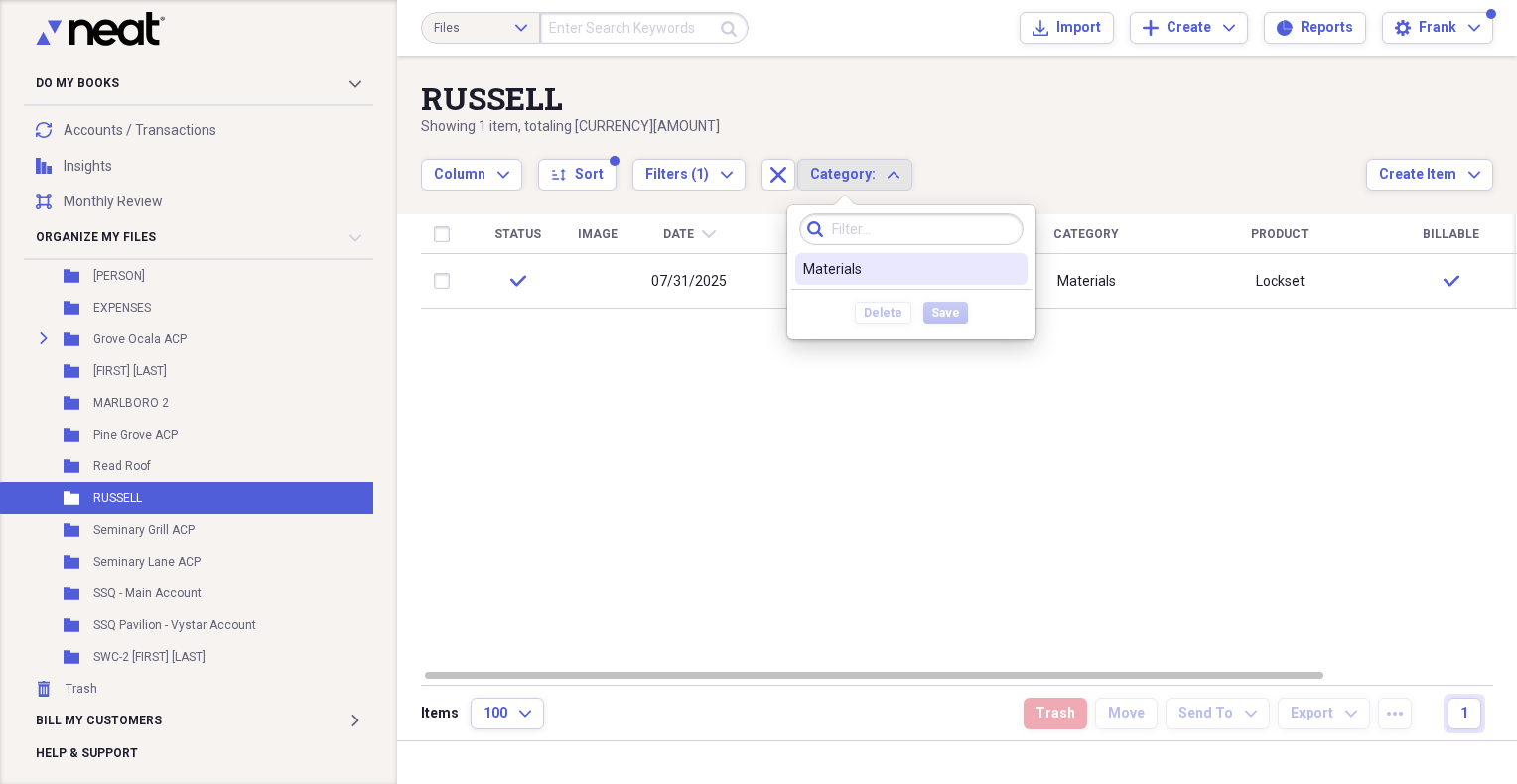 click on "Materials" at bounding box center (899, 269) 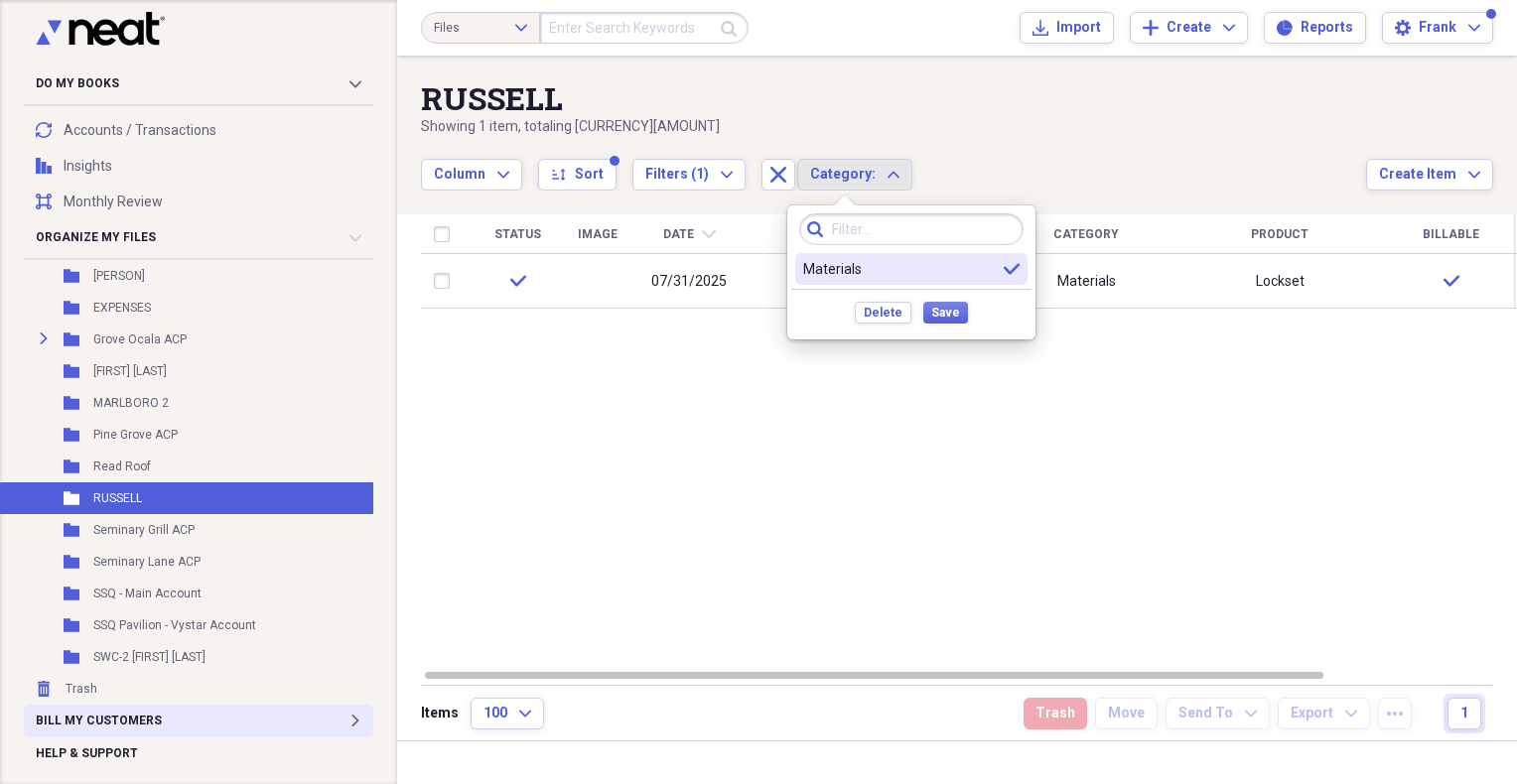 click on "Bill My Customers Expand" at bounding box center (199, 720) 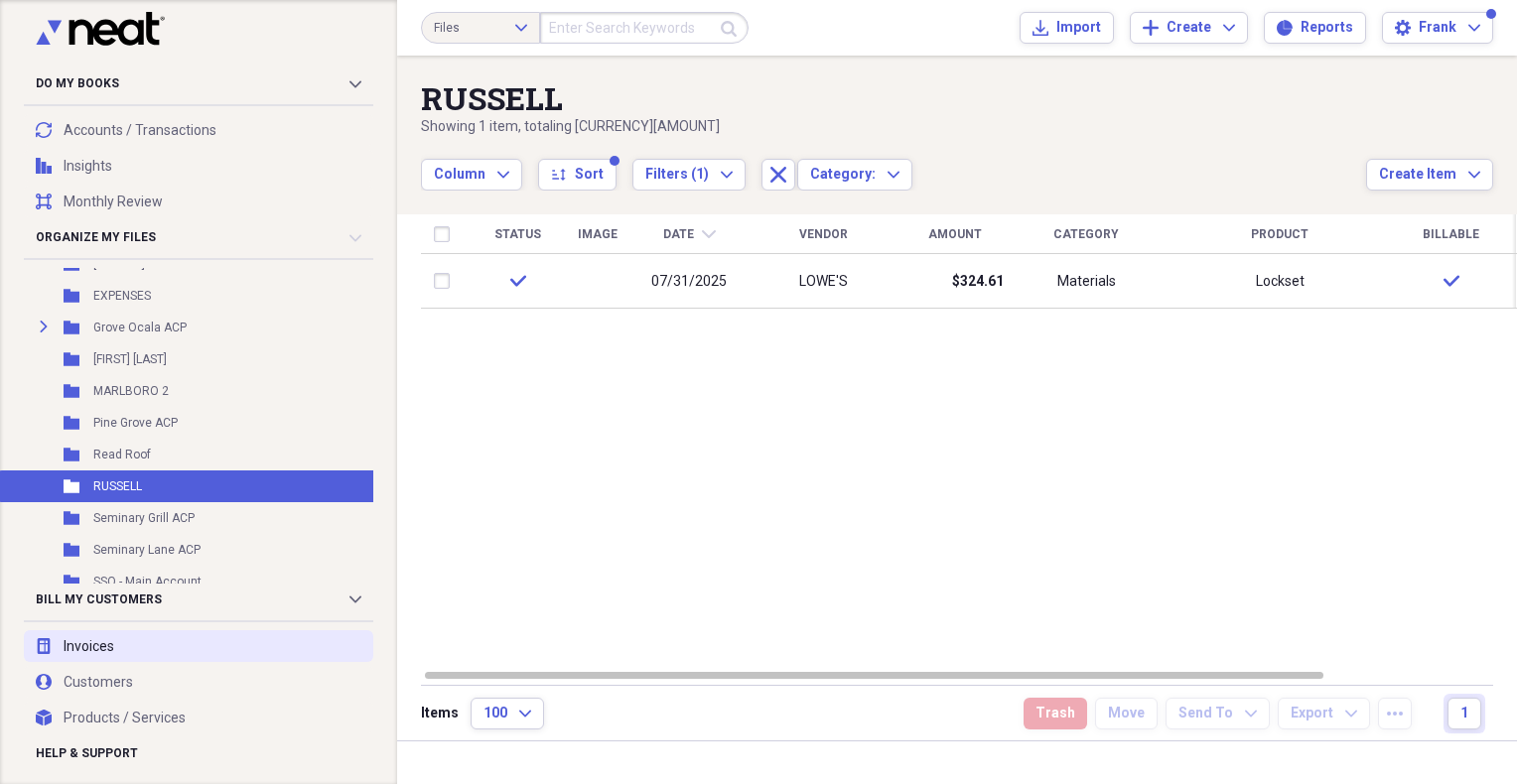 click on "invoices Invoices" at bounding box center [199, 646] 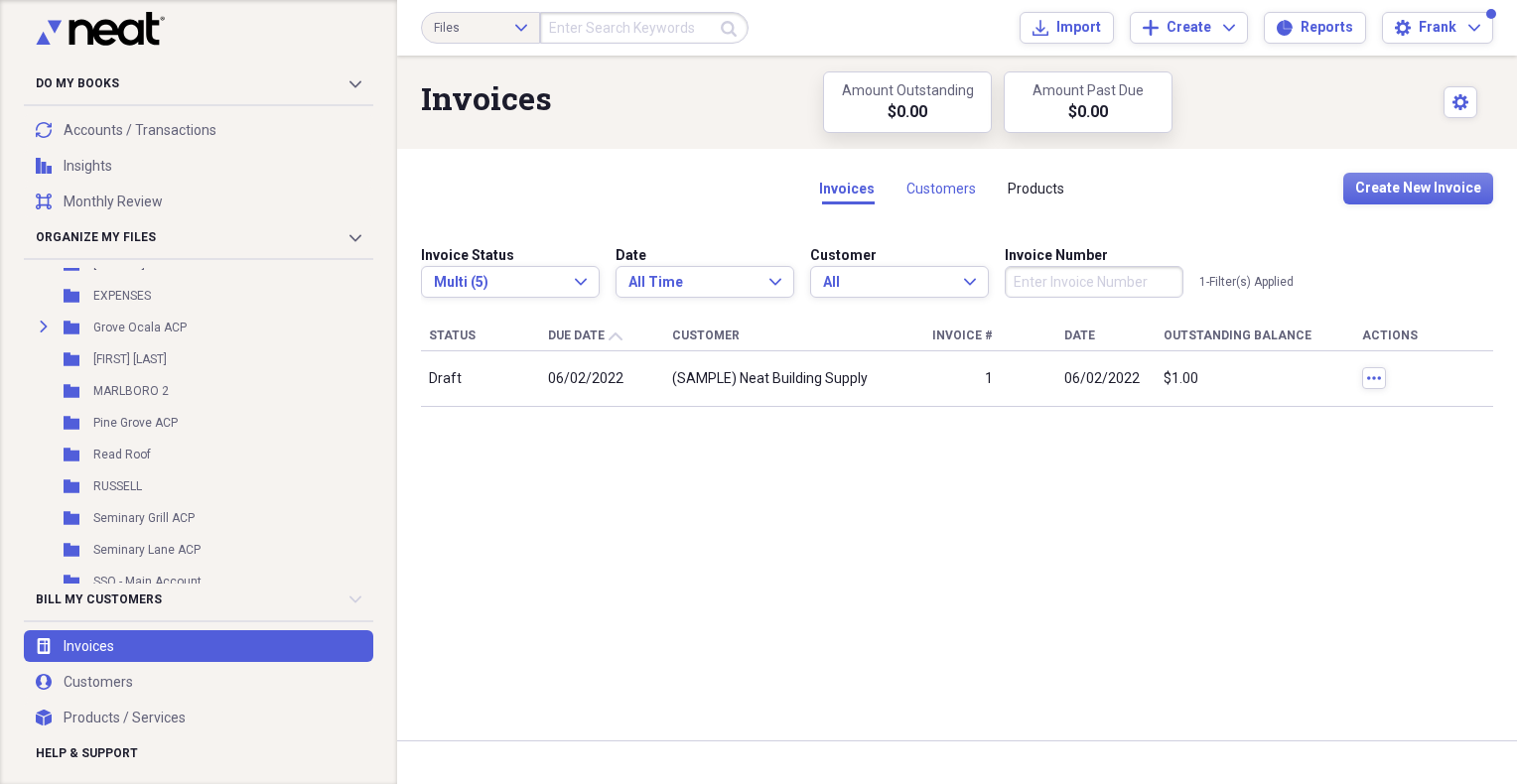 click on "Customers" at bounding box center (941, 189) 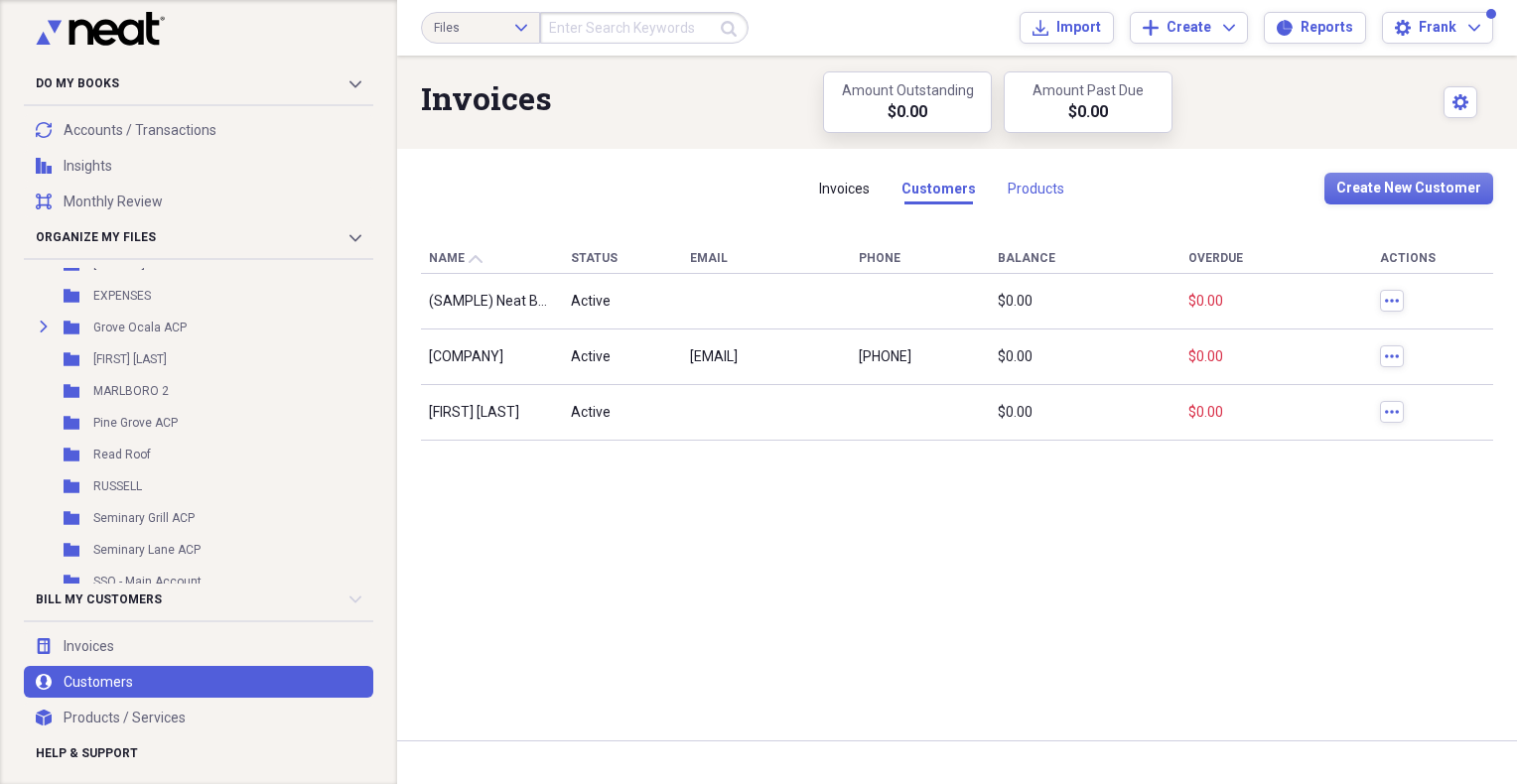 click on "Products" at bounding box center [1035, 189] 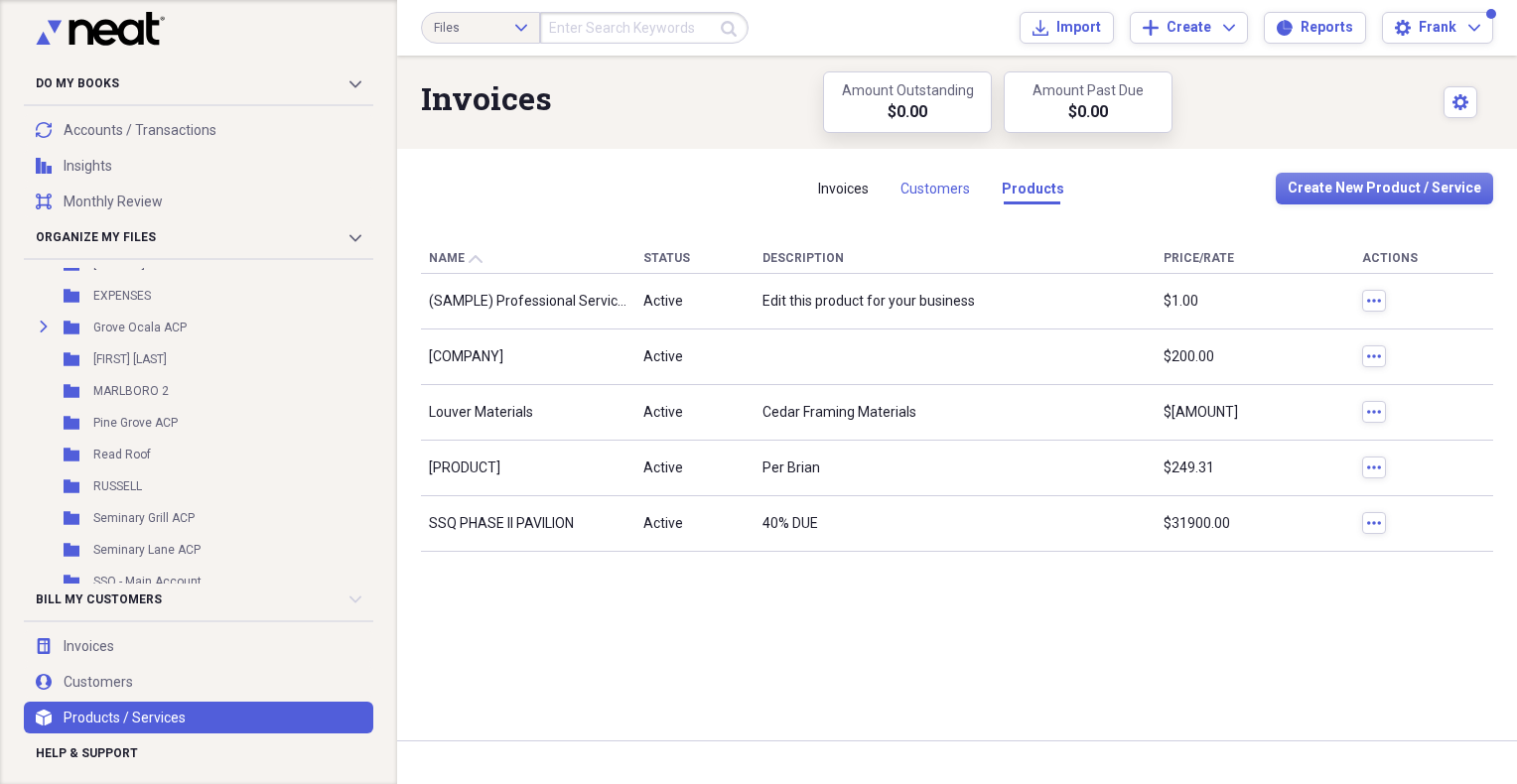 click on "Customers" at bounding box center (935, 189) 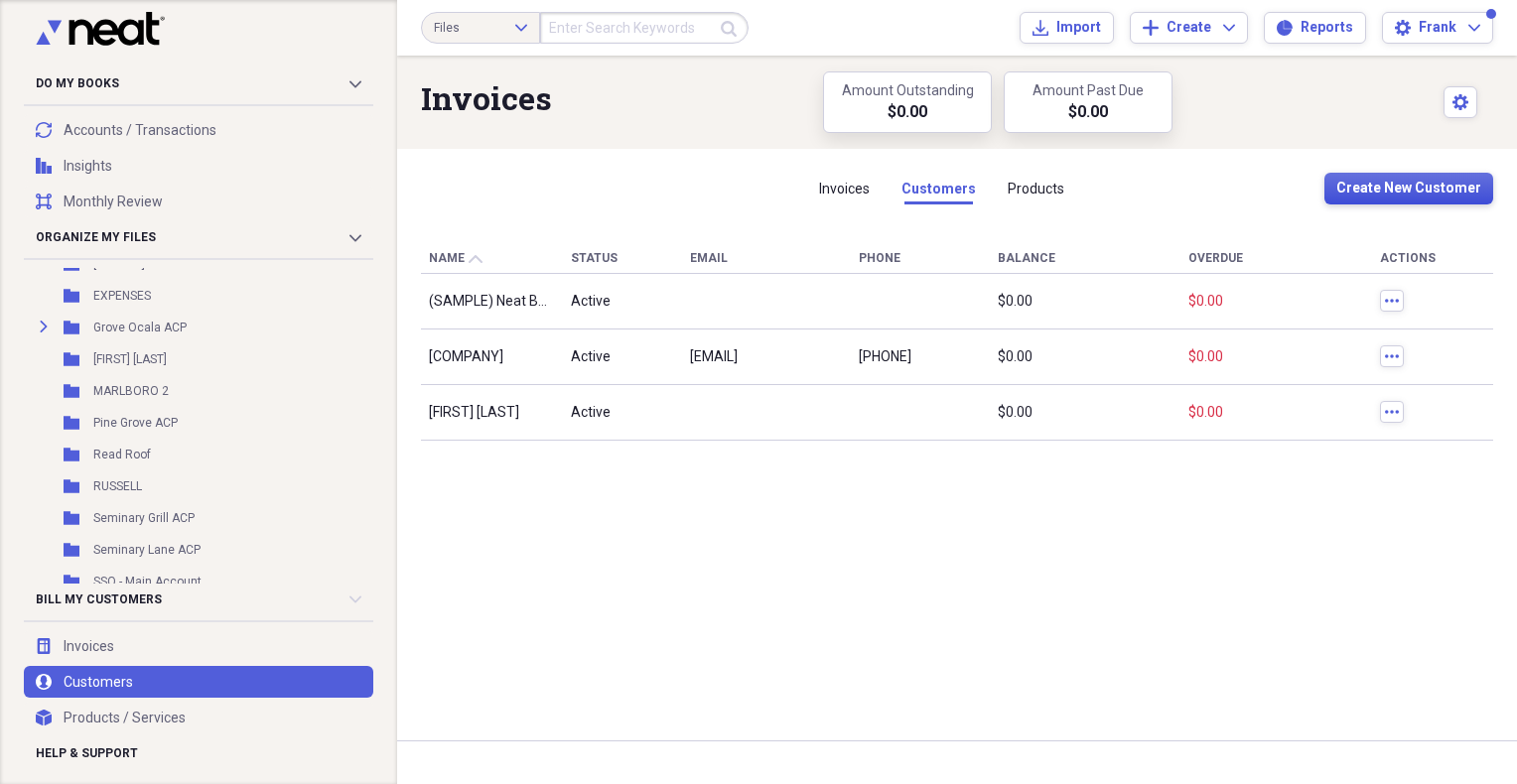 click on "Create New Customer" at bounding box center (1409, 189) 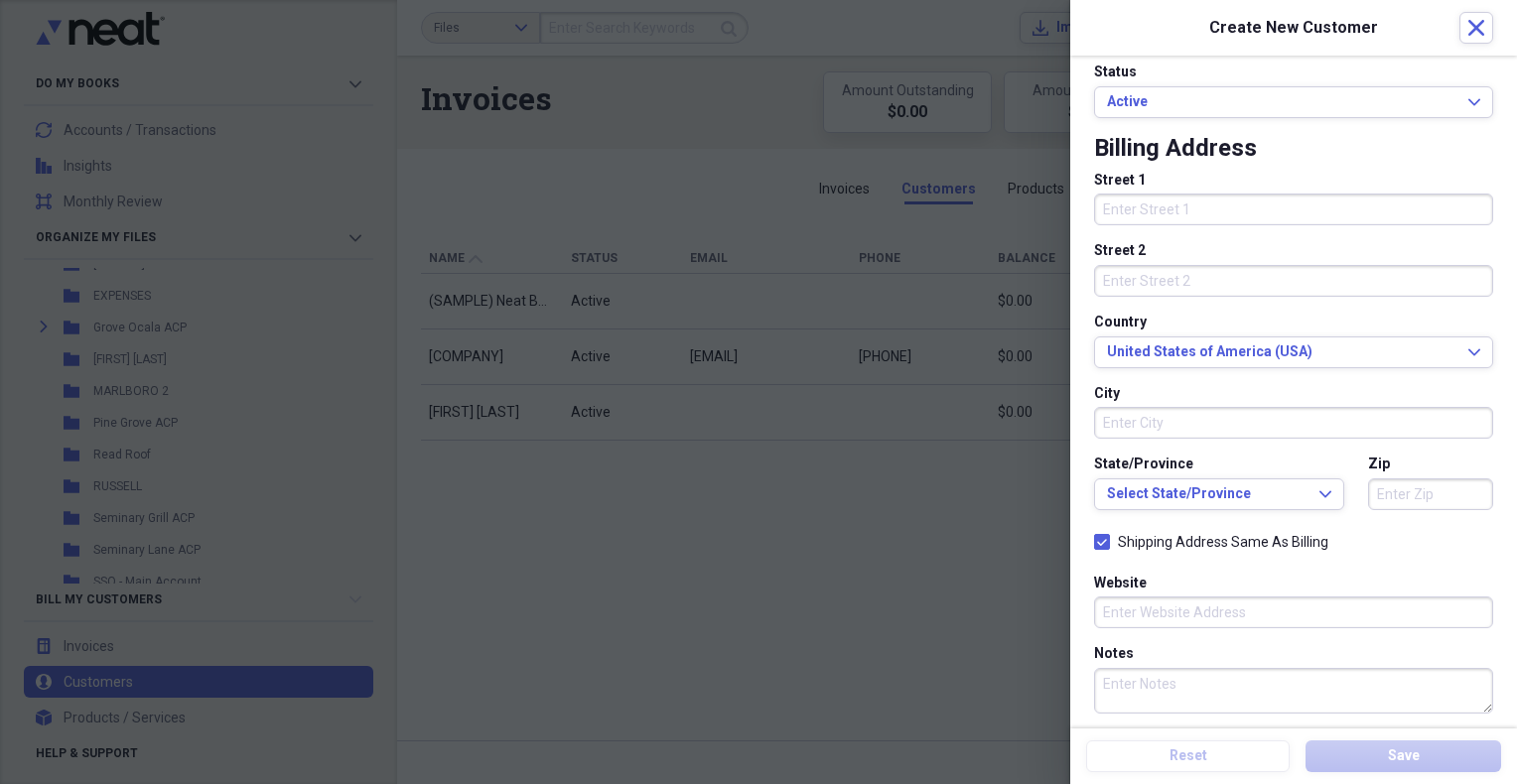 scroll, scrollTop: 0, scrollLeft: 0, axis: both 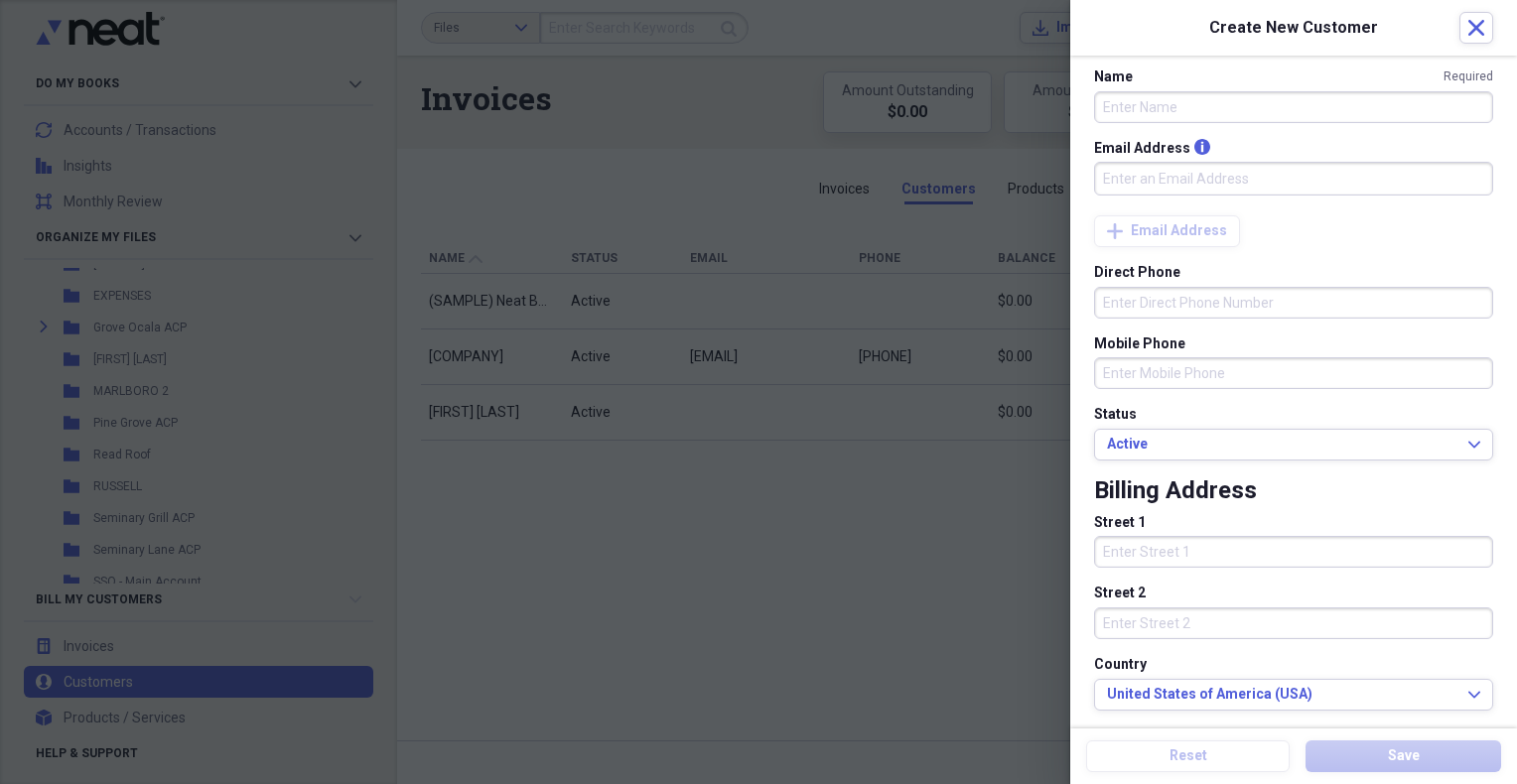 click on "Name Required" at bounding box center [1294, 107] 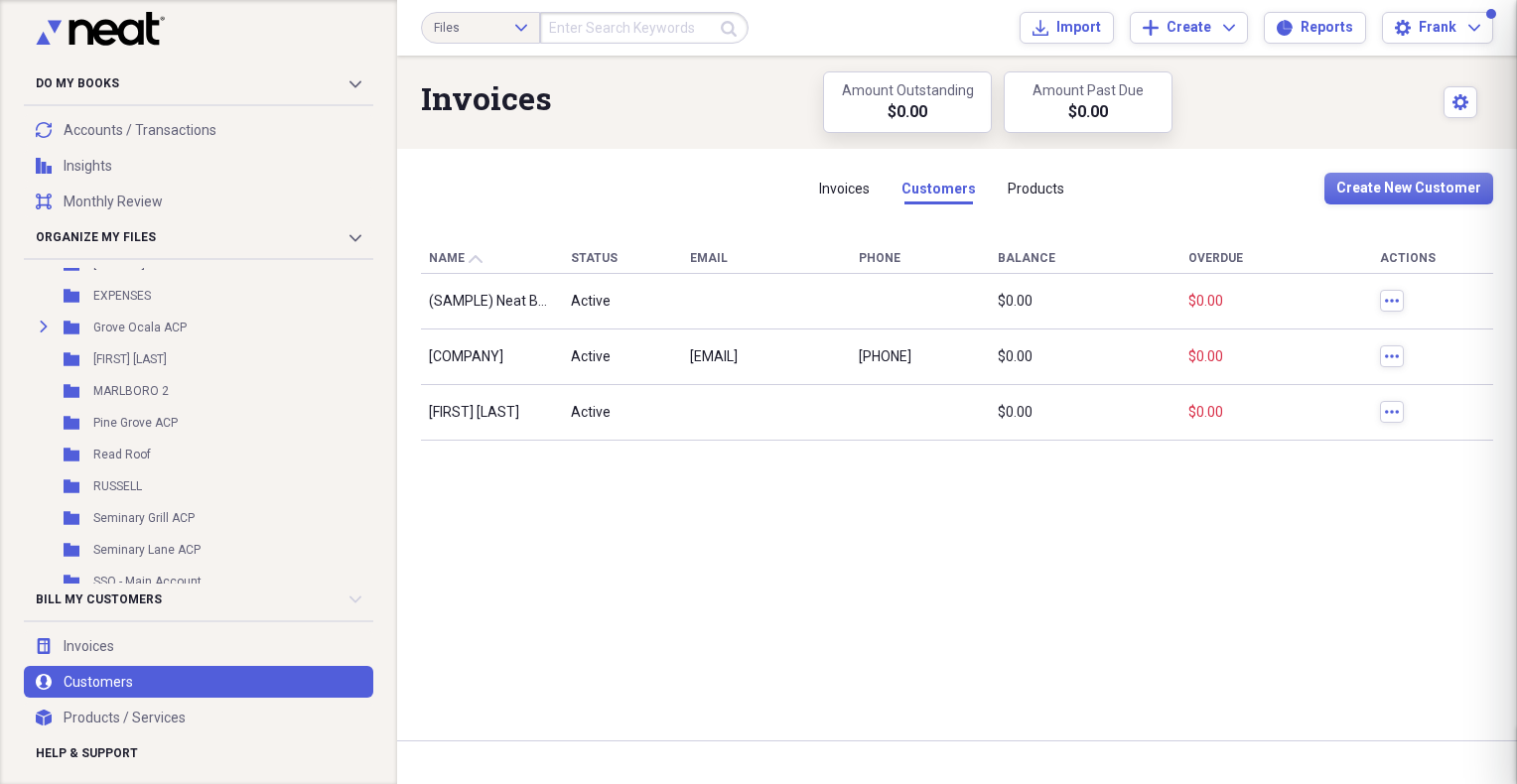 click on "Do My Books Collapse transactions Accounts / Transactions insights Insights reconciliation Monthly Review Organize My Files Collapse Unfiled Needs Review Unfiled All Files Unfiled Unfiled Unfiled Saved Reports Collapse My Cabinet My Cabinet Add Folder Folder [NUMBER] [STREET] - [LAST NAME] remodel Add Folder Folder [NUMBER] [STREET] - [LAST NAME] bathroom Add Folder Folder [NUMBER] [STREET] - [LAST NAME] remodel Add Folder Folder [NUMBER] [STREET] - [LAST NAME] remodel Add Folder Folder [NUMBER] [STREET] - [FIRST NAME] [LAST NAME] Add Folder Folder [NUMBER] [WORD] - [WORD] Add Folder Folder [NUMBER] [STREET] [WORD] Add Folder Folder [NUMBER] [WORD] [WORD] - [LAST NAME] [WORD] Add Folder Folder [NUMBER] [STREET] - [LAST NAME] ADU Add Folder Folder ACP Atlantica Add Folder Folder ACP AUTHENTIX Add Folder Folder ACP LAKEPORT Add Folder Folder ACP Napier Add Folder Folder Bob Paint Add Folder Folder EXPENSES Add Folder Expand Folder Grove Ocala ACP Add Folder Folder Lori Petersen Add Folder Folder MARLBORO 2 Add Folder Folder Pine Grove ACP Add Folder Folder Read Roof Add Folder Folder" at bounding box center (758, 392) 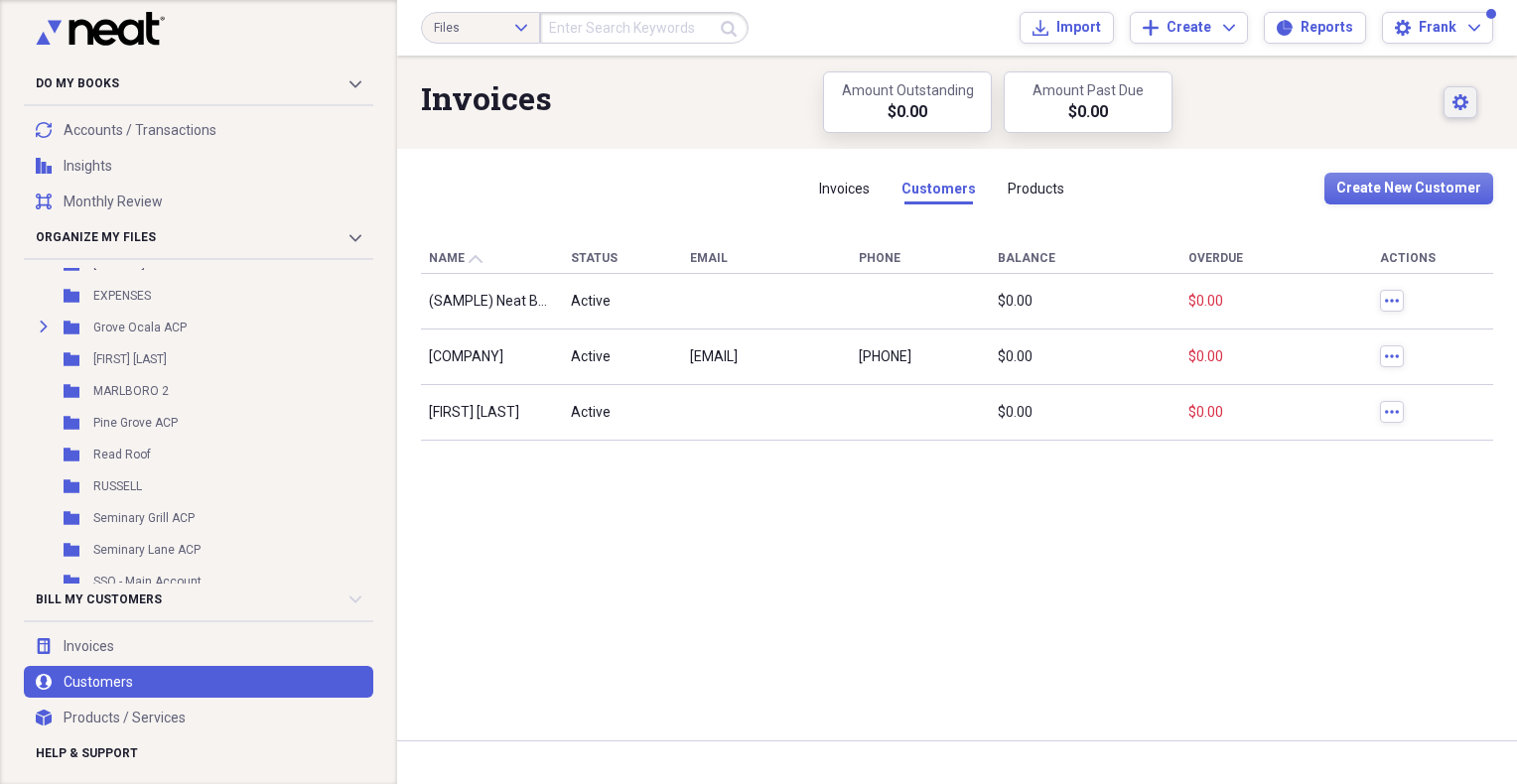 click on "Settings" 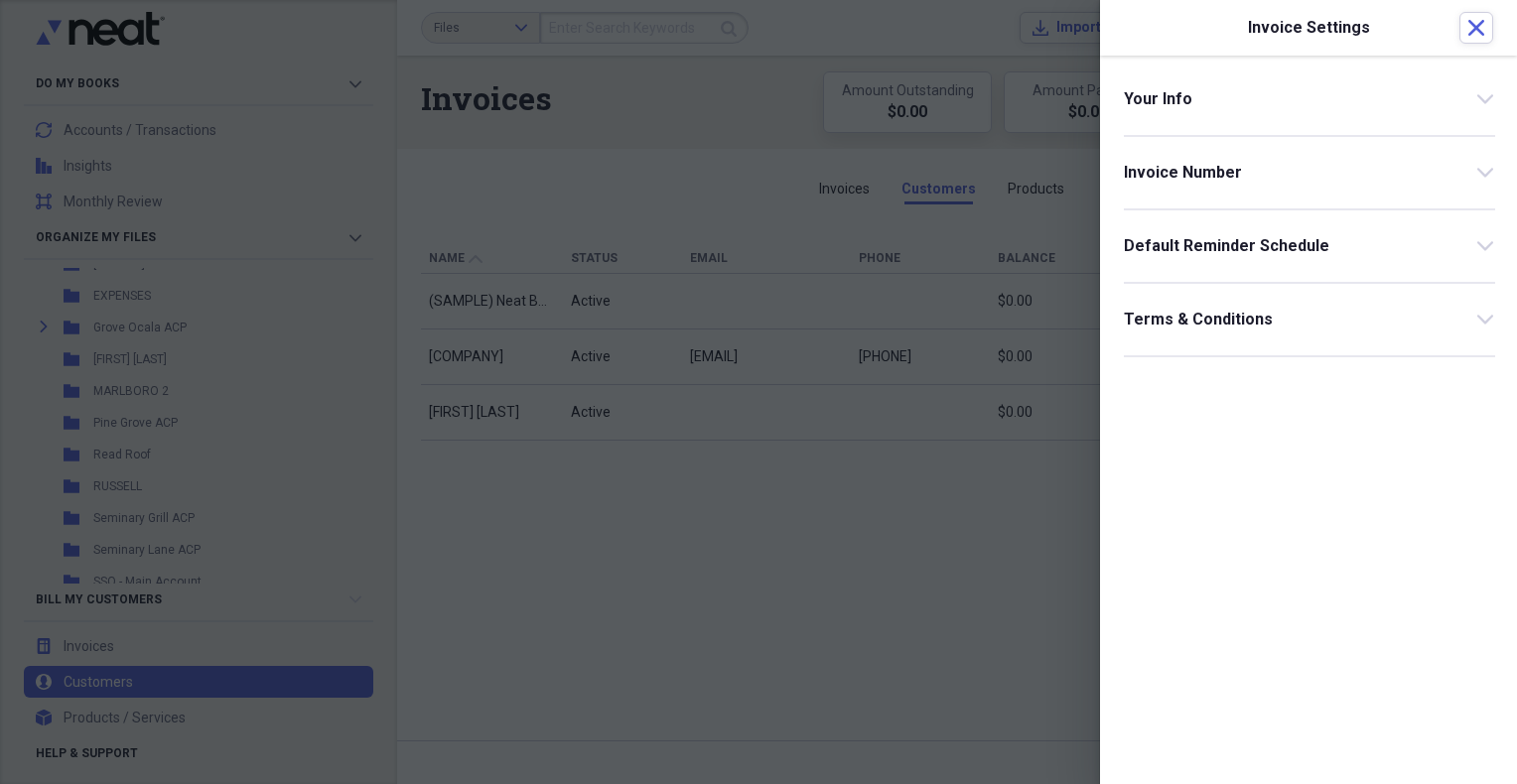 click on "Do My Books Collapse transactions Accounts / Transactions insights Insights reconciliation Monthly Review Organize My Files Collapse Unfiled Needs Review Unfiled All Files Unfiled Unfiled Unfiled Saved Reports Collapse My Cabinet My Cabinet Add Folder Folder [NUMBER] [STREET] - [LAST NAME] remodel Add Folder Folder [NUMBER] [STREET] - [LAST NAME] bathroom Add Folder Folder [NUMBER] [STREET] - [LAST NAME] remodel Add Folder Folder [NUMBER] [STREET] - [LAST NAME] remodel Add Folder Folder [NUMBER] [STREET] - [FIRST NAME] [LAST NAME] Add Folder Folder [NUMBER] [WORD] - [WORD] Add Folder Folder [NUMBER] [STREET] [WORD] Add Folder Folder [NUMBER] [WORD] [WORD] - [LAST NAME] [WORD] Add Folder Folder [NUMBER] [STREET] - [LAST NAME] ADU Add Folder Folder ACP Atlantica Add Folder Folder ACP AUTHENTIX Add Folder Folder ACP LAKEPORT Add Folder Folder ACP Napier Add Folder Folder Bob Paint Add Folder Folder EXPENSES Add Folder Expand Folder Grove Ocala ACP Add Folder Folder Lori Petersen Add Folder Folder MARLBORO 2 Add Folder Folder Pine Grove ACP Add Folder Folder Read Roof Add Folder Folder" at bounding box center [758, 392] 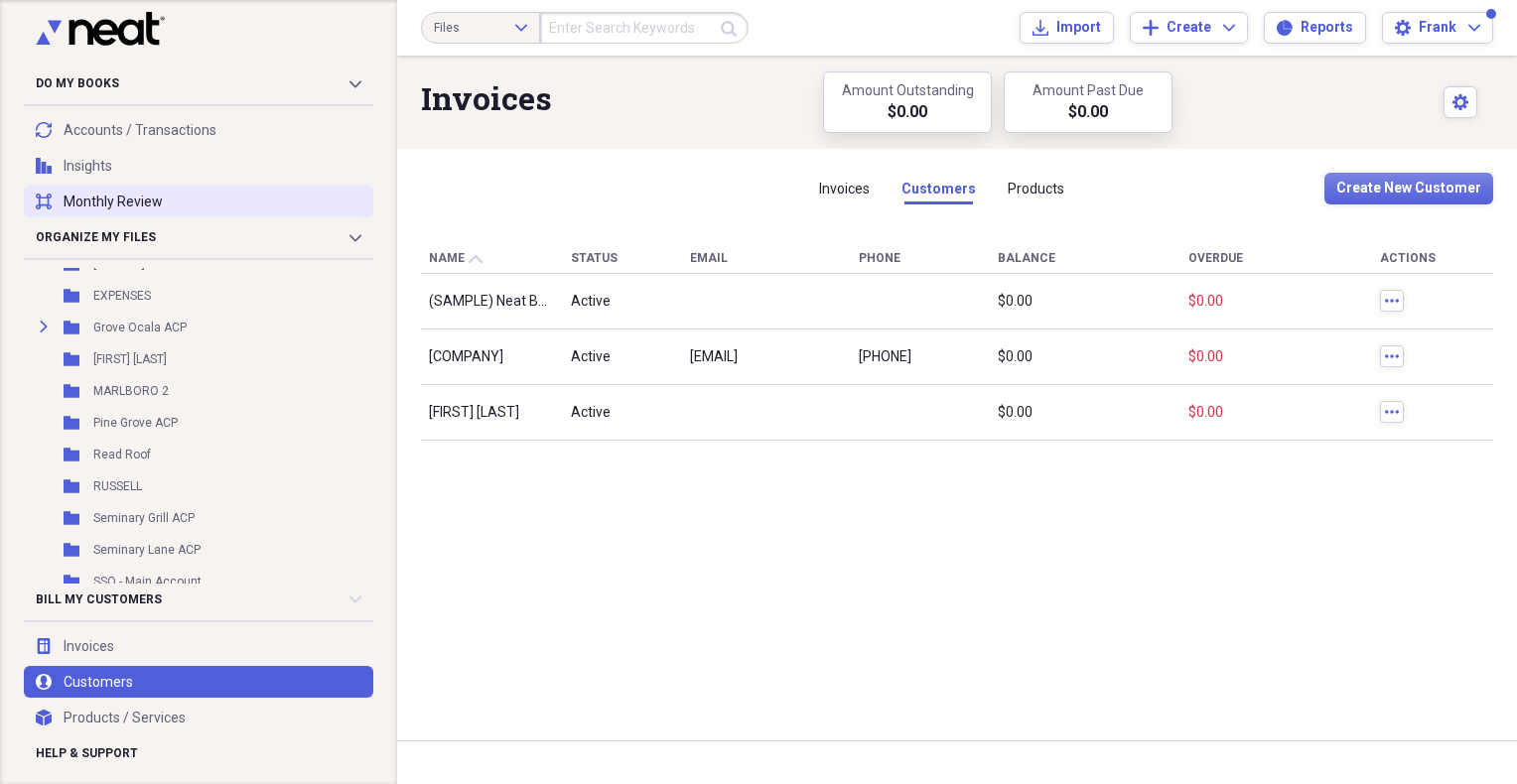 click on "reconciliation Monthly Review" at bounding box center (199, 201) 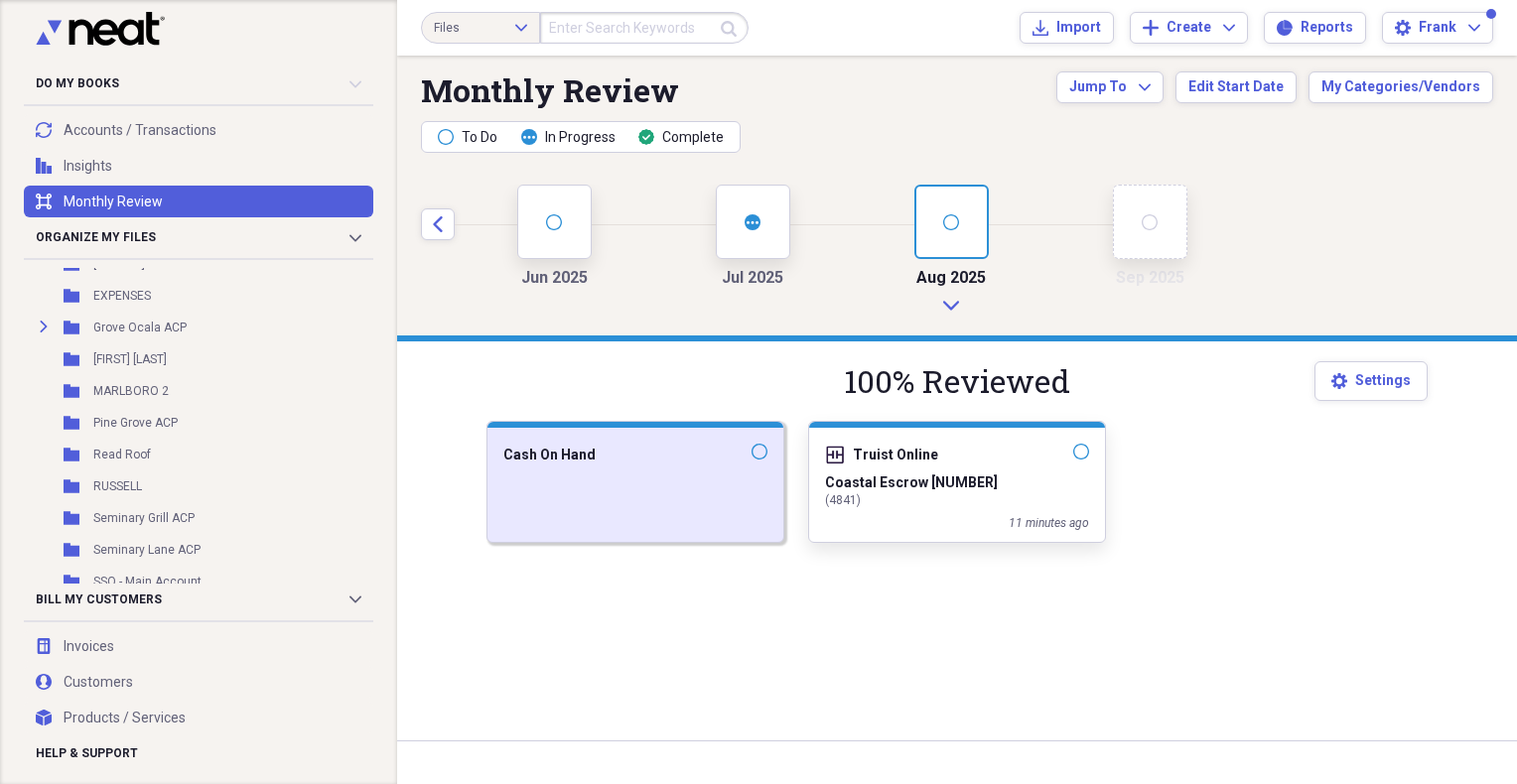 click at bounding box center [635, 500] 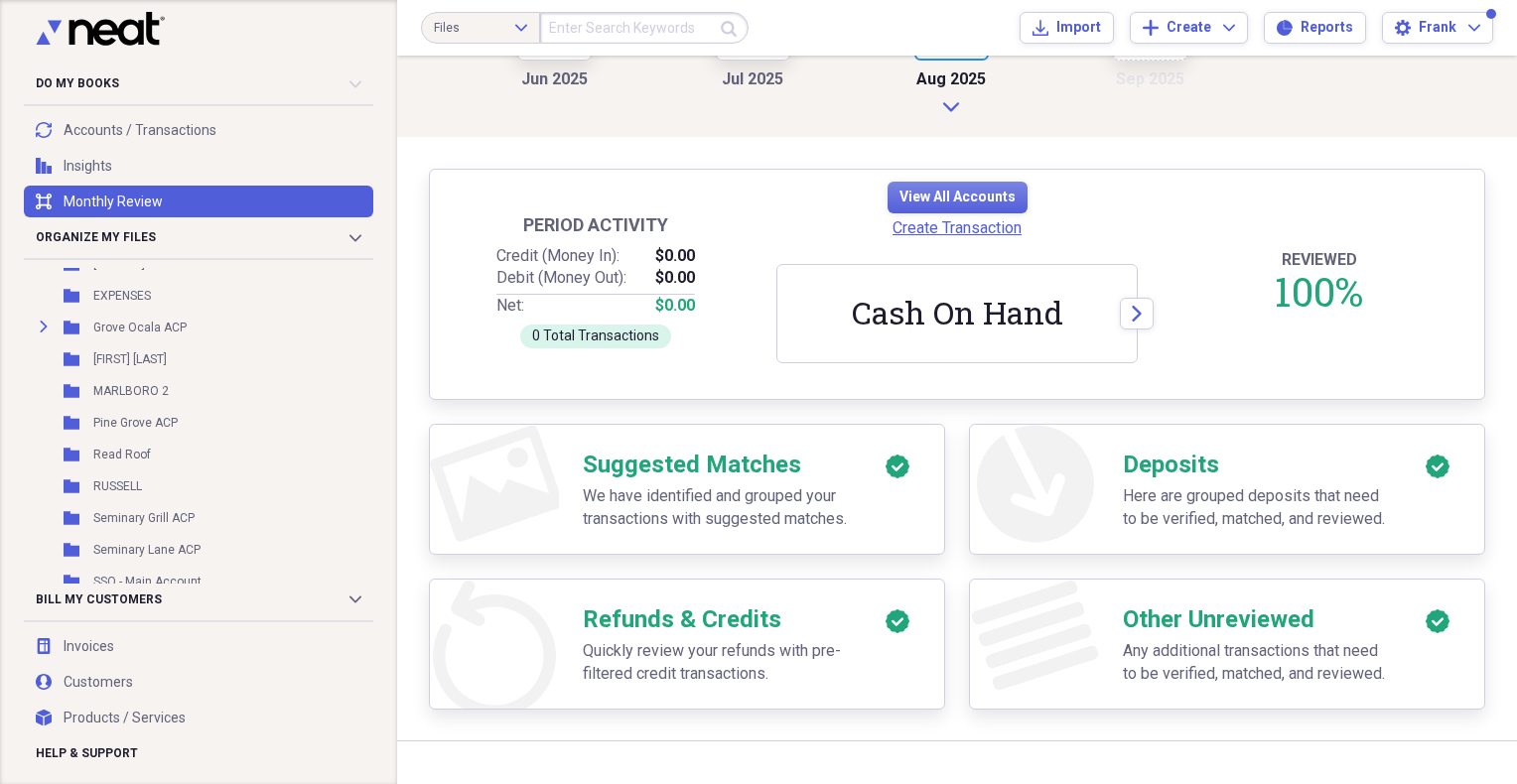 scroll, scrollTop: 0, scrollLeft: 0, axis: both 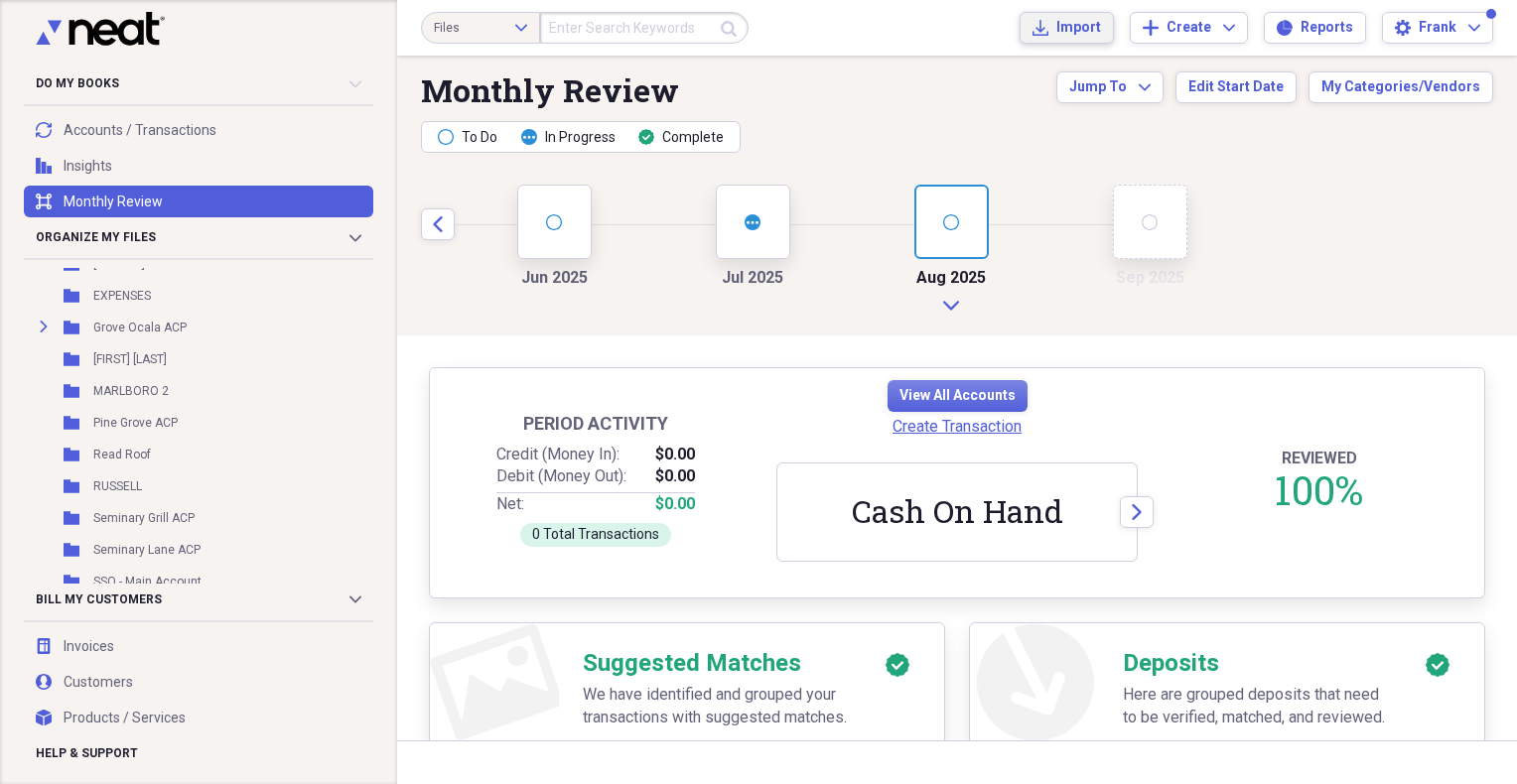 click on "Import" at bounding box center [1078, 28] 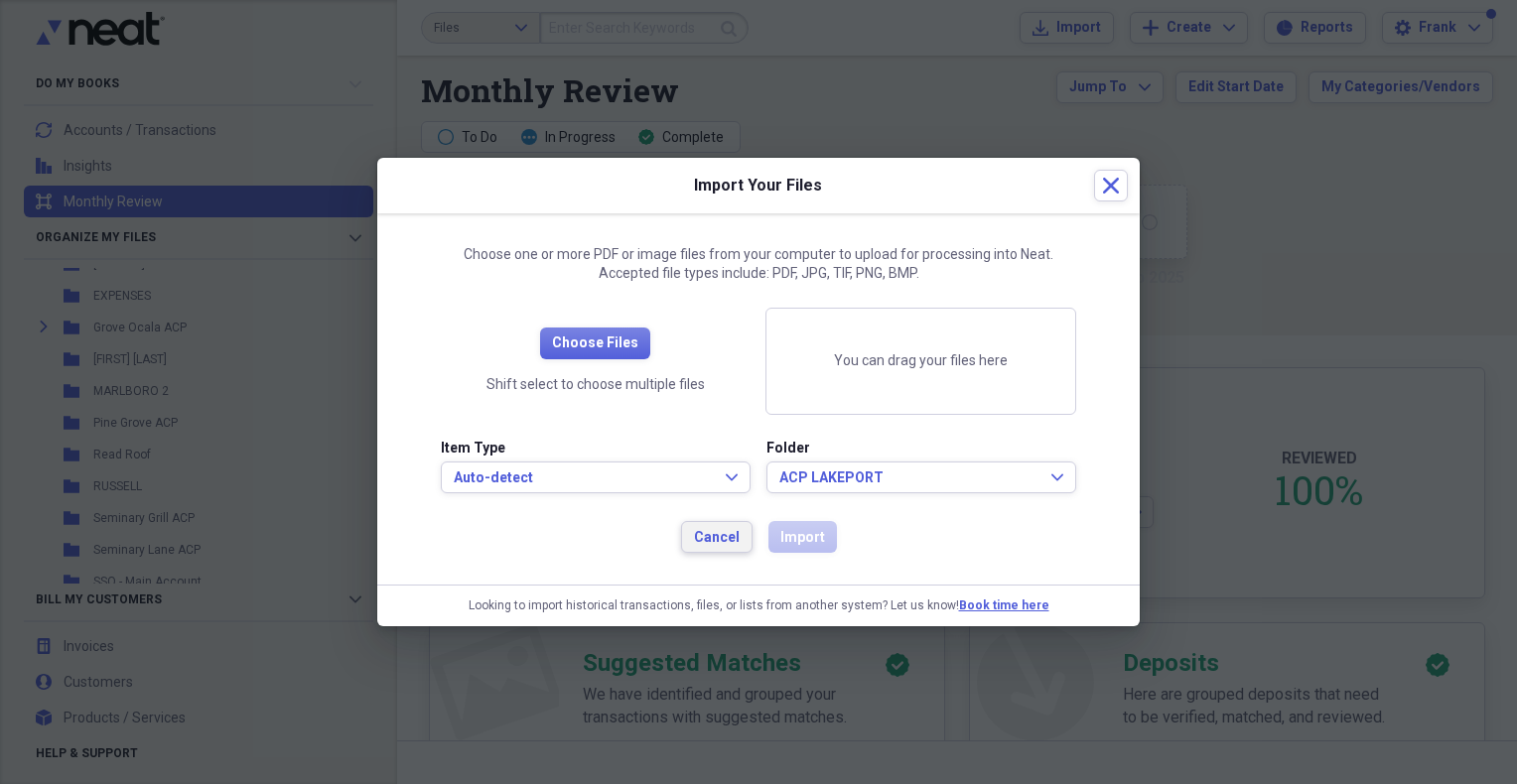 click on "Cancel" at bounding box center (717, 538) 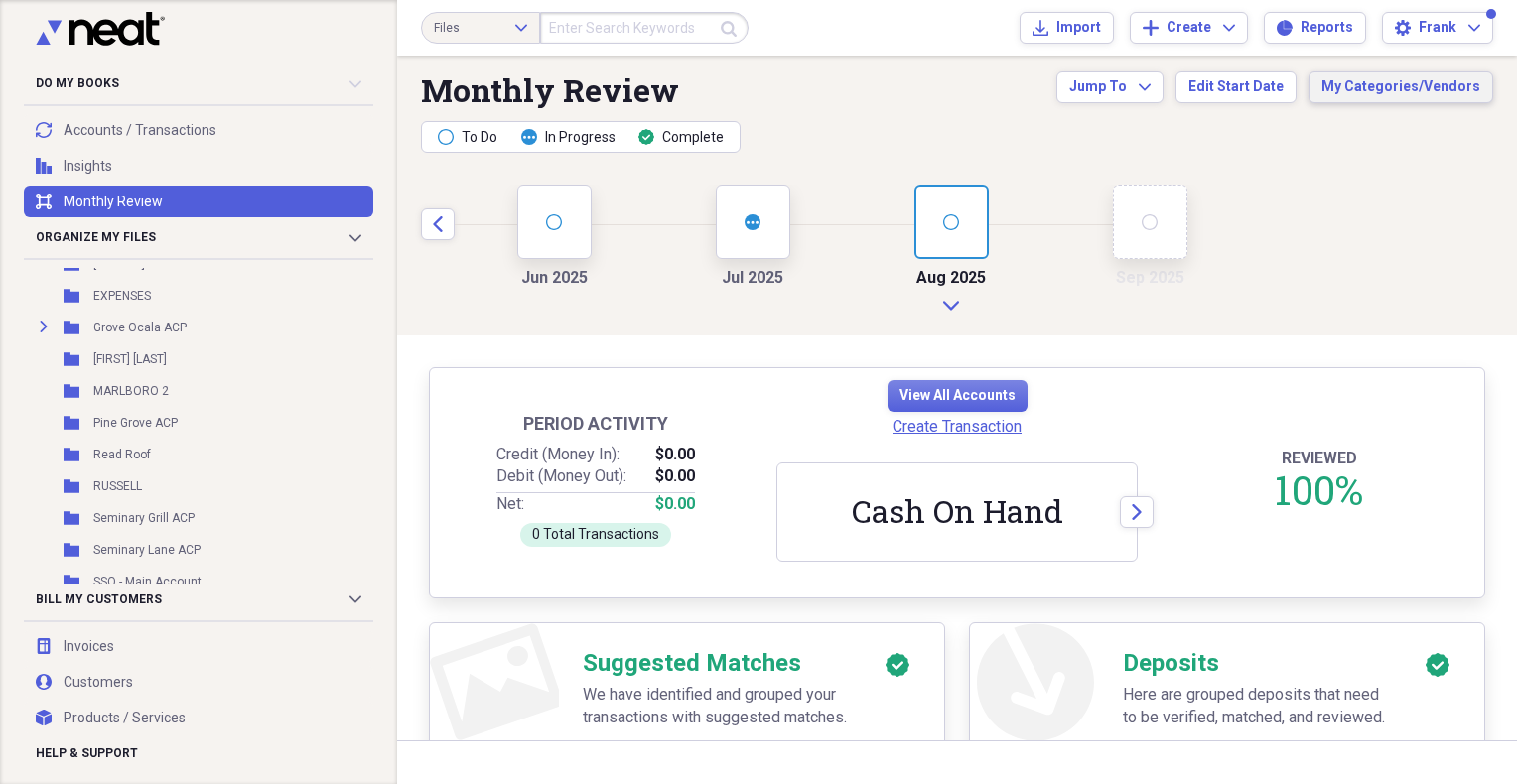 click on "My Categories/Vendors" at bounding box center [1401, 87] 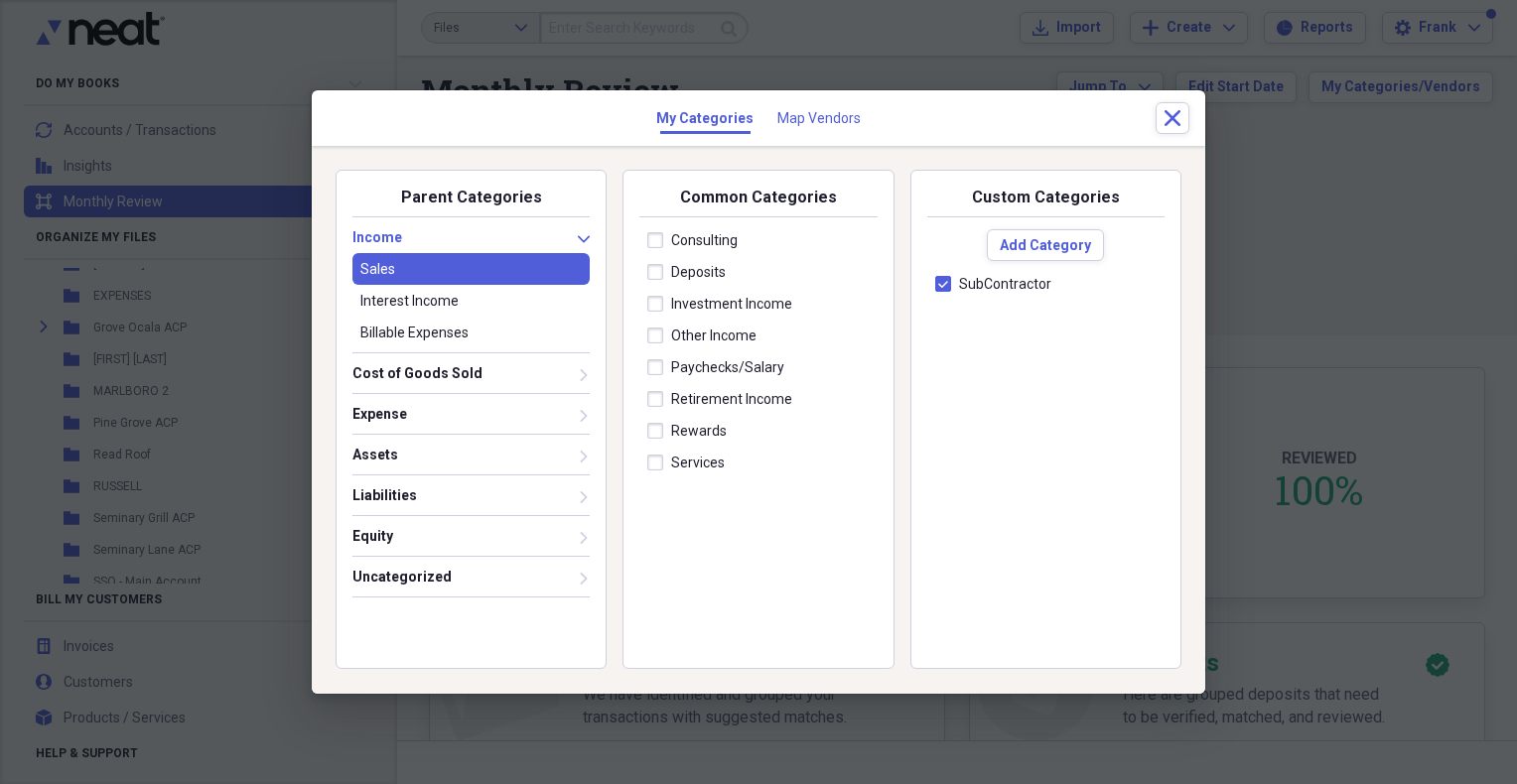 click on "Map Vendors" at bounding box center [819, 118] 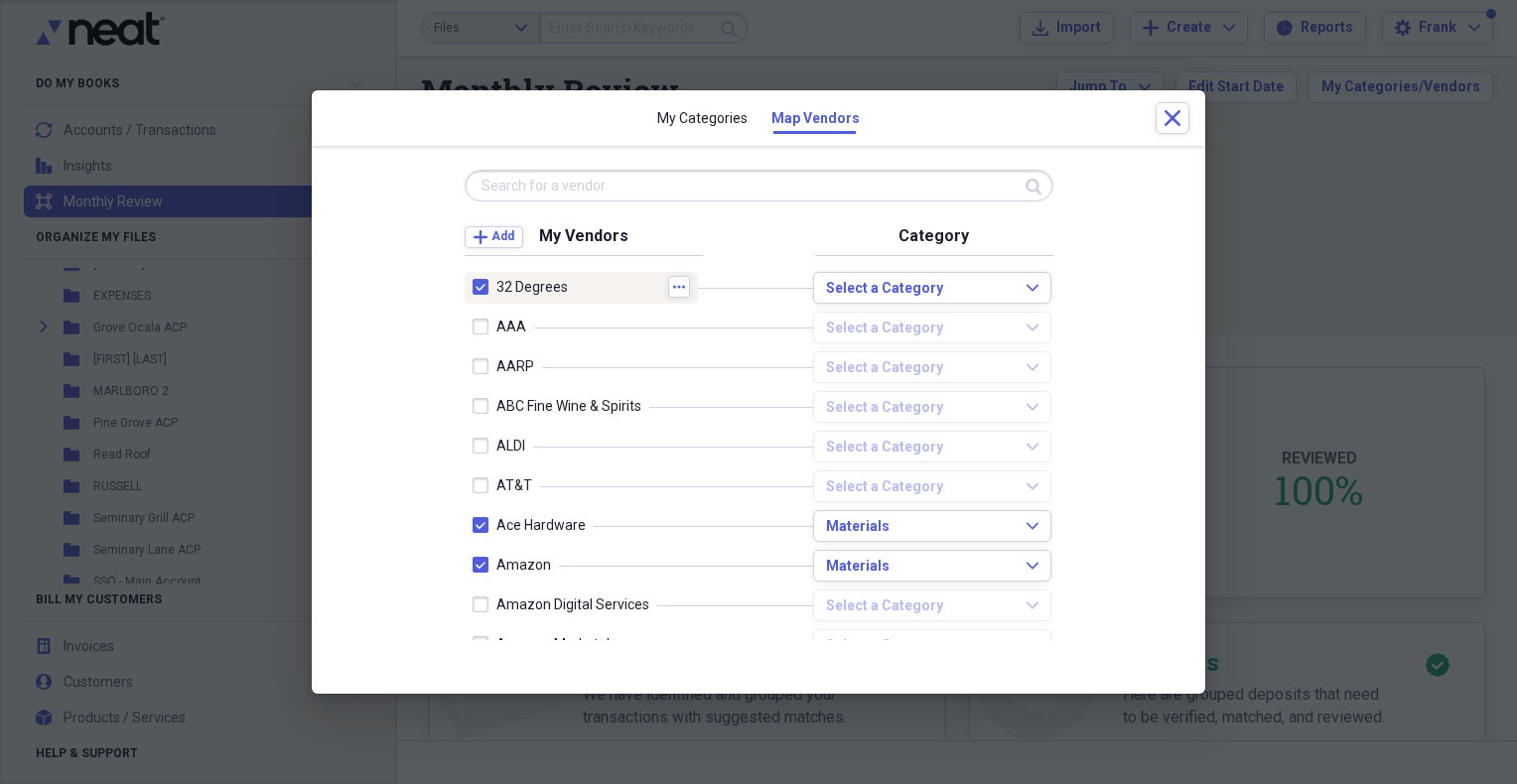 click at bounding box center [484, 287] 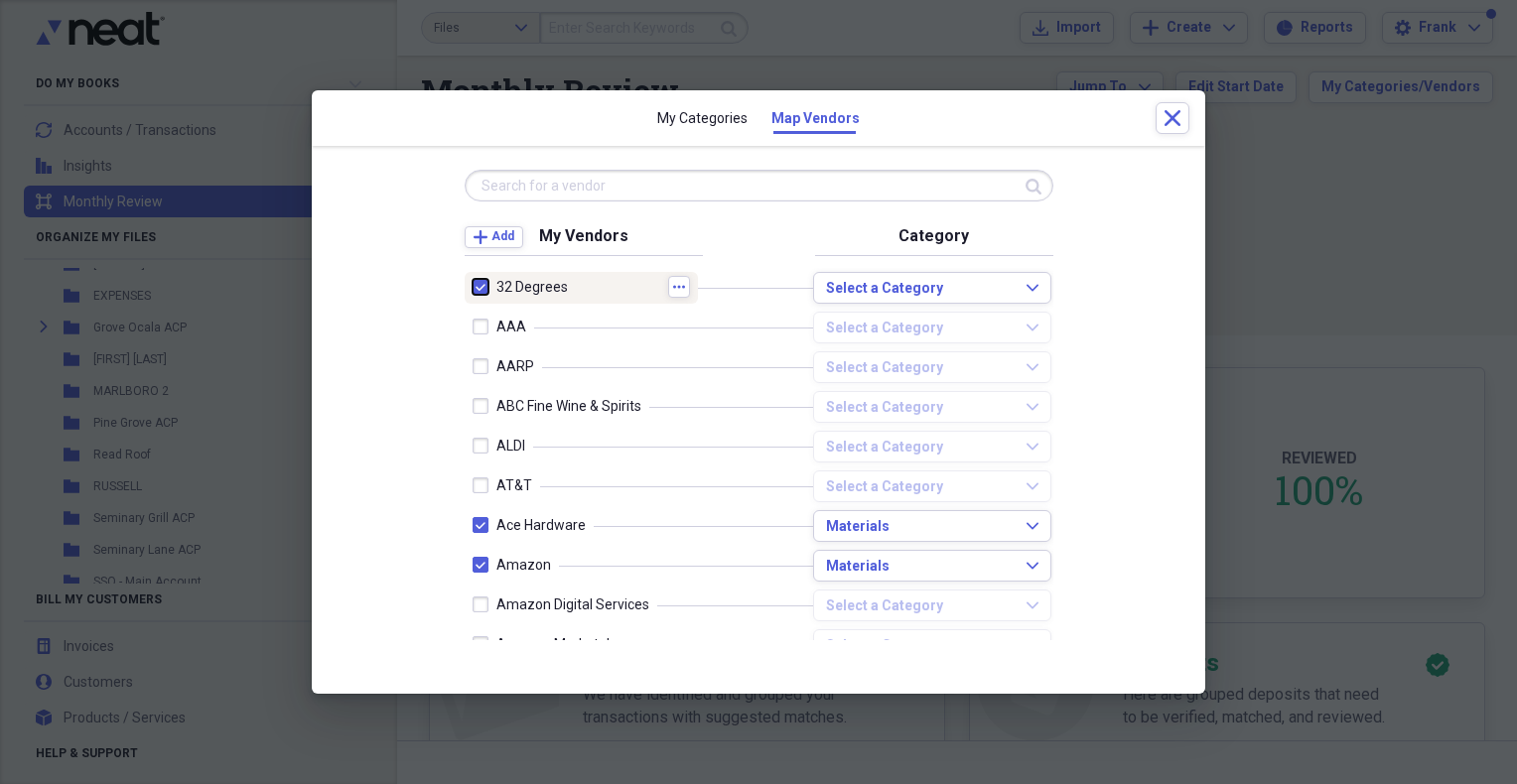 click at bounding box center [473, 287] 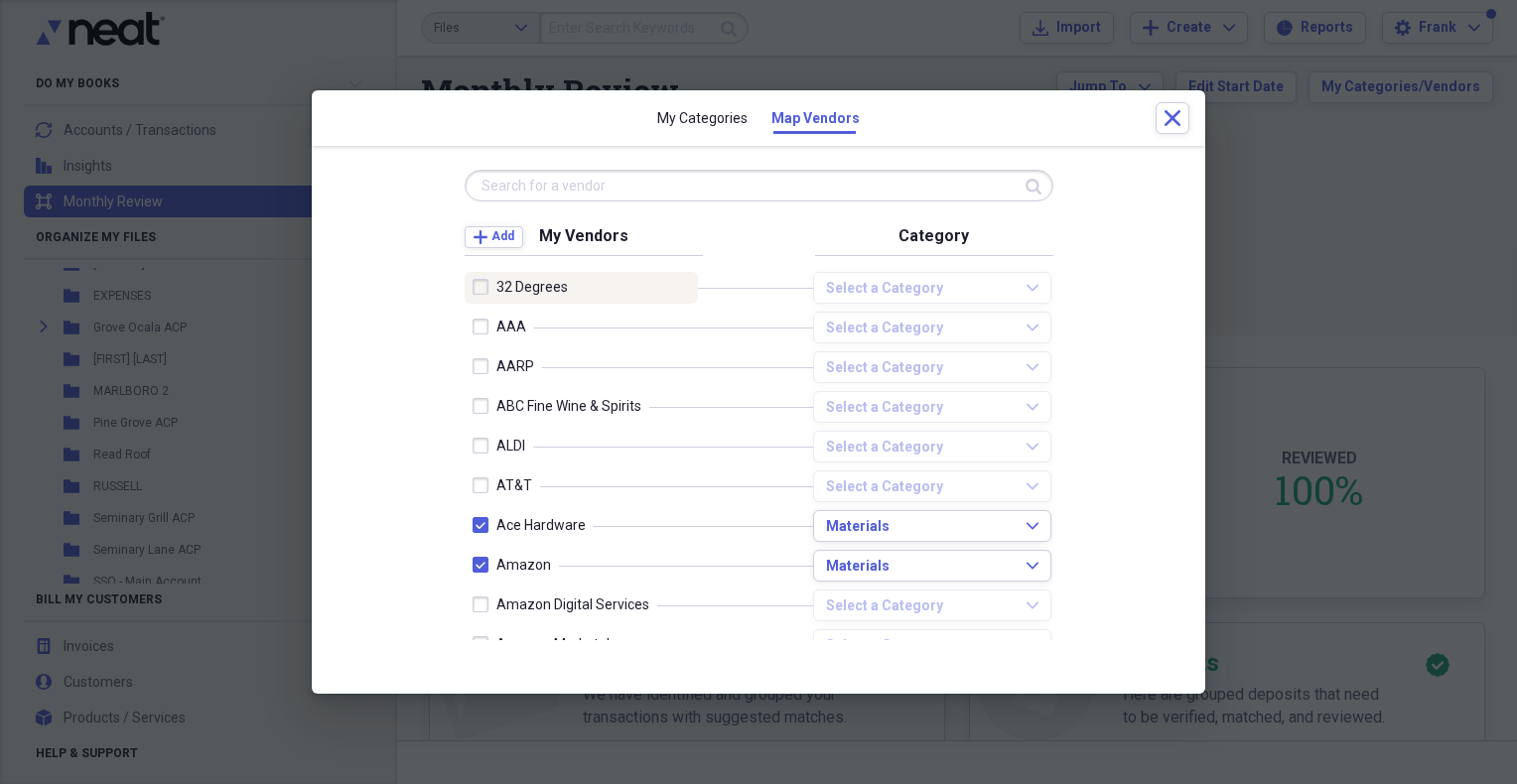 click at bounding box center (484, 287) 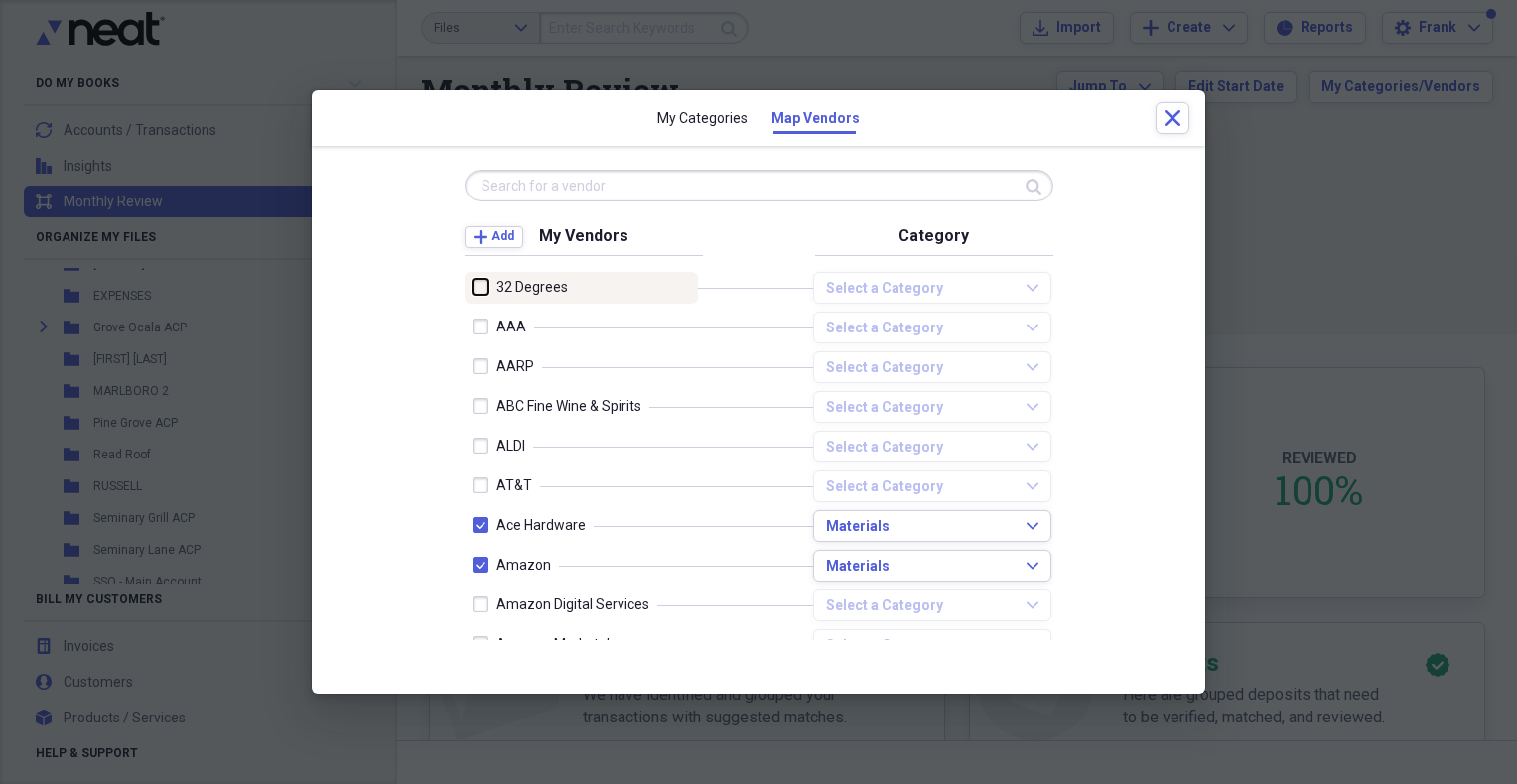 click at bounding box center [473, 287] 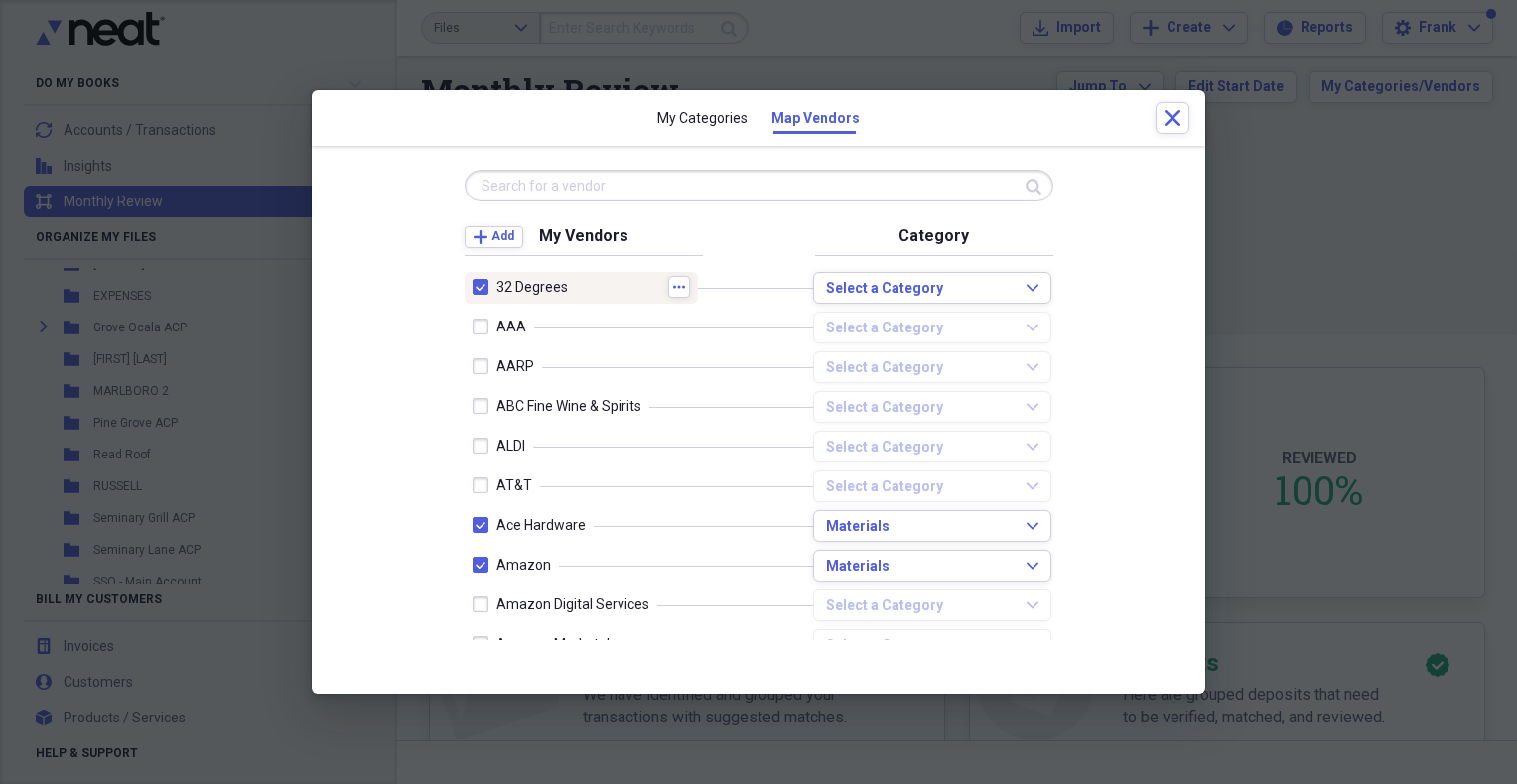 drag, startPoint x: 676, startPoint y: 281, endPoint x: 459, endPoint y: 750, distance: 516.7688 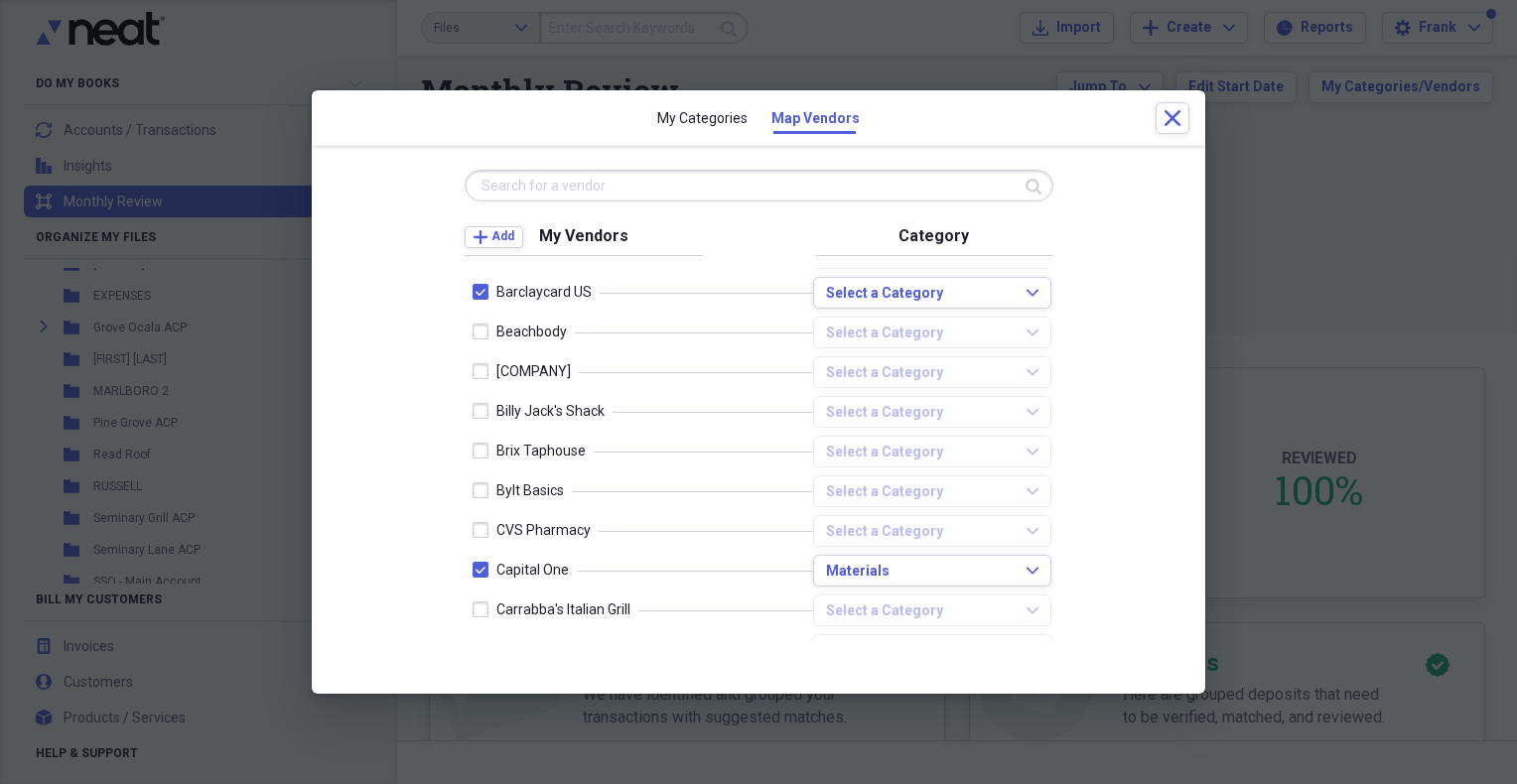 scroll, scrollTop: 0, scrollLeft: 0, axis: both 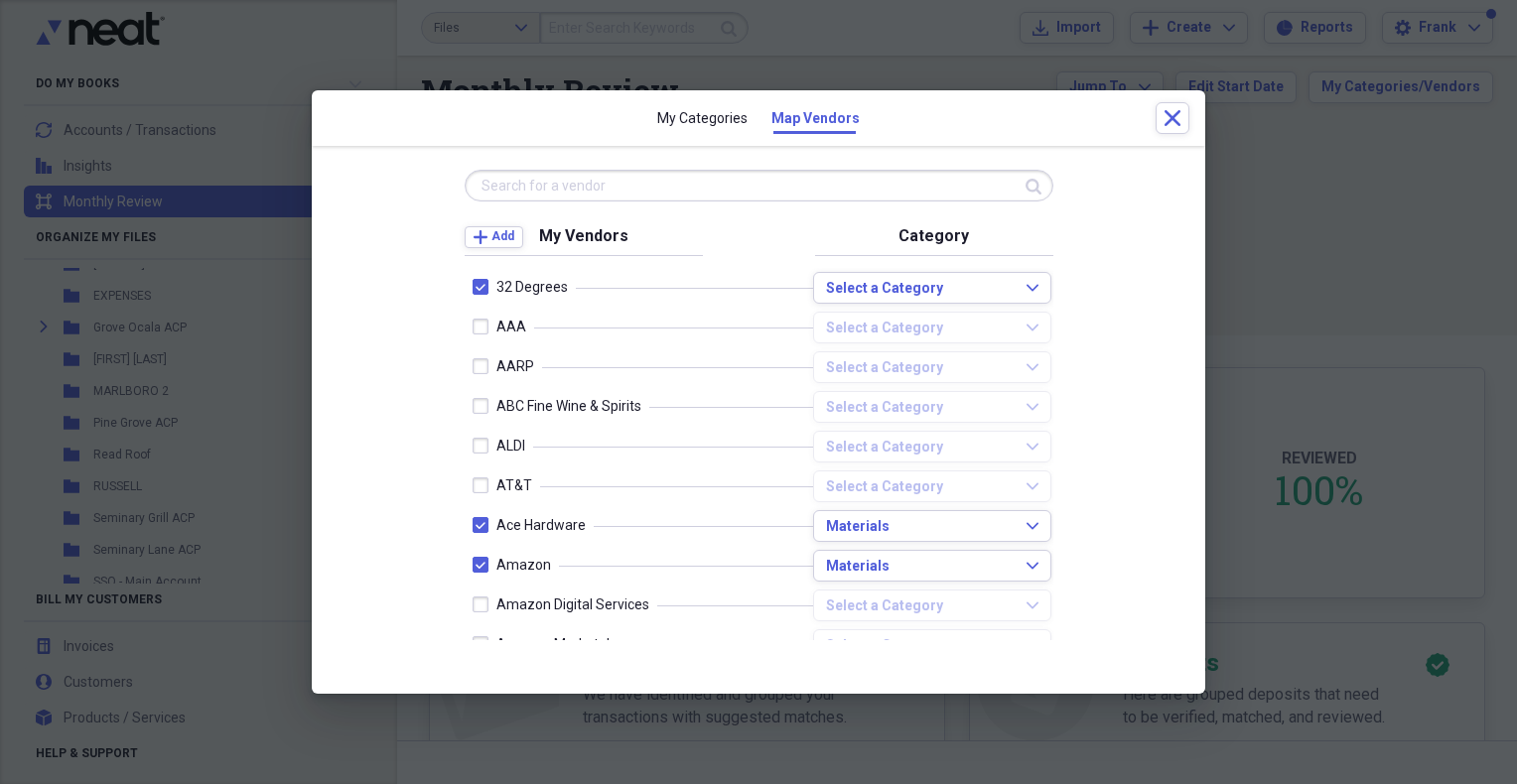 drag, startPoint x: 823, startPoint y: 739, endPoint x: 860, endPoint y: 692, distance: 59.81639 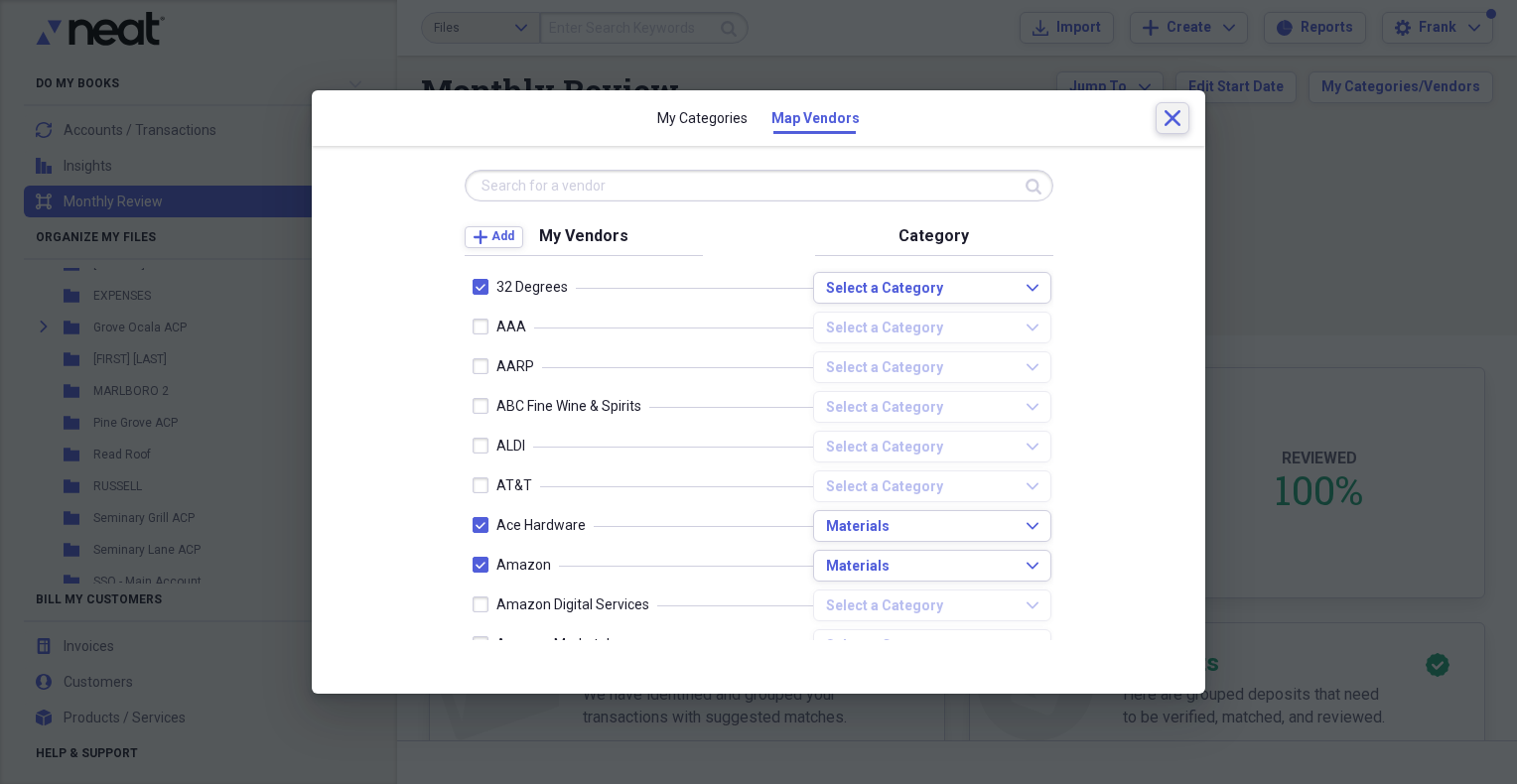 click 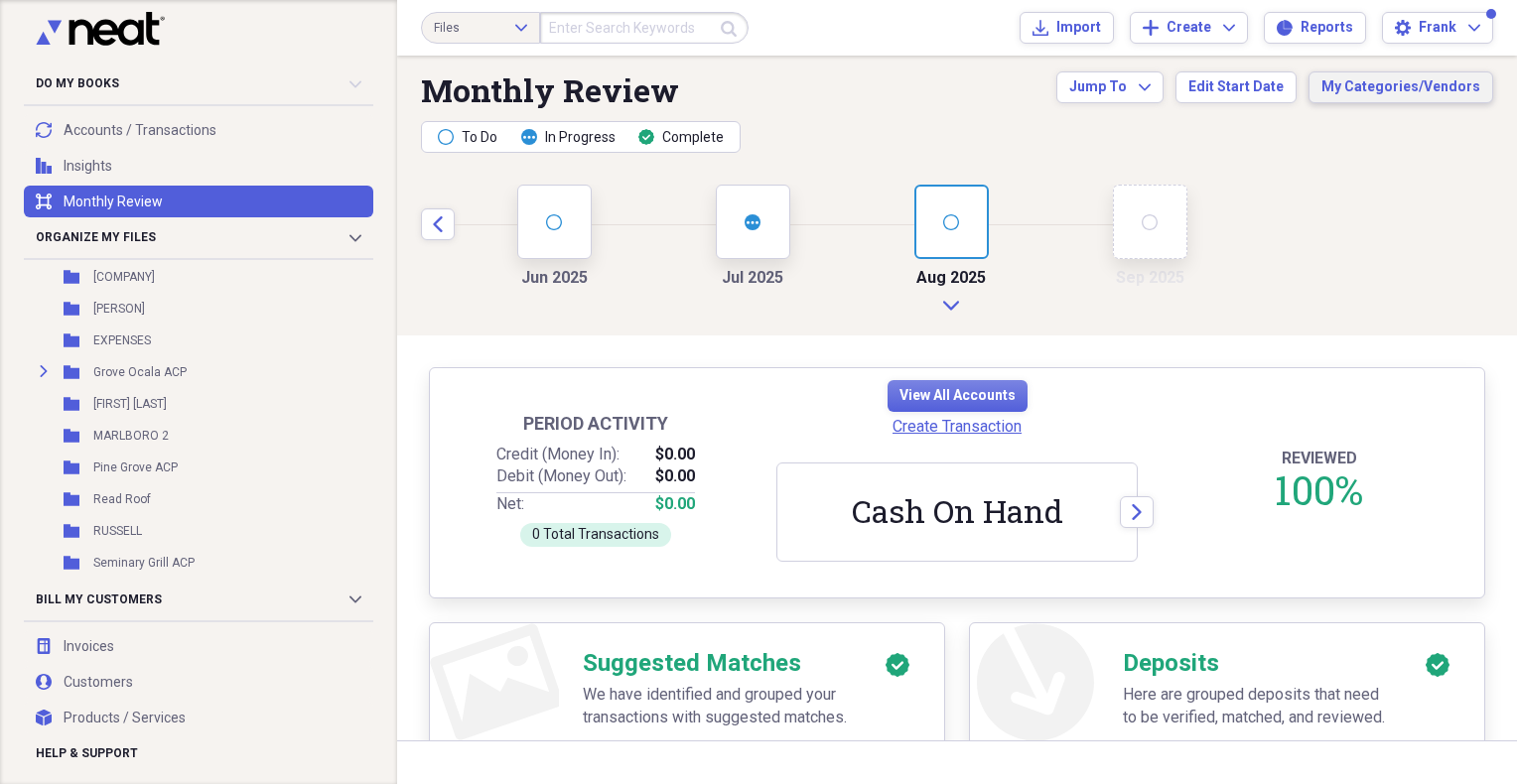scroll, scrollTop: 0, scrollLeft: 0, axis: both 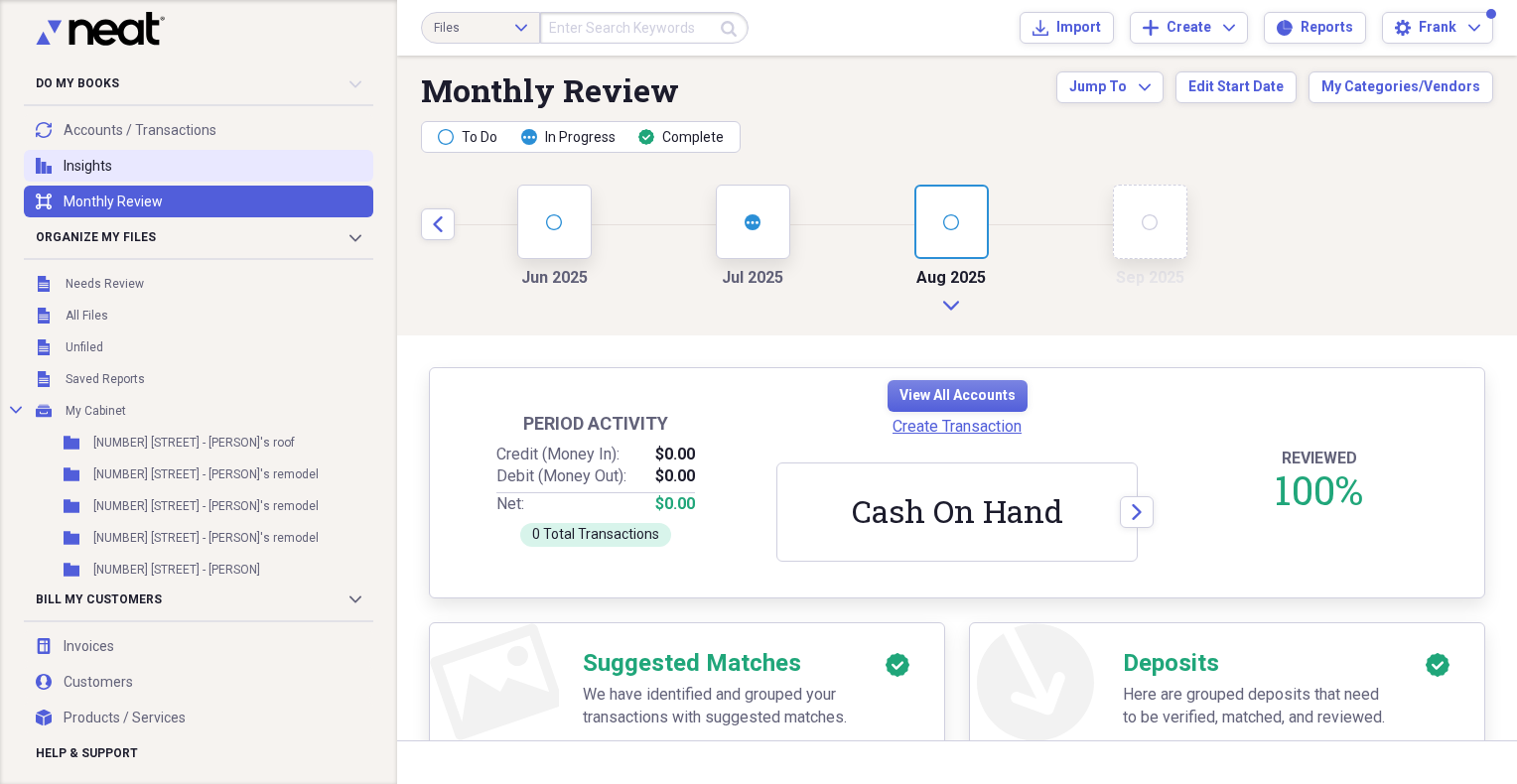 click on "insights Insights" at bounding box center [199, 166] 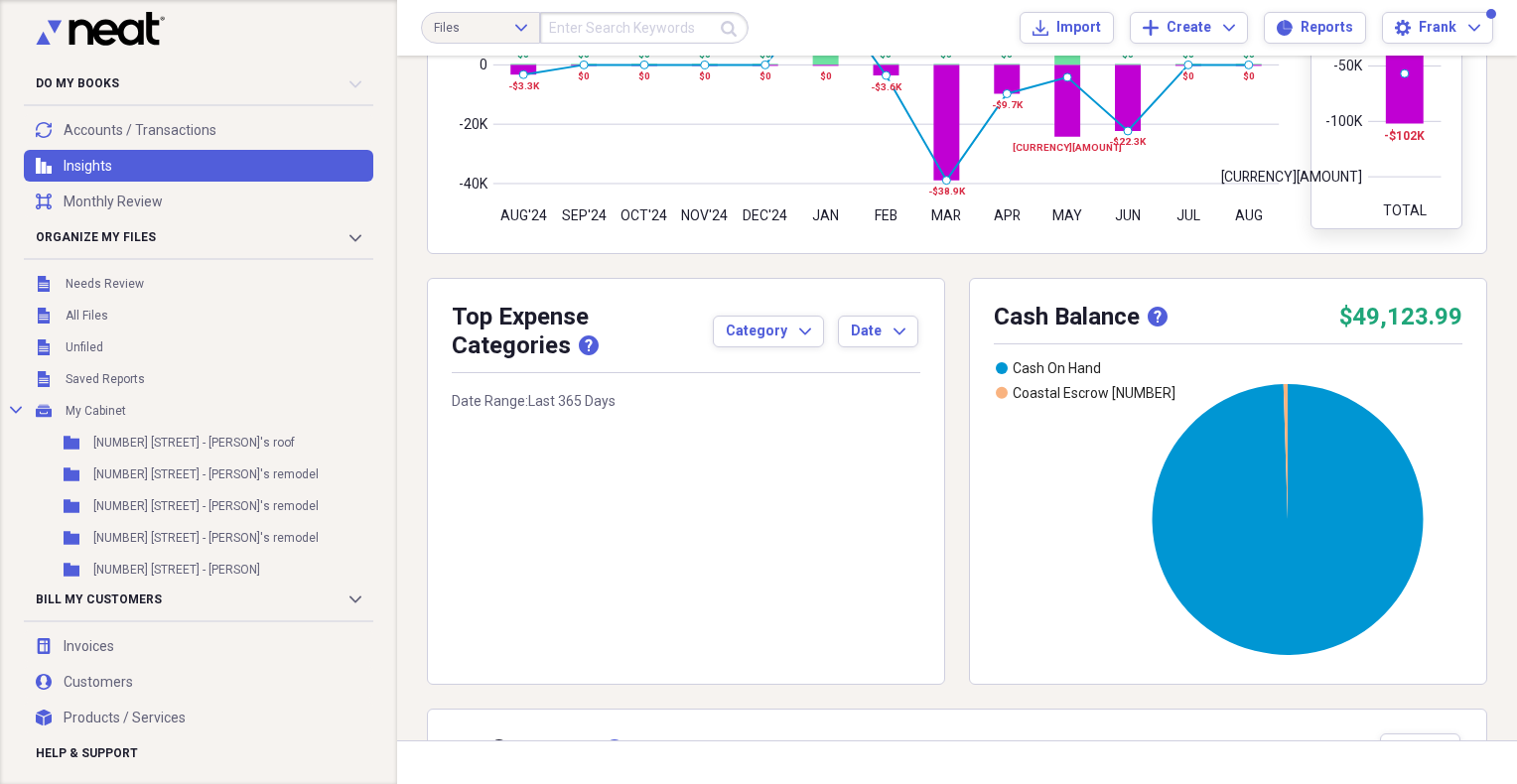 scroll, scrollTop: 0, scrollLeft: 0, axis: both 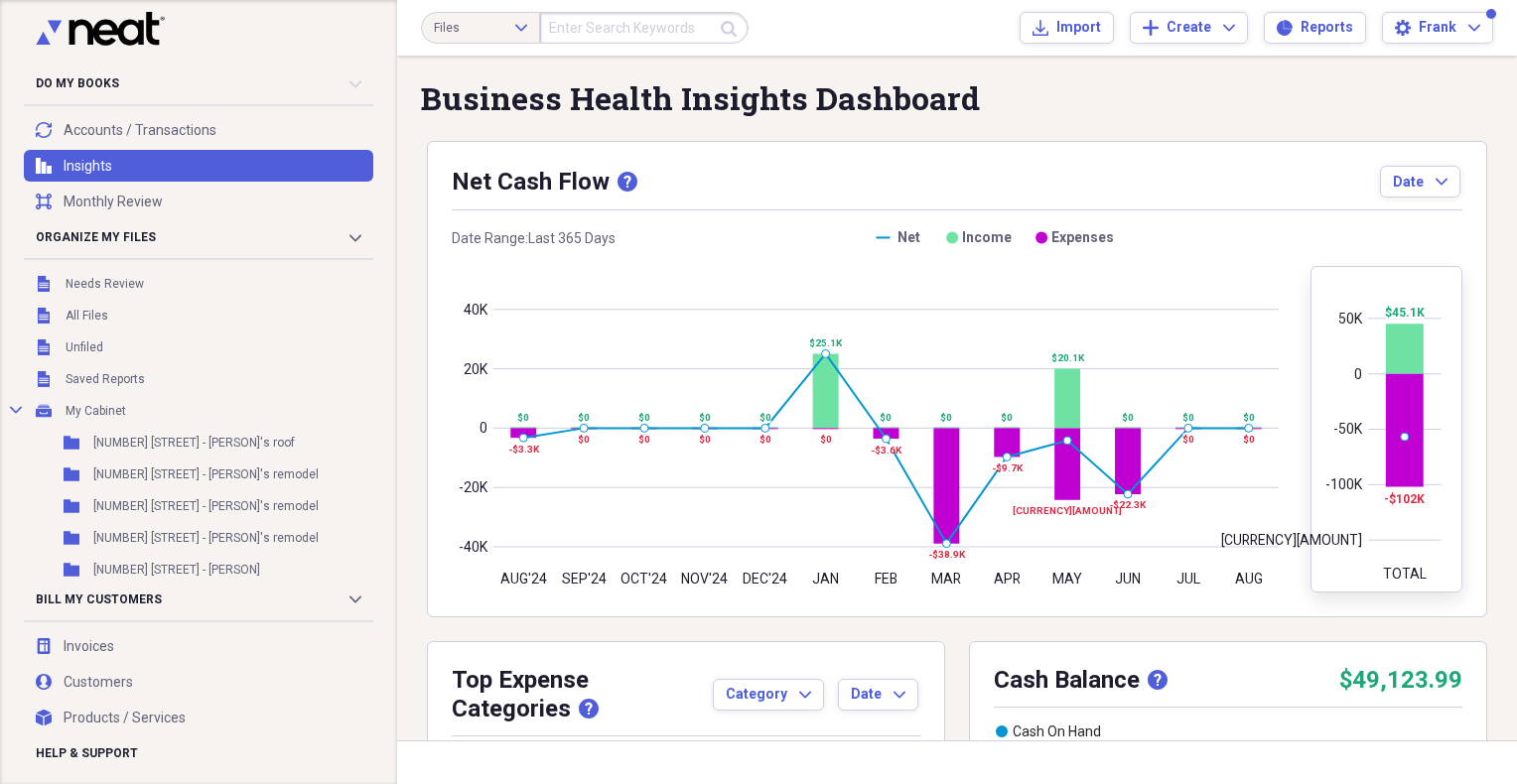 click on "Collapse" 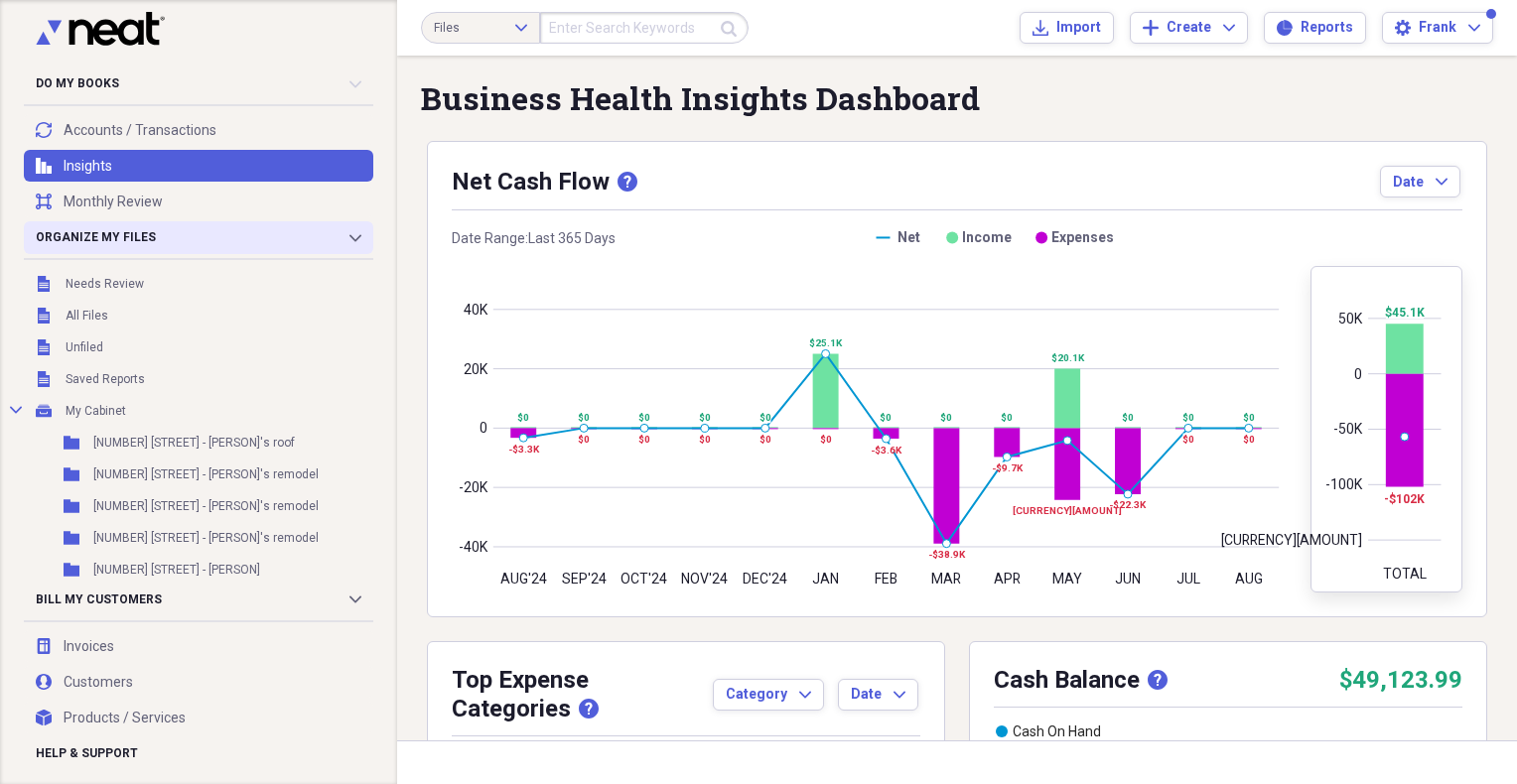 click on "Organize My Files Collapse" at bounding box center [199, 237] 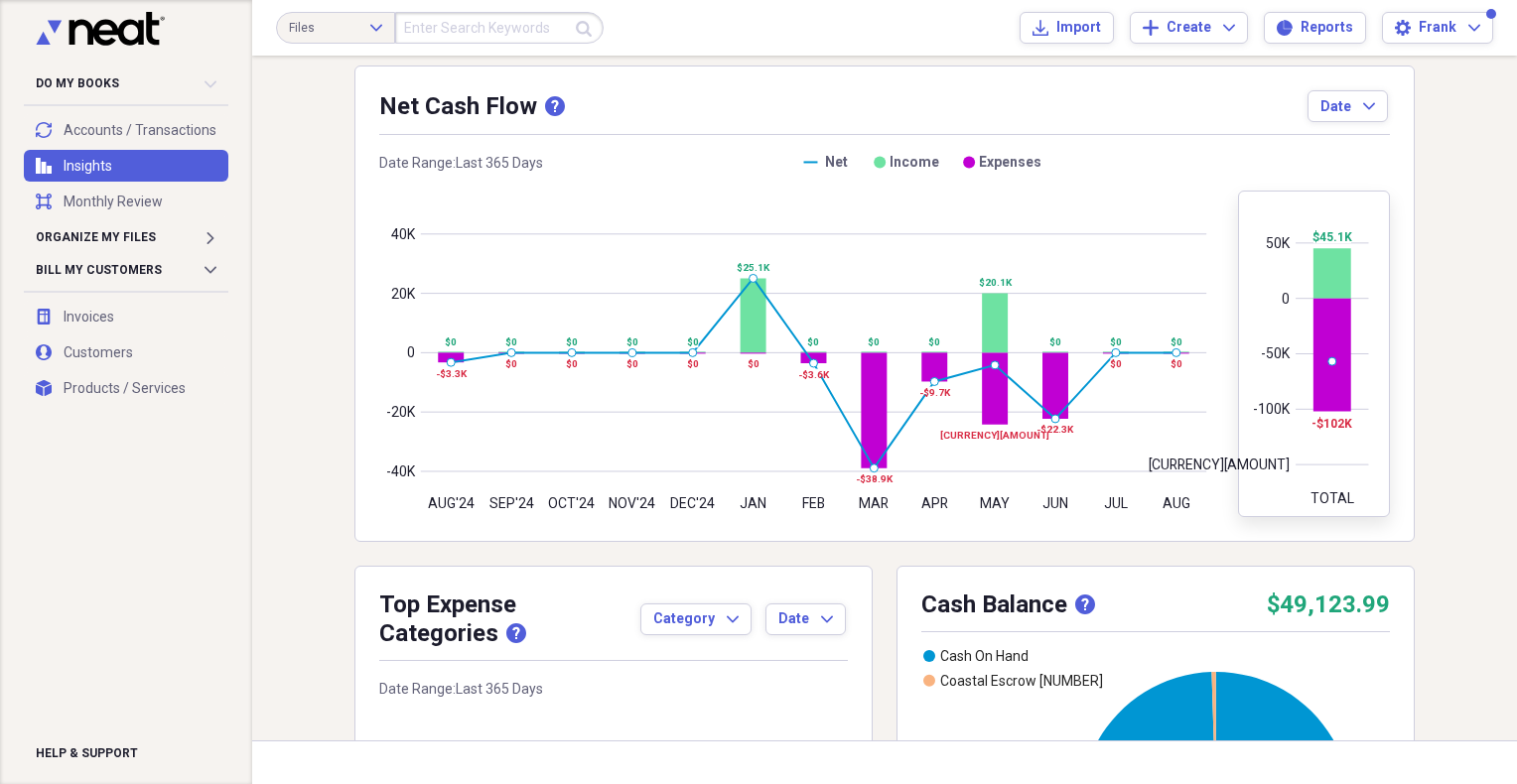 scroll, scrollTop: 0, scrollLeft: 0, axis: both 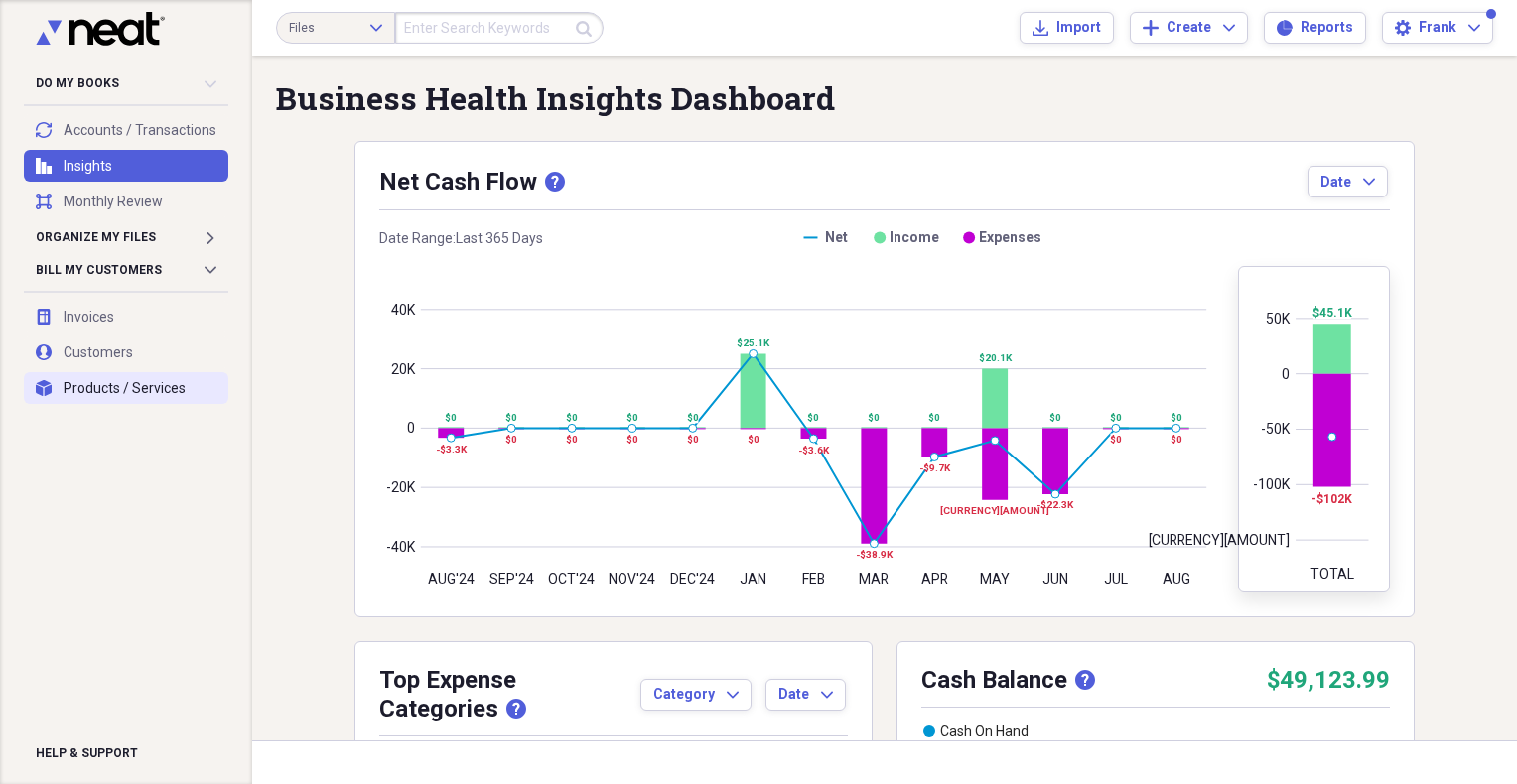 click on "products Products / Services" at bounding box center (126, 388) 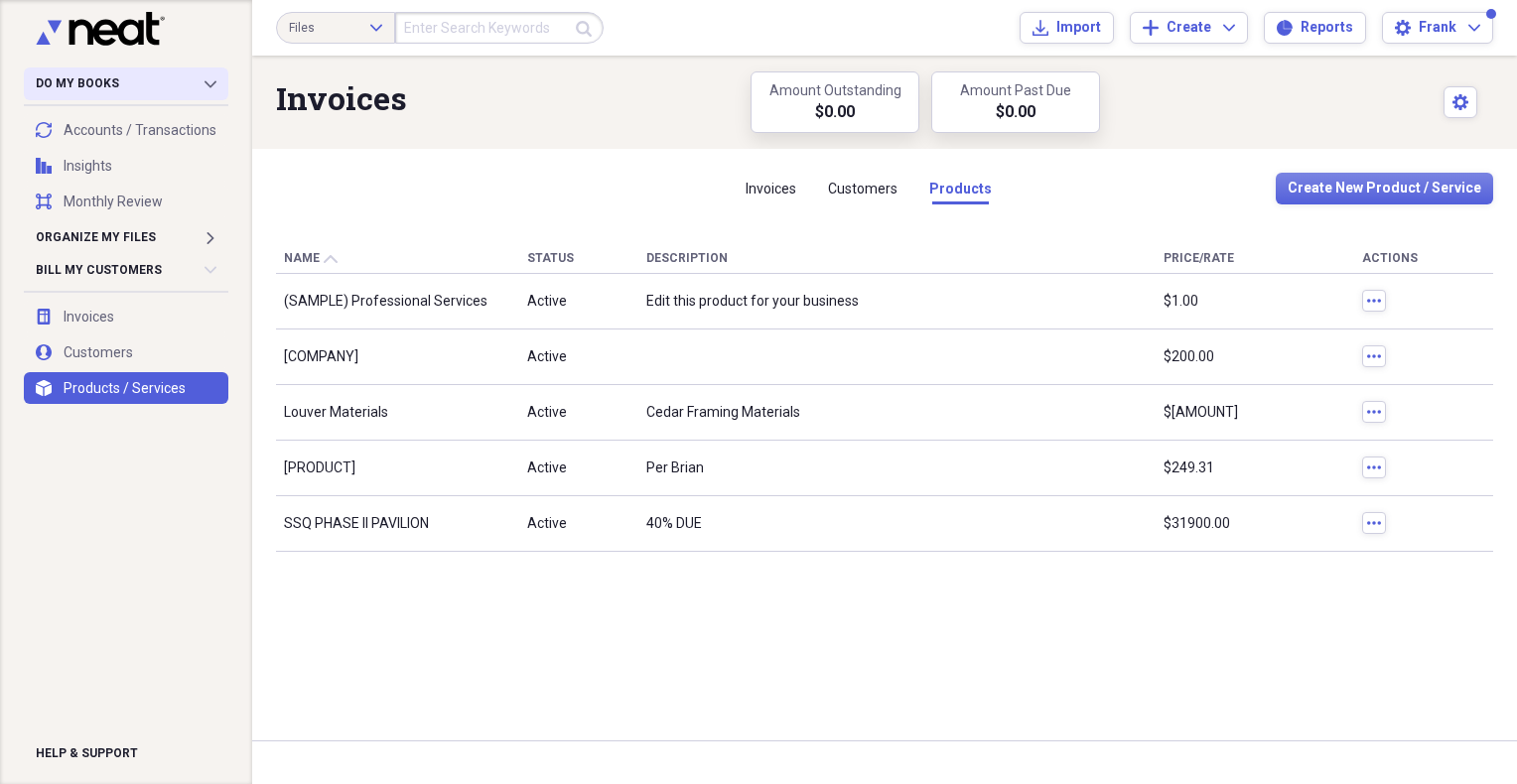click 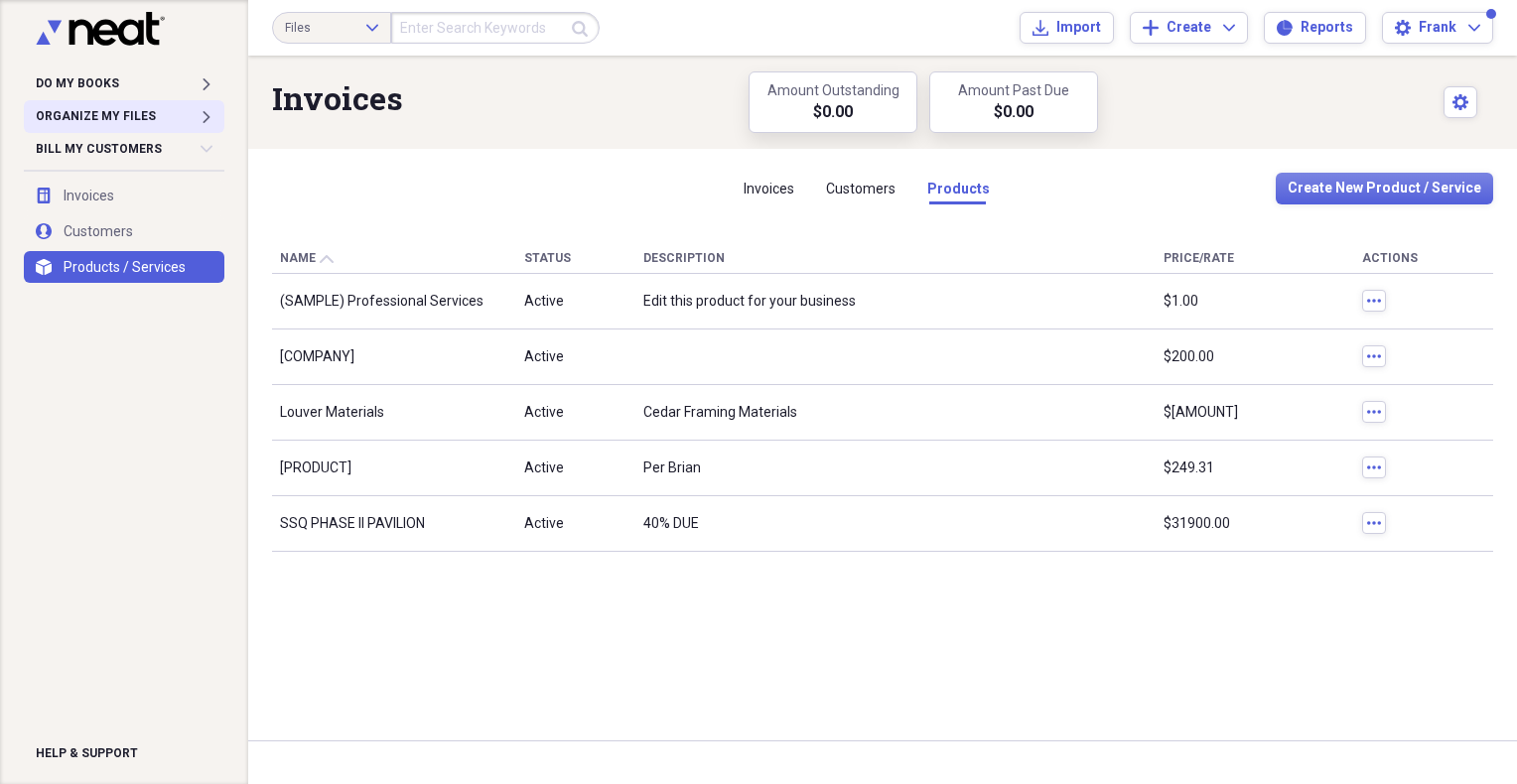 click on "Organize My Files Expand" at bounding box center [124, 116] 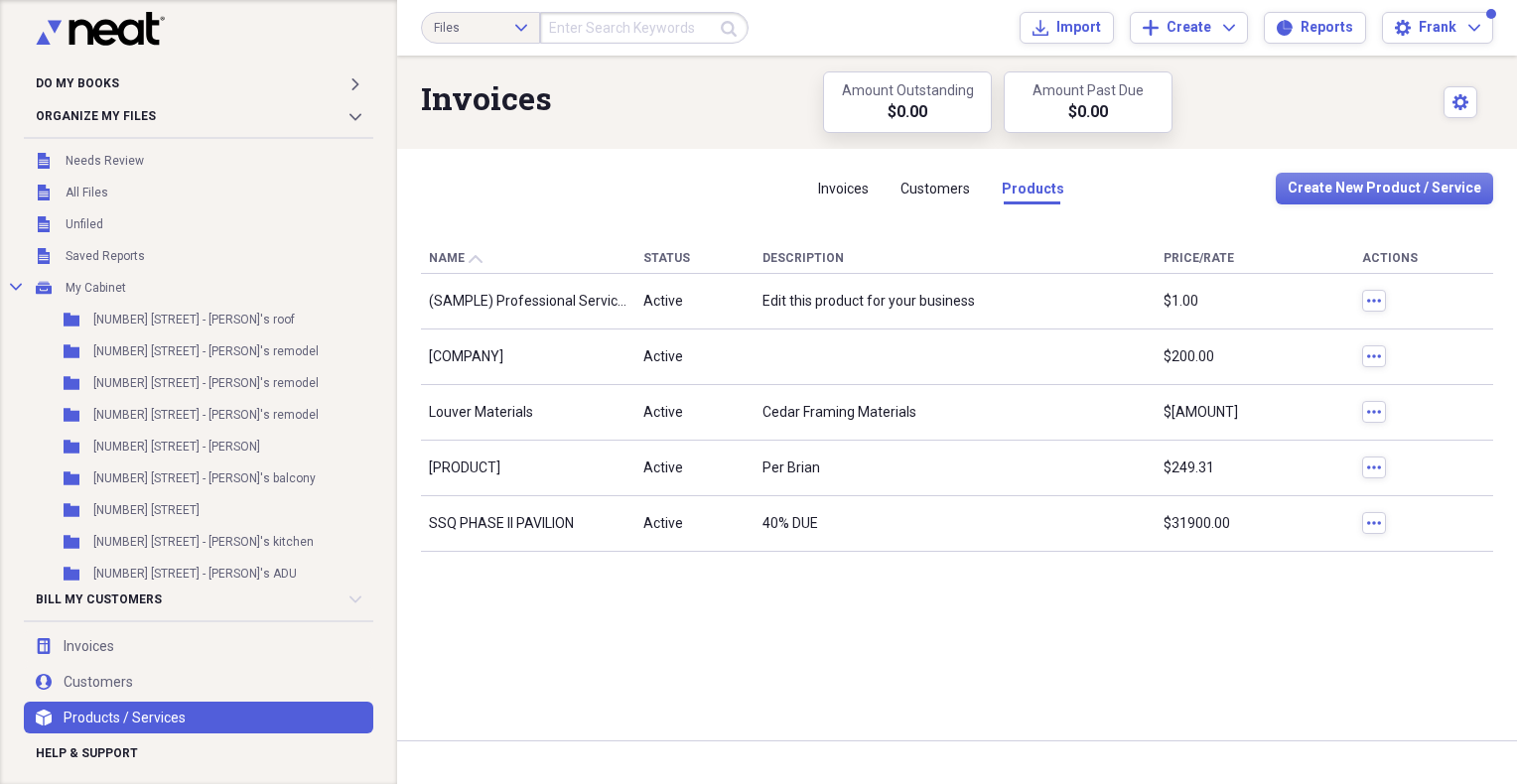 scroll, scrollTop: 0, scrollLeft: 0, axis: both 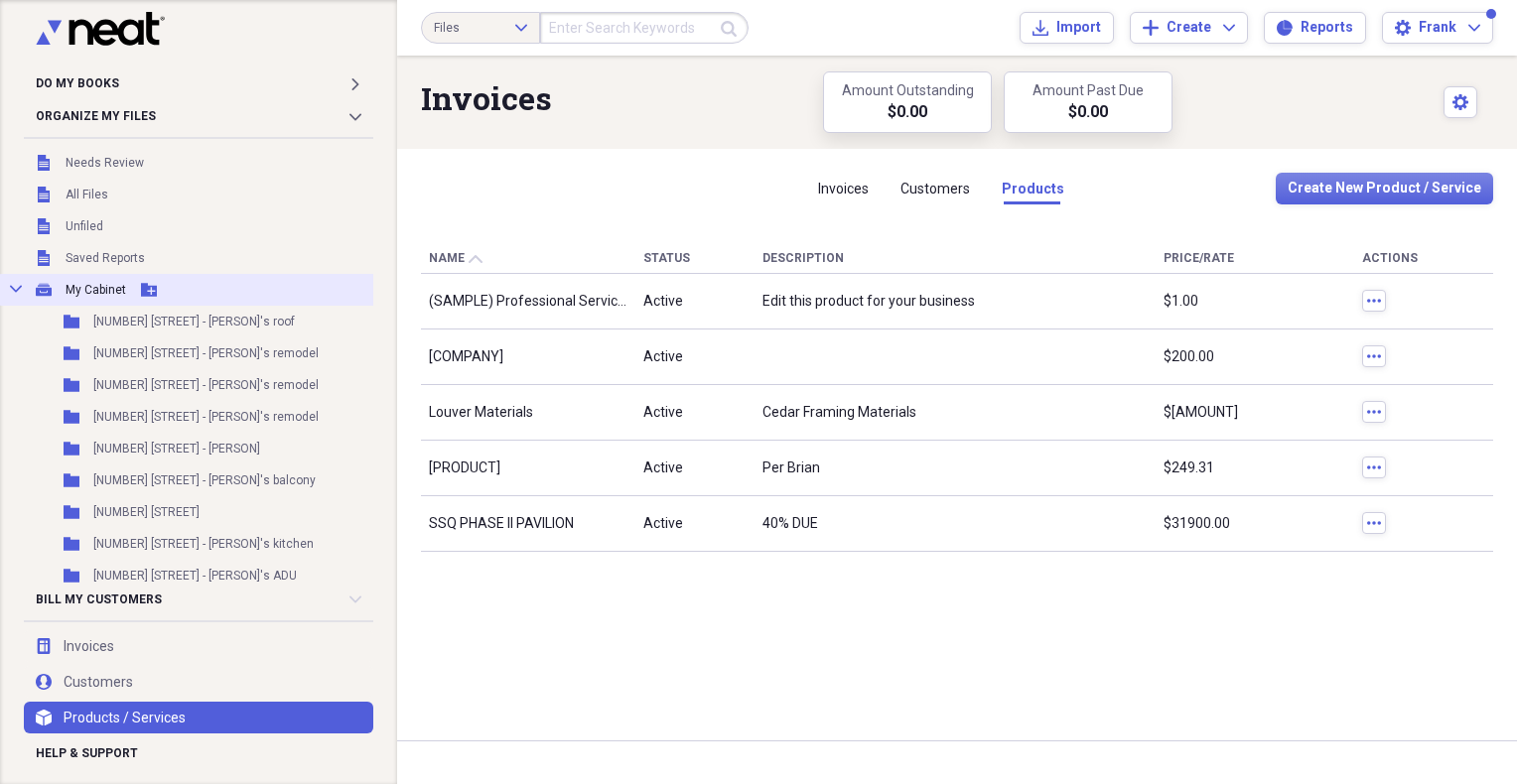 click on "My Cabinet" at bounding box center (95, 290) 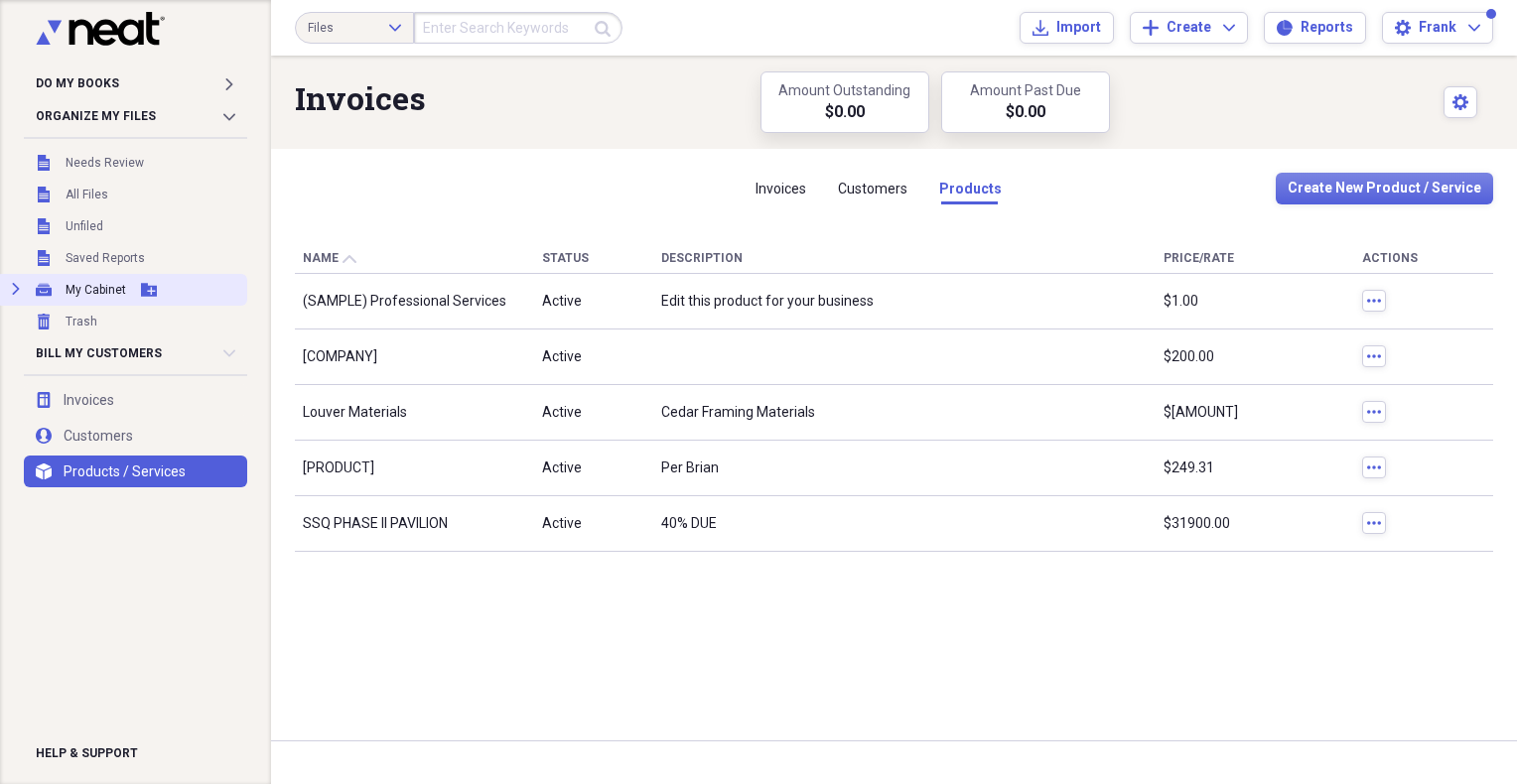 click on "My Cabinet" 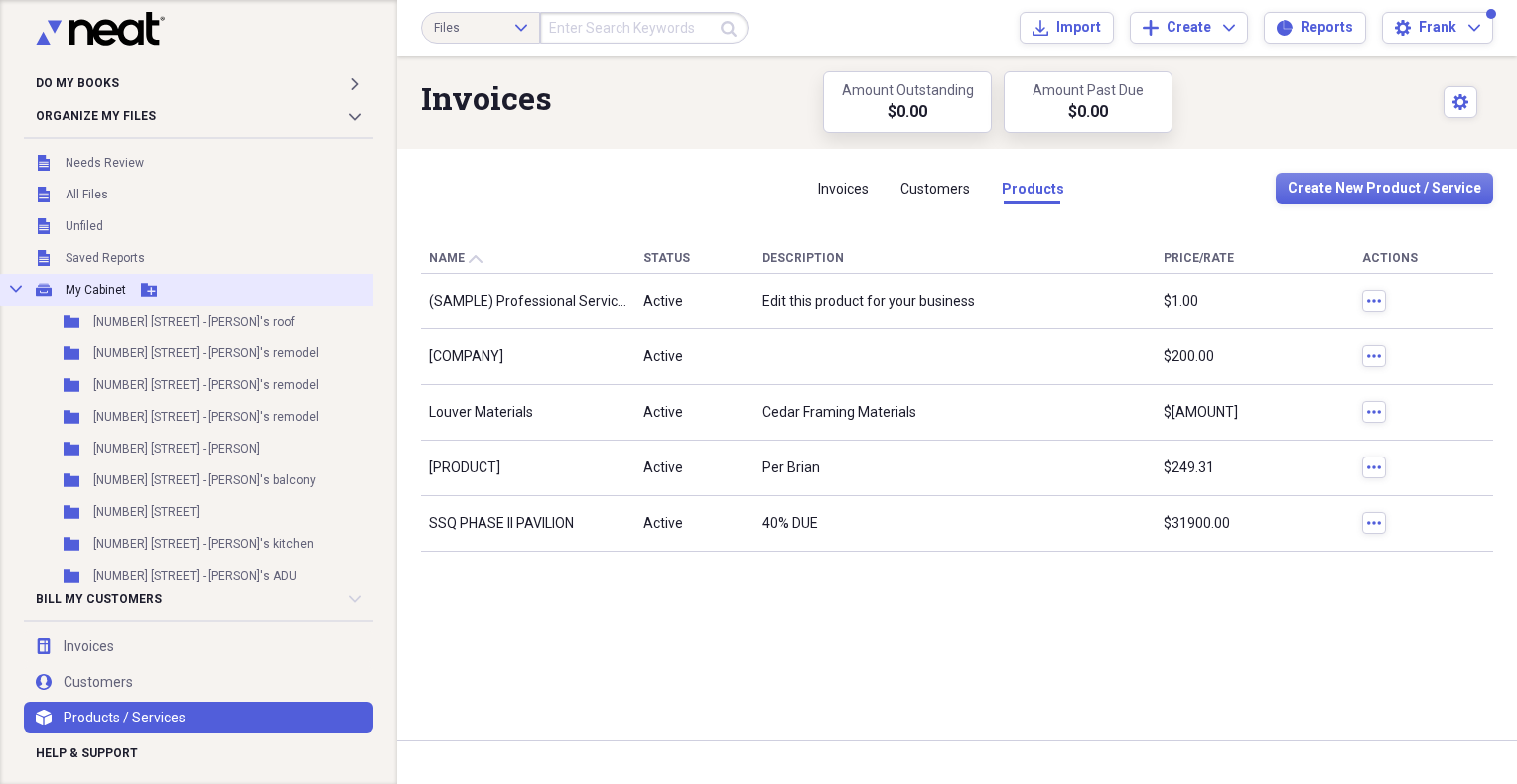 click on "Collapse My Cabinet My Cabinet Add Folder" at bounding box center (190, 290) 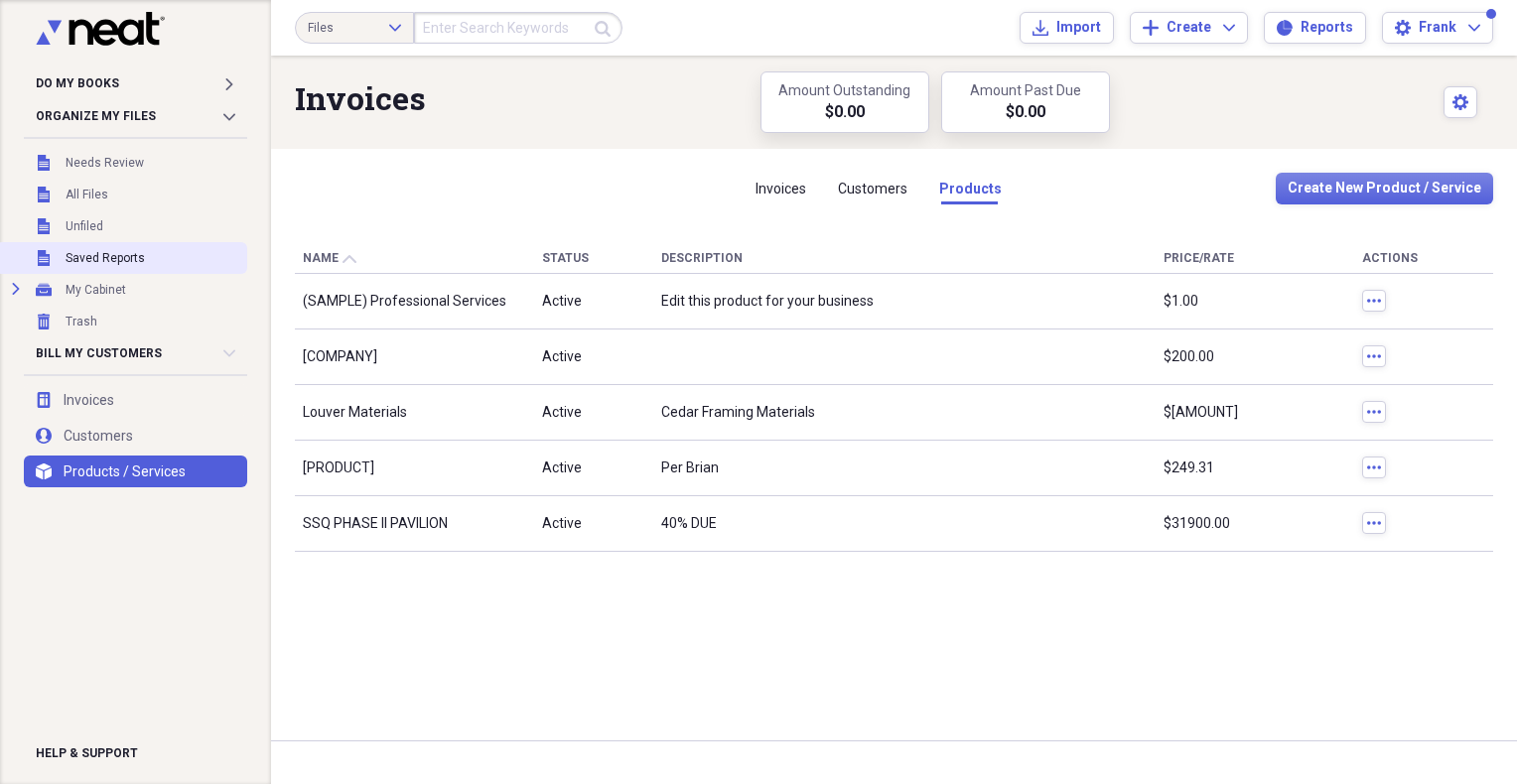 click on "Saved Reports" at bounding box center [105, 258] 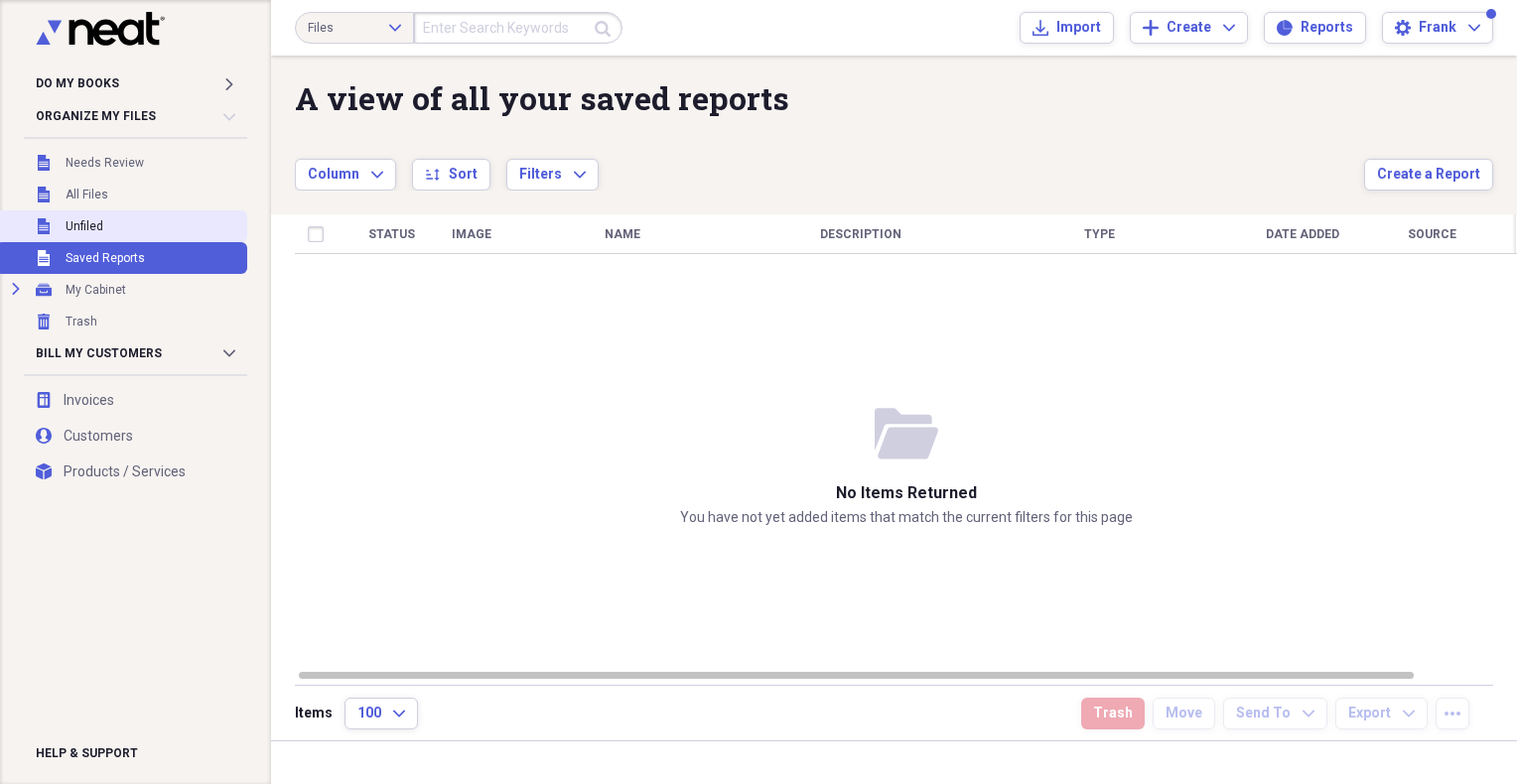click on "Unfiled" at bounding box center [84, 226] 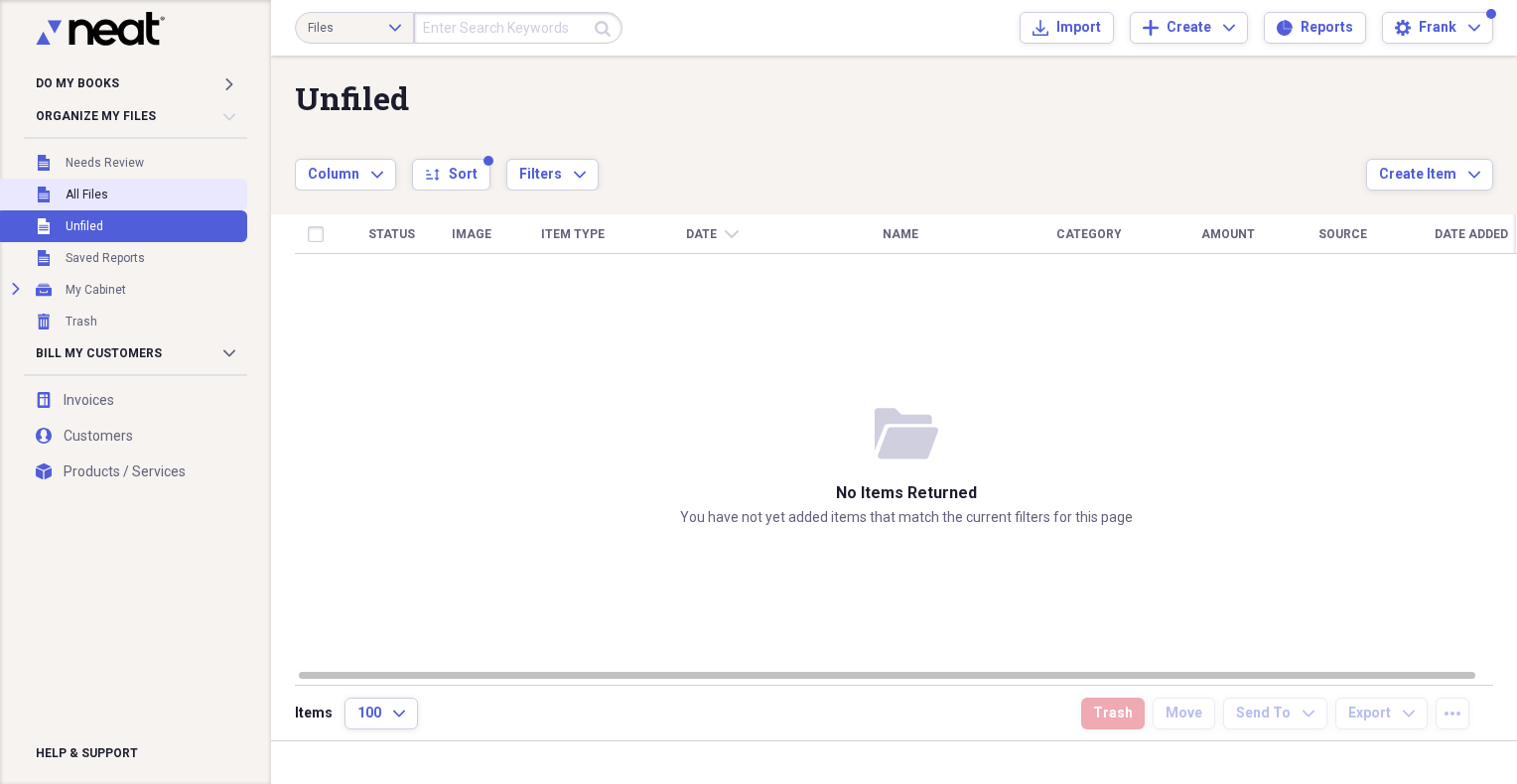 click on "Unfiled All Files" at bounding box center [121, 195] 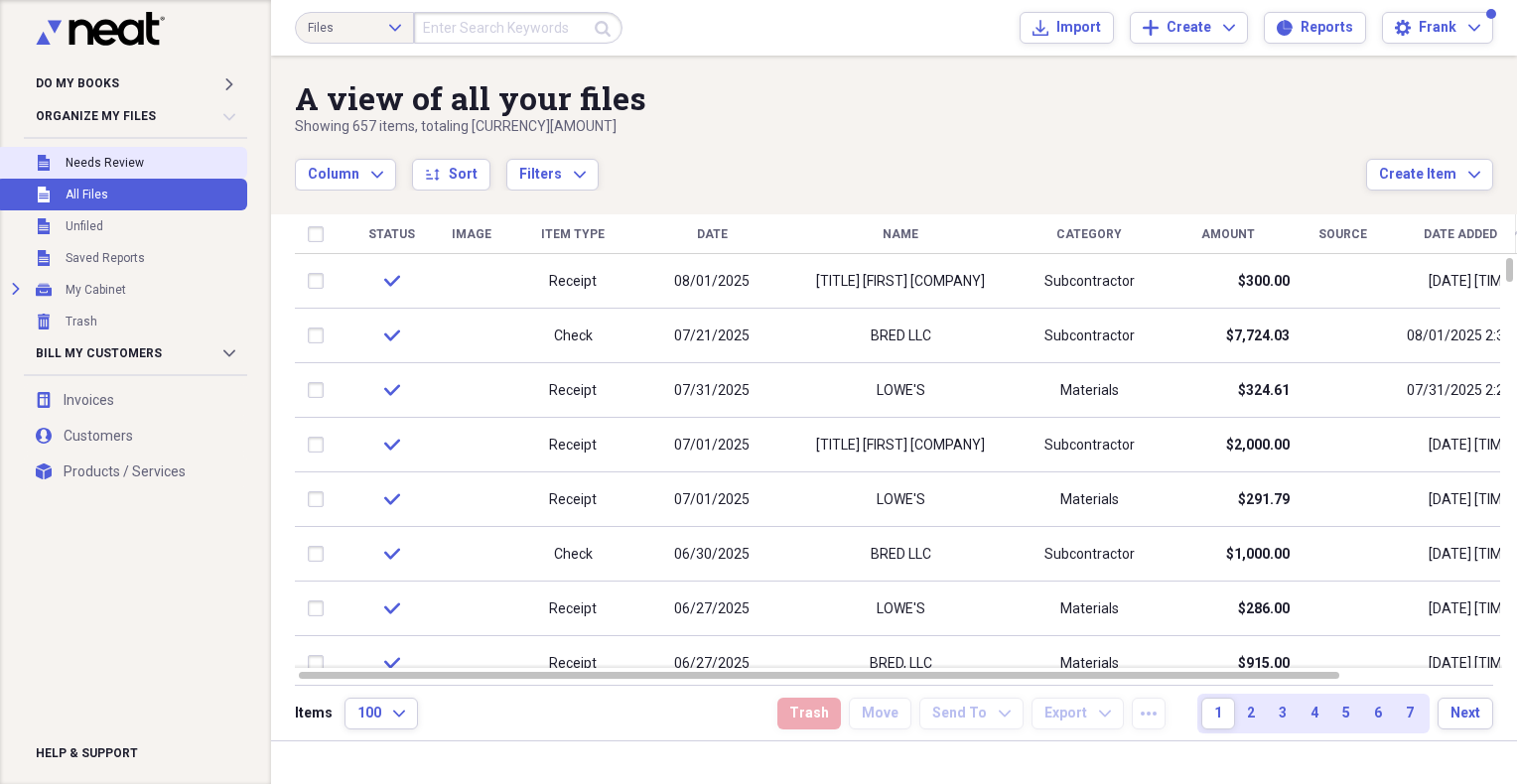 drag, startPoint x: 94, startPoint y: 161, endPoint x: 95, endPoint y: 151, distance: 10.049876 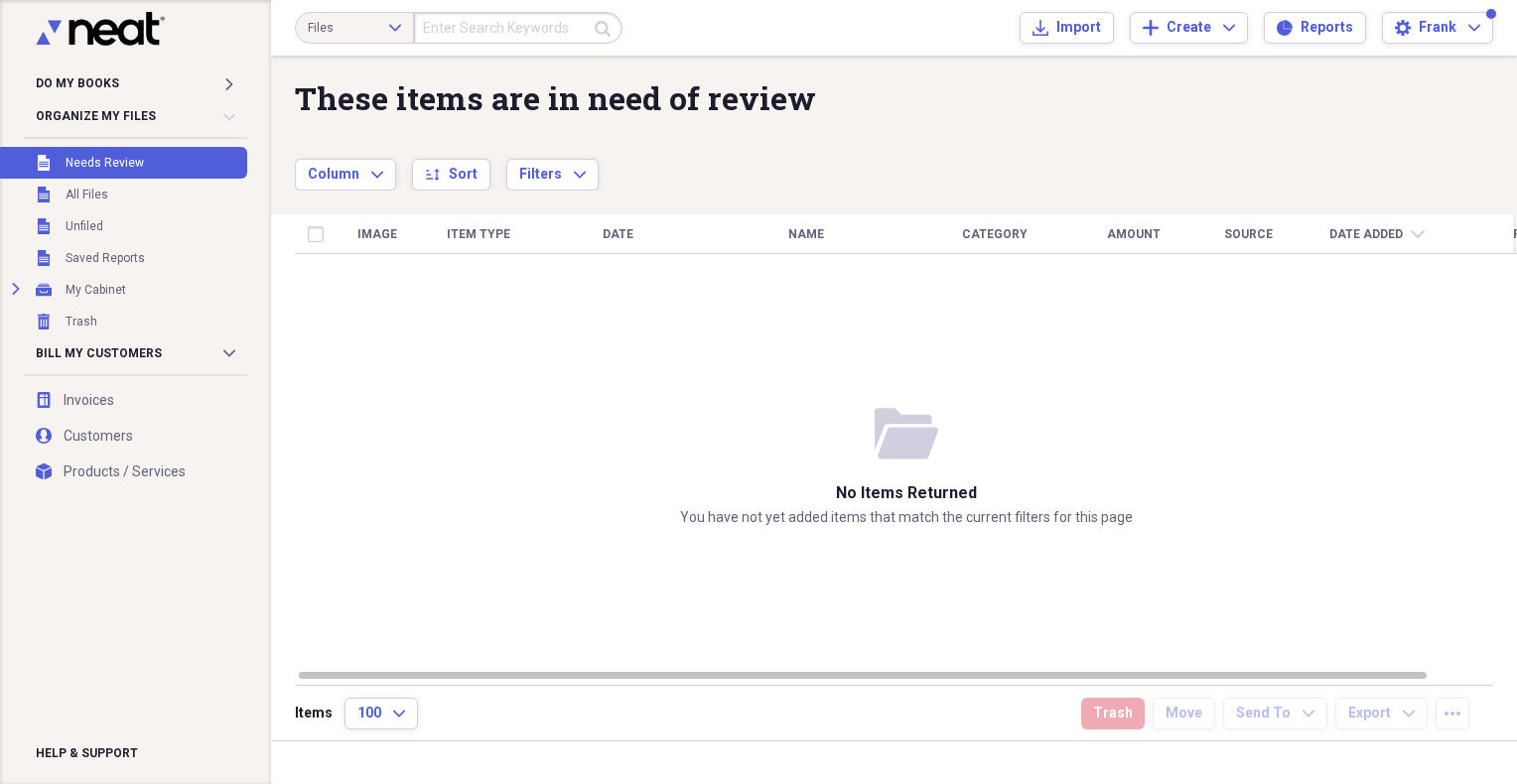 click on "Needs Review" at bounding box center [104, 163] 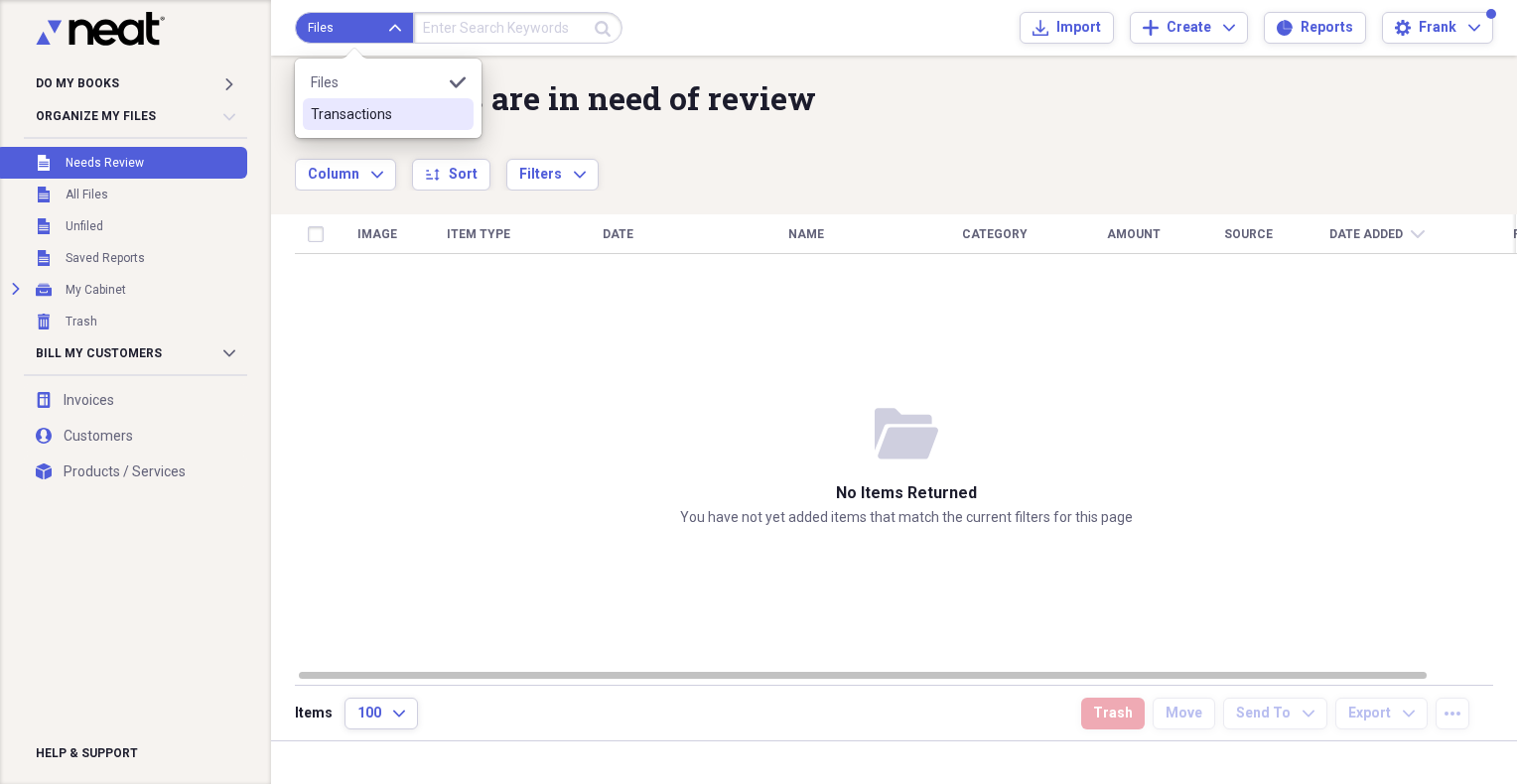 click on "Transactions" at bounding box center [376, 114] 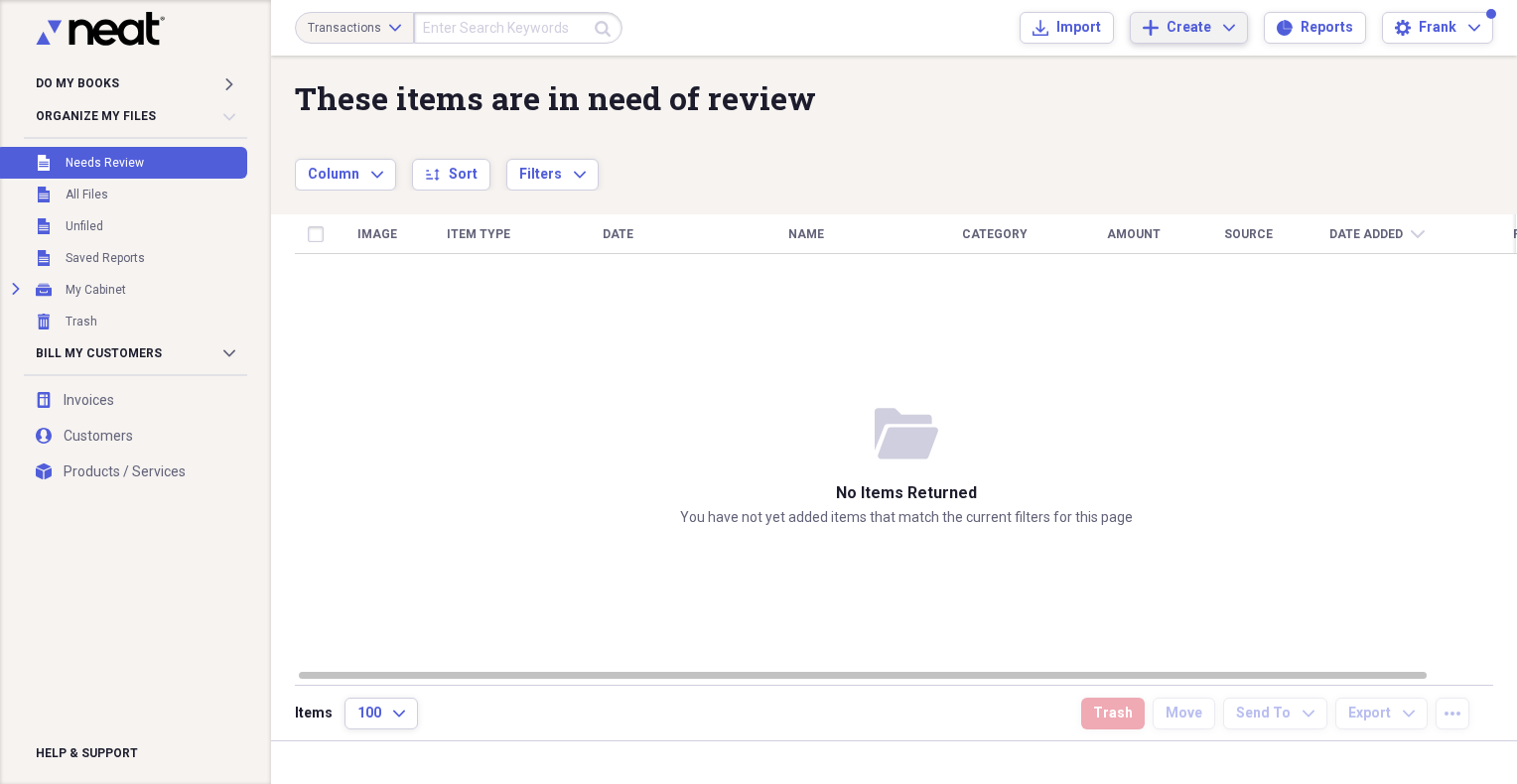 click on "Create Expand" at bounding box center (1200, 28) 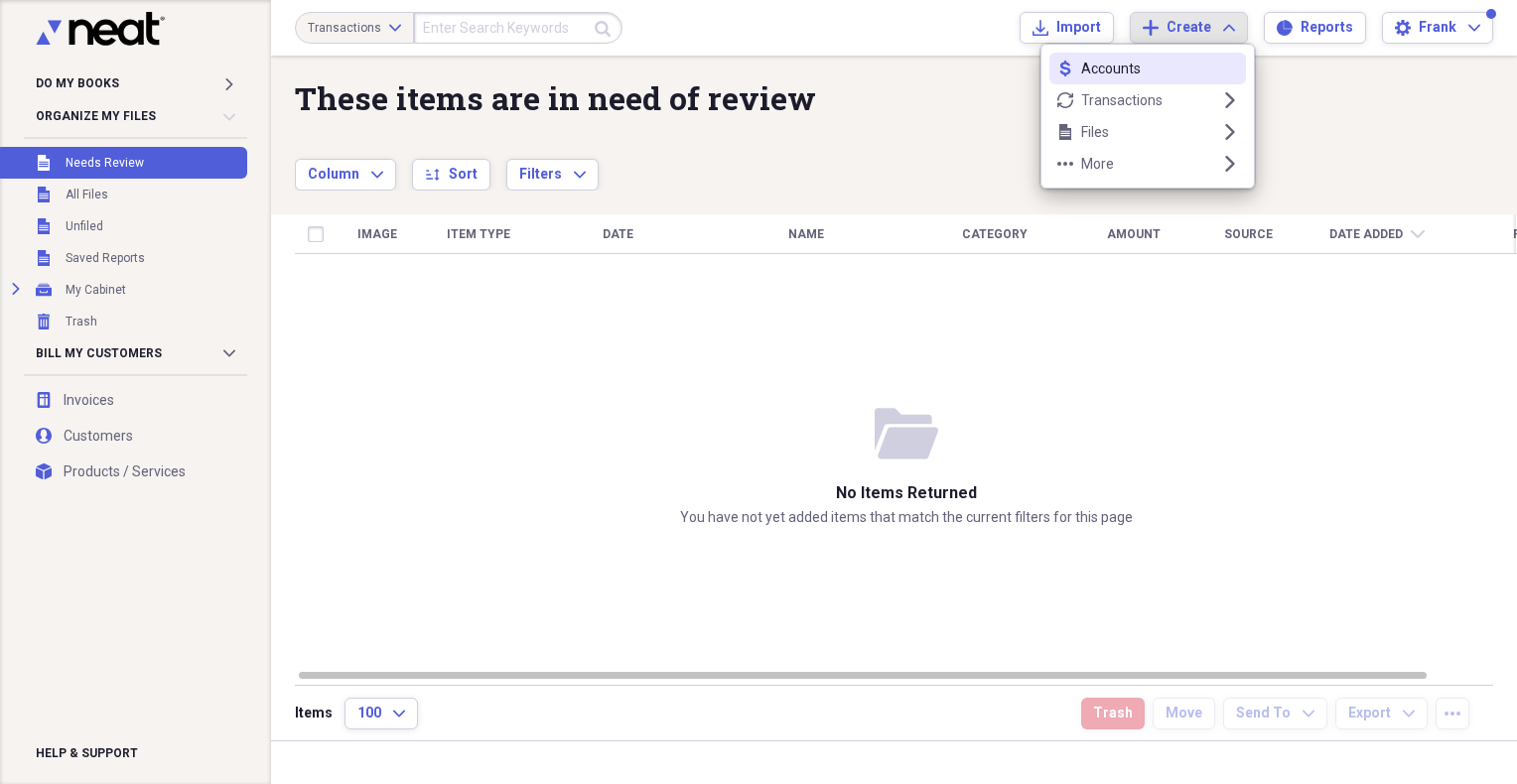 click on "Accounts" at bounding box center [1160, 68] 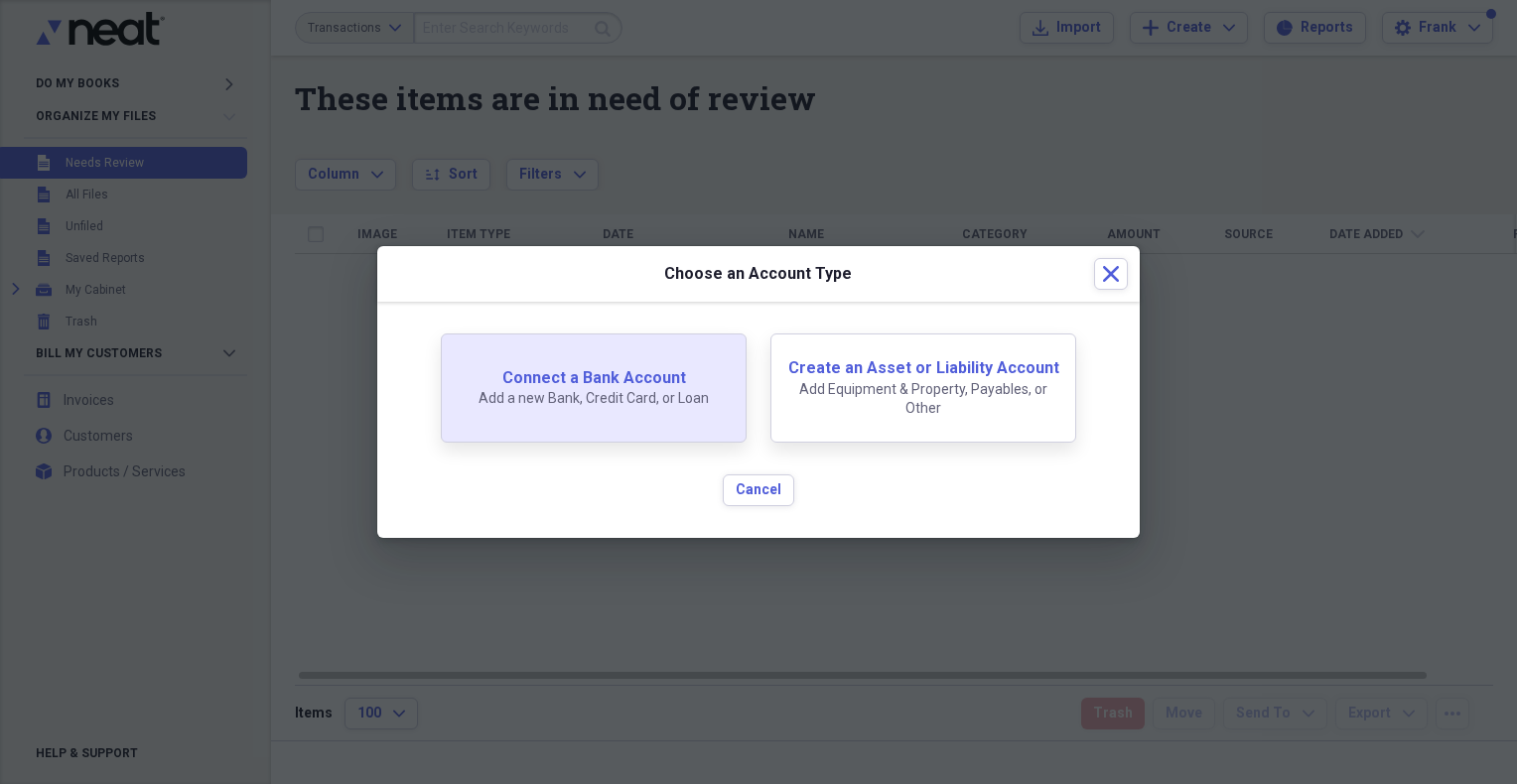 click on "Add a new Bank, Credit Card, or Loan" at bounding box center (594, 399) 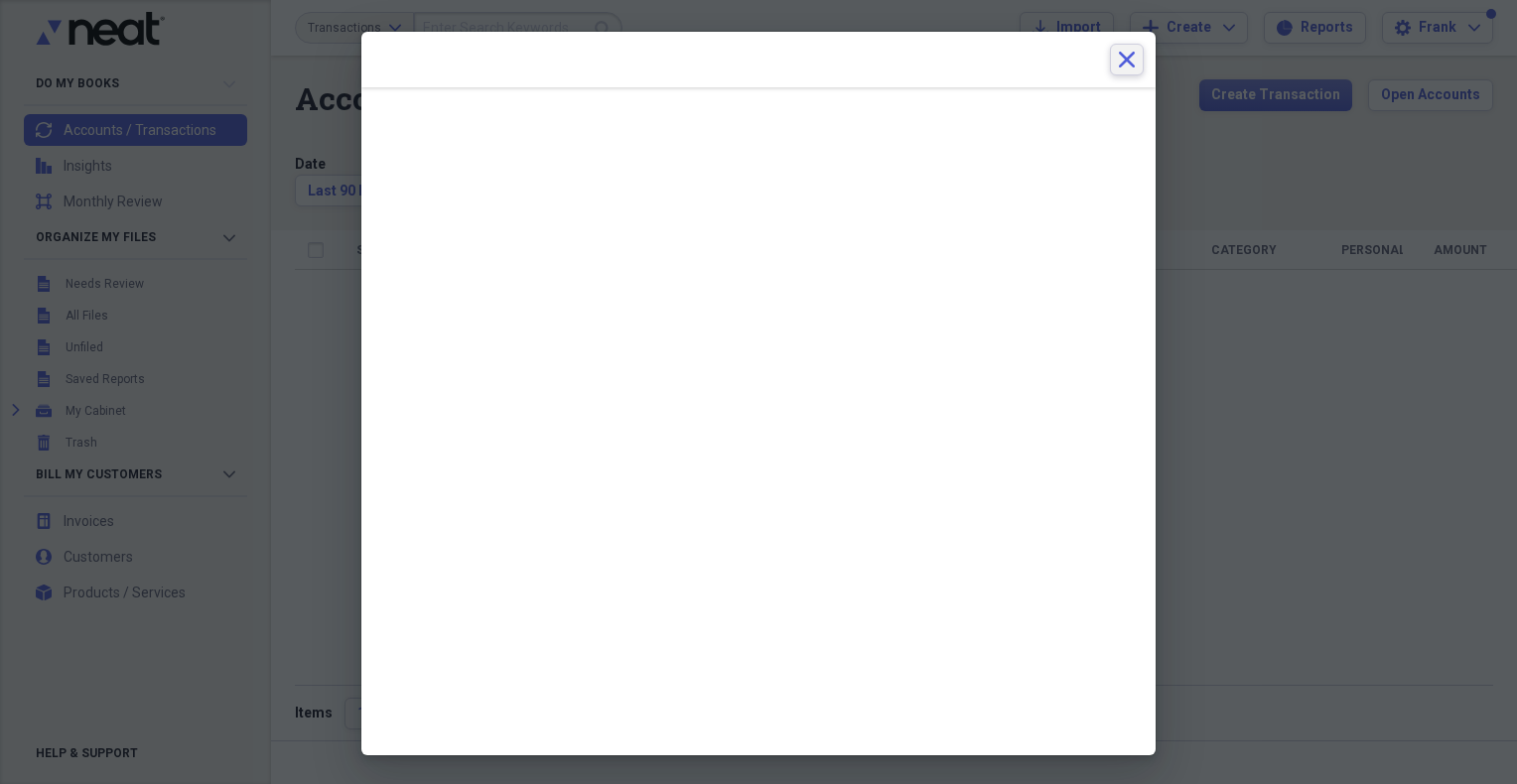 click on "Close" 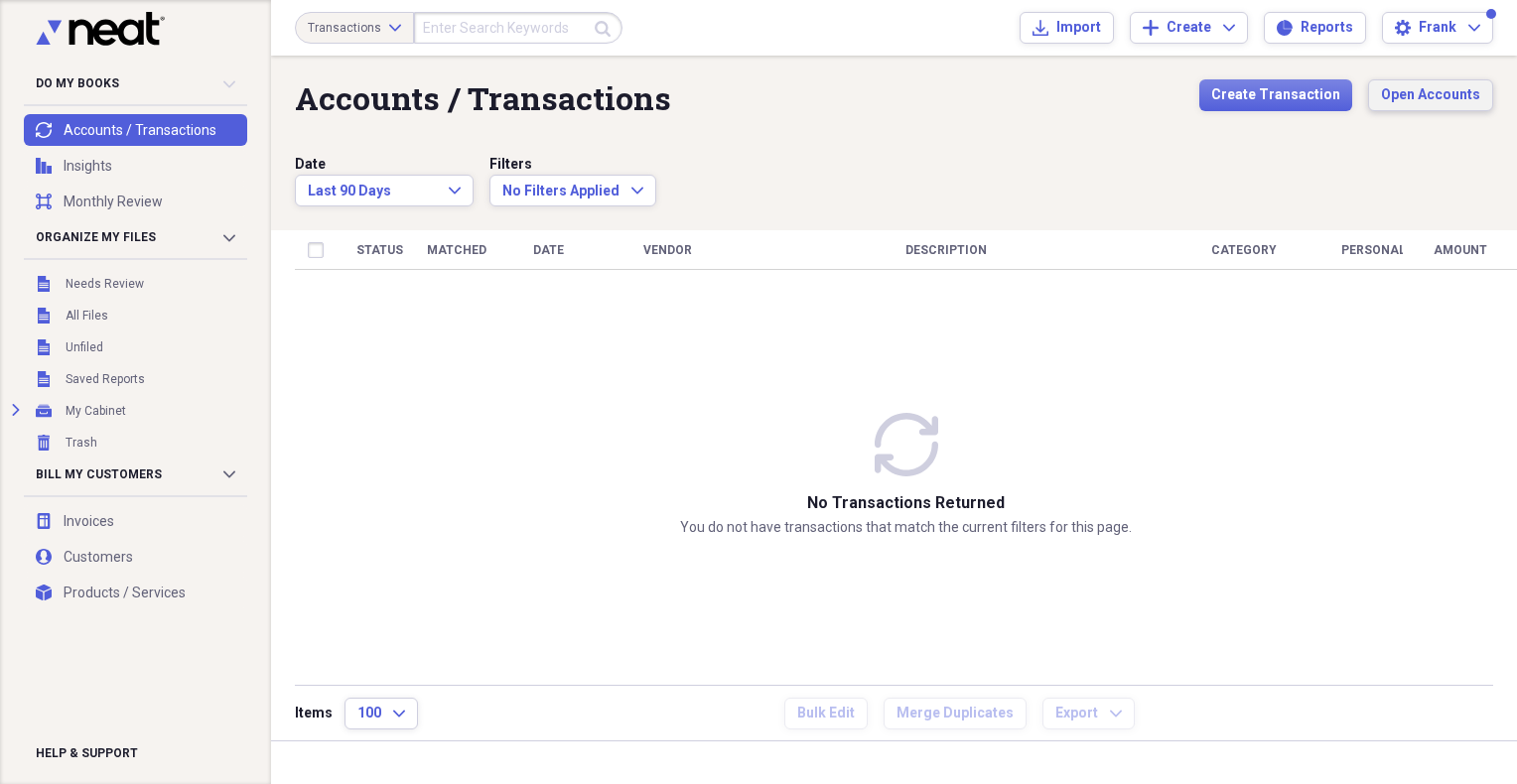 click on "Open Accounts" at bounding box center [1431, 95] 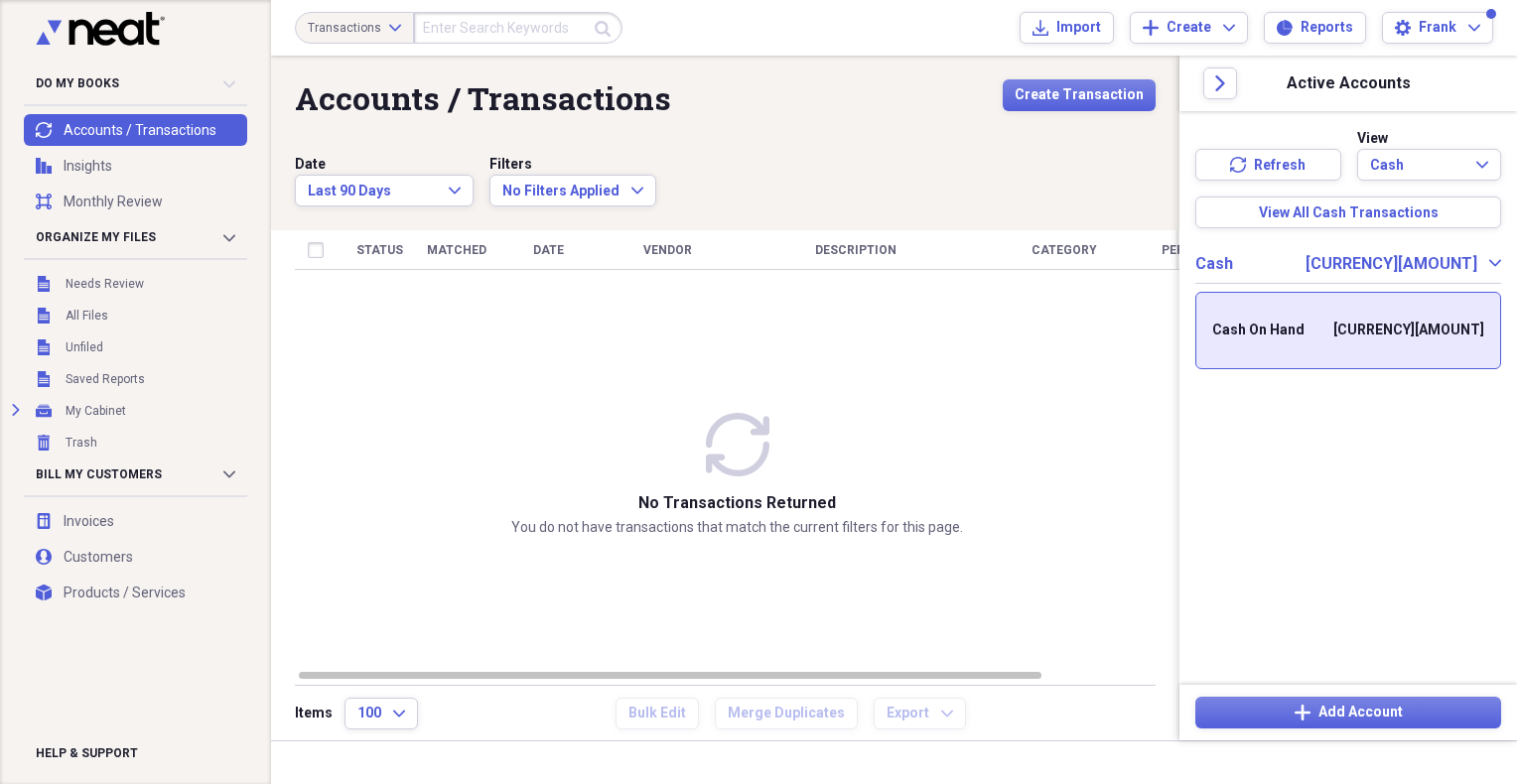 click on "Collapse" 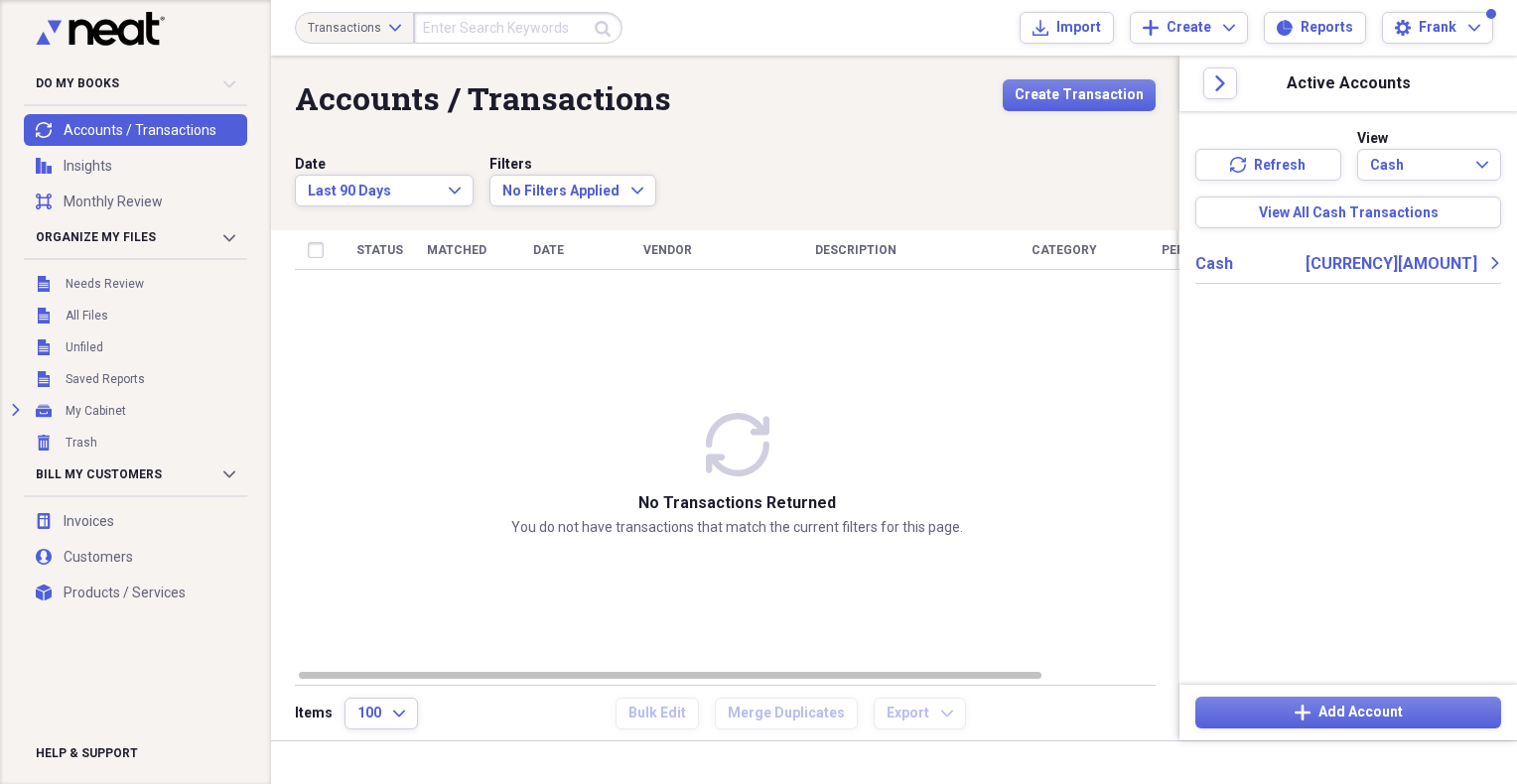 click on "Expand" 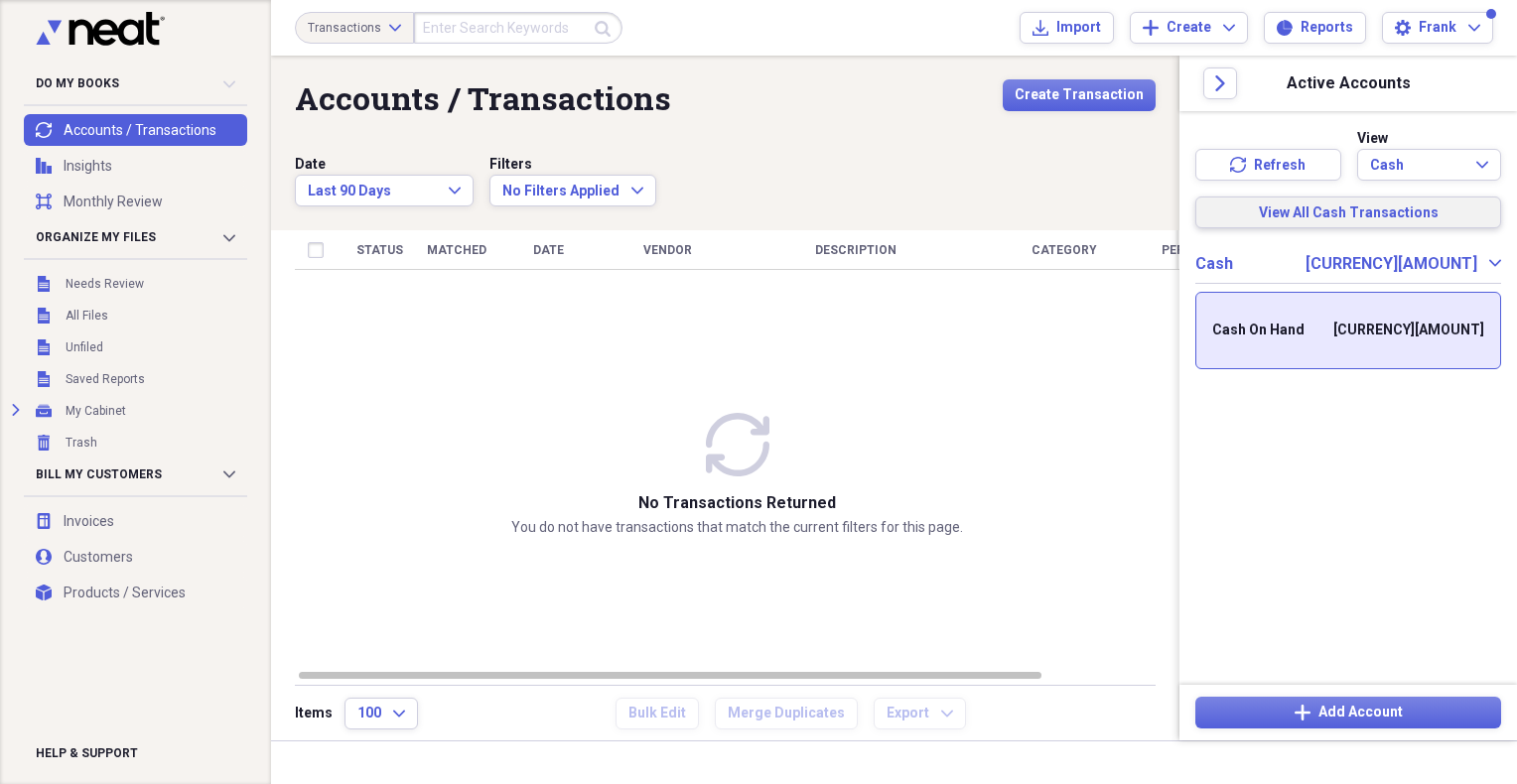 click on "View All Cash Transactions" at bounding box center (1348, 213) 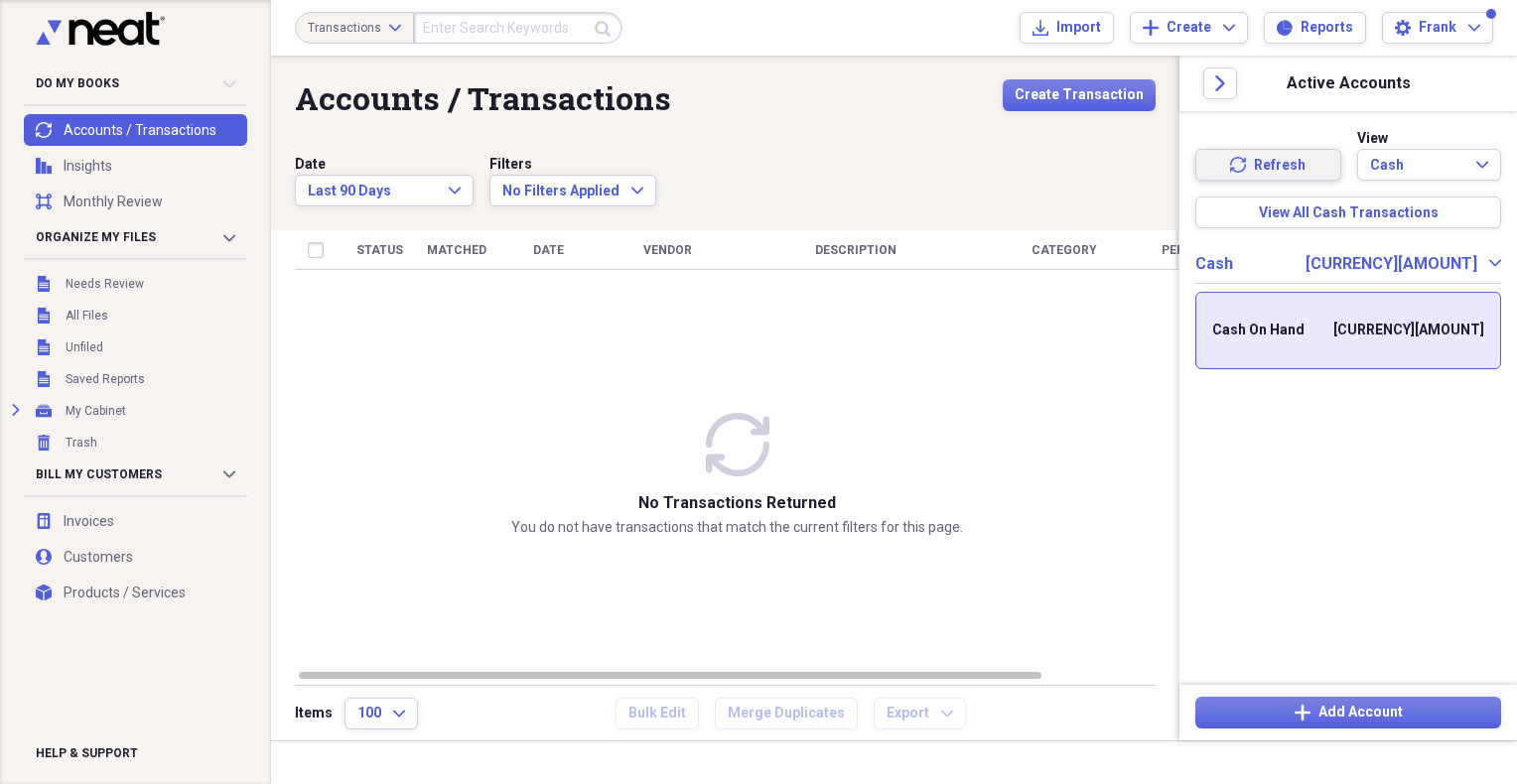 click on "Refresh Refresh" at bounding box center [1268, 165] 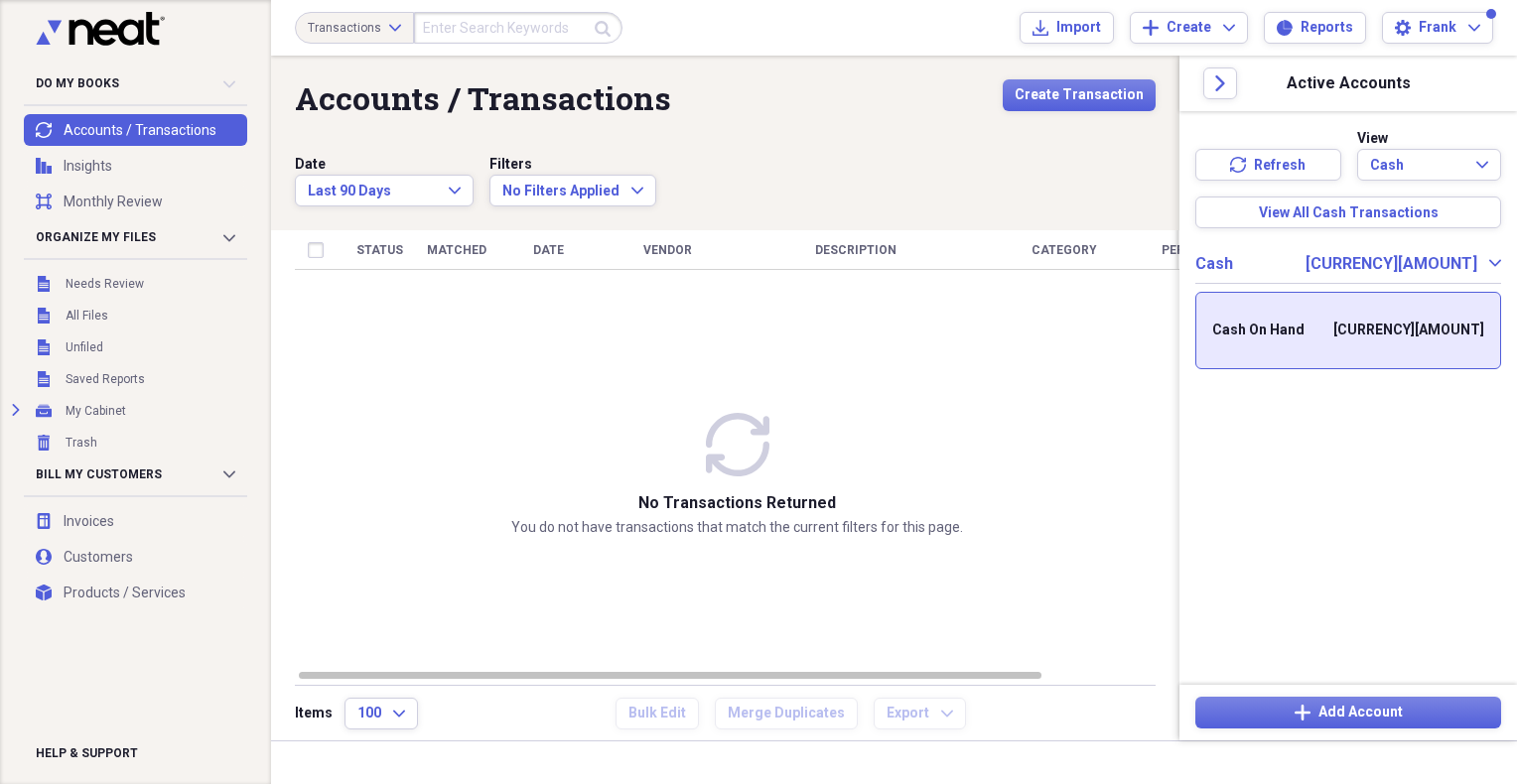 click on "Collapse" 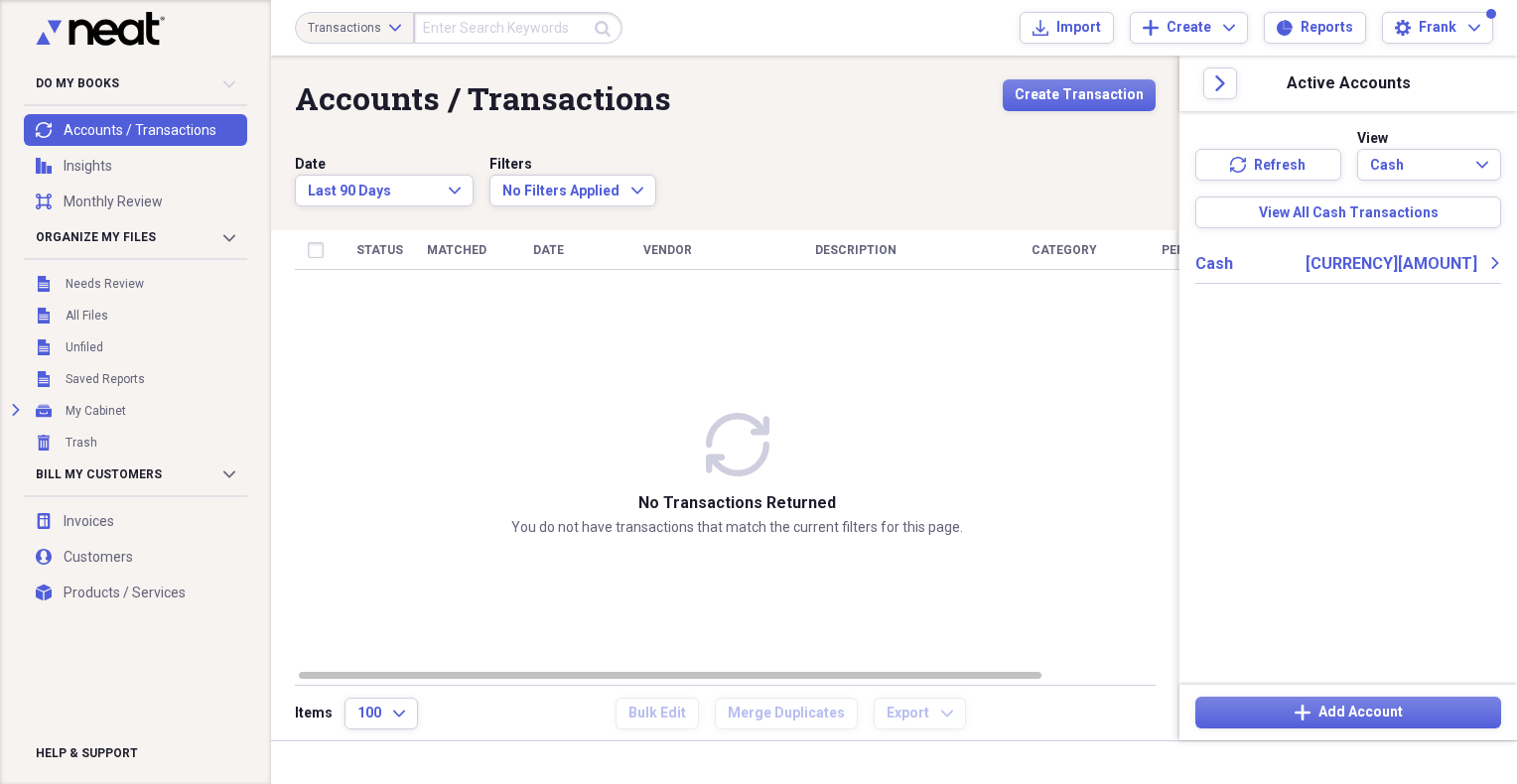 click on "Expand" 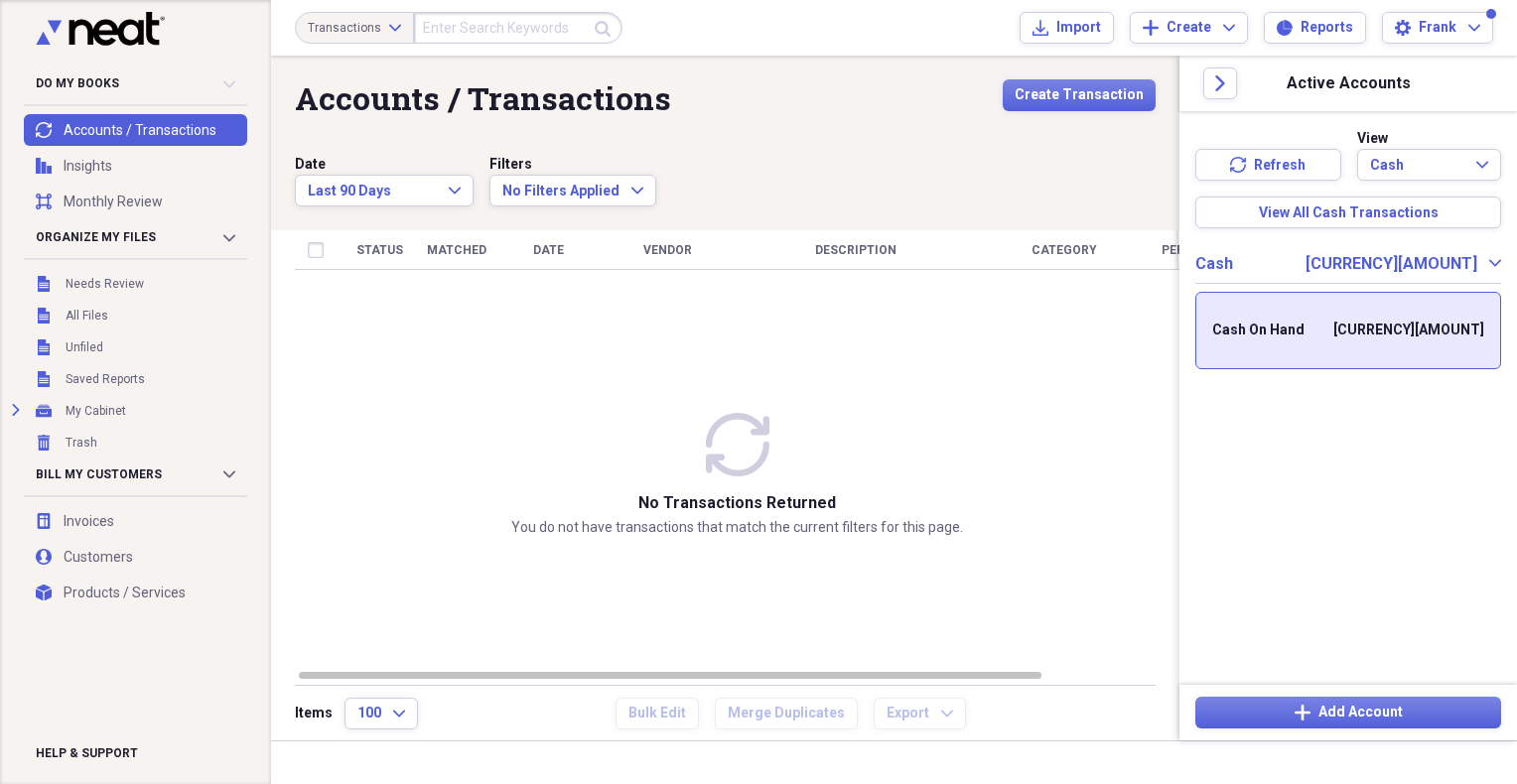 click on "Collapse" 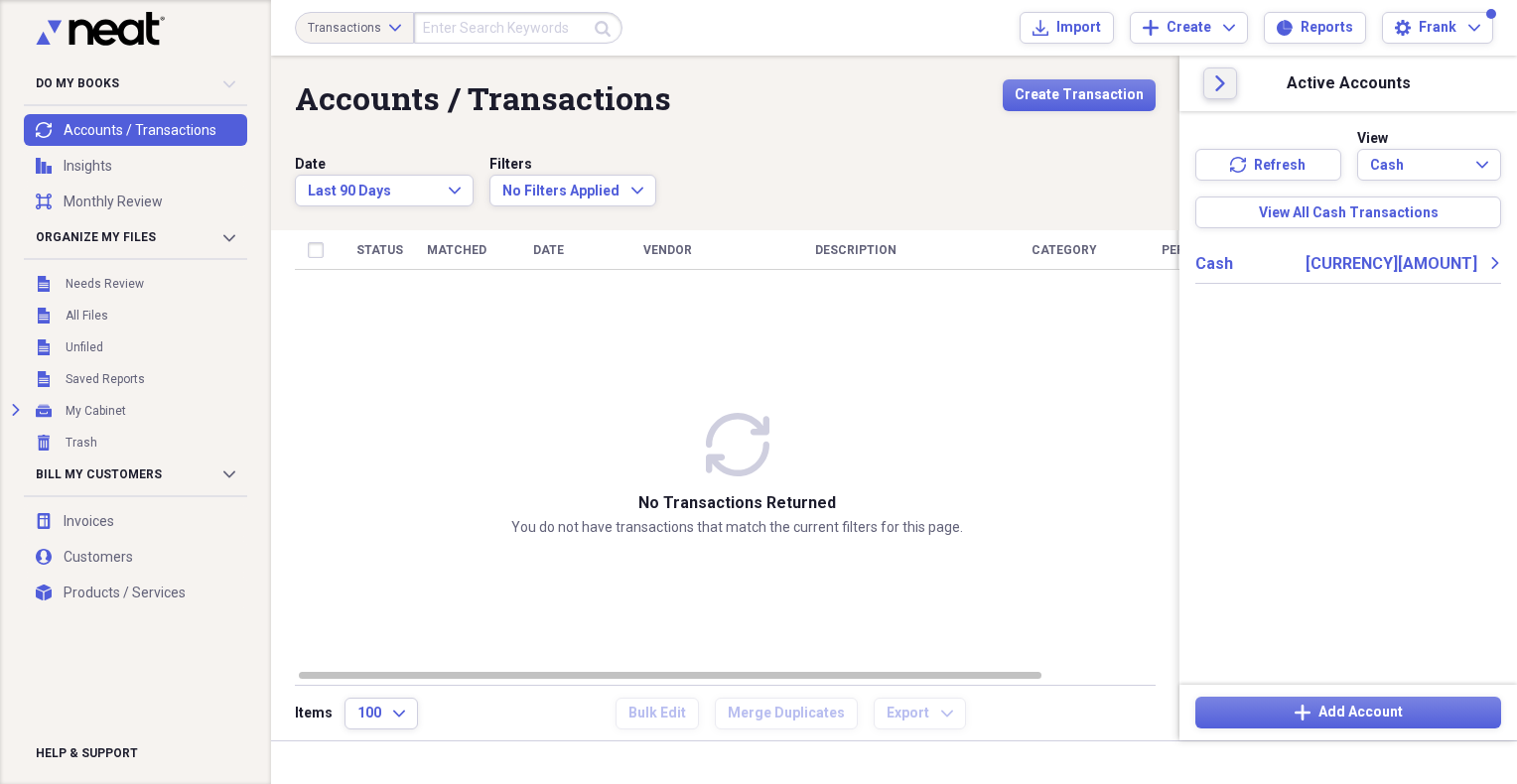 click on "Close" 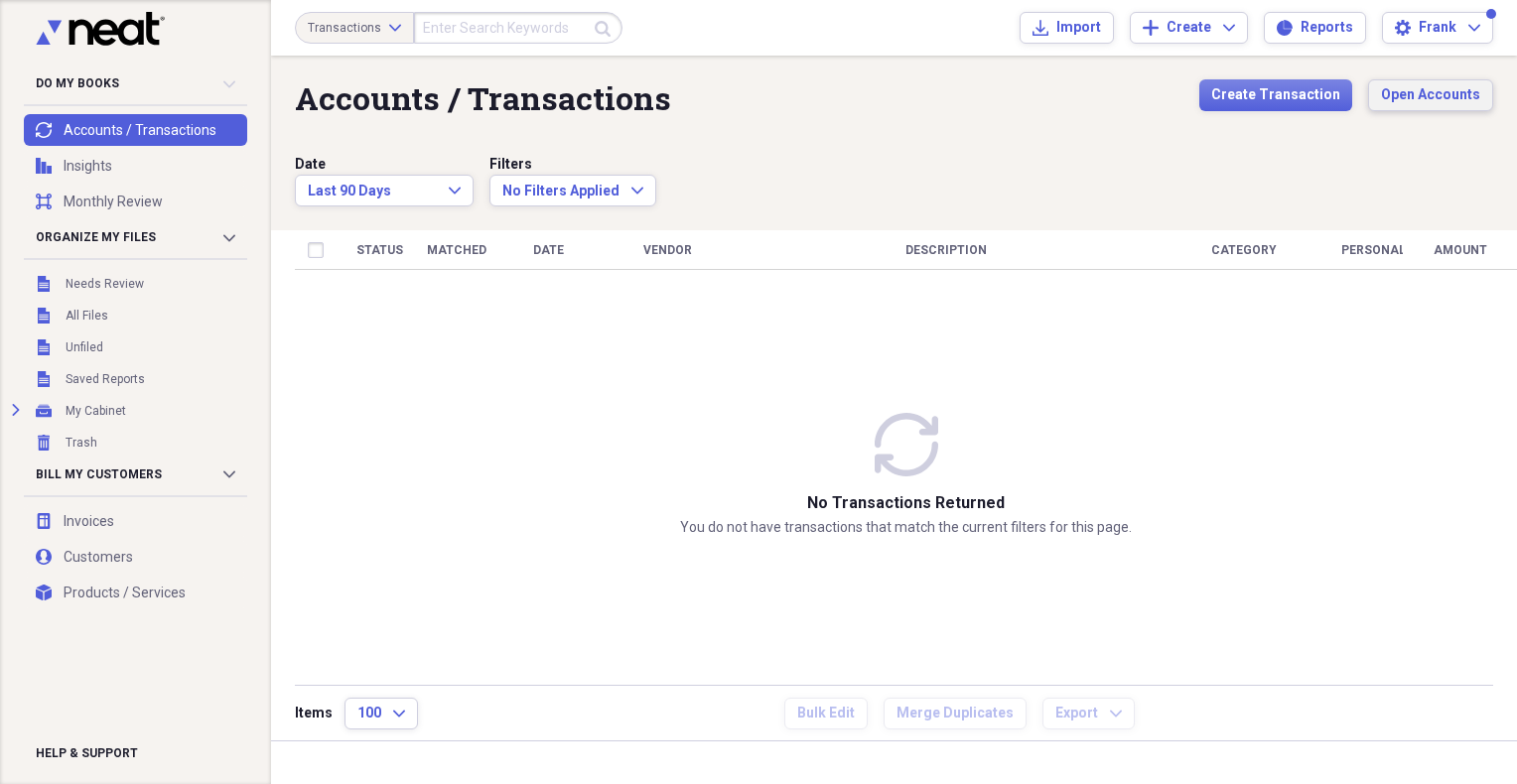 click on "Open Accounts" at bounding box center [1431, 95] 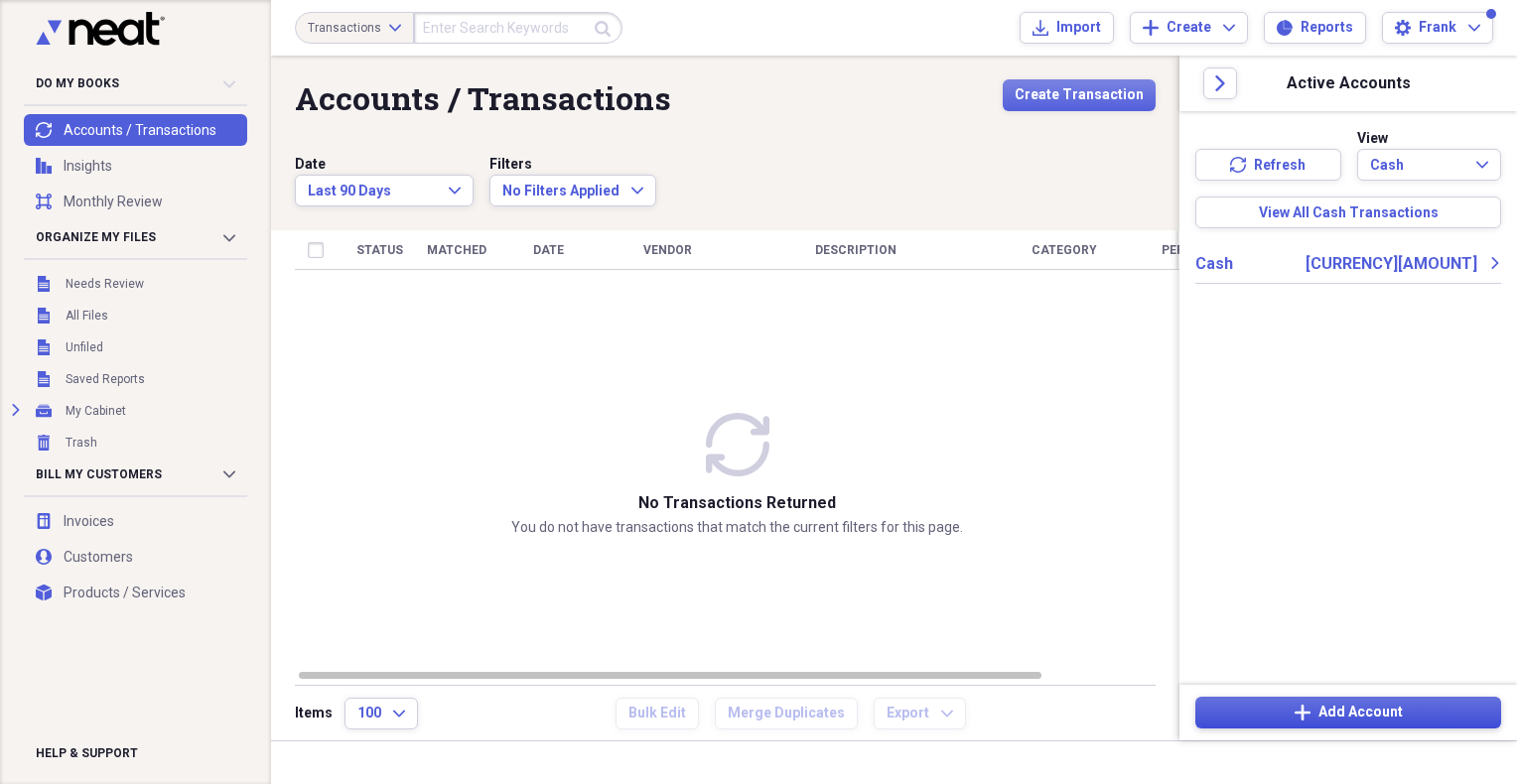 click 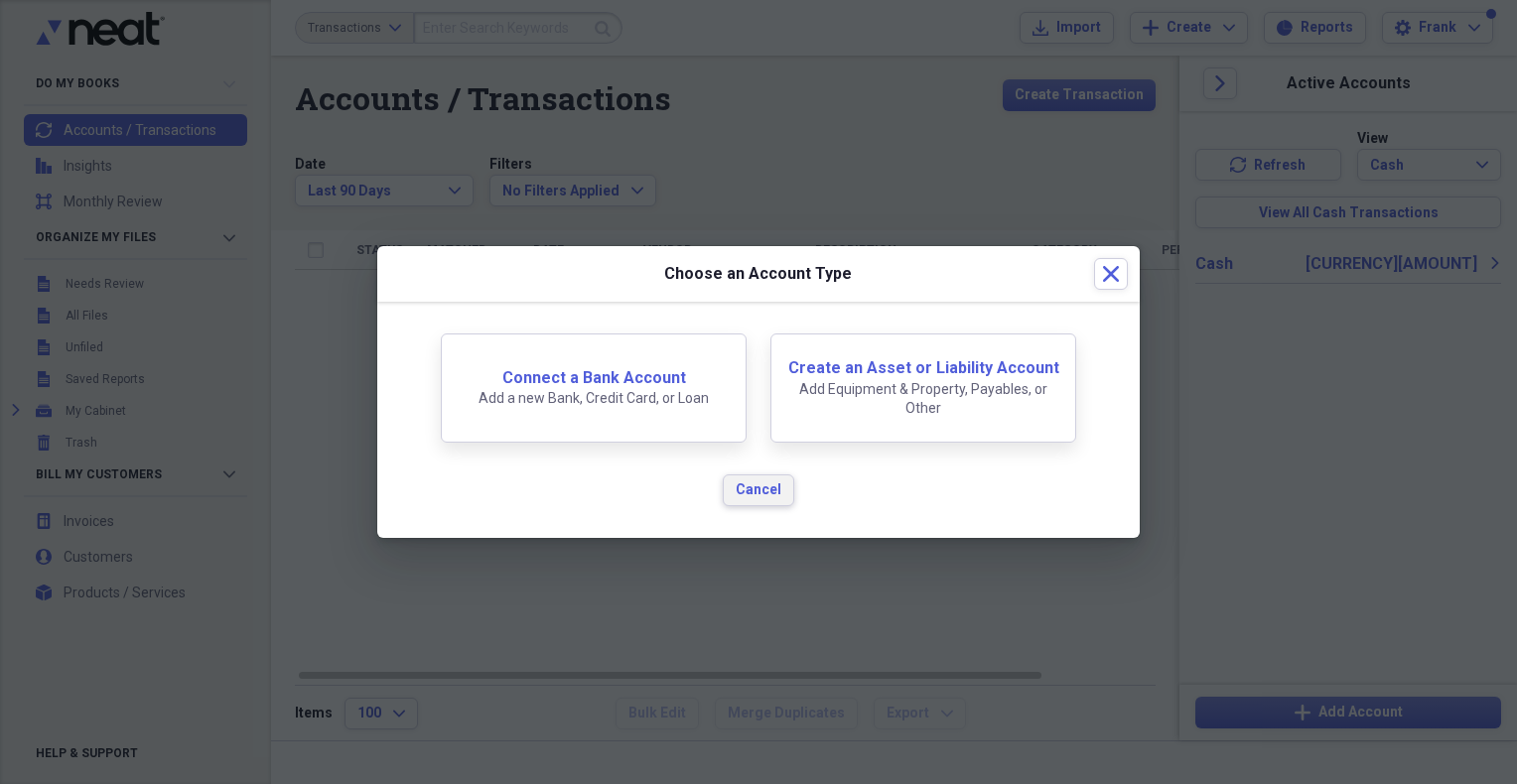 click on "Cancel" at bounding box center [758, 490] 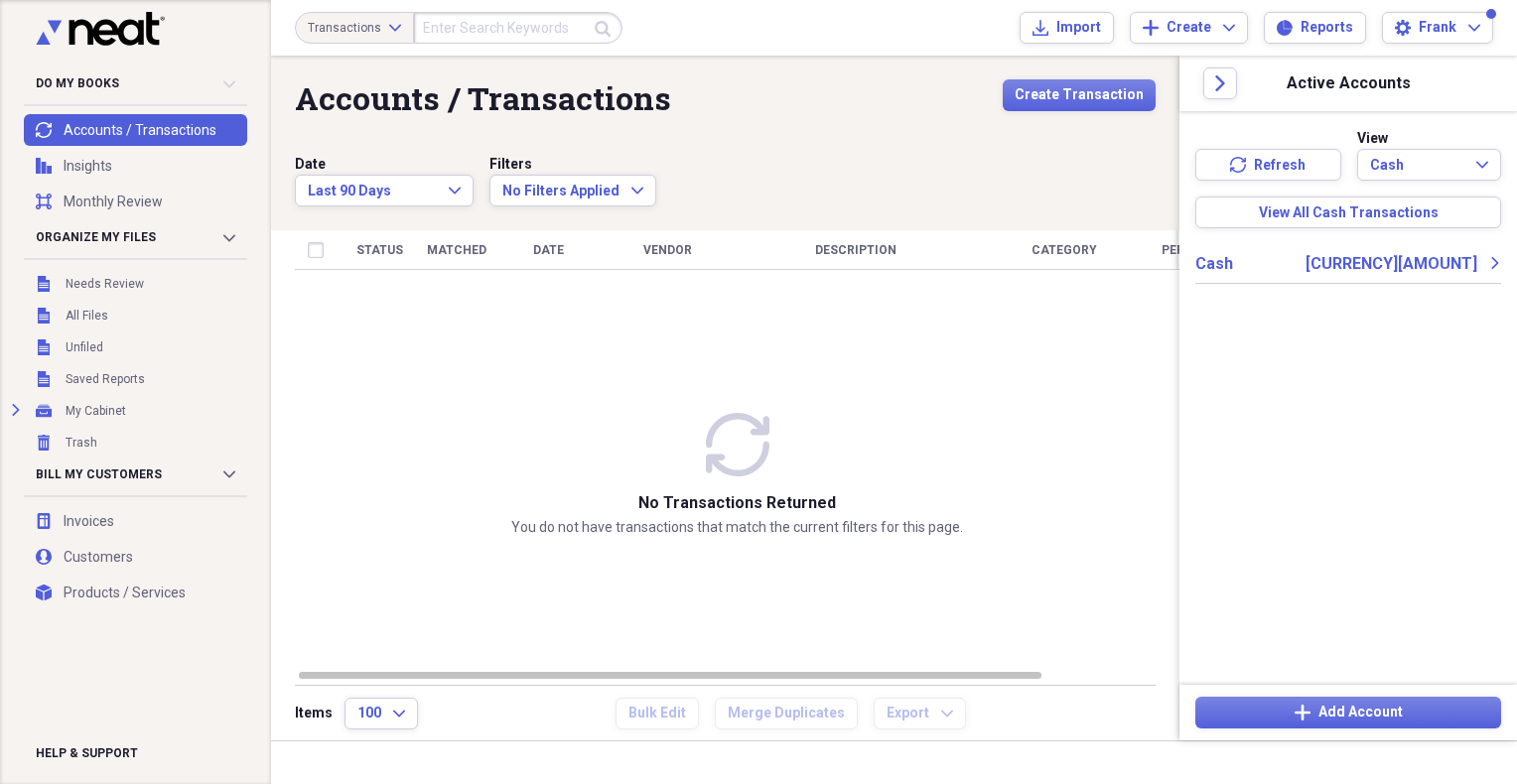 click on "transactions Accounts / Transactions" at bounding box center [135, 130] 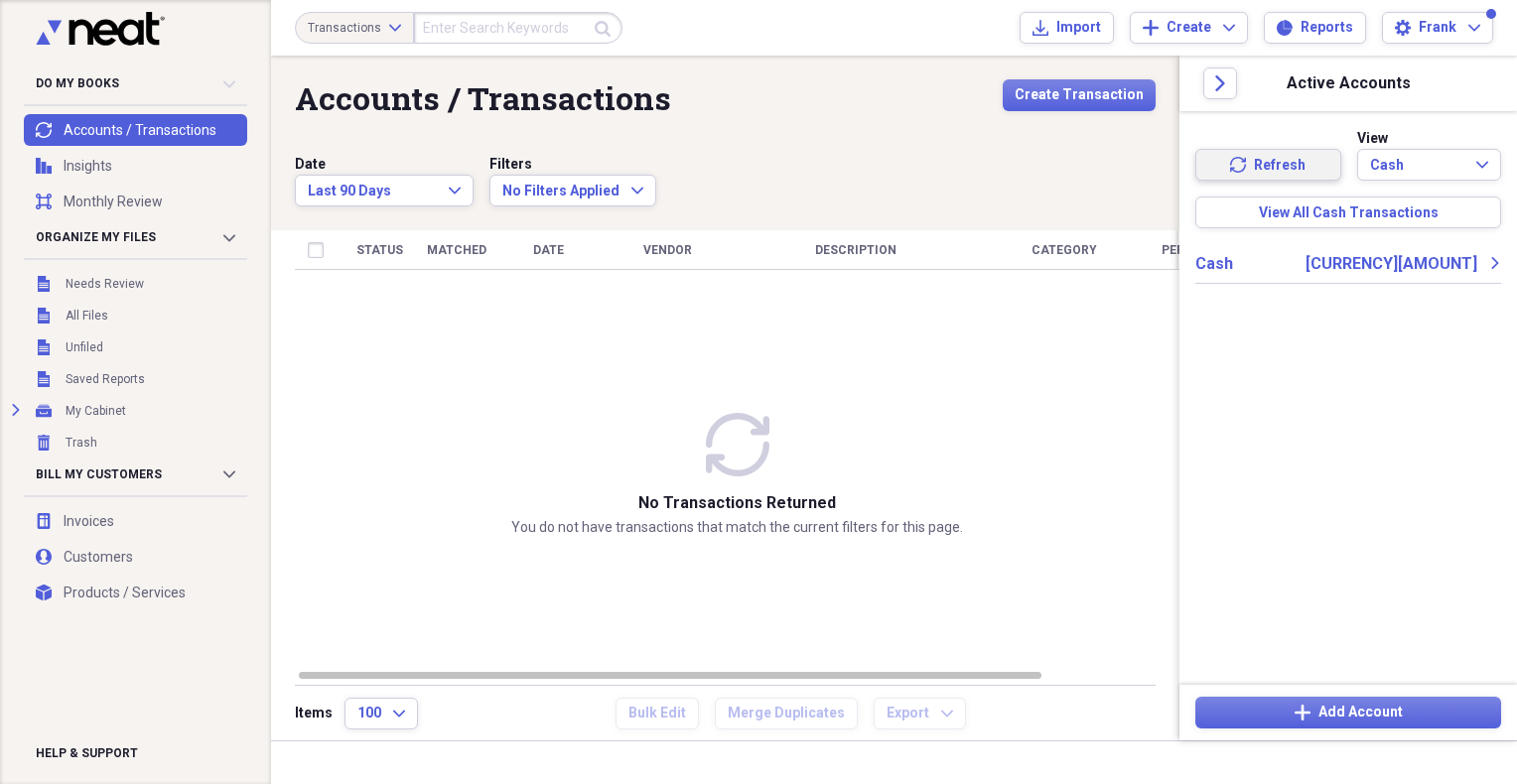 click on "Refresh" at bounding box center (1280, 166) 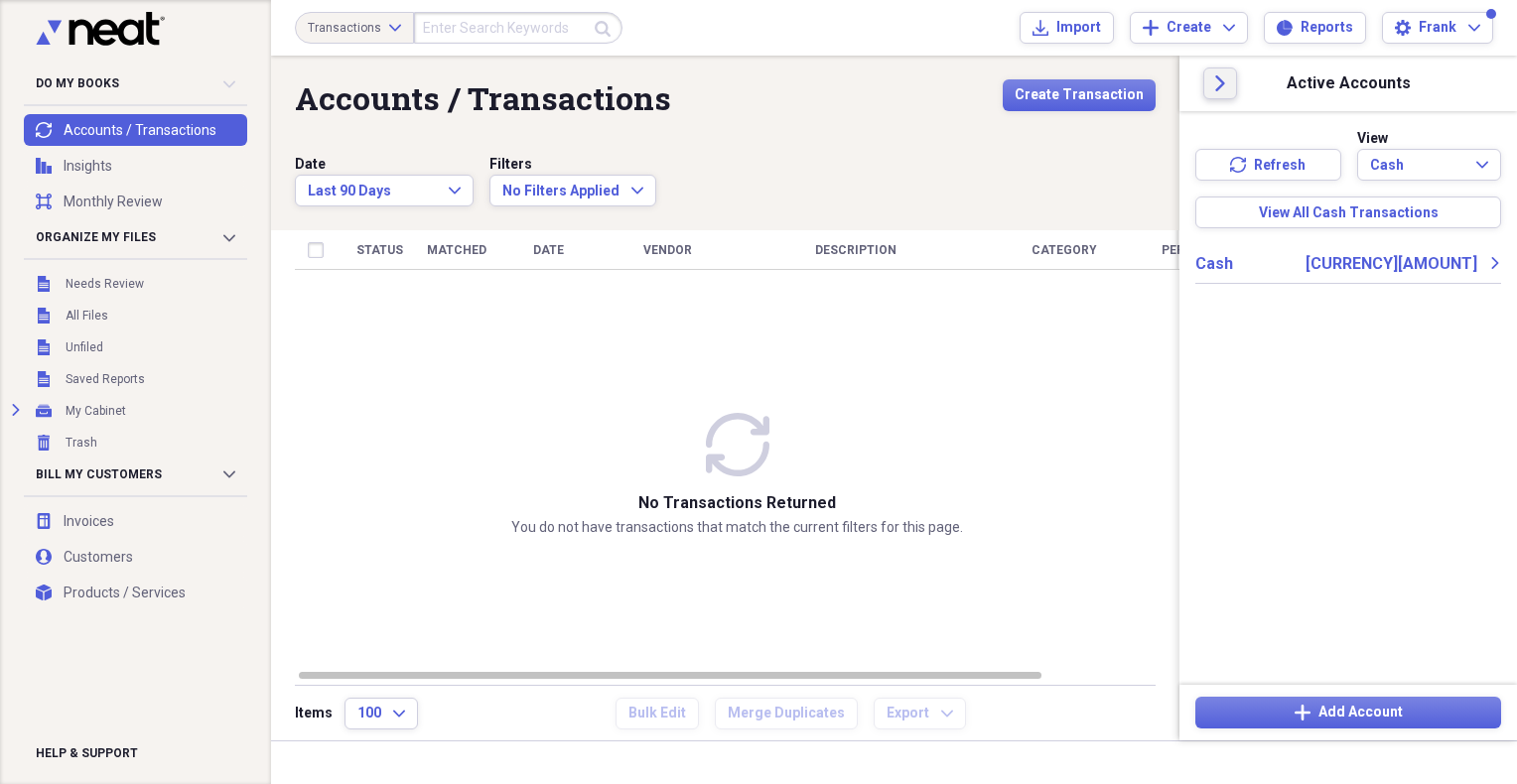 click on "Close" 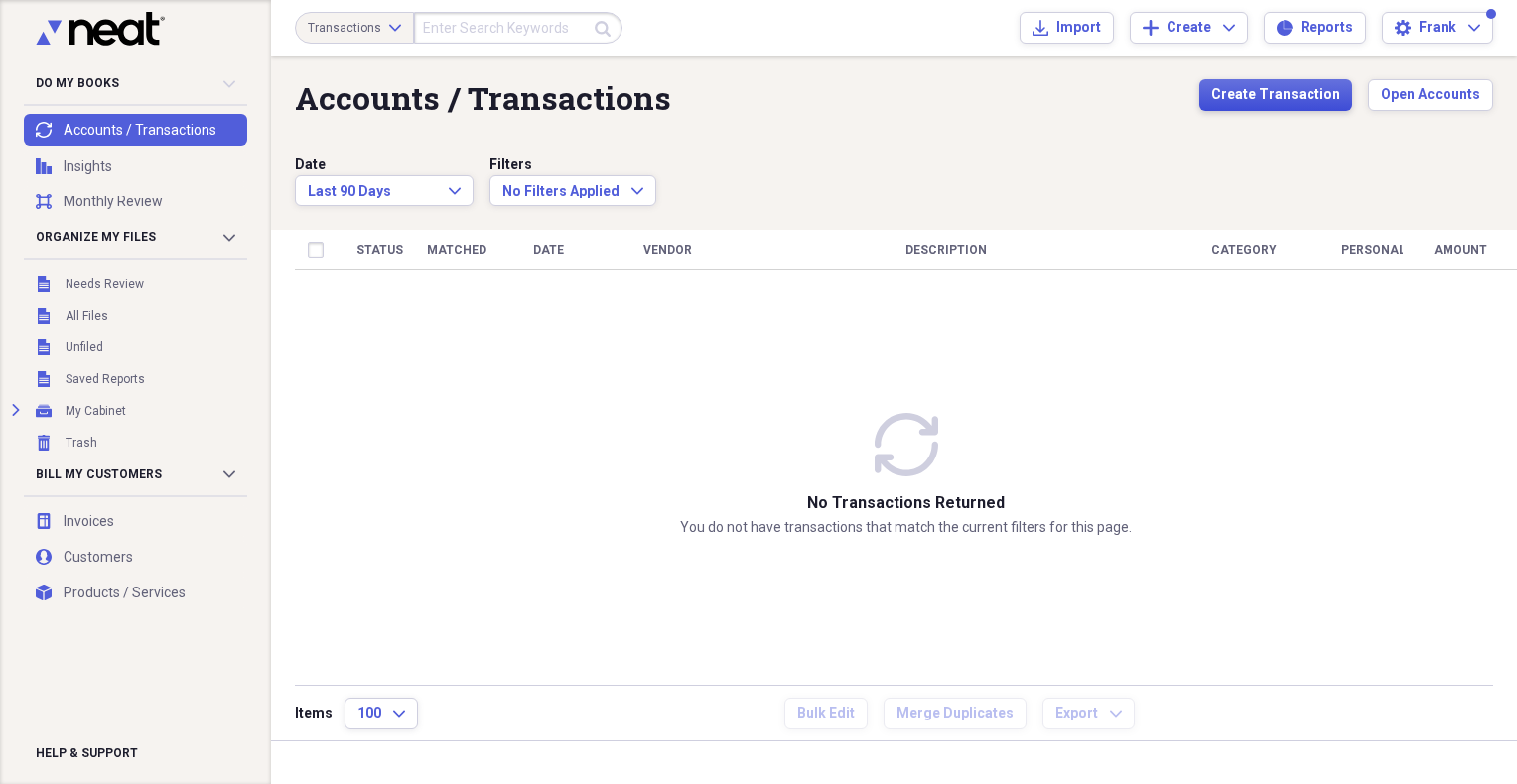click on "Create Transaction" at bounding box center [1276, 95] 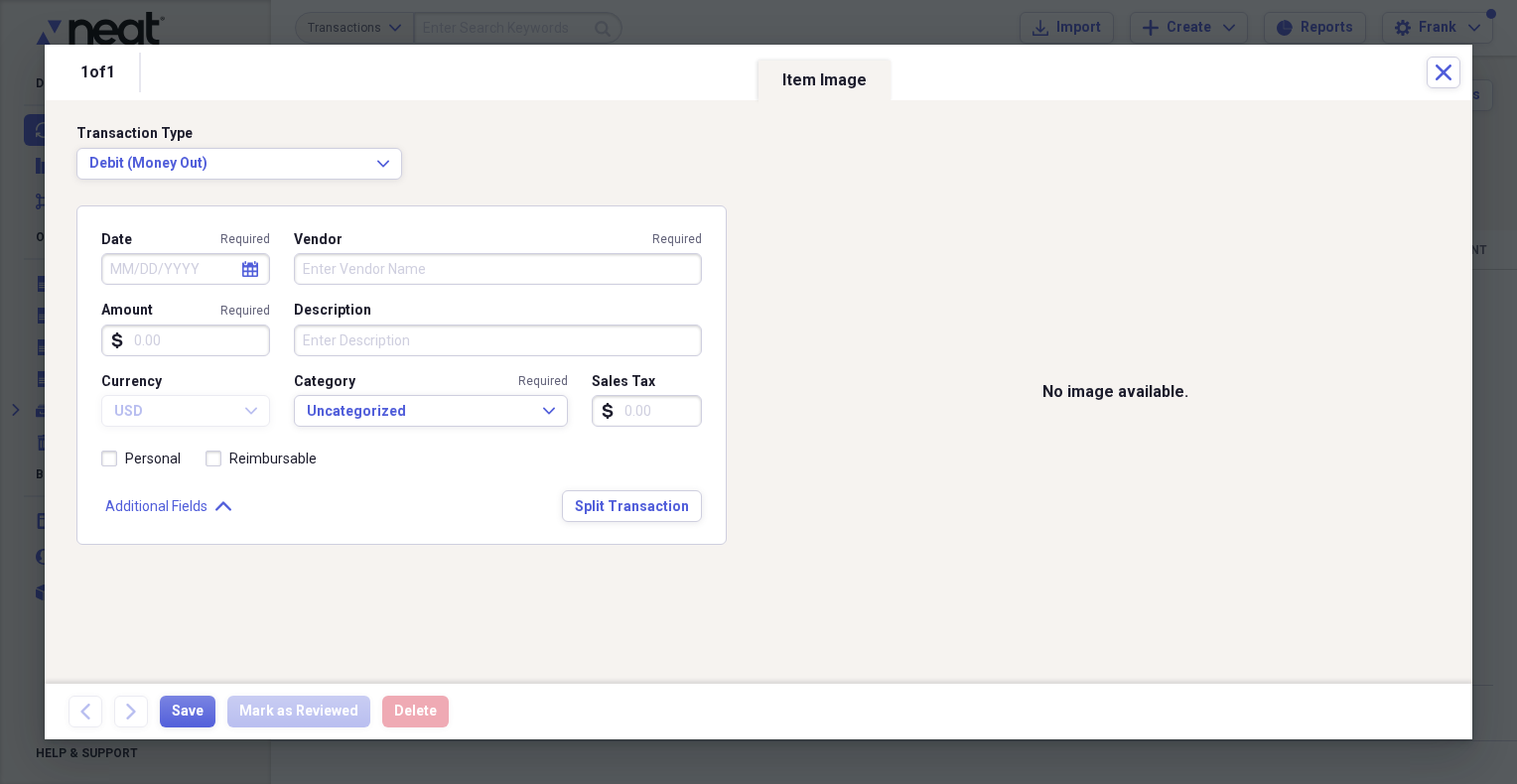 click on "Vendor Required" at bounding box center [498, 269] 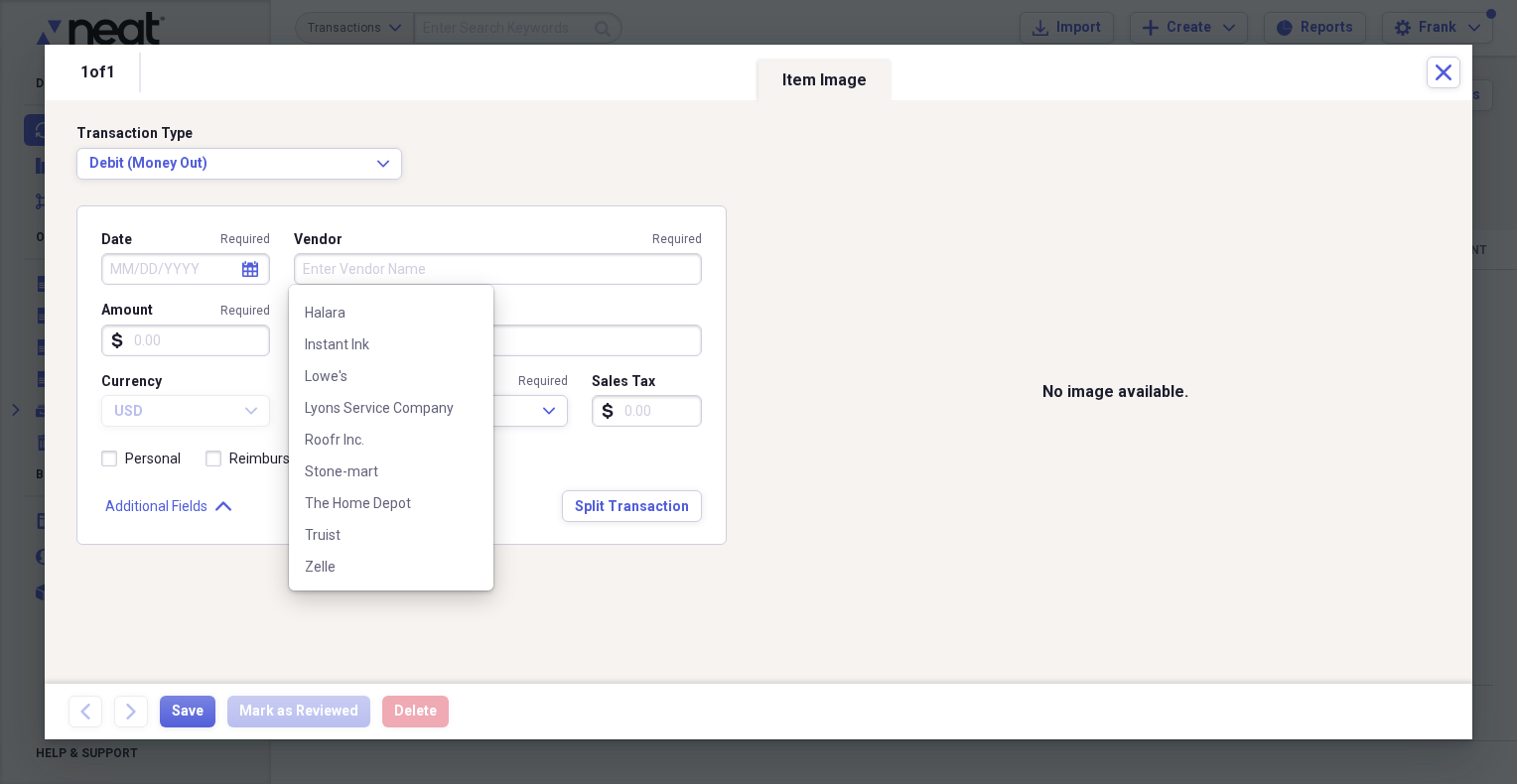 scroll, scrollTop: 0, scrollLeft: 0, axis: both 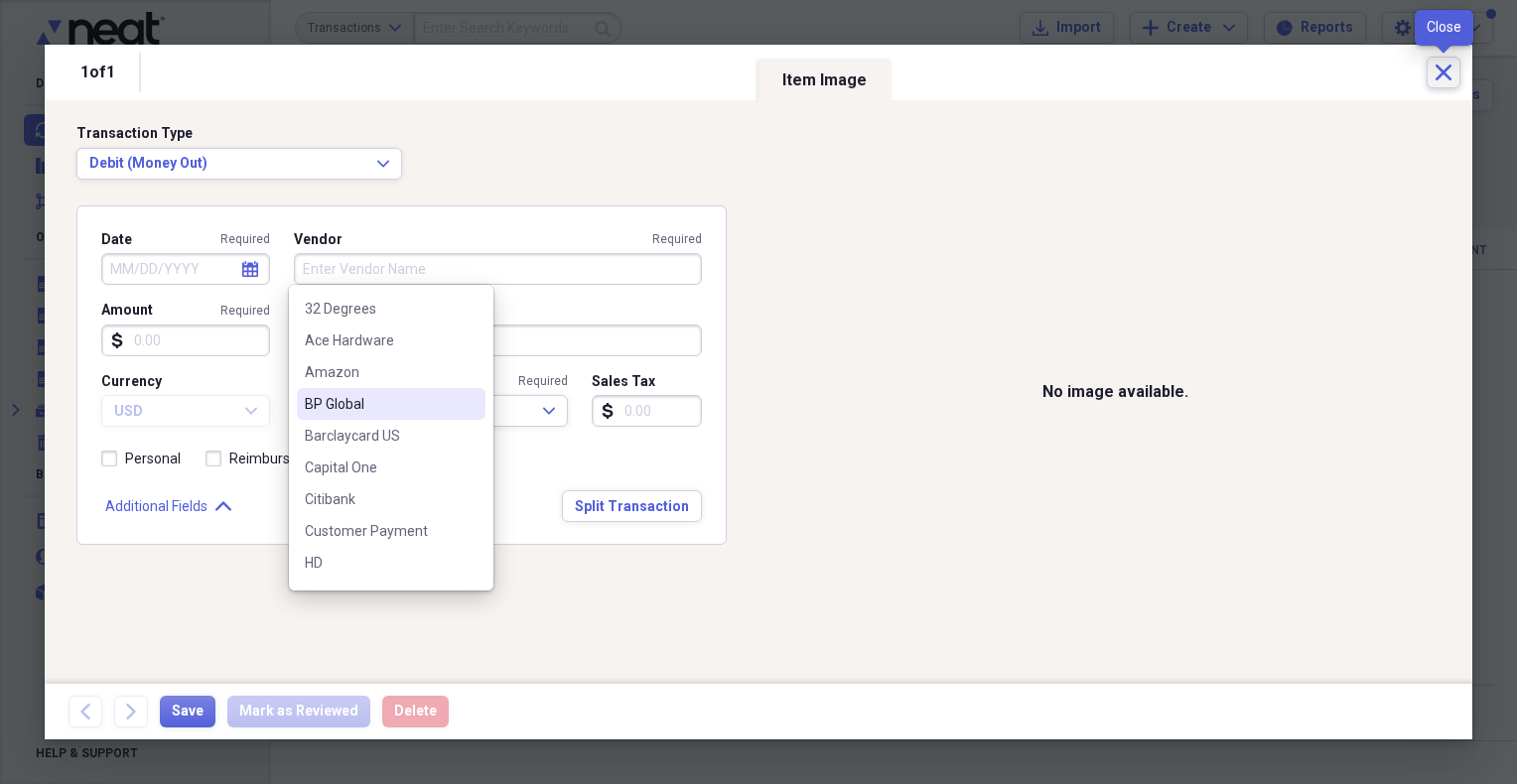 click on "Close" at bounding box center [1444, 72] 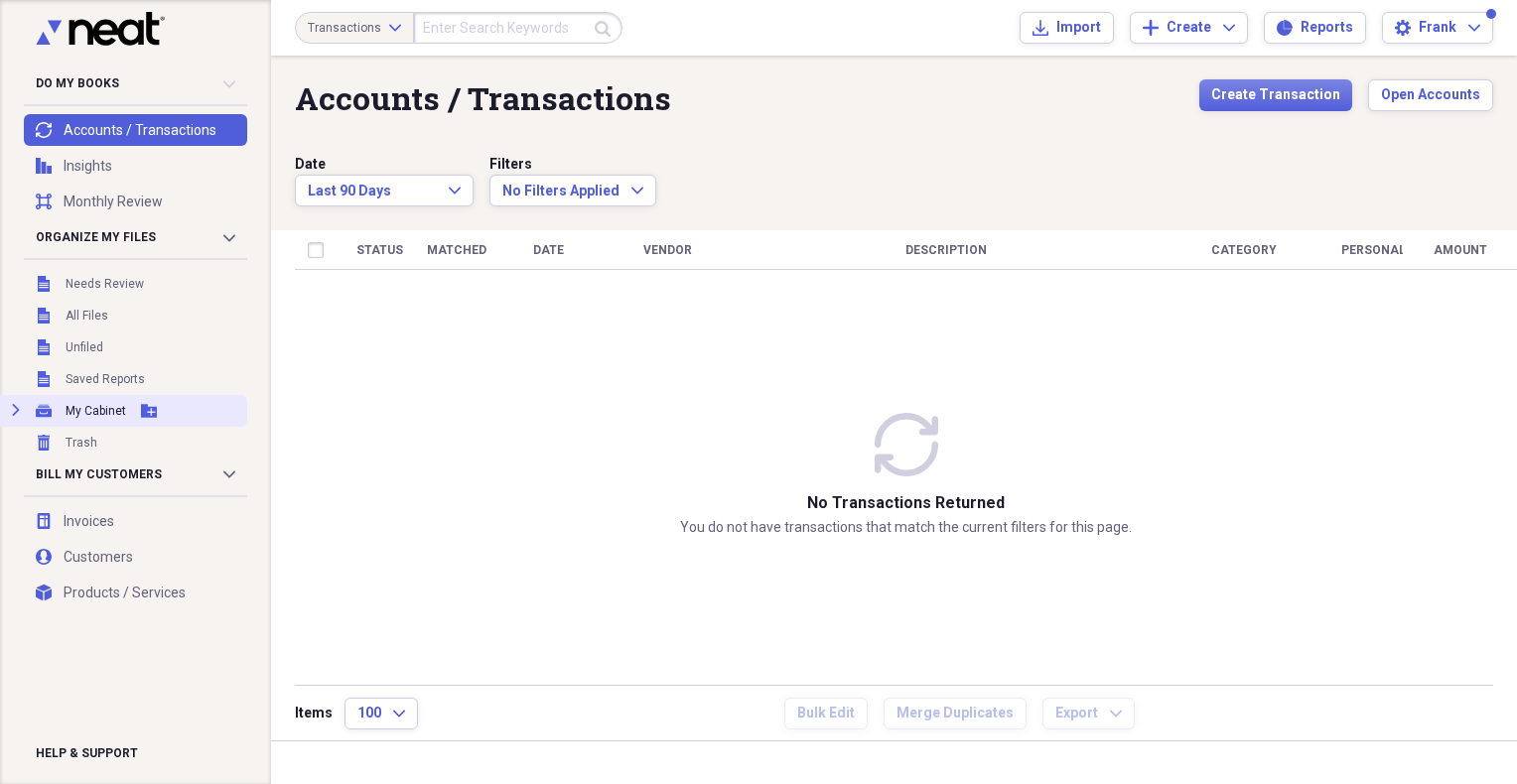 click on "My Cabinet" at bounding box center (95, 411) 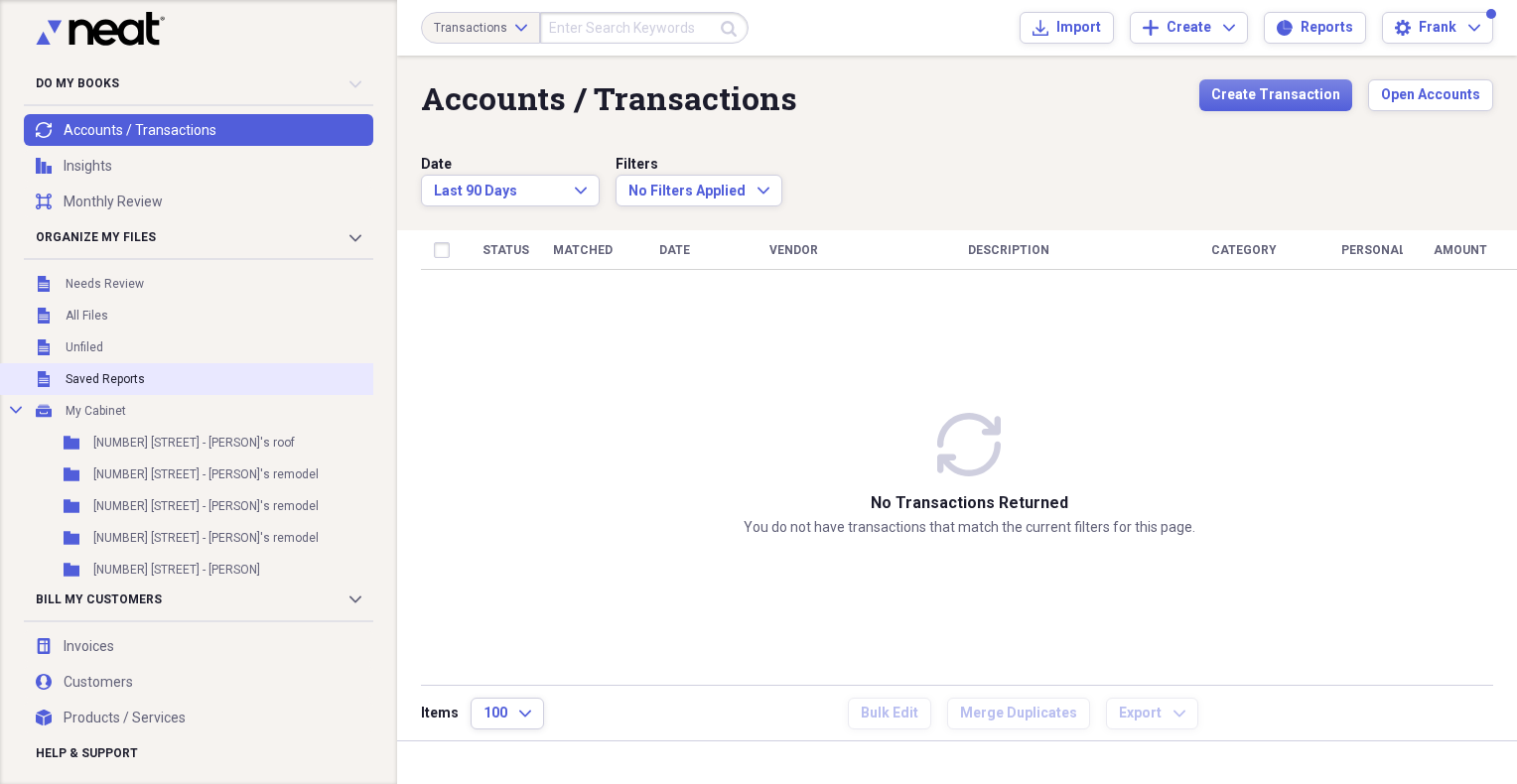 scroll, scrollTop: 330, scrollLeft: 0, axis: vertical 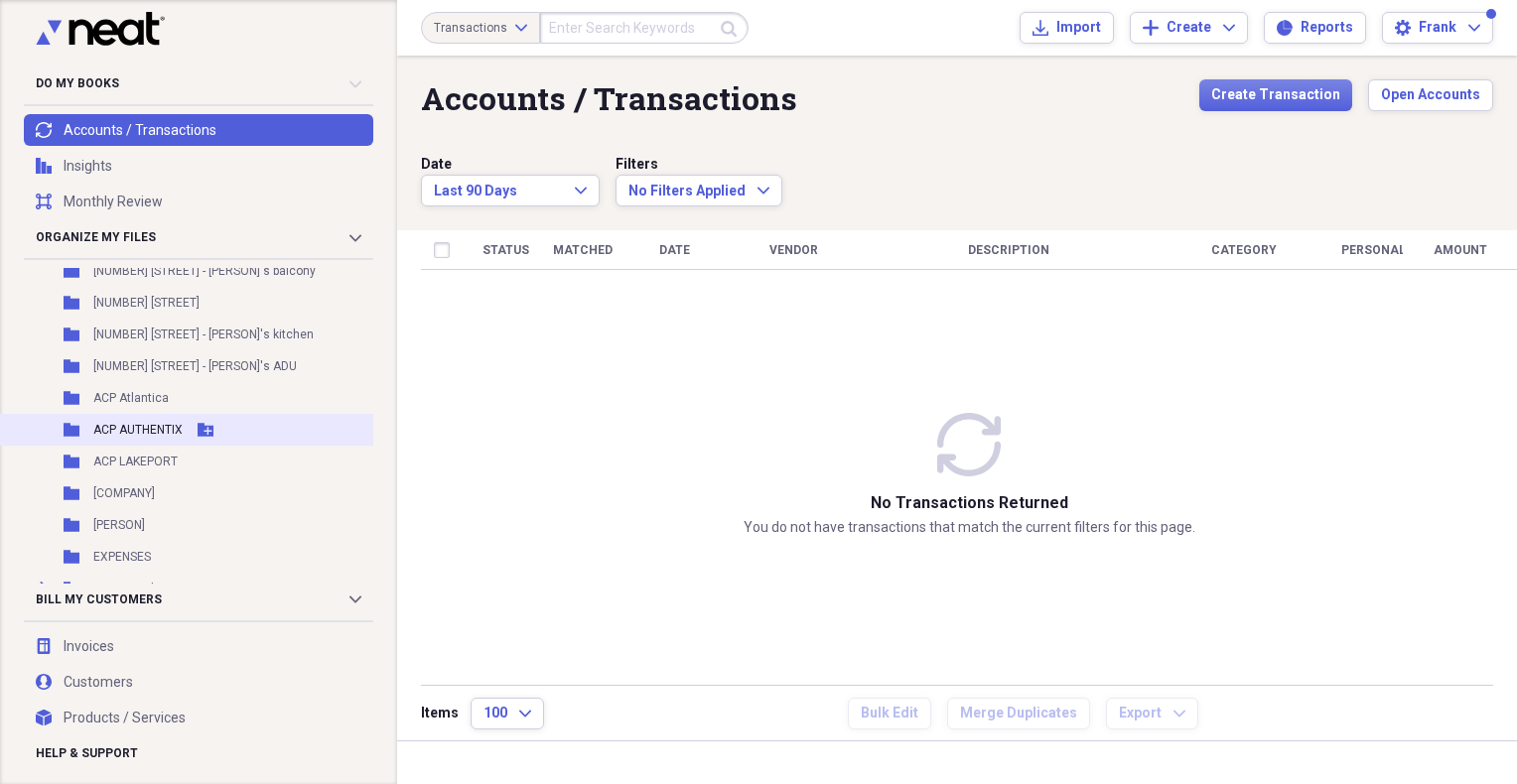 click on "ACP AUTHENTIX" at bounding box center [138, 430] 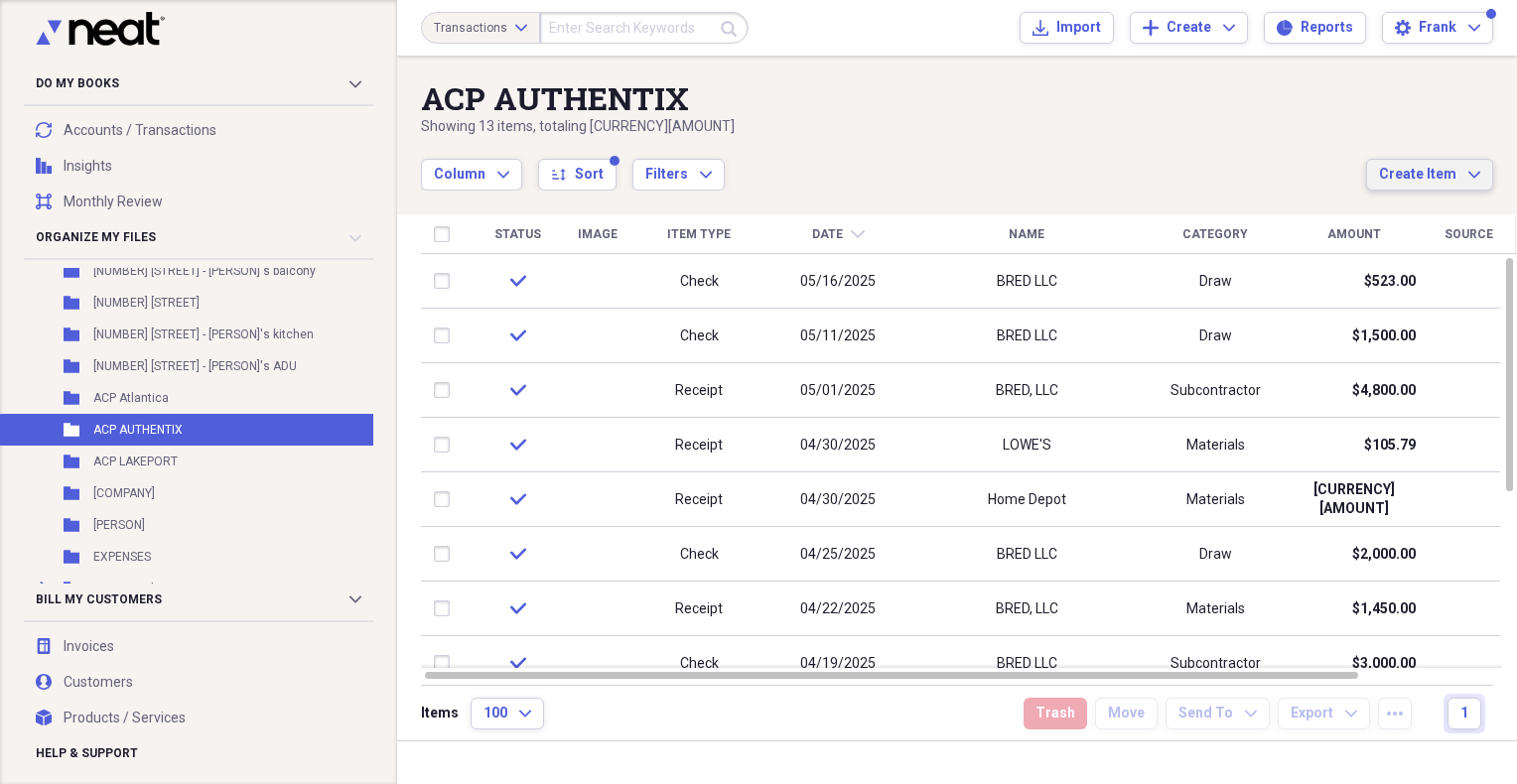 click on "Create Item Expand" at bounding box center (1430, 175) 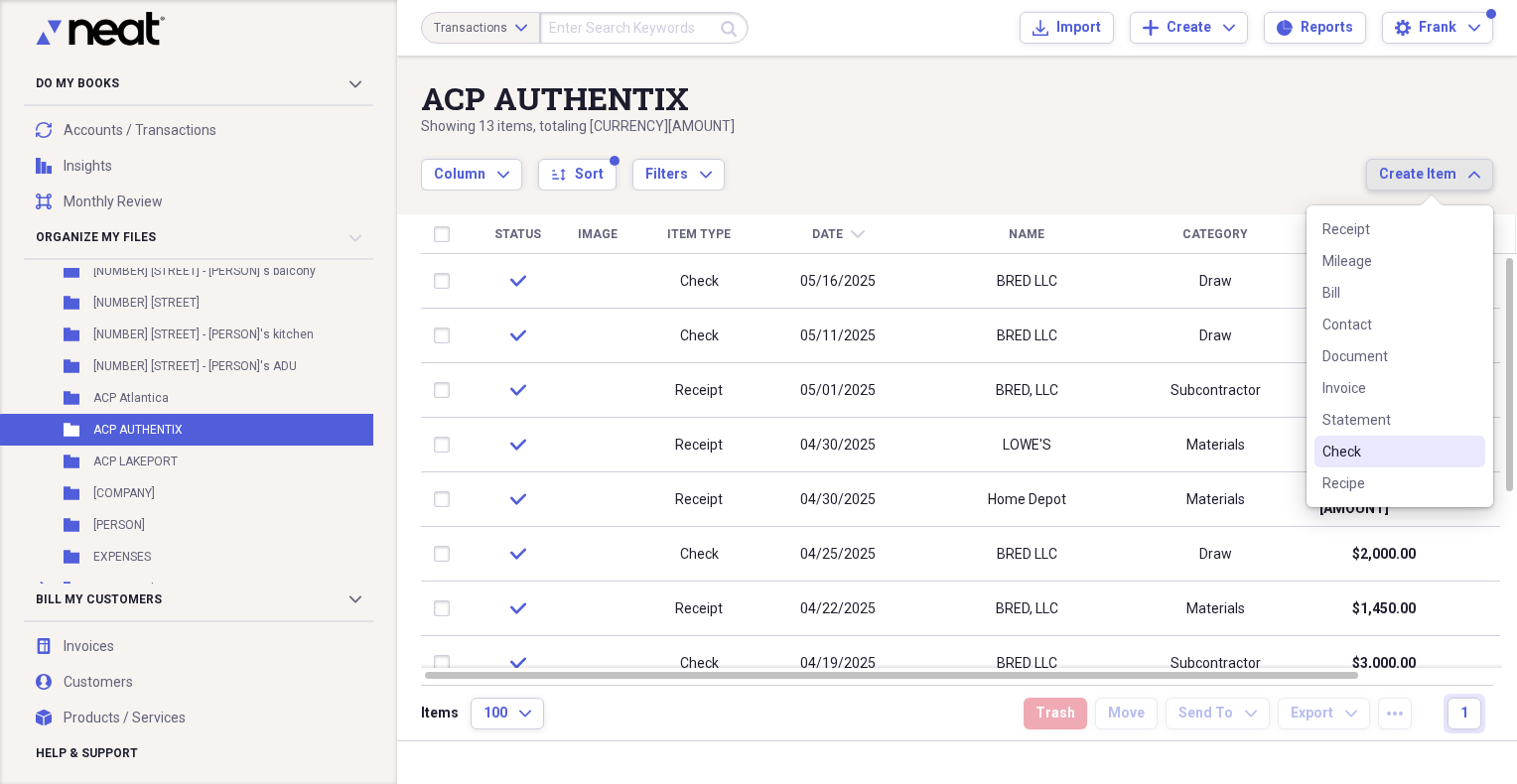 click on "Check" at bounding box center (1388, 452) 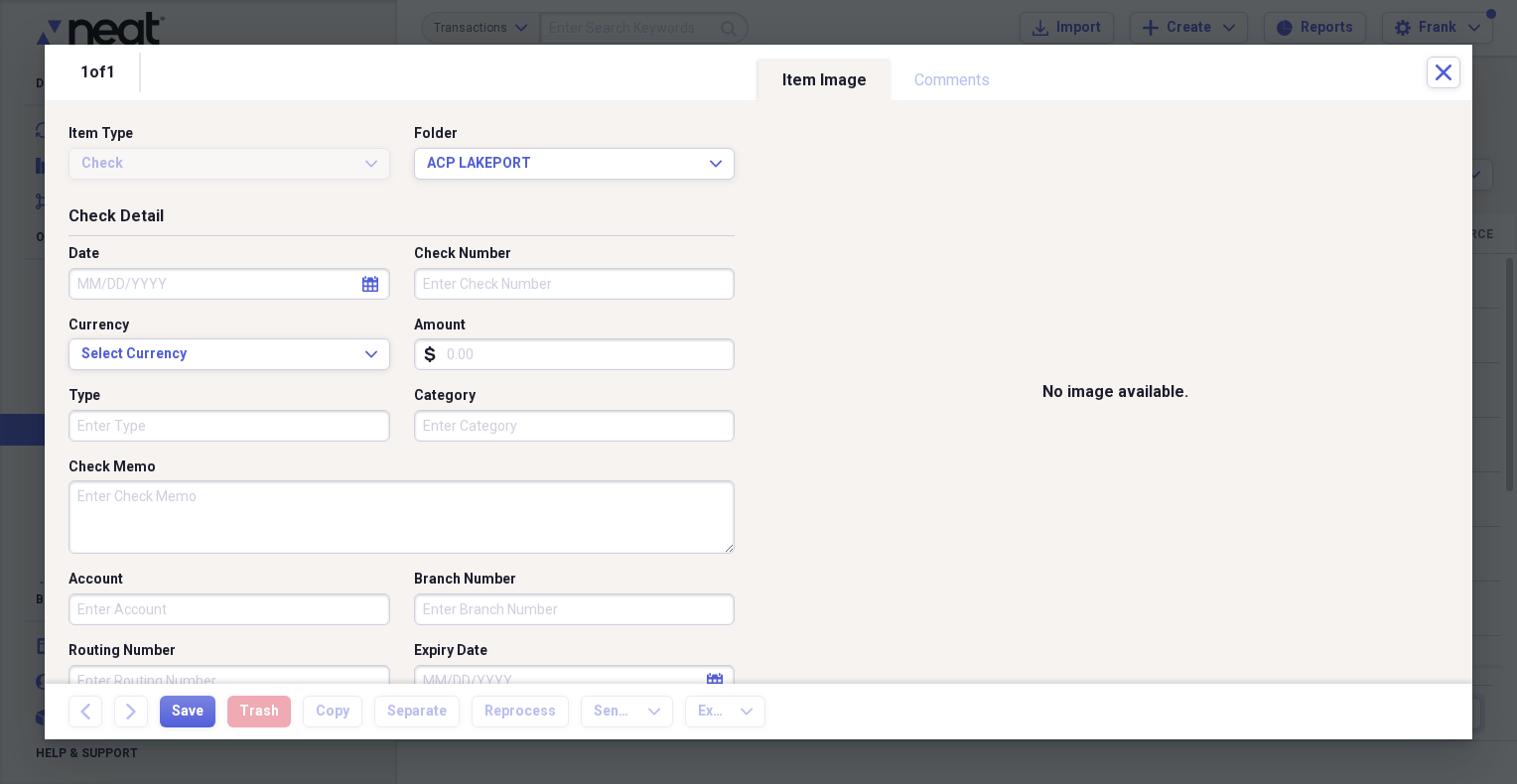 click on "Check Number" at bounding box center (575, 284) 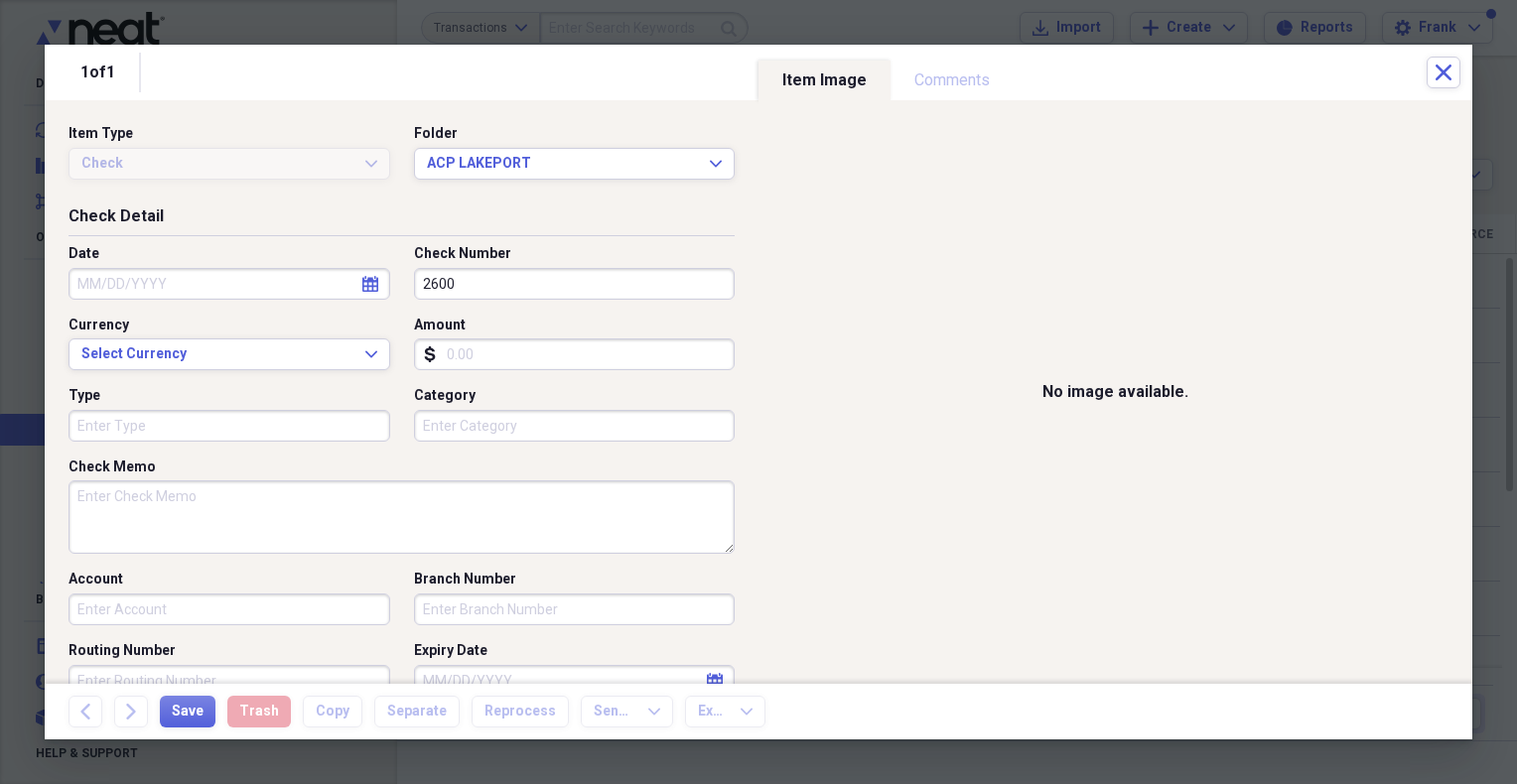 type on "2600" 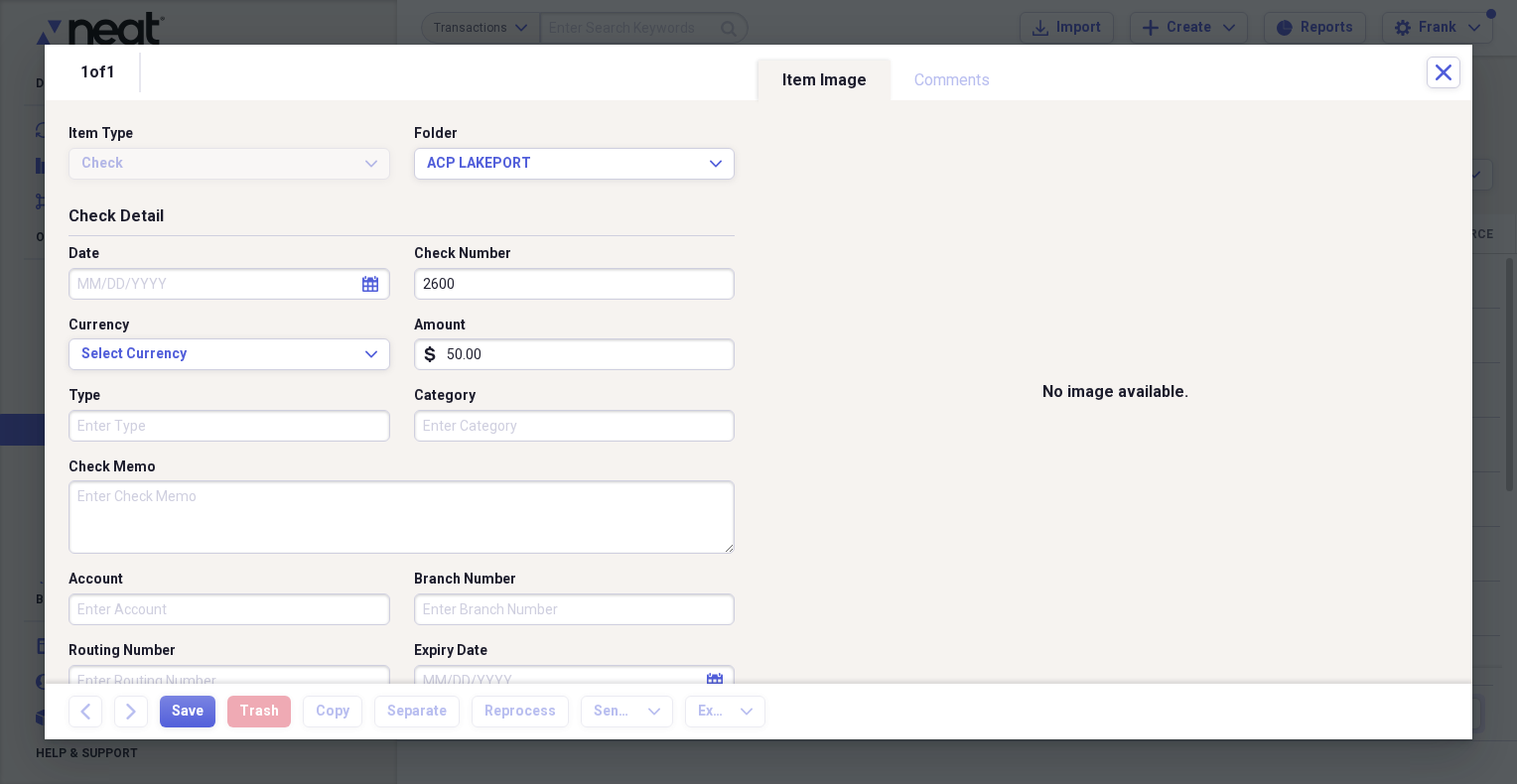 type on "50.00" 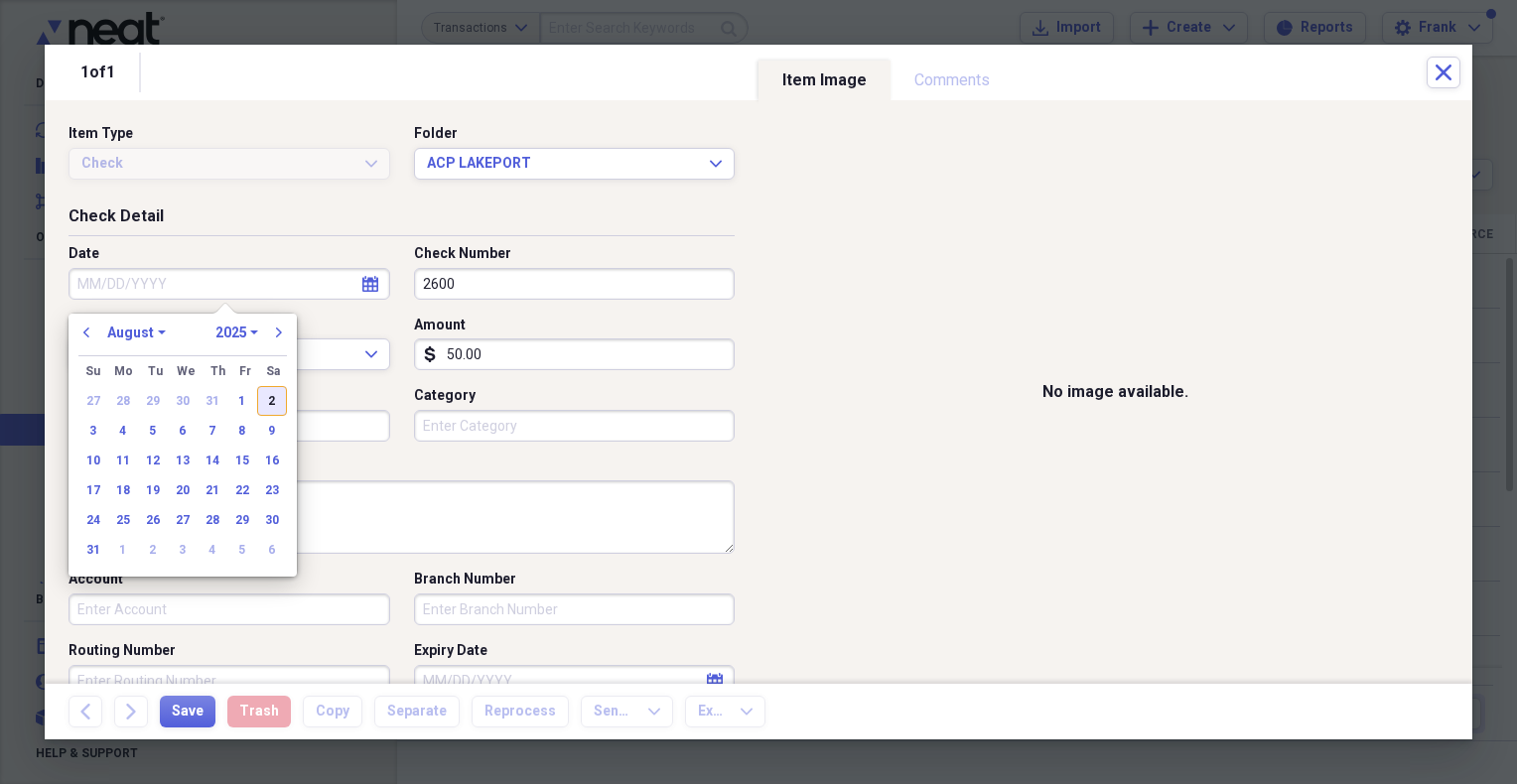 click on "2" at bounding box center [272, 401] 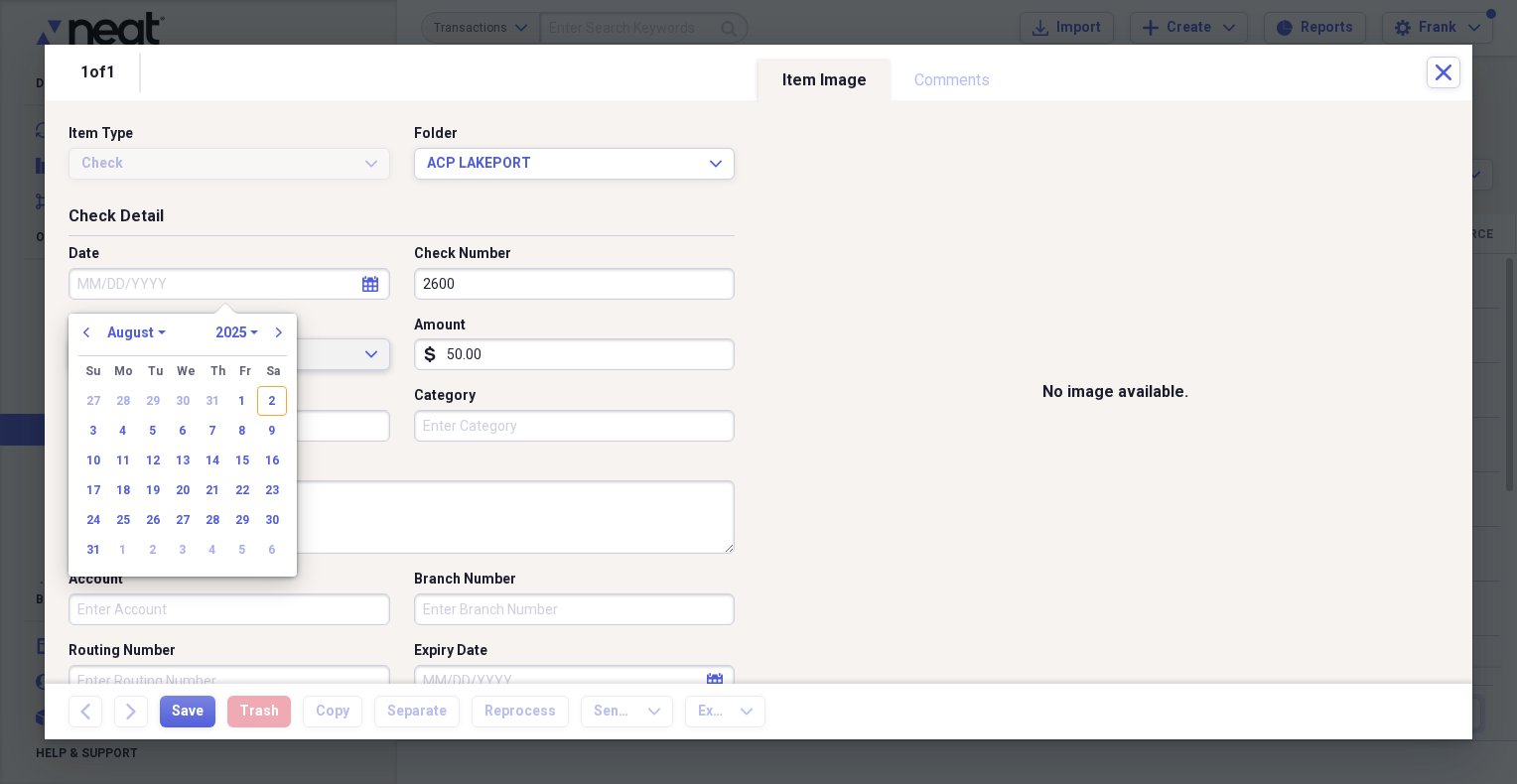 type on "08/02/2025" 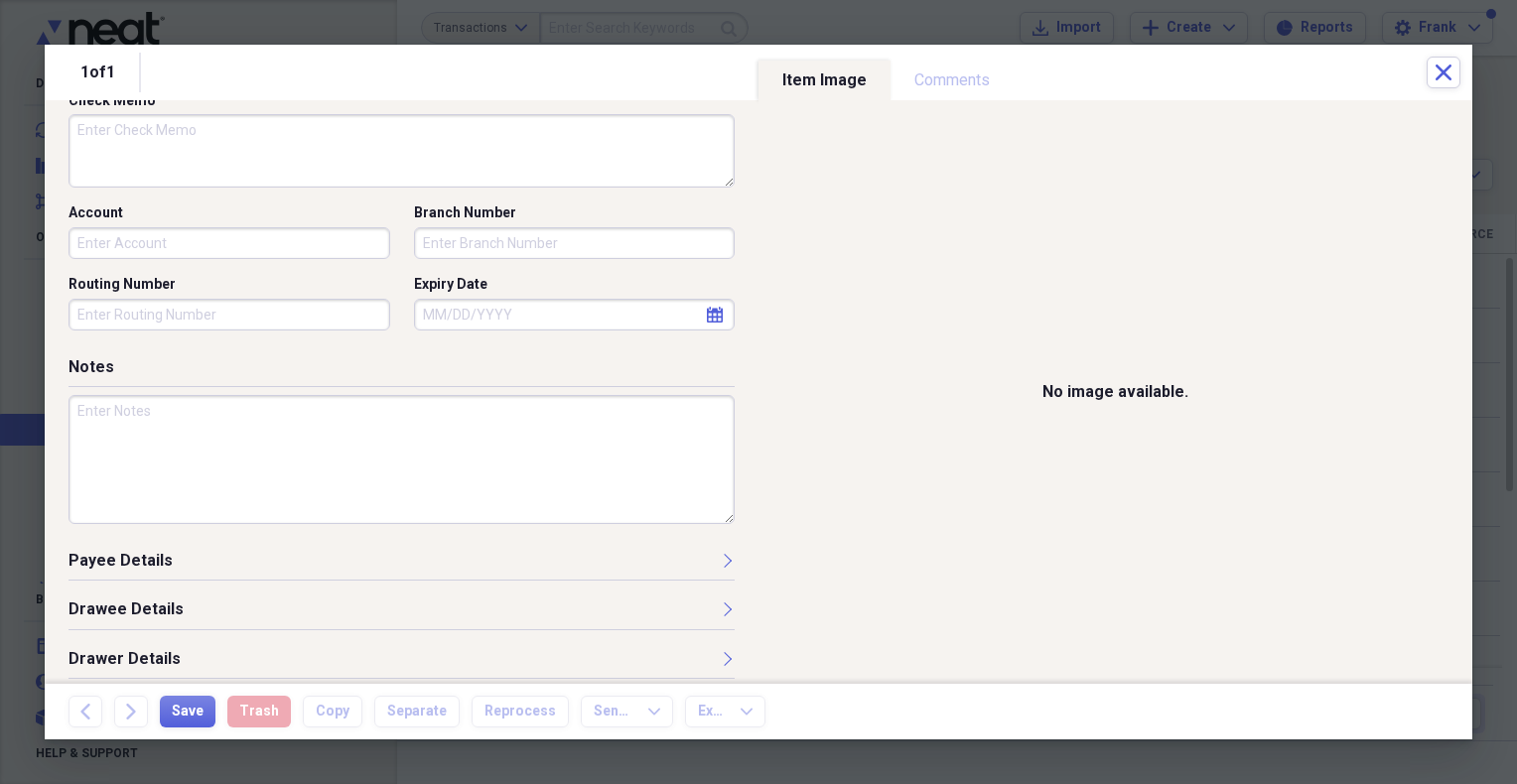 scroll, scrollTop: 377, scrollLeft: 0, axis: vertical 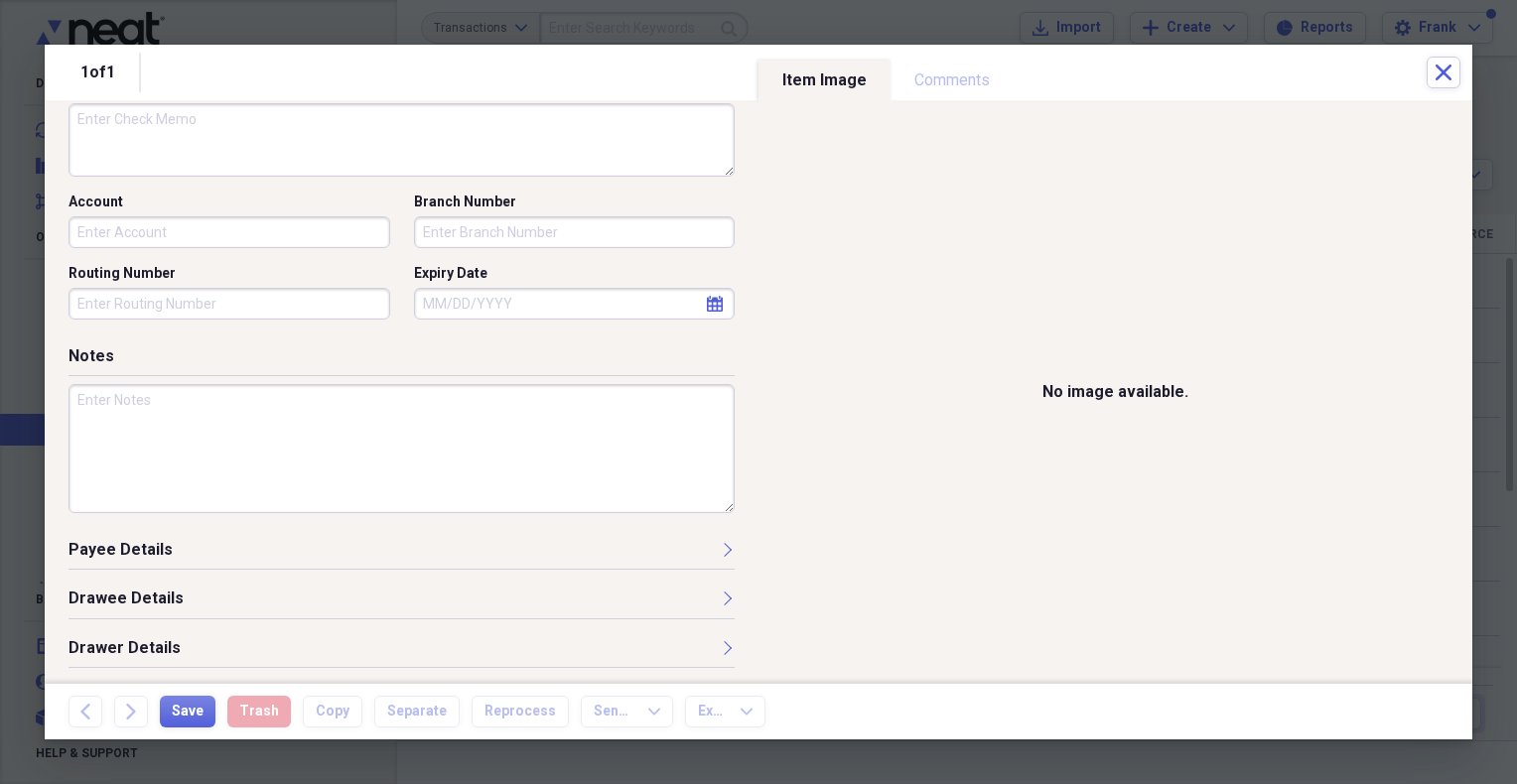 click on "Payee Details" at bounding box center (401, 554) 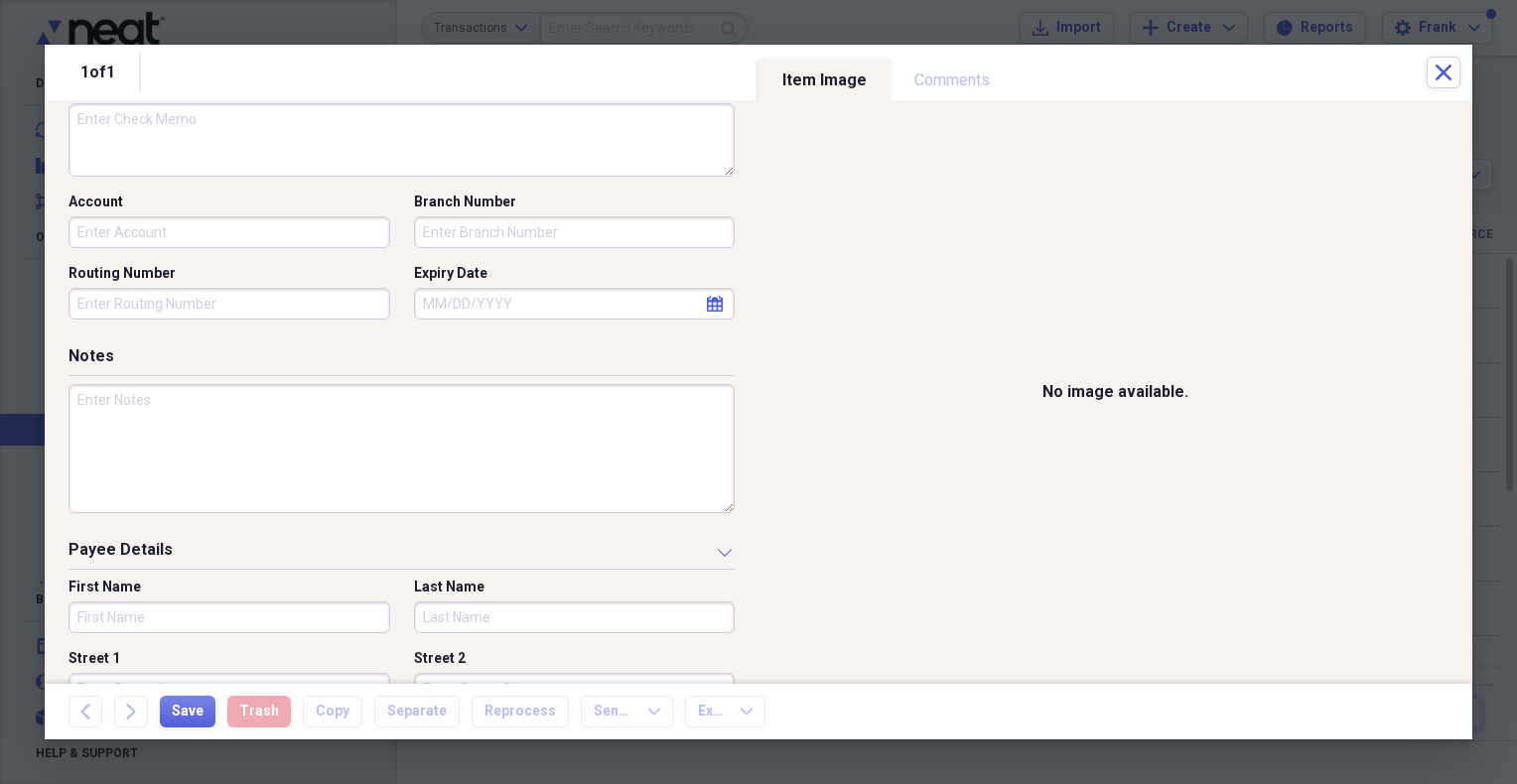 click on "First Name" at bounding box center [229, 617] 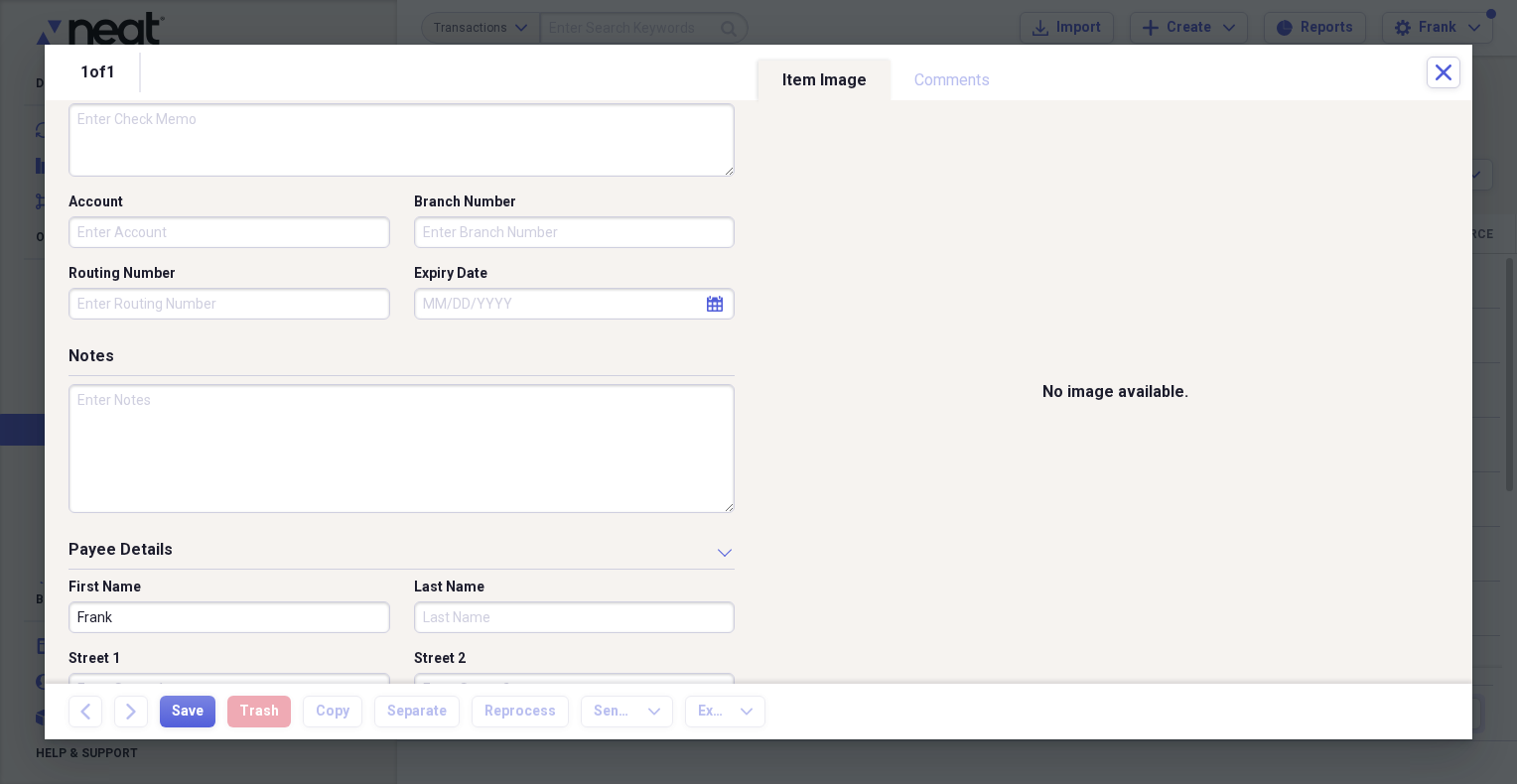 type on "Tucker" 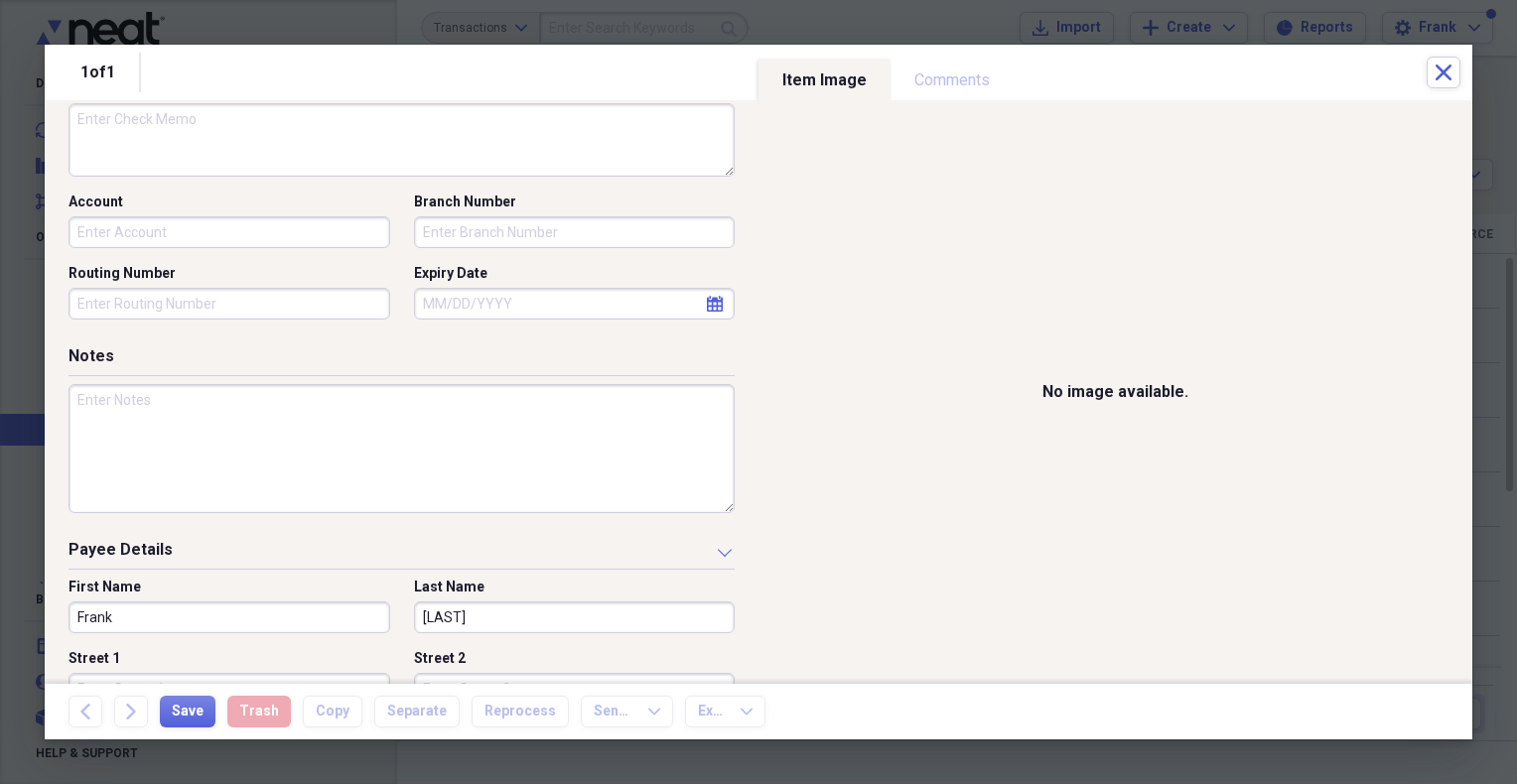 type on "1215 9th st north" 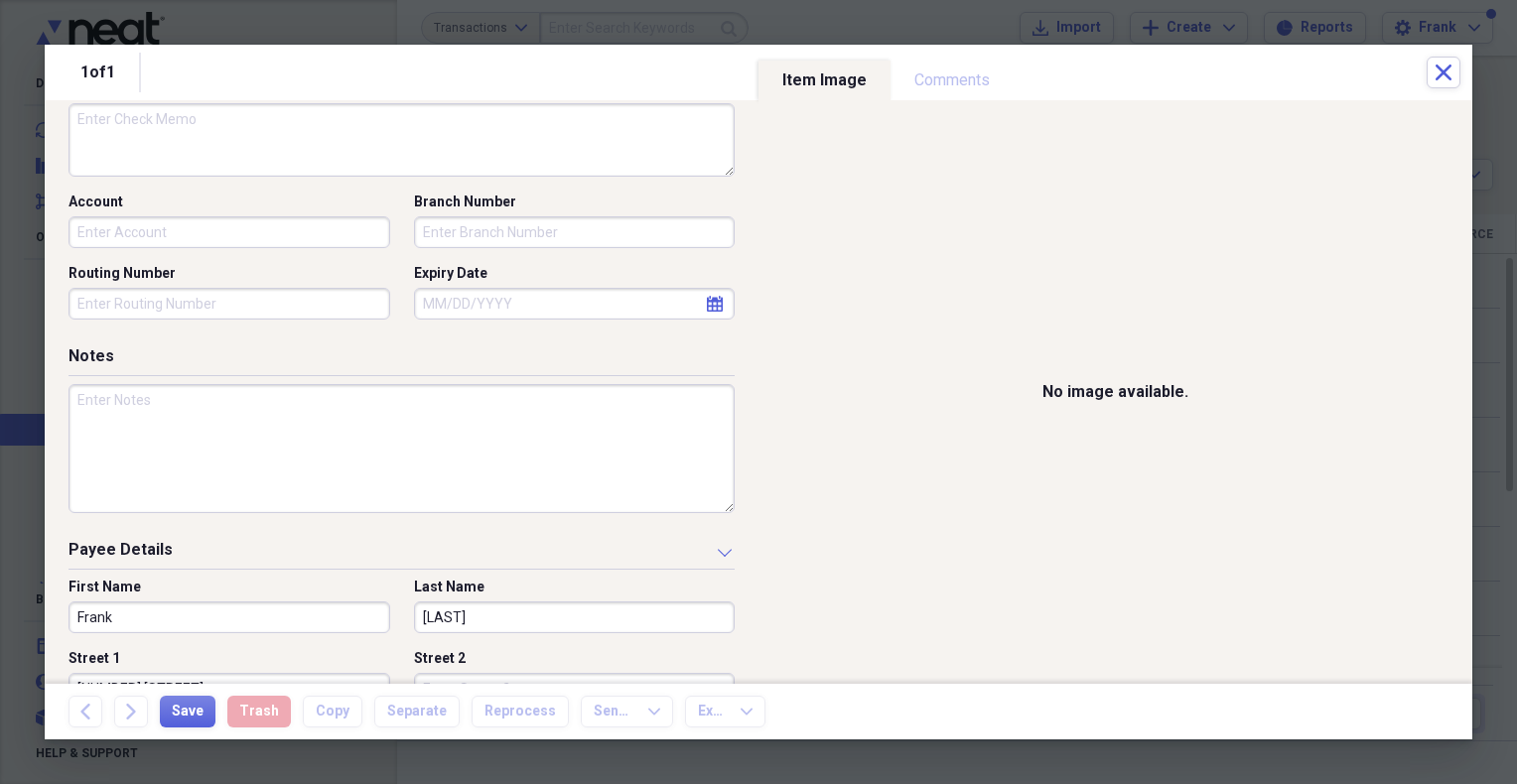 type on "Jacksonville Beach" 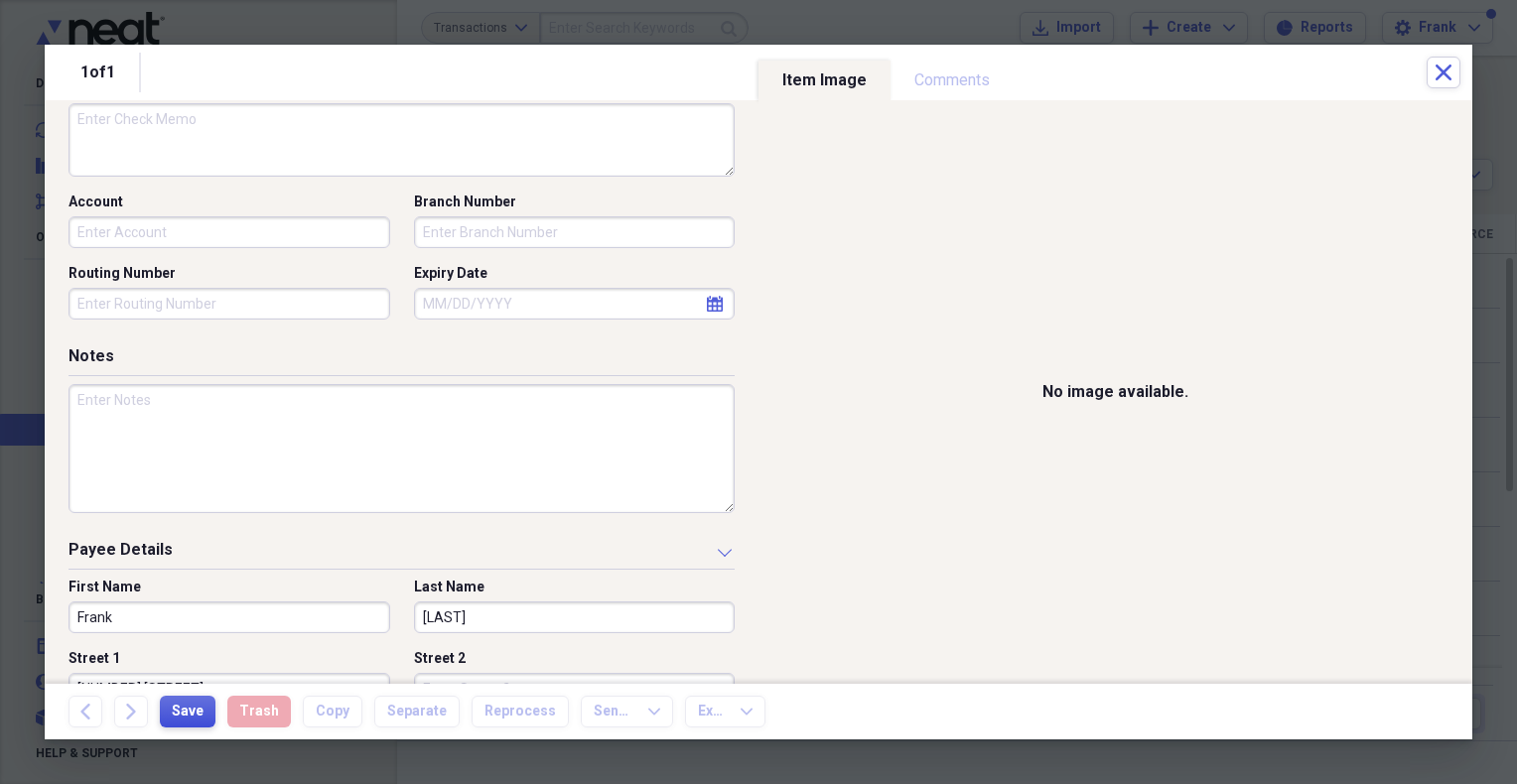 click on "Save" at bounding box center (188, 712) 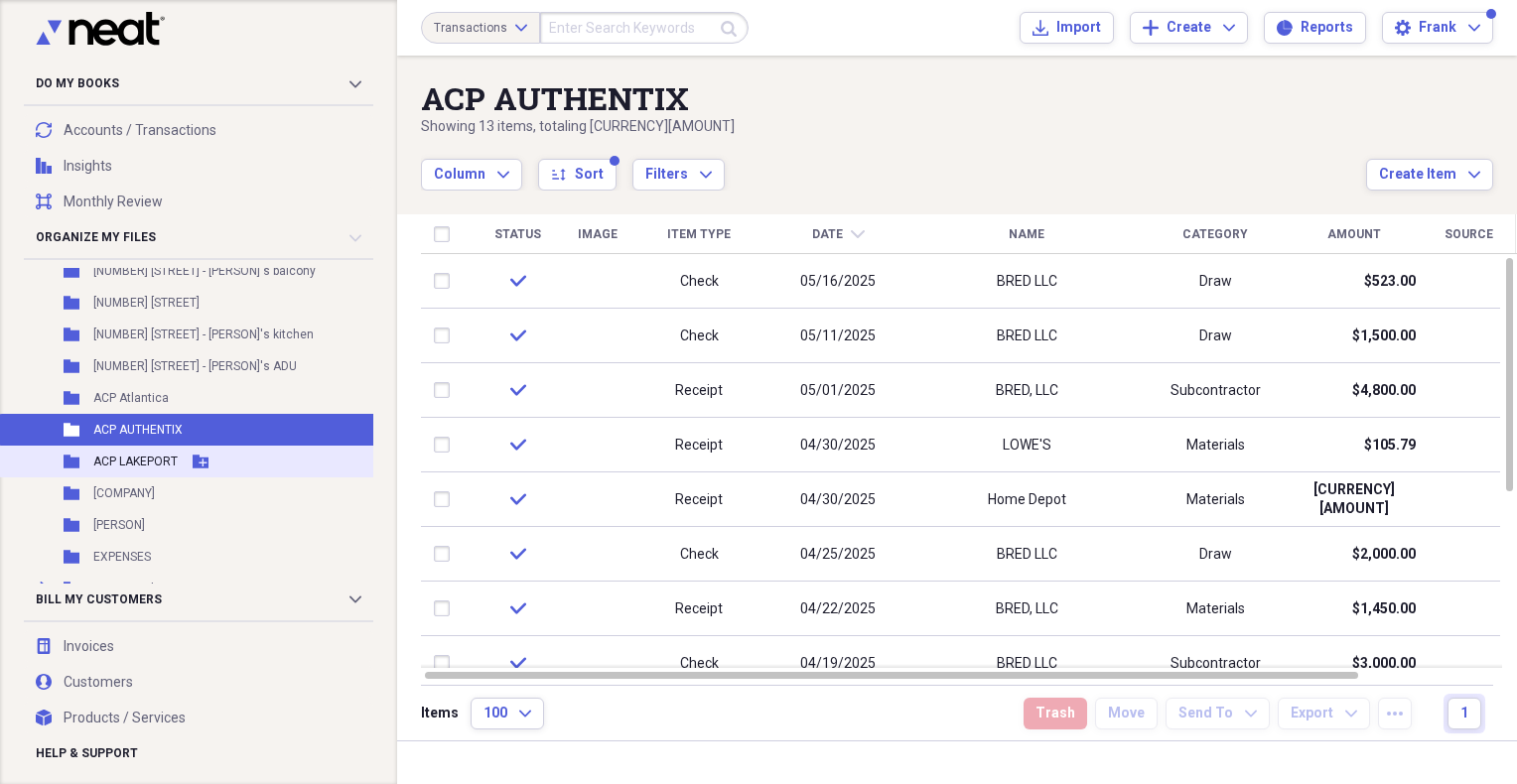 click on "Folder ACP LAKEPORT Add Folder" at bounding box center [190, 461] 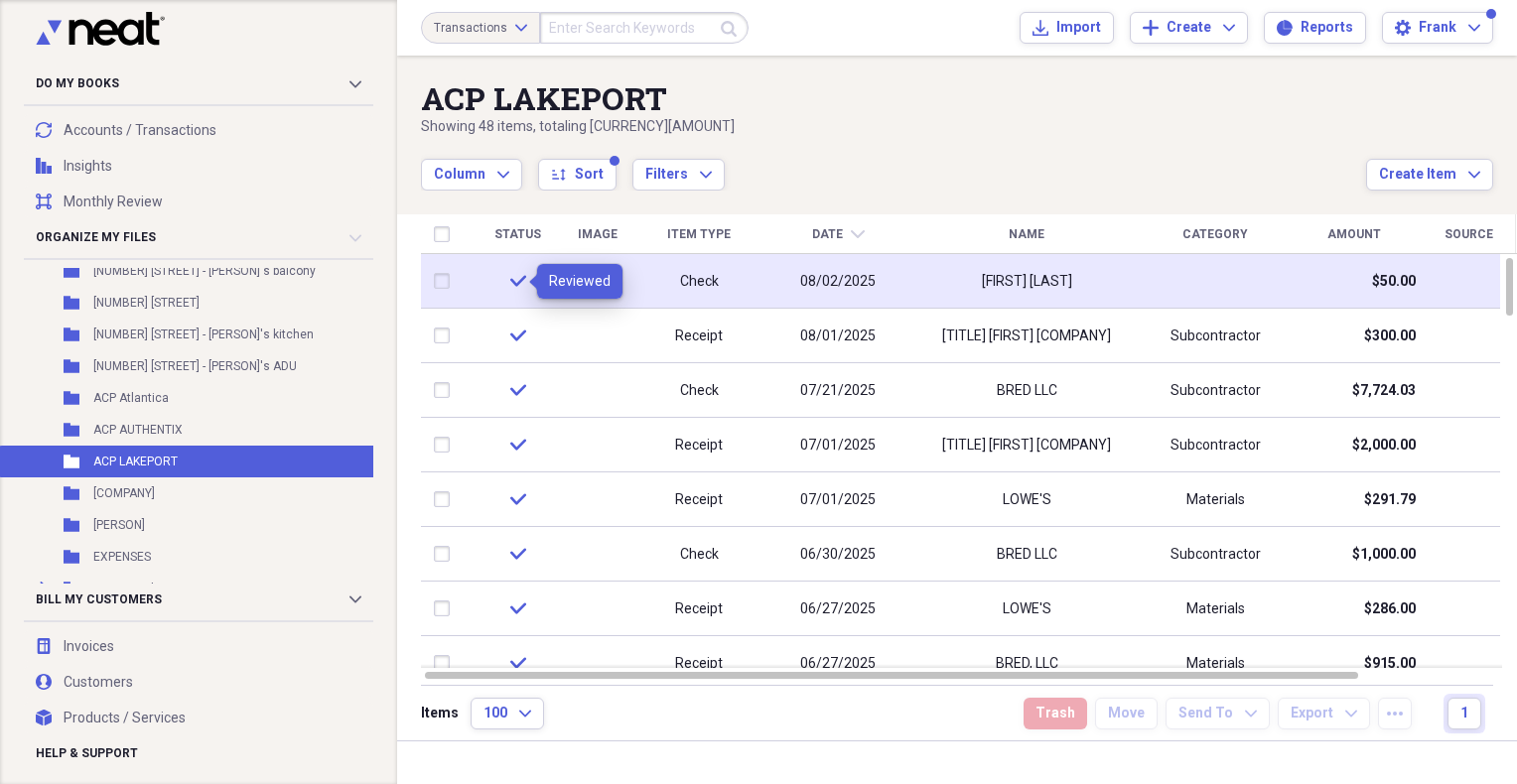click on "check" 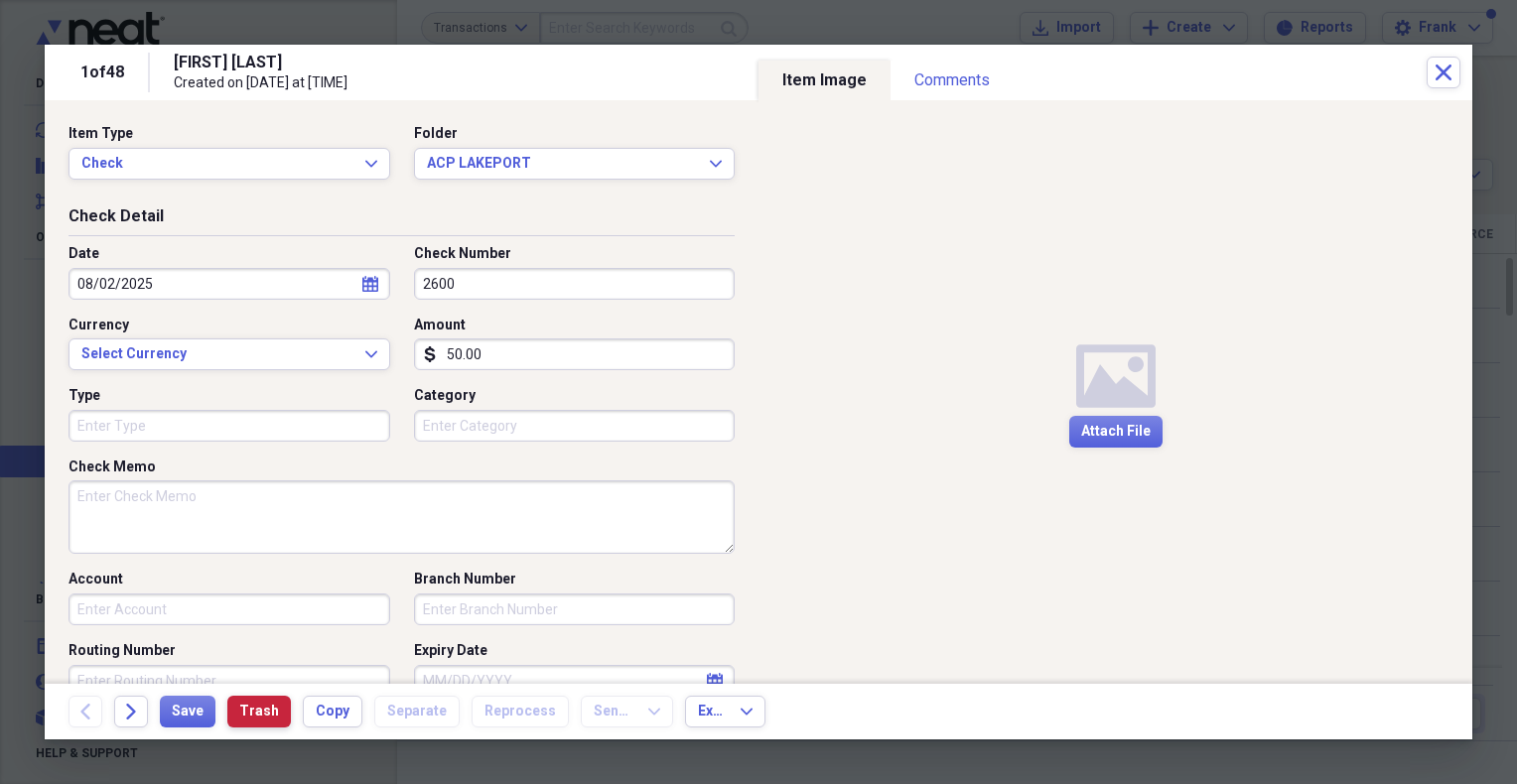 click on "Trash" at bounding box center [259, 712] 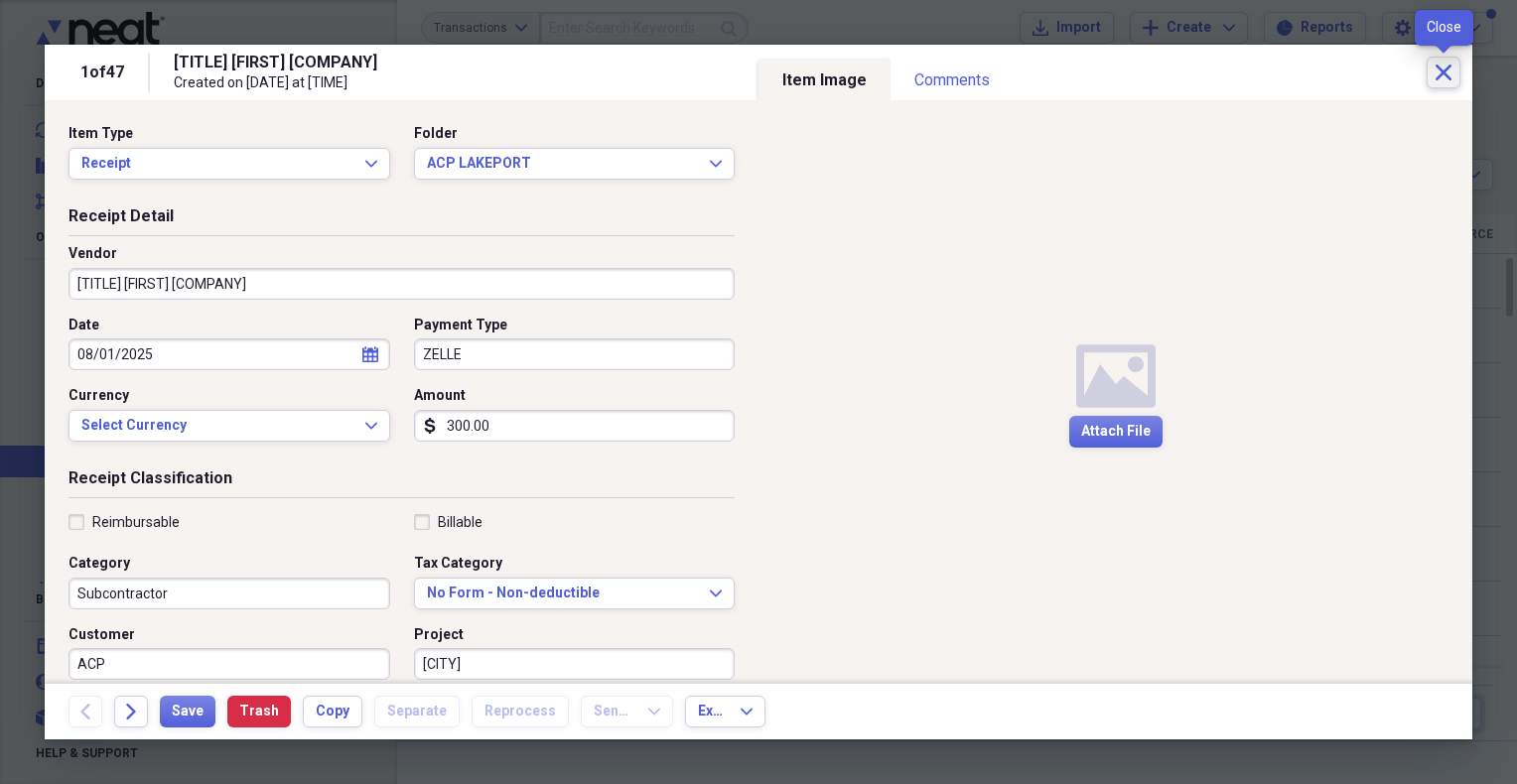 click on "Close" 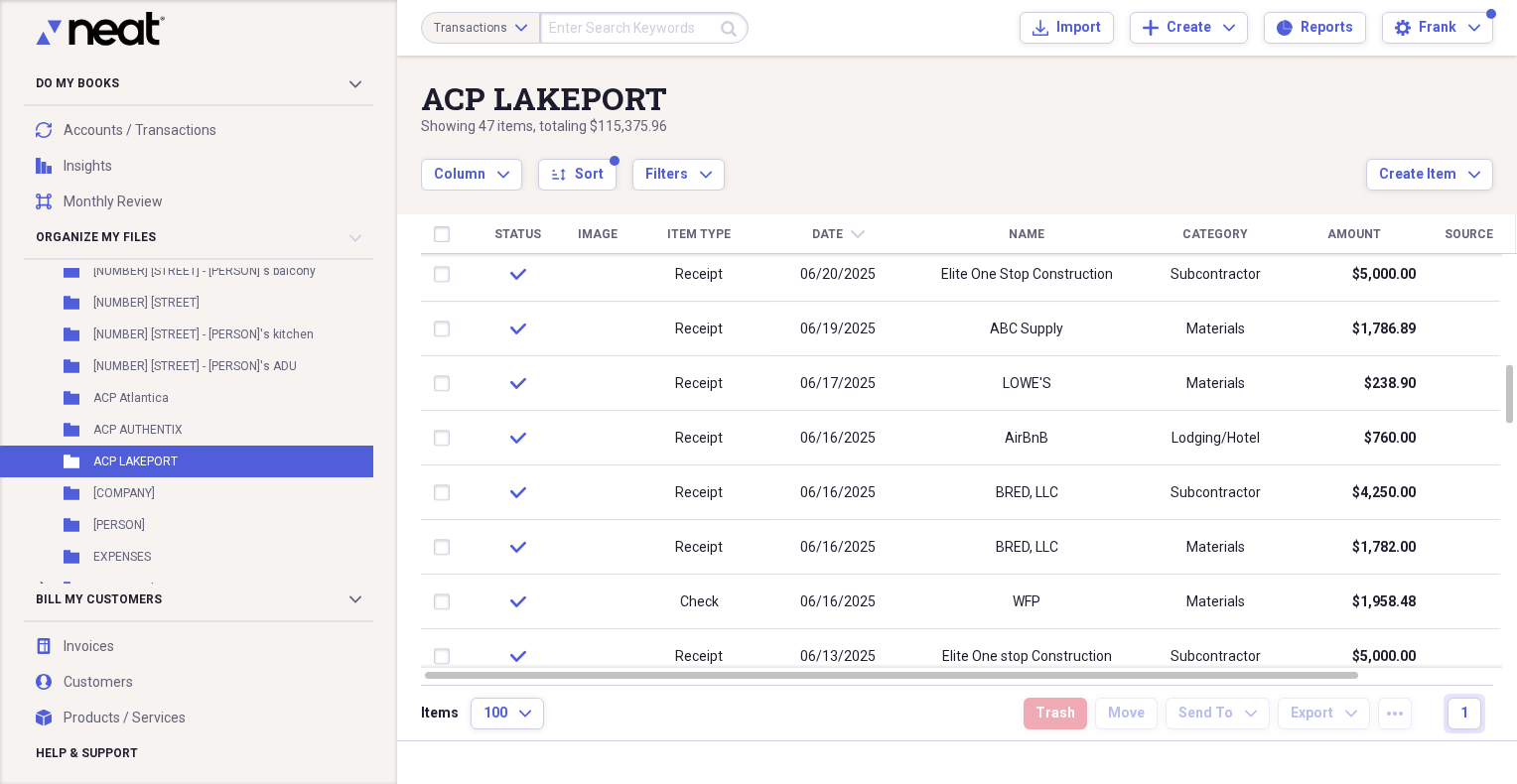 click on "Category" at bounding box center [1215, 234] 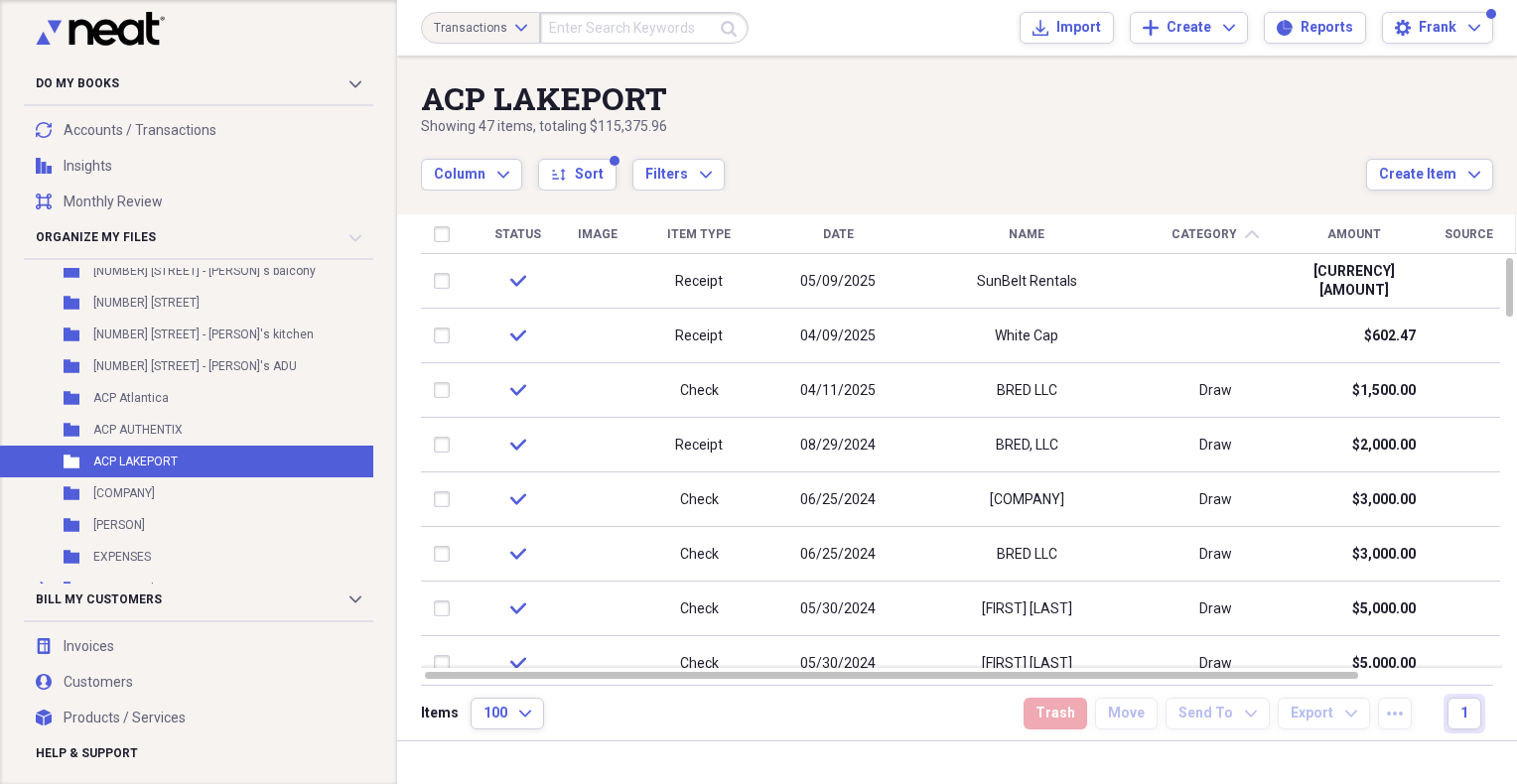 click on "Category" at bounding box center [1204, 234] 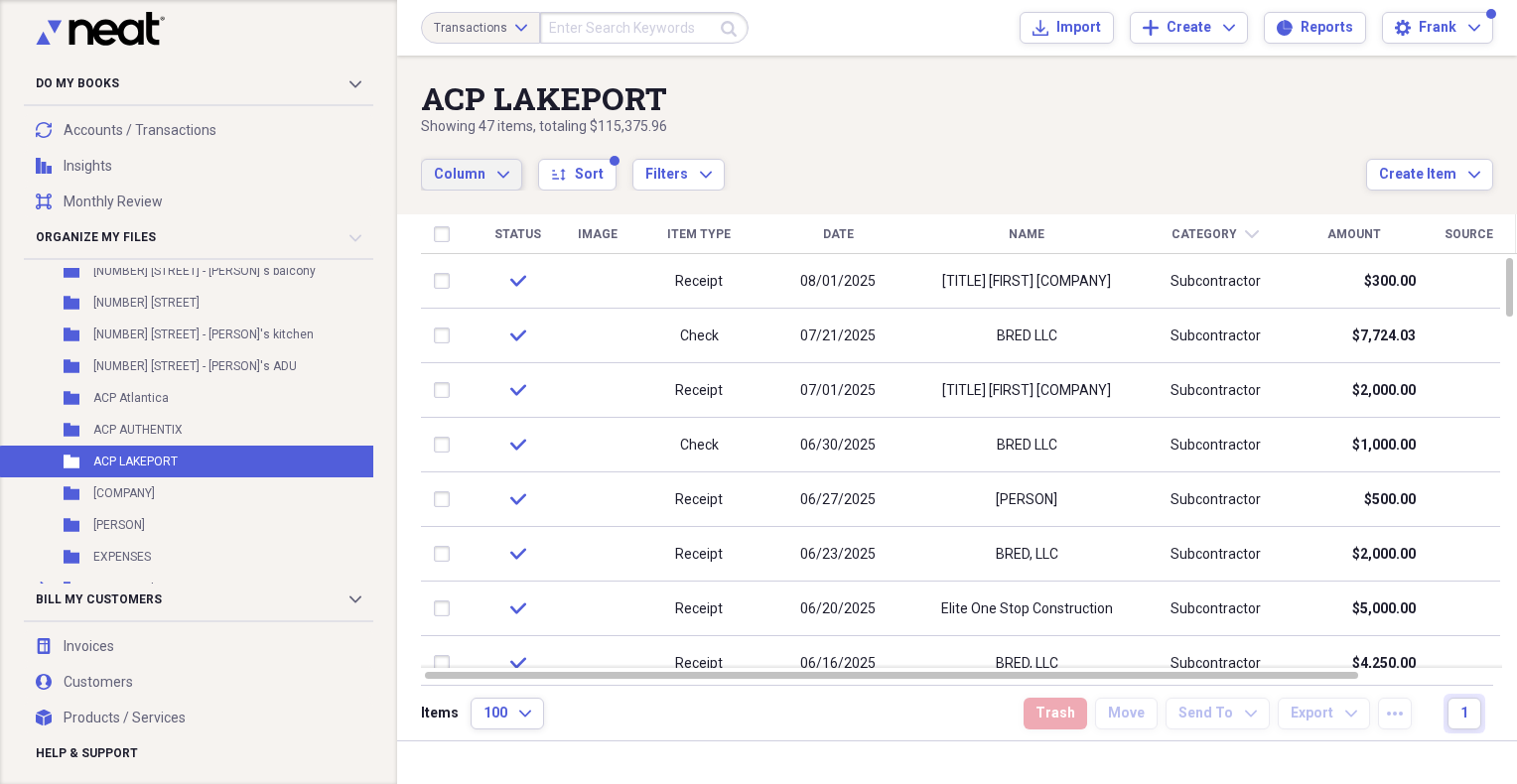 click on "Expand" 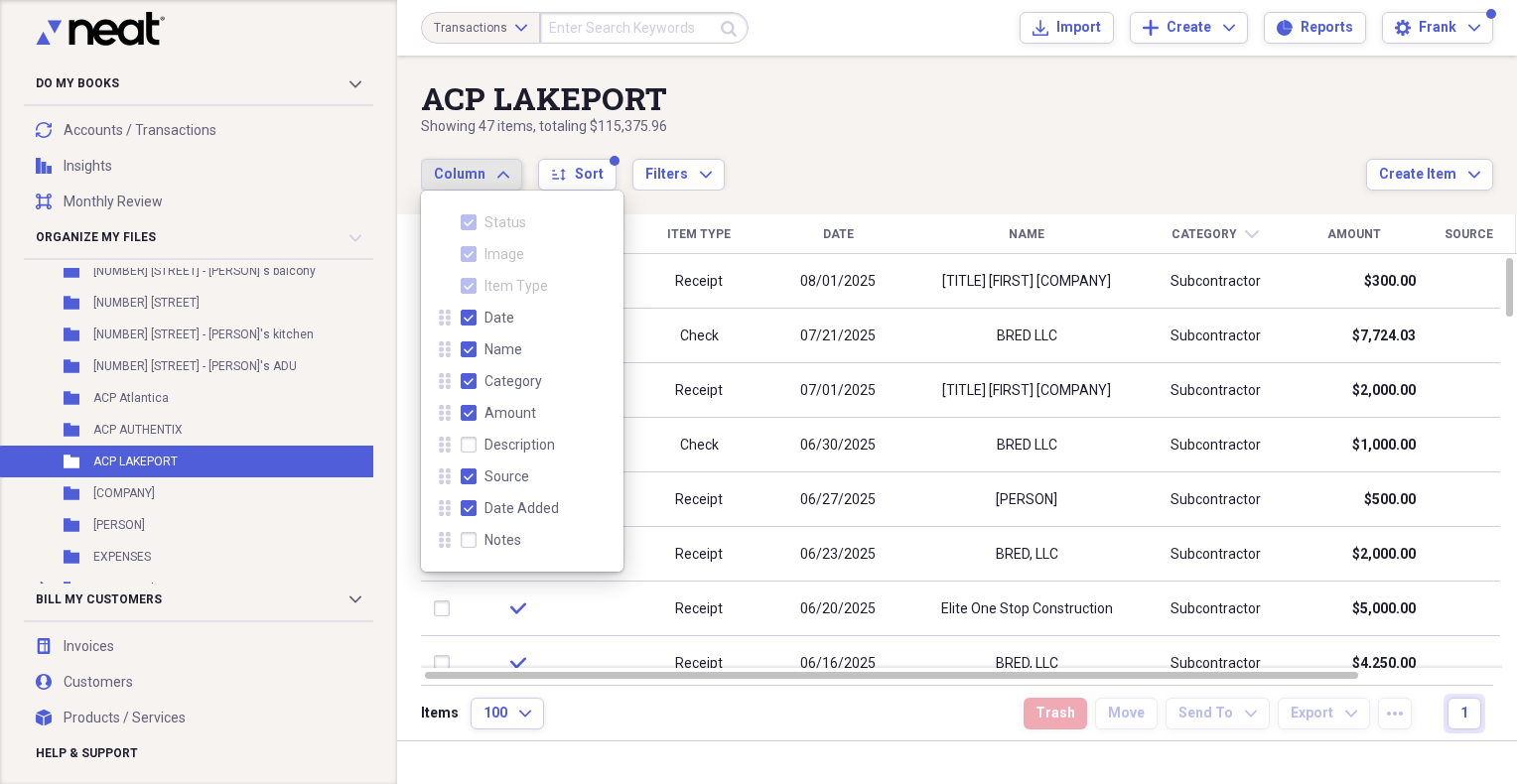 click on "Expand" 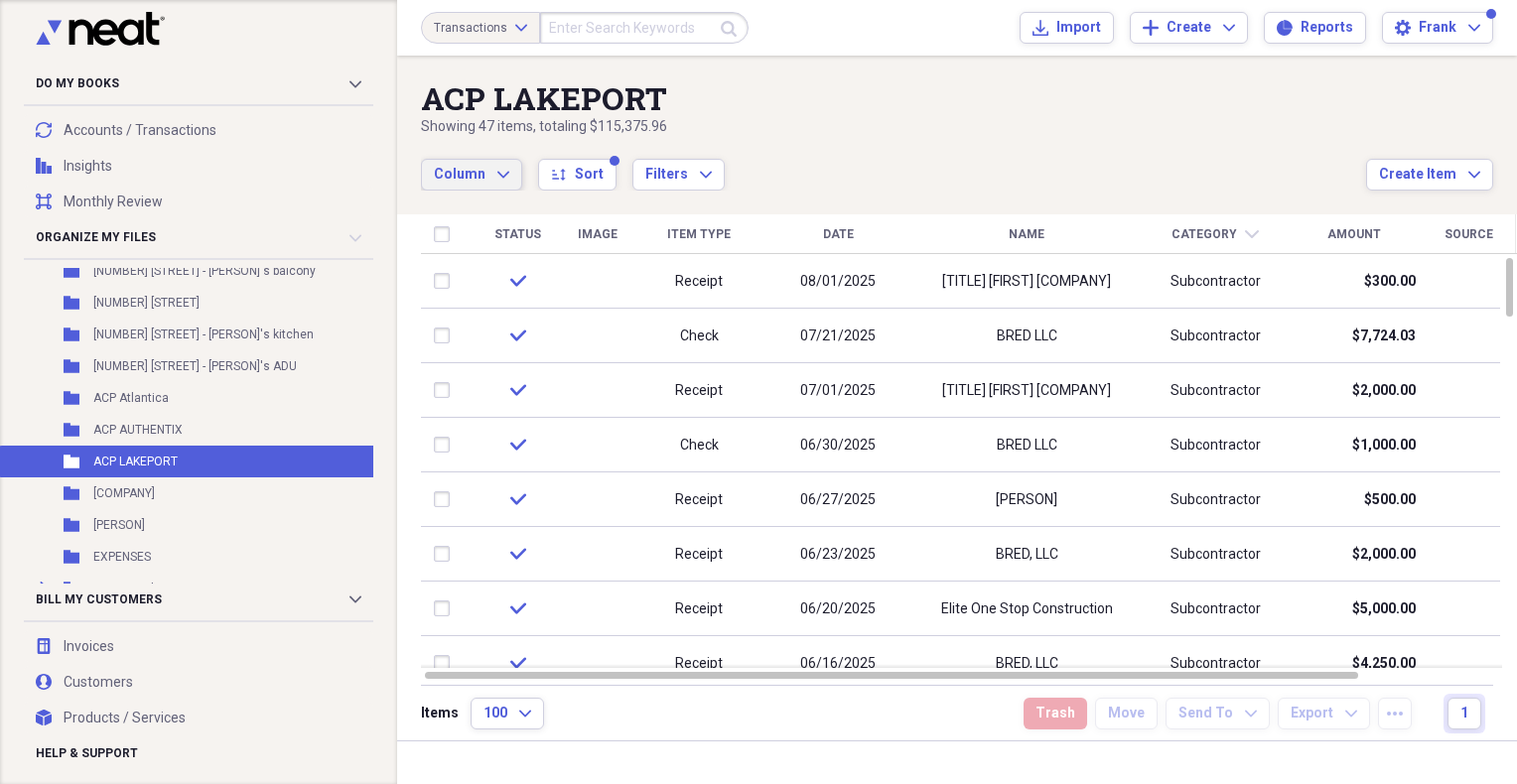 click 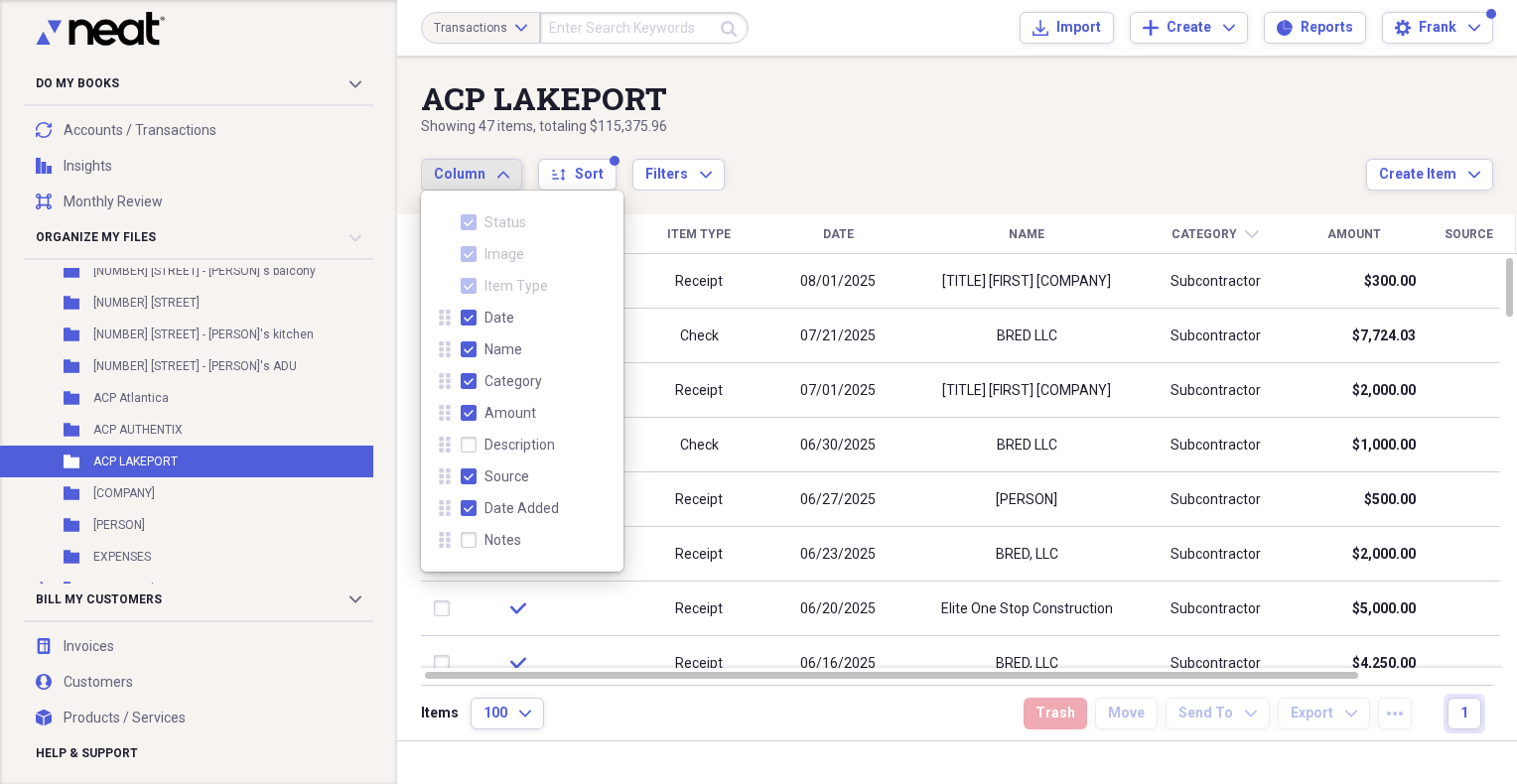 click 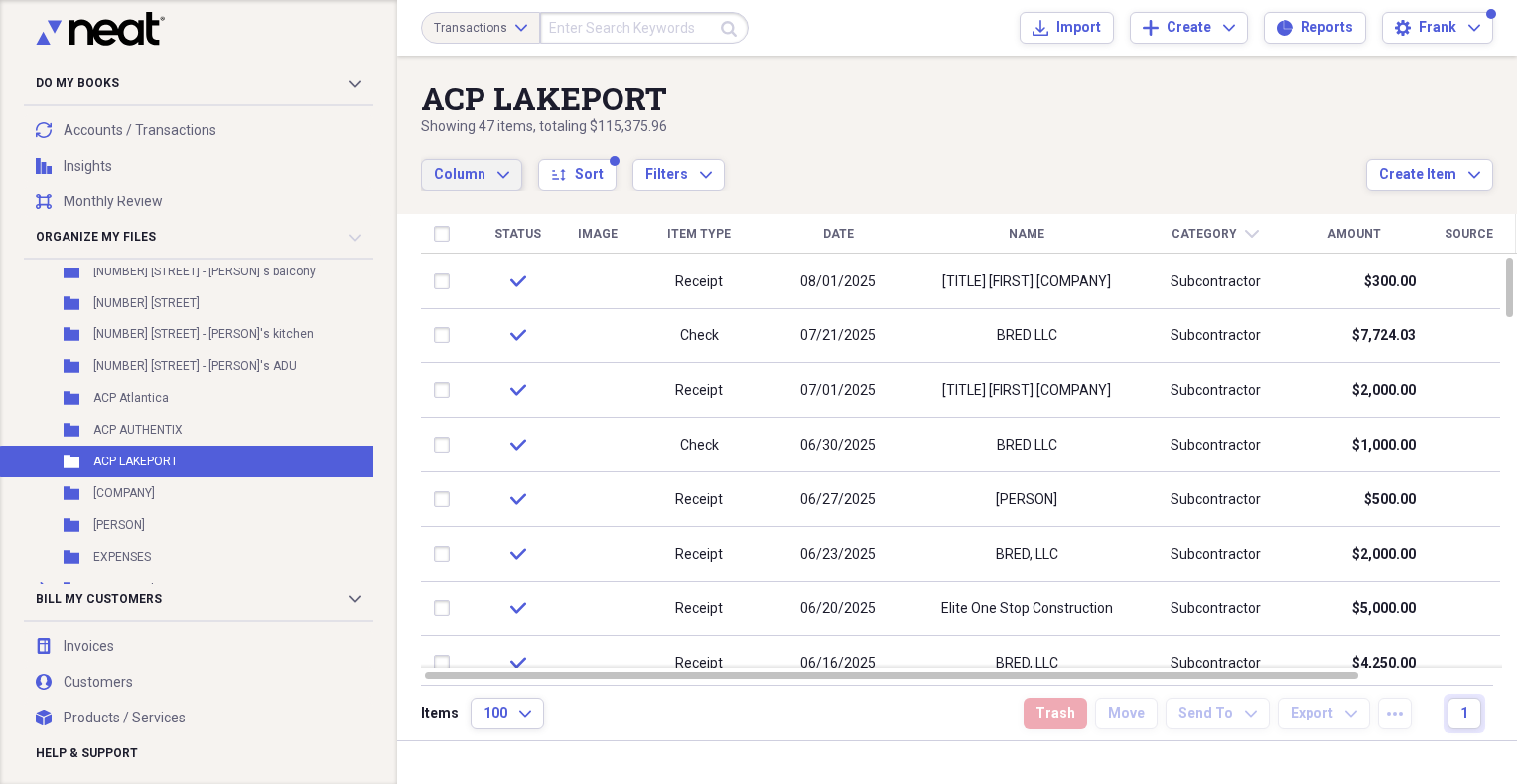click 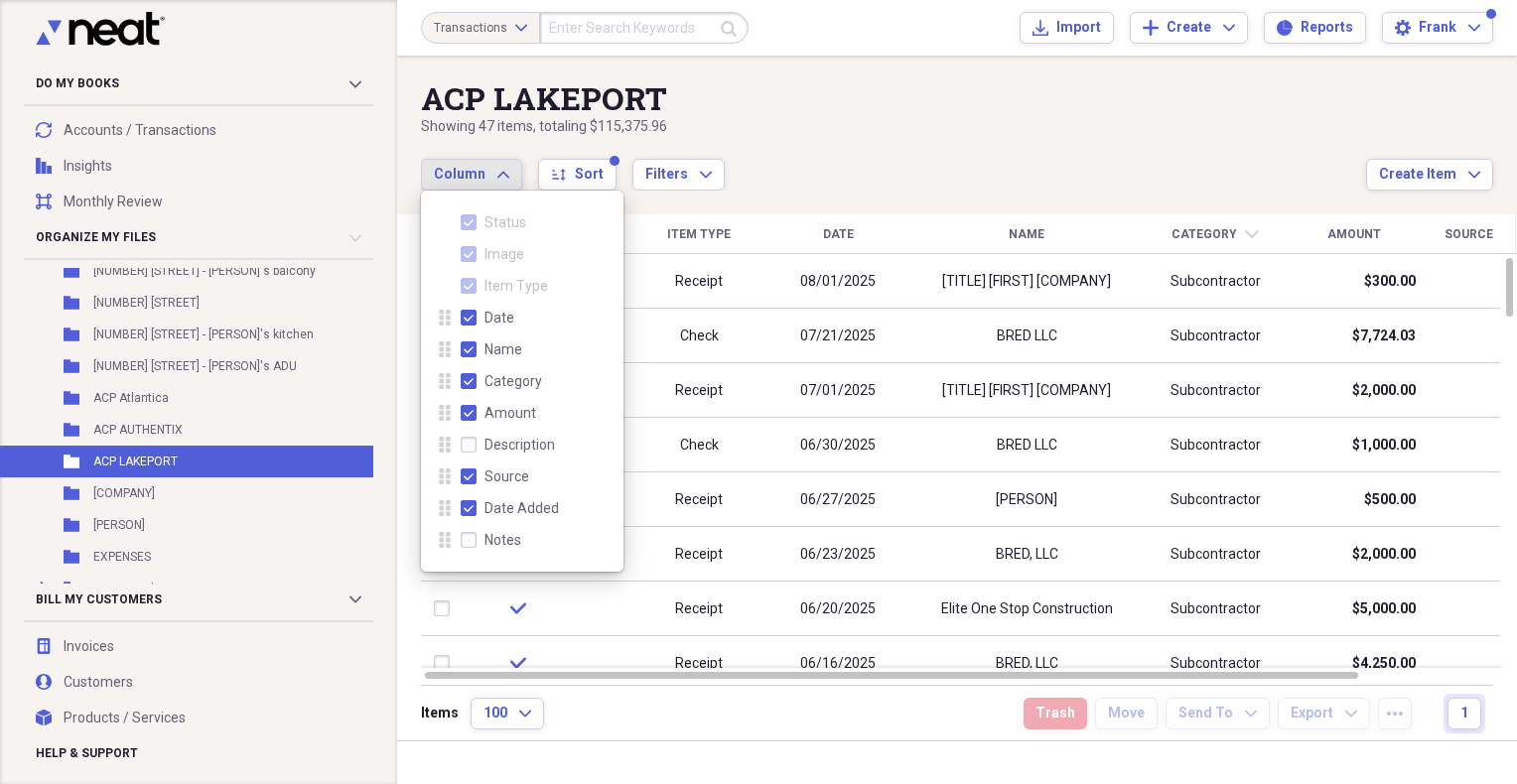 click 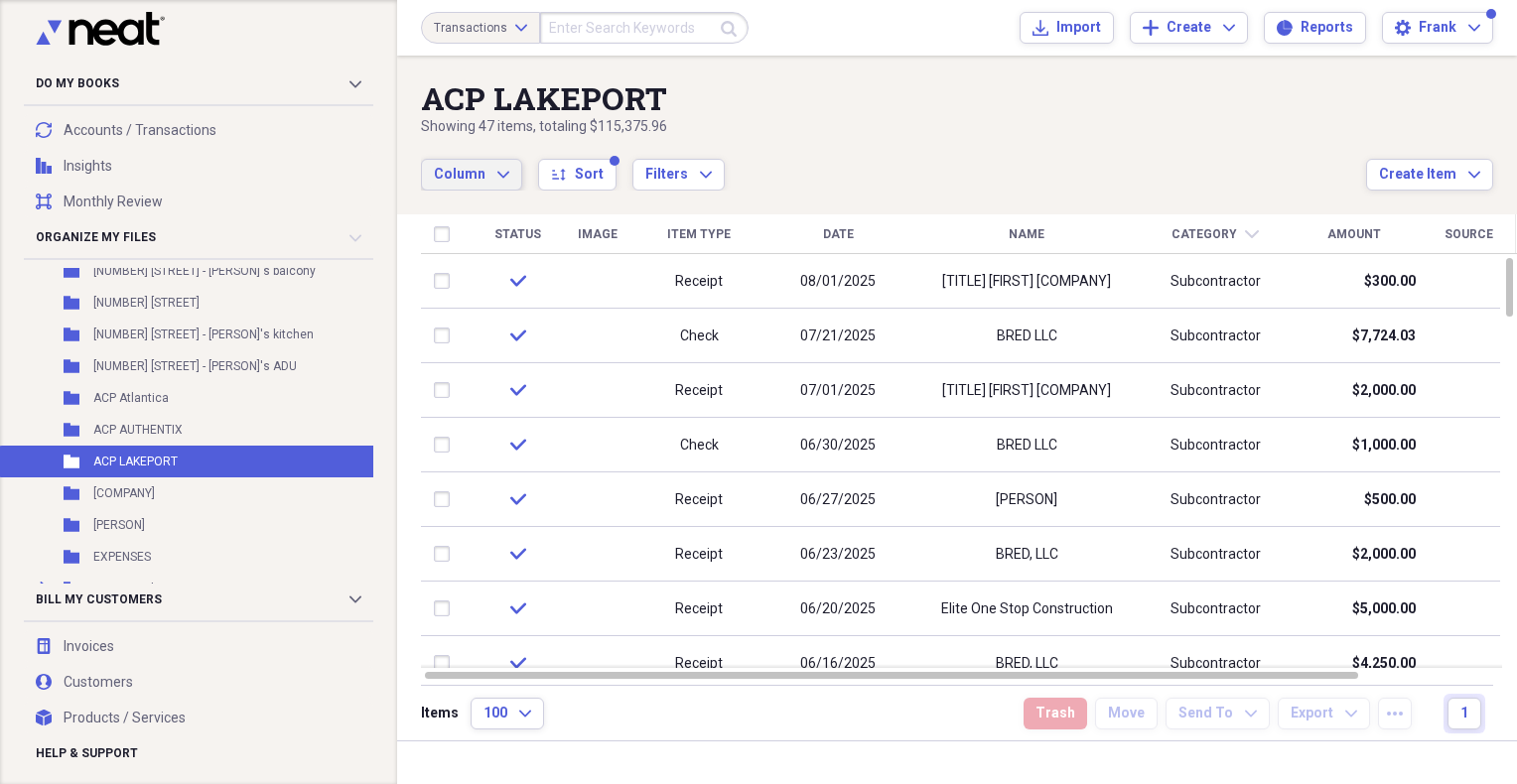 click on "Expand" 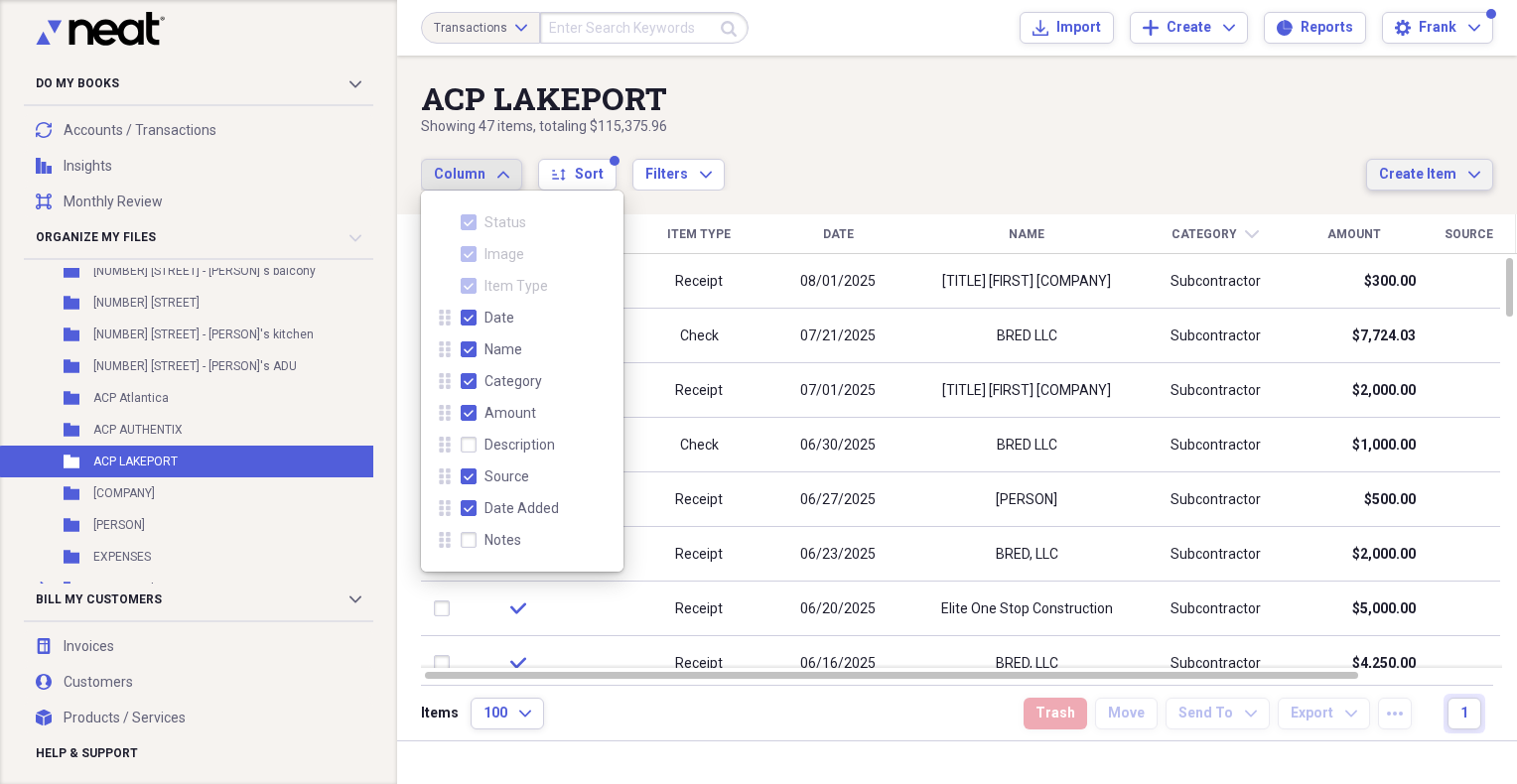 click on "Expand" 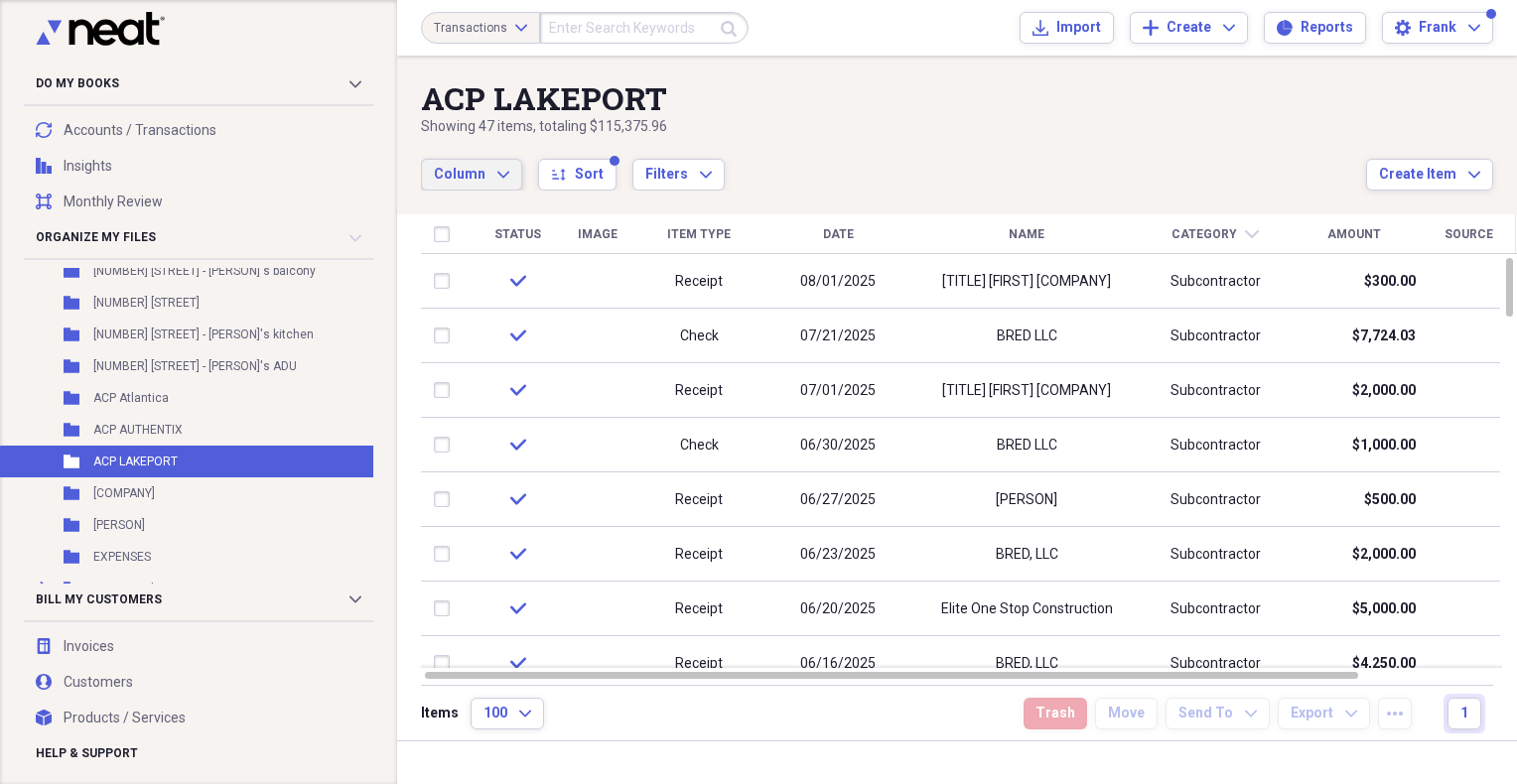 click on "Column" at bounding box center (460, 174) 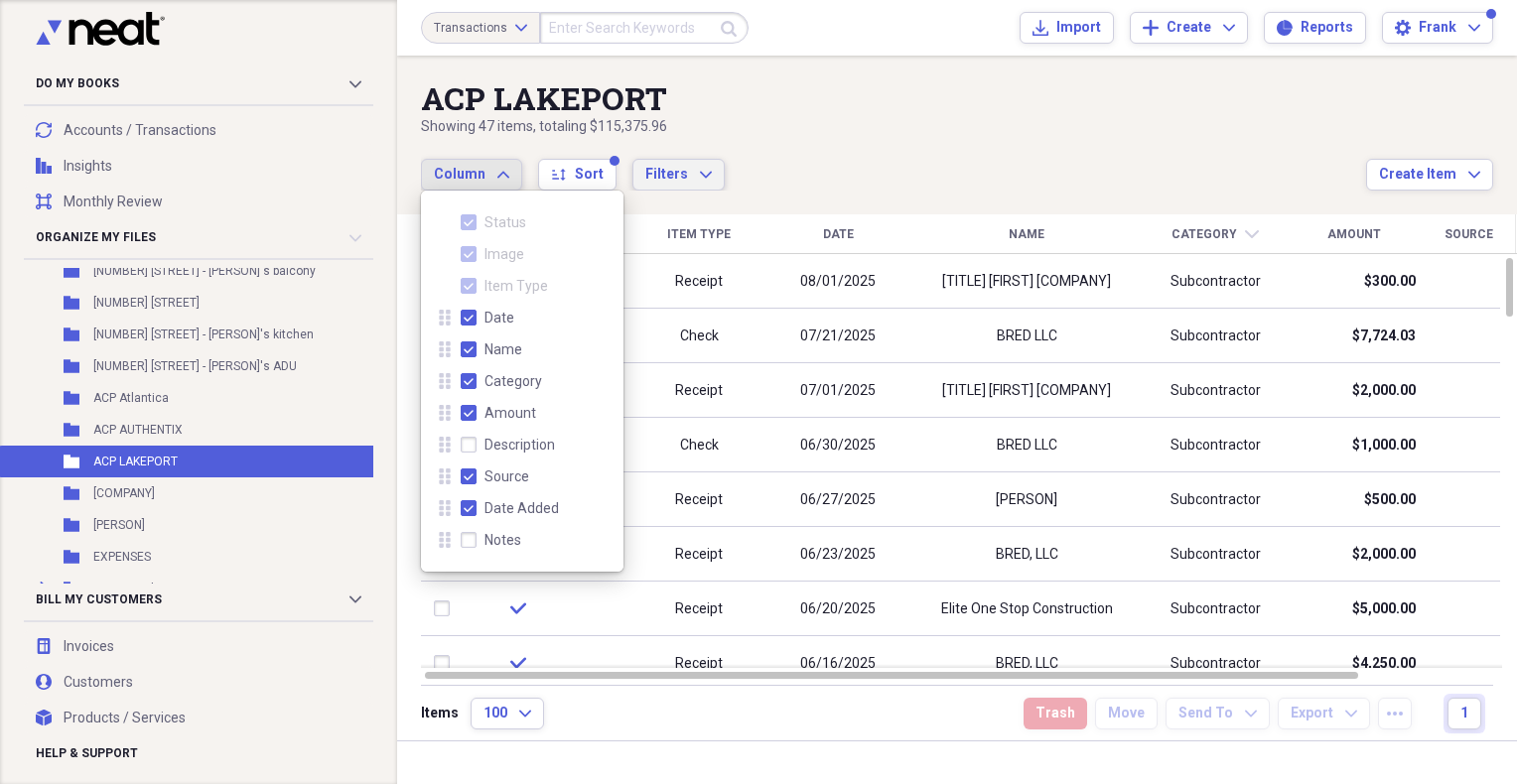 click on "Filters  Expand" at bounding box center [678, 175] 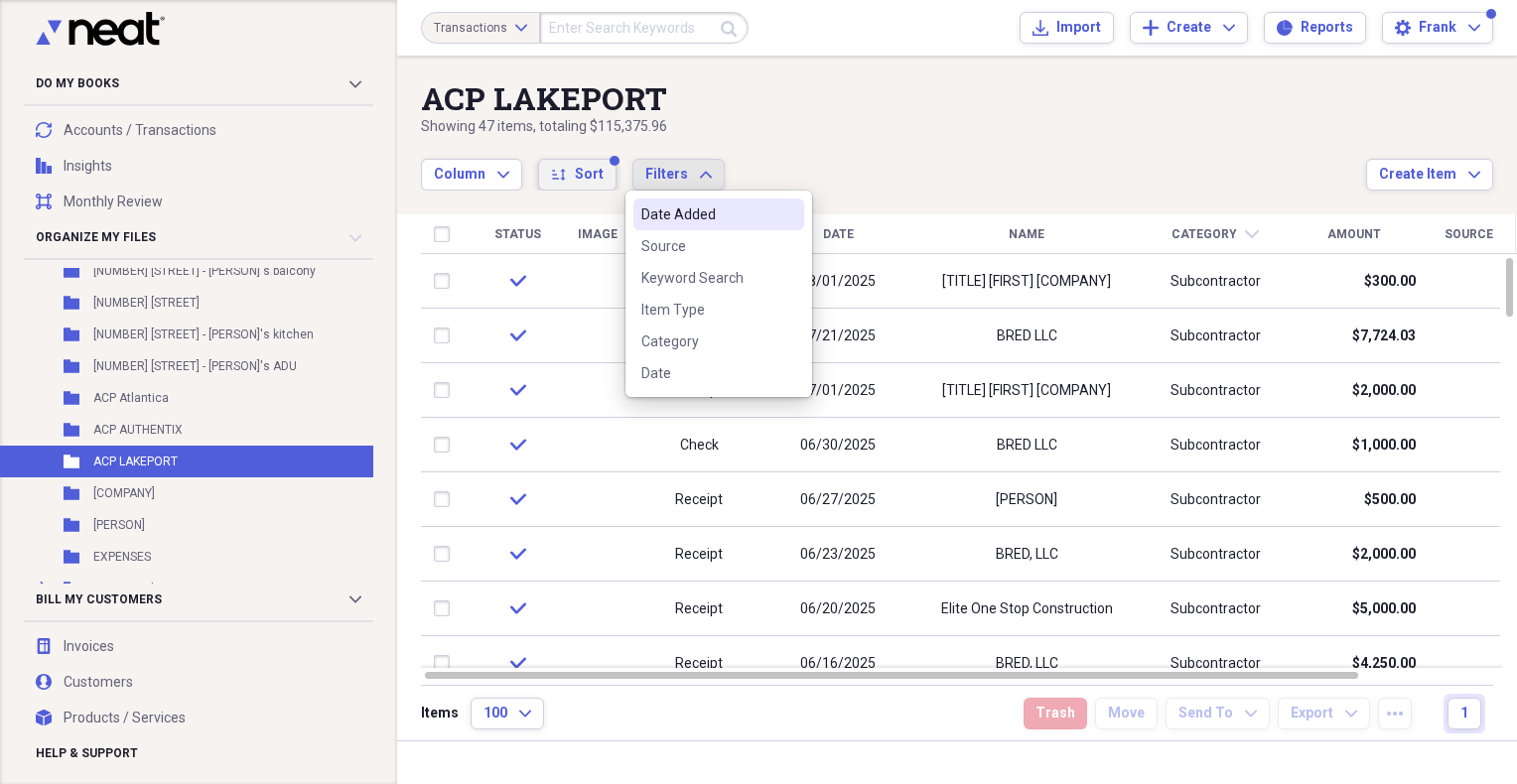 click on "sort" 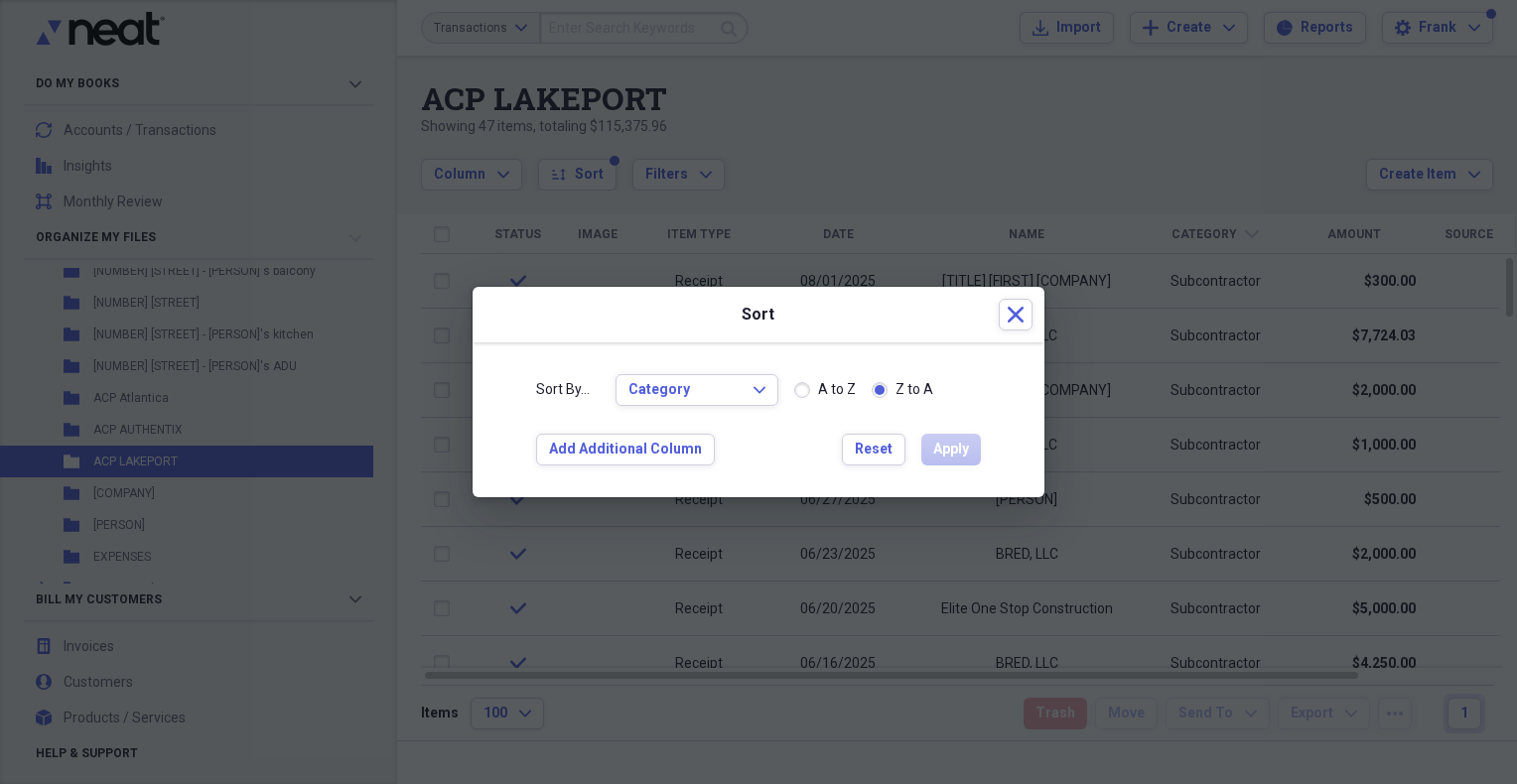 click at bounding box center (758, 392) 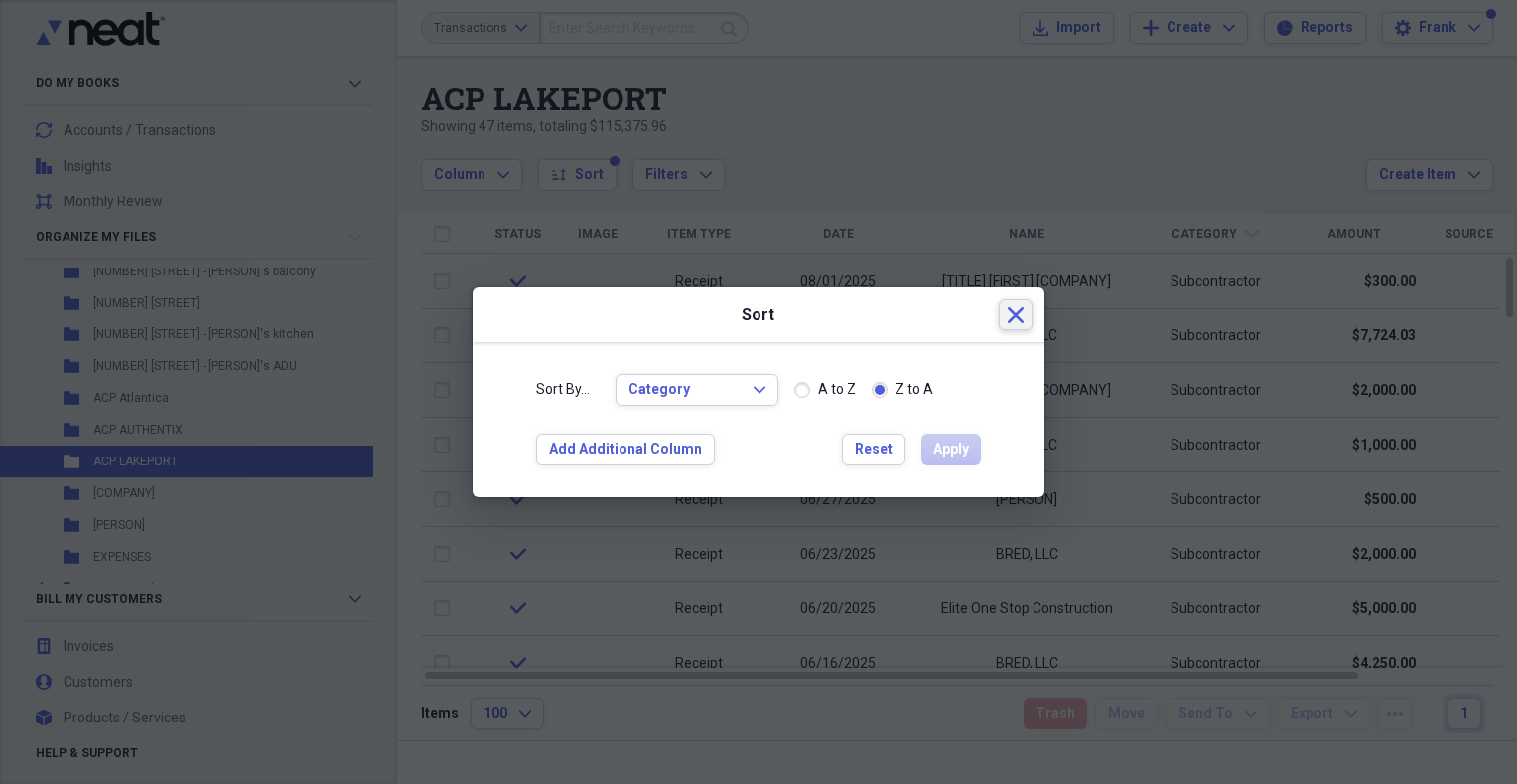 click on "Close" at bounding box center (1016, 315) 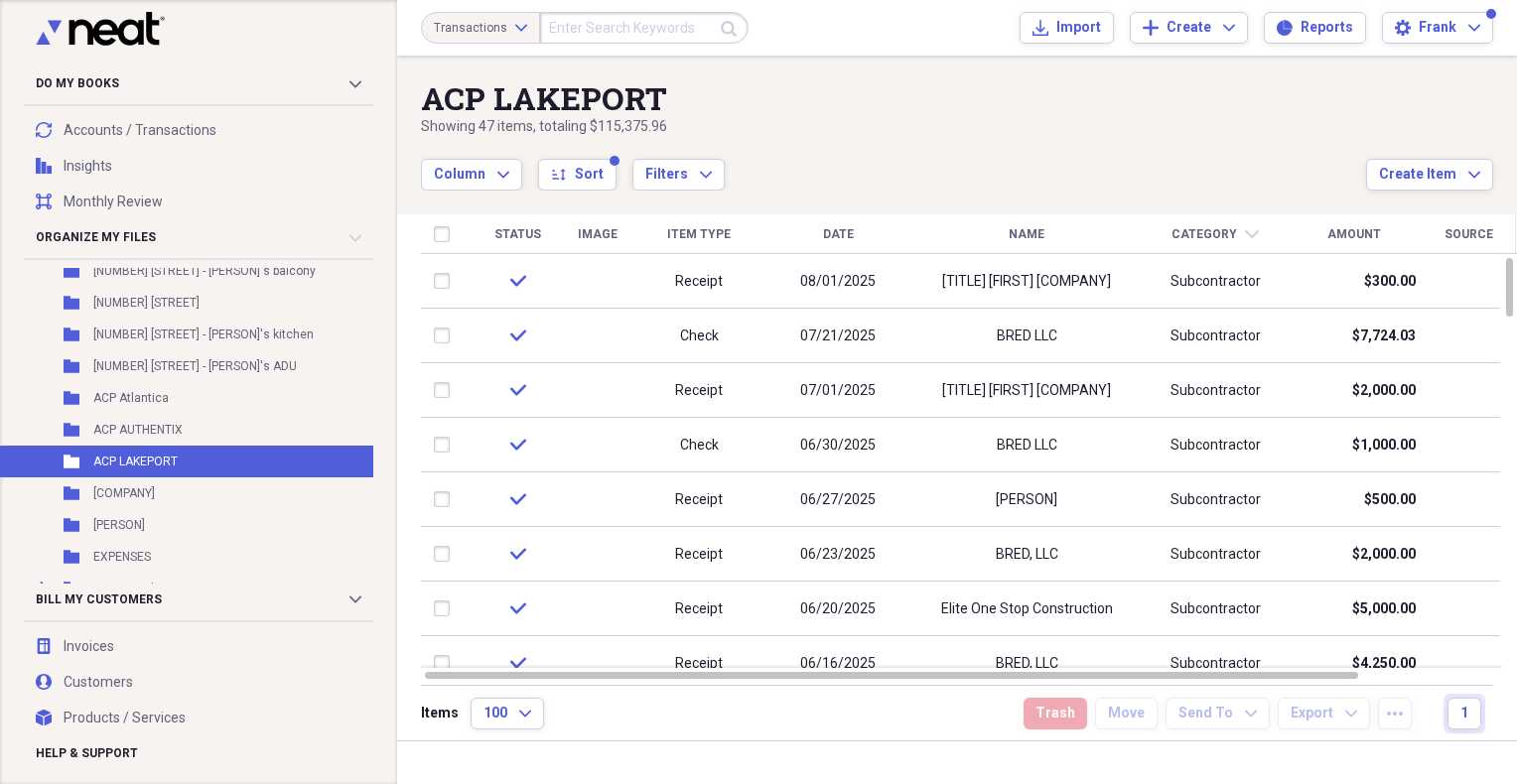 click on "Item Type" at bounding box center (699, 234) 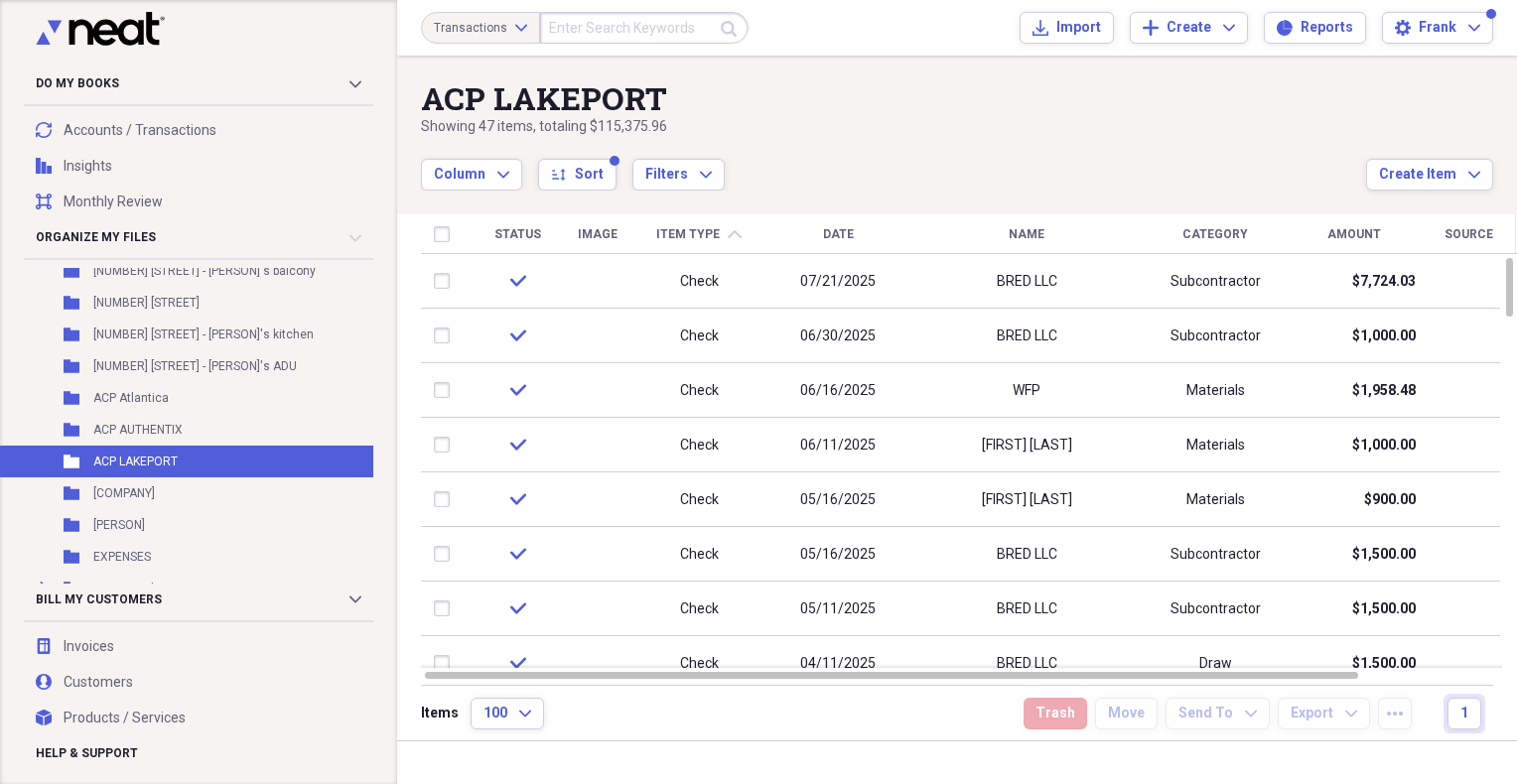 click on "Item Type" at bounding box center (688, 234) 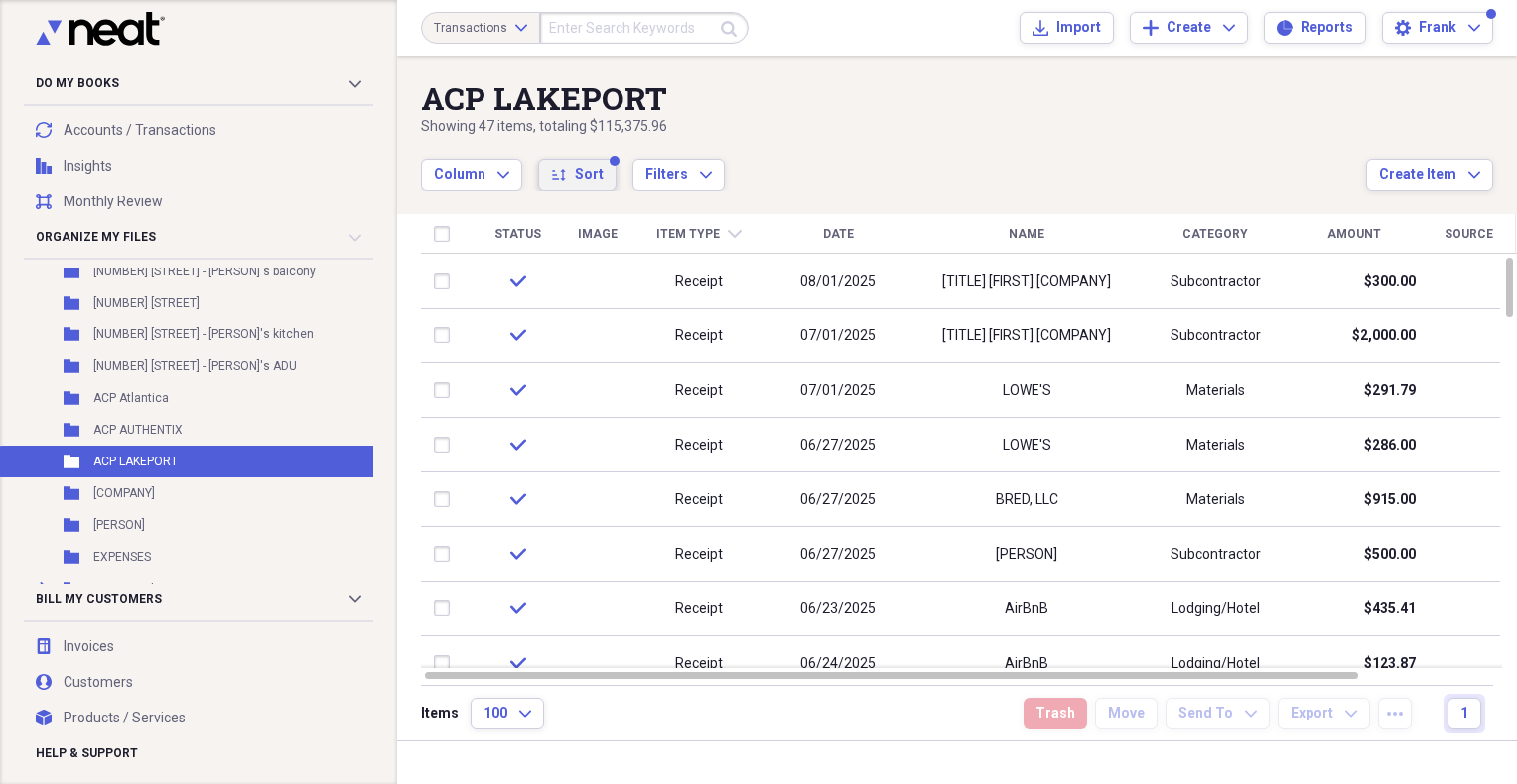 click on "Sort" at bounding box center (589, 175) 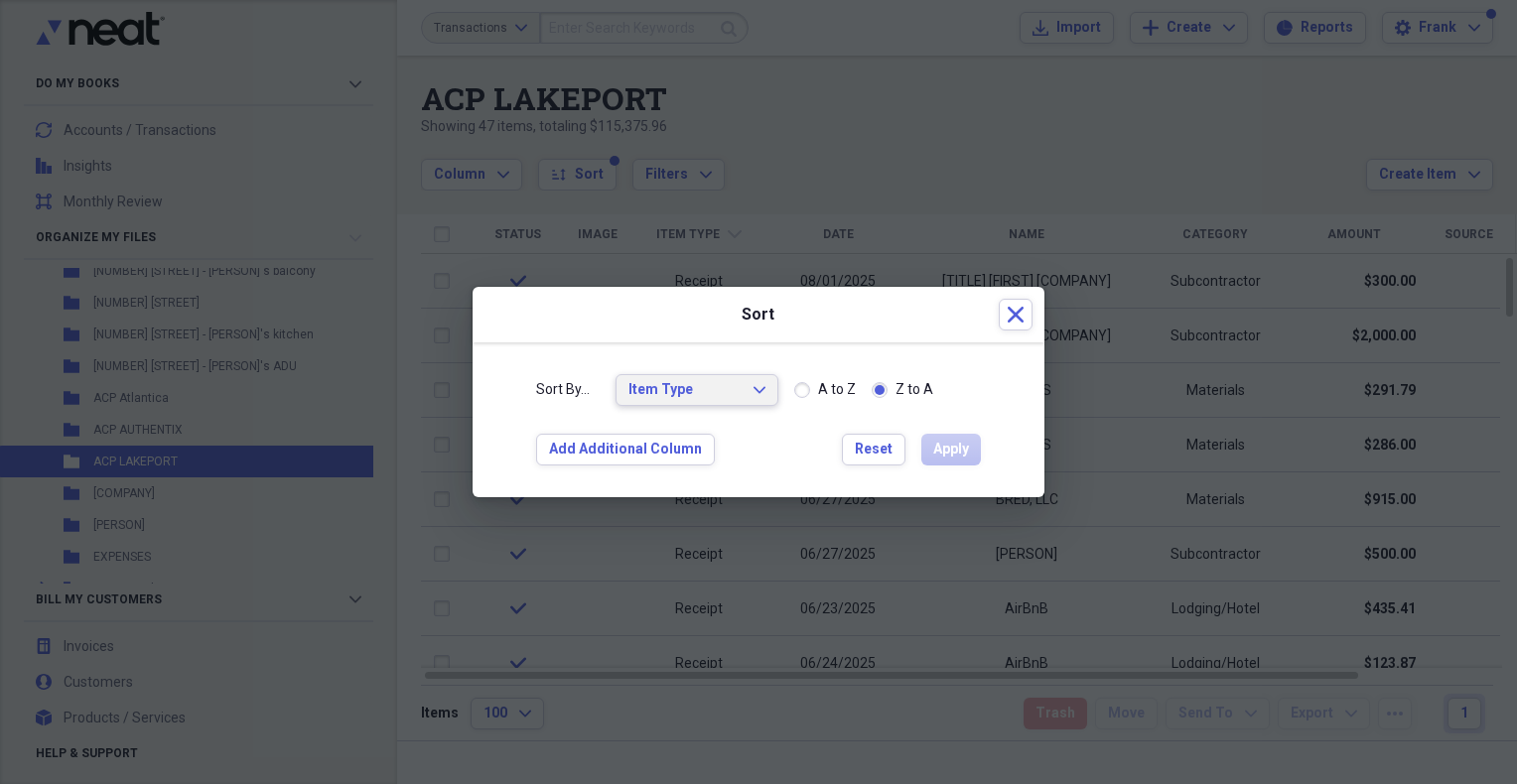 click on "Item Type Expand" at bounding box center [697, 390] 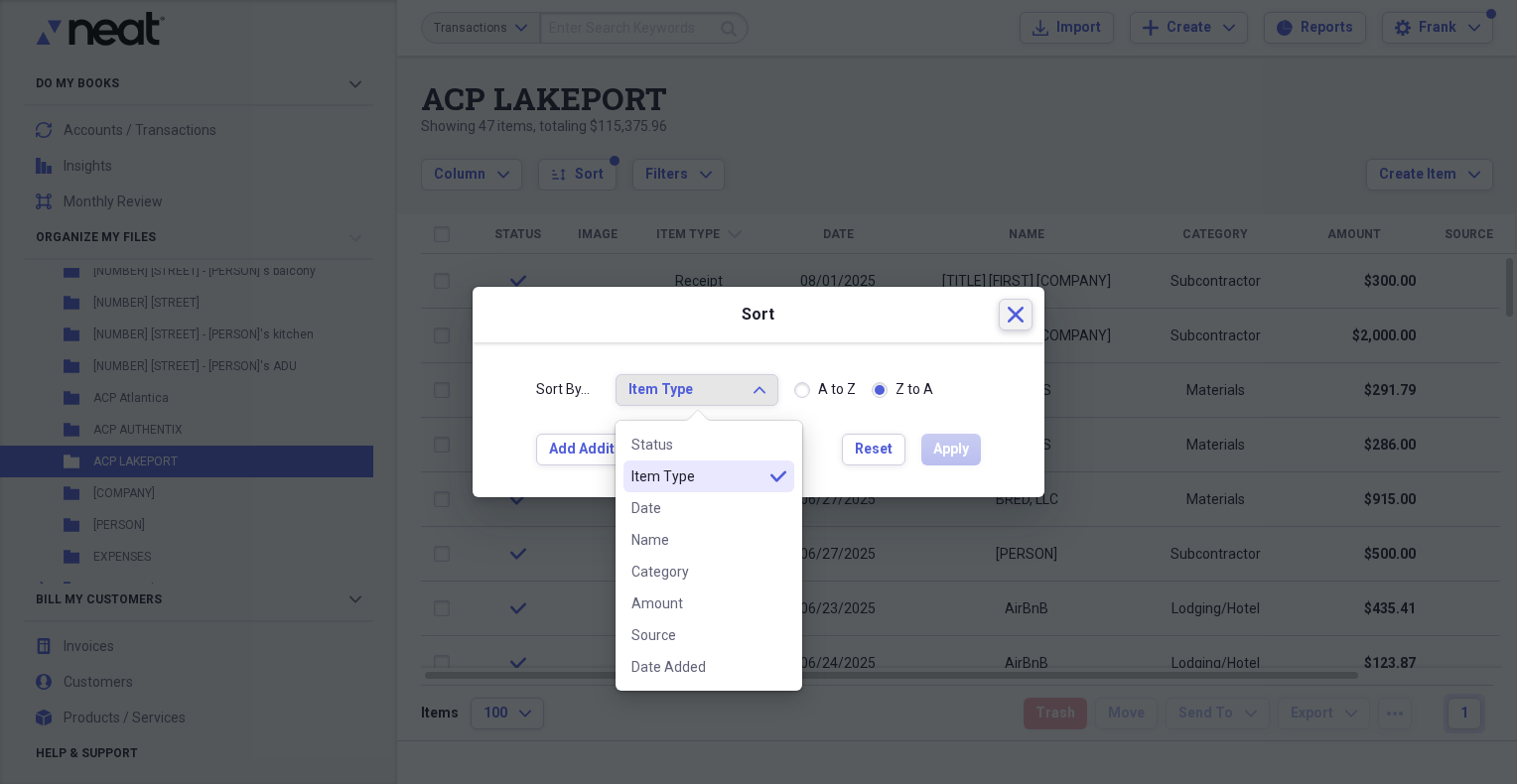 click on "Close" at bounding box center [1016, 315] 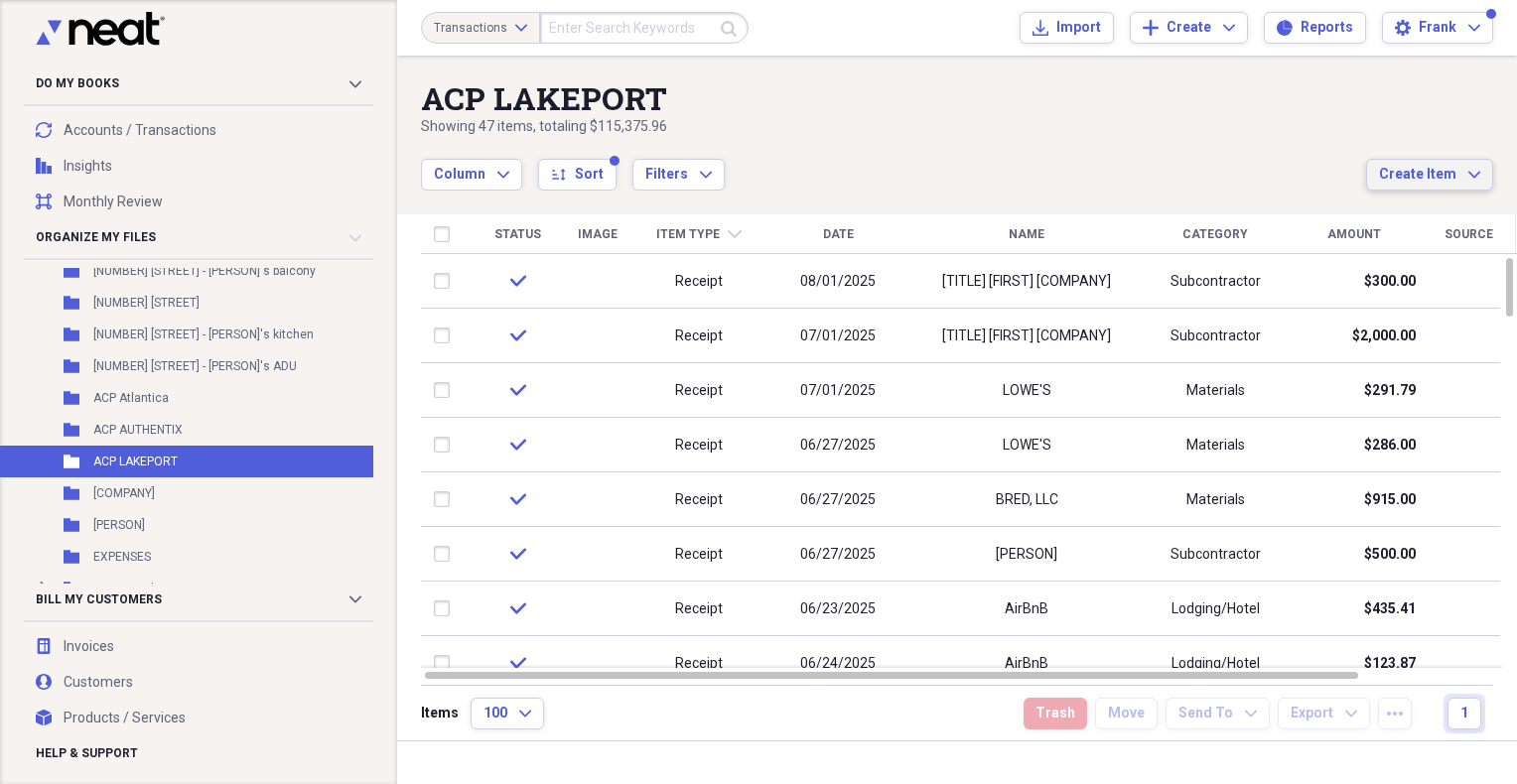 click on "Expand" 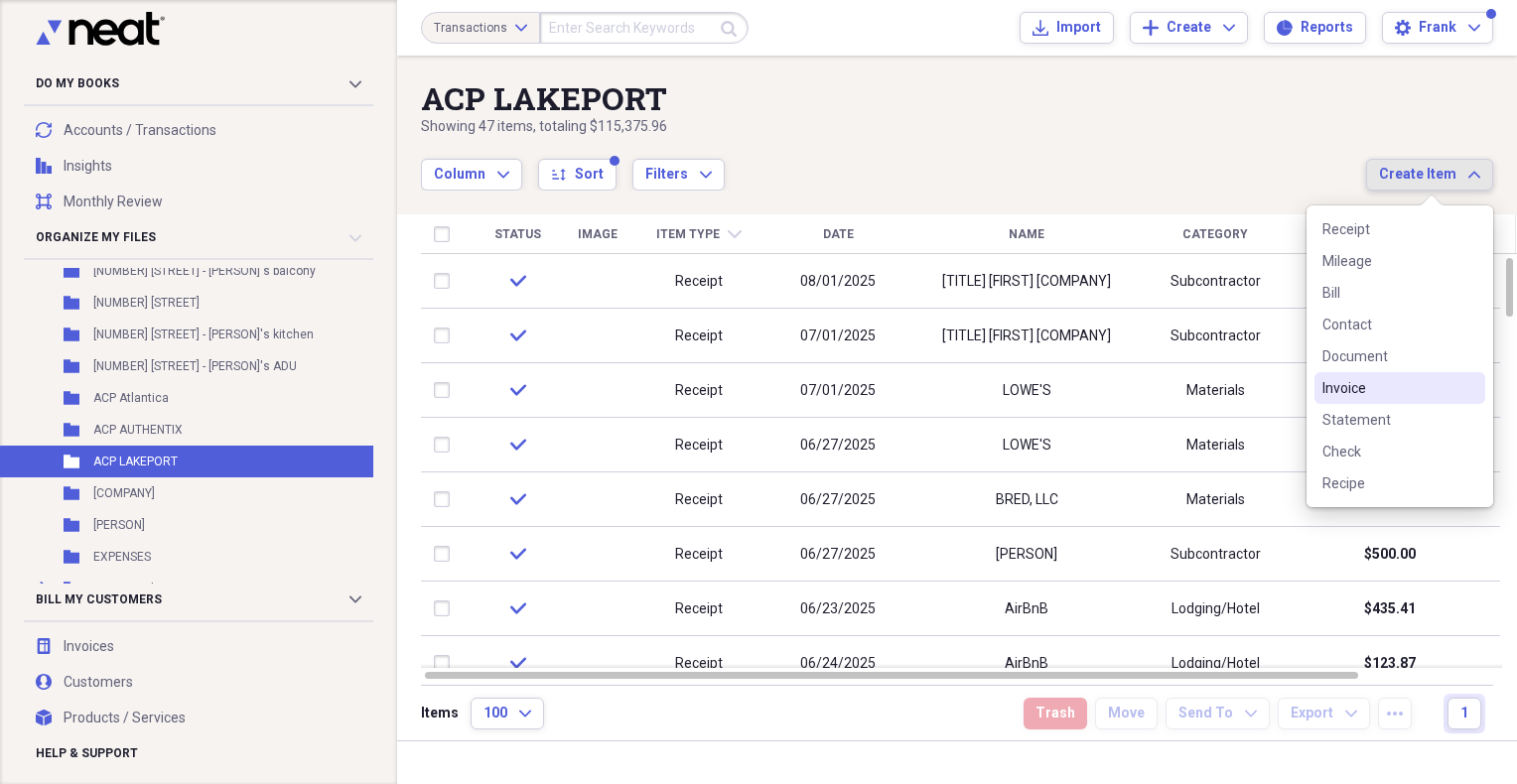 click on "Invoice" at bounding box center [1388, 388] 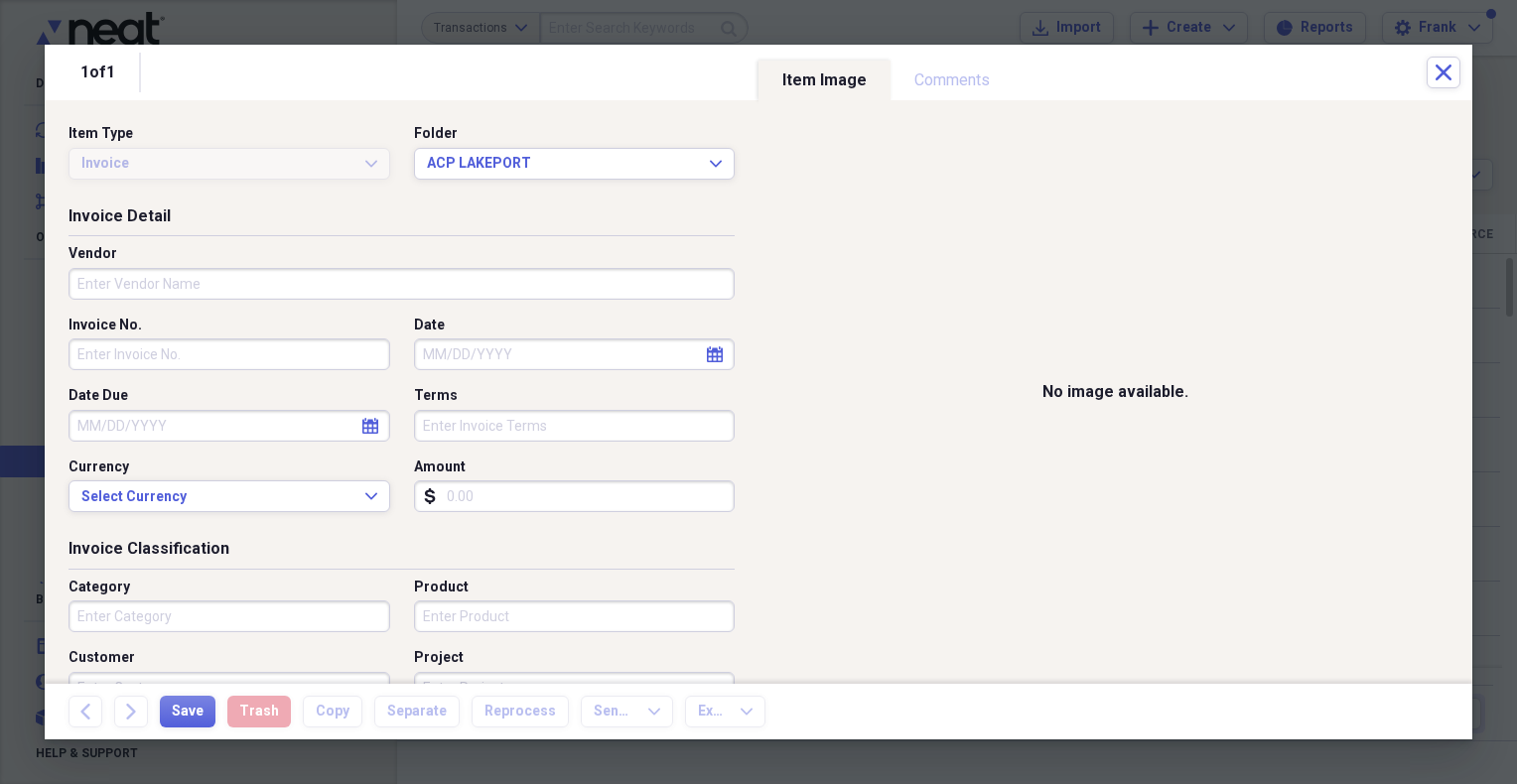 click on "Vendor" at bounding box center (401, 284) 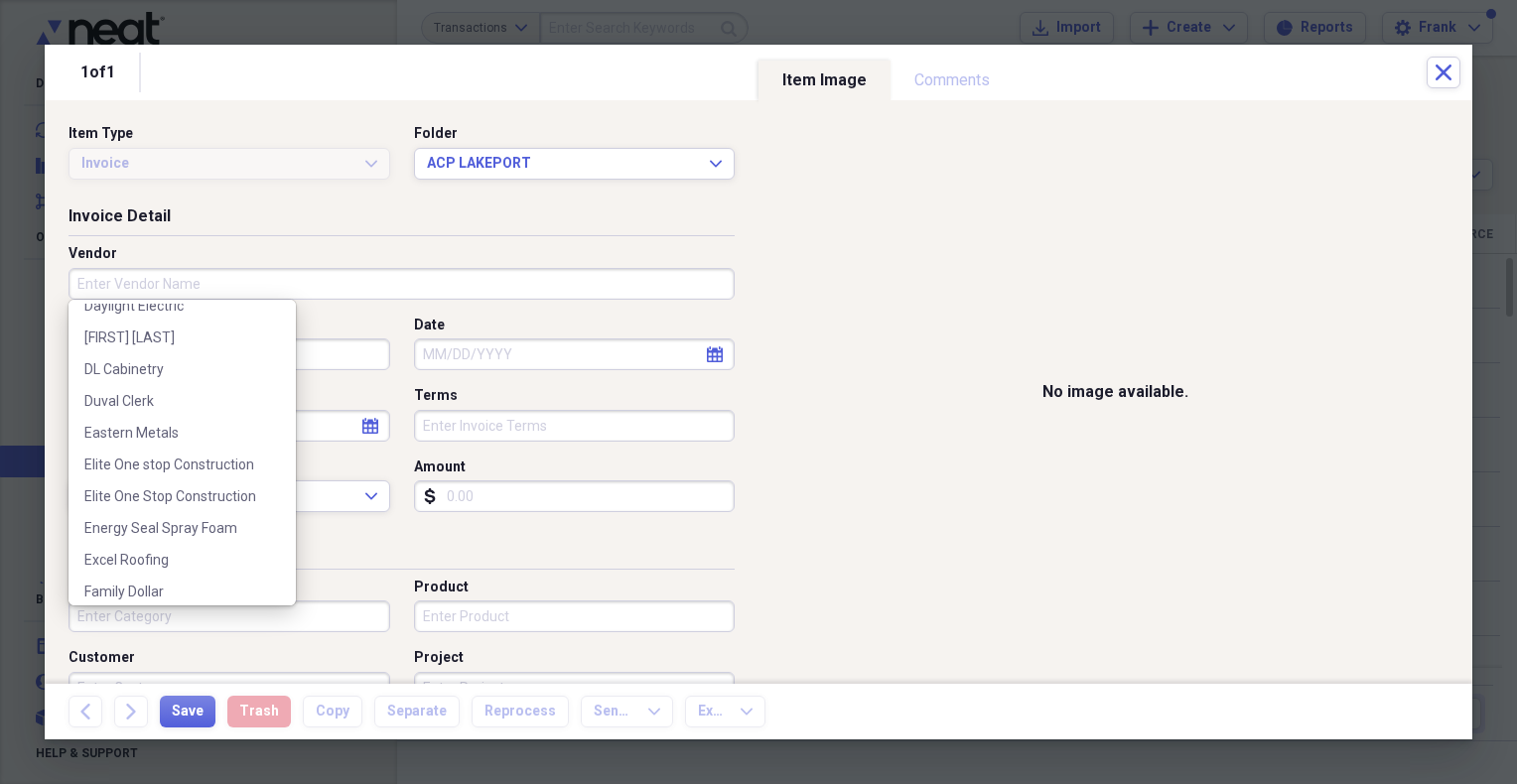 scroll, scrollTop: 0, scrollLeft: 0, axis: both 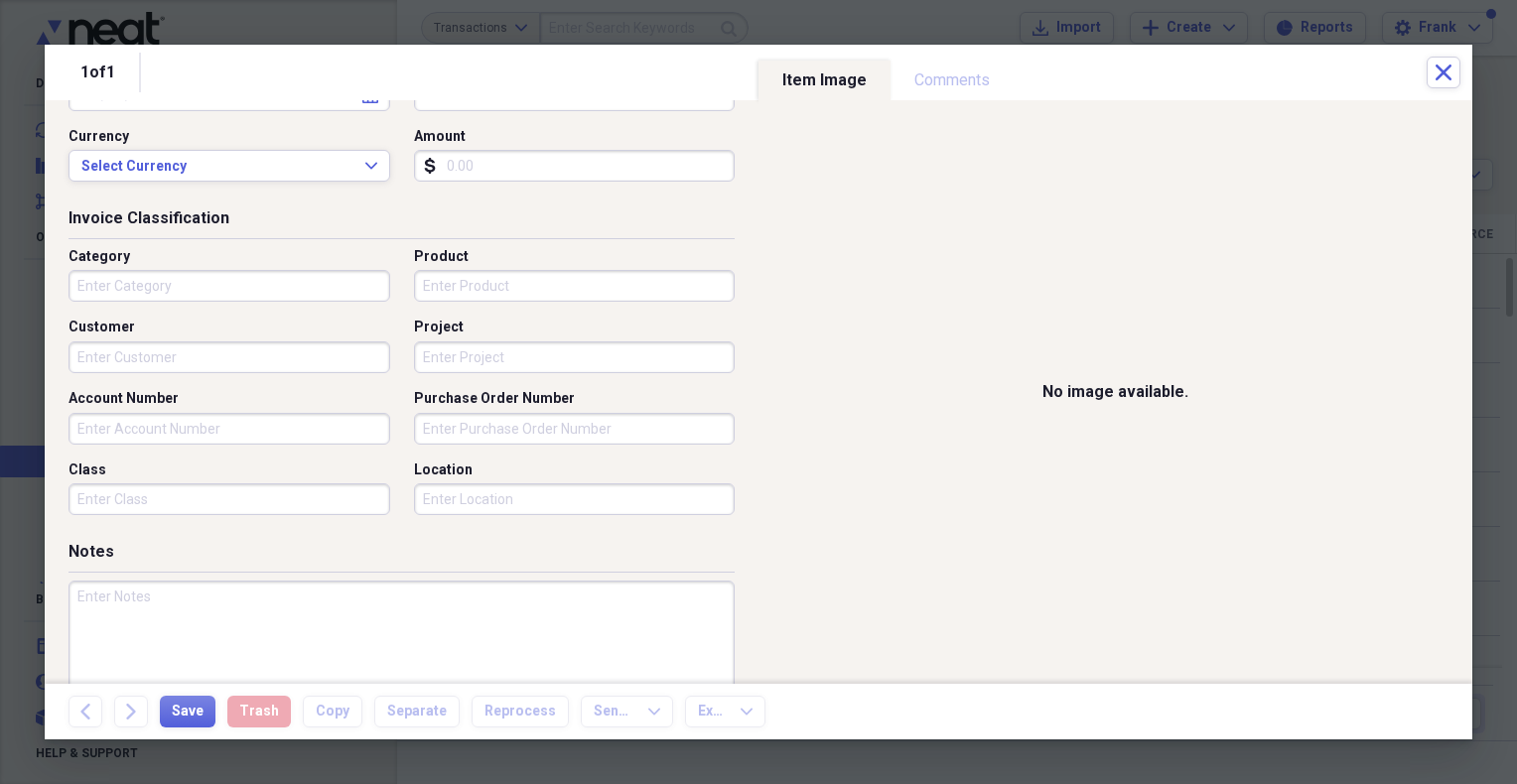 type on "ACP" 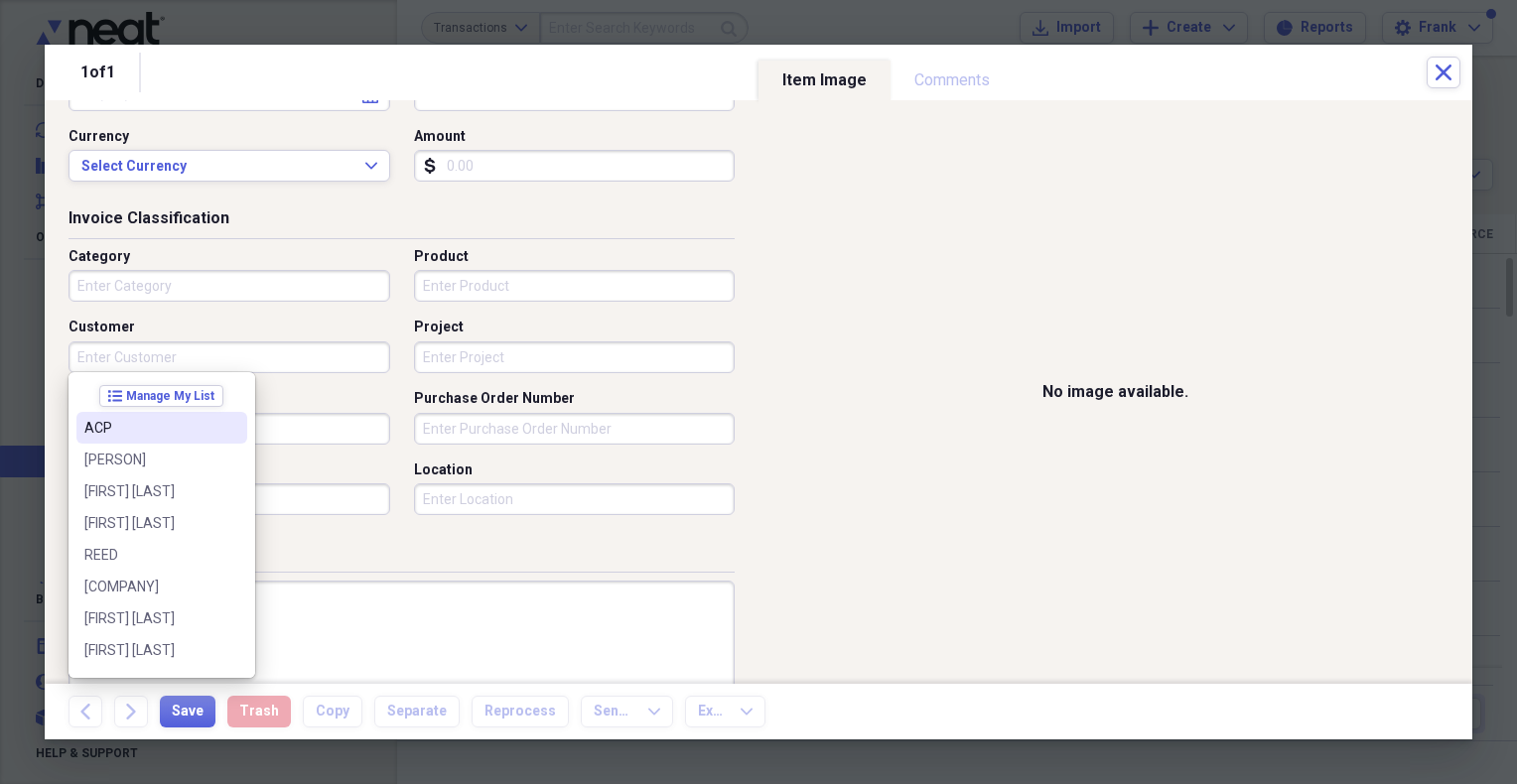 click on "ACP" at bounding box center (150, 428) 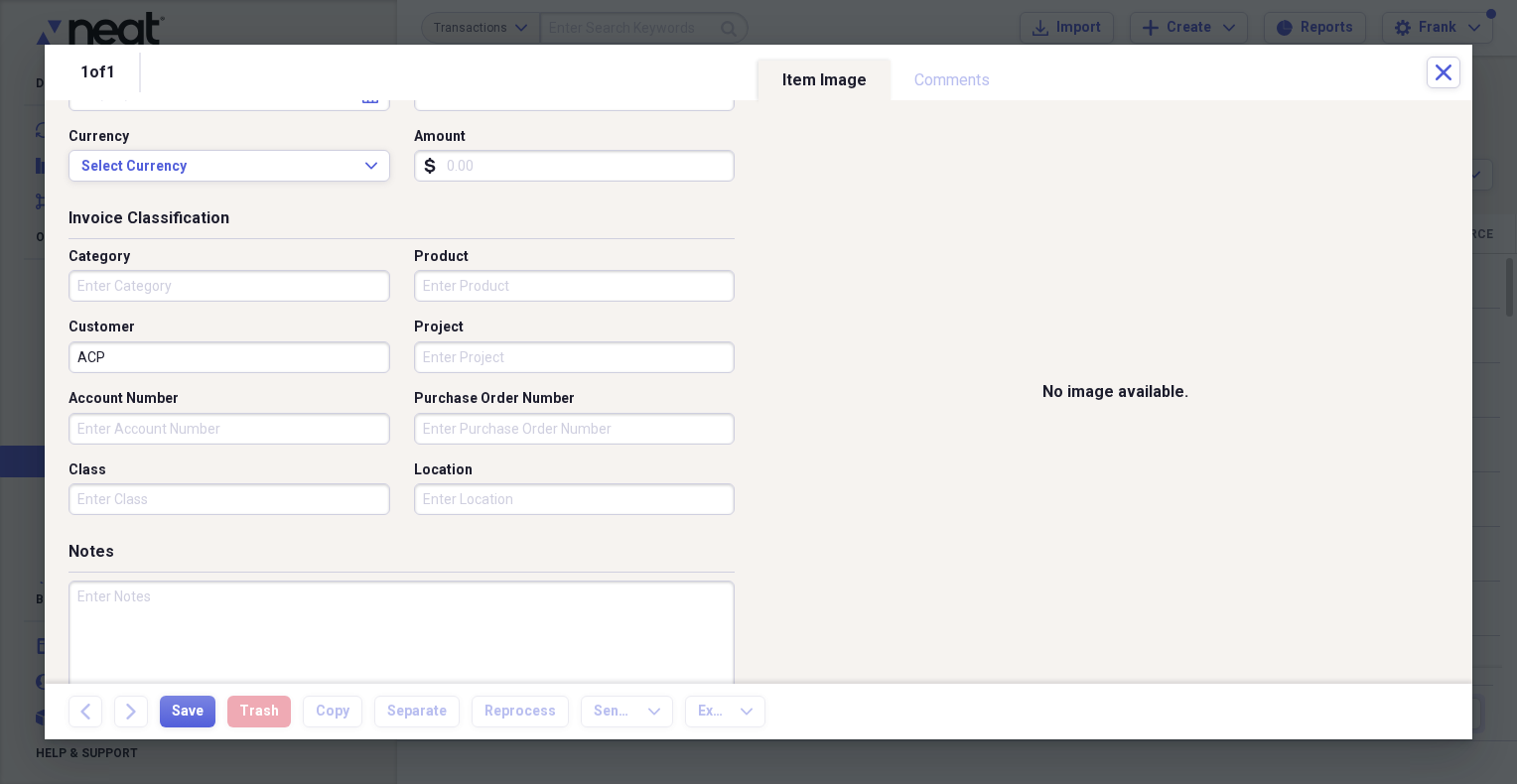 click on "Project" at bounding box center (575, 357) 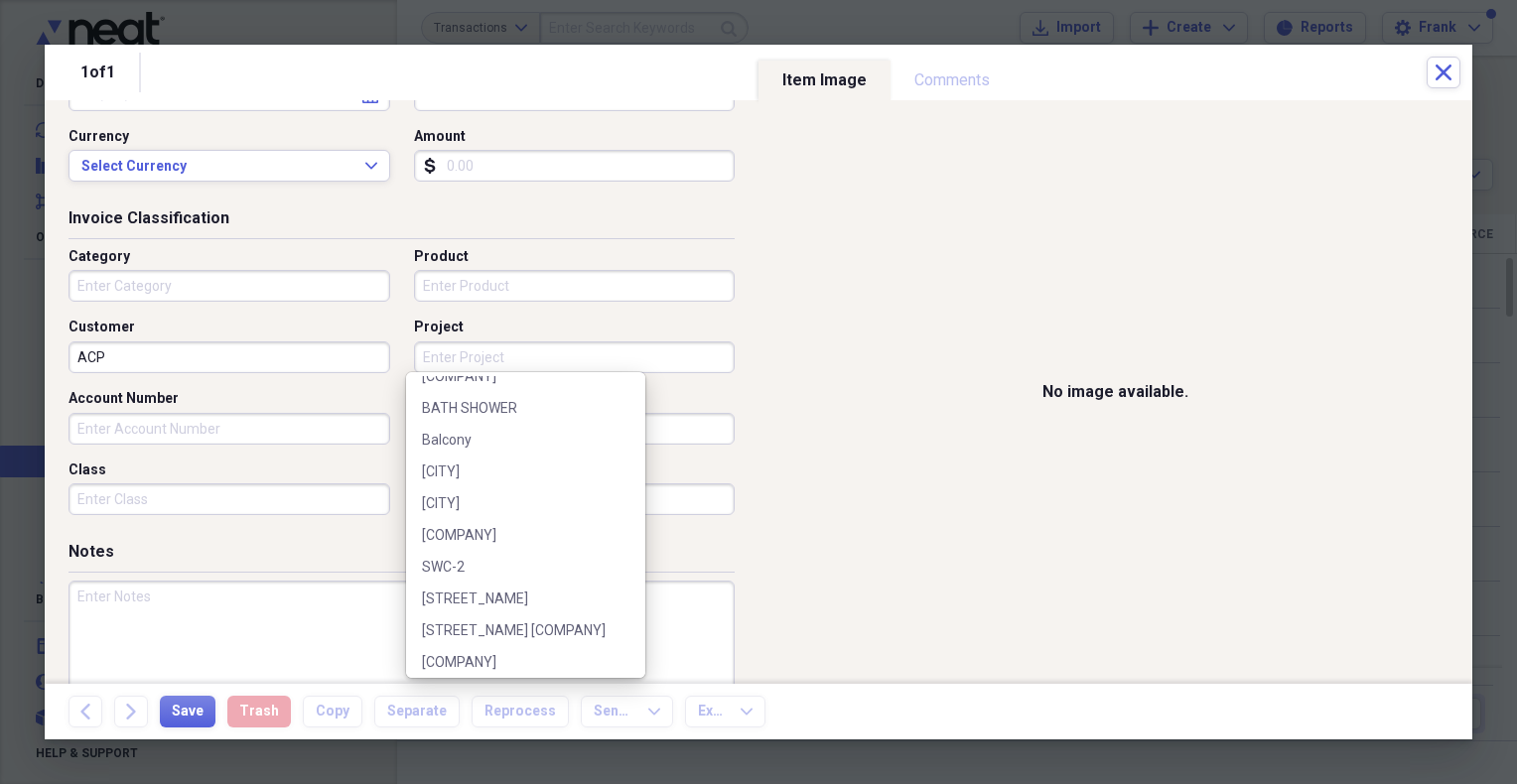 scroll, scrollTop: 218, scrollLeft: 0, axis: vertical 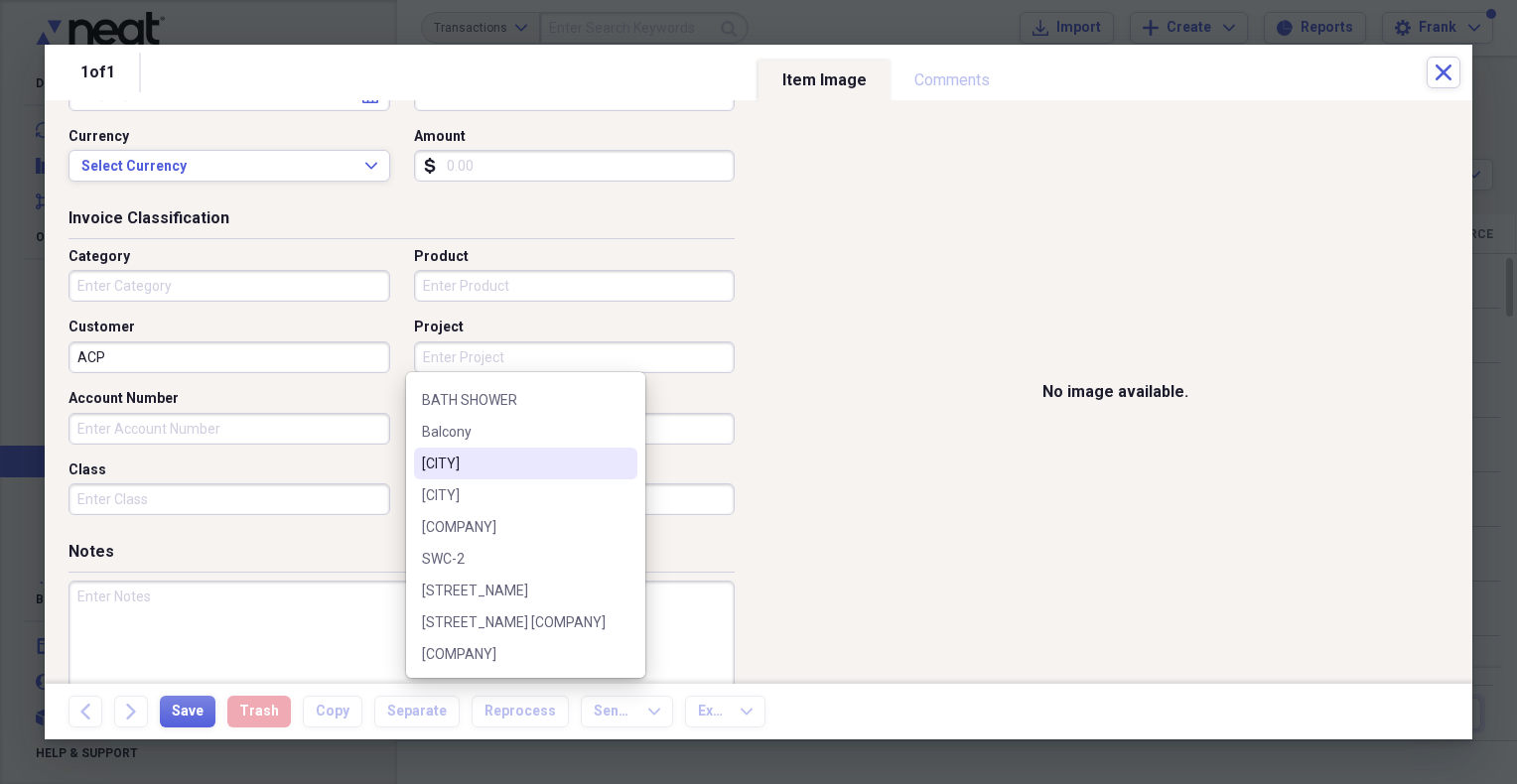 click on "LAKEPORT" at bounding box center (513, 463) 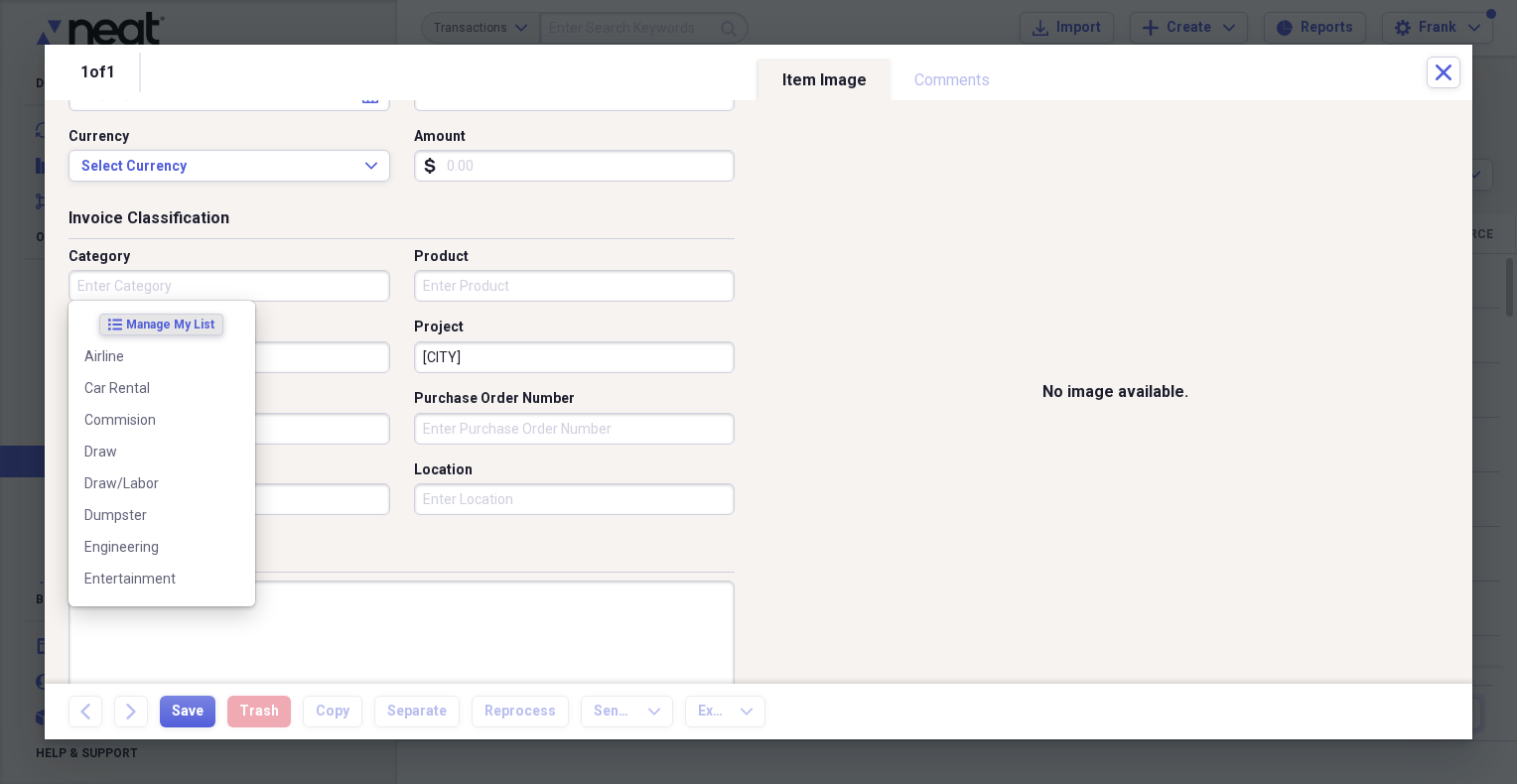 click on "Category" at bounding box center (229, 286) 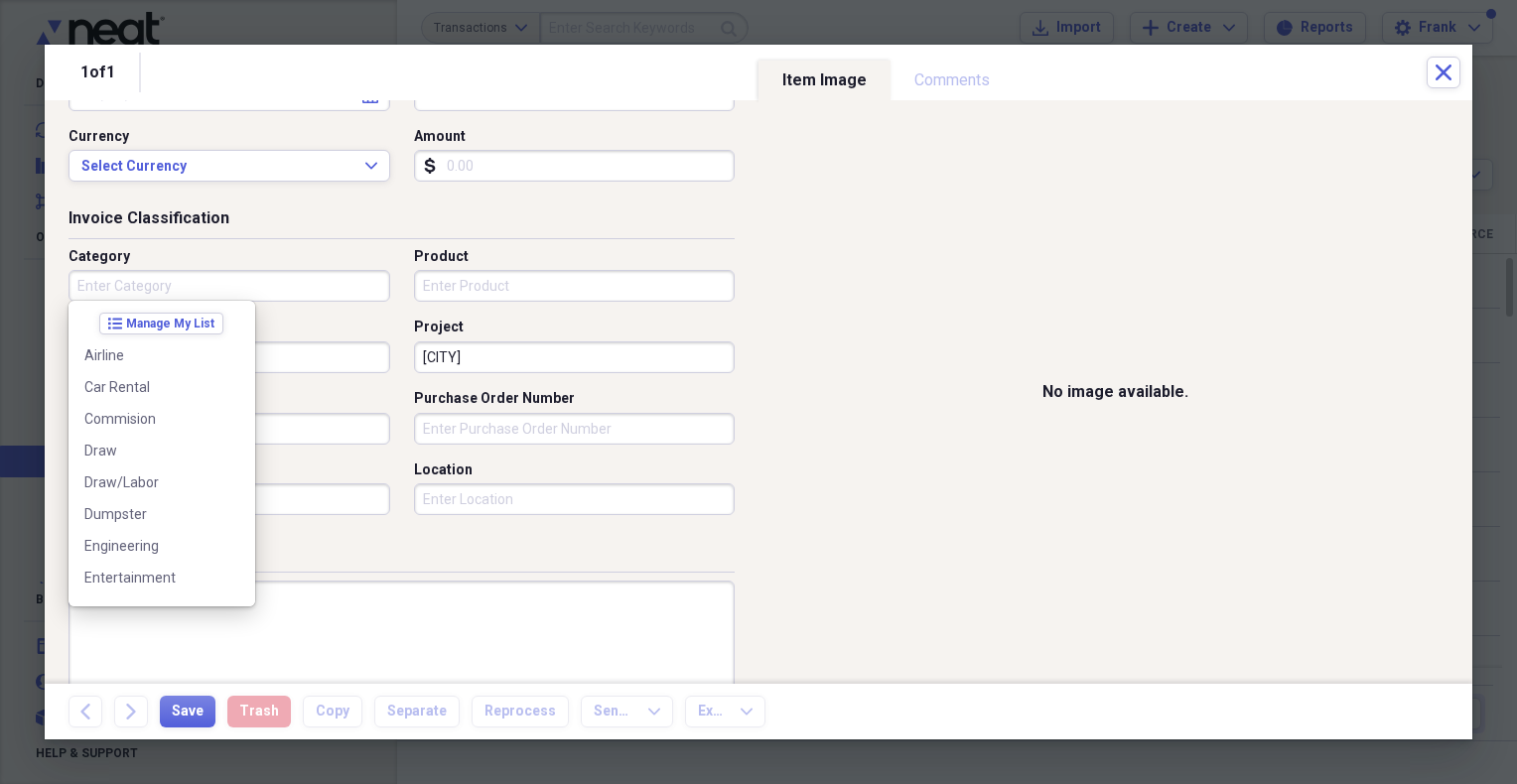 scroll, scrollTop: 0, scrollLeft: 0, axis: both 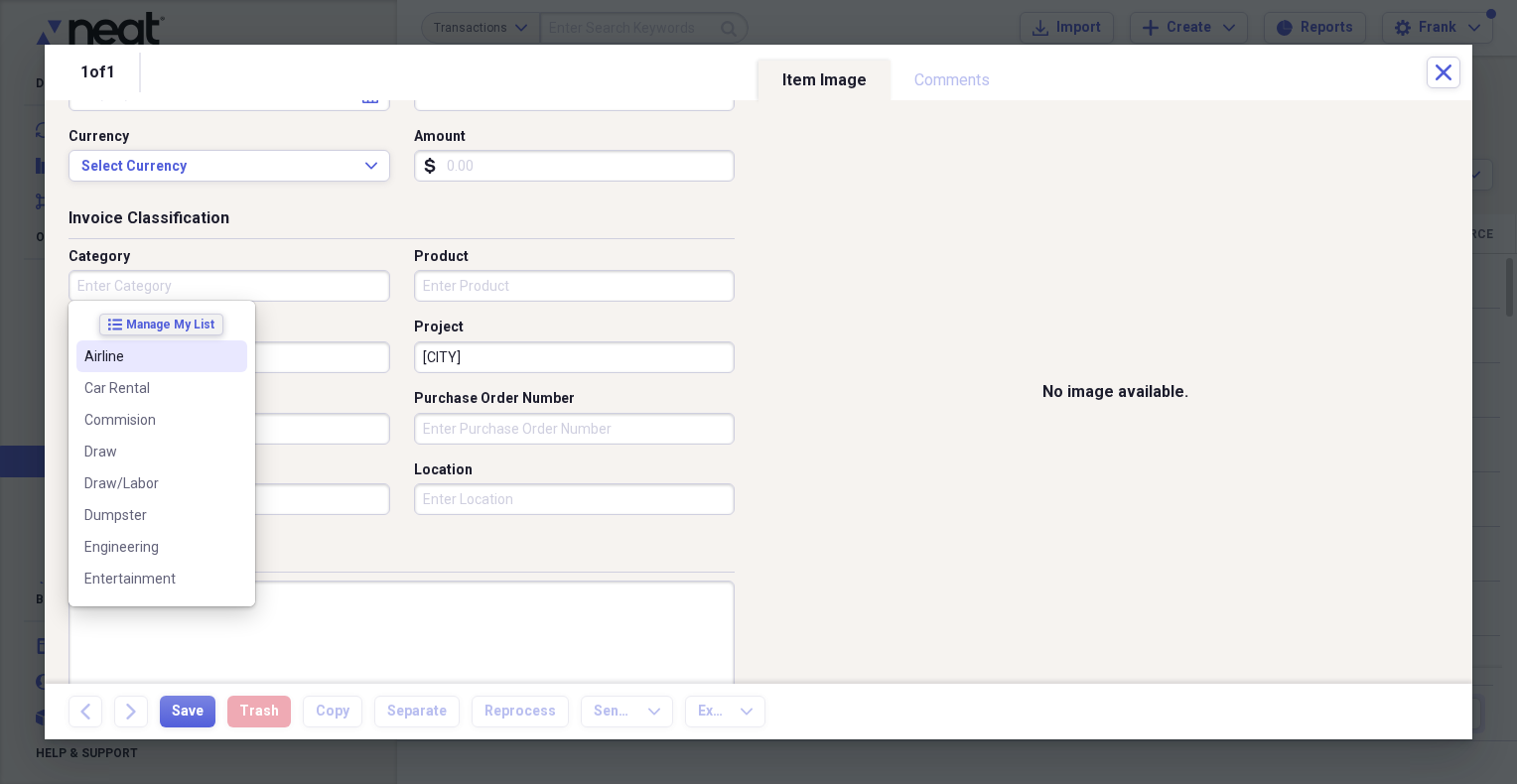 click on "Manage My List" at bounding box center [170, 325] 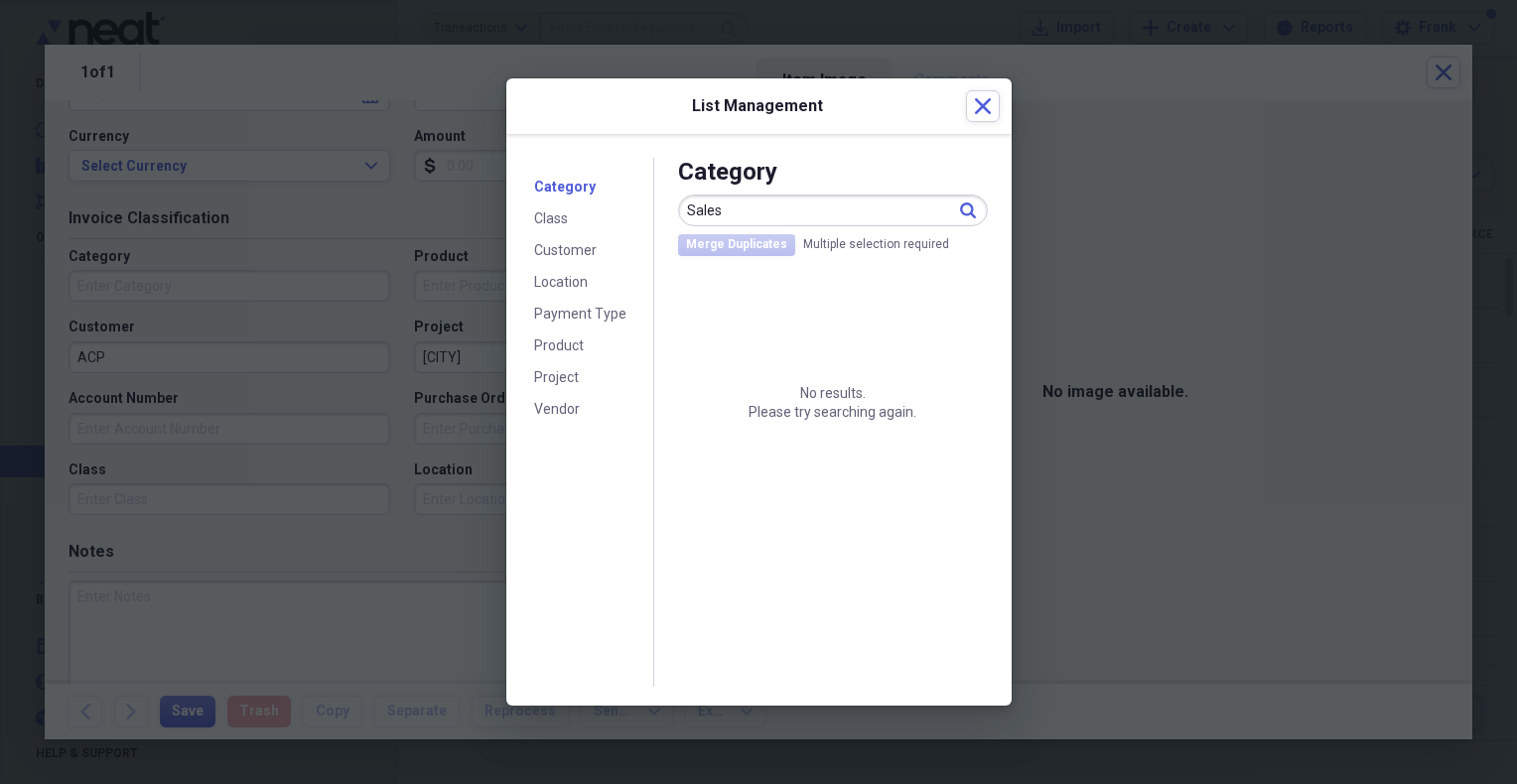 type on "Sales" 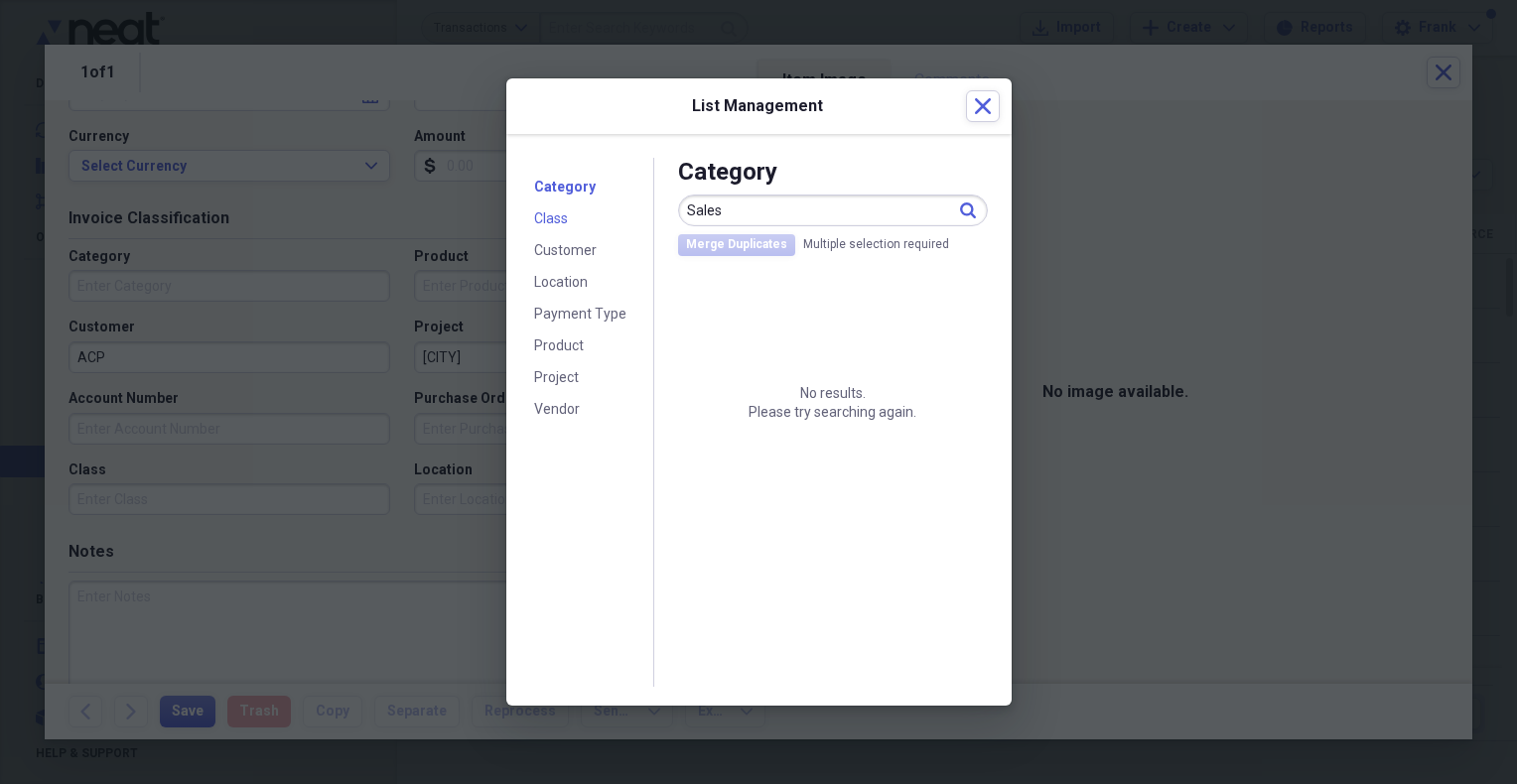 click on "Class" at bounding box center (551, 218) 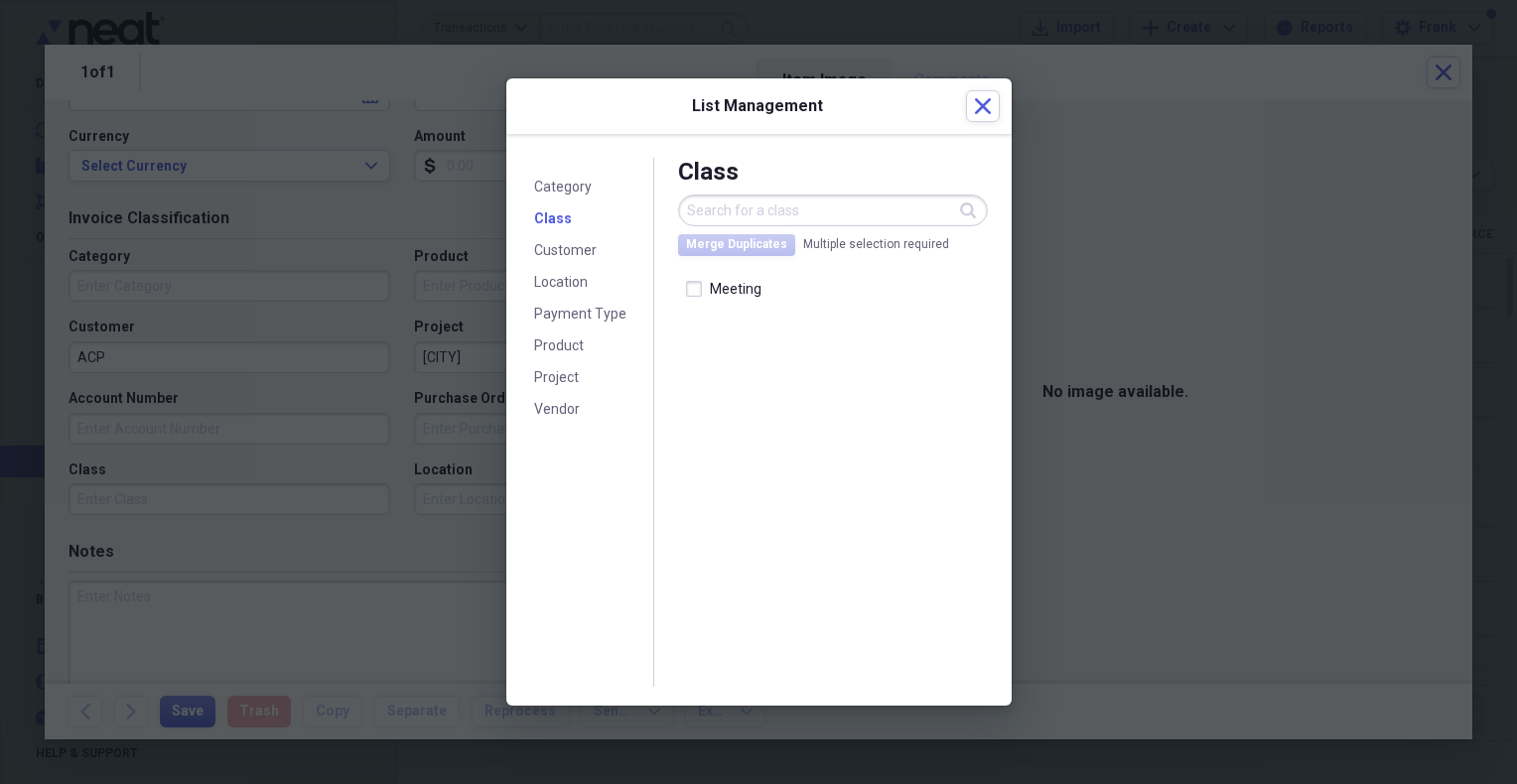 click on "Class" at bounding box center [553, 218] 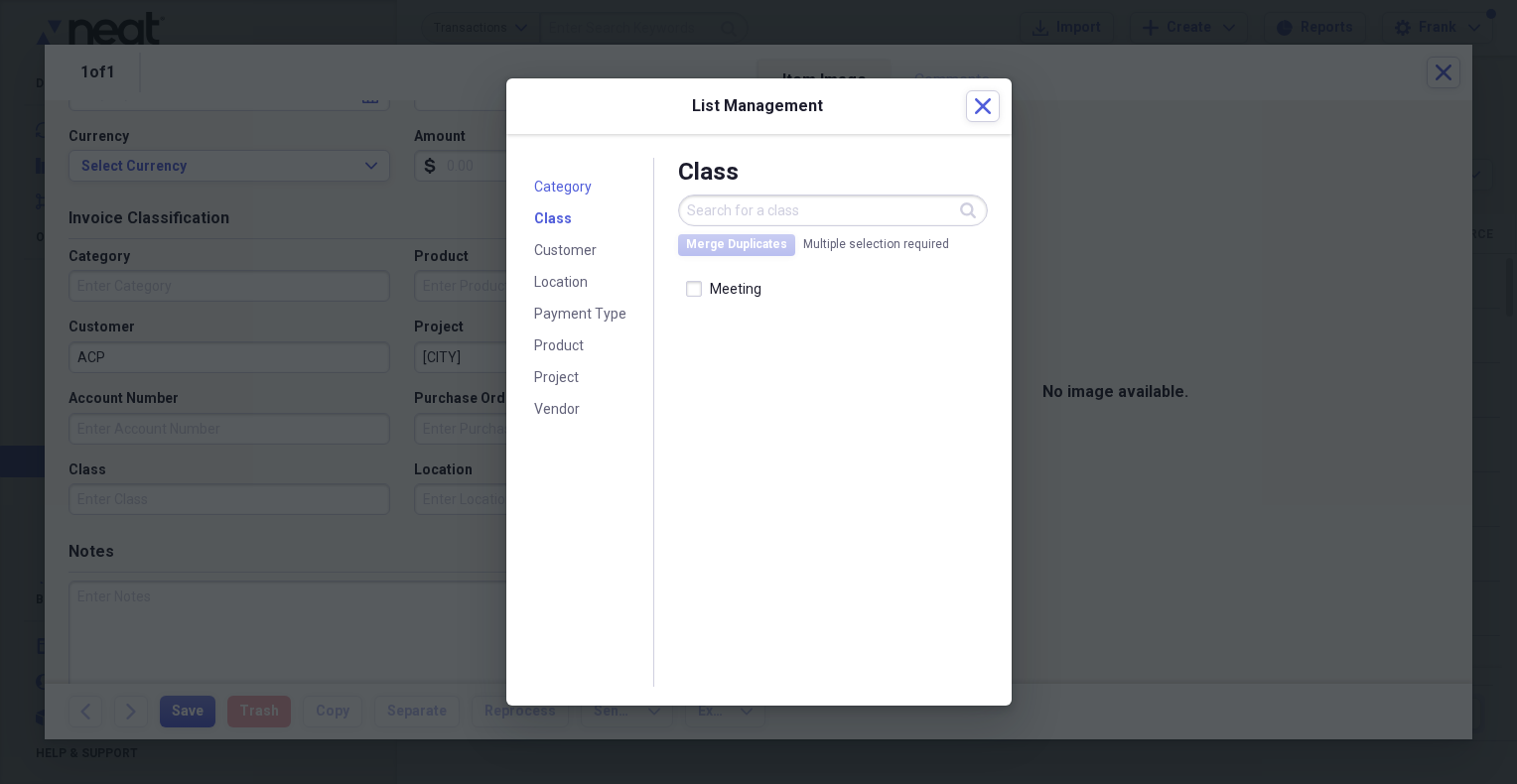 click on "Category" at bounding box center [563, 187] 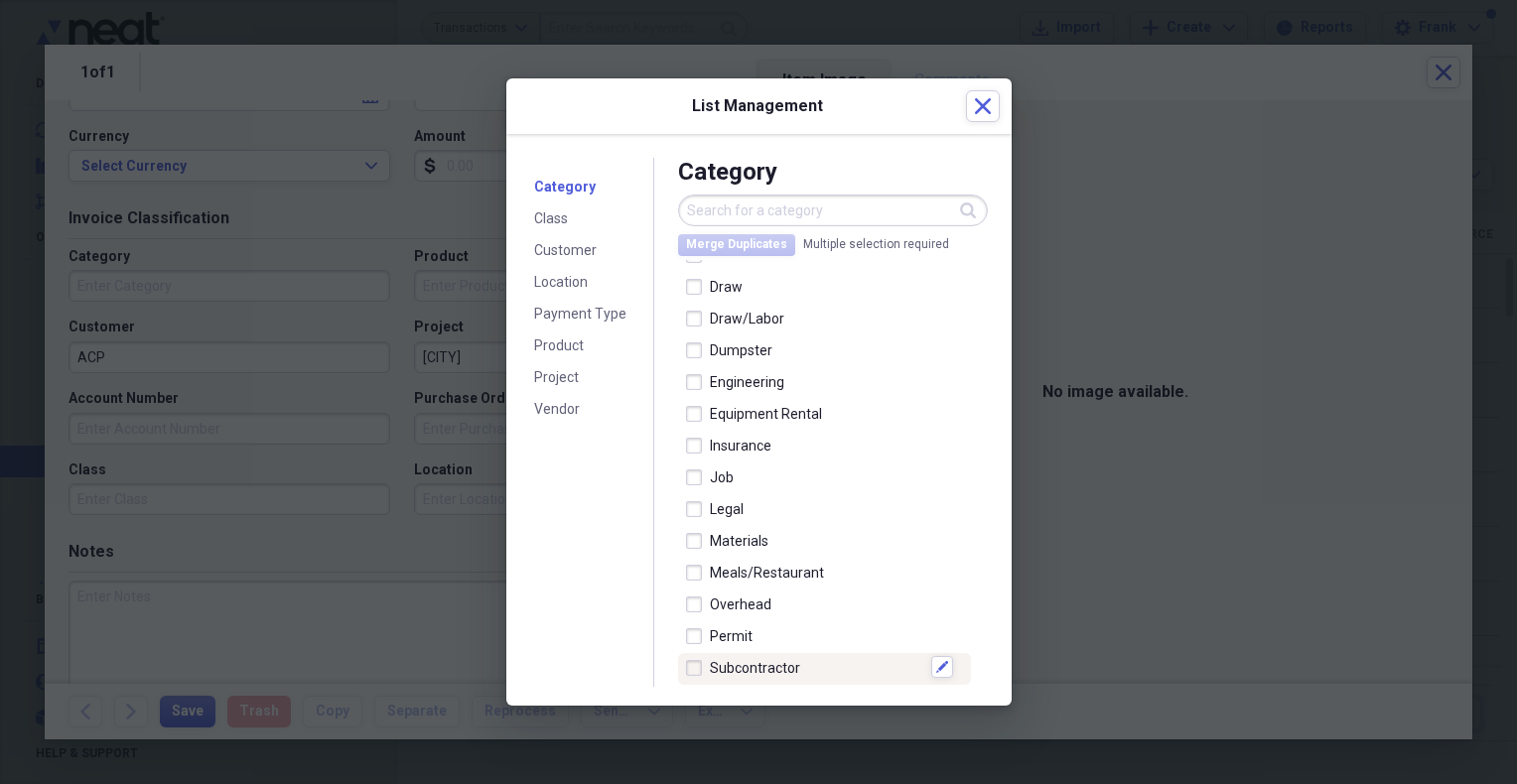 scroll, scrollTop: 0, scrollLeft: 0, axis: both 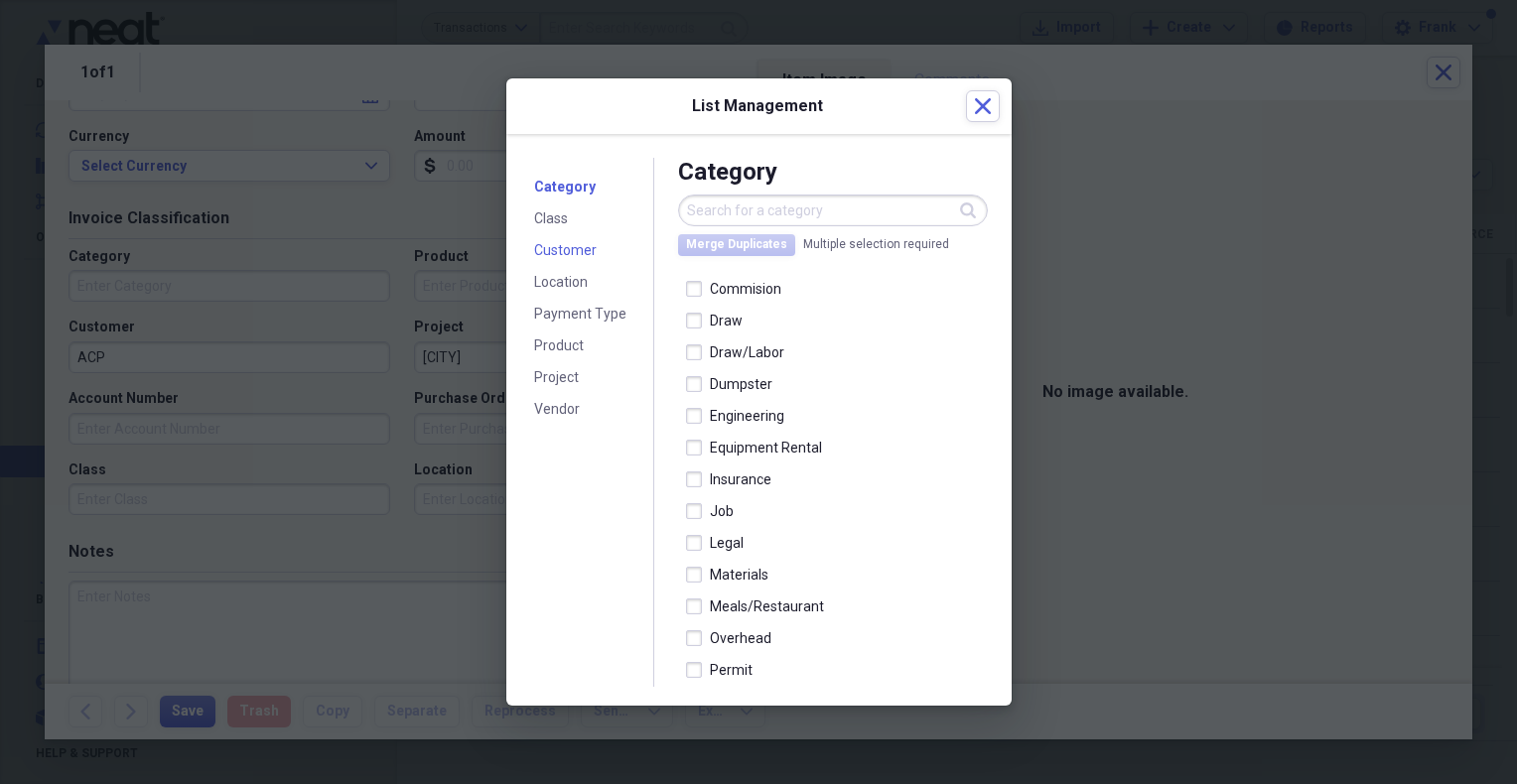 click on "Customer" at bounding box center (565, 250) 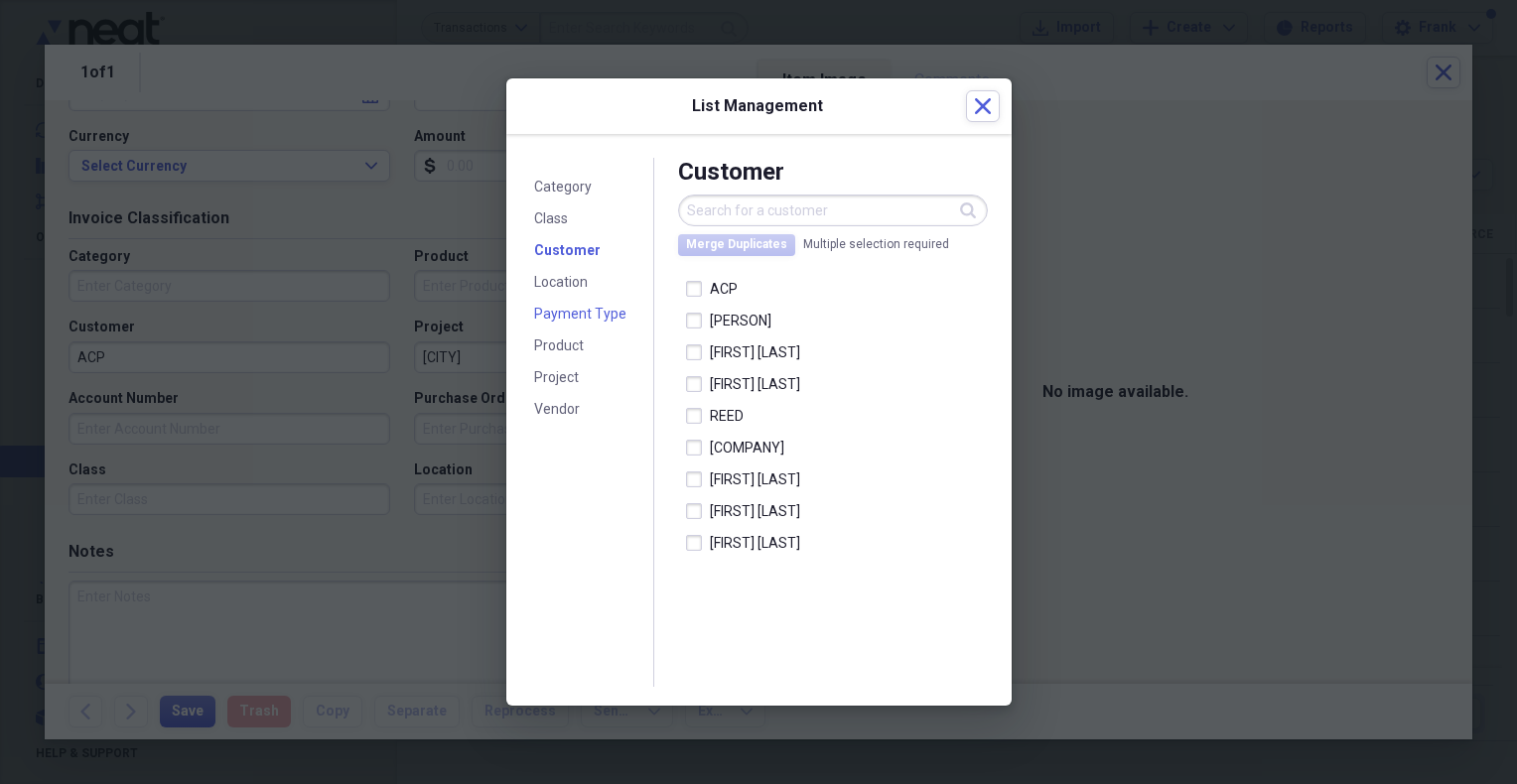 click on "Payment Type" at bounding box center (580, 314) 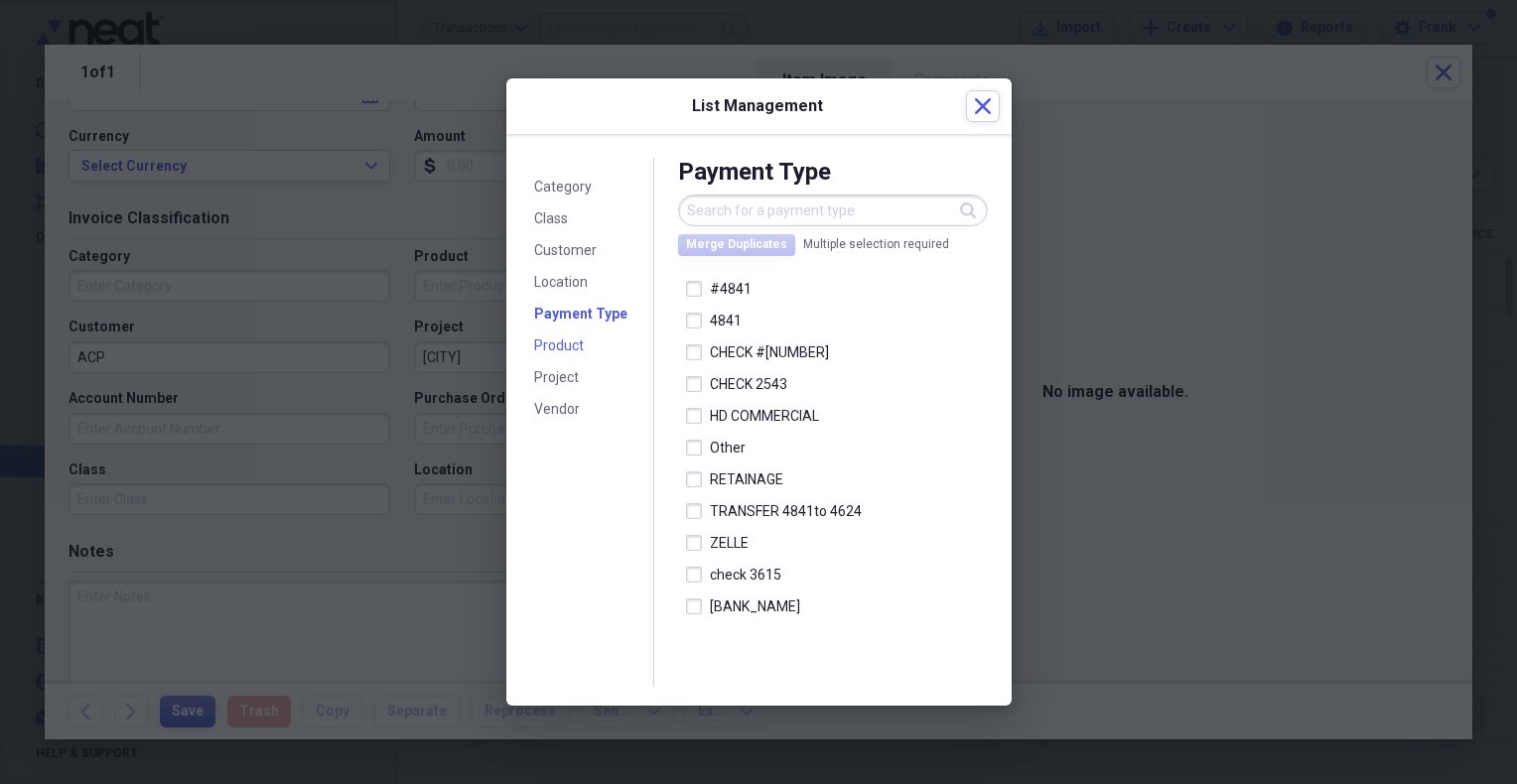 click on "Product" at bounding box center [559, 345] 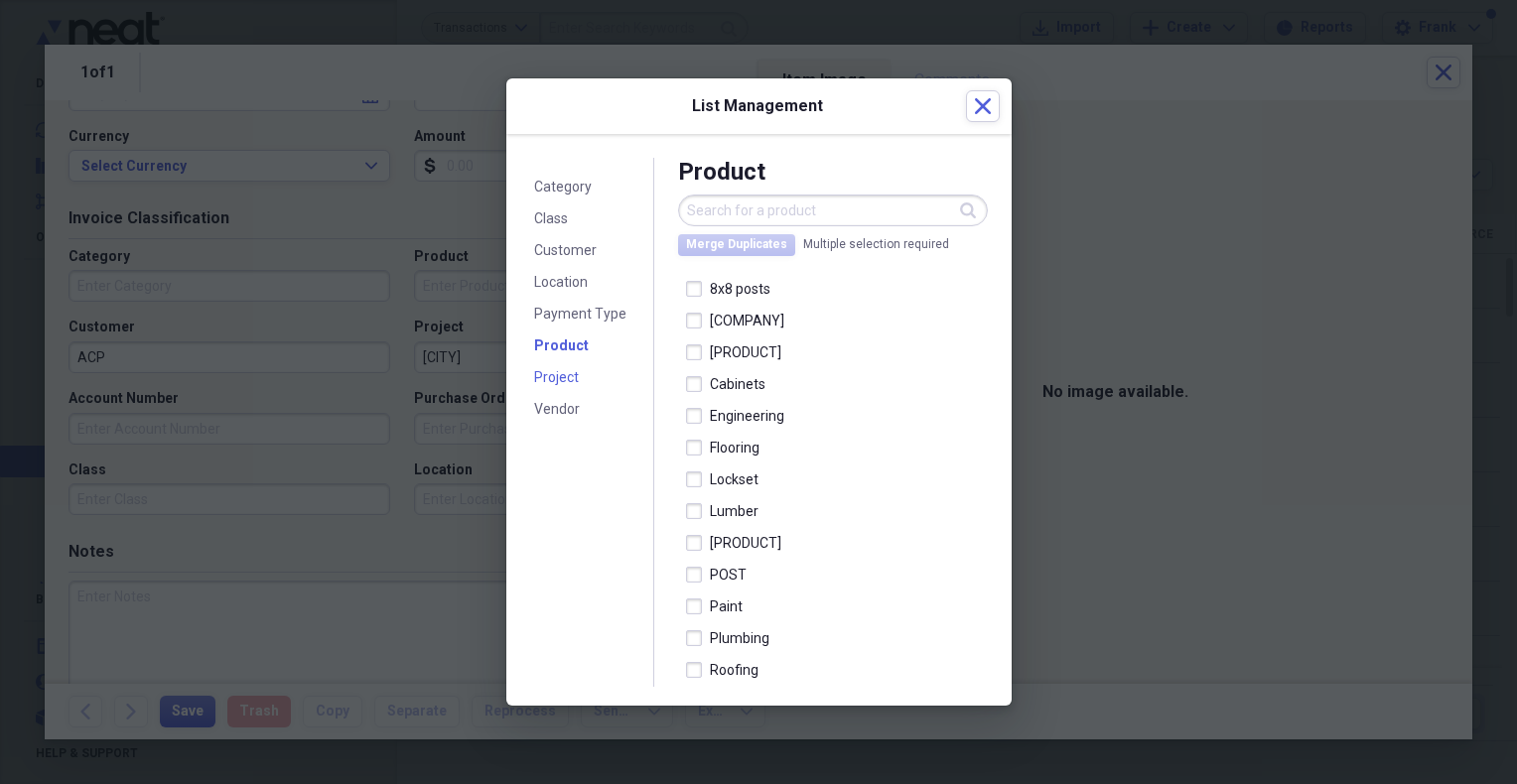 click on "Project" at bounding box center (556, 377) 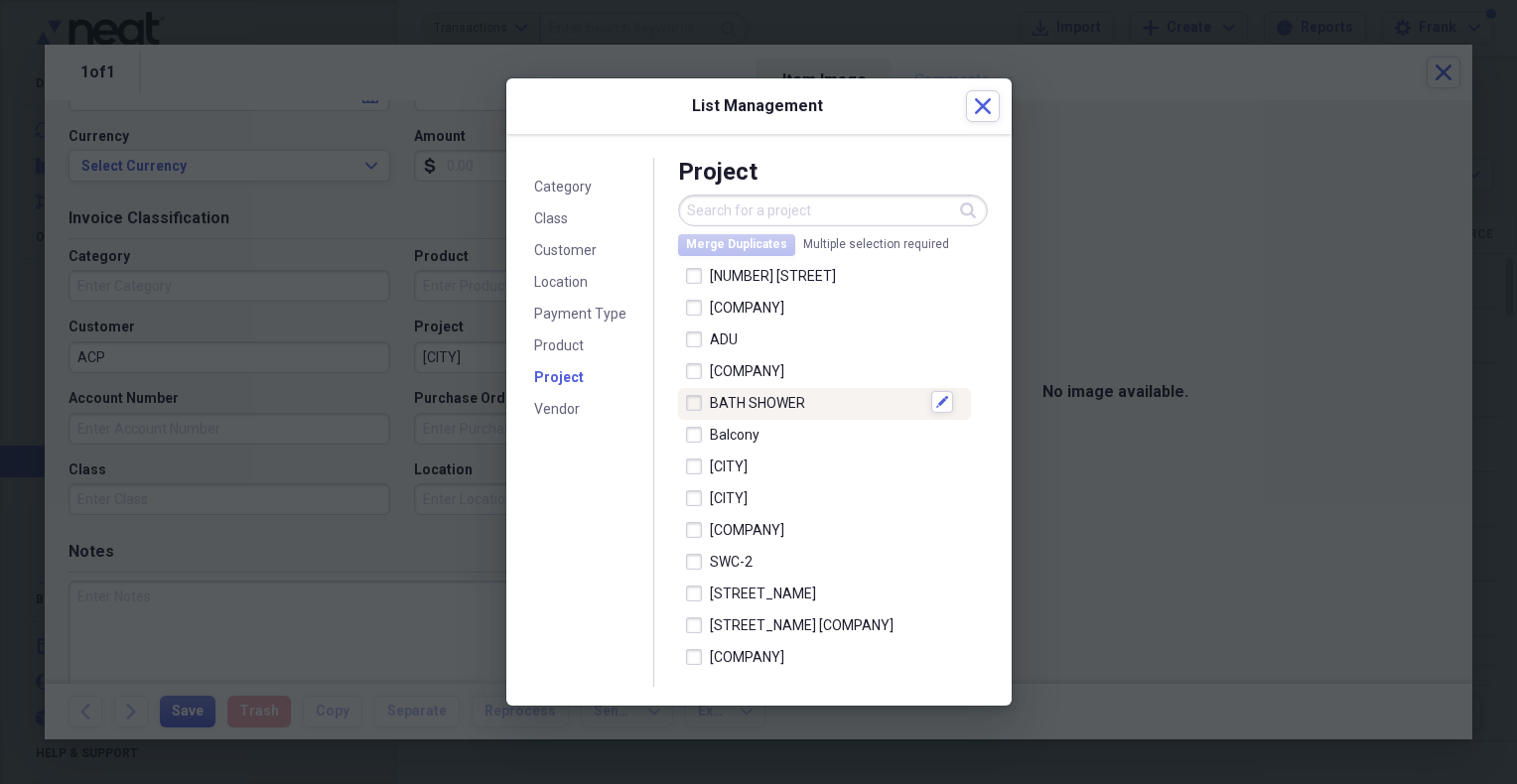 scroll, scrollTop: 0, scrollLeft: 0, axis: both 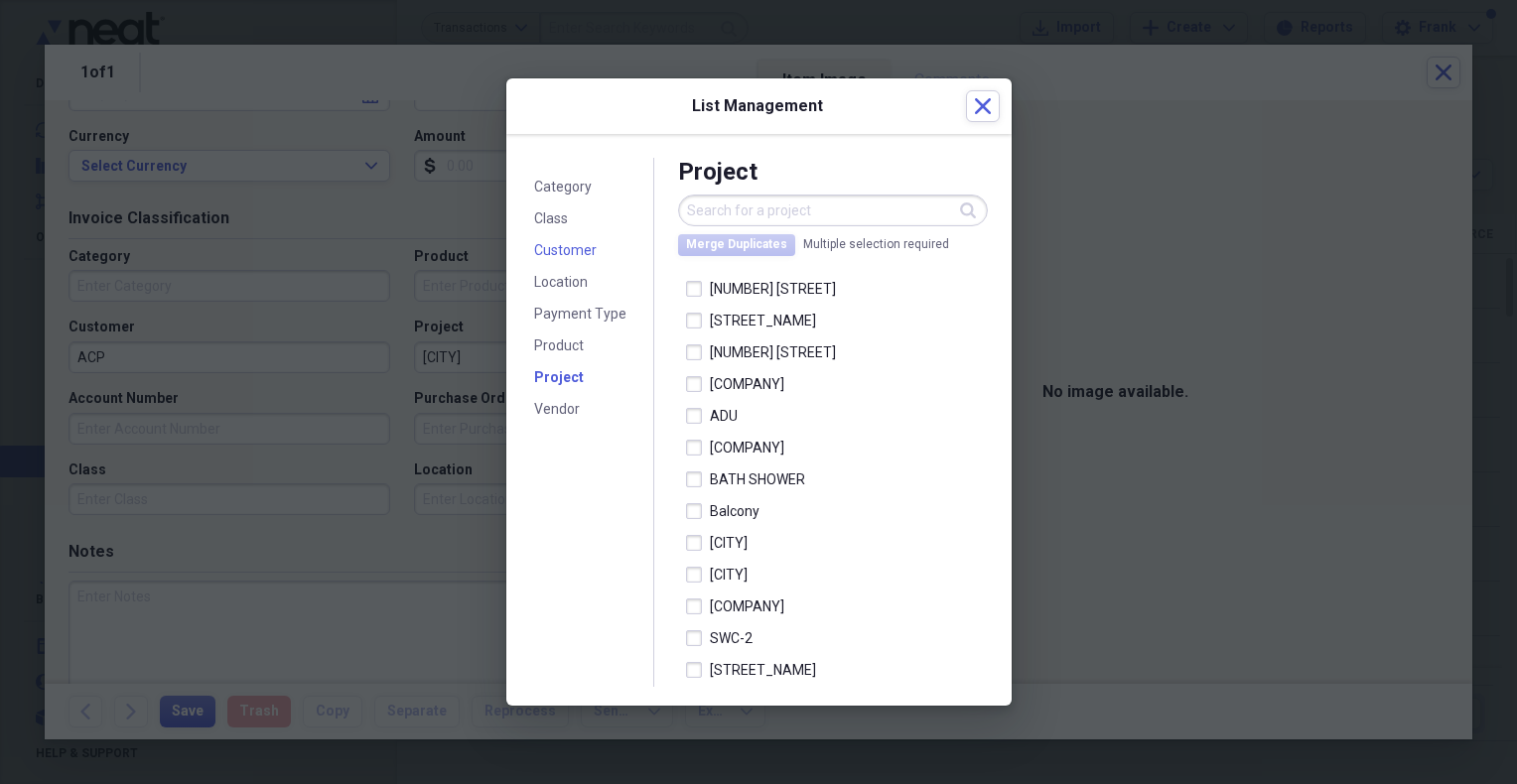 click on "Customer" at bounding box center (565, 250) 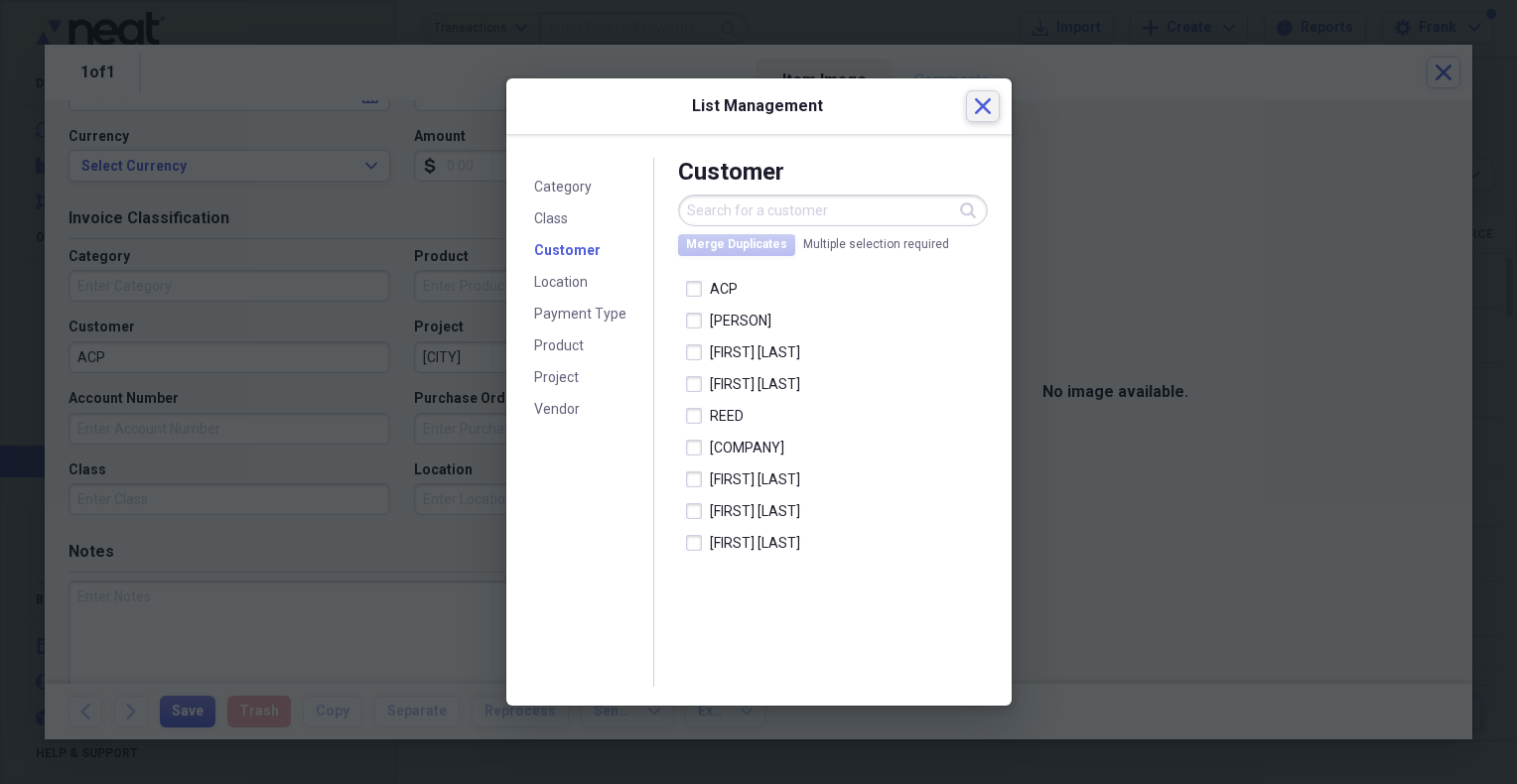 click 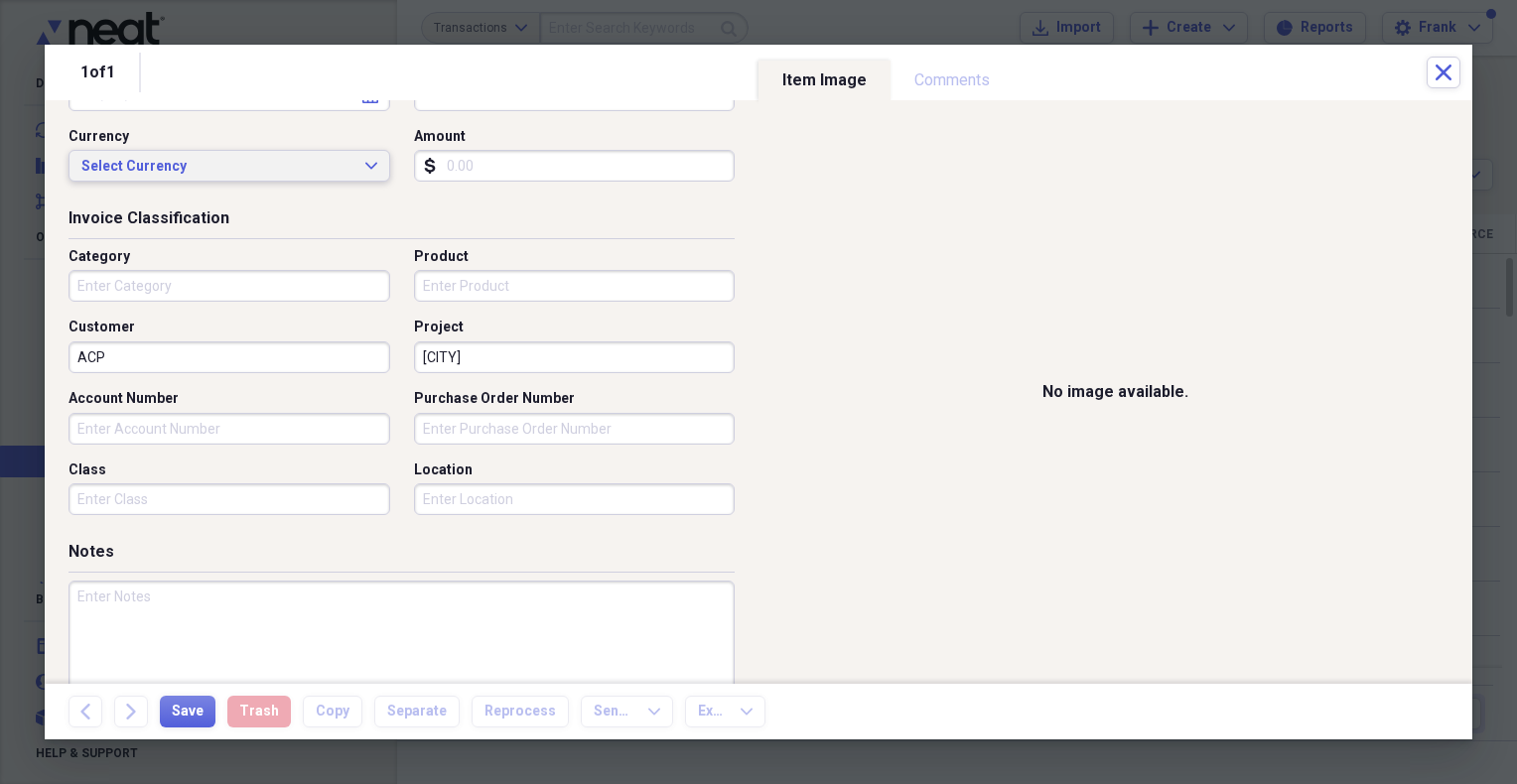 click on "Expand" 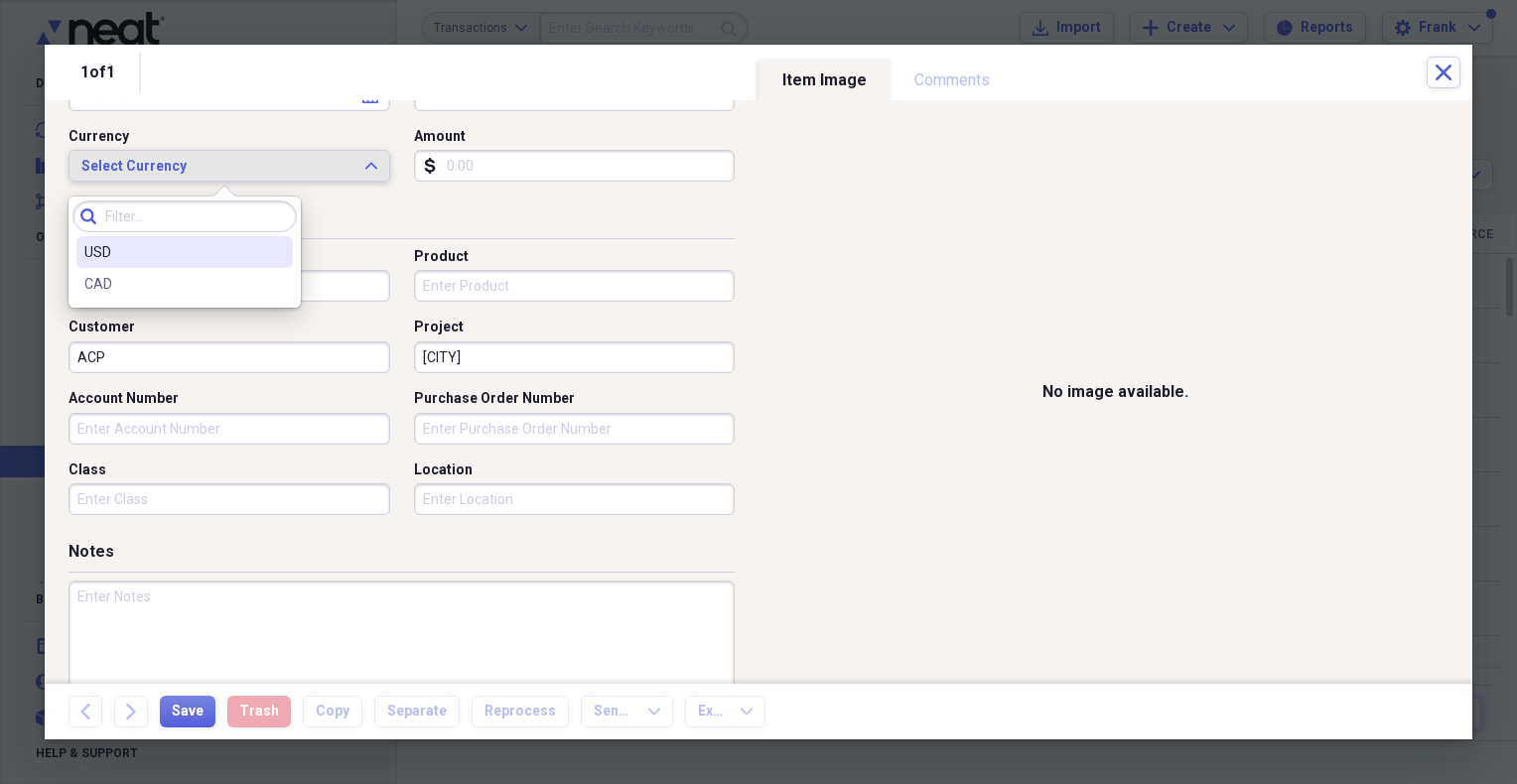 click on "Expand" 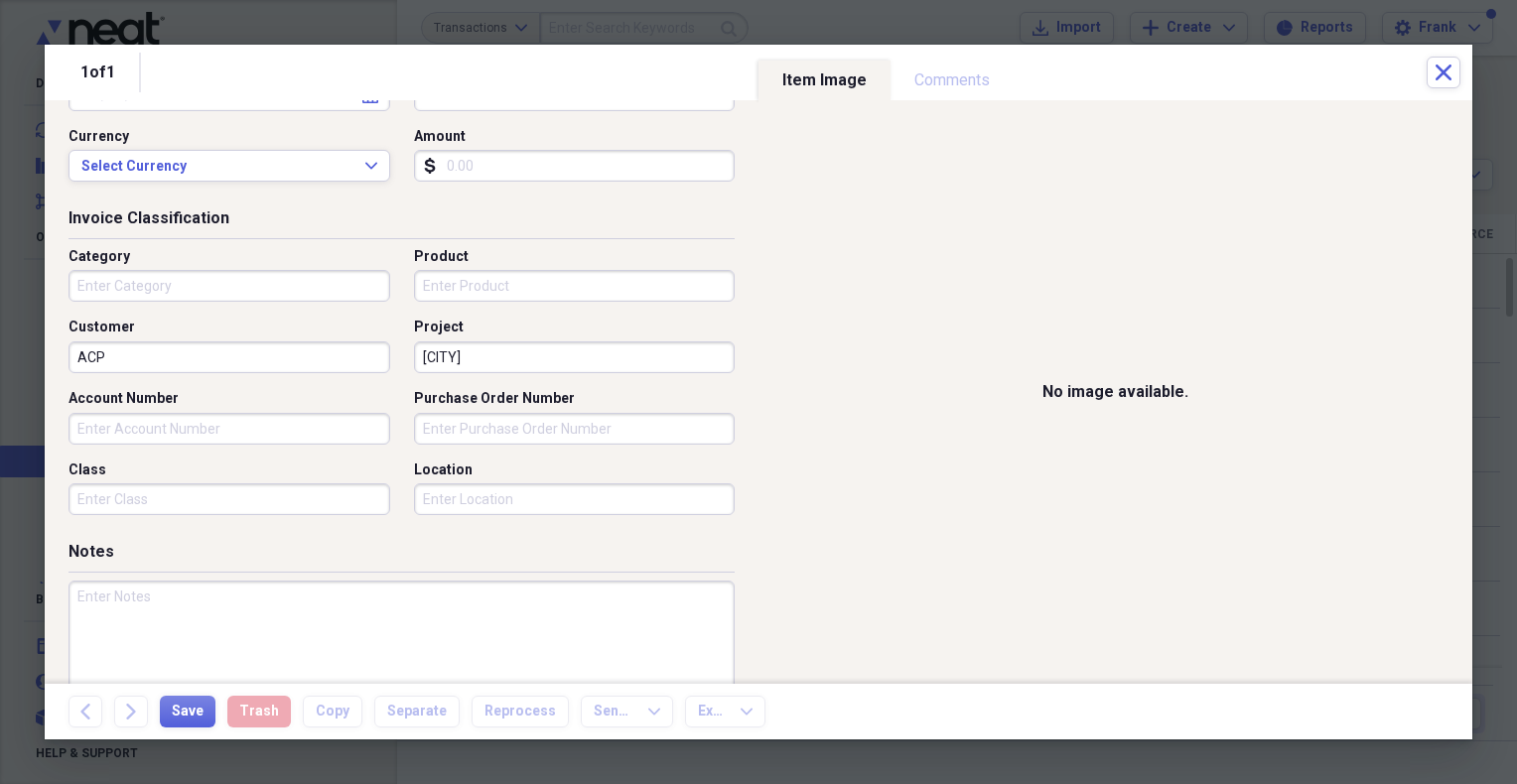 click on "Amount" at bounding box center (575, 166) 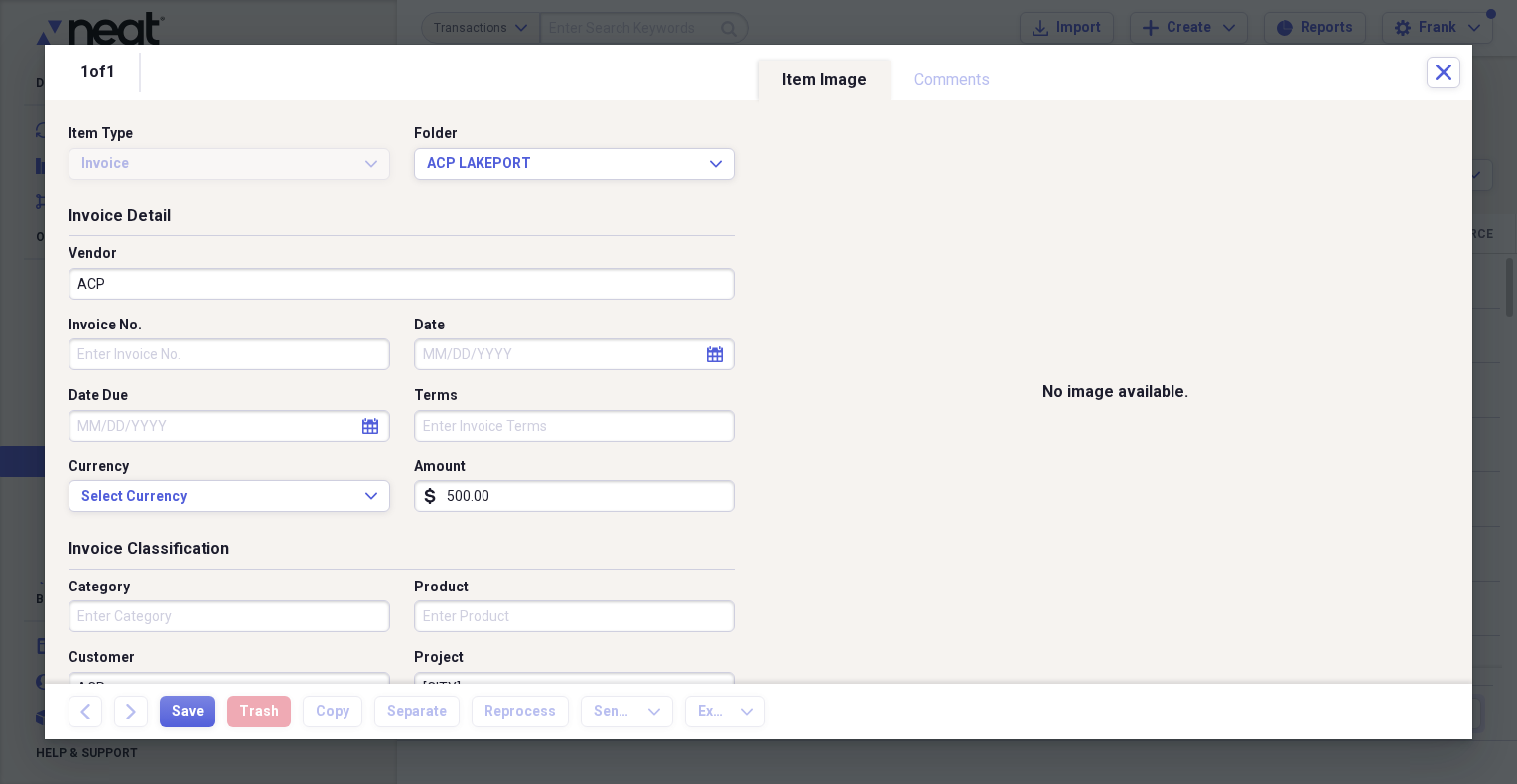scroll, scrollTop: 496, scrollLeft: 0, axis: vertical 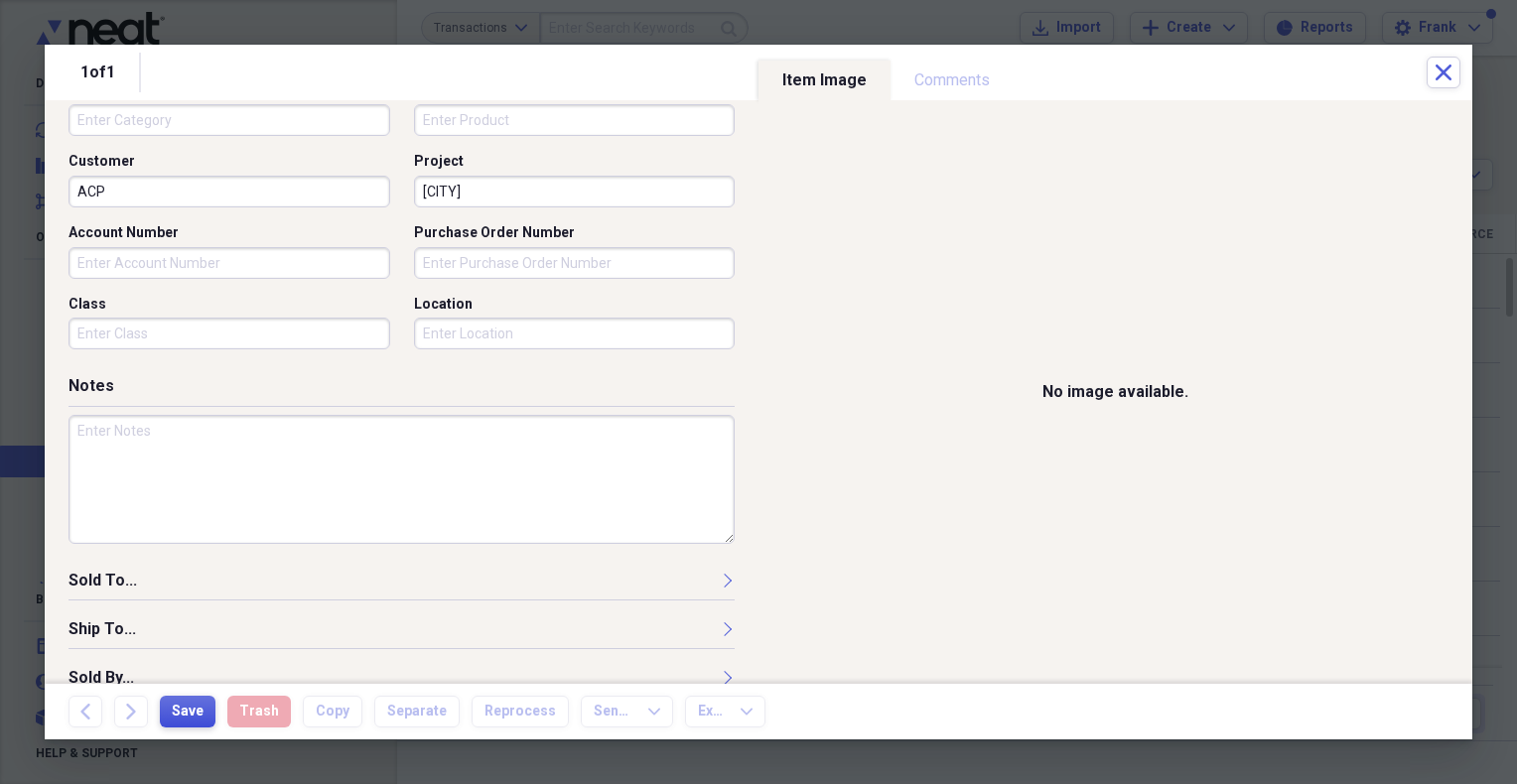type on "500.00" 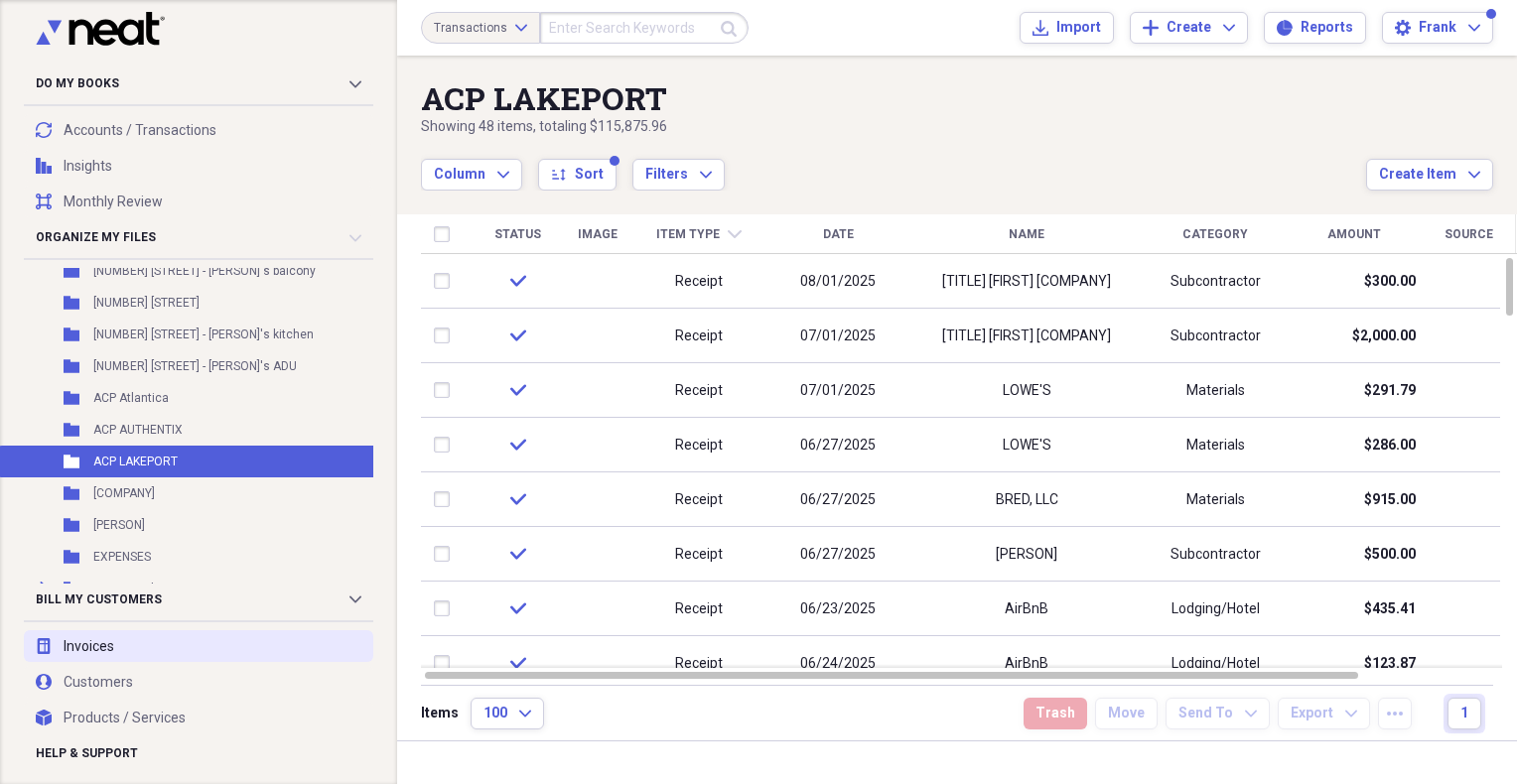 click on "invoices Invoices" at bounding box center [199, 646] 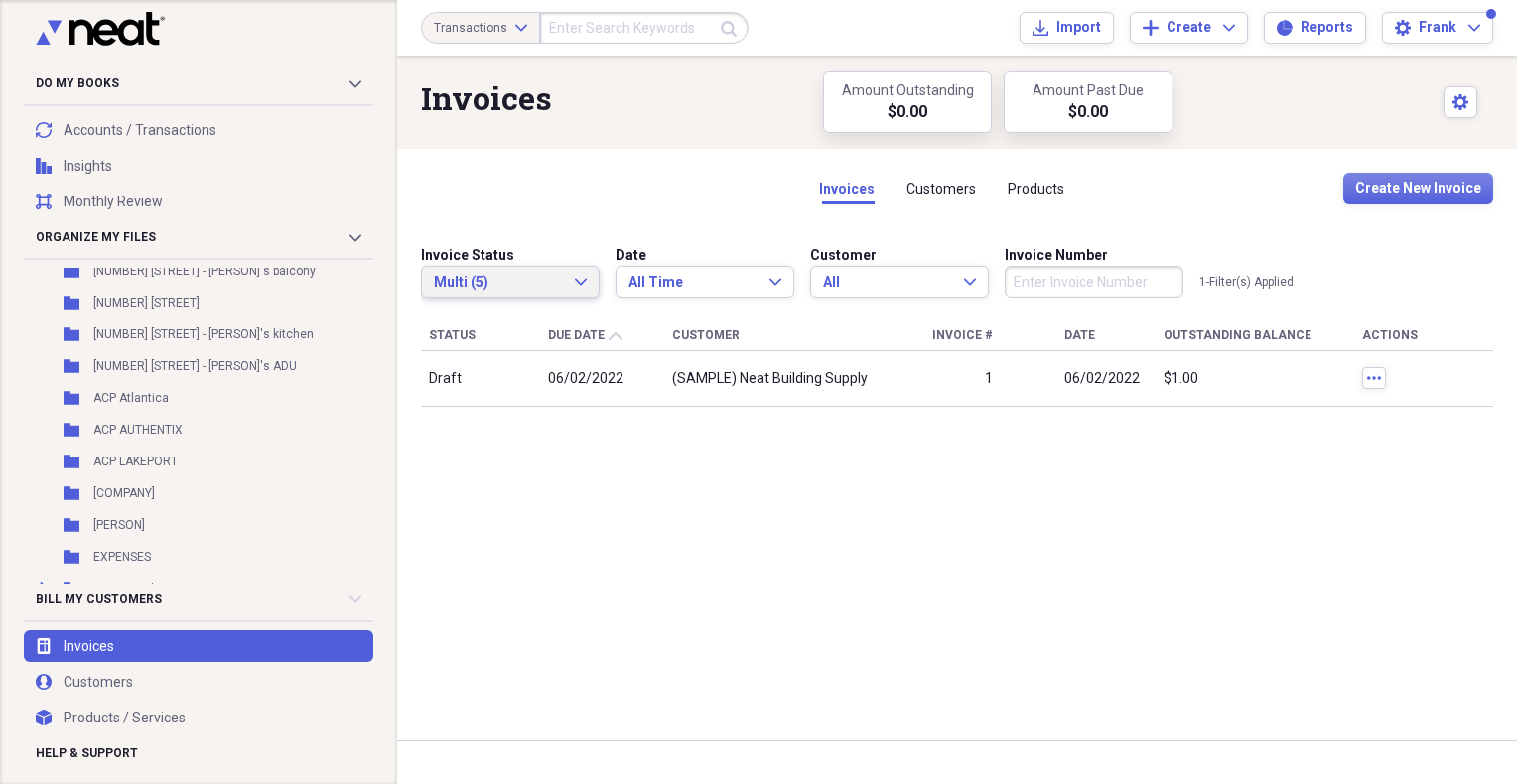 click on "Multi (5) Expand" at bounding box center (510, 282) 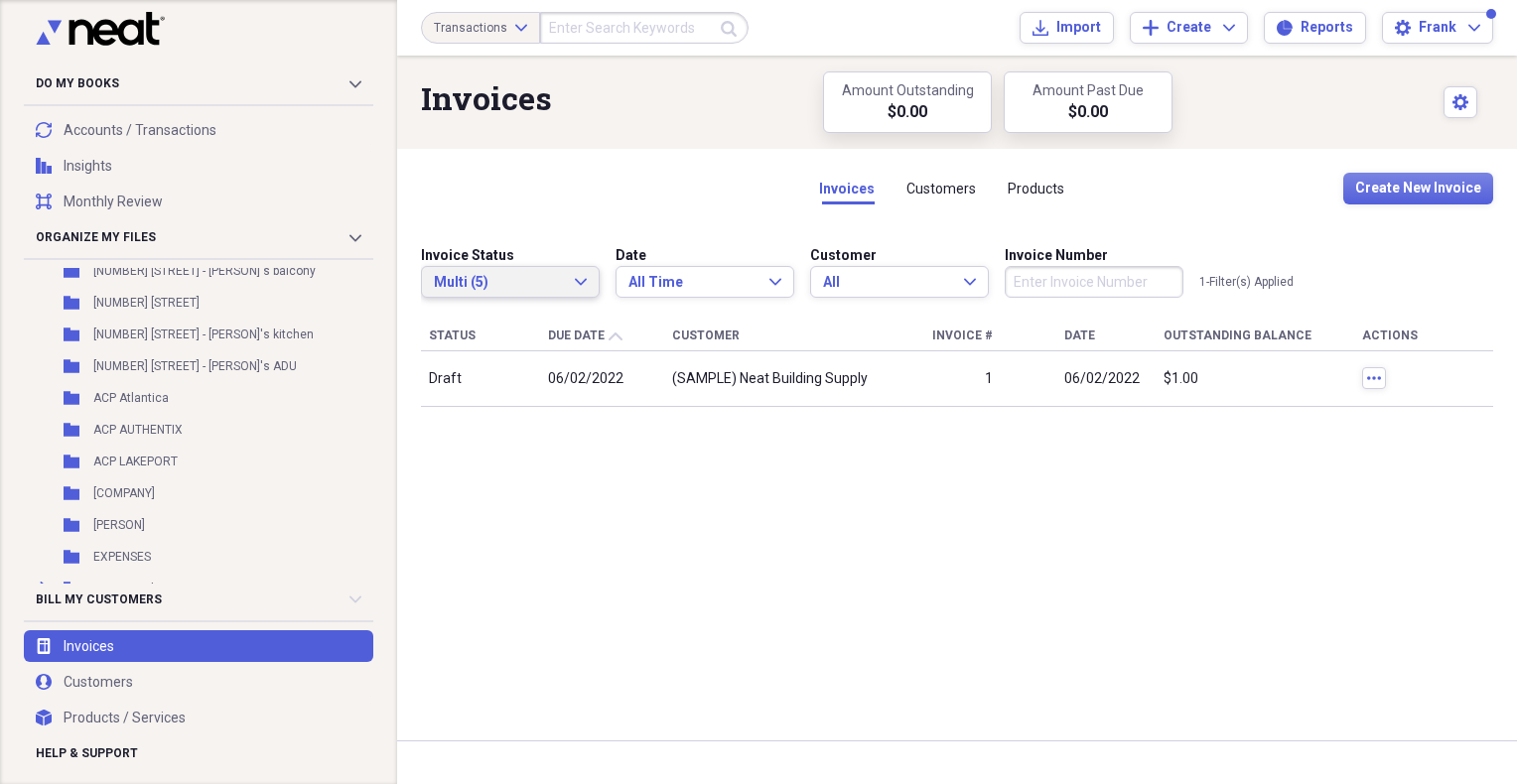 click on "Status Due Date SortDir Customer Invoice # Date Outstanding Balance Actions Draft 06/02/2022 (SAMPLE) Neat Building Supply 1 06/02/2022 $1.00 more" at bounding box center (957, 531) 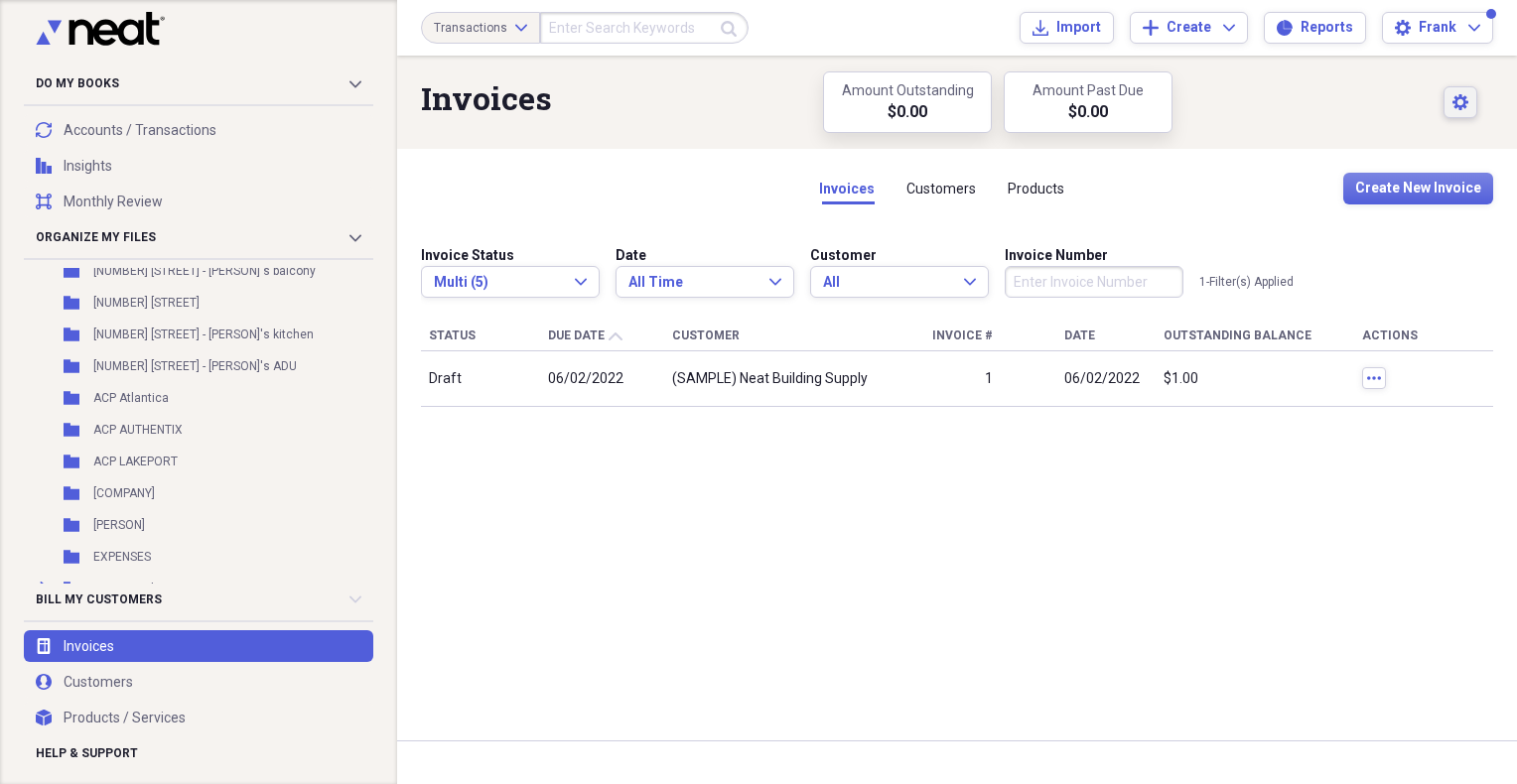 click 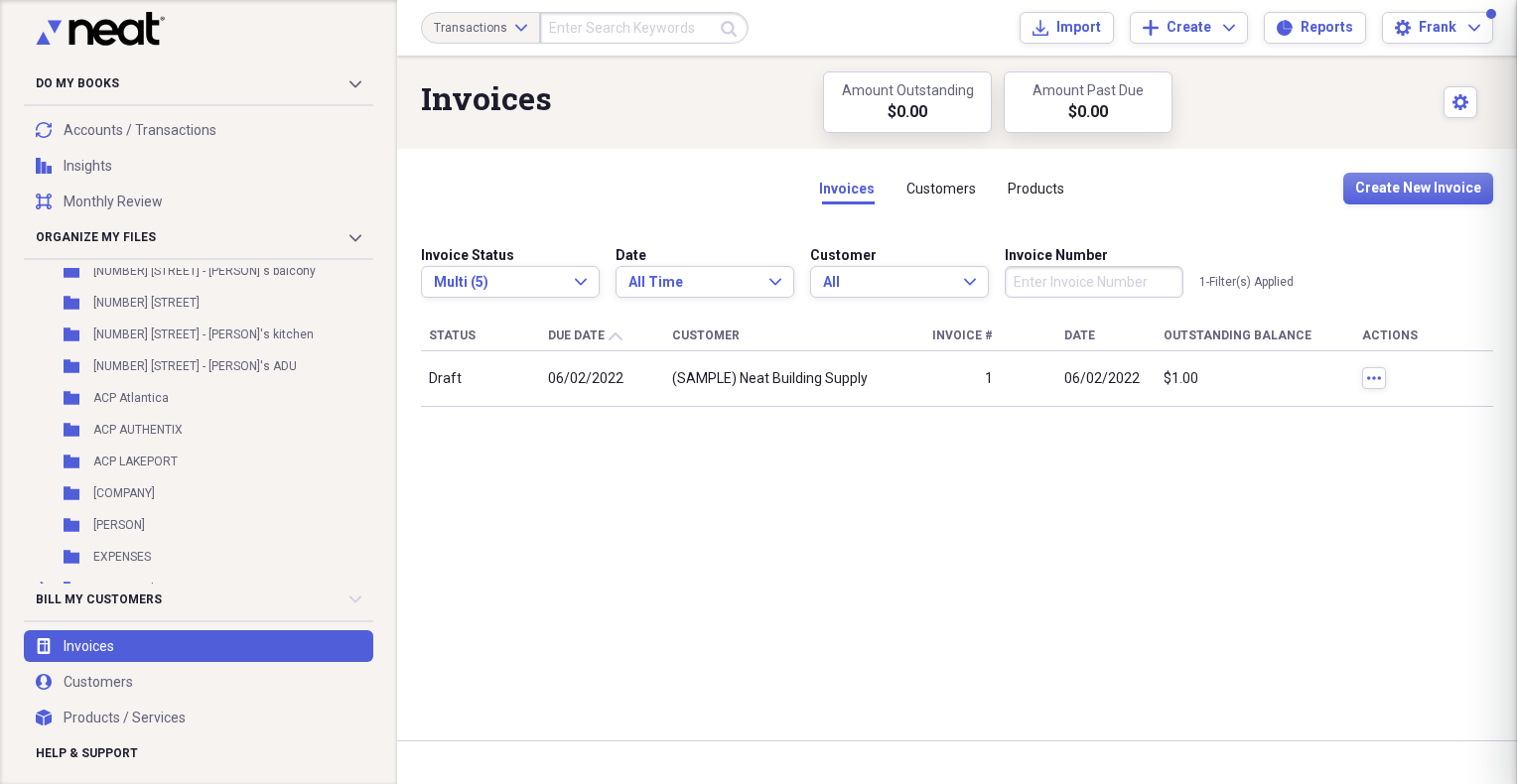 click on "Do My Books Collapse transactions Accounts / Transactions insights Insights reconciliation Monthly Review Organize My Files Collapse Unfiled Needs Review Unfiled All Files Unfiled Unfiled Unfiled Saved Reports Collapse My Cabinet My Cabinet Add Folder Folder [NUMBER] [STREET] - [LAST NAME] remodel Add Folder Folder [NUMBER] [STREET] - [LAST NAME] bathroom Add Folder Folder [NUMBER] [STREET] - [LAST NAME] remodel Add Folder Folder [NUMBER] [STREET] - [LAST NAME] remodel Add Folder Folder [NUMBER] [STREET] - [FIRST NAME] [LAST NAME] Add Folder Folder [NUMBER] [WORD] - [WORD] Add Folder Folder [NUMBER] [STREET] [WORD] Add Folder Folder [NUMBER] [WORD] [WORD] - [LAST NAME] [WORD] Add Folder Folder [NUMBER] [STREET] - [LAST NAME] ADU Add Folder Folder ACP Atlantica Add Folder Folder ACP AUTHENTIX Add Folder Folder ACP LAKEPORT Add Folder Folder ACP Napier Add Folder Folder Bob Paint Add Folder Folder EXPENSES Add Folder Expand Folder Grove Ocala ACP Add Folder Folder Lori Petersen Add Folder Folder MARLBORO 2 Add Folder Folder Pine Grove ACP Add Folder Folder Read Roof Add Folder Folder" at bounding box center [758, 392] 